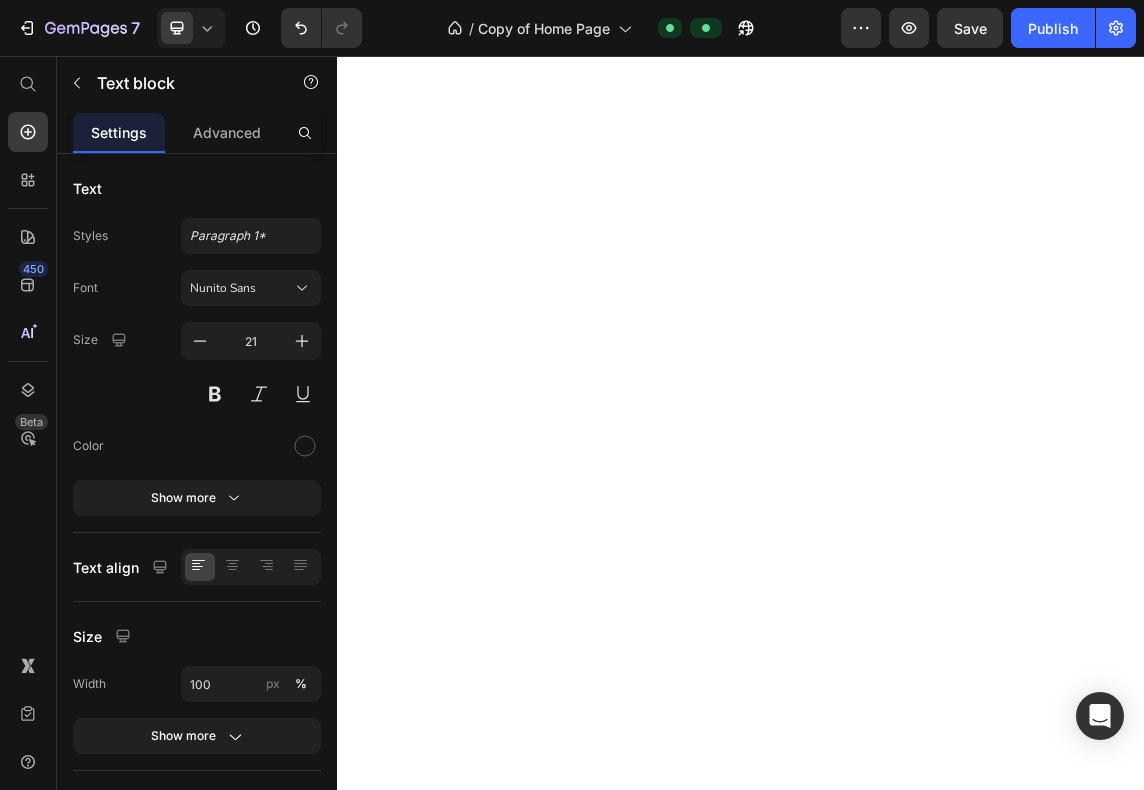 scroll, scrollTop: 0, scrollLeft: 0, axis: both 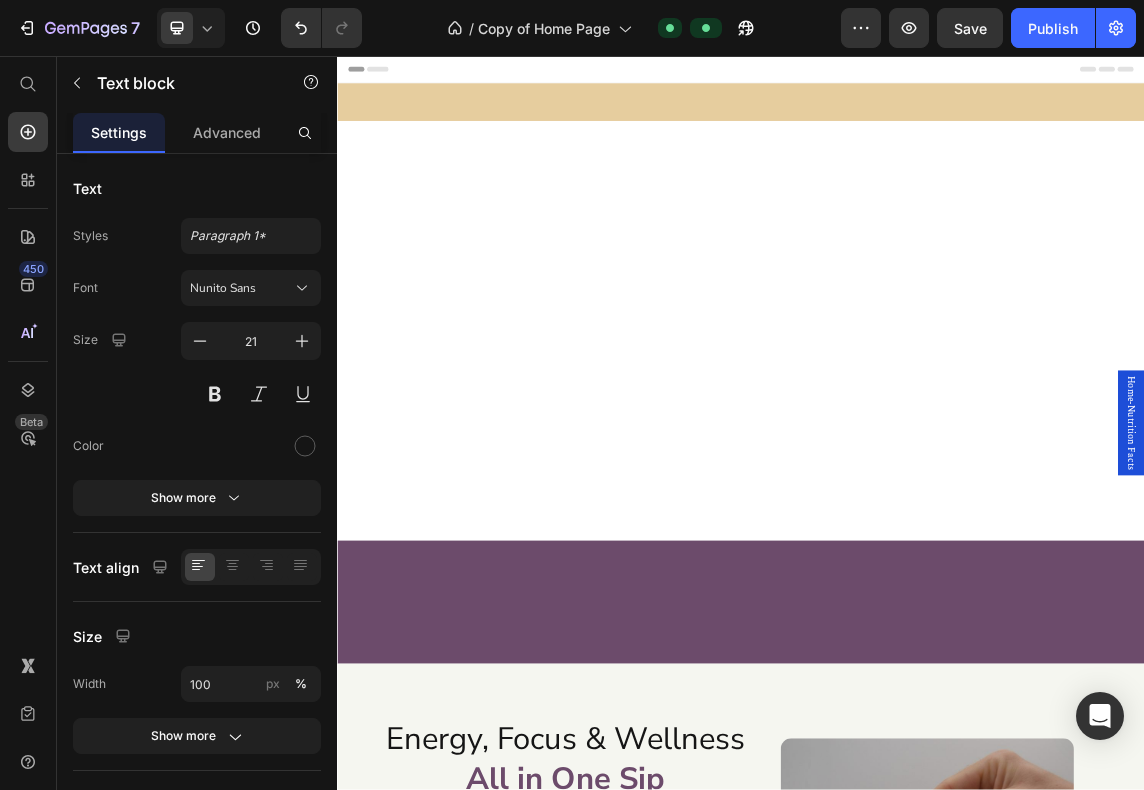 click on "I’ve been trying to cut back on caffeine, and MycoMaté is exactly what I needed. It gives me the energy to power through my day, without the jitters or crash. So glad I made the switch!" at bounding box center [1073, 2283] 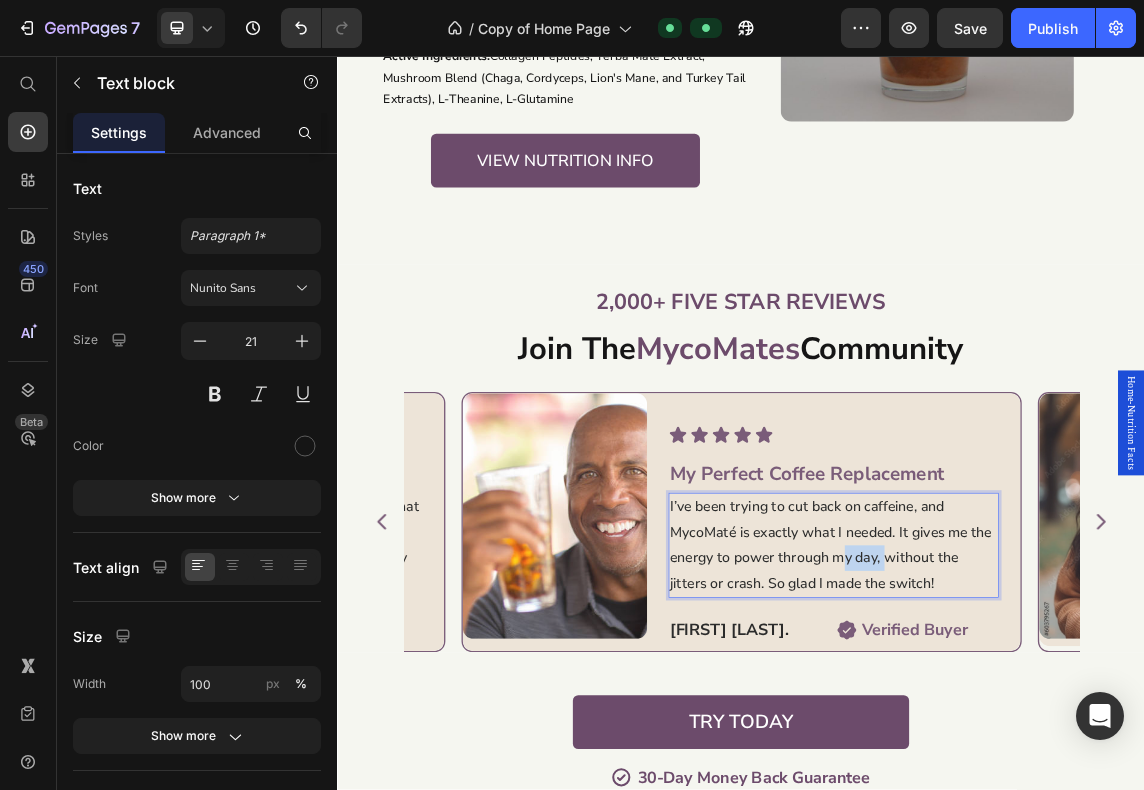 drag, startPoint x: 1147, startPoint y: 797, endPoint x: 1078, endPoint y: 797, distance: 69 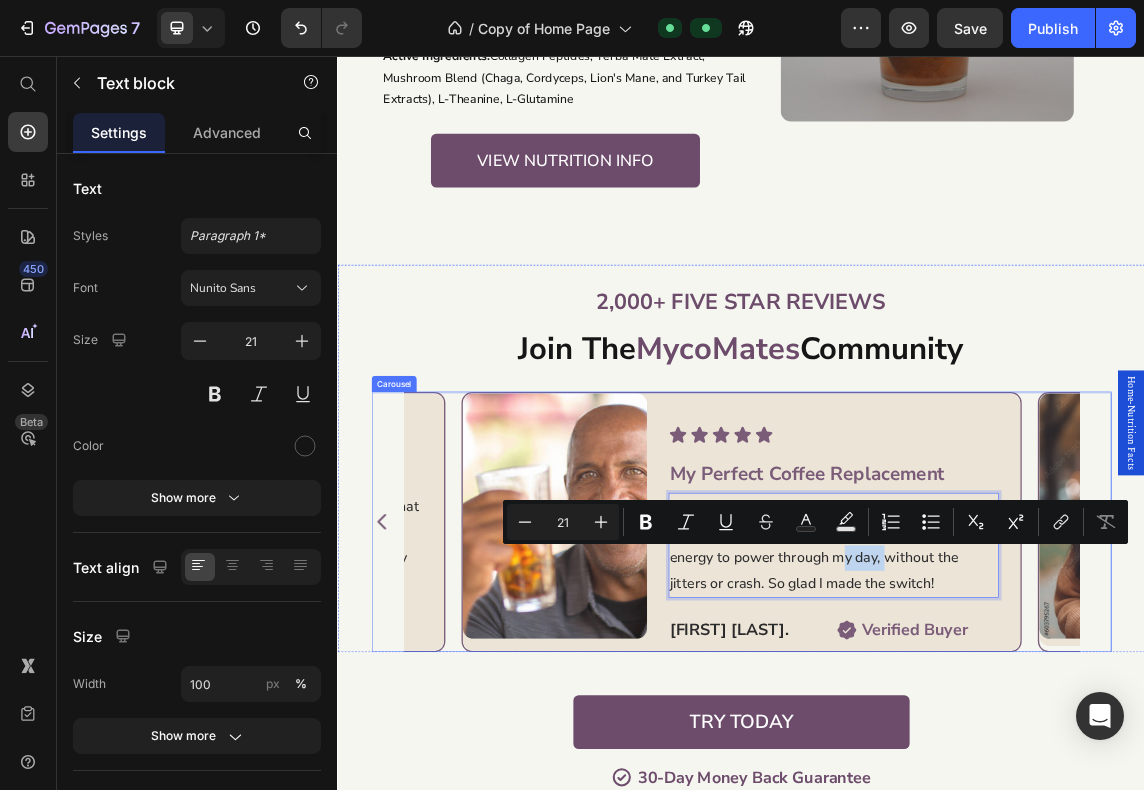 click at bounding box center (1516, 740) 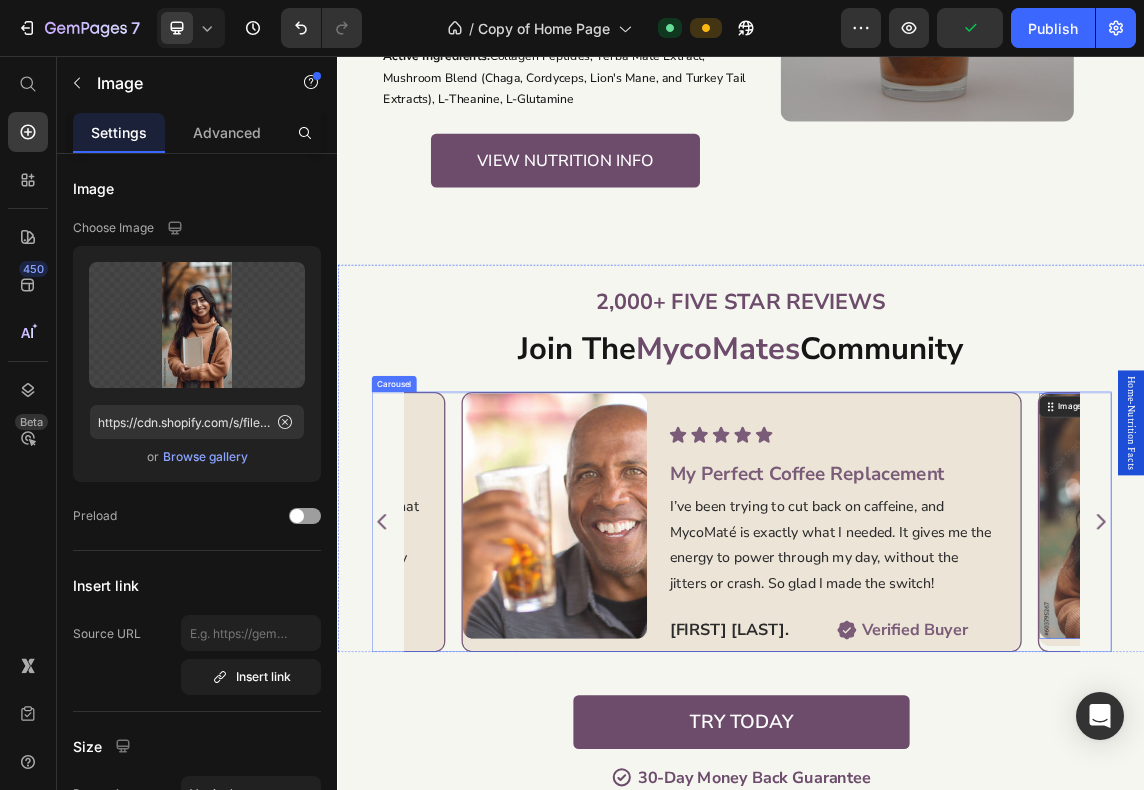 click 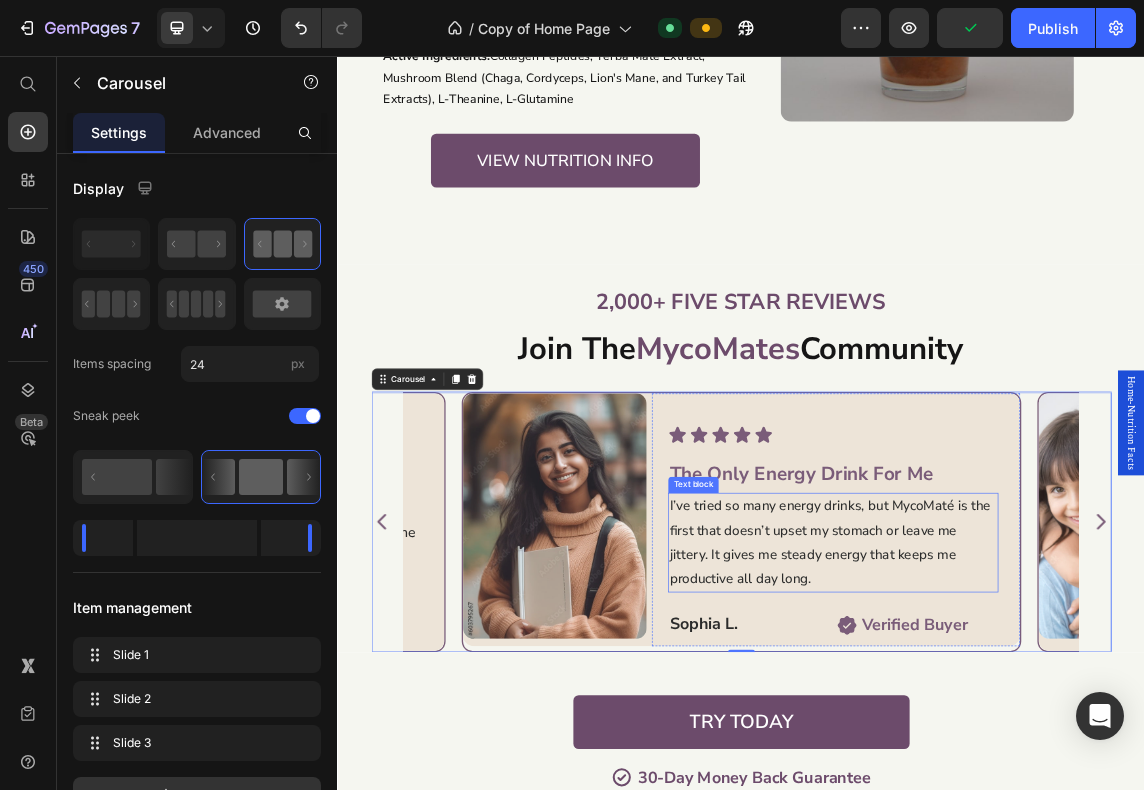 click on "I’ve tried so many energy drinks, but MycoMaté is the first that doesn’t upset my stomach or leave me jittery. It gives me steady energy that keeps me productive all day long." at bounding box center (1073, 780) 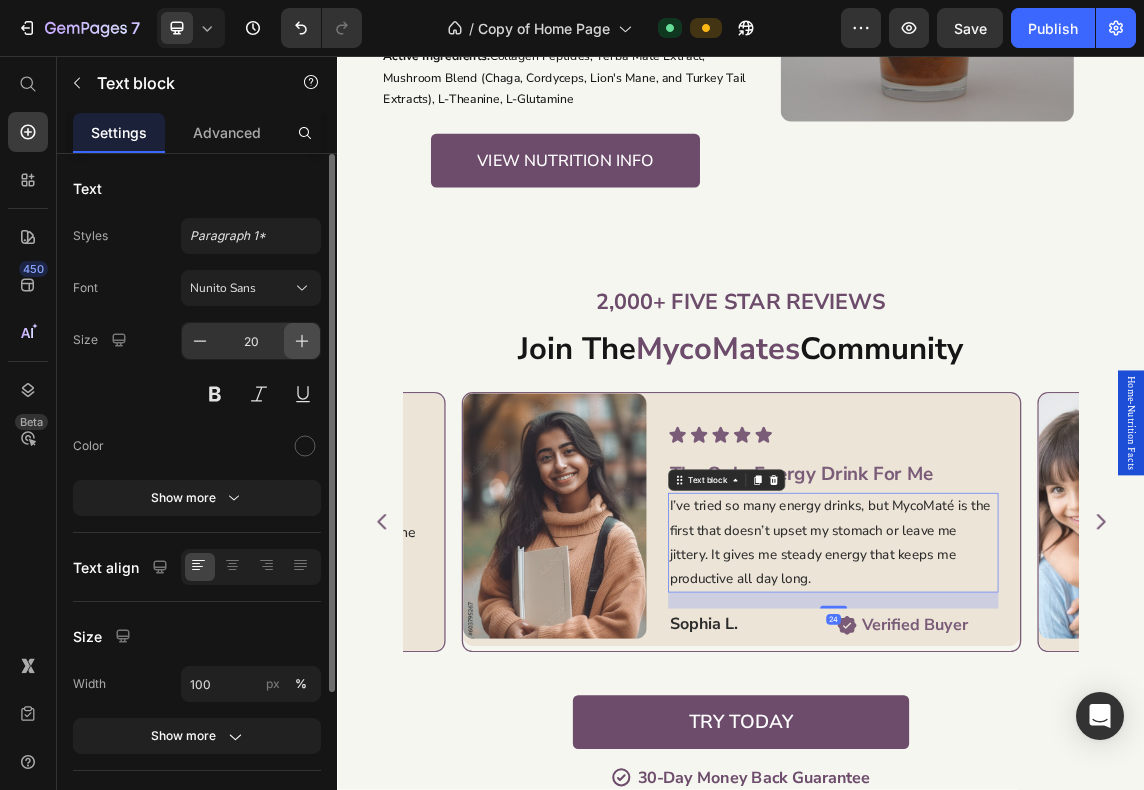 click at bounding box center (302, 341) 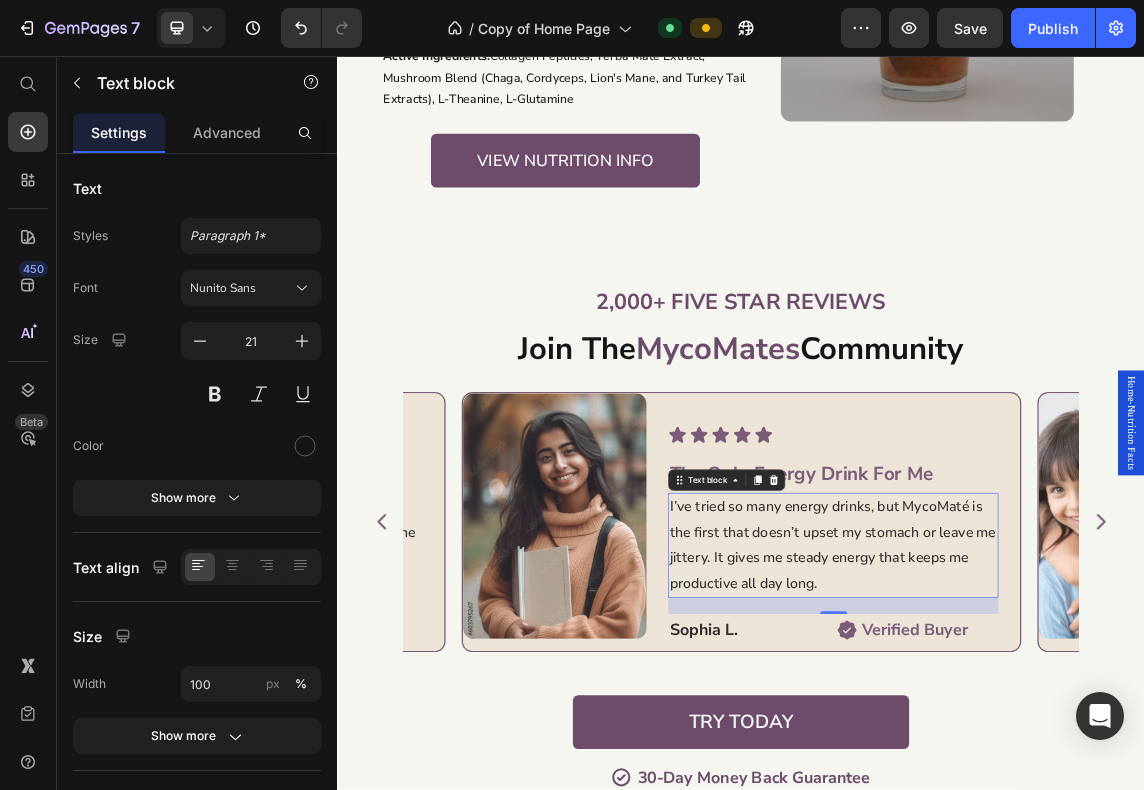click on "I’ve tried so many energy drinks, but MycoMaté is the first that doesn’t upset my stomach or leave me jittery. It gives me steady energy that keeps me productive all day long." at bounding box center [1073, 783] 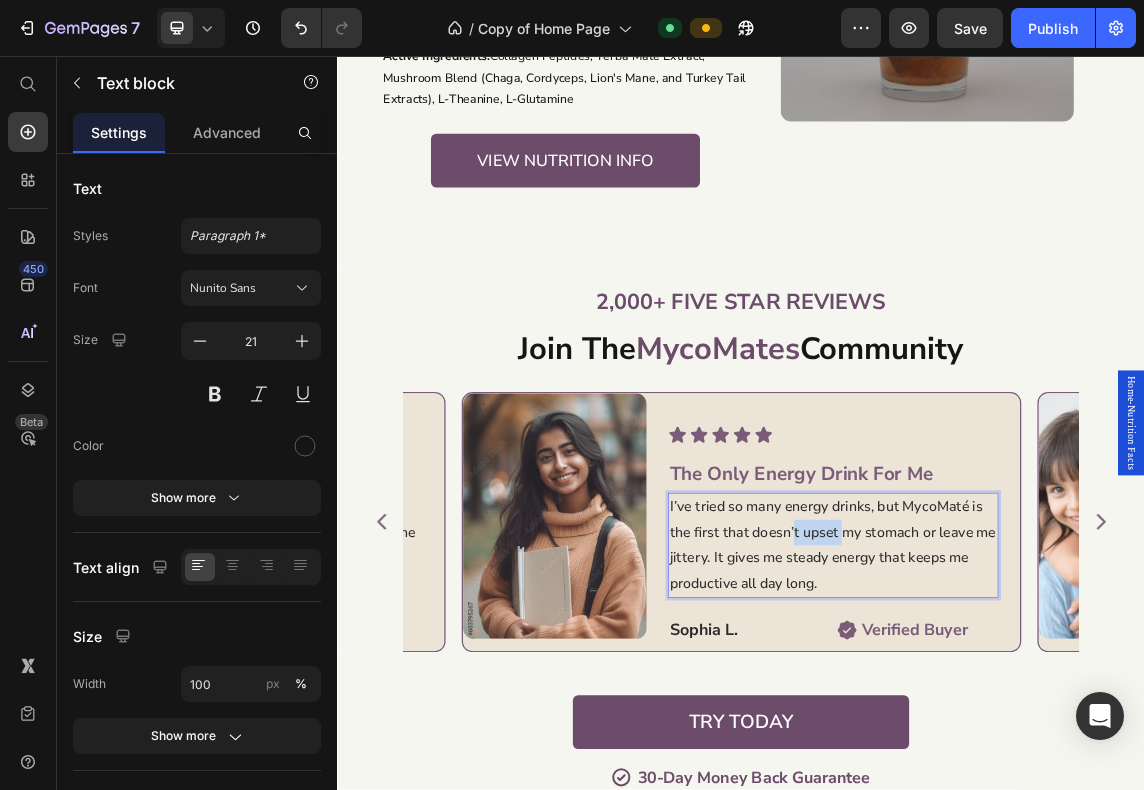 drag, startPoint x: 1076, startPoint y: 770, endPoint x: 1007, endPoint y: 769, distance: 69.00725 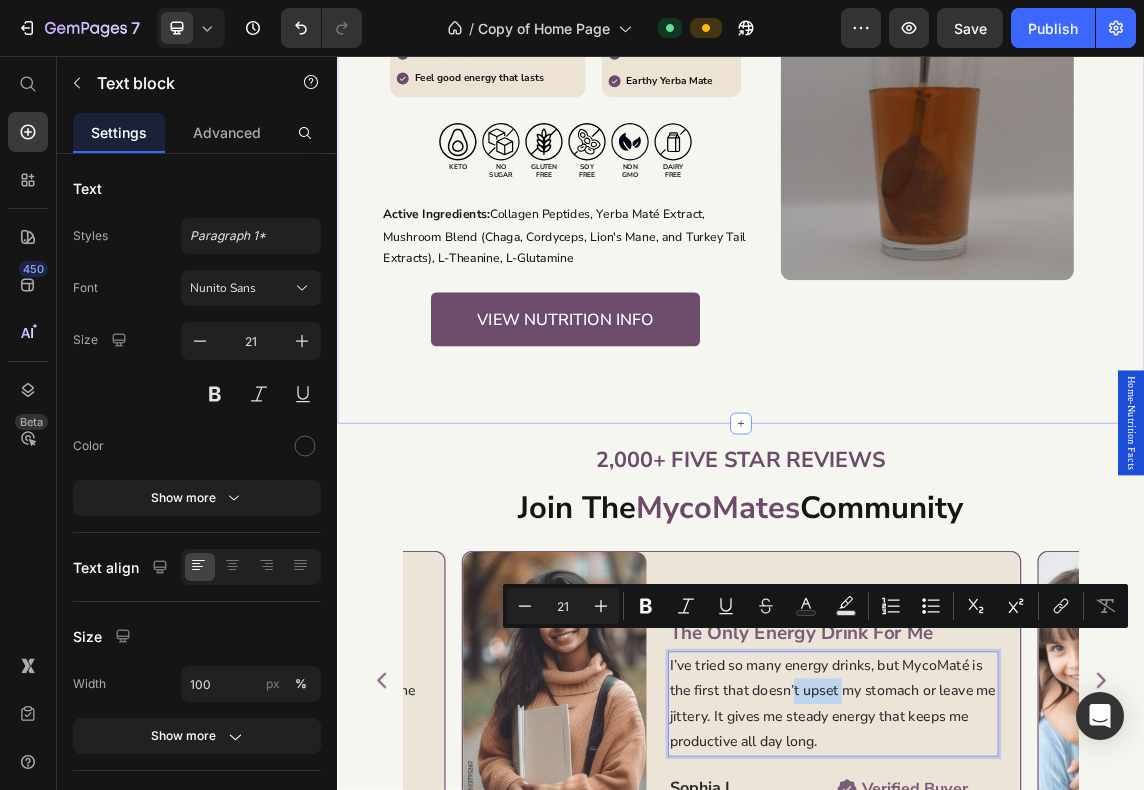 scroll, scrollTop: 1166, scrollLeft: 0, axis: vertical 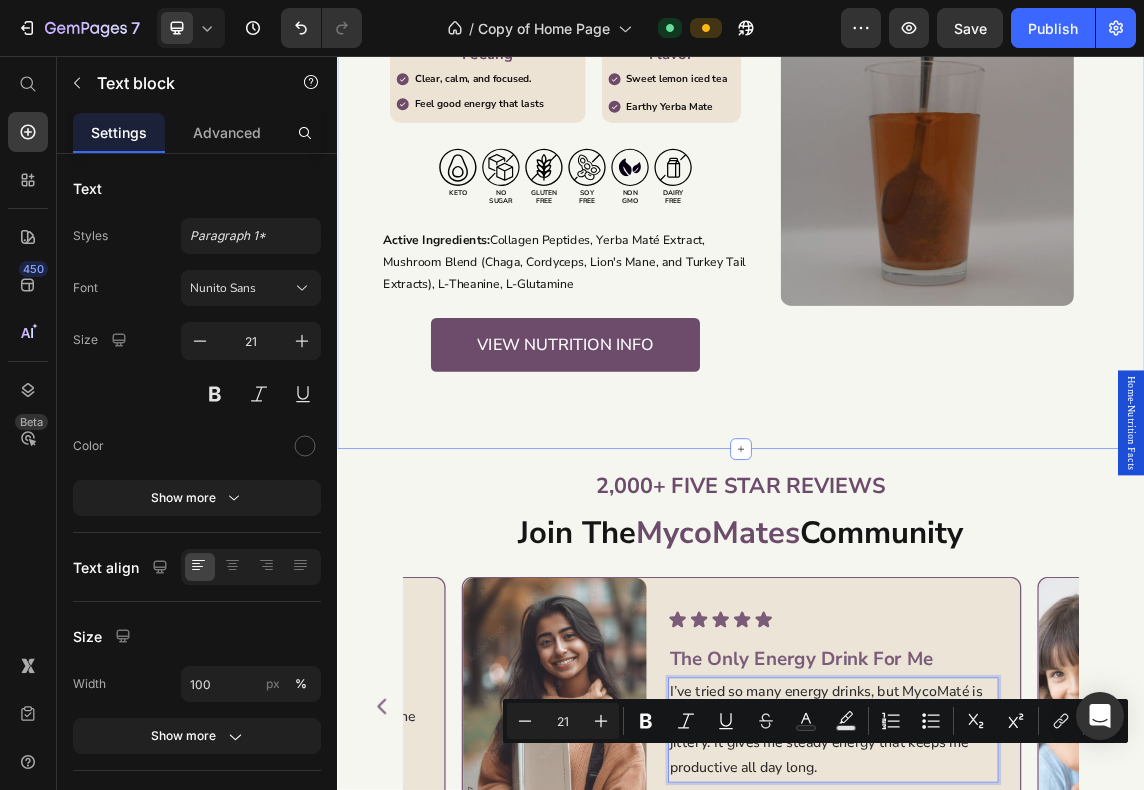 click on "Energy, Focus & Wellness All in One Sip Heading Ditch the jitters, boost your vitality, and feel the difference. Text Block Feeling Heading Clear, calm, and focused. Feel good energy that lasts Item List Row Flavor Heading Sweet lemon iced tea Earthy Yerba Mate Item List Row Row Icon keto   Text Block Icon no  sugar Text Block Icon Gluten Free Text Block Icon soy free Text Block Icon non gmo Text Block Icon dairy free Text Block Icon List Active Ingredients:  Collagen Peptides, Yerba Maté Extract, Mushroom Blend (Chaga, Cordyceps, Lion's Mane, and Turkey Tail Extracts), L-Theanine, L-Glutamine Text Block View nutrition info Button Row Image Row Section 5" at bounding box center [937, 187] 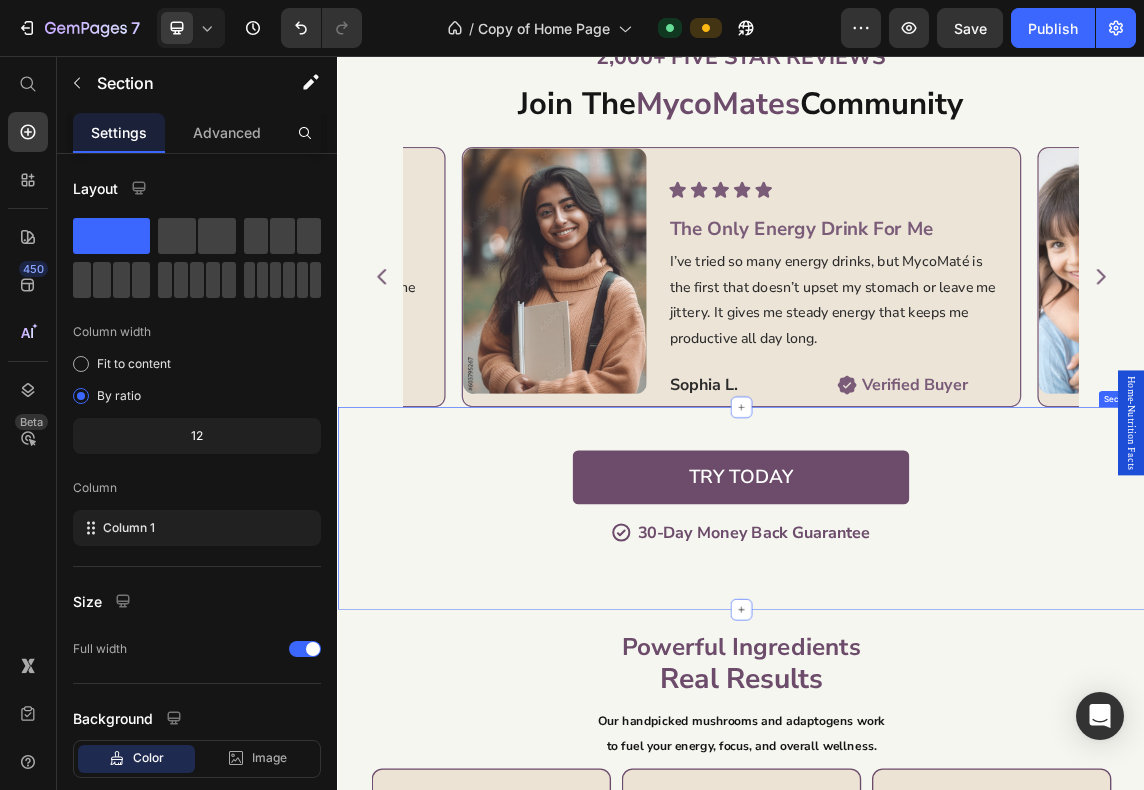 scroll, scrollTop: 2000, scrollLeft: 0, axis: vertical 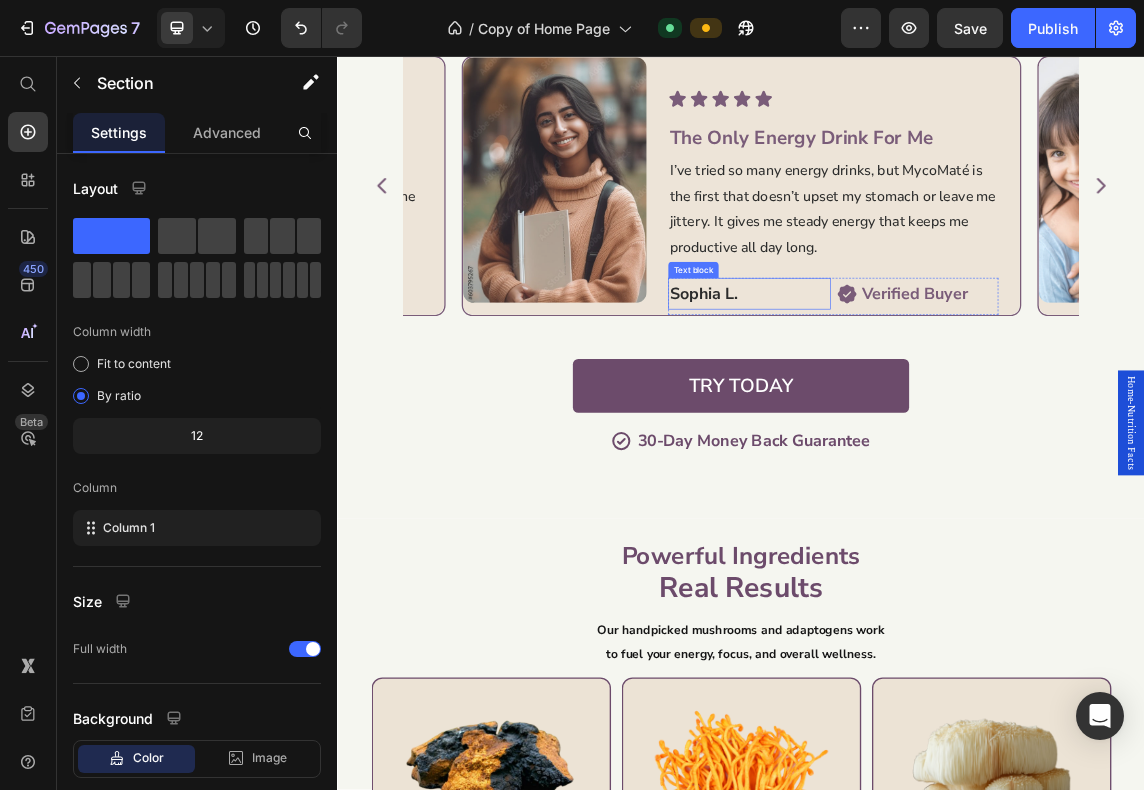 click on "[FIRST] [LAST]." at bounding box center [880, 409] 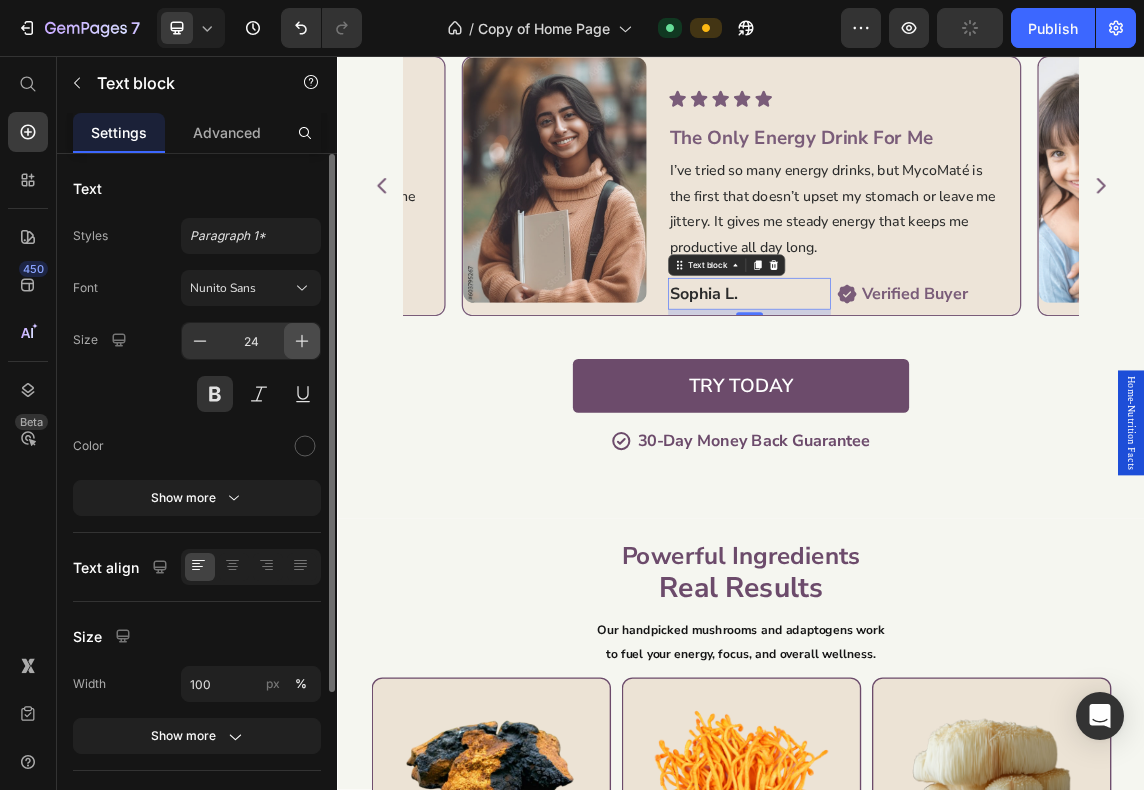 click 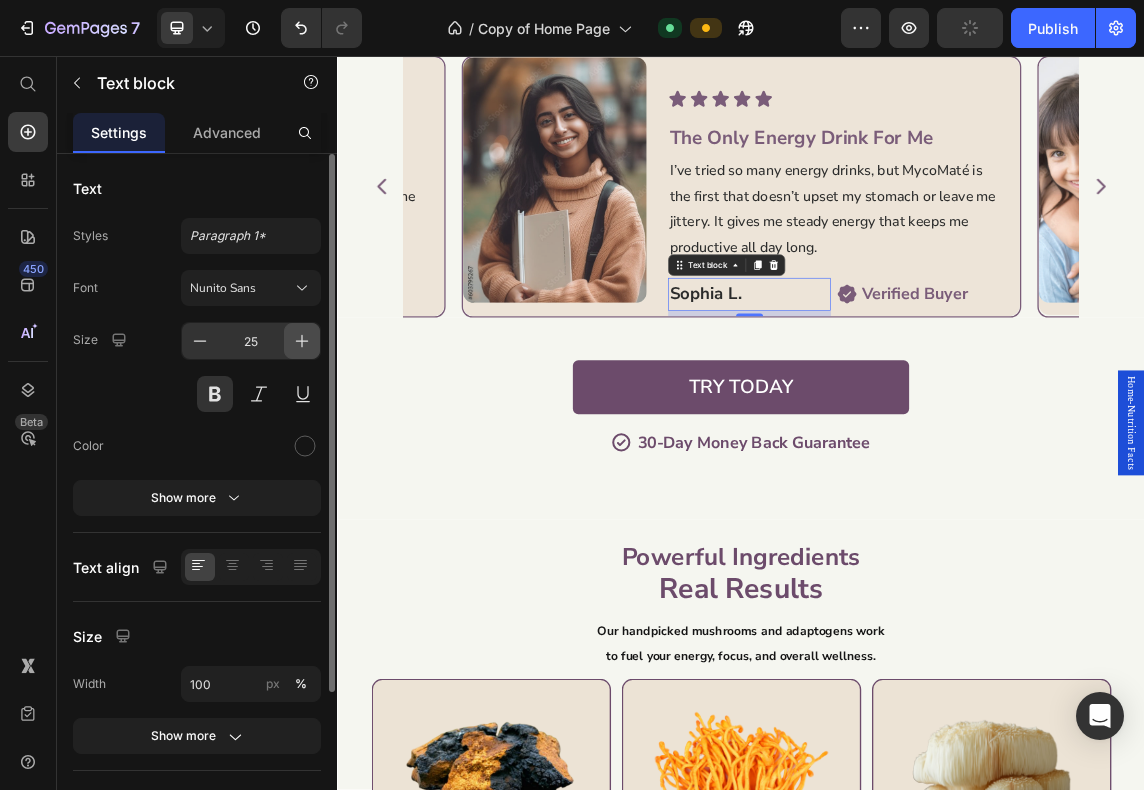 scroll, scrollTop: 2000, scrollLeft: 0, axis: vertical 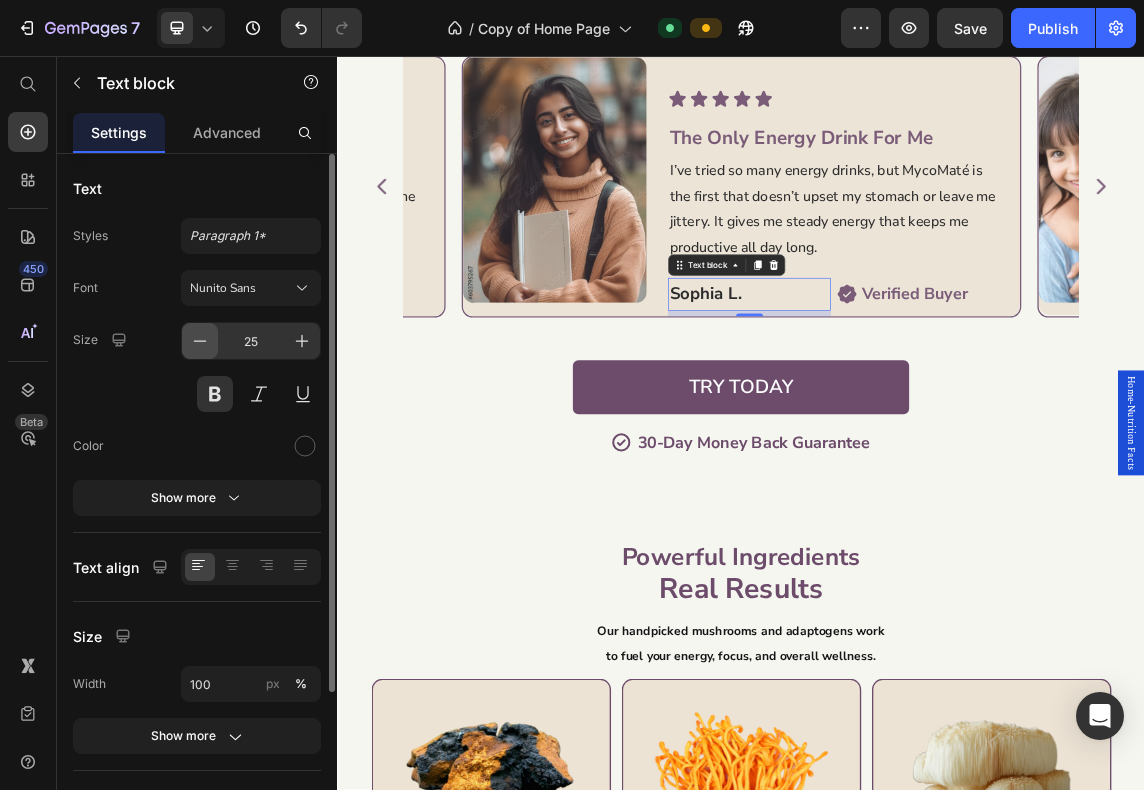 click 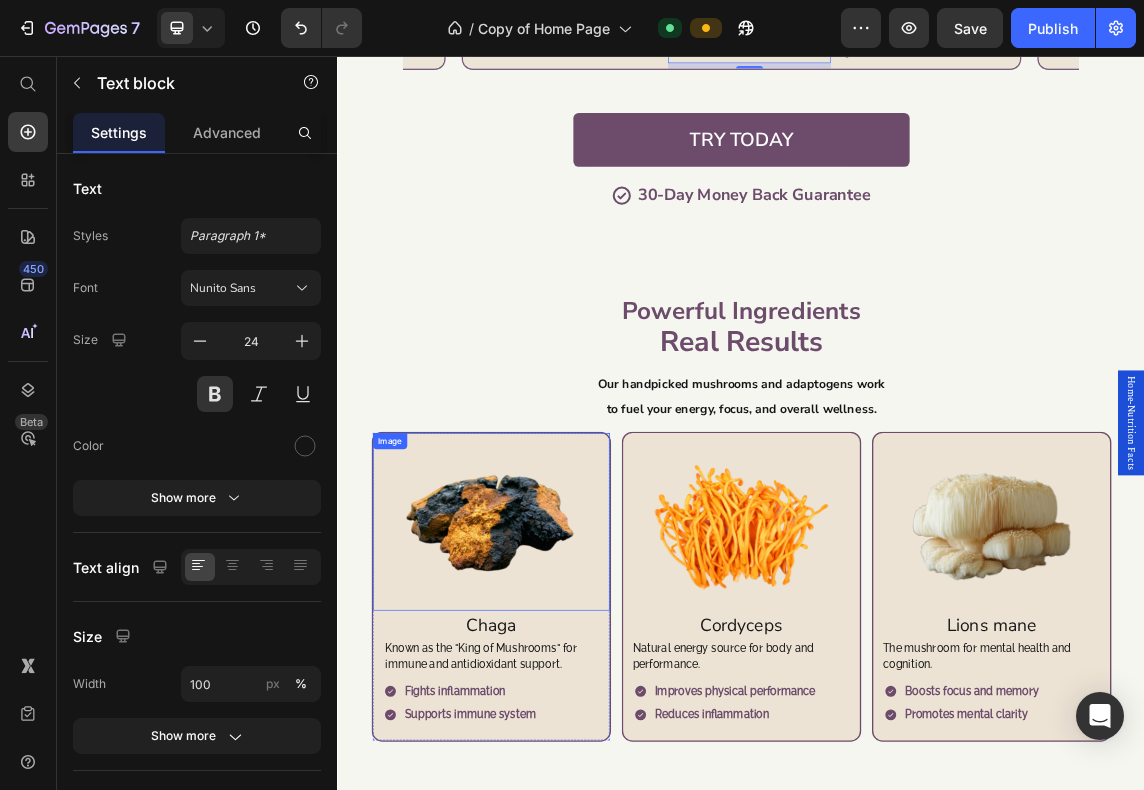 scroll, scrollTop: 2500, scrollLeft: 0, axis: vertical 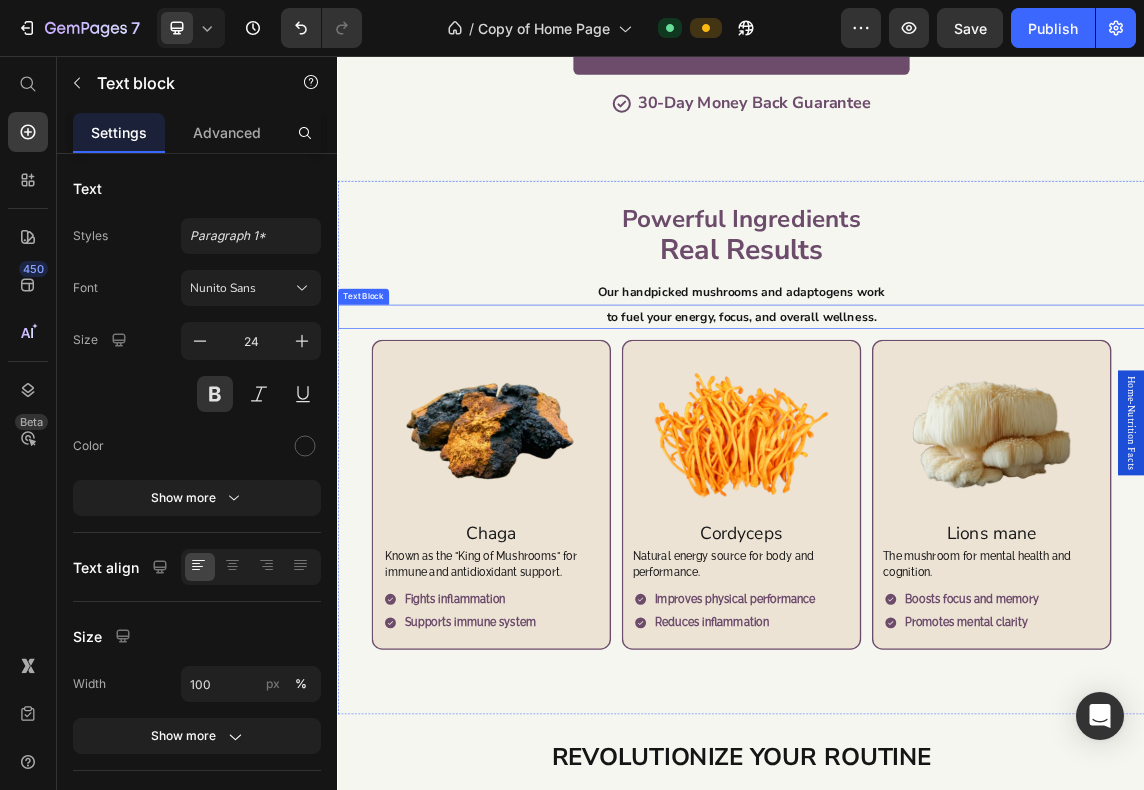 click on "to fuel your energy, focus, and overall wellness." at bounding box center [937, 445] 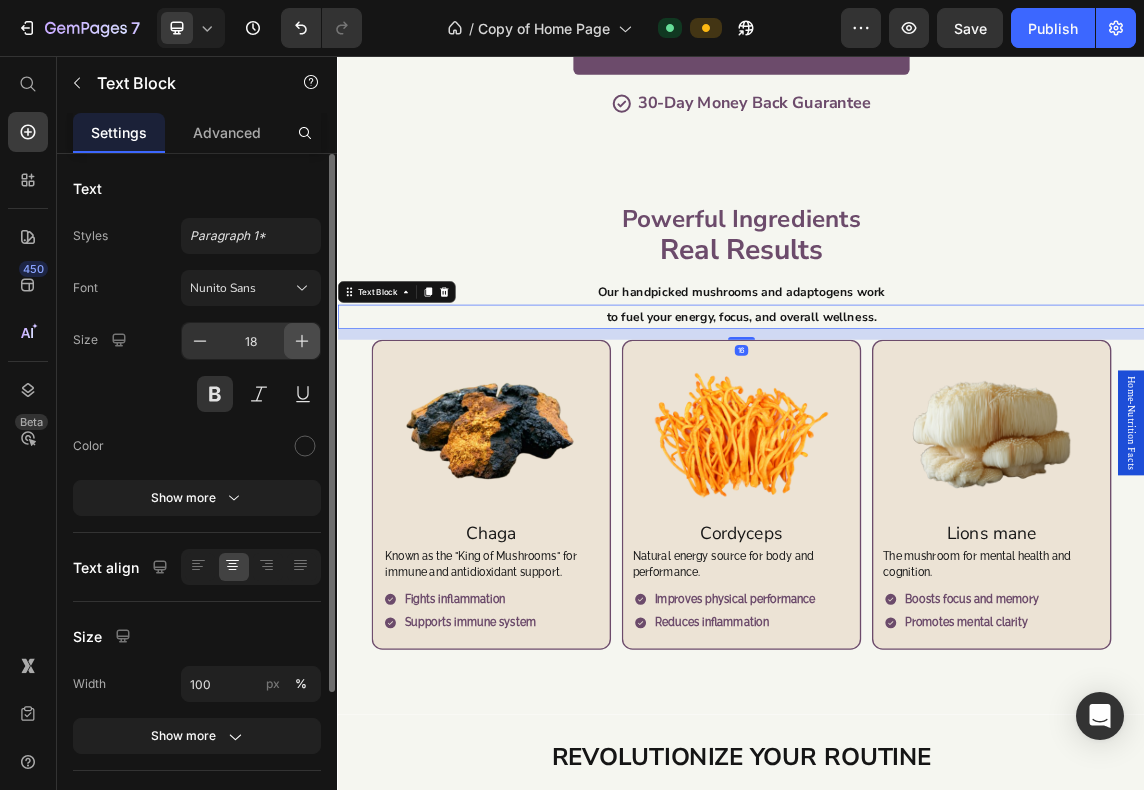 click 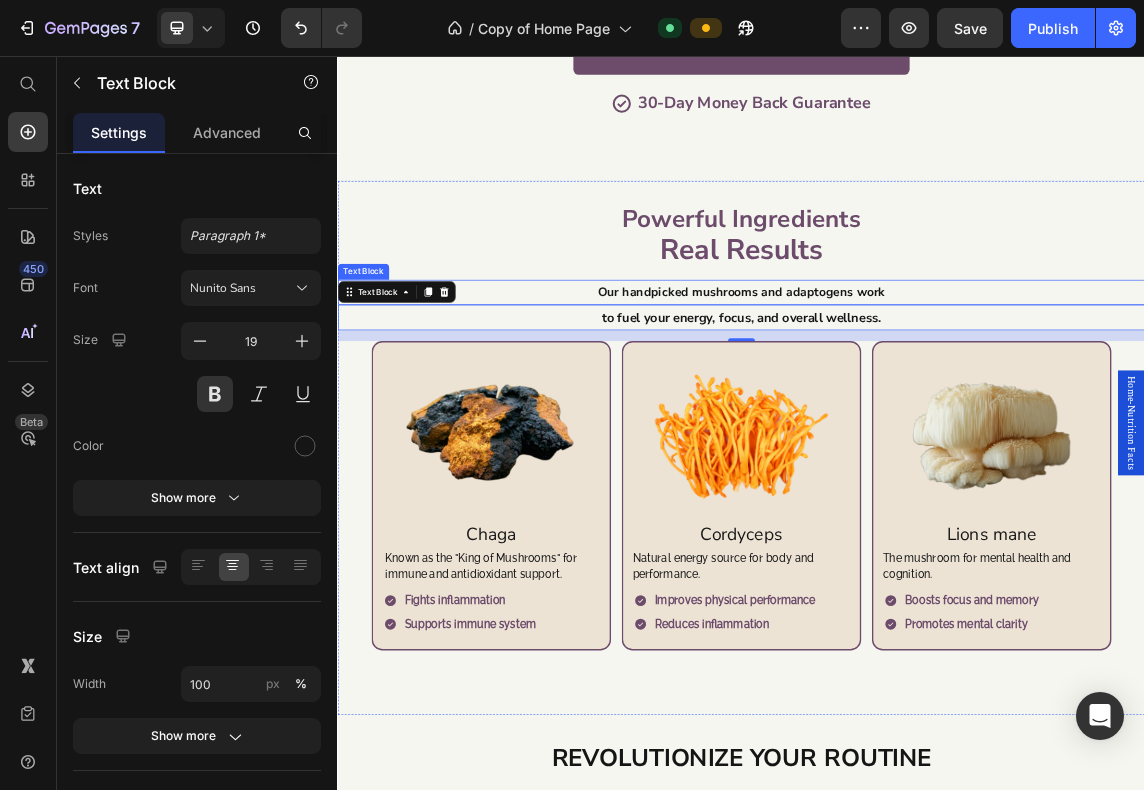 click on "Our handpicked mushrooms and adaptogens work" at bounding box center [937, 408] 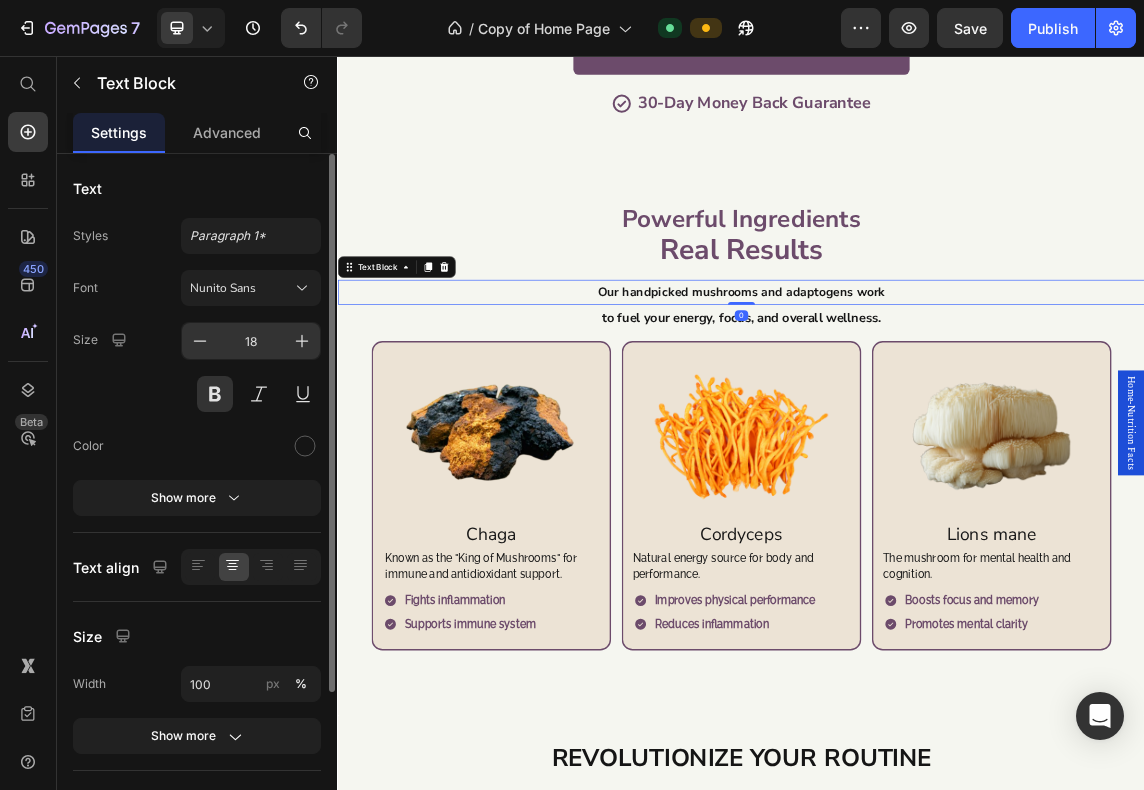click at bounding box center [302, 341] 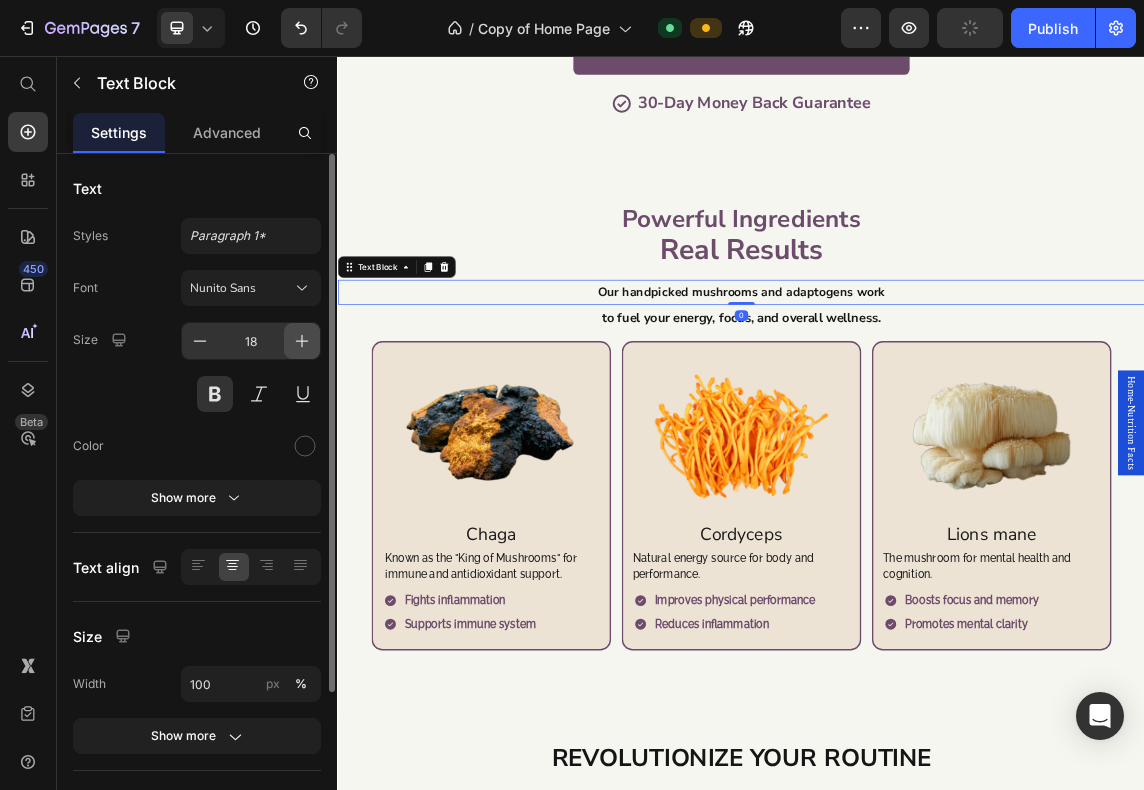 click 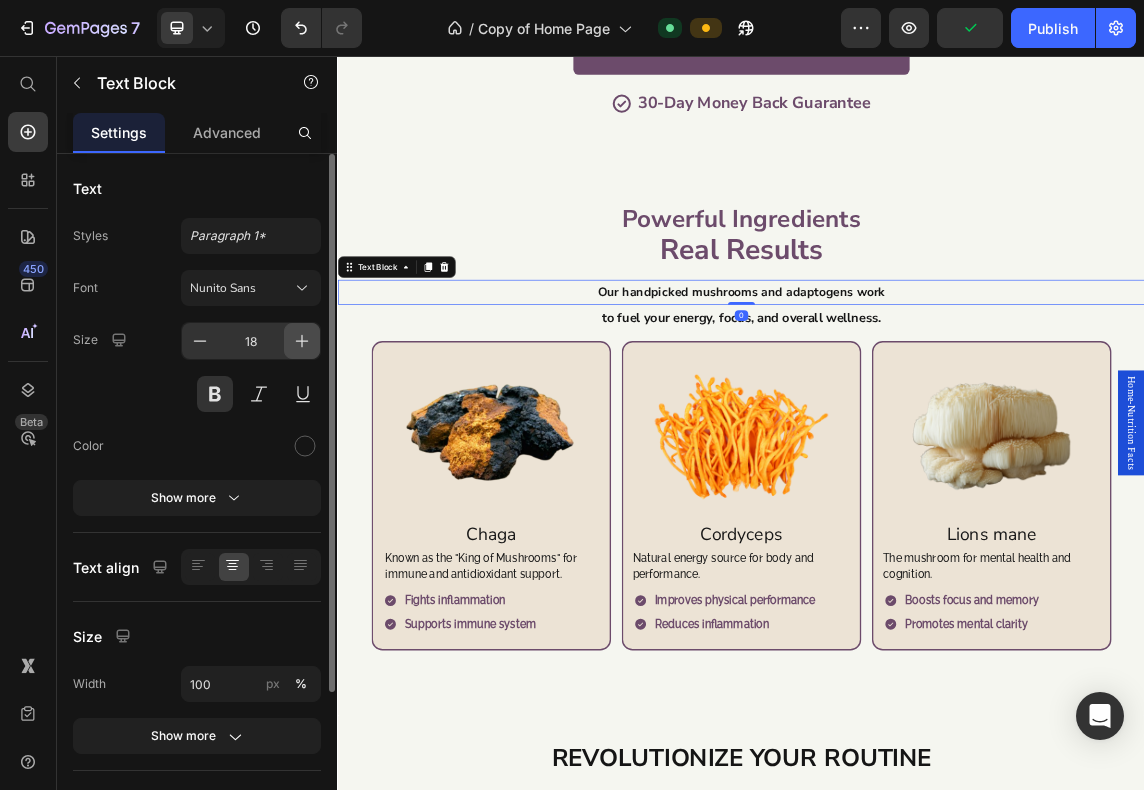 type on "19" 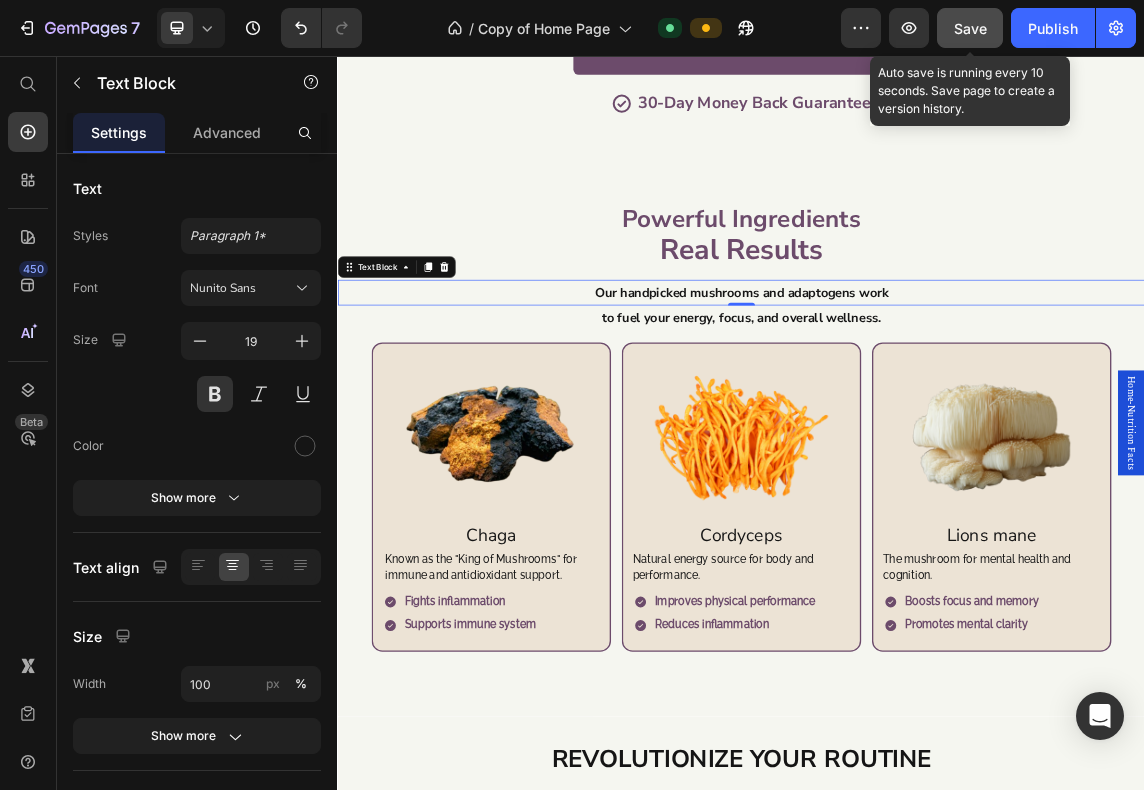 click on "Save" at bounding box center [970, 28] 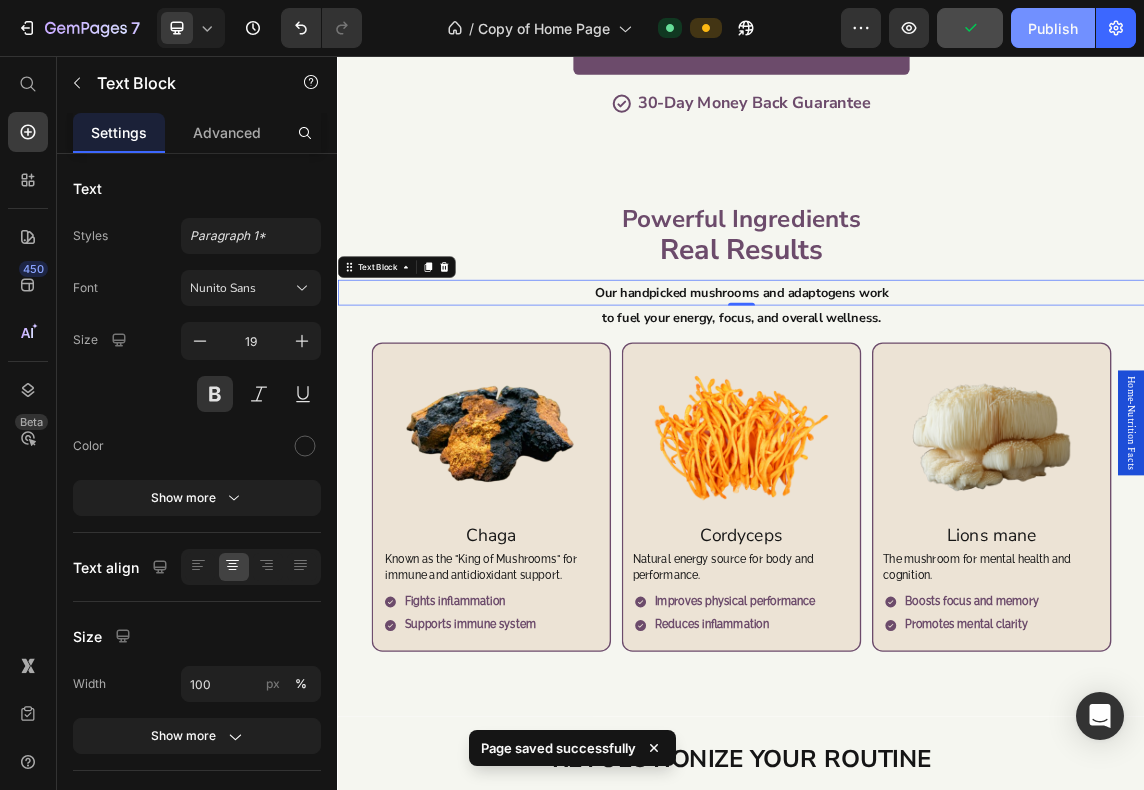 click on "Publish" at bounding box center [1053, 28] 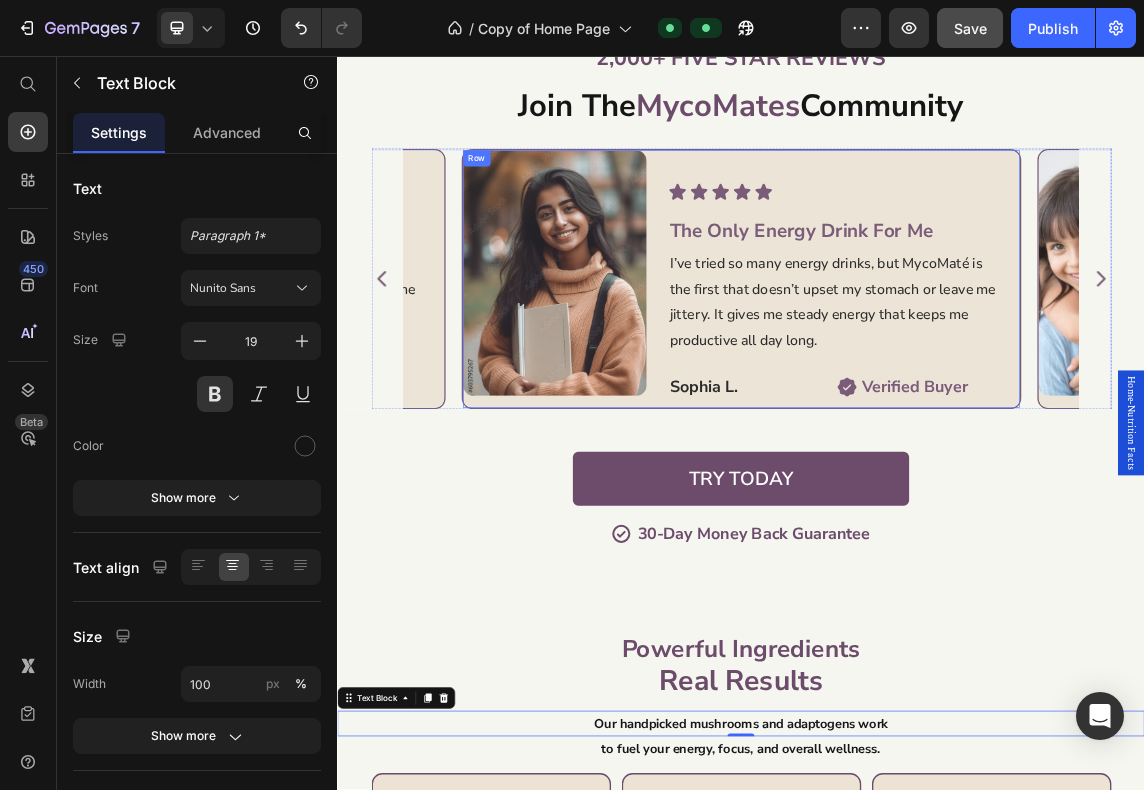 scroll, scrollTop: 1833, scrollLeft: 0, axis: vertical 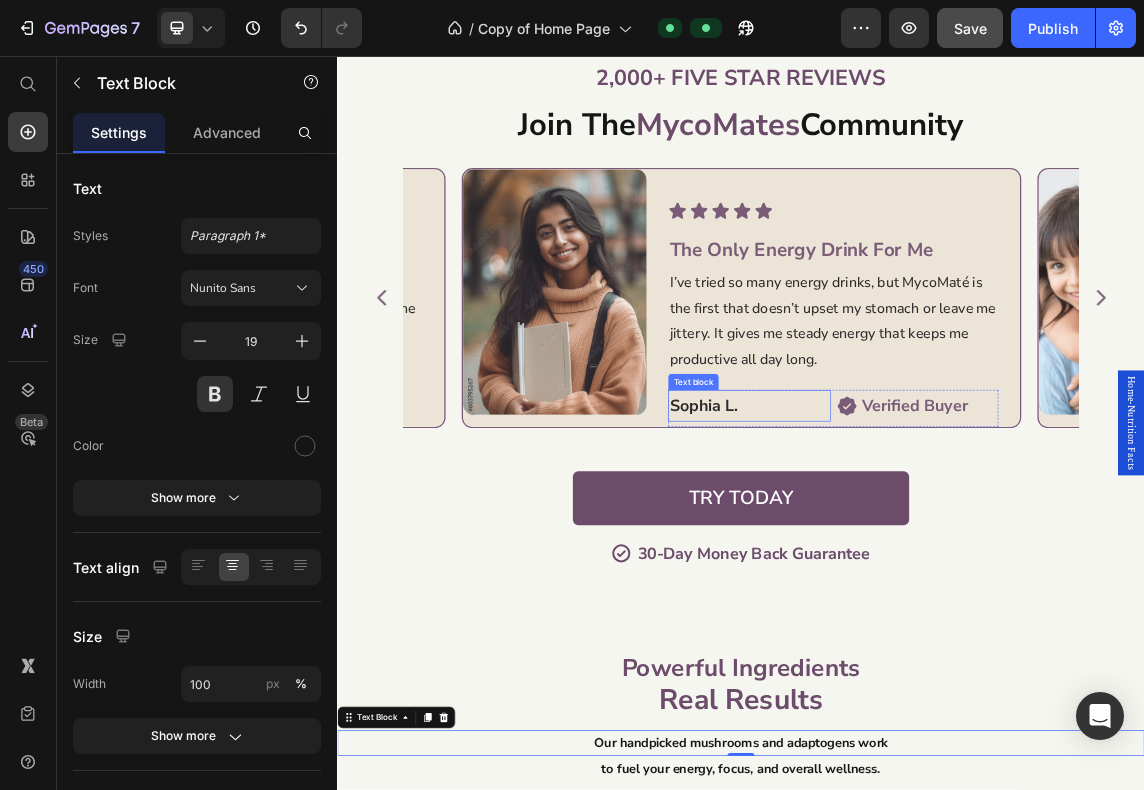 click on "Sophia L." at bounding box center (880, 576) 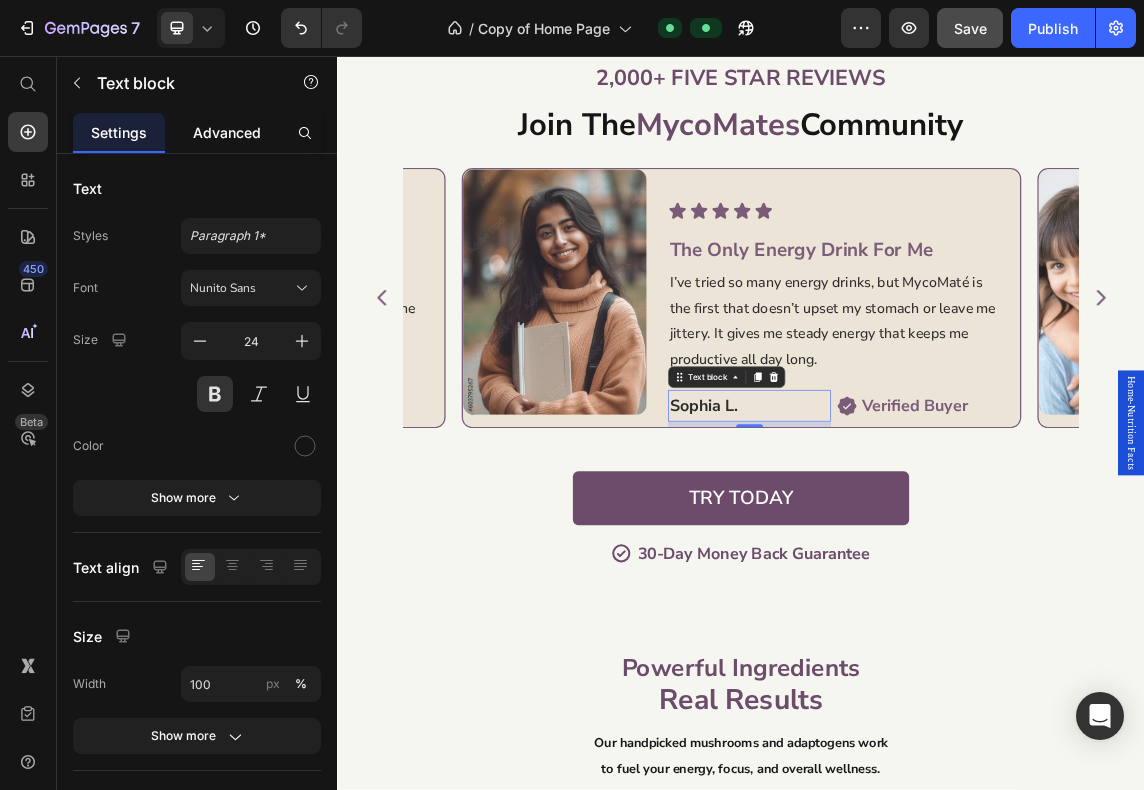 click on "Advanced" at bounding box center [227, 132] 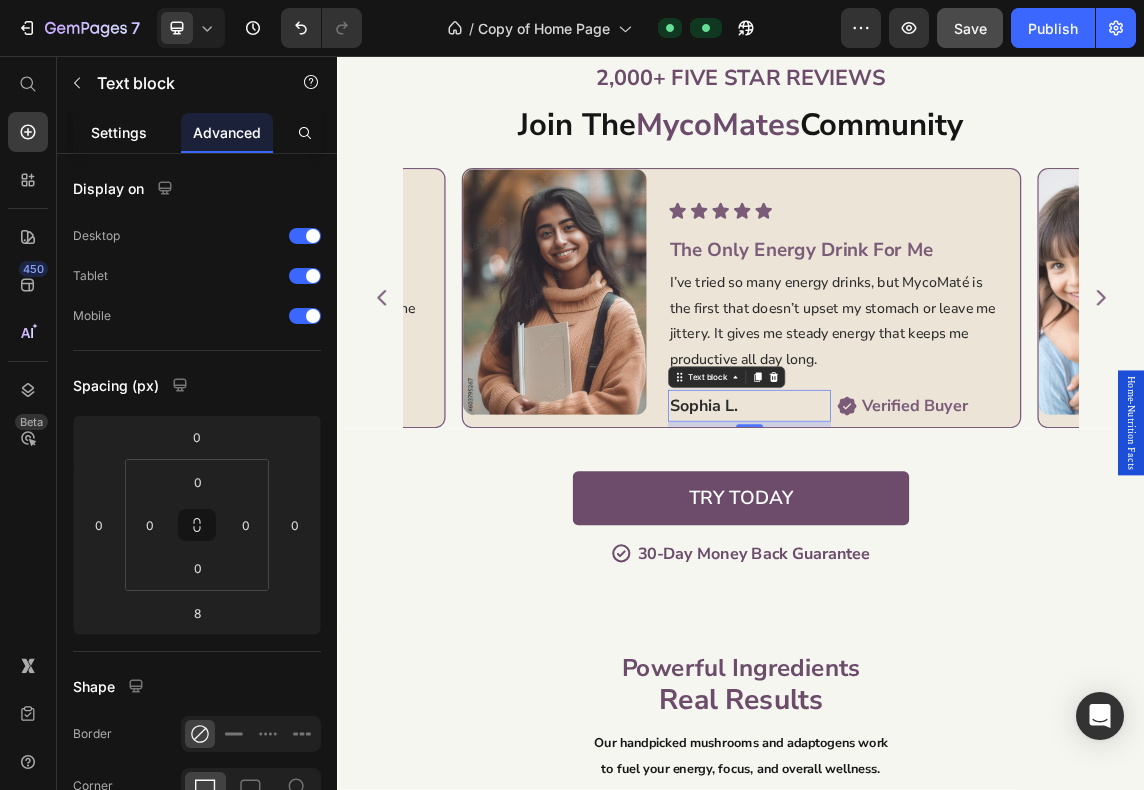 click on "Settings" at bounding box center (119, 132) 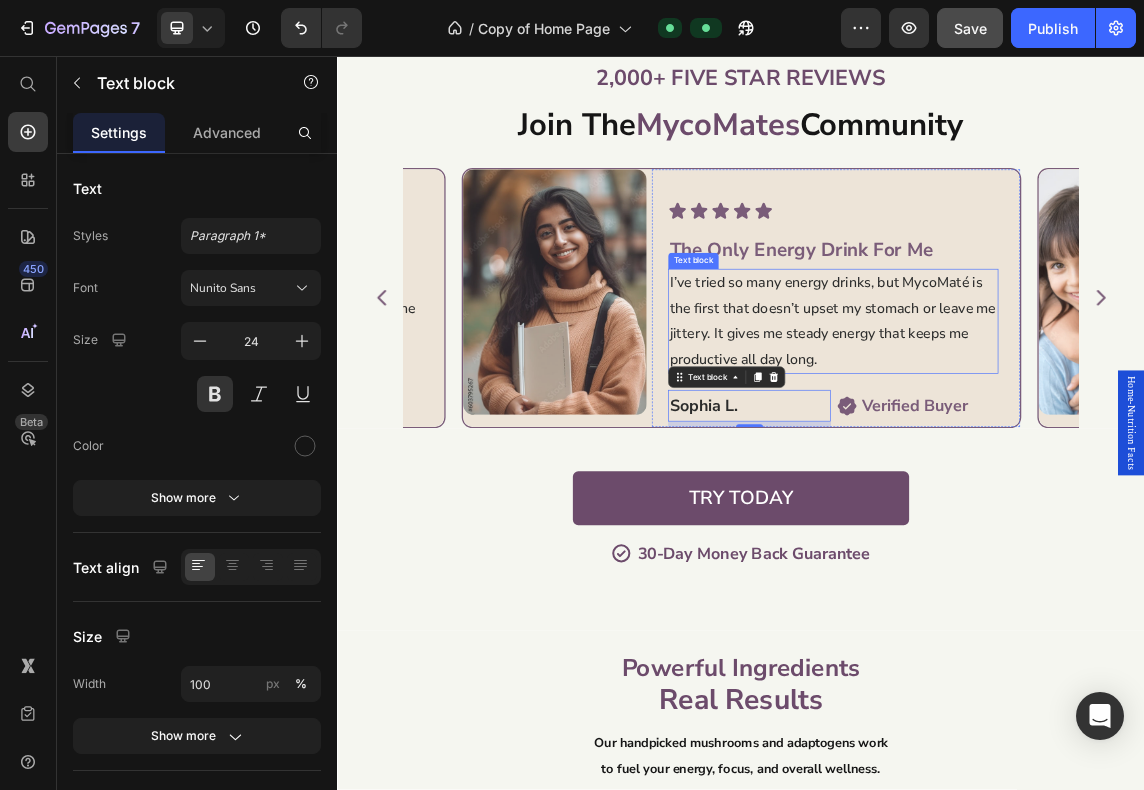 click on "I’ve tried so many energy drinks, but MycoMaté is the first that doesn’t upset my stomach or leave me jittery. It gives me steady energy that keeps me productive all day long." at bounding box center (1073, 450) 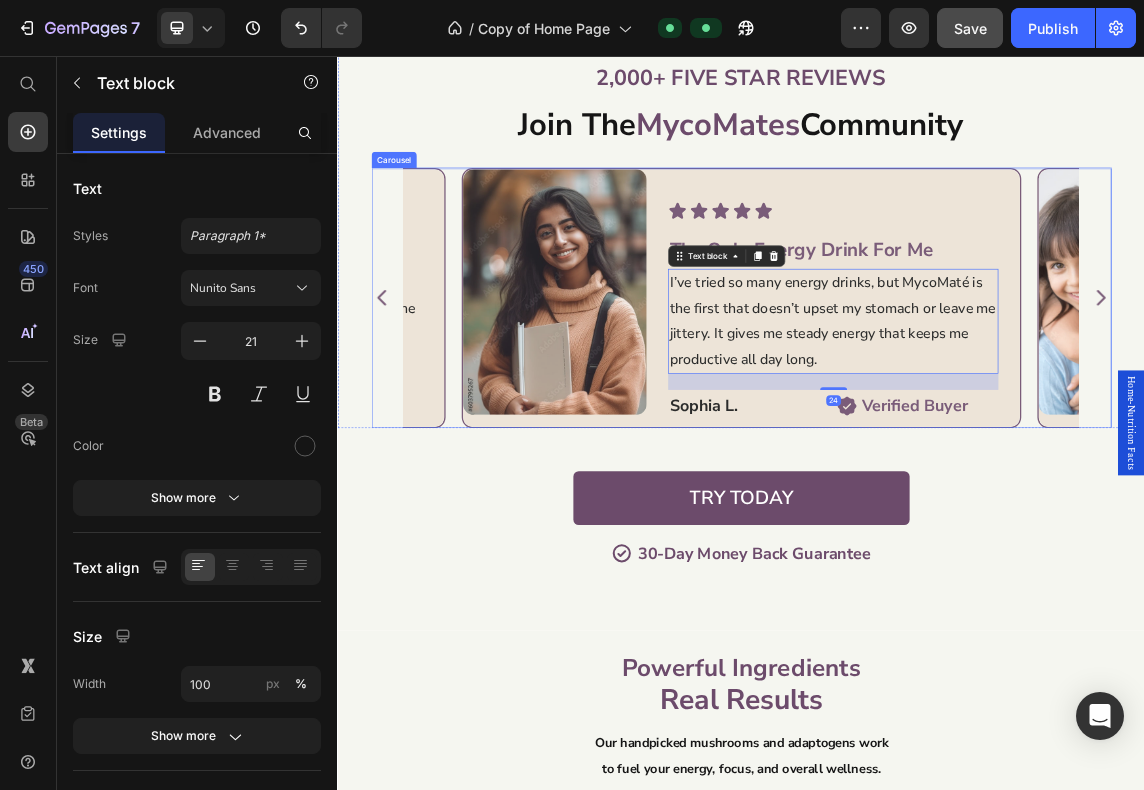click 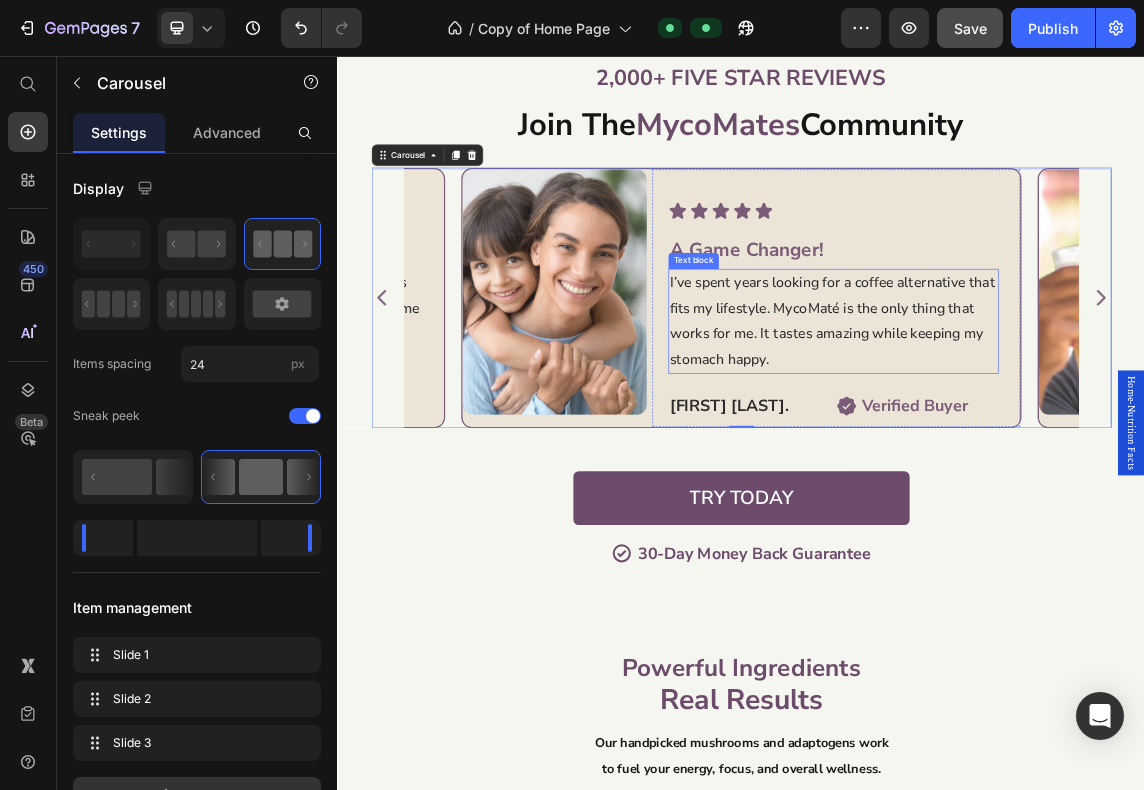 click on "I’ve spent years looking for a coffee alternative that fits my lifestyle. MycoMaté is the only thing that works for me. It tastes amazing while keeping my stomach happy." at bounding box center [1073, 450] 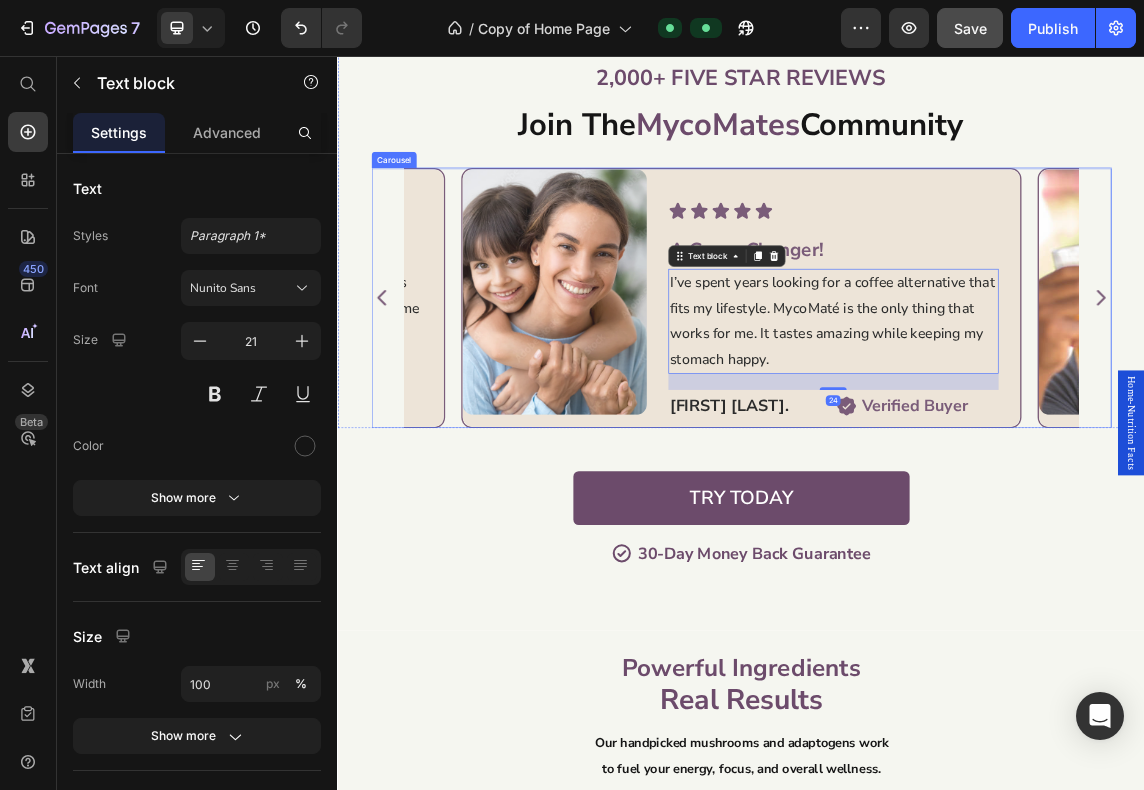 click 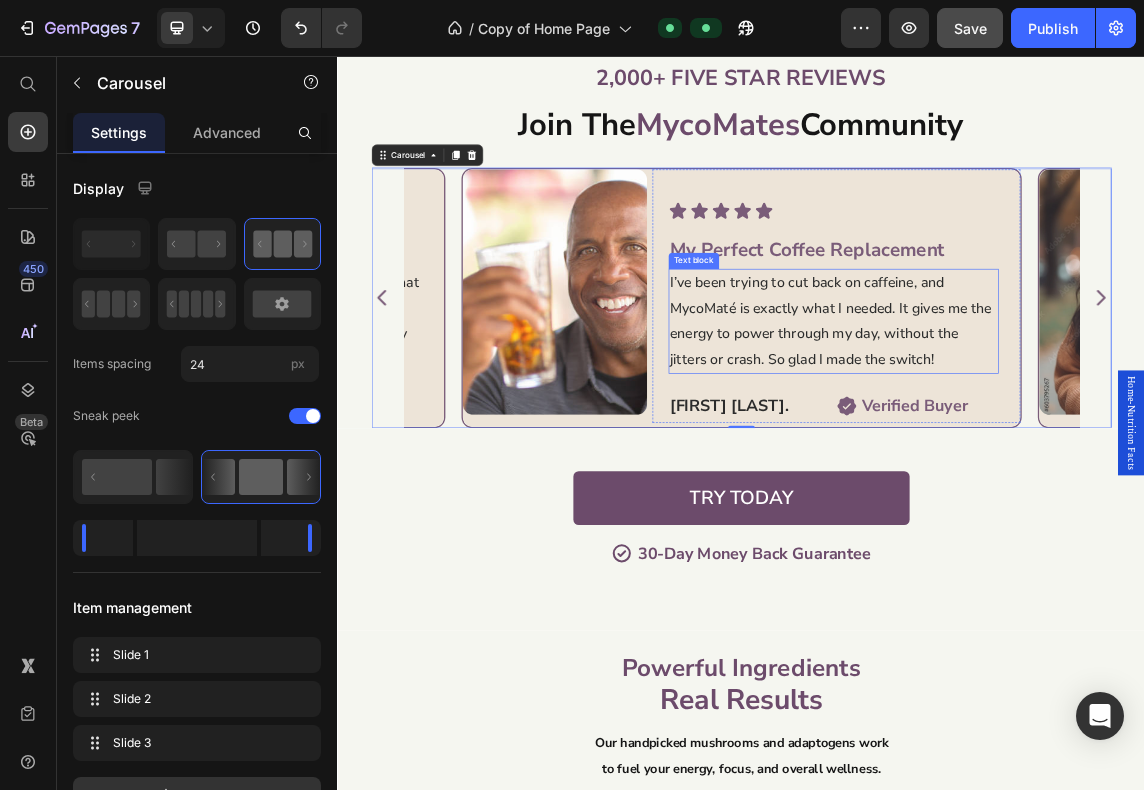 click on "I’ve been trying to cut back on caffeine, and MycoMaté is exactly what I needed. It gives me the energy to power through my day, without the jitters or crash. So glad I made the switch!" at bounding box center [1073, 450] 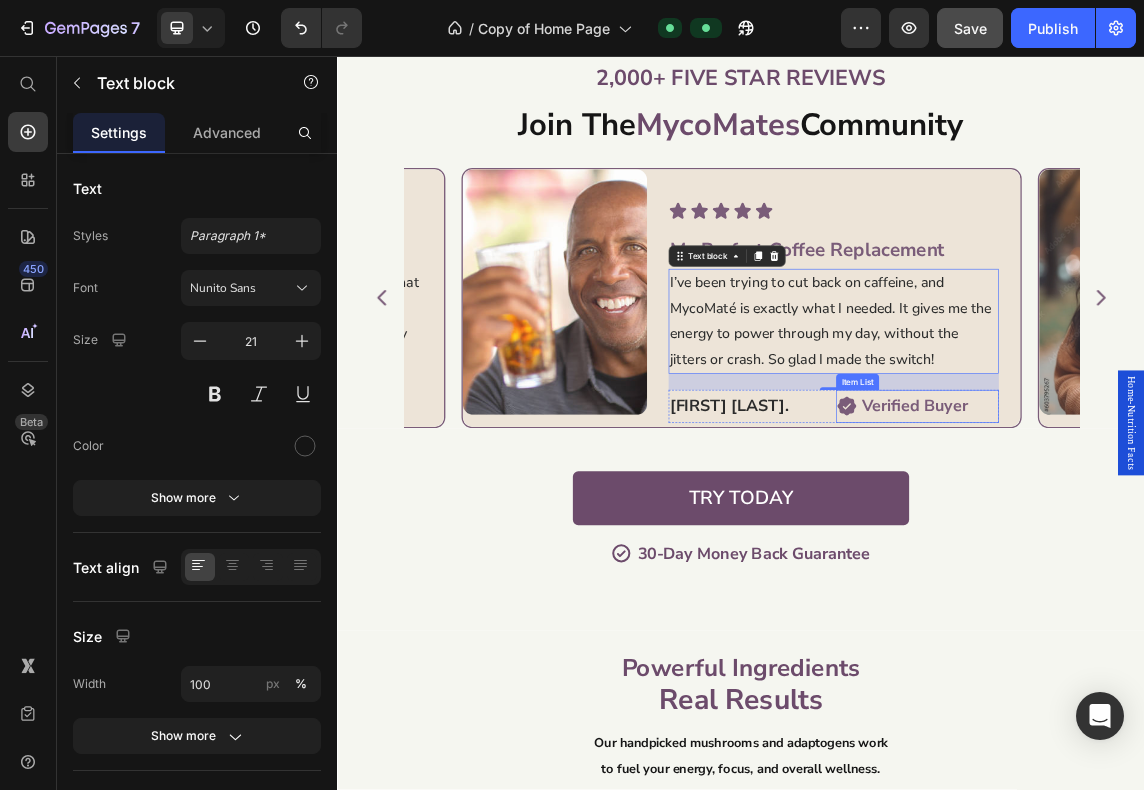 click on "Verified Buyer" at bounding box center [1195, 577] 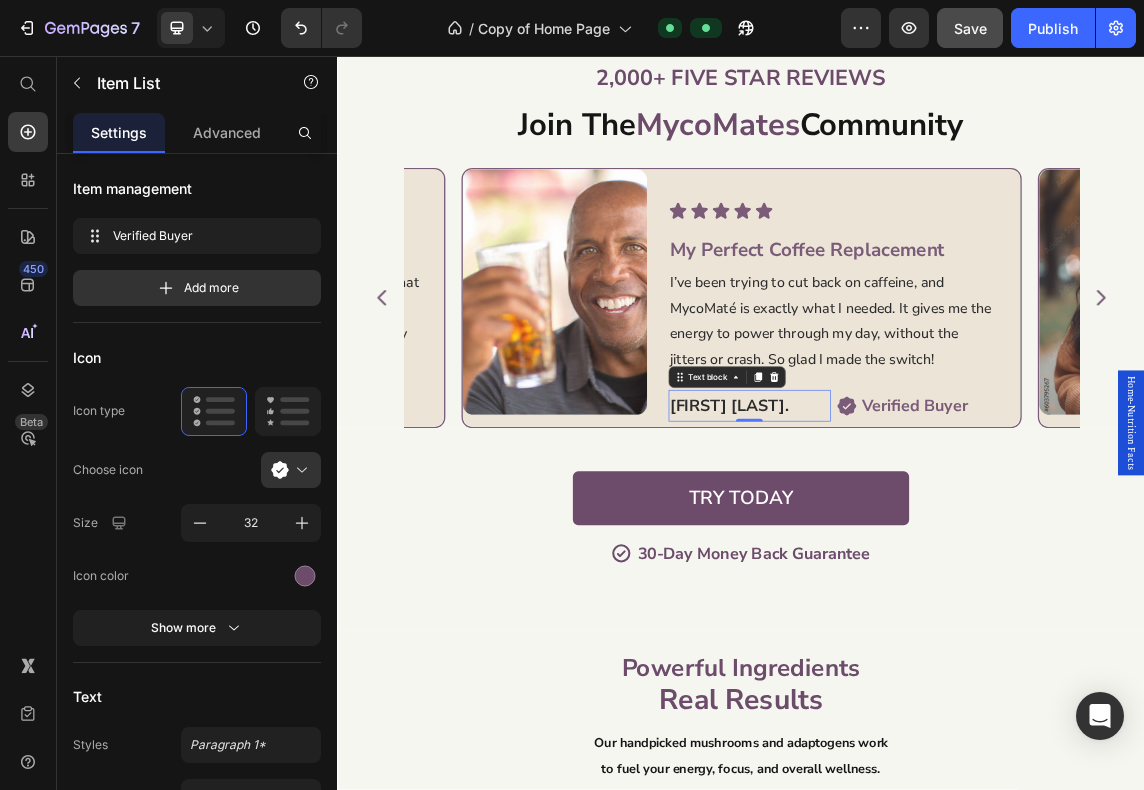 click on "Dan R." at bounding box center (918, 576) 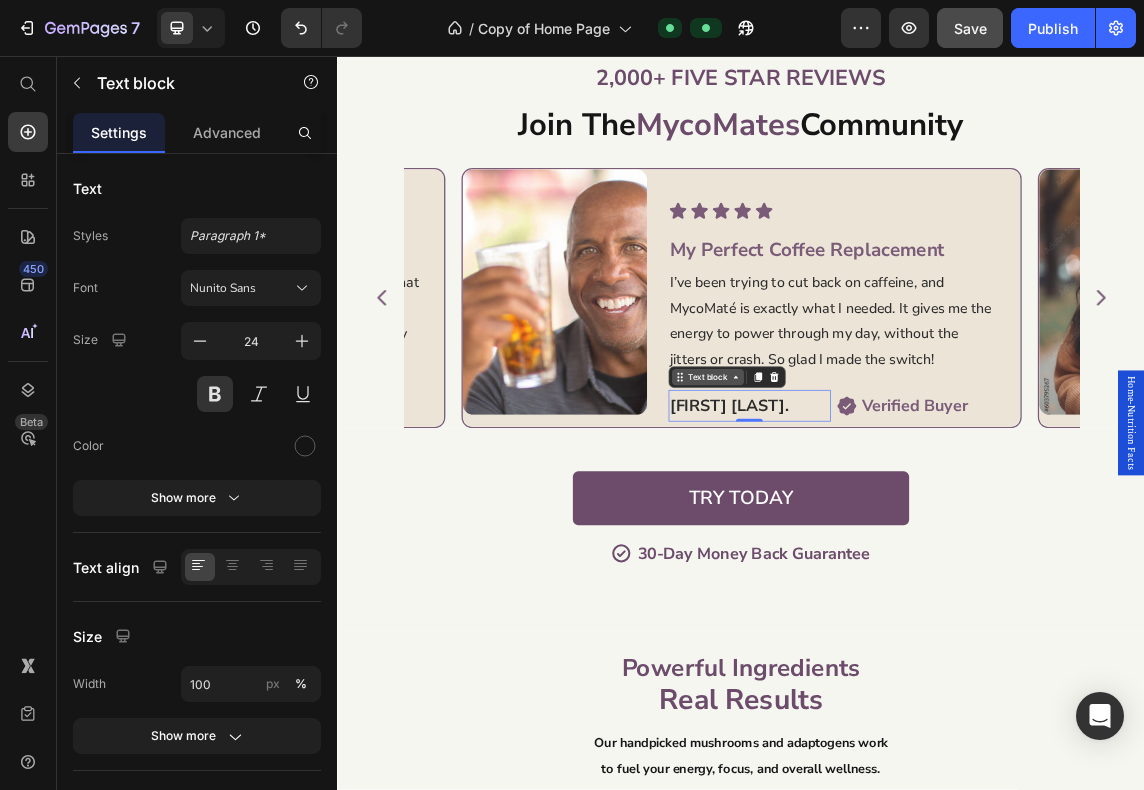 click on "Text block" at bounding box center [886, 534] 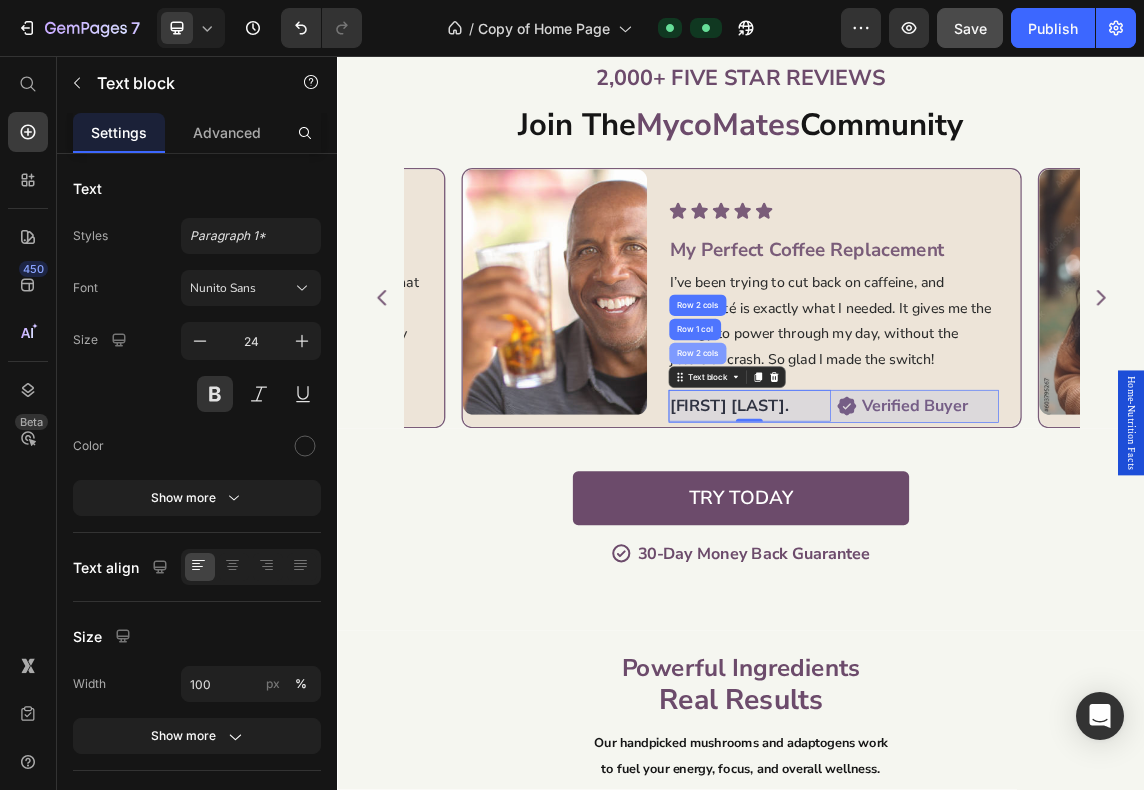 click on "Row 2 cols" at bounding box center [871, 499] 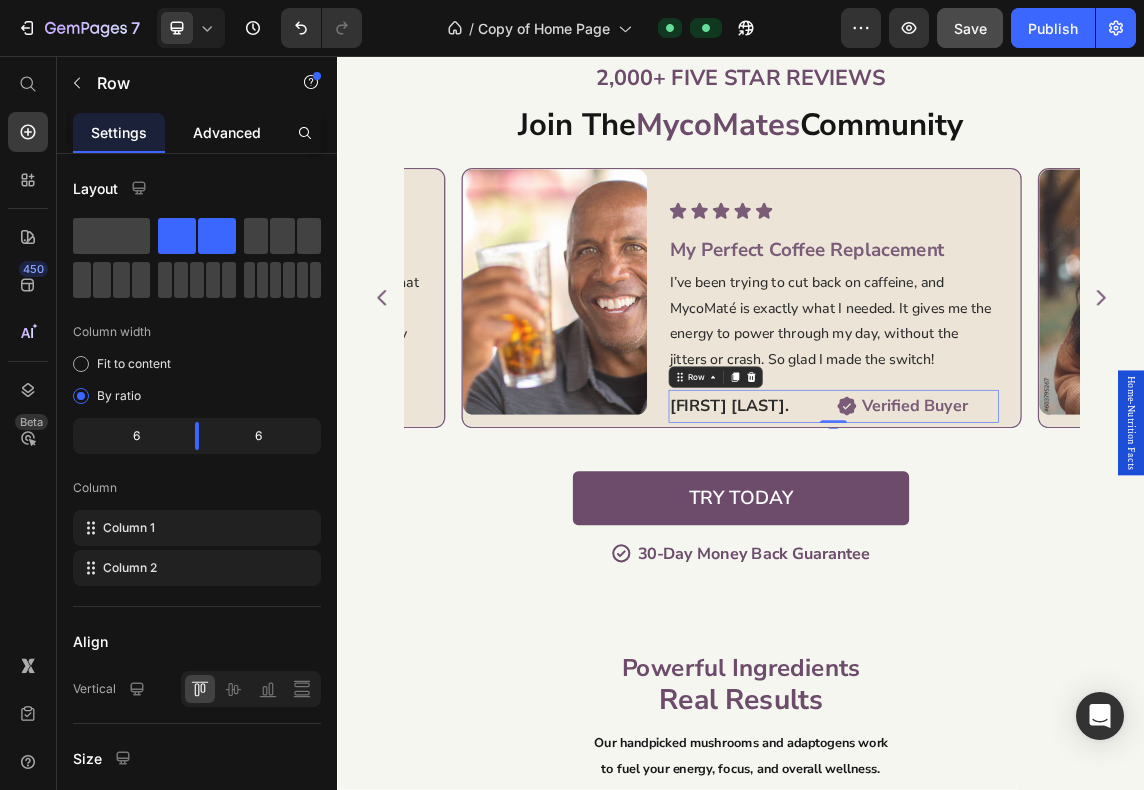 click on "Advanced" at bounding box center [227, 132] 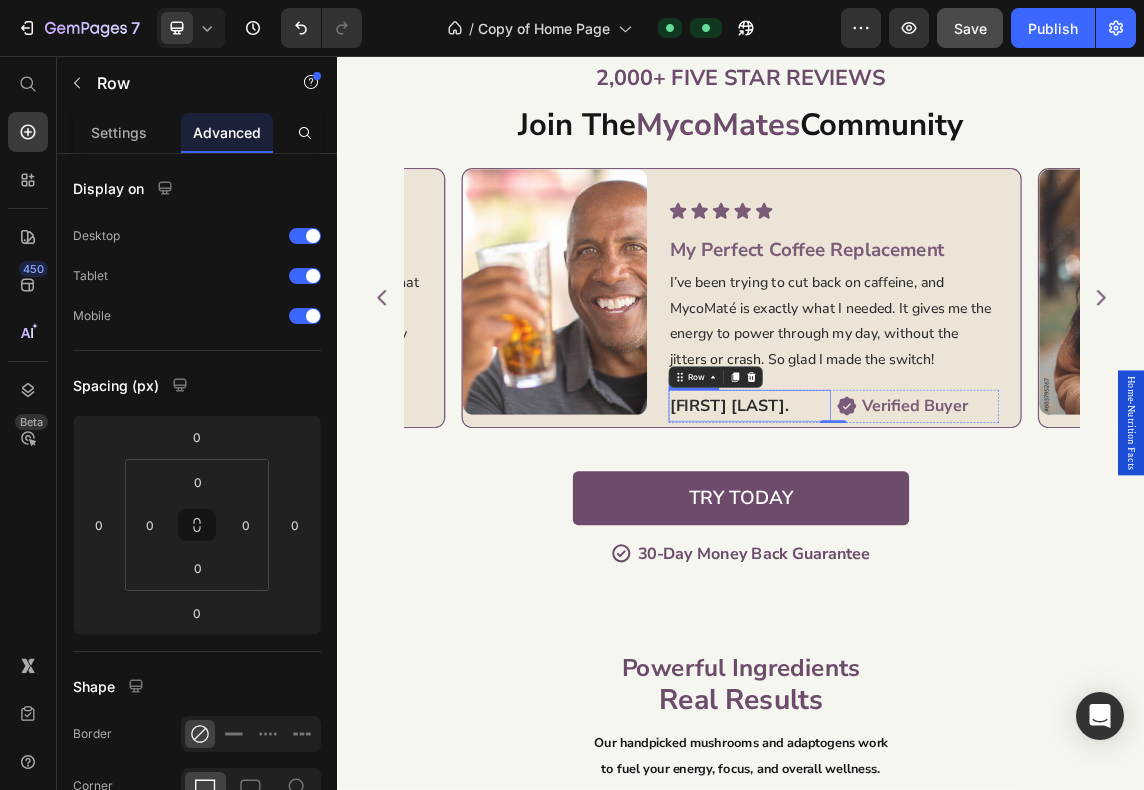 click on "Dan R." at bounding box center (918, 576) 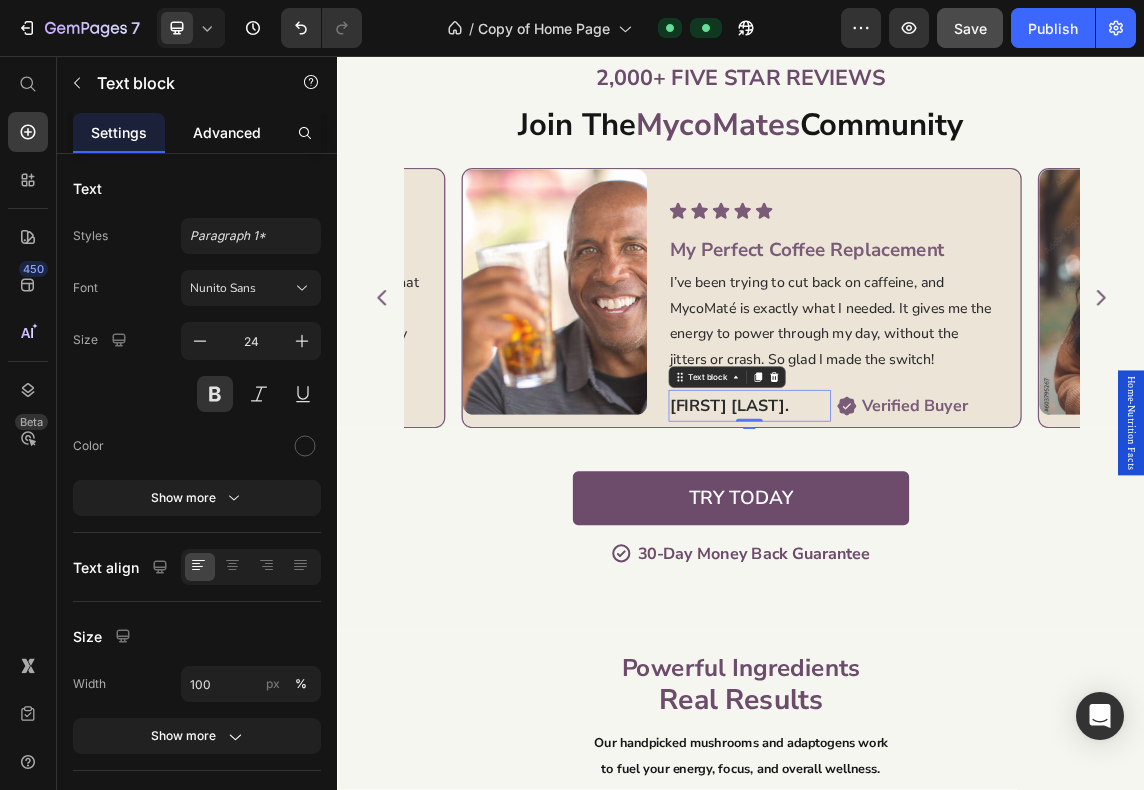 click on "Advanced" at bounding box center [227, 132] 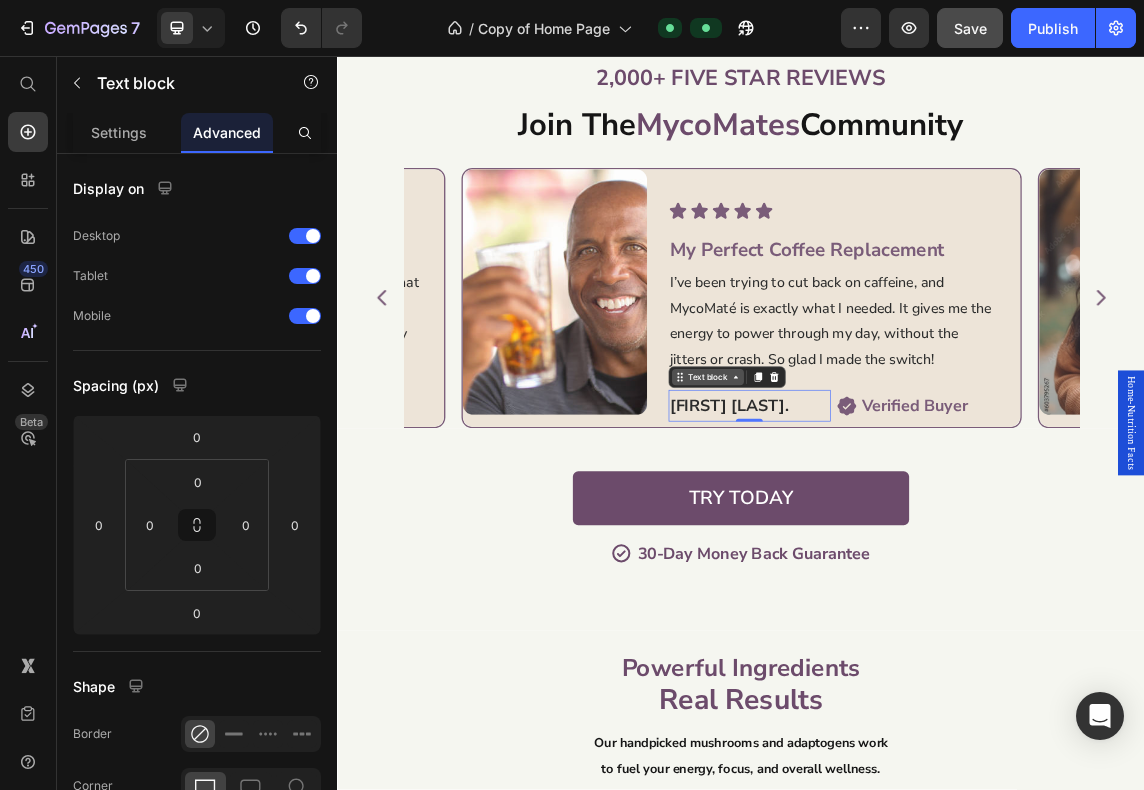 click on "Text block" at bounding box center (886, 534) 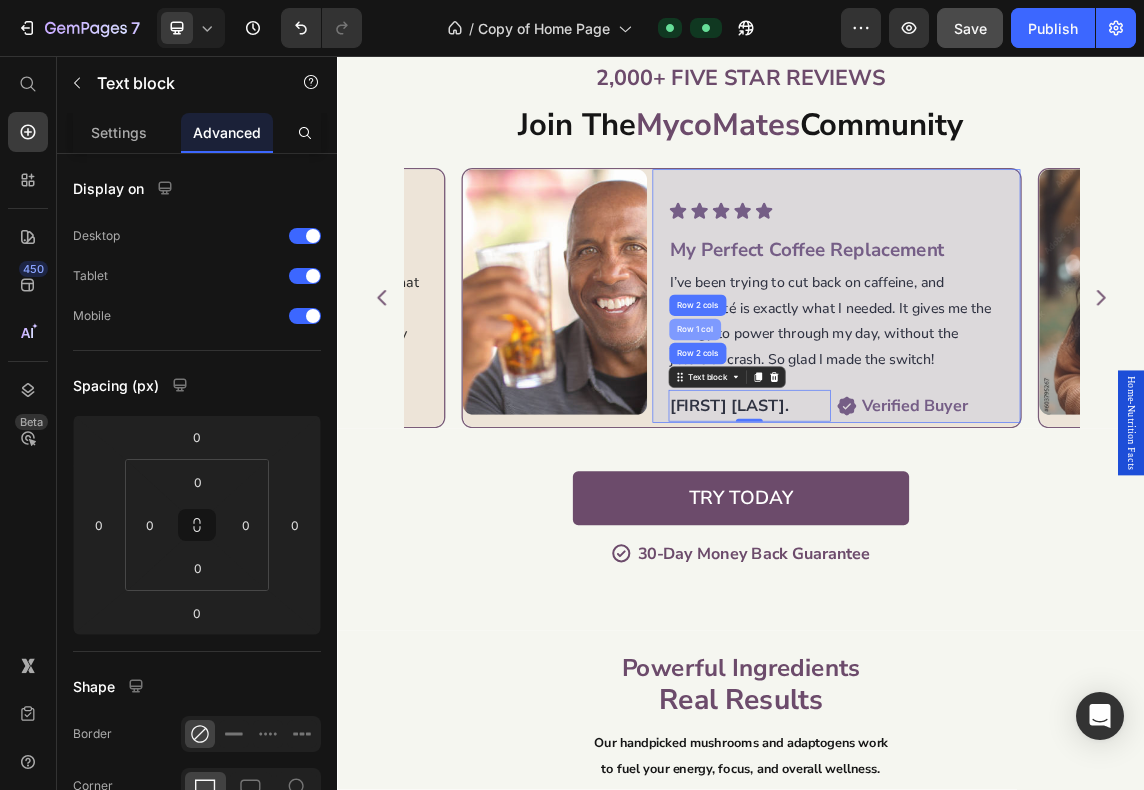 click on "Row 1 col" at bounding box center [867, 463] 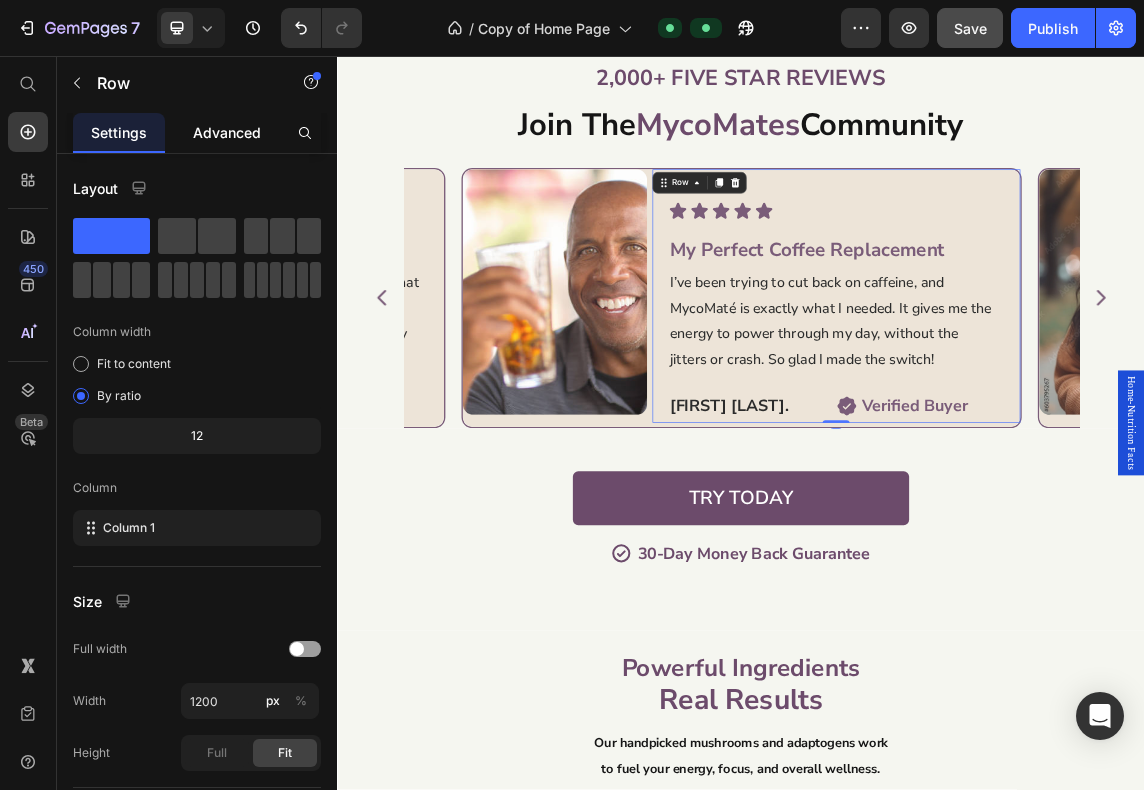 click on "Advanced" at bounding box center (227, 132) 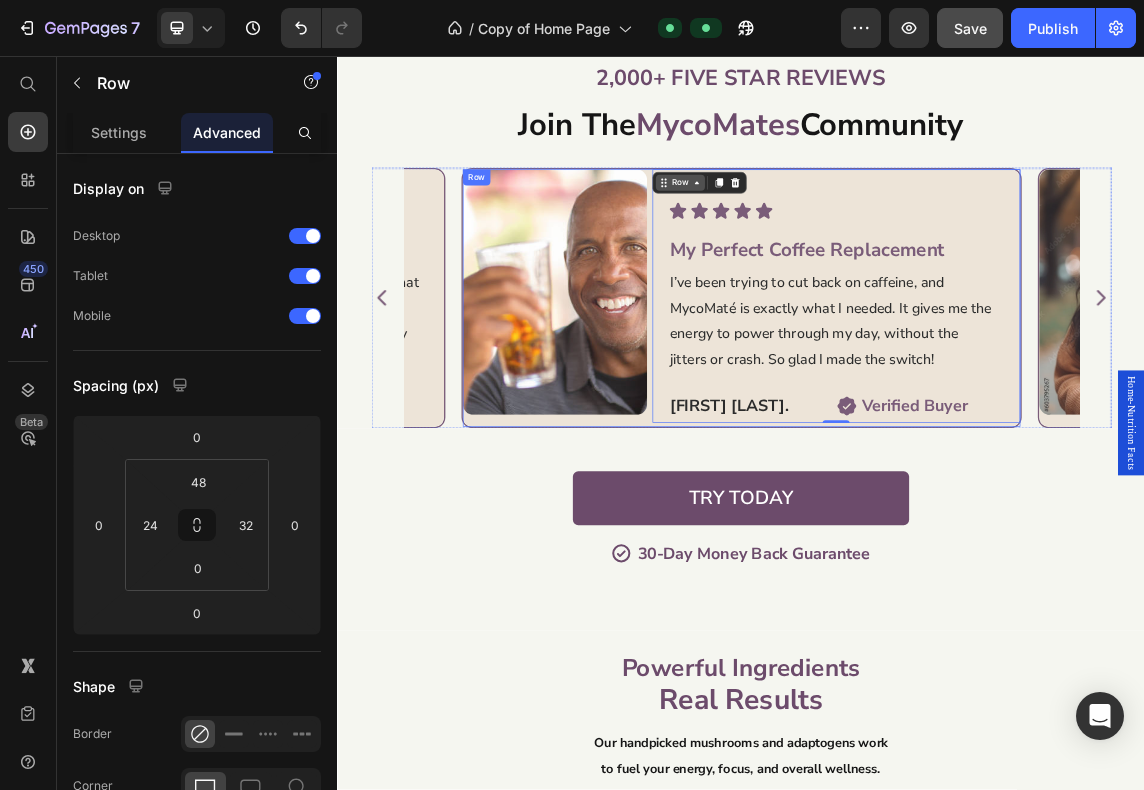 click on "Row" at bounding box center [845, 245] 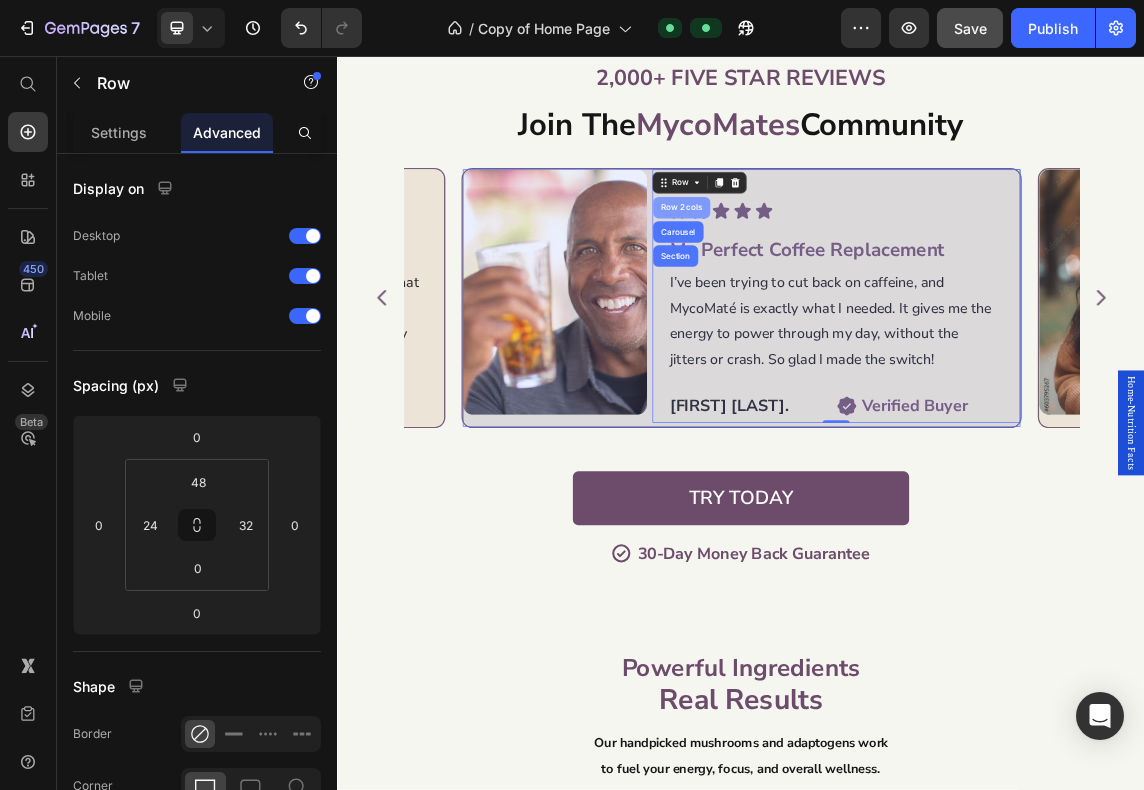 click on "Row 2 cols" at bounding box center (847, 282) 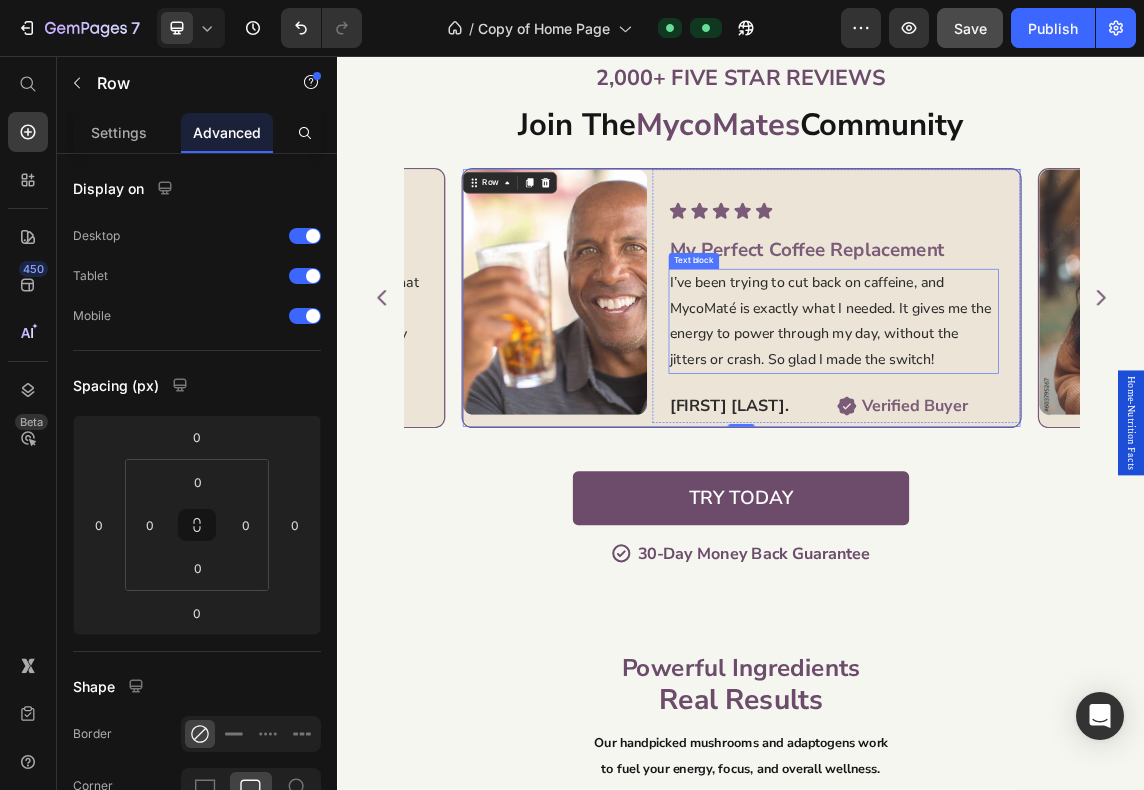 click on "I’ve been trying to cut back on caffeine, and MycoMaté is exactly what I needed. It gives me the energy to power through my day, without the jitters or crash. So glad I made the switch!" at bounding box center [1073, 450] 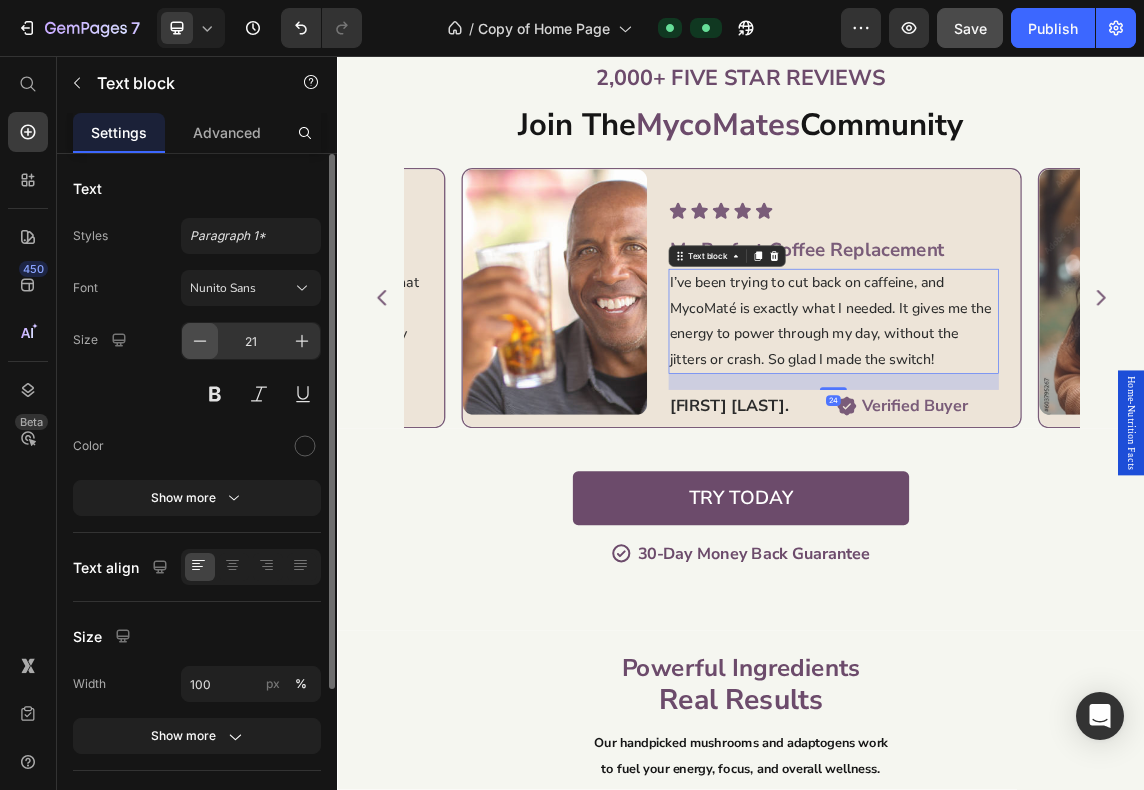 click 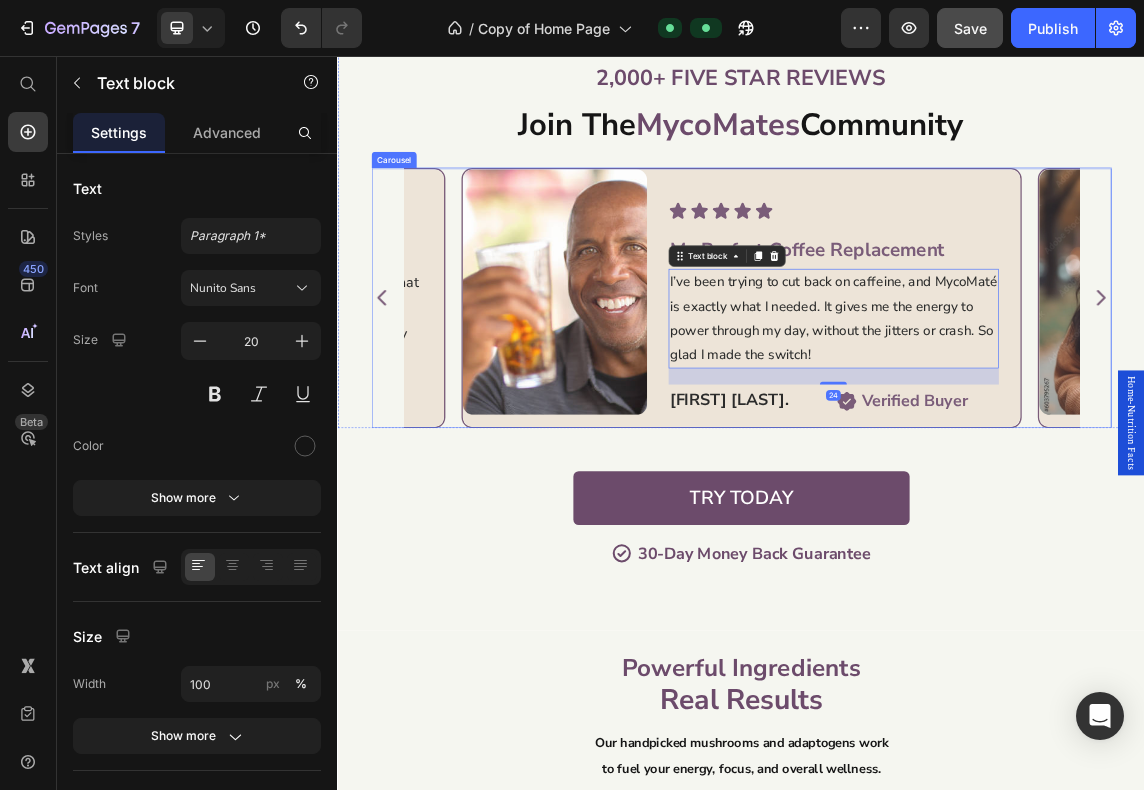 click 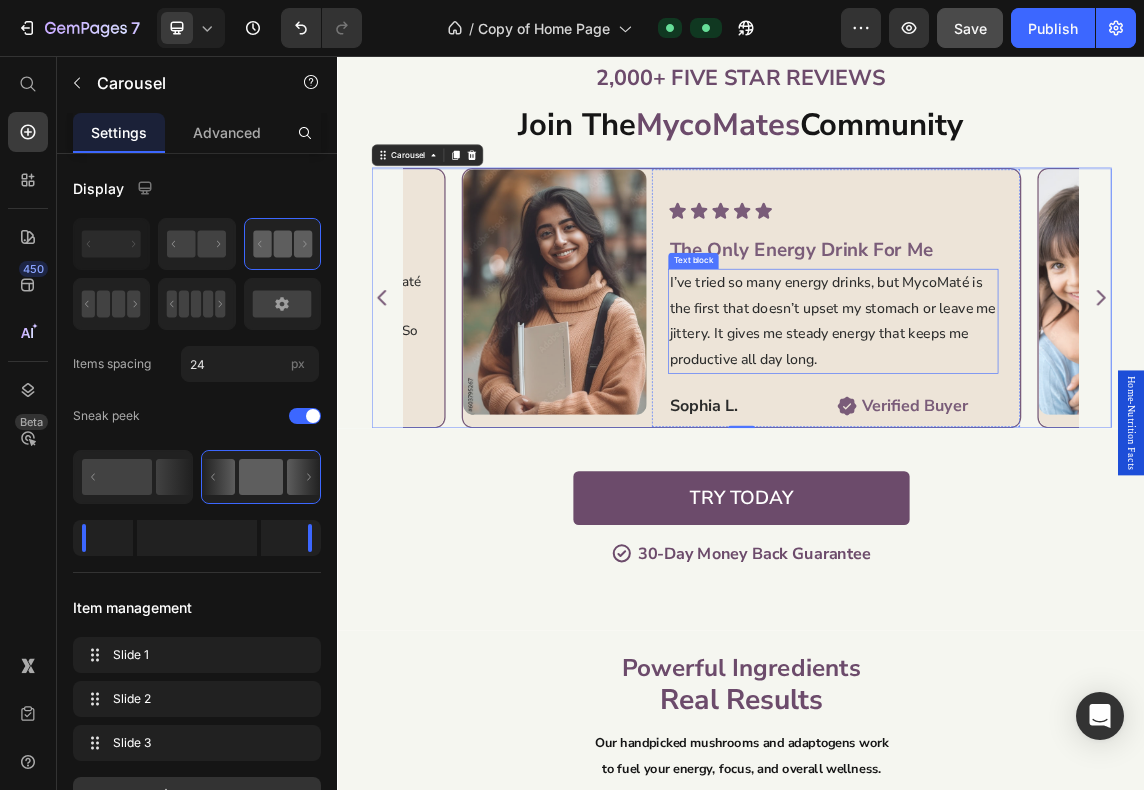 click on "I’ve tried so many energy drinks, but MycoMaté is the first that doesn’t upset my stomach or leave me jittery. It gives me steady energy that keeps me productive all day long." at bounding box center [1073, 450] 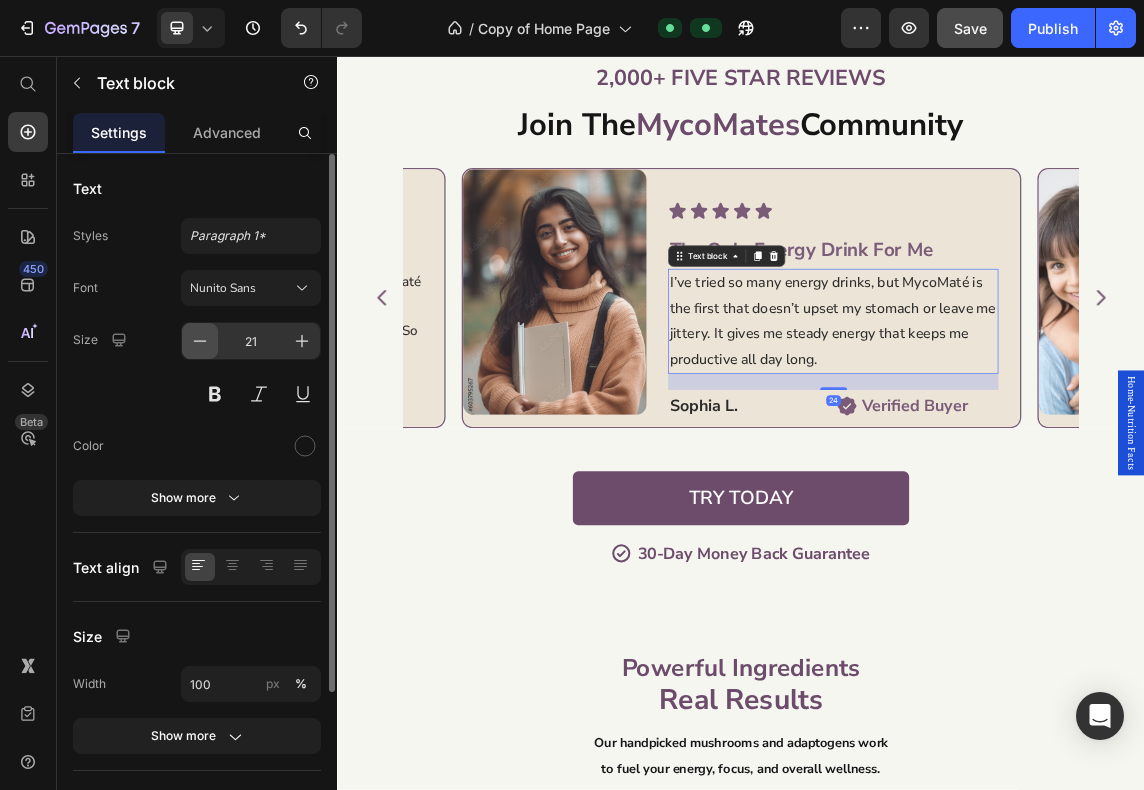 click 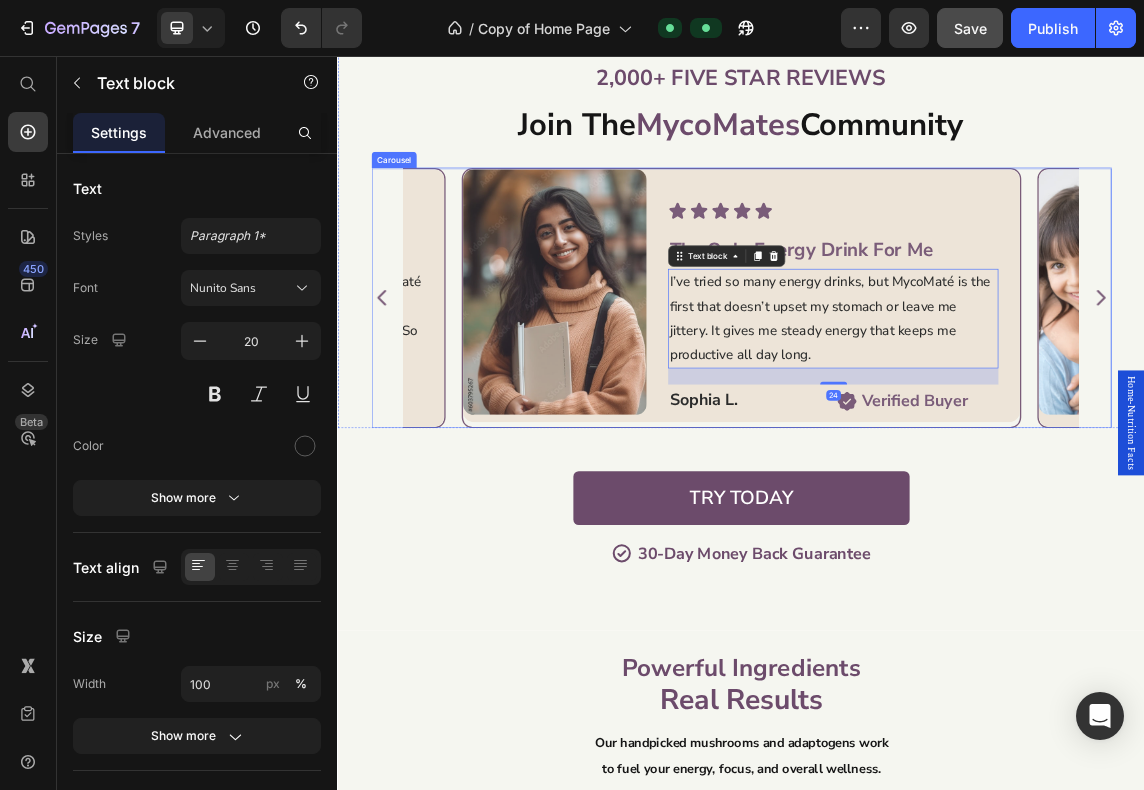 click 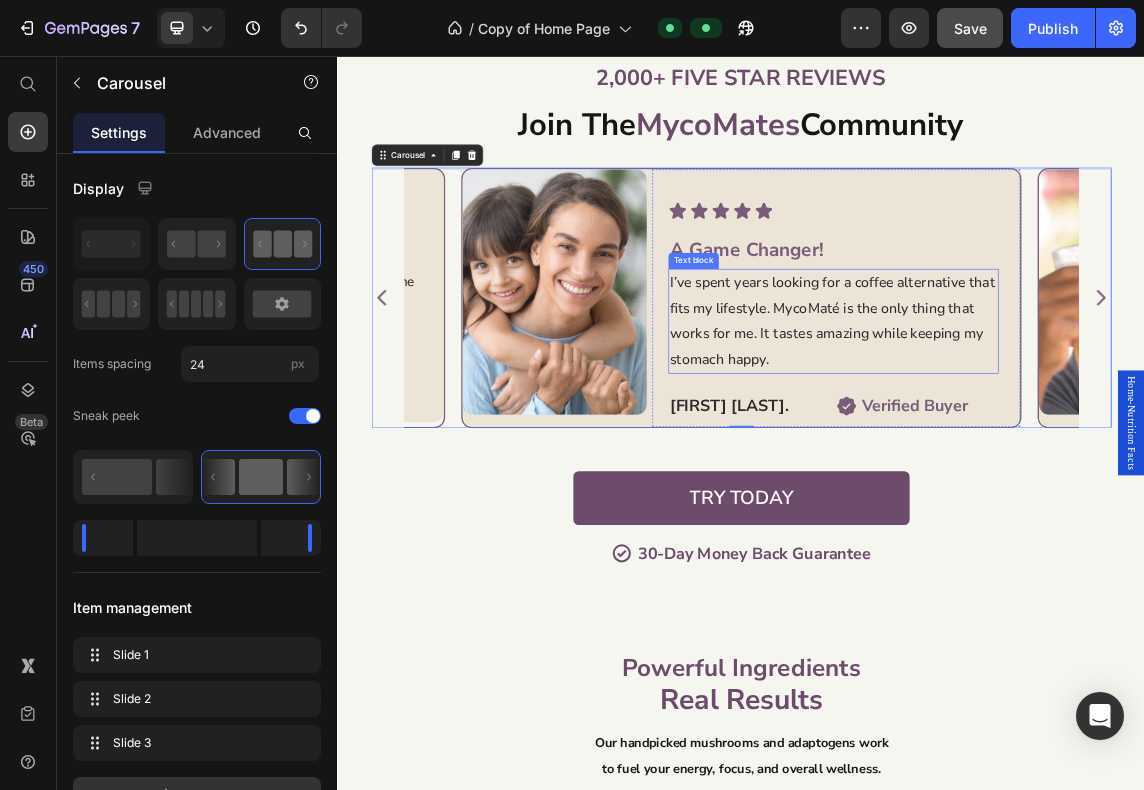 click on "I’ve spent years looking for a coffee alternative that fits my lifestyle. MycoMaté is the only thing that works for me. It tastes amazing while keeping my stomach happy." at bounding box center (1073, 450) 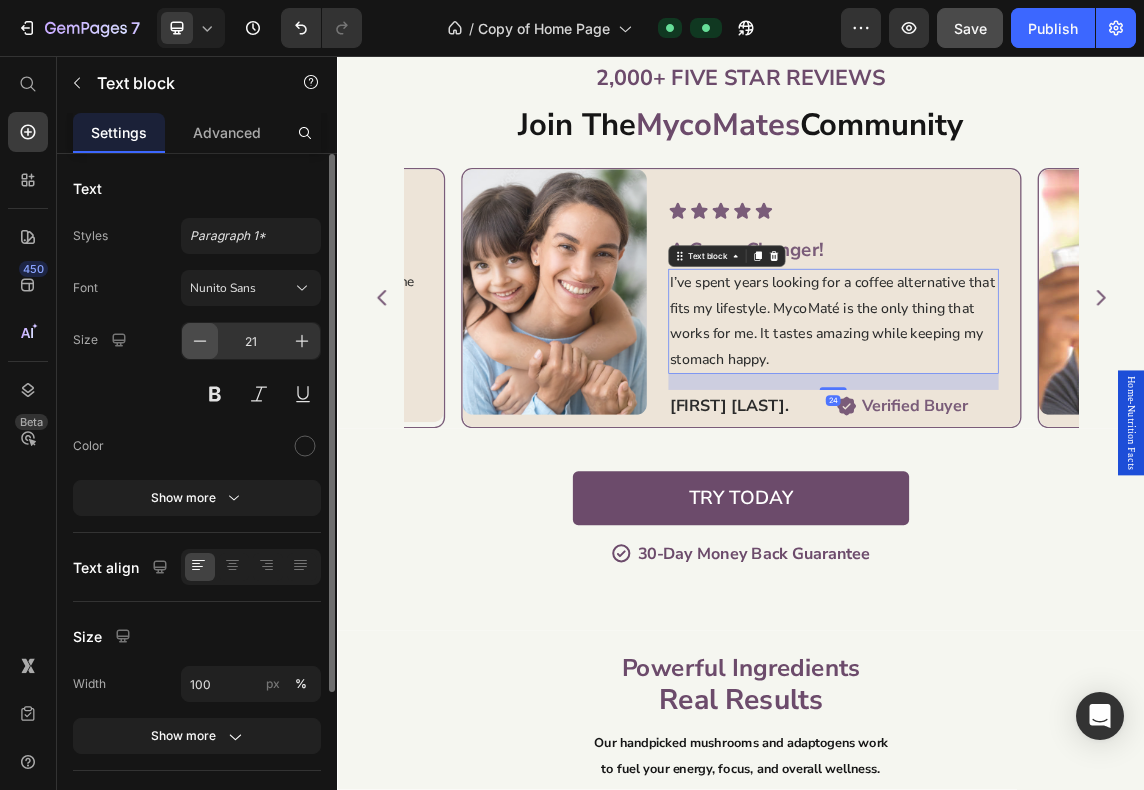 click 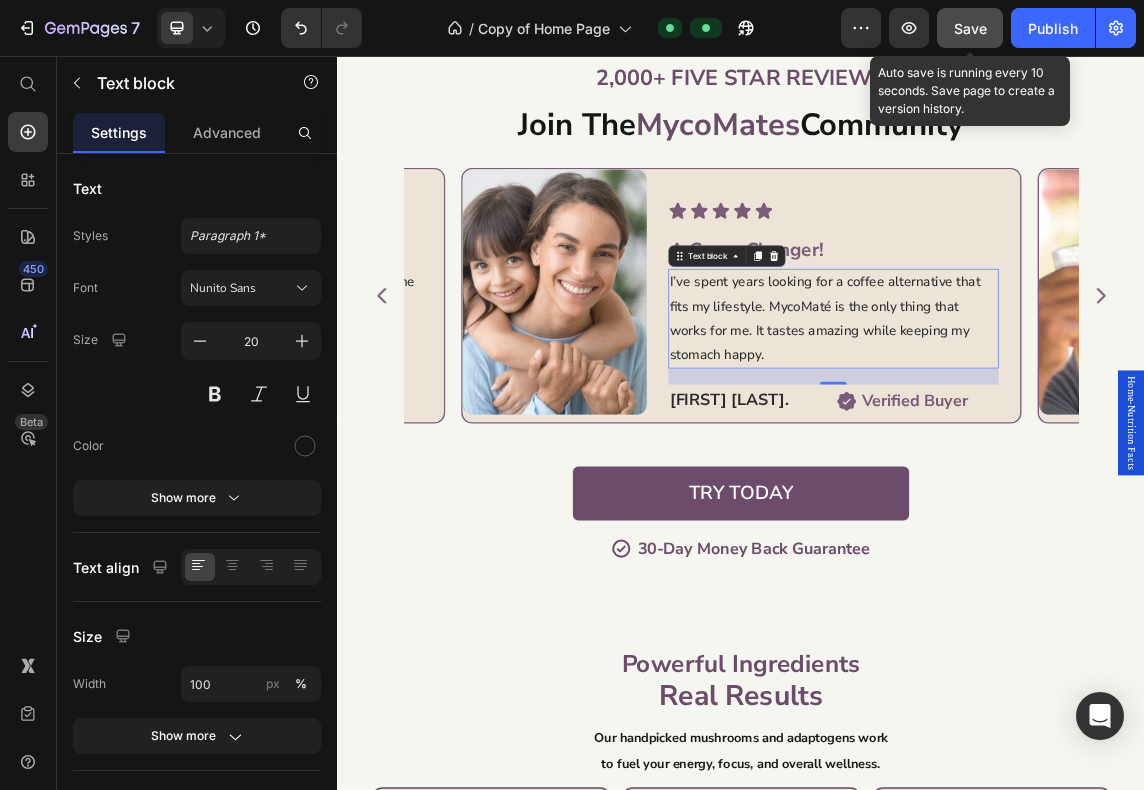 click on "Save" 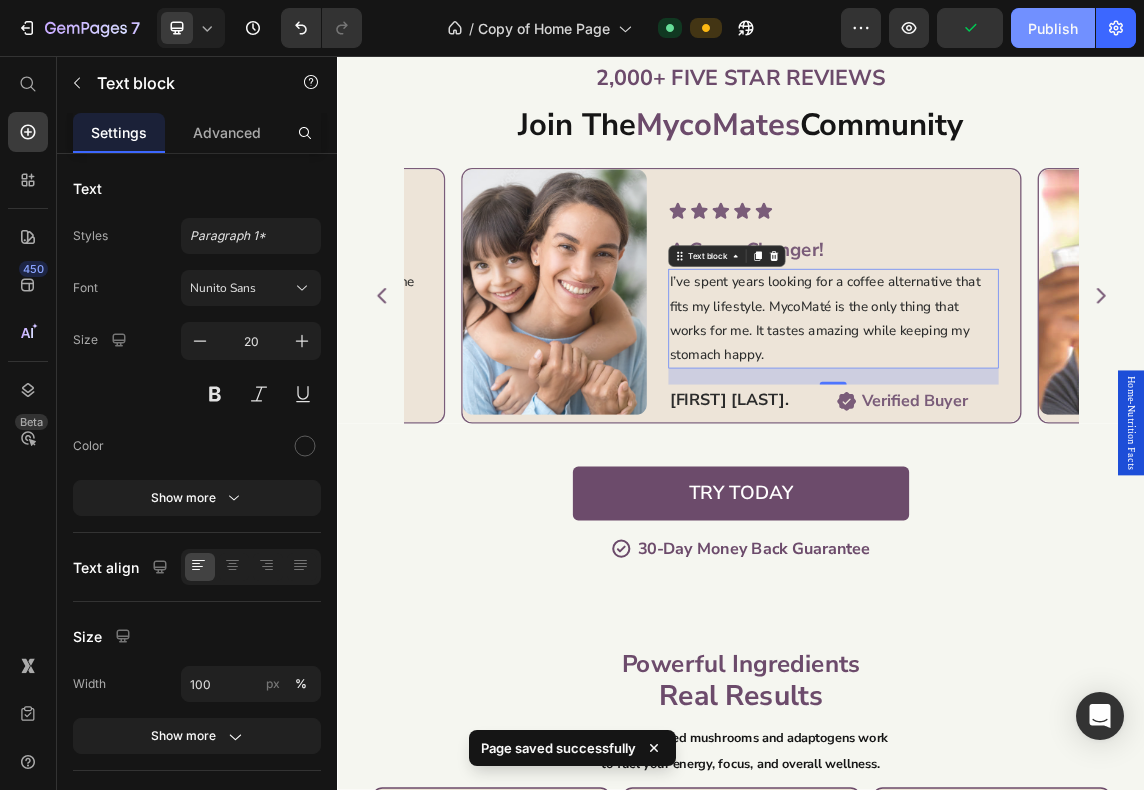 click on "Publish" at bounding box center (1053, 28) 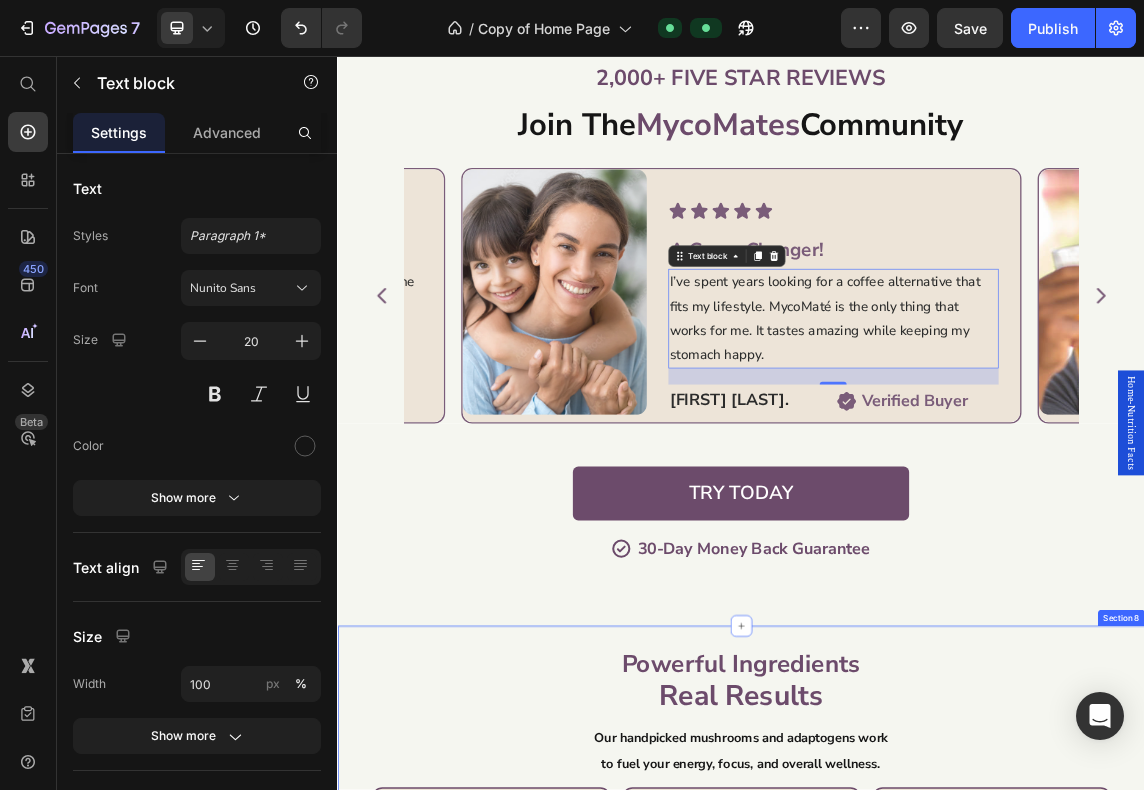 click on "Powerful Ingredients Real Results Heading Our handpicked mushrooms and adaptogens work  Text Block to fuel your energy, focus, and overall wellness. Text Block
Image Chaga Text Block Known as the "King of Mushrooms" for immune and antidioxidant support. Text Block Fights inflammation Supports immune system Item List Row Image Cordyceps Text Block Natural energy source for body and performance. Text Block Improves physical performance Reduces inflammation Item List Row Image Lions mane Text Block The mushroom for mental health and cognition. Text Block Boosts focus and memory Promotes mental clarity Item List Row Image Turkey Tail Text Block A traditional remedy for reducing stress, and improving gut health. Text Block Reduces oxidatives stress Supports gut health Item List Row Image Collagen Peptides Text Block Replensihes natural collagen levels that decline with age. Text Block Improves skin, hair, and nails Supports mobility and recovery Item List Row Image Yerba Maté Text Block Item List" at bounding box center (937, 1302) 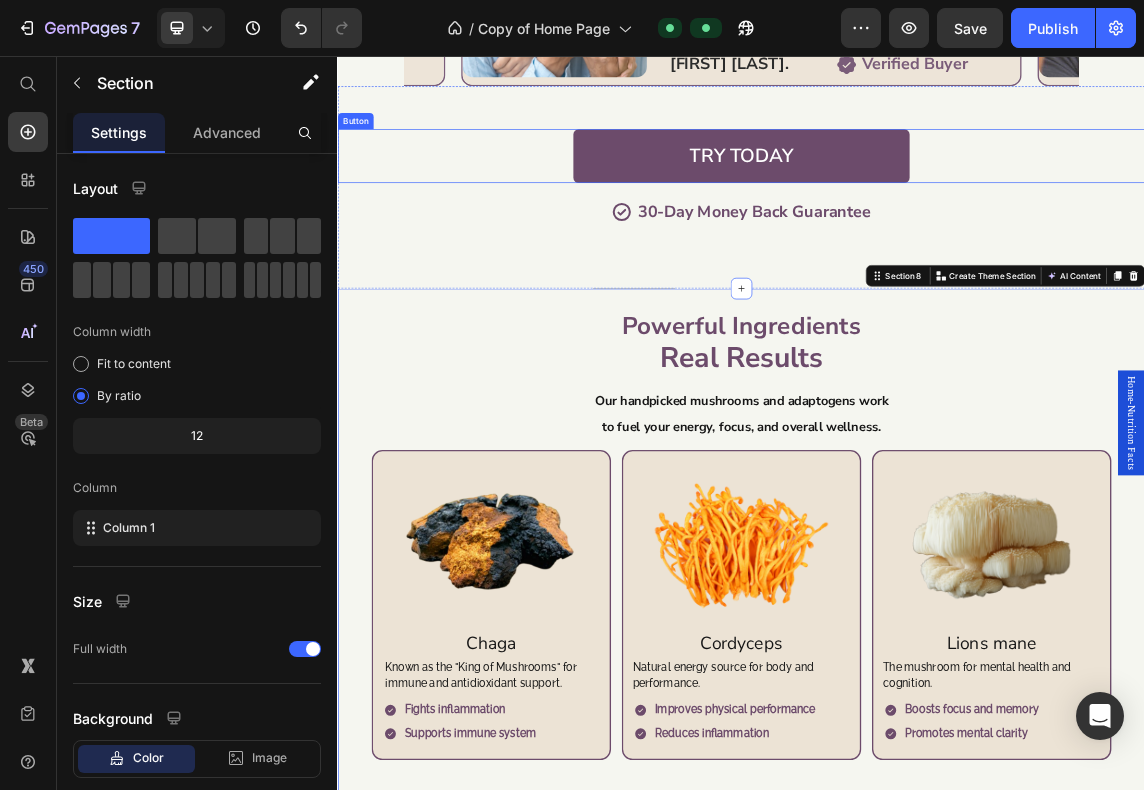 scroll, scrollTop: 2500, scrollLeft: 0, axis: vertical 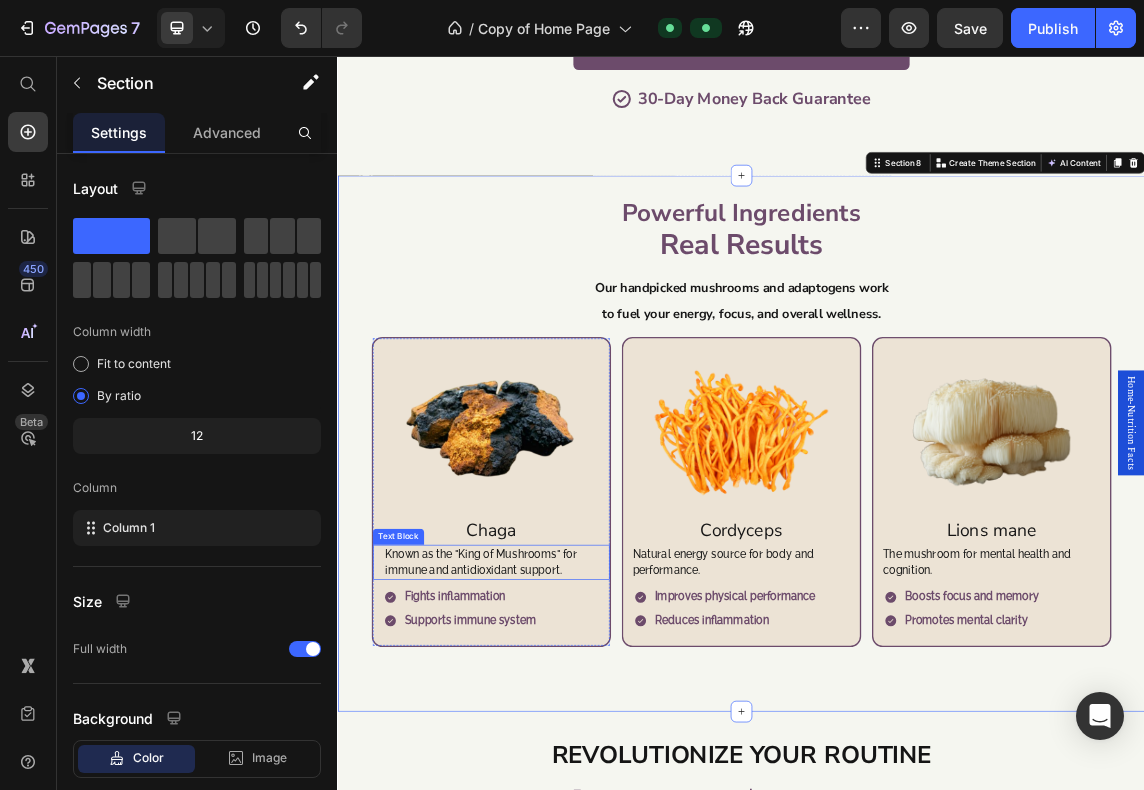 click on "Known as the "King of Mushrooms" for immune and antidioxidant support." at bounding box center [565, 810] 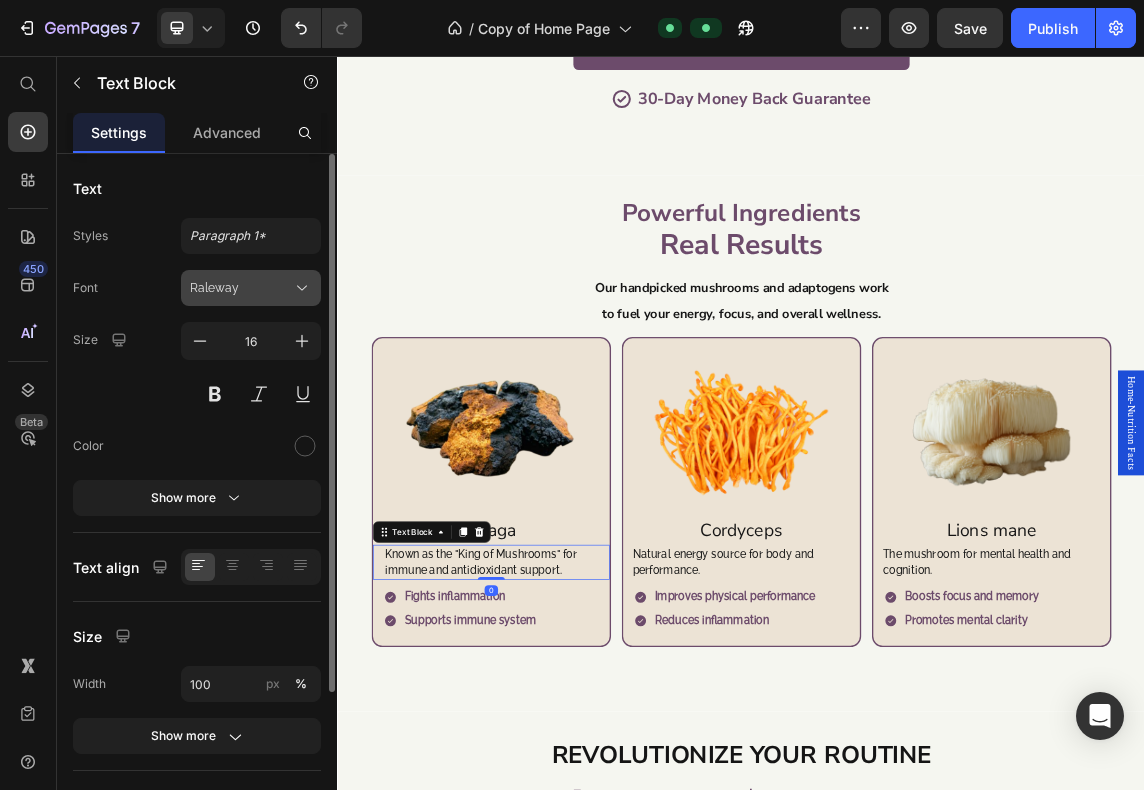 click on "Raleway" at bounding box center [241, 288] 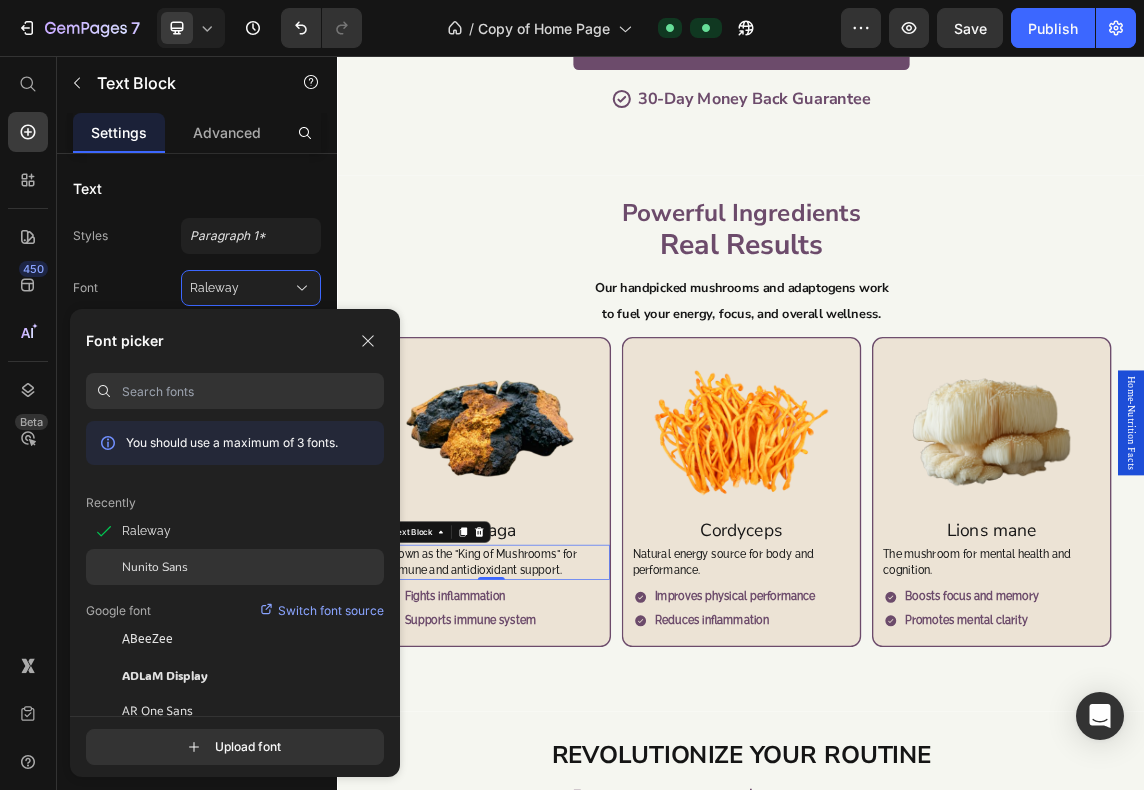 click on "Nunito Sans" at bounding box center [155, 567] 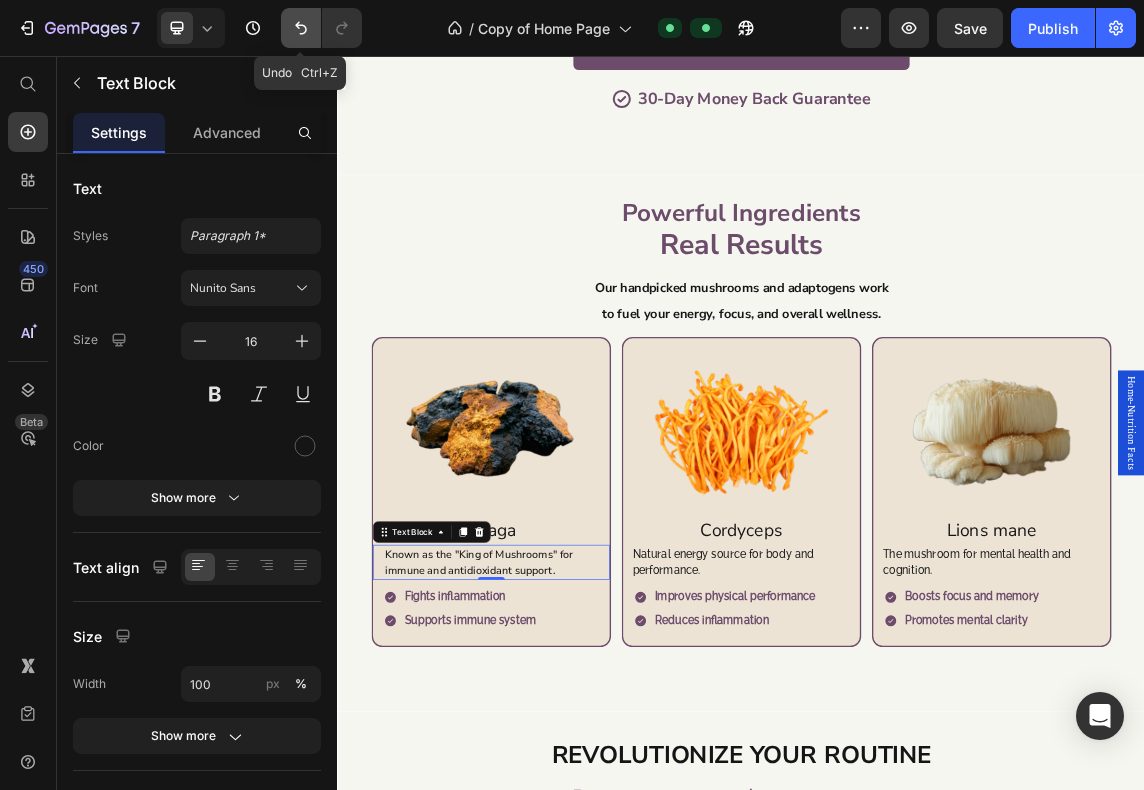 click 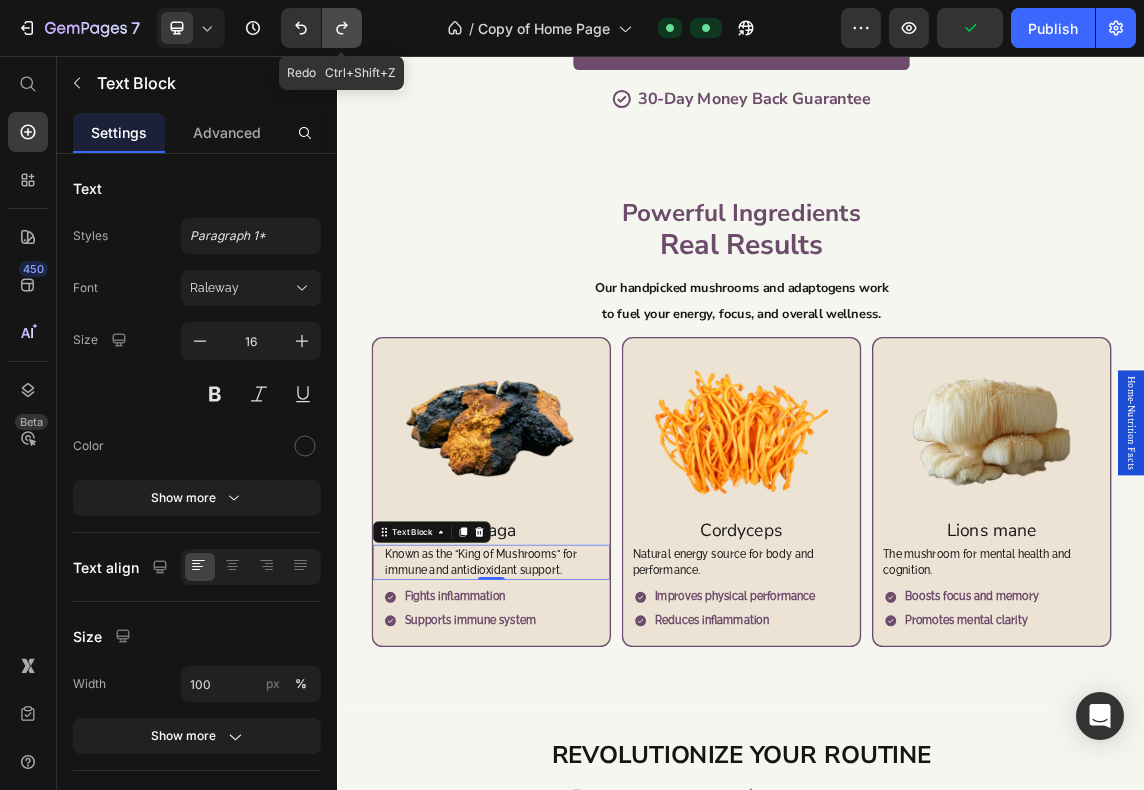 click 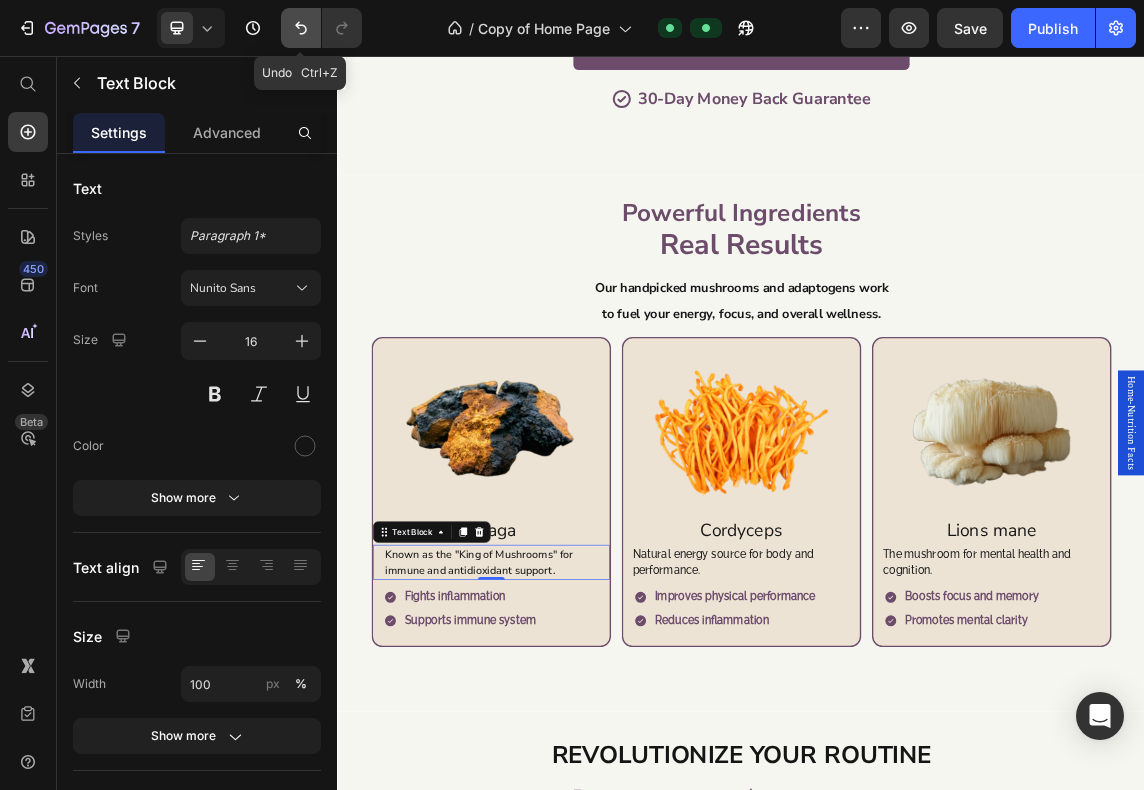 click 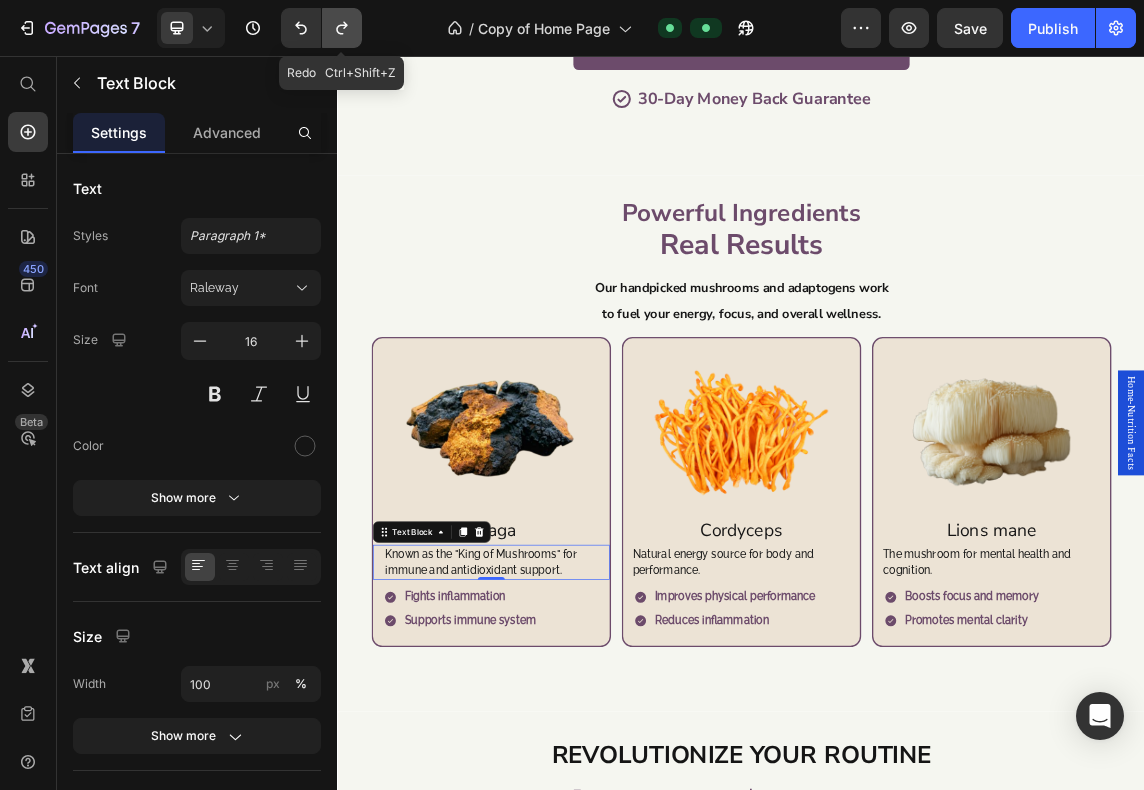 click 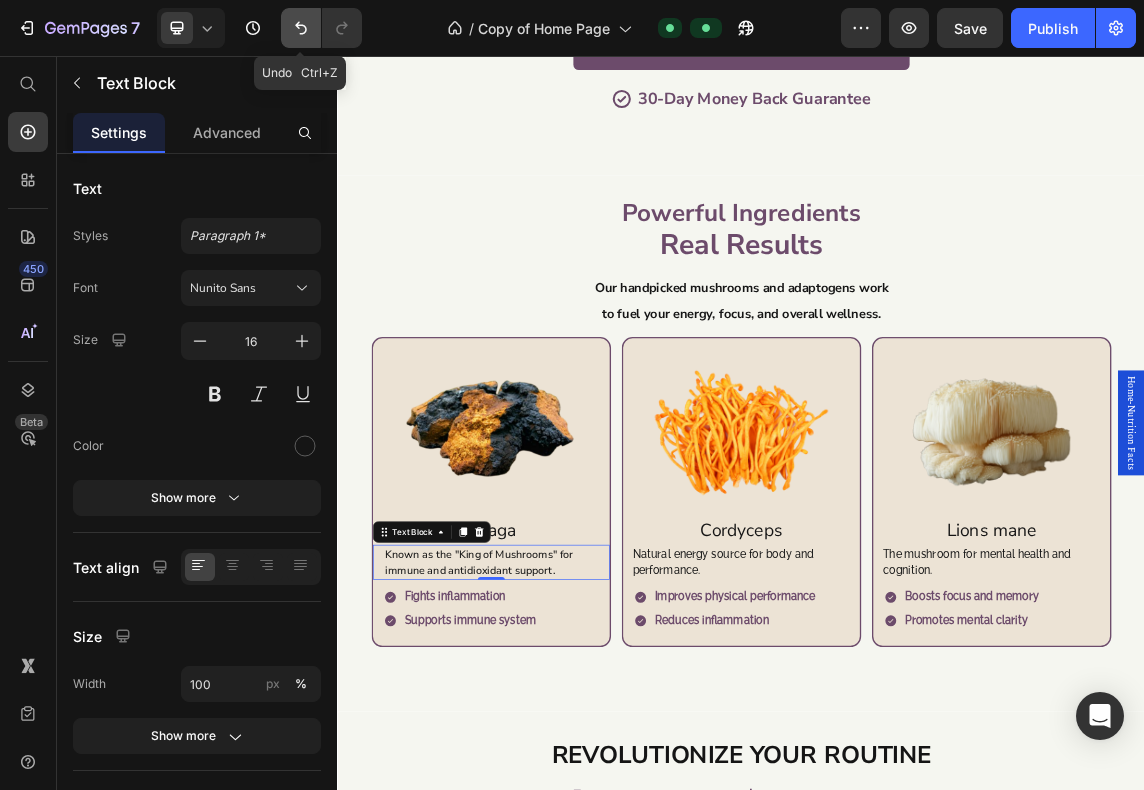 click 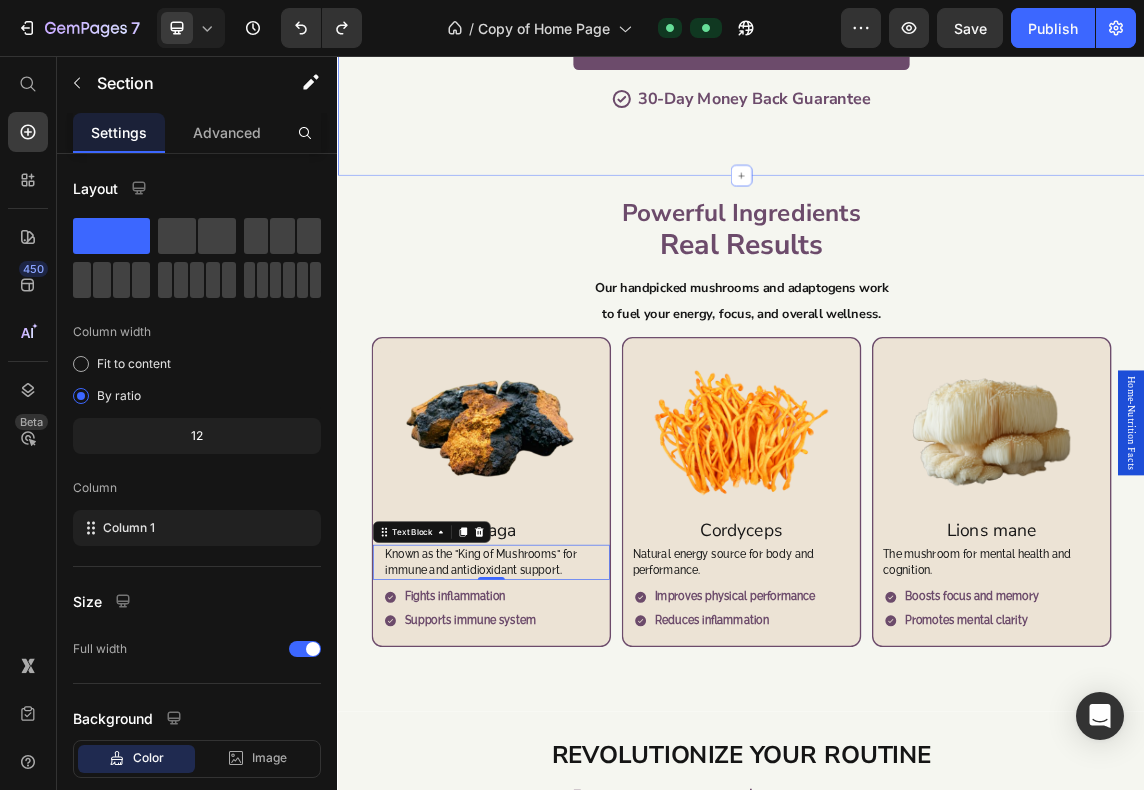 click on "Try Today Button
30-Day Money Back Guarantee Item List Section 7" at bounding box center (937, 84) 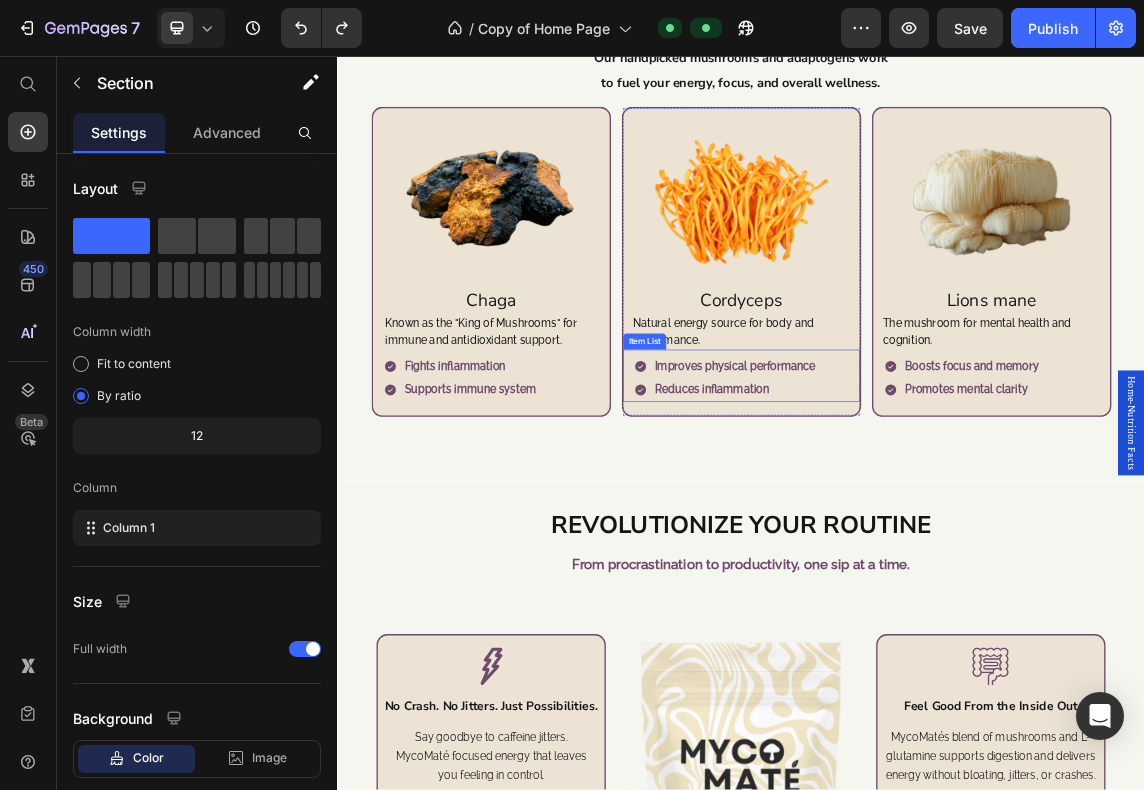 scroll, scrollTop: 2833, scrollLeft: 0, axis: vertical 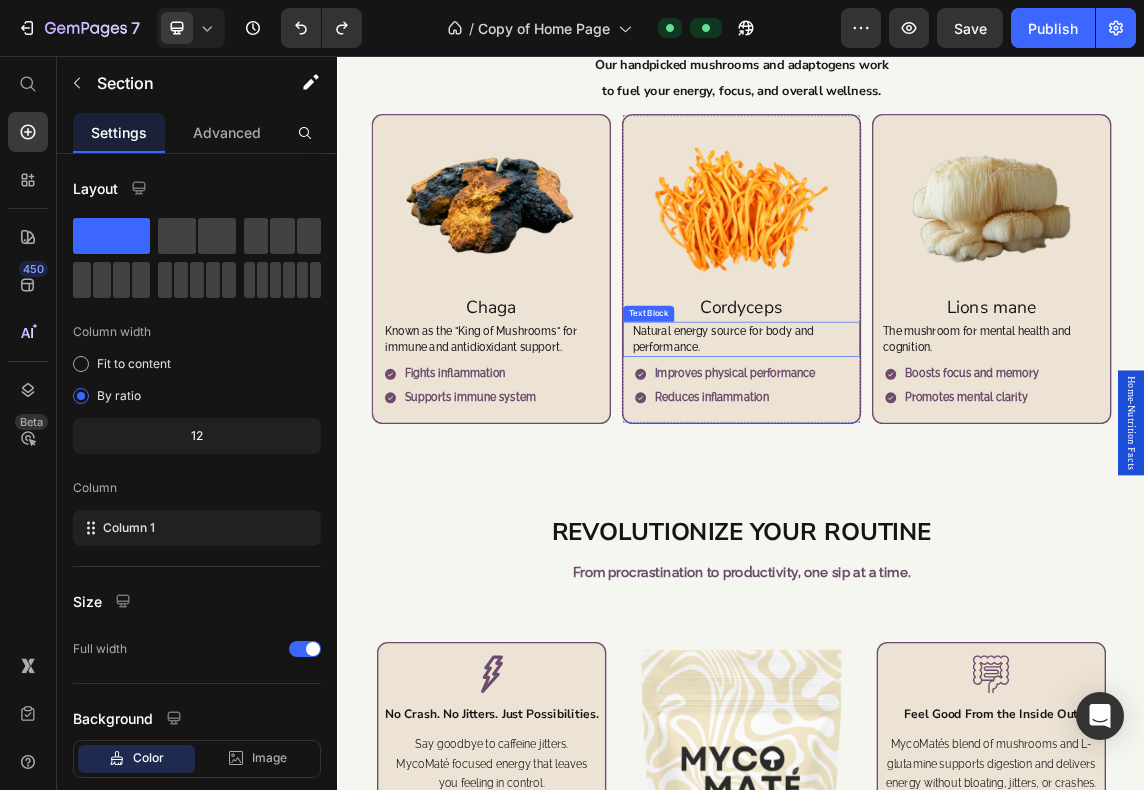 click on "Natural energy source for body and performance." at bounding box center [937, 477] 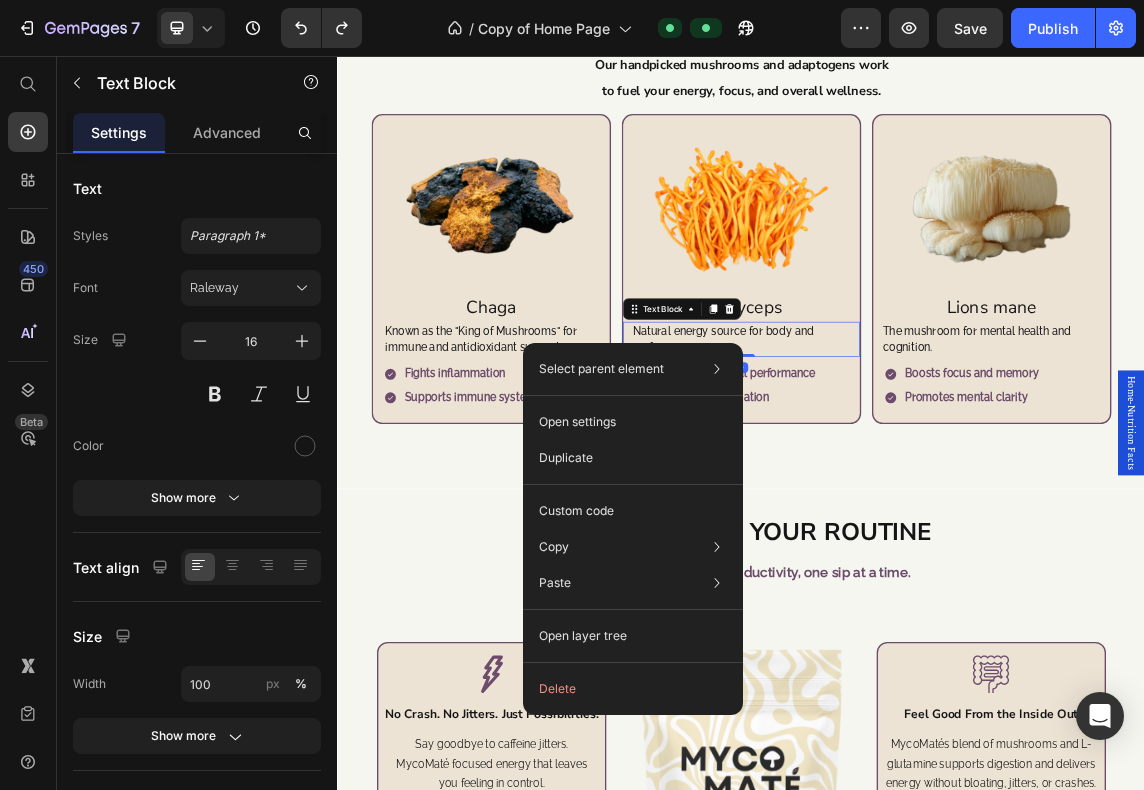 click on "Natural energy source for body and performance." at bounding box center (937, 477) 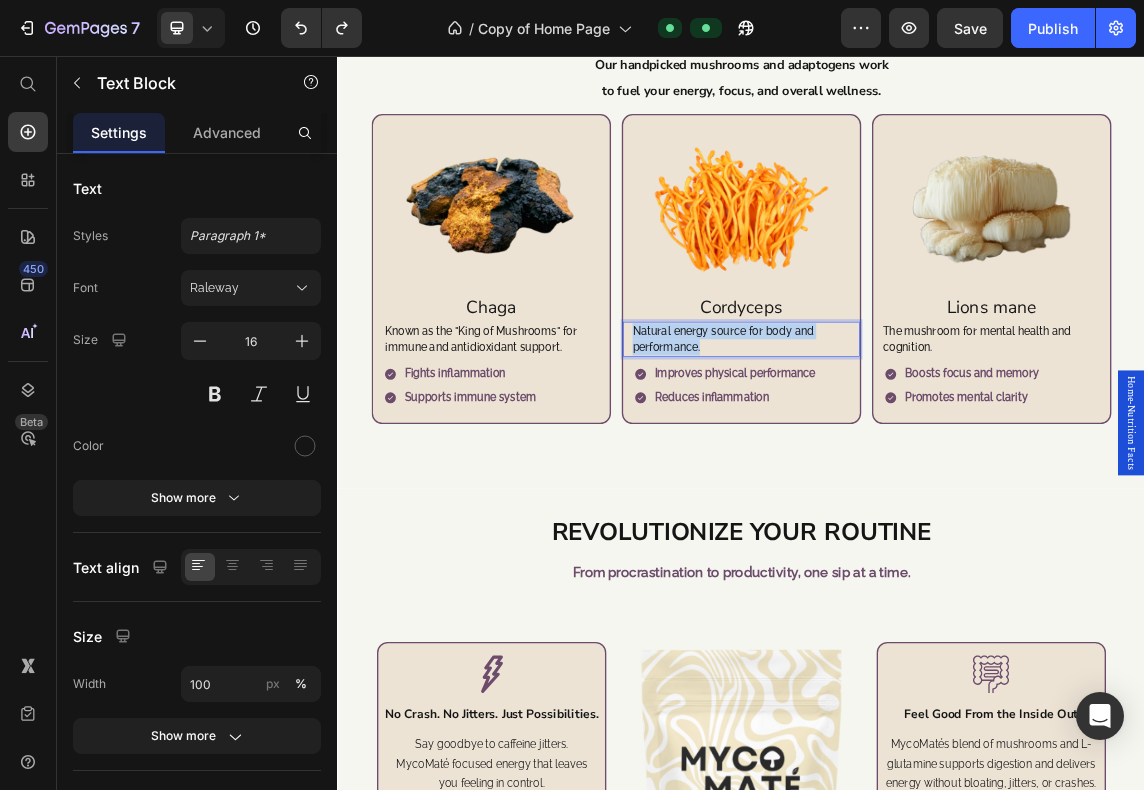 drag, startPoint x: 916, startPoint y: 486, endPoint x: 767, endPoint y: 451, distance: 153.05554 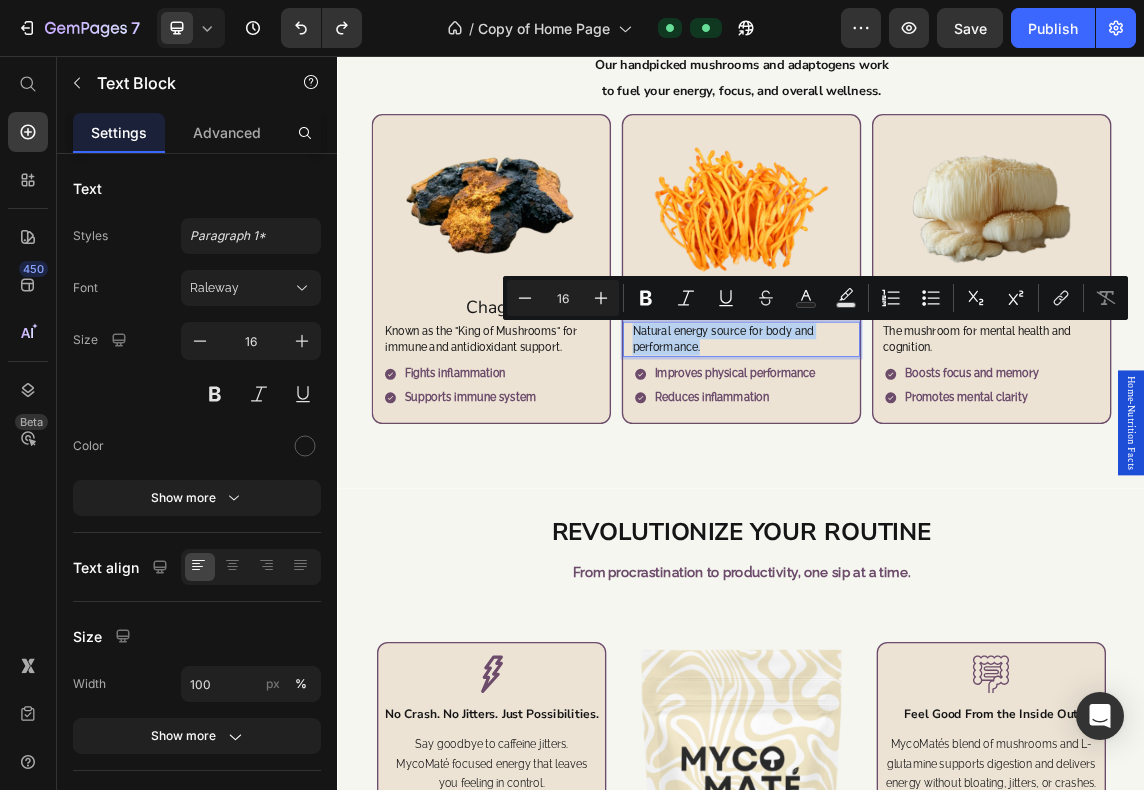 copy on "Natural energy source for body and performance." 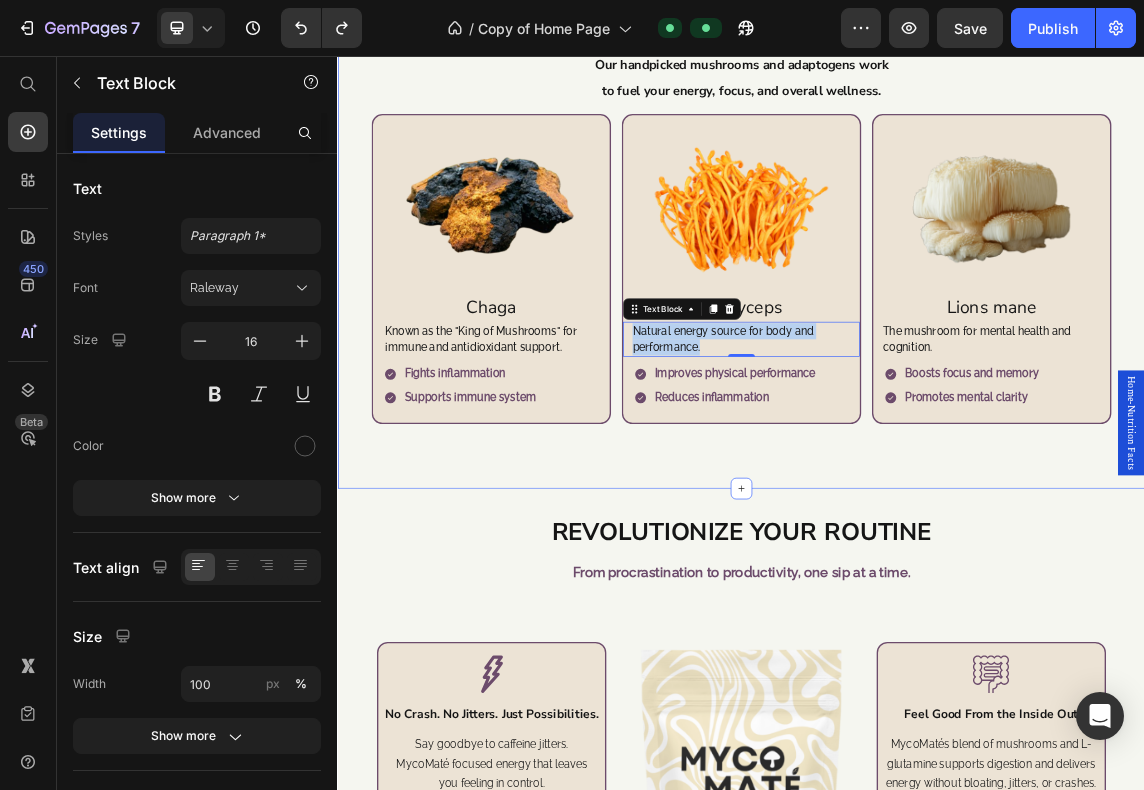click on "Powerful Ingredients Real Results Heading Our handpicked mushrooms and adaptogens work  Text Block to fuel your energy, focus, and overall wellness. Text Block
Image Chaga Text Block Known as the "King of Mushrooms" for immune and antidioxidant support. Text Block Fights inflammation Supports immune system Item List Row Image Cordyceps Text Block Natural energy source for body and performance. Text Block   0 Improves physical performance Reduces inflammation Item List Row Image Lions mane Text Block The mushroom for mental health and cognition. Text Block Boosts focus and memory Promotes mental clarity Item List Row Image Turkey Tail Text Block A traditional remedy for reducing stress, and improving gut health. Text Block Reduces oxidatives stress Supports gut health Item List Row Image Collagen Peptides Text Block Replensihes natural collagen levels that decline with age. Text Block Improves skin, hair, and nails Supports mobility and recovery Item List Row Image Yerba Maté Text Block Row" at bounding box center (937, 300) 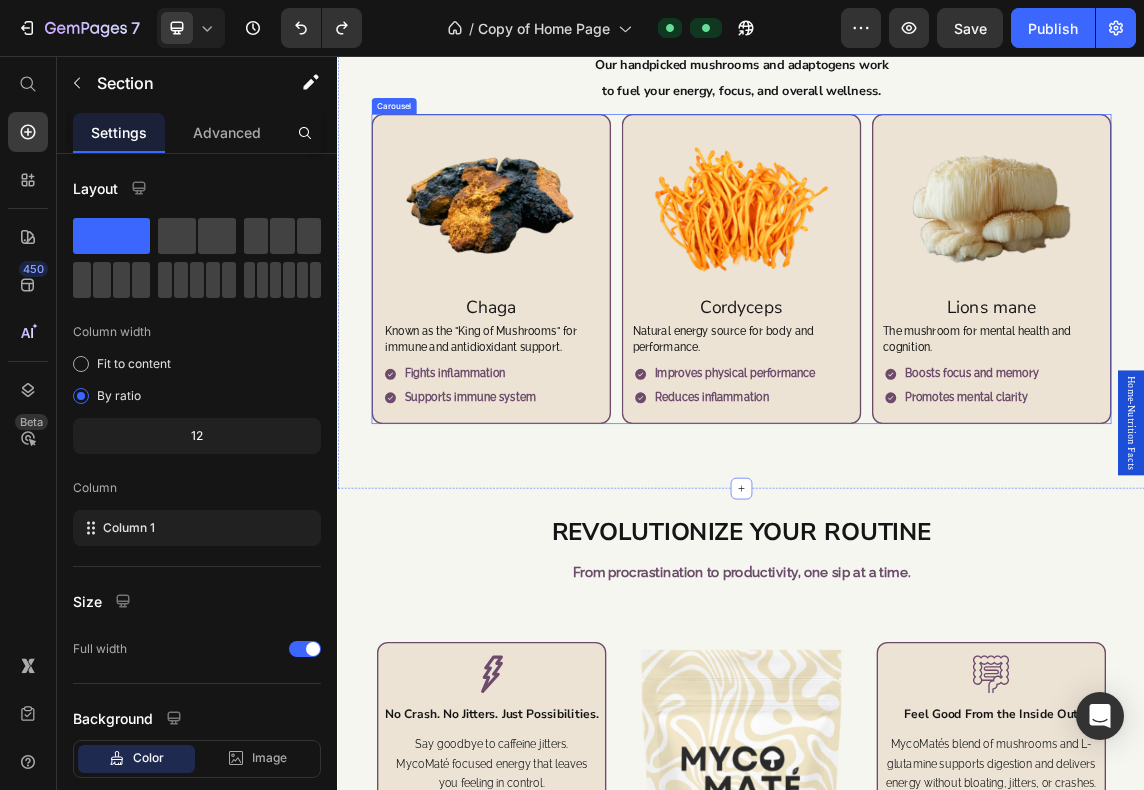 click 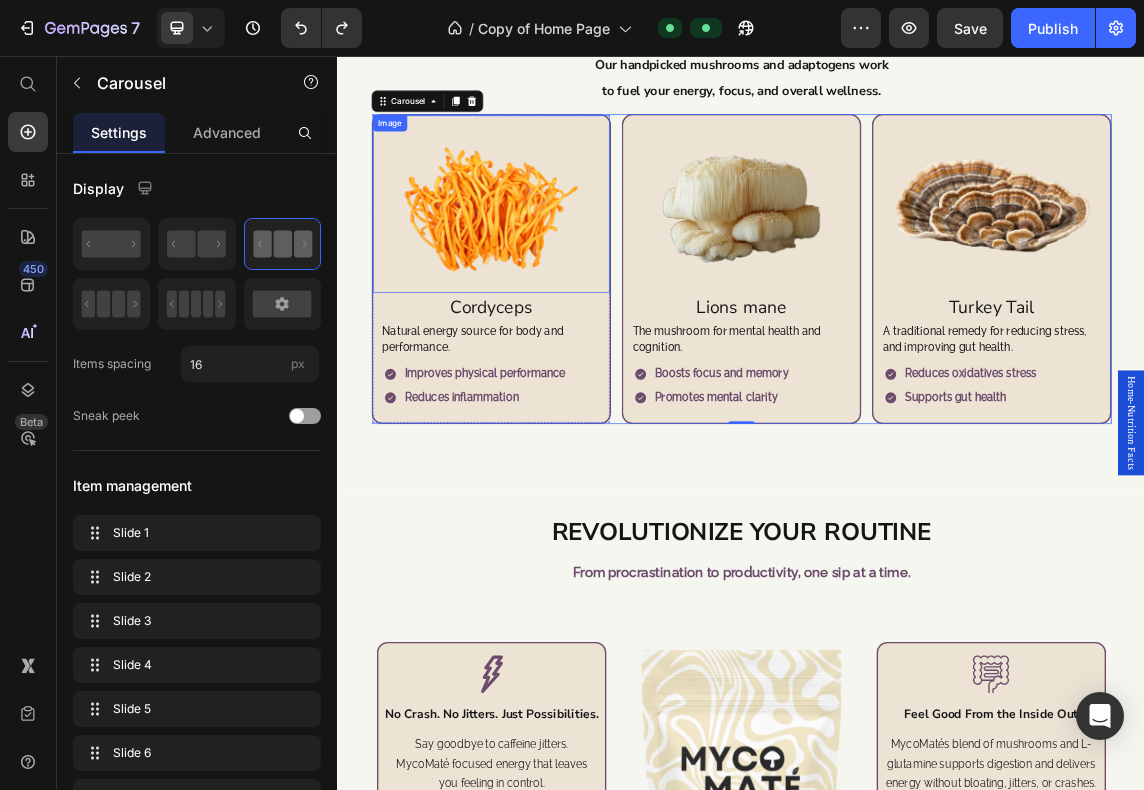 click 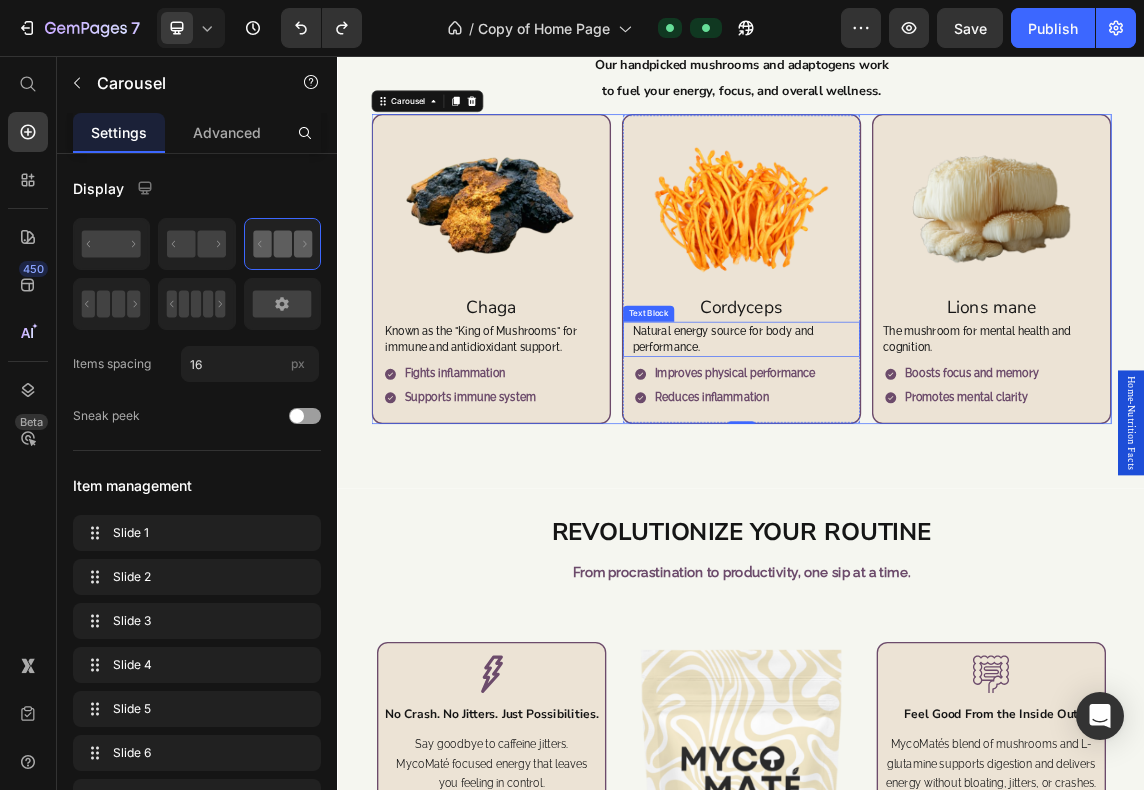click on "Natural energy source for body and performance." at bounding box center (937, 477) 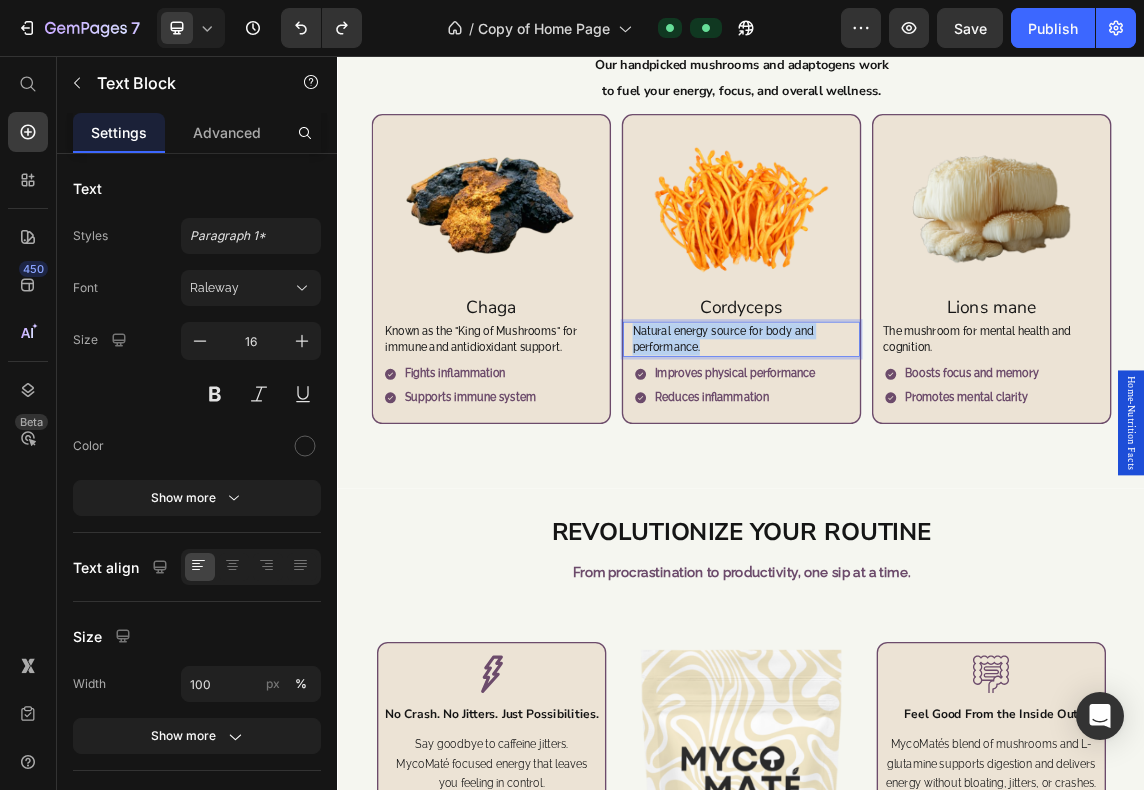 drag, startPoint x: 908, startPoint y: 485, endPoint x: 766, endPoint y: 460, distance: 144.18391 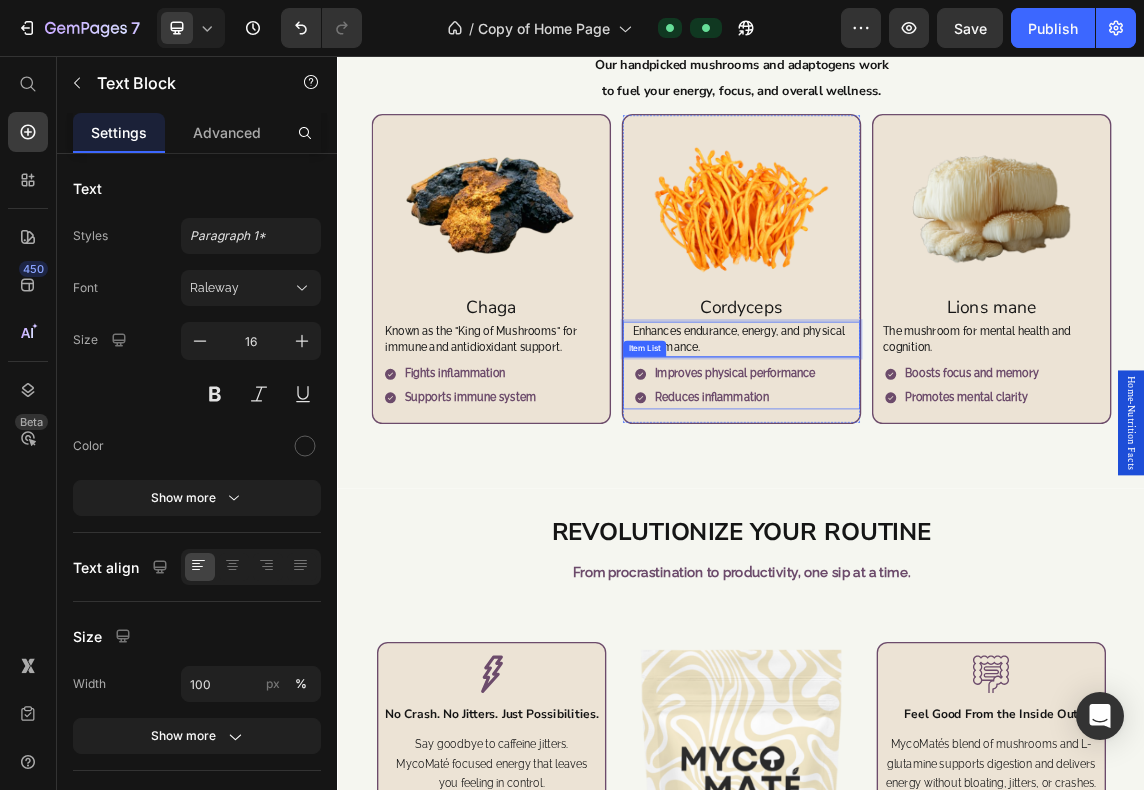 click on "Improves physical performance" at bounding box center (927, 528) 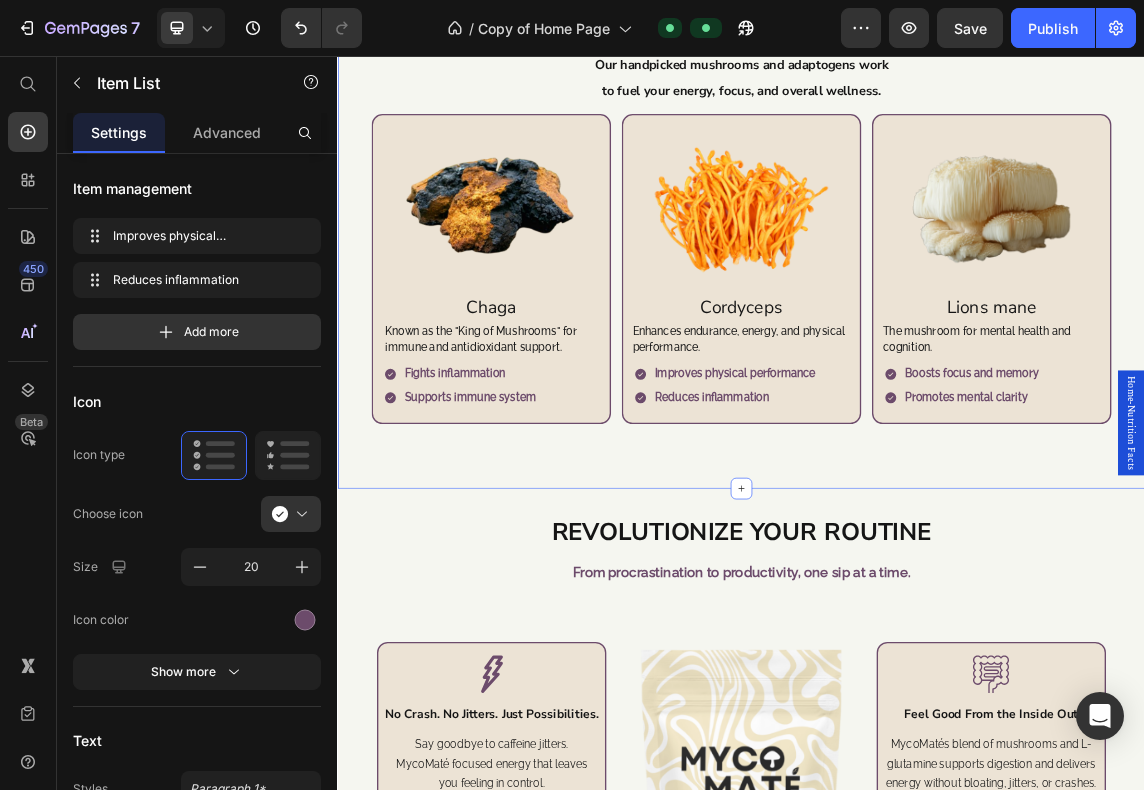 click on "Powerful Ingredients Real Results Heading Our handpicked mushrooms and adaptogens work  Text Block to fuel your energy, focus, and overall wellness. Text Block
Image Chaga Text Block Known as the "King of Mushrooms" for immune and antidioxidant support. Text Block Fights inflammation Supports immune system Item List Row Image Cordyceps Text Block Enhances endurance, energy, and physical performance. Text Block Improves physical performance Reduces inflammation Item List Row Image Lions mane Text Block The mushroom for mental health and cognition. Text Block Boosts focus and memory Promotes mental clarity Item List Row Image Turkey Tail Text Block A traditional remedy for reducing stress, and improving gut health. Text Block Reduces oxidatives stress Supports gut health Item List Row Image Collagen Peptides Text Block Replensihes natural collagen levels that decline with age. Text Block Improves skin, hair, and nails Supports mobility and recovery Item List Row Image Yerba Maté Text Block Row" at bounding box center [937, 300] 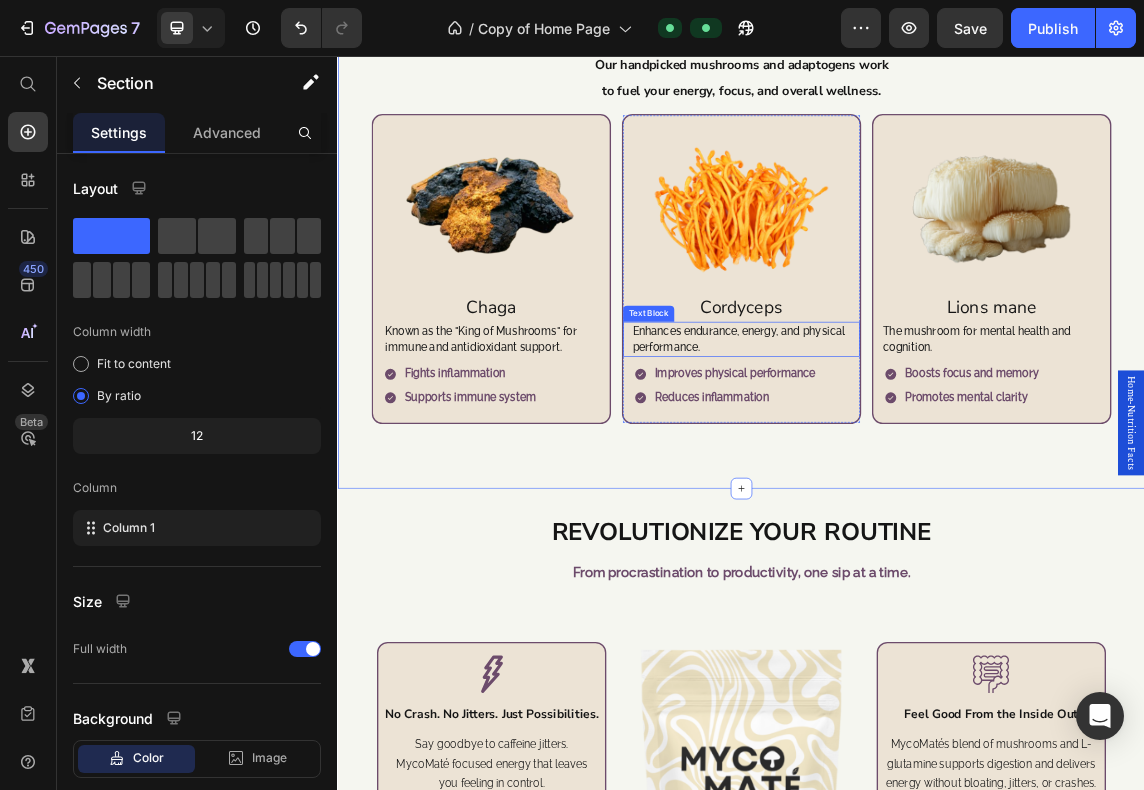 click on "Enhances endurance, energy, and physical performance." at bounding box center [937, 477] 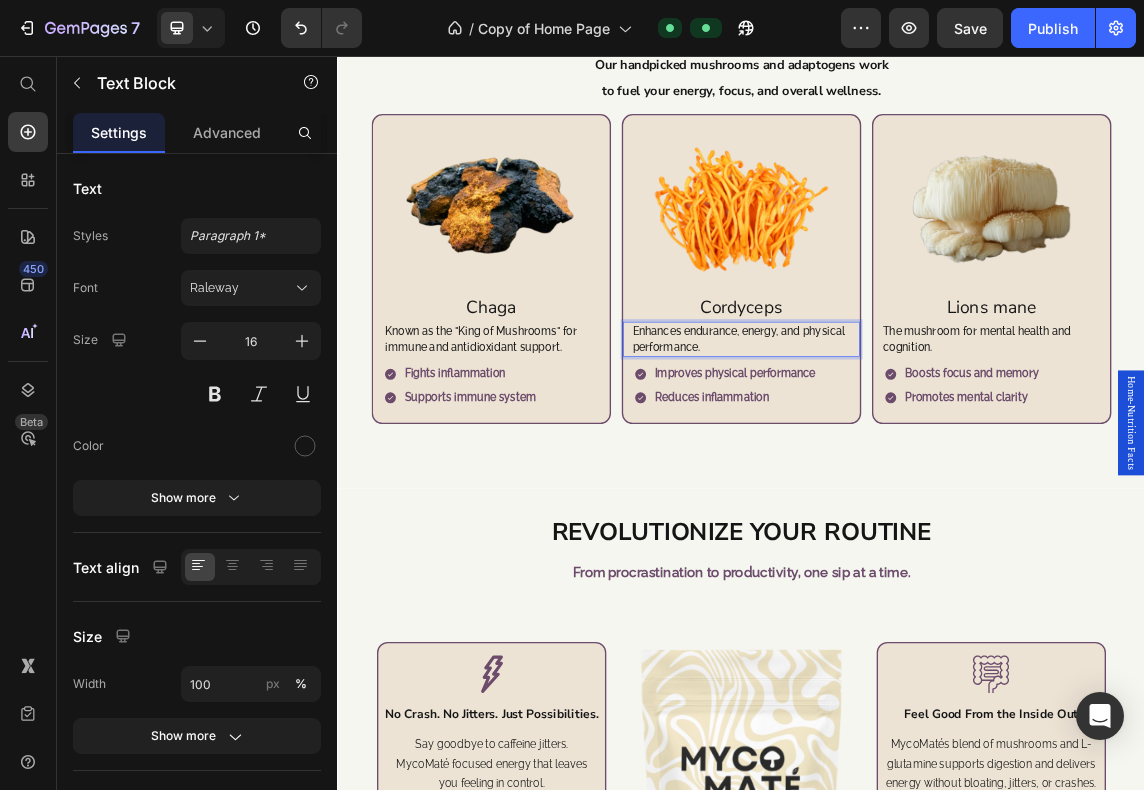 click on "Enhances endurance, energy, and physical performance." at bounding box center [937, 477] 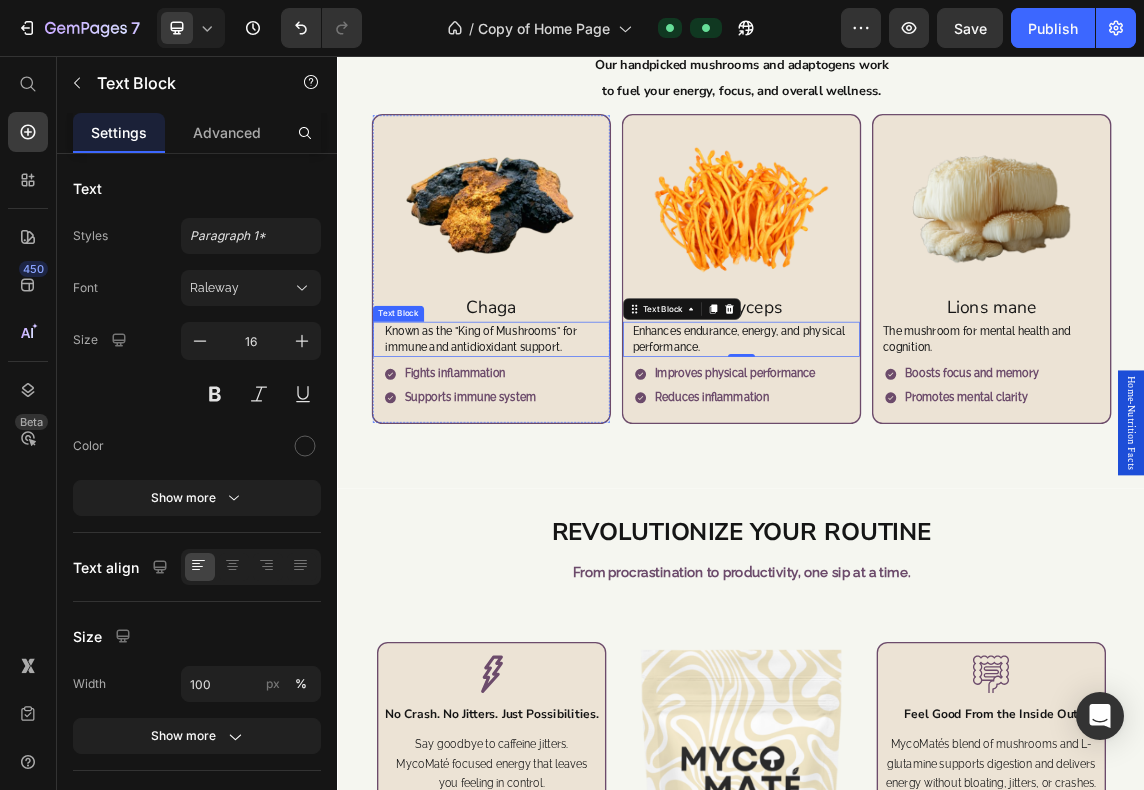 click on "Known as the "King of Mushrooms" for immune and antidioxidant support." at bounding box center (565, 477) 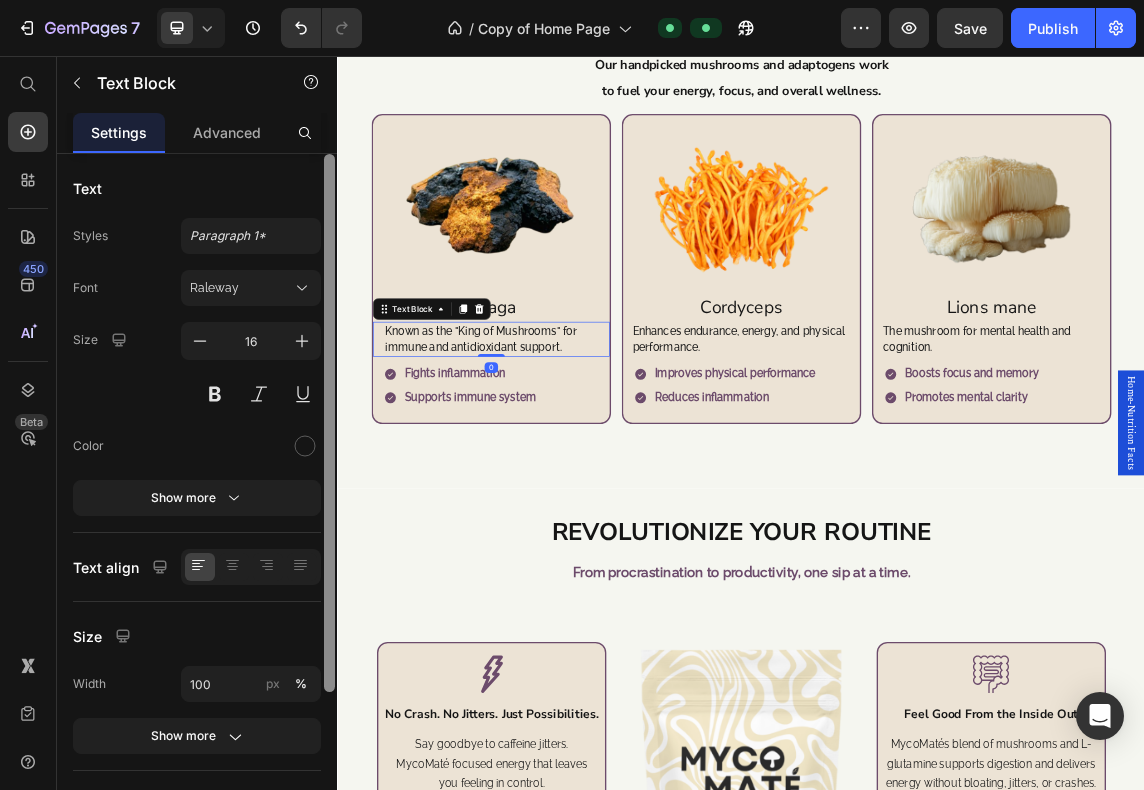 click at bounding box center [329, 500] 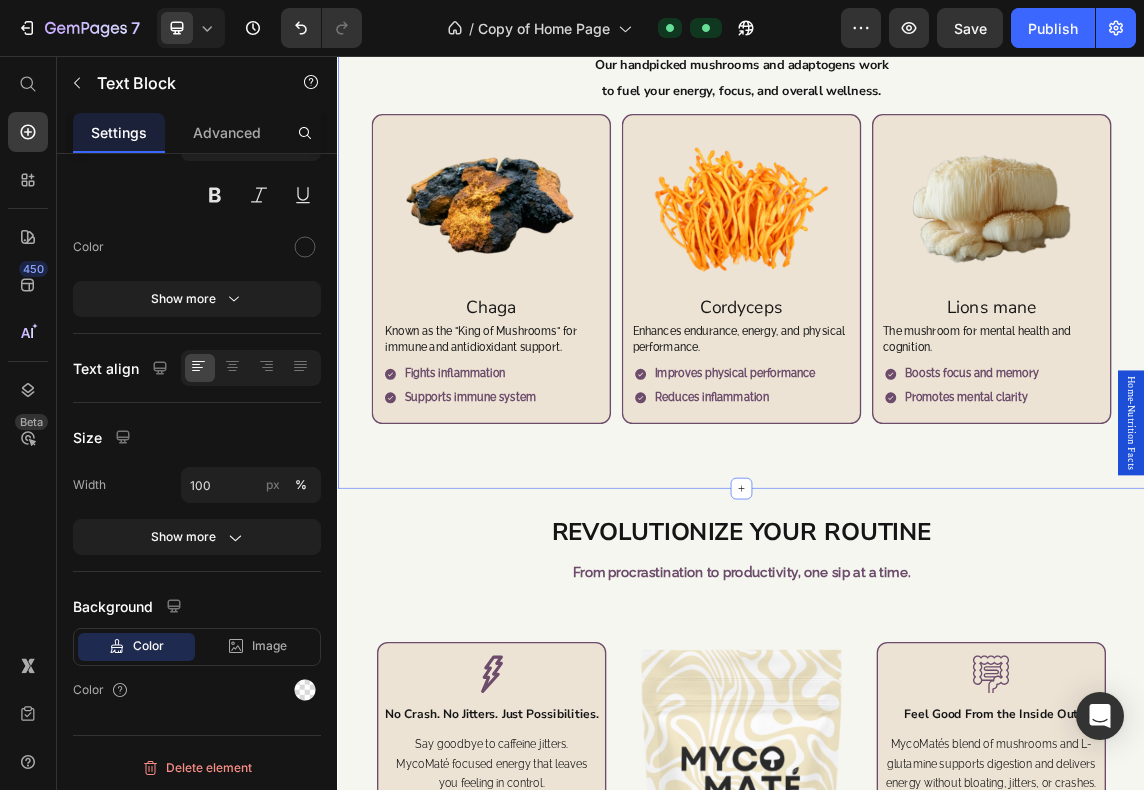 click on "Powerful Ingredients Real Results Heading Our handpicked mushrooms and adaptogens work  Text Block to fuel your energy, focus, and overall wellness. Text Block
Image Chaga Text Block Known as the "King of Mushrooms" for immune and antidioxidant support. Text Block Fights inflammation Supports immune system Item List Row Image Cordyceps Text Block Enhances endurance, energy, and physical performance. Text Block Improves physical performance Reduces inflammation Item List Row Image Lions mane Text Block The mushroom for mental health and cognition. Text Block Boosts focus and memory Promotes mental clarity Item List Row Image Turkey Tail Text Block A traditional remedy for reducing stress, and improving gut health. Text Block Reduces oxidatives stress Supports gut health Item List Row Image Collagen Peptides Text Block Replensihes natural collagen levels that decline with age. Text Block Improves skin, hair, and nails Supports mobility and recovery Item List Row Image Yerba Maté Text Block Row" at bounding box center [937, 300] 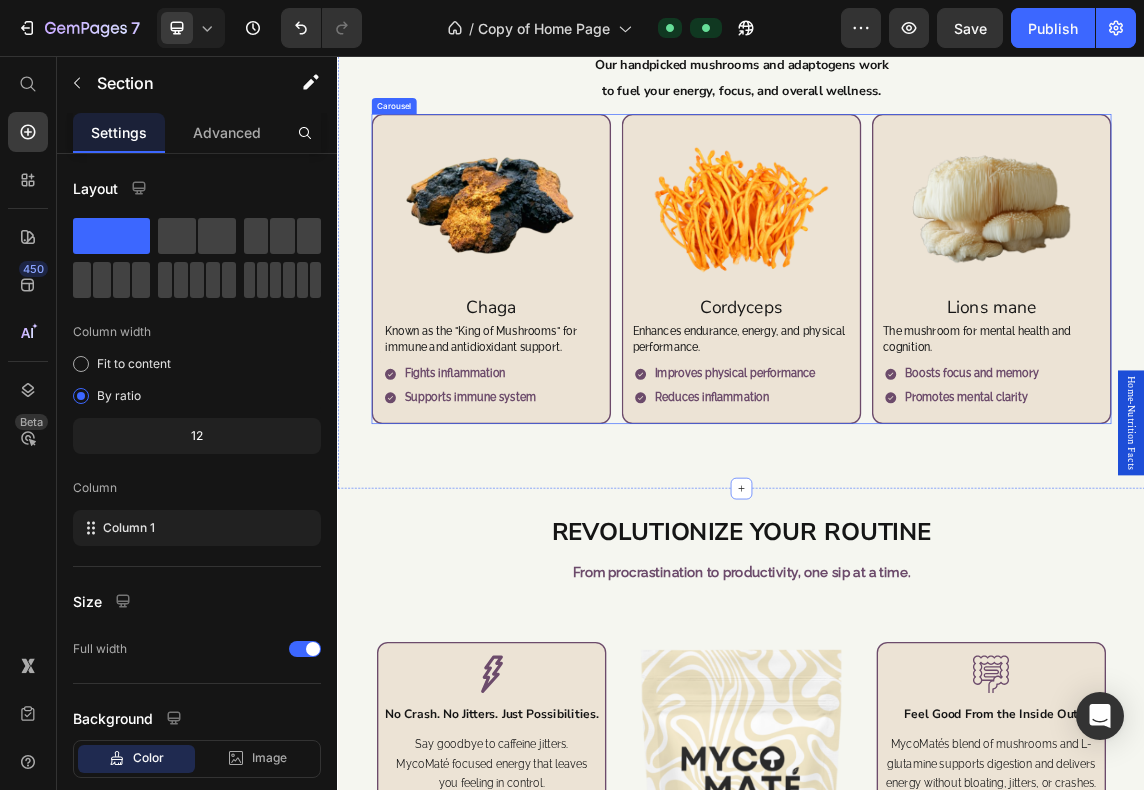 click 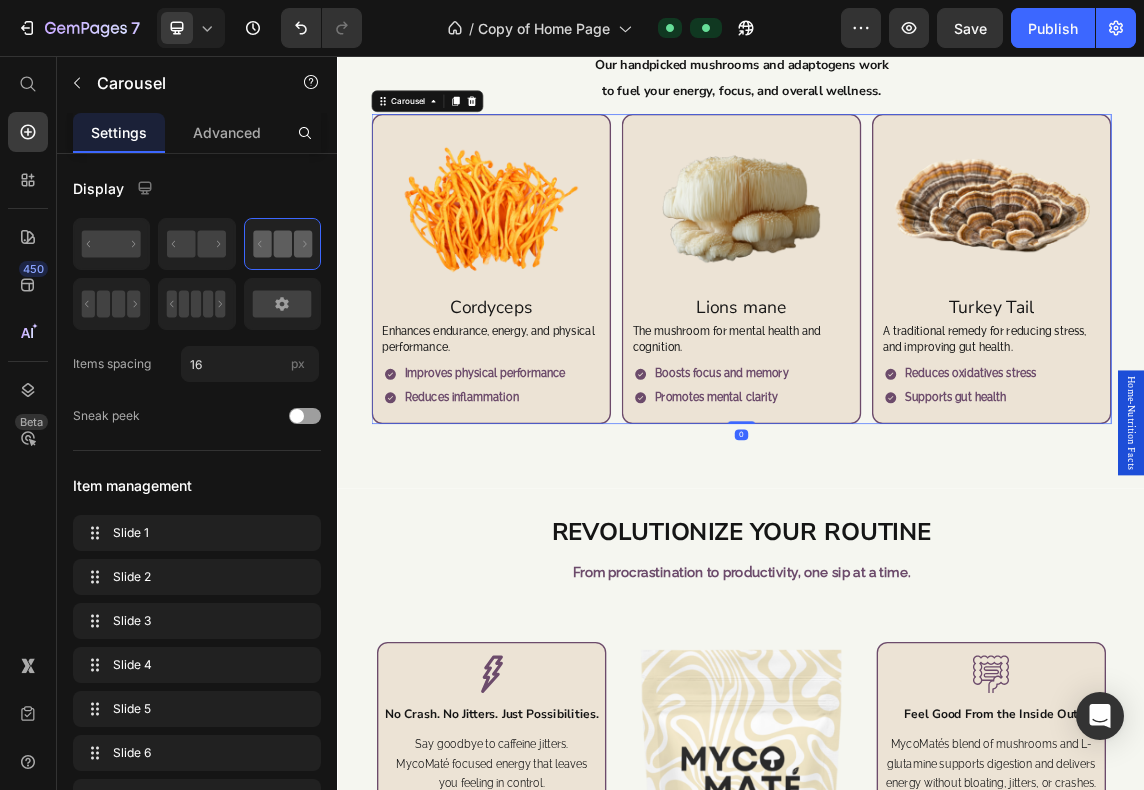 click 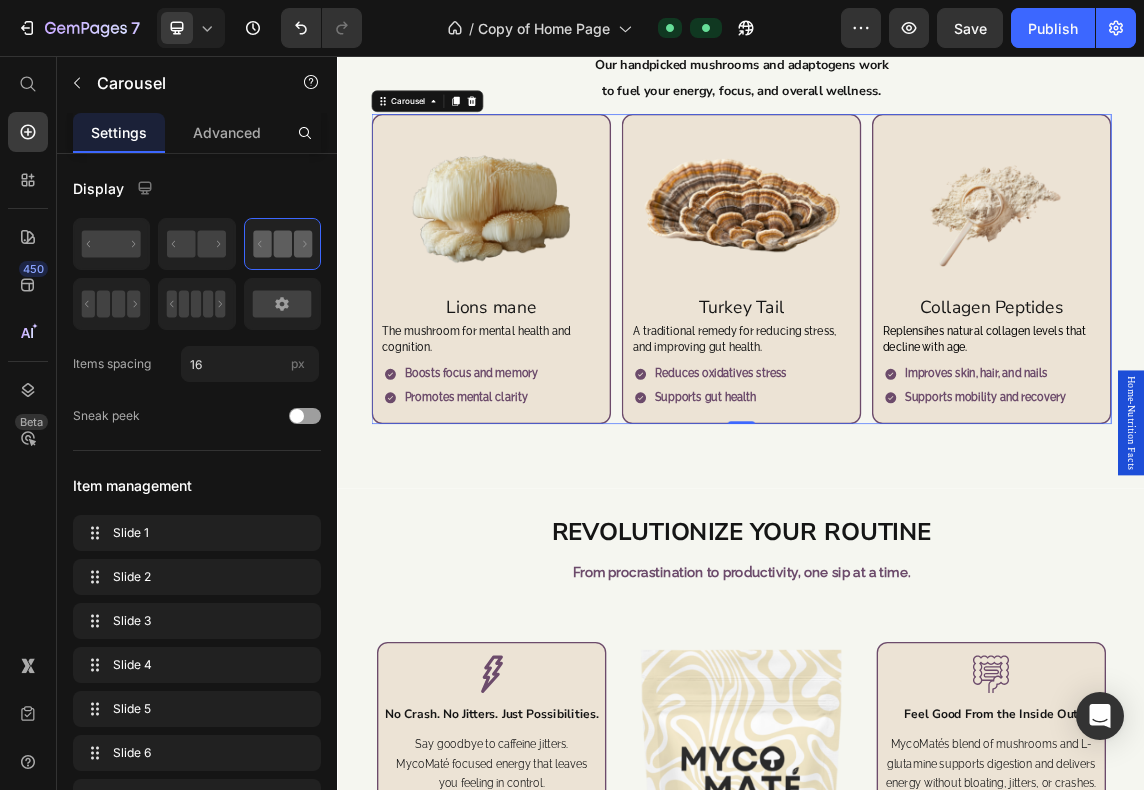 click 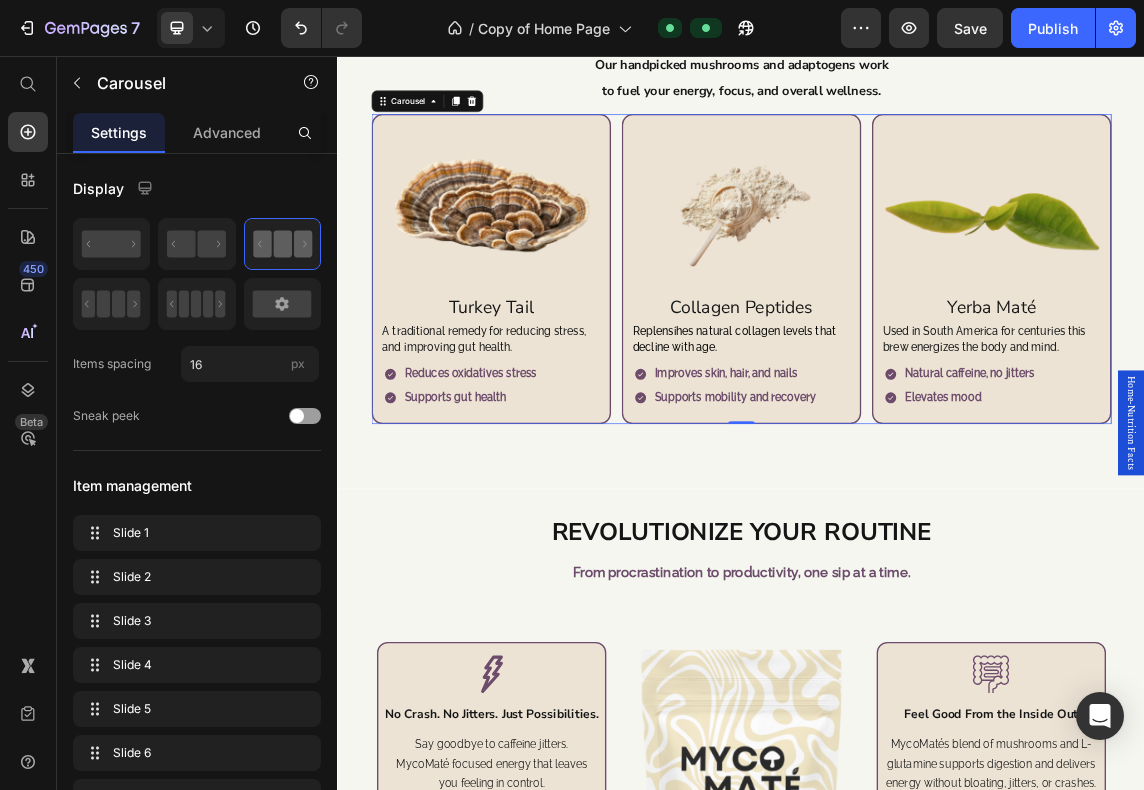 click 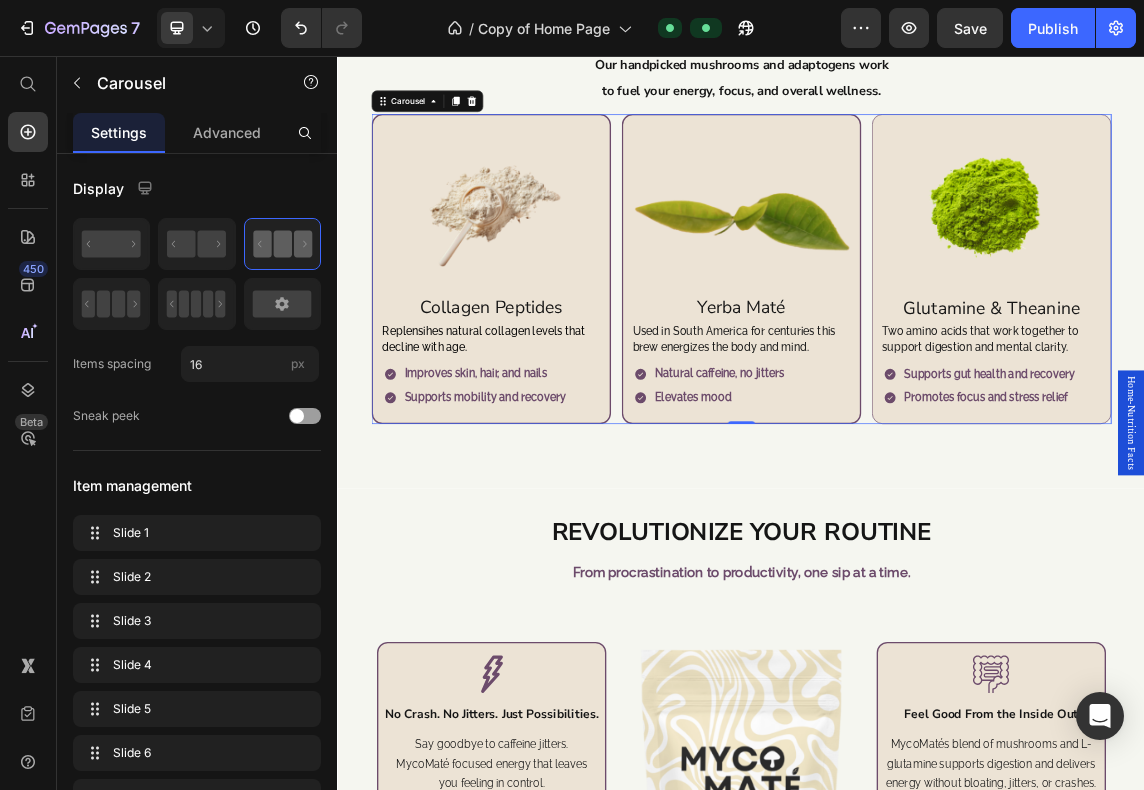 click 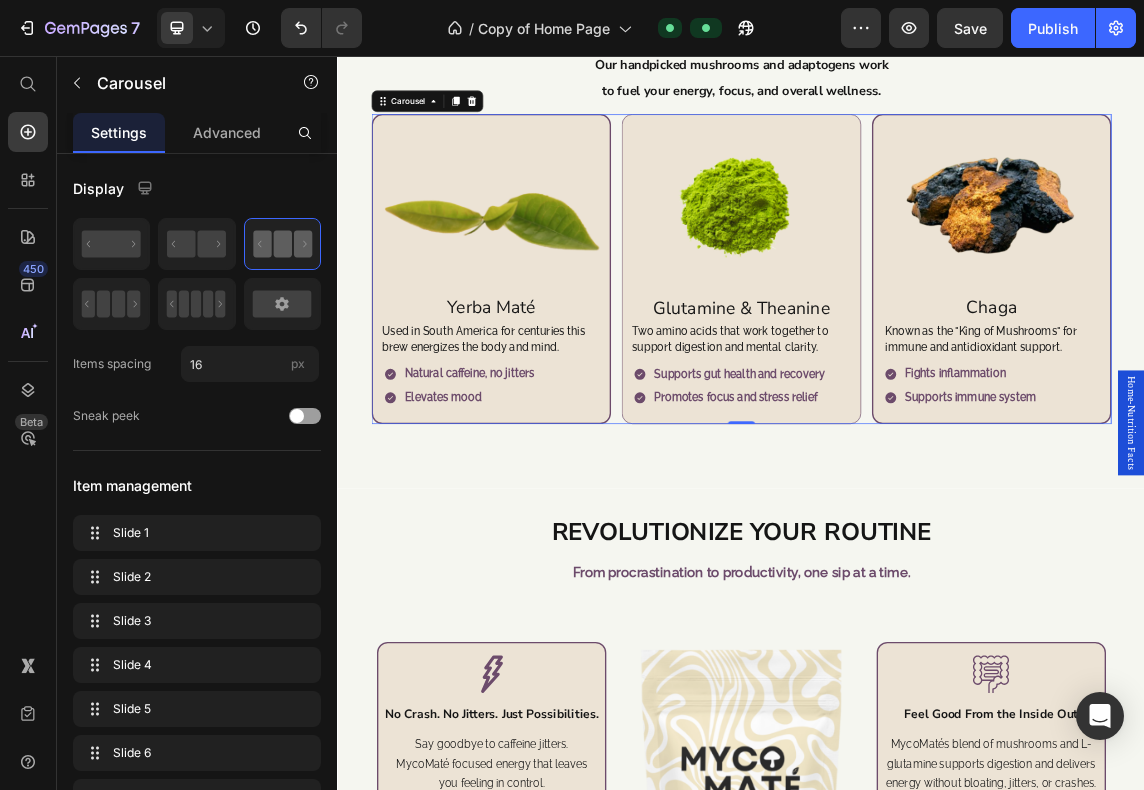 click 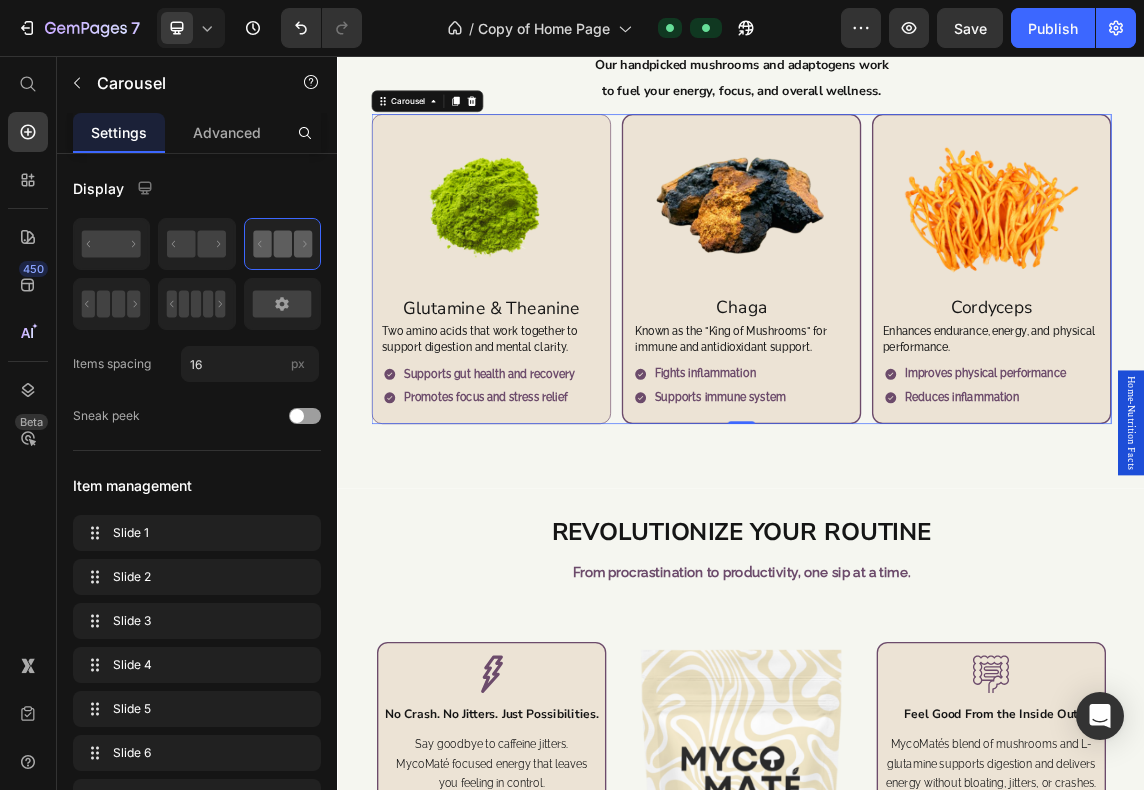 click 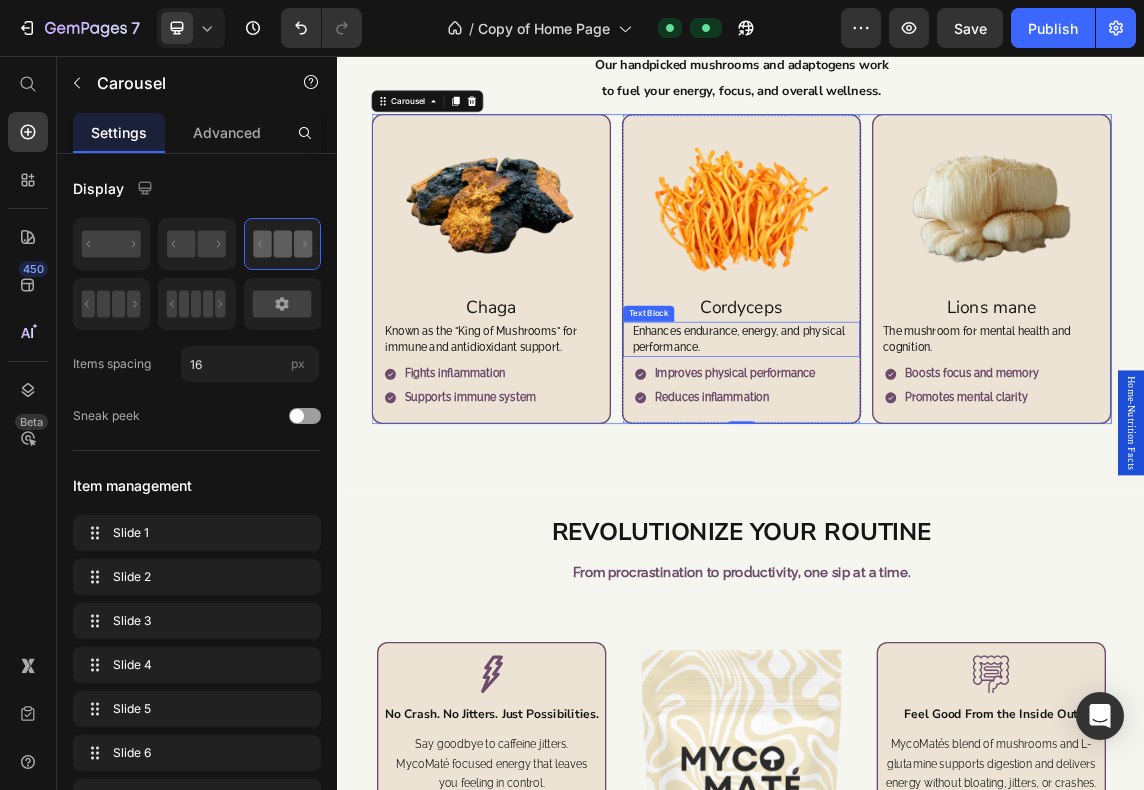 click on "Enhances endurance, energy, and physical performance." at bounding box center [937, 477] 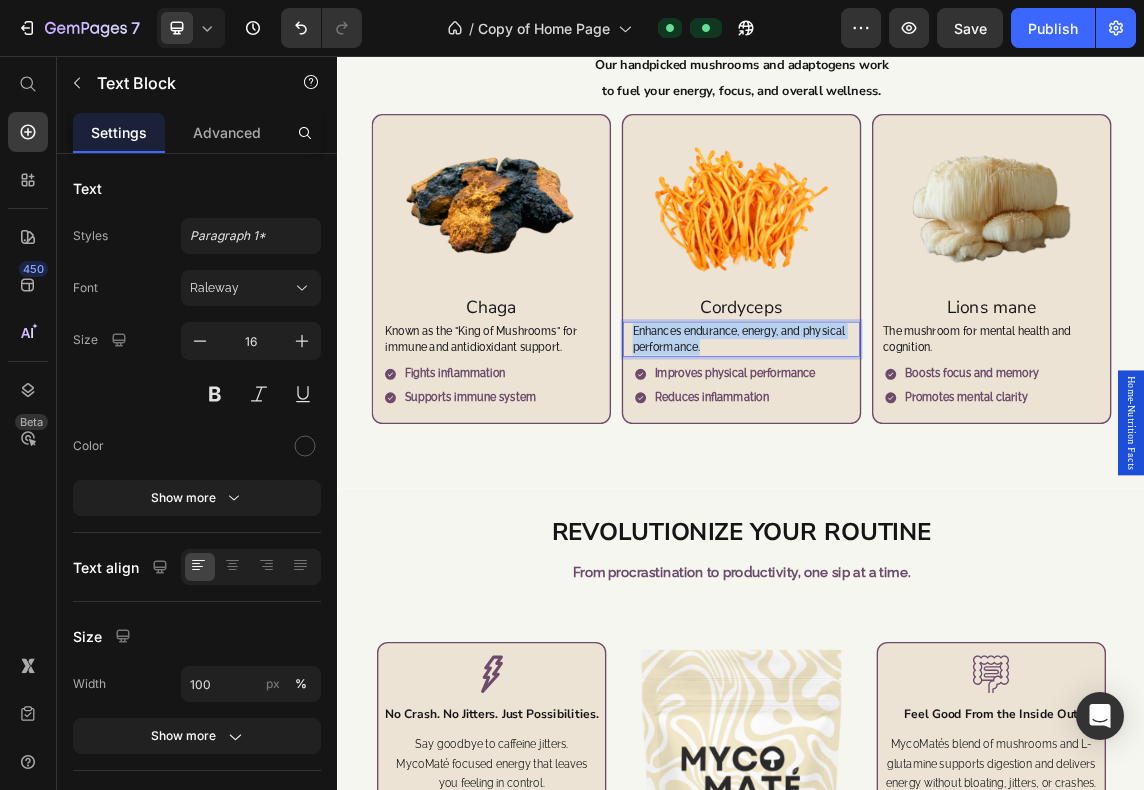 click on "Enhances endurance, energy, and physical performance." at bounding box center [937, 477] 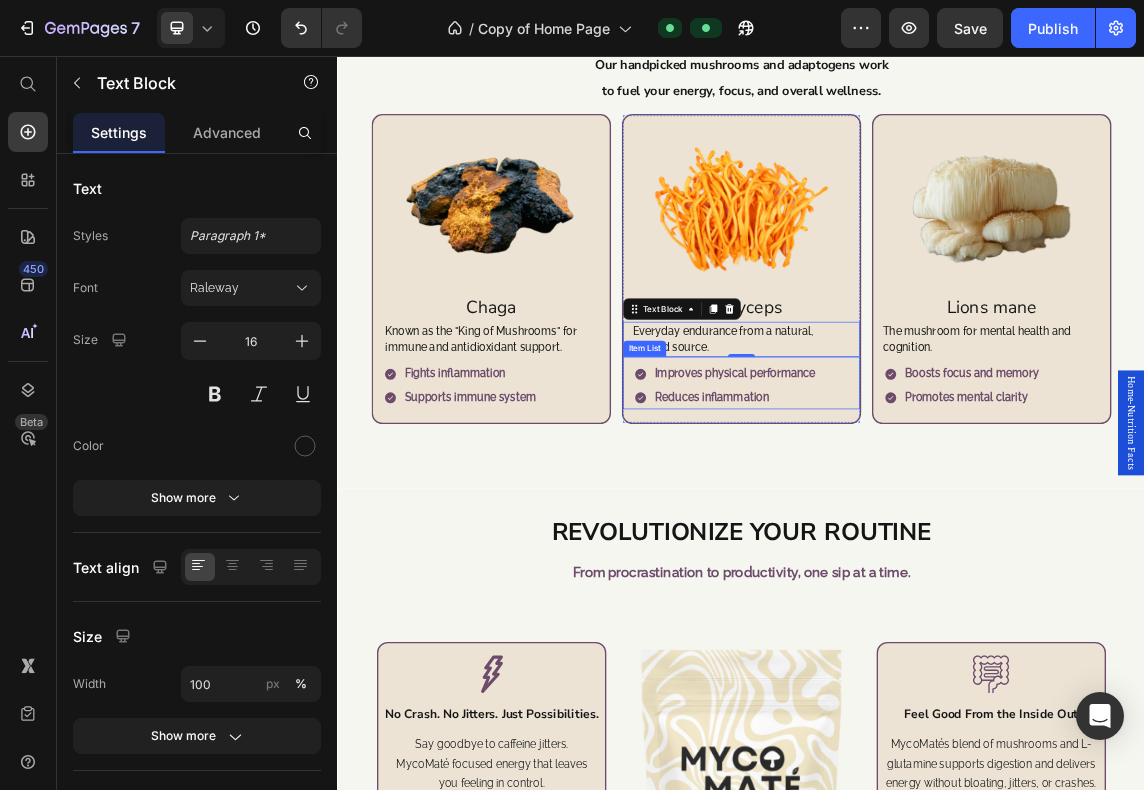 click on "Reduces inflammation" at bounding box center (927, 563) 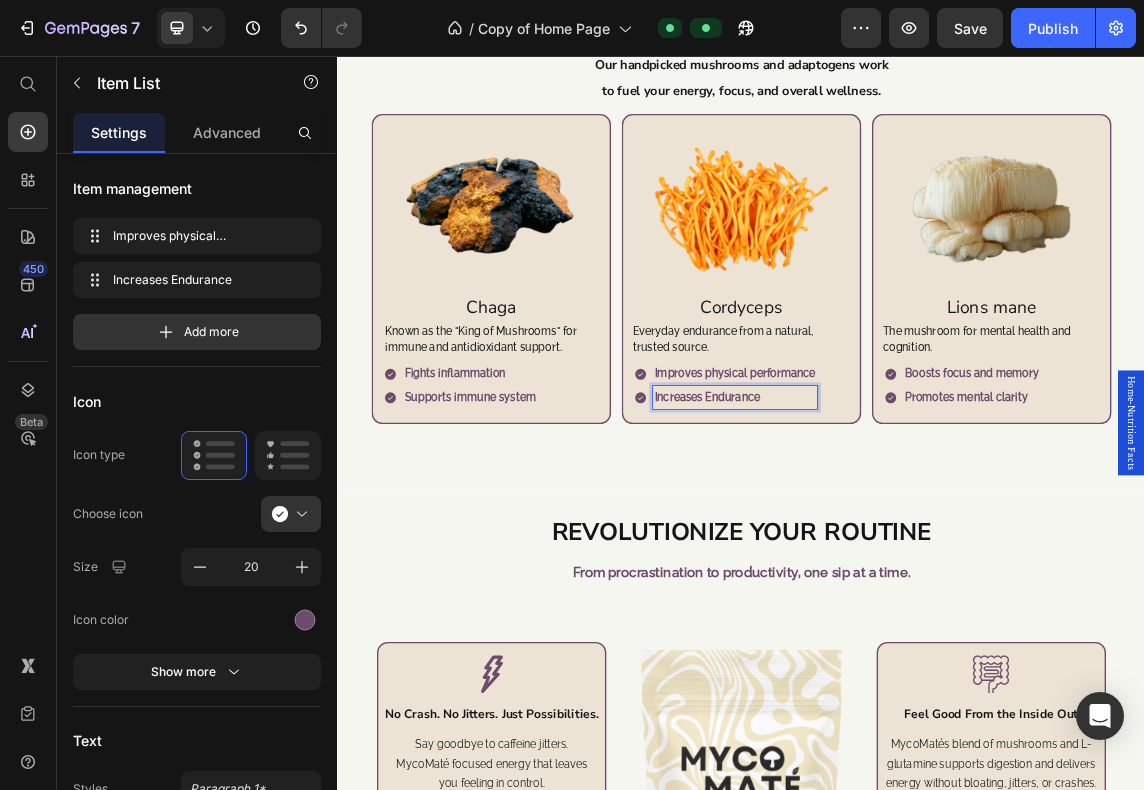 click on "Improves physical performance Increases Endurance" at bounding box center [945, 546] 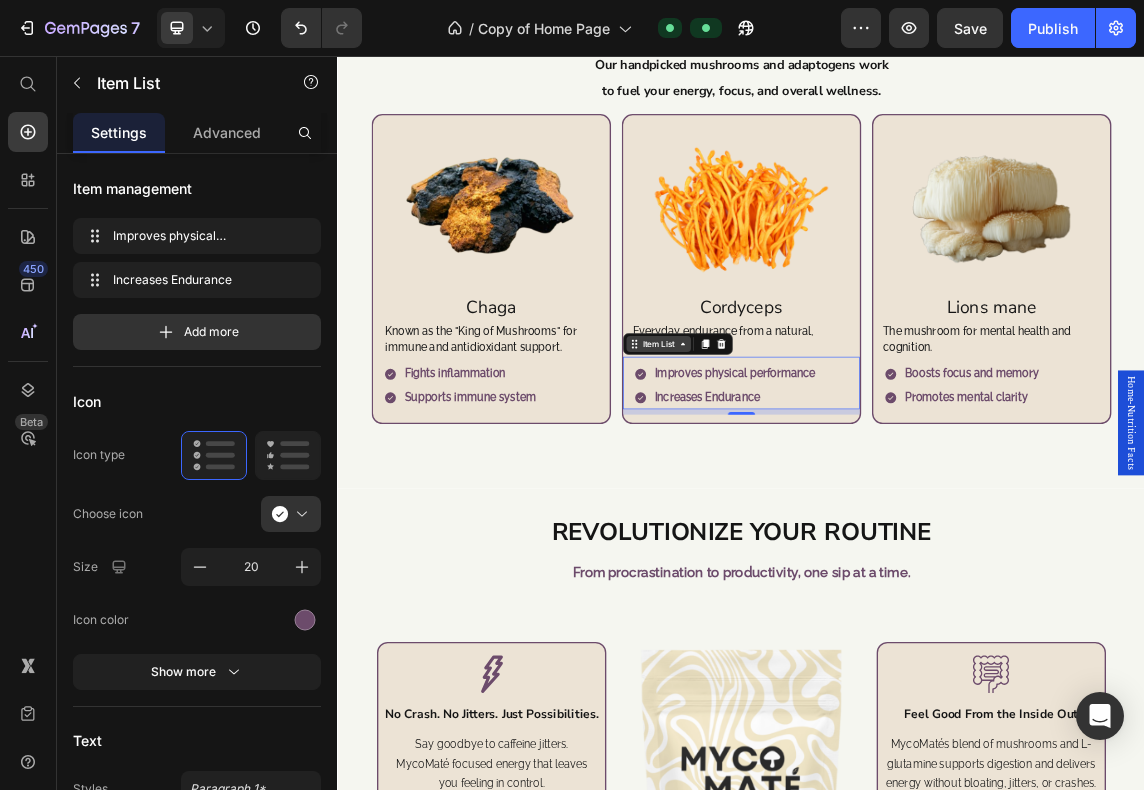 click on "Item List" at bounding box center [814, 484] 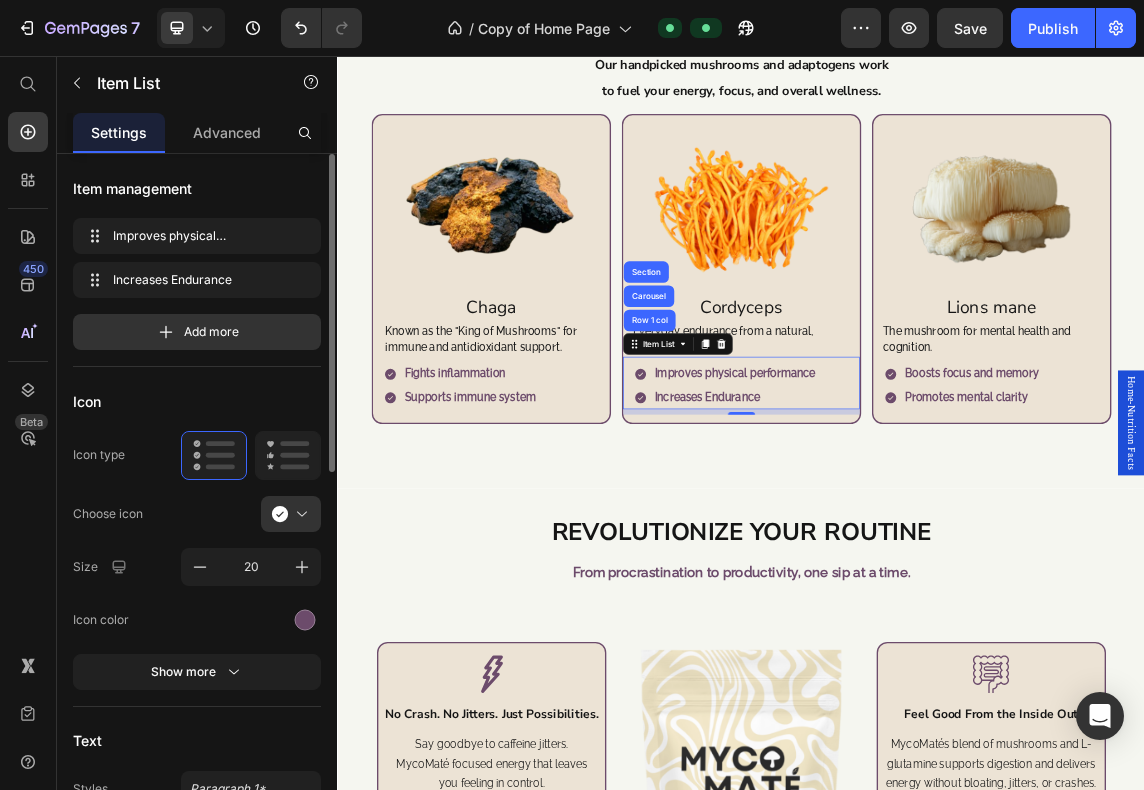 click on "Icon" at bounding box center [197, 401] 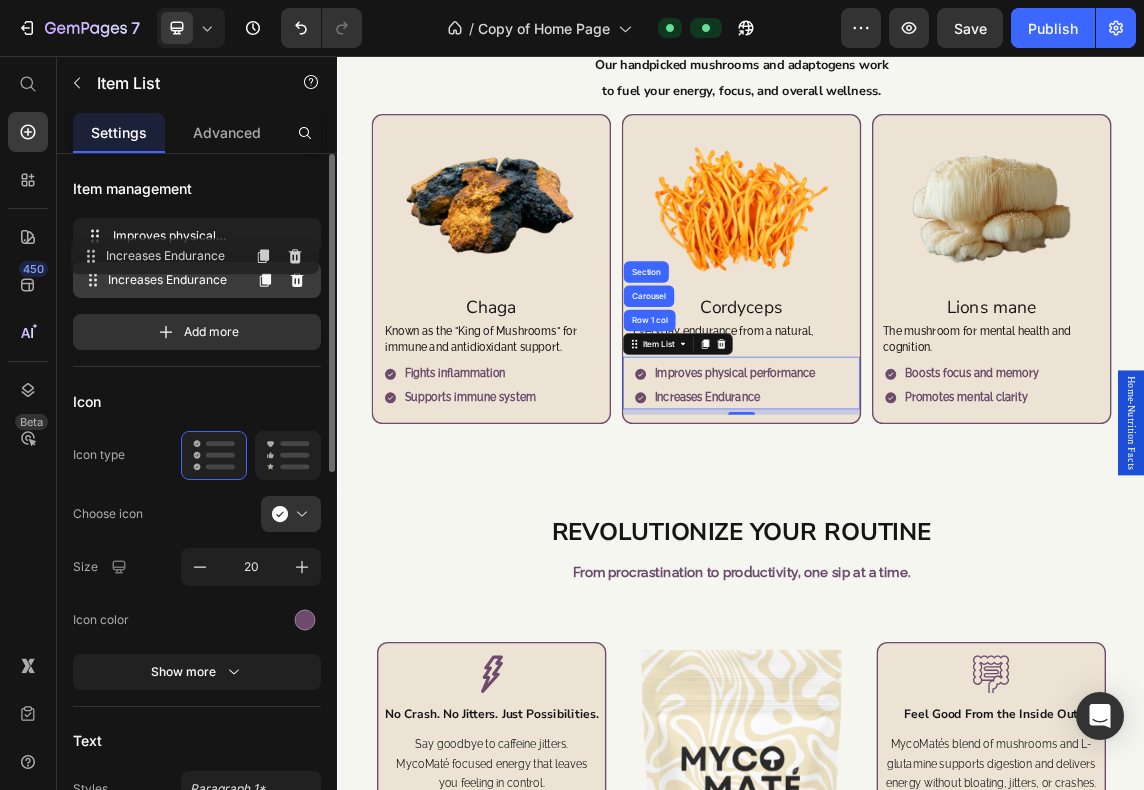 type 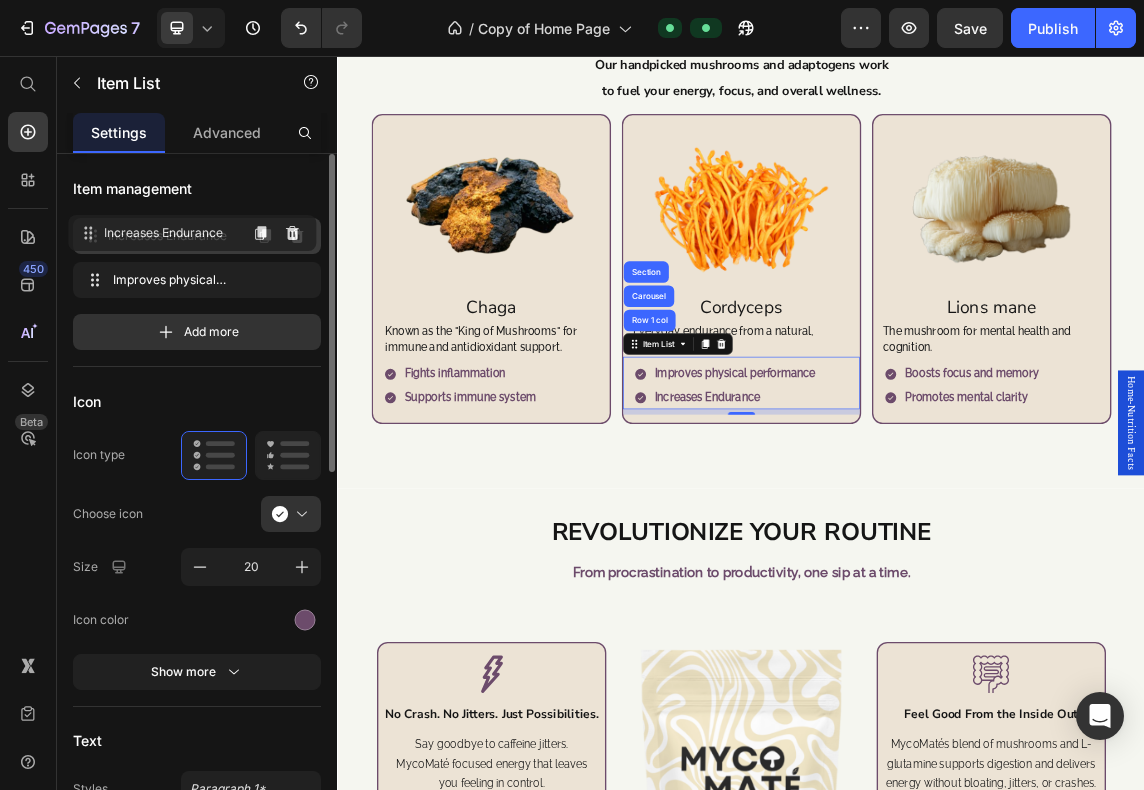 drag, startPoint x: 168, startPoint y: 283, endPoint x: 163, endPoint y: 233, distance: 50.24938 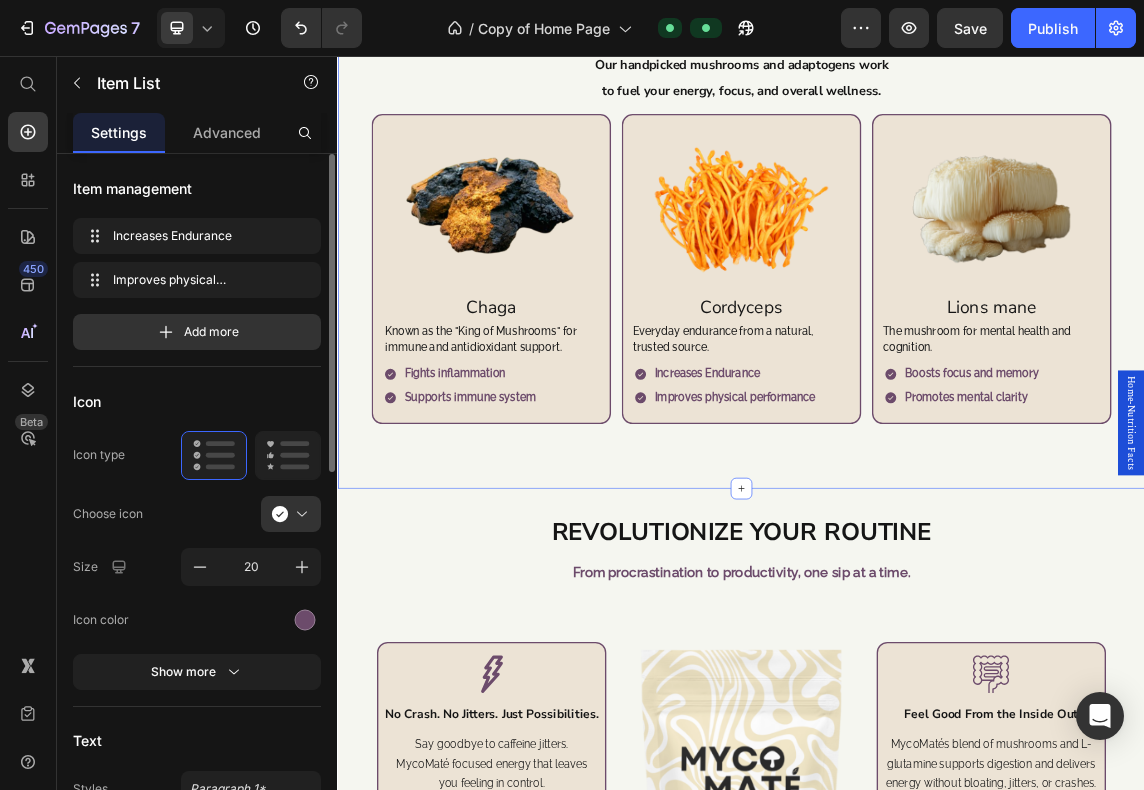 click on "Powerful Ingredients Real Results Heading Our handpicked mushrooms and adaptogens work  Text Block to fuel your energy, focus, and overall wellness. Text Block
Image Chaga Text Block Known as the "King of Mushrooms" for immune and antidioxidant support. Text Block Fights inflammation Supports immune system Item List Row Image Cordyceps Text Block Everyday endurance from a natural, trusted source. Text Block Increases Endurance Improves physical performance Item List Row Image Lions mane Text Block The mushroom for mental health and cognition. Text Block Boosts focus and memory Promotes mental clarity Item List Row Image Turkey Tail Text Block A traditional remedy for reducing stress, and improving gut health. Text Block Reduces oxidatives stress Supports gut health Item List Row Image Collagen Peptides Text Block Replensihes natural collagen levels that decline with age. Text Block Improves skin, hair, and nails Supports mobility and recovery Item List Row Image Yerba Maté Text Block Row Row" at bounding box center [937, 300] 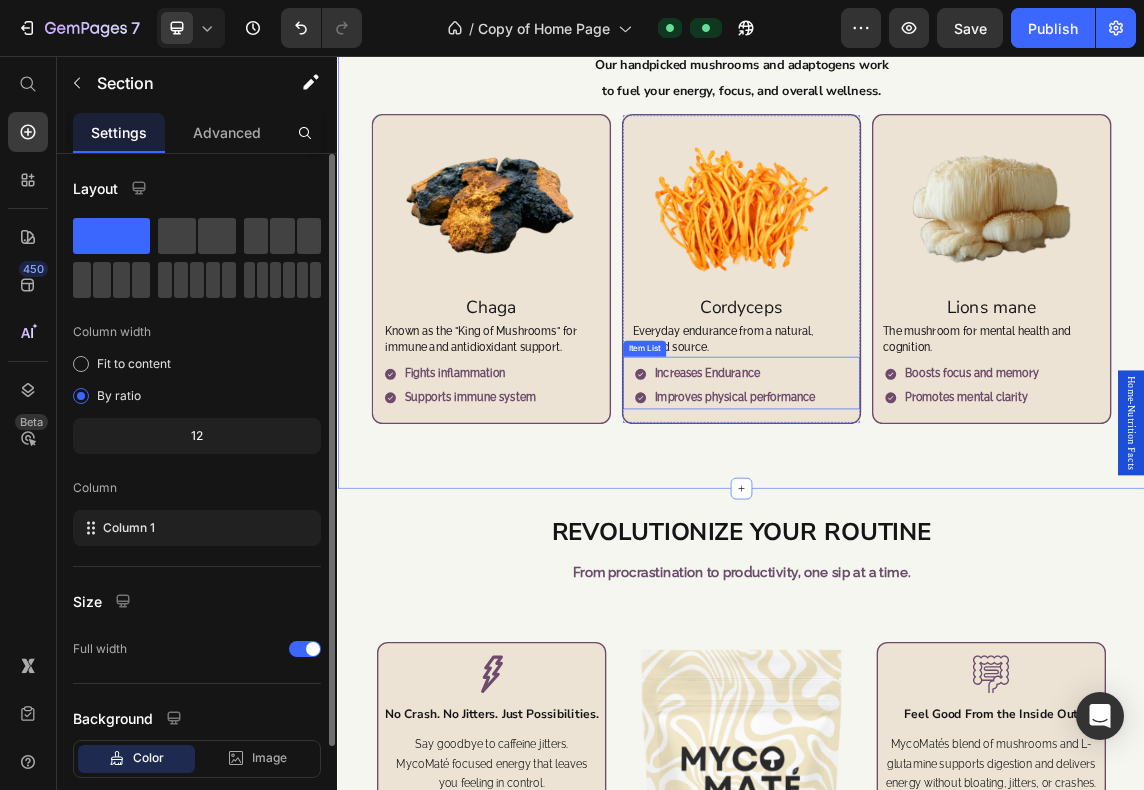 click on "Improves physical performance" at bounding box center (927, 563) 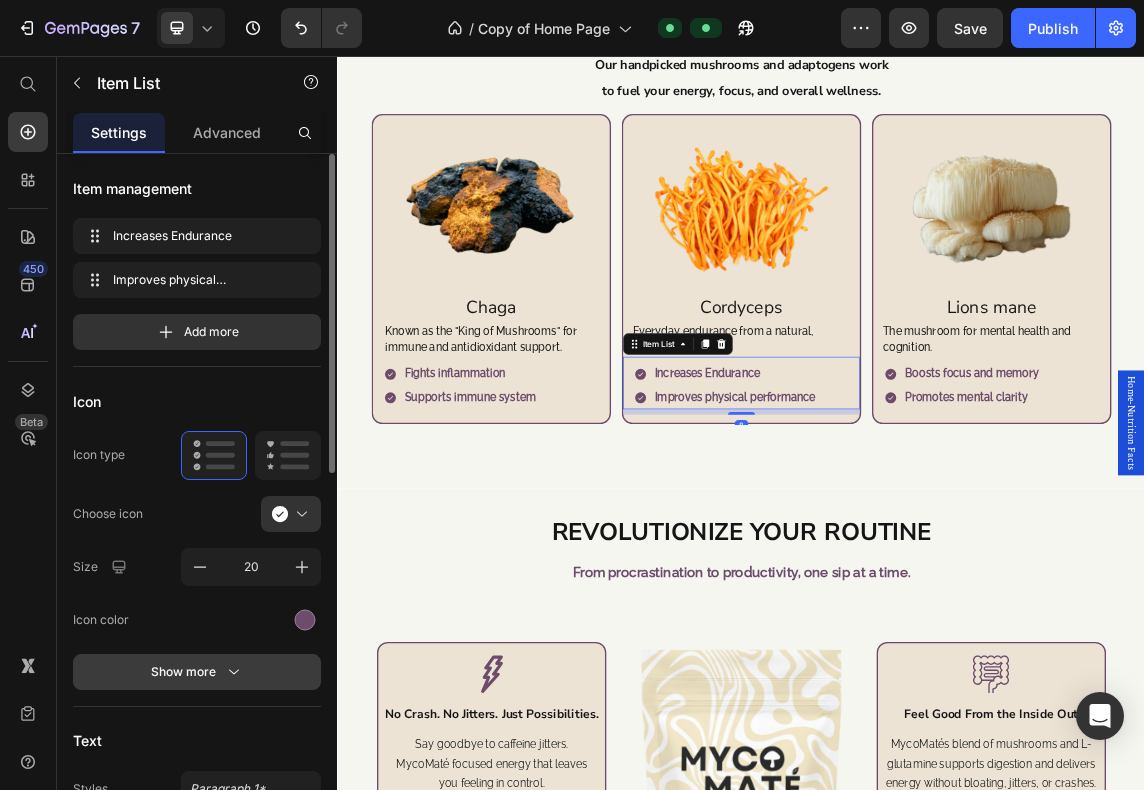 click on "Show more" at bounding box center (197, 672) 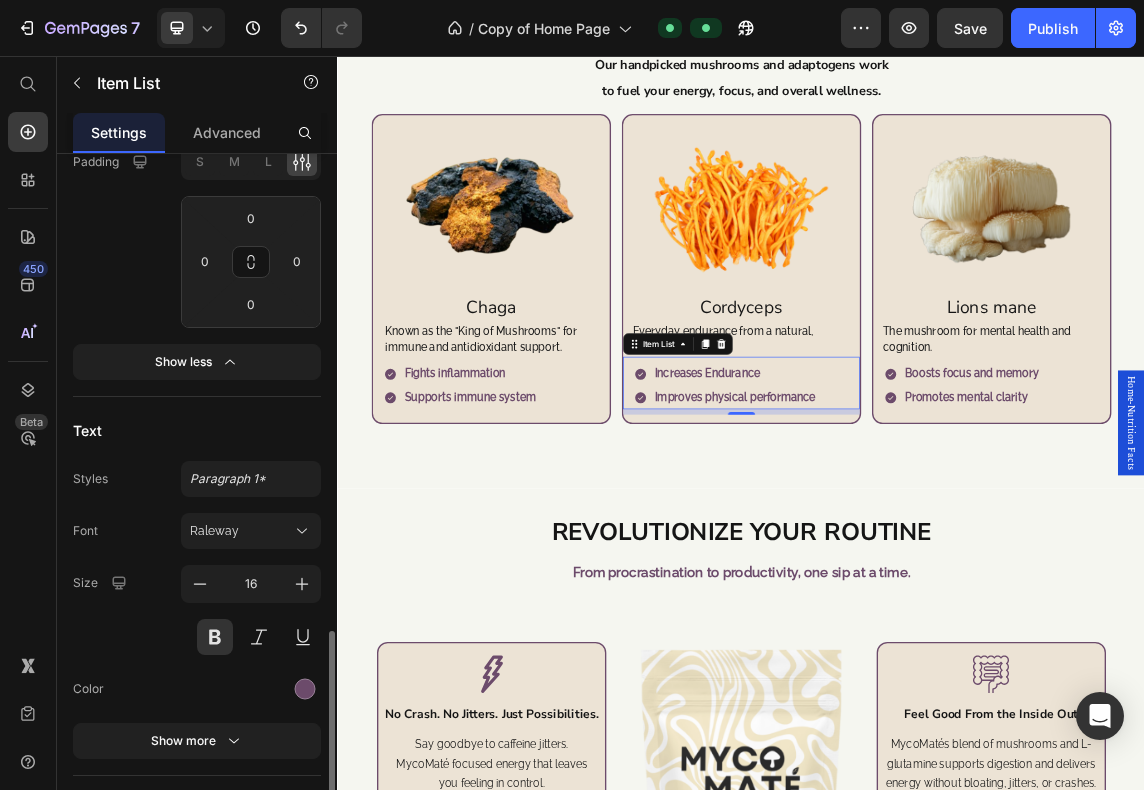 scroll, scrollTop: 833, scrollLeft: 0, axis: vertical 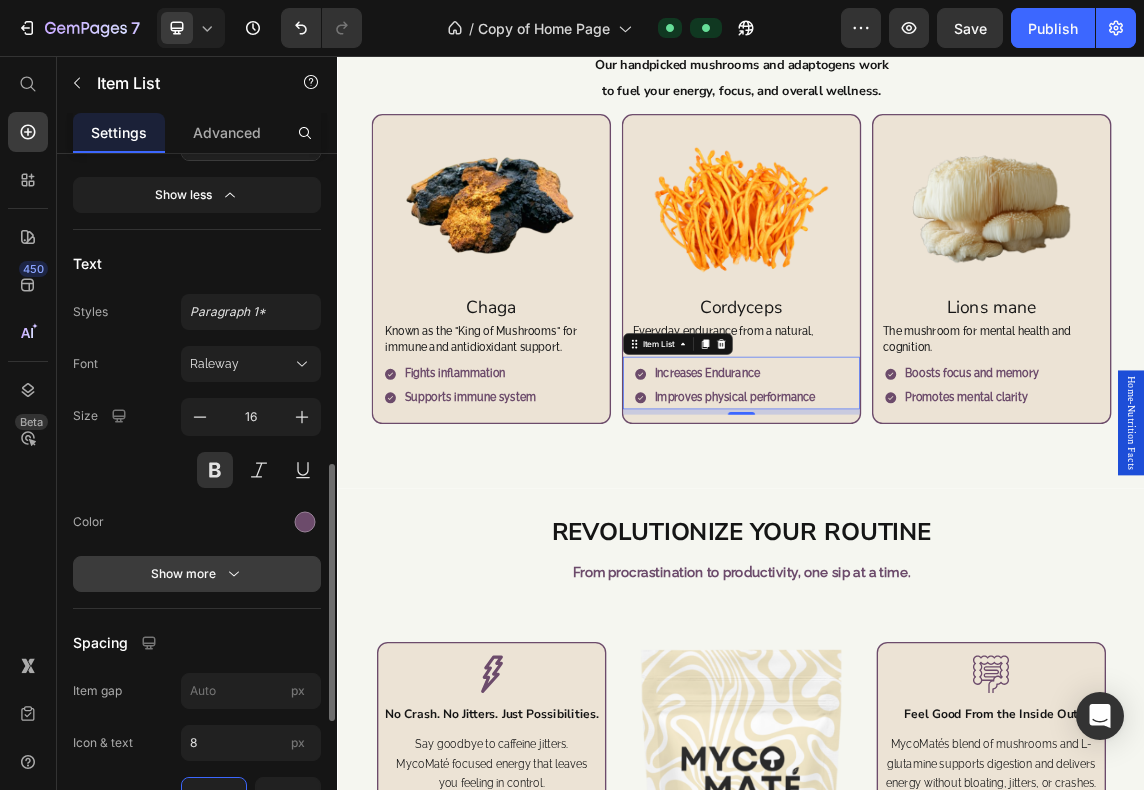 click on "Show more" at bounding box center [197, 574] 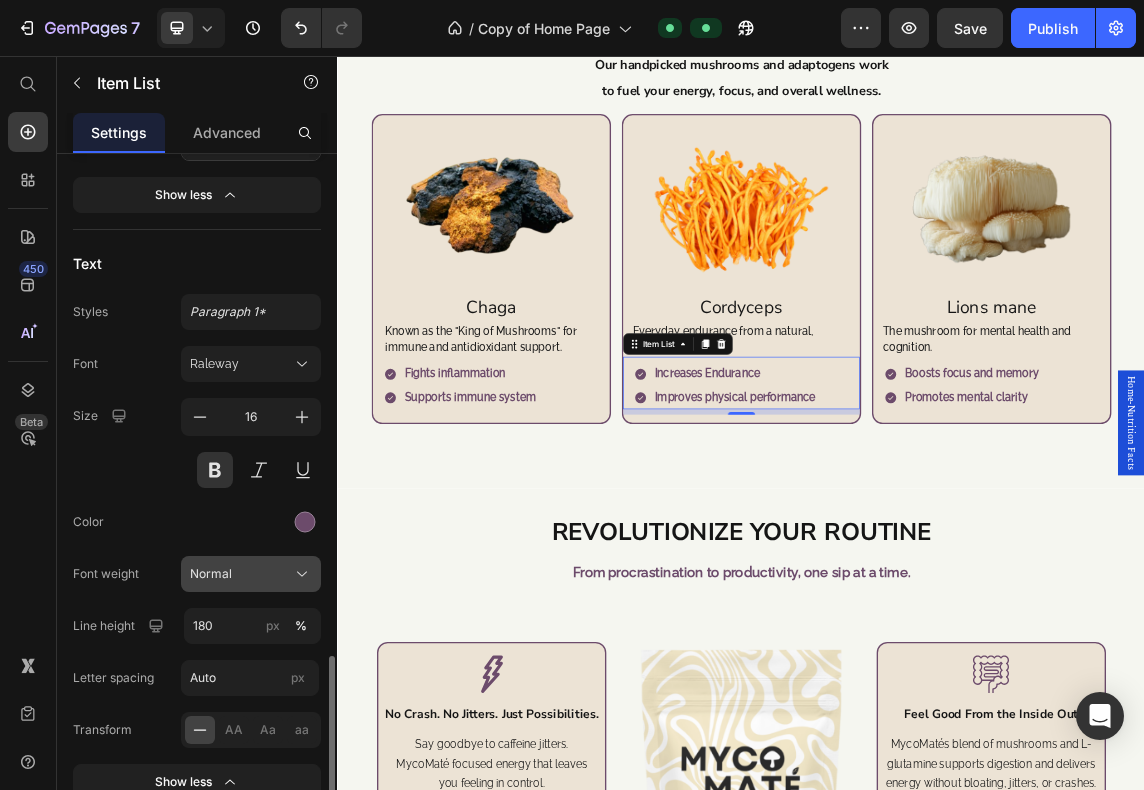 scroll, scrollTop: 1000, scrollLeft: 0, axis: vertical 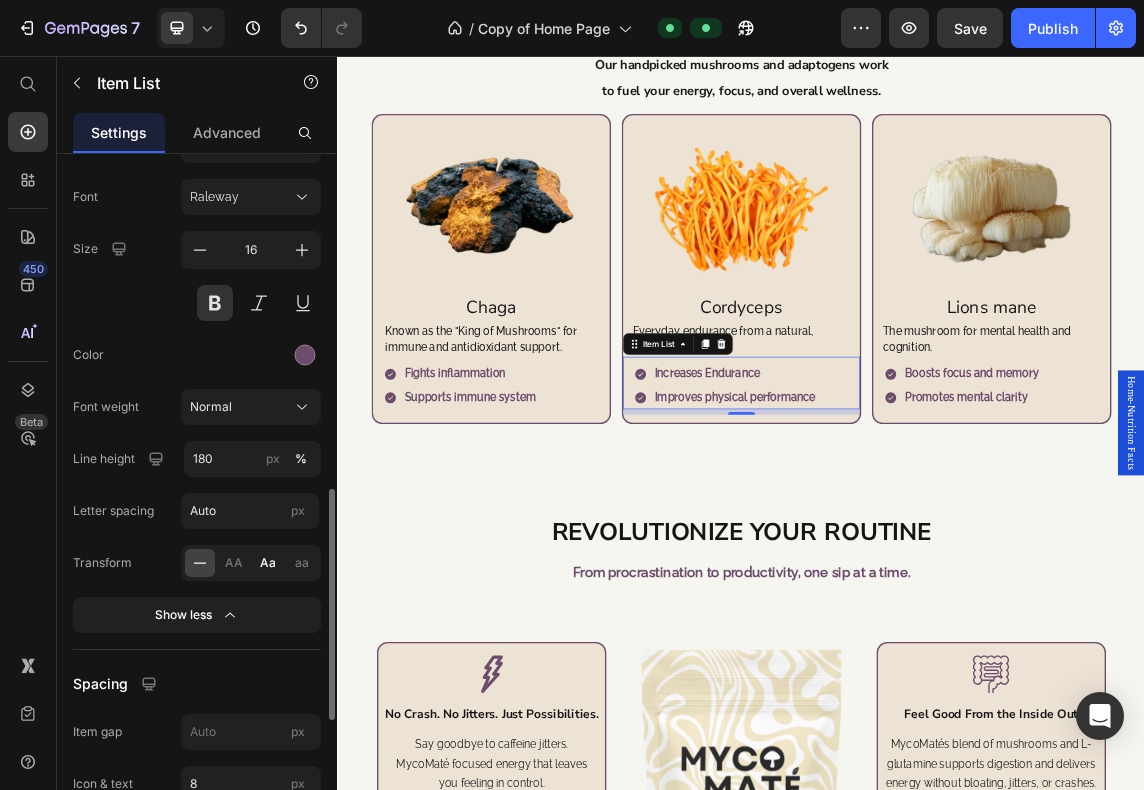 click on "Aa" 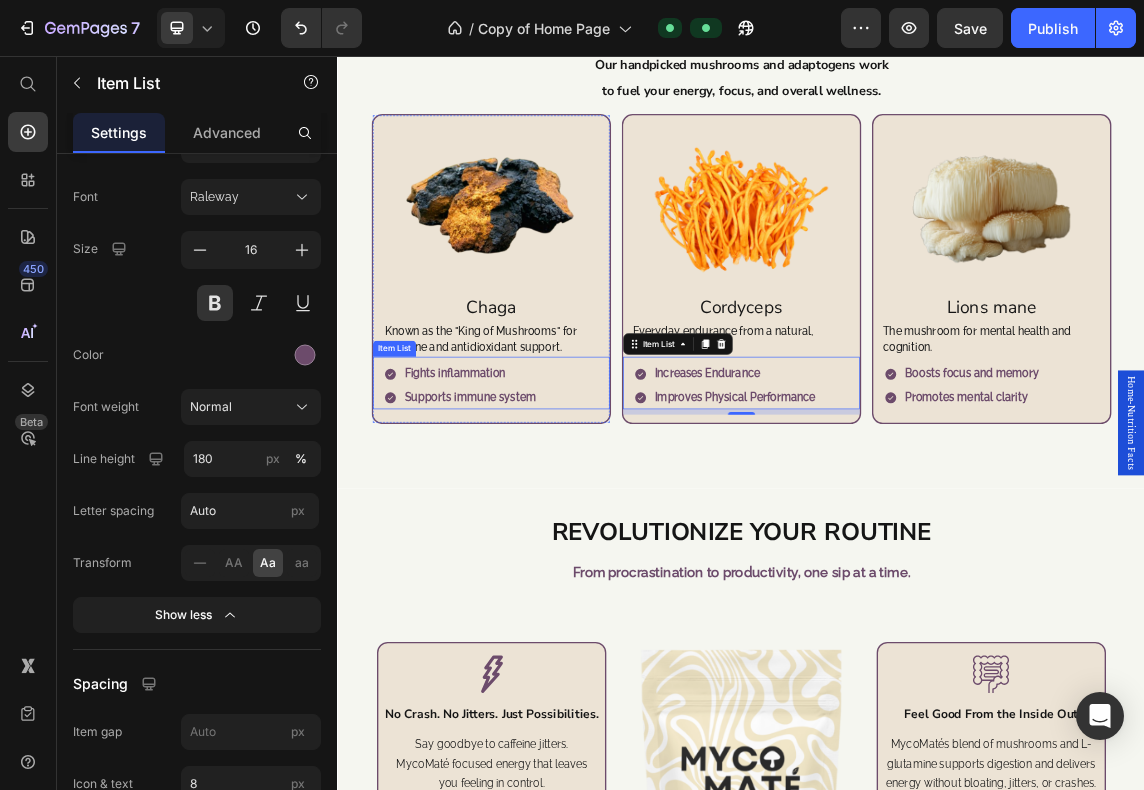 click on "Fights inflammation" at bounding box center [533, 528] 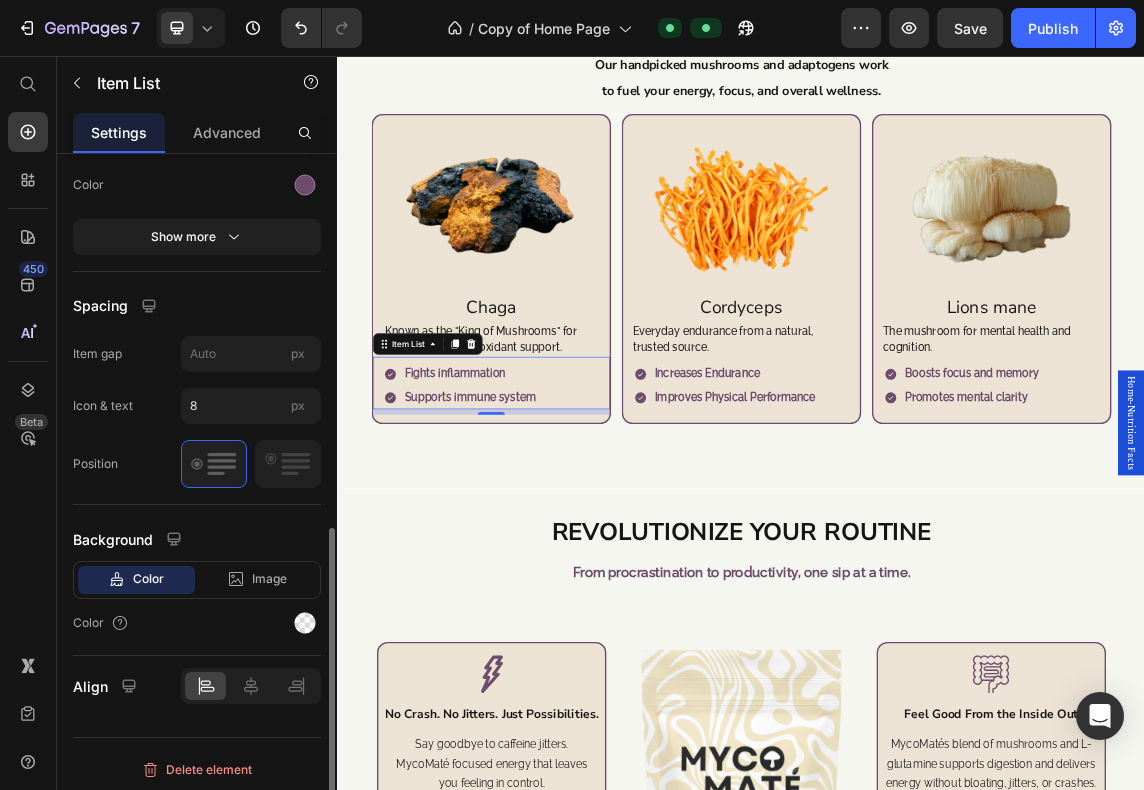 scroll, scrollTop: 481, scrollLeft: 0, axis: vertical 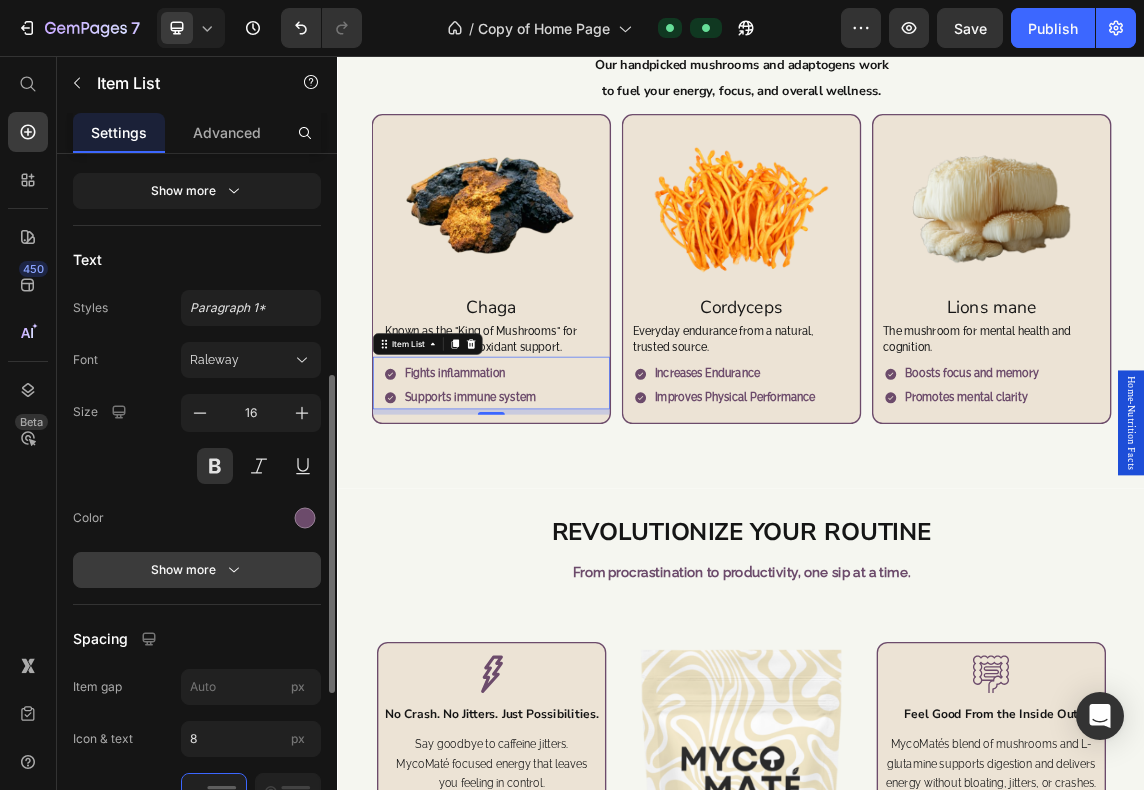 click 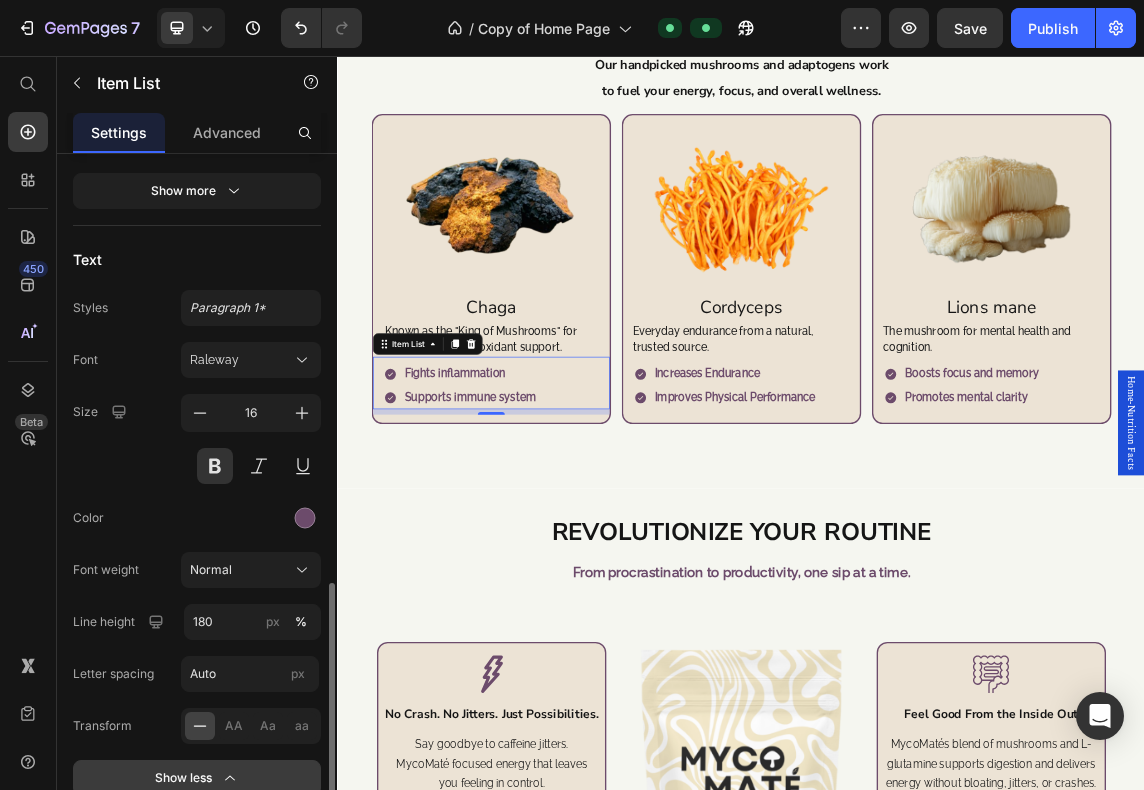 scroll, scrollTop: 648, scrollLeft: 0, axis: vertical 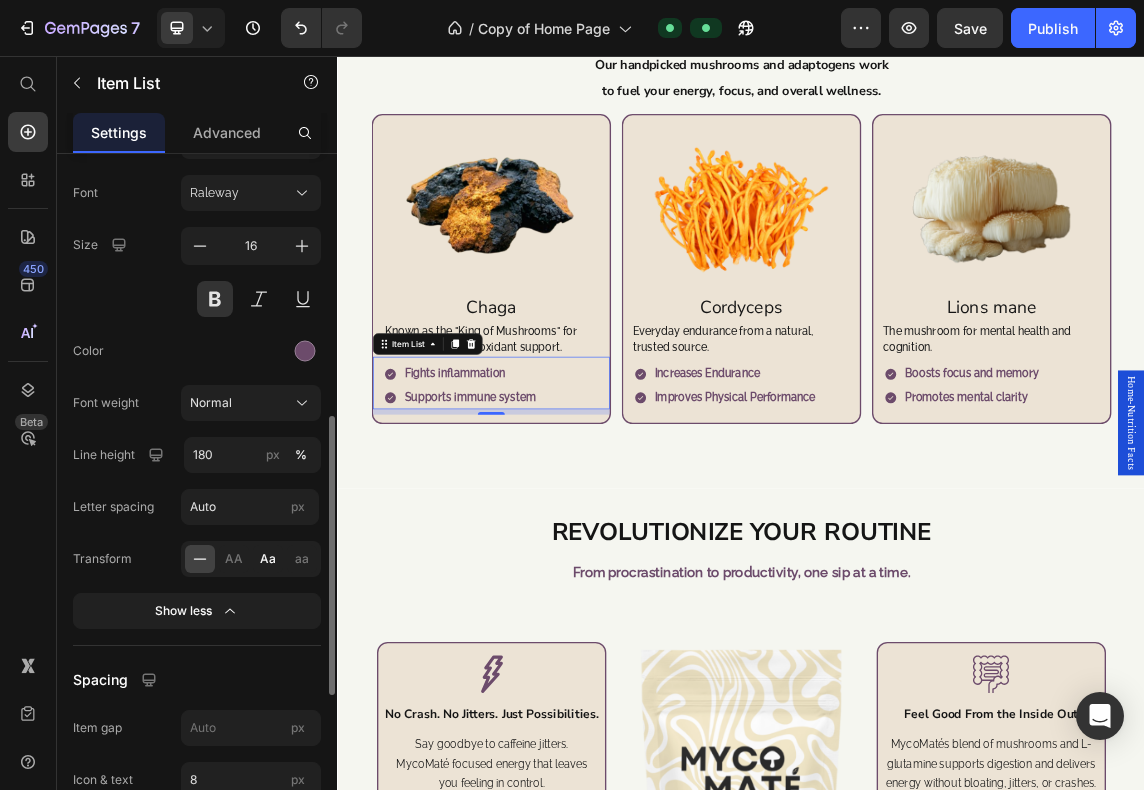 click on "Aa" 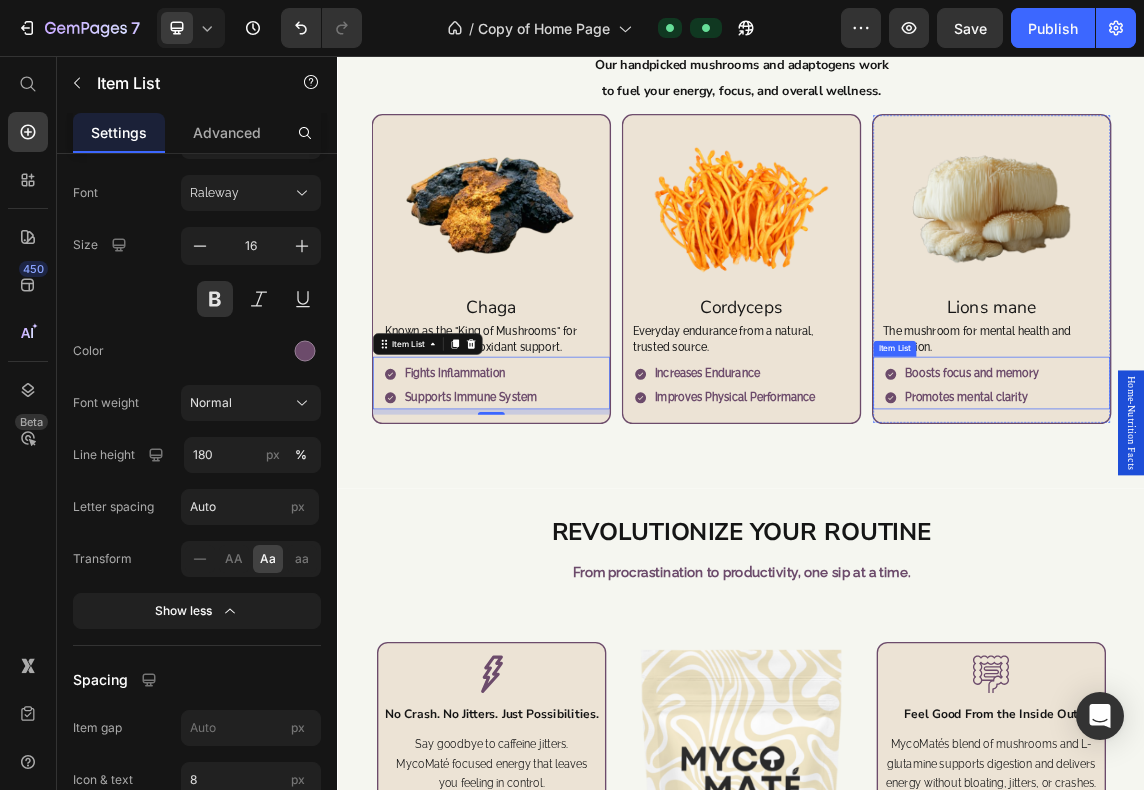 click on "Boosts focus and memory Promotes mental clarity" at bounding box center [1317, 546] 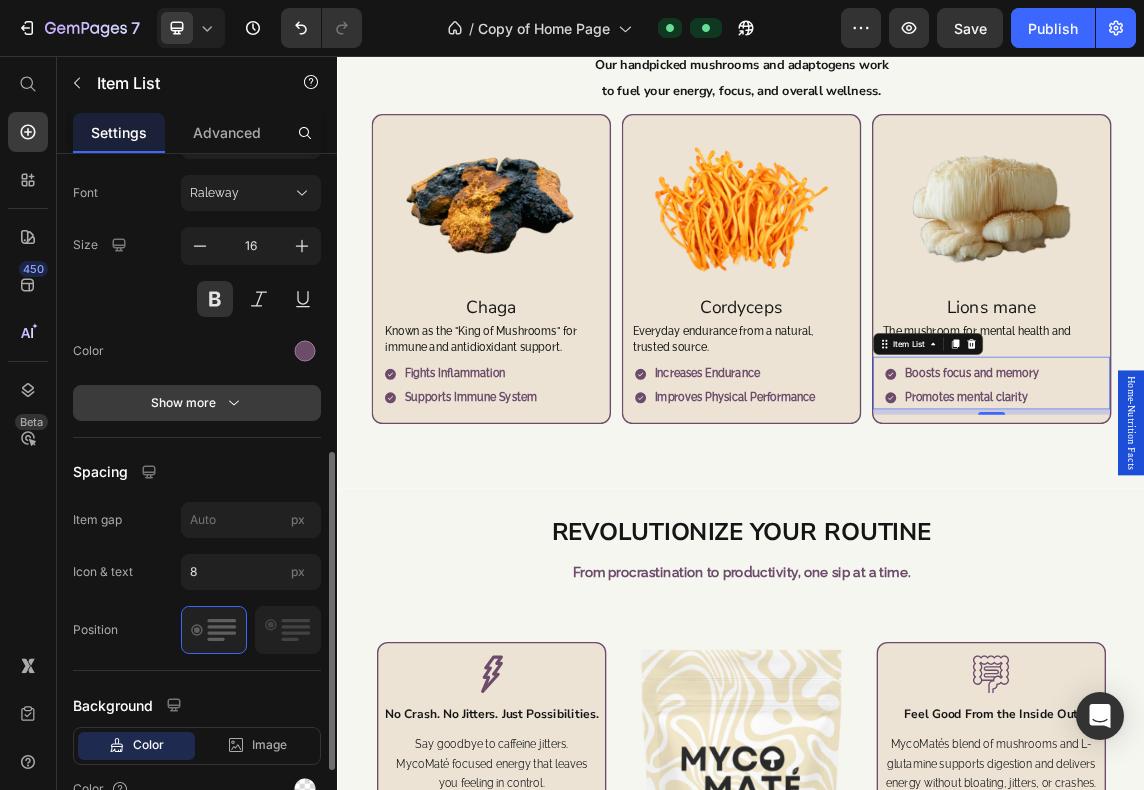 click 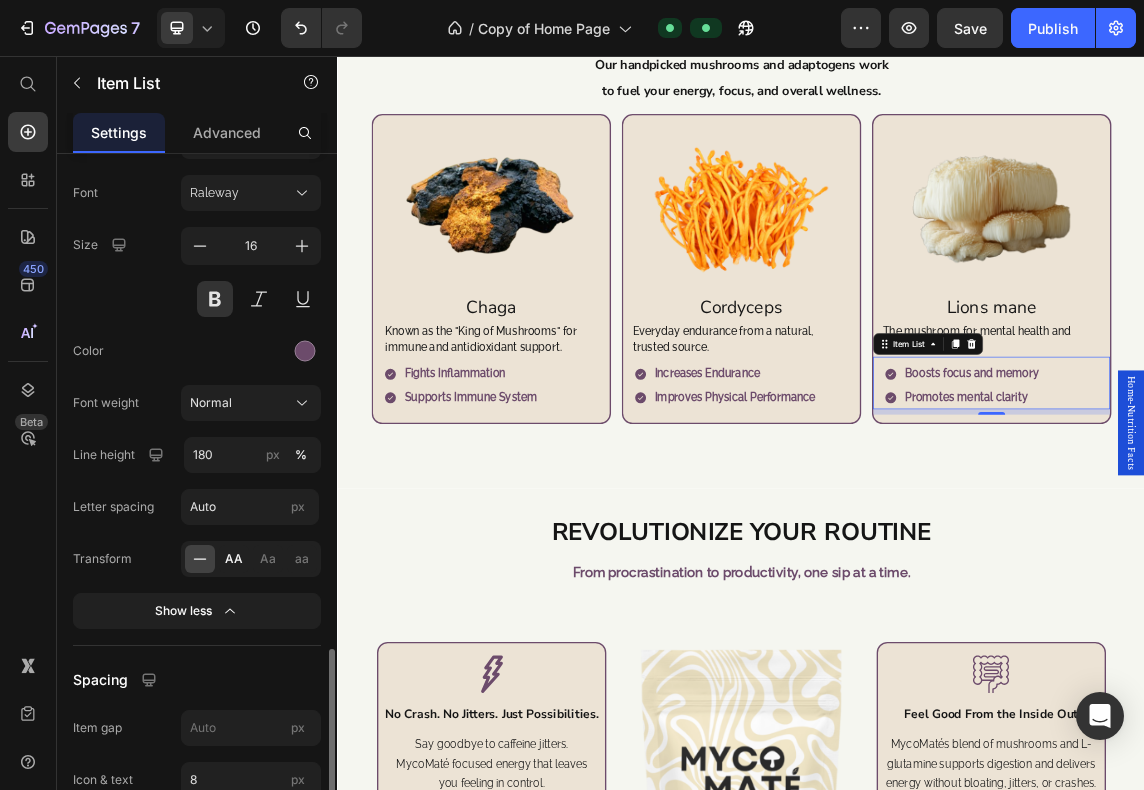 scroll, scrollTop: 814, scrollLeft: 0, axis: vertical 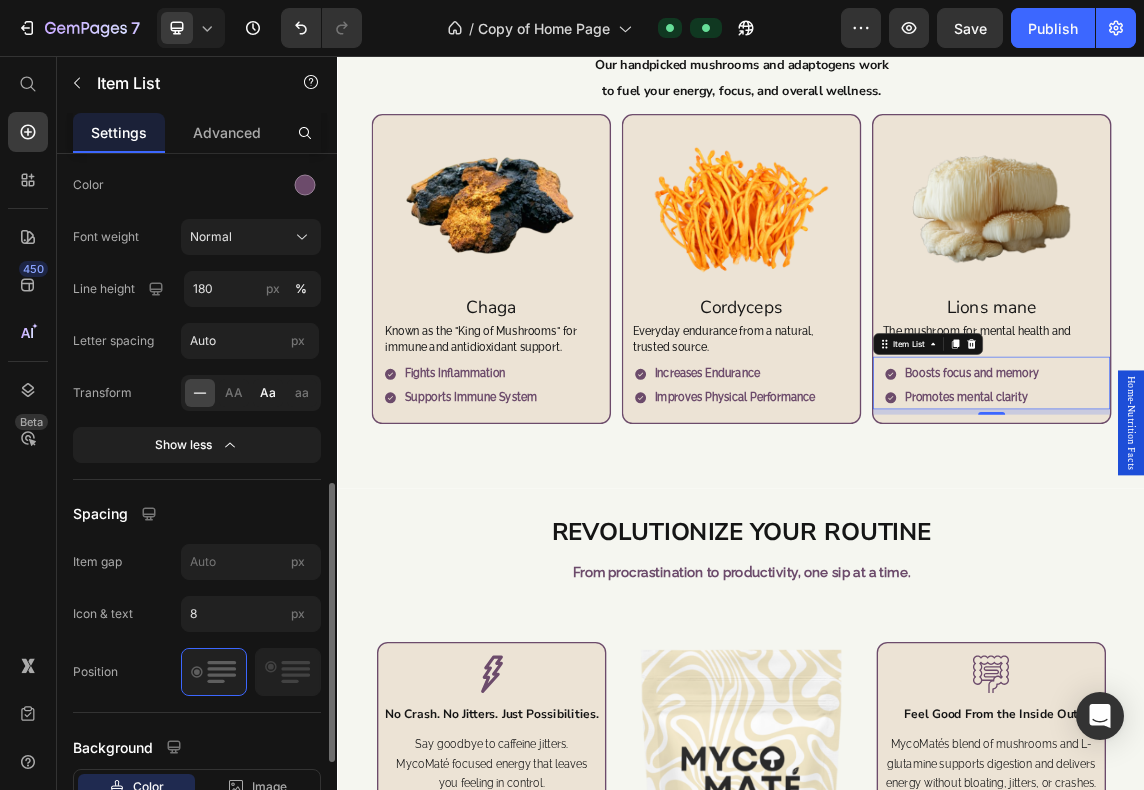 click on "Aa" 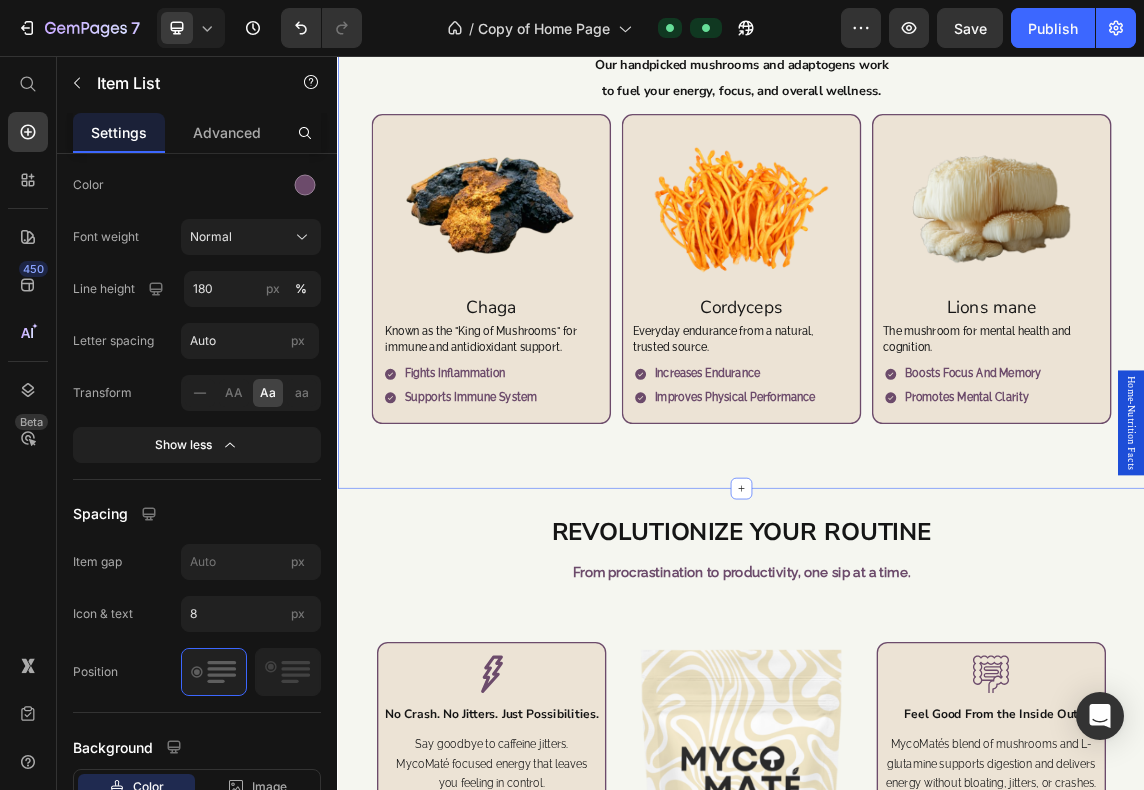 click on "Powerful Ingredients Real Results Heading Our handpicked mushrooms and adaptogens work  Text Block to fuel your energy, focus, and overall wellness. Text Block
Image Chaga Text Block Known as the "King of Mushrooms" for immune and antidioxidant support. Text Block Fights inflammation Supports immune system Item List Row Image Cordyceps Text Block Everyday endurance from a natural, trusted source. Text Block Increases Endurance Improves physical performance Item List Row Image Lions mane Text Block The mushroom for mental health and cognition. Text Block Boosts focus and memory Promotes mental clarity Item List Row Image Turkey Tail Text Block A traditional remedy for reducing stress, and improving gut health. Text Block Reduces oxidatives stress Supports gut health Item List Row Image Collagen Peptides Text Block Replensihes natural collagen levels that decline with age. Text Block Improves skin, hair, and nails Supports mobility and recovery Item List Row Image Yerba Maté Text Block Row Row" at bounding box center [937, 300] 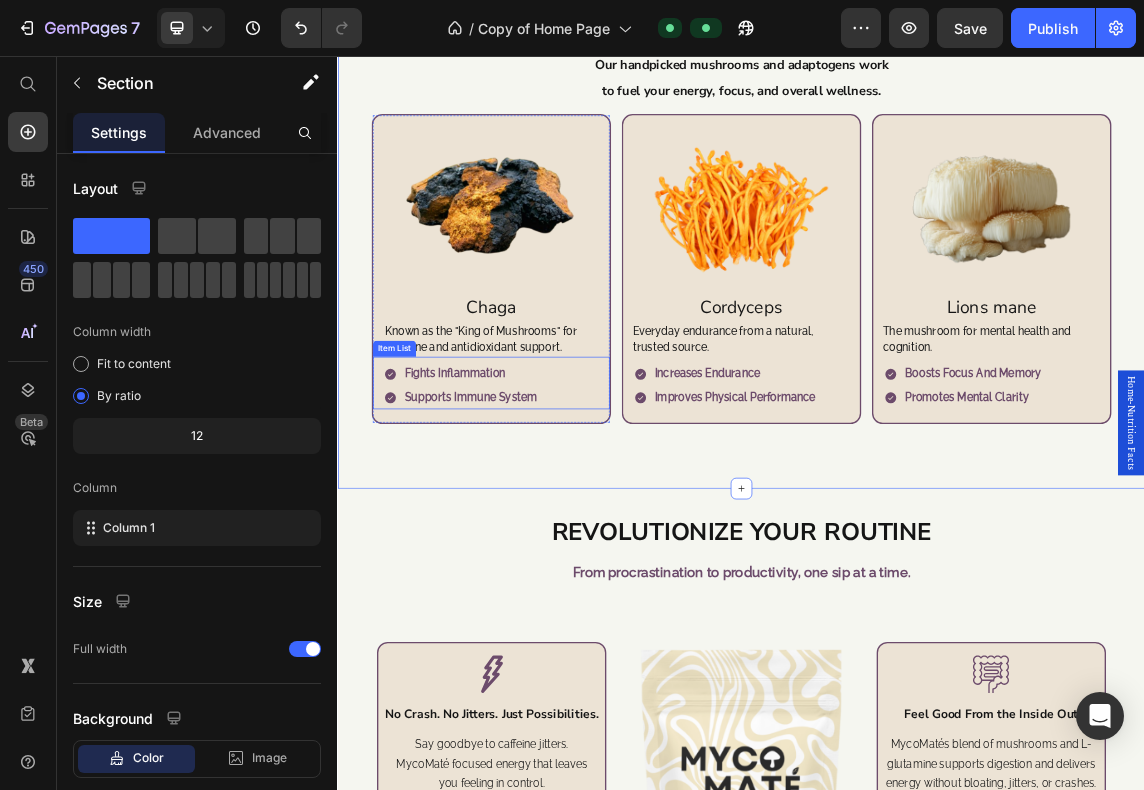 click on "Fights inflammation" at bounding box center [534, 528] 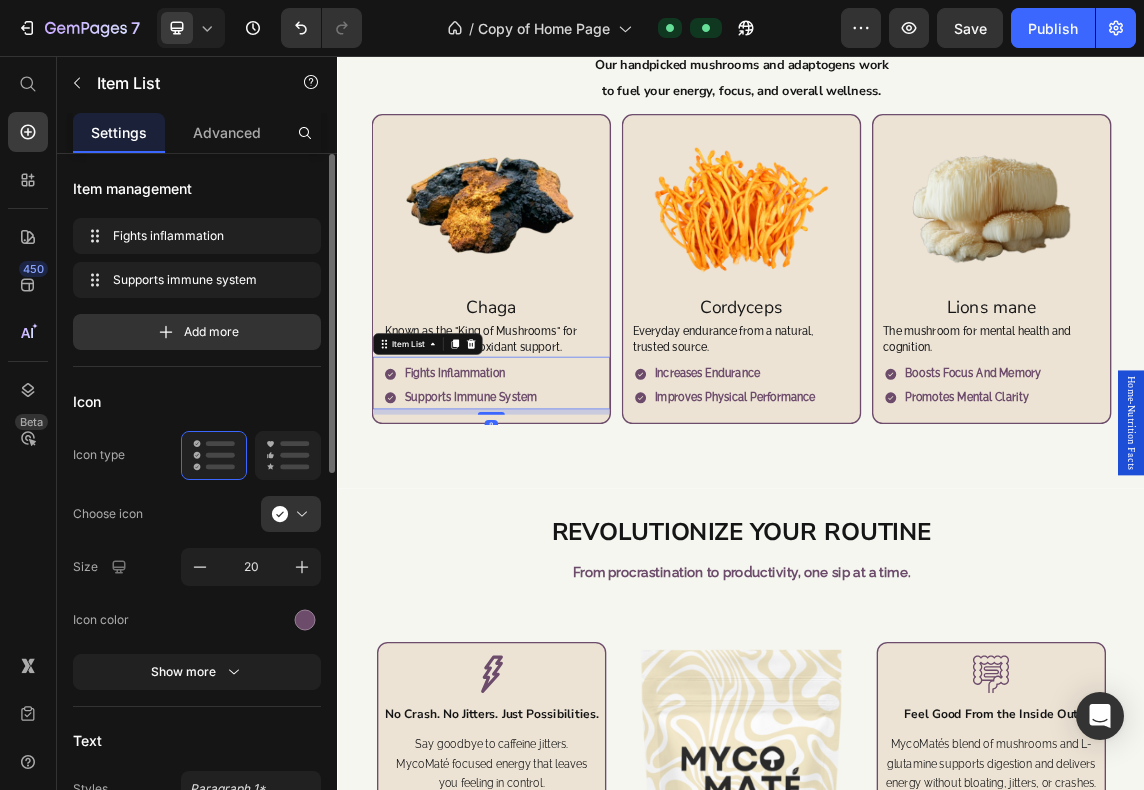 scroll, scrollTop: 333, scrollLeft: 0, axis: vertical 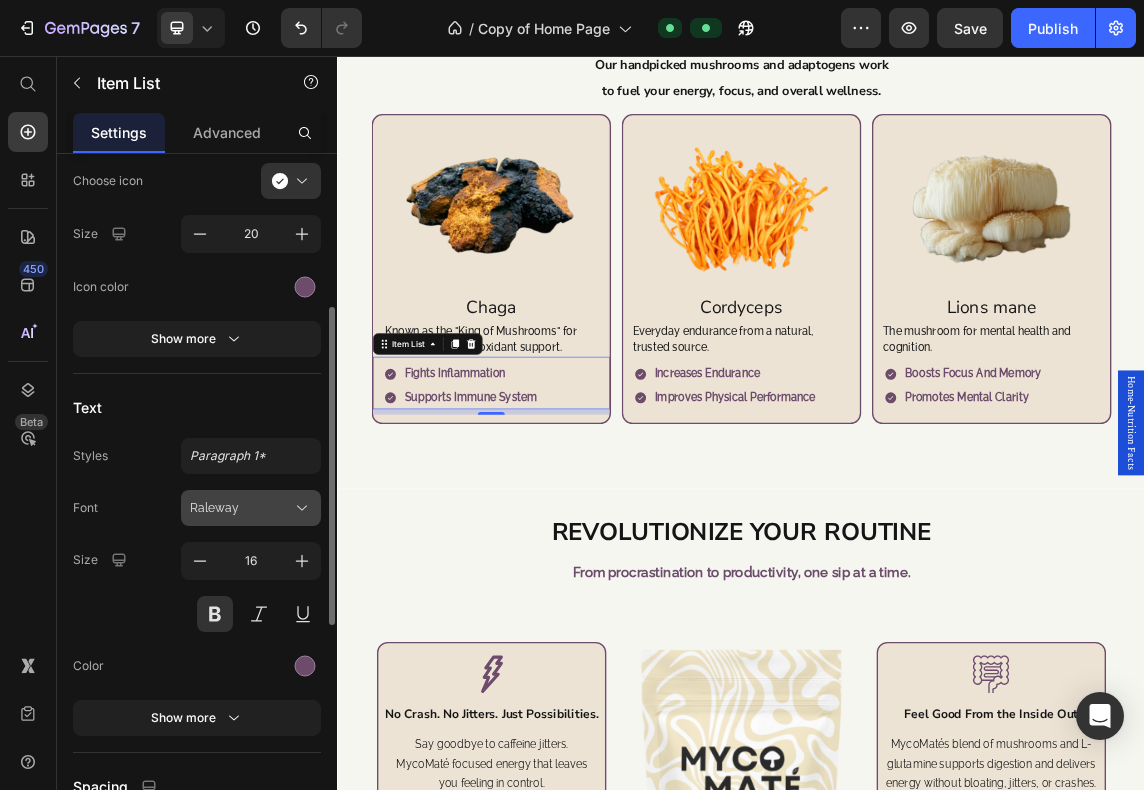click on "Raleway" at bounding box center [241, 508] 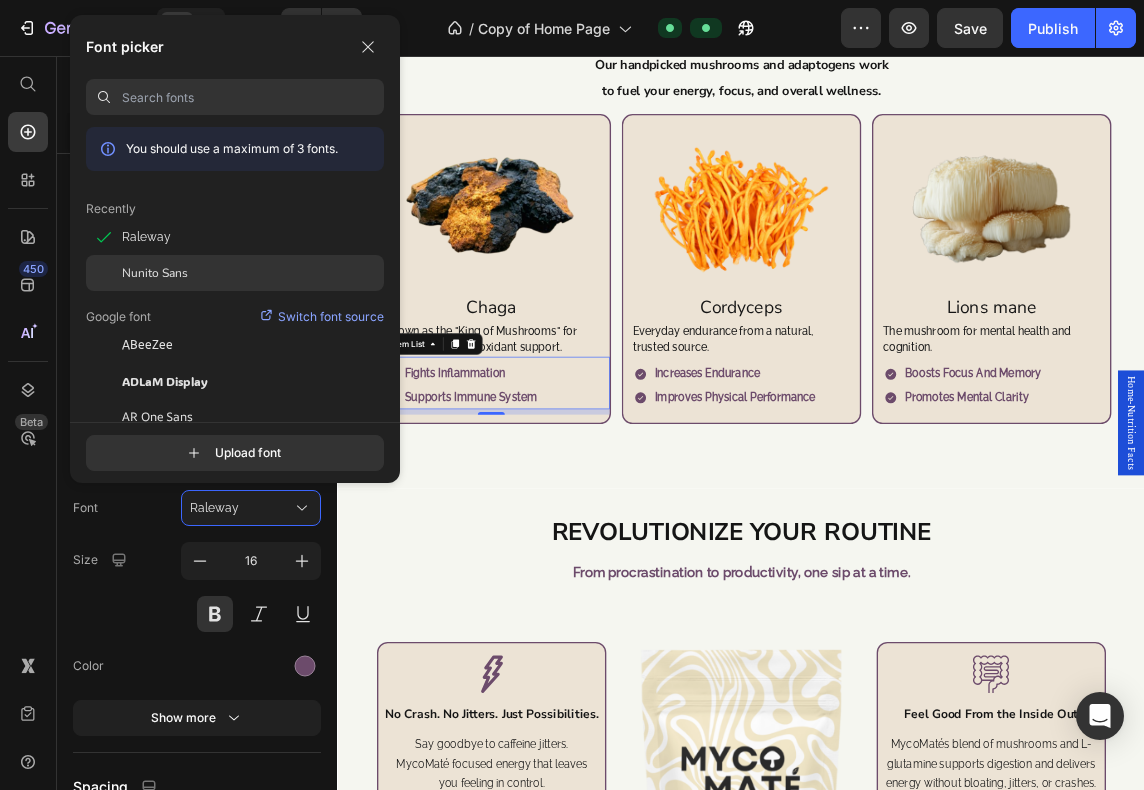 click on "Nunito Sans" at bounding box center [155, 273] 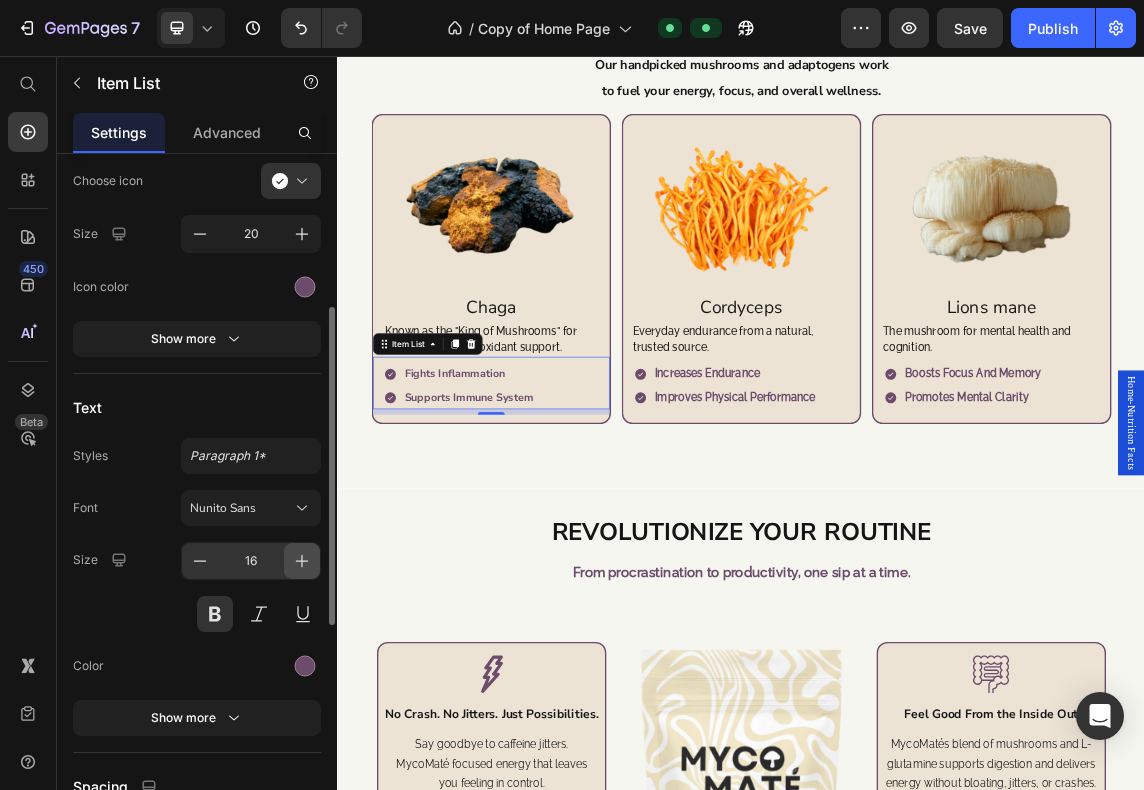 click 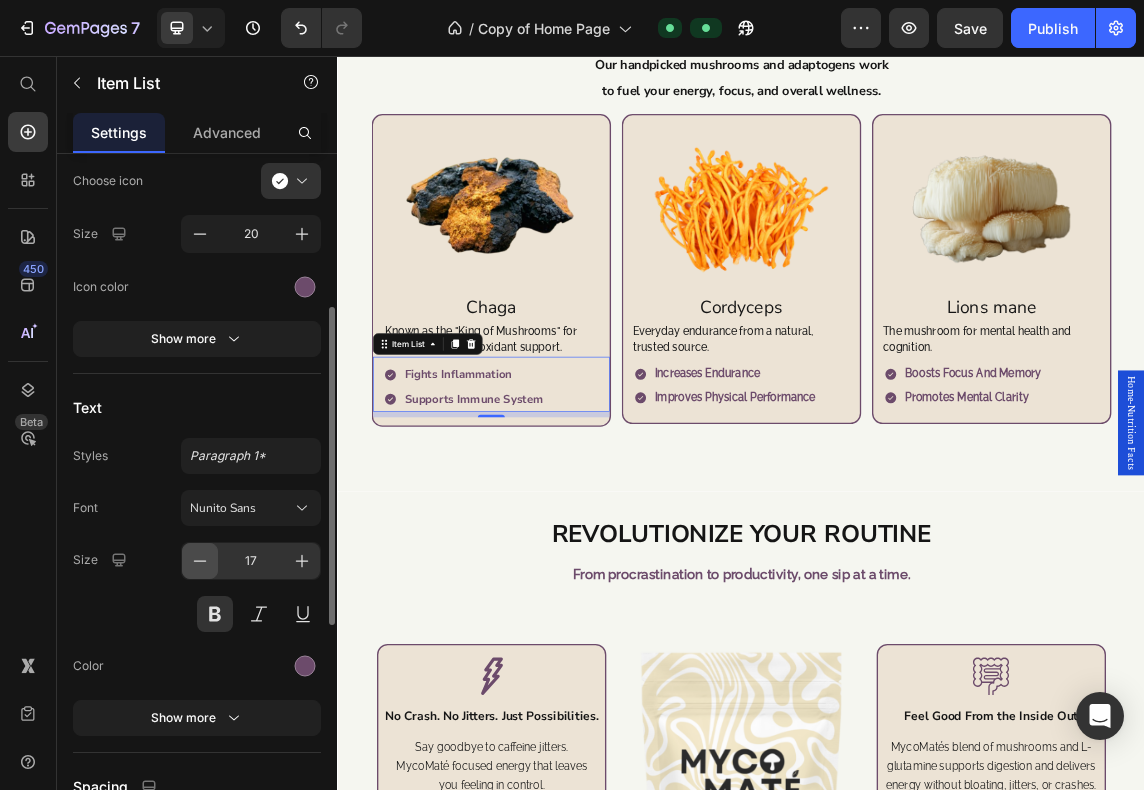 click 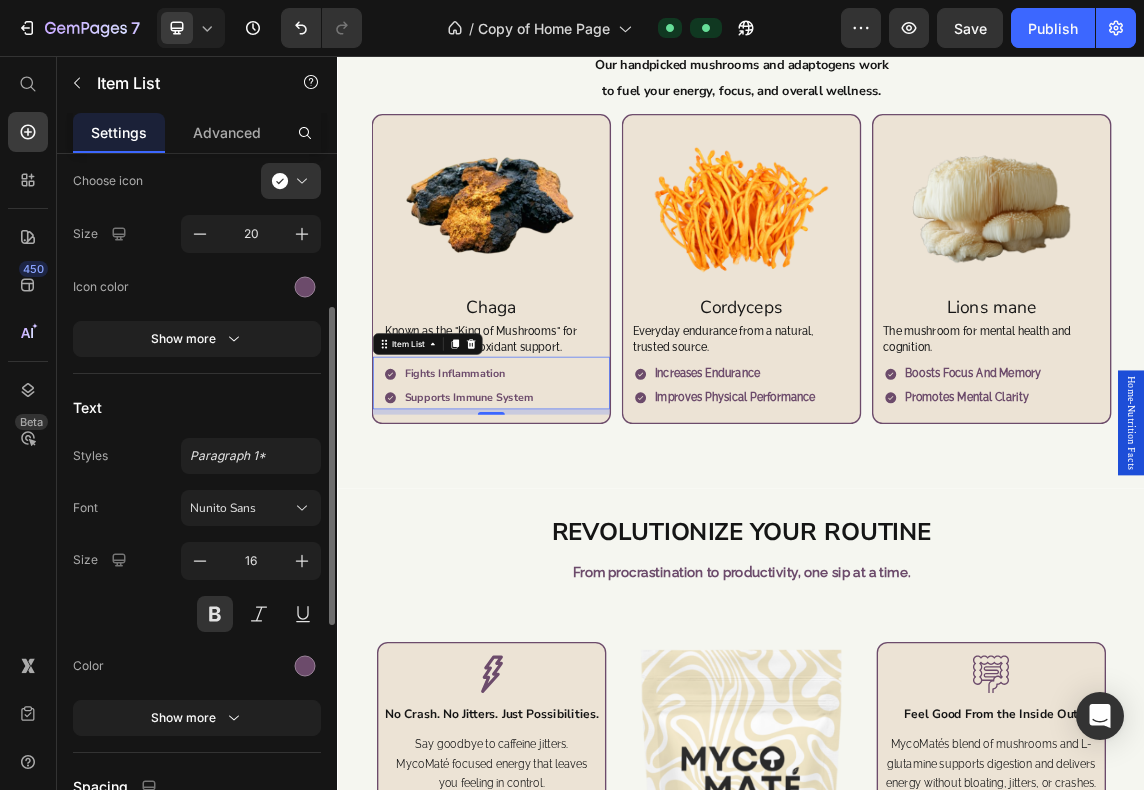 type 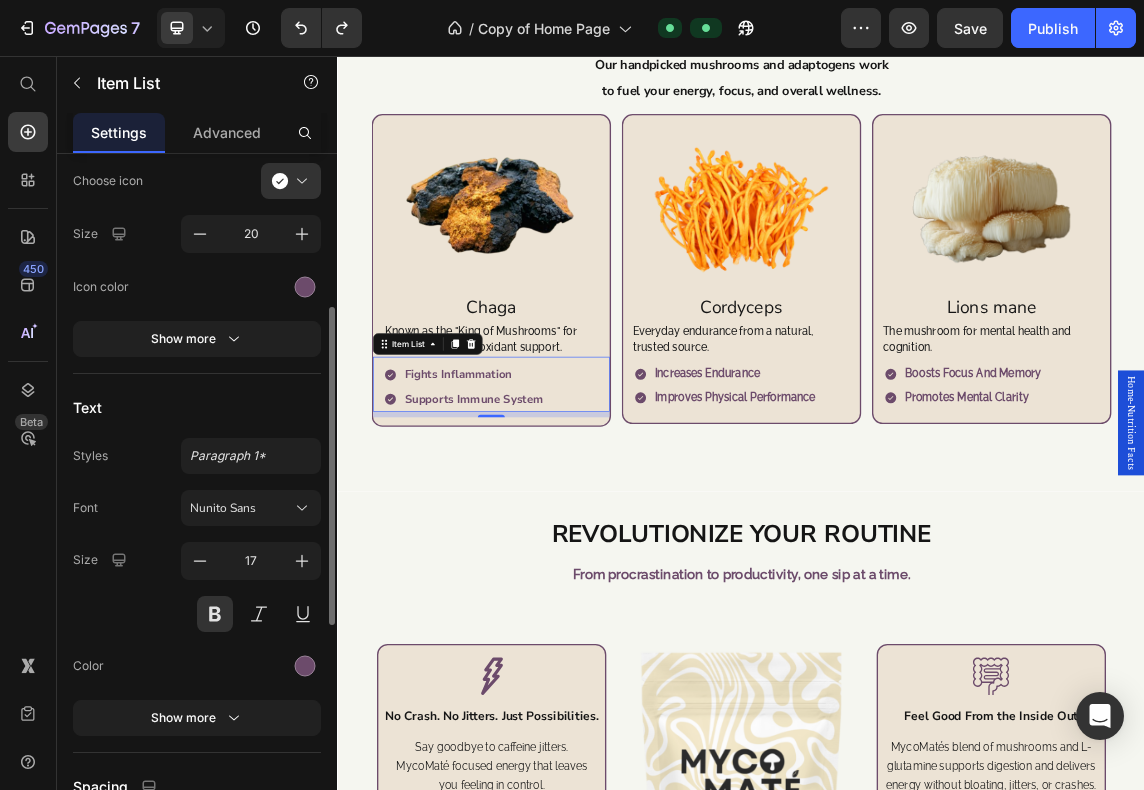 type on "16" 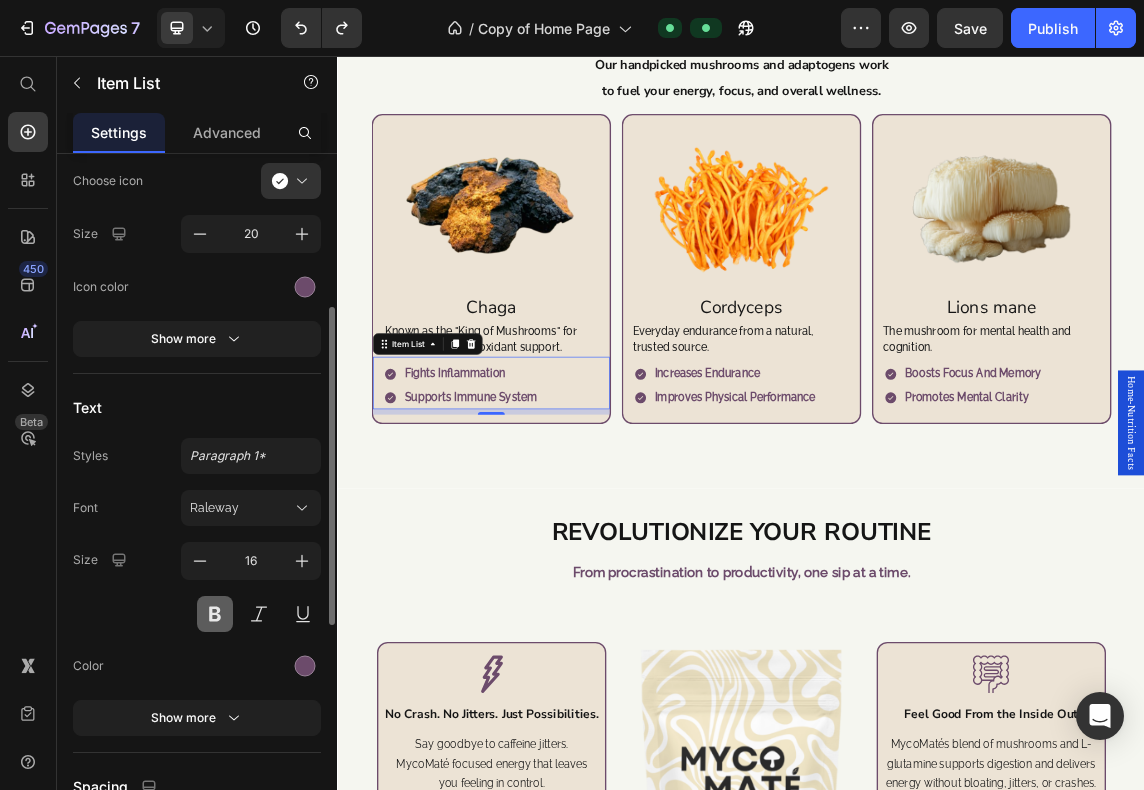 click at bounding box center [215, 614] 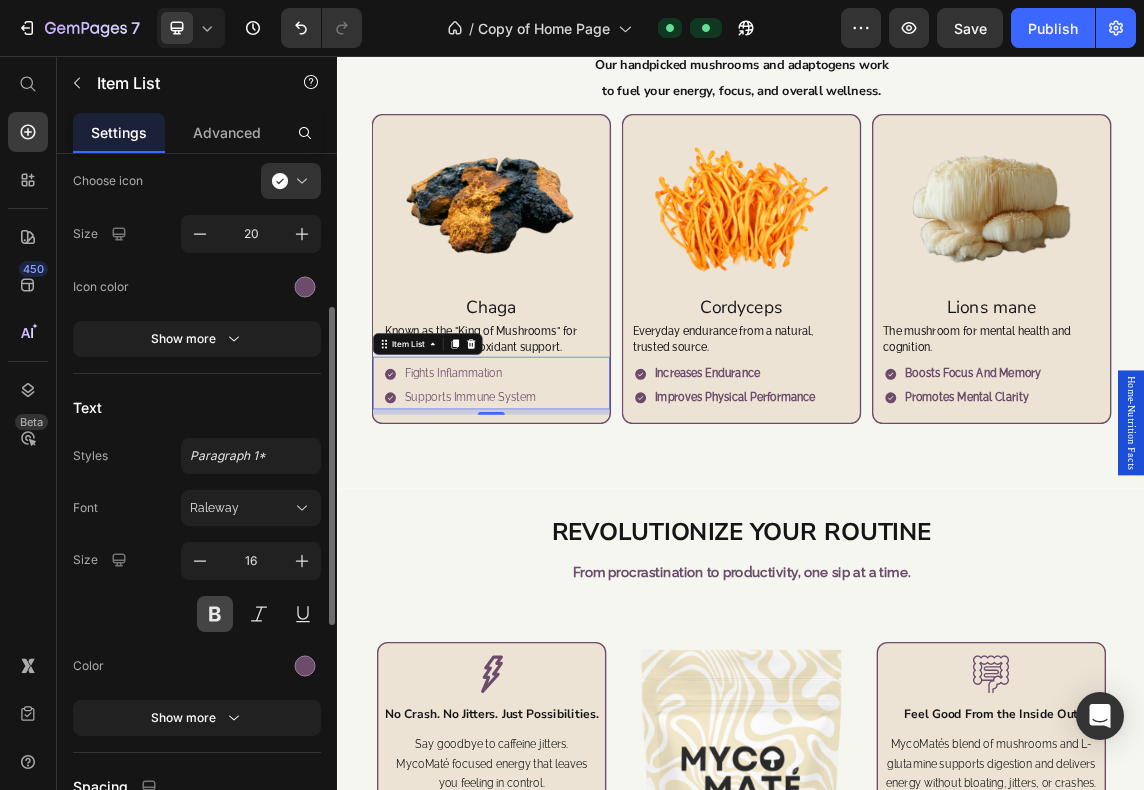 click at bounding box center (215, 614) 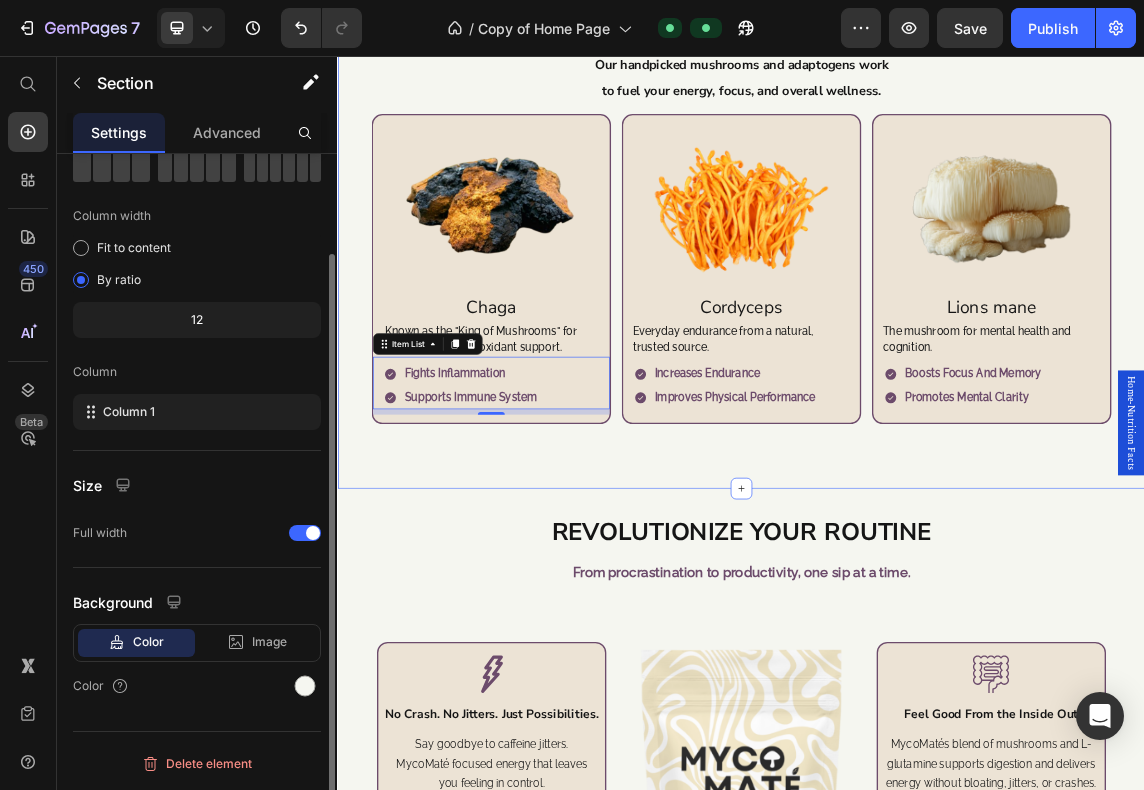 click on "Powerful Ingredients Real Results Heading Our handpicked mushrooms and adaptogens work  Text Block to fuel your energy, focus, and overall wellness. Text Block
Image Chaga Text Block Known as the "King of Mushrooms" for immune and antidioxidant support. Text Block Fights inflammation Supports immune system Item List   8 Row Image Cordyceps Text Block Everyday endurance from a natural, trusted source. Text Block Increases Endurance Improves physical performance Item List Row Image Lions mane Text Block The mushroom for mental health and cognition. Text Block Boosts focus and memory Promotes mental clarity Item List Row Image Turkey Tail Text Block A traditional remedy for reducing stress, and improving gut health. Text Block Reduces oxidatives stress Supports gut health Item List Row Image Collagen Peptides Text Block Replensihes natural collagen levels that decline with age. Text Block Improves skin, hair, and nails Supports mobility and recovery Item List Row Image Yerba Maté Text Block Row" at bounding box center [937, 300] 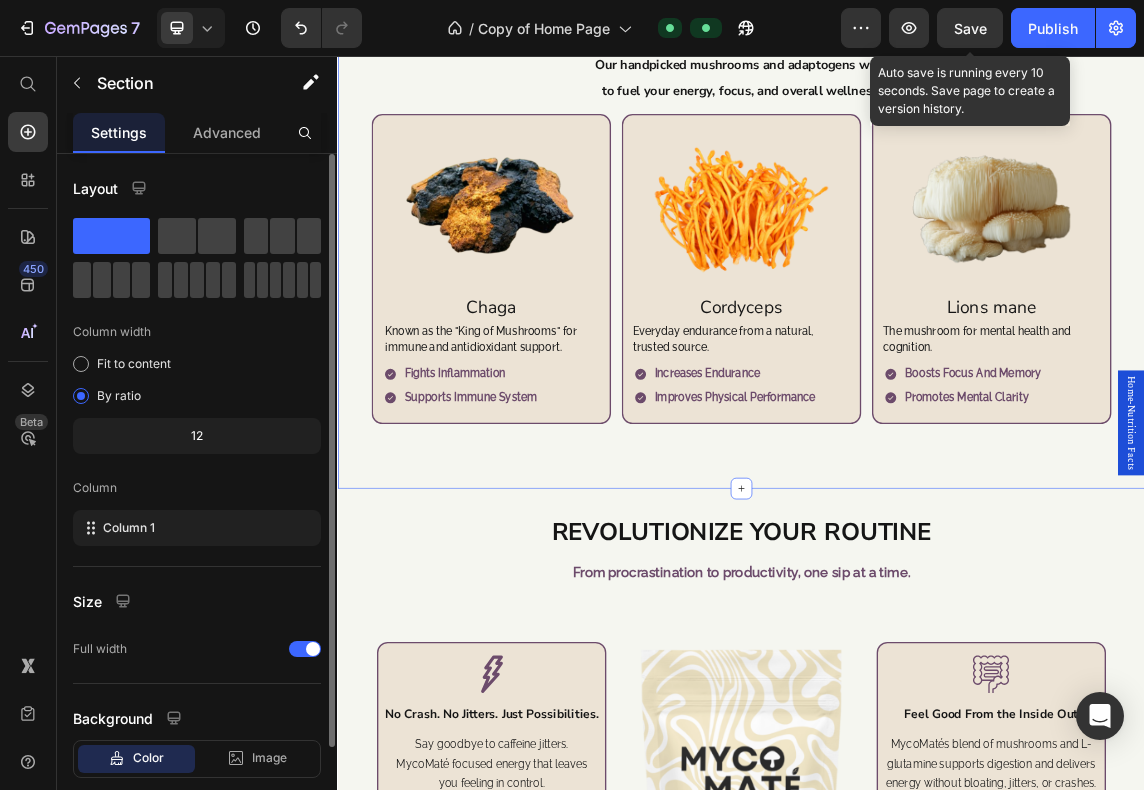 click on "Save" 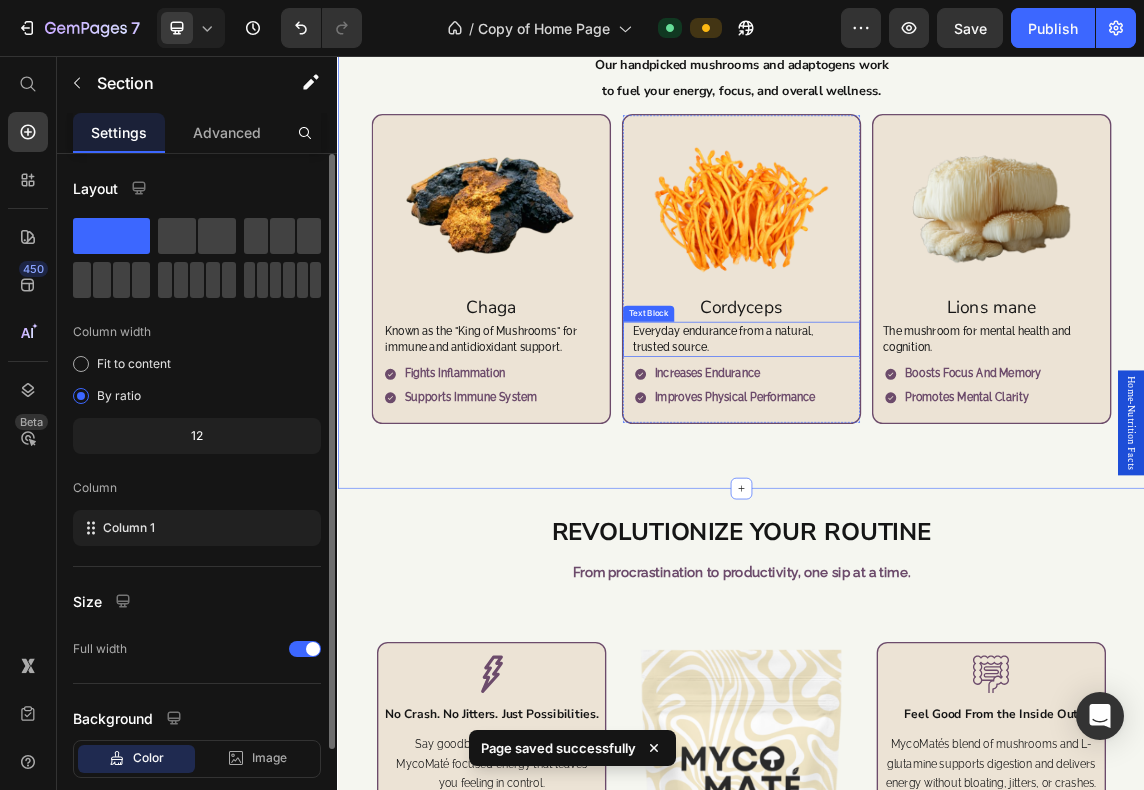 click on "Everyday endurance from a natural, trusted source." at bounding box center [937, 477] 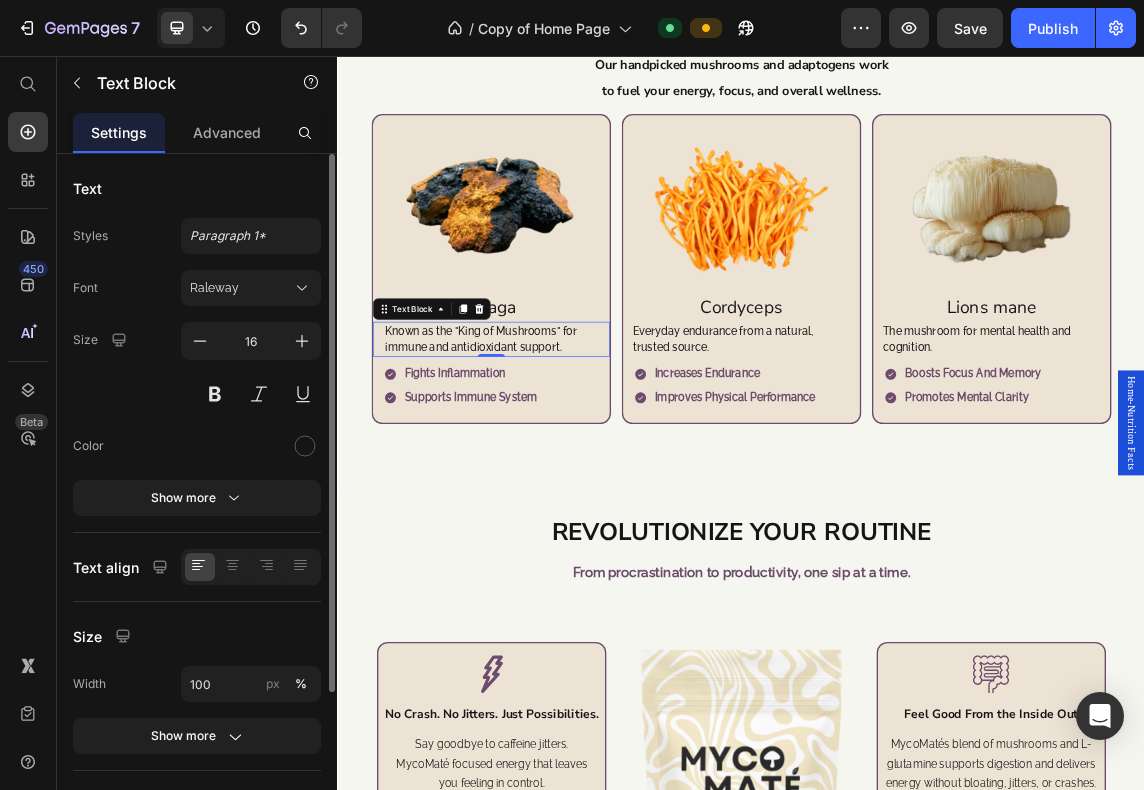 click on "Known as the "King of Mushrooms" for immune and antidioxidant support." at bounding box center (565, 477) 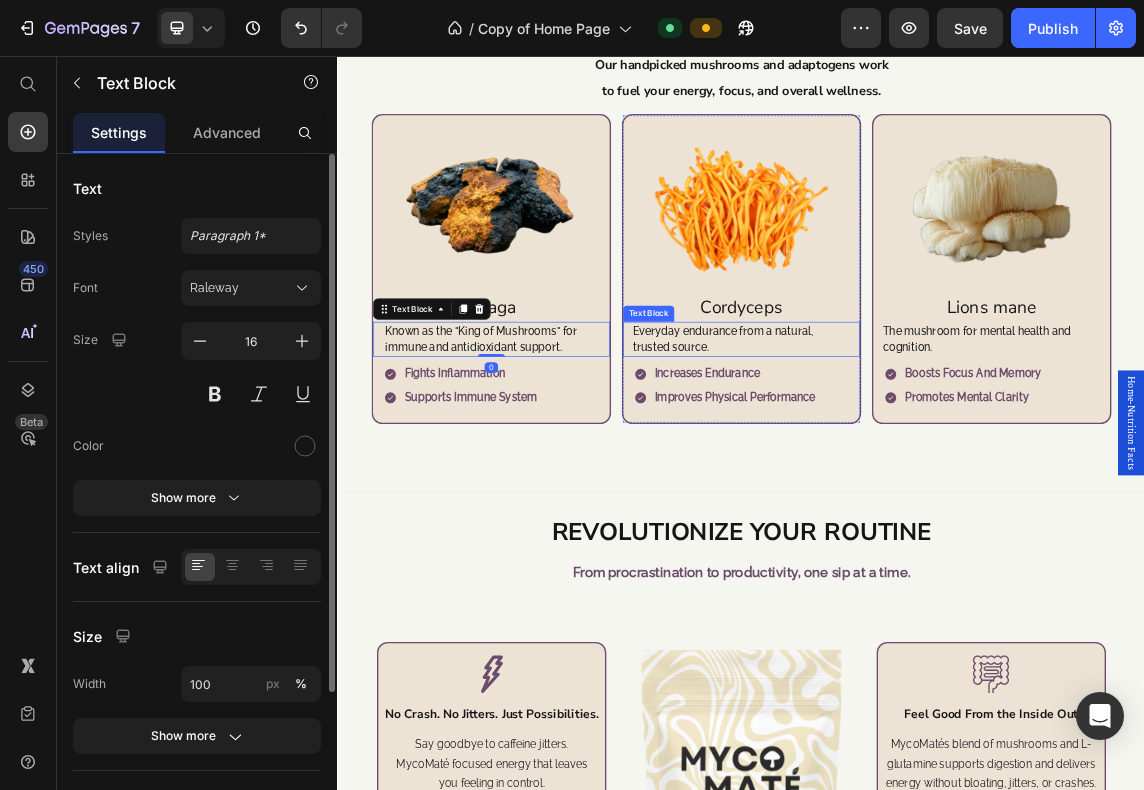 click on "Everyday endurance from a natural, trusted source." at bounding box center [937, 477] 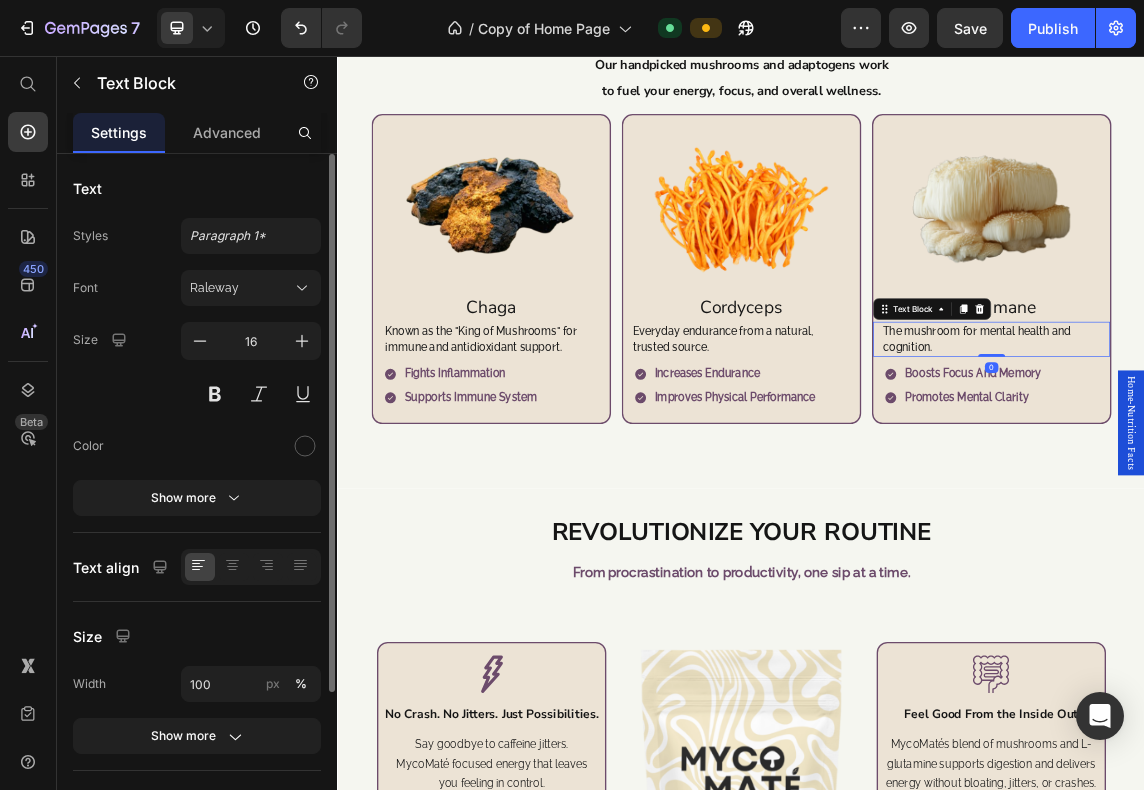 click on "The mushroom for mental health and cognition." at bounding box center (1309, 477) 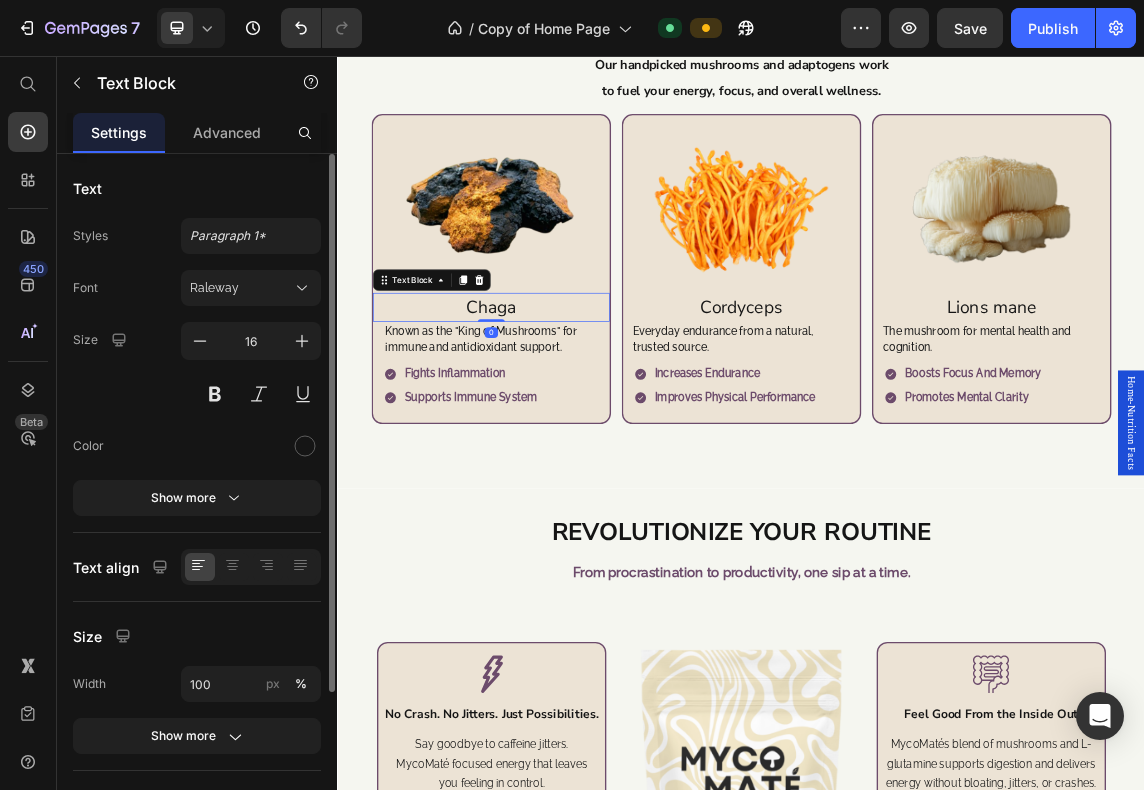 click on "Chaga" at bounding box center (565, 429) 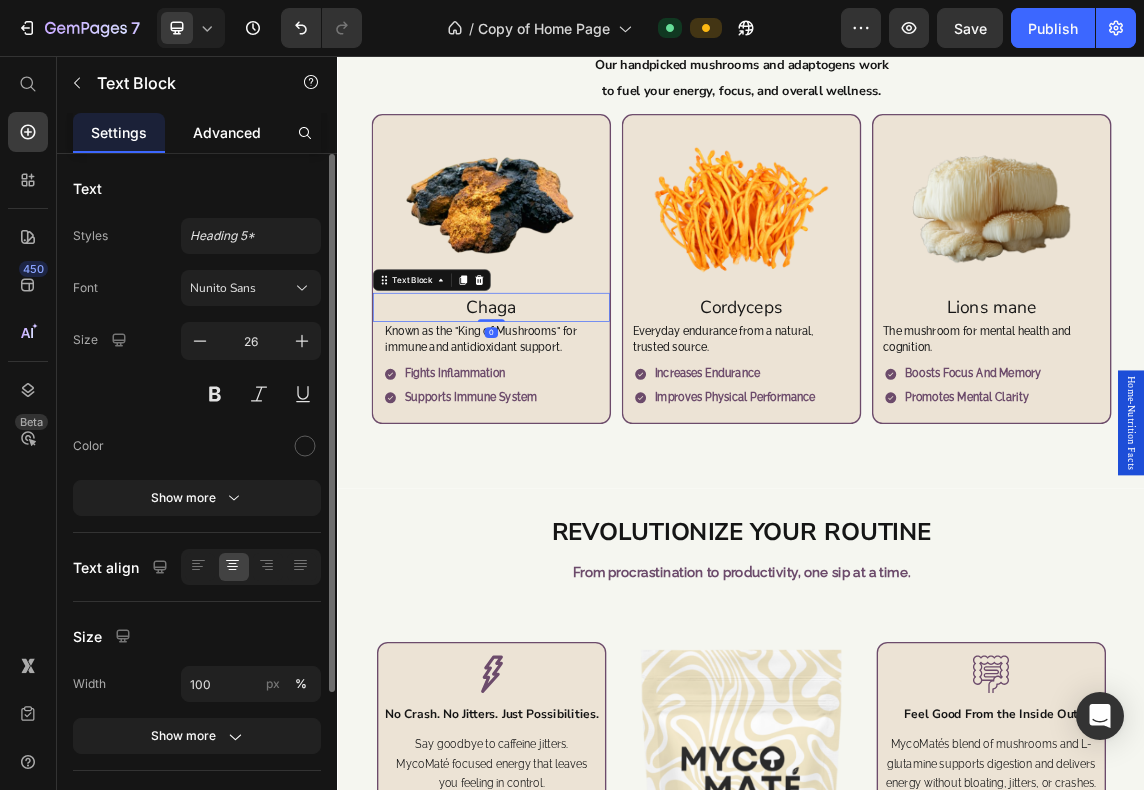 click on "Advanced" at bounding box center (227, 132) 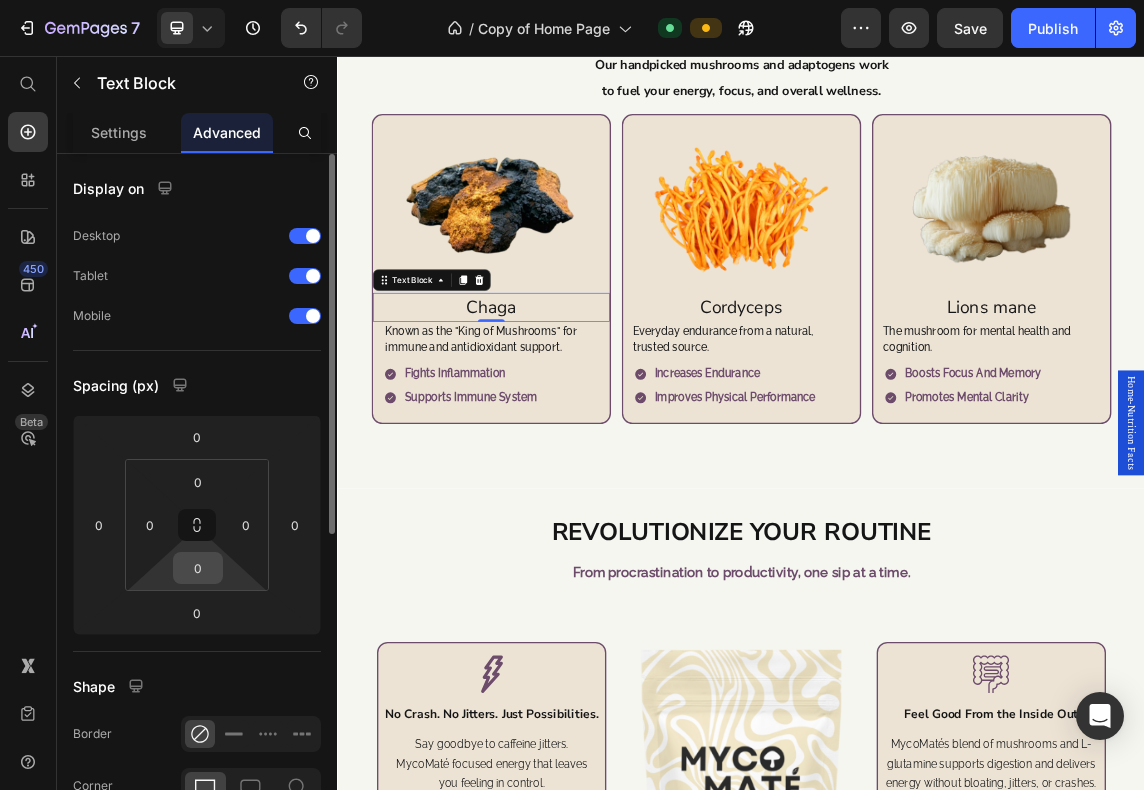click on "0" at bounding box center [198, 568] 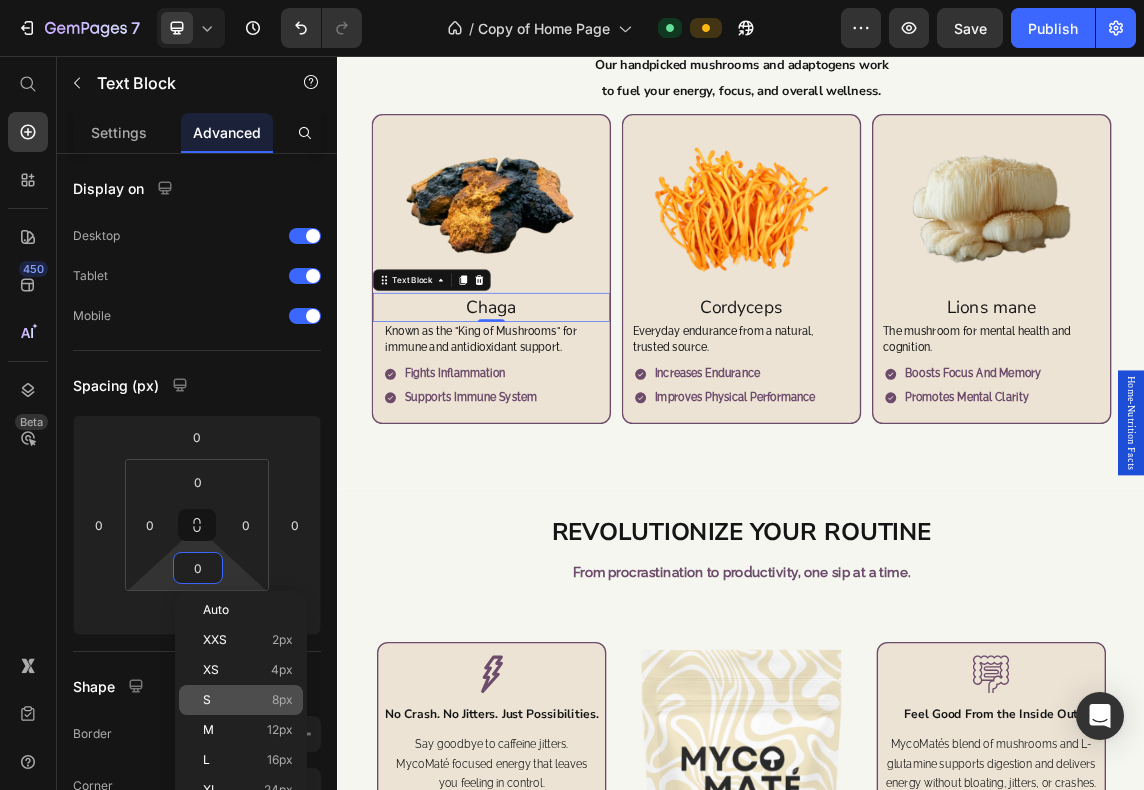 click on "S 8px" at bounding box center [248, 700] 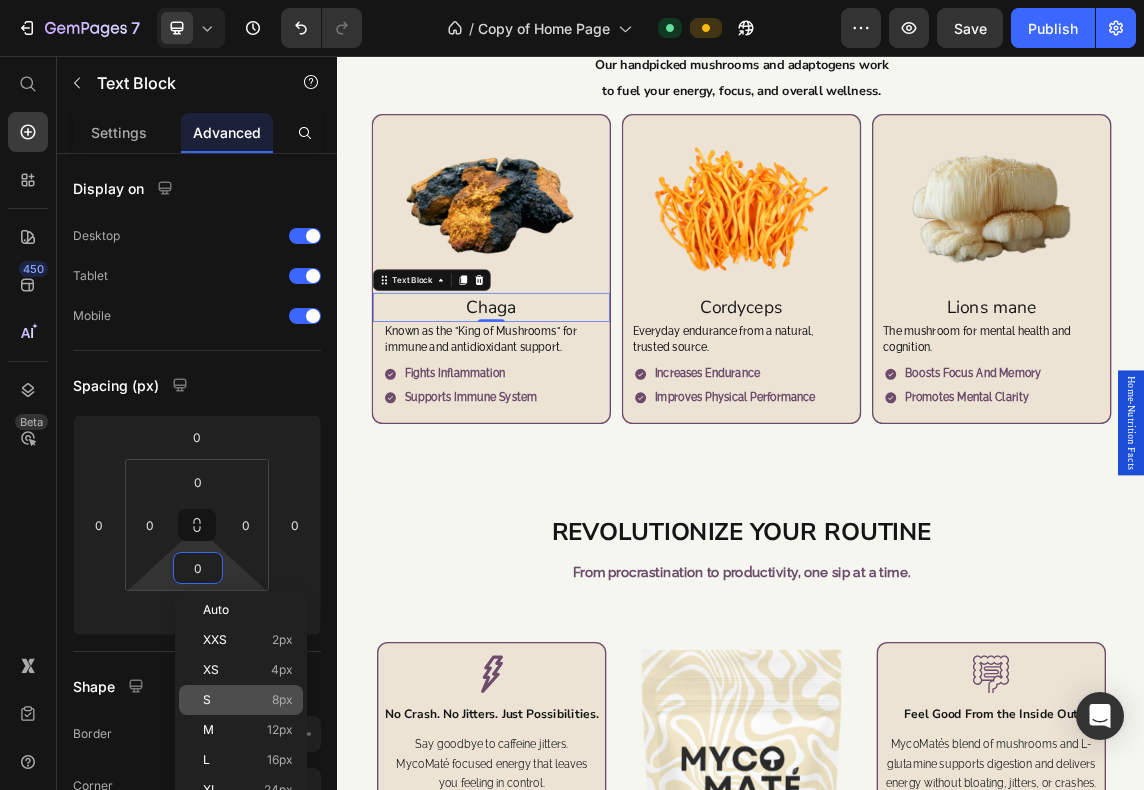 type on "8" 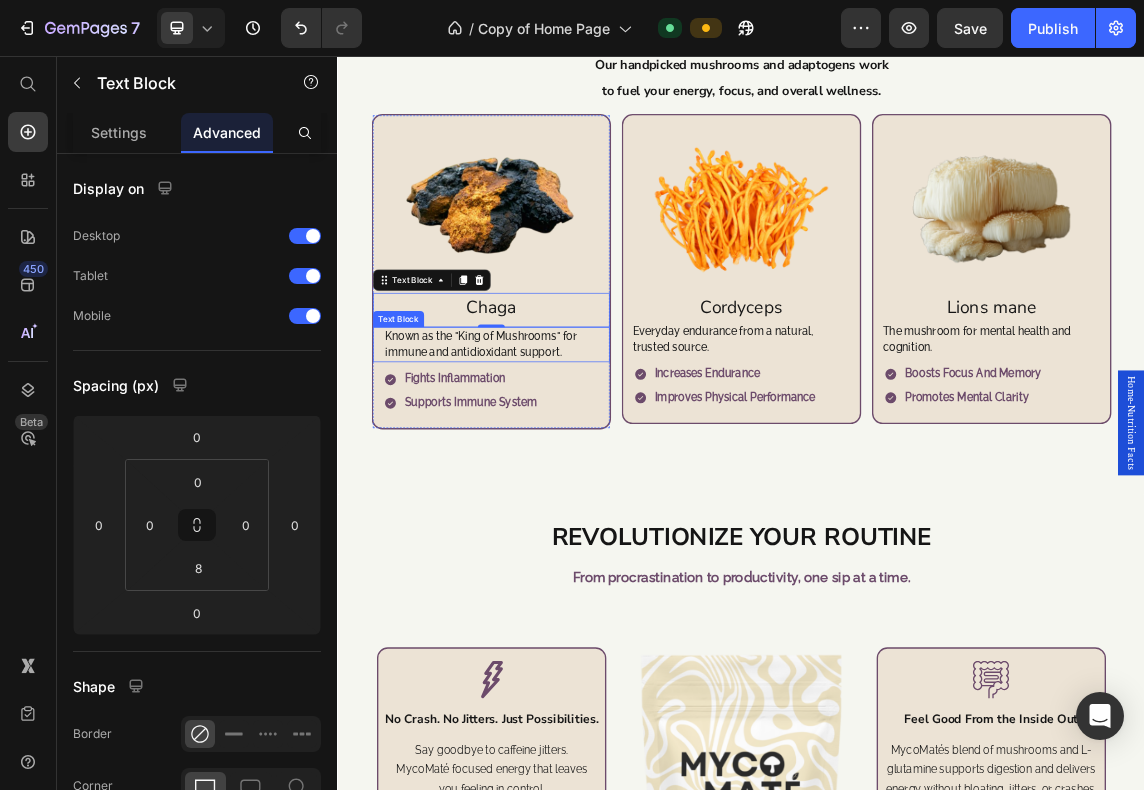 click on "Known as the "King of Mushrooms" for immune and antidioxidant support." at bounding box center [565, 485] 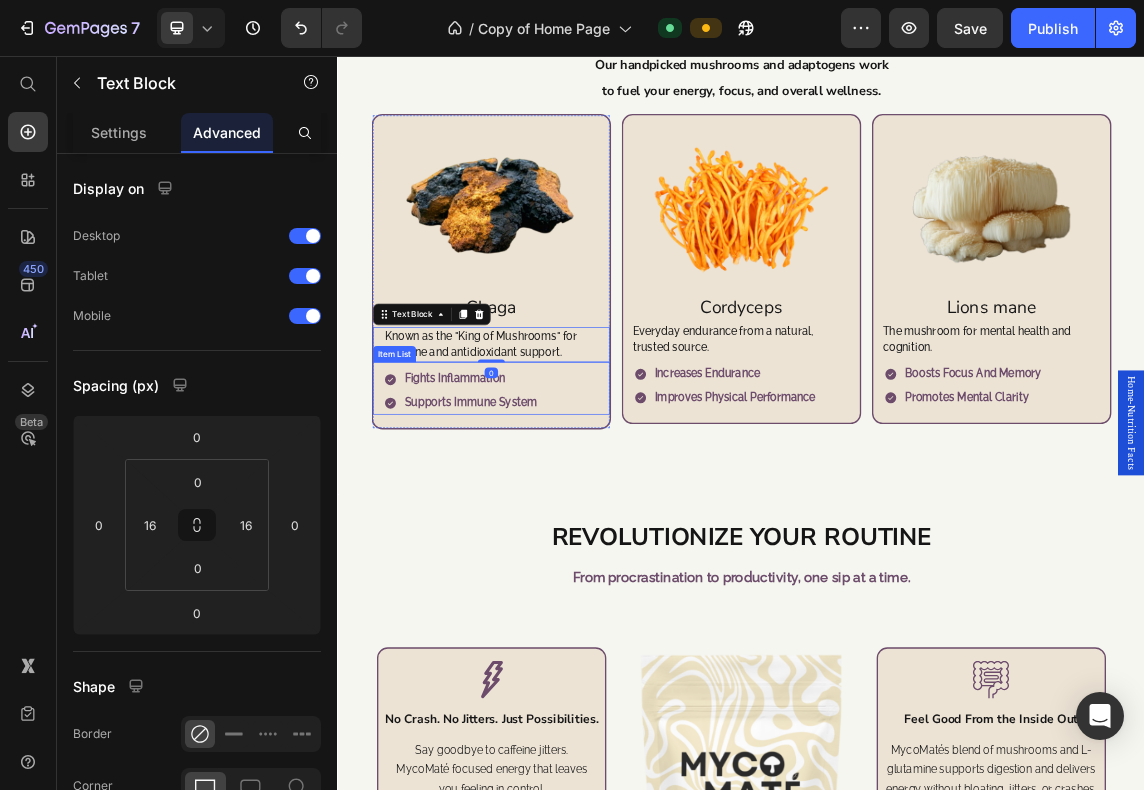 click on "Fights inflammation Supports immune system" at bounding box center (573, 554) 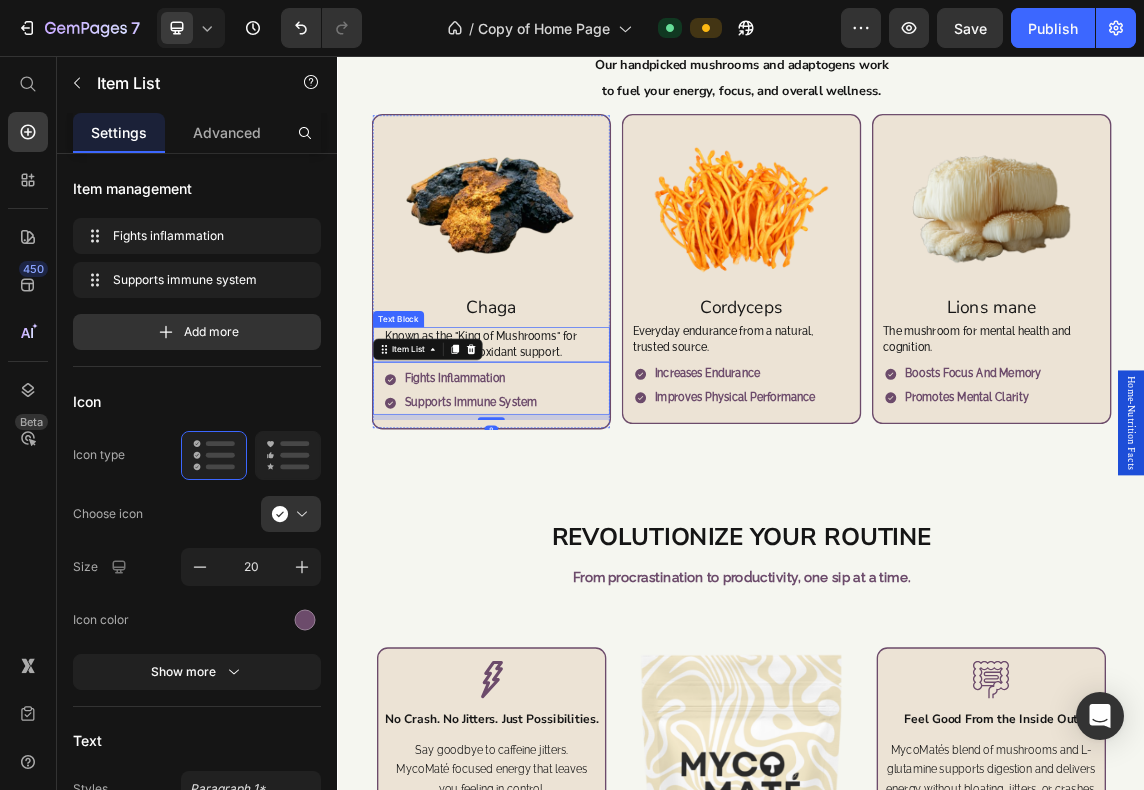 click on "Known as the "King of Mushrooms" for immune and antidioxidant support." at bounding box center [565, 485] 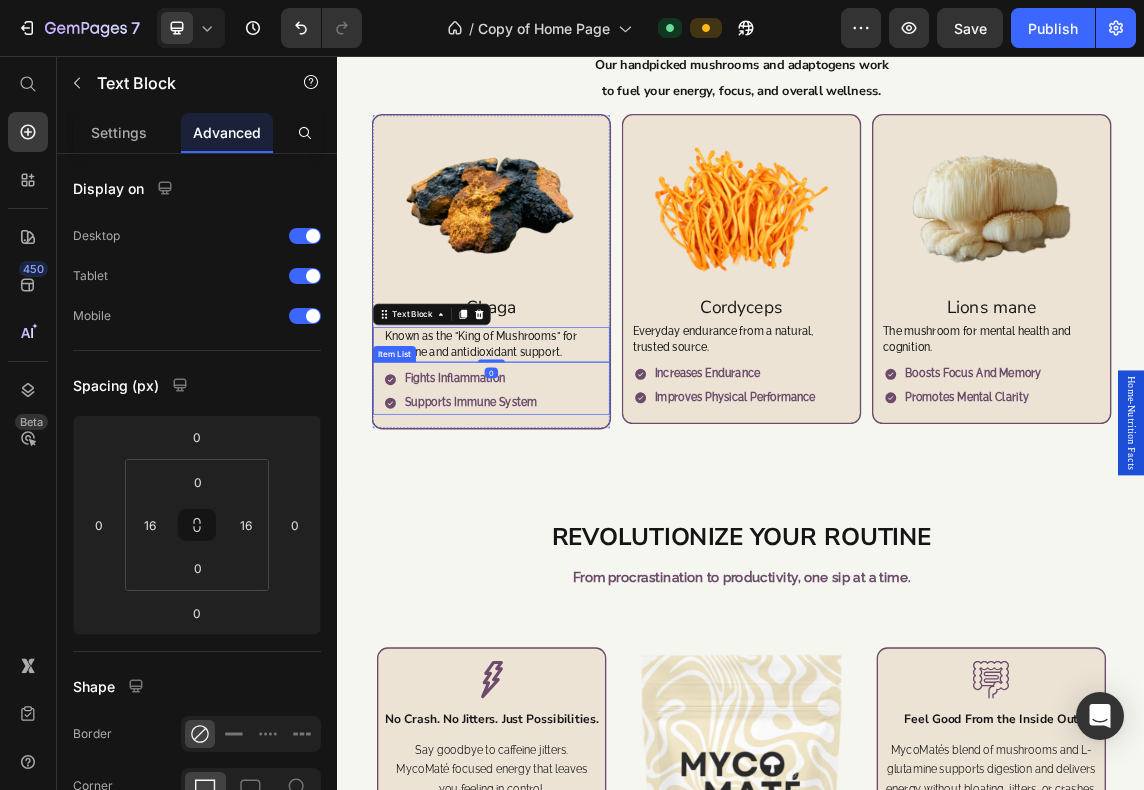 click on "Fights inflammation Supports immune system" at bounding box center (573, 554) 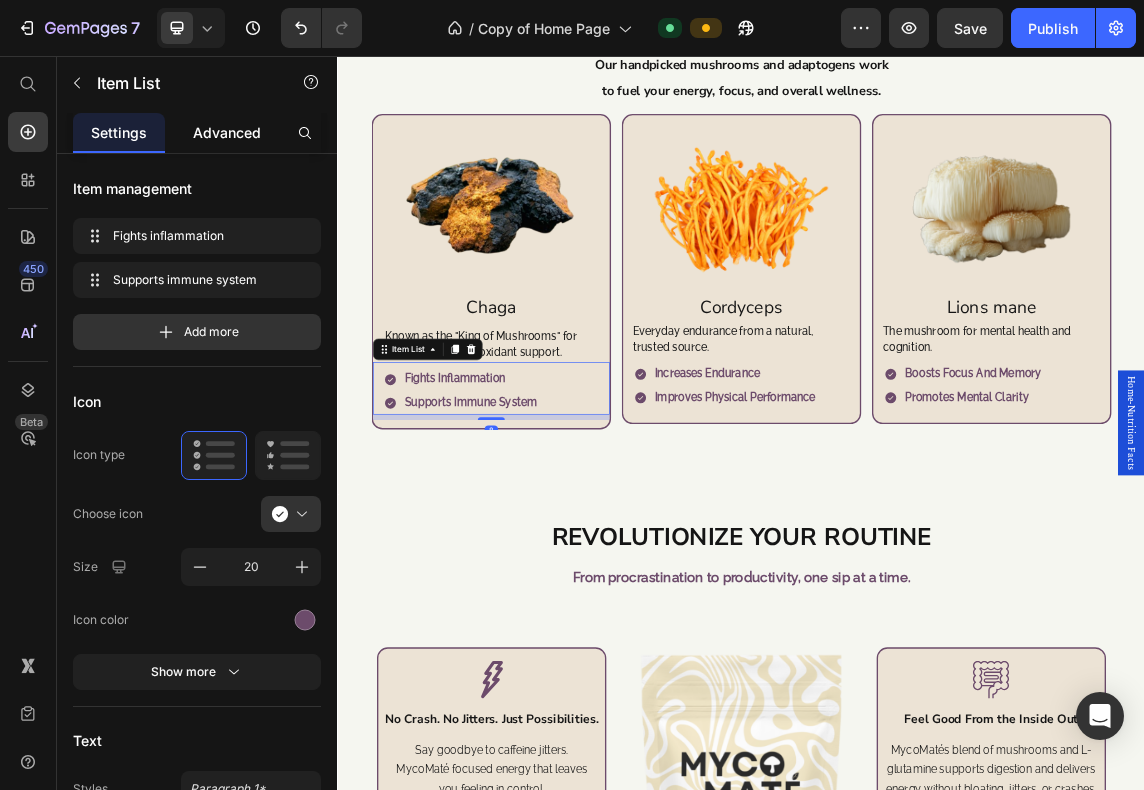 drag, startPoint x: 168, startPoint y: 115, endPoint x: 182, endPoint y: 126, distance: 17.804493 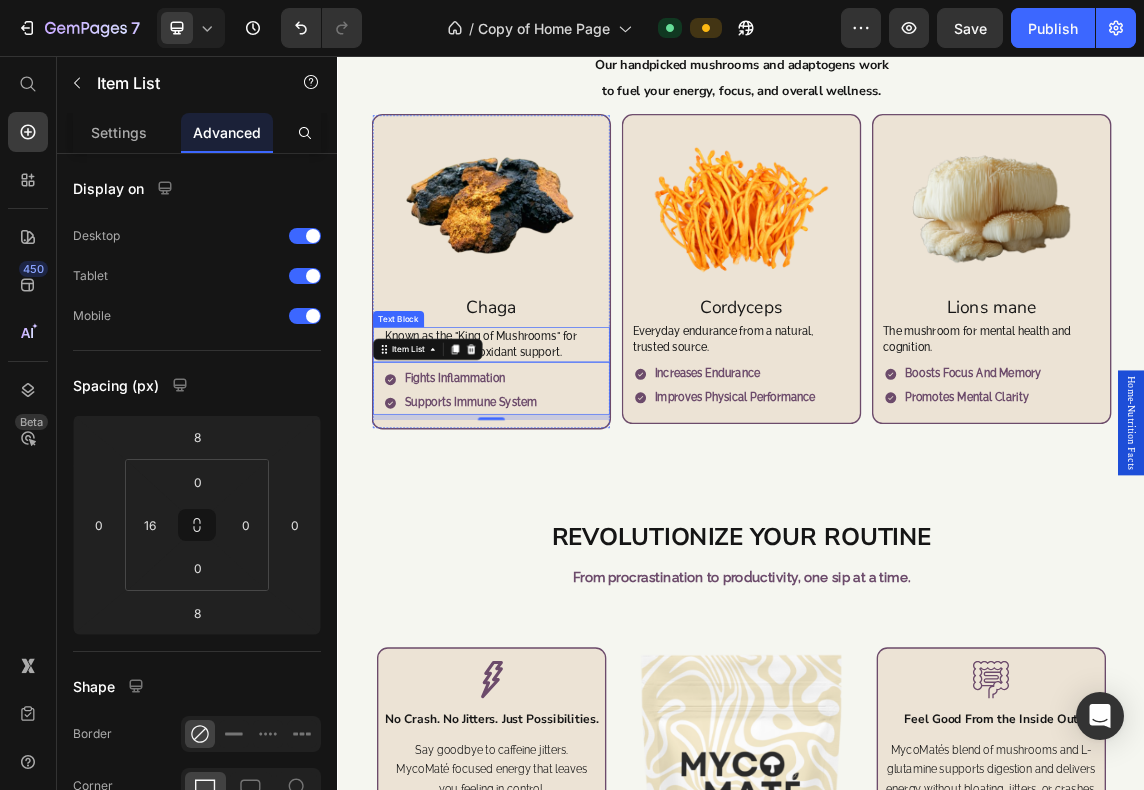click on "Known as the "King of Mushrooms" for immune and antidioxidant support." at bounding box center (565, 485) 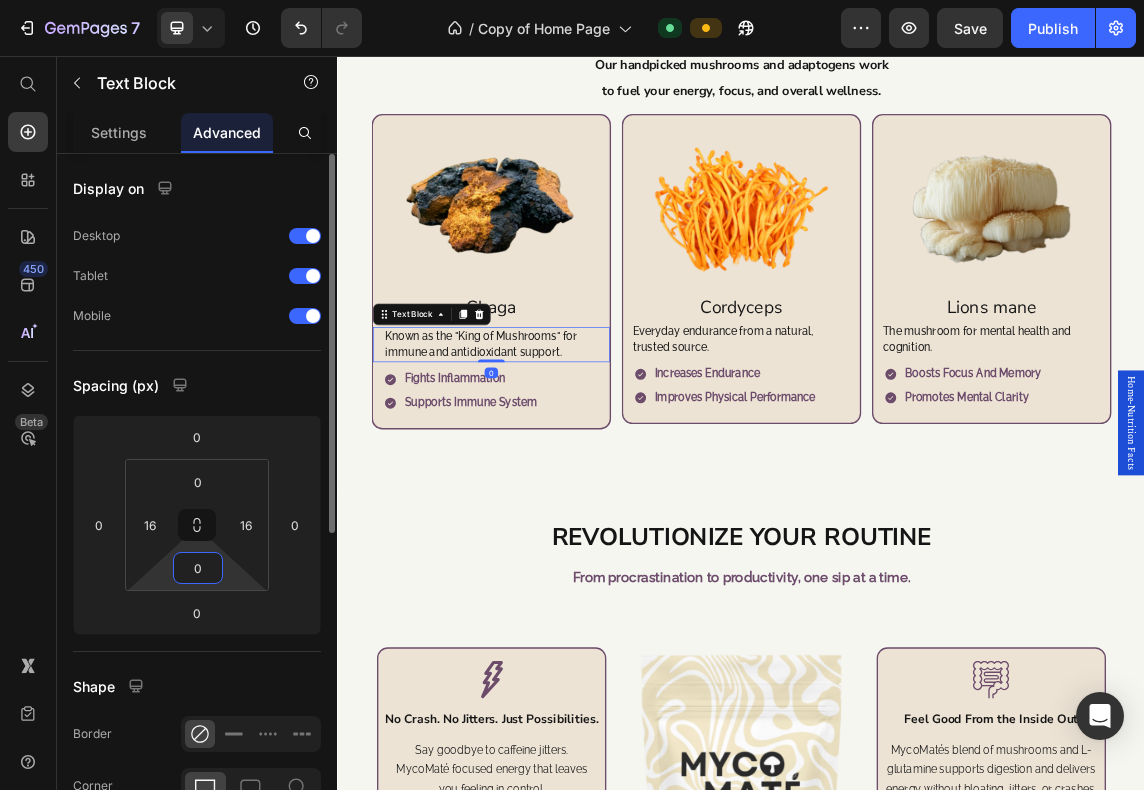 click on "7  Version history  /  Copy of Home Page Default Preview  Save   Publish  450 Beta Start with Sections Elements Hero Section Product Detail Brands Trusted Badges Guarantee Product Breakdown How to use Testimonials Compare Bundle FAQs Social Proof Brand Story Product List Collection Blog List Contact Sticky Add to Cart Custom Footer Browse Library 450 Layout
Row
Row
Row
Row Text
Heading
Text Block Button
Button
Button
Sticky Back to top Media
Image
Image" at bounding box center (572, 0) 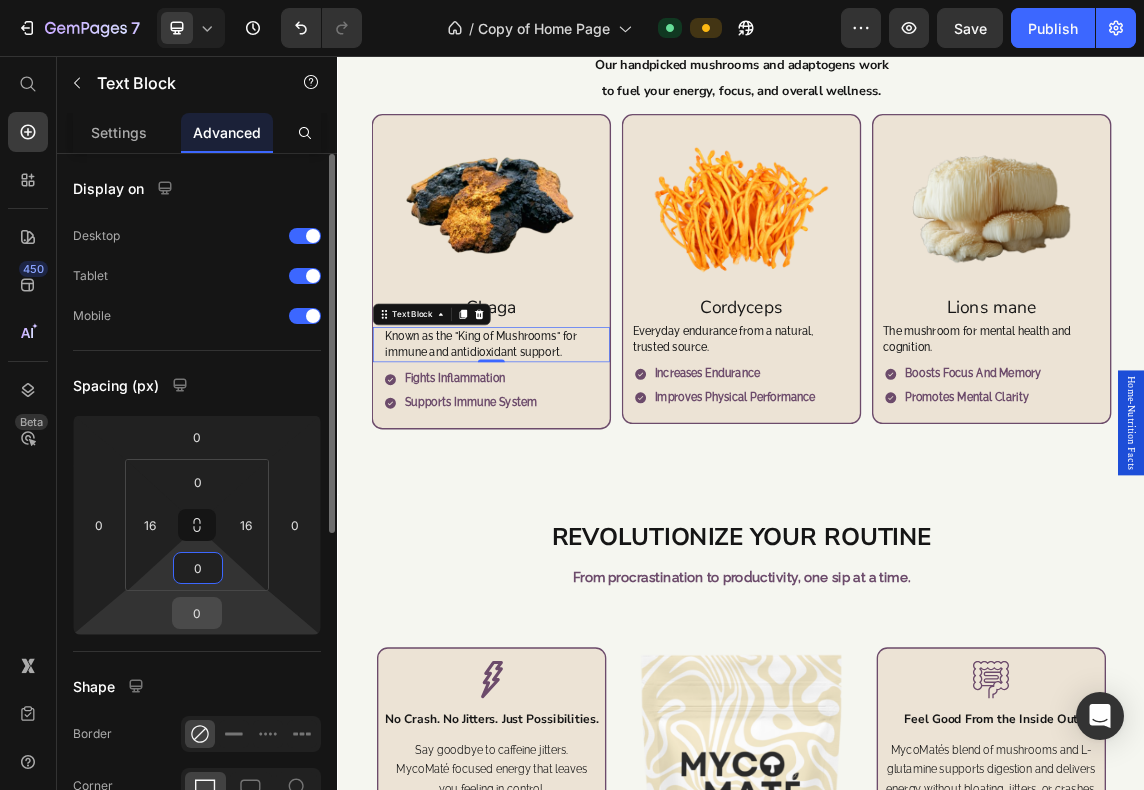 click on "0" at bounding box center (197, 613) 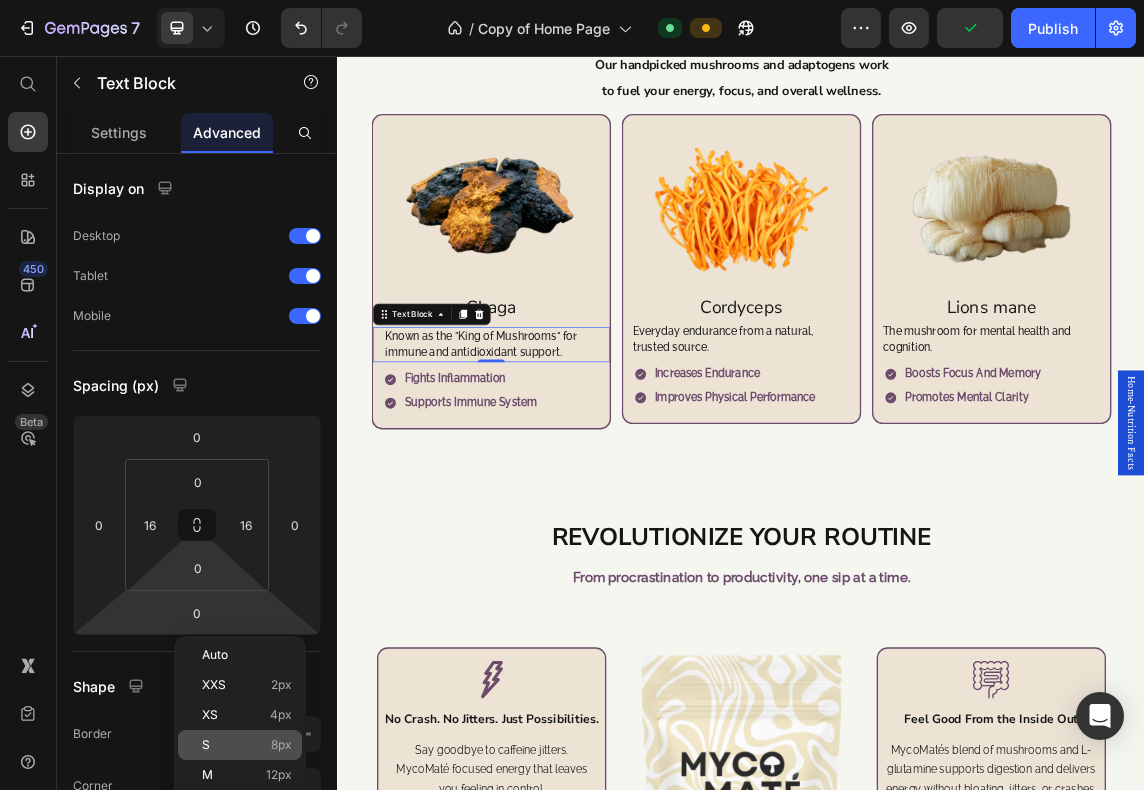click on "S 8px" at bounding box center [247, 745] 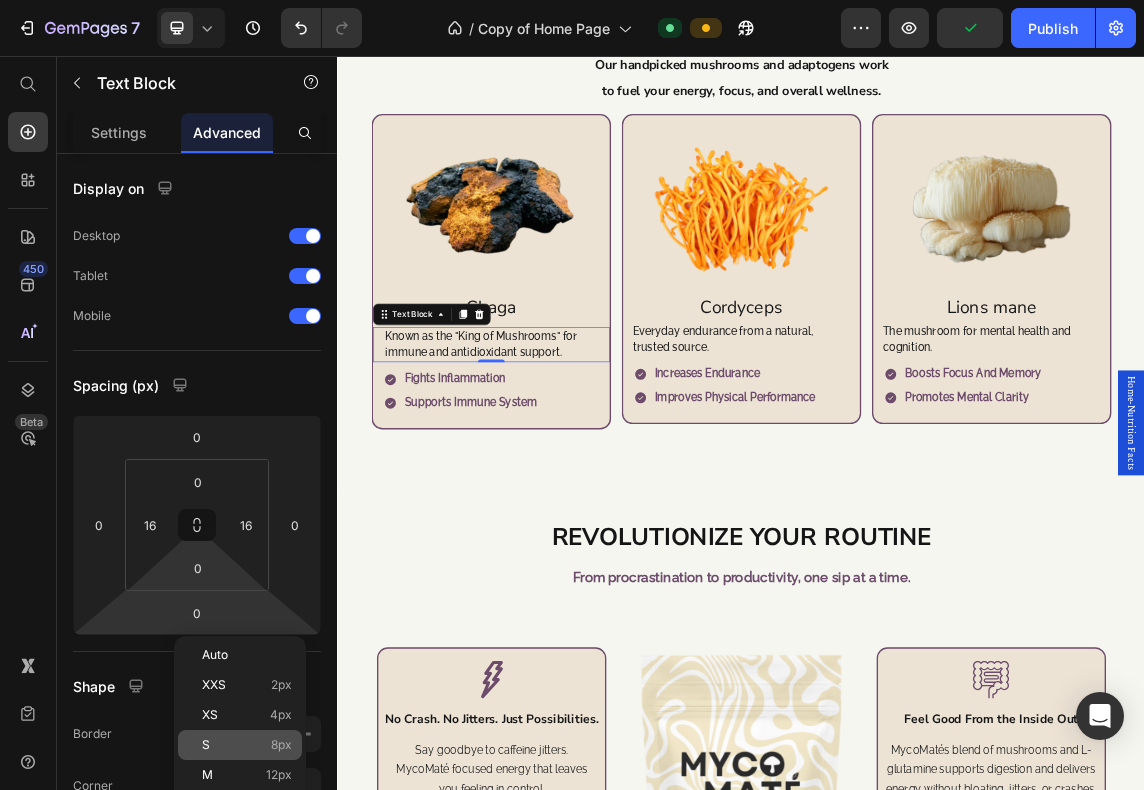 type on "8" 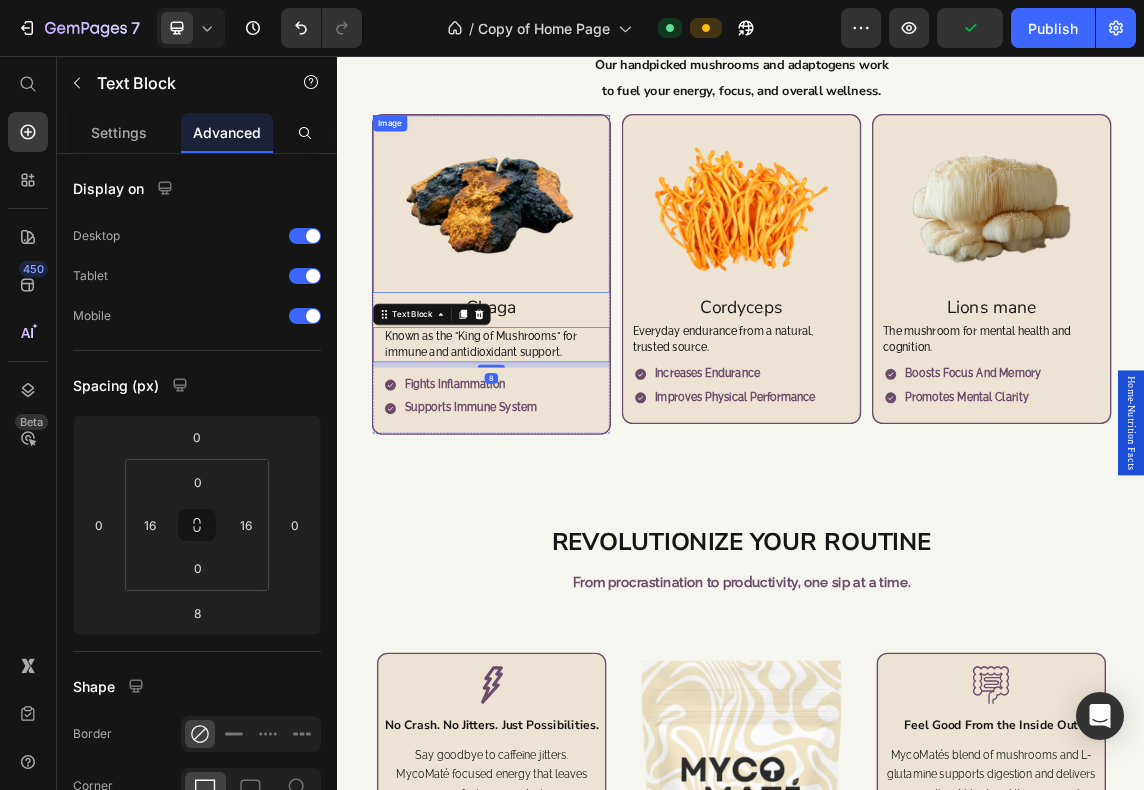 click on "Chaga" at bounding box center [565, 429] 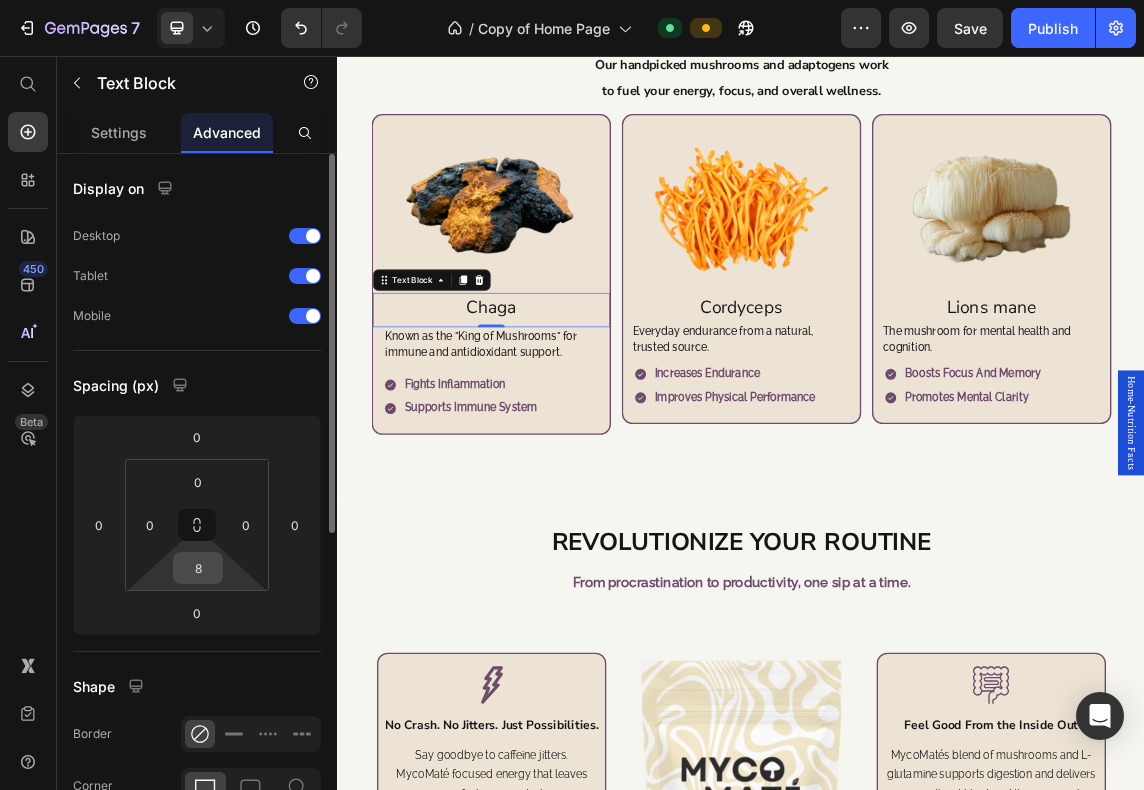 click on "8" at bounding box center [198, 568] 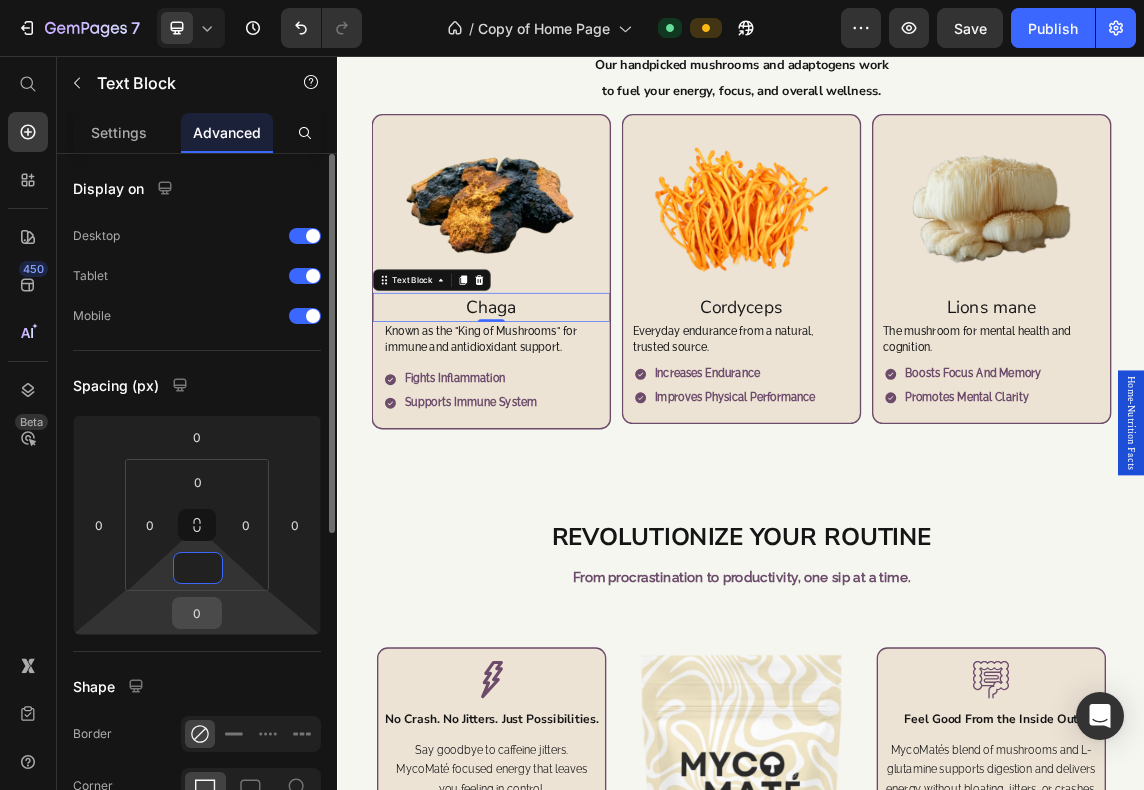 type on "0" 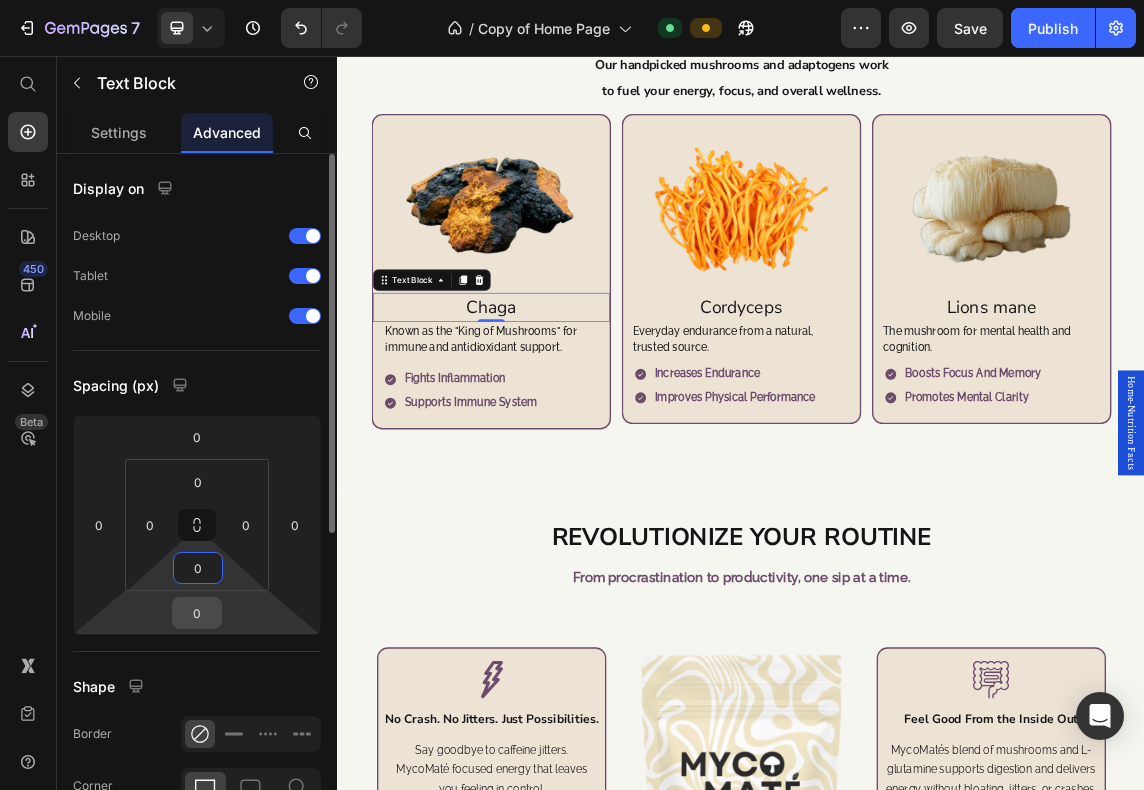 click on "0" at bounding box center [197, 613] 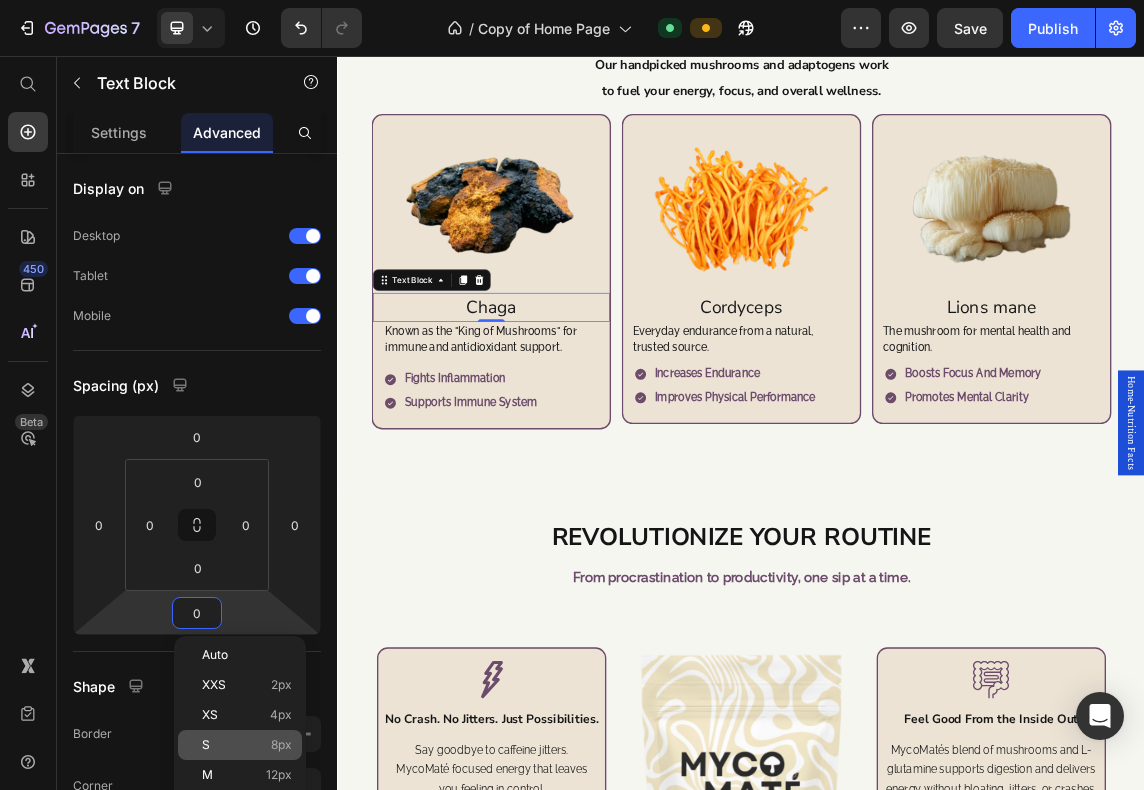 click on "S 8px" 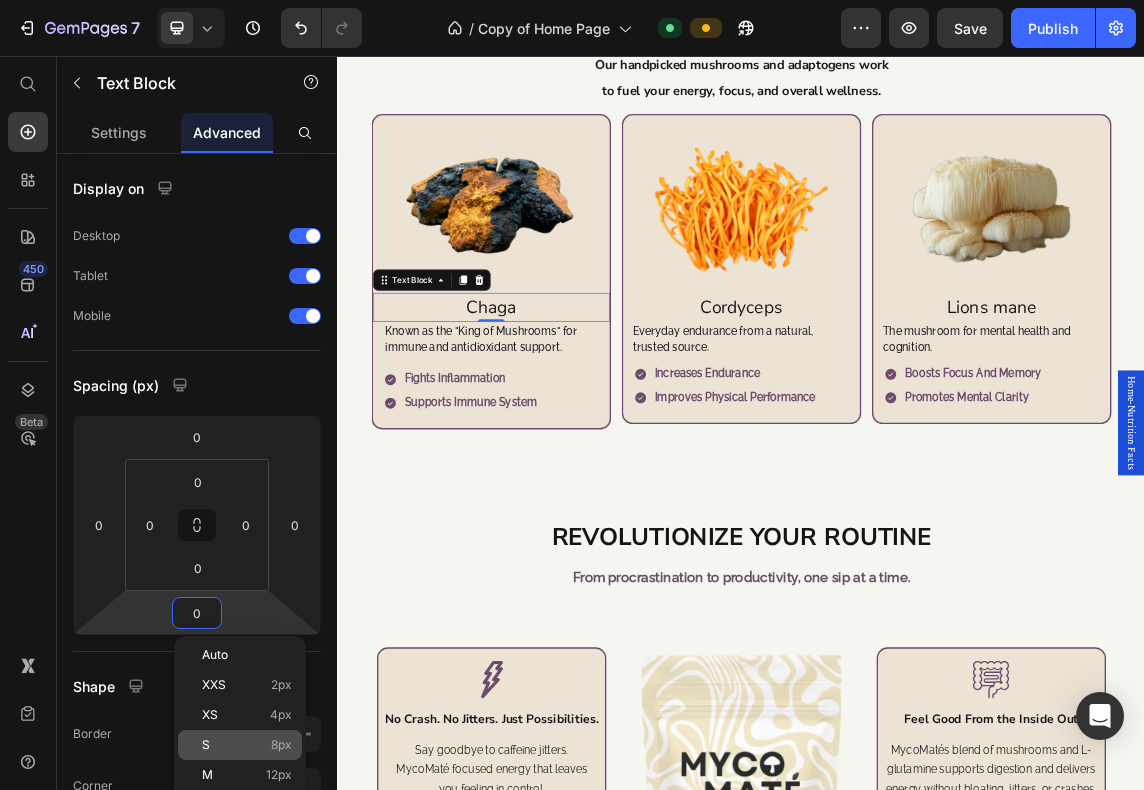 type on "8" 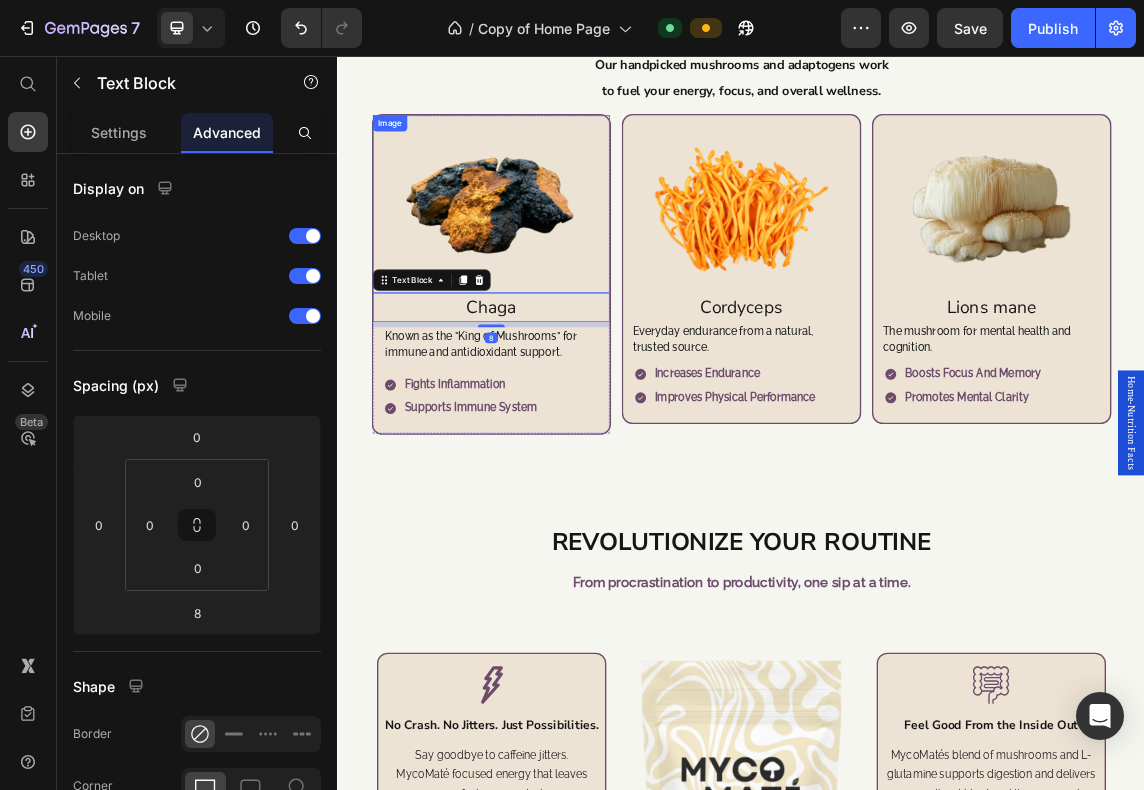 click at bounding box center [565, 276] 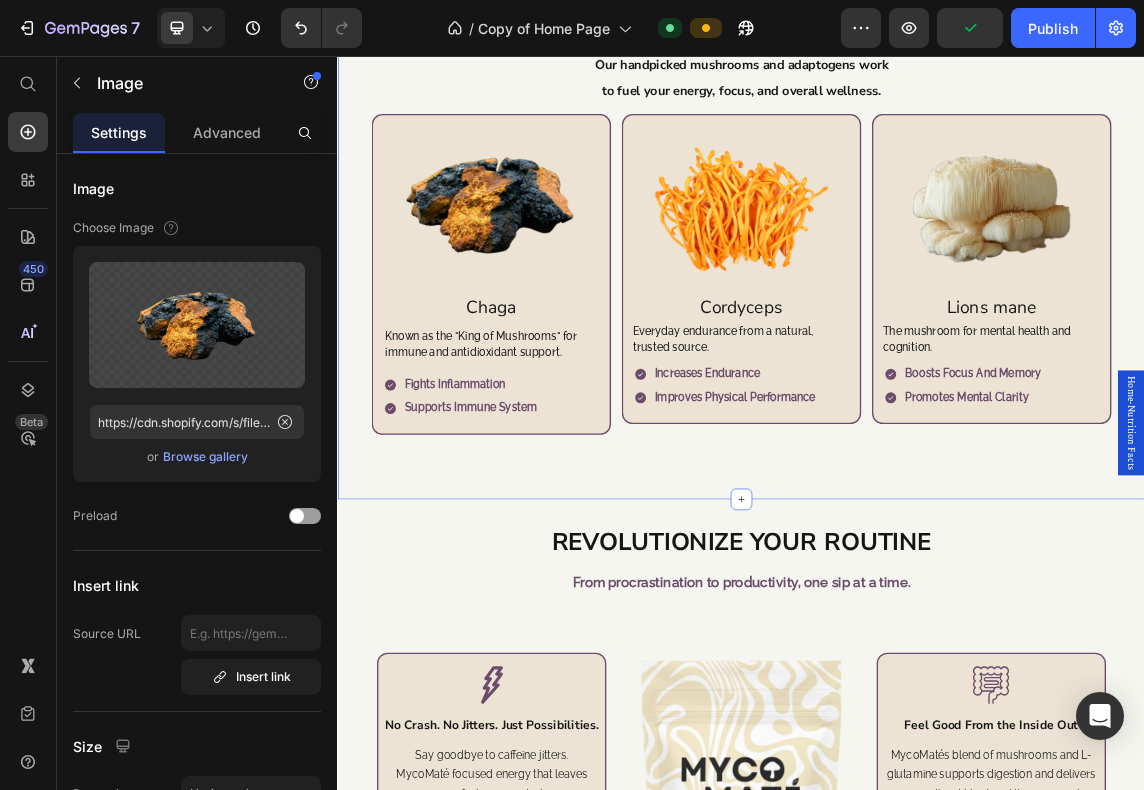 click on "Powerful Ingredients Real Results Heading Our handpicked mushrooms and adaptogens work  Text Block to fuel your energy, focus, and overall wellness. Text Block
Image Chaga Text Block Known as the "King of Mushrooms" for immune and antidioxidant support. Text Block Fights inflammation Supports immune system Item List Row Image Cordyceps Text Block Everyday endurance from a natural, trusted source. Text Block Increases Endurance Improves physical performance Item List Row Image Lions mane Text Block The mushroom for mental health and cognition. Text Block Boosts focus and memory Promotes mental clarity Item List Row Image Turkey Tail Text Block A traditional remedy for reducing stress, and improving gut health. Text Block Reduces oxidatives stress Supports gut health Item List Row Image Collagen Peptides Text Block Replensihes natural collagen levels that decline with age. Text Block Improves skin, hair, and nails Supports mobility and recovery Item List Row Image Yerba Maté Text Block Row Row" at bounding box center (937, 308) 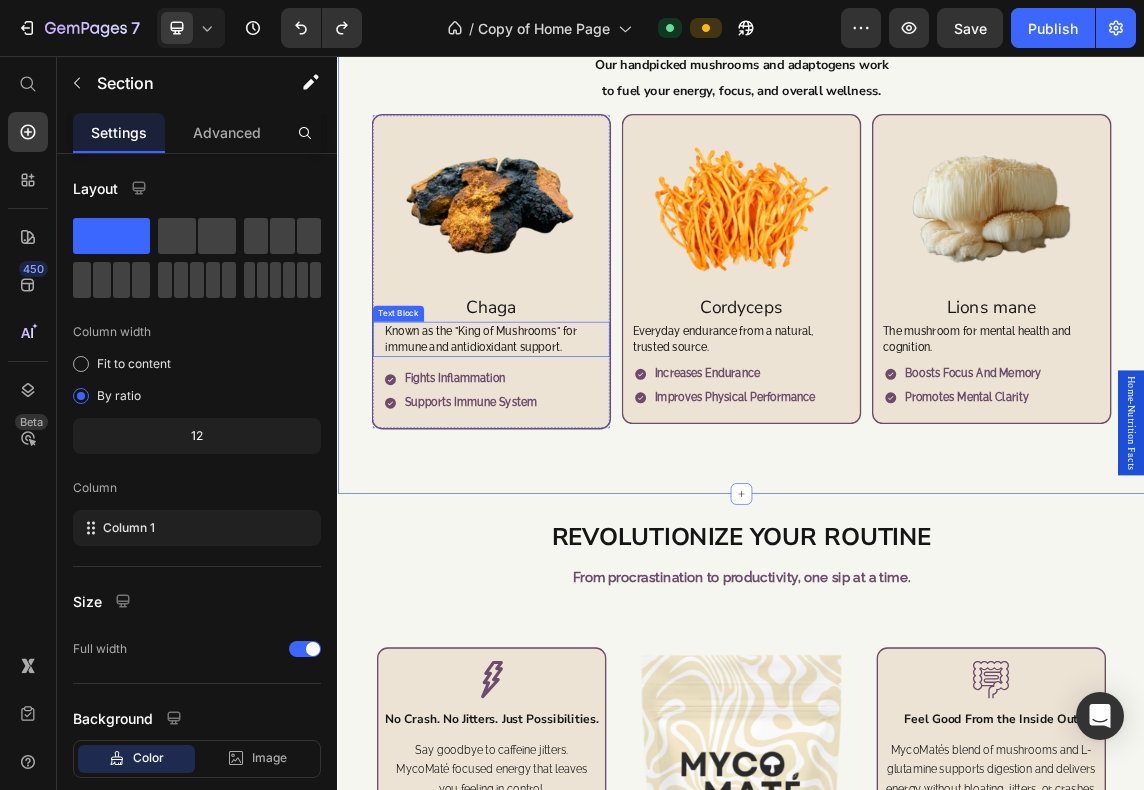 click on "Known as the "King of Mushrooms" for immune and antidioxidant support." at bounding box center (565, 477) 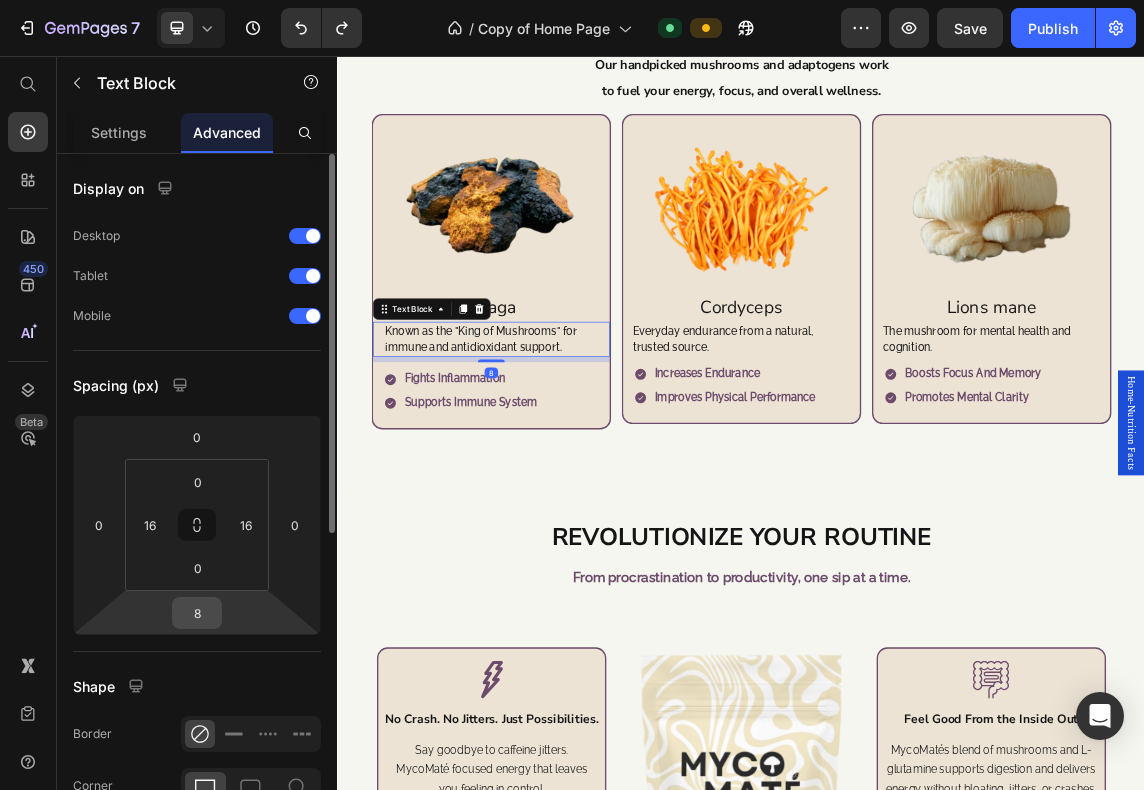 click on "8" at bounding box center (197, 613) 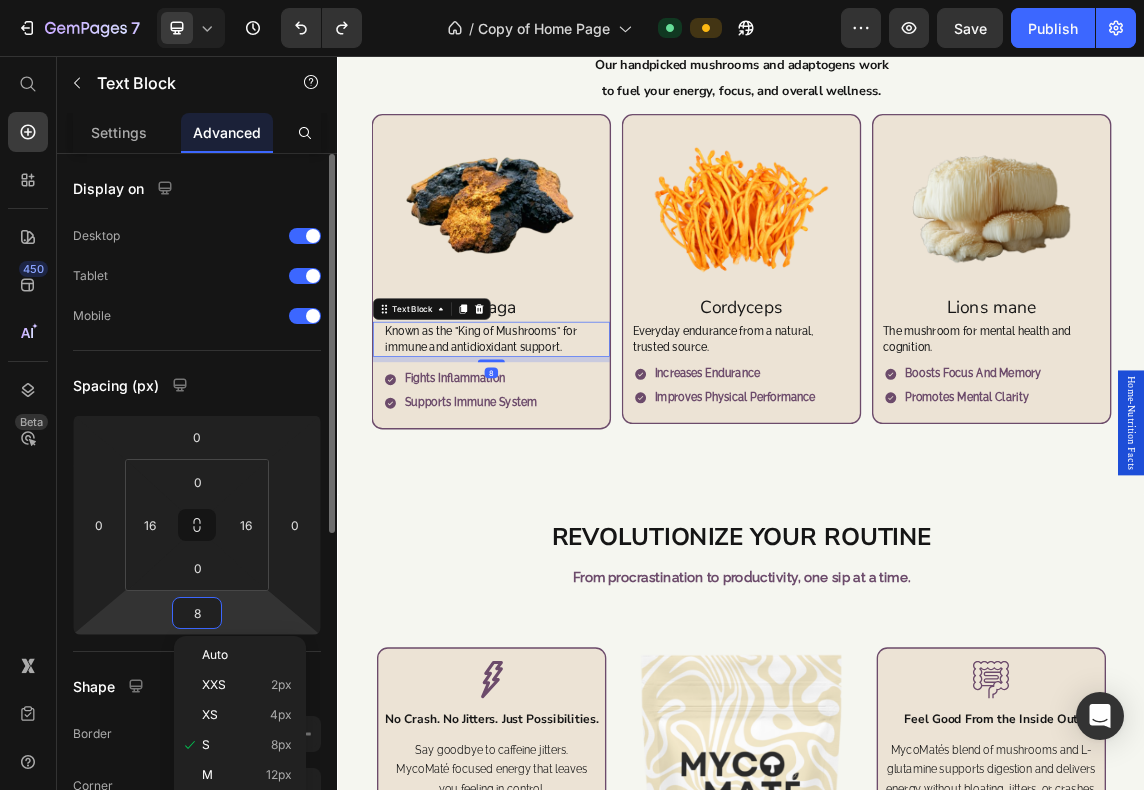 type 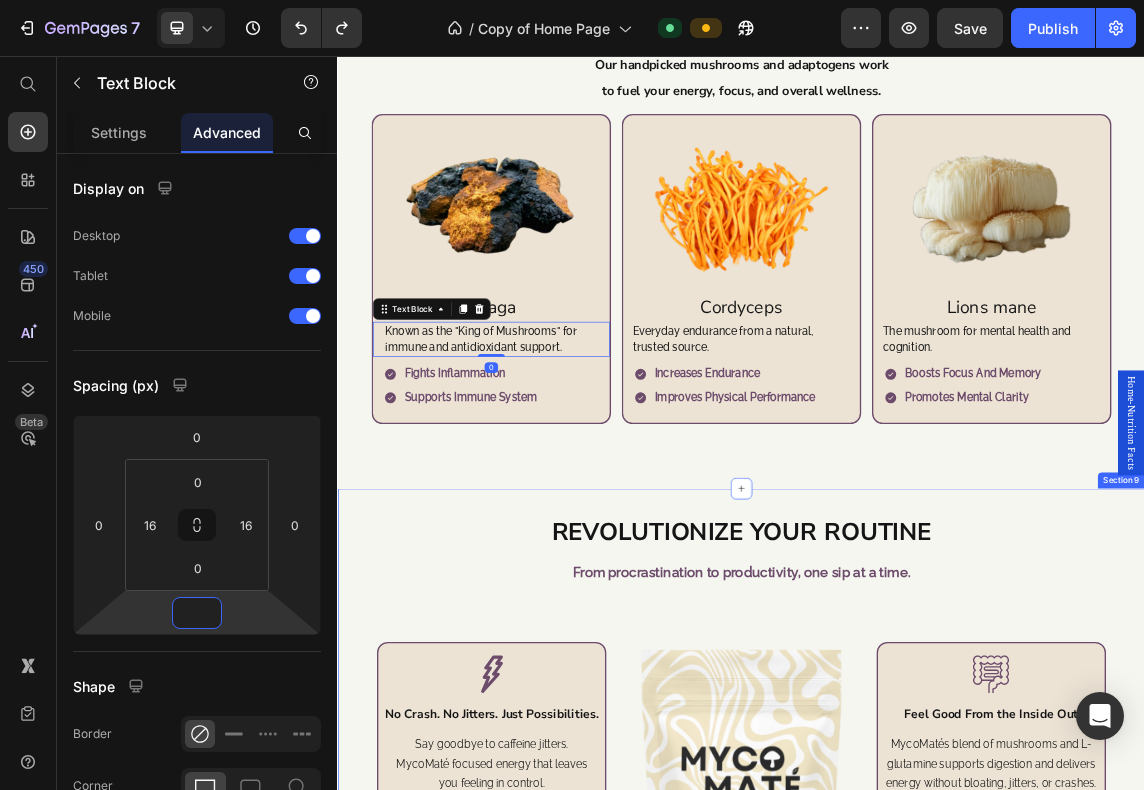 click on "Powerful Ingredients Real Results Heading Our handpicked mushrooms and adaptogens work  Text Block to fuel your energy, focus, and overall wellness. Text Block
Image Chaga Text Block Known as the "King of Mushrooms" for immune and antidioxidant support. Text Block   0 Fights inflammation Supports immune system Item List Row Image Cordyceps Text Block Everyday endurance from a natural, trusted source. Text Block Increases Endurance Improves physical performance Item List Row Image Lions mane Text Block The mushroom for mental health and cognition. Text Block Boosts focus and memory Promotes mental clarity Item List Row Image Turkey Tail Text Block A traditional remedy for reducing stress, and improving gut health. Text Block Reduces oxidatives stress Supports gut health Item List Row Image Collagen Peptides Text Block Replensihes natural collagen levels that decline with age. Text Block Improves skin, hair, and nails Supports mobility and recovery Item List Row Image Yerba Maté Text Block Row" at bounding box center (937, 300) 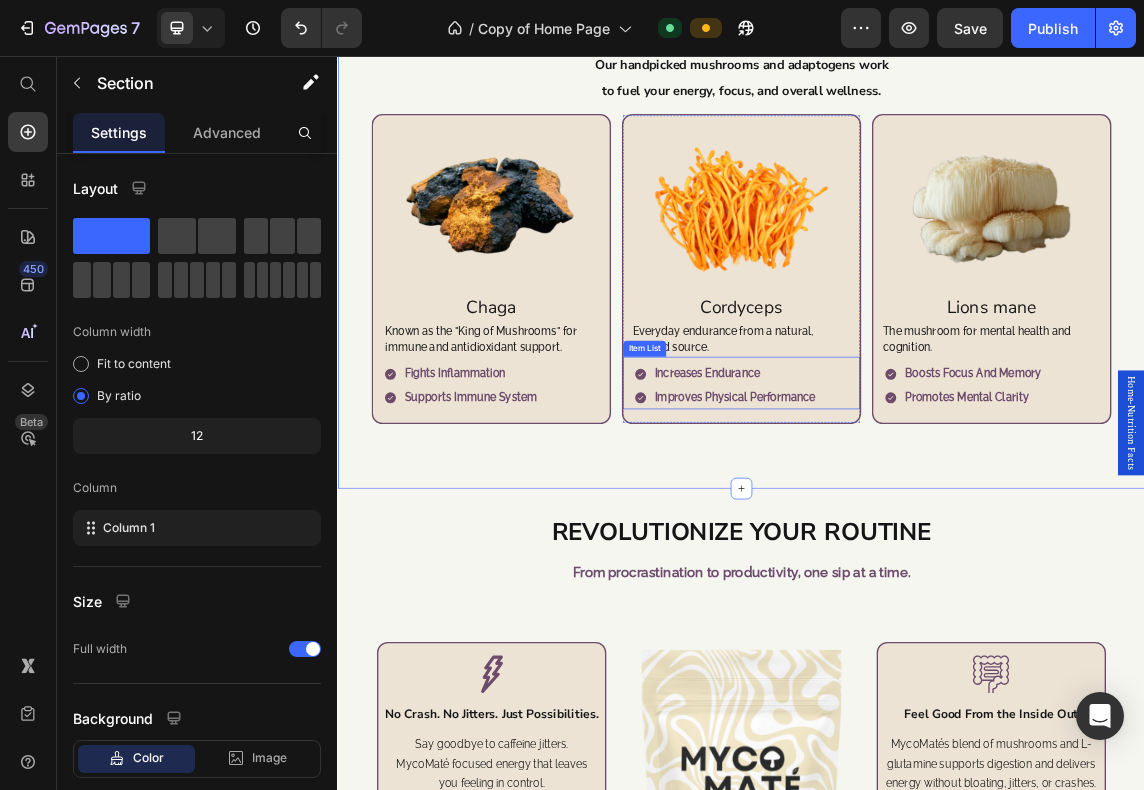 click on "Everyday endurance from a natural, trusted source." at bounding box center [937, 477] 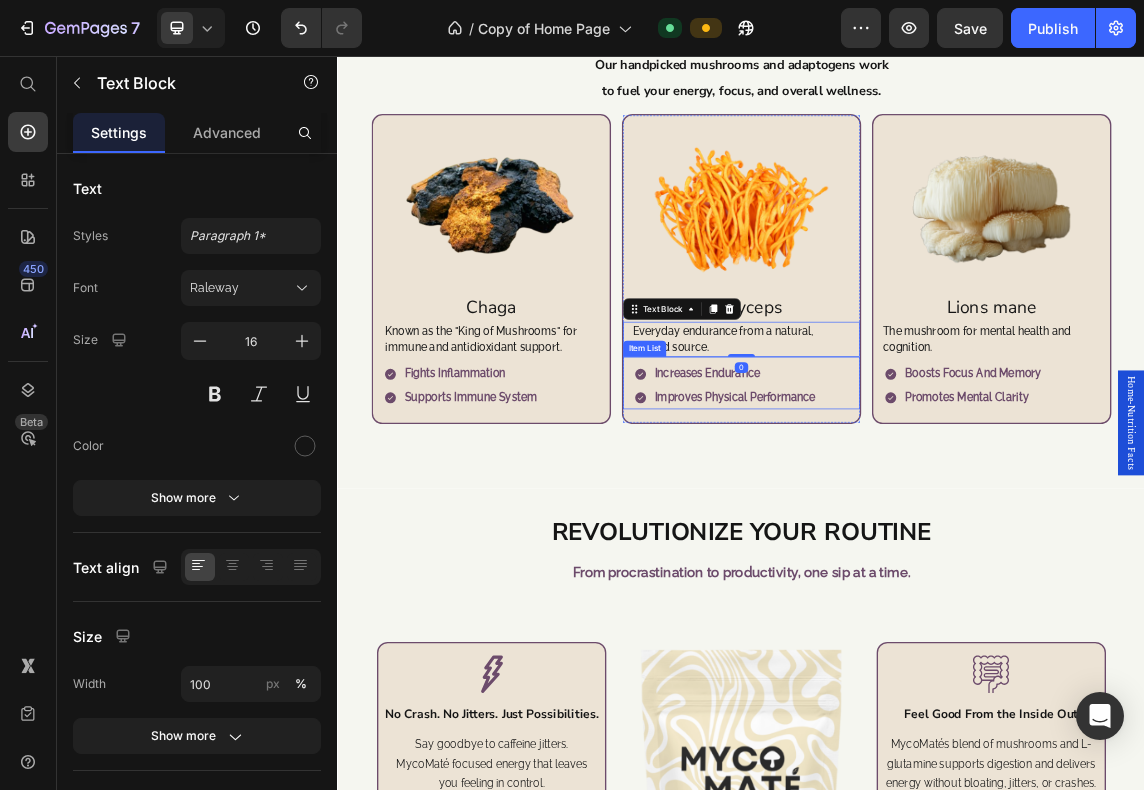 click on "Improves physical performance" at bounding box center (927, 563) 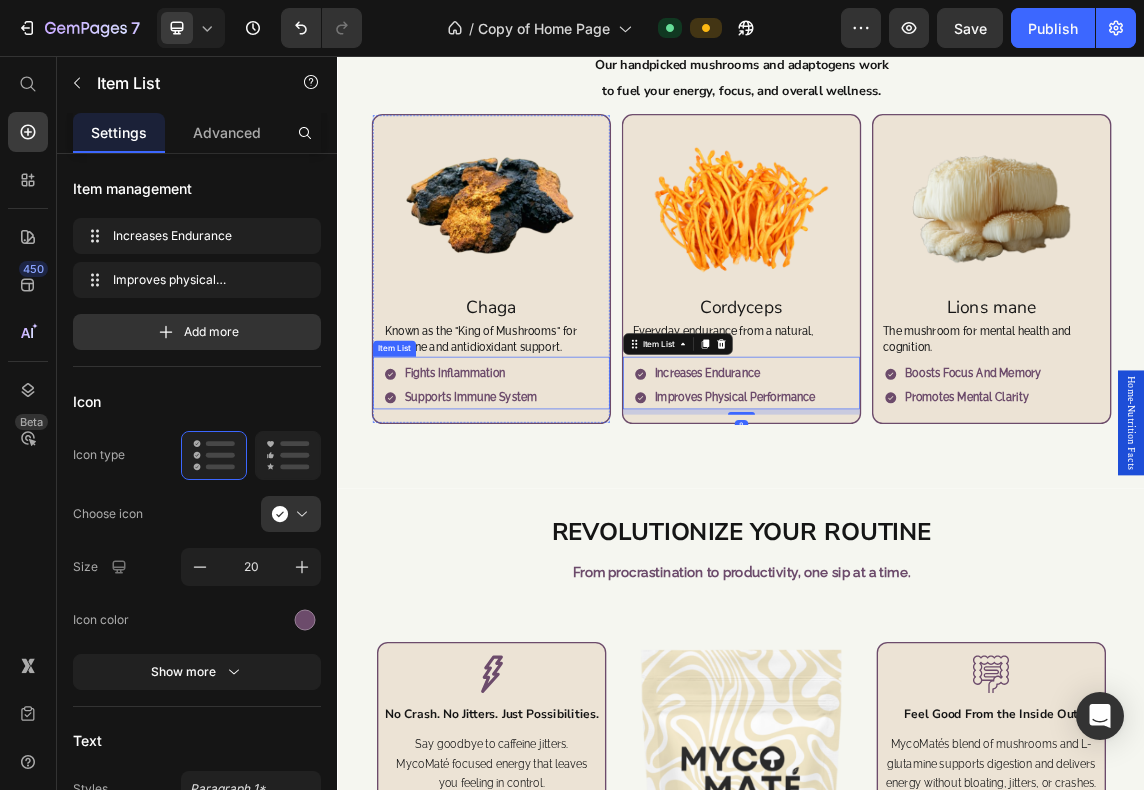 click on "Fights inflammation Supports immune system" at bounding box center [573, 546] 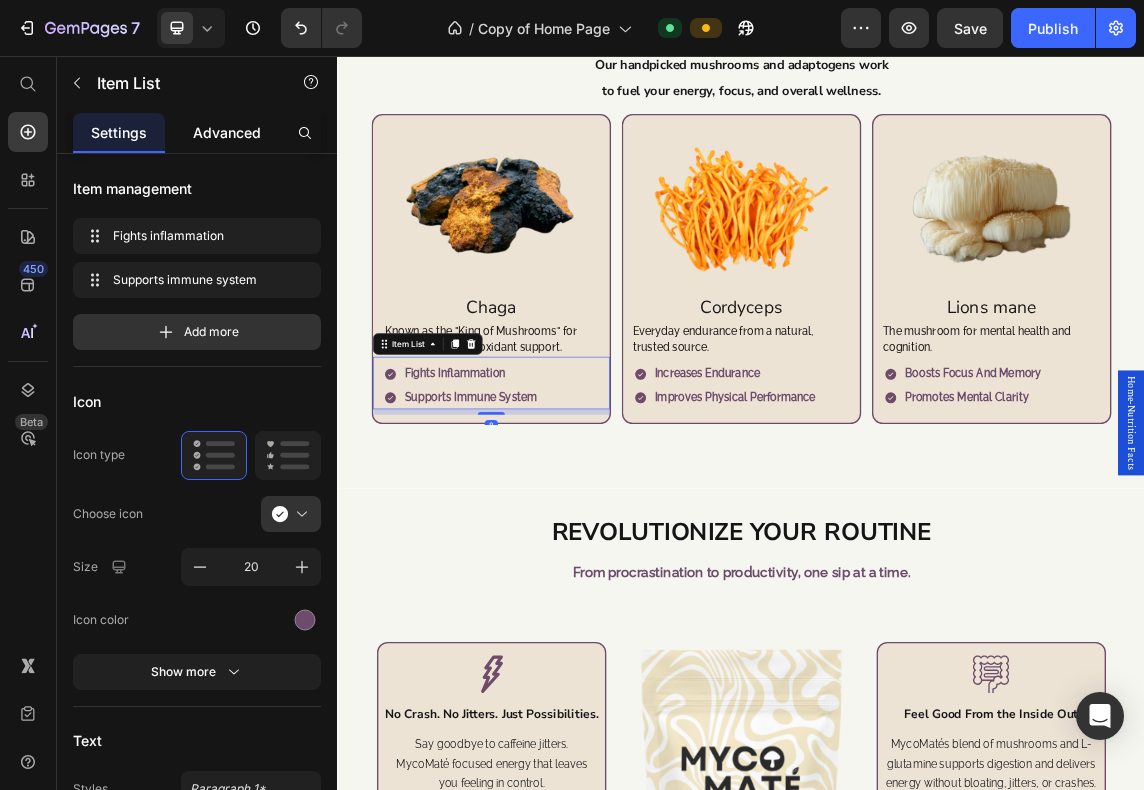 click on "Advanced" at bounding box center (227, 132) 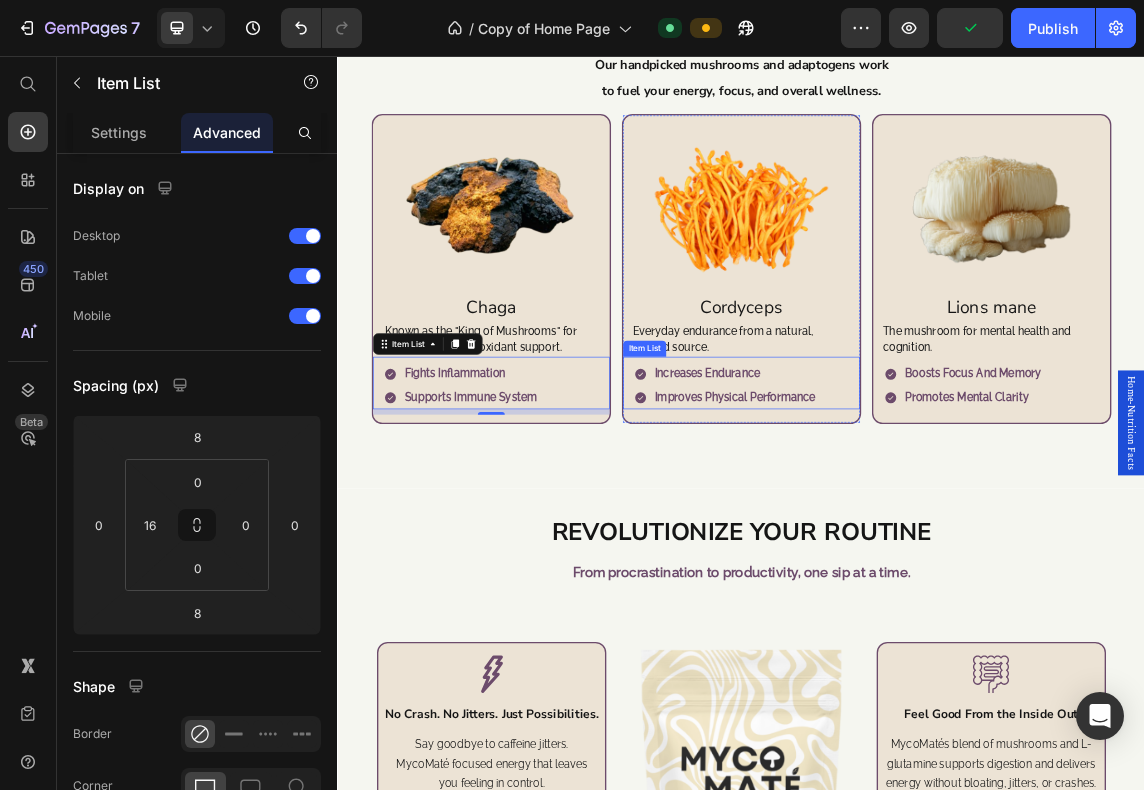 click on "Increases Endurance Improves physical performance" at bounding box center [945, 546] 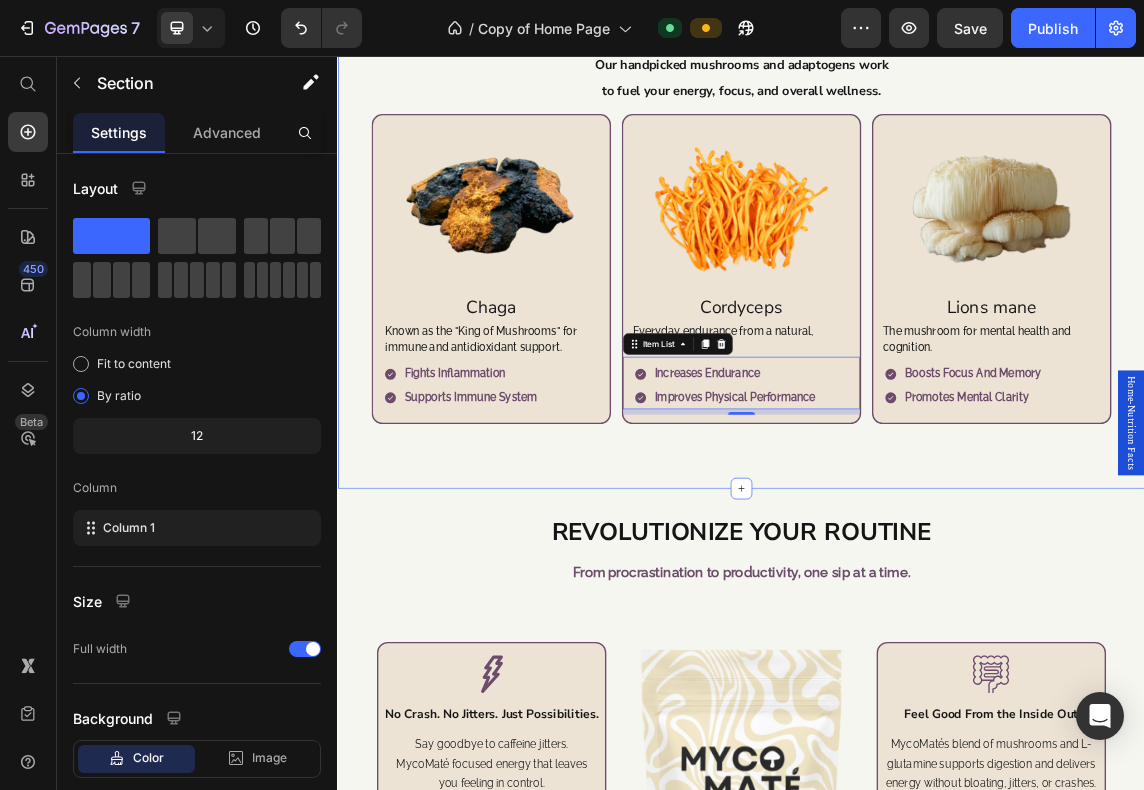 click on "Powerful Ingredients Real Results Heading Our handpicked mushrooms and adaptogens work  Text Block to fuel your energy, focus, and overall wellness. Text Block
Image Chaga Text Block Known as the "King of Mushrooms" for immune and antidioxidant support. Text Block Fights inflammation Supports immune system Item List Row Image Cordyceps Text Block Everyday endurance from a natural, trusted source. Text Block Increases Endurance Improves physical performance Item List   8 Row Image Lions mane Text Block The mushroom for mental health and cognition. Text Block Boosts focus and memory Promotes mental clarity Item List Row Image Turkey Tail Text Block A traditional remedy for reducing stress, and improving gut health. Text Block Reduces oxidatives stress Supports gut health Item List Row Image Collagen Peptides Text Block Replensihes natural collagen levels that decline with age. Text Block Improves skin, hair, and nails Supports mobility and recovery Item List Row Image Yerba Maté Text Block Row" at bounding box center [937, 300] 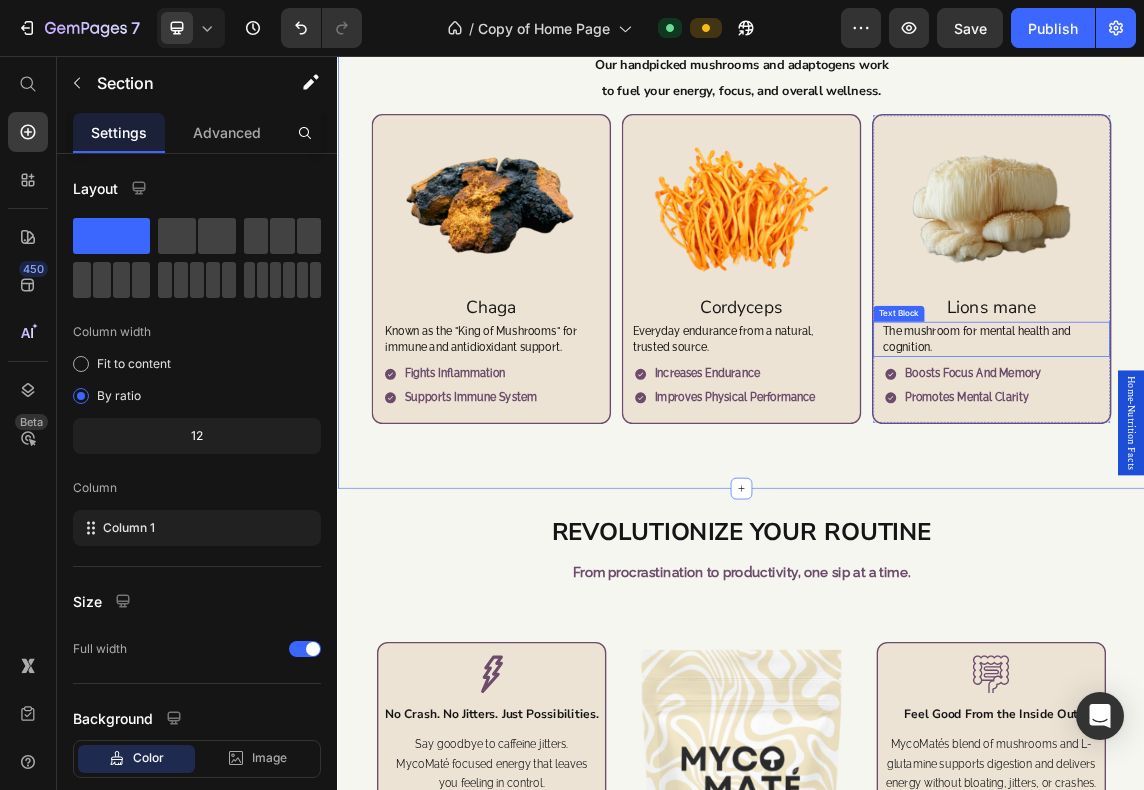 click on "The mushroom for mental health and cognition." at bounding box center (1309, 477) 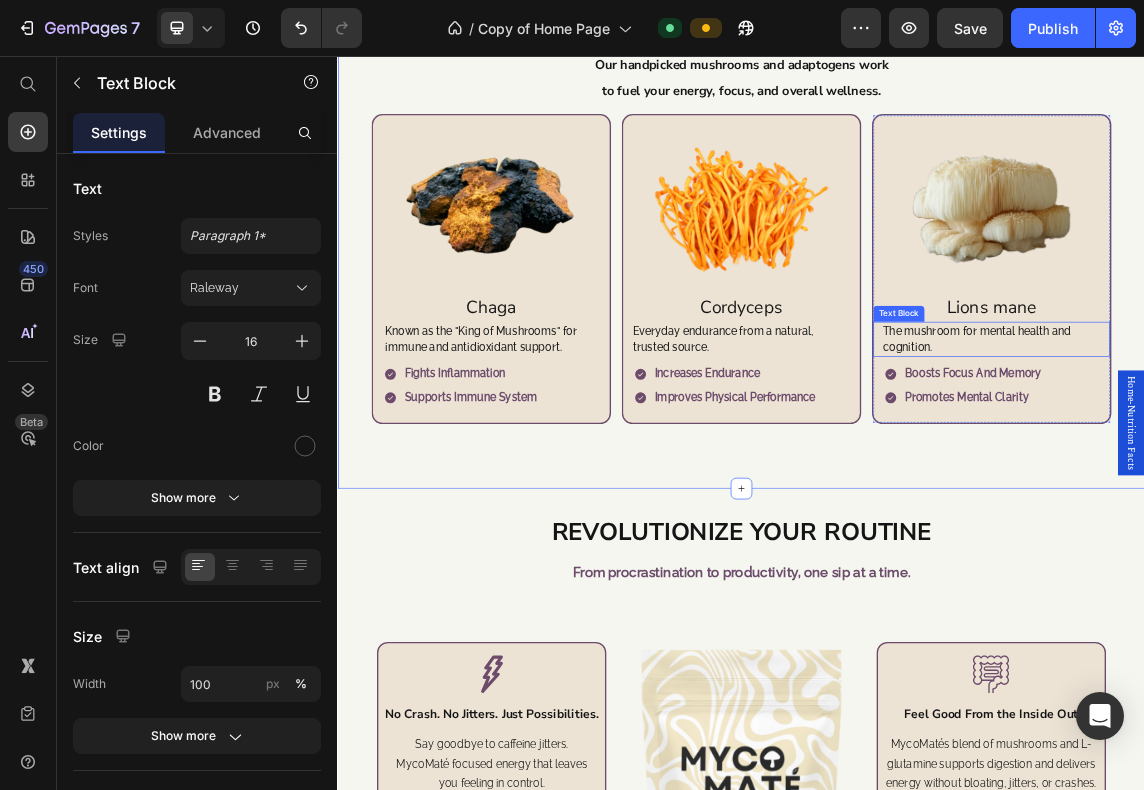 click on "The mushroom for mental health and cognition." at bounding box center [1309, 477] 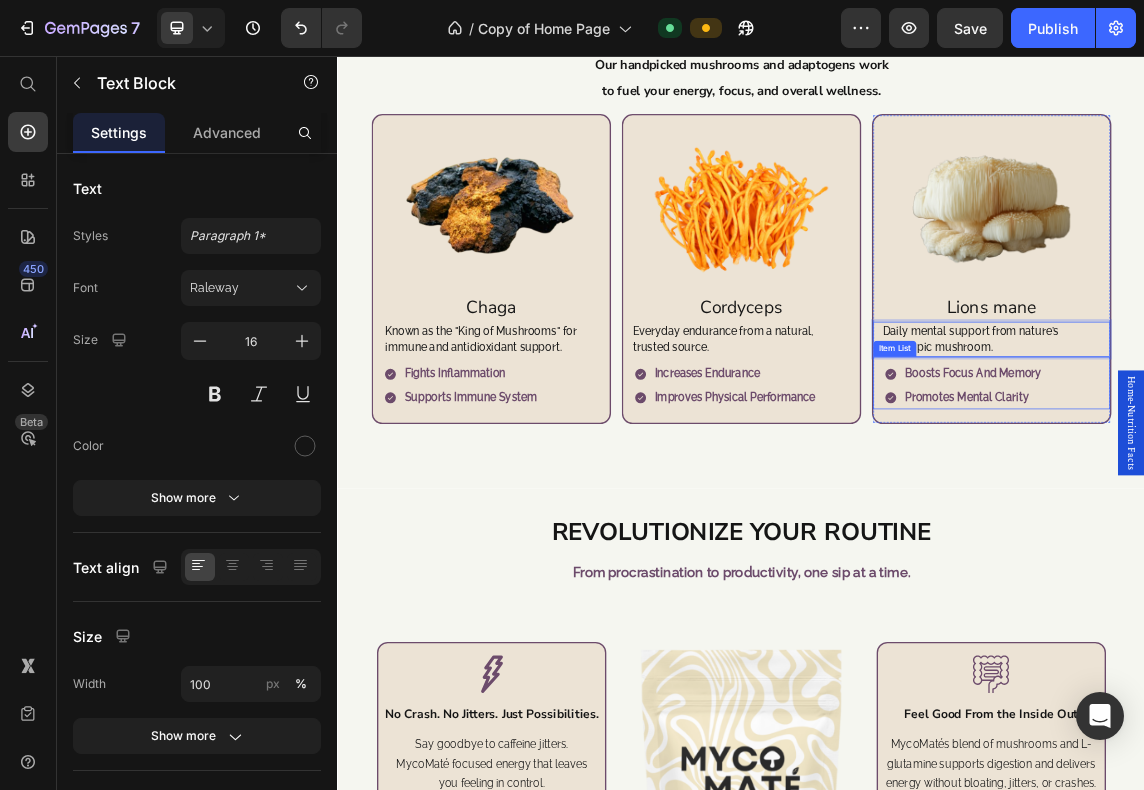 click on "Boosts focus and memory" at bounding box center [1281, 528] 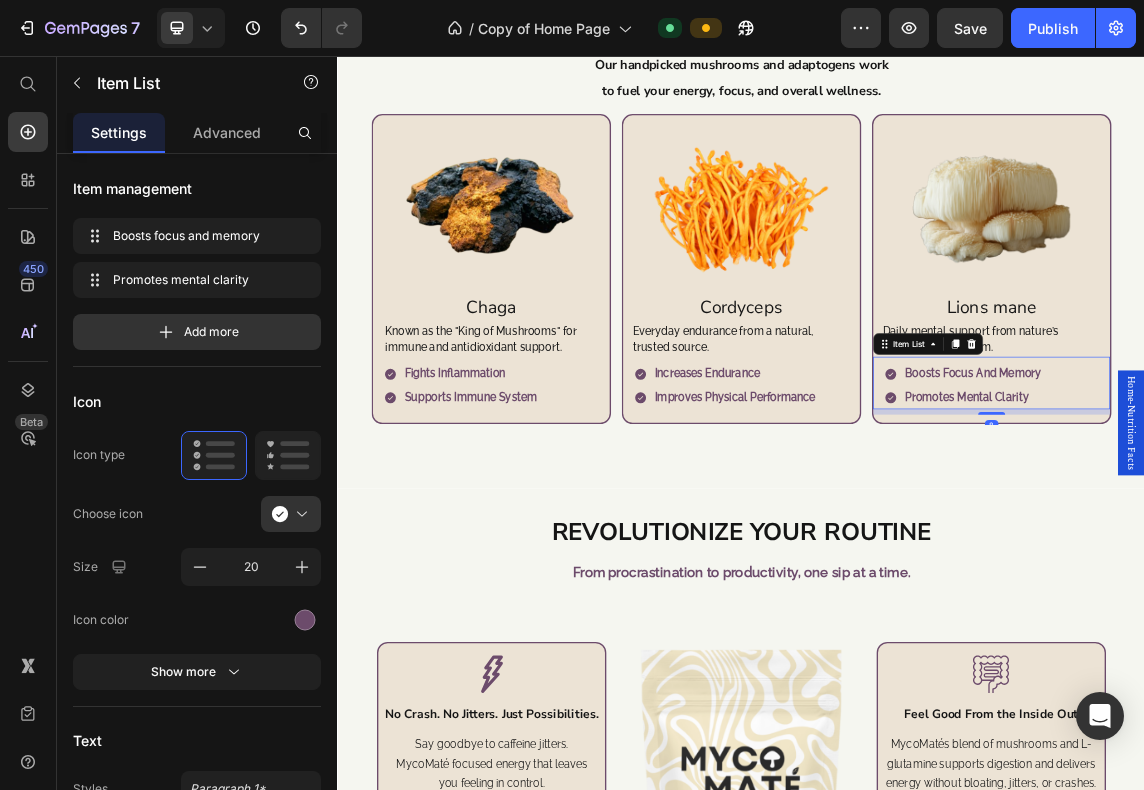 click on "Boosts focus and memory" at bounding box center [1281, 528] 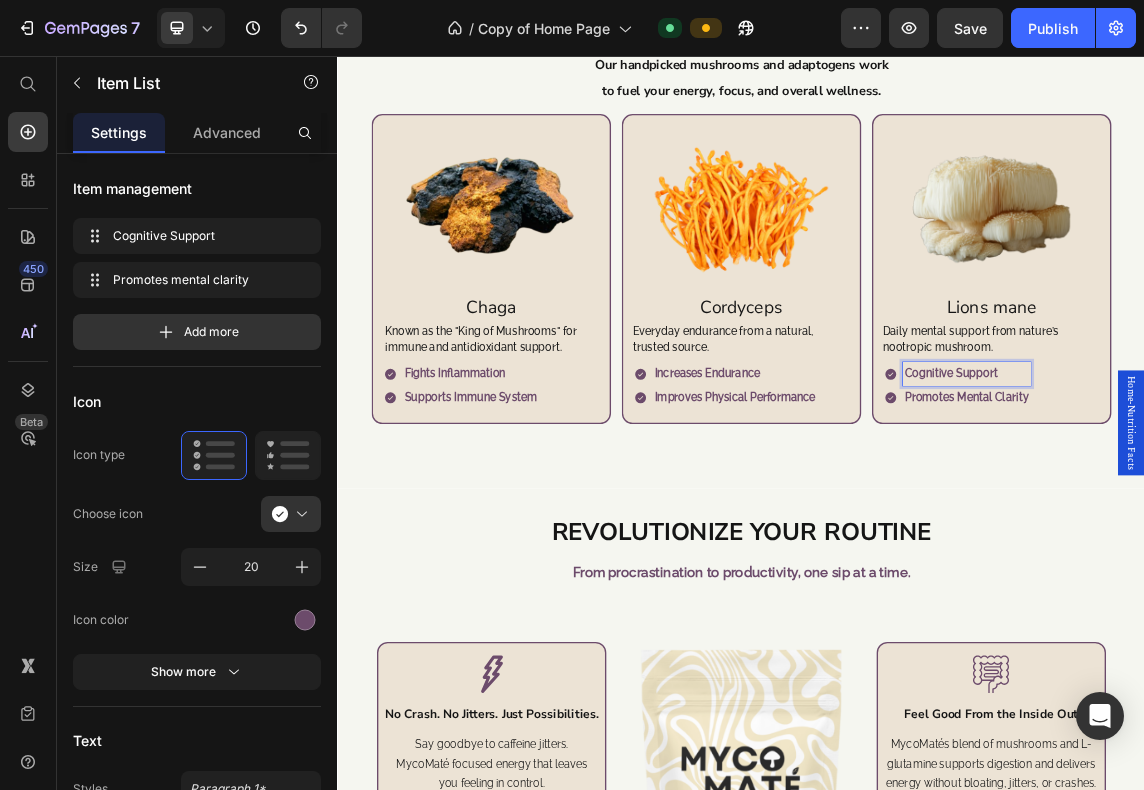 click on "Promotes mental clarity" at bounding box center [1272, 563] 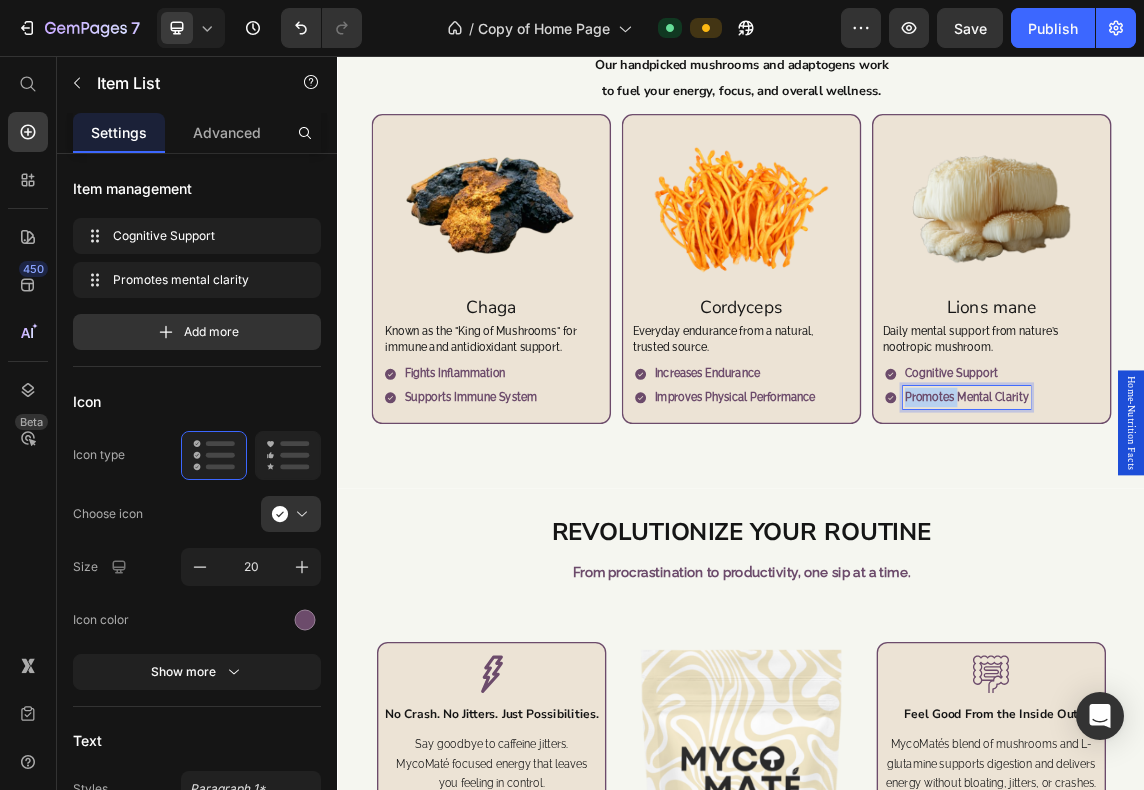 click on "Promotes mental clarity" at bounding box center [1272, 563] 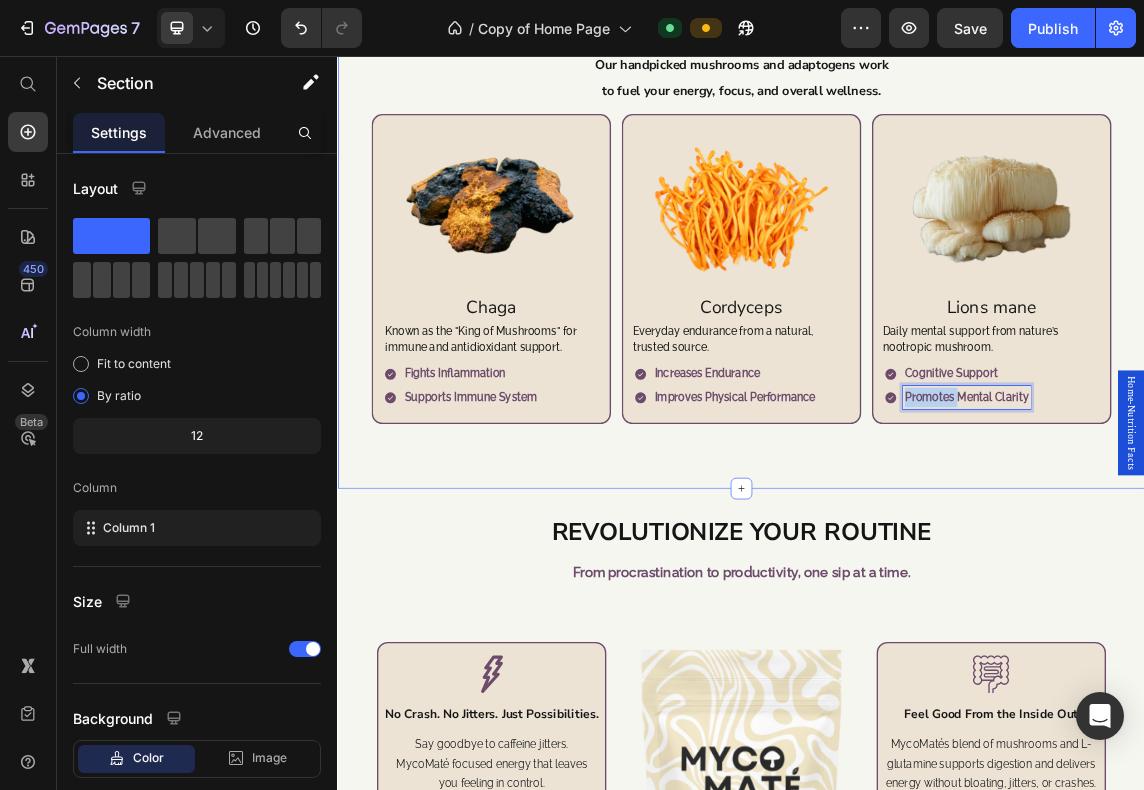 click on "Powerful Ingredients Real Results Heading Our handpicked mushrooms and adaptogens work  Text Block to fuel your energy, focus, and overall wellness. Text Block
Image Chaga Text Block Known as the "King of Mushrooms" for immune and antidioxidant support. Text Block Fights inflammation Supports immune system Item List Row Image Cordyceps Text Block Everyday endurance from a natural, trusted source. Text Block Increases Endurance Improves physical performance Item List Row Image Lions mane Text Block Daily mental support from nature’s nootropic mushroom. Text Block Cognitive Support Promotes mental clarity Item List   8 Row Image Turkey Tail Text Block A traditional remedy for reducing stress, and improving gut health. Text Block Reduces oxidatives stress Supports gut health Item List Row Image Collagen Peptides Text Block Replensihes natural collagen levels that decline with age. Text Block Improves skin, hair, and nails Supports mobility and recovery Item List Row Image Yerba Maté Item List" at bounding box center (937, 300) 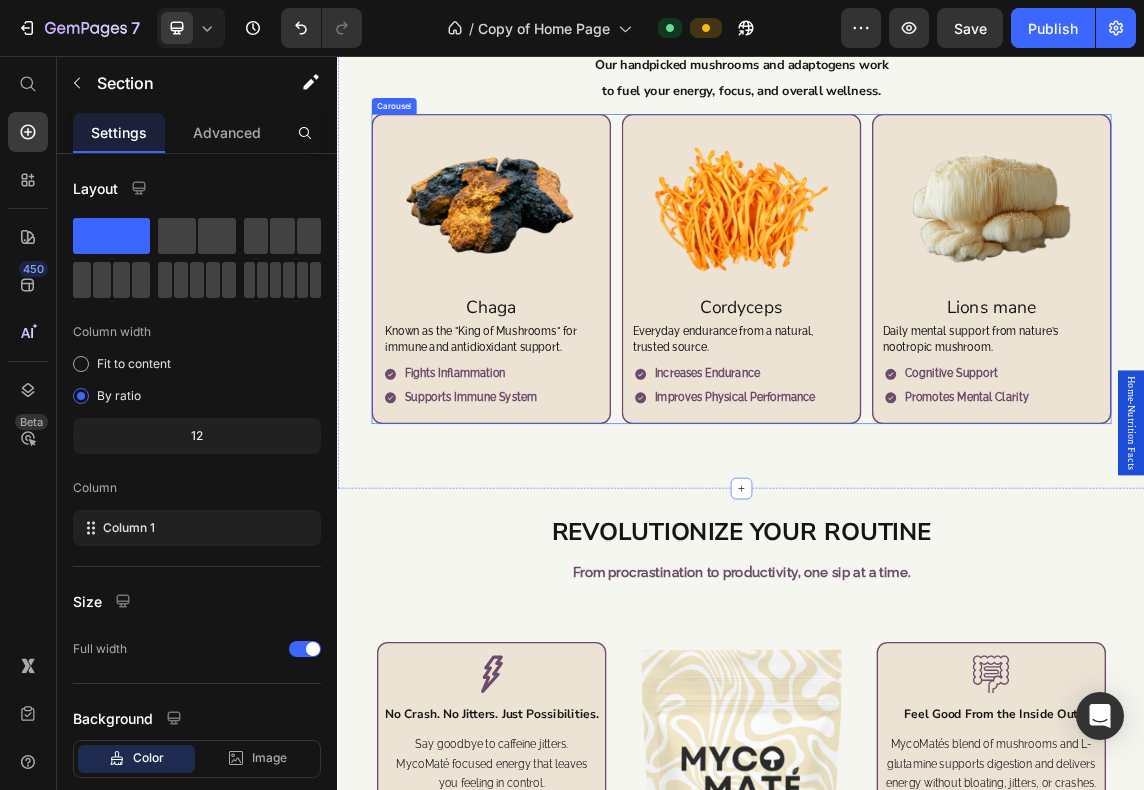 click 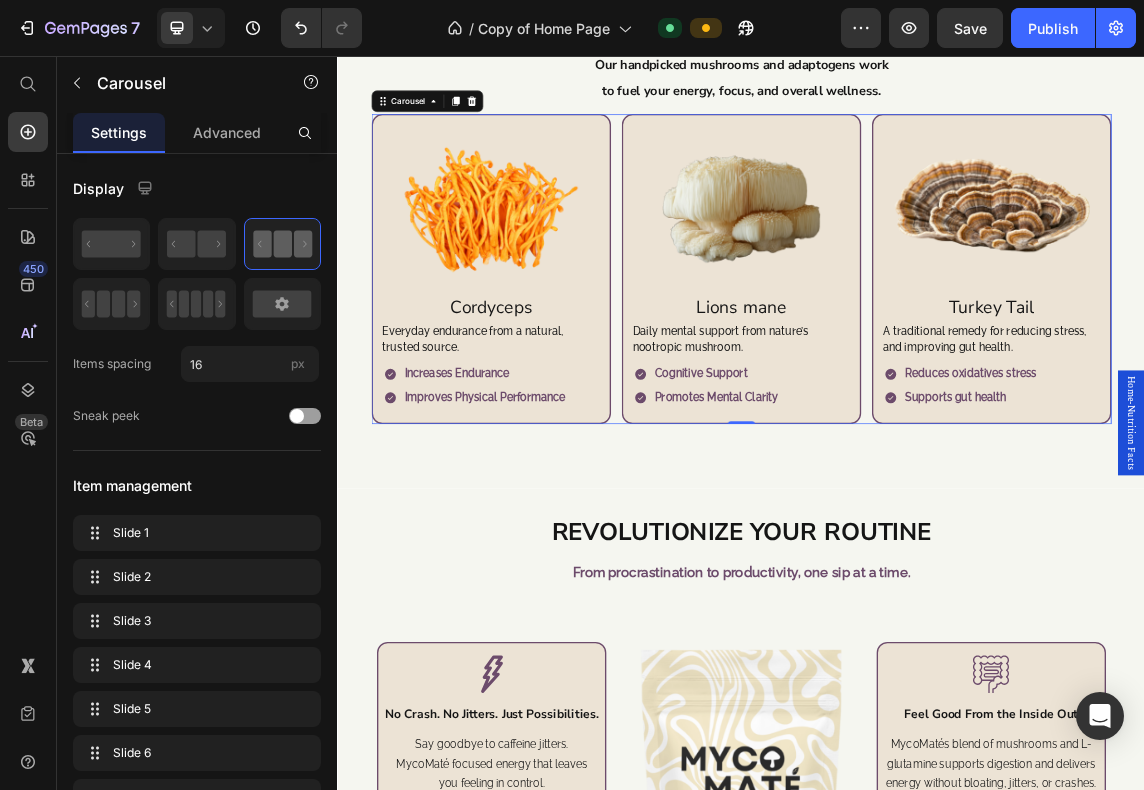 click 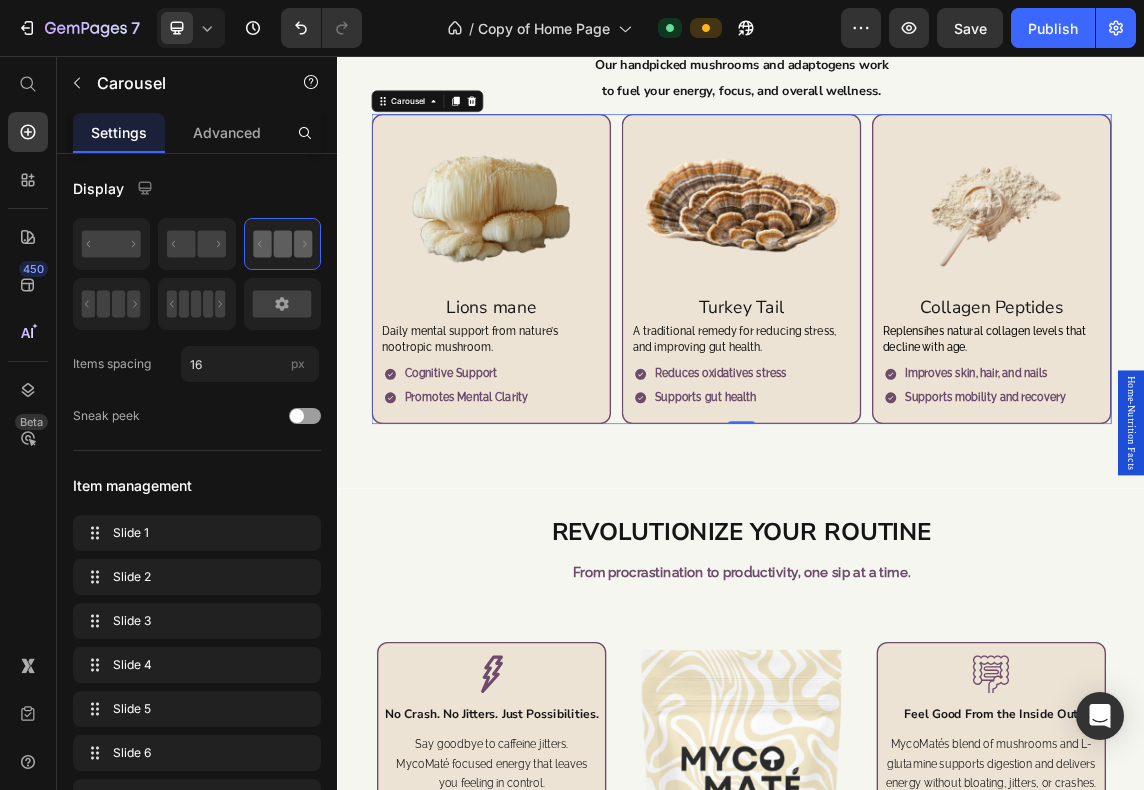 click 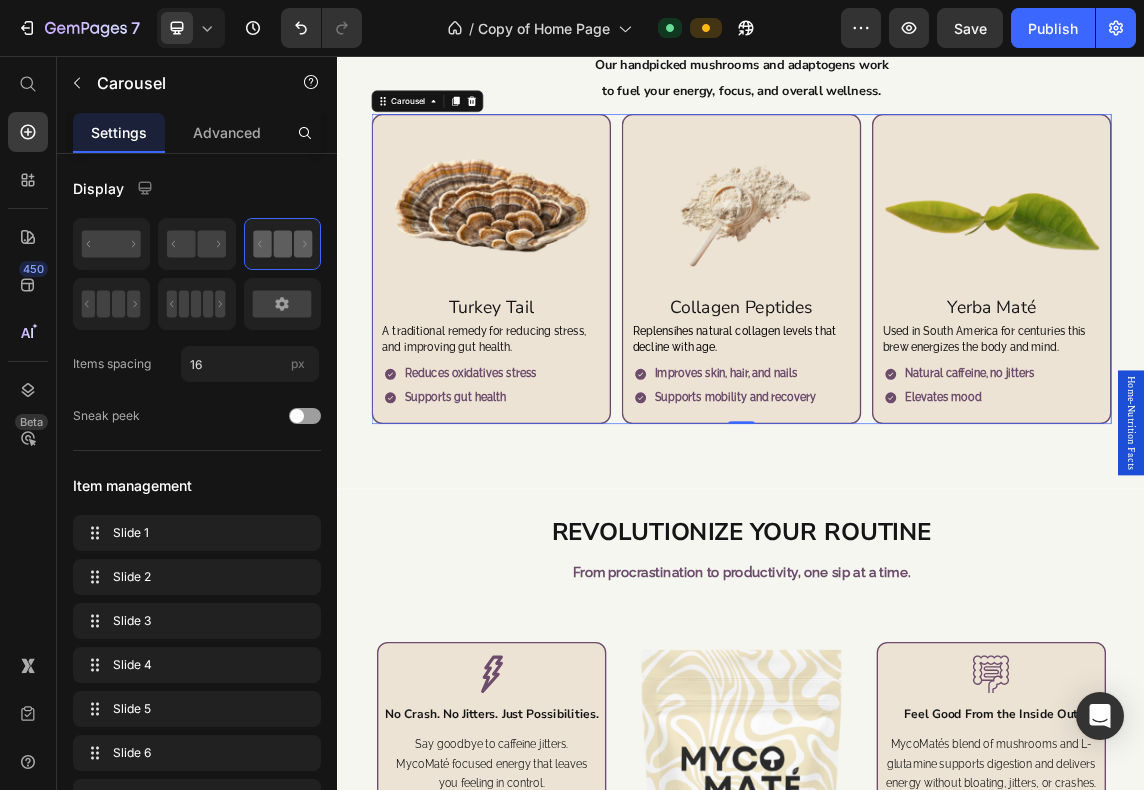 click 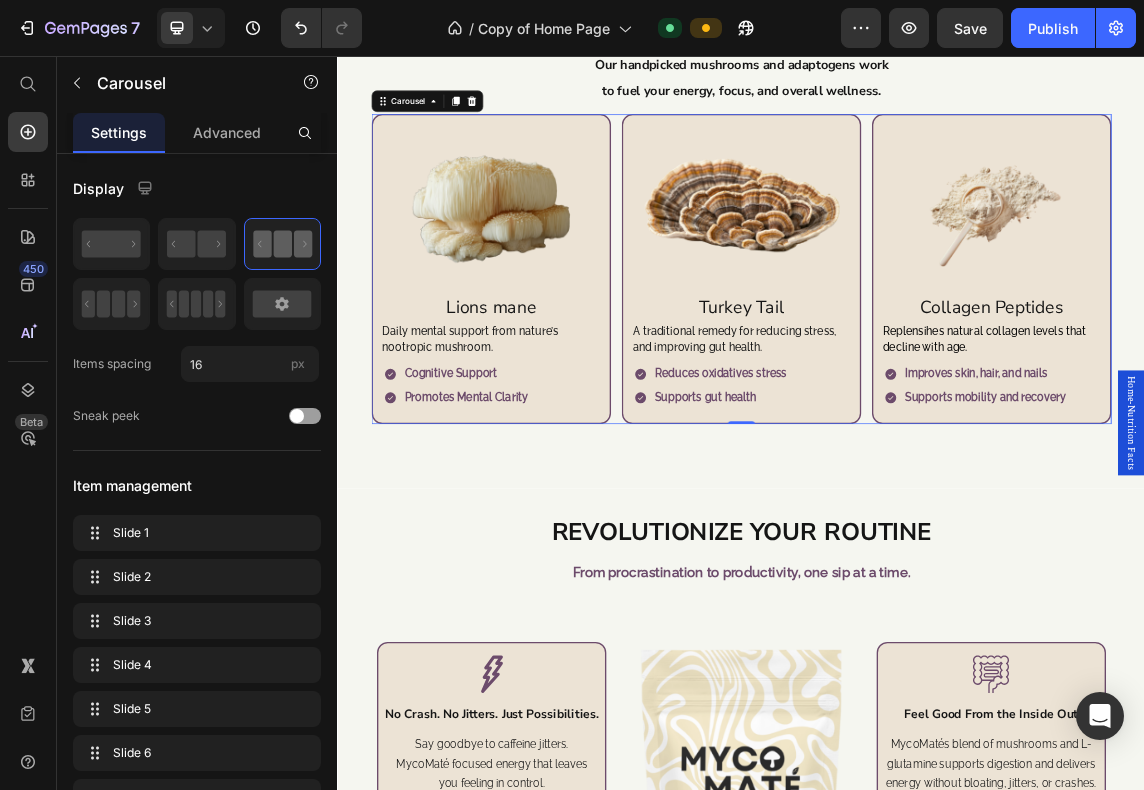click 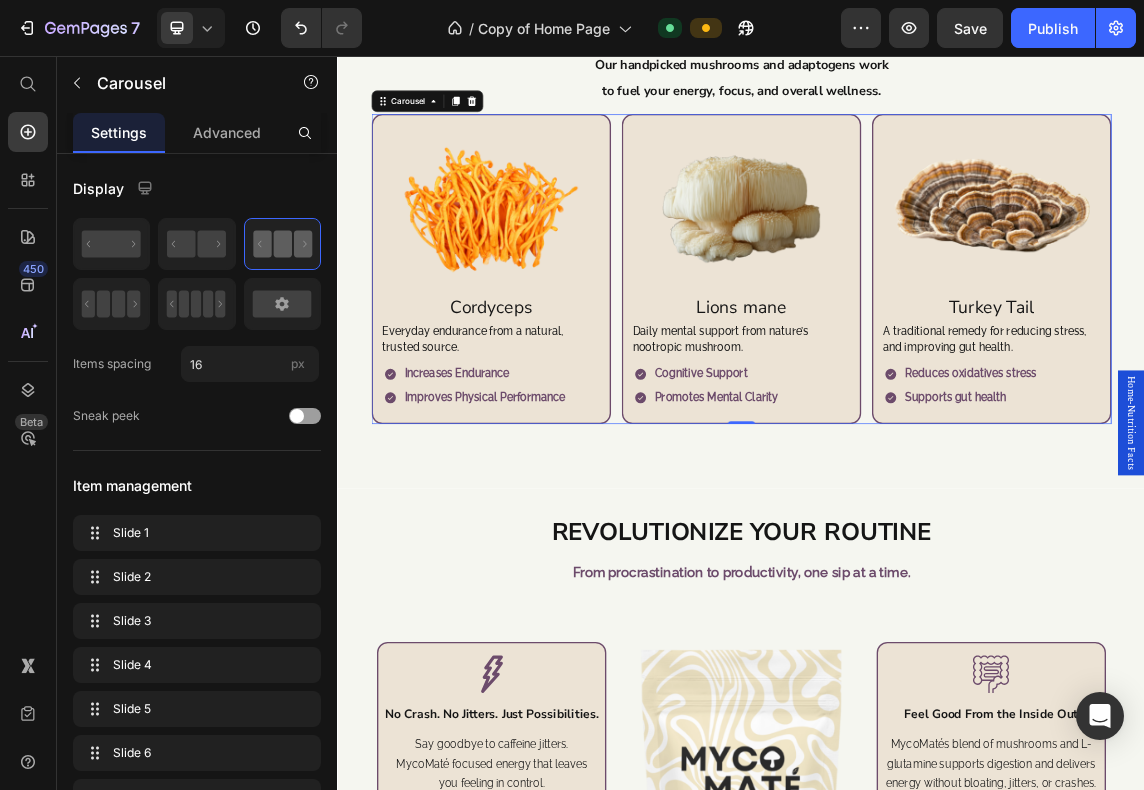 click 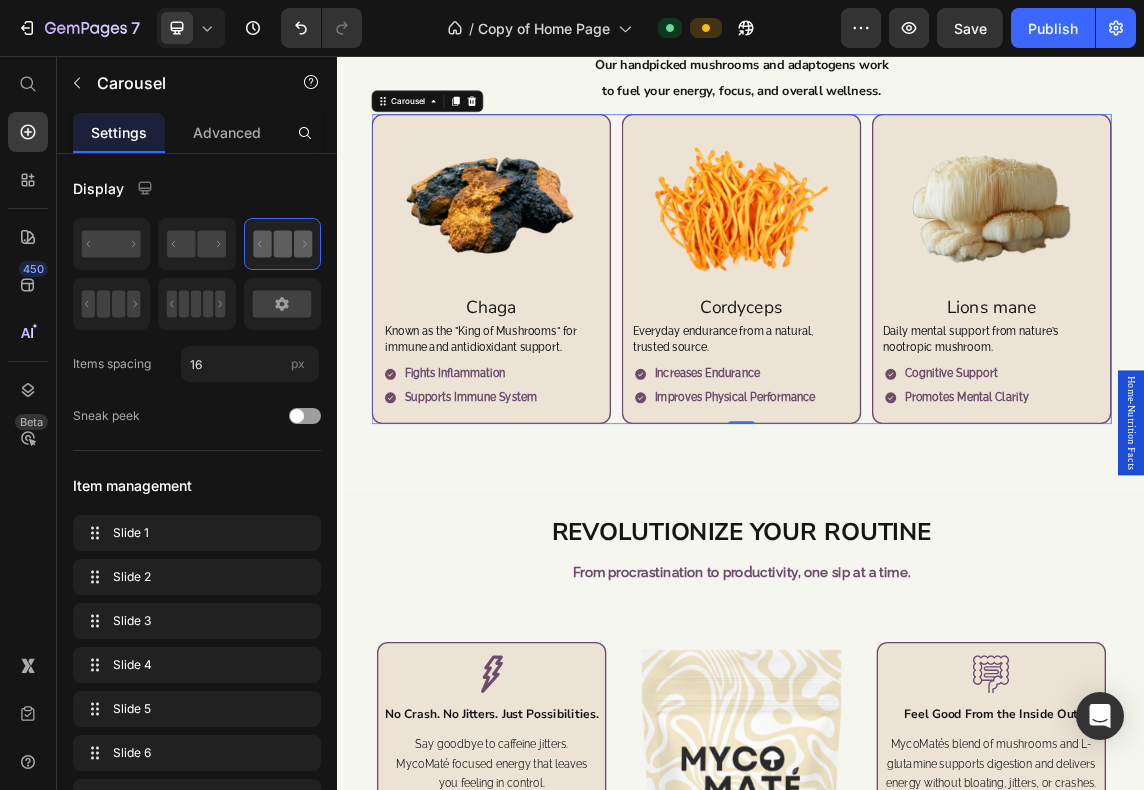 click 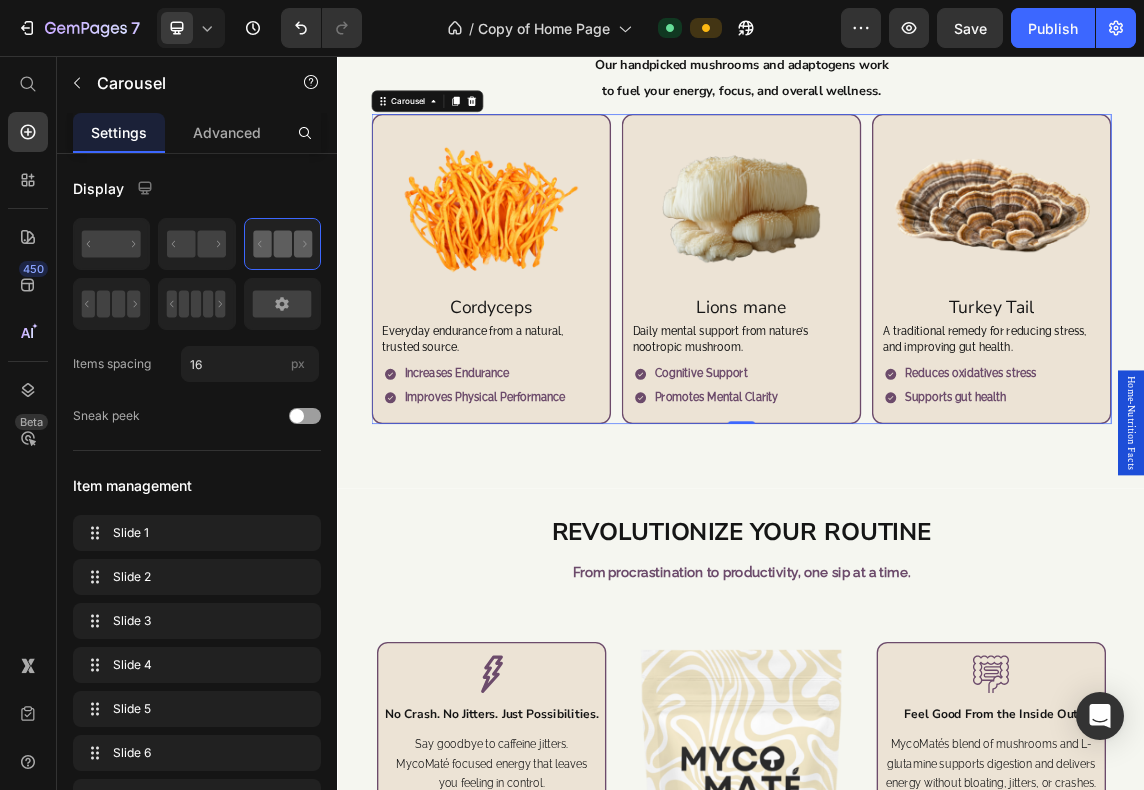 click 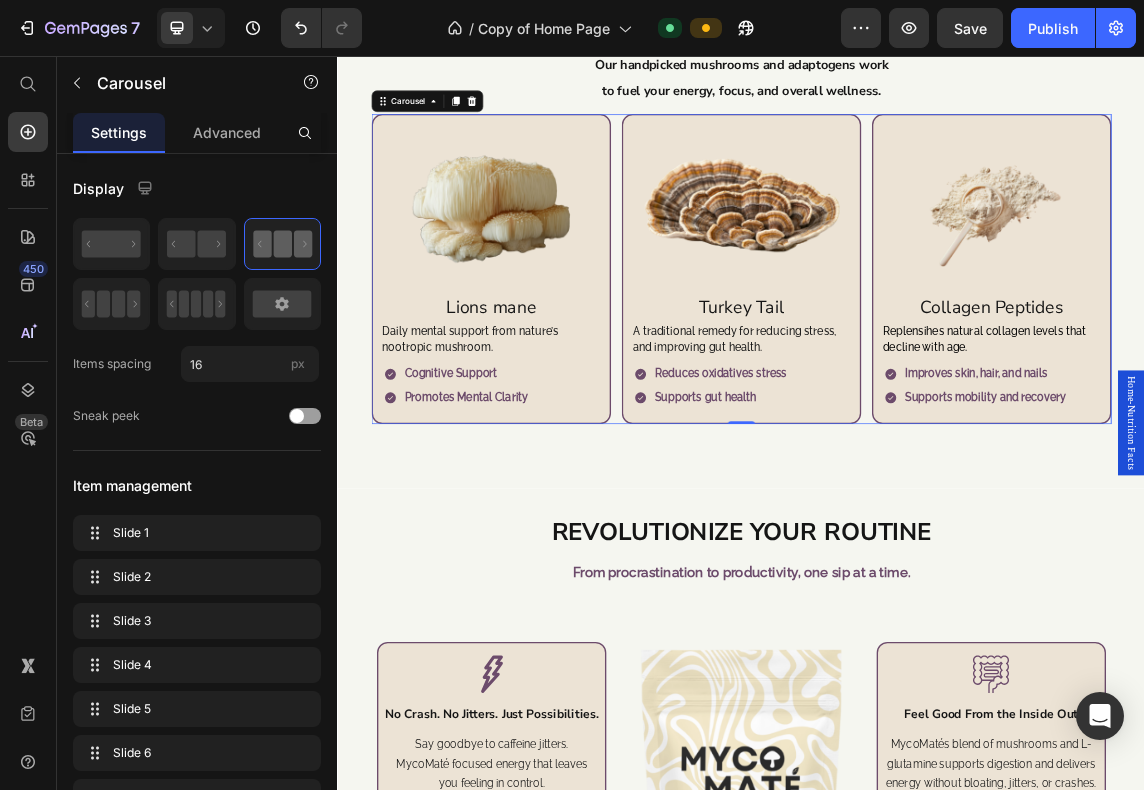 click 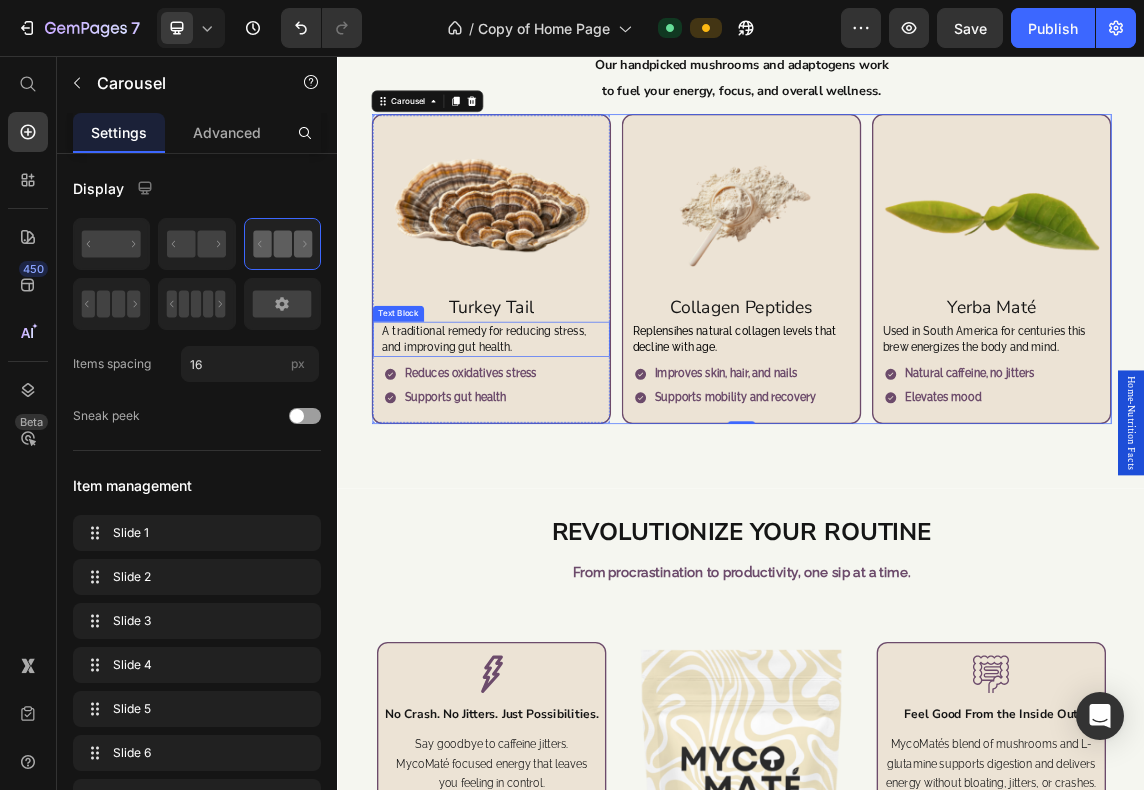 click on "A traditional remedy for reducing stress, and improving gut health." at bounding box center (565, 477) 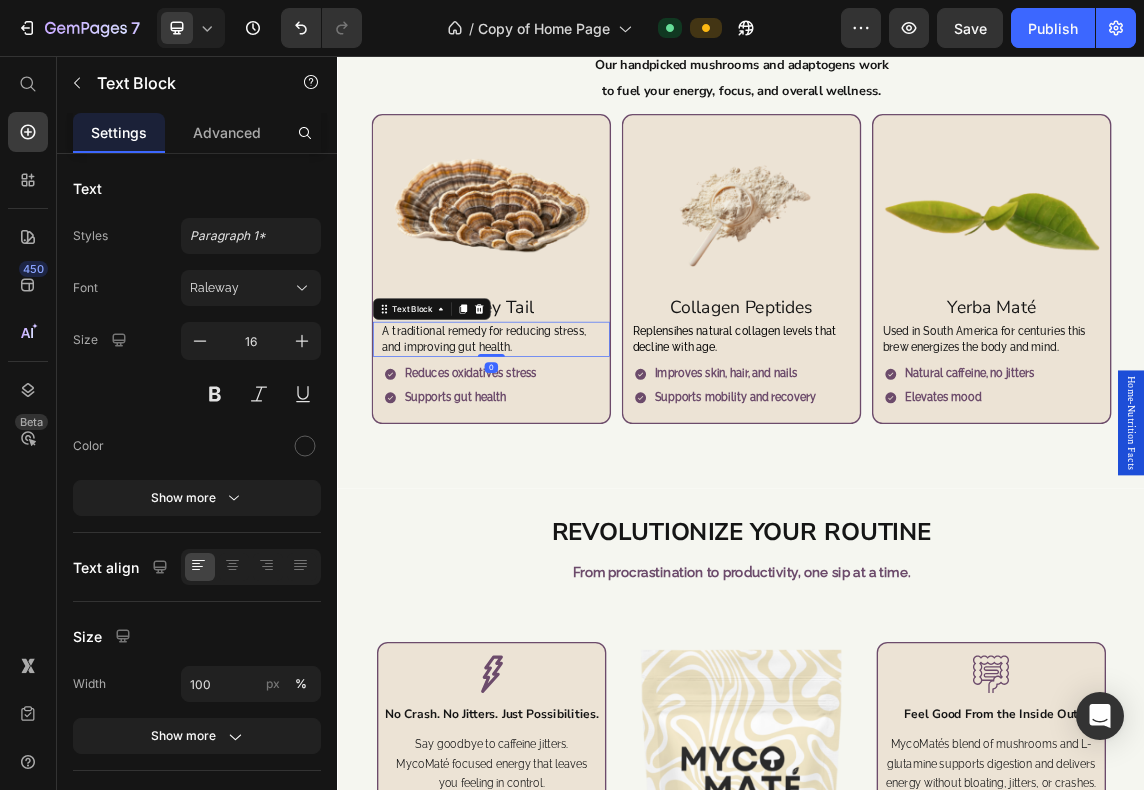 click on "A traditional remedy for reducing stress, and improving gut health." at bounding box center (565, 477) 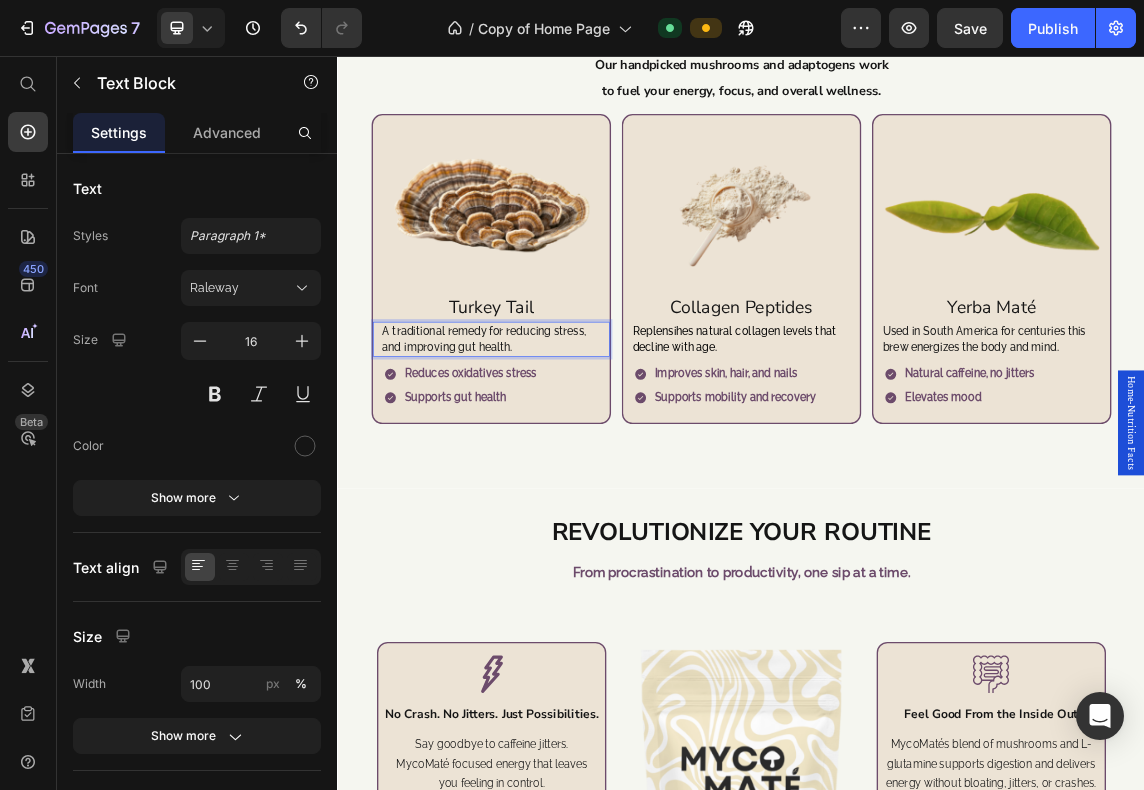 click on "A traditional remedy for reducing stress, and improving gut health." at bounding box center [565, 477] 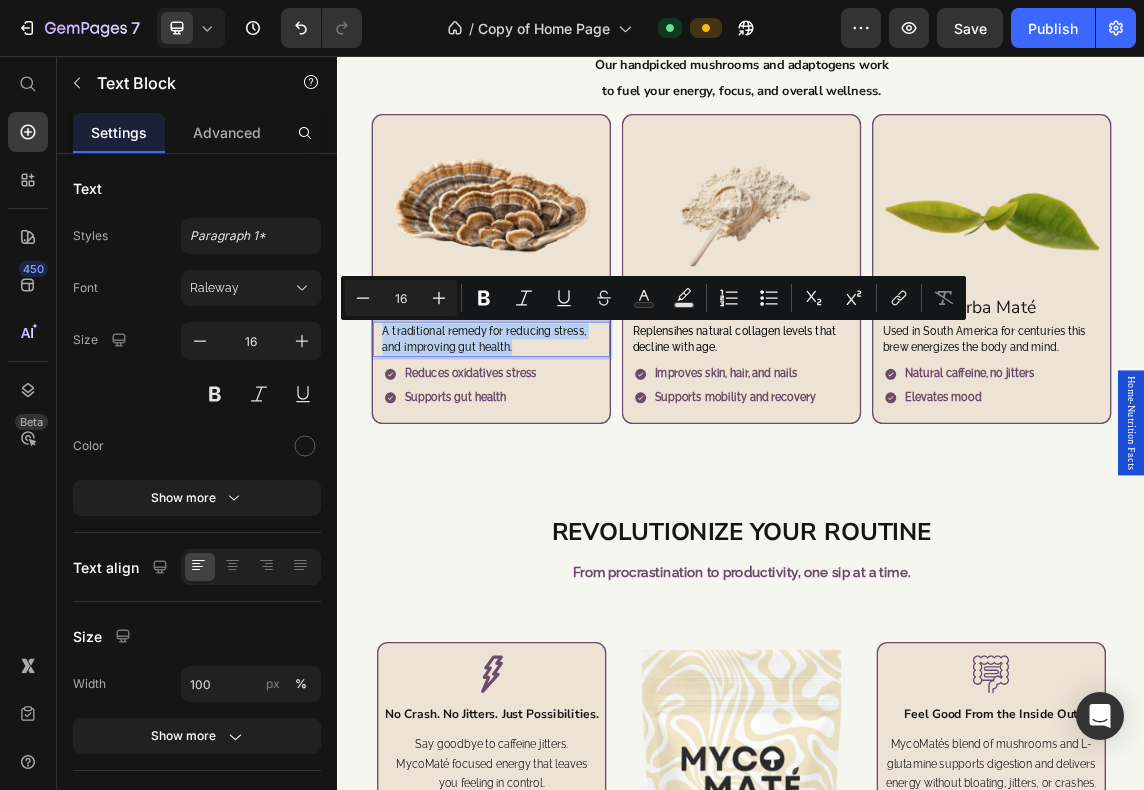 drag, startPoint x: 610, startPoint y: 485, endPoint x: 460, endPoint y: 474, distance: 150.40279 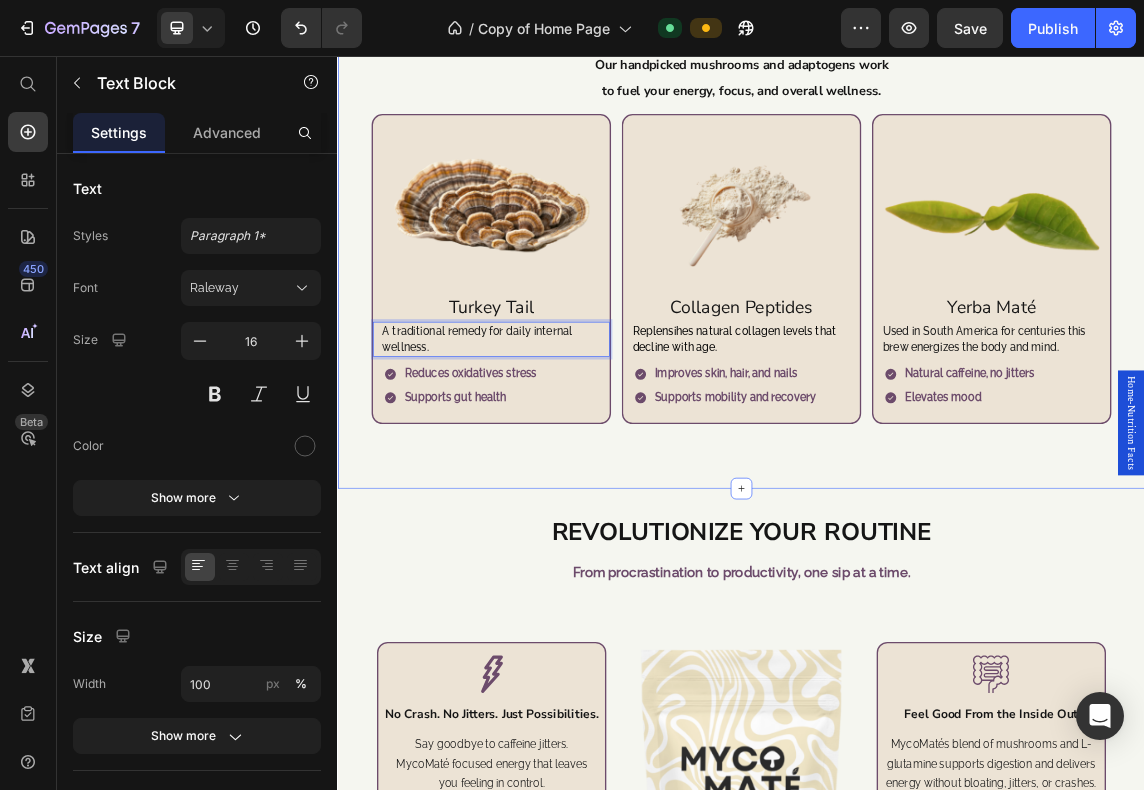click on "Powerful Ingredients Real Results Heading Our handpicked mushrooms and adaptogens work  Text Block to fuel your energy, focus, and overall wellness. Text Block
Image Chaga Text Block Known as the "King of Mushrooms" for immune and antidioxidant support. Text Block Fights inflammation Supports immune system Item List Row Image Cordyceps Text Block Everyday endurance from a natural, trusted source. Text Block Increases Endurance Improves physical performance Item List Row Image Lions mane Text Block Daily mental support from nature’s nootropic mushroom. Text Block Cognitive Support Promotes mental clarity Item List Row Image Turkey Tail Text Block A traditional remedy for daily internal wellness. Text Block   0 Reduces oxidatives stress Supports gut health Item List Row Image Collagen Peptides Text Block Replensihes natural collagen levels that decline with age. Text Block Improves skin, hair, and nails Supports mobility and recovery Item List Row Image Yerba Maté Text Block Text Block Row" at bounding box center (937, 300) 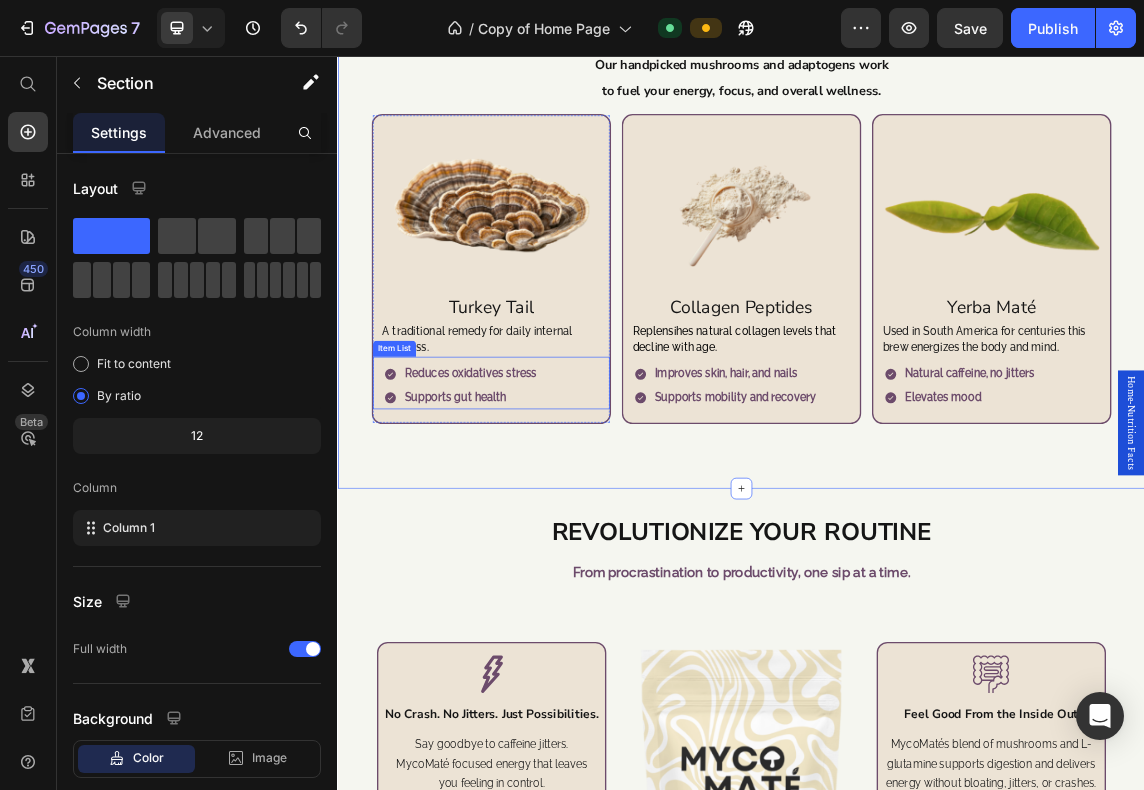 click on "Reduces oxidatives stress Supports gut health" at bounding box center [573, 546] 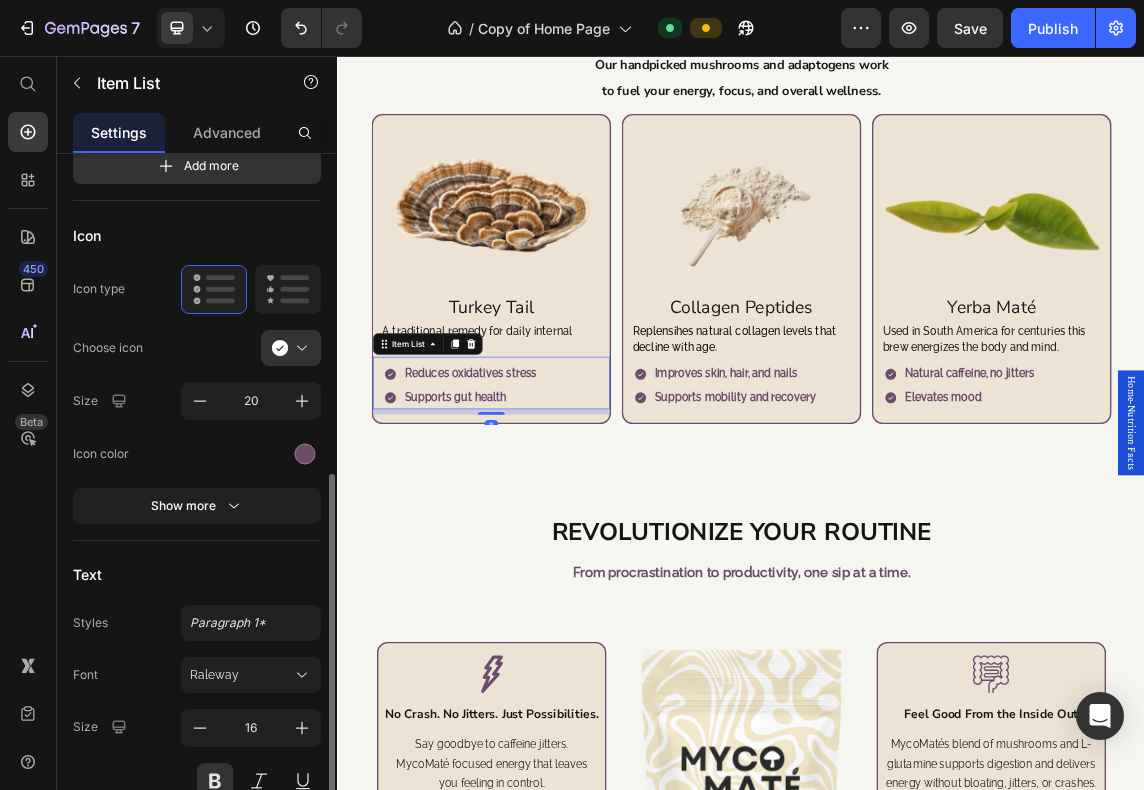 scroll, scrollTop: 333, scrollLeft: 0, axis: vertical 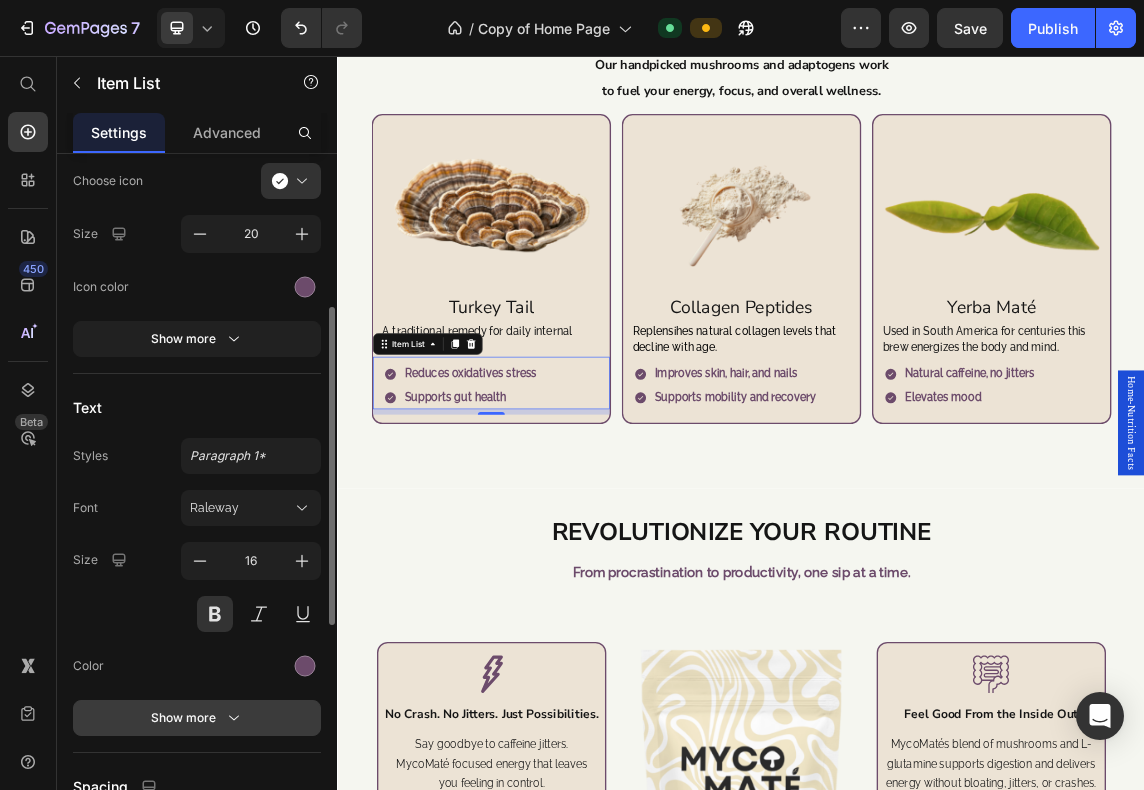 click on "Show more" at bounding box center (197, 718) 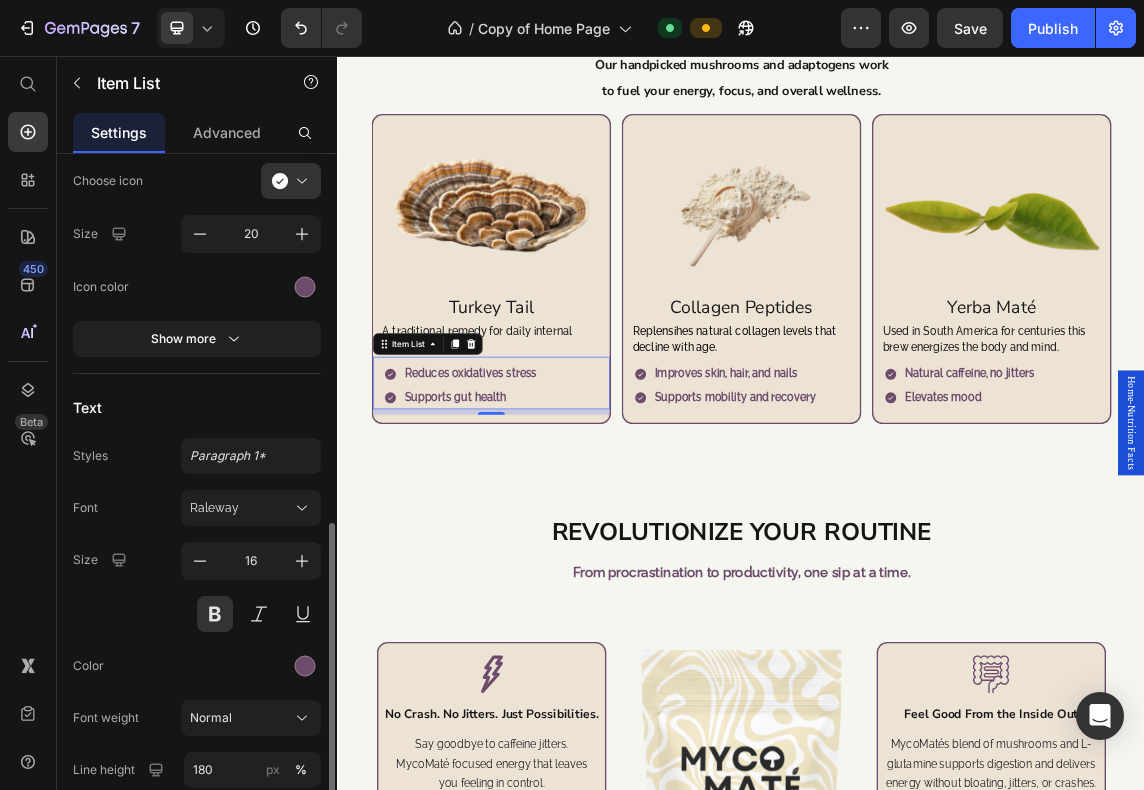 scroll, scrollTop: 500, scrollLeft: 0, axis: vertical 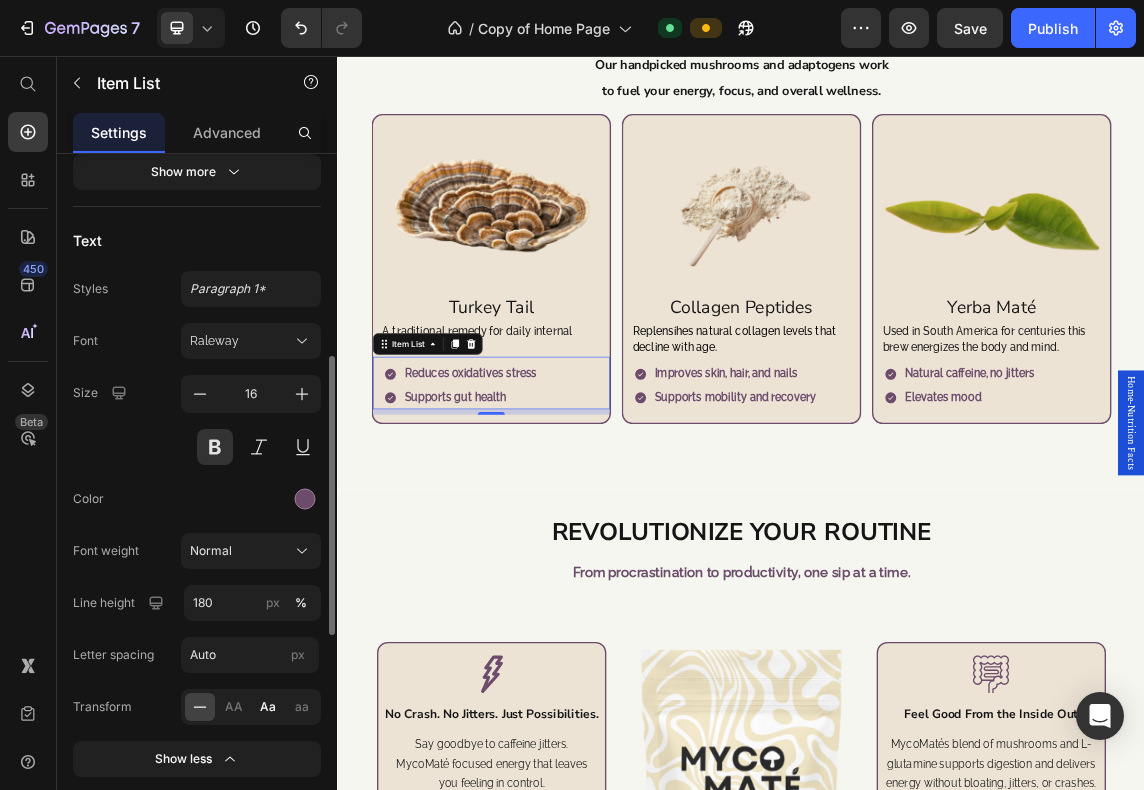 click on "Aa" 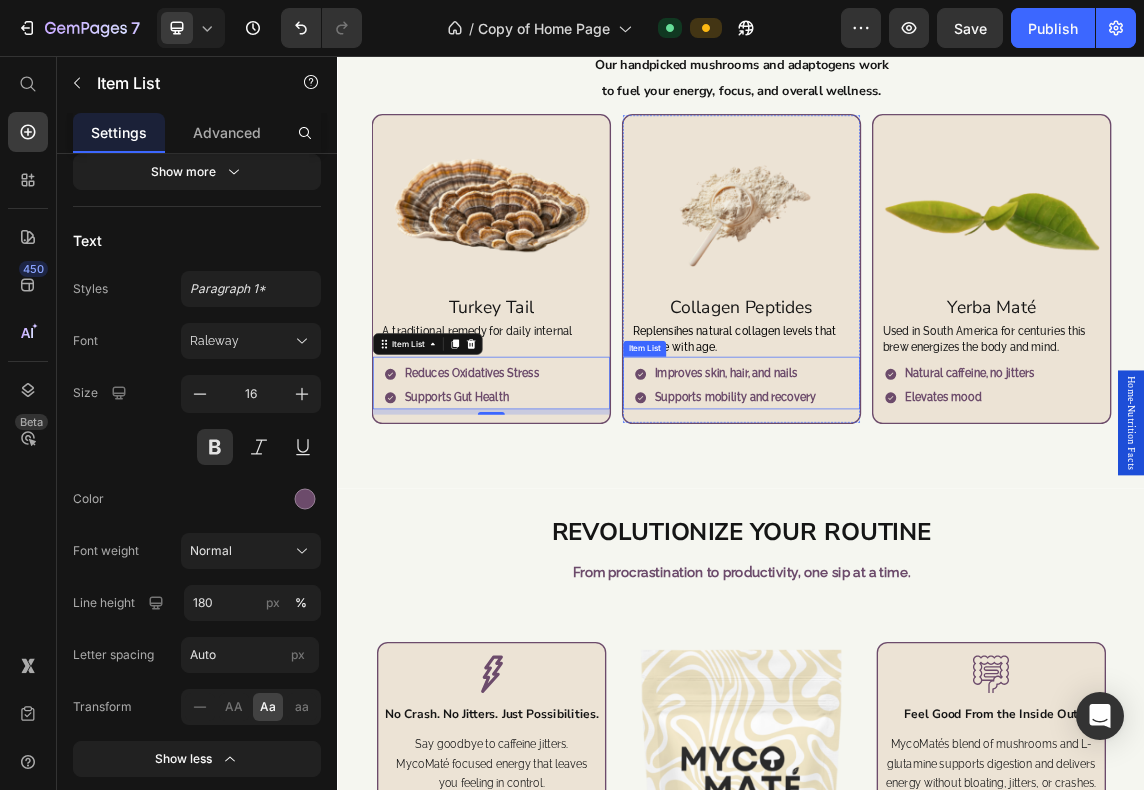 click on "Improves skin, hair, and nails" at bounding box center (928, 528) 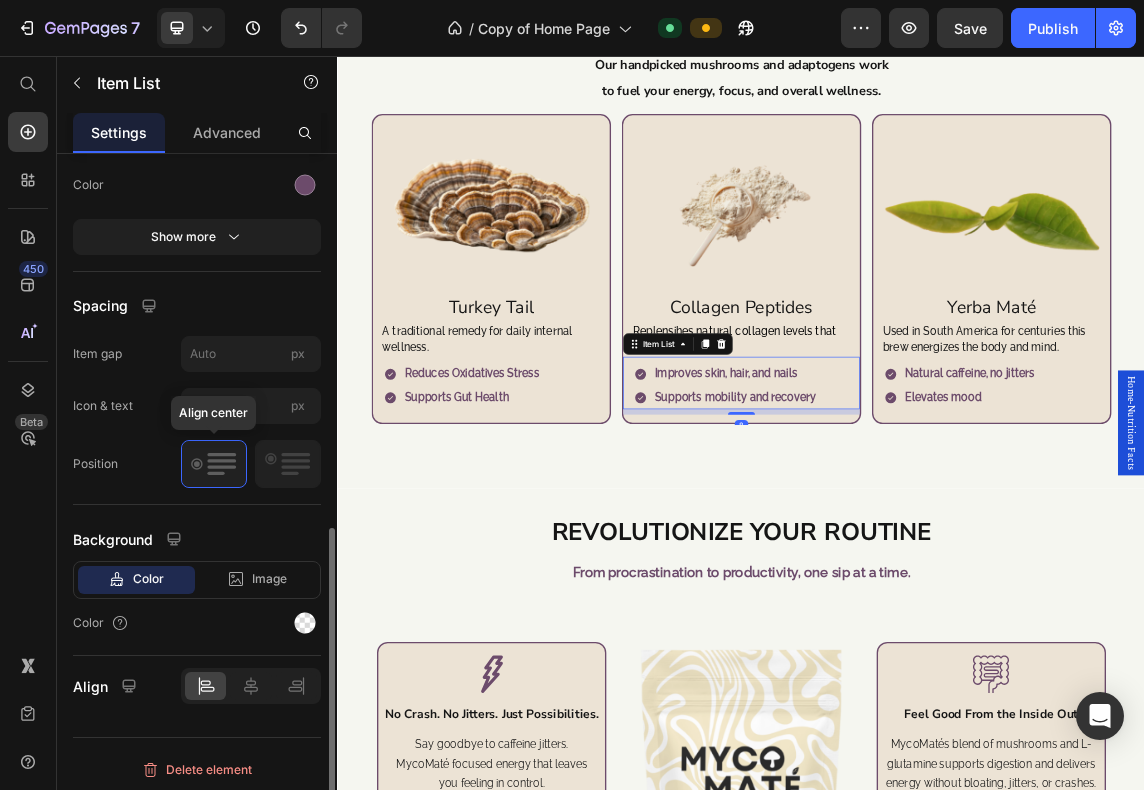 scroll, scrollTop: 481, scrollLeft: 0, axis: vertical 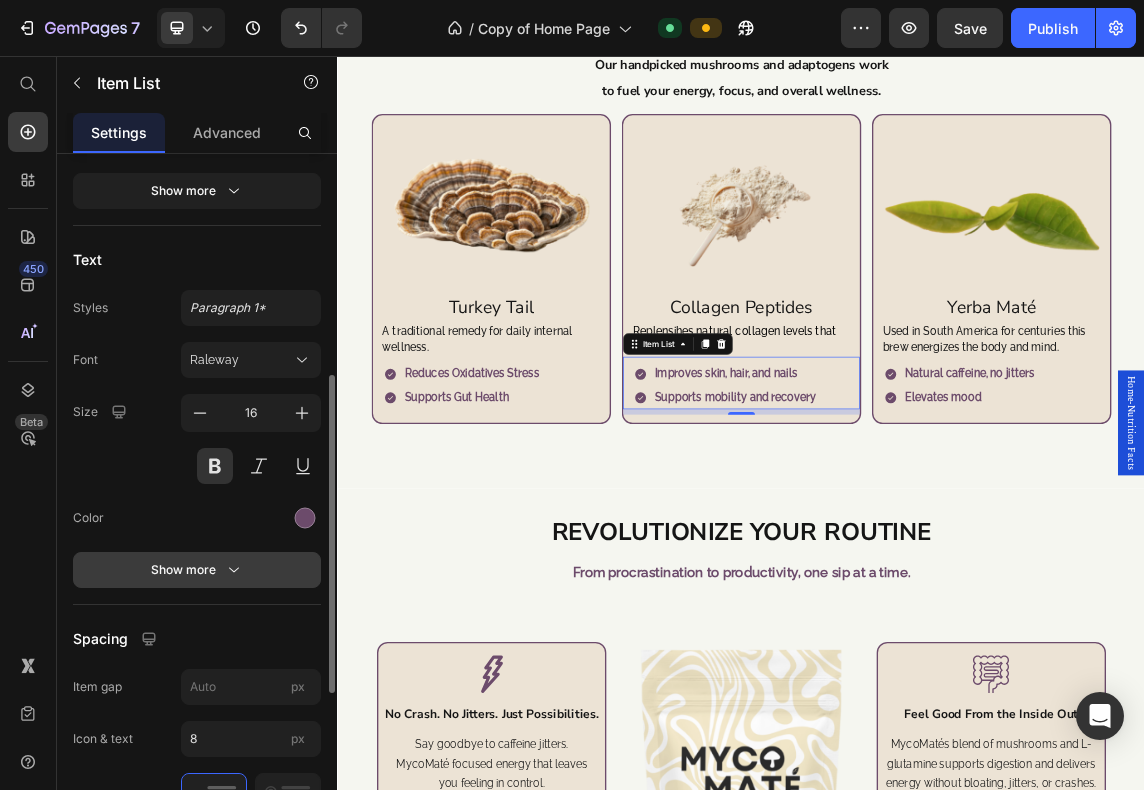 click on "Show more" at bounding box center (197, 570) 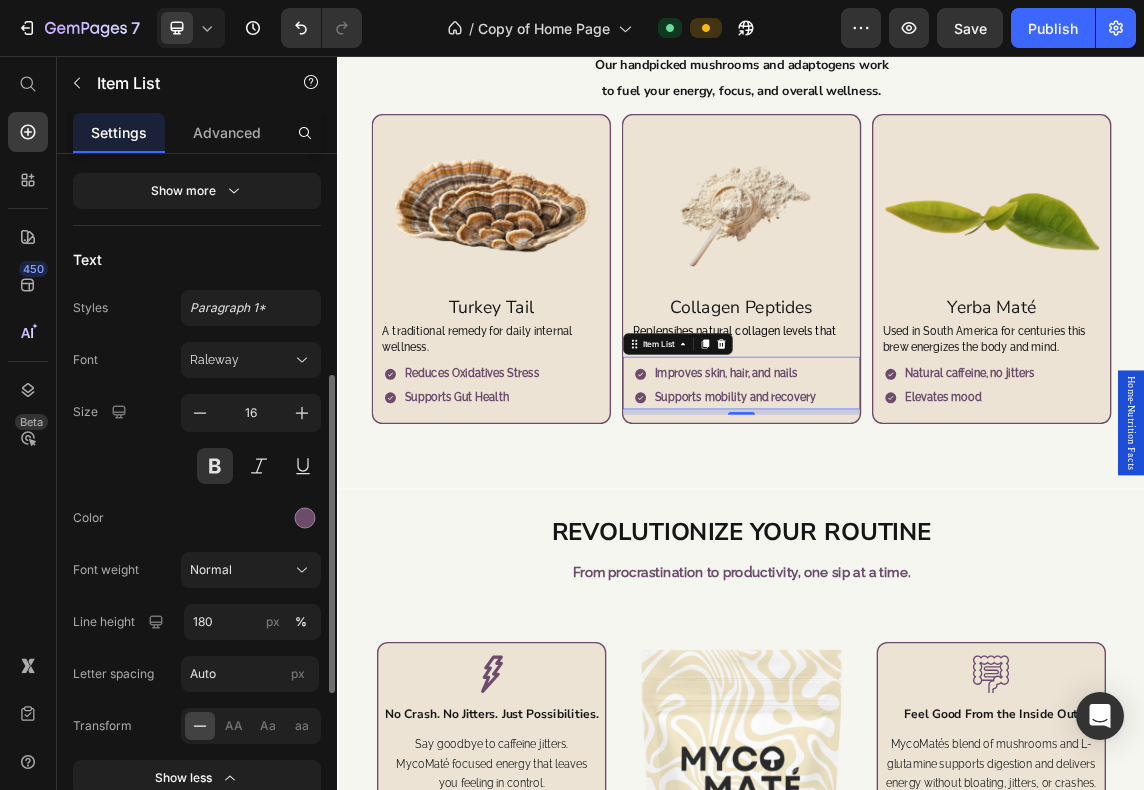 scroll, scrollTop: 648, scrollLeft: 0, axis: vertical 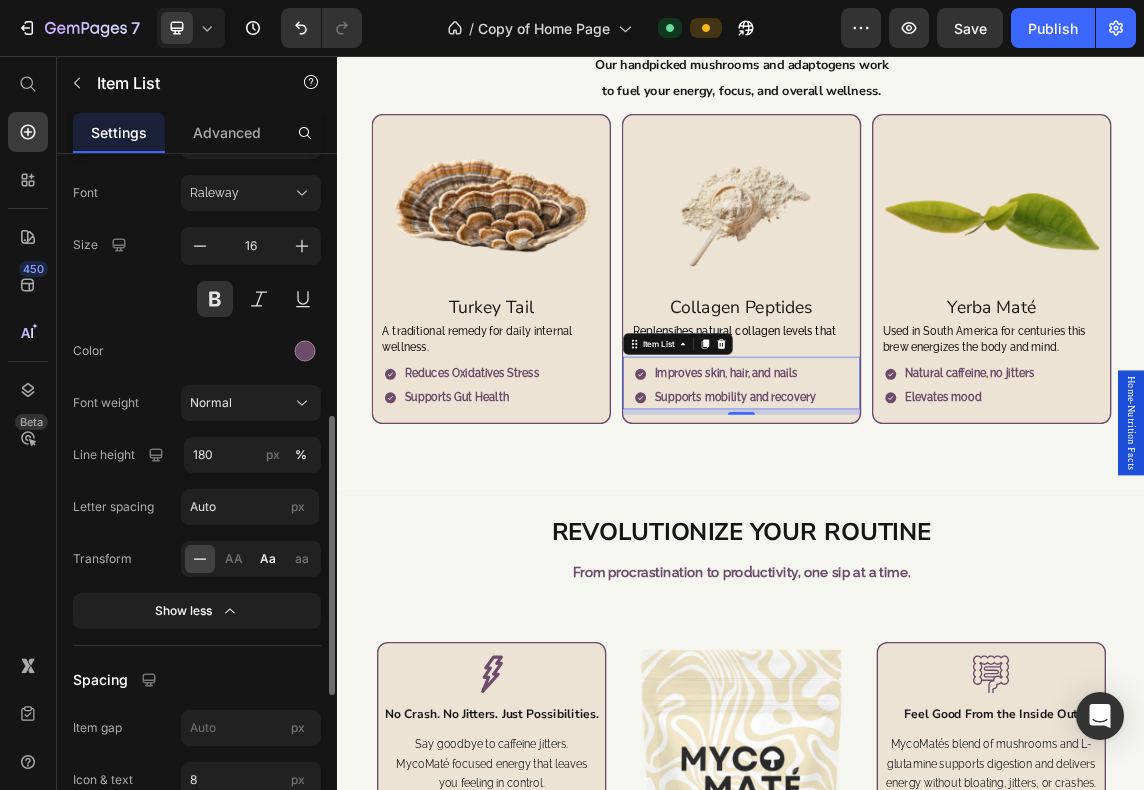 click on "Aa" 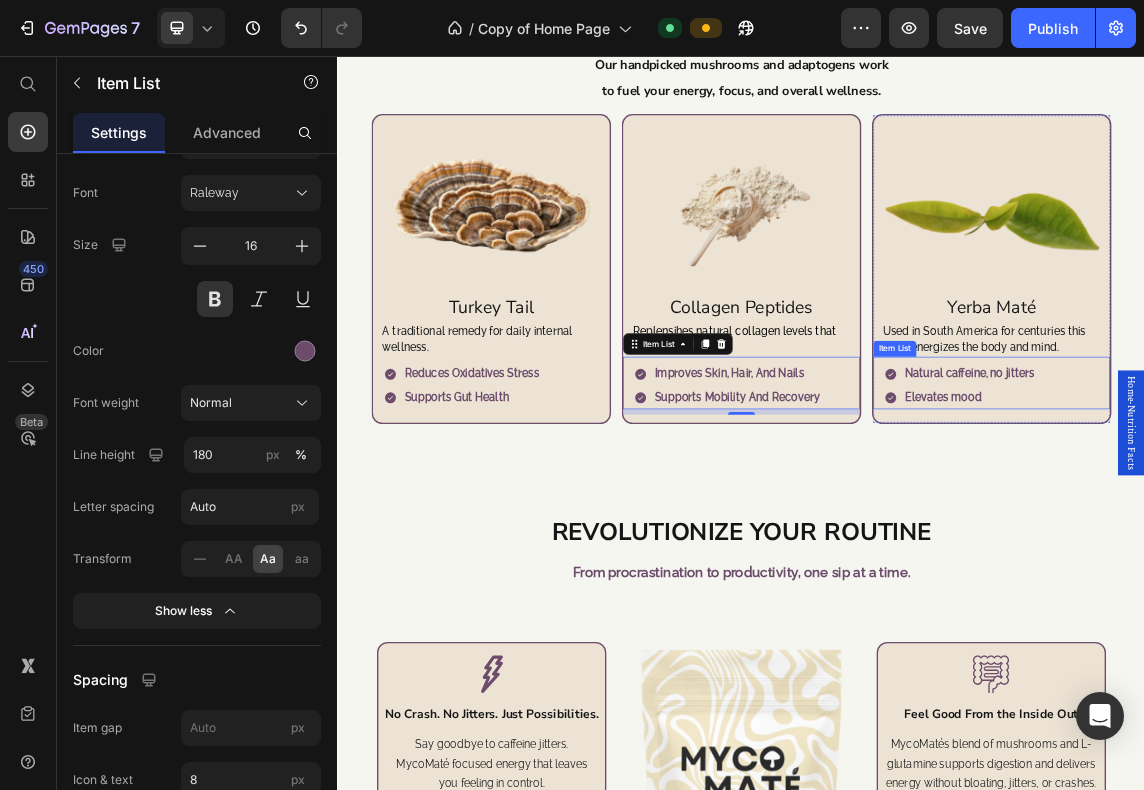 click on "Natural caffeine, no jitters Elevates mood" at bounding box center (1317, 546) 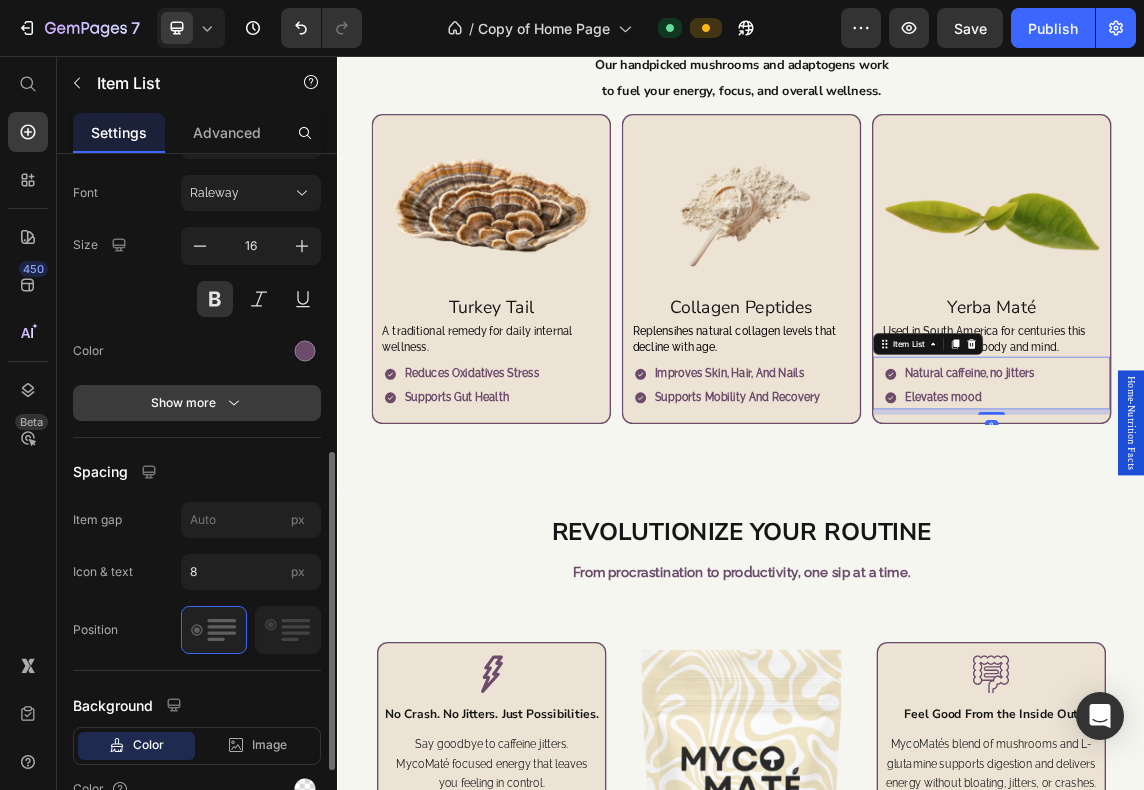 click 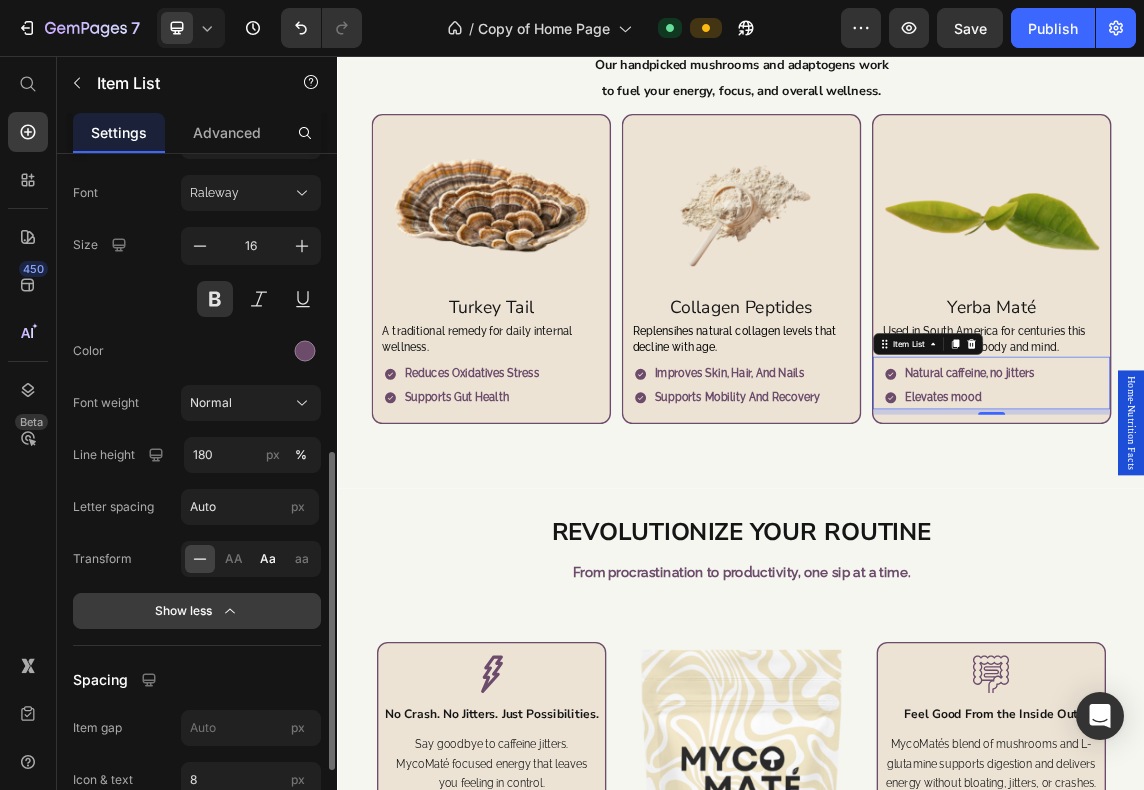 click on "Aa" 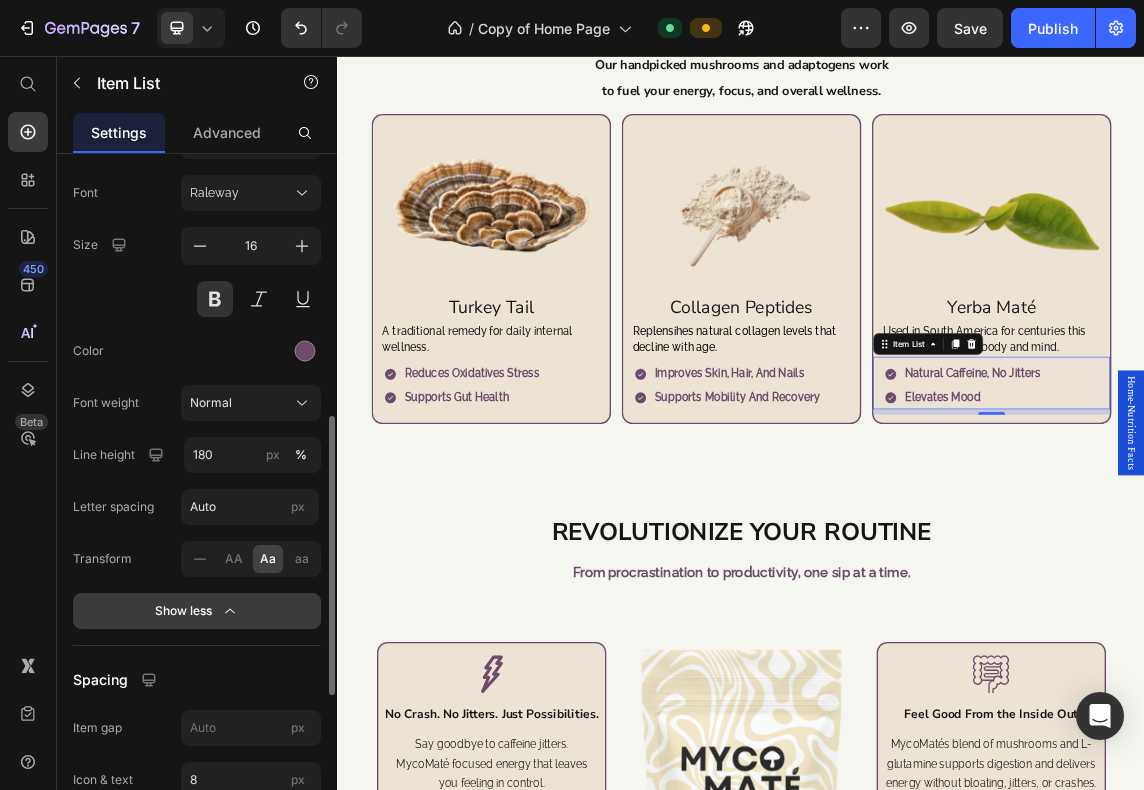 click on "Color" at bounding box center (197, 351) 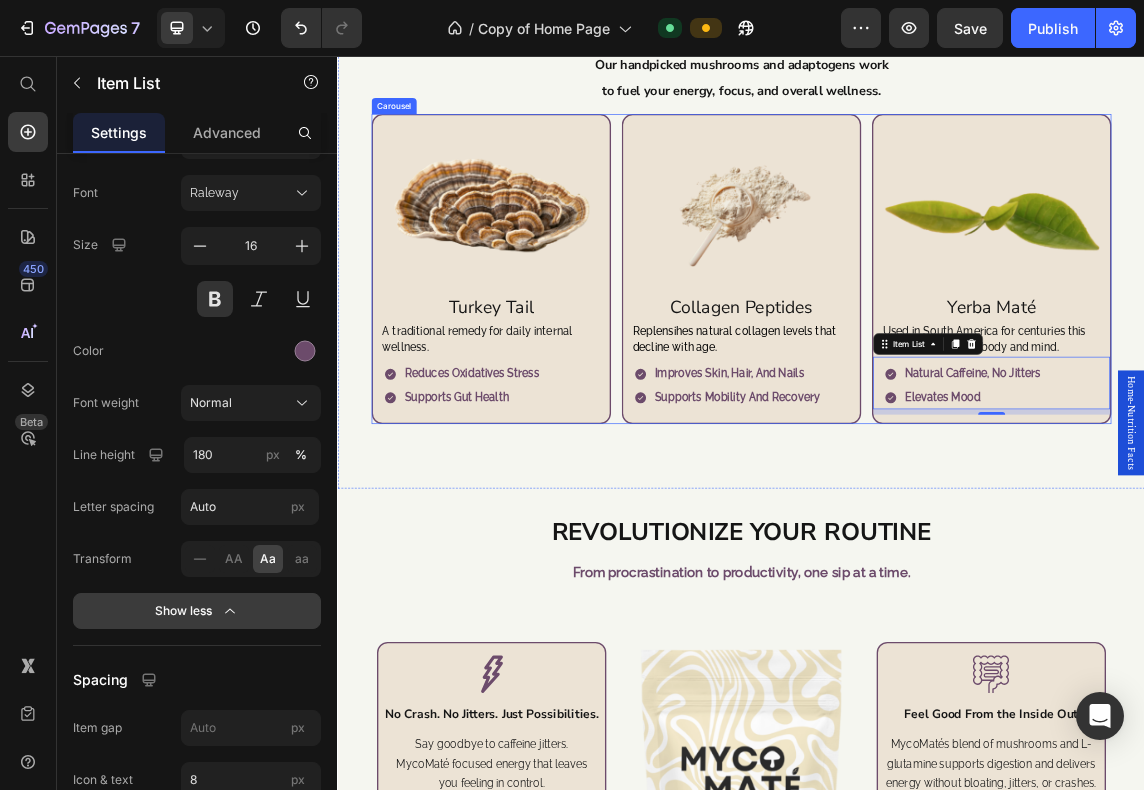 click 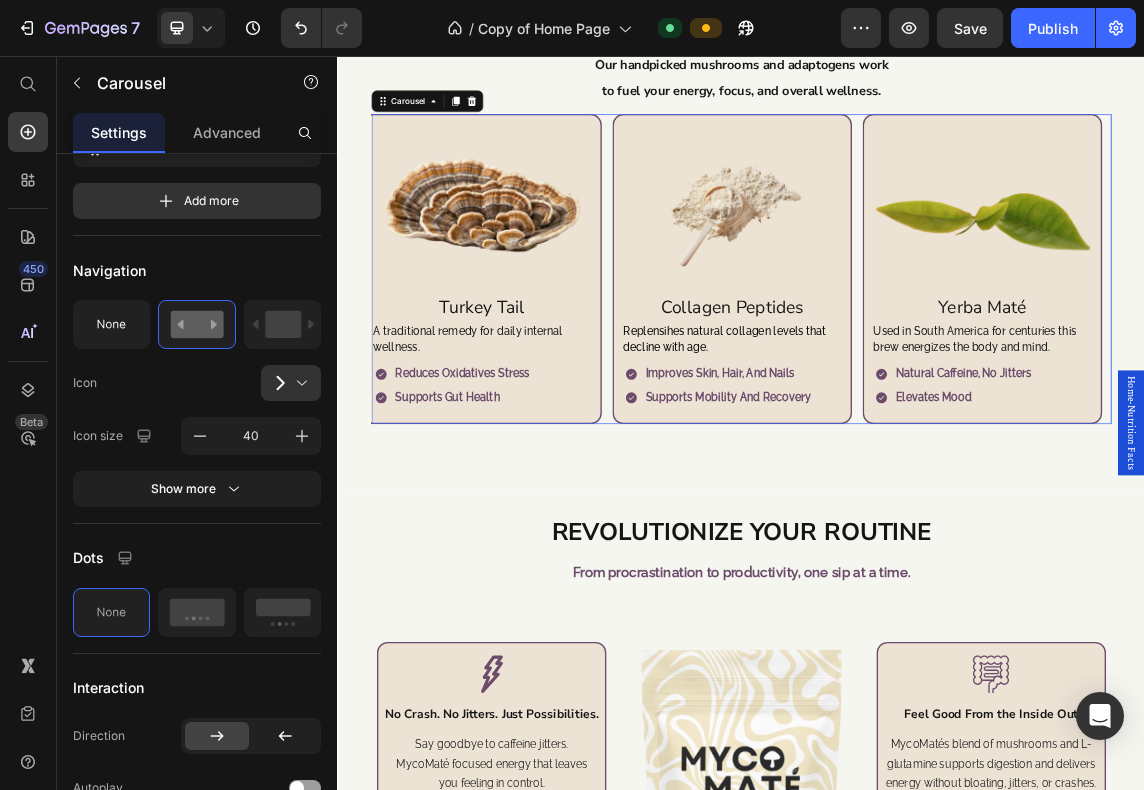 scroll, scrollTop: 0, scrollLeft: 0, axis: both 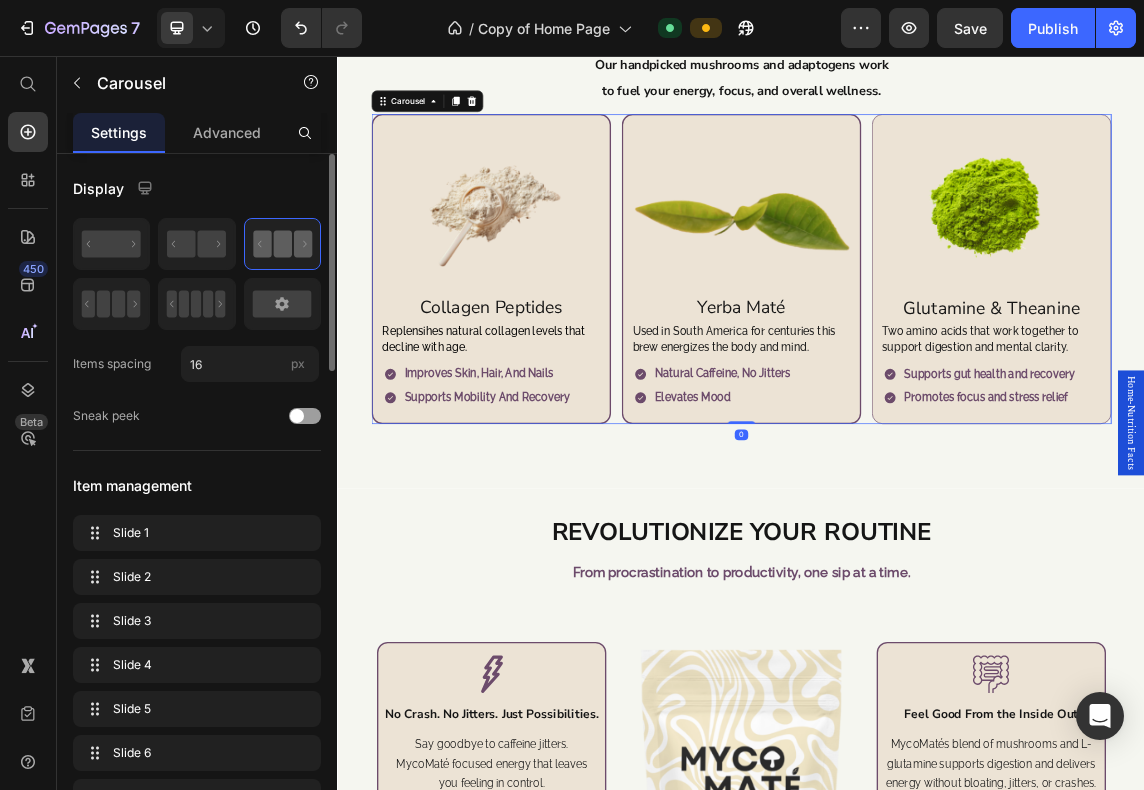 click 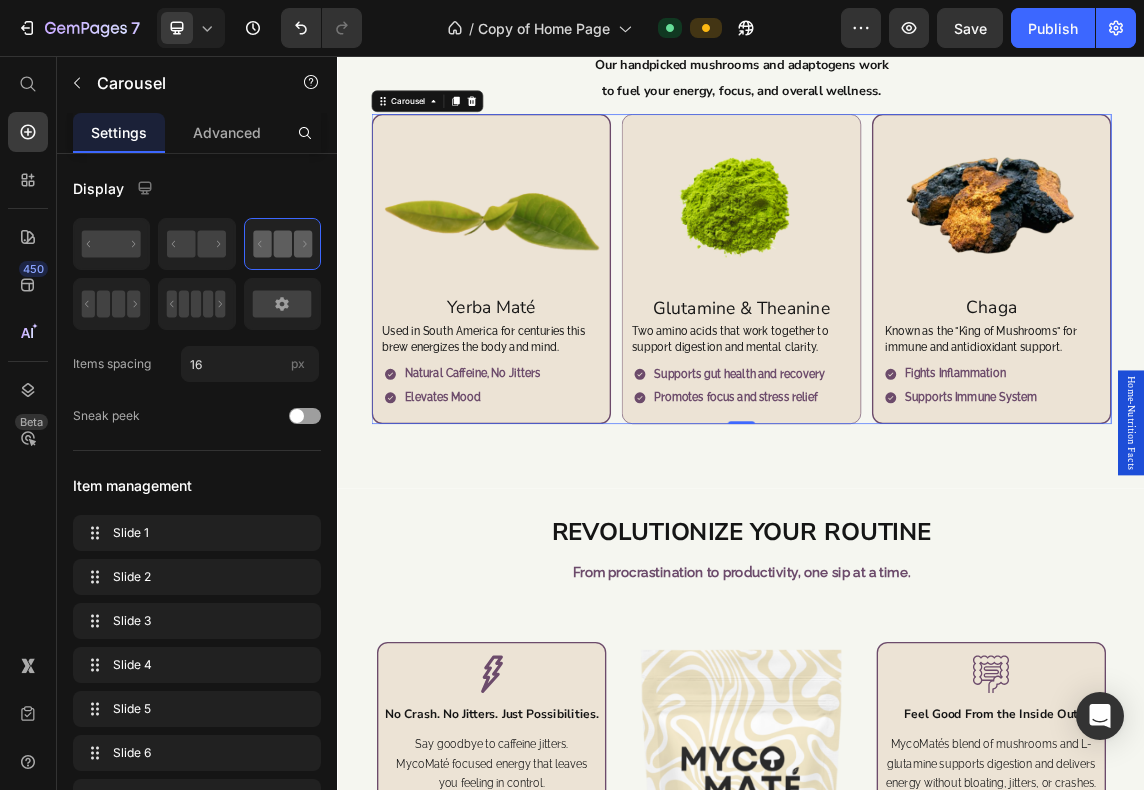 click 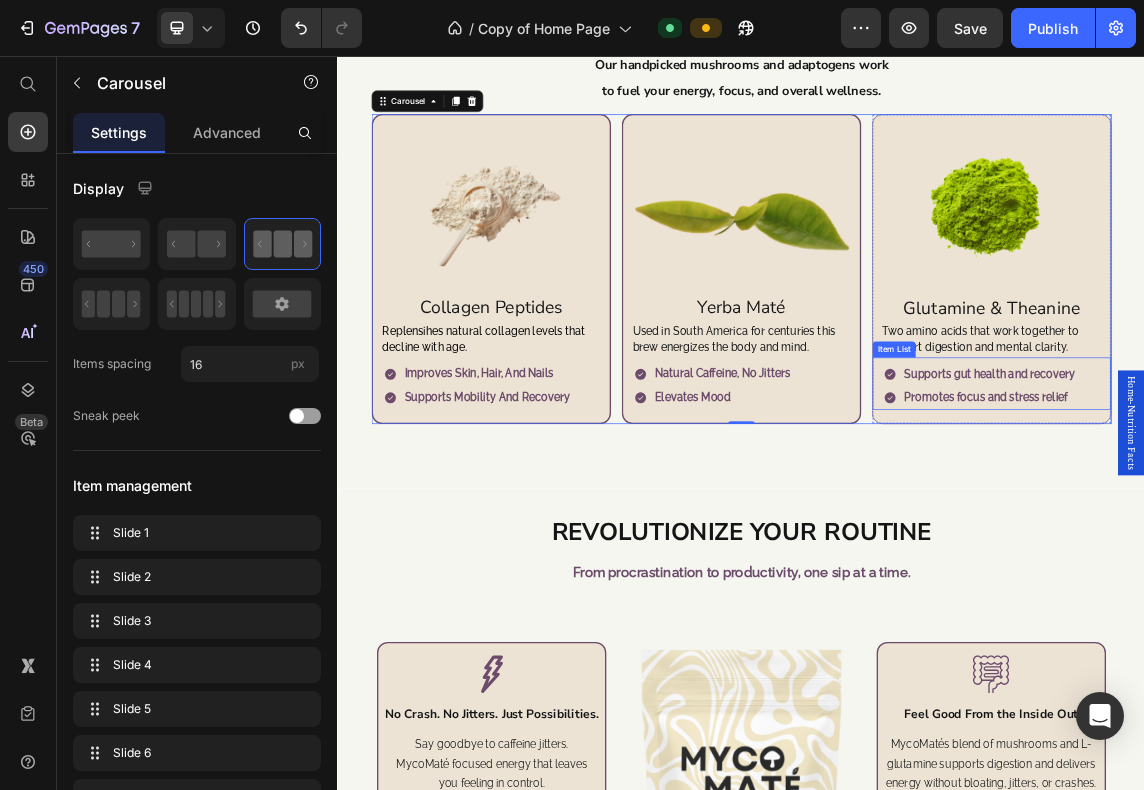 click on "Supports gut health and recovery Promotes focus and stress relief" at bounding box center [1317, 547] 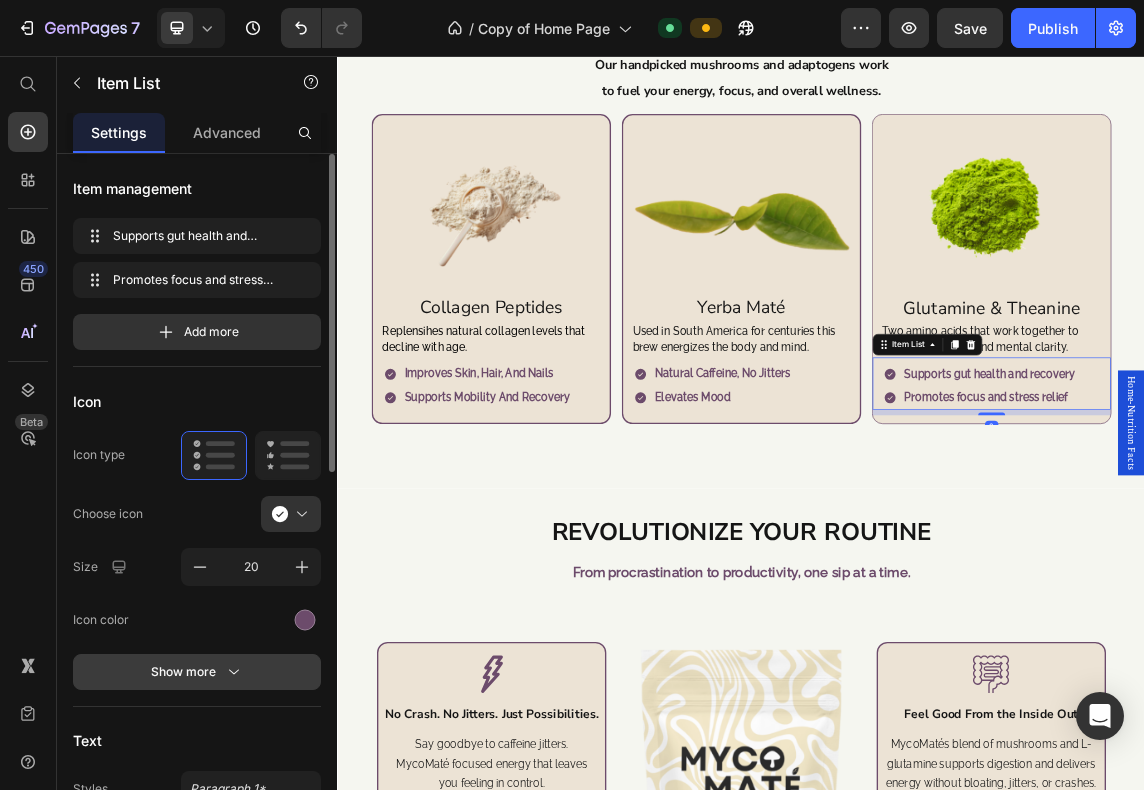 click 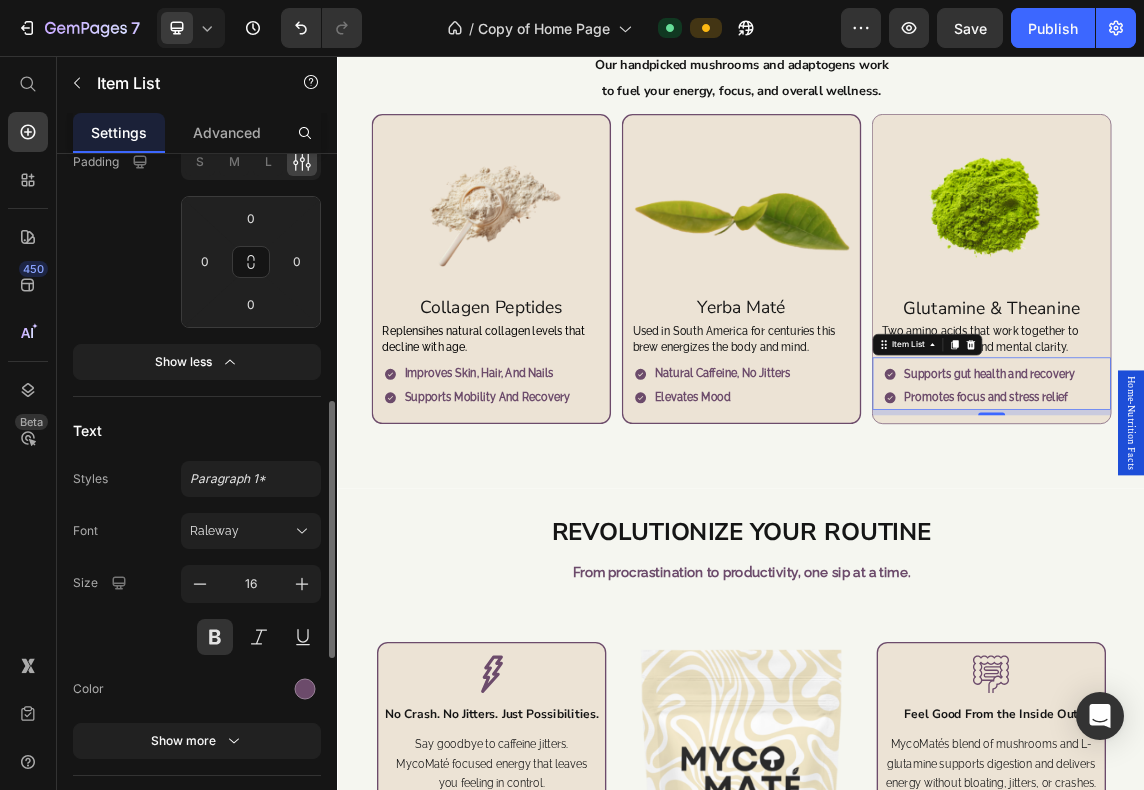 scroll, scrollTop: 833, scrollLeft: 0, axis: vertical 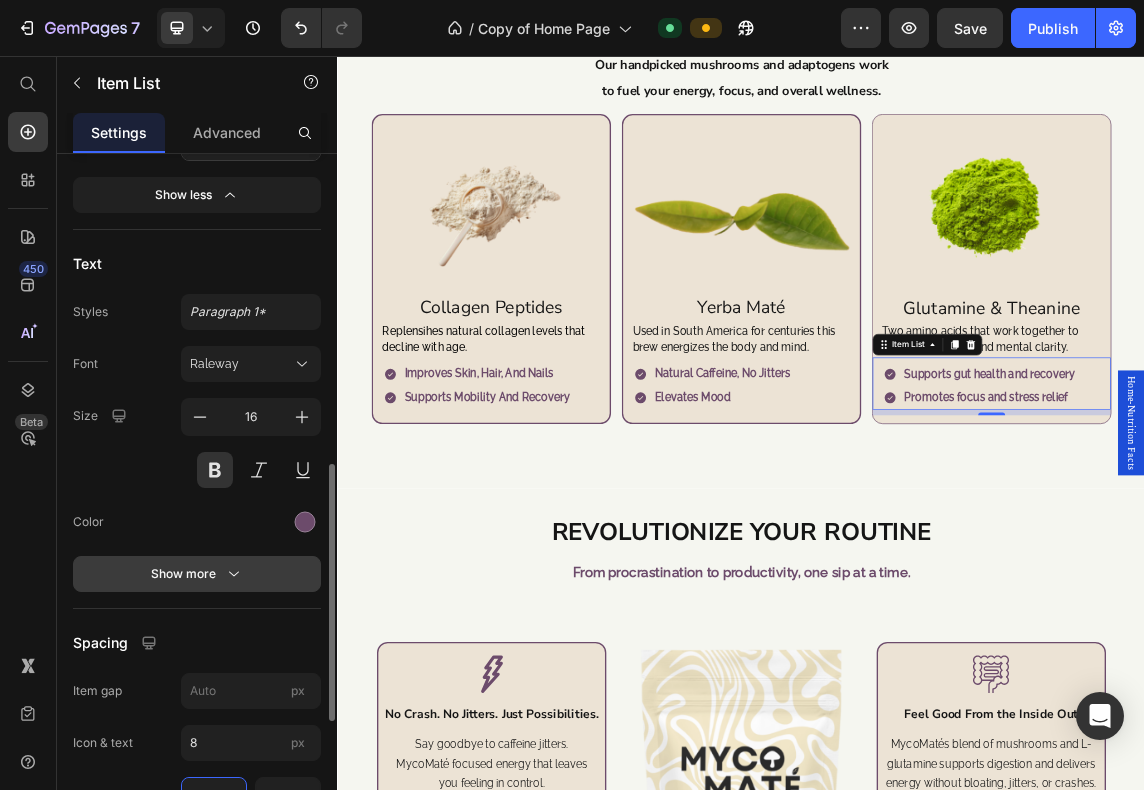 click on "Show more" at bounding box center (197, 574) 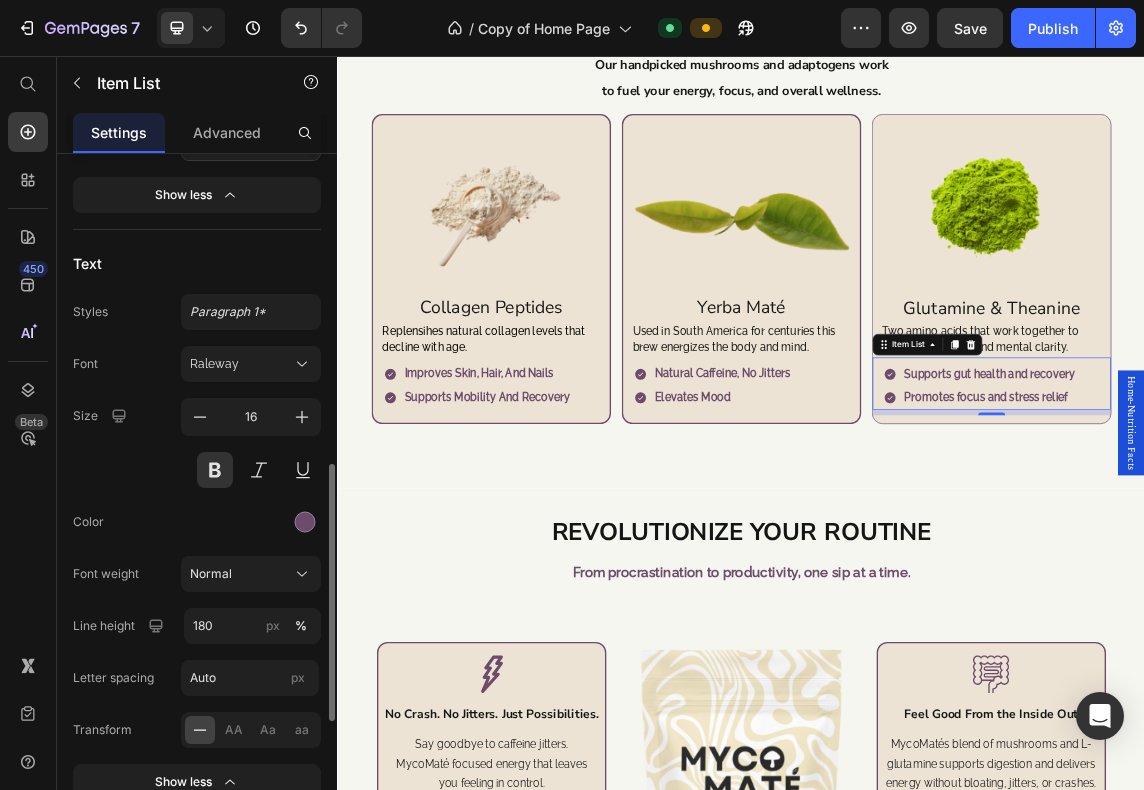 scroll, scrollTop: 1000, scrollLeft: 0, axis: vertical 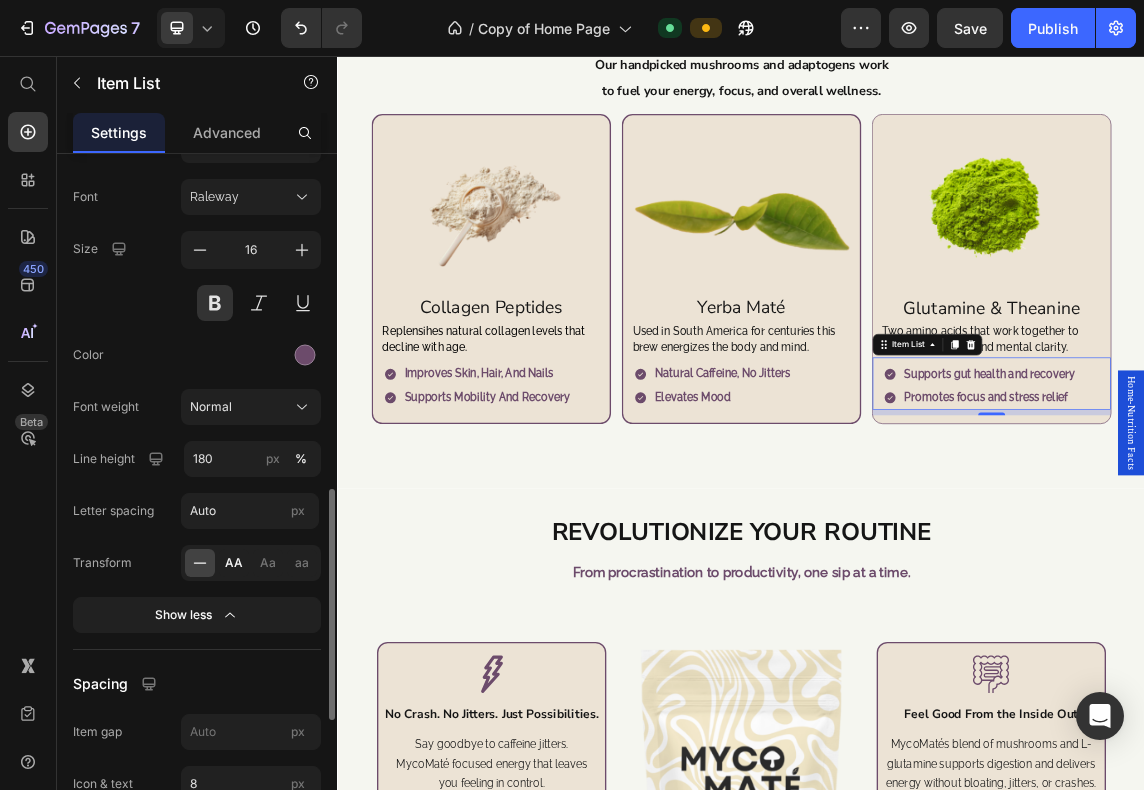 click on "AA" 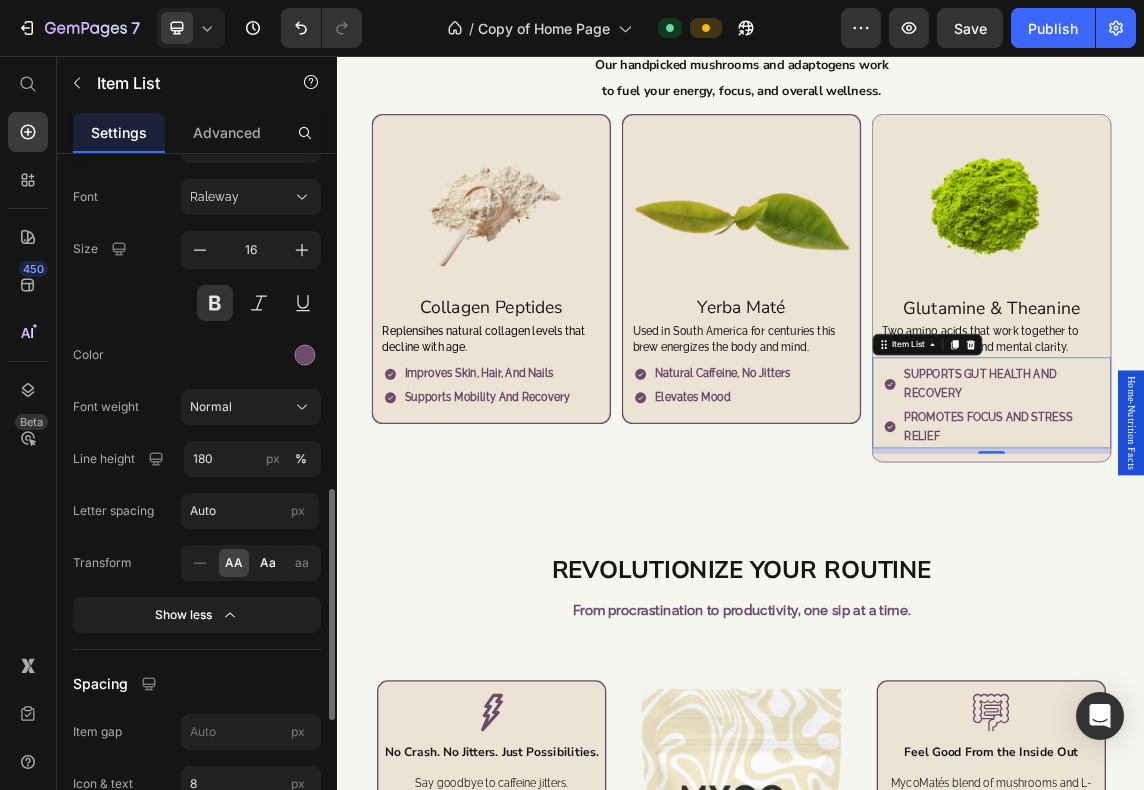 click on "Aa" 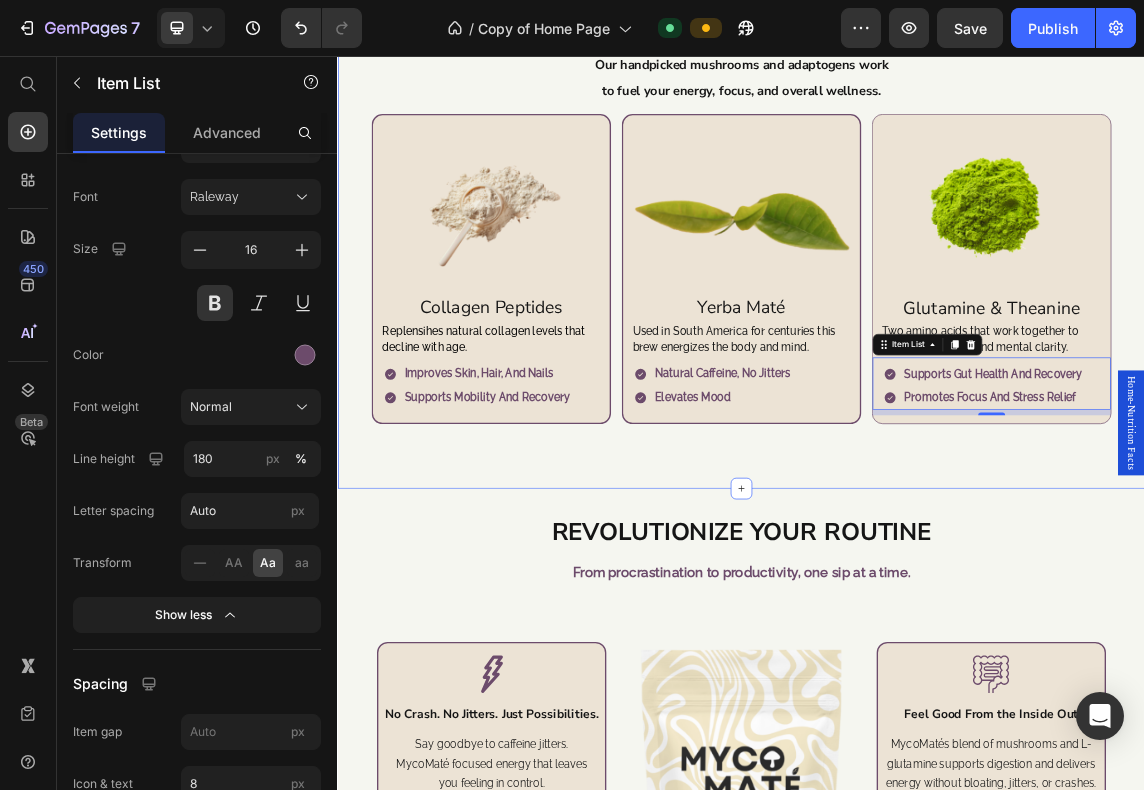 click on "to fuel your energy, focus, and overall wellness." at bounding box center (937, 107) 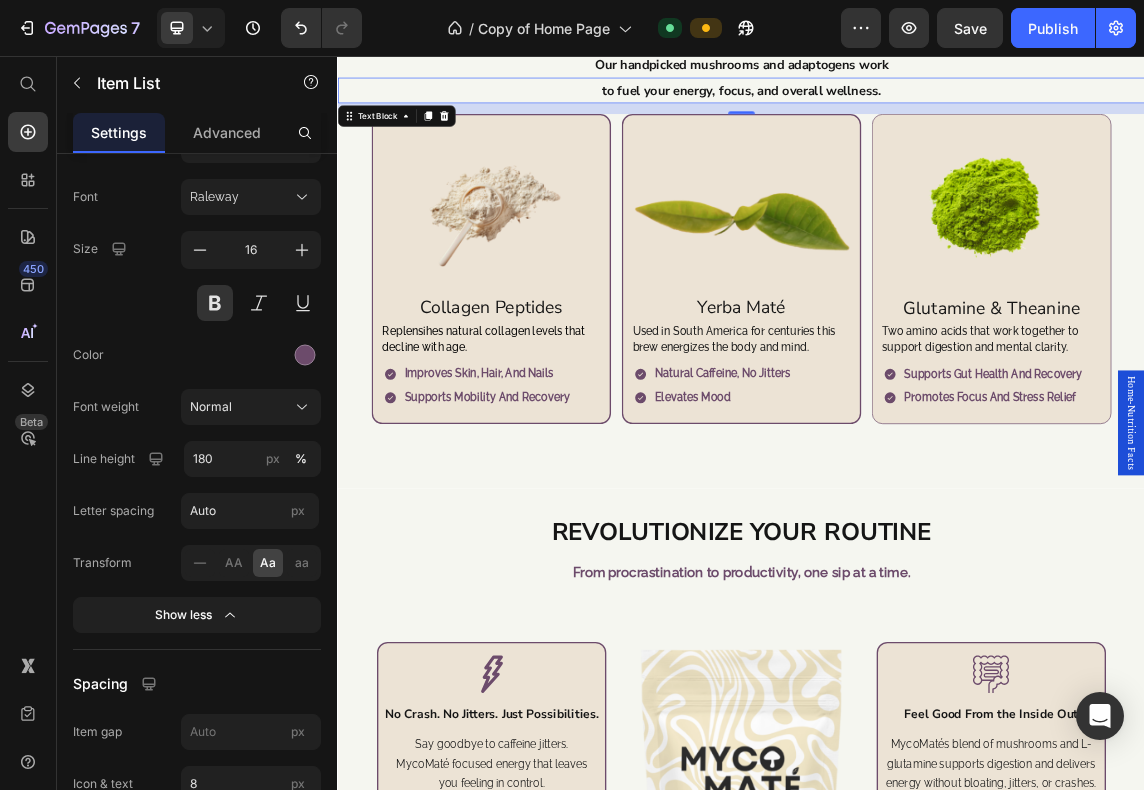 scroll, scrollTop: 0, scrollLeft: 0, axis: both 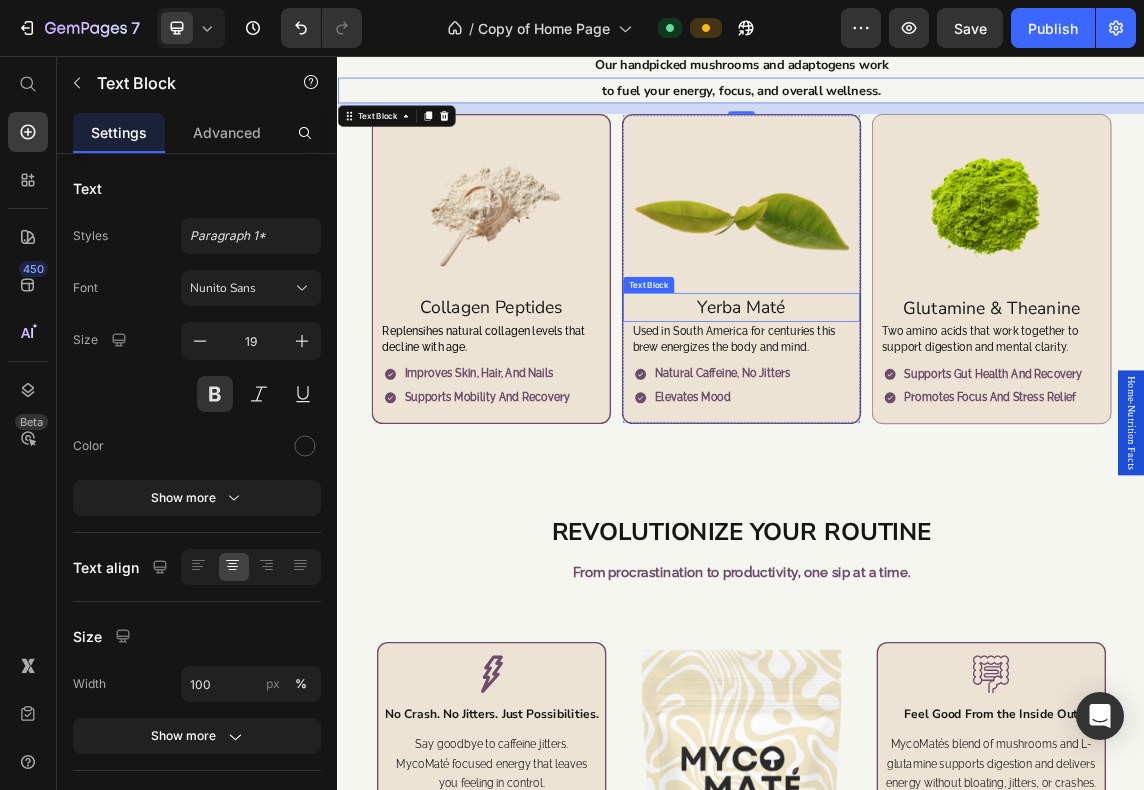 click on "Used in South America for centuries this brew energizes the body and mind." at bounding box center [937, 477] 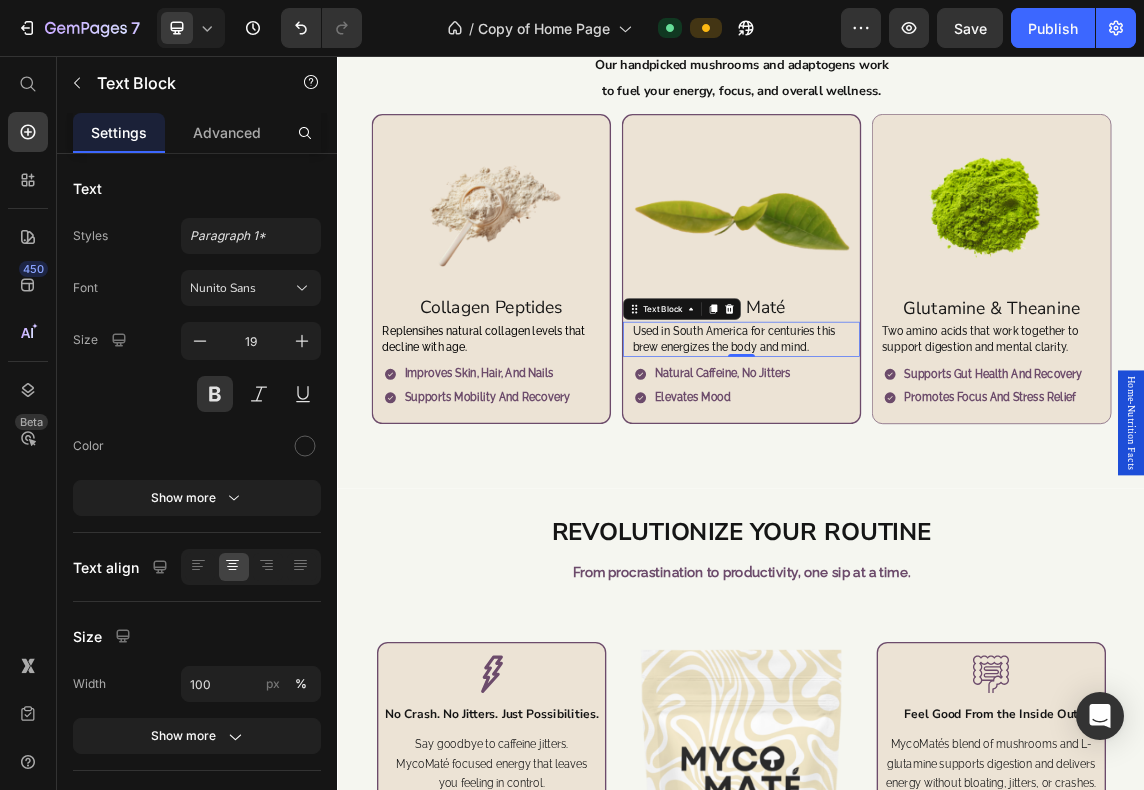 click on "Used in South America for centuries this brew energizes the body and mind." at bounding box center [937, 477] 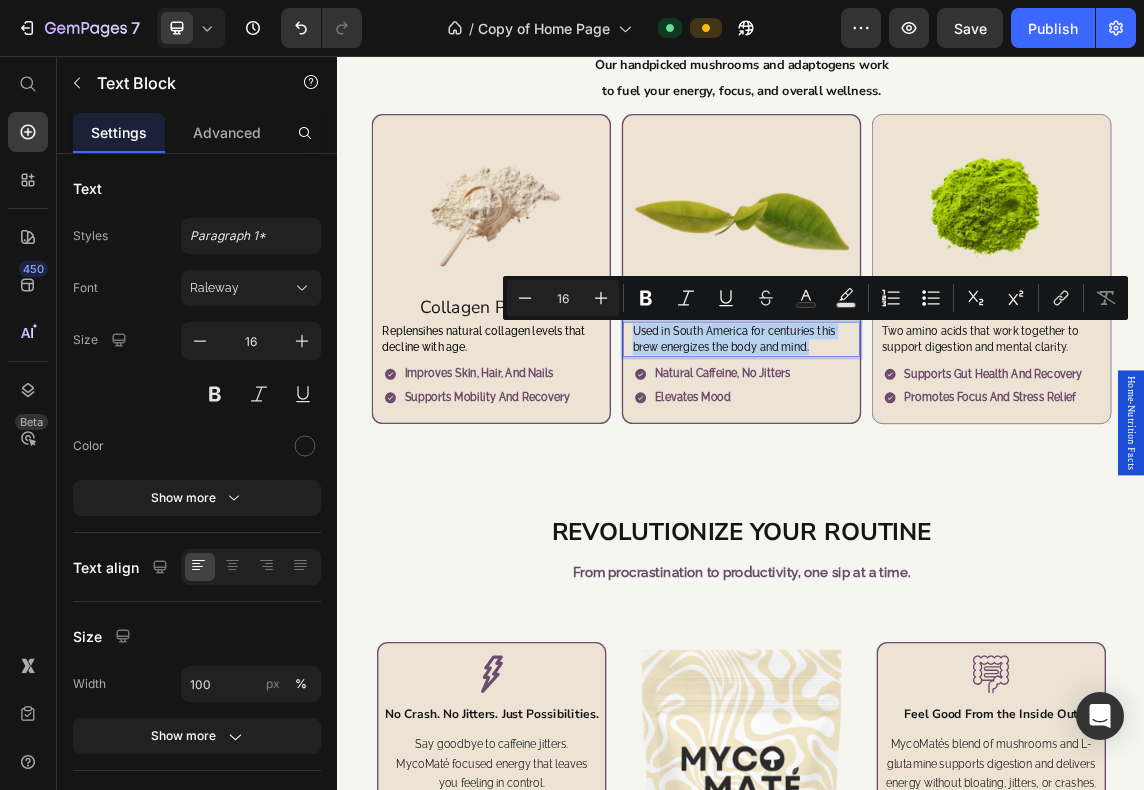 copy on "Used in South America for centuries this brew energizes the body and mind." 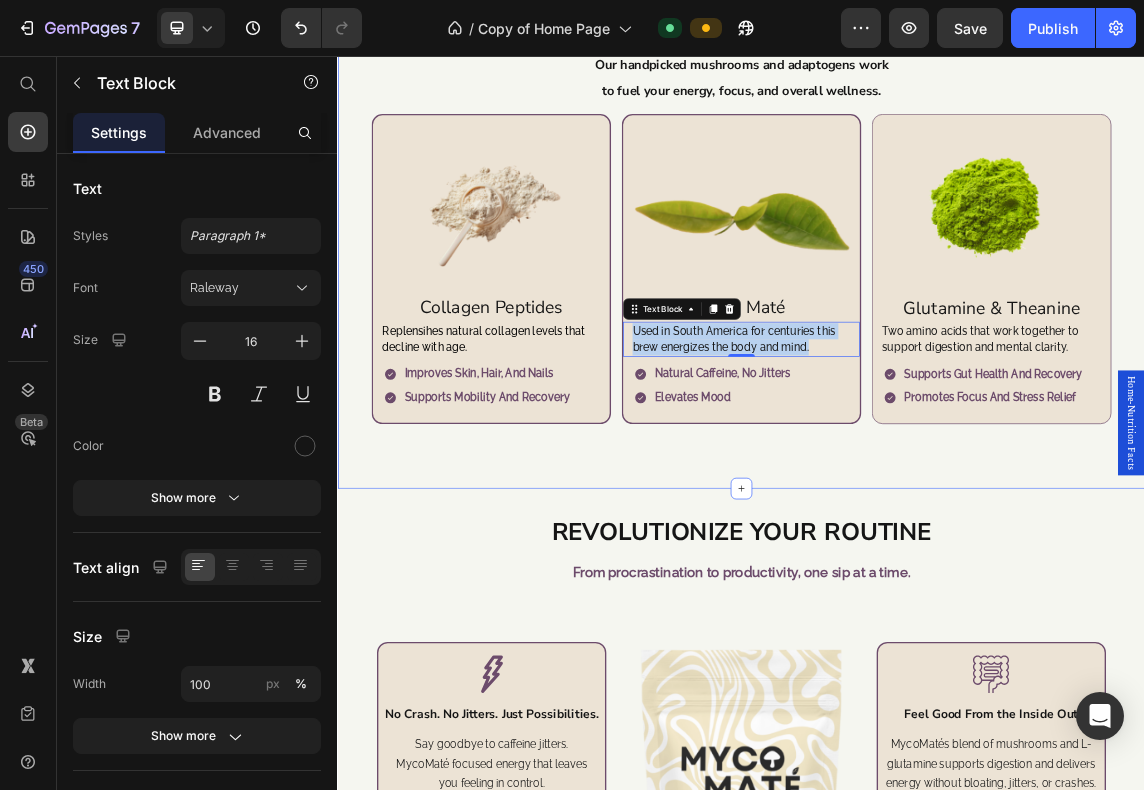 click on "Powerful Ingredients Real Results Heading Our handpicked mushrooms and adaptogens work  Text Block to fuel your energy, focus, and overall wellness. Text Block
Image Chaga Text Block Known as the "King of Mushrooms" for immune and antidioxidant support. Text Block Fights inflammation Supports immune system Item List Row Image Cordyceps Text Block Everyday endurance from a natural, trusted source. Text Block Increases Endurance Improves physical performance Item List Row Image Lions mane Text Block Daily mental support from nature’s nootropic mushroom. Text Block Cognitive Support Promotes mental clarity Item List Row Image Turkey Tail Text Block A traditional remedy for daily internal wellness. Text Block Reduces oxidatives stress Supports gut health Item List Row Image Collagen Peptides Text Block Replensihes natural collagen levels that decline with age. Text Block Improves skin, hair, and nails Supports mobility and recovery Item List Row Image Yerba Maté Text Block Text Block   0 Row" at bounding box center (937, 300) 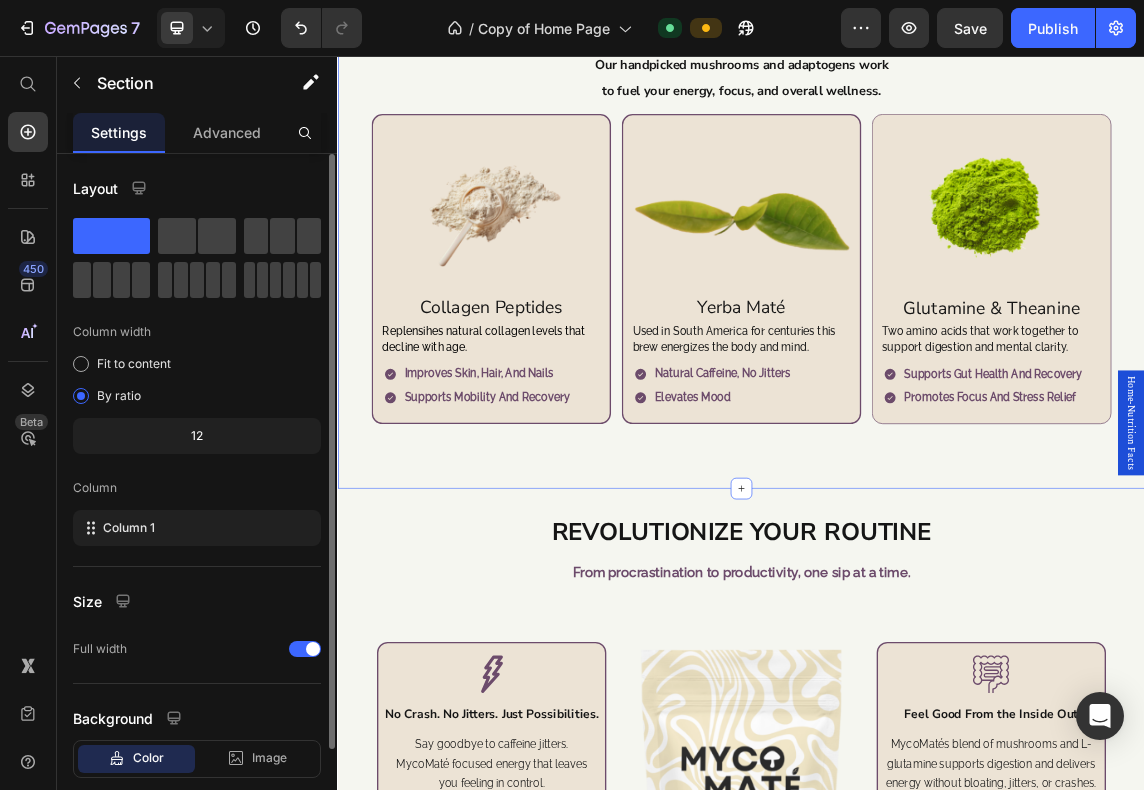 click on "Layout" at bounding box center [197, 188] 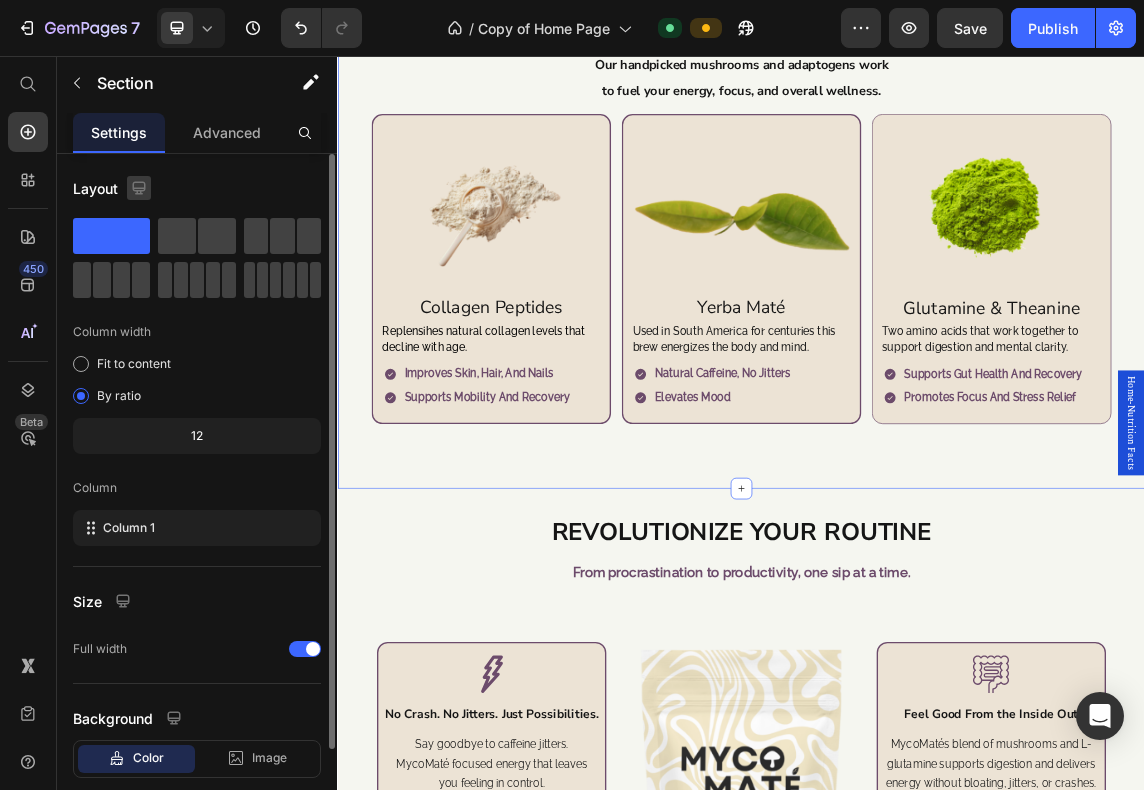 click 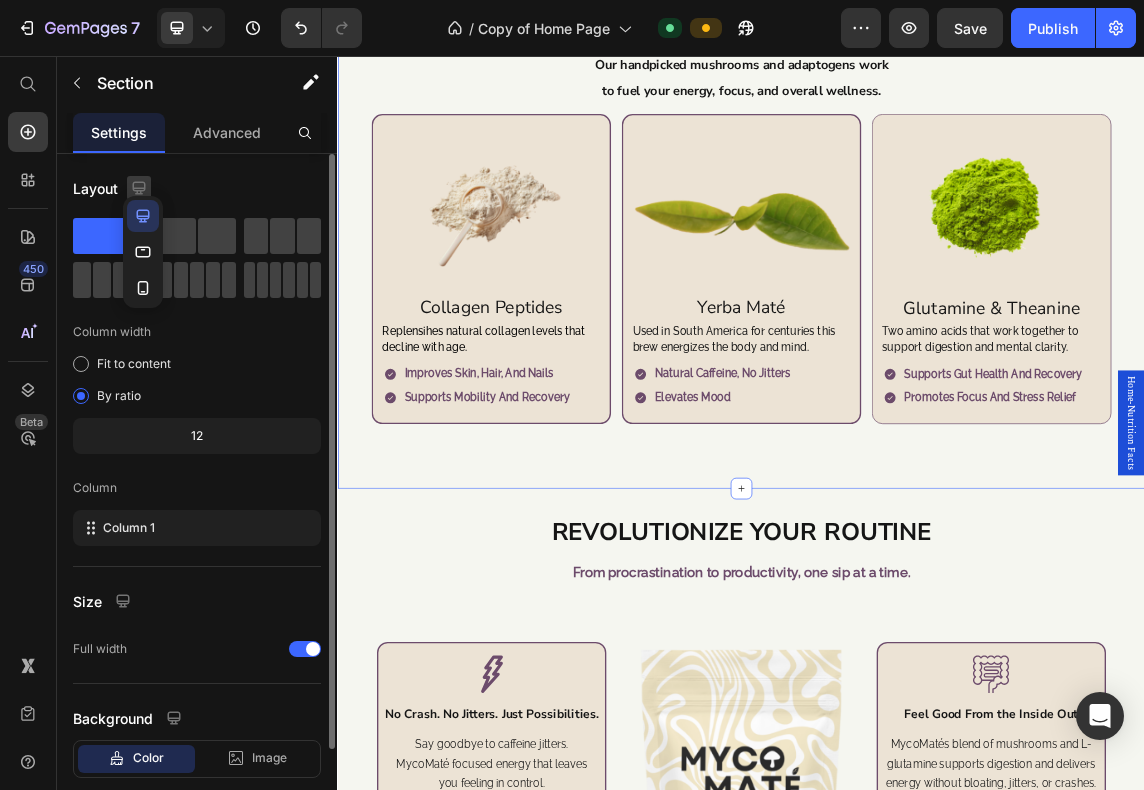 click 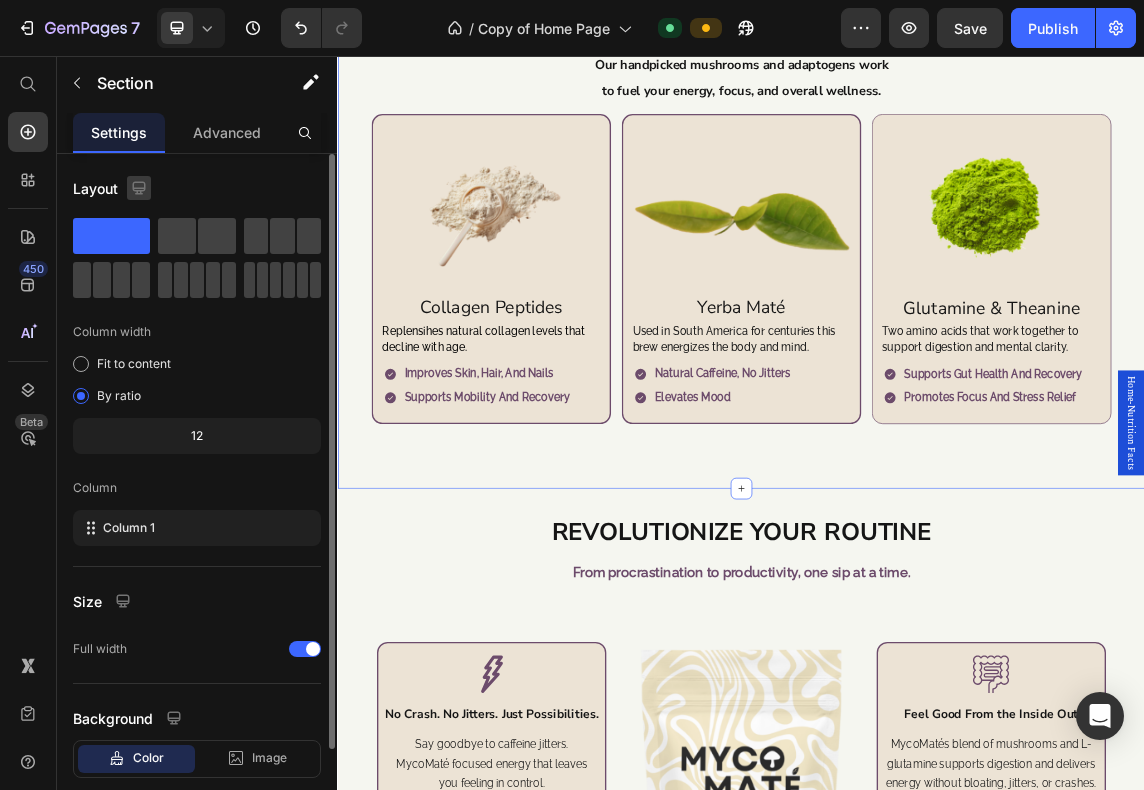 click 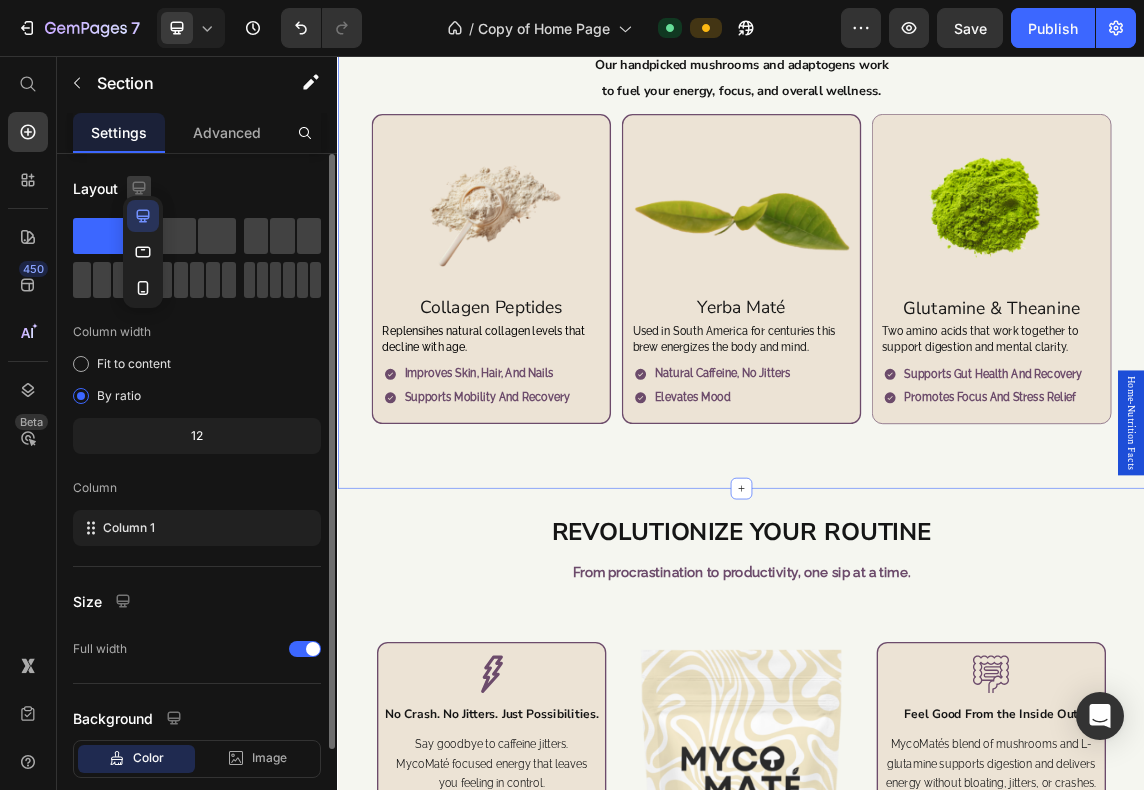 click 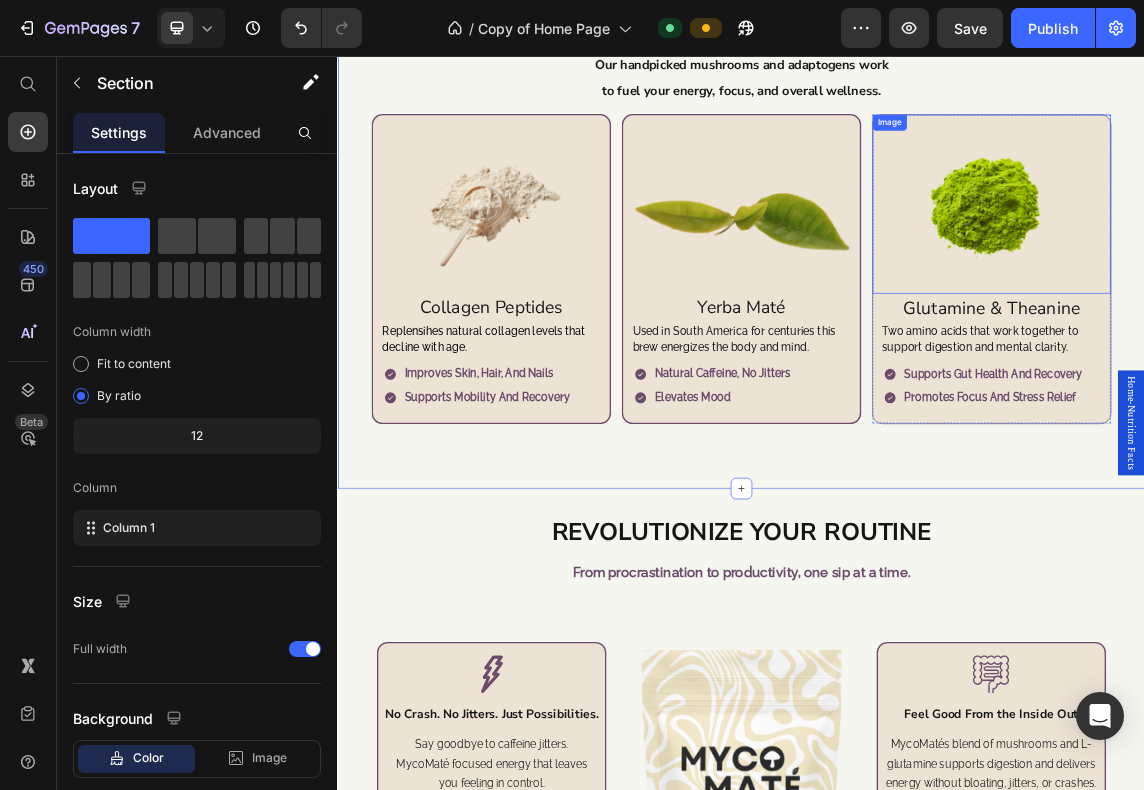 click at bounding box center (1309, 276) 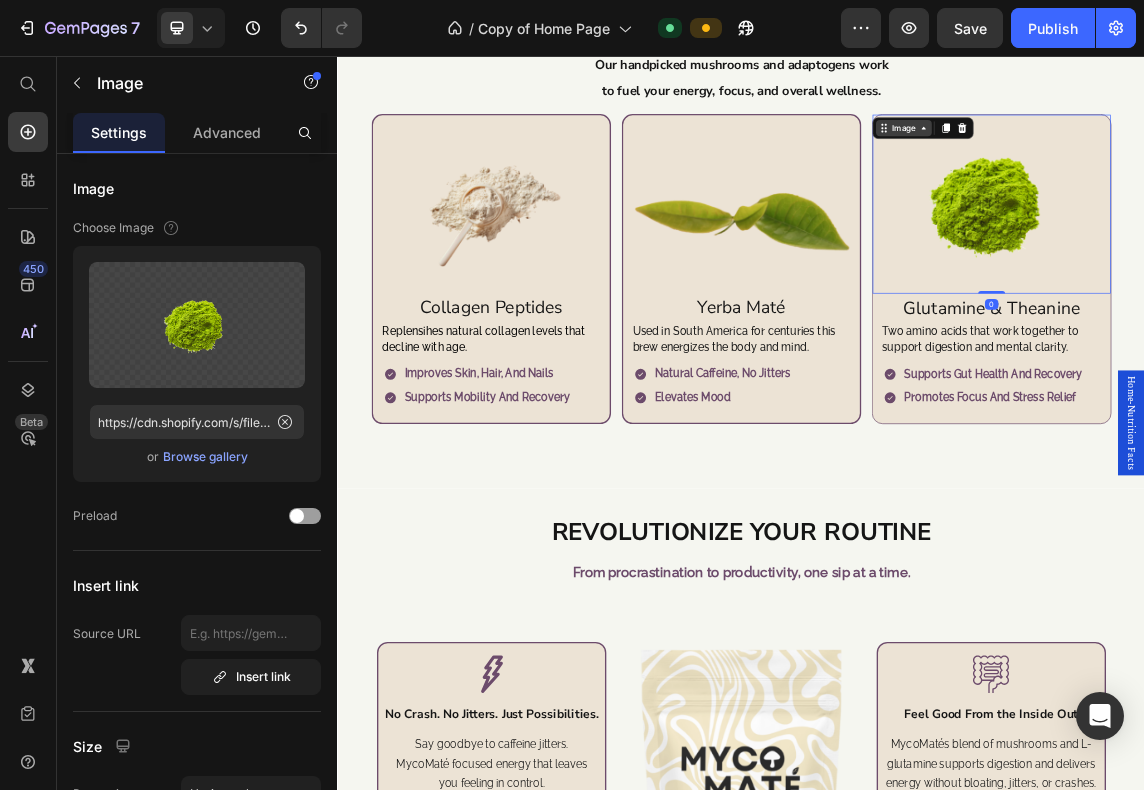 click on "Image" at bounding box center (1178, 163) 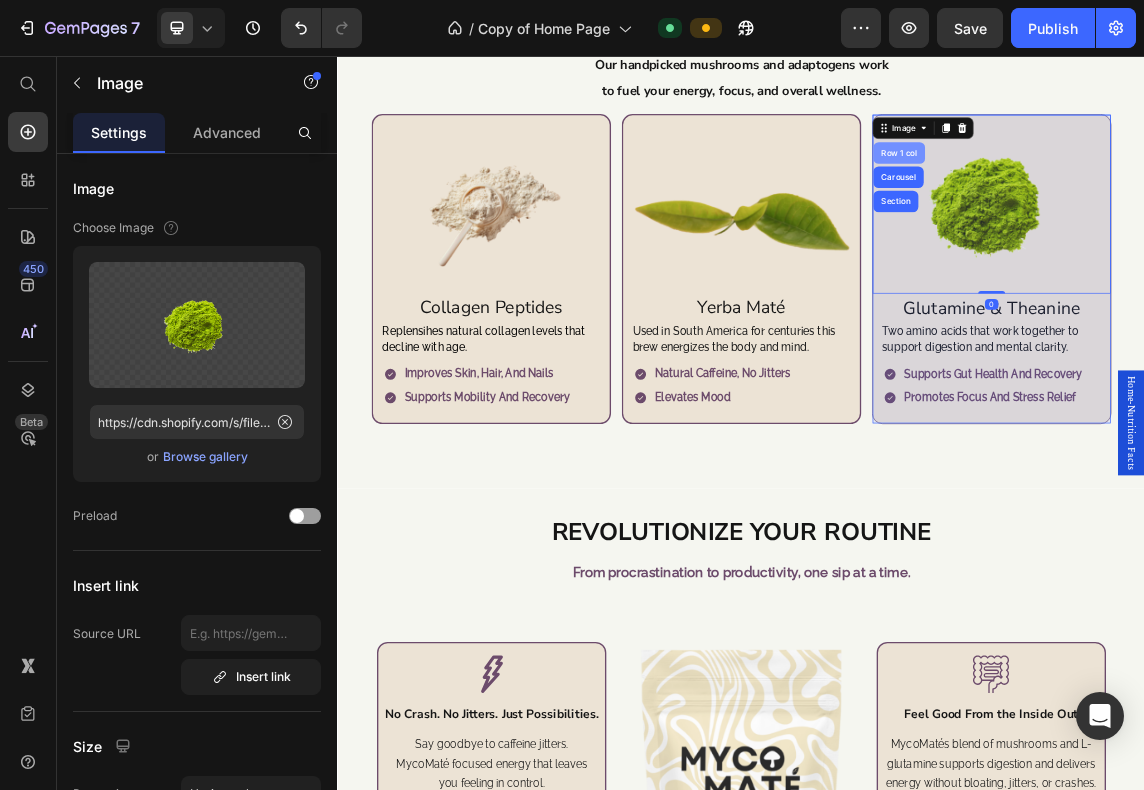 click on "Row 1 col" at bounding box center [1171, 200] 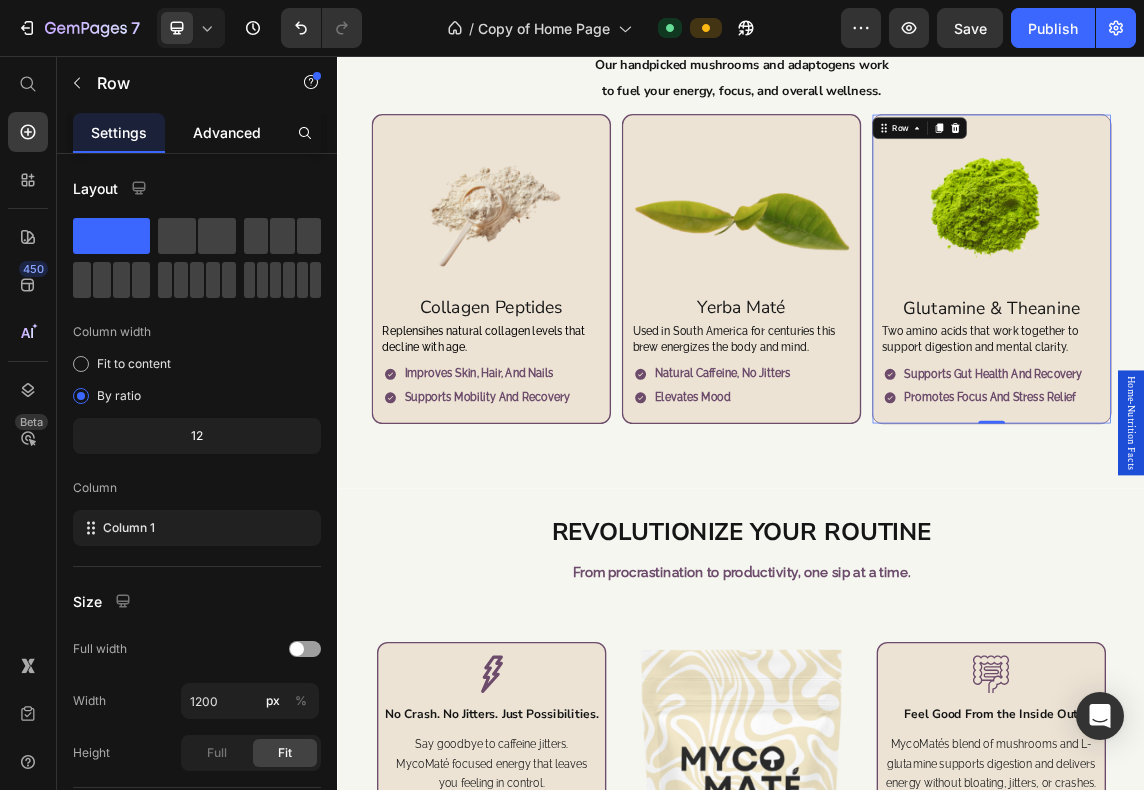 click on "Advanced" 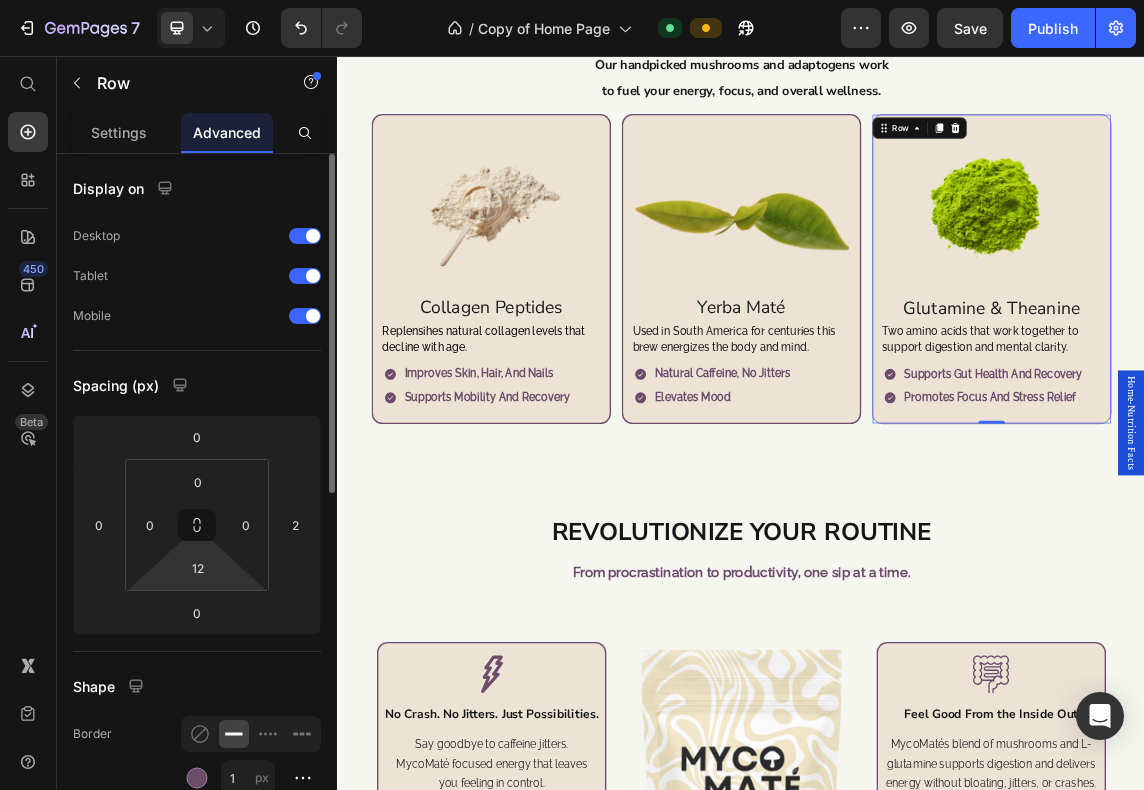 scroll, scrollTop: 166, scrollLeft: 0, axis: vertical 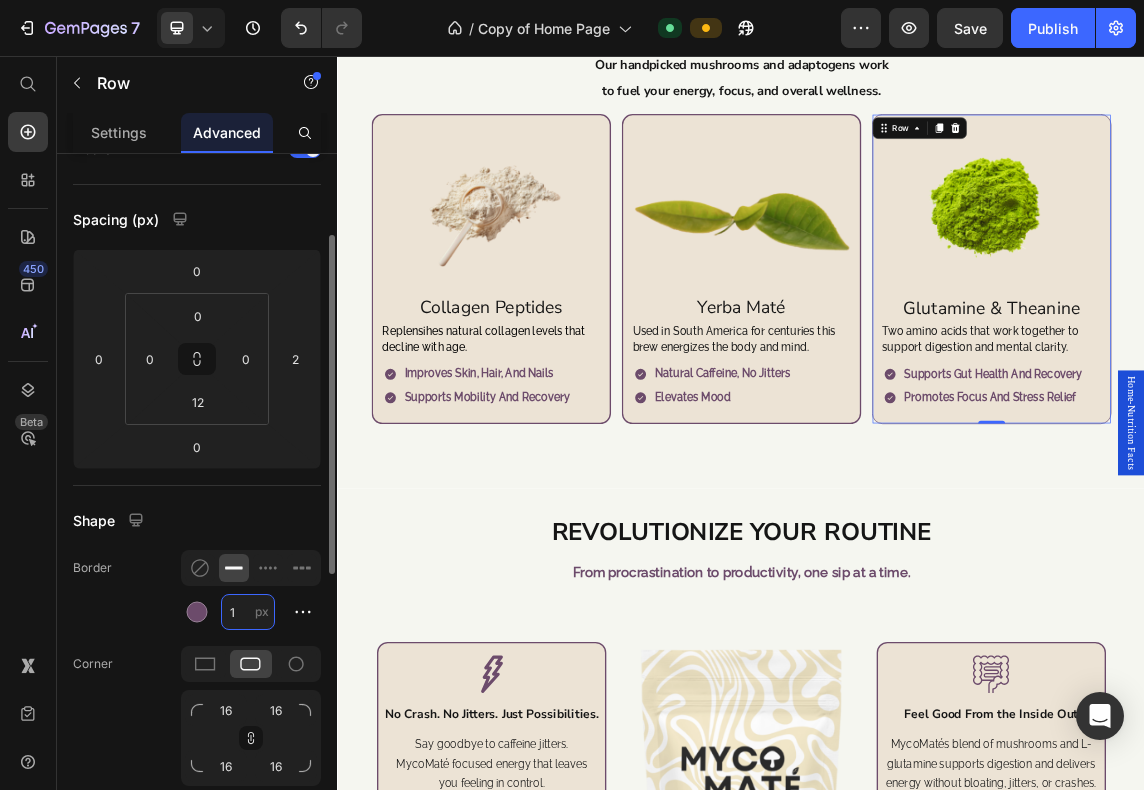 click on "1" at bounding box center [248, 612] 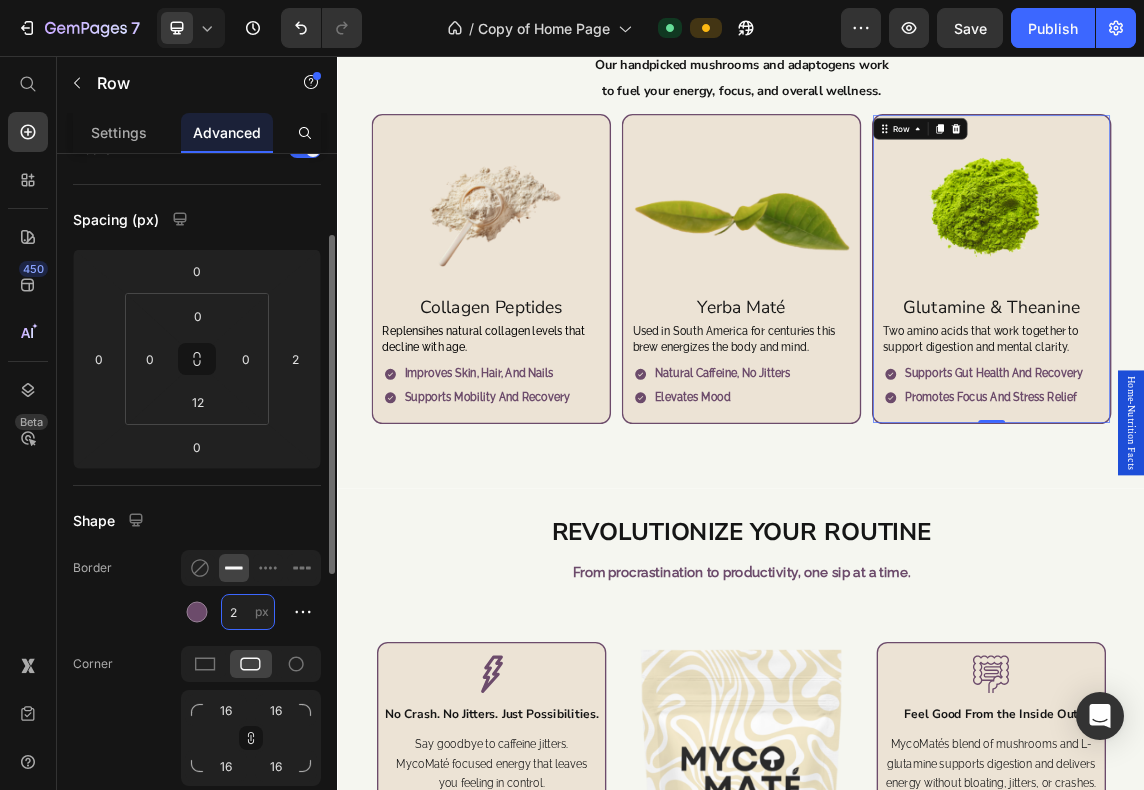 type on "2" 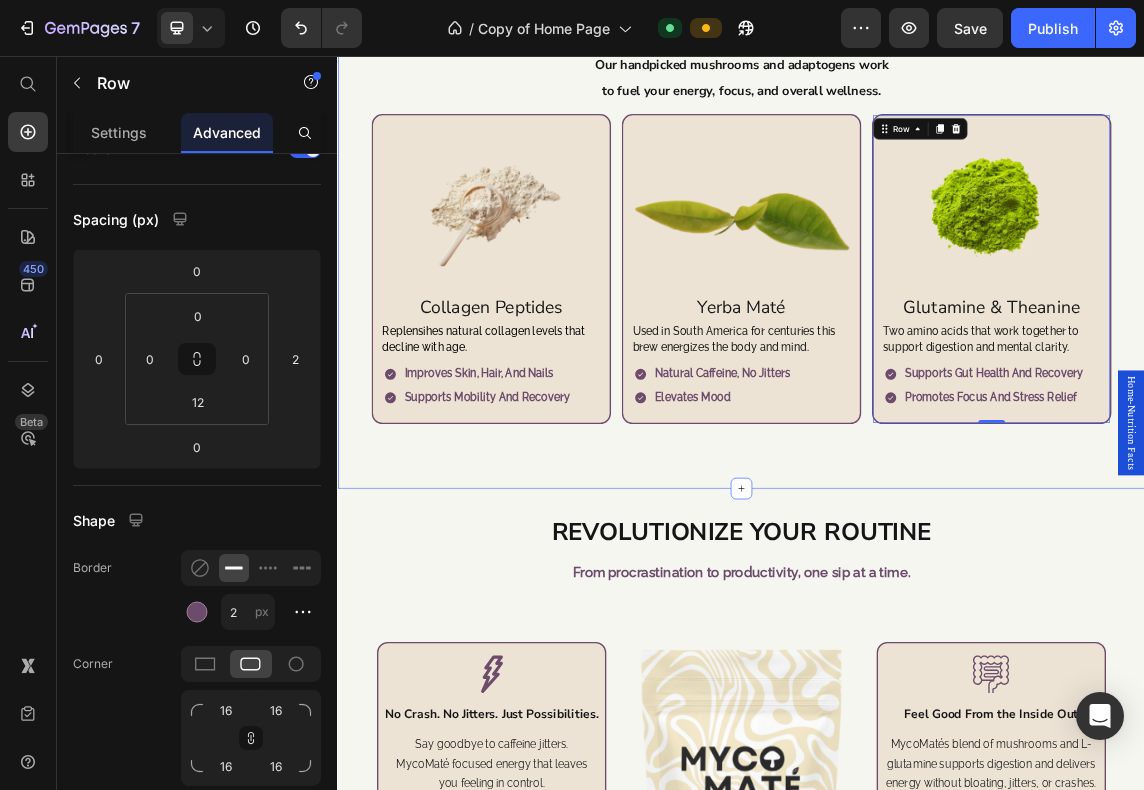 click on "Powerful Ingredients Real Results Heading Our handpicked mushrooms and adaptogens work  Text Block to fuel your energy, focus, and overall wellness. Text Block
Image Chaga Text Block Known as the "King of Mushrooms" for immune and antidioxidant support. Text Block Fights inflammation Supports immune system Item List Row Image Cordyceps Text Block Everyday endurance from a natural, trusted source. Text Block Increases Endurance Improves physical performance Item List Row Image Lions mane Text Block Daily mental support from nature’s nootropic mushroom. Text Block Cognitive Support Promotes mental clarity Item List Row Image Turkey Tail Text Block A traditional remedy for daily internal wellness. Text Block Reduces oxidatives stress Supports gut health Item List Row Image Collagen Peptides Text Block Replensihes natural collagen levels that decline with age. Text Block Improves skin, hair, and nails Supports mobility and recovery Item List Row Image Yerba Maté Text Block Text Block Item List" at bounding box center (937, 300) 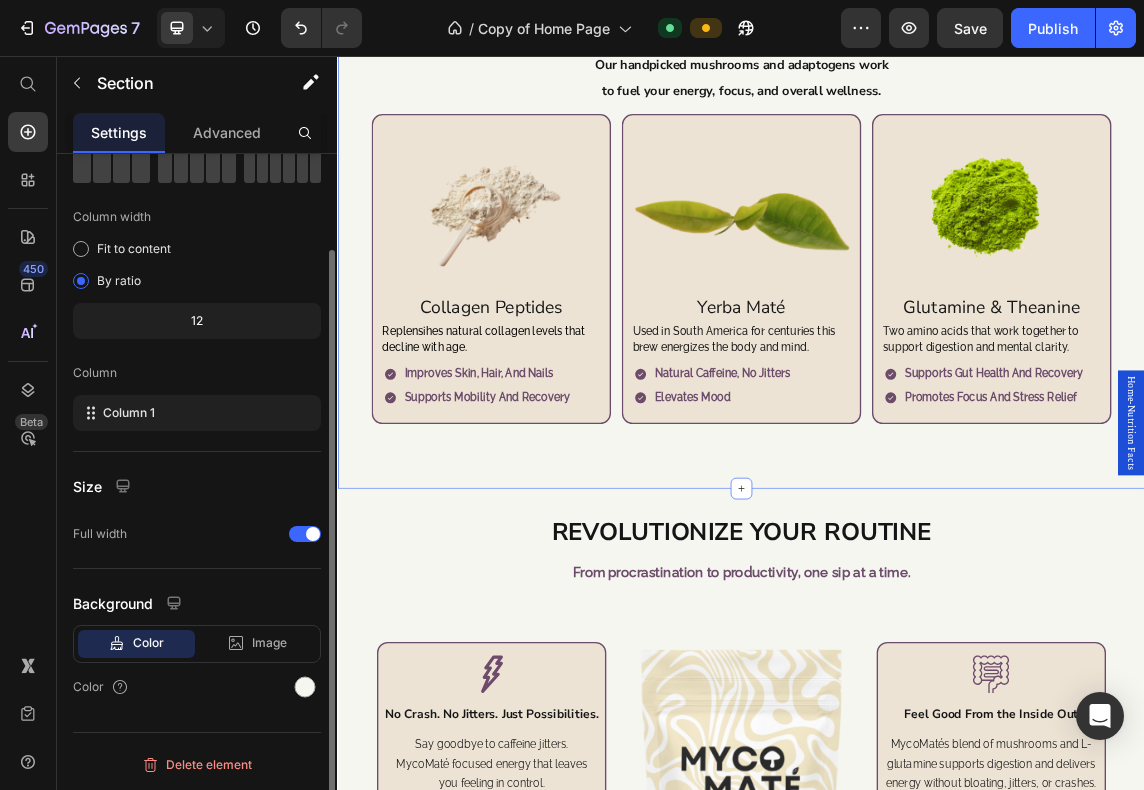scroll, scrollTop: 0, scrollLeft: 0, axis: both 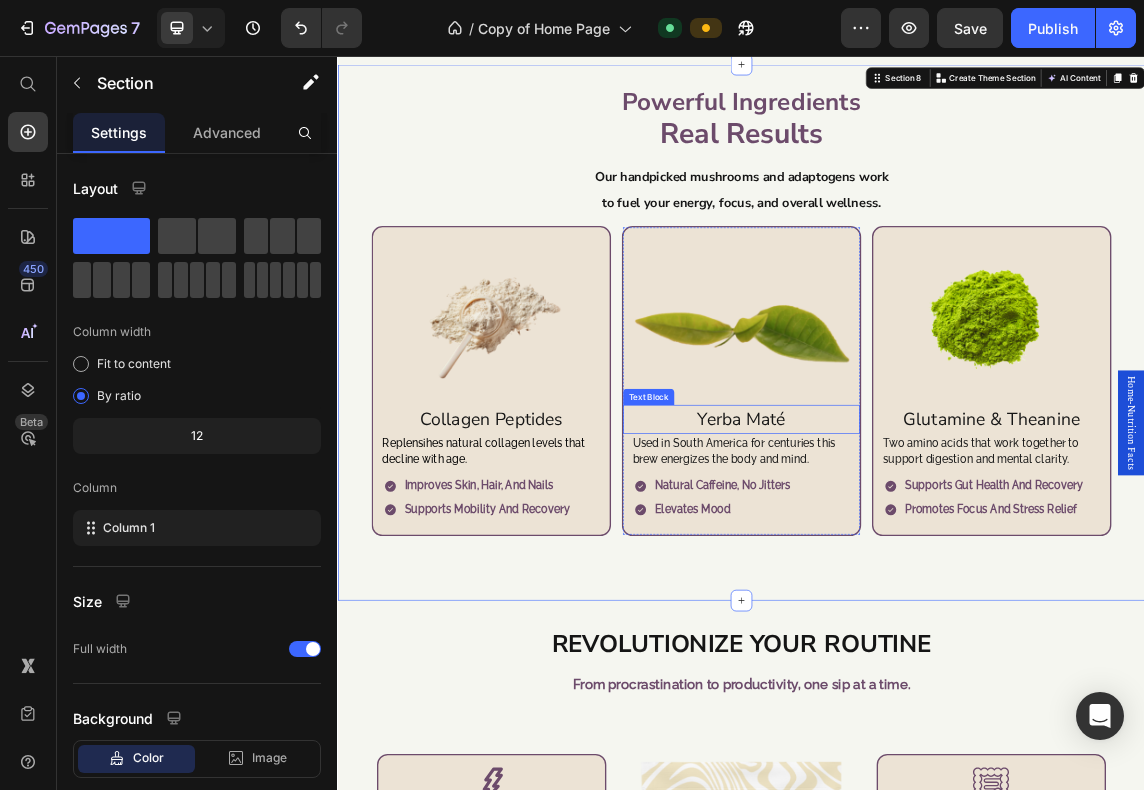 click on "Used in South America for centuries this brew energizes the body and mind." at bounding box center (937, 644) 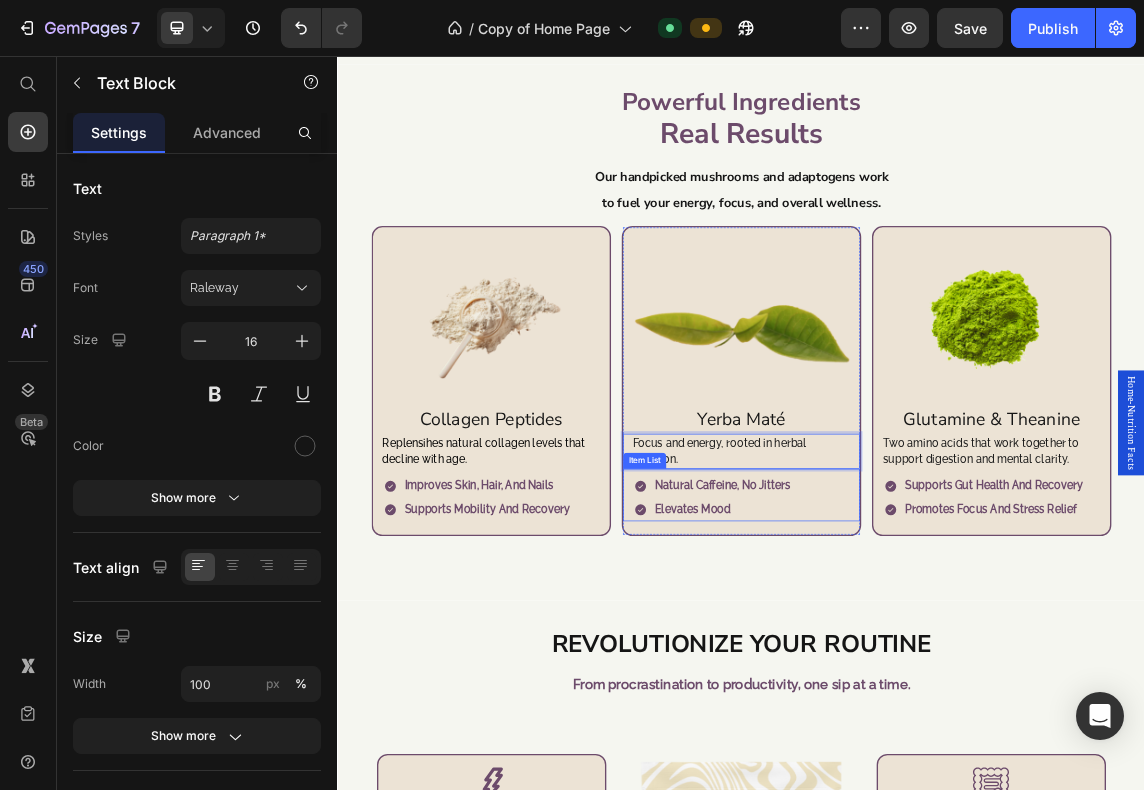 click on "Natural caffeine, no jitters" at bounding box center [909, 695] 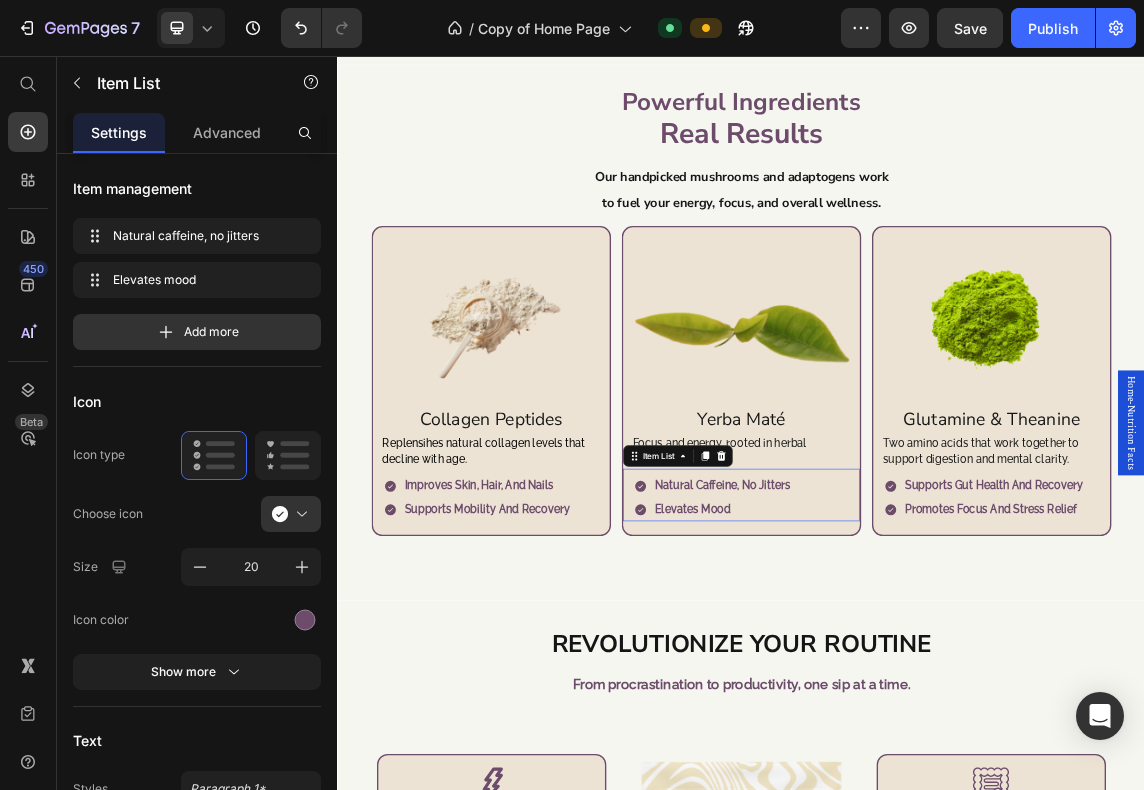 click on "Natural caffeine, no jitters" at bounding box center [909, 695] 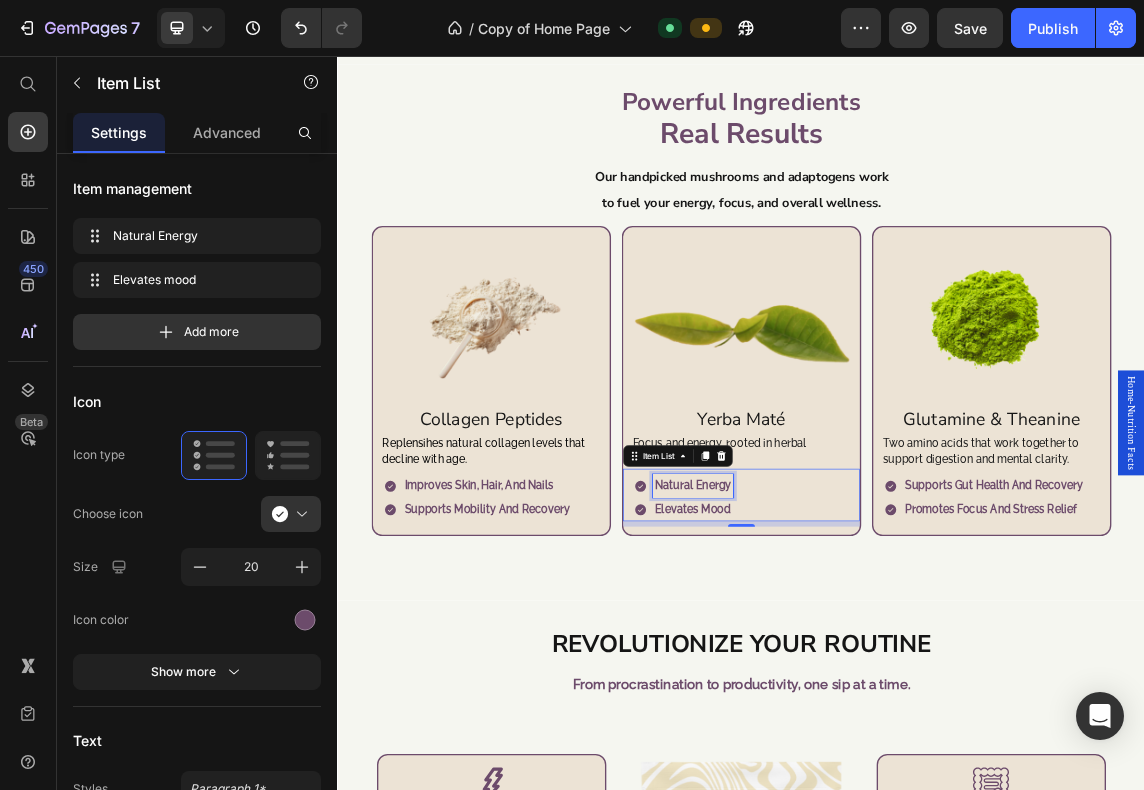 click on "Natural Energy" at bounding box center (865, 695) 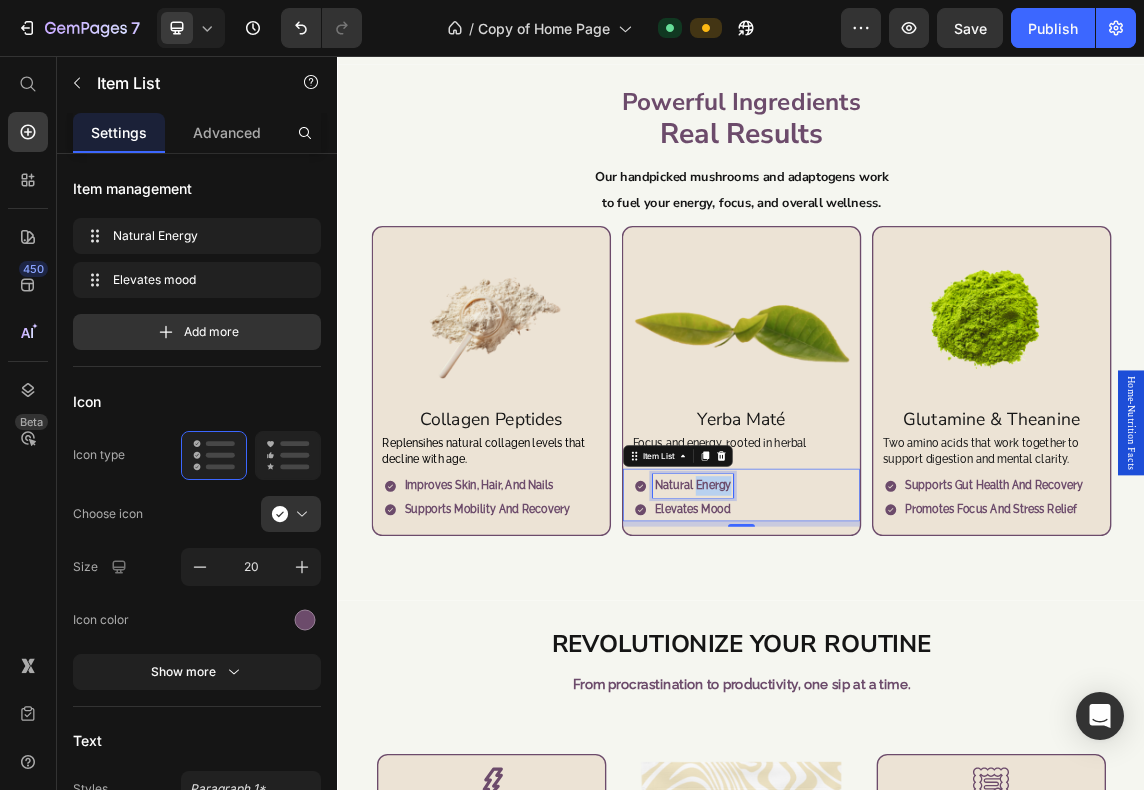 click on "Natural Energy" at bounding box center (865, 695) 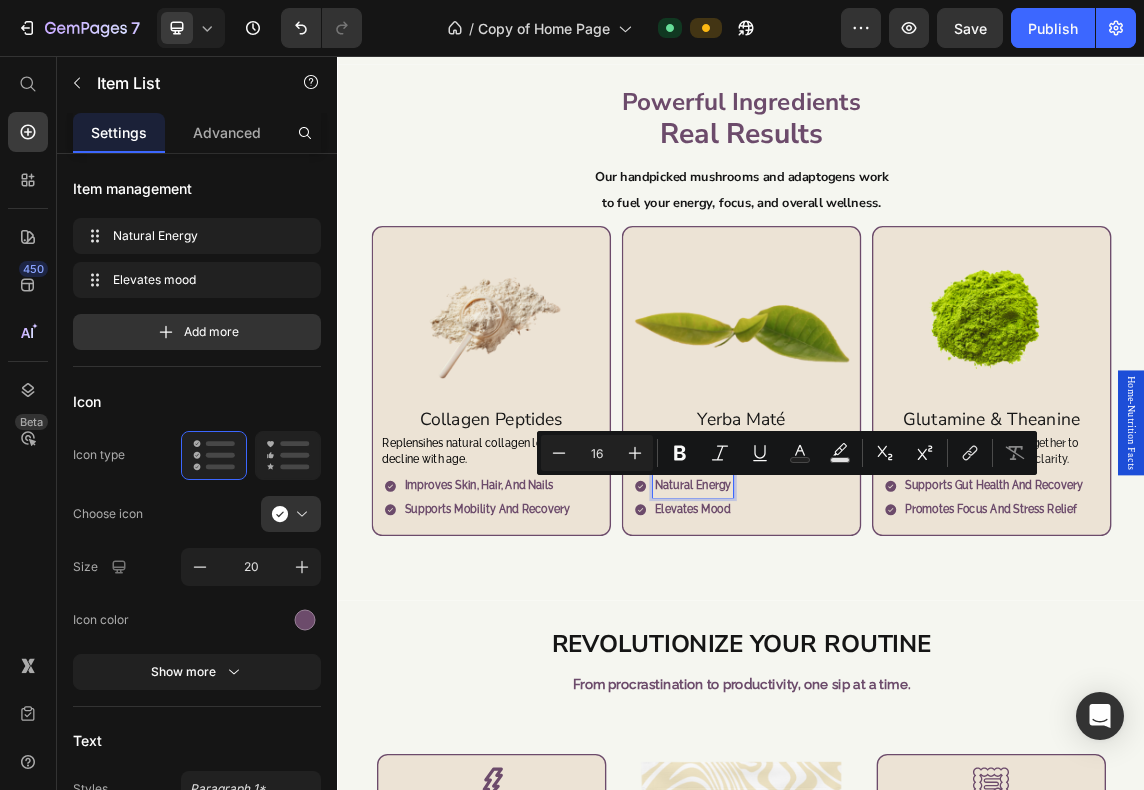 click on "Natural Energy" at bounding box center (865, 695) 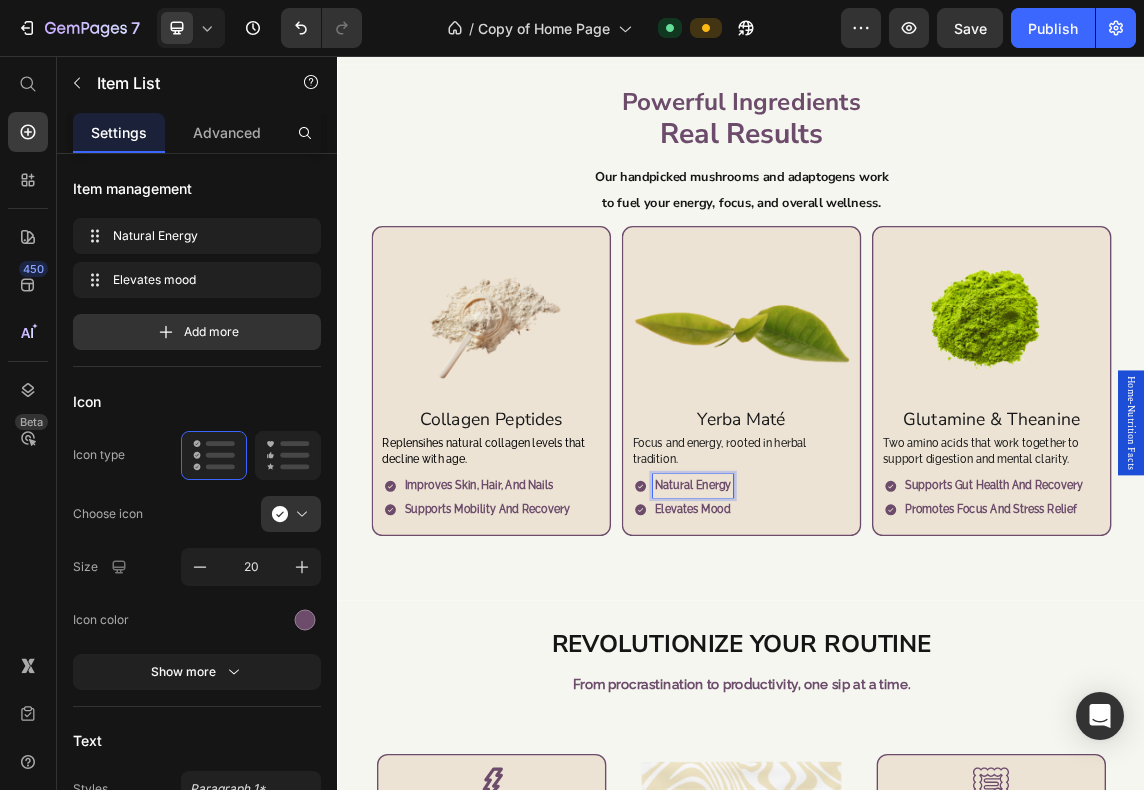 click on "Natural Energy" at bounding box center [865, 695] 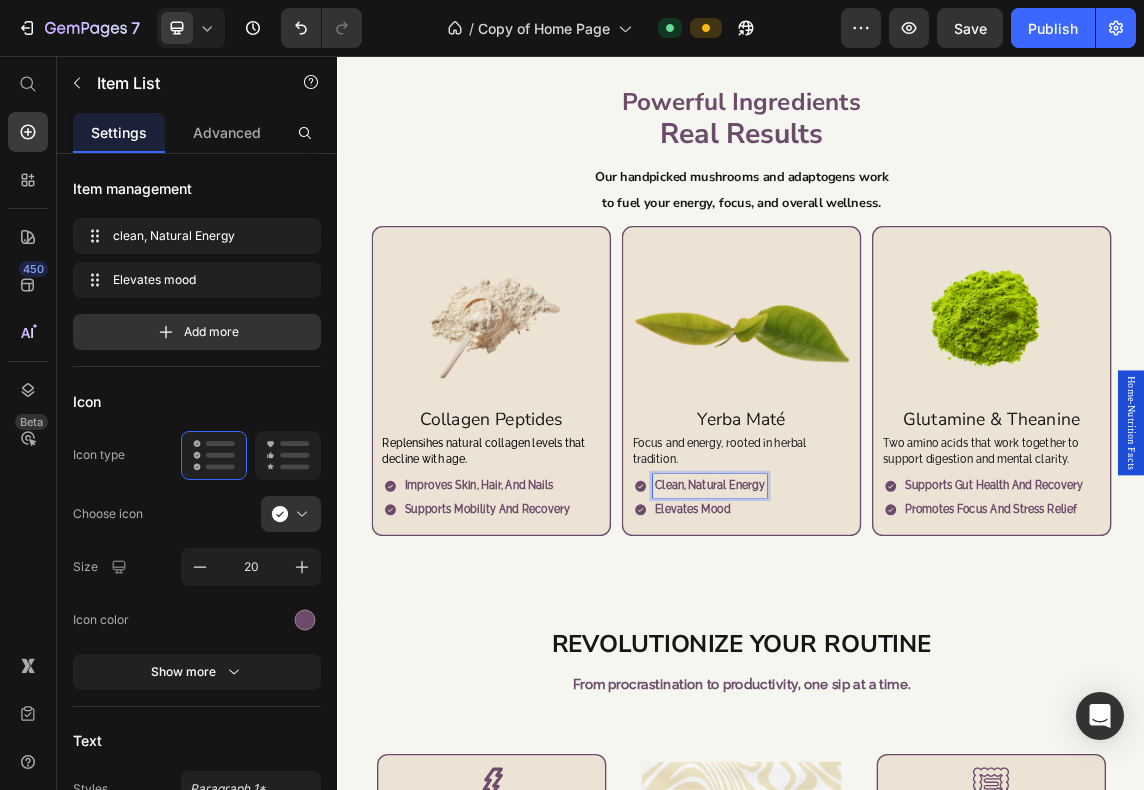 click on "clean, Natural Energy Elevates mood" at bounding box center [945, 713] 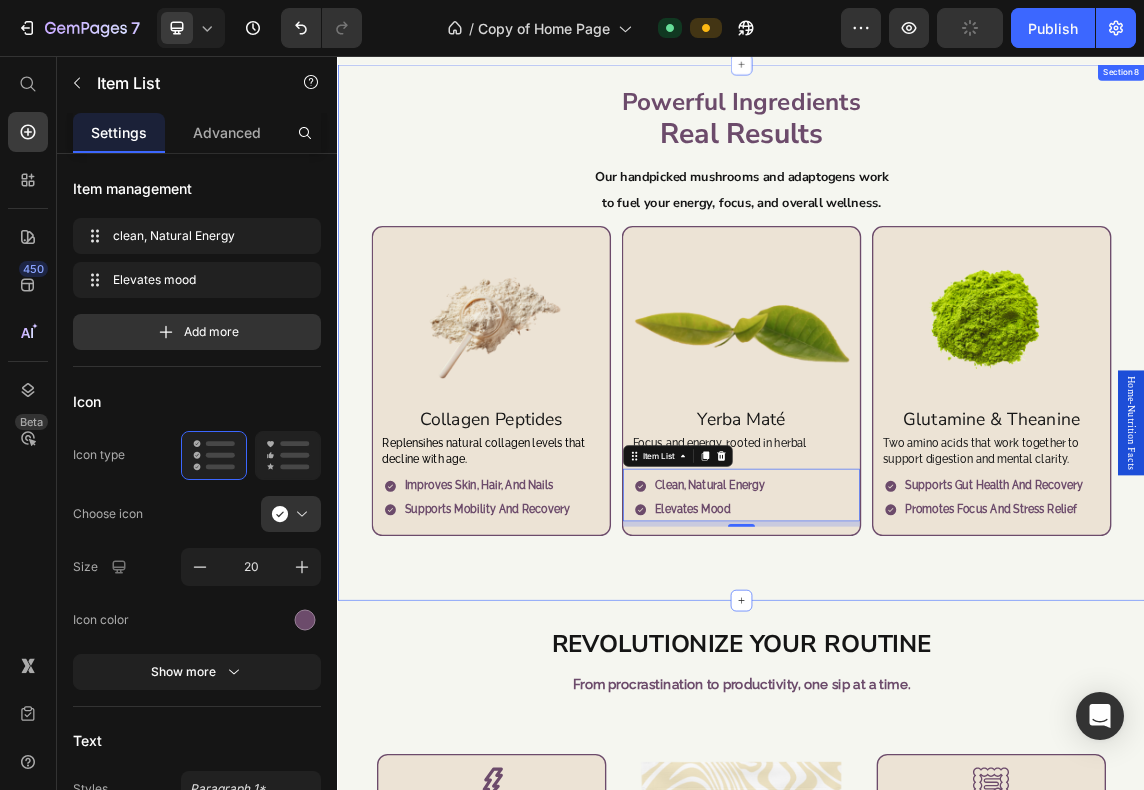 click on "Powerful Ingredients Real Results Heading Our handpicked mushrooms and adaptogens work  Text Block to fuel your energy, focus, and overall wellness. Text Block
Image Chaga Text Block Known as the "King of Mushrooms" for immune and antidioxidant support. Text Block Fights inflammation Supports immune system Item List Row Image Cordyceps Text Block Everyday endurance from a natural, trusted source. Text Block Increases Endurance Improves physical performance Item List Row Image Lions mane Text Block Daily mental support from nature’s nootropic mushroom. Text Block Cognitive Support Promotes mental clarity Item List Row Image Turkey Tail Text Block A traditional remedy for daily internal wellness. Text Block Reduces oxidatives stress Supports gut health Item List Row Image Collagen Peptides Text Block Replensihes natural collagen levels that decline with age. Text Block Improves skin, hair, and nails Supports mobility and recovery Item List Row Image Yerba Maté Text Block Text Block Item List" at bounding box center (937, 467) 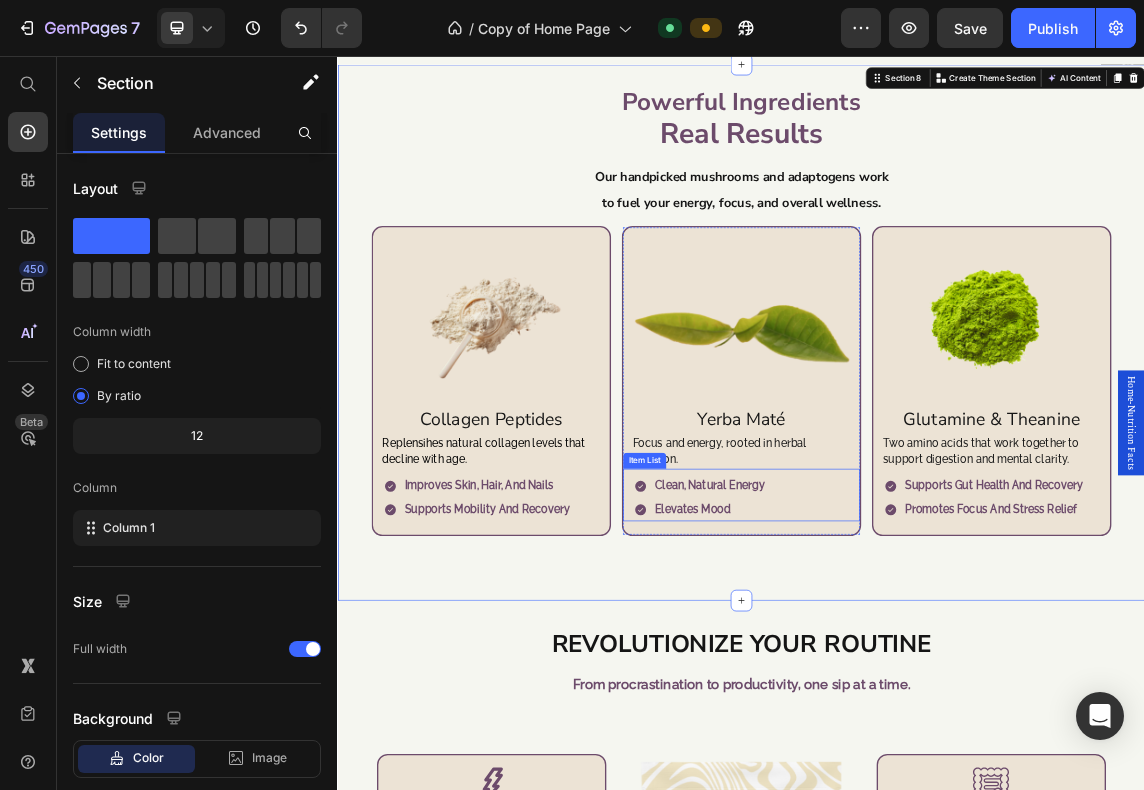 click on "clean, Natural Energy" at bounding box center (890, 695) 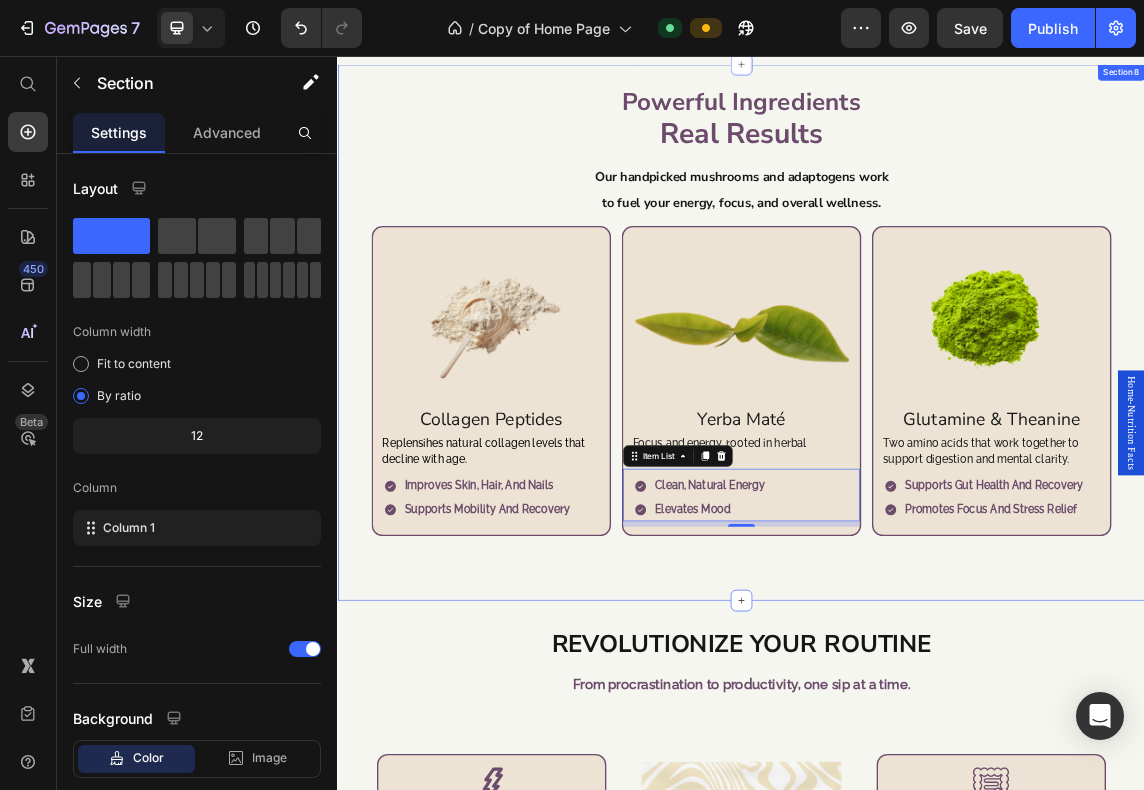 click on "Powerful Ingredients Real Results Heading Our handpicked mushrooms and adaptogens work  Text Block to fuel your energy, focus, and overall wellness. Text Block
Image Chaga Text Block Known as the "King of Mushrooms" for immune and antidioxidant support. Text Block Fights inflammation Supports immune system Item List Row Image Cordyceps Text Block Everyday endurance from a natural, trusted source. Text Block Increases Endurance Improves physical performance Item List Row Image Lions mane Text Block Daily mental support from nature’s nootropic mushroom. Text Block Cognitive Support Promotes mental clarity Item List Row Image Turkey Tail Text Block A traditional remedy for daily internal wellness. Text Block Reduces oxidatives stress Supports gut health Item List Row Image Collagen Peptides Text Block Replensihes natural collagen levels that decline with age. Text Block Improves skin, hair, and nails Supports mobility and recovery Item List Row Image Yerba Maté Text Block Text Block Item List" at bounding box center (937, 467) 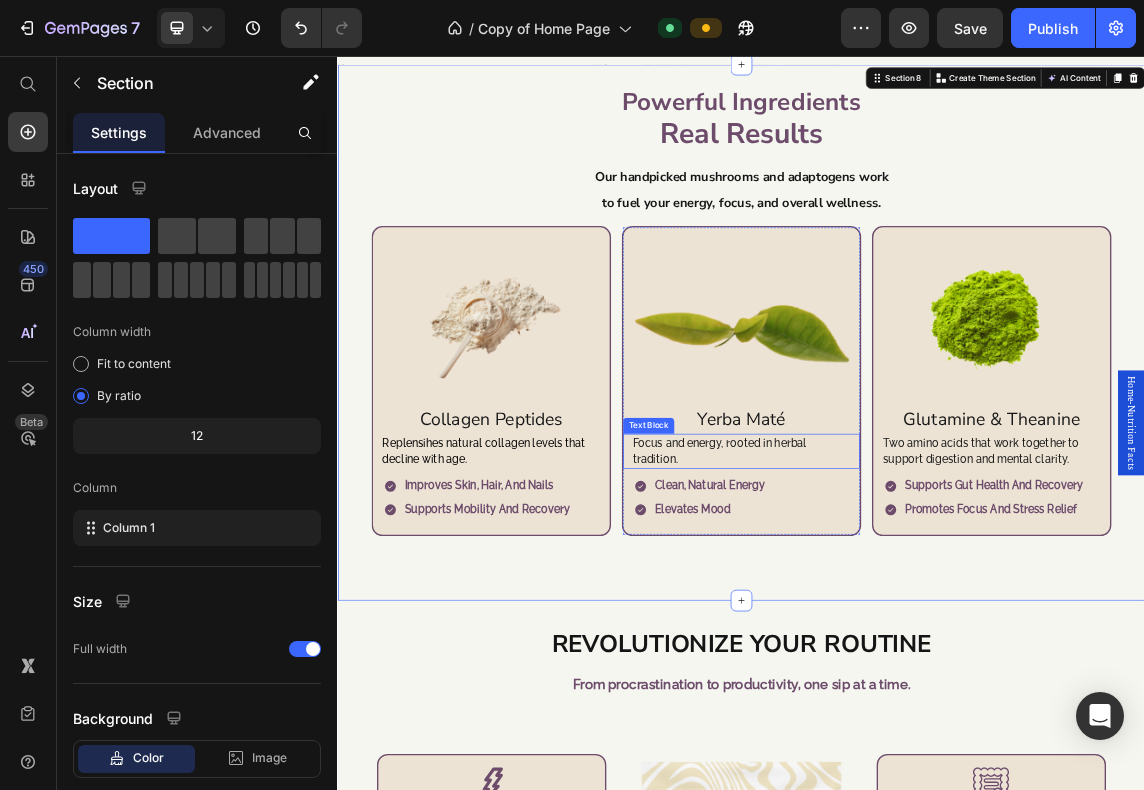 click on "Focus and energy, rooted in herbal tradition." at bounding box center [937, 644] 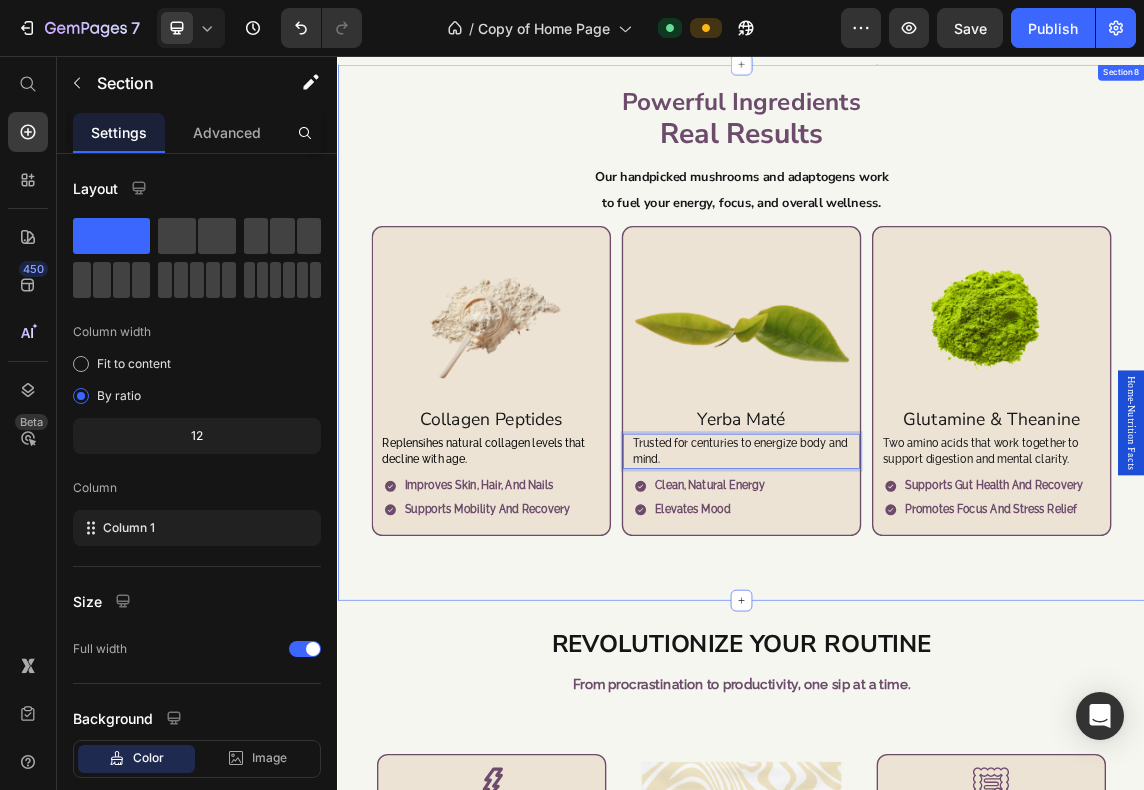 click on "Powerful Ingredients Real Results Heading Our handpicked mushrooms and adaptogens work  Text Block to fuel your energy, focus, and overall wellness. Text Block
Image Chaga Text Block Known as the "King of Mushrooms" for immune and antidioxidant support. Text Block Fights inflammation Supports immune system Item List Row Image Cordyceps Text Block Everyday endurance from a natural, trusted source. Text Block Increases Endurance Improves physical performance Item List Row Image Lions mane Text Block Daily mental support from nature’s nootropic mushroom. Text Block Cognitive Support Promotes mental clarity Item List Row Image Turkey Tail Text Block A traditional remedy for daily internal wellness. Text Block Reduces oxidatives stress Supports gut health Item List Row Image Collagen Peptides Text Block Replensihes natural collagen levels that decline with age. Text Block Improves skin, hair, and nails Supports mobility and recovery Item List Row Image Yerba Maté Text Block Text Block   0 Row" at bounding box center (937, 467) 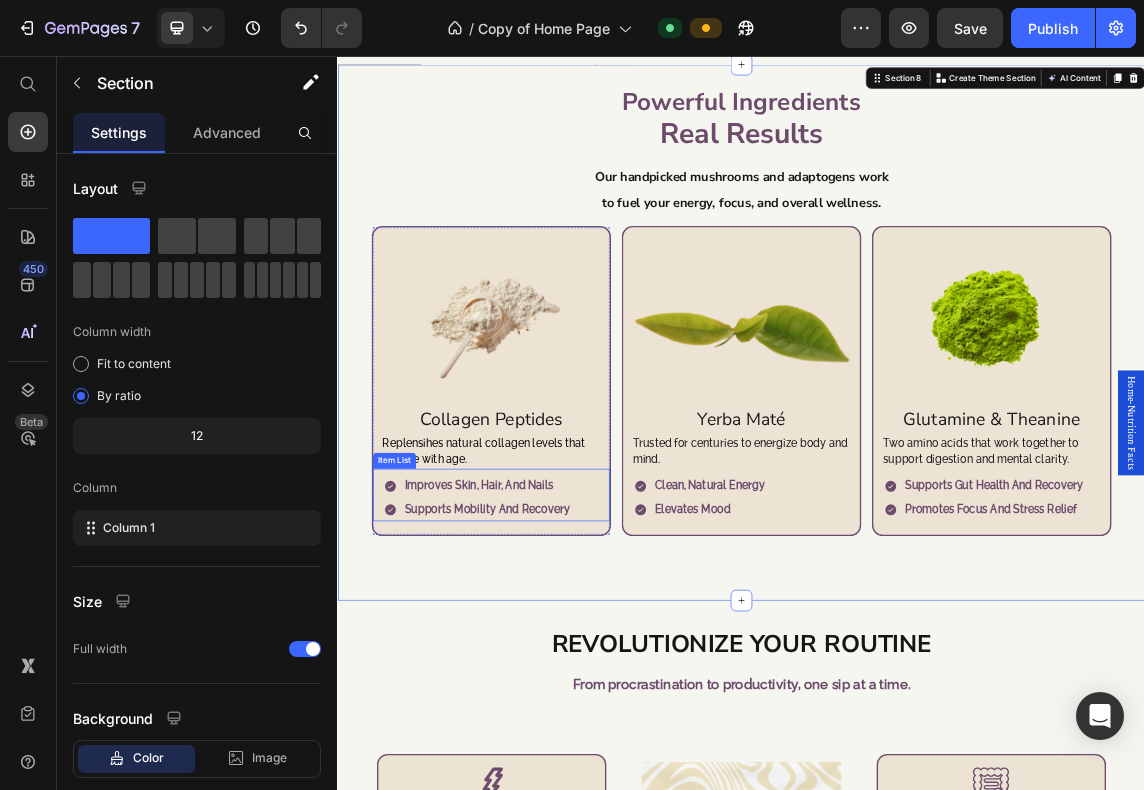click on "Improves skin, hair, and nails Supports mobility and recovery" at bounding box center (573, 713) 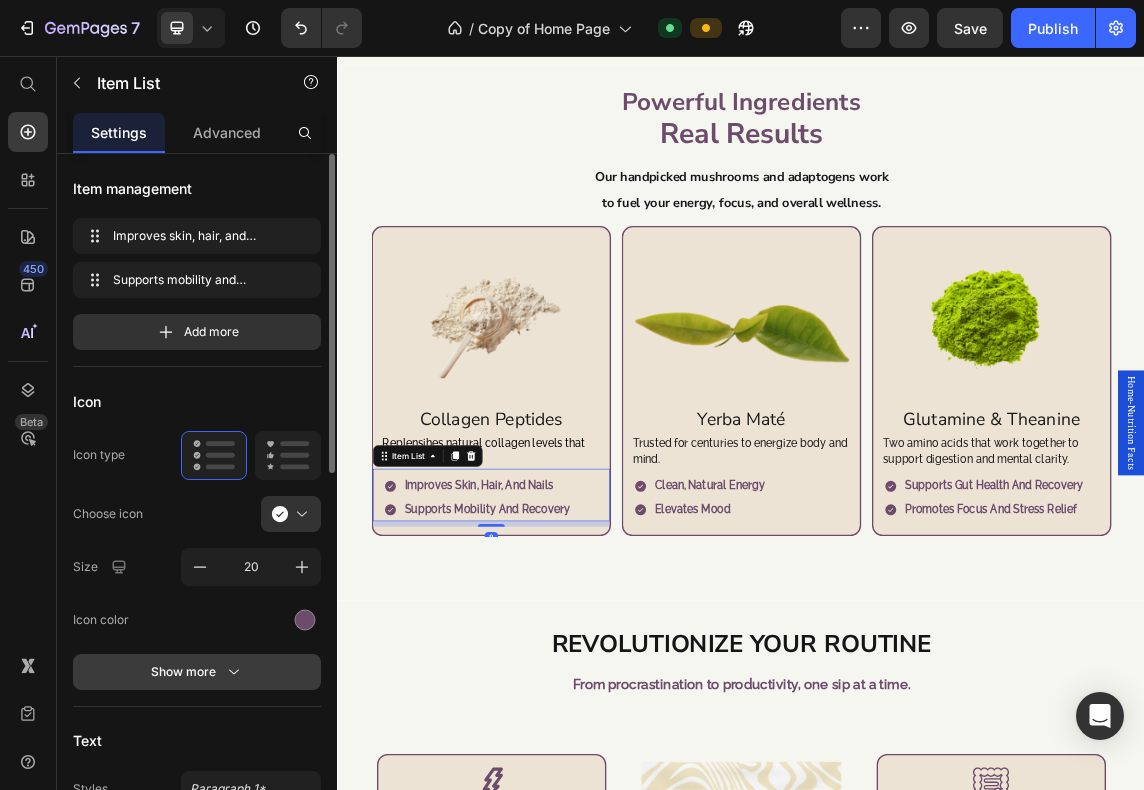 scroll, scrollTop: 166, scrollLeft: 0, axis: vertical 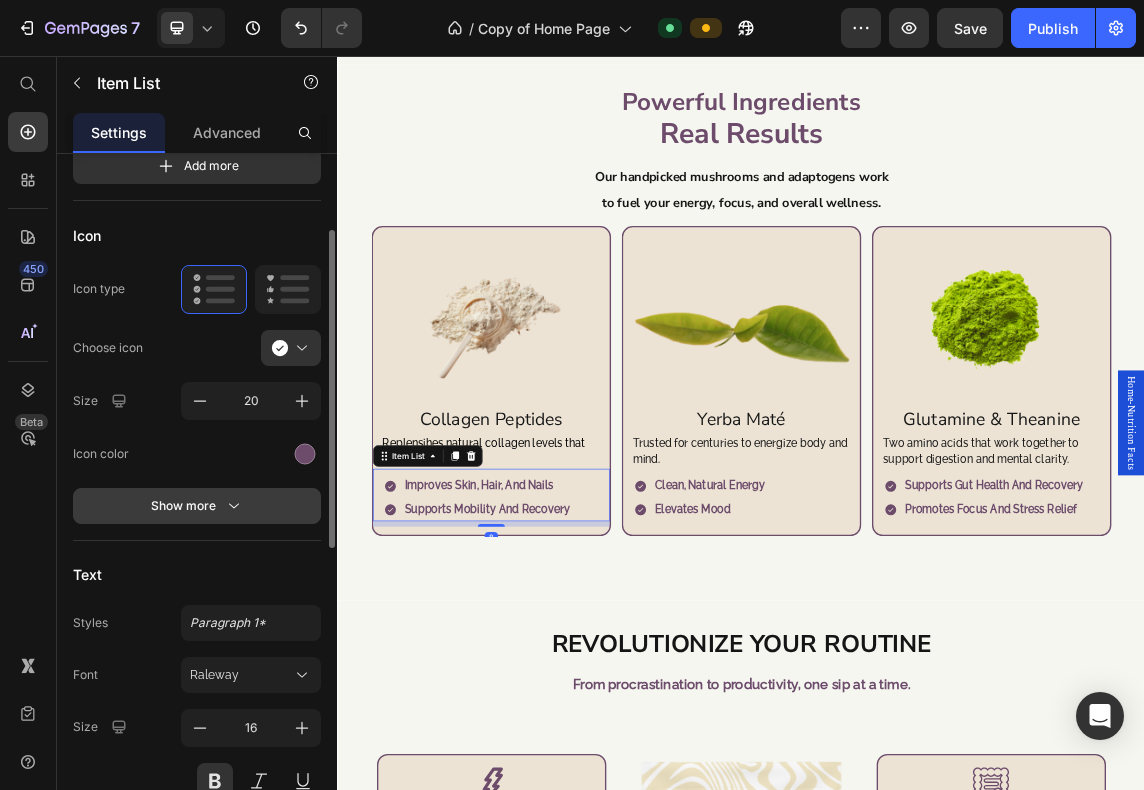 click on "Show more" at bounding box center [197, 506] 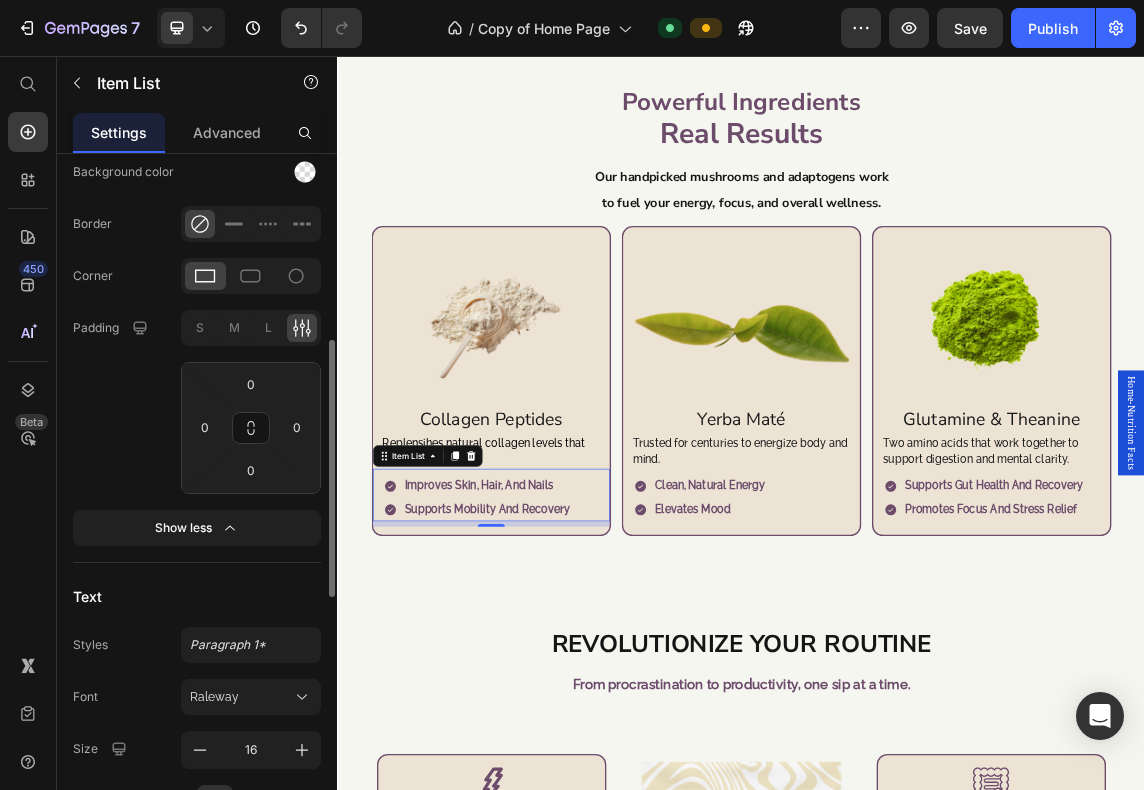 scroll, scrollTop: 833, scrollLeft: 0, axis: vertical 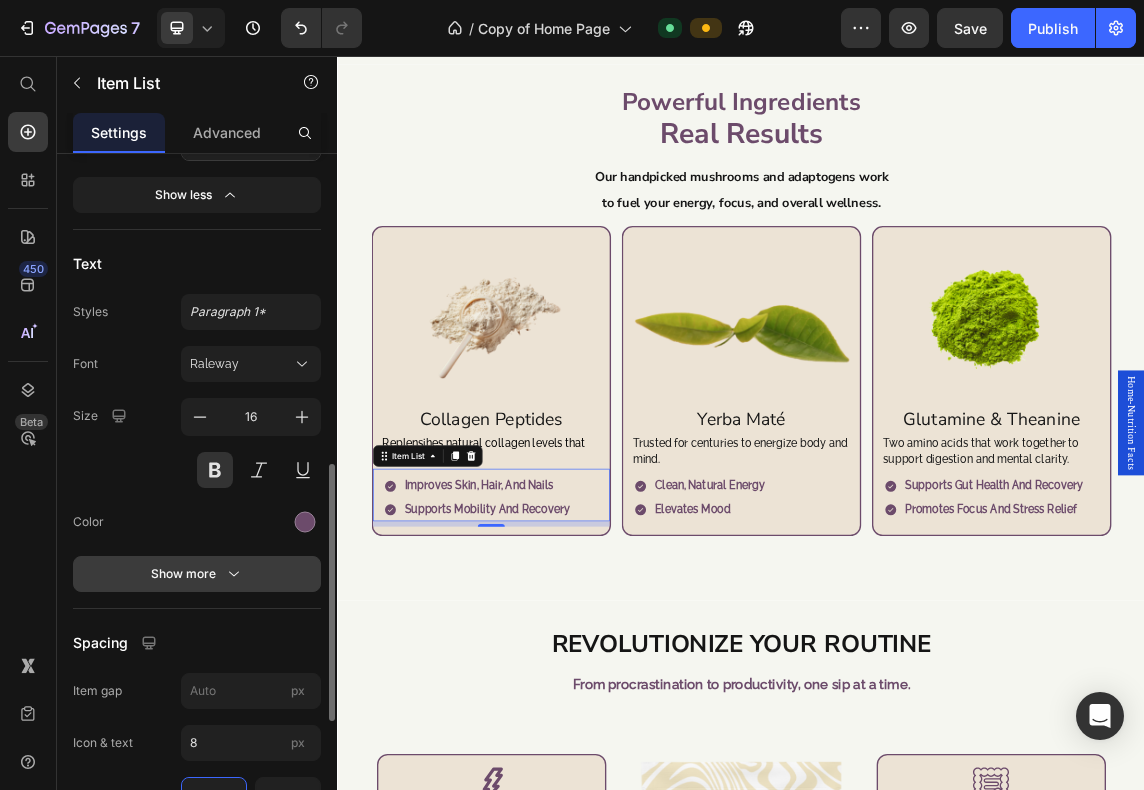 click on "Show more" at bounding box center [197, 574] 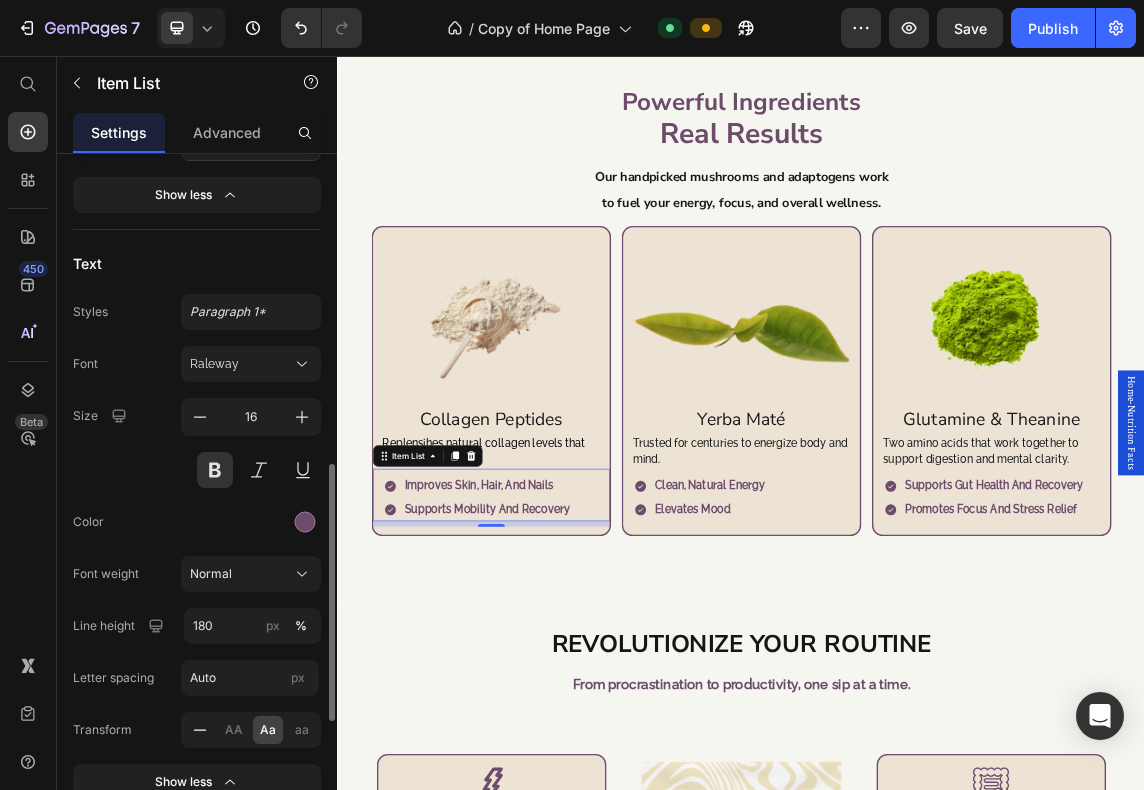 click 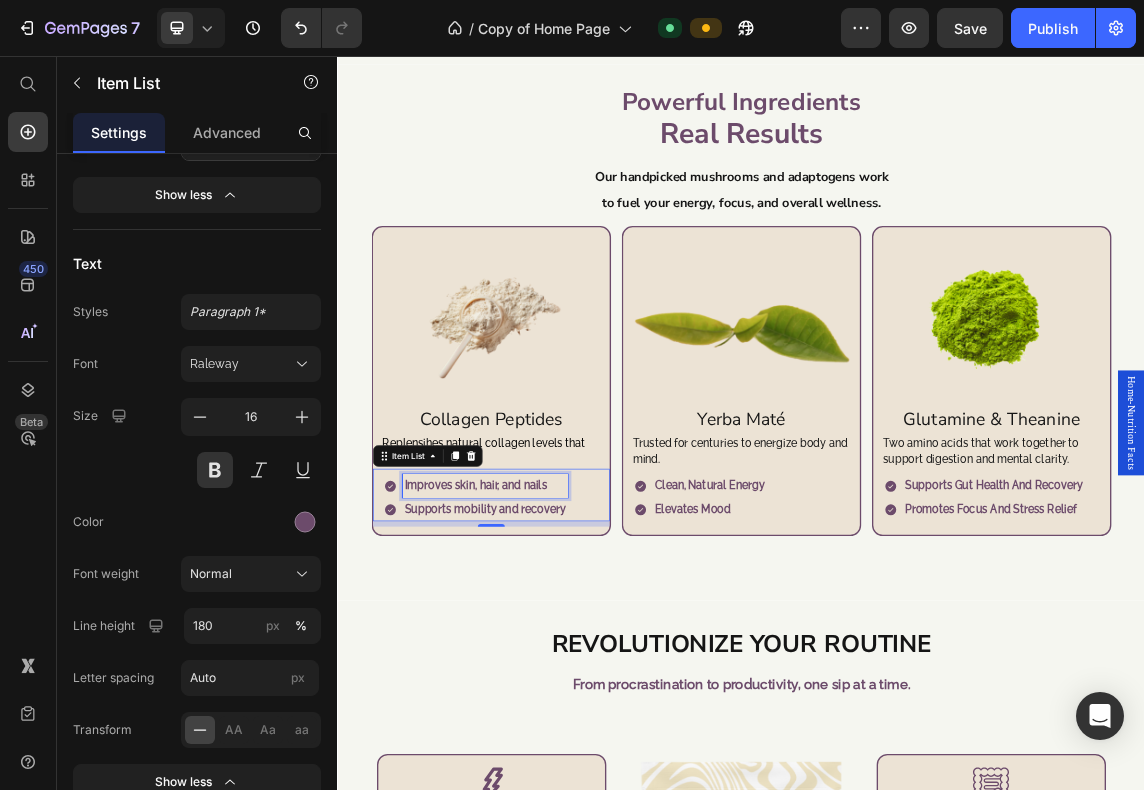 click on "Improves skin, hair, and nails" at bounding box center (556, 695) 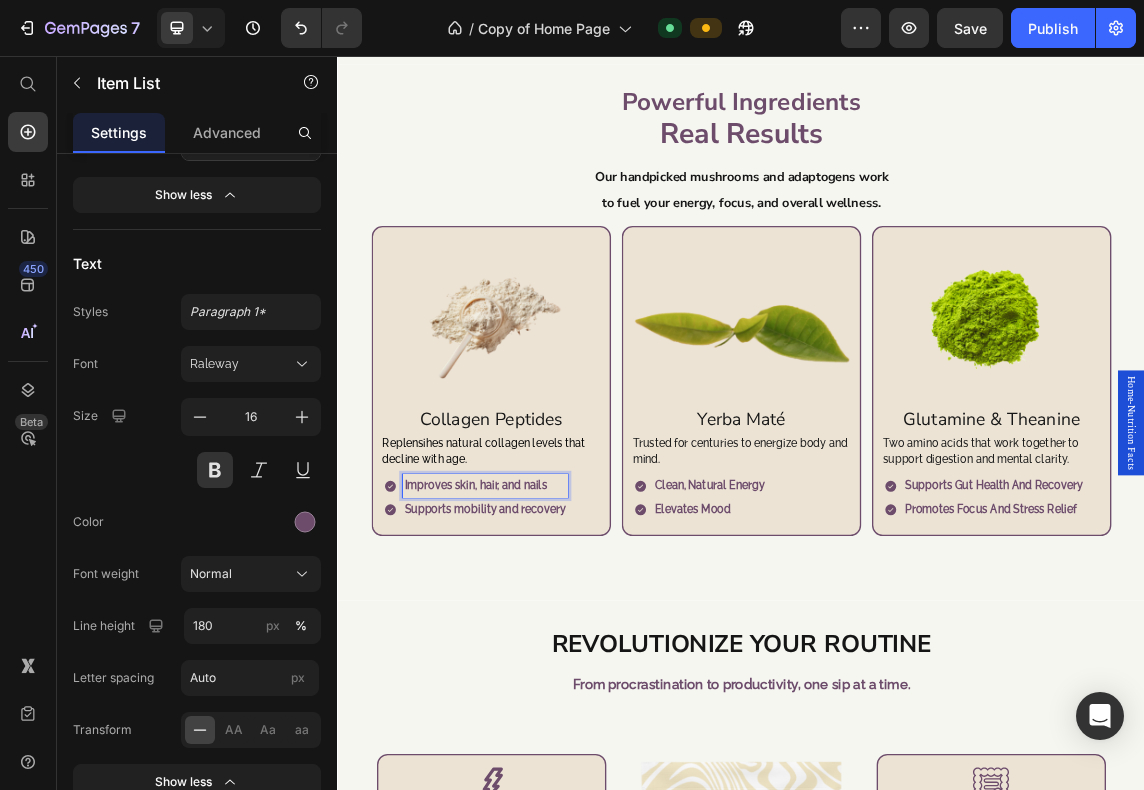 click on "Improves skin, hair, and nails" at bounding box center [556, 695] 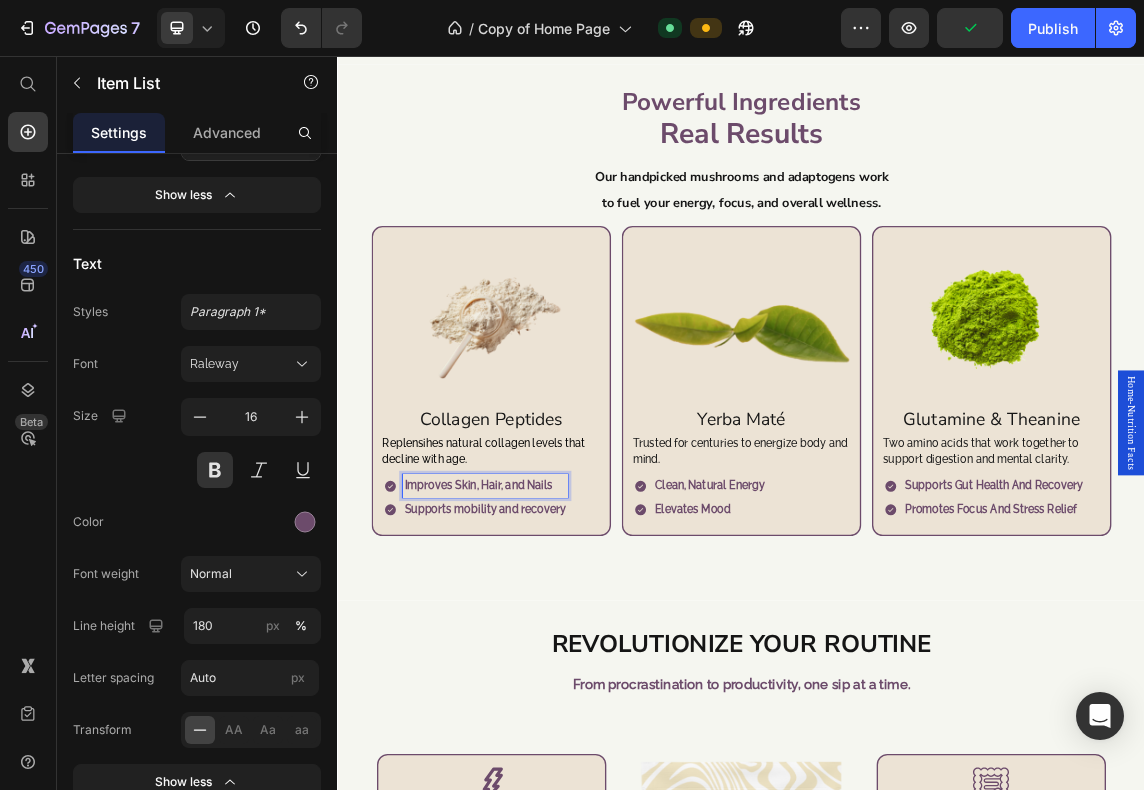 click on "Supports mobility and recovery" at bounding box center [556, 730] 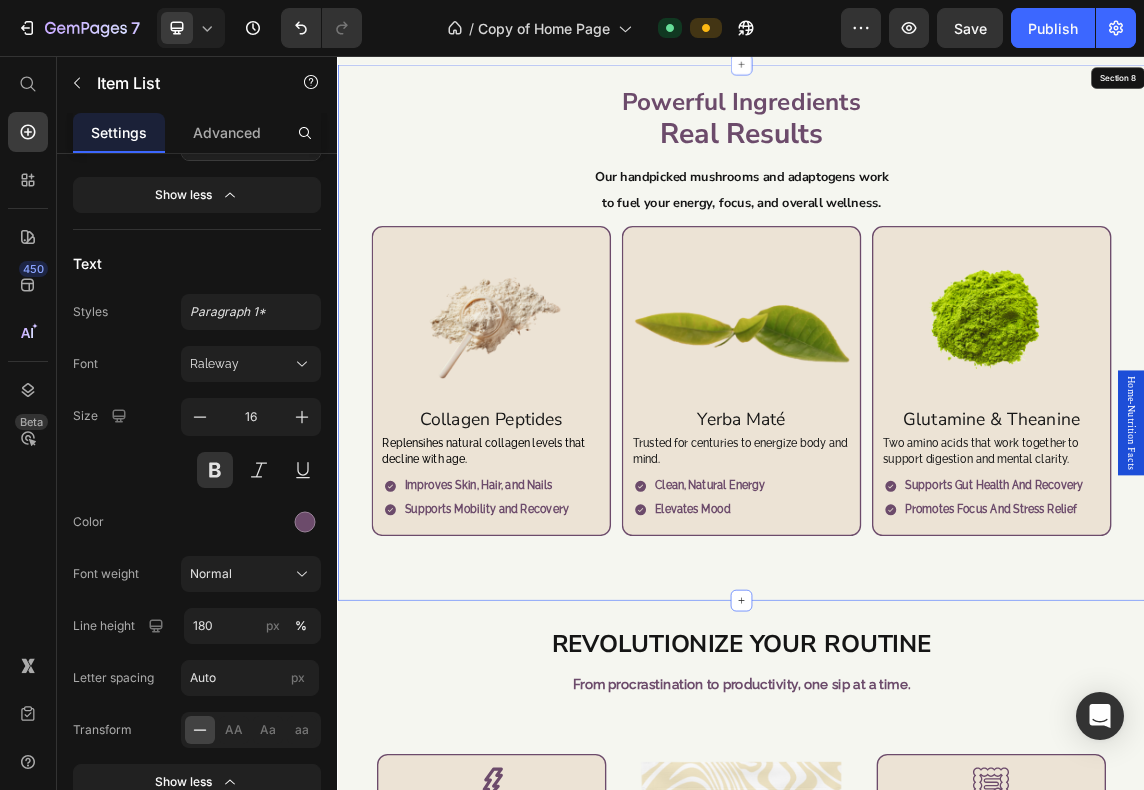 click on "Powerful Ingredients Real Results Heading Our handpicked mushrooms and adaptogens work  Text Block to fuel your energy, focus, and overall wellness. Text Block
Image Chaga Text Block Known as the "King of Mushrooms" for immune and antidioxidant support. Text Block Fights inflammation Supports immune system Item List Row Image Cordyceps Text Block Everyday endurance from a natural, trusted source. Text Block Increases Endurance Improves physical performance Item List Row Image Lions mane Text Block Daily mental support from nature’s nootropic mushroom. Text Block Cognitive Support Promotes mental clarity Item List Row Image Turkey Tail Text Block A traditional remedy for daily internal wellness. Text Block Reduces oxidatives stress Supports gut health Item List Row Image Collagen Peptides Text Block Replensihes natural collagen levels that decline with age. Text Block Improves Skin, Hair, and Nails Supports Mobility and Recovery Item List   8 Row Image Yerba Maté Text Block Text Block Row" at bounding box center (937, 467) 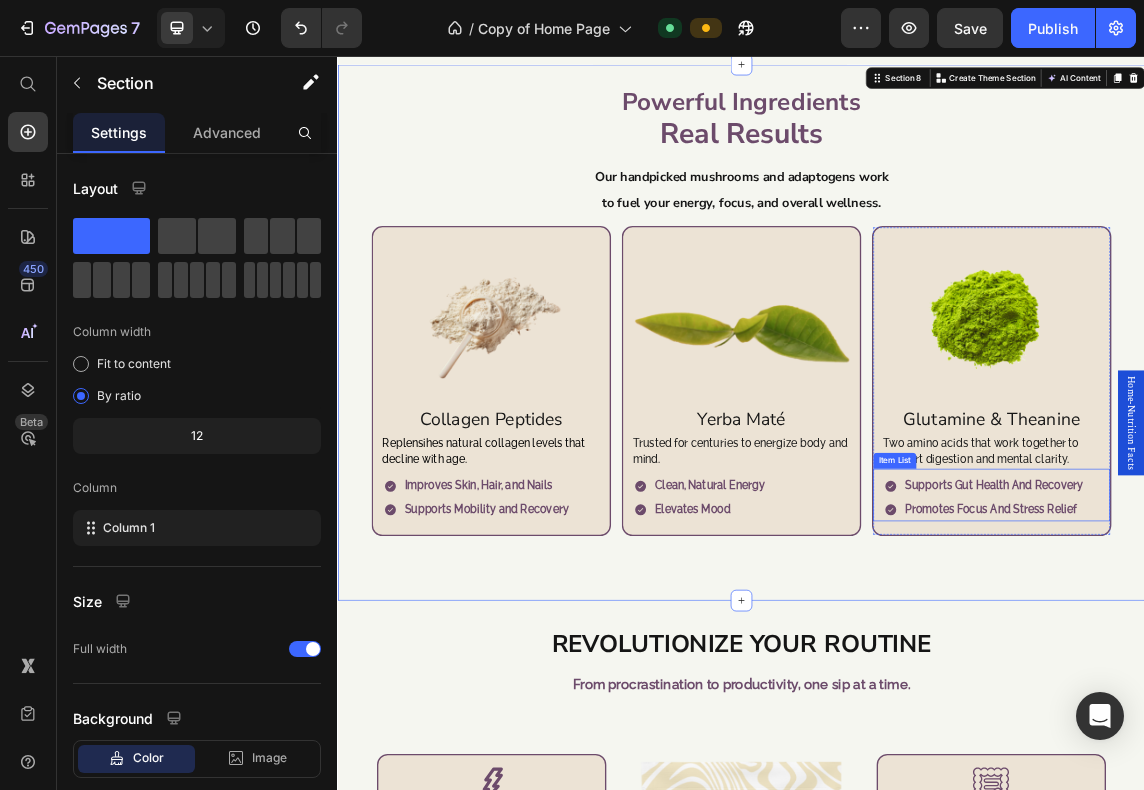 click on "Two amino acids that work together to support digestion and mental clarity." at bounding box center [1309, 644] 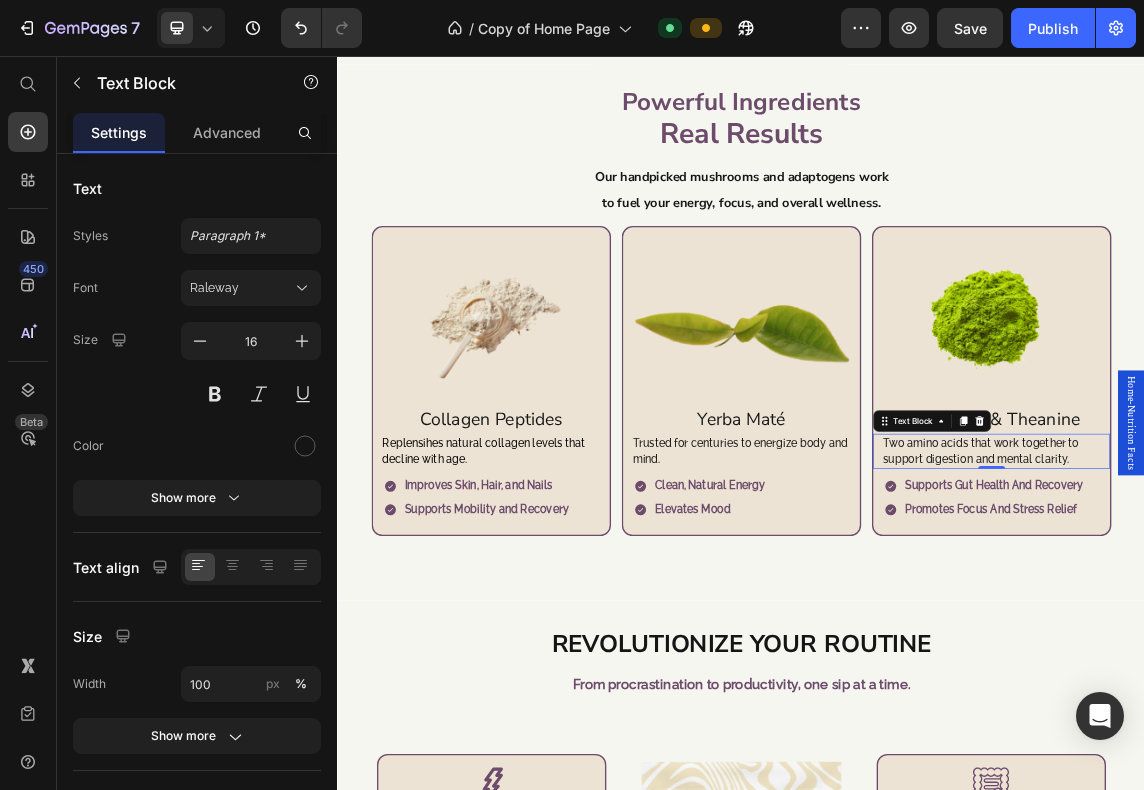 click on "Two amino acids that work together to support digestion and mental clarity." at bounding box center (1309, 644) 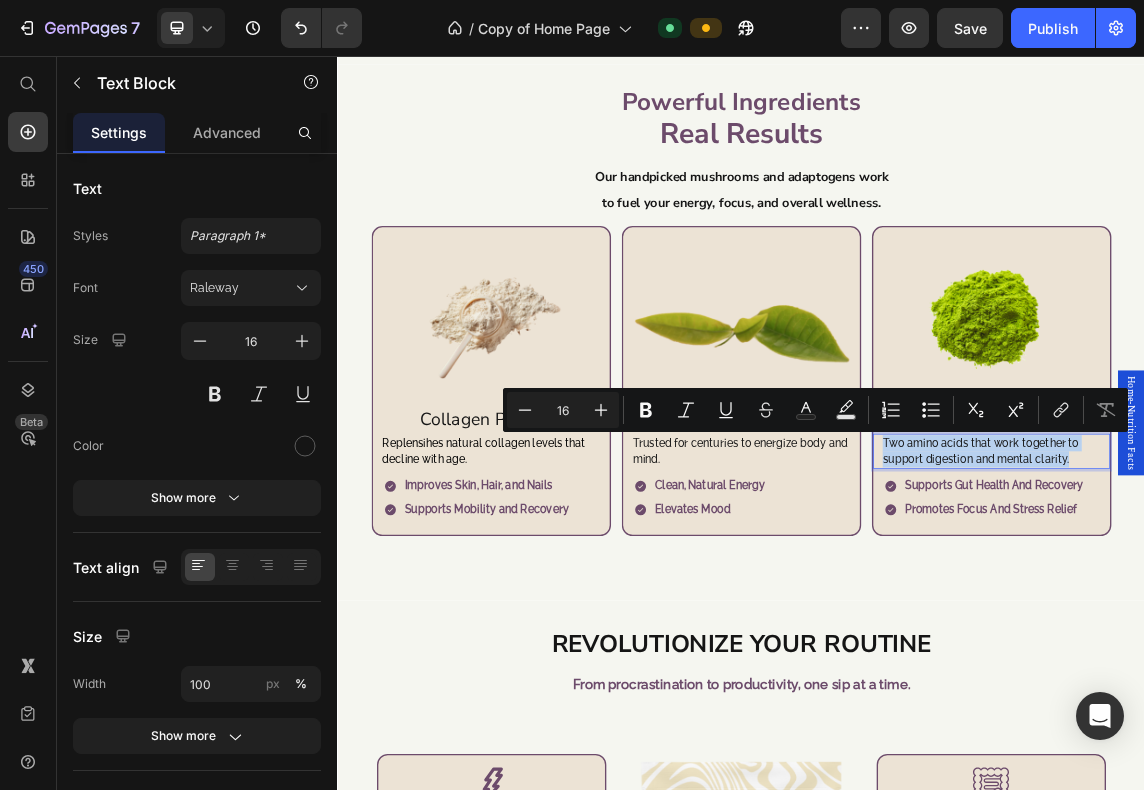 copy on "Two amino acids that work together to support digestion and mental clarity." 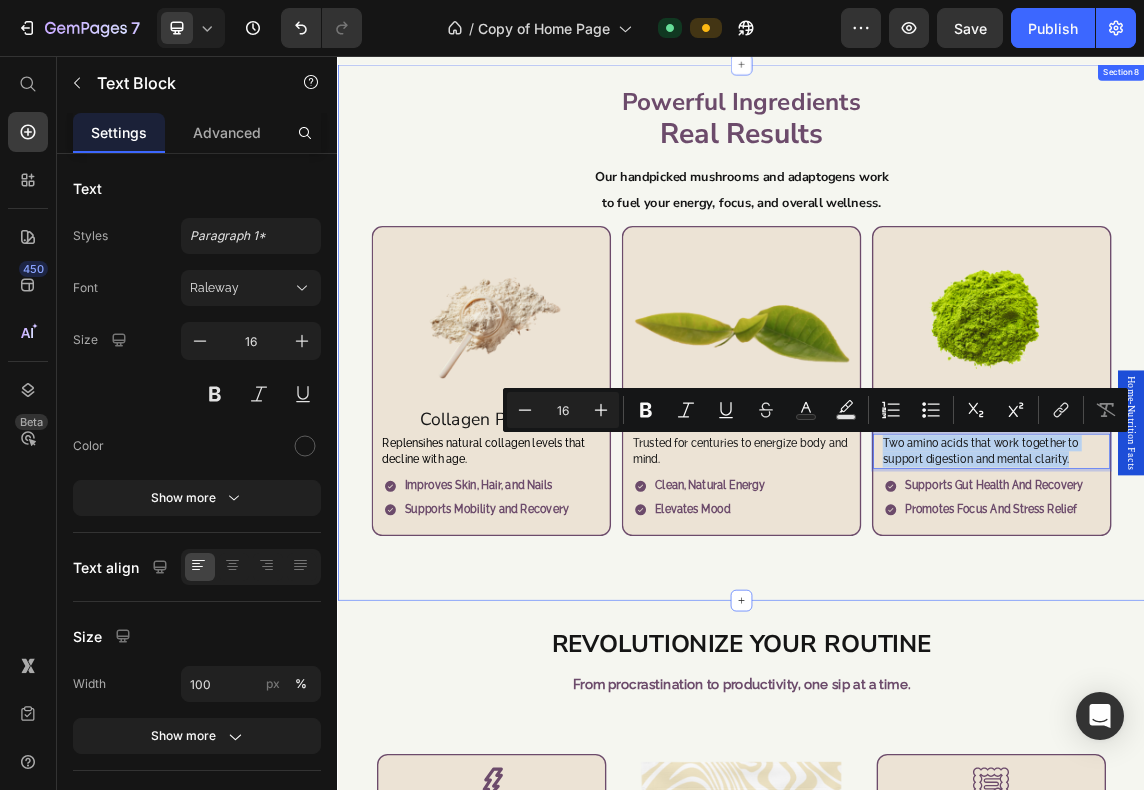 click on "Powerful Ingredients Real Results Heading Our handpicked mushrooms and adaptogens work  Text Block to fuel your energy, focus, and overall wellness. Text Block
Image Chaga Text Block Known as the "King of Mushrooms" for immune and antidioxidant support. Text Block Fights inflammation Supports immune system Item List Row Image Cordyceps Text Block Everyday endurance from a natural, trusted source. Text Block Increases Endurance Improves physical performance Item List Row Image Lions mane Text Block Daily mental support from nature’s nootropic mushroom. Text Block Cognitive Support Promotes mental clarity Item List Row Image Turkey Tail Text Block A traditional remedy for daily internal wellness. Text Block Reduces oxidatives stress Supports gut health Item List Row Image Collagen Peptides Text Block Replensihes natural collagen levels that decline with age. Text Block Improves Skin, Hair, and Nails Supports Mobility and Recovery Item List Row Image Yerba Maté Text Block Text Block Item List" at bounding box center (937, 467) 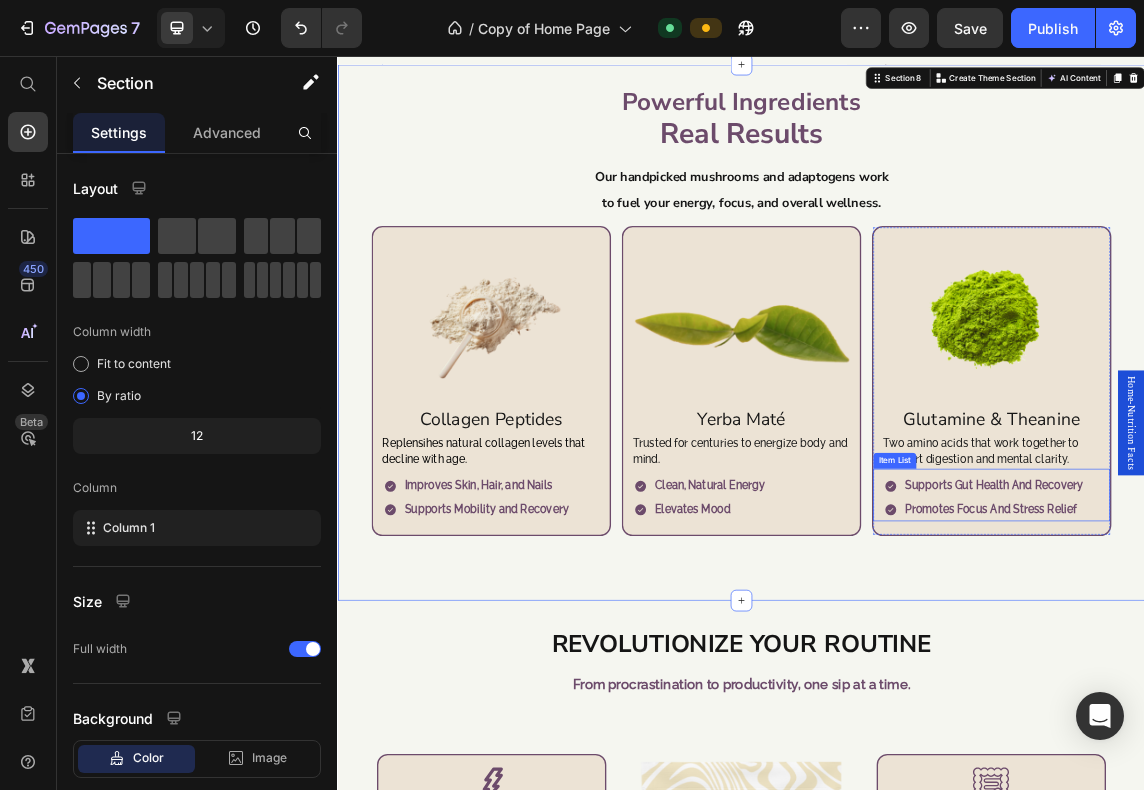 click on "Supports gut health and recovery Promotes focus and stress relief" at bounding box center [1317, 713] 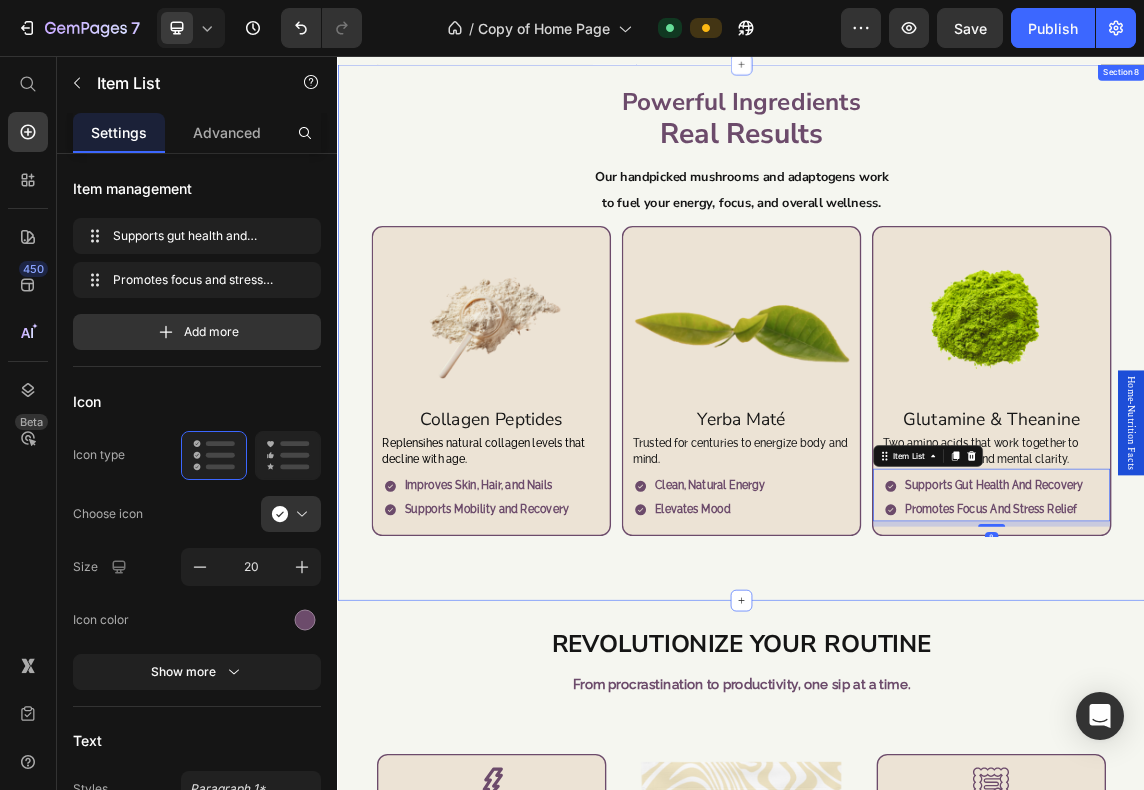 click on "Powerful Ingredients Real Results Heading Our handpicked mushrooms and adaptogens work  Text Block to fuel your energy, focus, and overall wellness. Text Block
Image Chaga Text Block Known as the "King of Mushrooms" for immune and antidioxidant support. Text Block Fights inflammation Supports immune system Item List Row Image Cordyceps Text Block Everyday endurance from a natural, trusted source. Text Block Increases Endurance Improves physical performance Item List Row Image Lions mane Text Block Daily mental support from nature’s nootropic mushroom. Text Block Cognitive Support Promotes mental clarity Item List Row Image Turkey Tail Text Block A traditional remedy for daily internal wellness. Text Block Reduces oxidatives stress Supports gut health Item List Row Image Collagen Peptides Text Block Replensihes natural collagen levels that decline with age. Text Block Improves Skin, Hair, and Nails Supports Mobility and Recovery Item List Row Image Yerba Maté Text Block Text Block Item List" at bounding box center [937, 467] 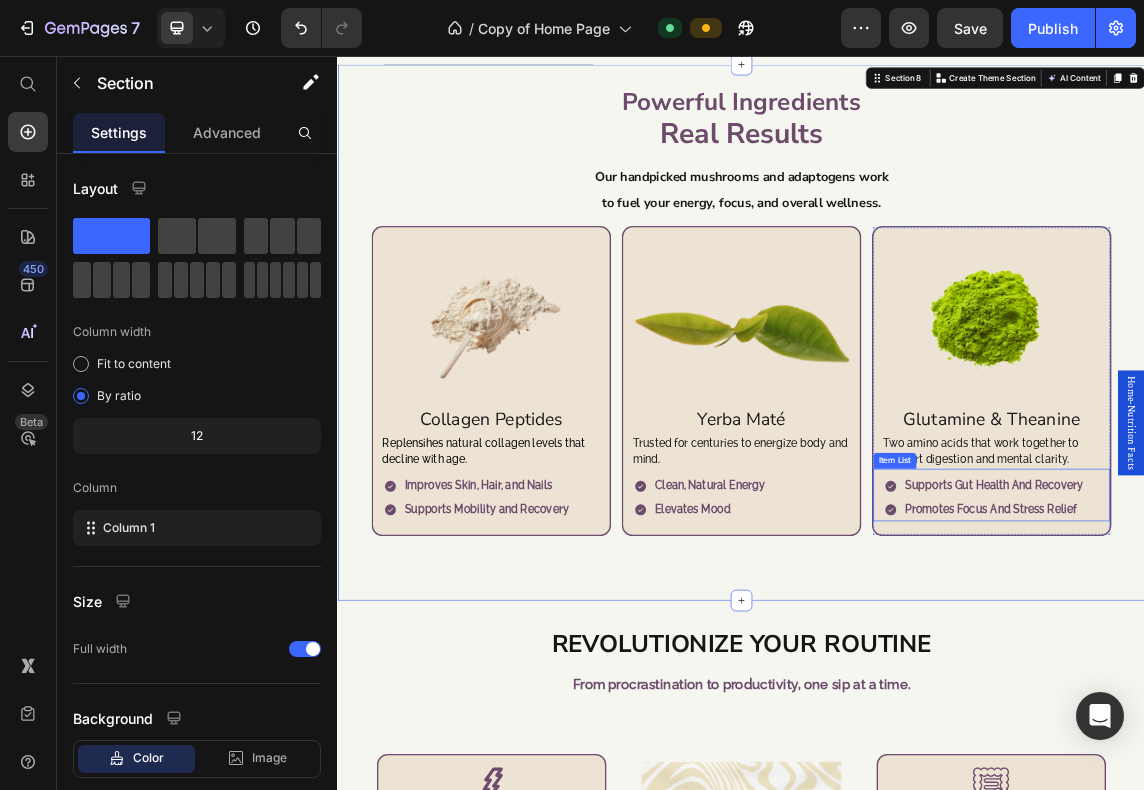 click on "Supports gut health and recovery Promotes focus and stress relief" at bounding box center [1317, 713] 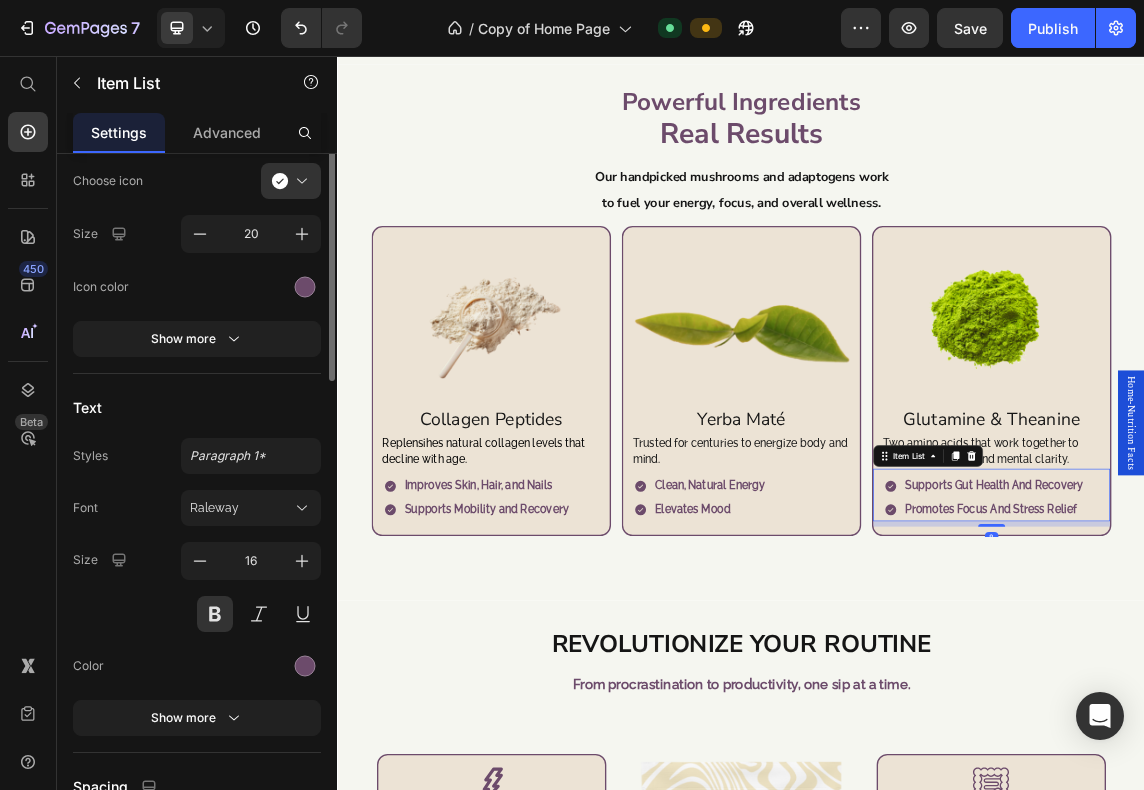 scroll, scrollTop: 166, scrollLeft: 0, axis: vertical 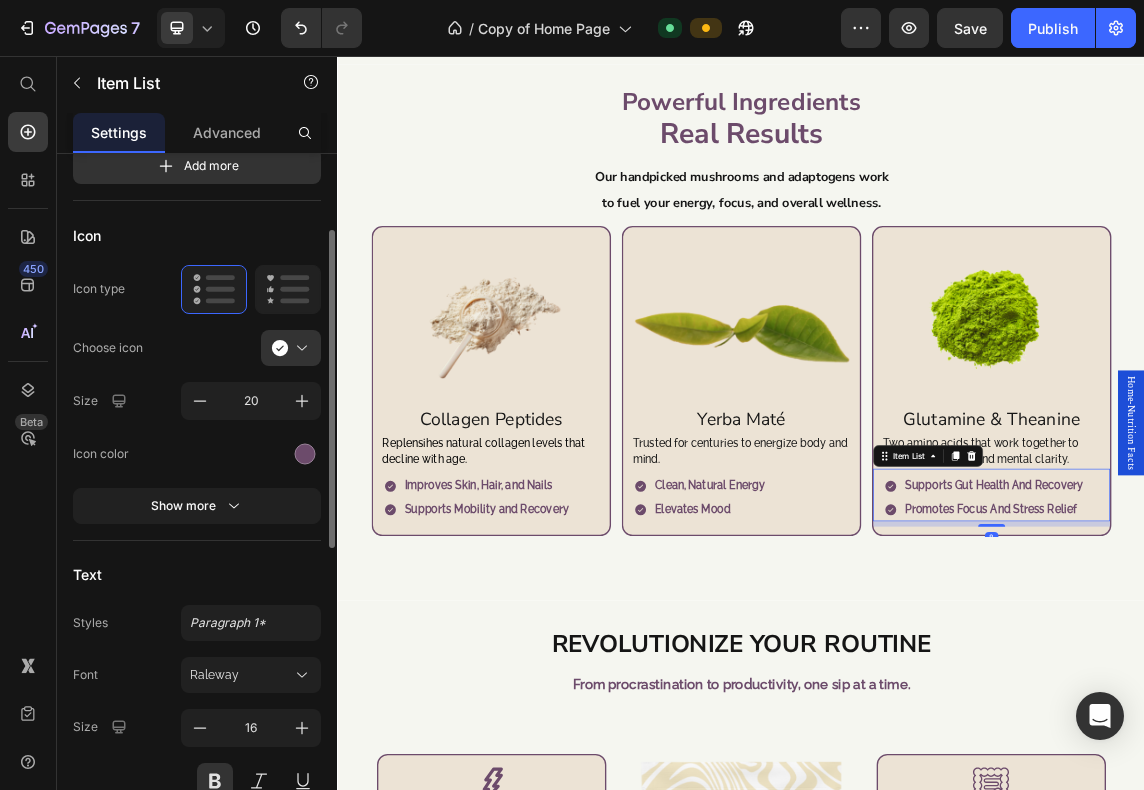 click on "Icon Icon type  Choose icon Size 20 Icon color Show more" 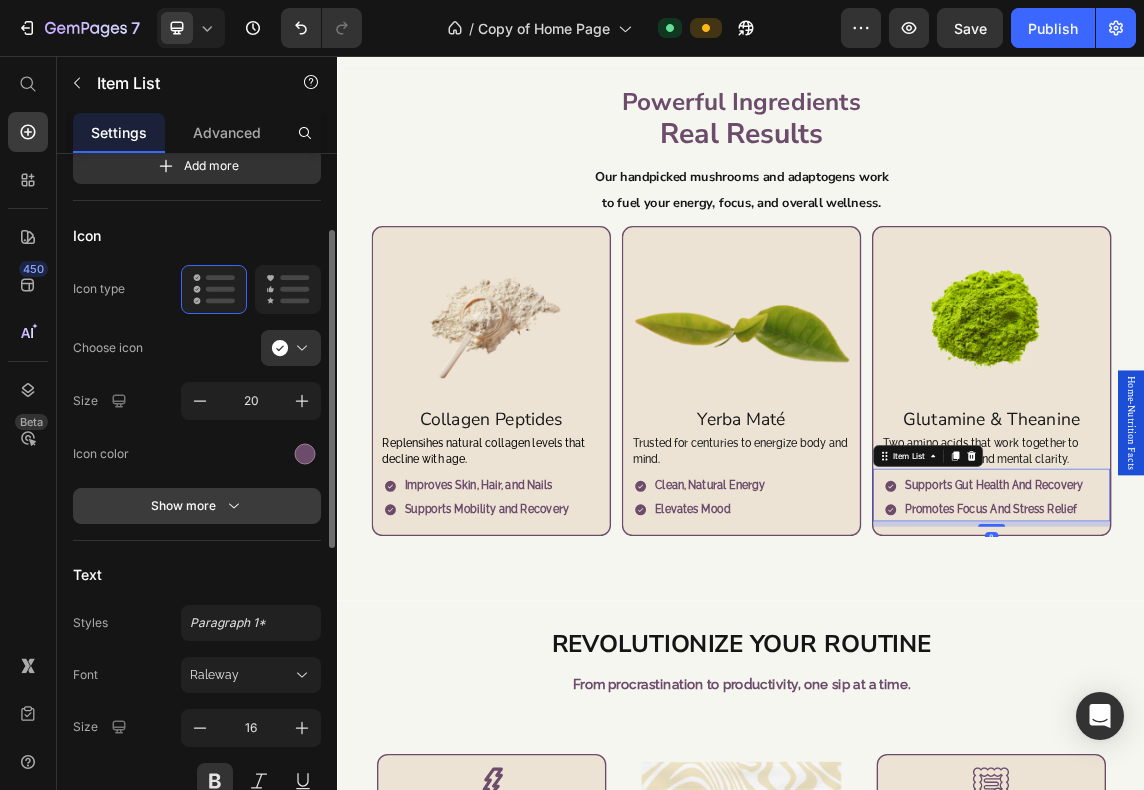click 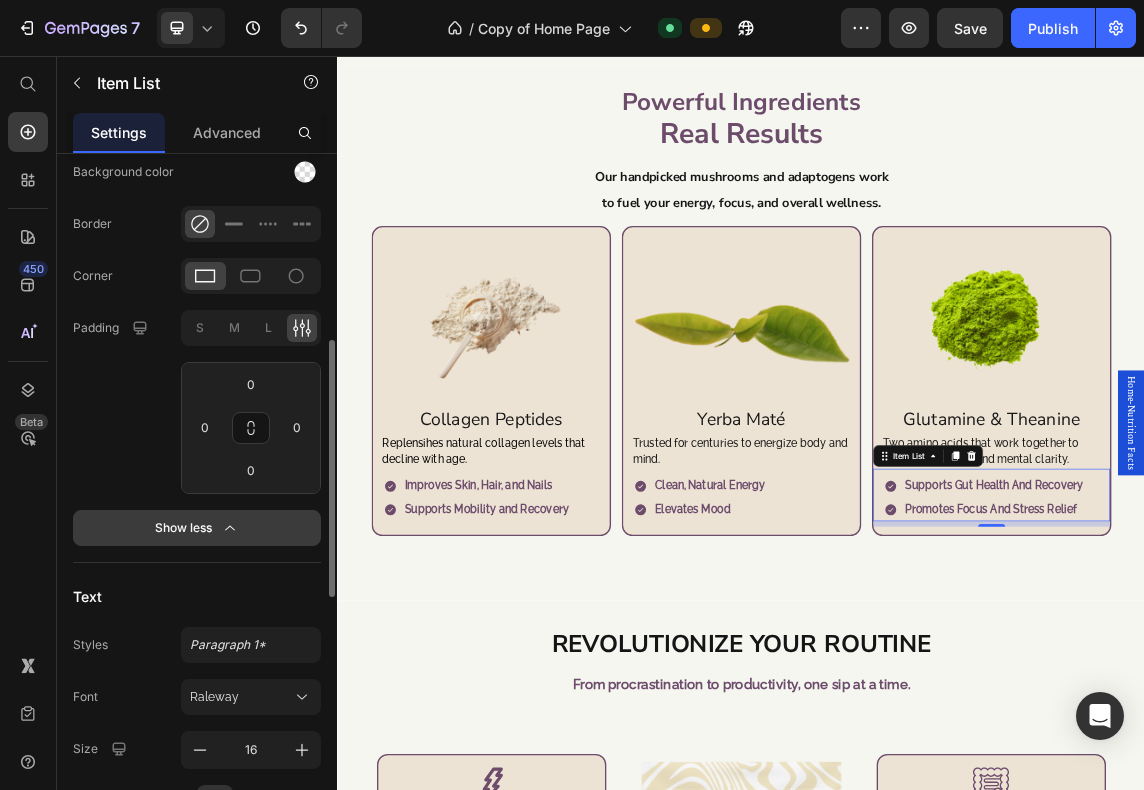 scroll, scrollTop: 833, scrollLeft: 0, axis: vertical 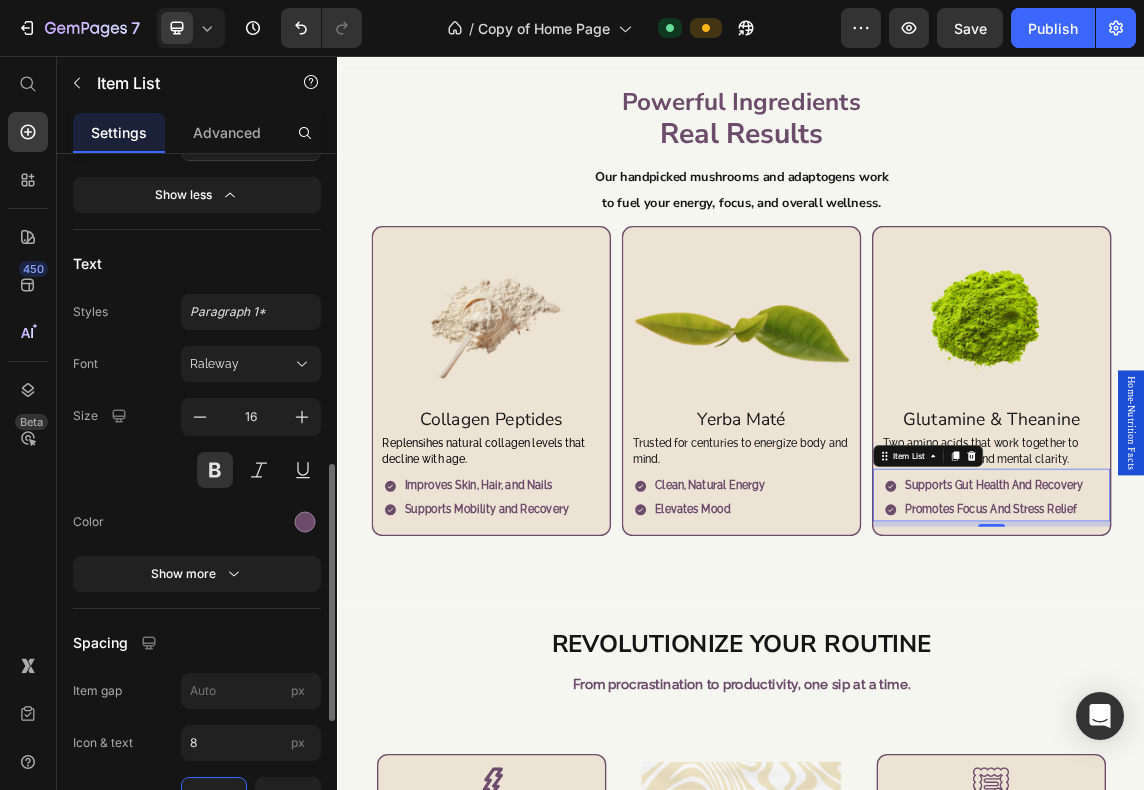 click on "Item management Supports gut health and recovery Supports gut health and recovery Promotes focus and stress relief Promotes focus and stress relief Add more Icon Icon type  Choose icon Size 20 Icon color Background color Border Corner Padding S M L 0 0 0 0 Show less Text Styles Paragraph 1* Font Raleway Size 16 Color Show more Spacing Item gap px Icon & text 8 px Position Background Color Image Video  Color  Align" at bounding box center (197, 205) 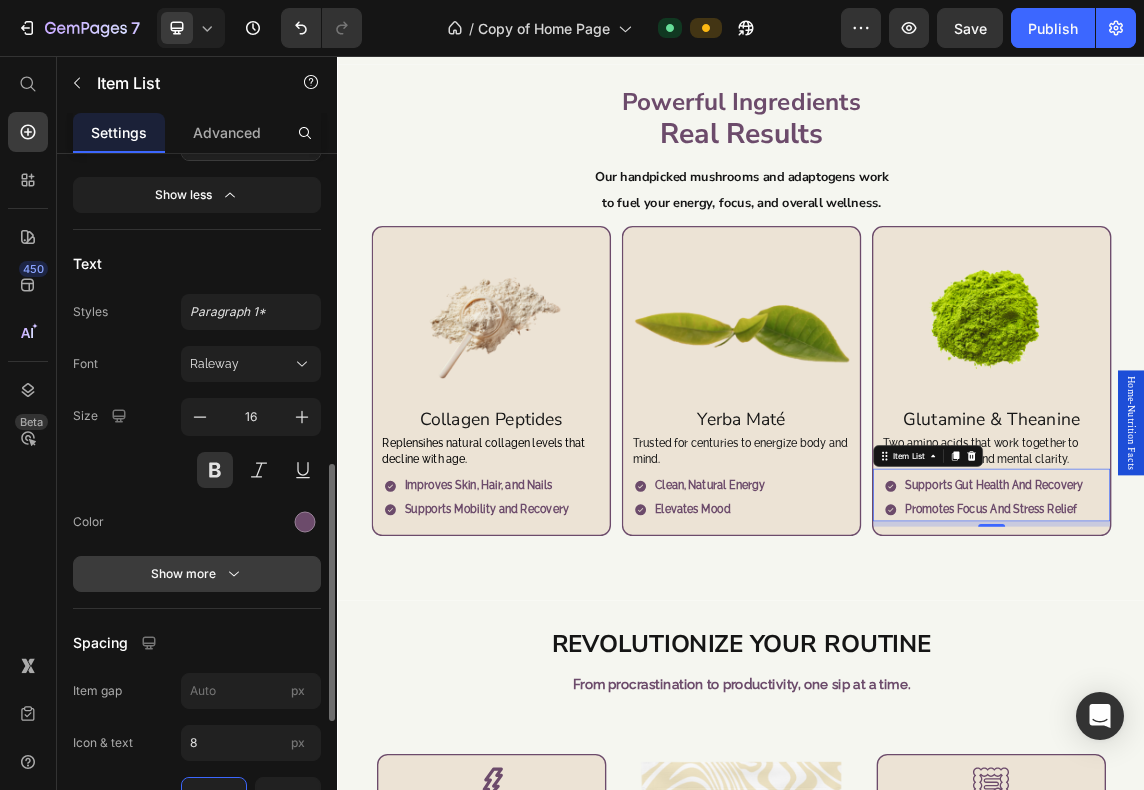 click 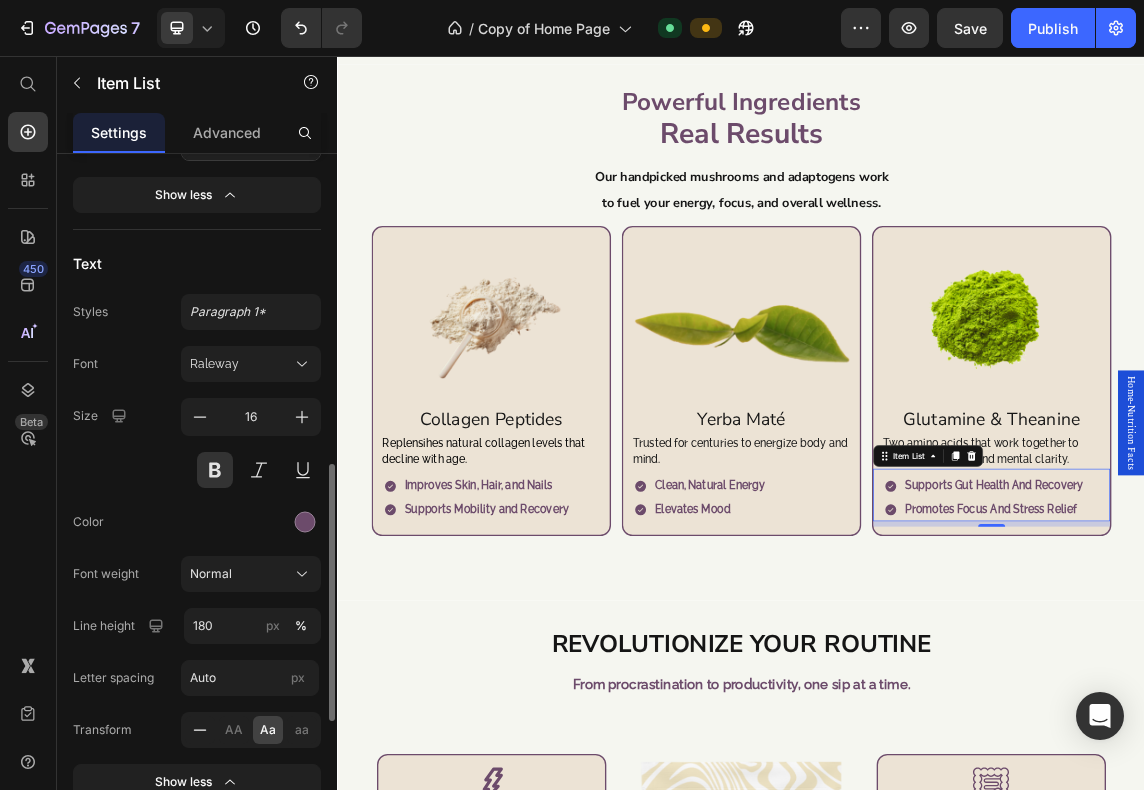 click 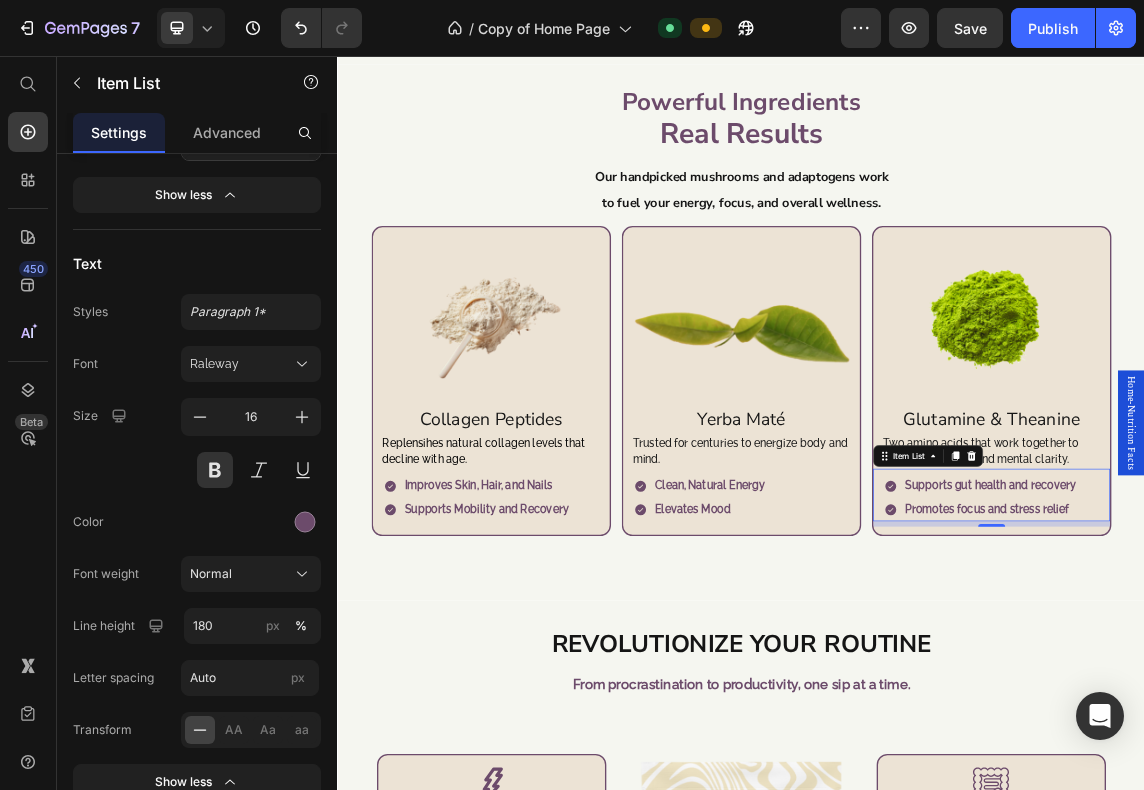 click on "Supports gut health and recovery Promotes focus and stress relief" at bounding box center (1317, 713) 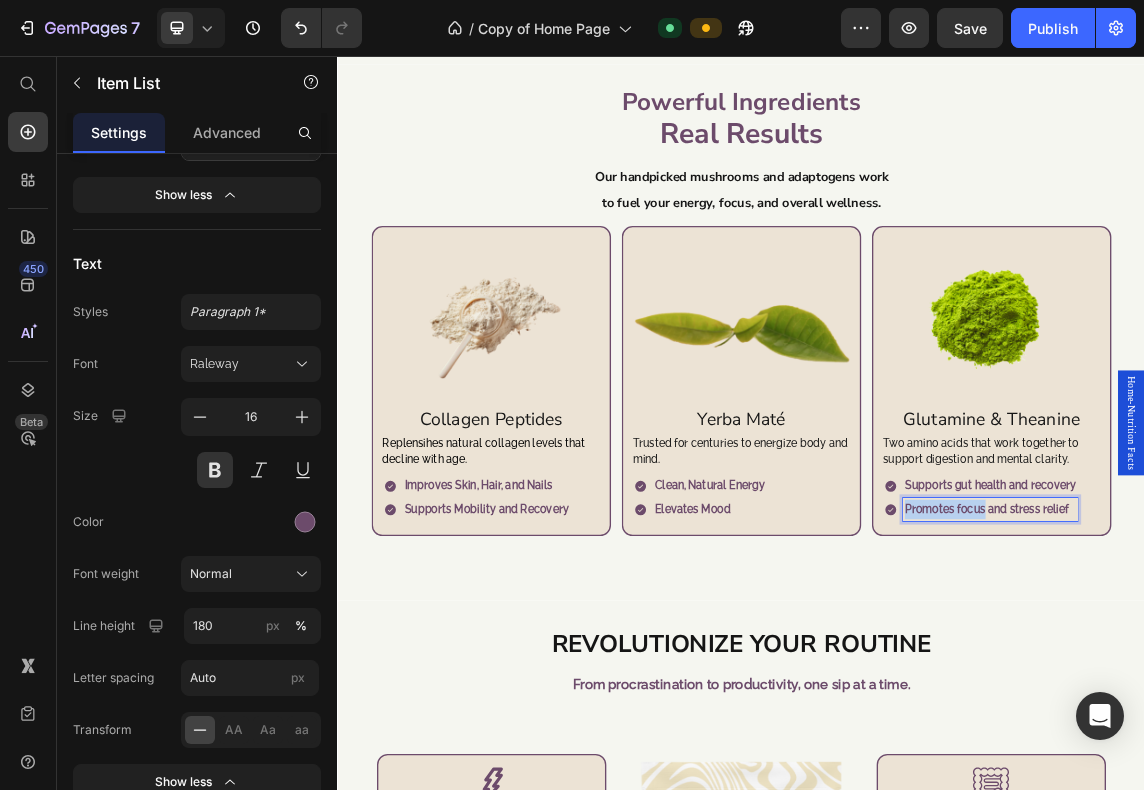 drag, startPoint x: 1287, startPoint y: 731, endPoint x: 1203, endPoint y: 737, distance: 84.21401 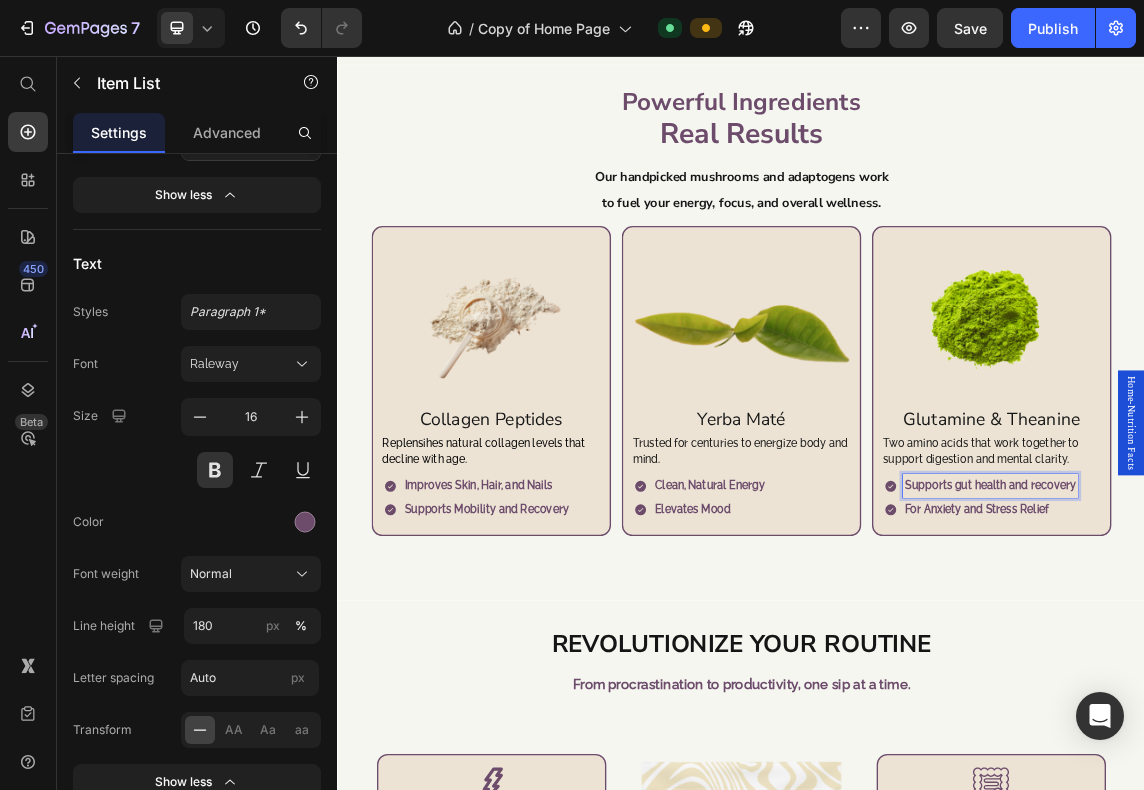 click on "Supports gut health and recovery" at bounding box center (1307, 695) 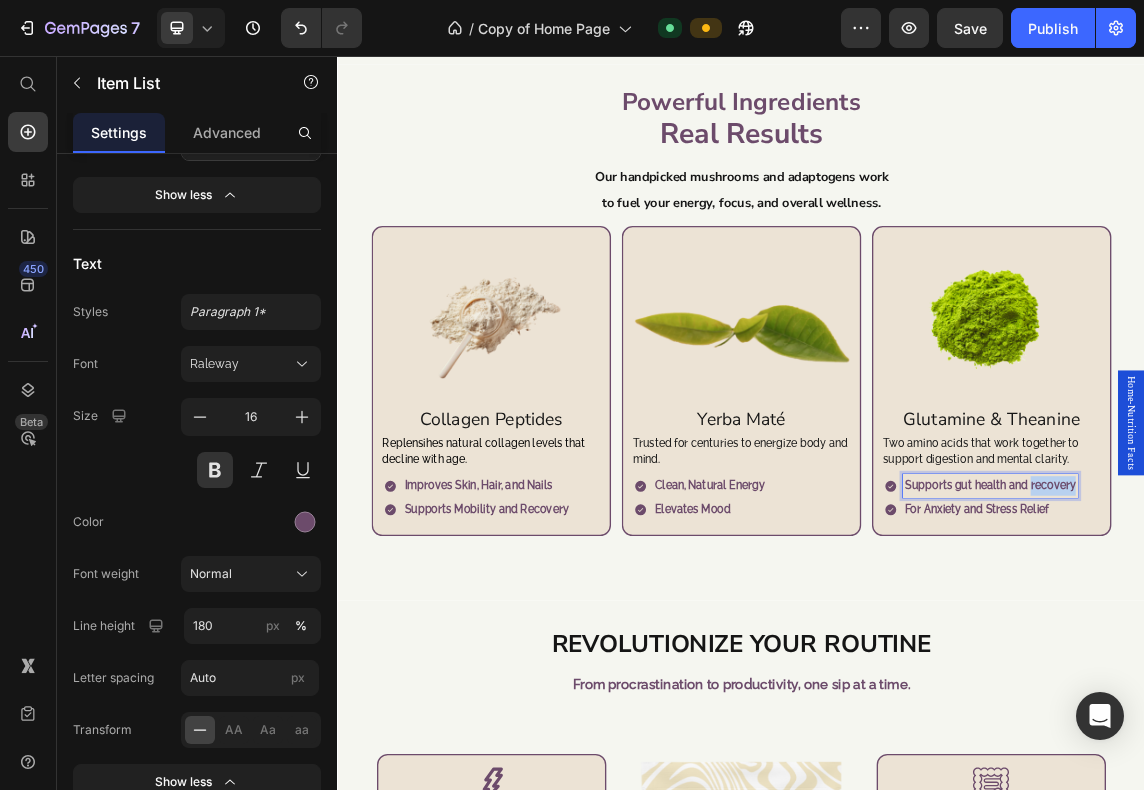 click on "Supports gut health and recovery" at bounding box center (1307, 695) 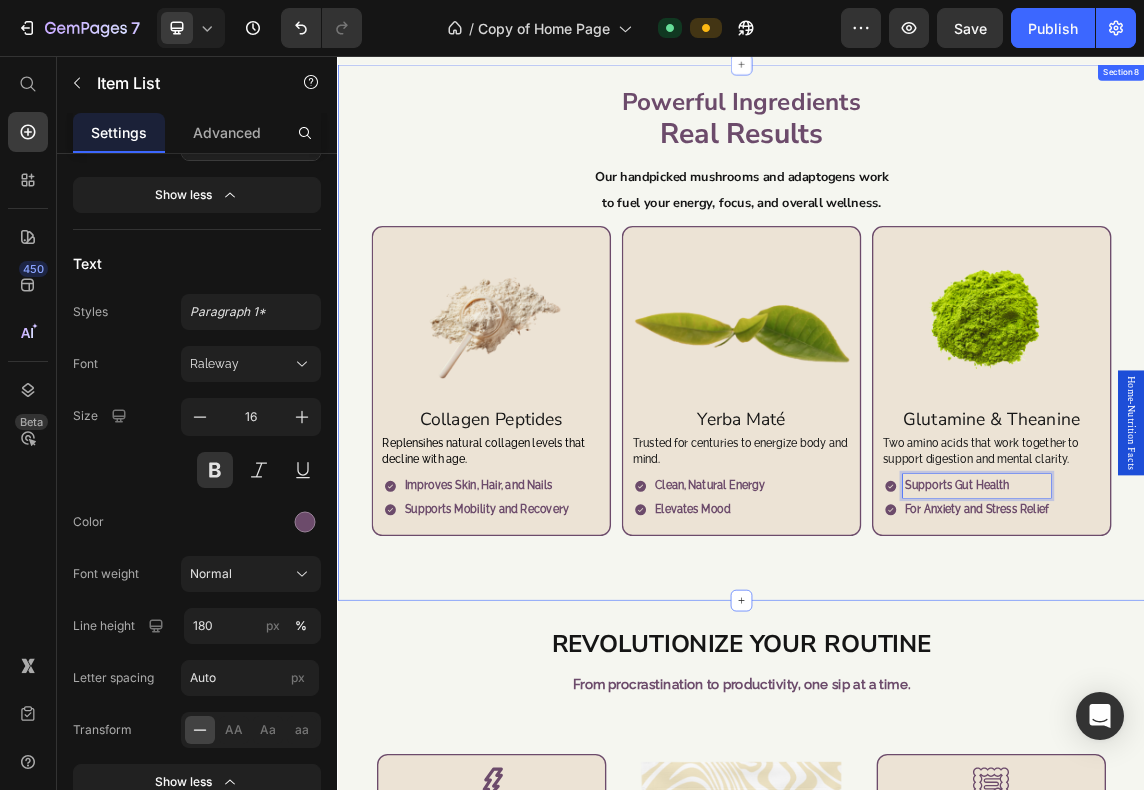 click on "Powerful Ingredients Real Results Heading Our handpicked mushrooms and adaptogens work  Text Block to fuel your energy, focus, and overall wellness. Text Block
Image Chaga Text Block Known as the "King of Mushrooms" for immune and antidioxidant support. Text Block Fights inflammation Supports immune system Item List Row Image Cordyceps Text Block Everyday endurance from a natural, trusted source. Text Block Increases Endurance Improves physical performance Item List Row Image Lions mane Text Block Daily mental support from nature’s nootropic mushroom. Text Block Cognitive Support Promotes mental clarity Item List Row Image Turkey Tail Text Block A traditional remedy for daily internal wellness. Text Block Reduces oxidatives stress Supports gut health Item List Row Image Collagen Peptides Text Block Replensihes natural collagen levels that decline with age. Text Block Improves Skin, Hair, and Nails Supports Mobility and Recovery Item List Row Image Yerba Maté Text Block Text Block Item List" at bounding box center (937, 467) 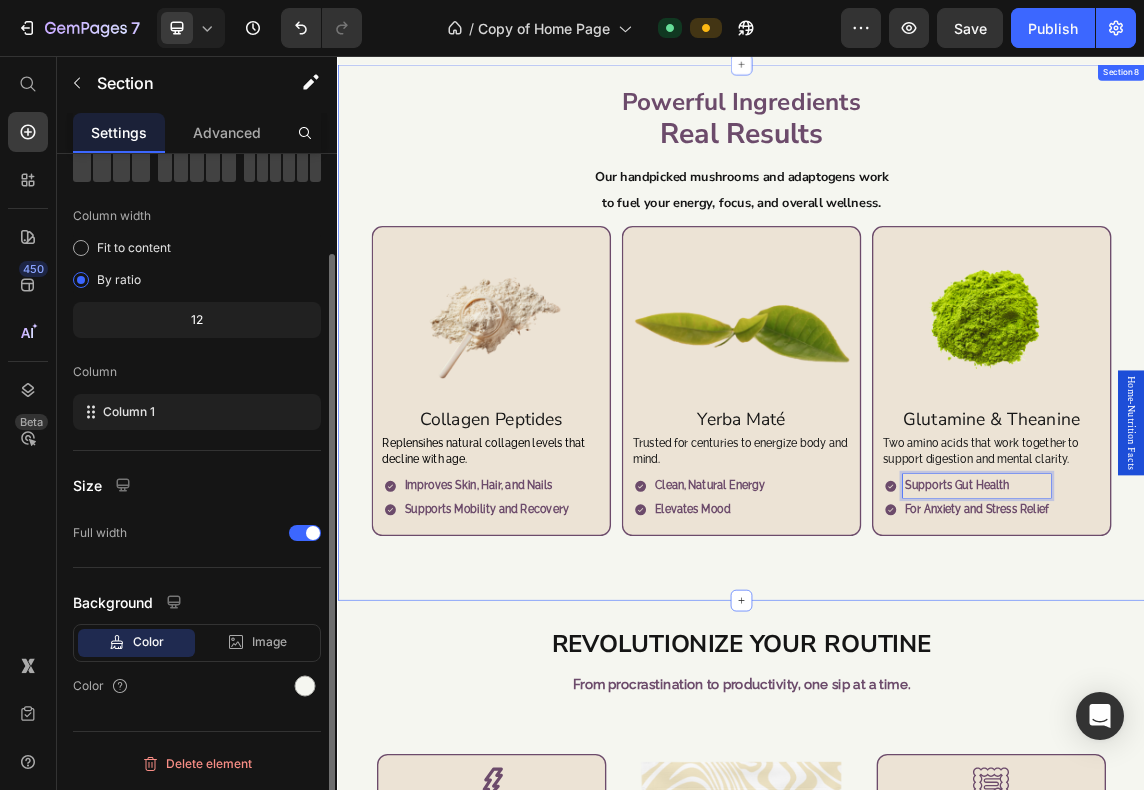 scroll, scrollTop: 0, scrollLeft: 0, axis: both 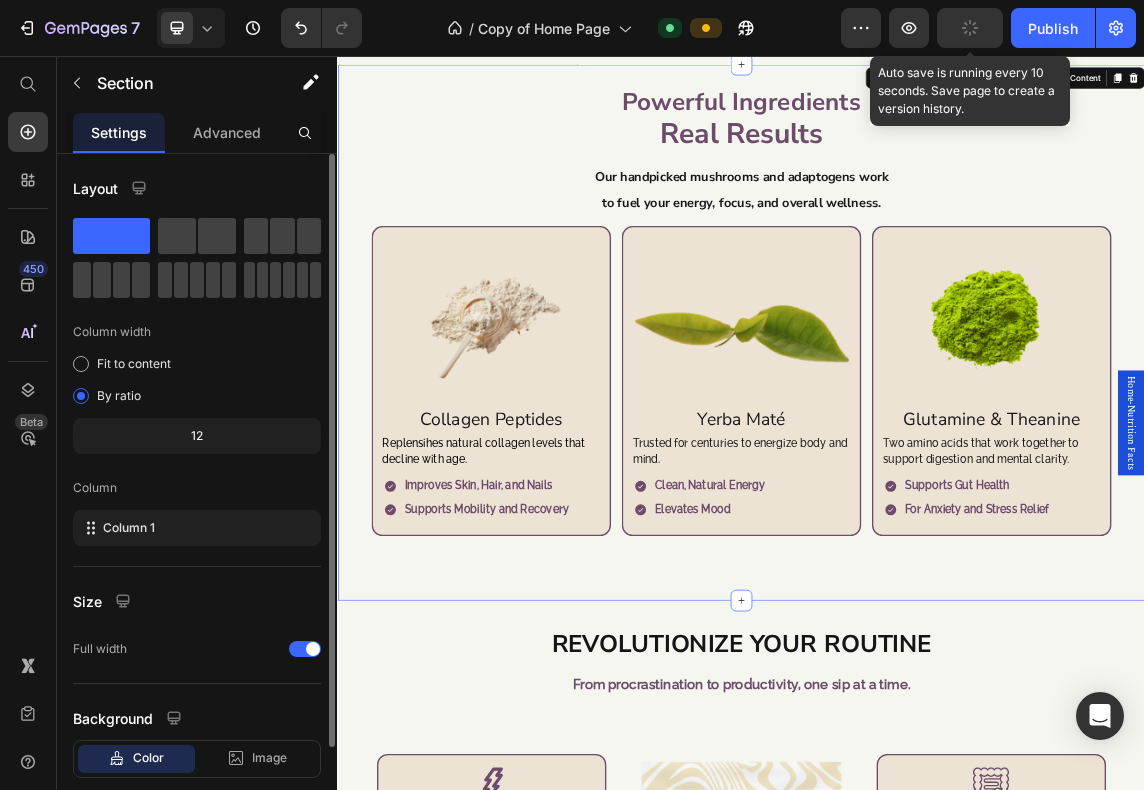 click 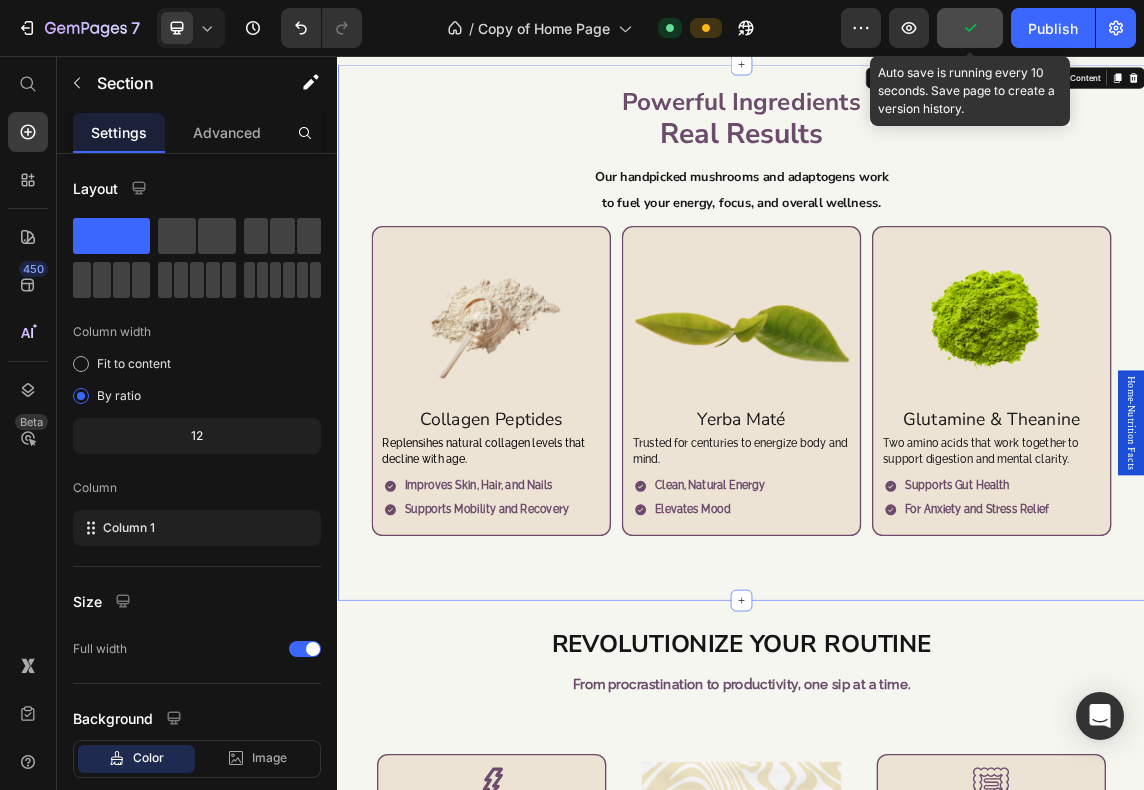 click 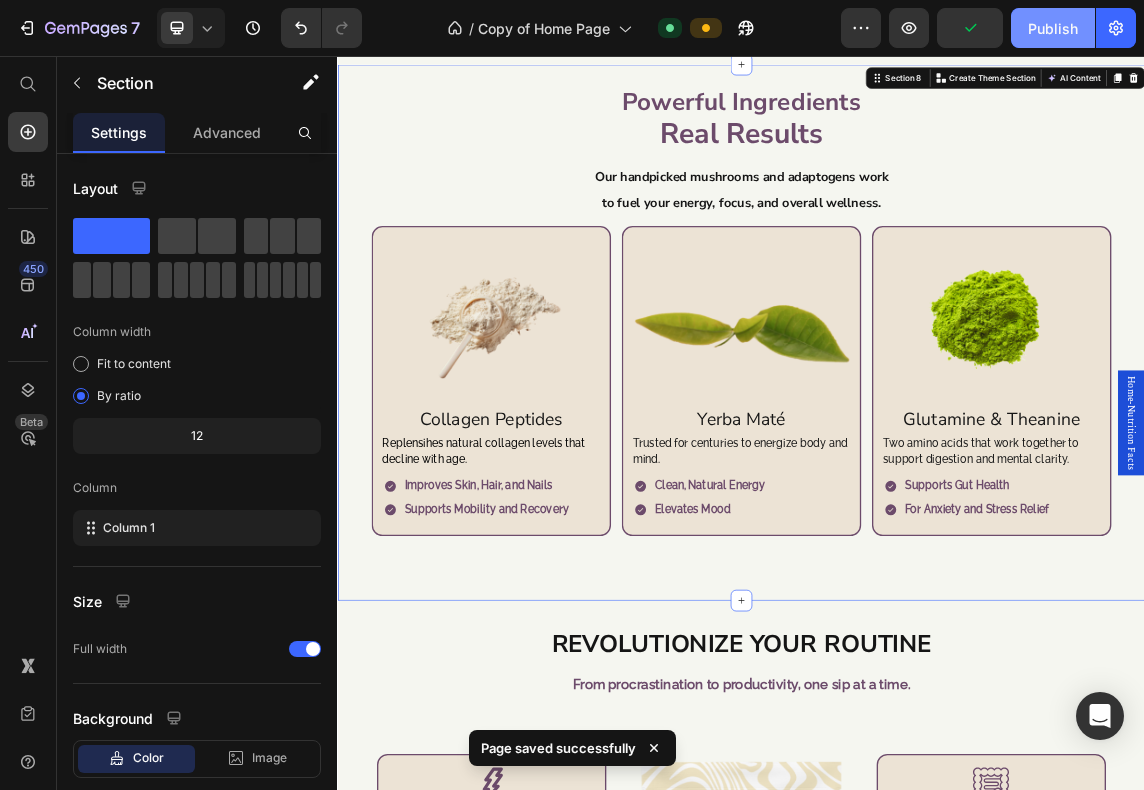click on "Publish" at bounding box center (1053, 28) 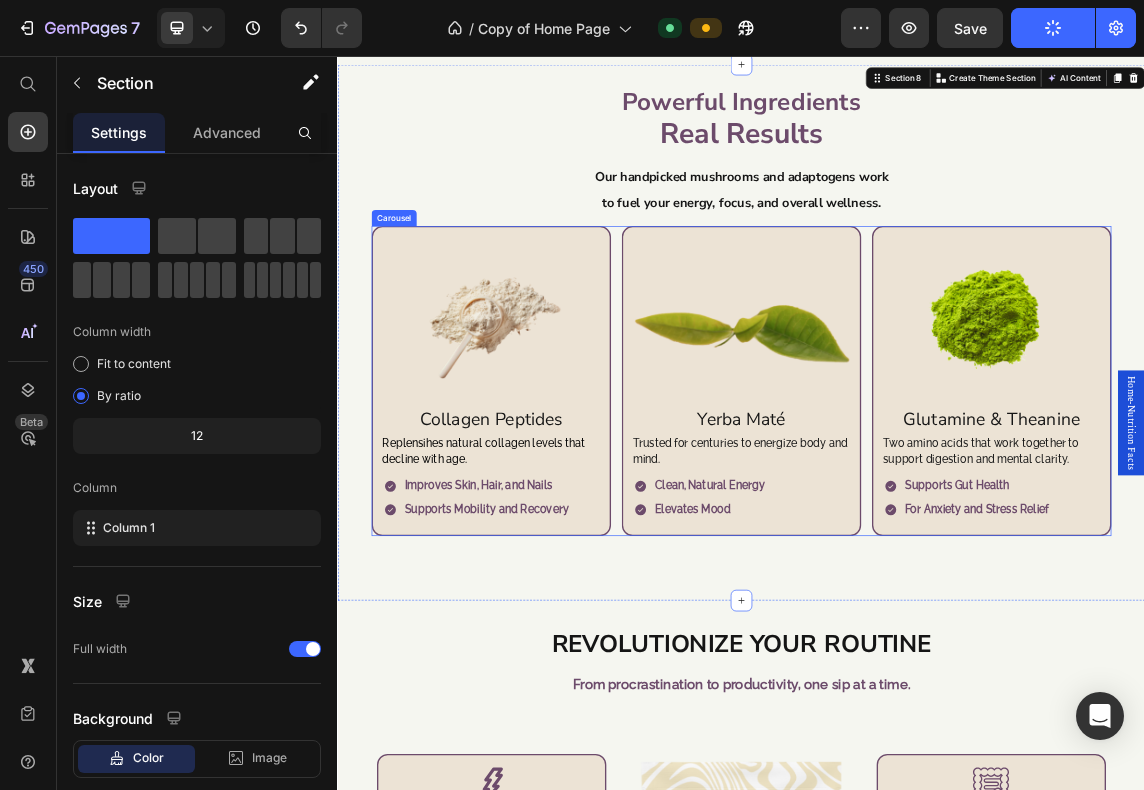 click 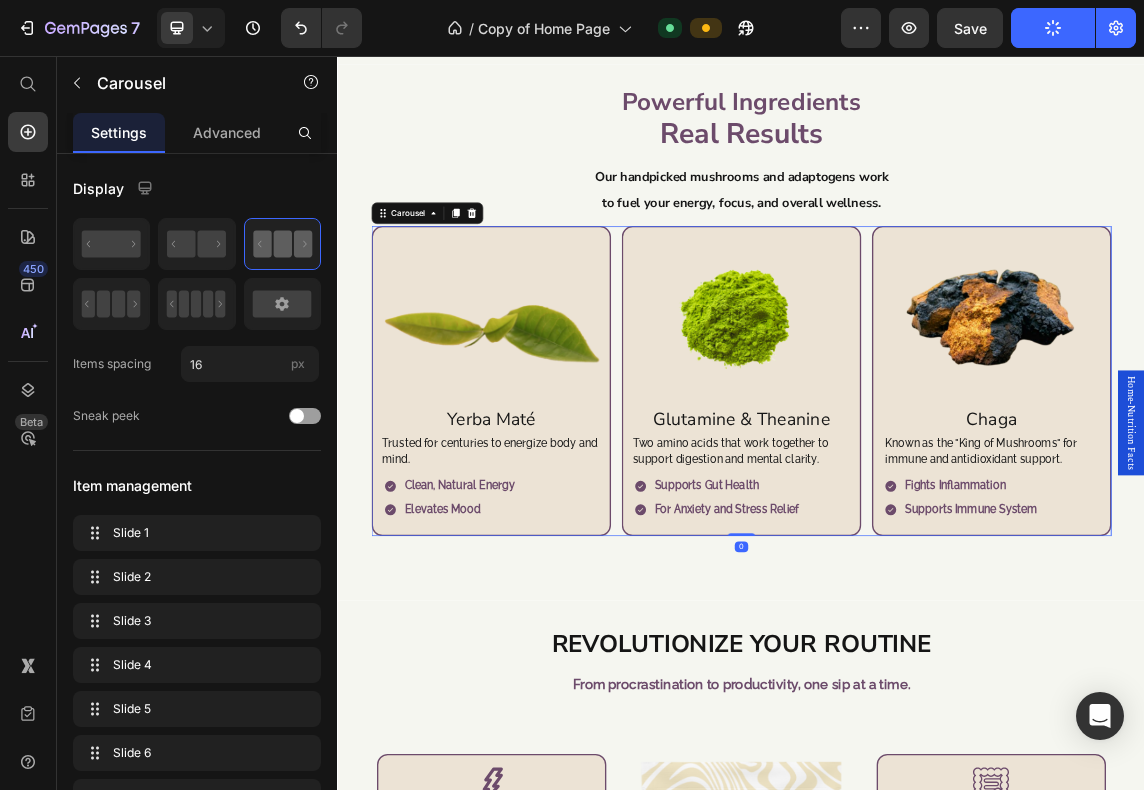 click 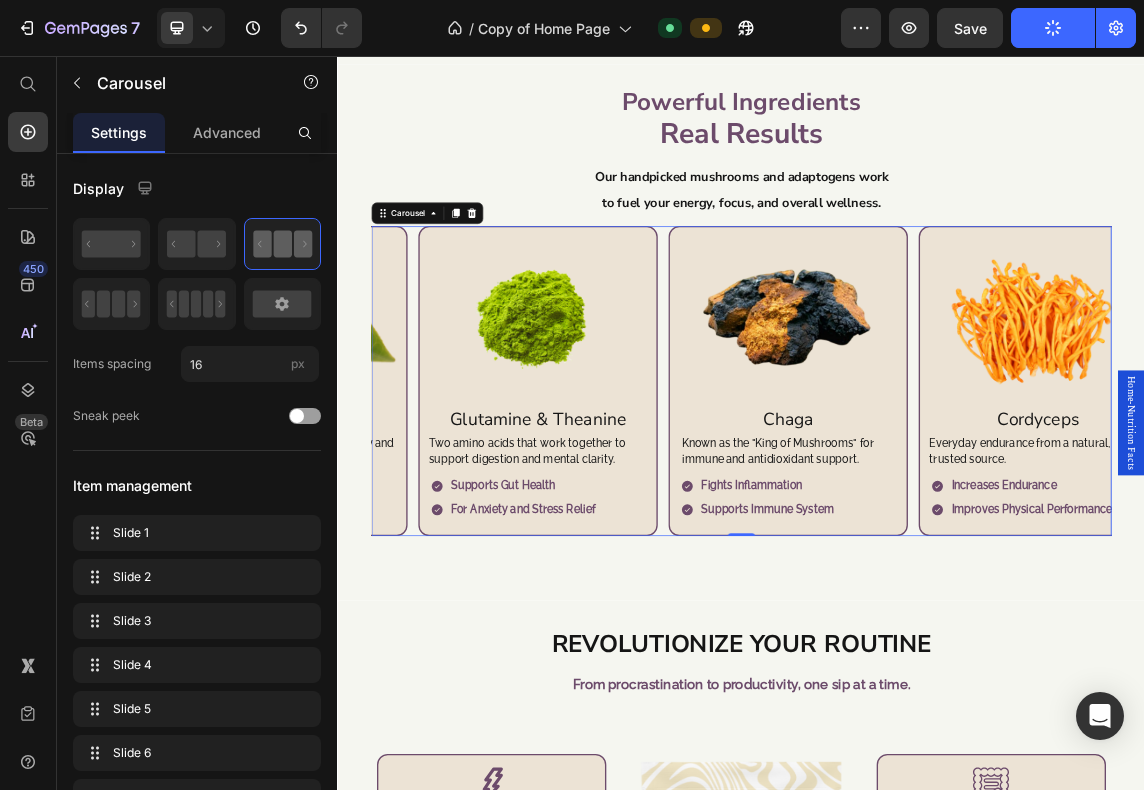 click 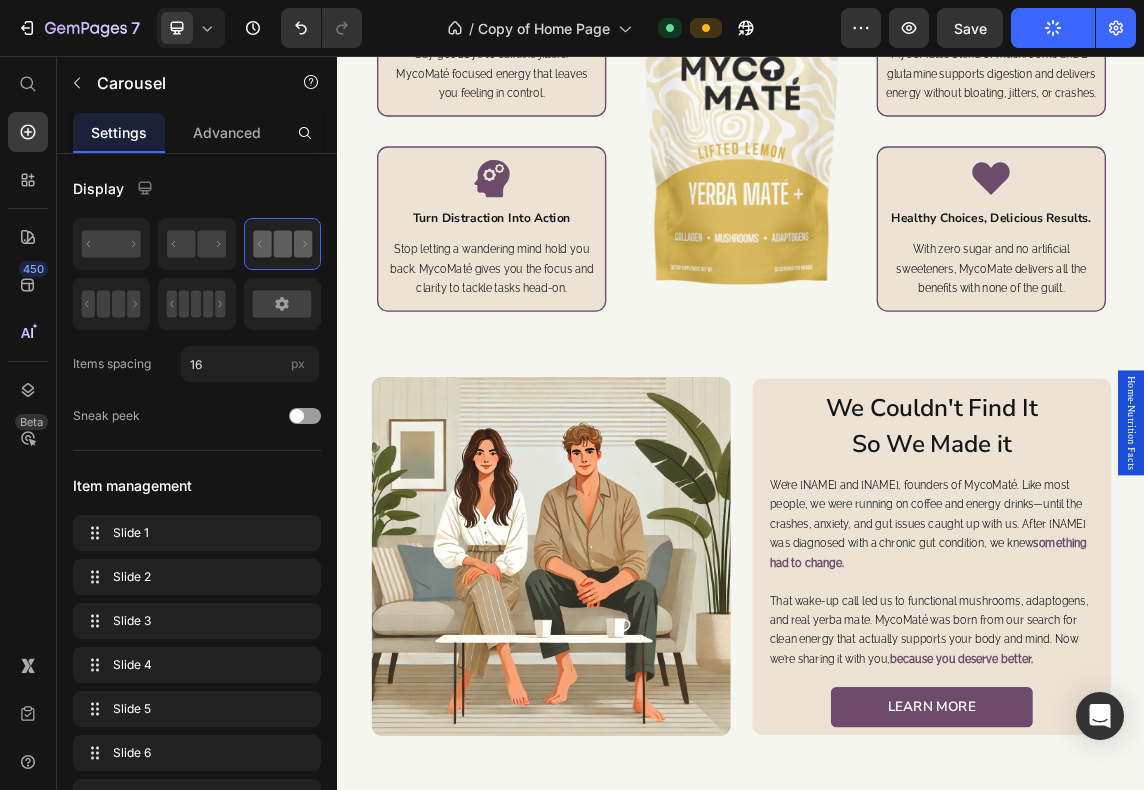 scroll, scrollTop: 2833, scrollLeft: 0, axis: vertical 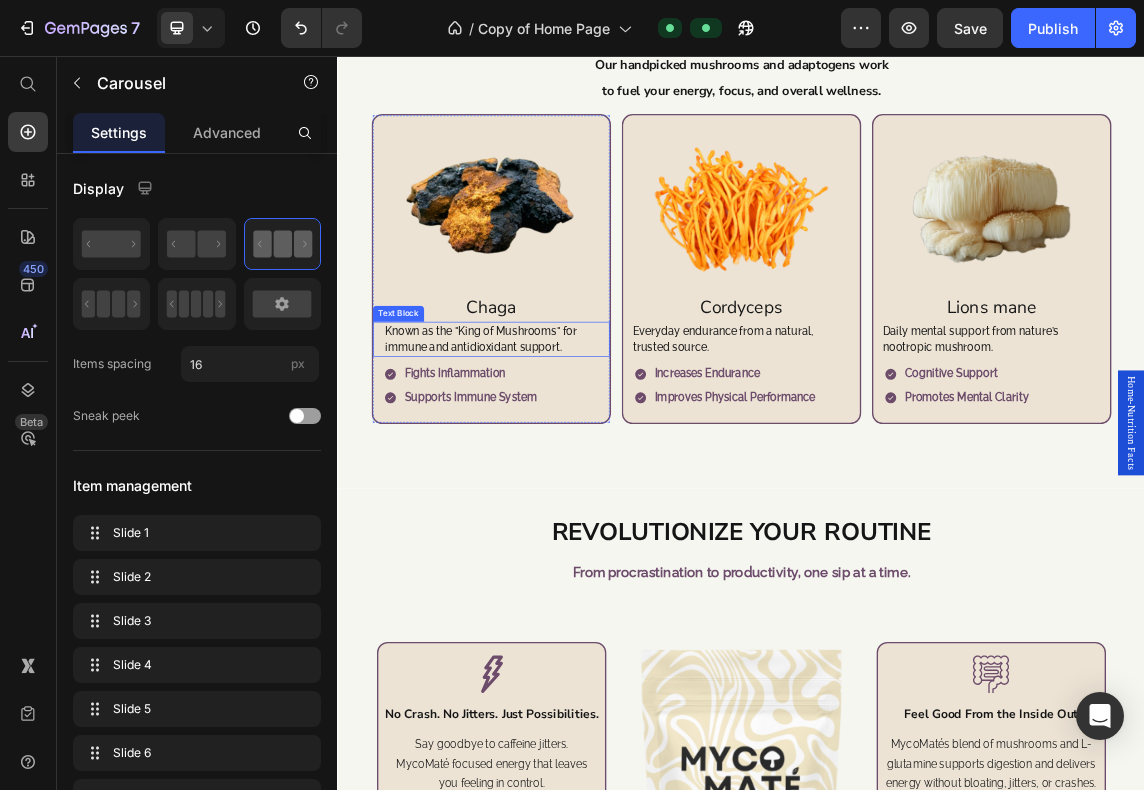 click on "Known as the "King of Mushrooms" for immune and antidioxidant support." at bounding box center (565, 477) 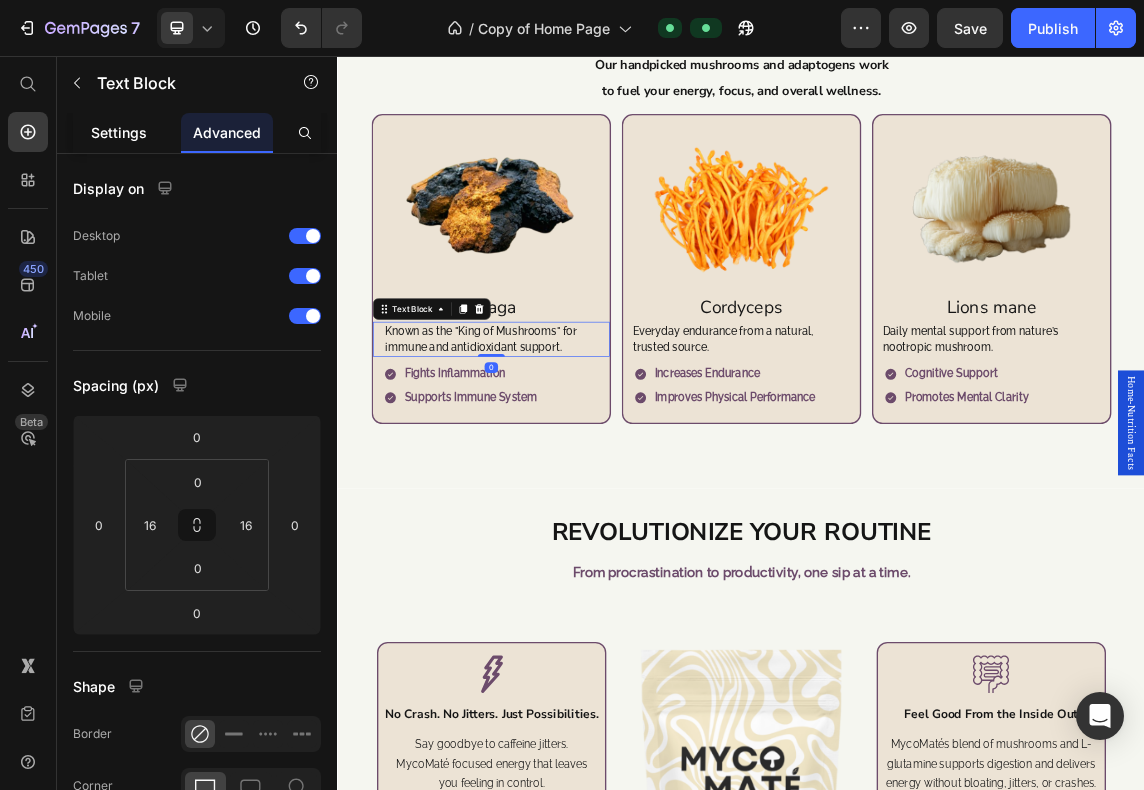 click on "Settings" at bounding box center (119, 132) 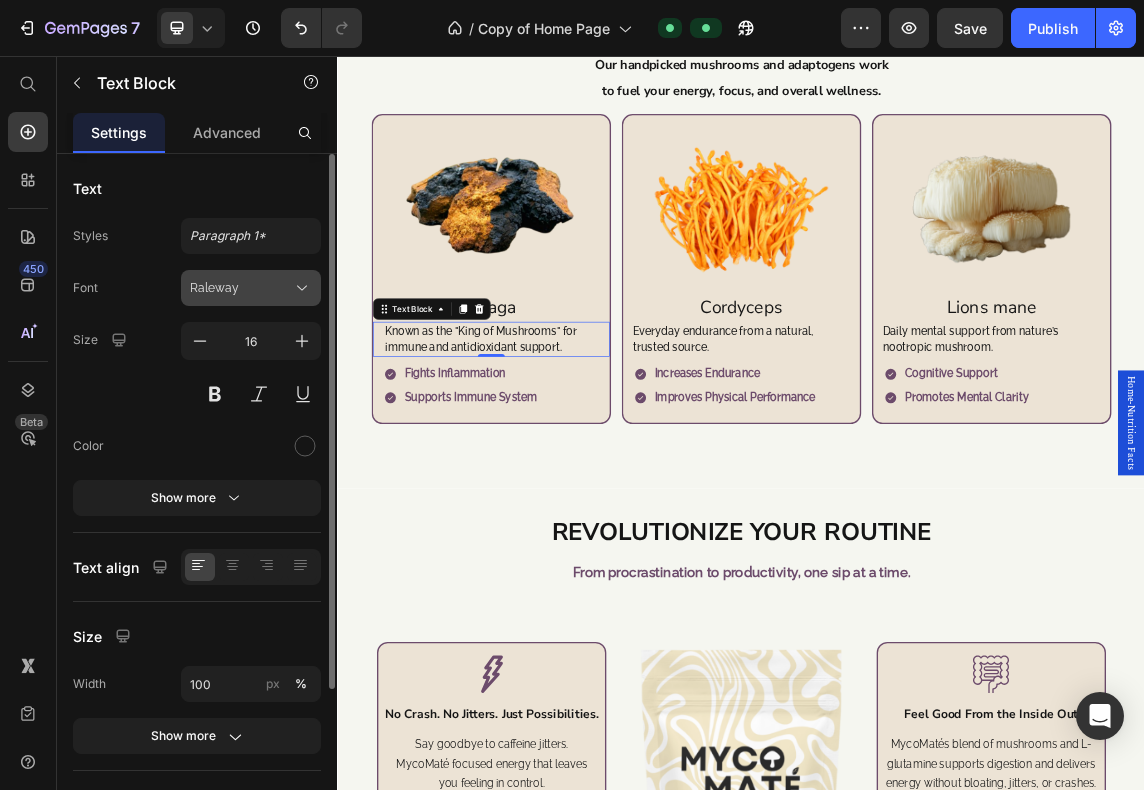 click on "Raleway" at bounding box center [241, 288] 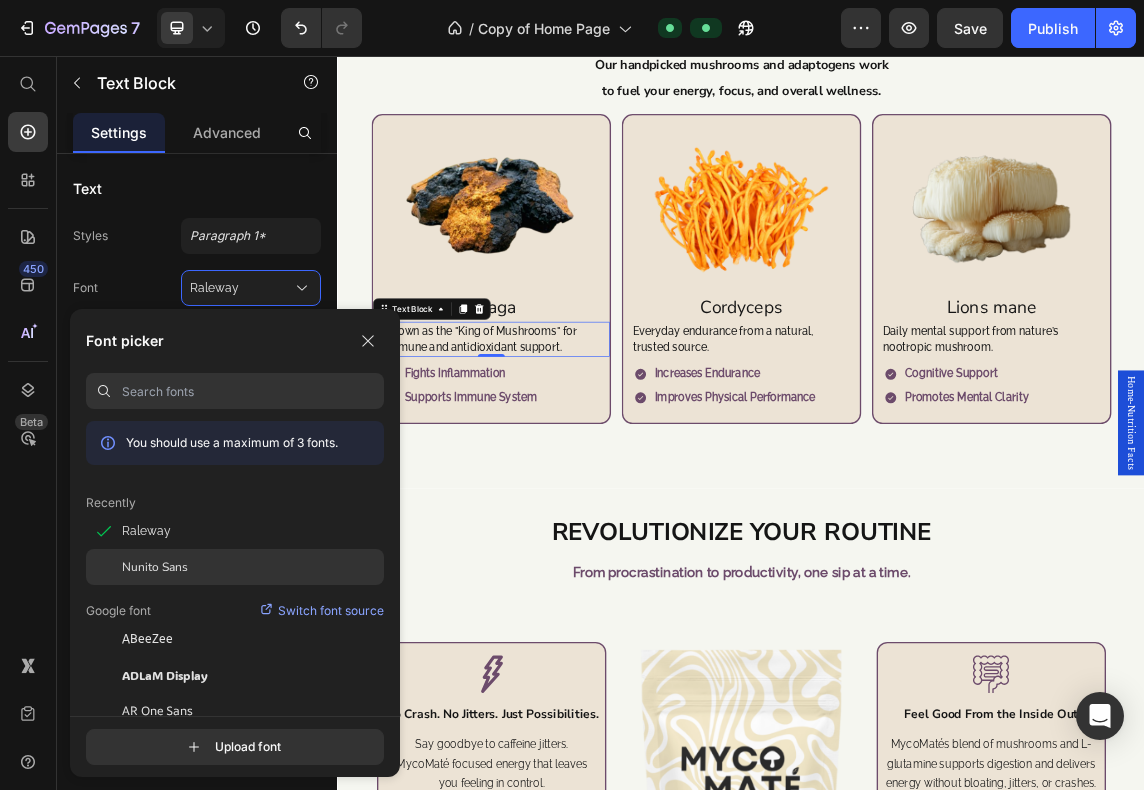 click on "Nunito Sans" at bounding box center [155, 567] 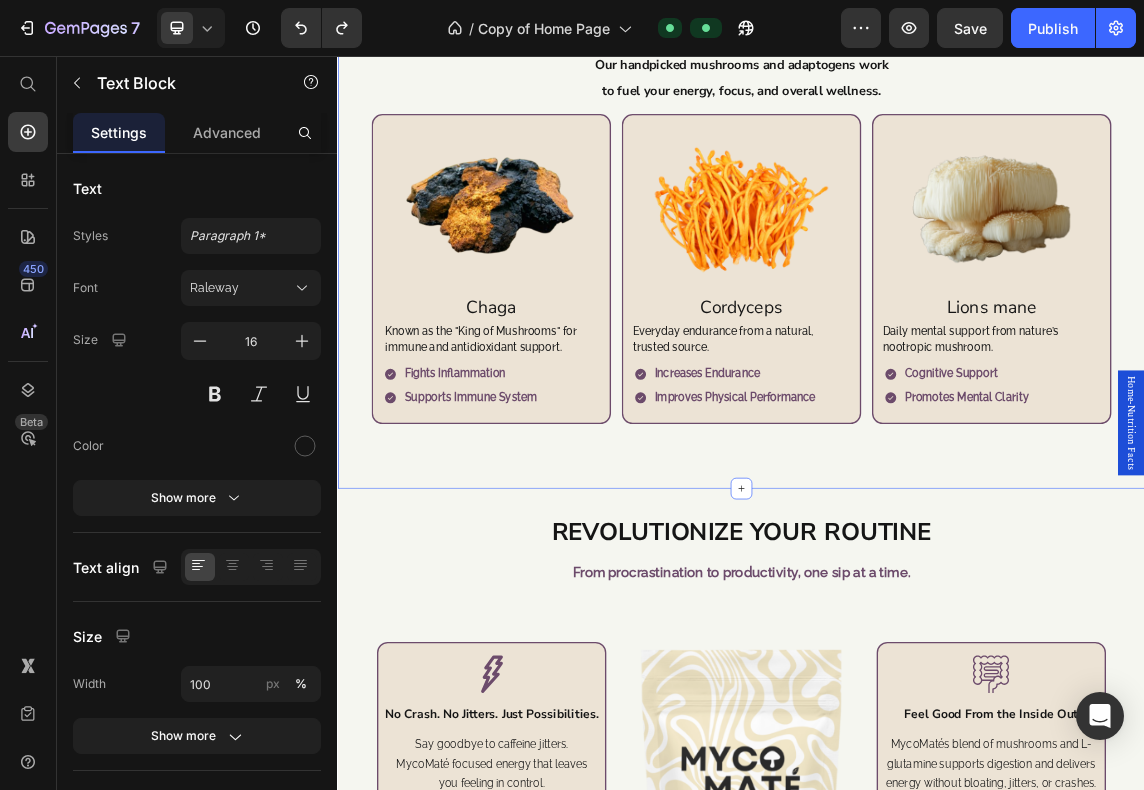 click on "Powerful Ingredients Real Results Heading Our handpicked mushrooms and adaptogens work  Text Block to fuel your energy, focus, and overall wellness. Text Block
Image Chaga Text Block Known as the "King of Mushrooms" for immune and antidioxidant support. Text Block Fights inflammation Supports immune system Item List Row Image Cordyceps Text Block Everyday endurance from a natural, trusted source. Text Block Increases Endurance Improves physical performance Item List Row Image Lions mane Text Block Daily mental support from nature’s nootropic mushroom. Text Block Cognitive Support Promotes mental clarity Item List Row Image Turkey Tail Text Block A traditional remedy for daily internal wellness. Text Block Reduces oxidatives stress Supports gut health Item List Row Image Collagen Peptides Text Block Replensihes natural collagen levels that decline with age. Text Block Improves Skin, Hair, and Nails Supports Mobility and Recovery Item List Row Image Yerba Maté Text Block Text Block Item List" at bounding box center (937, 300) 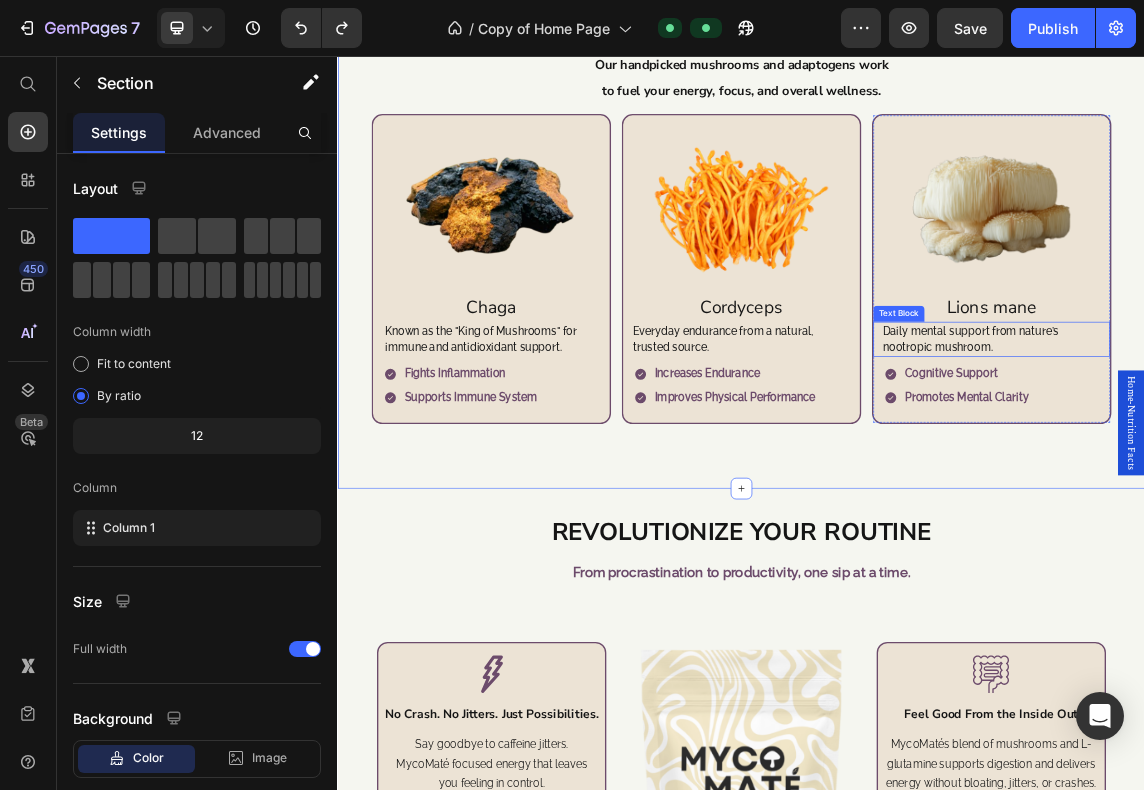 click on "Daily mental support from nature’s nootropic mushroom." at bounding box center [1309, 477] 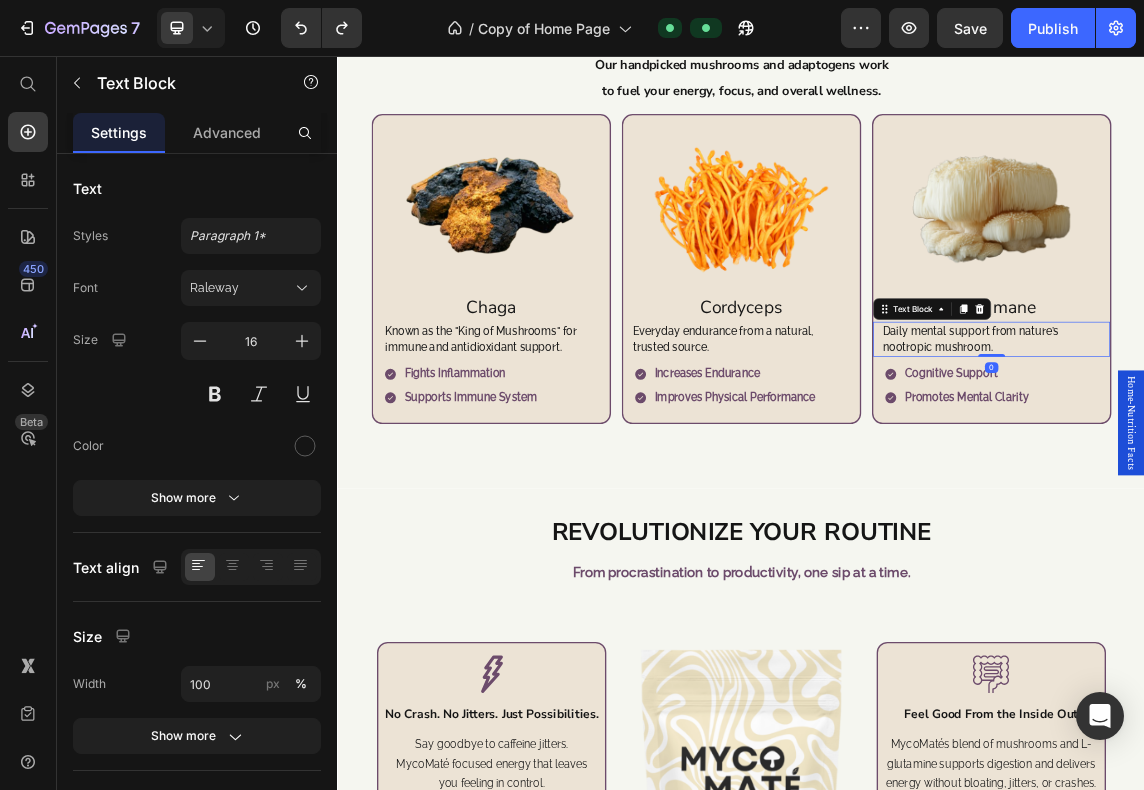 click on "Daily mental support from nature’s nootropic mushroom." at bounding box center [1309, 477] 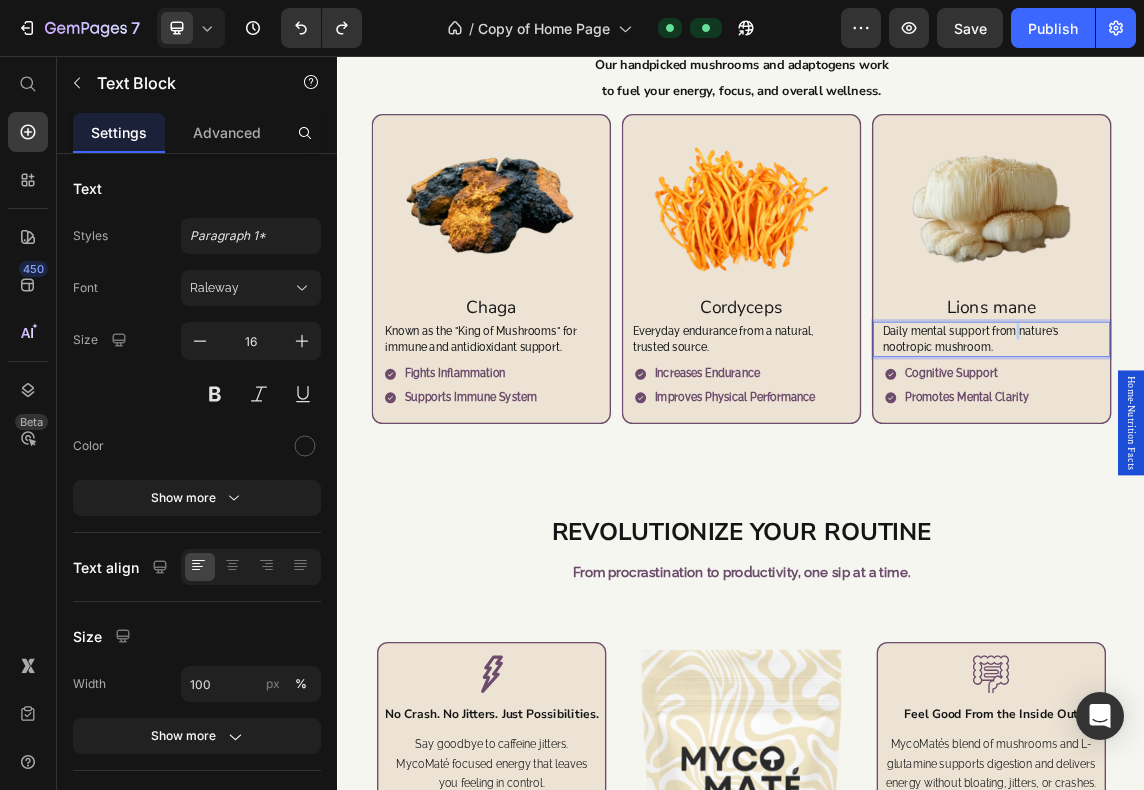 click on "Daily mental support from nature’s nootropic mushroom." at bounding box center (1309, 477) 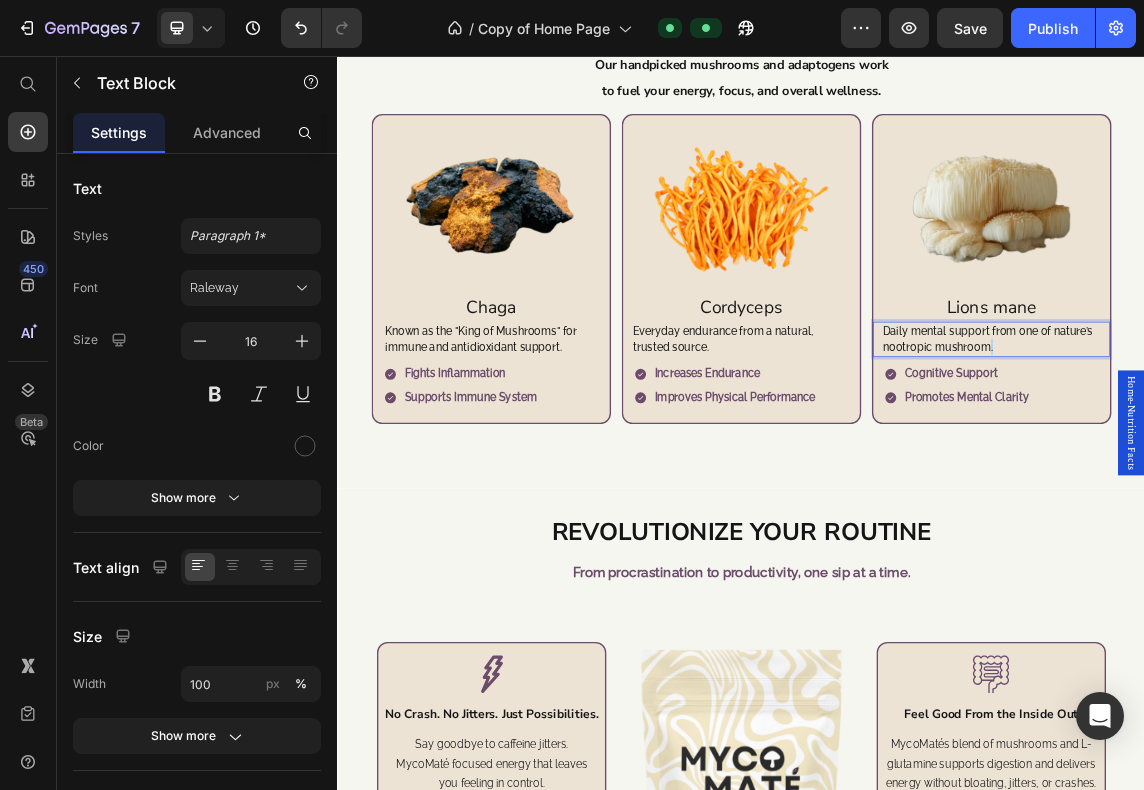 click on "Daily mental support from one of nature’s nootropic mushroom." at bounding box center [1309, 477] 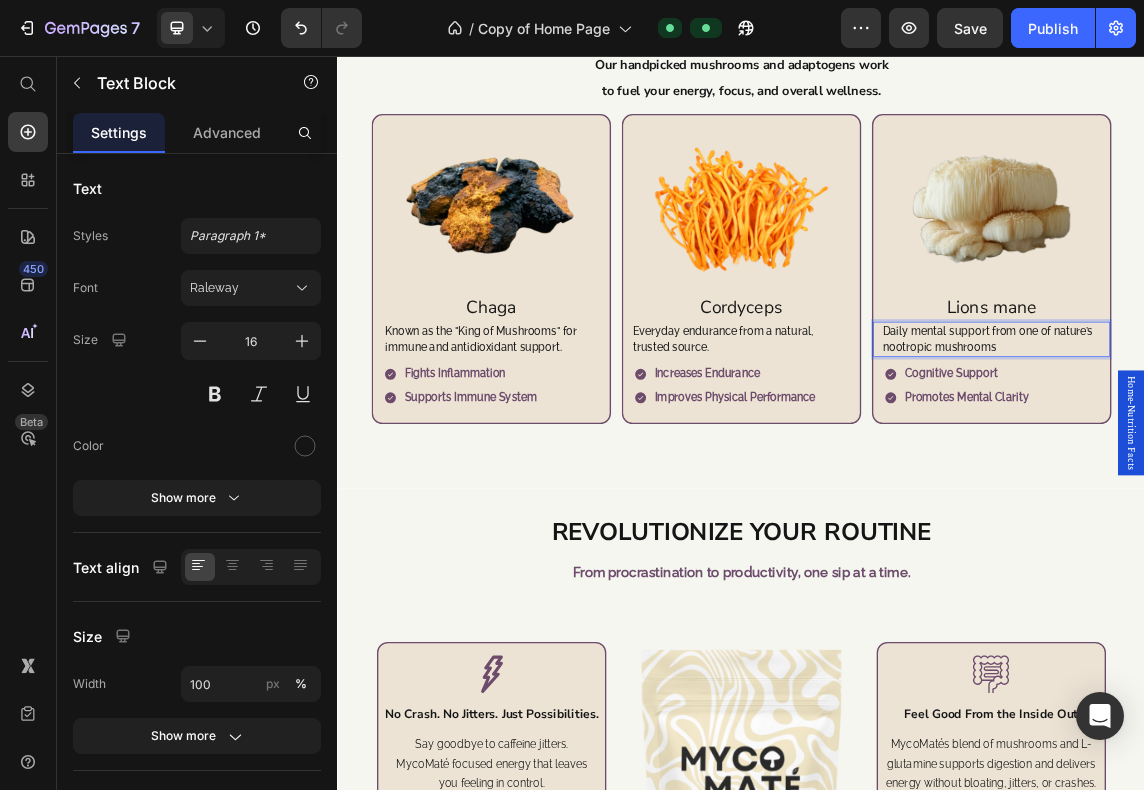 click on "Daily mental support from one of nature’s nootropic mushrooms" at bounding box center [1309, 477] 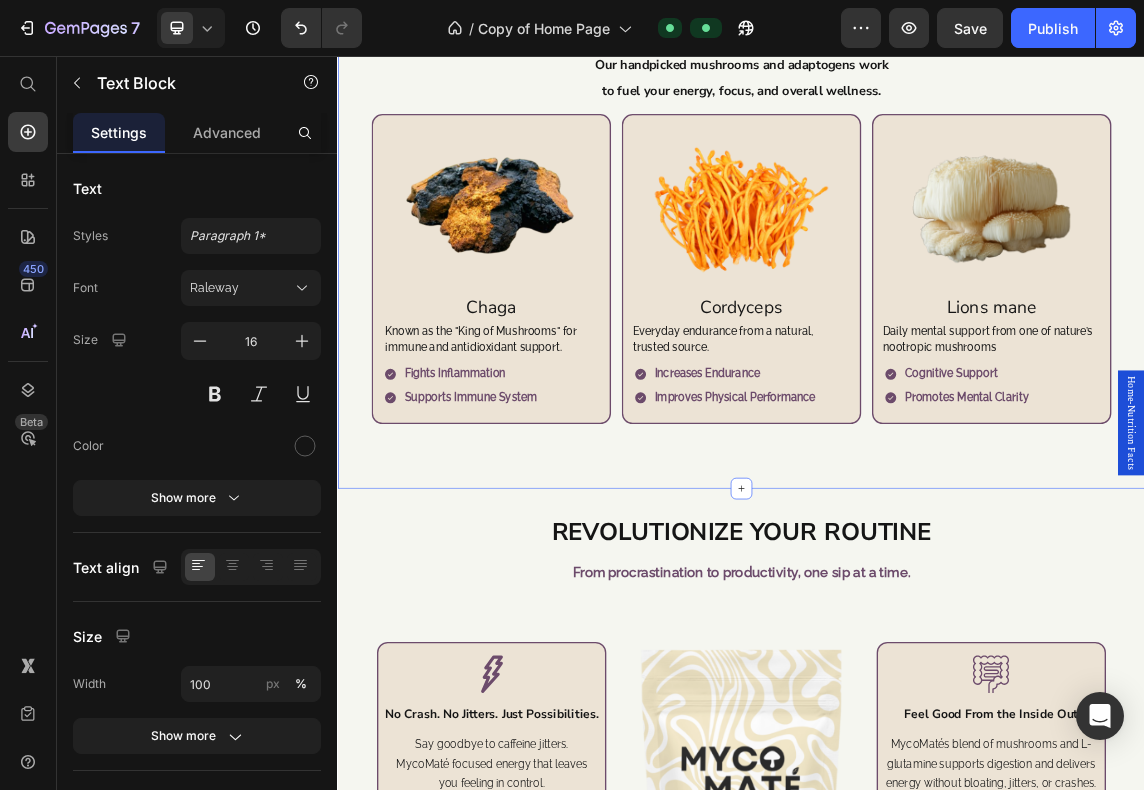 click on "Powerful Ingredients Real Results Heading Our handpicked mushrooms and adaptogens work  Text Block to fuel your energy, focus, and overall wellness. Text Block
Image Chaga Text Block Known as the "King of Mushrooms" for immune and antidioxidant support. Text Block Fights inflammation Supports immune system Item List Row Image Cordyceps Text Block Everyday endurance from a natural, trusted source. Text Block Increases Endurance Improves physical performance Item List Row Image Lions mane Text Block Daily mental support from one of nature’s nootropic mushrooms Text Block Cognitive Support Promotes mental clarity Item List Row Image Turkey Tail Text Block A traditional remedy for daily internal wellness. Text Block Reduces oxidatives stress Supports gut health Item List Row Image Collagen Peptides Text Block Replensihes natural collagen levels that decline with age. Text Block Improves Skin, Hair, and Nails Supports Mobility and Recovery Item List Row Image Yerba Maté Text Block Text Block" at bounding box center (937, 300) 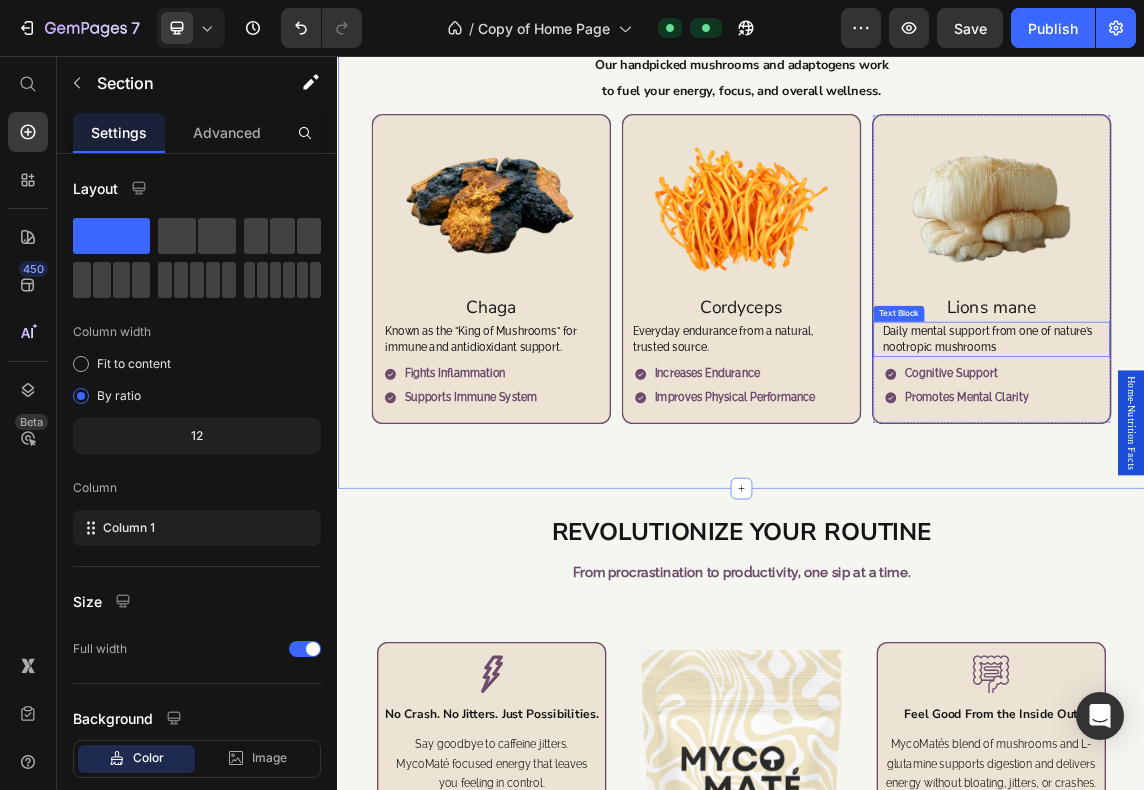 click on "Daily mental support from one of nature’s nootropic mushrooms" at bounding box center [1309, 477] 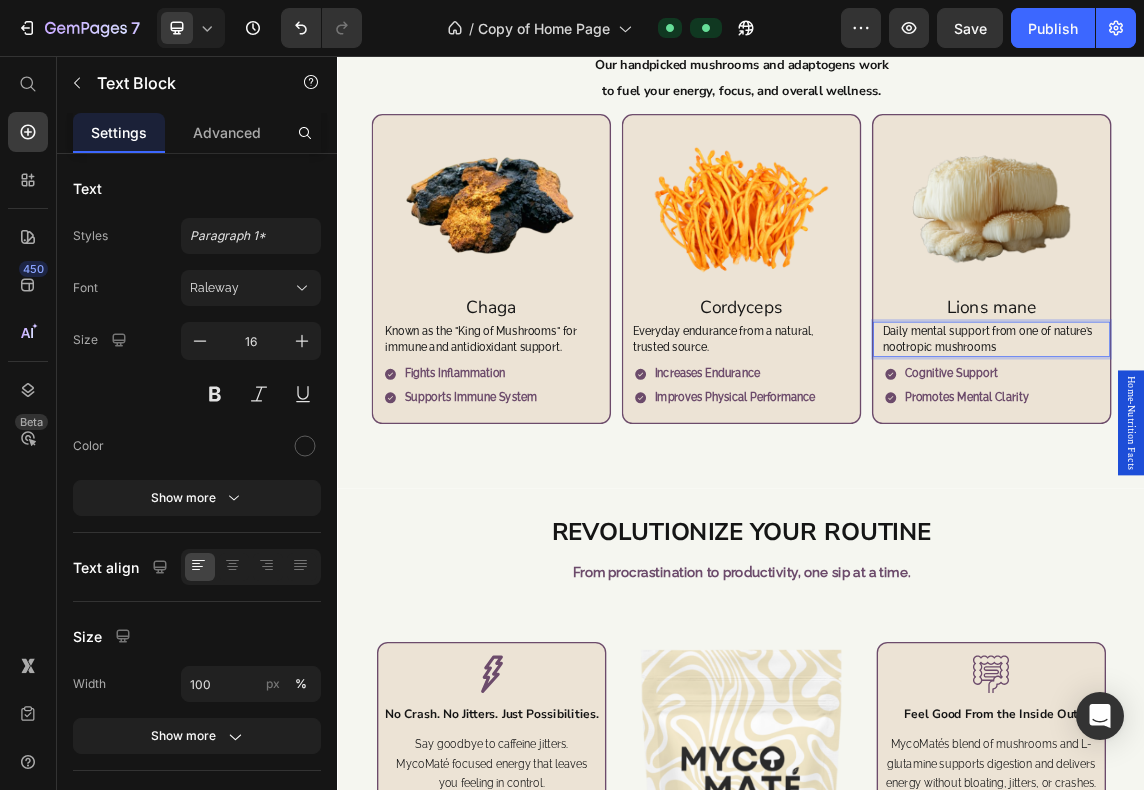 click on "Daily mental support from one of nature’s nootropic mushrooms" at bounding box center [1309, 477] 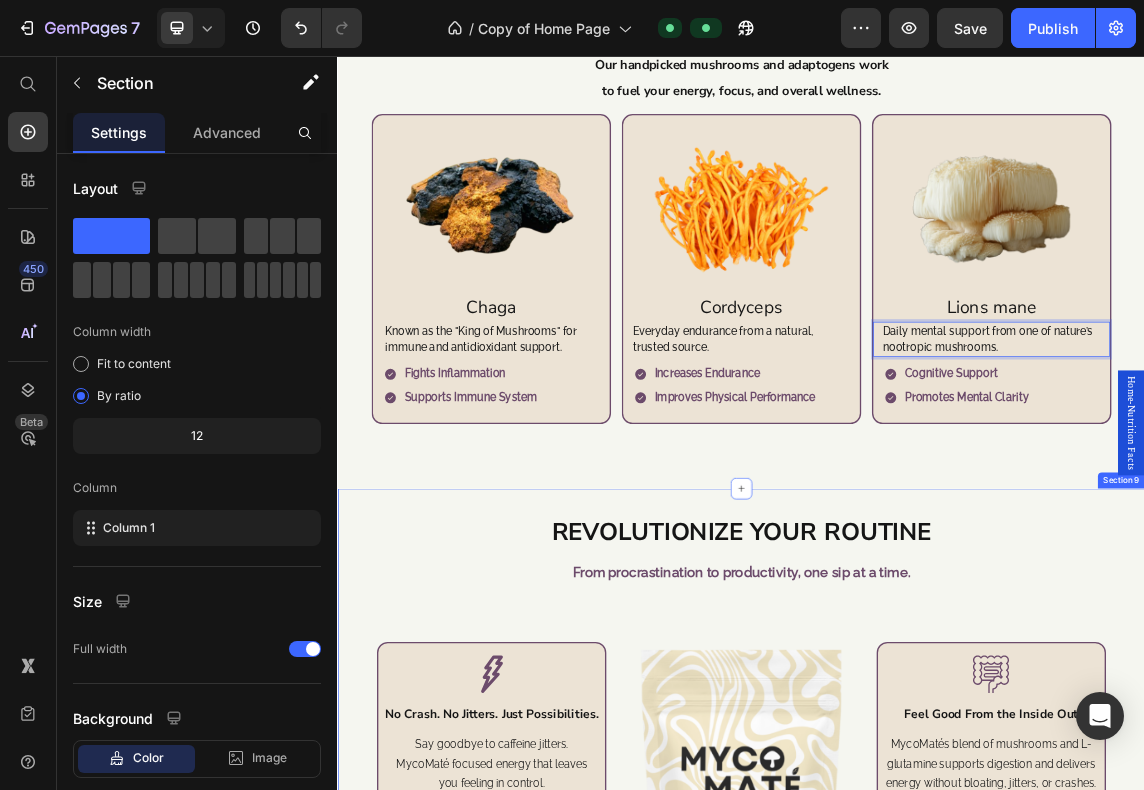 click on "Revolutionize your routine Heading From procrastination to productivity, one sip at a time. Text block Row Icon No Crash. No Jitters. Just Possibilities. Text block Say goodbye to caffeine jitters. MycoMaté focused energy that leaves you feeling in control. Text block Row Icon Turn Distraction Into Action Text block Stop letting a wandering mind hold you back. MycoMaté gives you the focus and clarity to tackle tasks head-on. Text block Row Image Icon Feel Good From the Inside Out Text block MycoMatés blend of mushrooms and L-glutamine supports digestion and delivers energy without bloating, jitters, or crashes. Text block Row Icon Healthy Choices, Delicious Results. Text block With zero sugar and no artificial sweeteners, MycoMate delivers all the benefits with none of the guilt. Text block Row Row Section 9" at bounding box center [937, 1114] 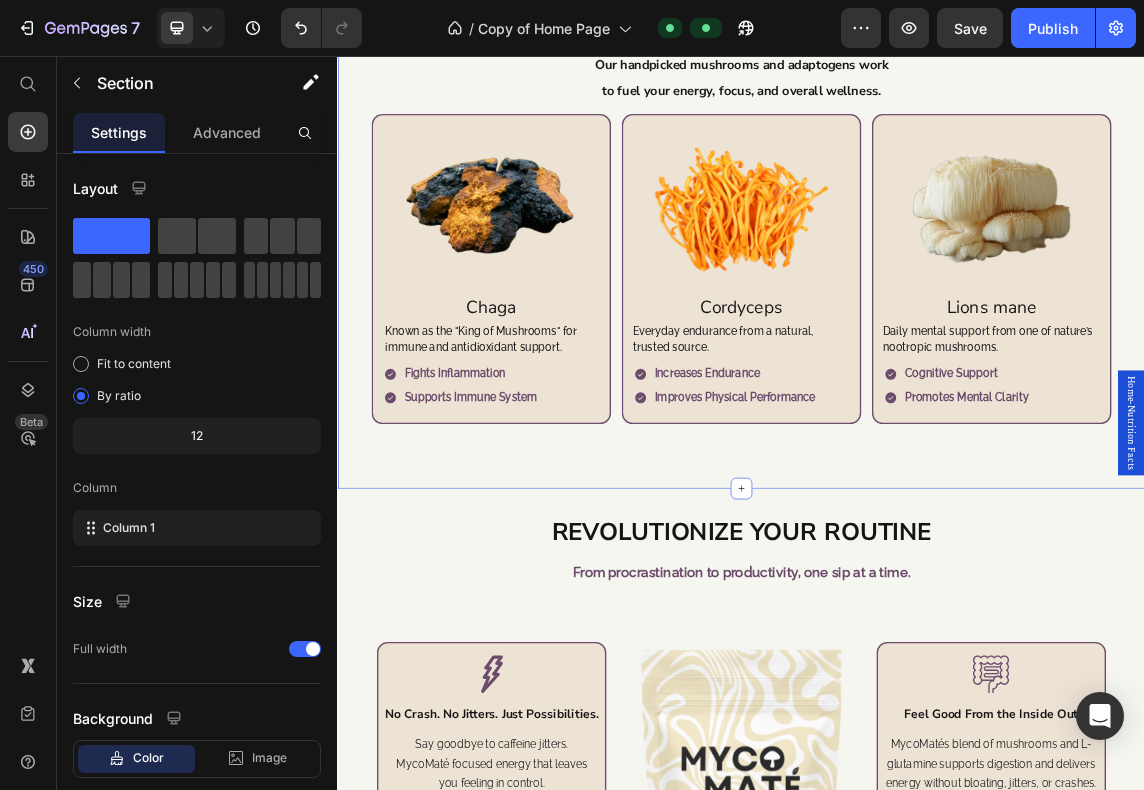 click on "Powerful Ingredients Real Results Heading Our handpicked mushrooms and adaptogens work  Text Block to fuel your energy, focus, and overall wellness. Text Block
Image Chaga Text Block Known as the "King of Mushrooms" for immune and antidioxidant support. Text Block Fights inflammation Supports immune system Item List Row Image Cordyceps Text Block Everyday endurance from a natural, trusted source. Text Block Increases Endurance Improves physical performance Item List Row Image Lions mane Text Block Daily mental support from one of nature’s nootropic mushrooms. Text Block Cognitive Support Promotes mental clarity Item List Row Image Turkey Tail Text Block A traditional remedy for daily internal wellness. Text Block Reduces oxidatives stress Supports gut health Item List Row Image Collagen Peptides Text Block Replensihes natural collagen levels that decline with age. Text Block Improves Skin, Hair, and Nails Supports Mobility and Recovery Item List Row Image Yerba Maté Text Block Text Block" at bounding box center [937, 300] 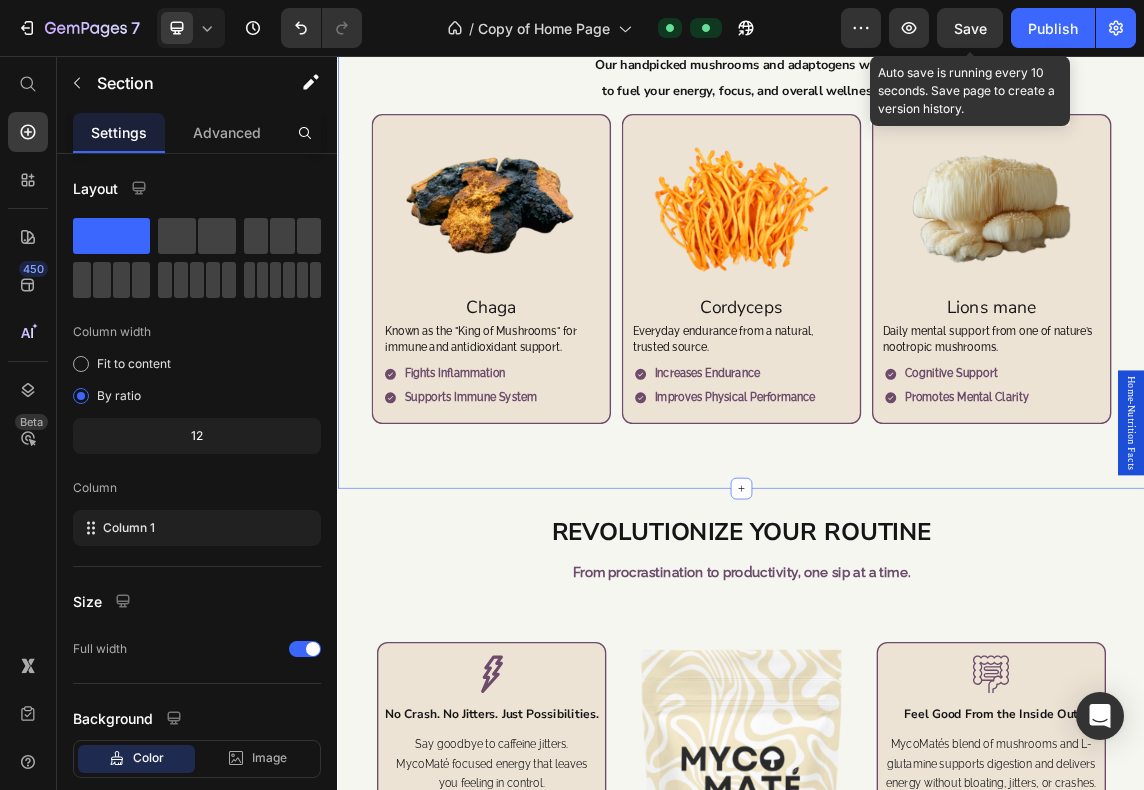 click on "Save" at bounding box center (970, 28) 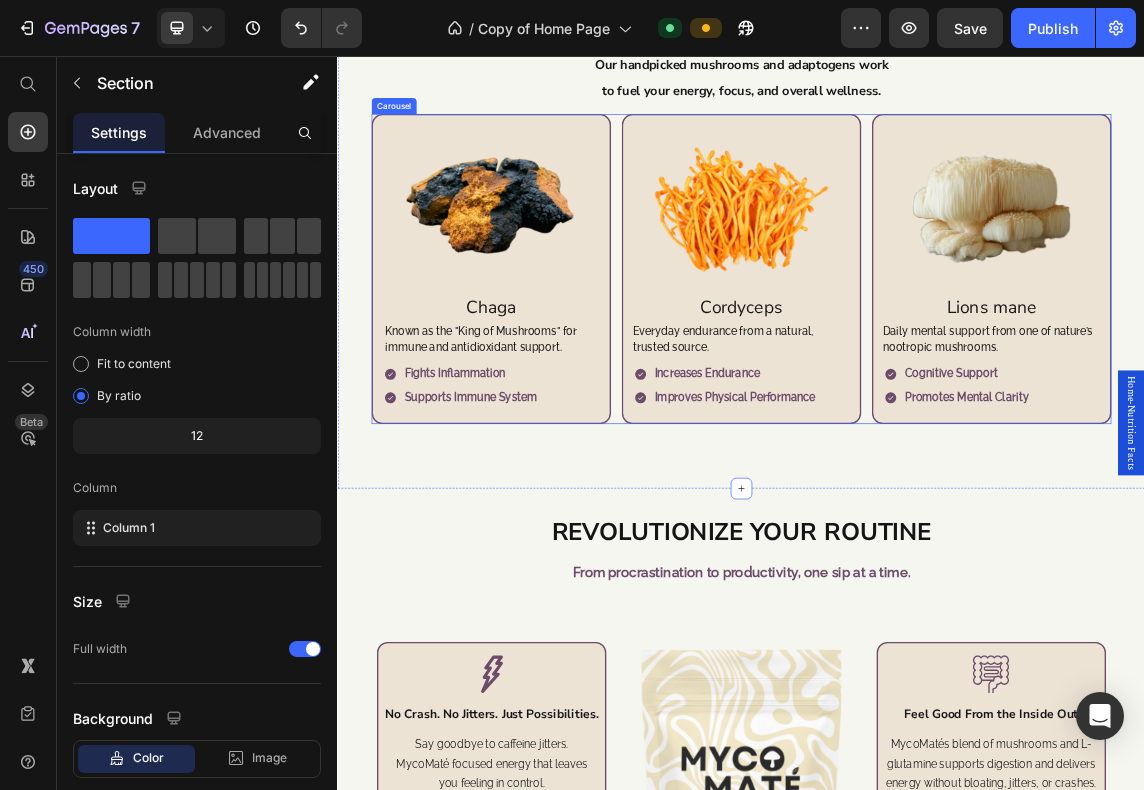 click 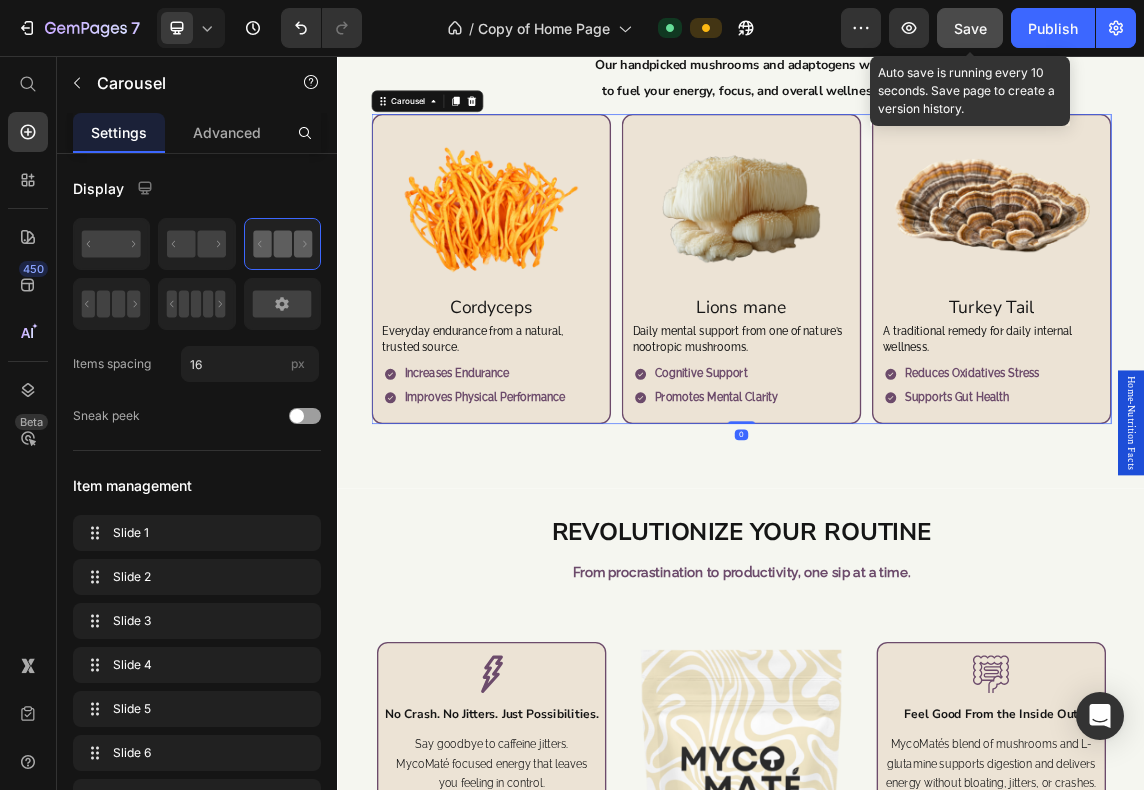 click on "Save" 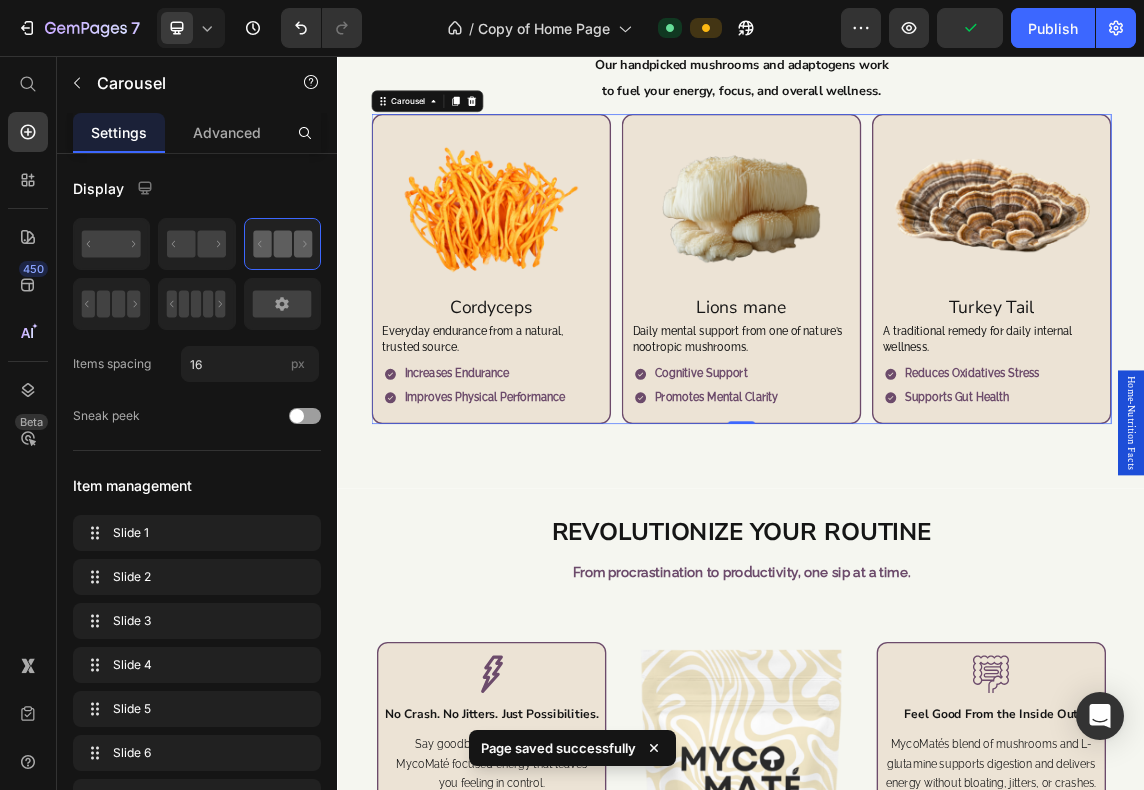 click 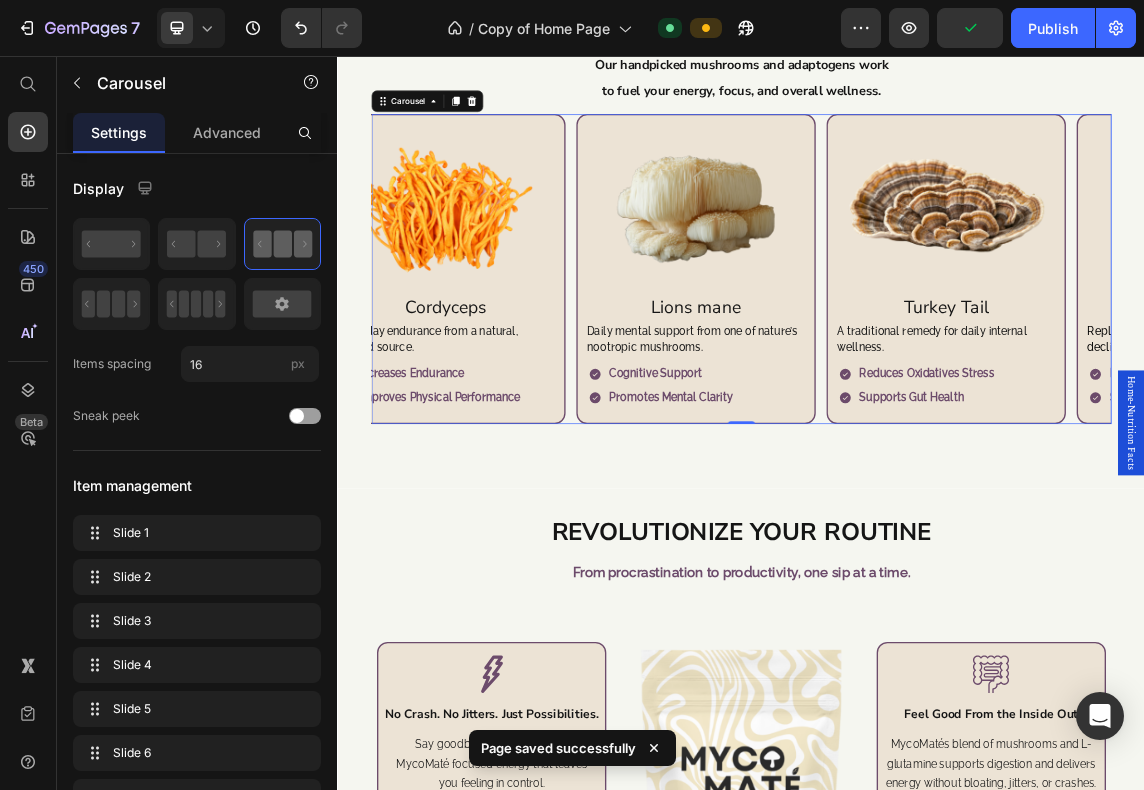 click 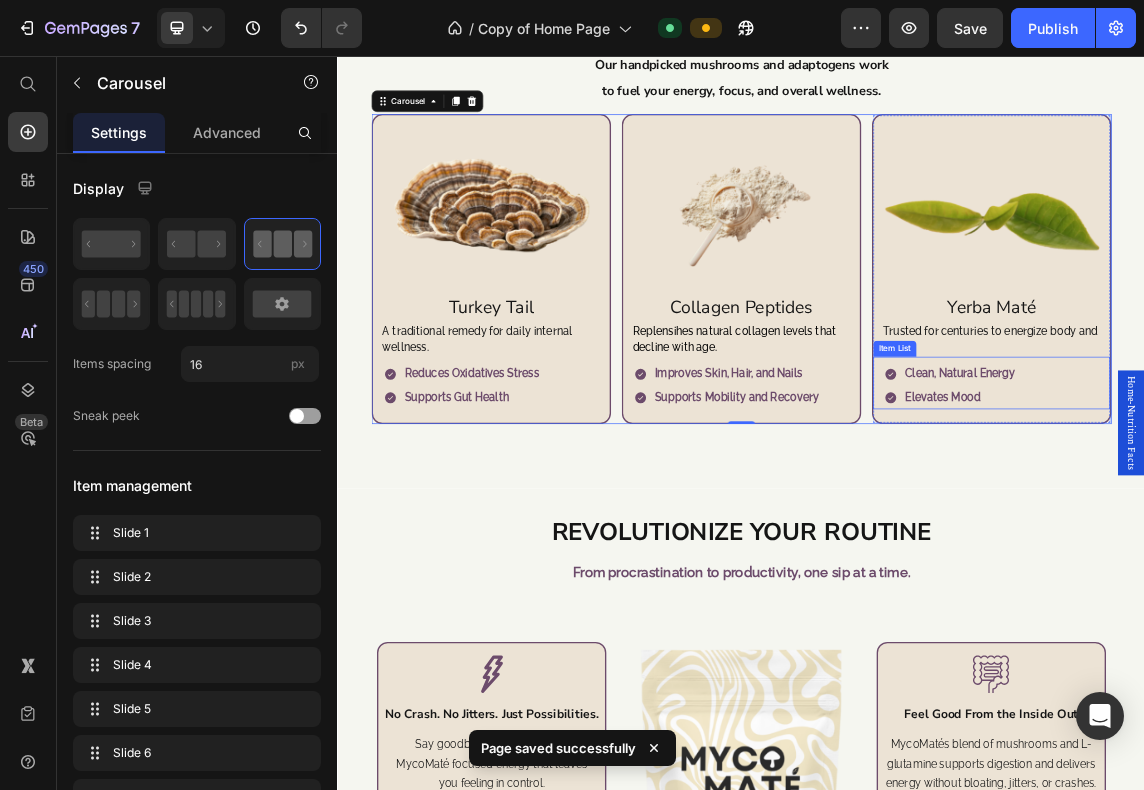click on "Elevates mood" at bounding box center [1262, 563] 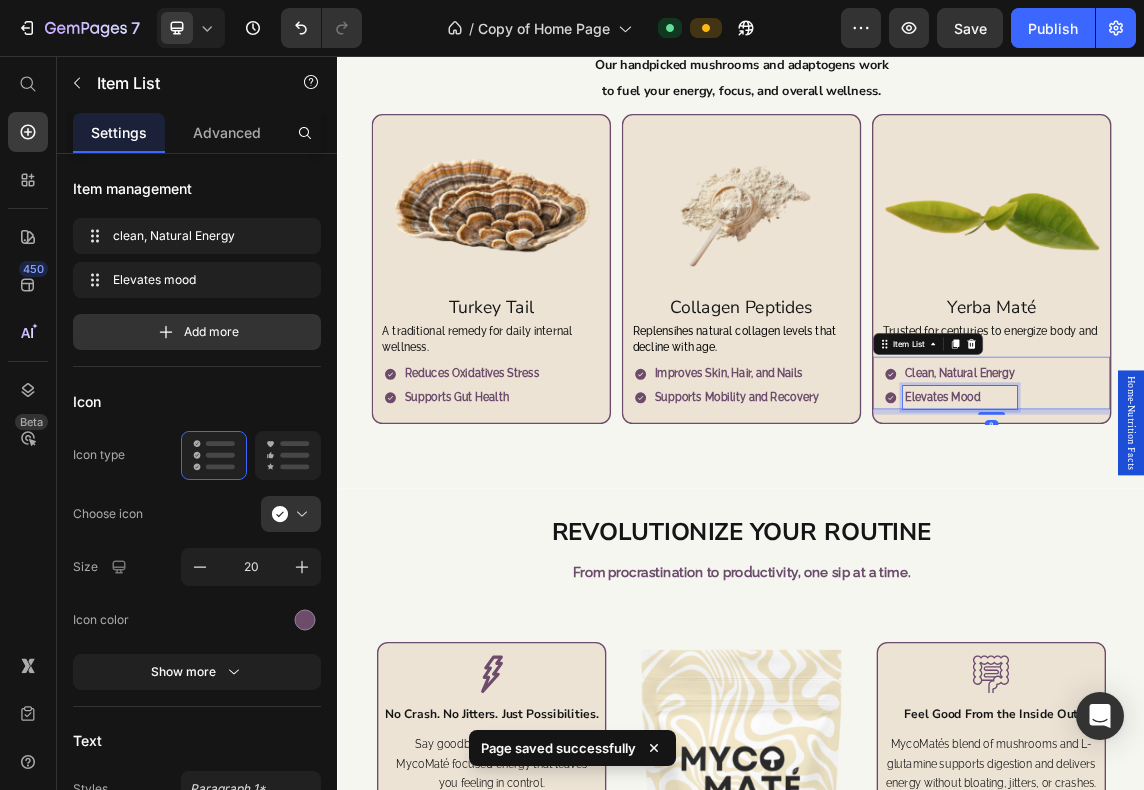 click on "Elevates mood" at bounding box center [1262, 563] 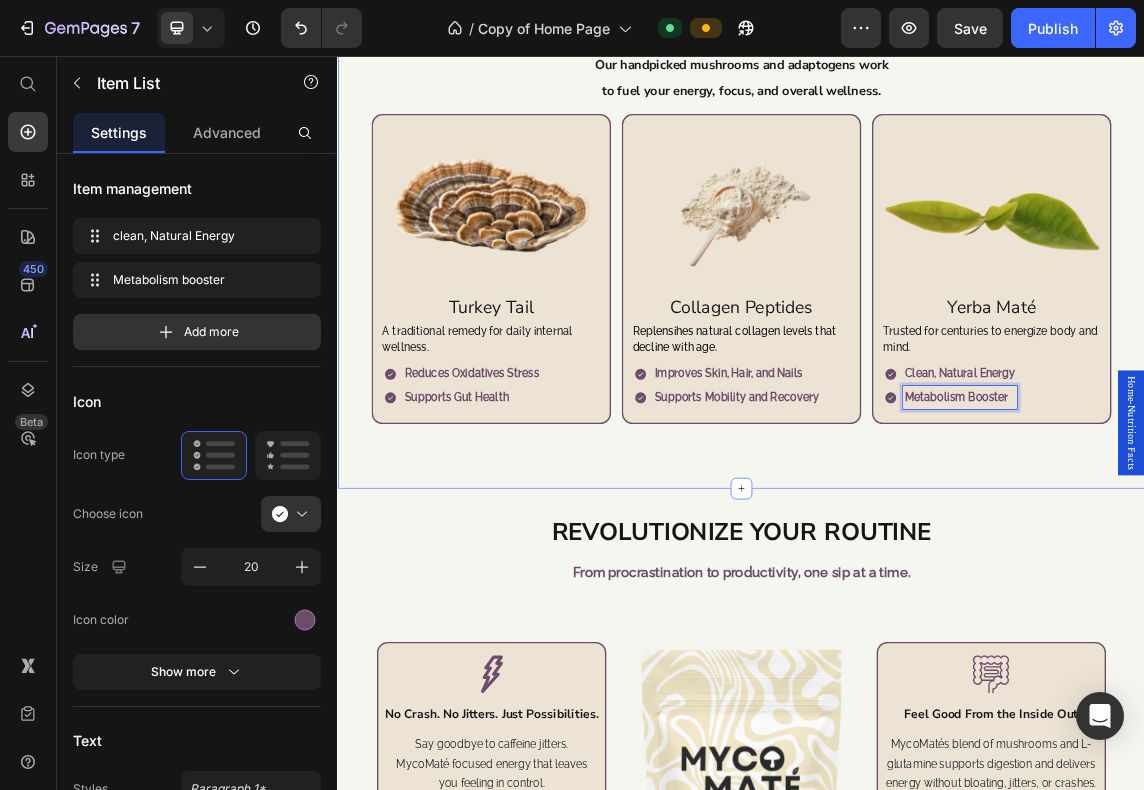 click on "Powerful Ingredients Real Results Heading Our handpicked mushrooms and adaptogens work  Text Block to fuel your energy, focus, and overall wellness. Text Block
Image Chaga Text Block Known as the "King of Mushrooms" for immune and antidioxidant support. Text Block Fights inflammation Supports immune system Item List Row Image Cordyceps Text Block Everyday endurance from a natural, trusted source. Text Block Increases Endurance Improves physical performance Item List Row Image Lions mane Text Block Daily mental support from one of nature’s nootropic mushrooms. Text Block Cognitive Support Promotes mental clarity Item List Row Image Turkey Tail Text Block A traditional remedy for daily internal wellness. Text Block Reduces oxidatives stress Supports gut health Item List Row Image Collagen Peptides Text Block Replensihes natural collagen levels that decline with age. Text Block Improves Skin, Hair, and Nails Supports Mobility and Recovery Item List Row Image Yerba Maté Text Block Text Block" at bounding box center (937, 300) 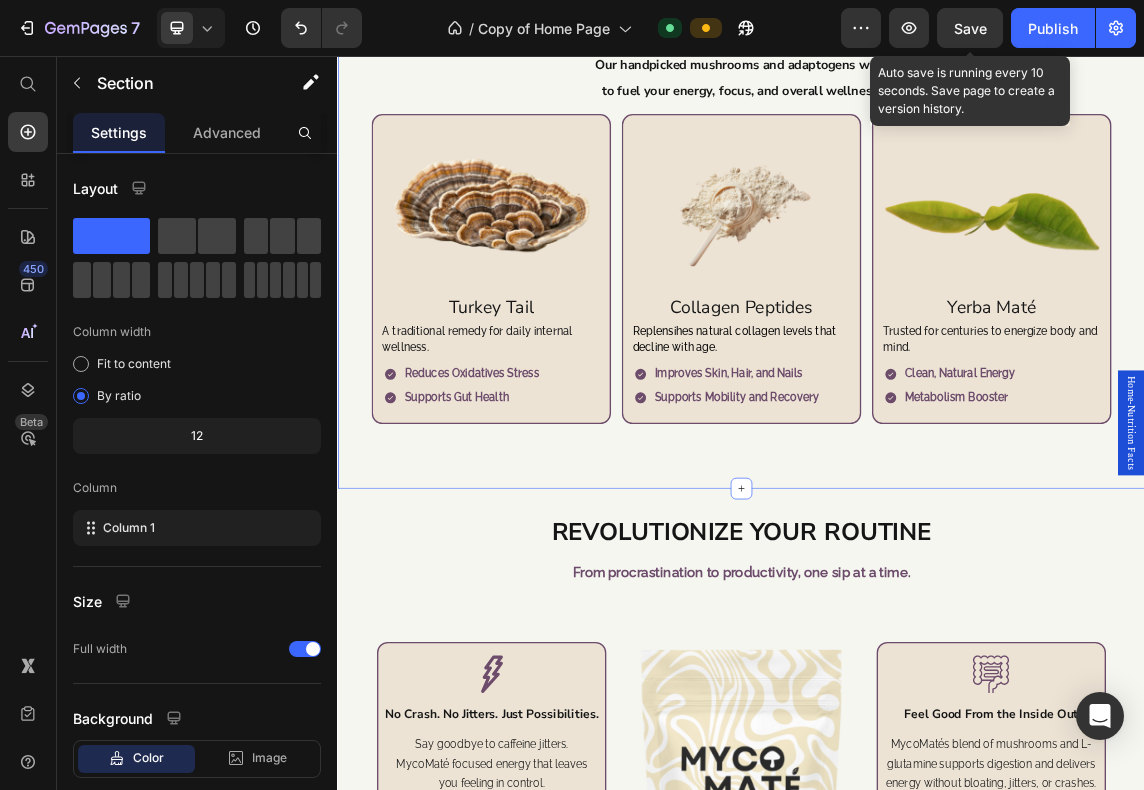 click on "Save" at bounding box center (970, 28) 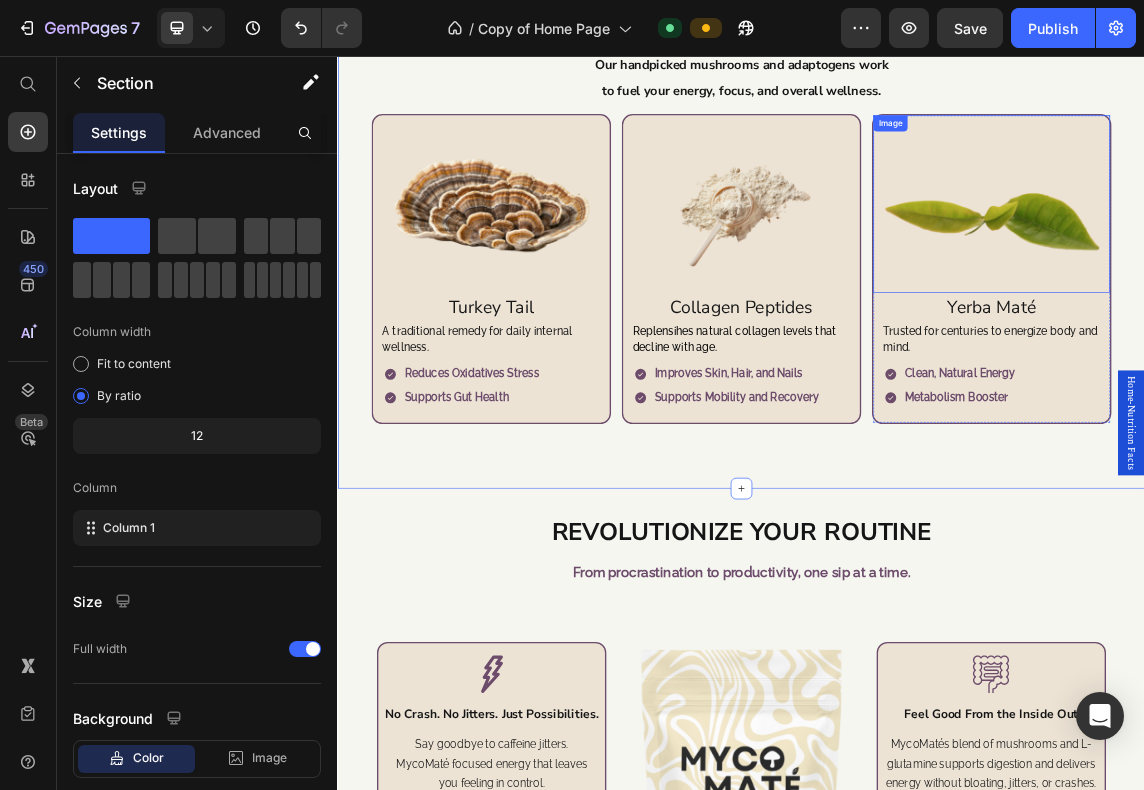 click on "Image Chaga Text Block Known as the "King of Mushrooms" for immune and antidioxidant support. Text Block Fights inflammation Supports immune system Item List Row Image Cordyceps Text Block Everyday endurance from a natural, trusted source. Text Block Increases Endurance Improves physical performance Item List Row Image Lions mane Text Block Daily mental support from one of nature’s nootropic mushrooms. Text Block Cognitive Support Promotes mental clarity Item List Row Image Turkey Tail Text Block A traditional remedy for daily internal wellness. Text Block Reduces oxidatives stress Supports gut health Item List Row Image Collagen Peptides Text Block Replensihes natural collagen levels that decline with age. Text Block Improves Skin, Hair, and Nails Supports Mobility and Recovery Item List Row Image Yerba Maté Text Block Trusted for centuries to energize body and mind. Text Block clean, Natural Energy Metabolism booster Item List Row Image Glutamine & Theanine Text Block Text Block Item List" at bounding box center (937, 372) 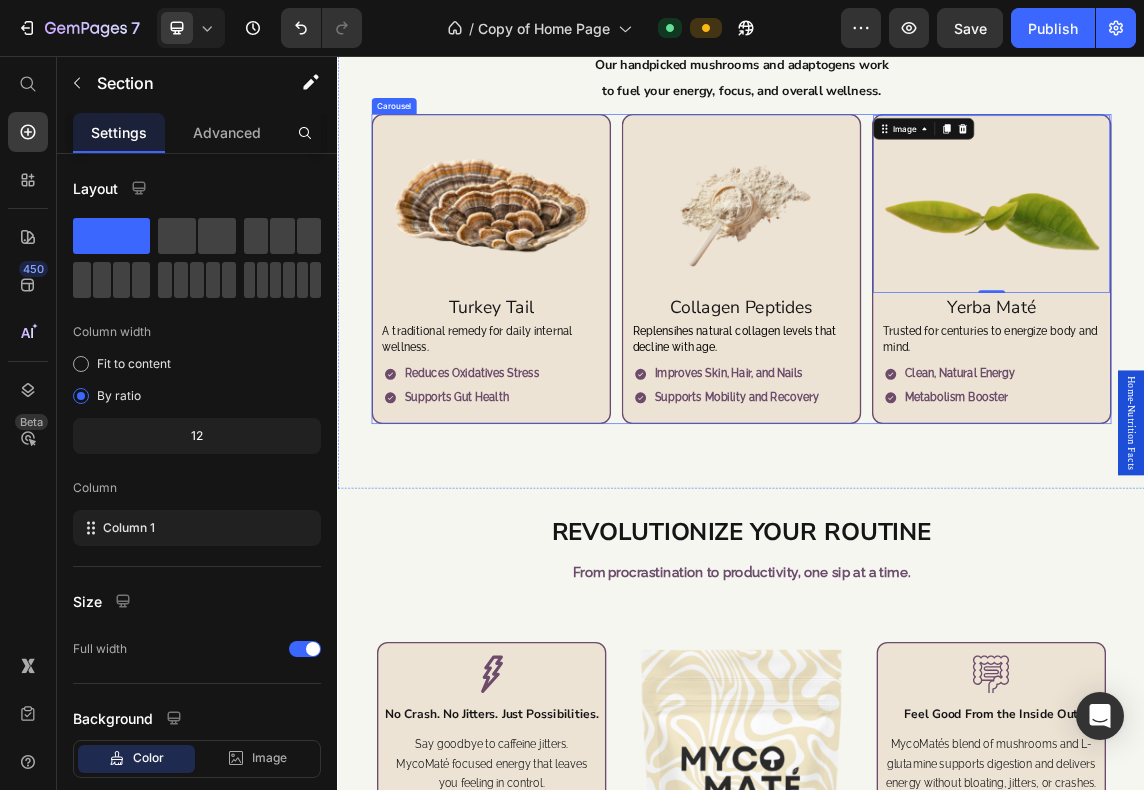 click 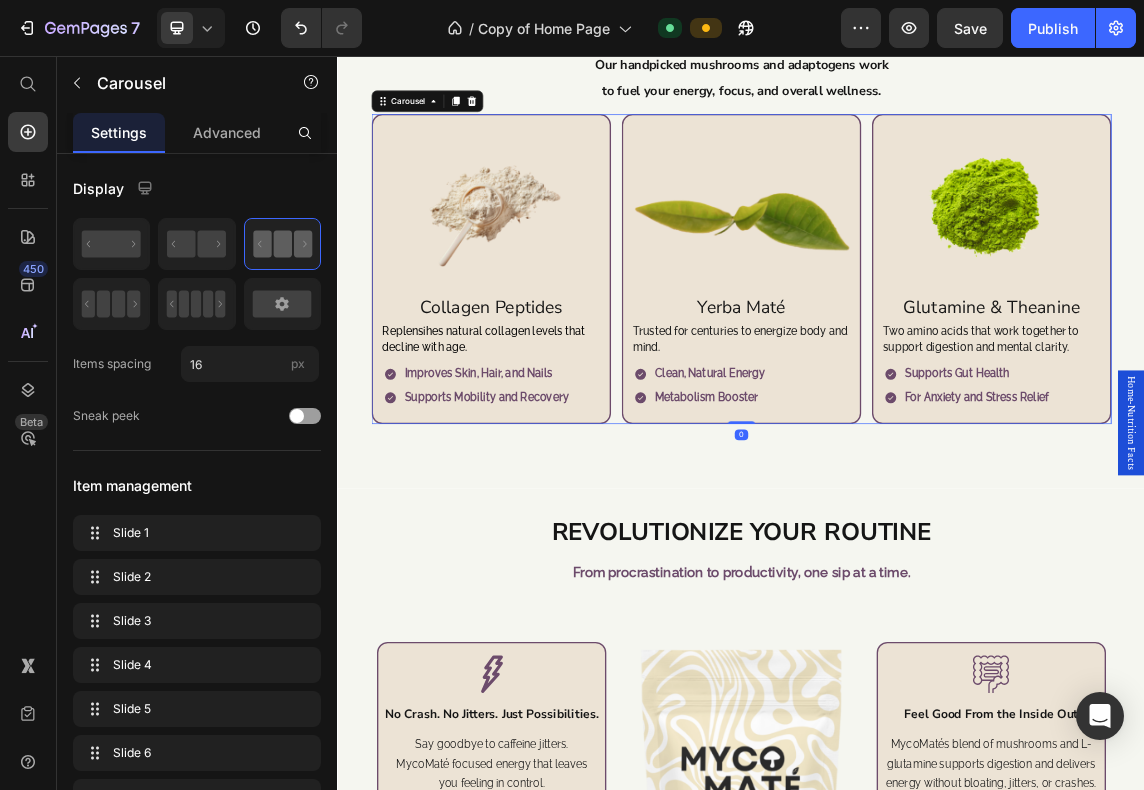 click 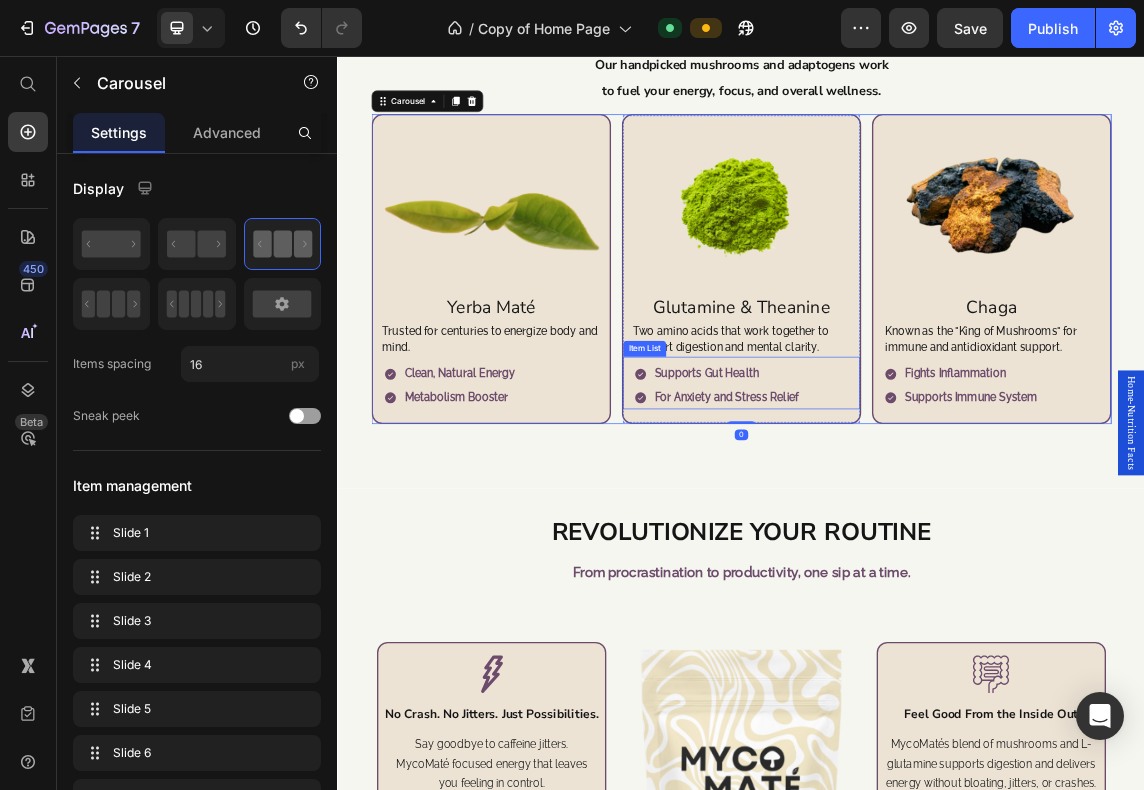 click on "For Anxiety and Stress Relief" at bounding box center (915, 563) 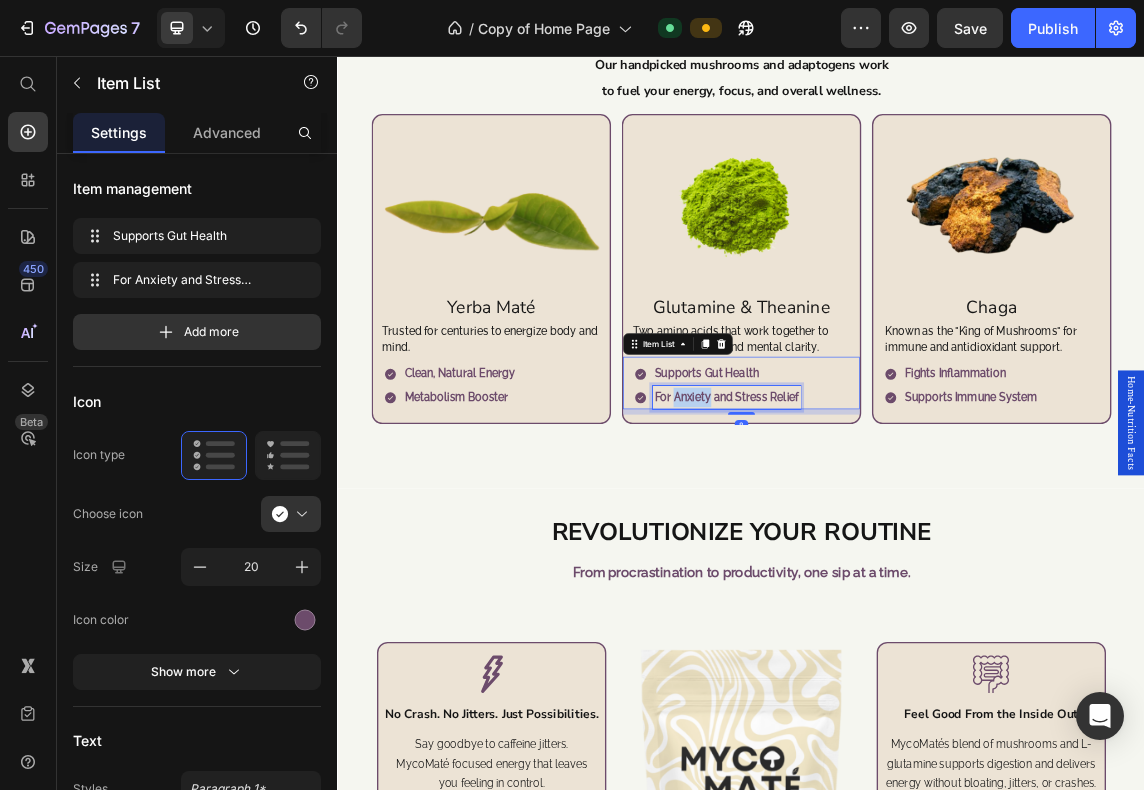 click on "For Anxiety and Stress Relief" at bounding box center (915, 563) 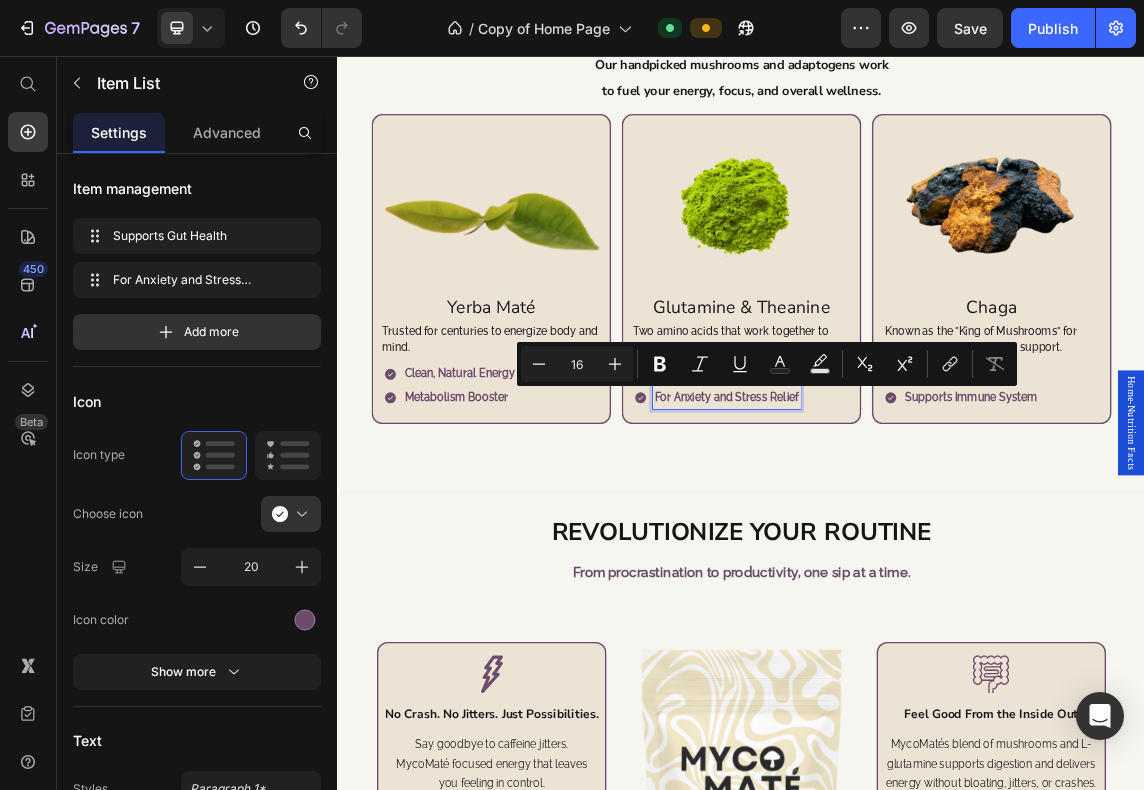 click on "For Anxiety and Stress Relief" at bounding box center [915, 563] 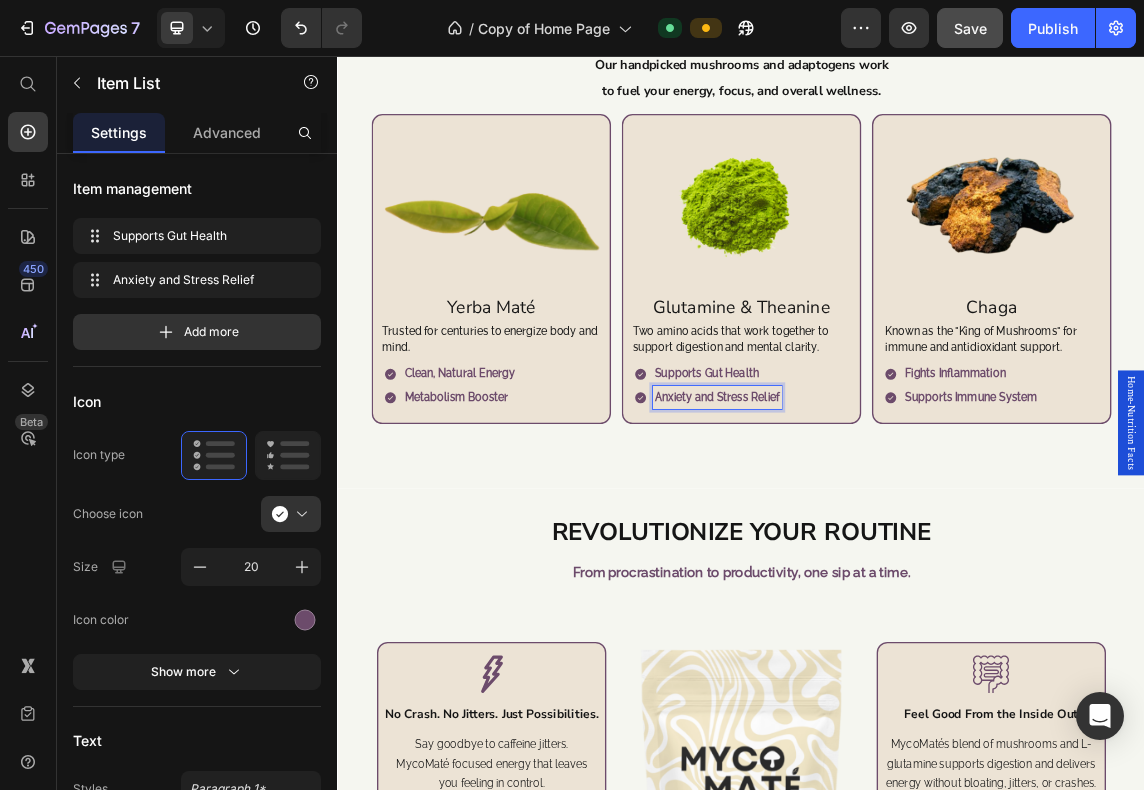 click on "Save" 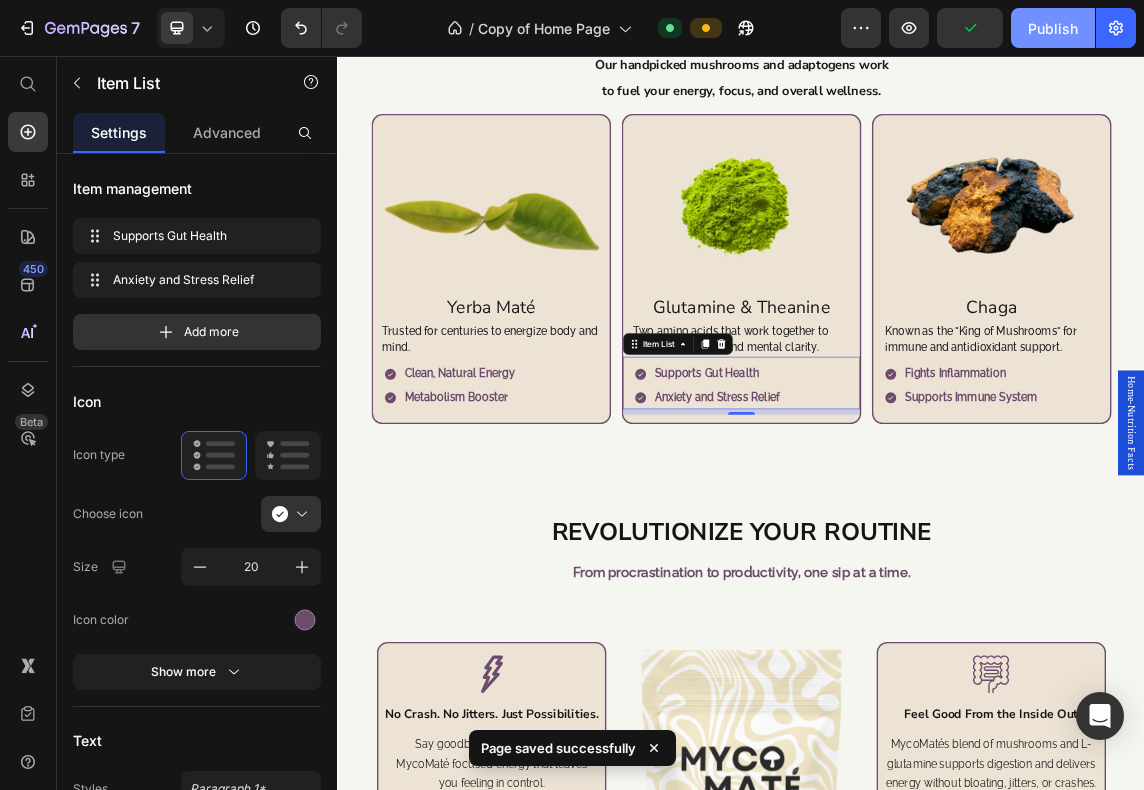 click on "Publish" at bounding box center (1053, 28) 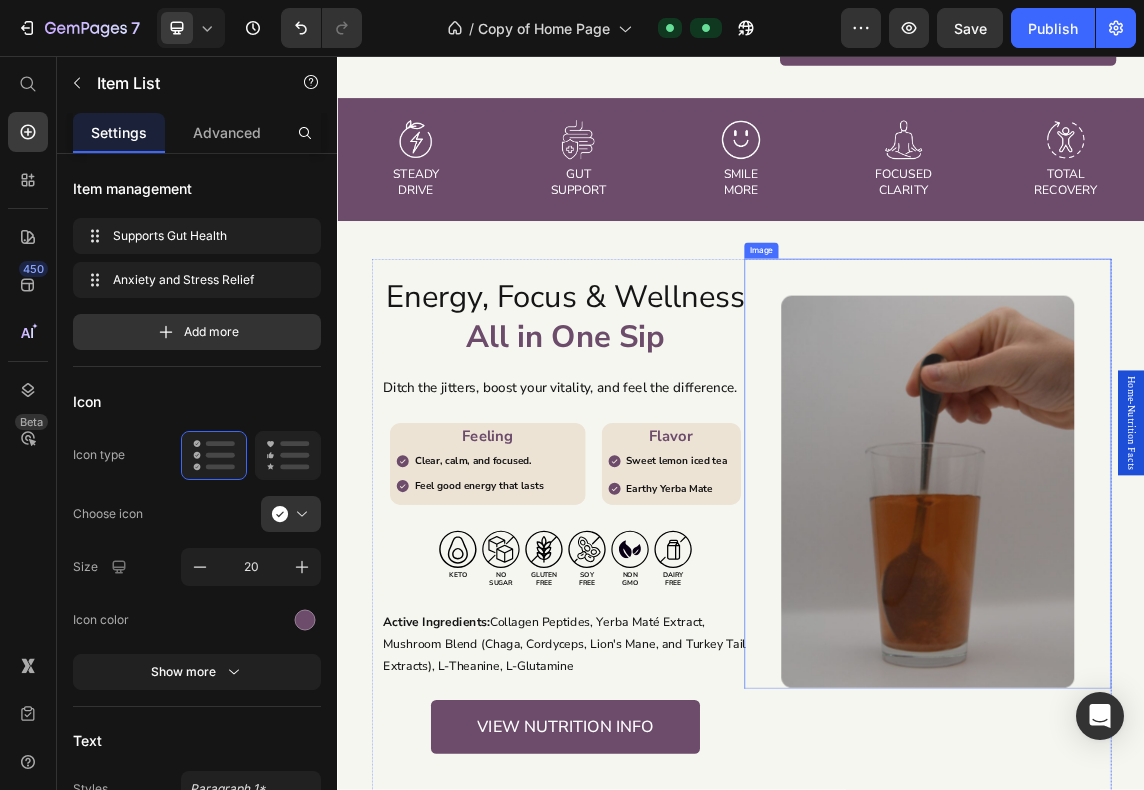 scroll, scrollTop: 666, scrollLeft: 0, axis: vertical 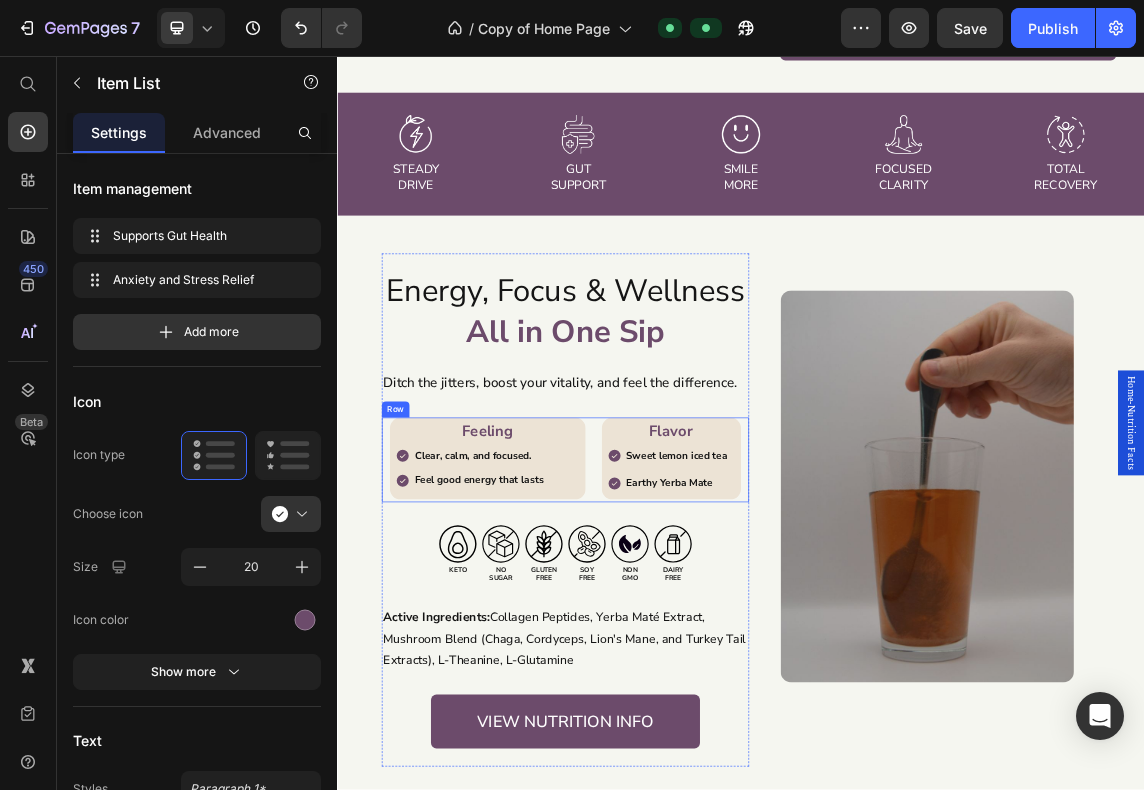 click on "Feeling Heading Clear, calm, and focused. Feel good energy that lasts Item List Row Flavor Heading Sweet lemon iced tea Earthy Yerba Mate Item List Row Row" at bounding box center (676, 657) 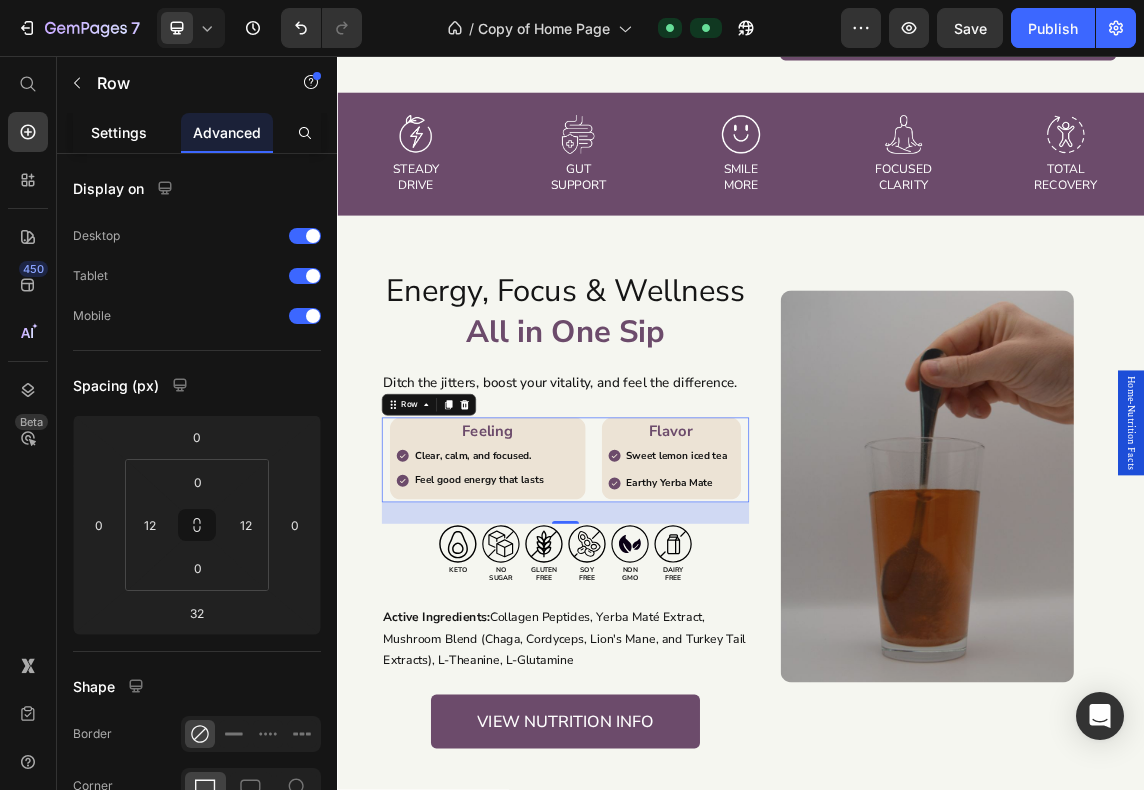 click on "Settings" at bounding box center (119, 132) 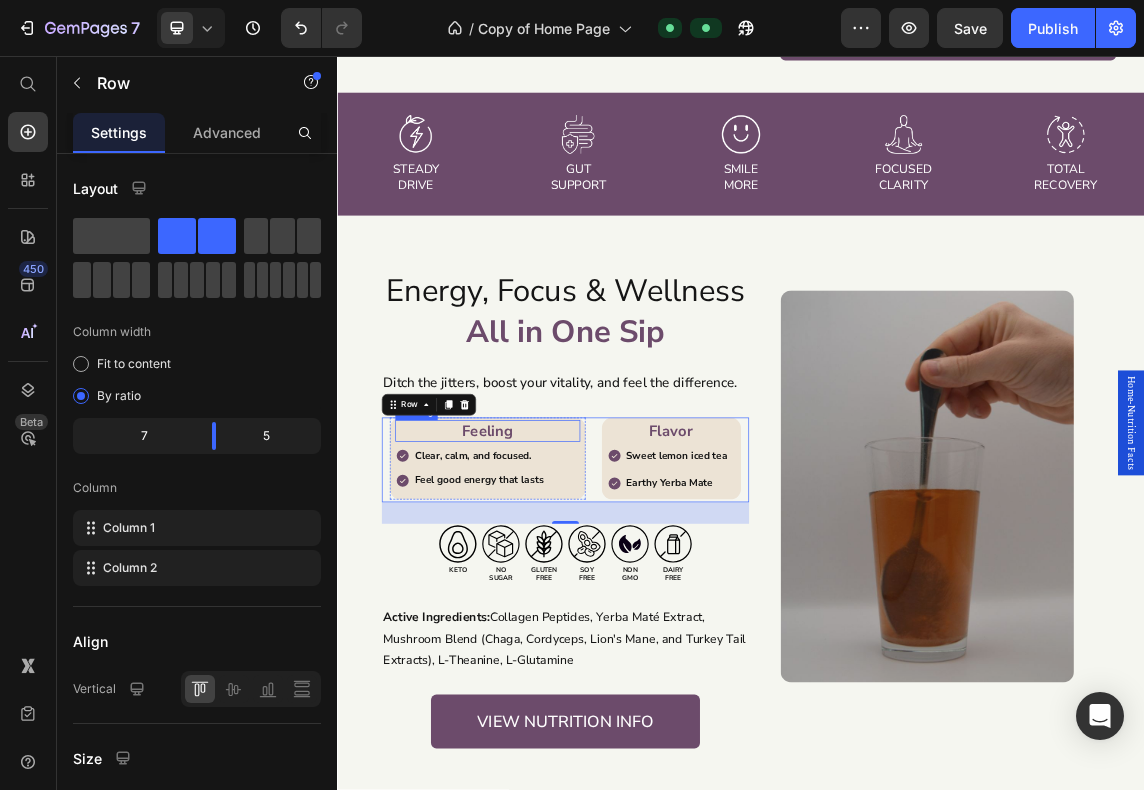 click on "Feeling" at bounding box center [560, 614] 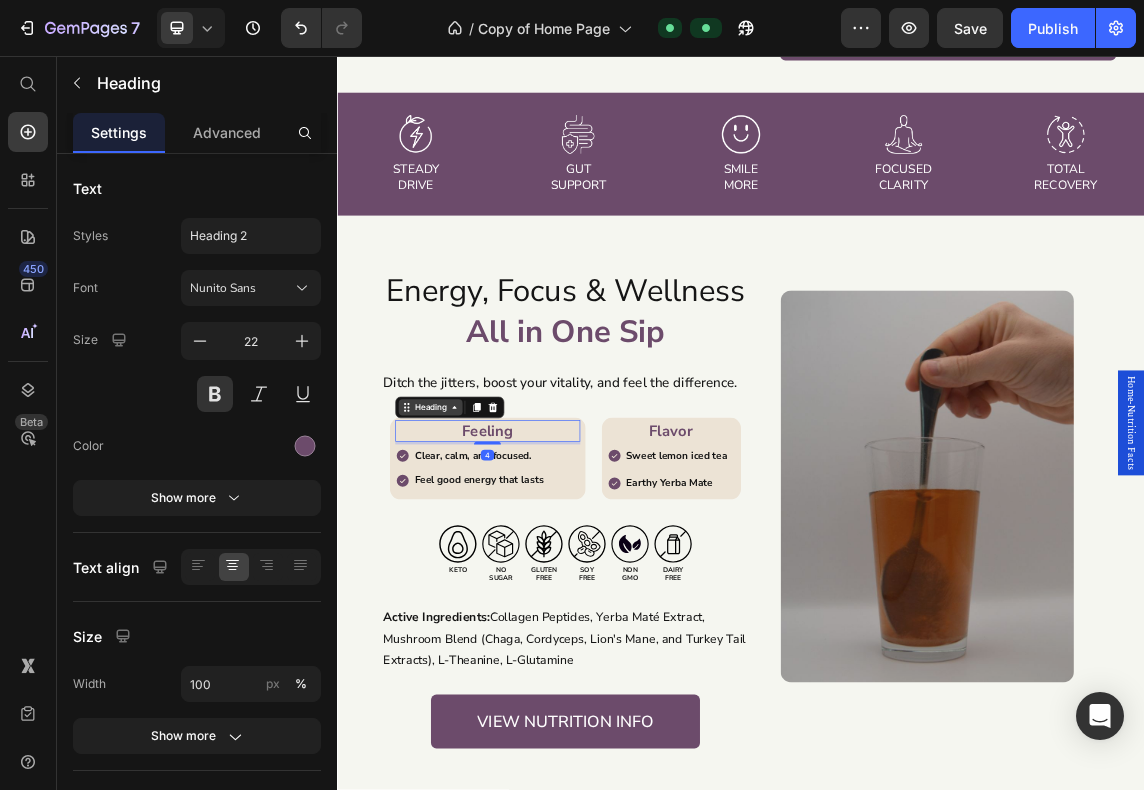 click on "Heading" at bounding box center (504, 579) 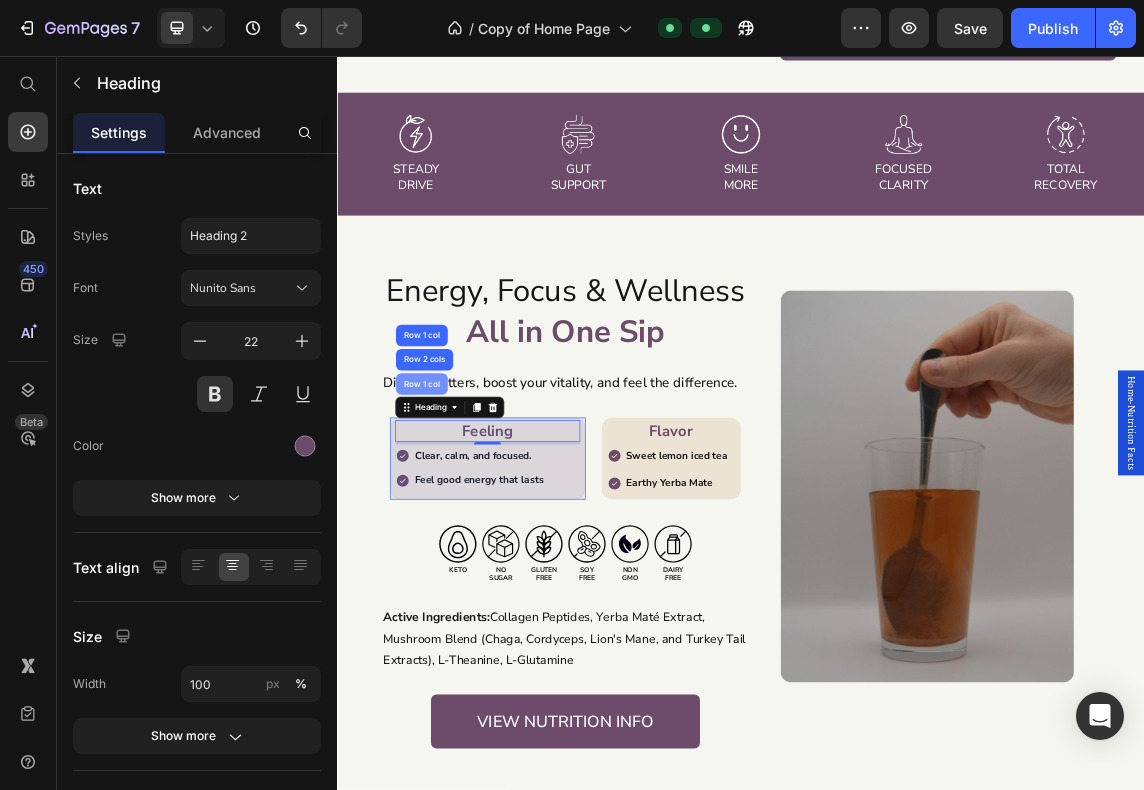 click on "Row 1 col" at bounding box center [462, 544] 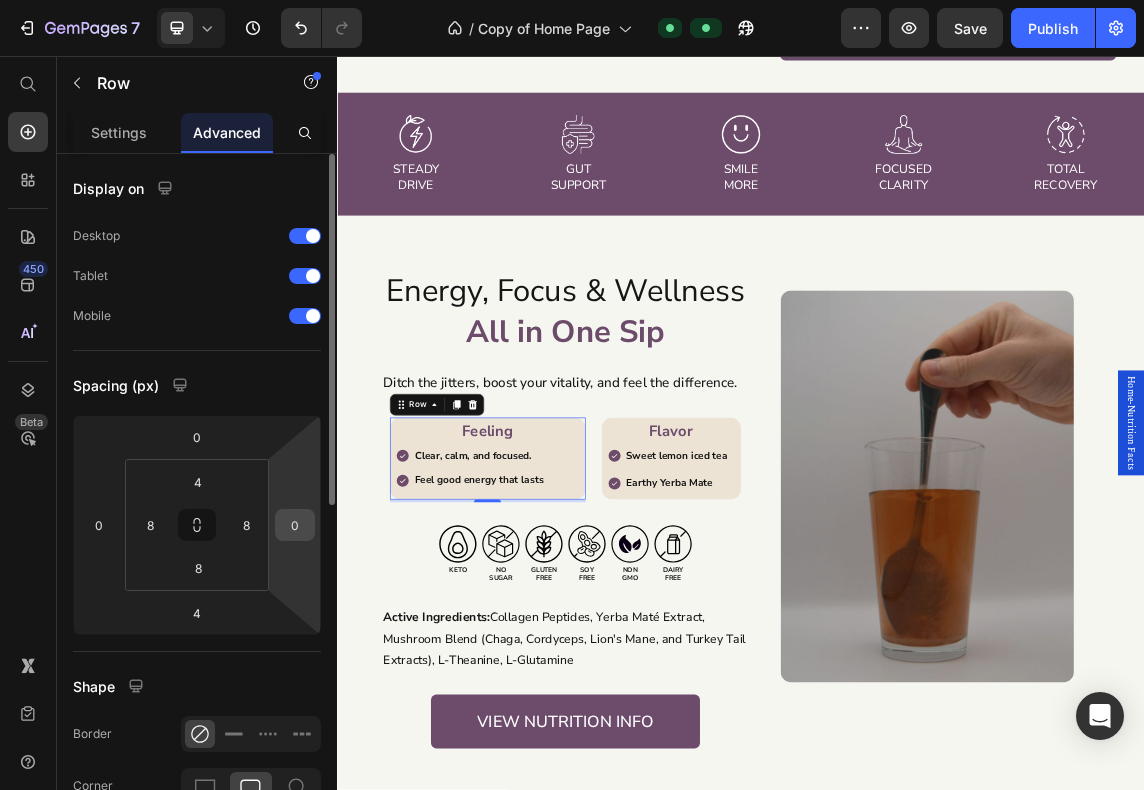 click on "0" at bounding box center [295, 525] 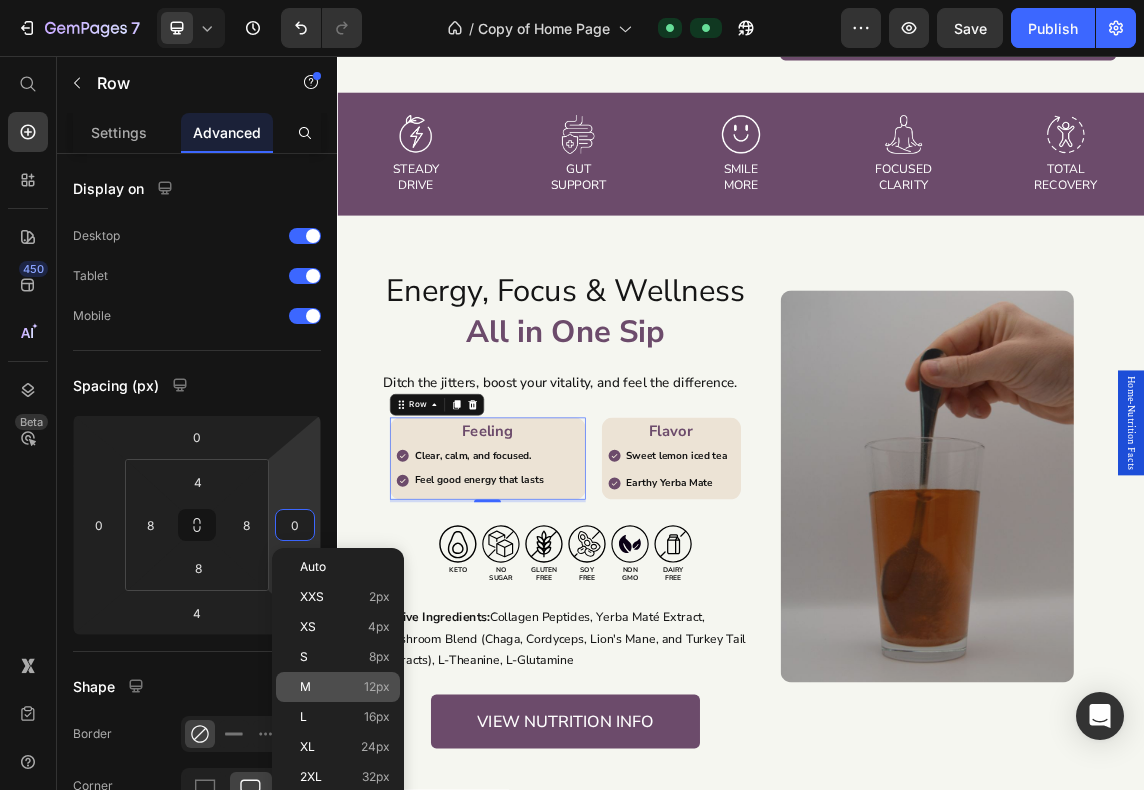 click on "12px" at bounding box center (377, 687) 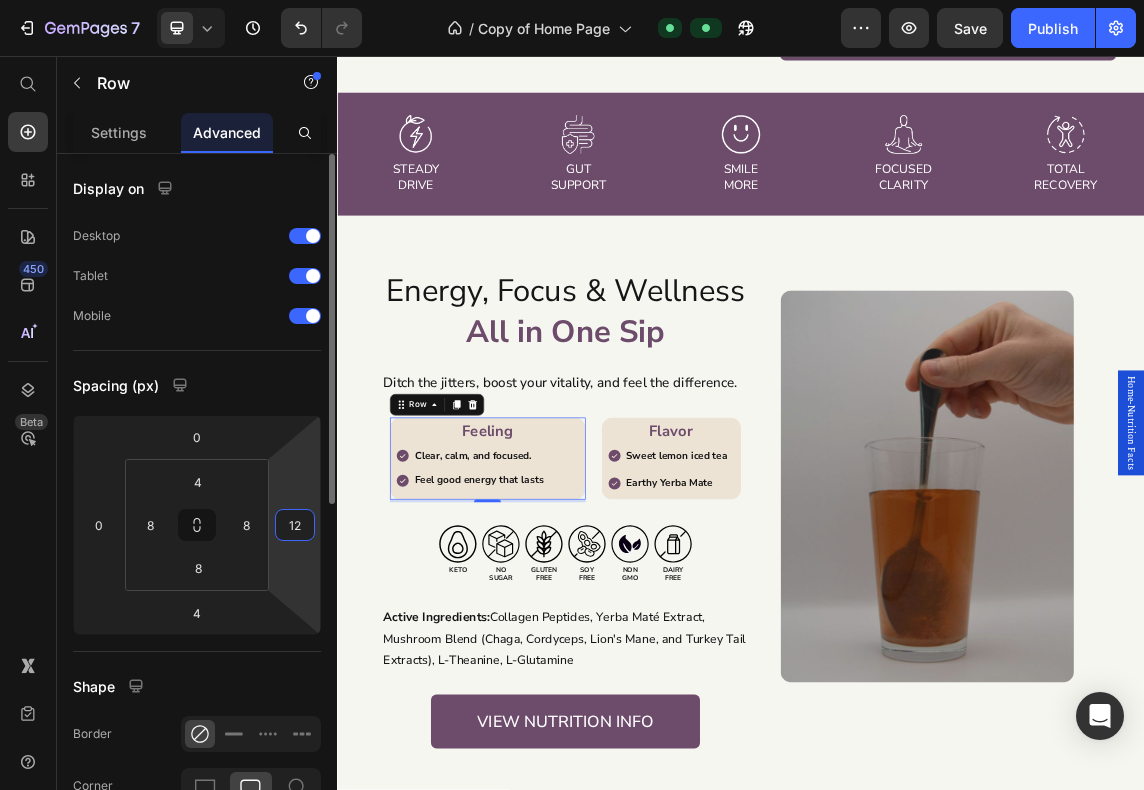 click on "12" at bounding box center [295, 525] 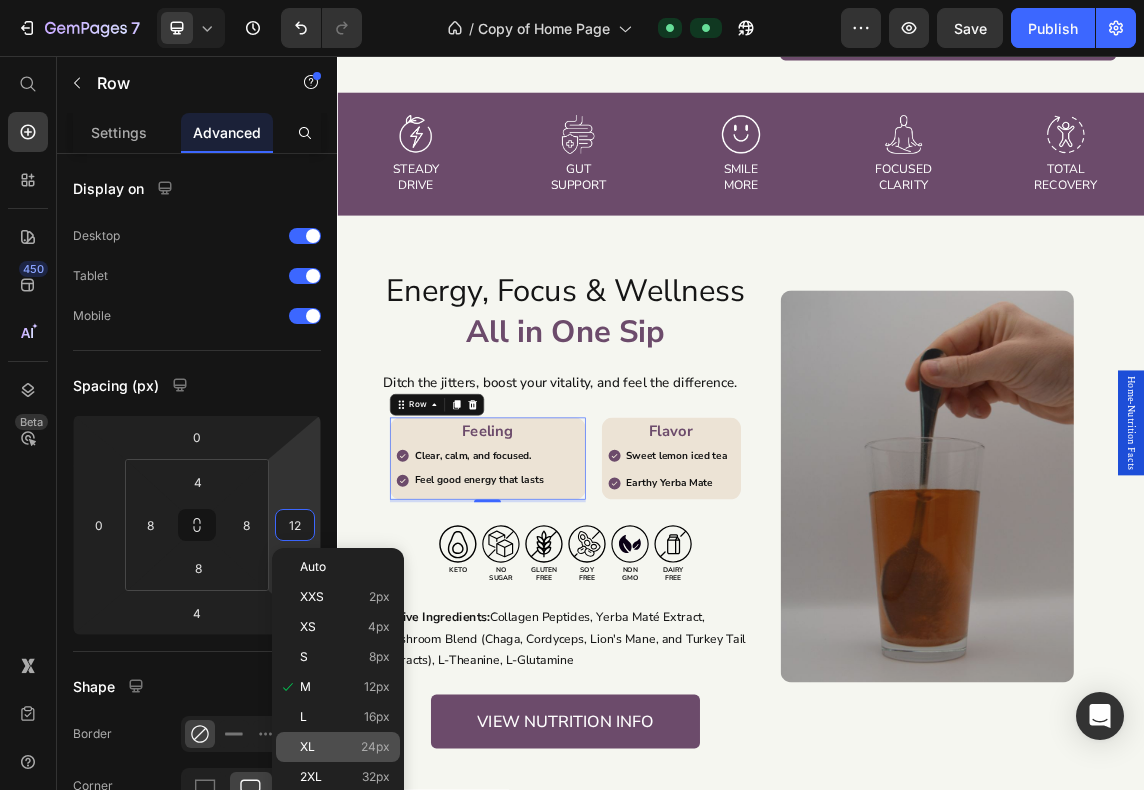 click on "24px" at bounding box center (375, 747) 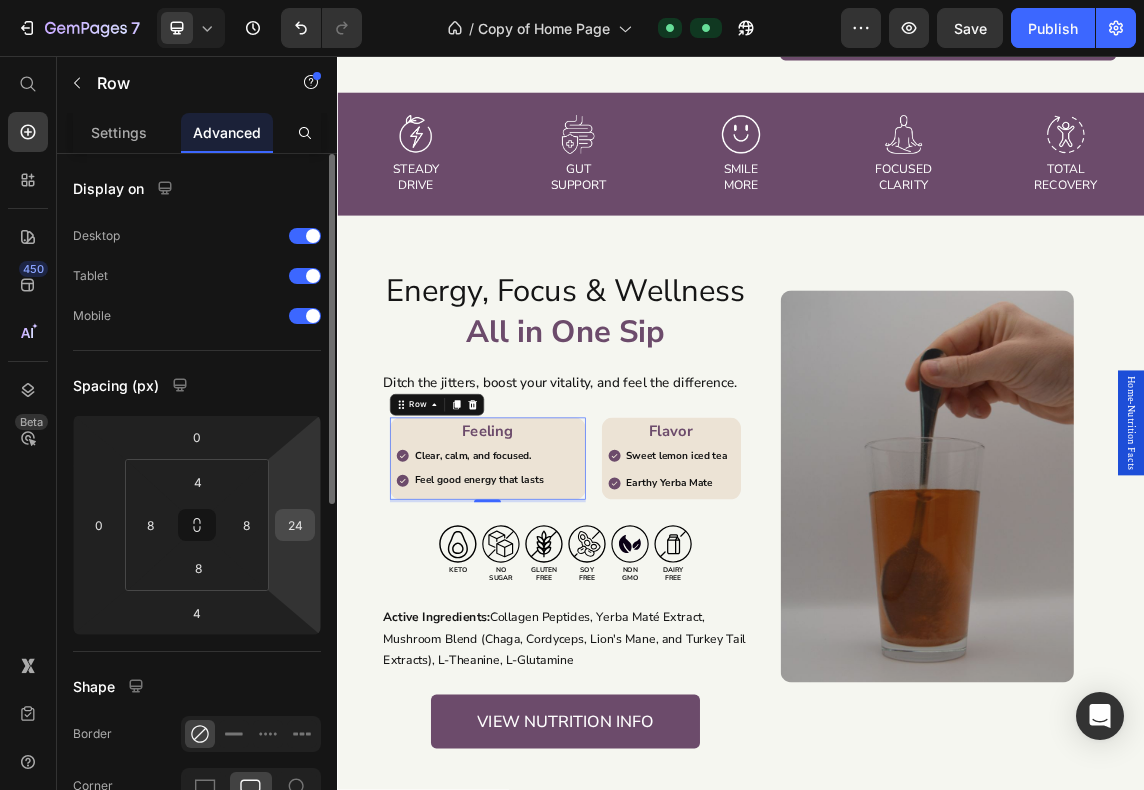 click on "24" at bounding box center [295, 525] 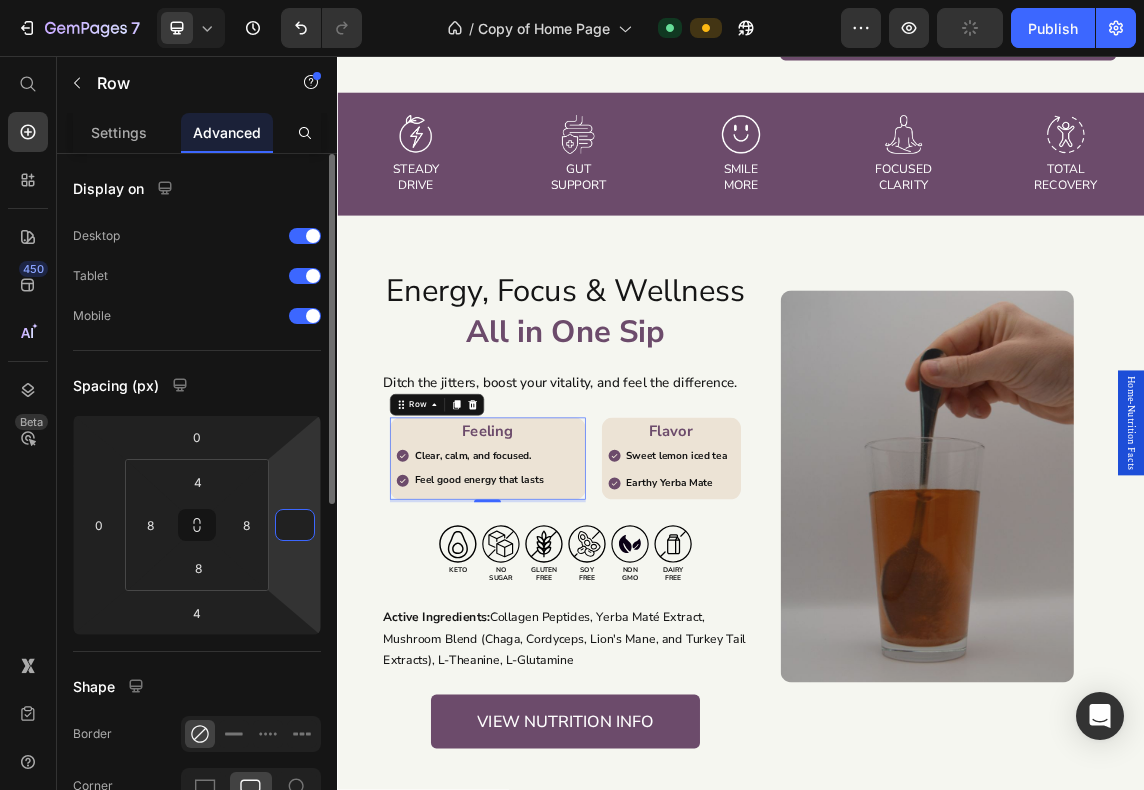 type on "0" 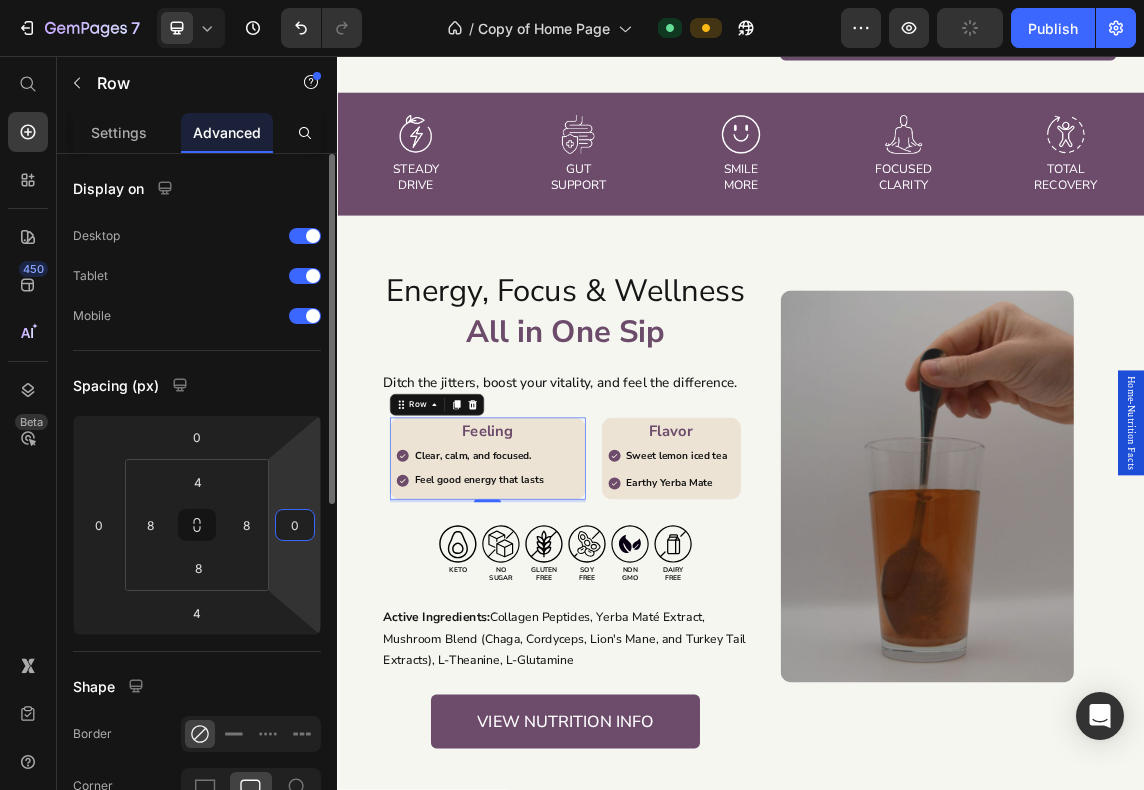 click on "Spacing (px)" at bounding box center [197, 385] 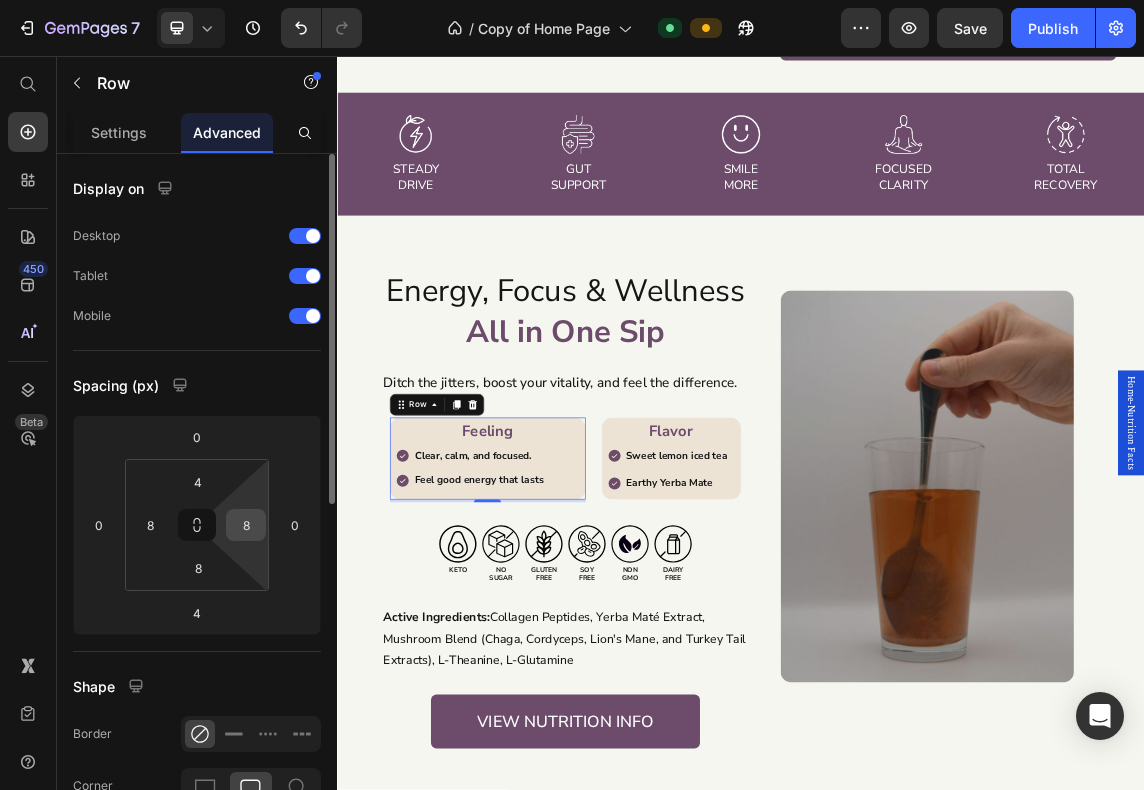 click on "8" at bounding box center [246, 525] 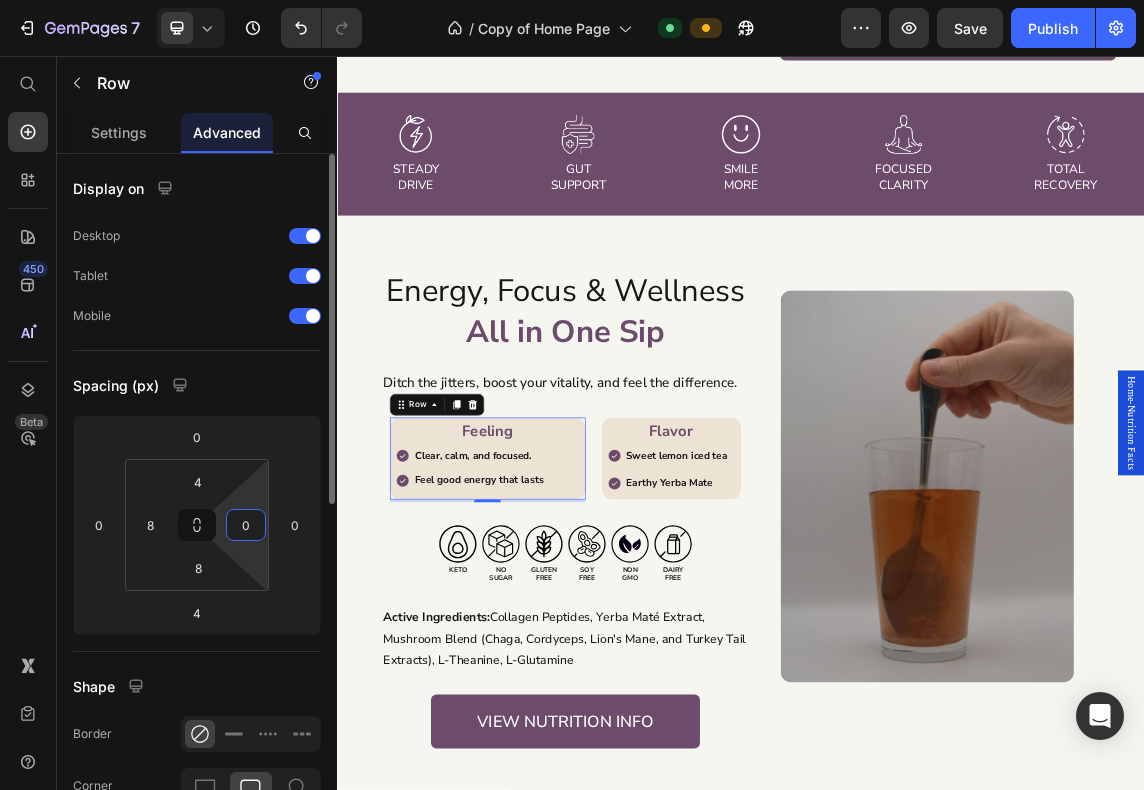 click on "Spacing (px)" at bounding box center (197, 385) 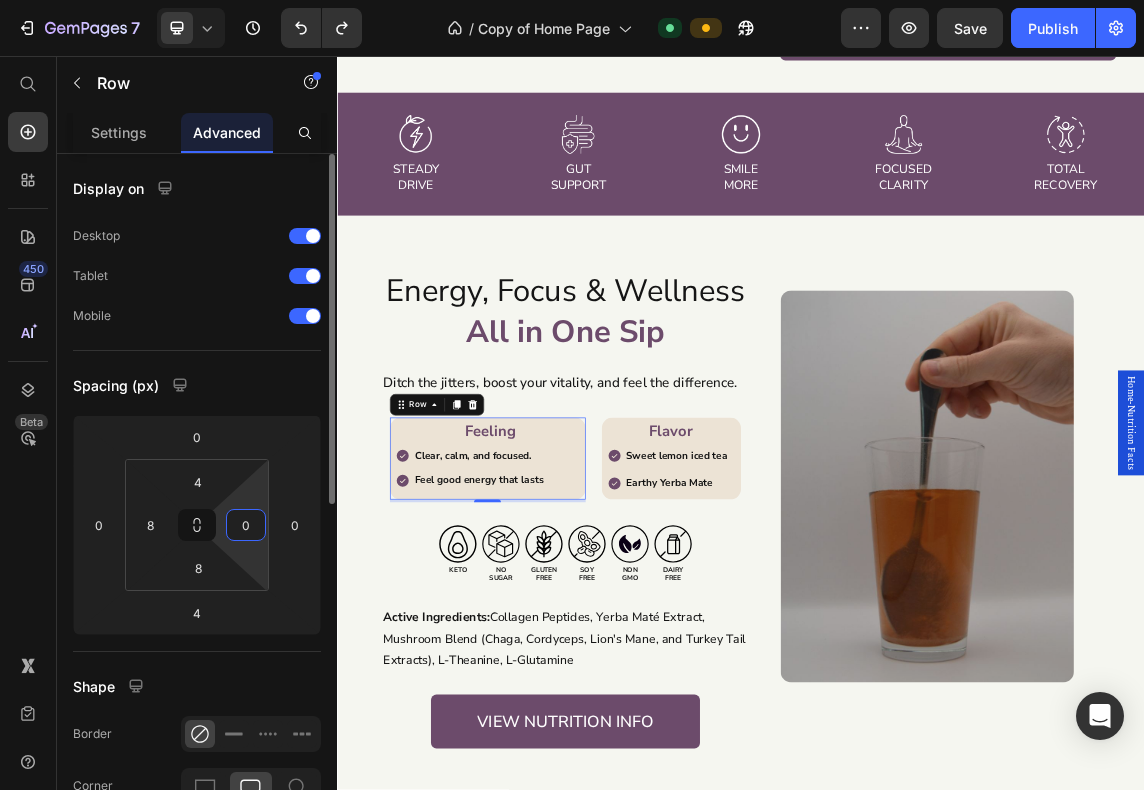 type on "8" 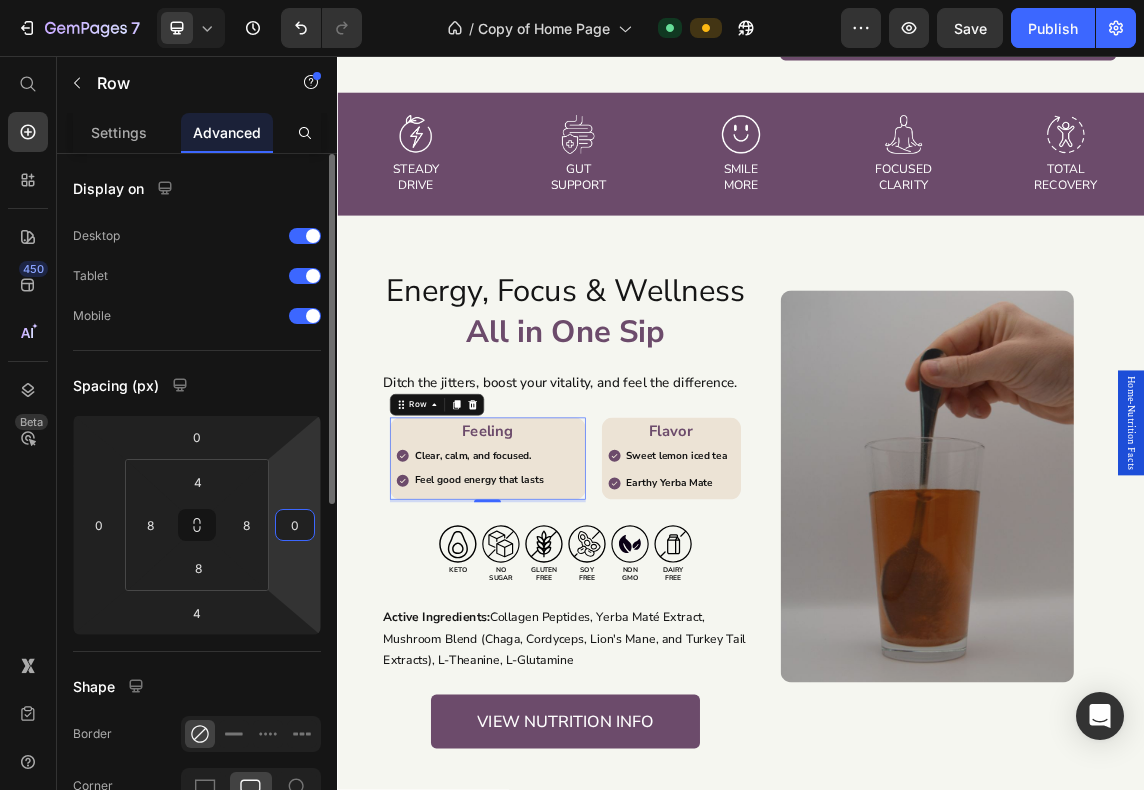 click on "Spacing (px)" at bounding box center [197, 385] 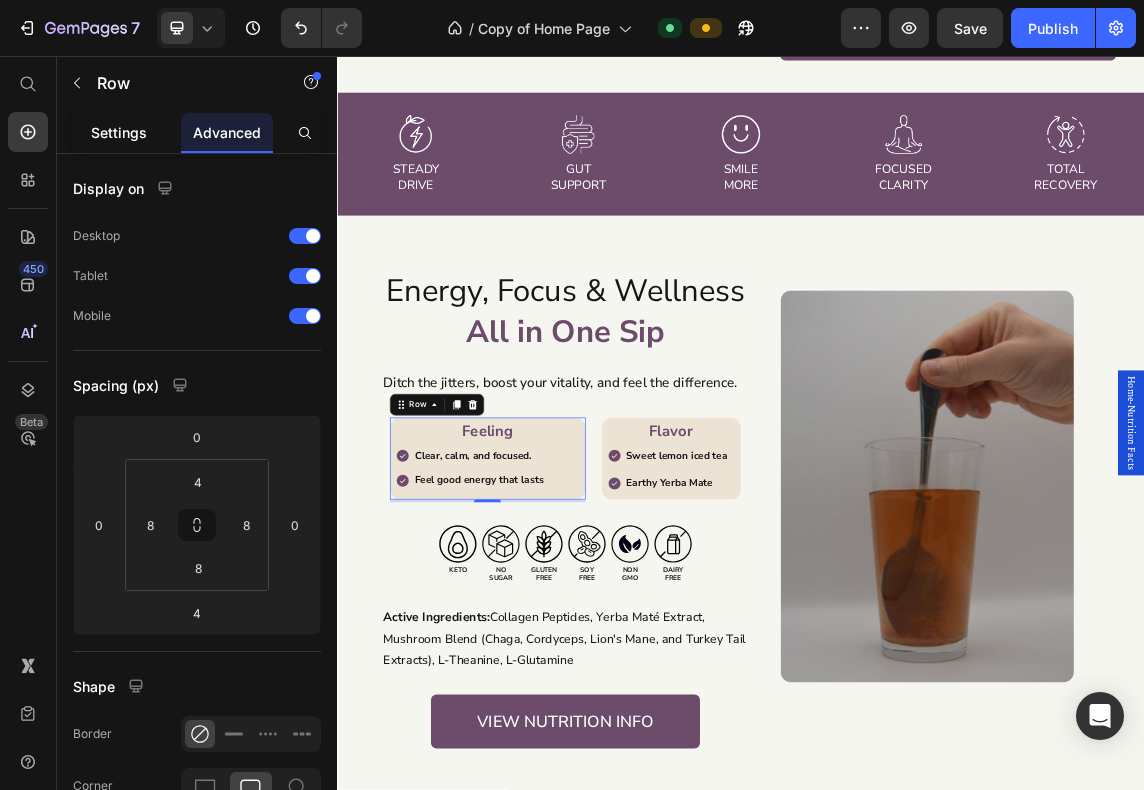 click on "Settings" at bounding box center (119, 132) 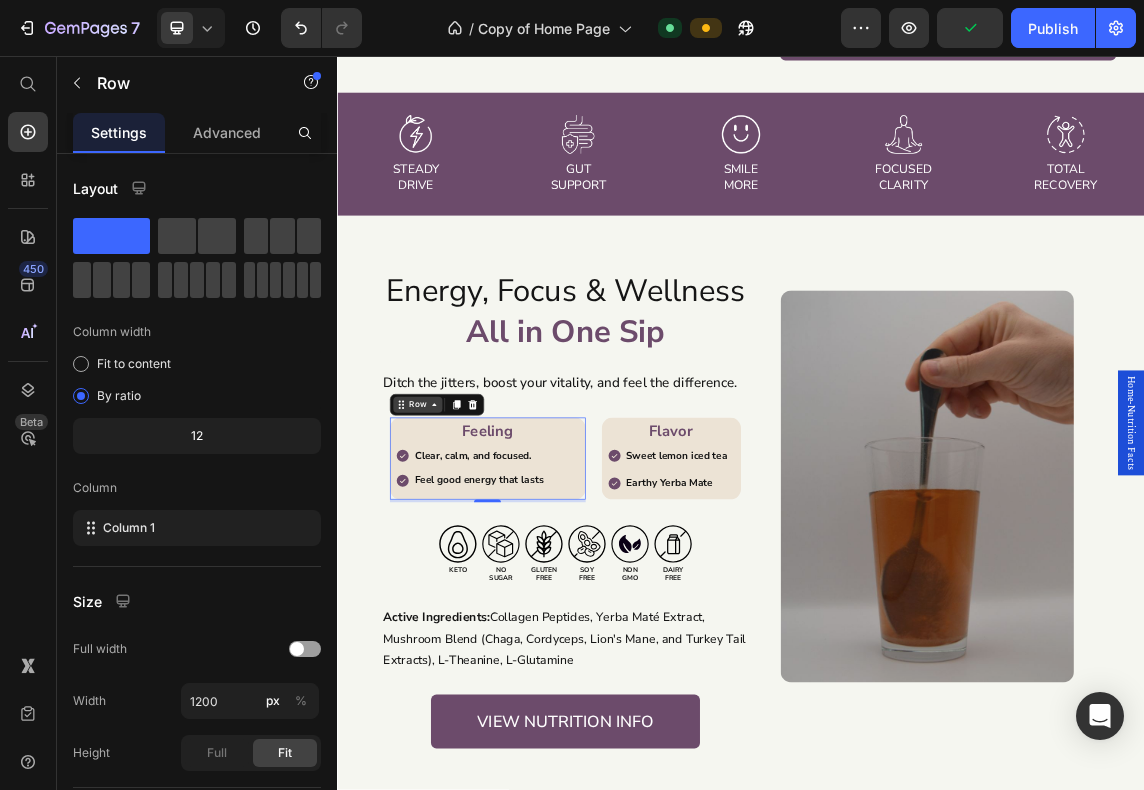 click on "Row" at bounding box center [456, 575] 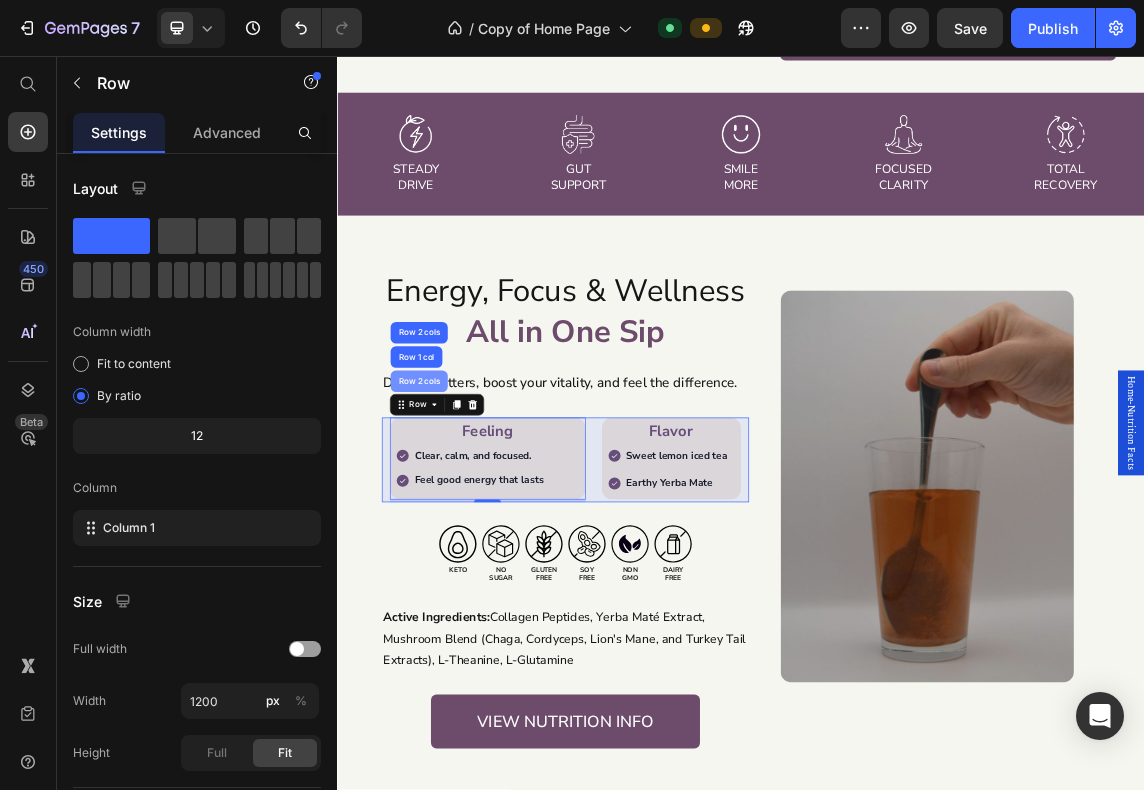 click on "Row 2 cols" at bounding box center [458, 540] 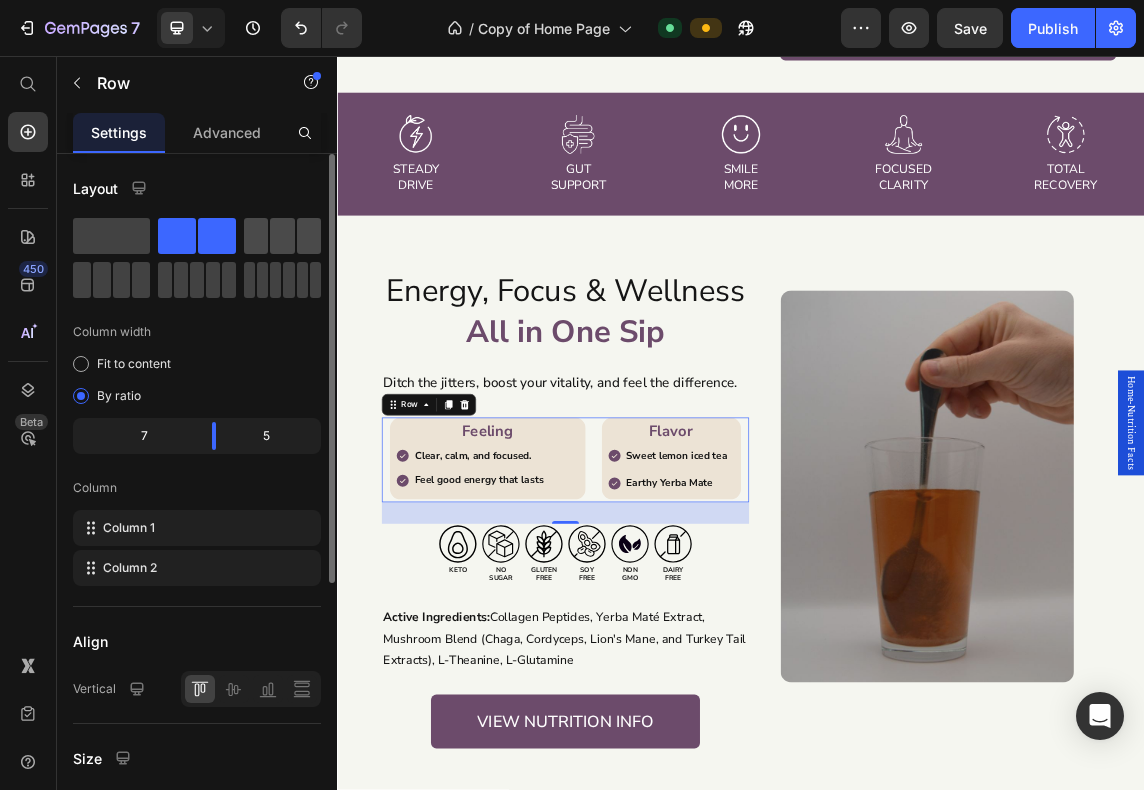 click 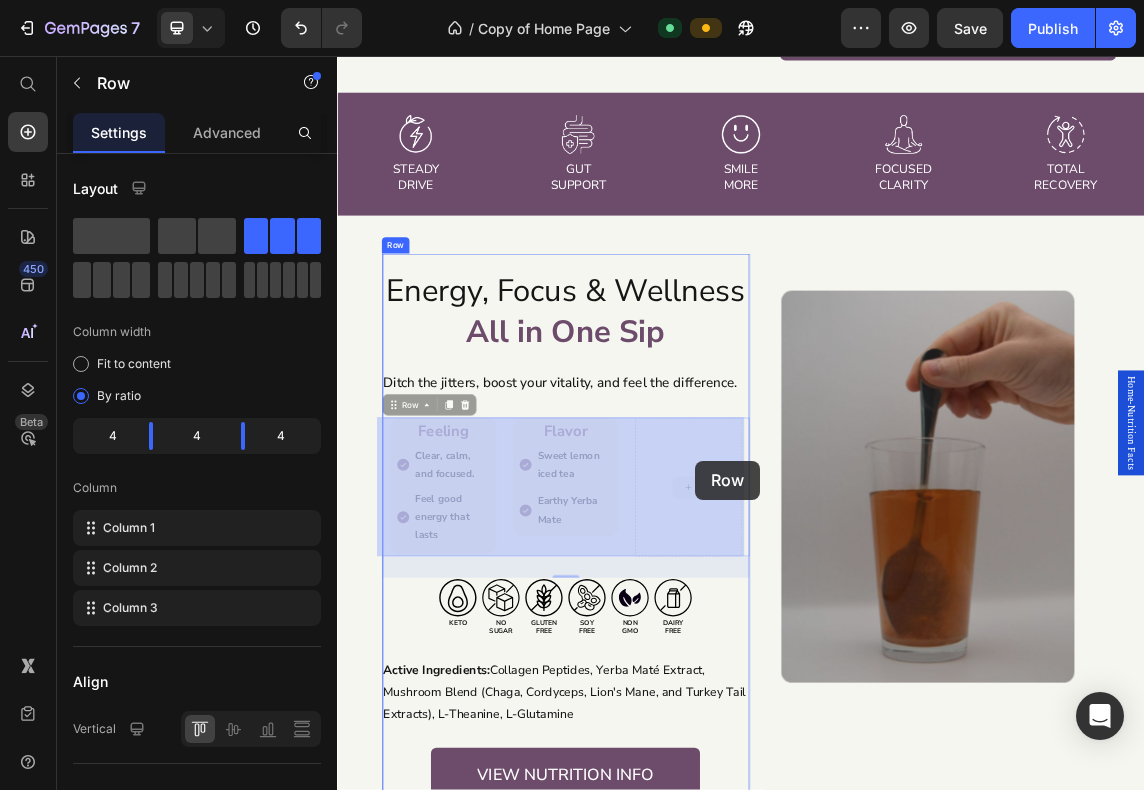 drag, startPoint x: 875, startPoint y: 672, endPoint x: 862, endPoint y: 663, distance: 15.811388 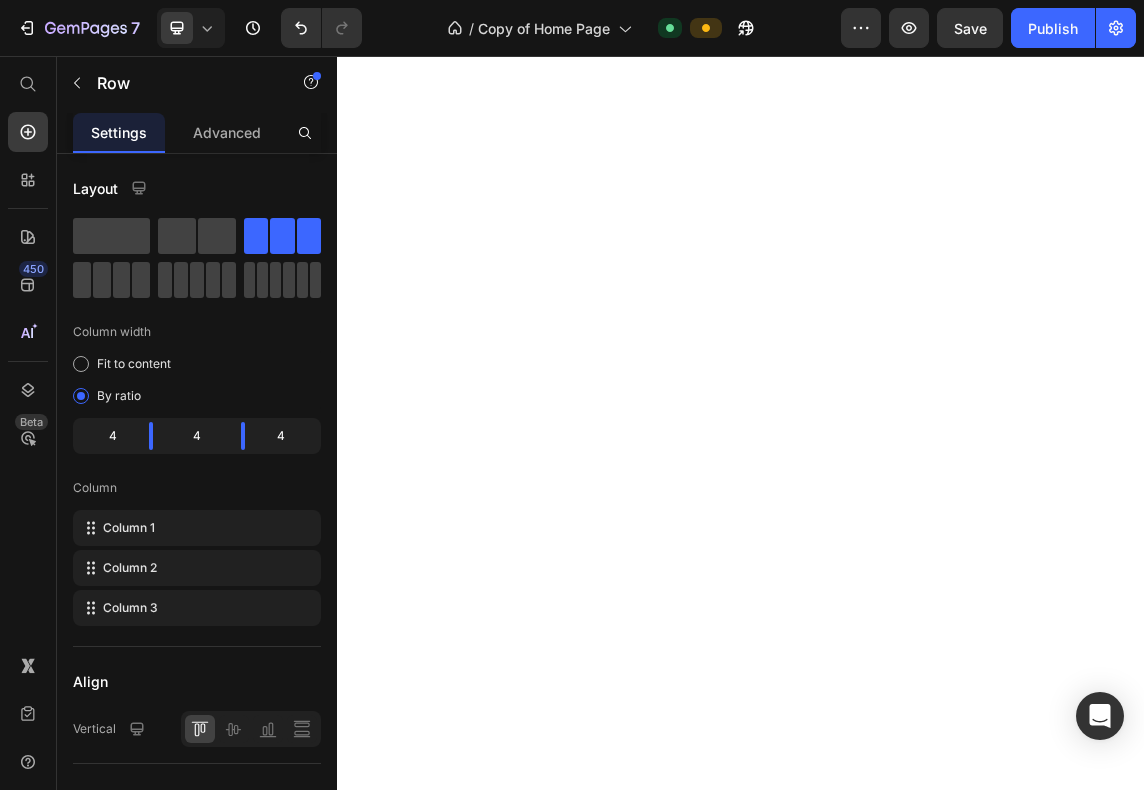 scroll, scrollTop: 0, scrollLeft: 0, axis: both 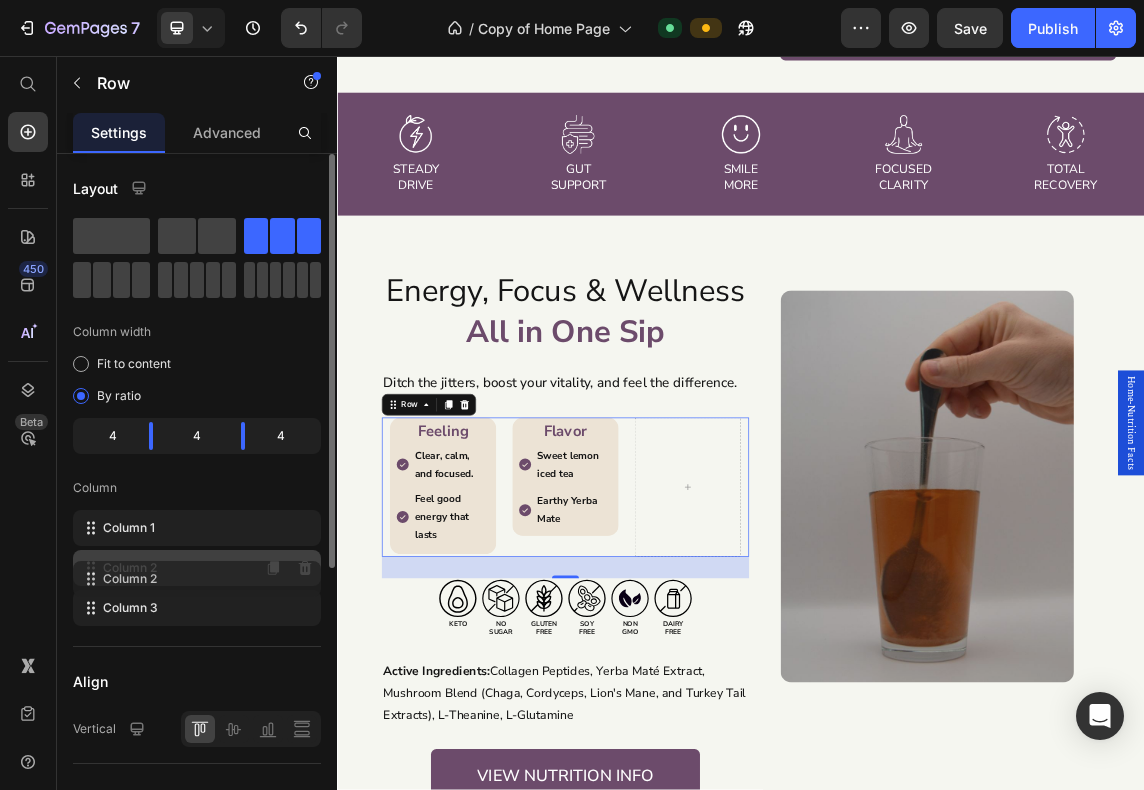 type 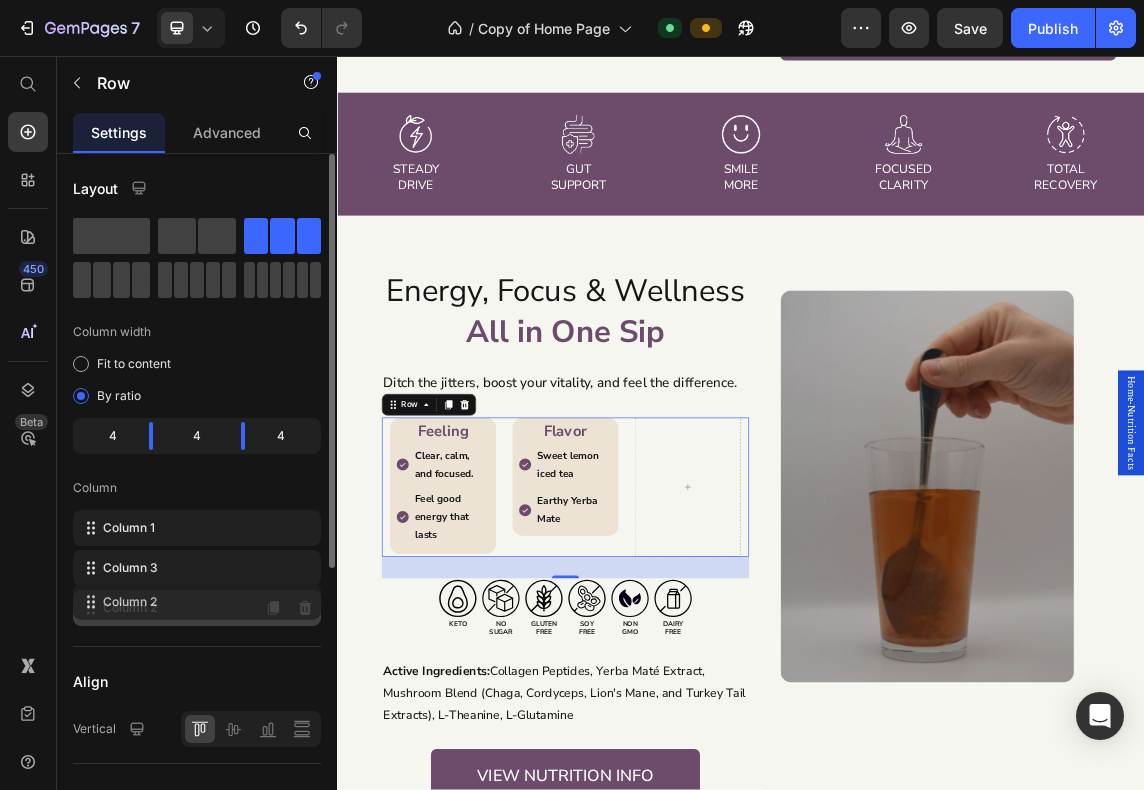 drag, startPoint x: 120, startPoint y: 569, endPoint x: 124, endPoint y: 603, distance: 34.234486 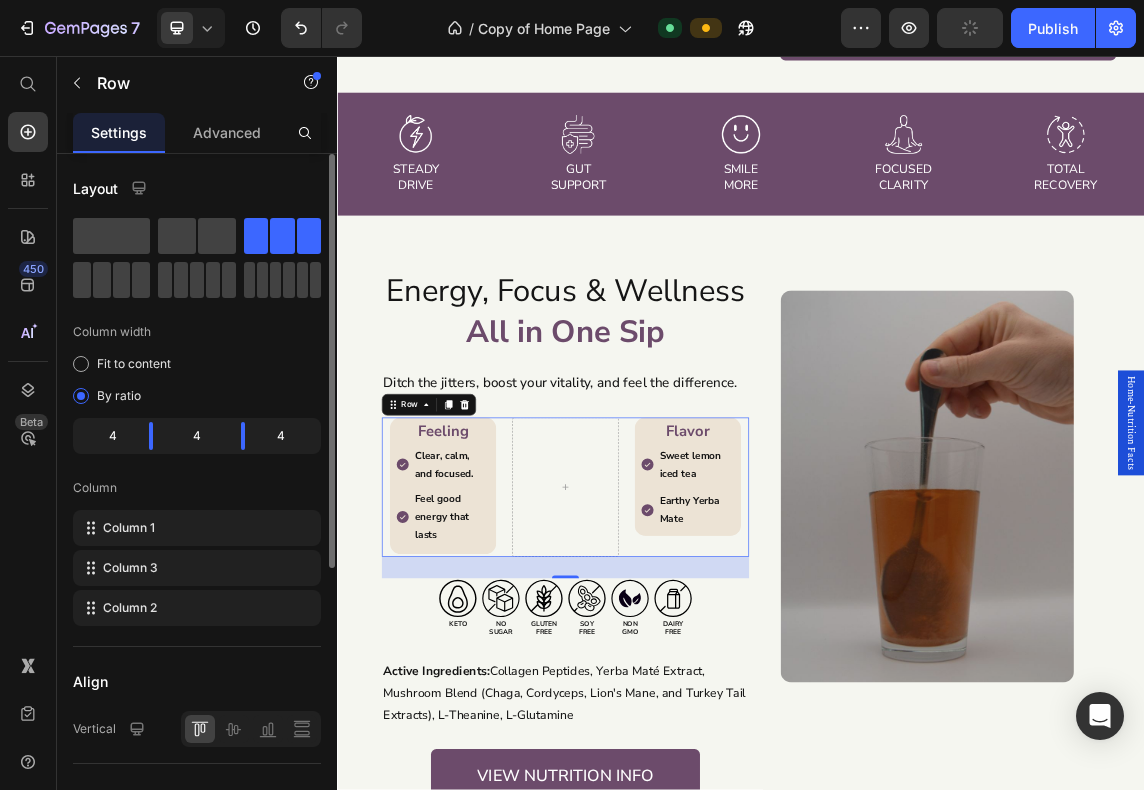 click on "4" 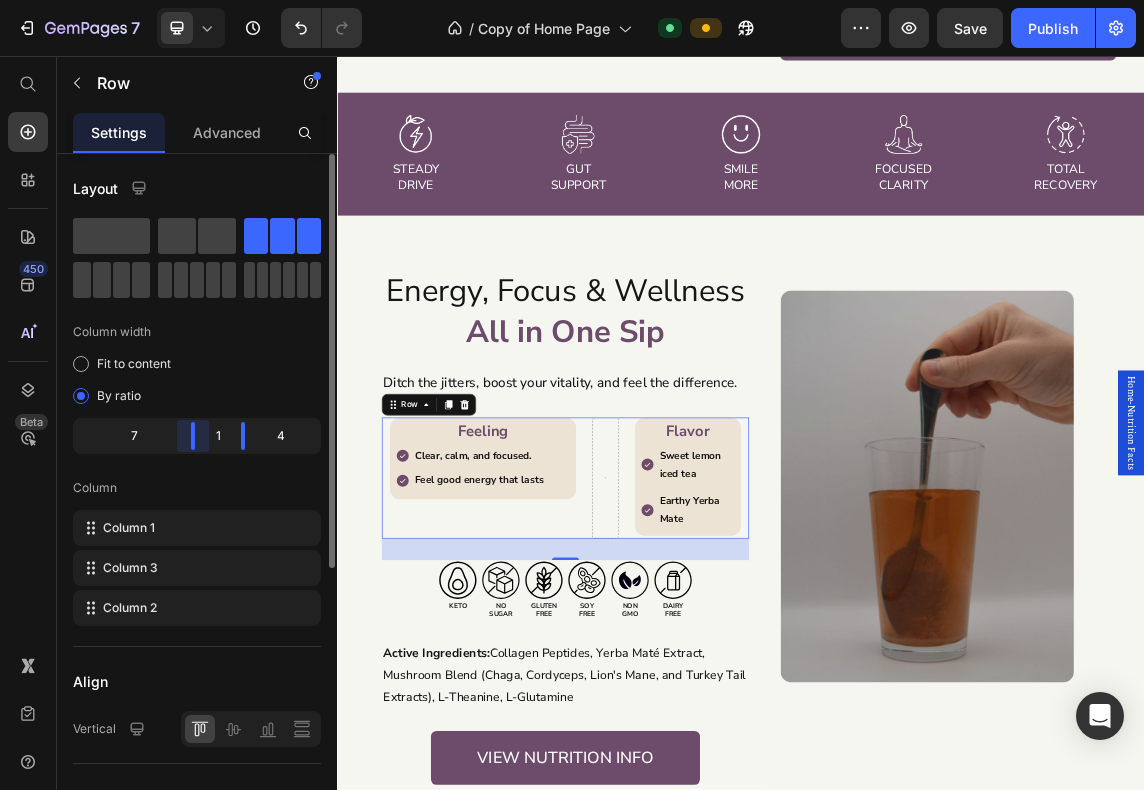 drag, startPoint x: 154, startPoint y: 439, endPoint x: 218, endPoint y: 437, distance: 64.03124 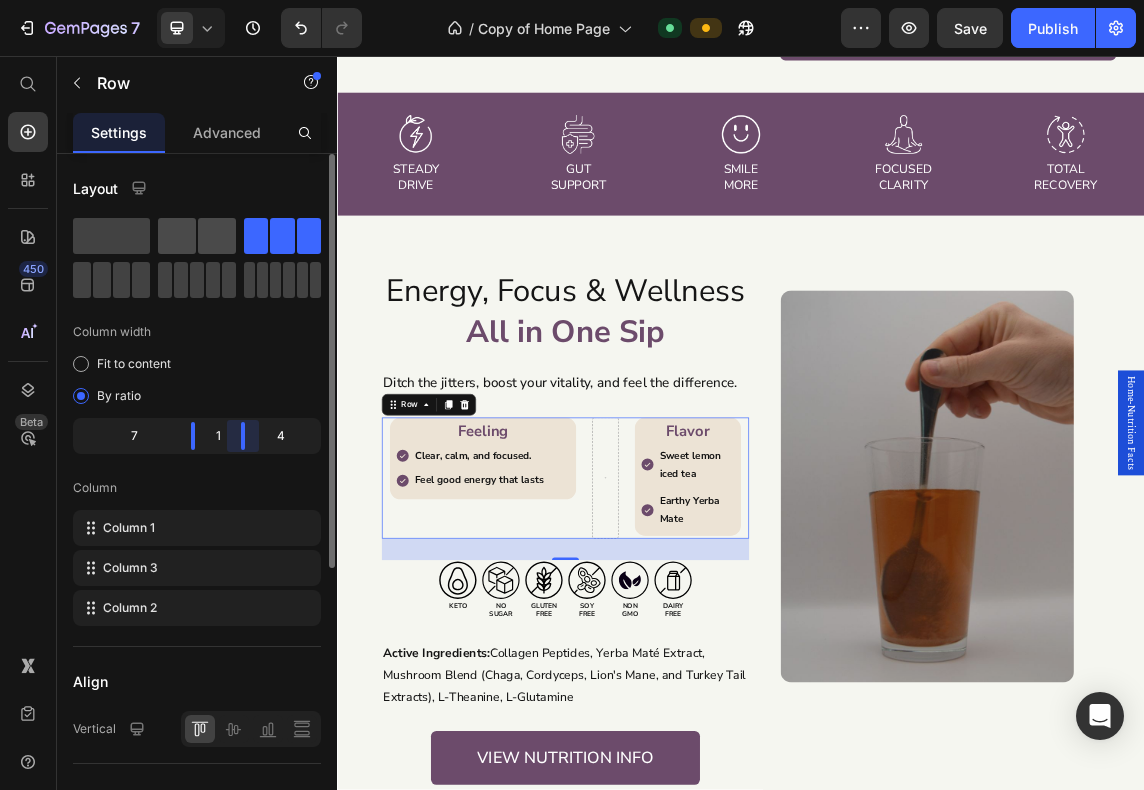 click 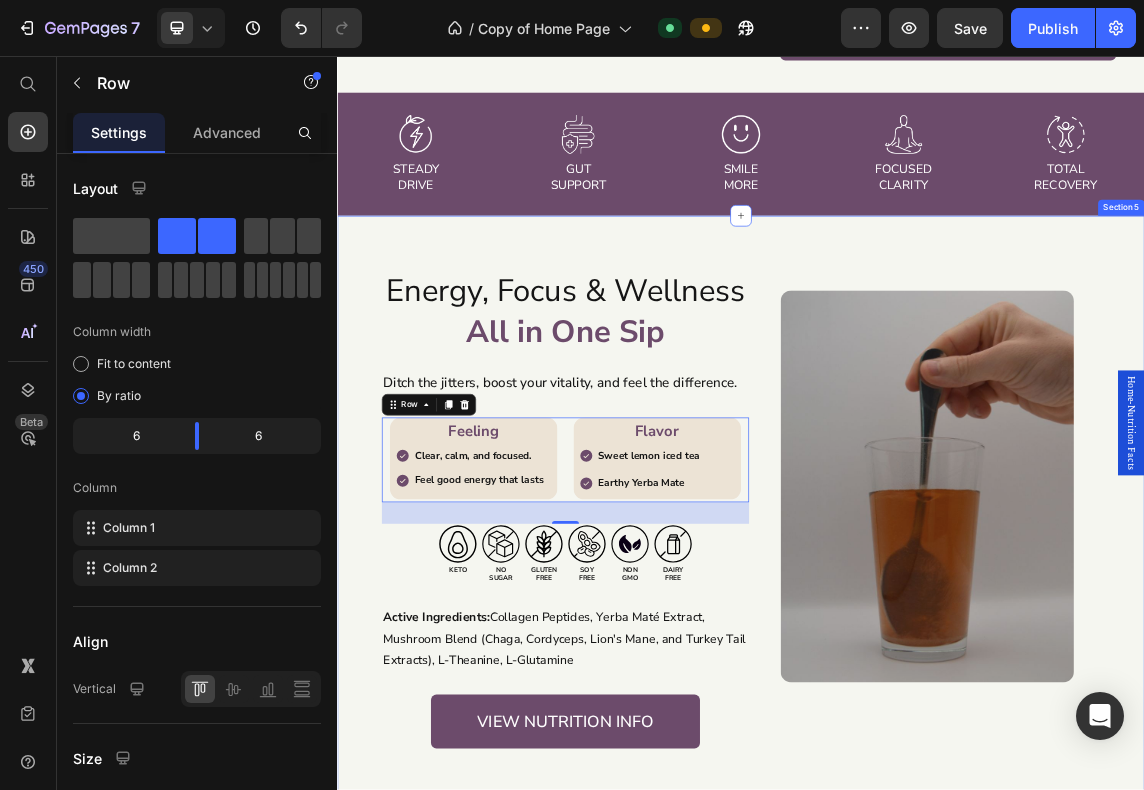 click on "Energy, Focus & Wellness All in One Sip Heading Ditch the jitters, boost your vitality, and feel the difference. Text Block Feeling Heading Clear, calm, and focused. Feel good energy that lasts Item List Row Flavor Heading Sweet lemon iced tea Earthy Yerba Mate Item List Row Row   32 Icon keto   Text Block Icon no  sugar Text Block Icon Gluten Free Text Block Icon soy free Text Block Icon non gmo Text Block Icon dairy free Text Block Icon List Active Ingredients:  Collagen Peptides, Yerba Maté Extract, Mushroom Blend (Chaga, Cordyceps, Lion's Mane, and Turkey Tail Extracts), L-Theanine, L-Glutamine Text Block View nutrition info Button Row Image Row" at bounding box center [937, 759] 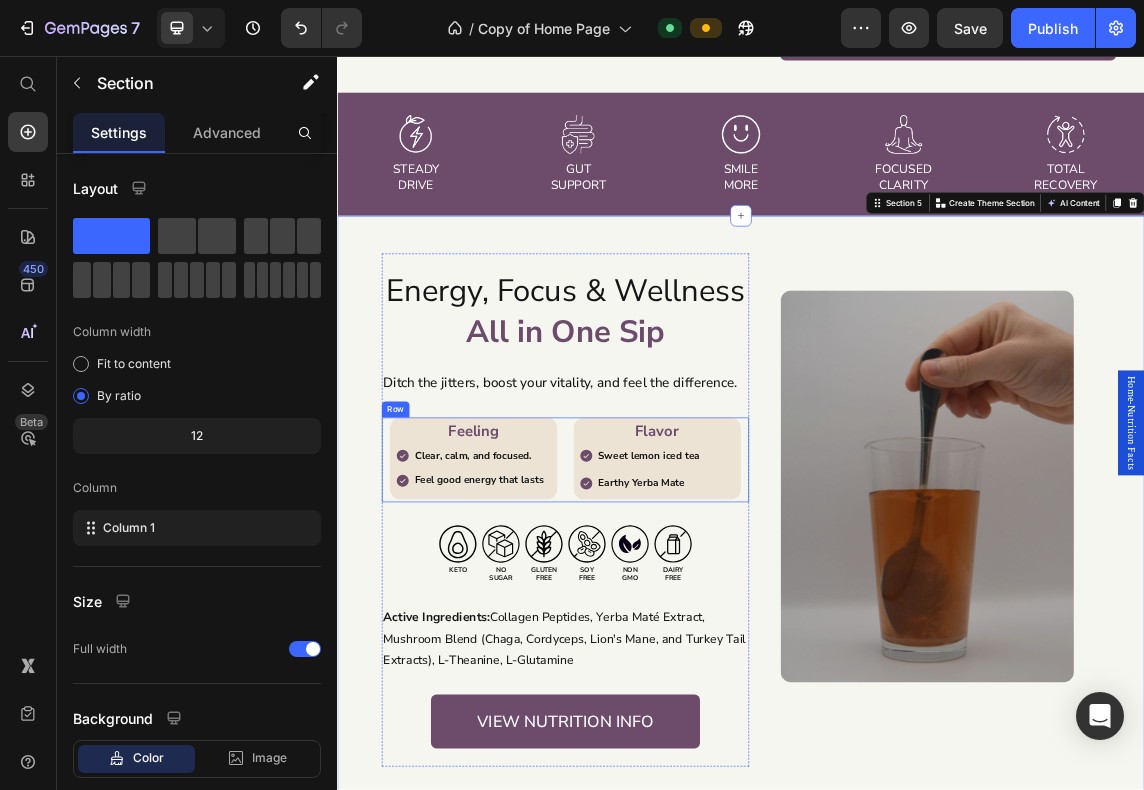 click on "Feeling Heading Clear, calm, and focused. Feel good energy that lasts Item List Row Flavor Heading Sweet lemon iced tea Earthy Yerba Mate Item List Row Row" at bounding box center [676, 657] 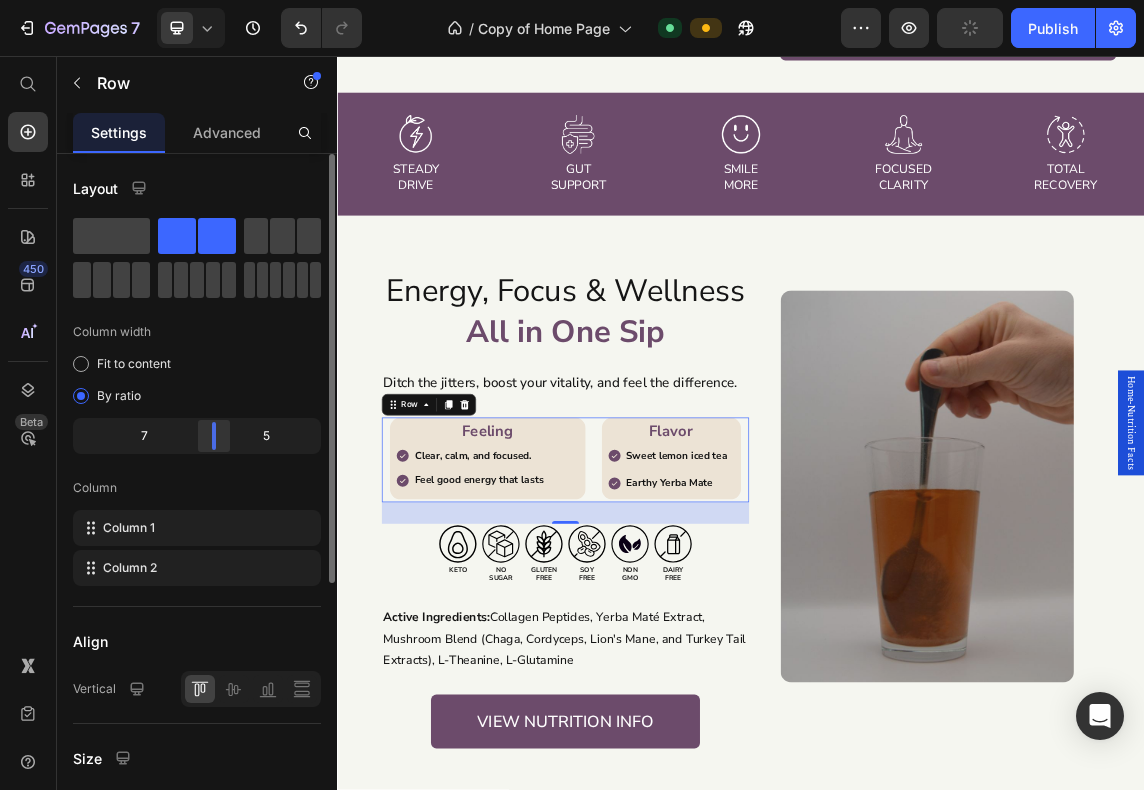 drag, startPoint x: 194, startPoint y: 440, endPoint x: 222, endPoint y: 439, distance: 28.01785 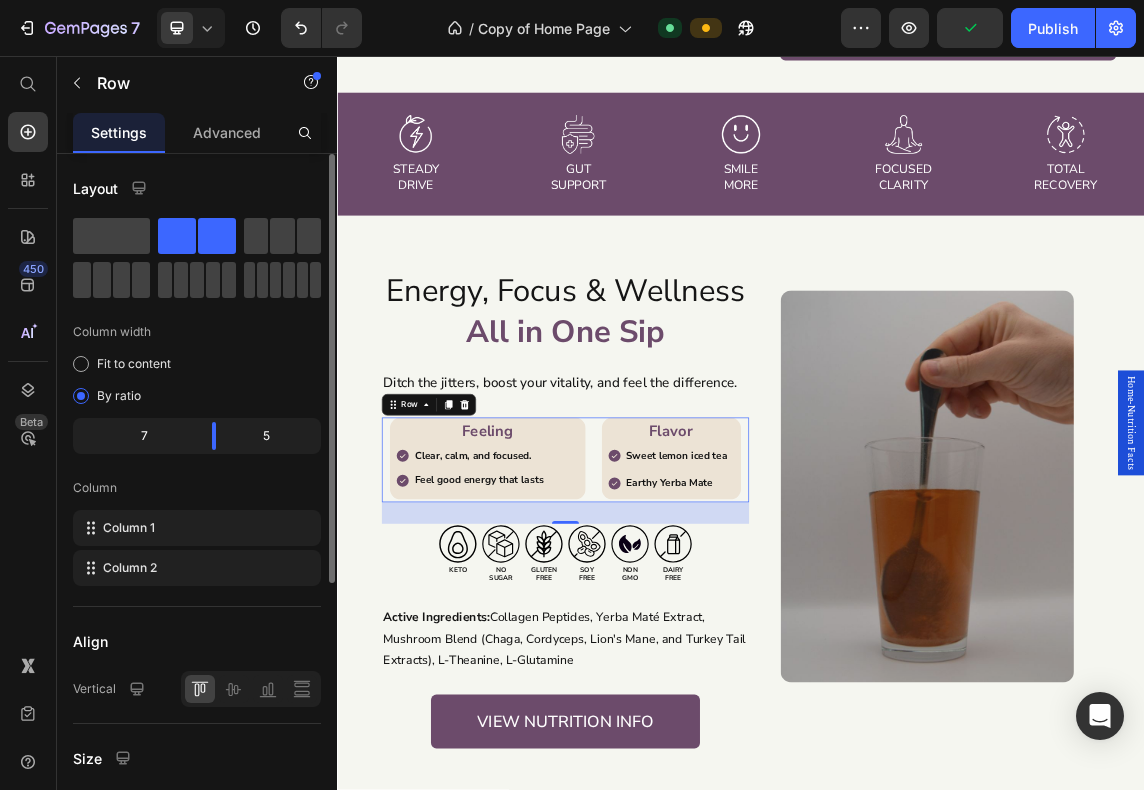click on "Column" at bounding box center [197, 488] 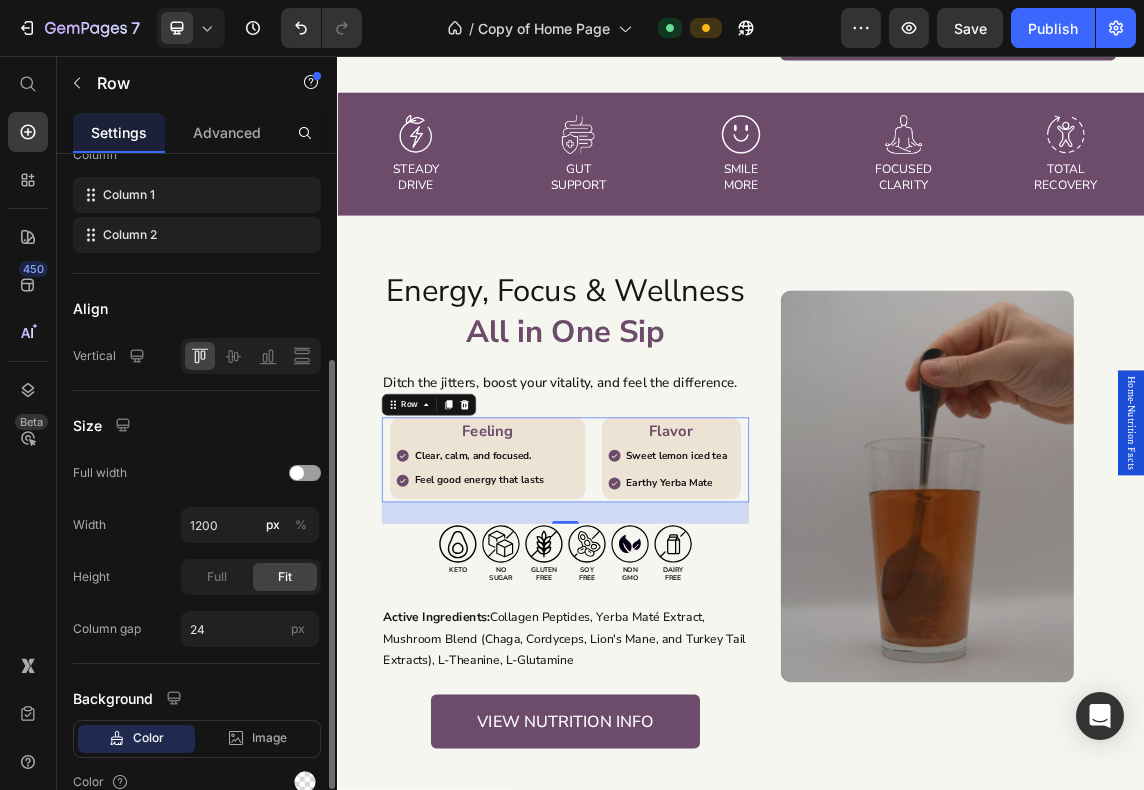 scroll, scrollTop: 426, scrollLeft: 0, axis: vertical 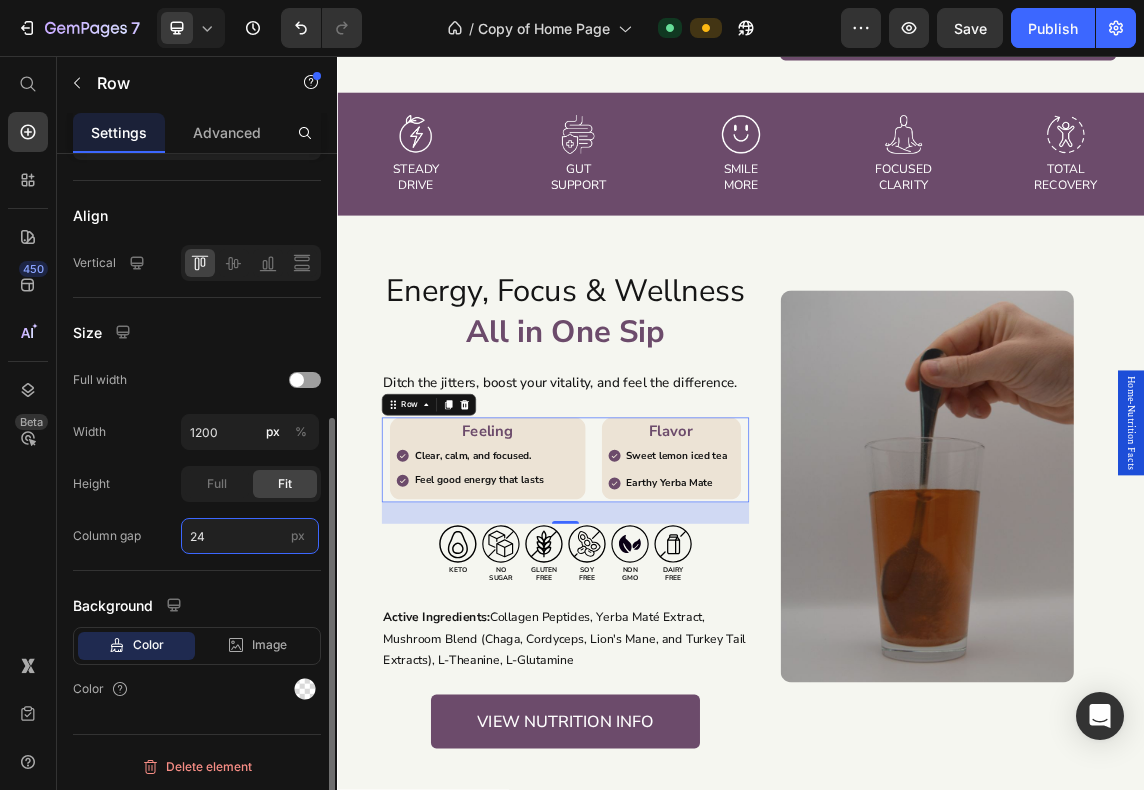 click on "24" at bounding box center [250, 536] 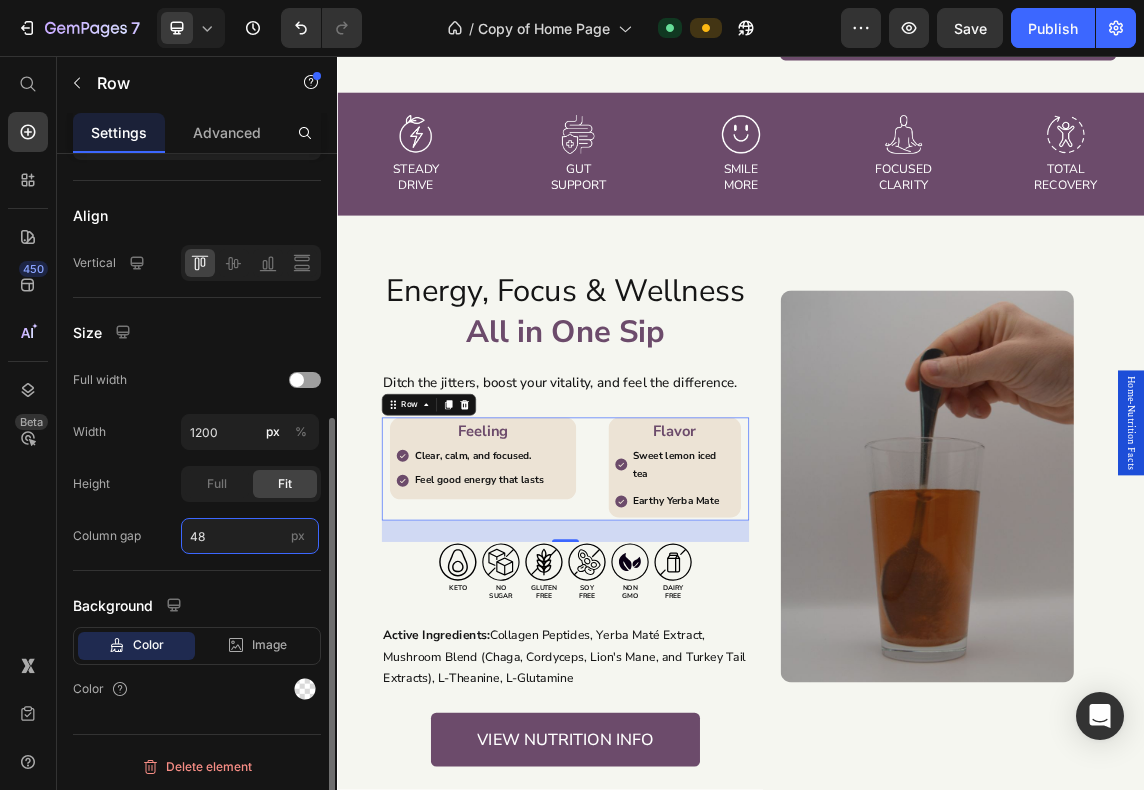 type on "24" 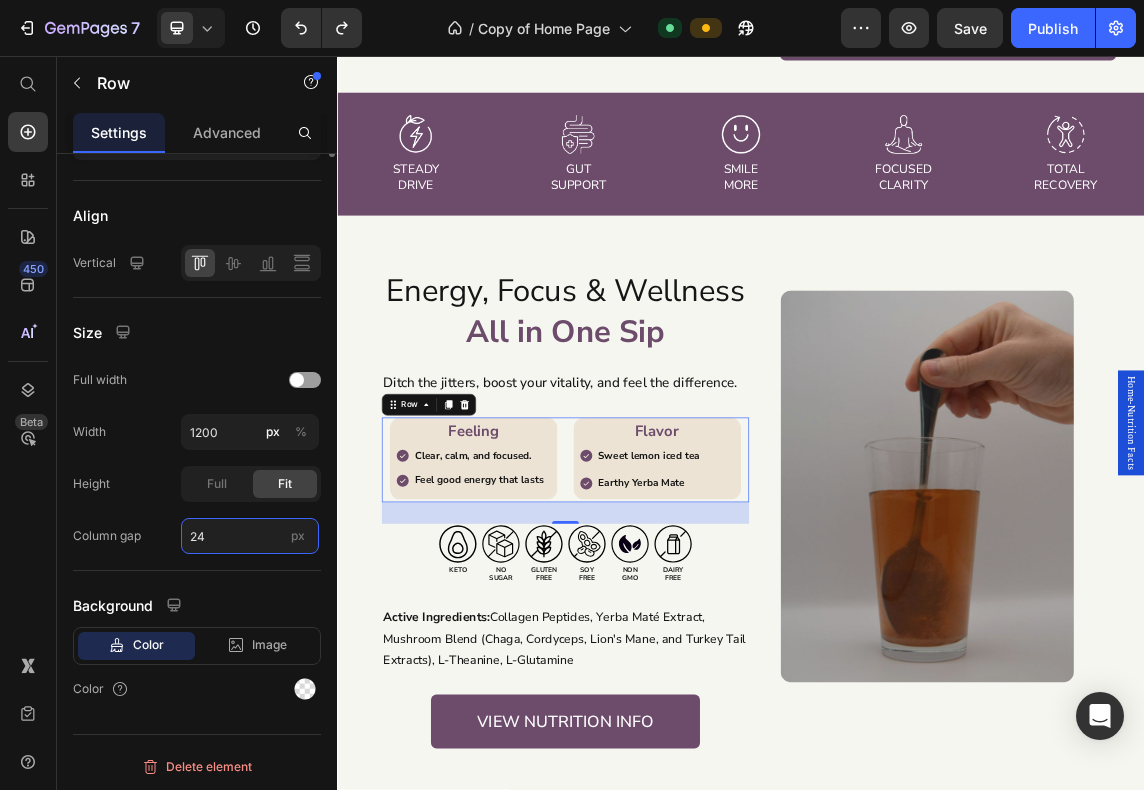 scroll, scrollTop: 0, scrollLeft: 0, axis: both 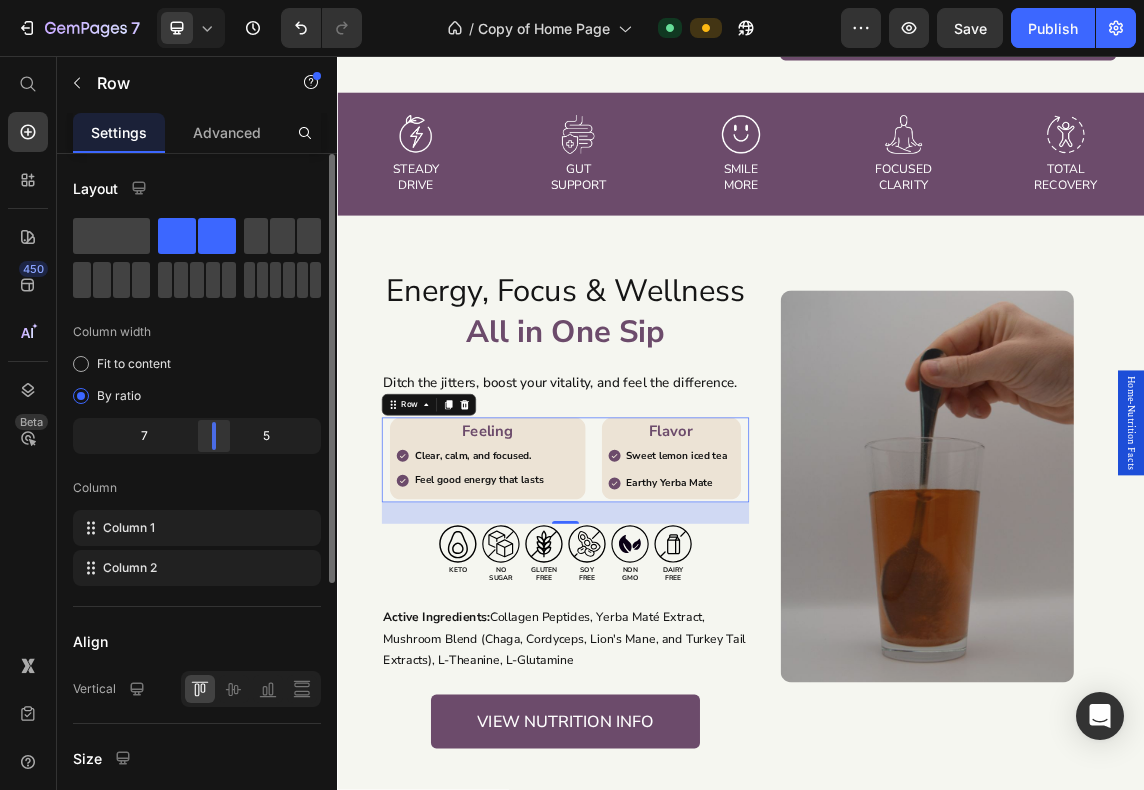 drag, startPoint x: 204, startPoint y: 443, endPoint x: 218, endPoint y: 445, distance: 14.142136 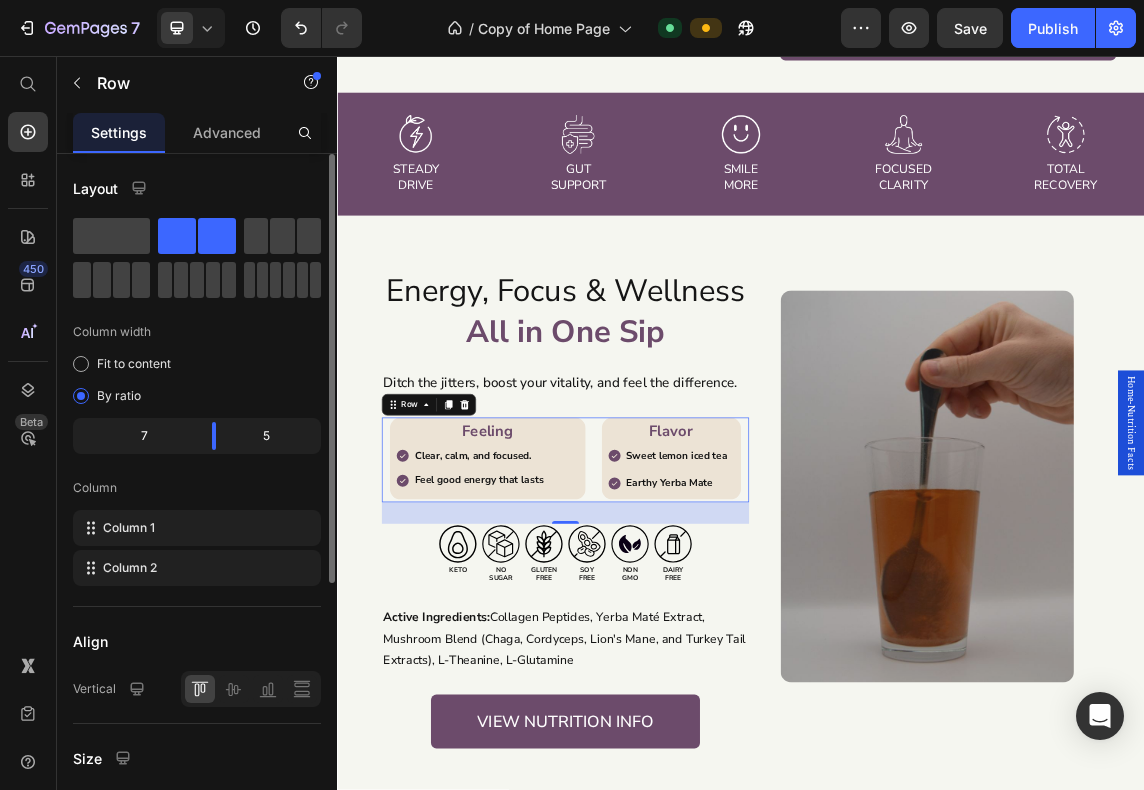 click on "Column" at bounding box center (197, 488) 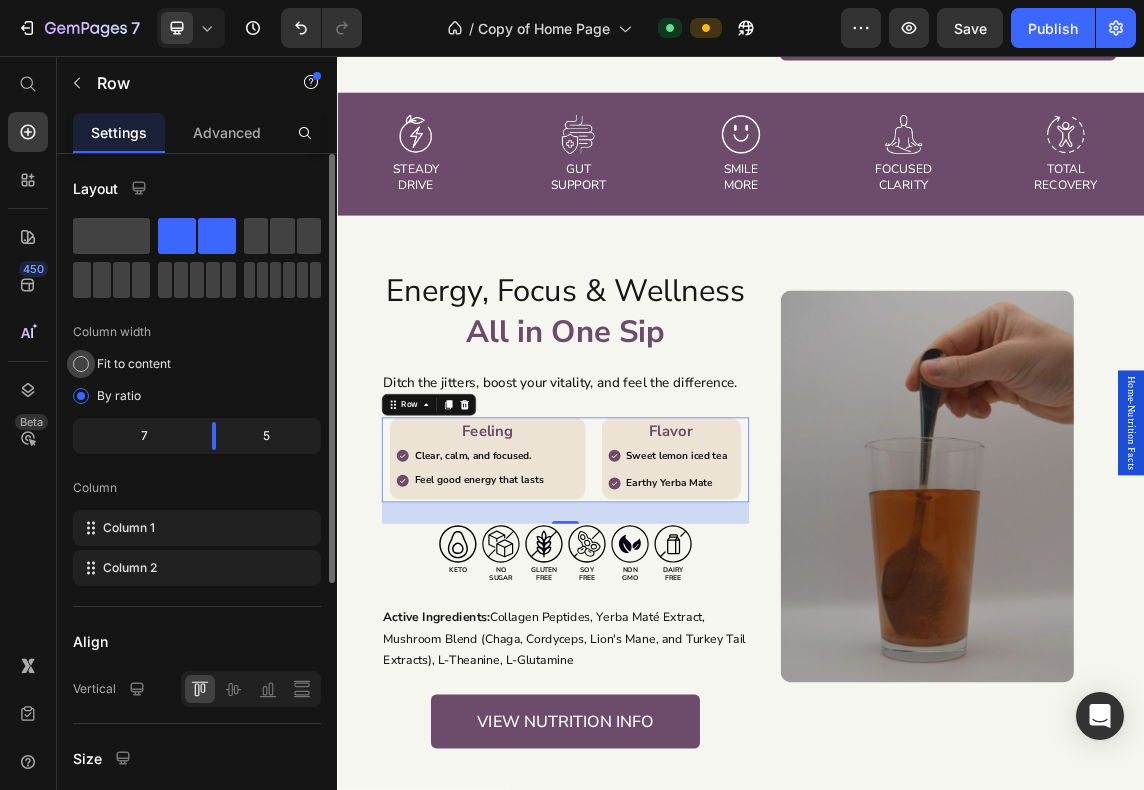 click on "Fit to content" at bounding box center [134, 364] 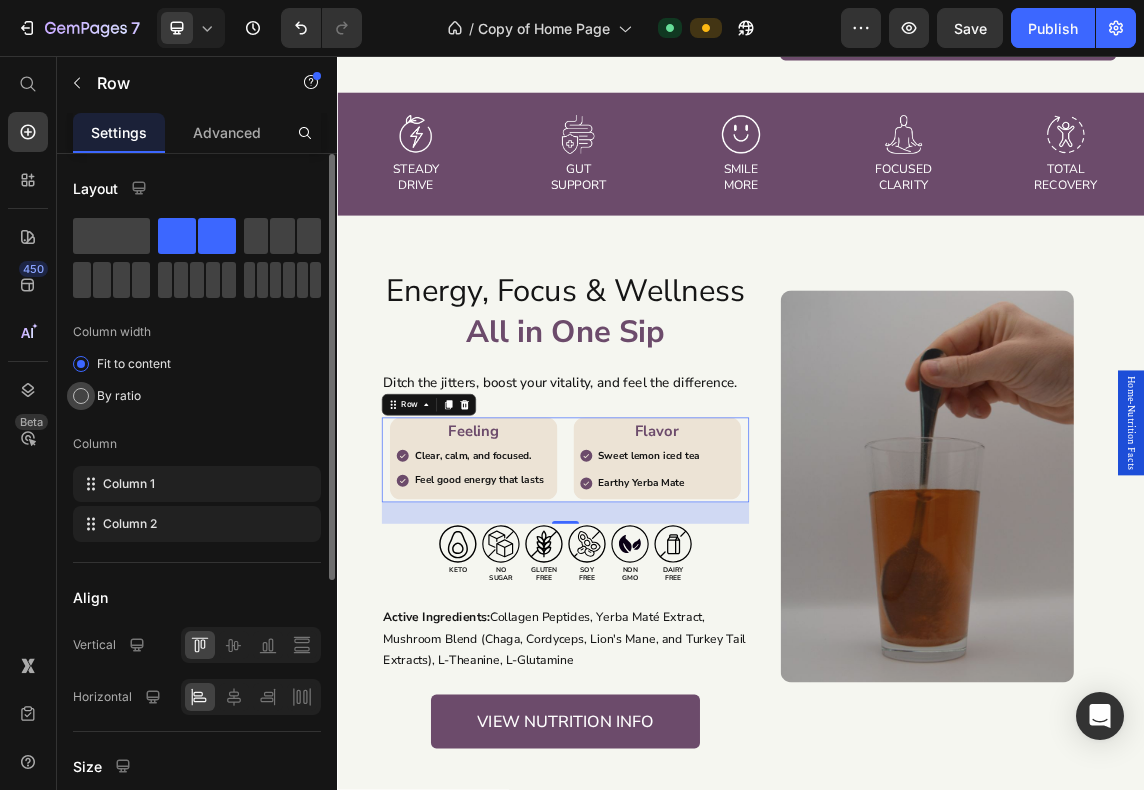 click on "By ratio" 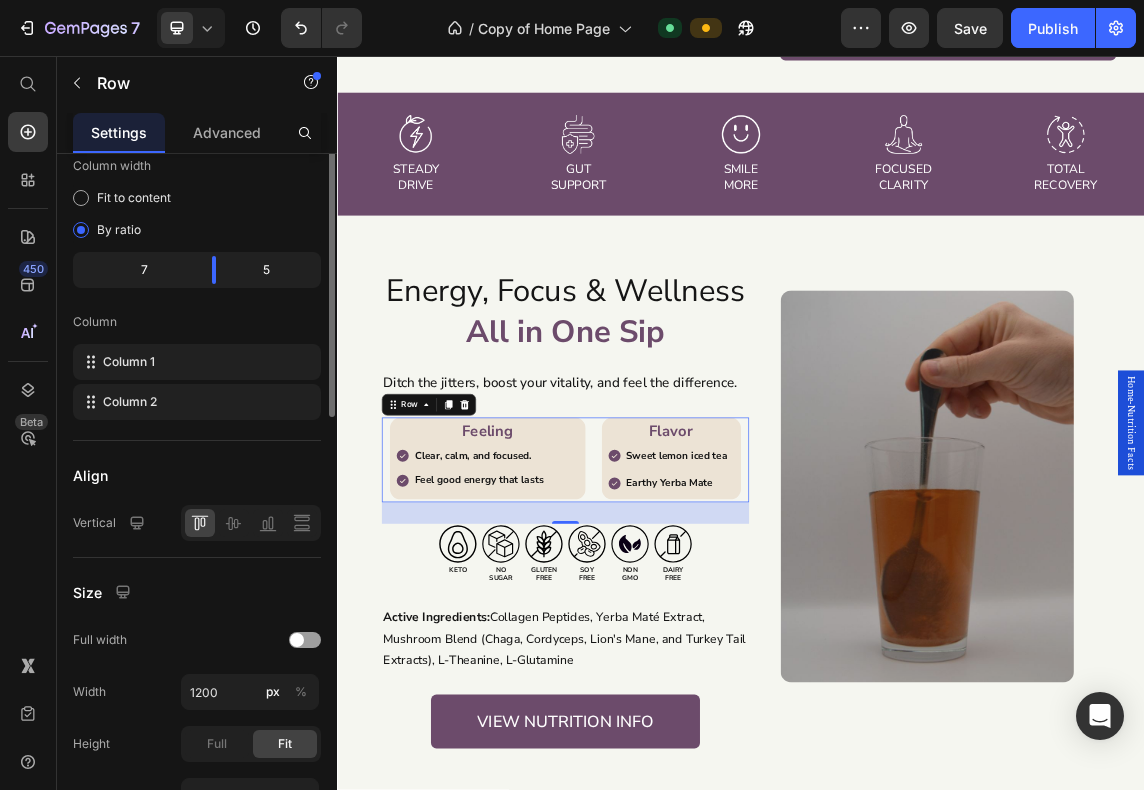 scroll, scrollTop: 0, scrollLeft: 0, axis: both 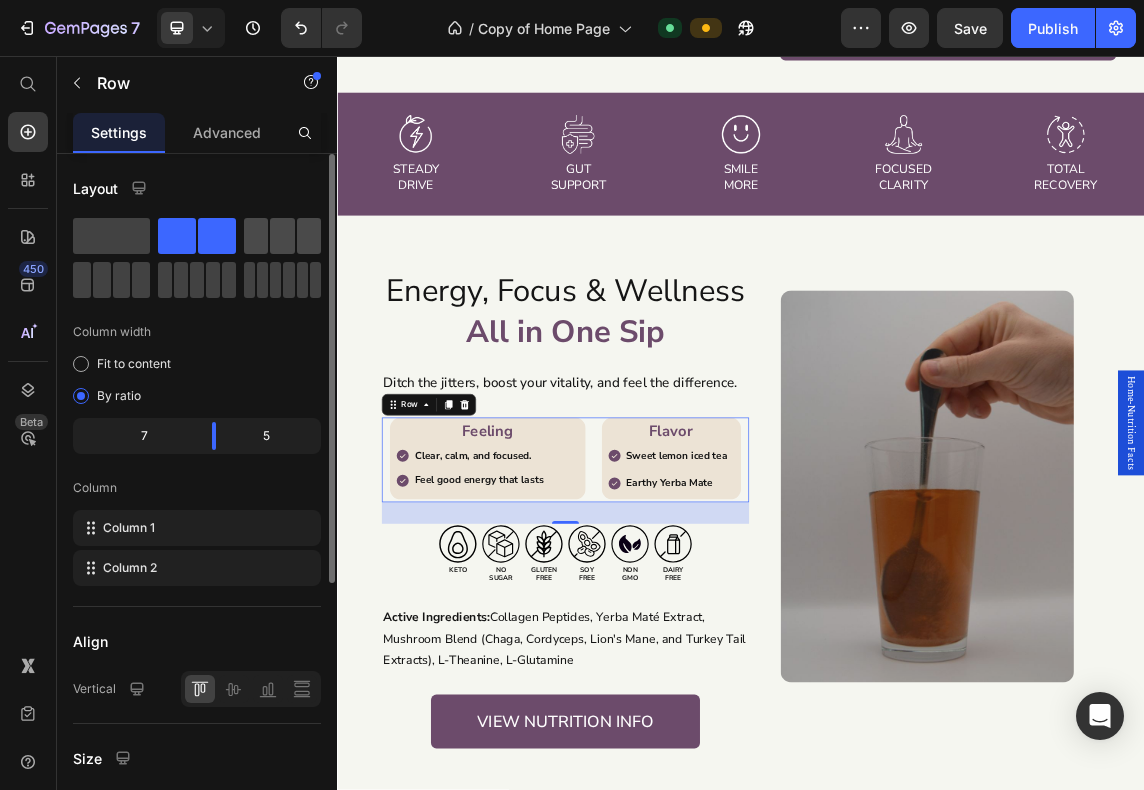 click 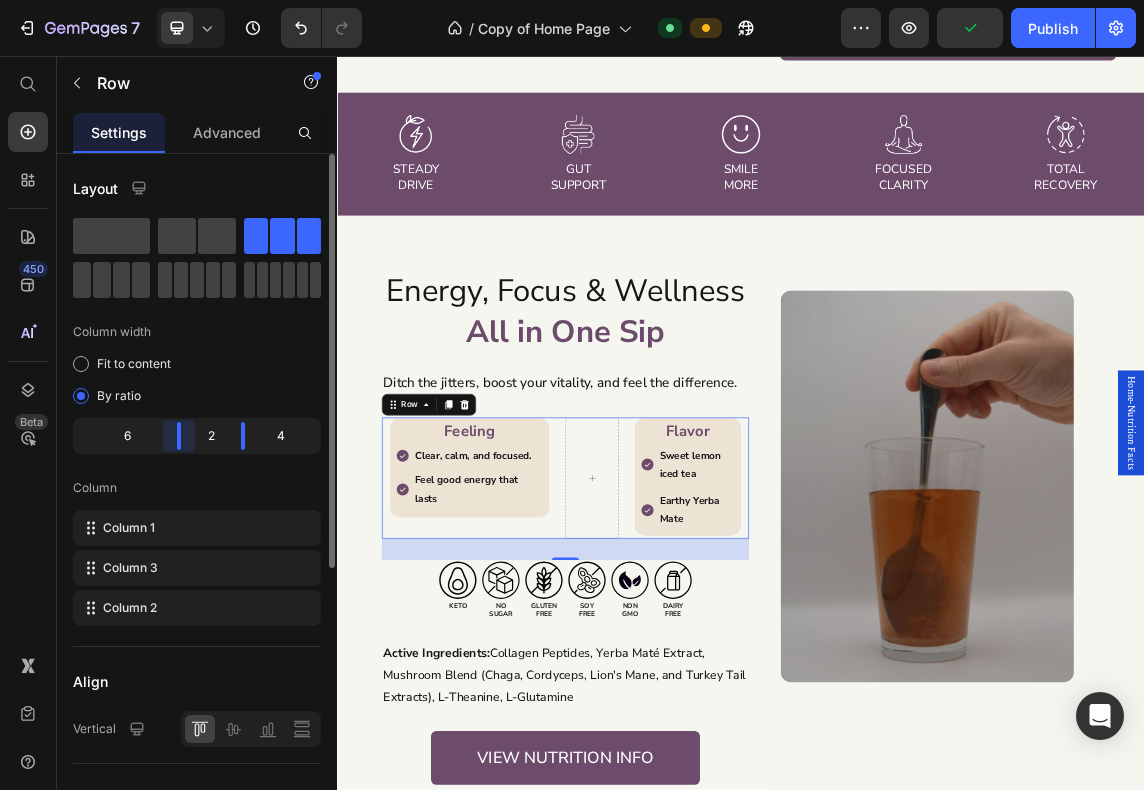 drag, startPoint x: 154, startPoint y: 435, endPoint x: 204, endPoint y: 439, distance: 50.159744 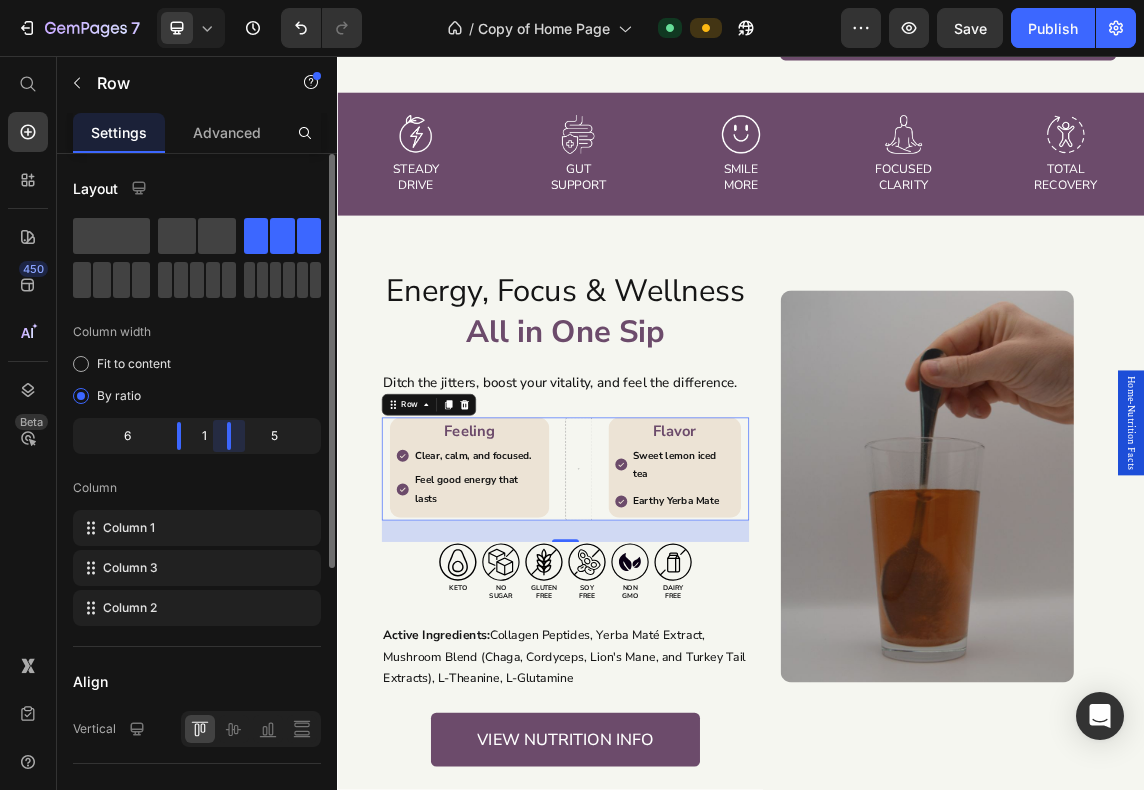 drag, startPoint x: 254, startPoint y: 435, endPoint x: 208, endPoint y: 435, distance: 46 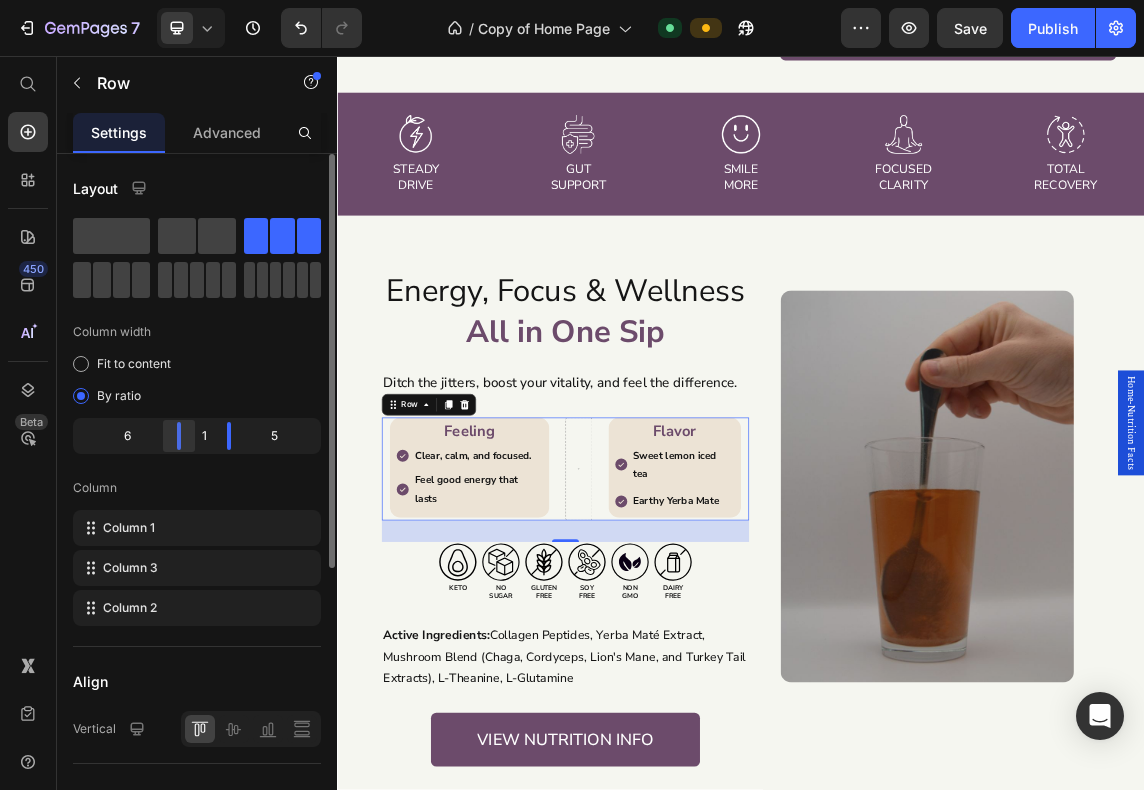 click at bounding box center [179, 436] 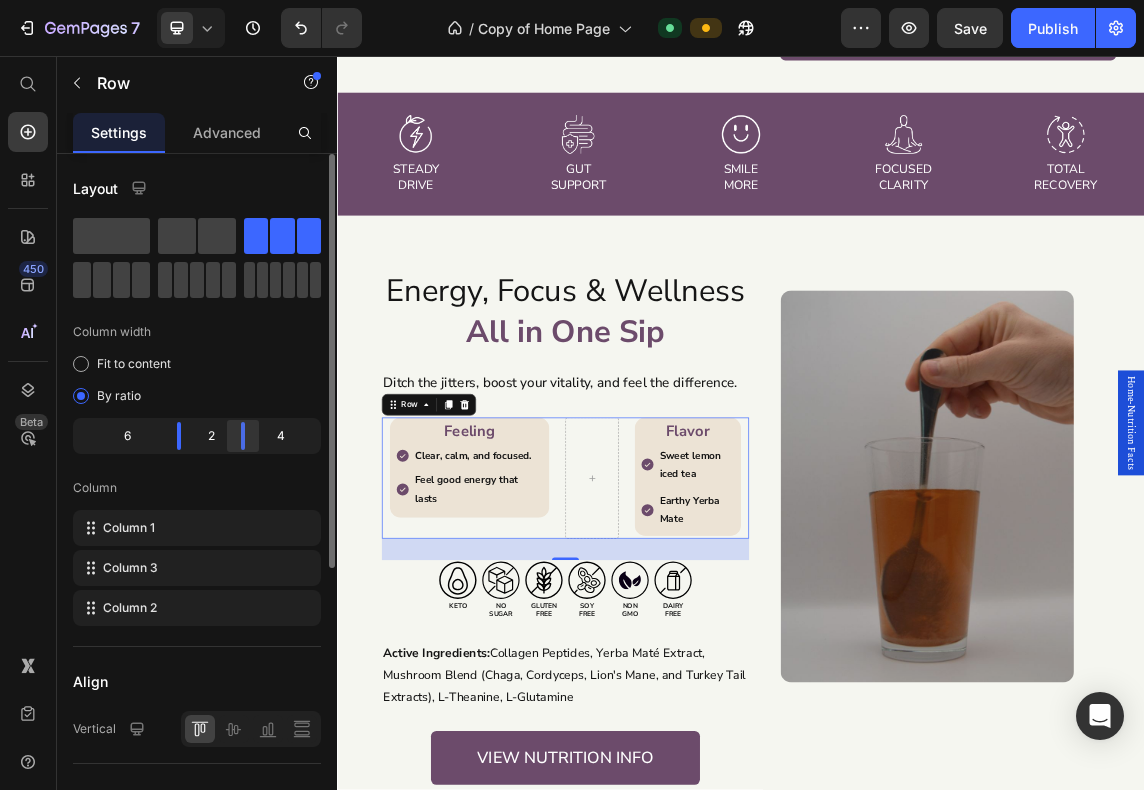 drag, startPoint x: 232, startPoint y: 433, endPoint x: 251, endPoint y: 433, distance: 19 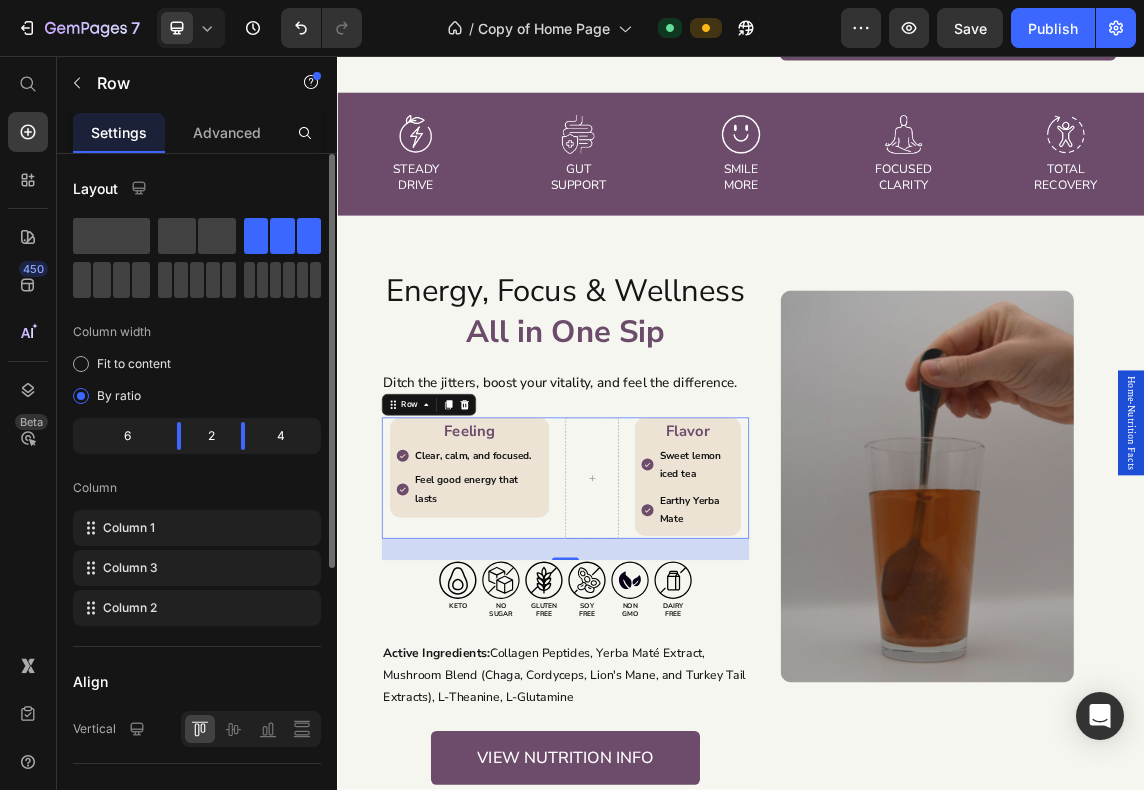 drag, startPoint x: 174, startPoint y: 438, endPoint x: 200, endPoint y: 443, distance: 26.476404 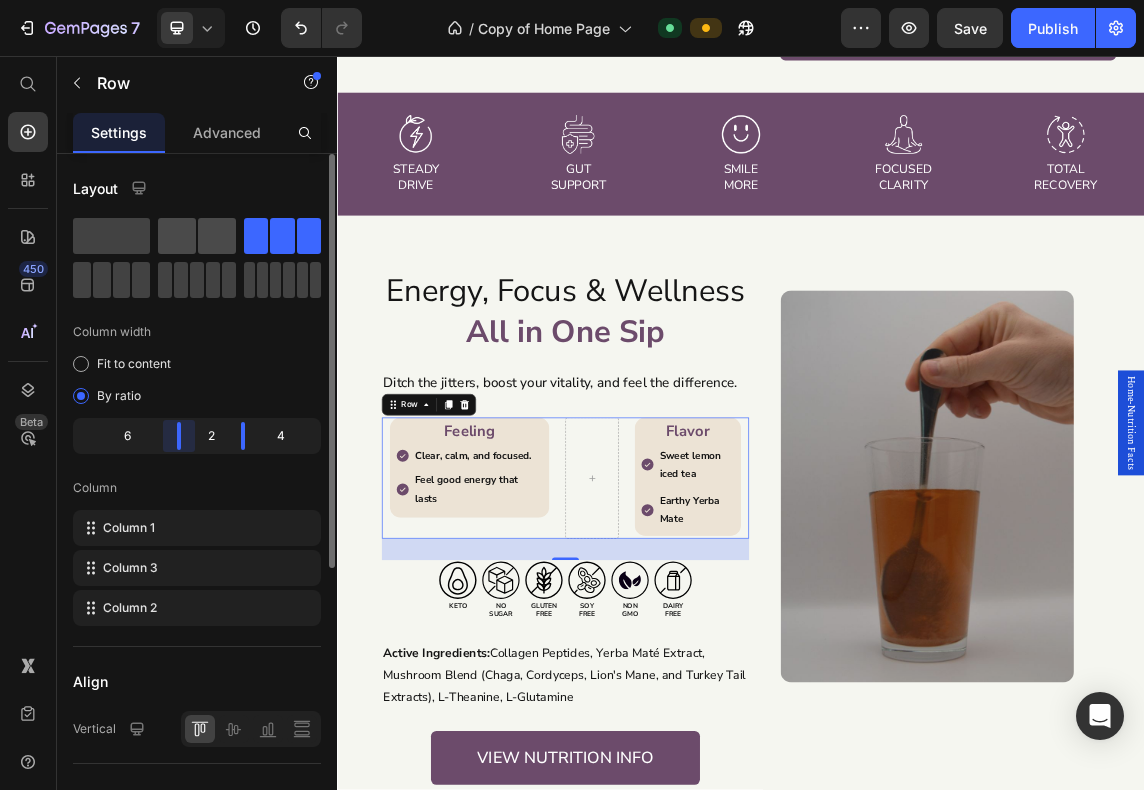 click 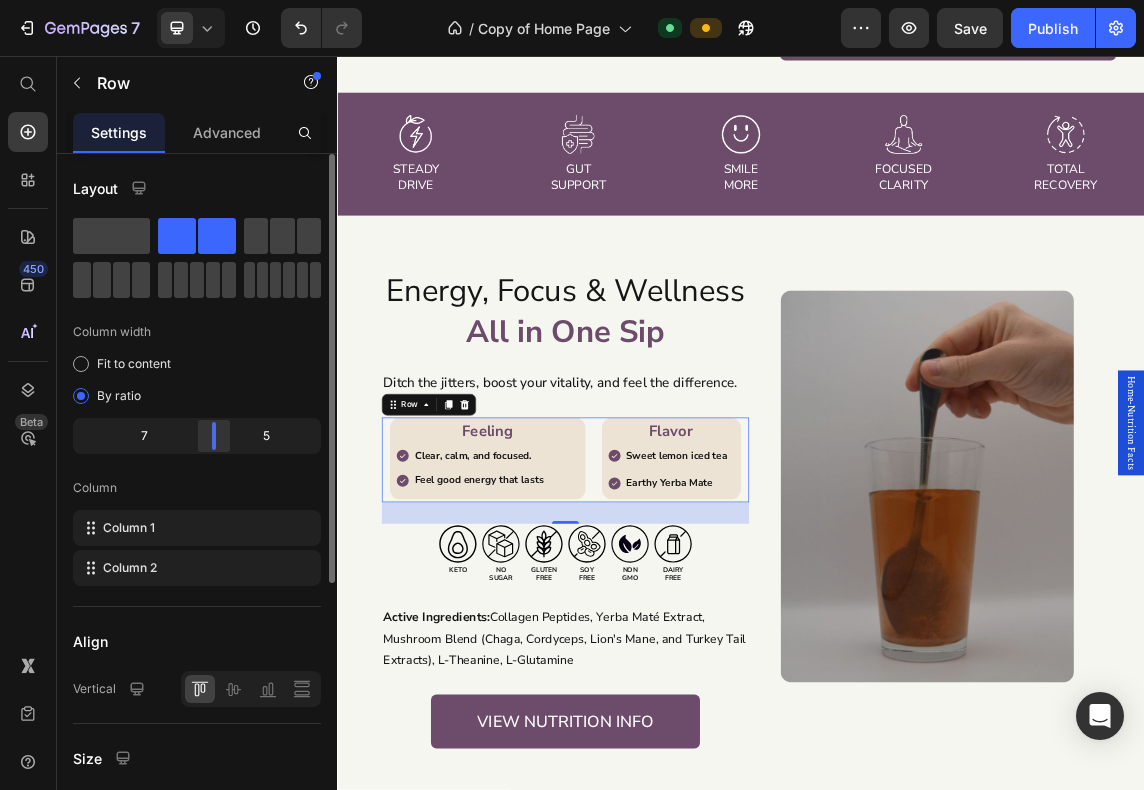 drag, startPoint x: 198, startPoint y: 431, endPoint x: 222, endPoint y: 434, distance: 24.186773 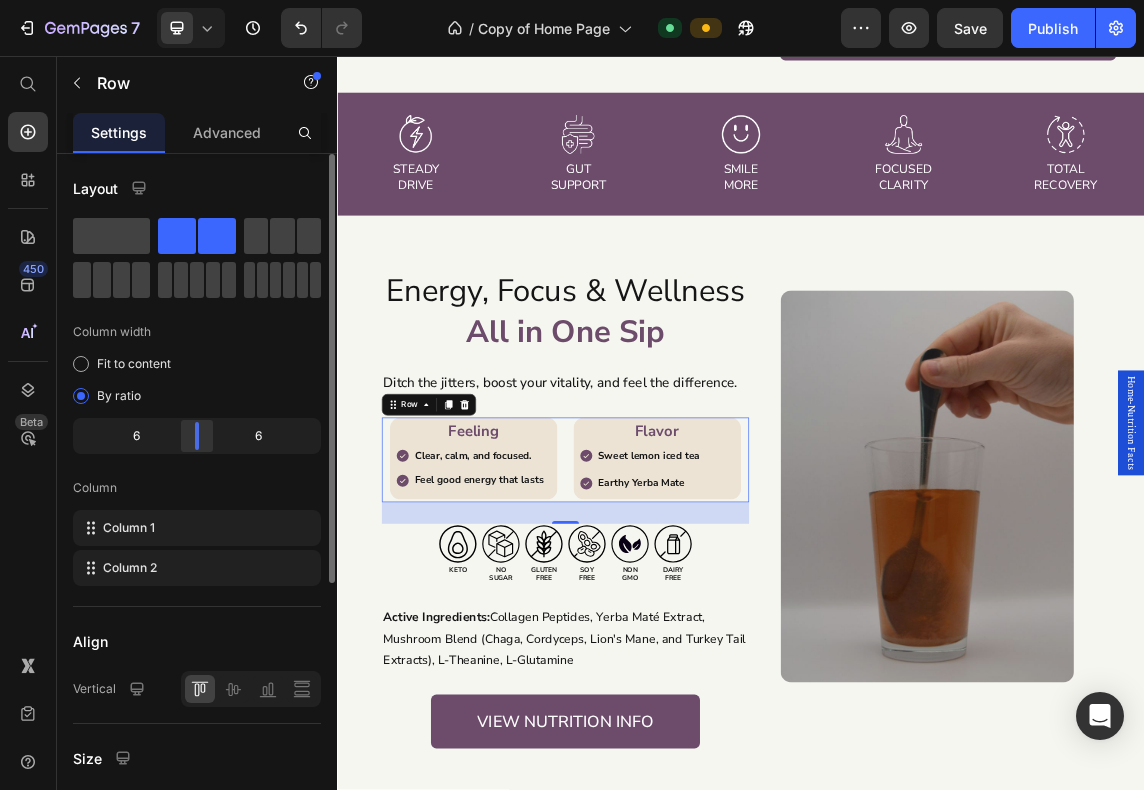 drag, startPoint x: 212, startPoint y: 439, endPoint x: 196, endPoint y: 445, distance: 17.088007 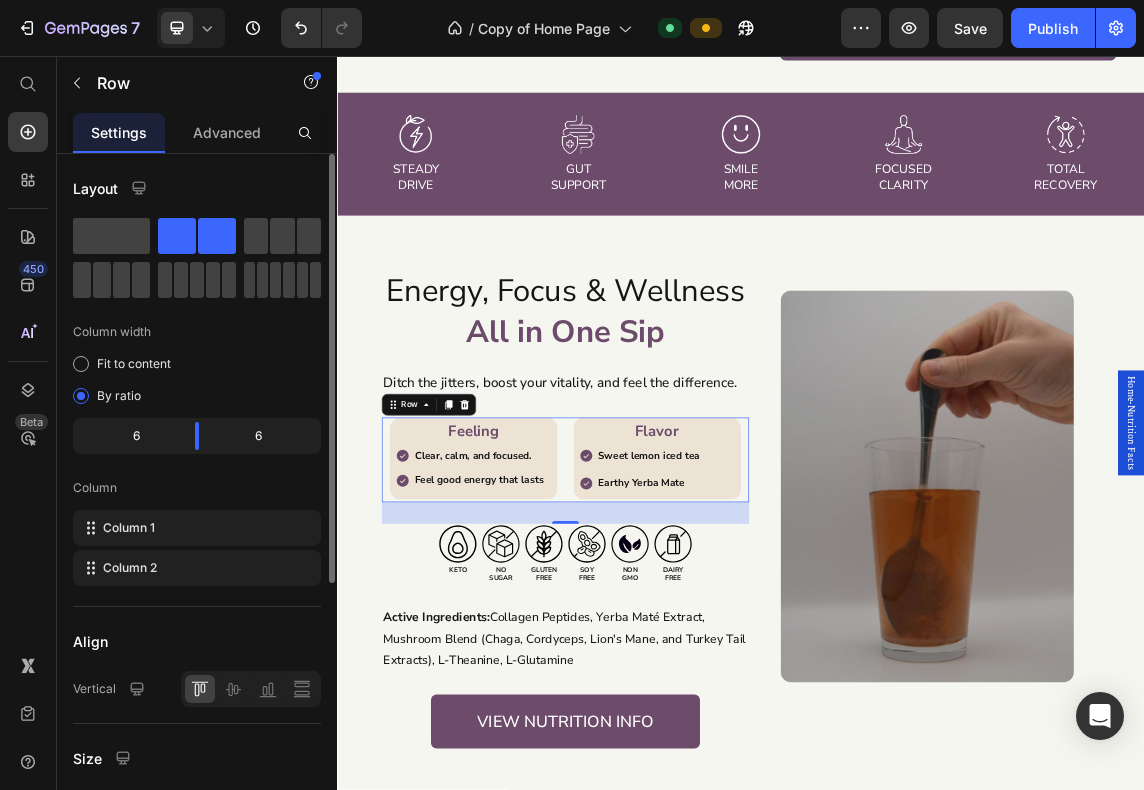 click on "Column" at bounding box center [197, 488] 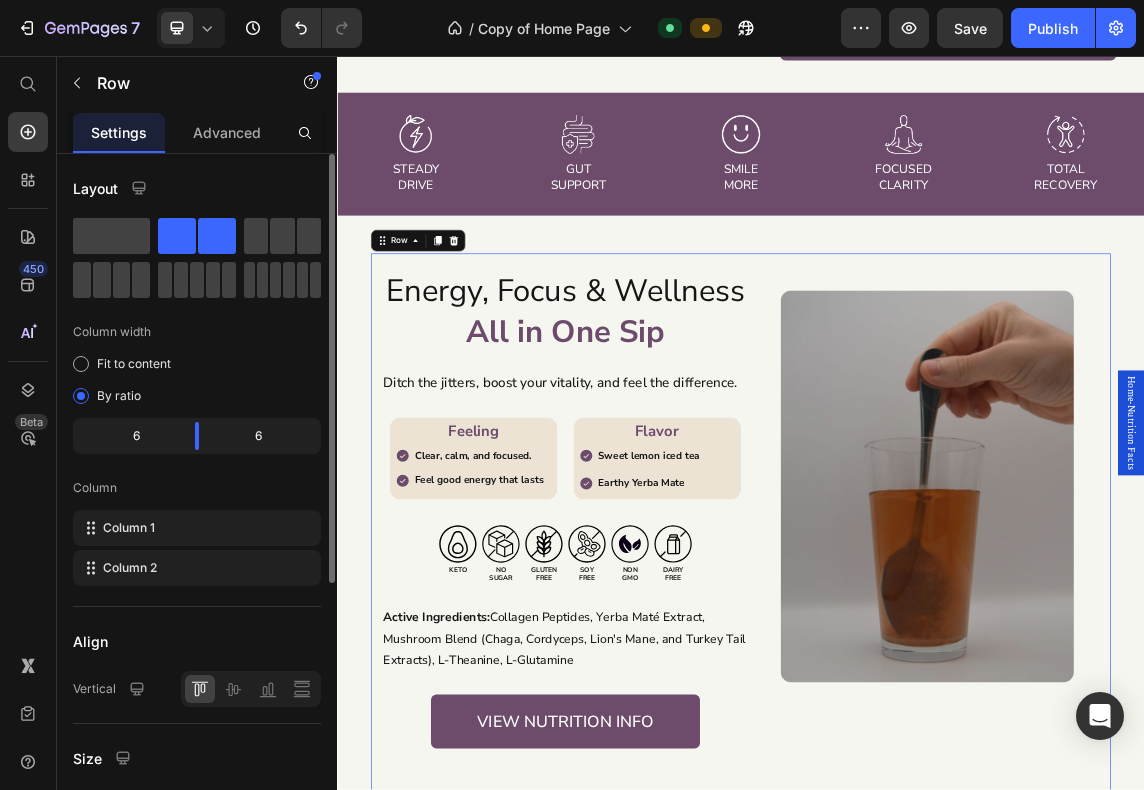 click on "Energy, Focus & Wellness All in One Sip Heading Ditch the jitters, boost your vitality, and feel the difference. Text Block Feeling Heading Clear, calm, and focused. Feel good energy that lasts Item List Row Flavor Heading Sweet lemon iced tea Earthy Yerba Mate Item List Row Row Icon keto   Text Block Icon no  sugar Text Block Icon Gluten Free Text Block Icon soy free Text Block Icon non gmo Text Block Icon dairy free Text Block Icon List Active Ingredients:  Collagen Peptides, Yerba Maté Extract, Mushroom Blend (Chaga, Cordyceps, Lion's Mane, and Turkey Tail Extracts), L-Theanine, L-Glutamine Text Block View nutrition info Button Row" at bounding box center (660, 743) 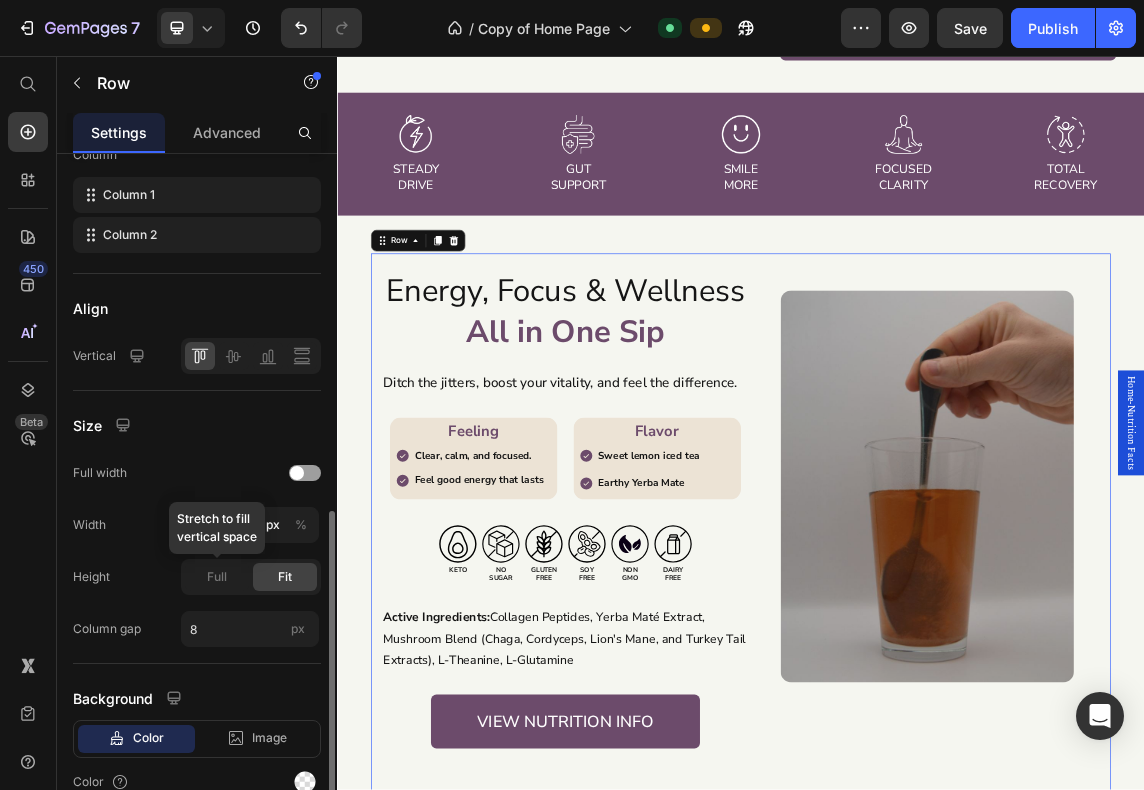 scroll, scrollTop: 426, scrollLeft: 0, axis: vertical 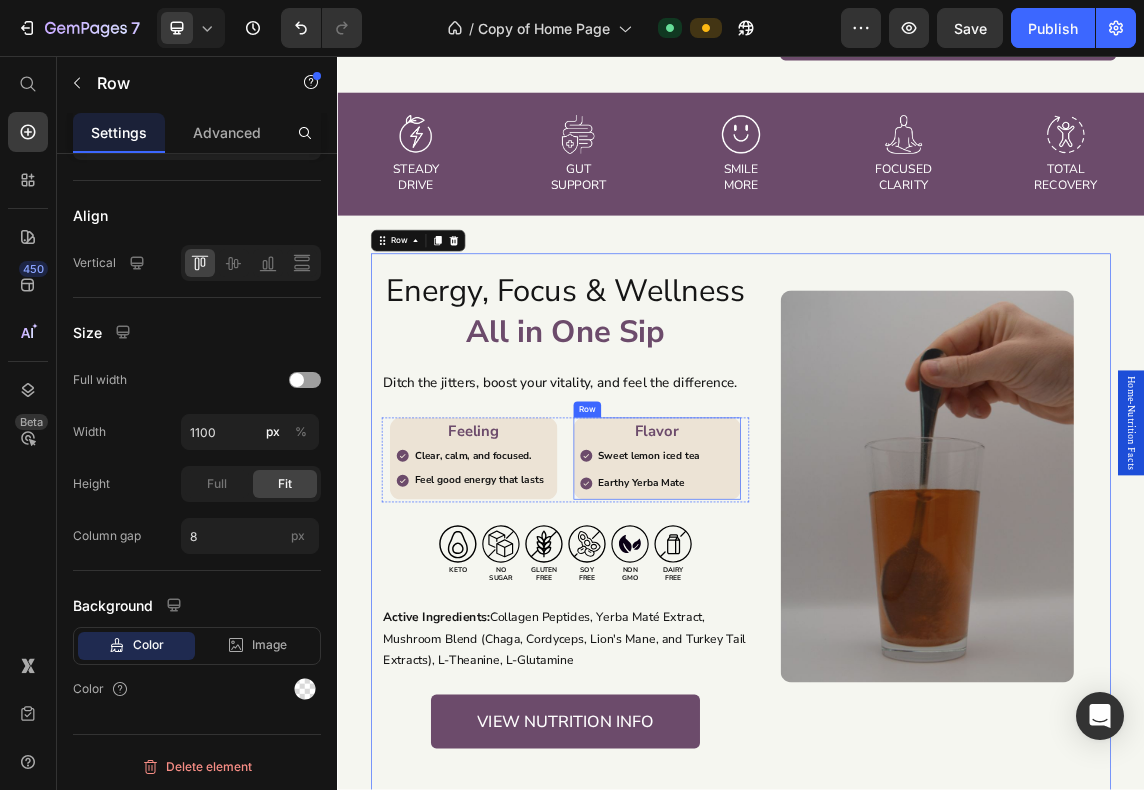 click on "Flavor Heading Sweet lemon iced tea Earthy Yerba Mate Item List Row" at bounding box center [812, 655] 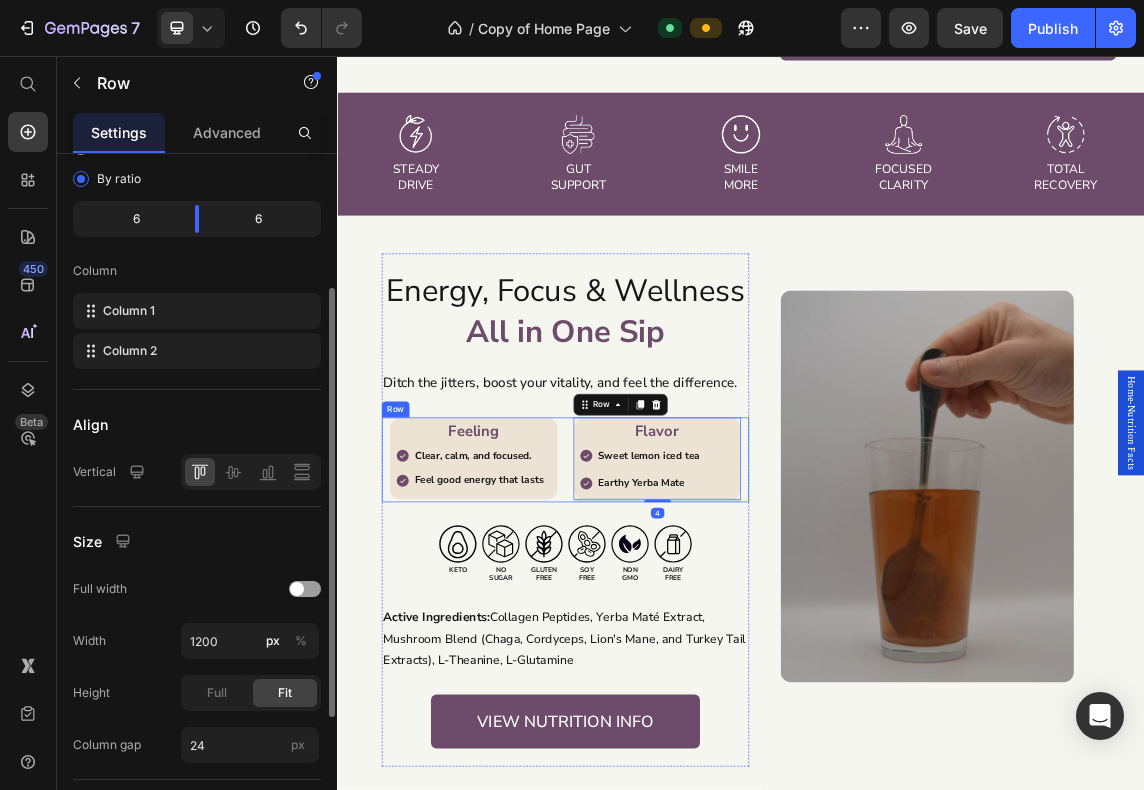 click on "Feeling Heading Clear, calm, and focused. Feel good energy that lasts Item List Row Flavor Heading Sweet lemon iced tea Earthy Yerba Mate Item List Row   4 Row" at bounding box center (676, 657) 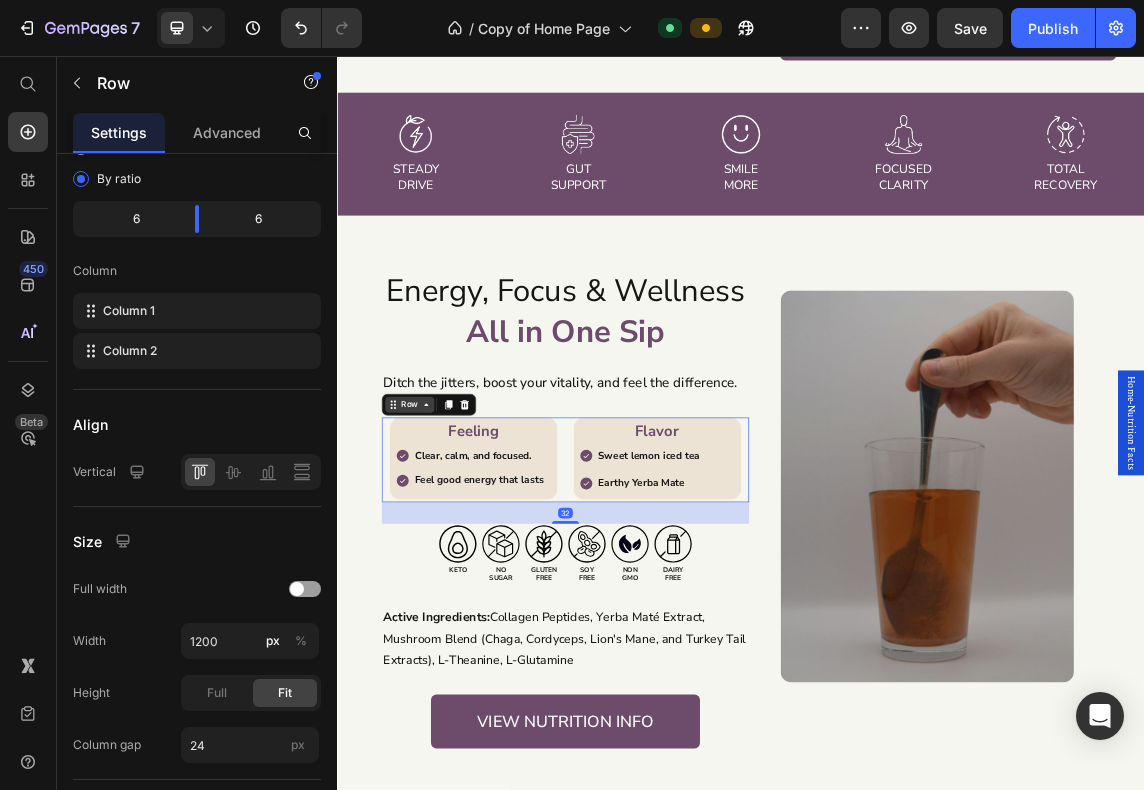 click on "Row" at bounding box center [444, 575] 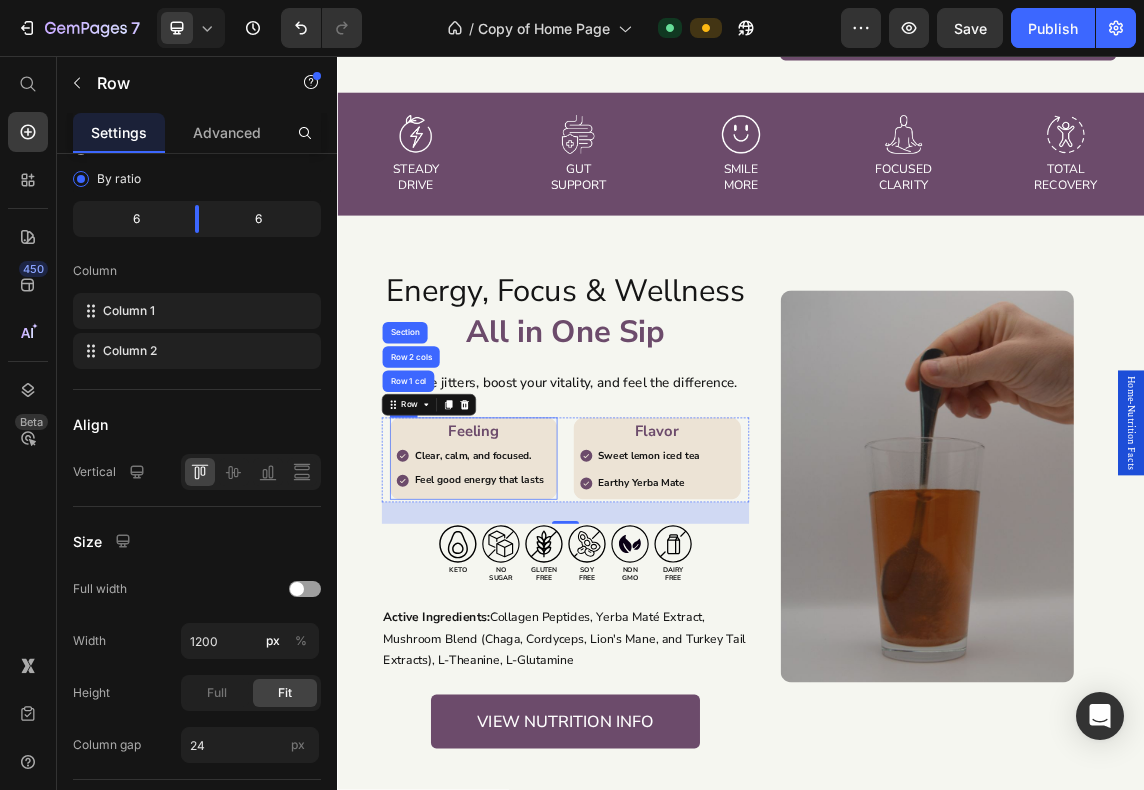 click on "Feeling" at bounding box center (539, 614) 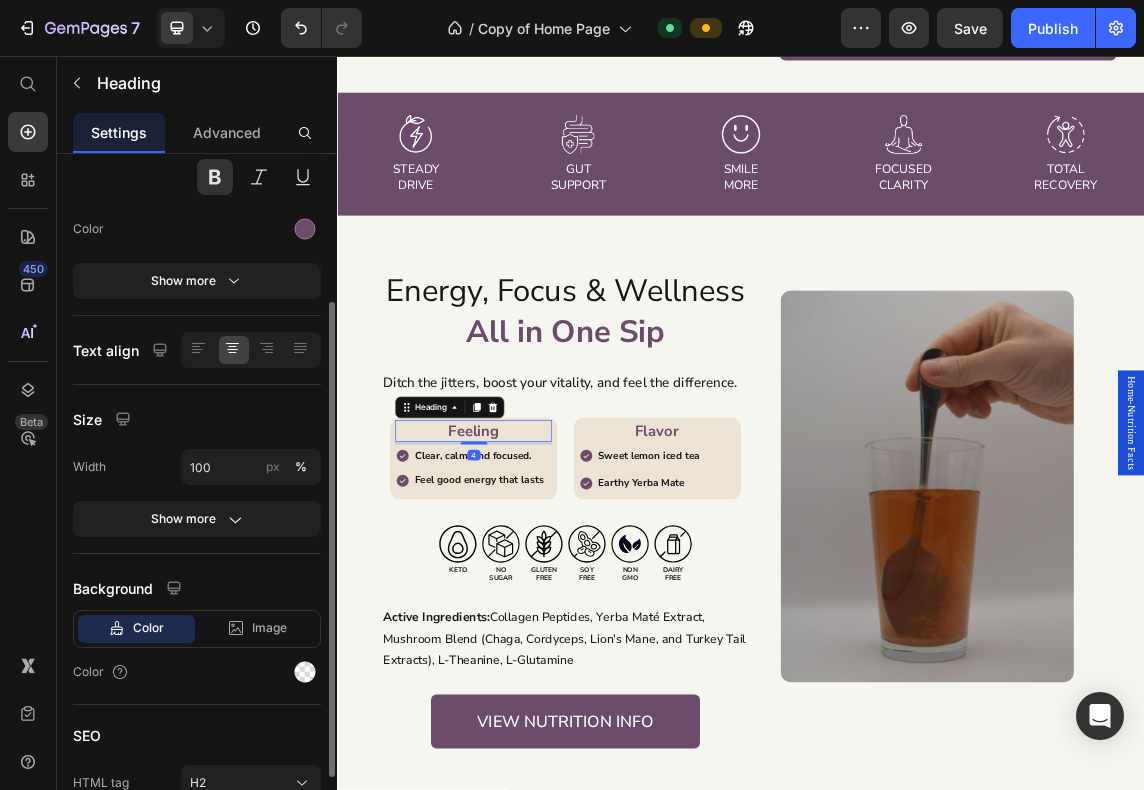 scroll, scrollTop: 0, scrollLeft: 0, axis: both 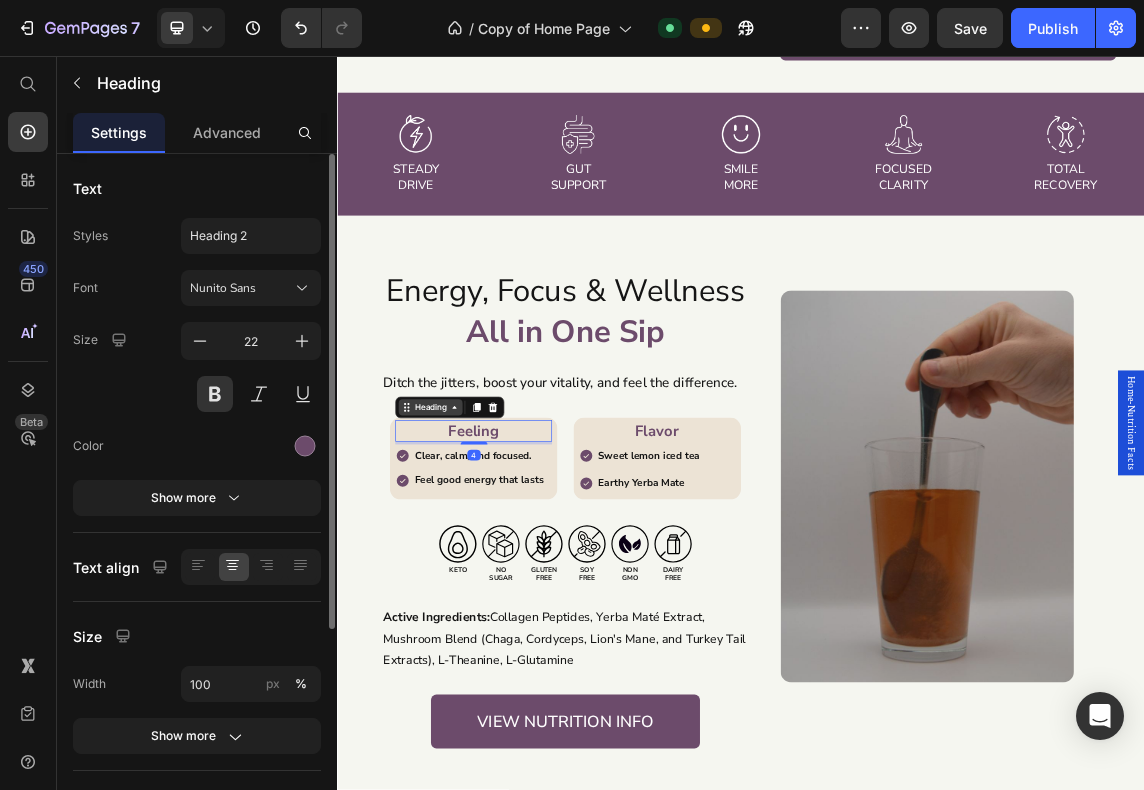 click on "Heading" at bounding box center [475, 579] 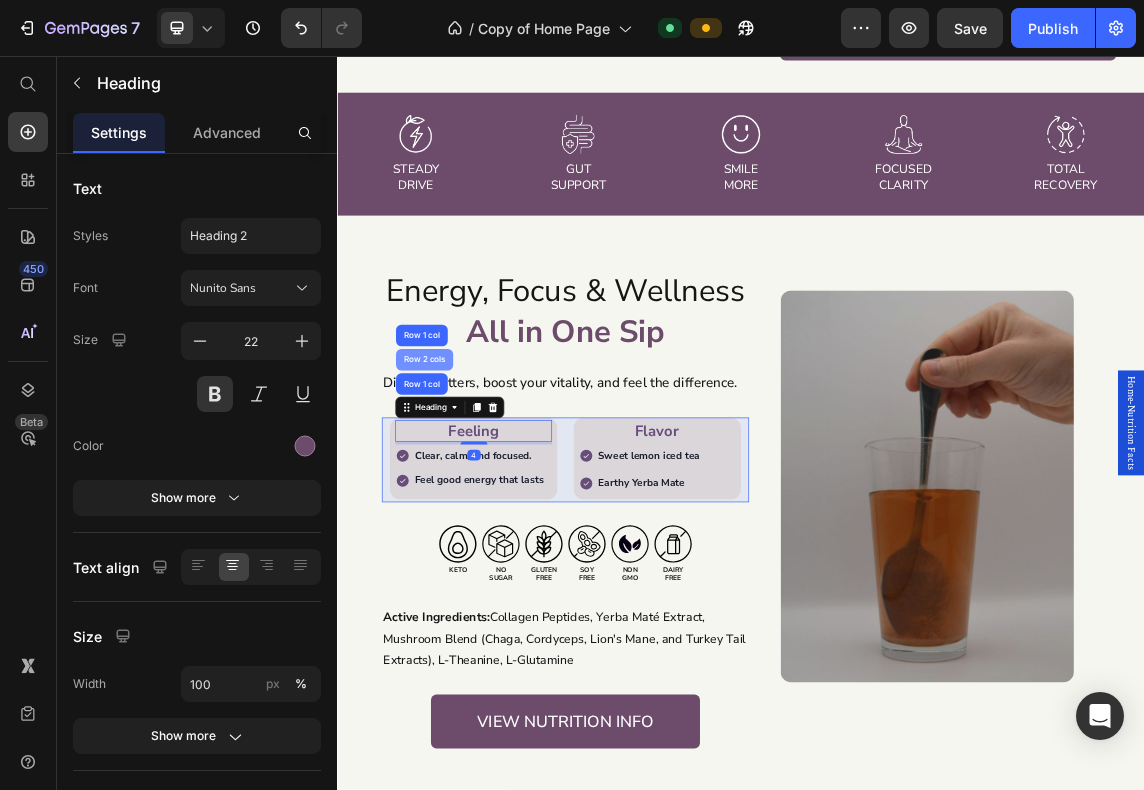click on "Row 2 cols" at bounding box center [466, 508] 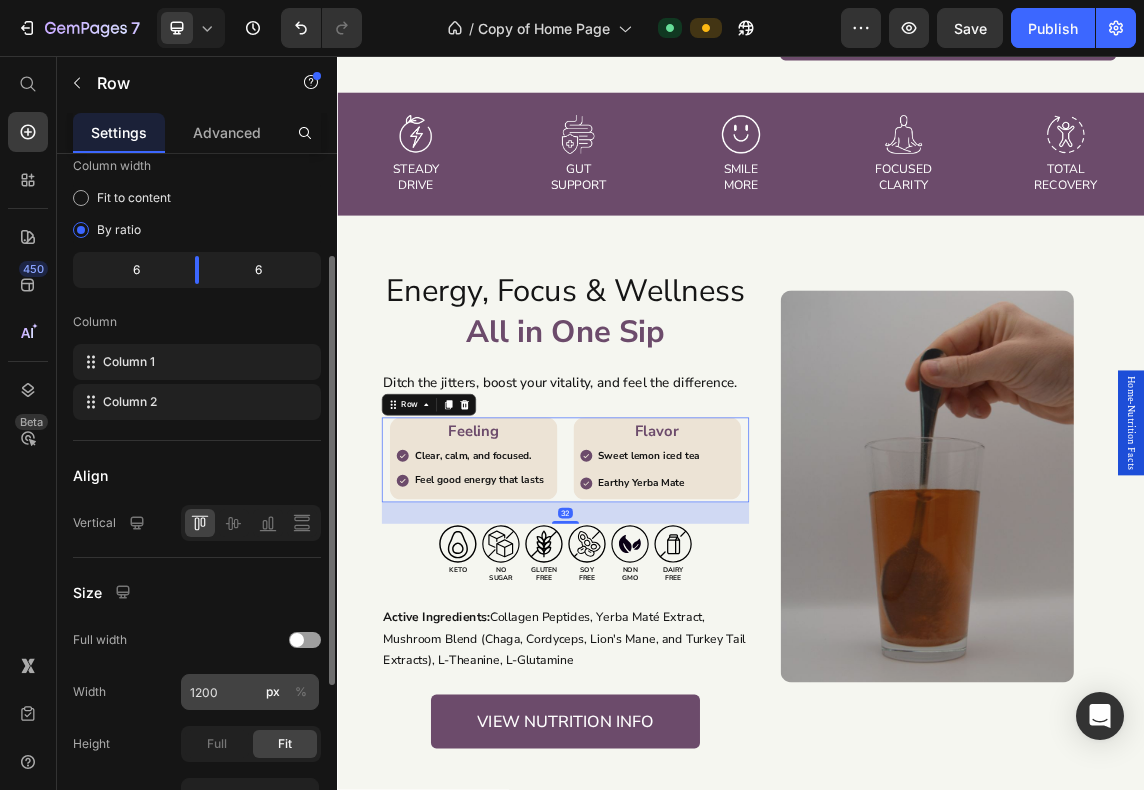 scroll, scrollTop: 426, scrollLeft: 0, axis: vertical 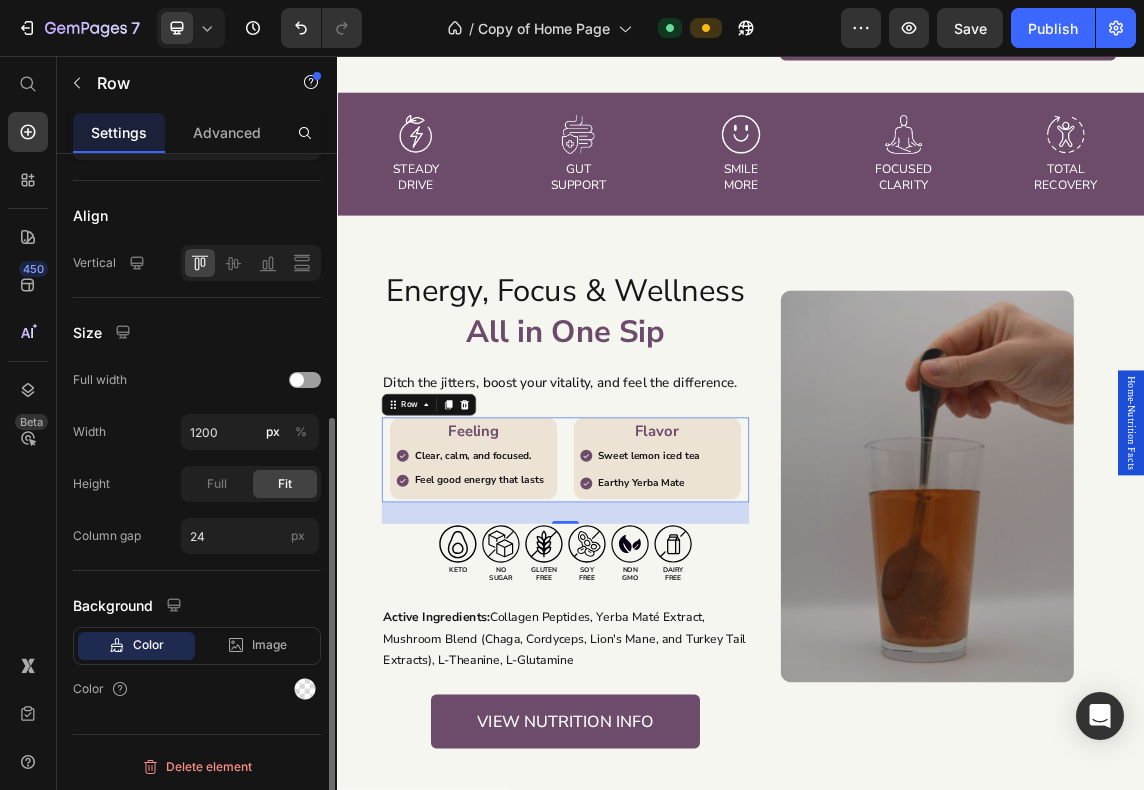 click on "Color" at bounding box center [197, 689] 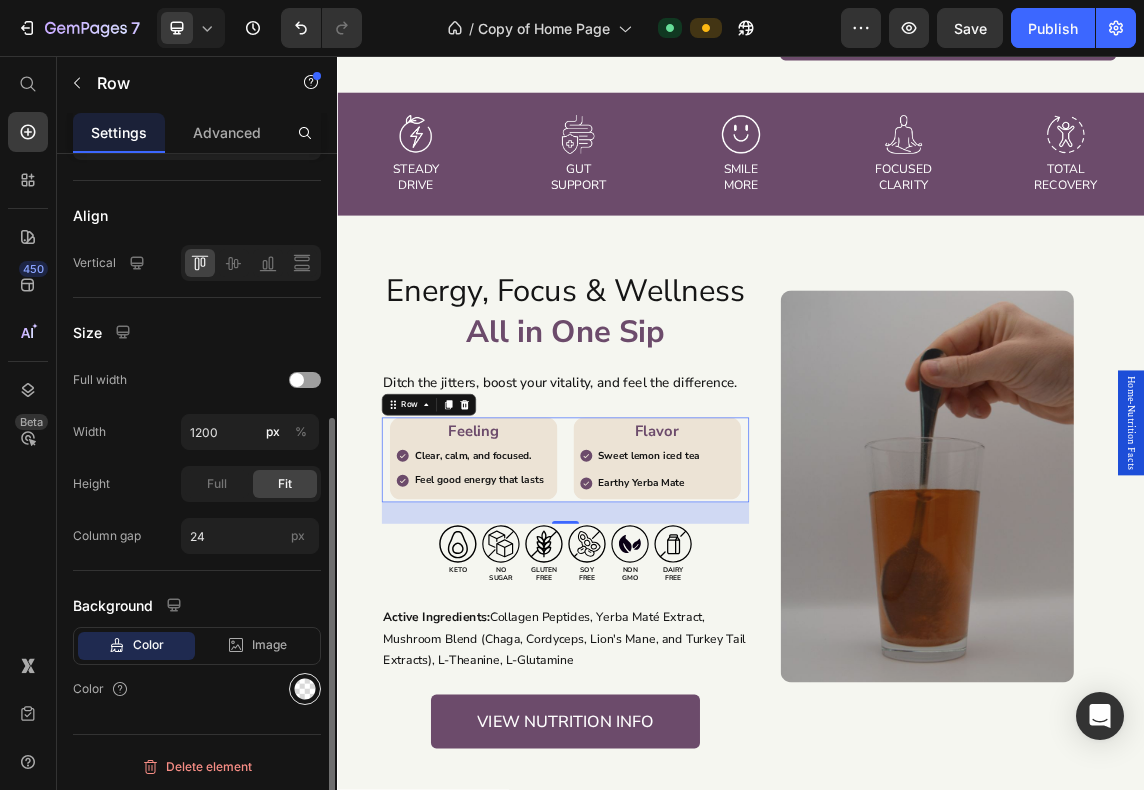 click at bounding box center (305, 689) 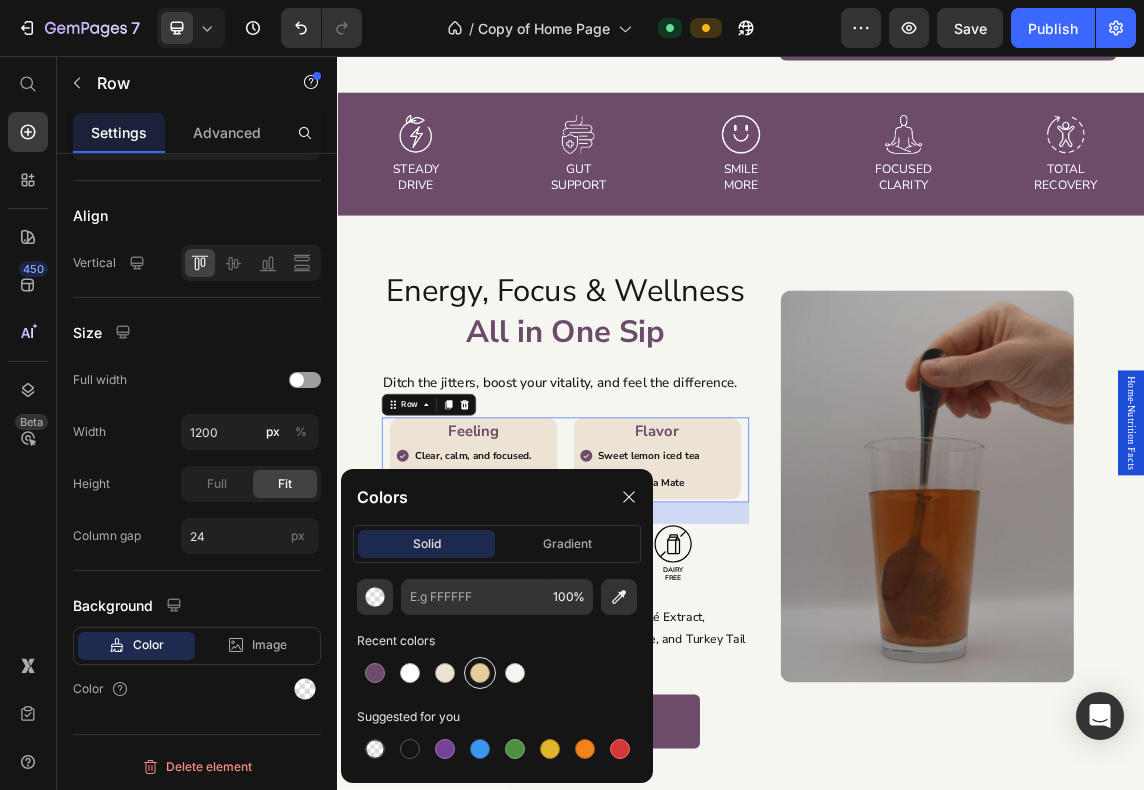 click at bounding box center [480, 673] 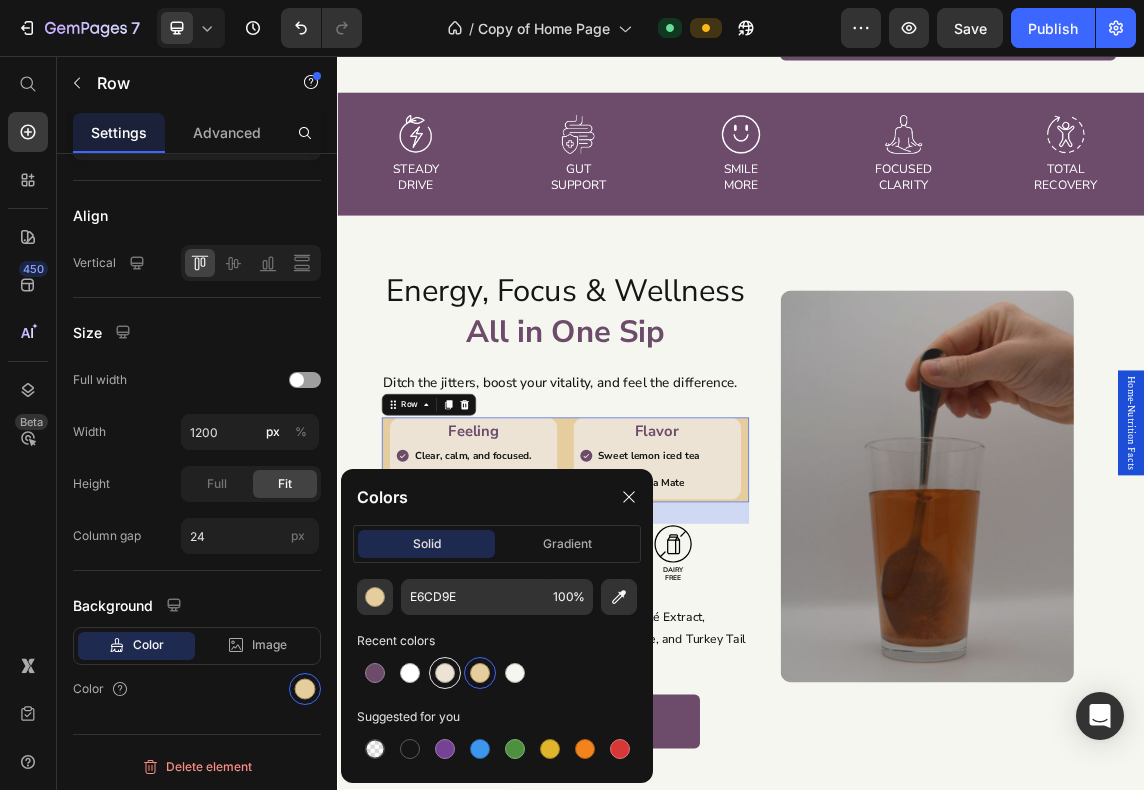 click at bounding box center (445, 673) 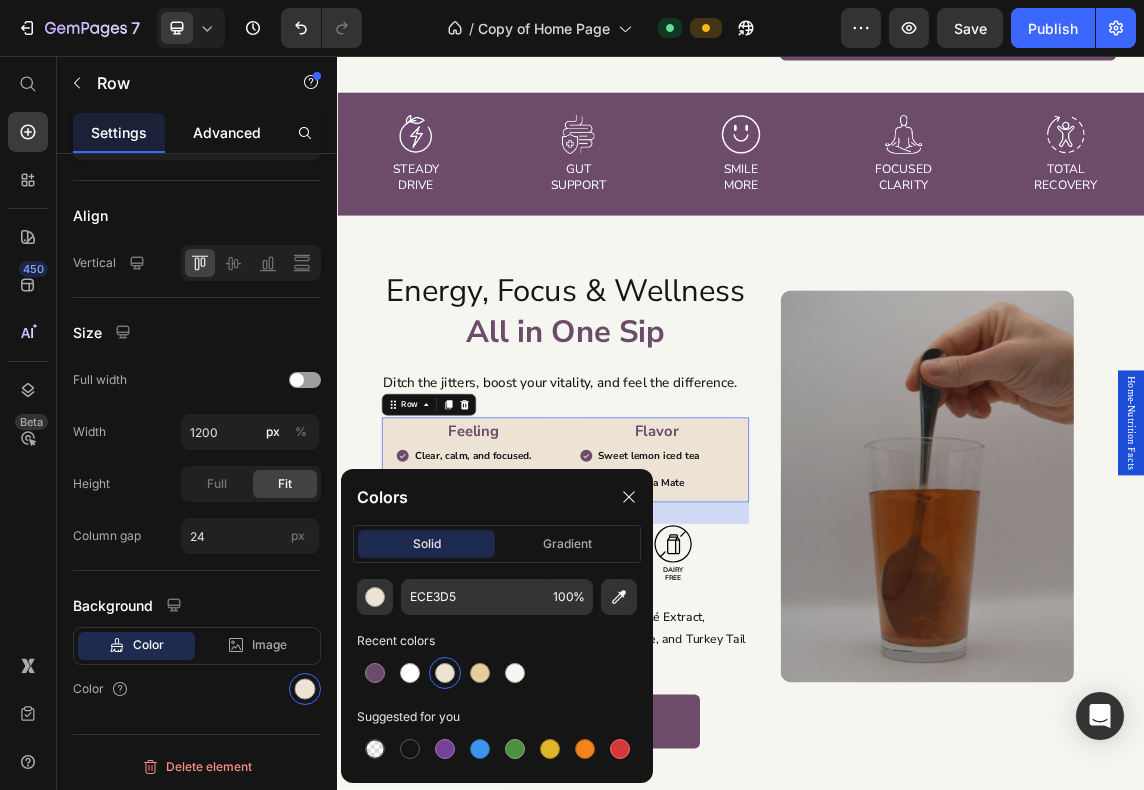 click on "Advanced" at bounding box center [227, 132] 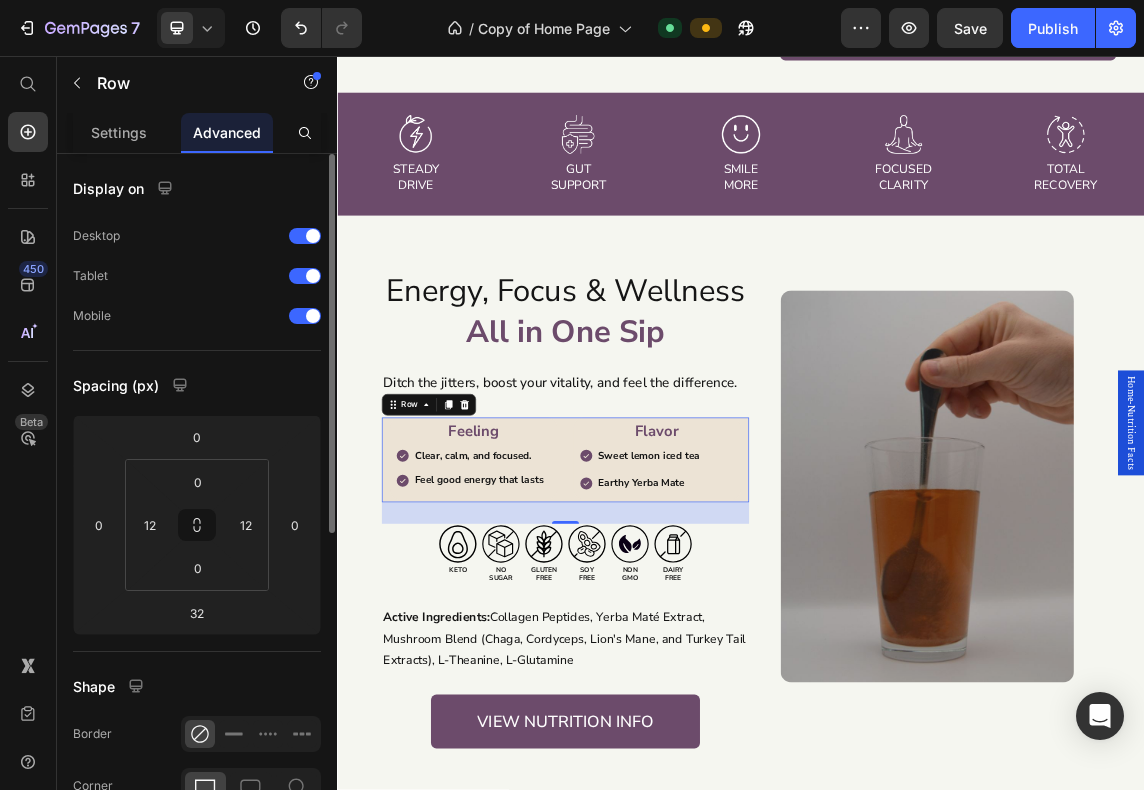 scroll, scrollTop: 333, scrollLeft: 0, axis: vertical 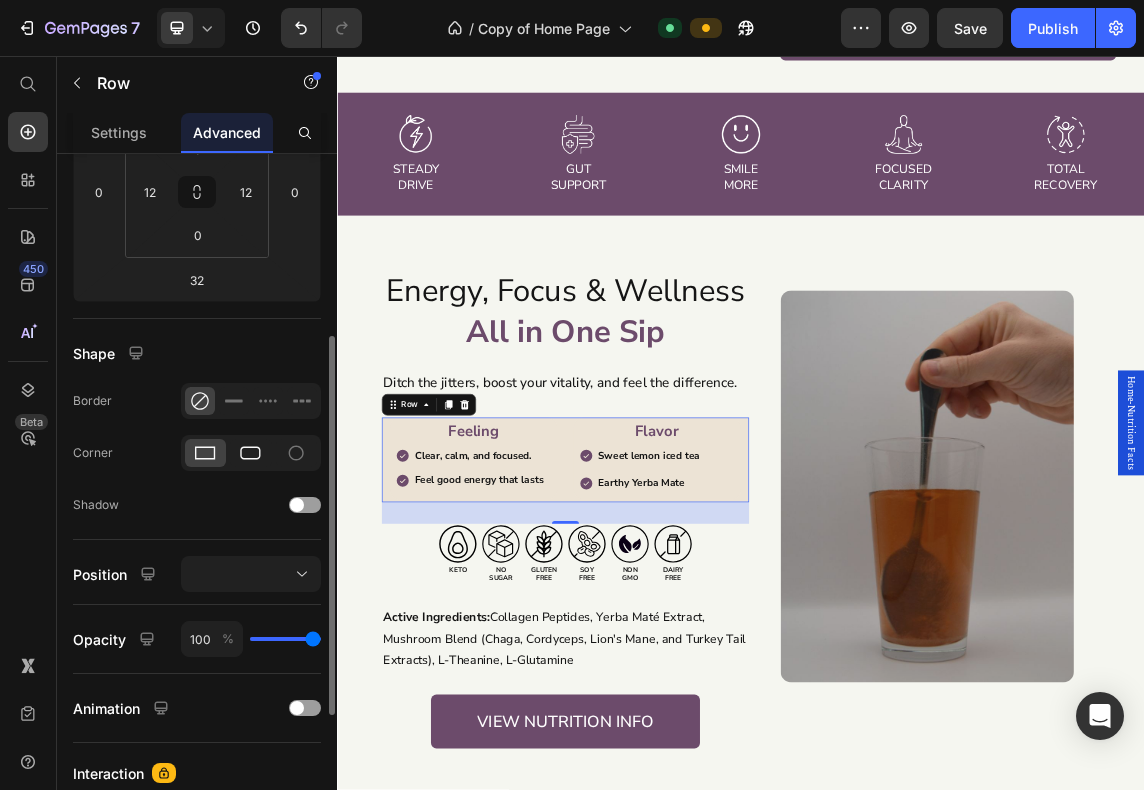 click 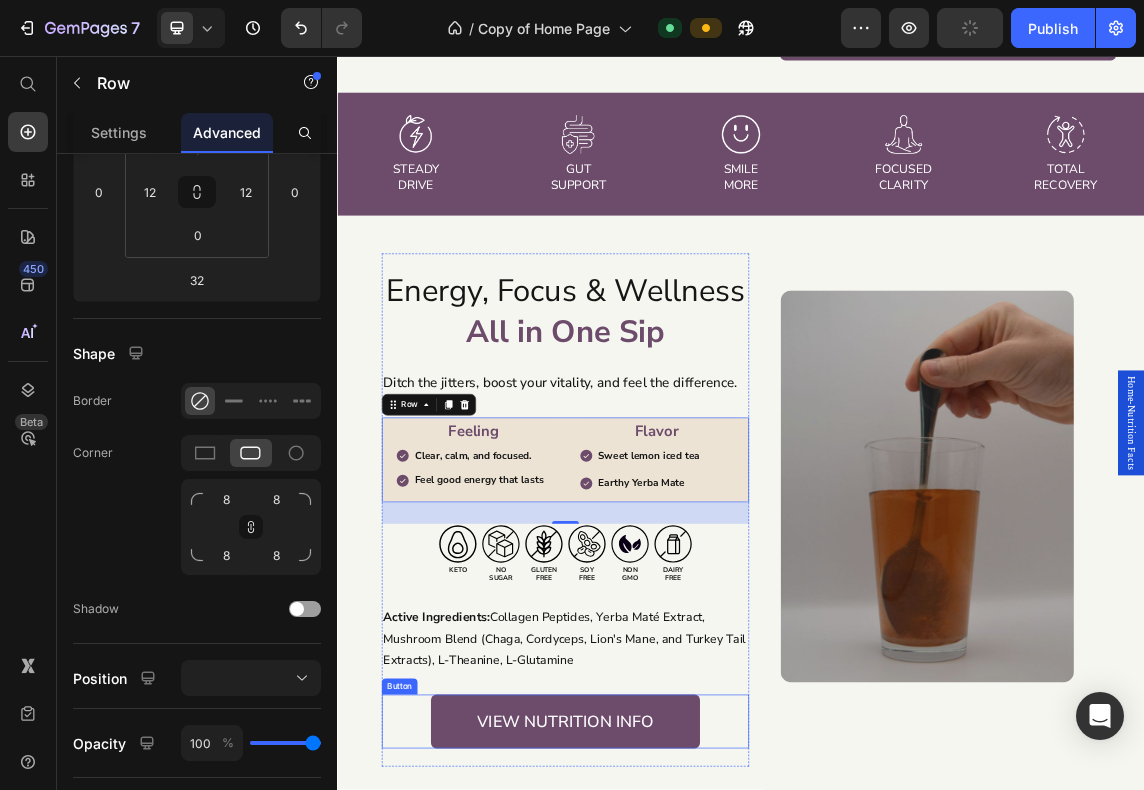 click on "View nutrition info" at bounding box center (676, 1046) 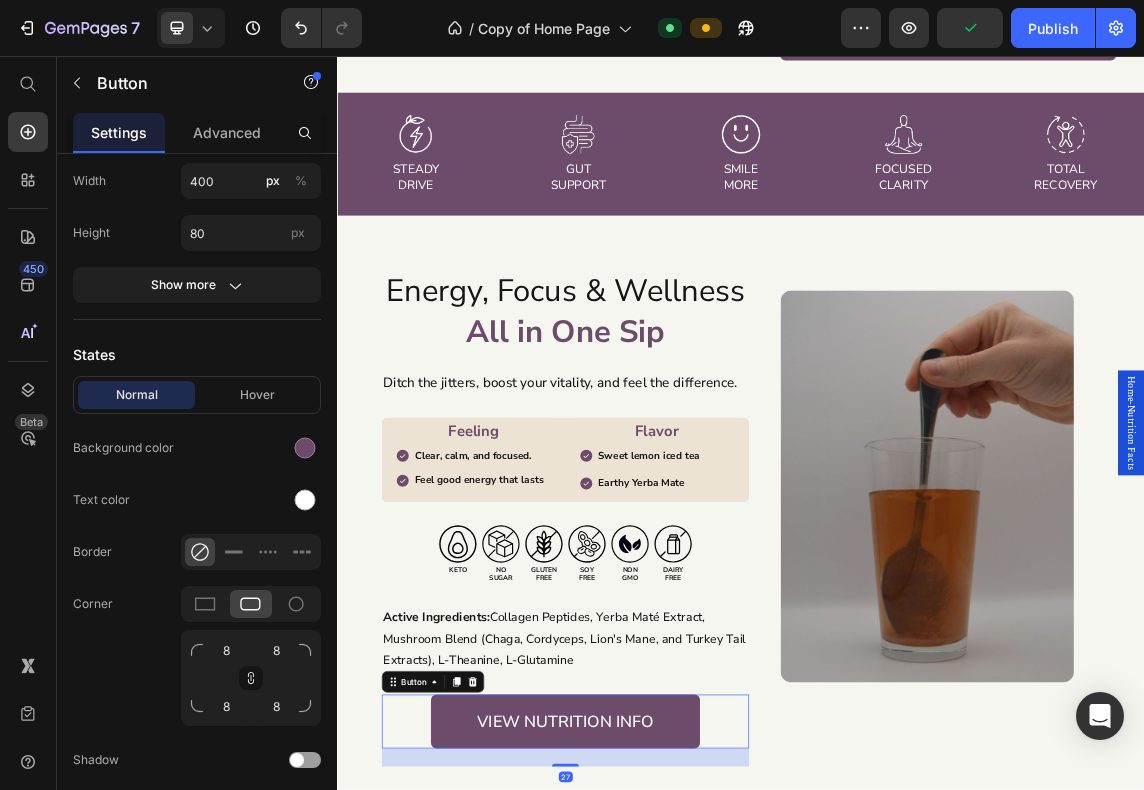 scroll, scrollTop: 0, scrollLeft: 0, axis: both 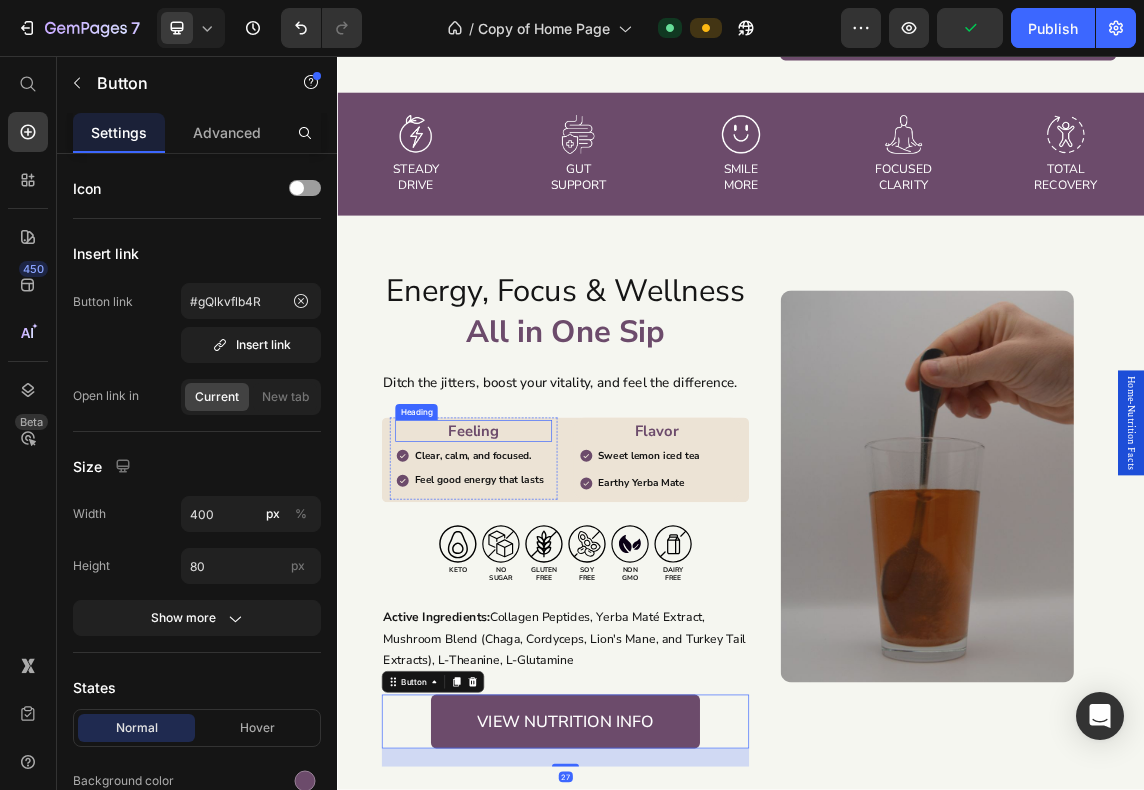 click on "Feeling Heading Clear, calm, and focused. Feel good energy that lasts Item List" at bounding box center (539, 653) 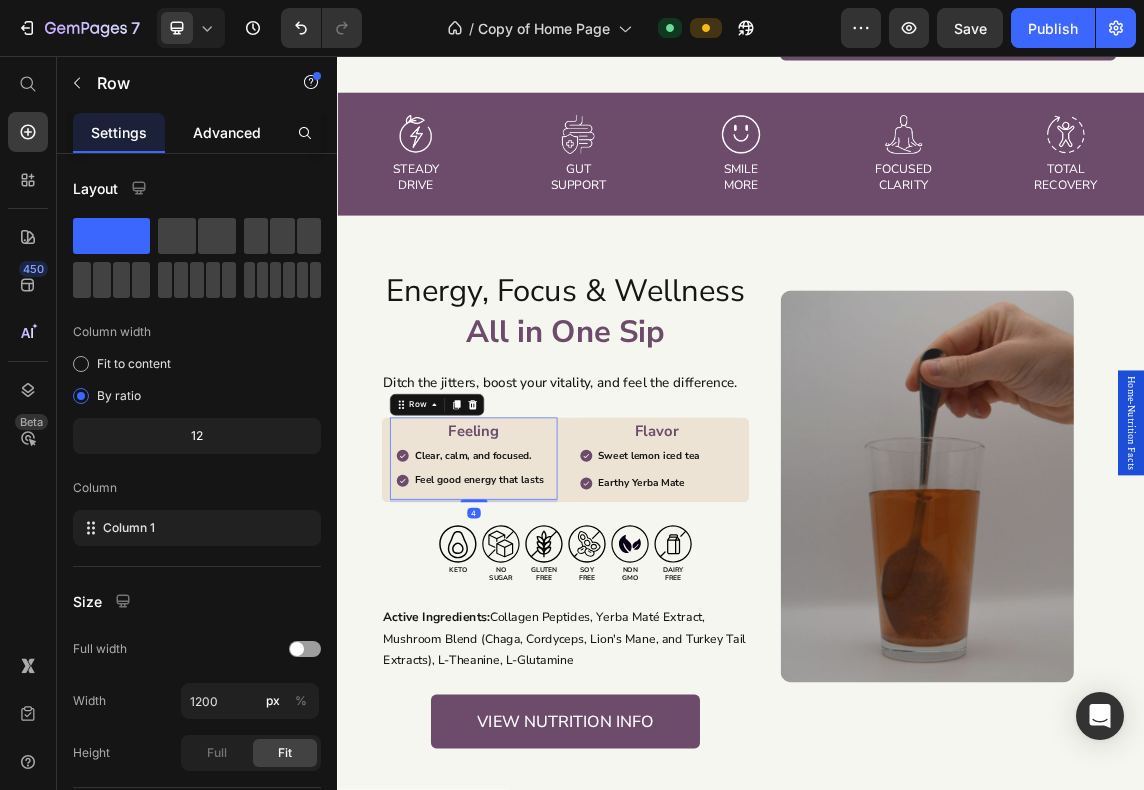 click on "Advanced" at bounding box center (227, 132) 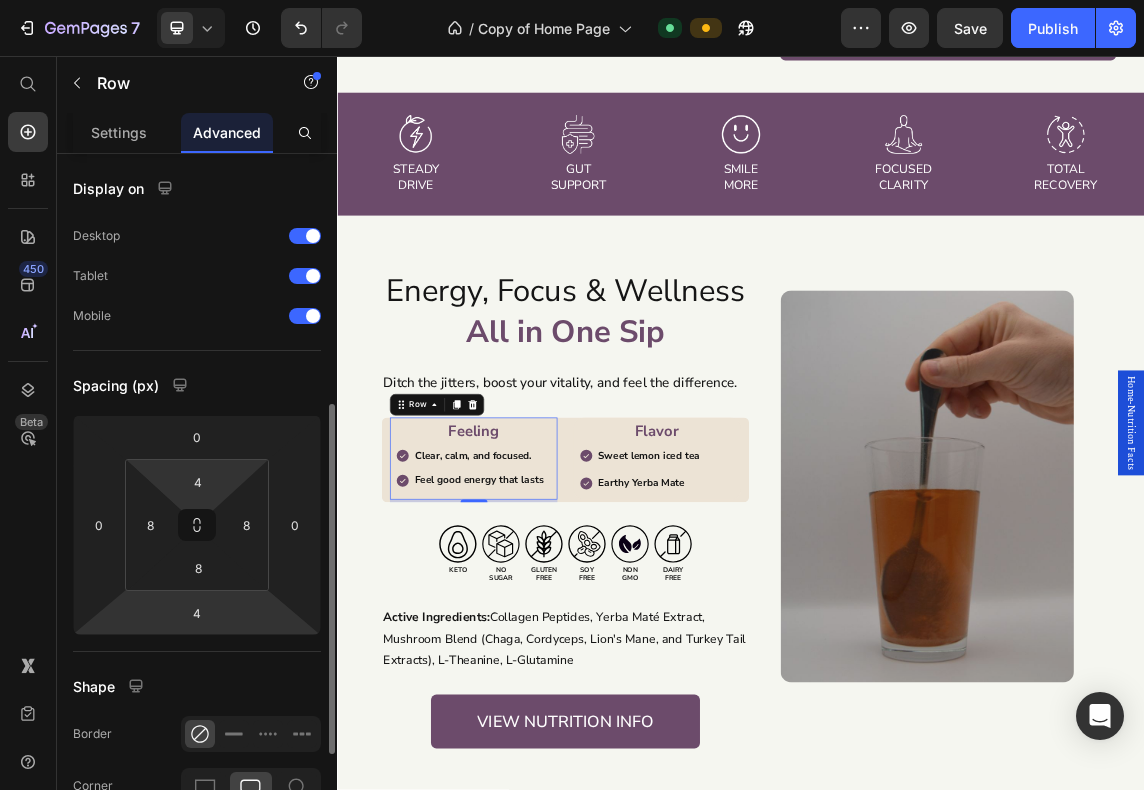 scroll, scrollTop: 333, scrollLeft: 0, axis: vertical 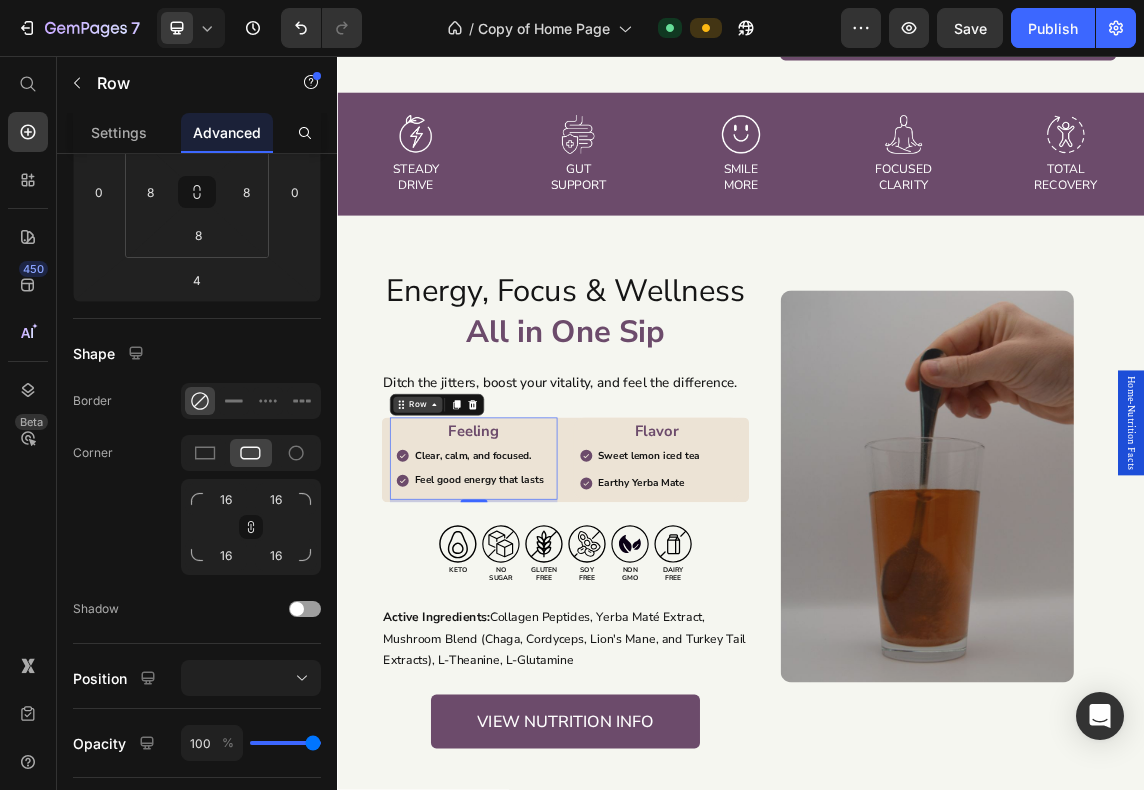 click on "Row" at bounding box center [456, 575] 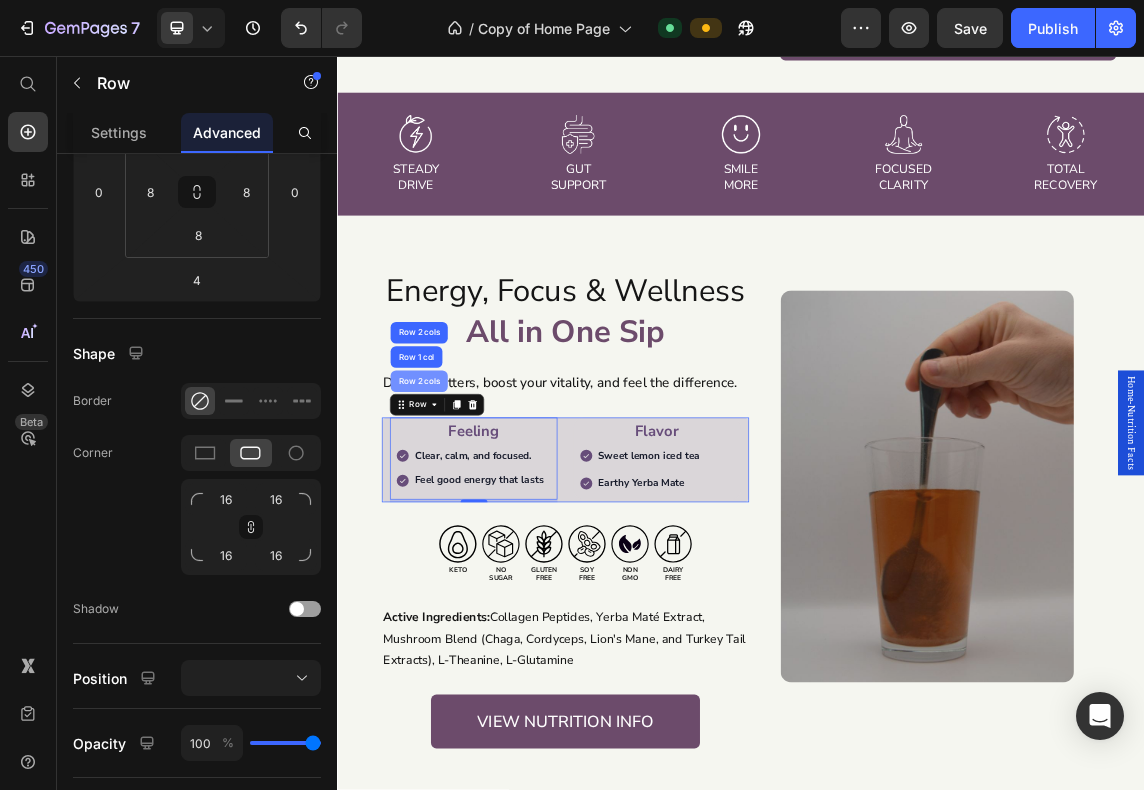 click on "Row 2 cols" at bounding box center (458, 540) 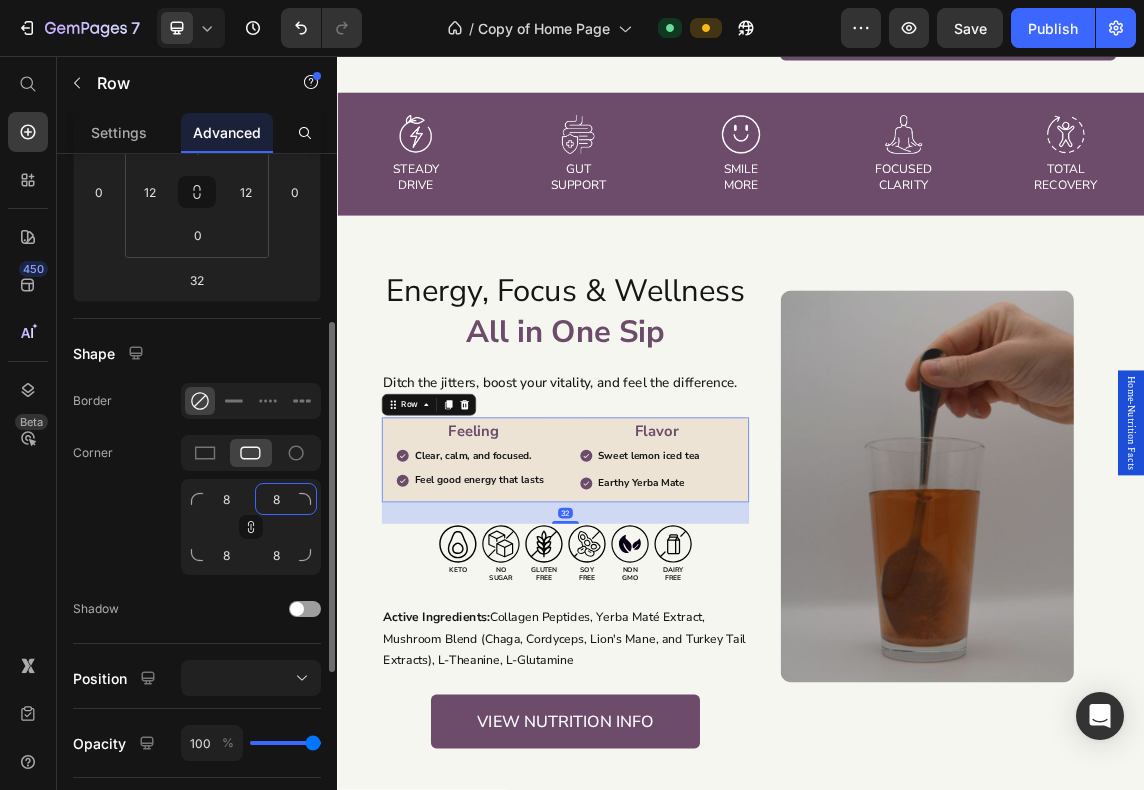 click on "8" 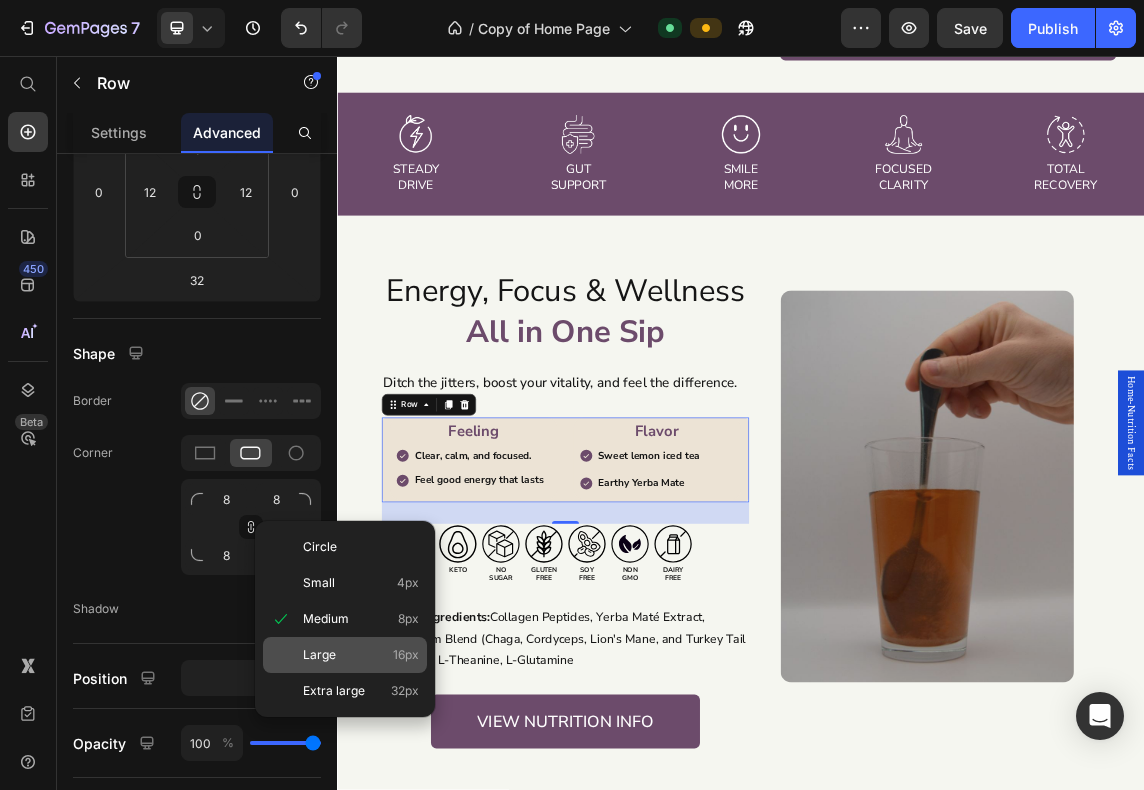 click on "Large" at bounding box center (319, 655) 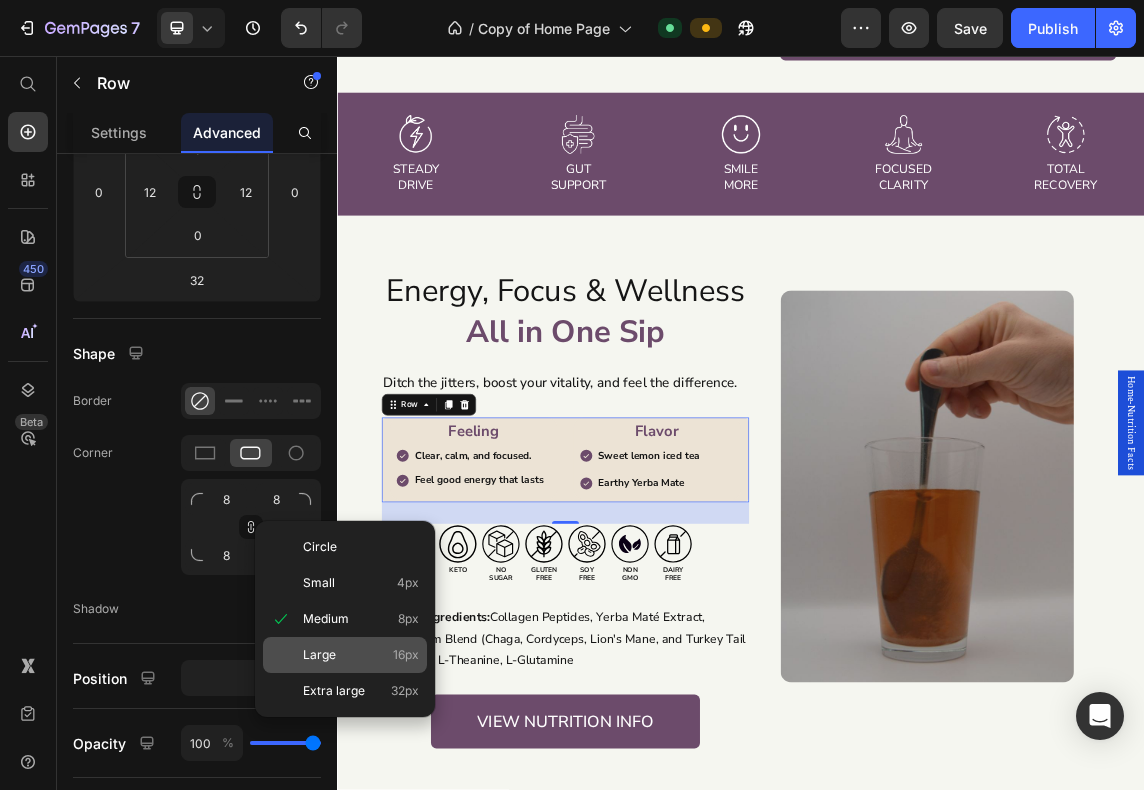 type on "16" 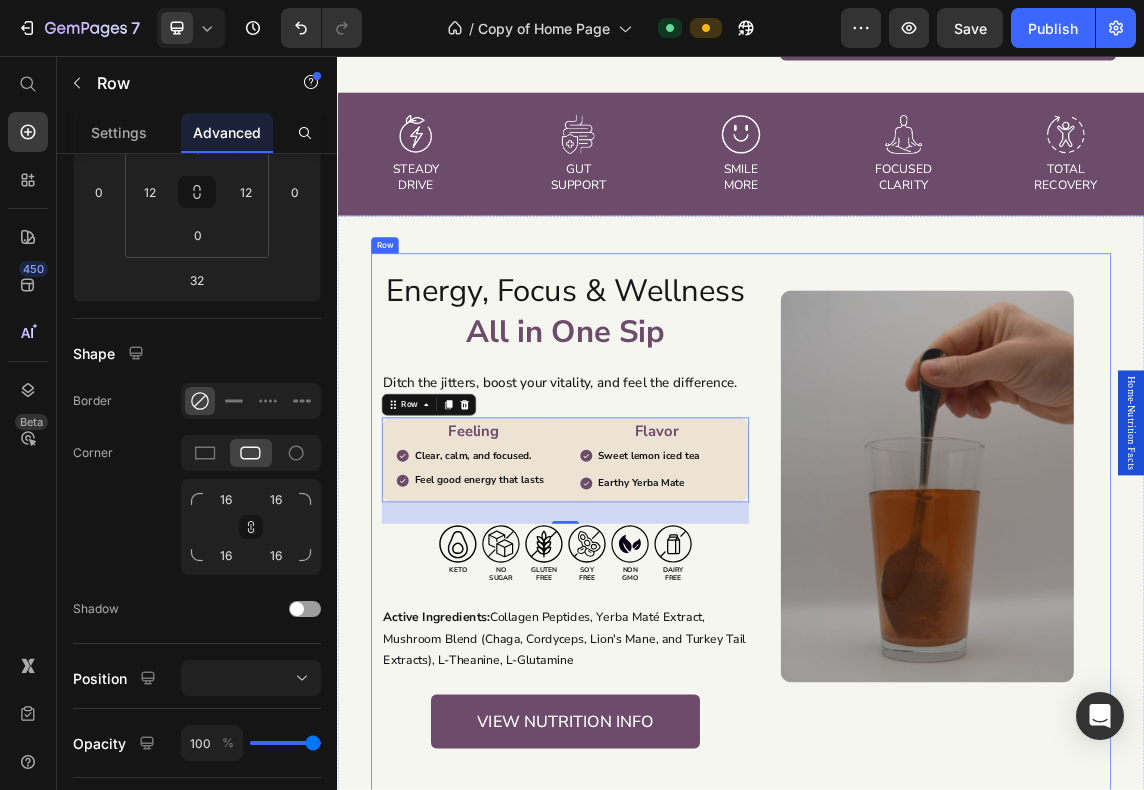 click on "Energy, Focus & Wellness All in One Sip Heading Ditch the jitters, boost your vitality, and feel the difference. Text Block Feeling Heading Clear, calm, and focused. Feel good energy that lasts Item List Row Flavor Heading Sweet lemon iced tea Earthy Yerba Mate Item List Row Row   32 Icon keto   Text Block Icon no  sugar Text Block Icon Gluten Free Text Block Icon soy free Text Block Icon non gmo Text Block Icon dairy free Text Block Icon List Active Ingredients:  Collagen Peptides, Yerba Maté Extract, Mushroom Blend (Chaga, Cordyceps, Lion's Mane, and Turkey Tail Extracts), L-Theanine, L-Glutamine Text Block View nutrition info Button Row" at bounding box center [660, 743] 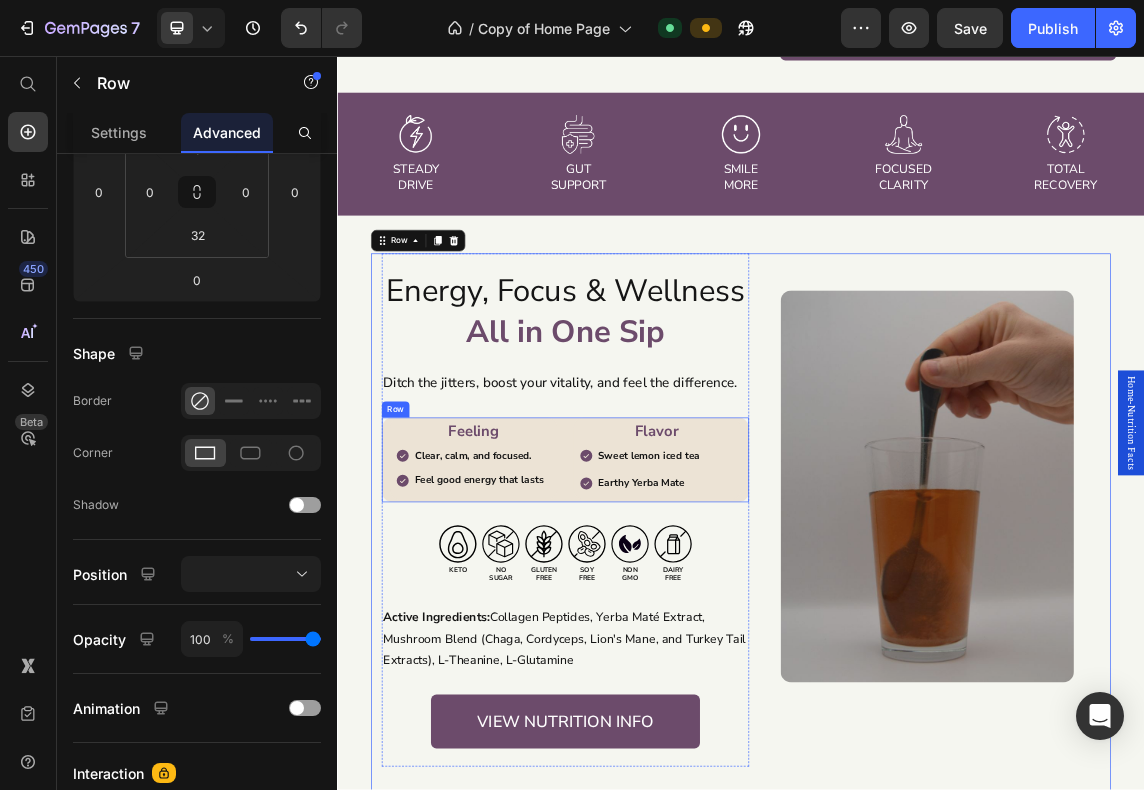 click on "Feeling Heading Clear, calm, and focused. Feel good energy that lasts Item List Row Flavor Heading Sweet lemon iced tea Earthy Yerba Mate Item List Row Row" at bounding box center [676, 657] 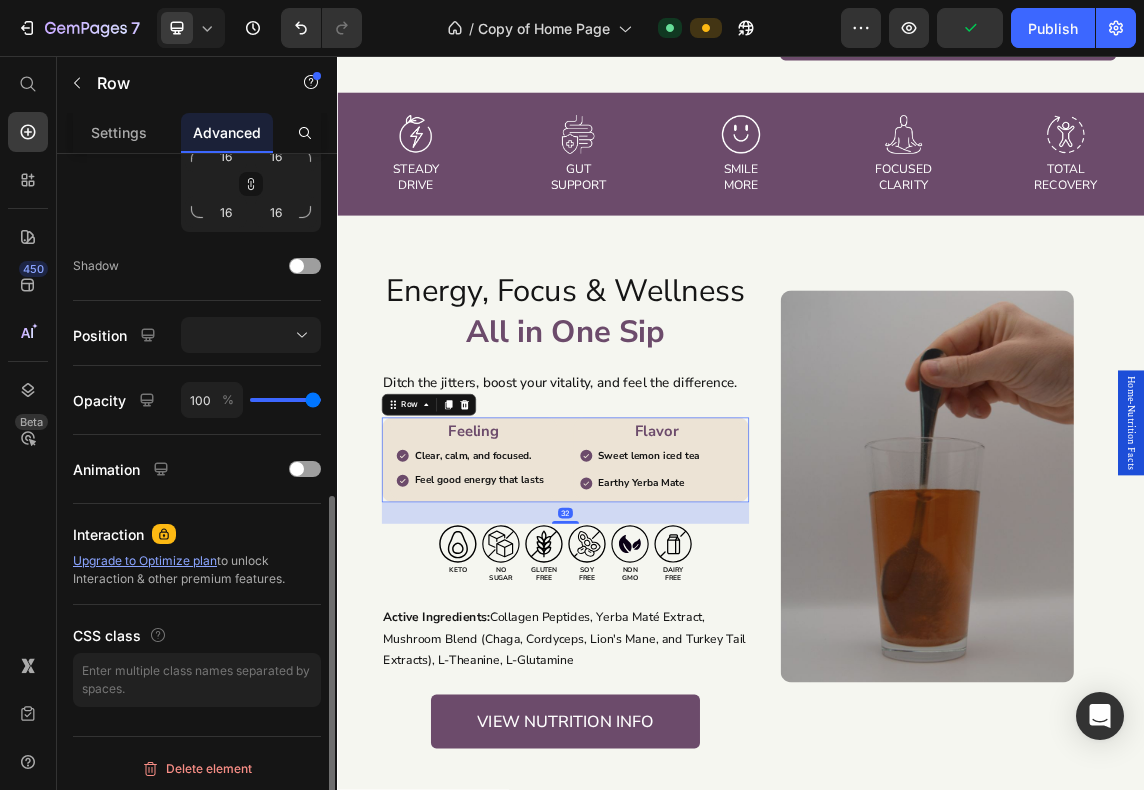 scroll, scrollTop: 10, scrollLeft: 0, axis: vertical 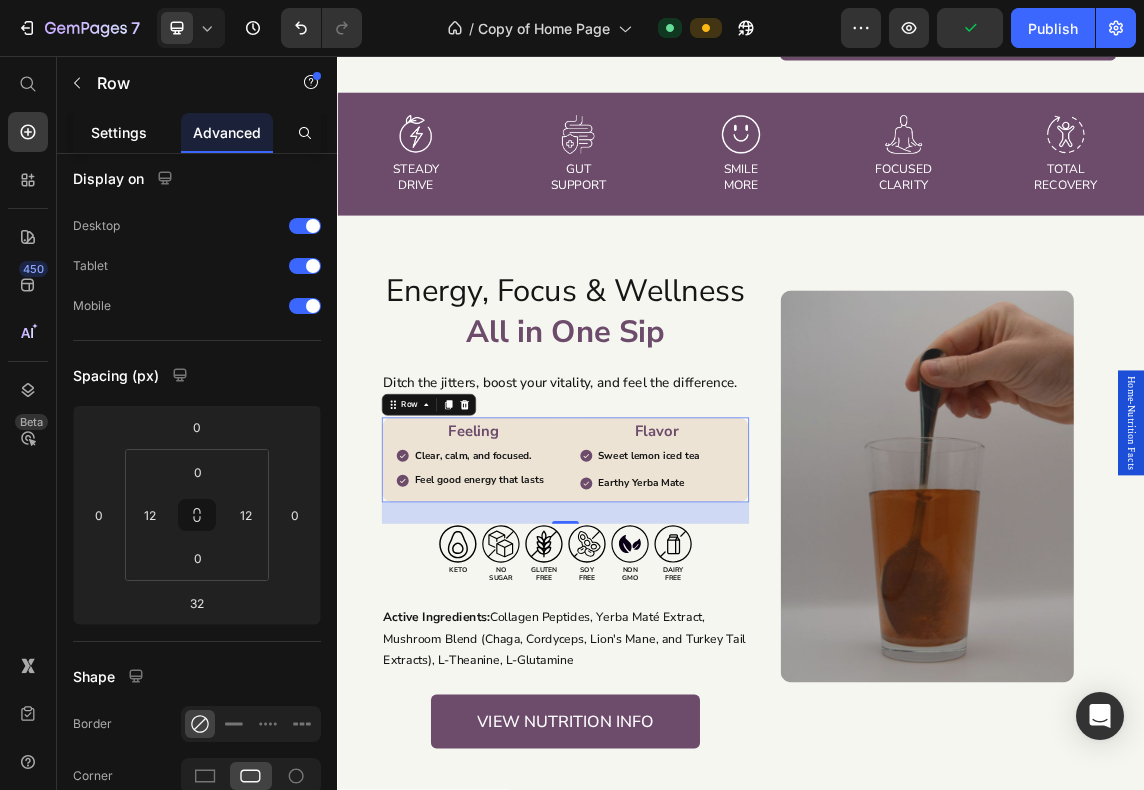 click on "Settings" at bounding box center (119, 132) 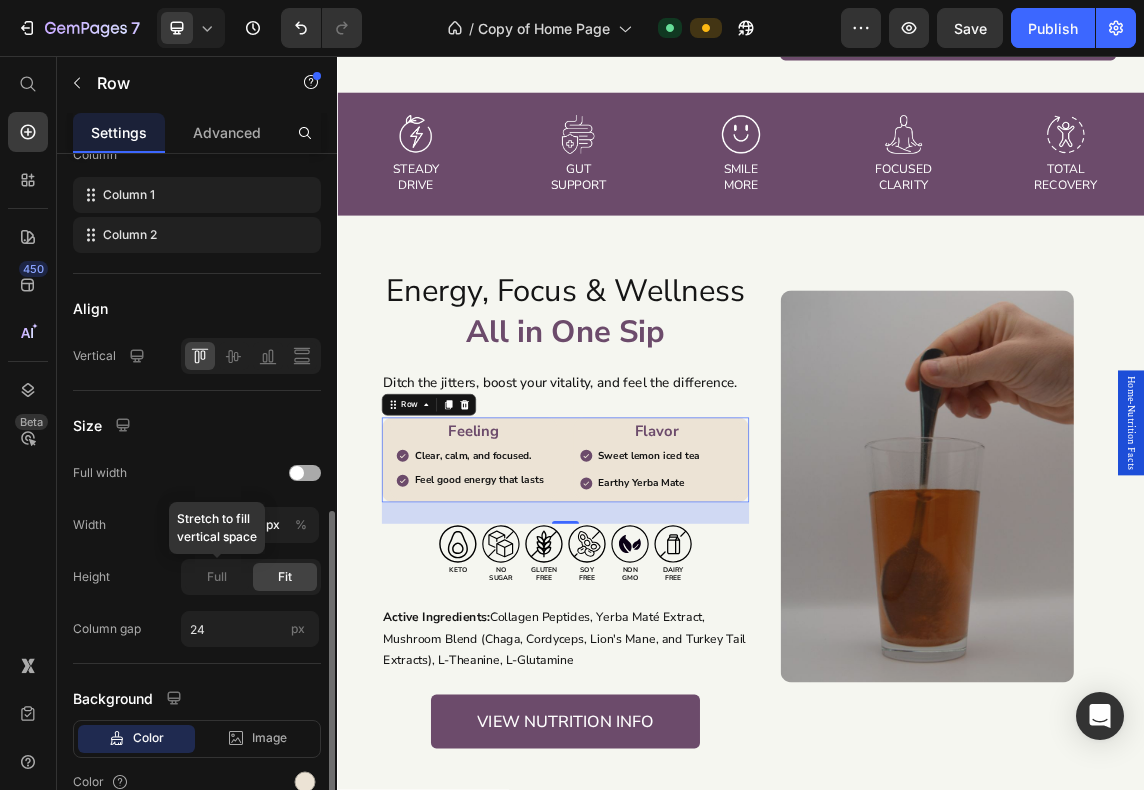 scroll, scrollTop: 426, scrollLeft: 0, axis: vertical 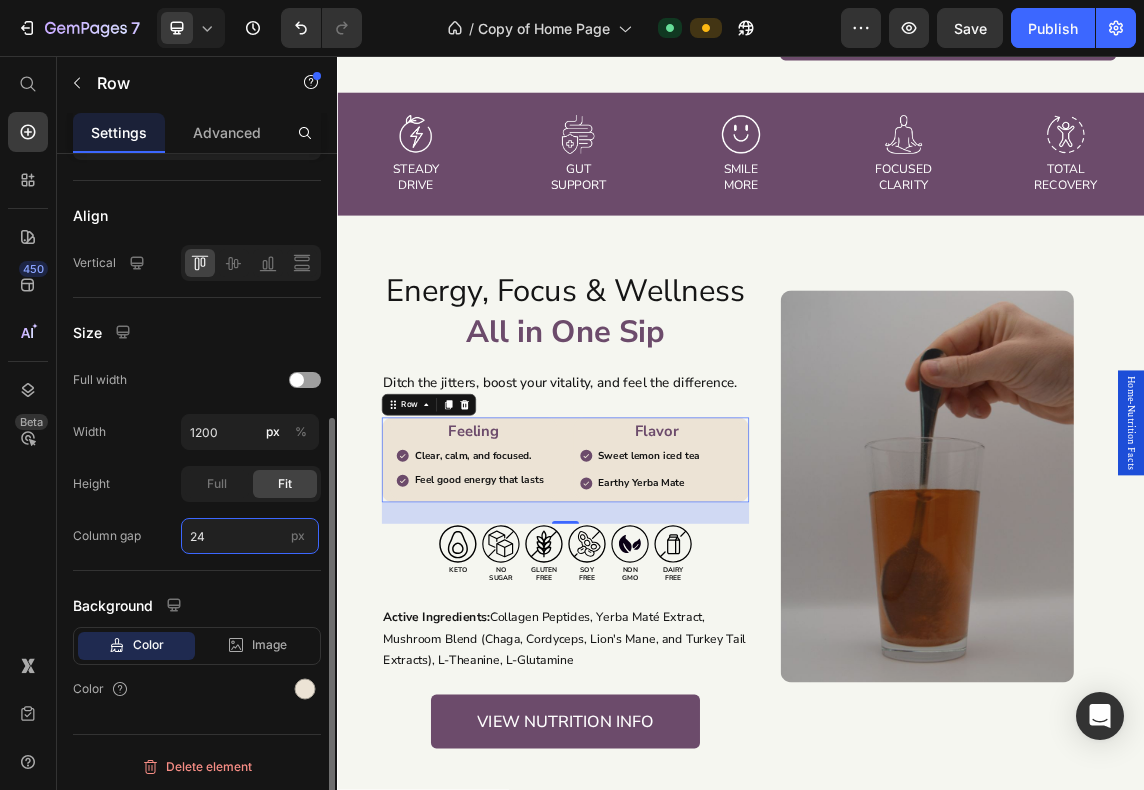 click on "24" at bounding box center (250, 536) 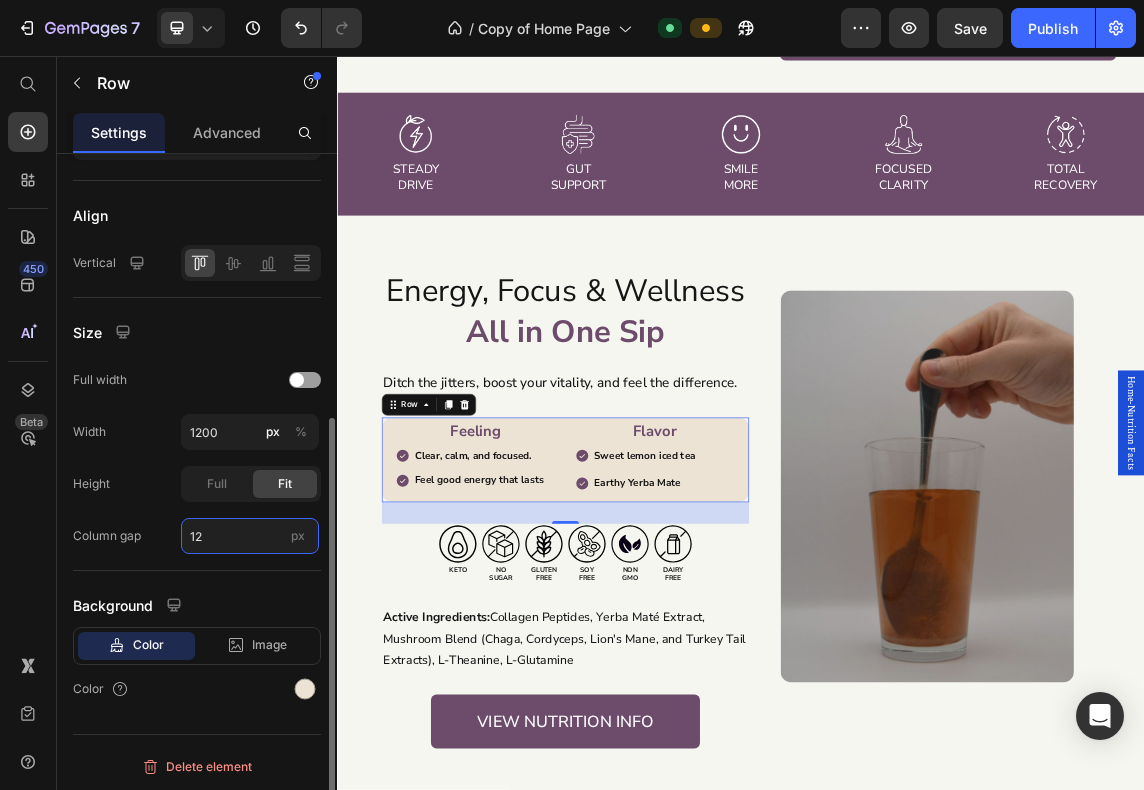type on "1" 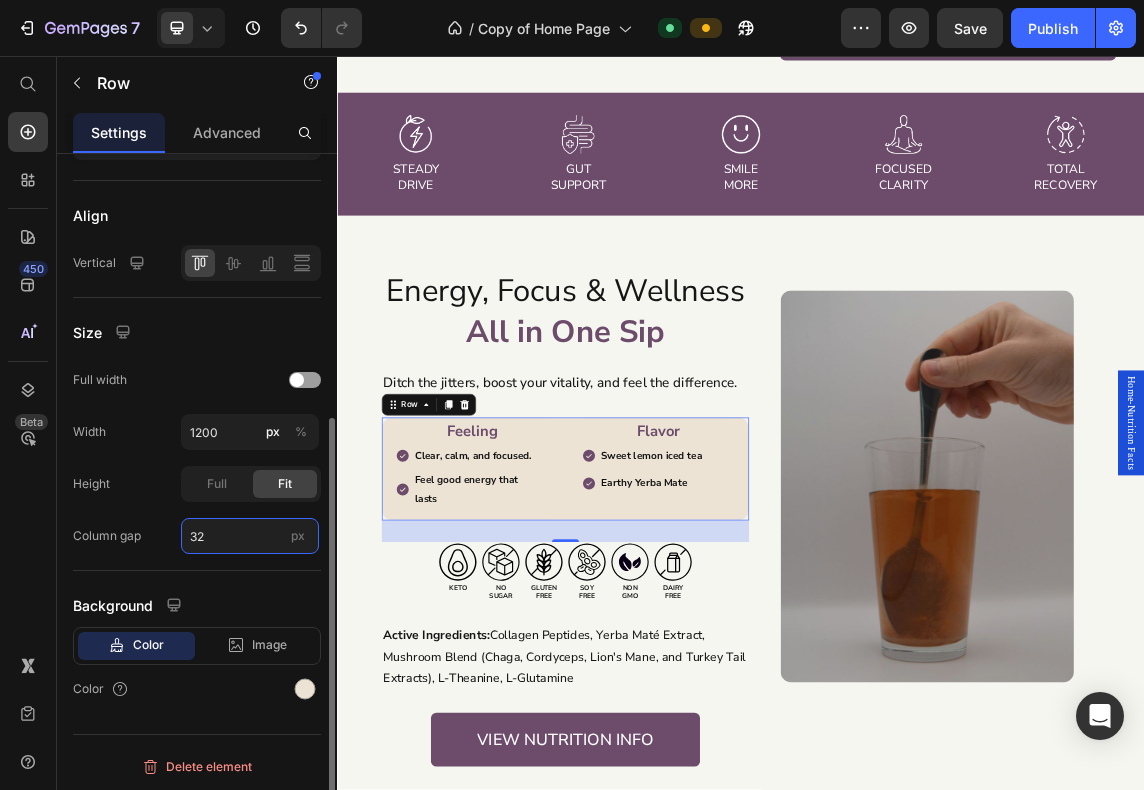 type on "3" 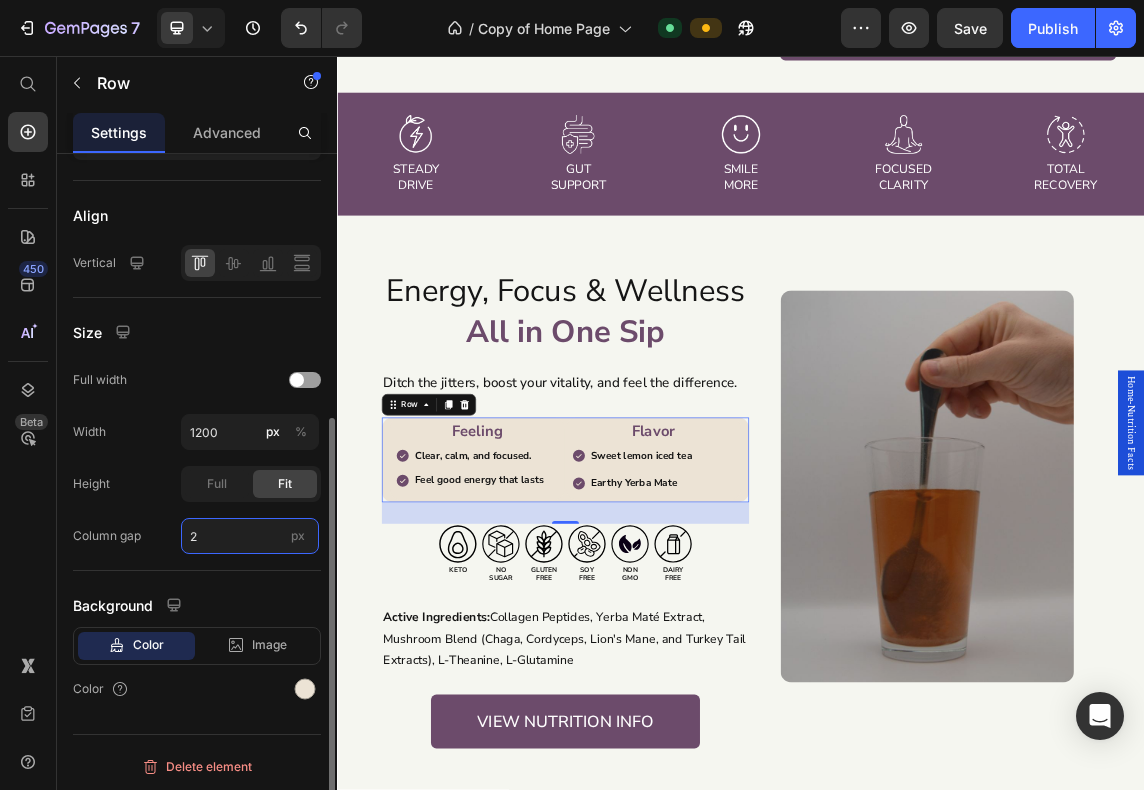 type on "24" 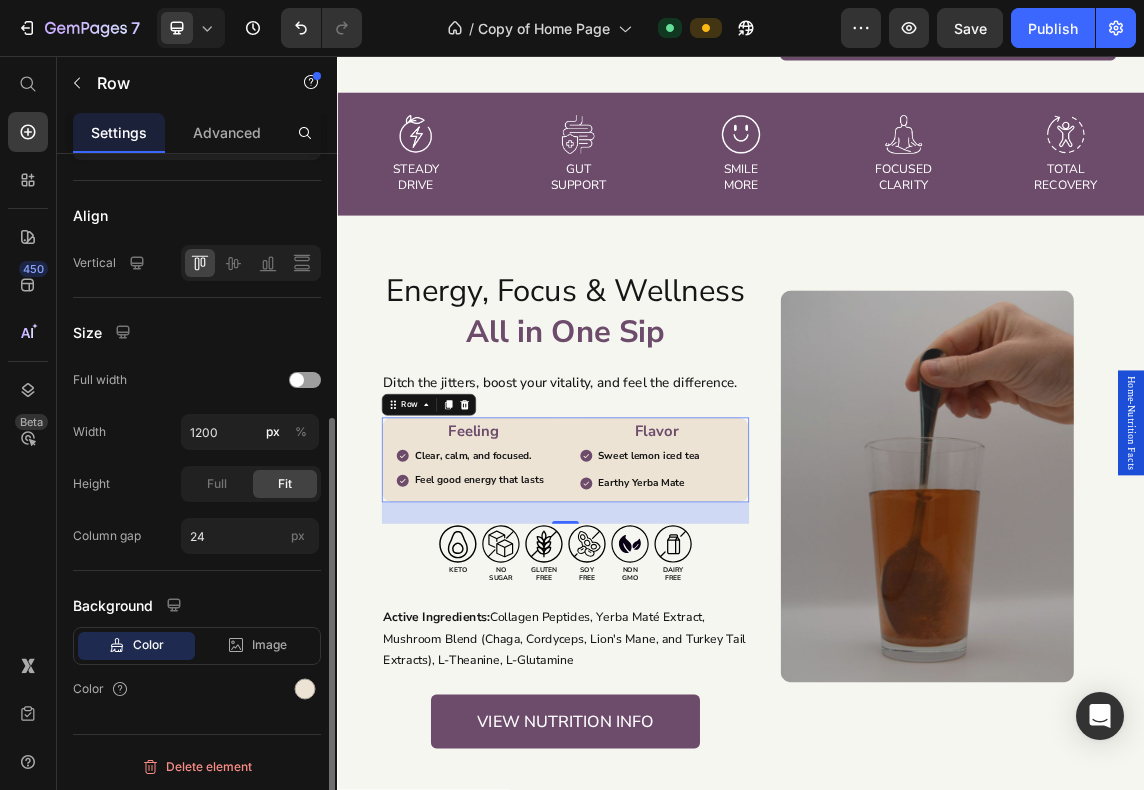 click on "Size" at bounding box center [197, 332] 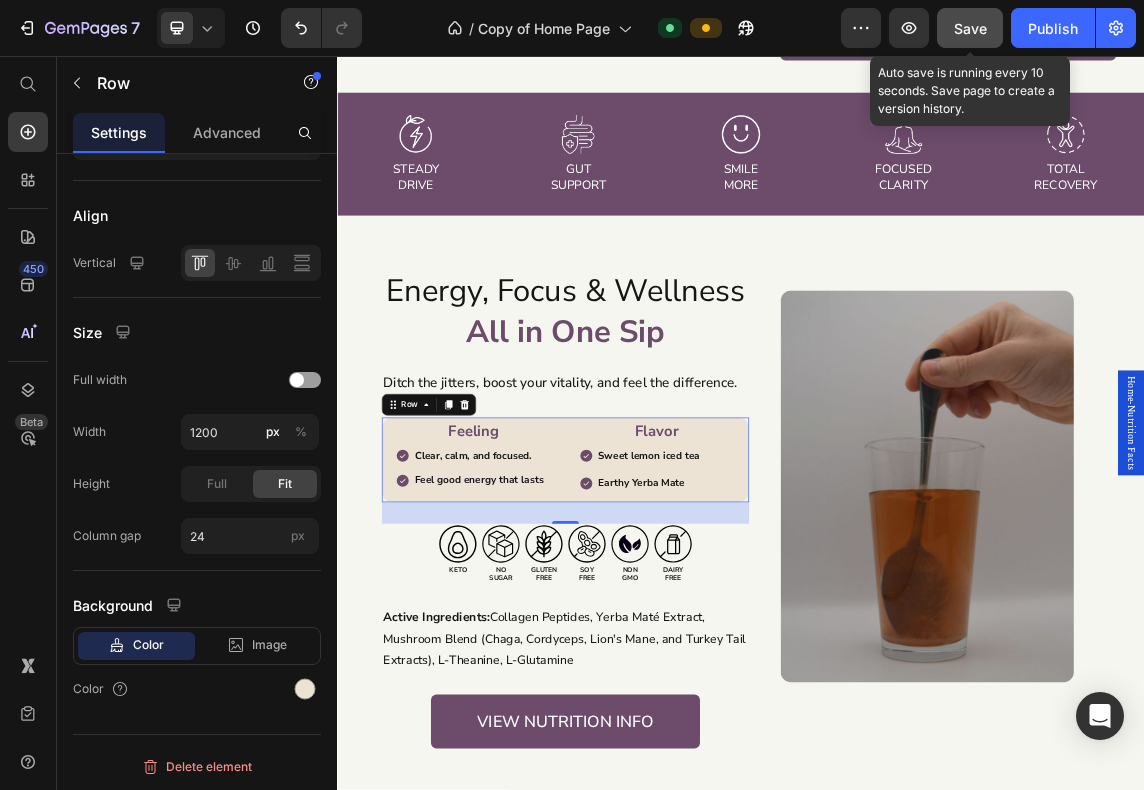 click on "Save" at bounding box center [970, 28] 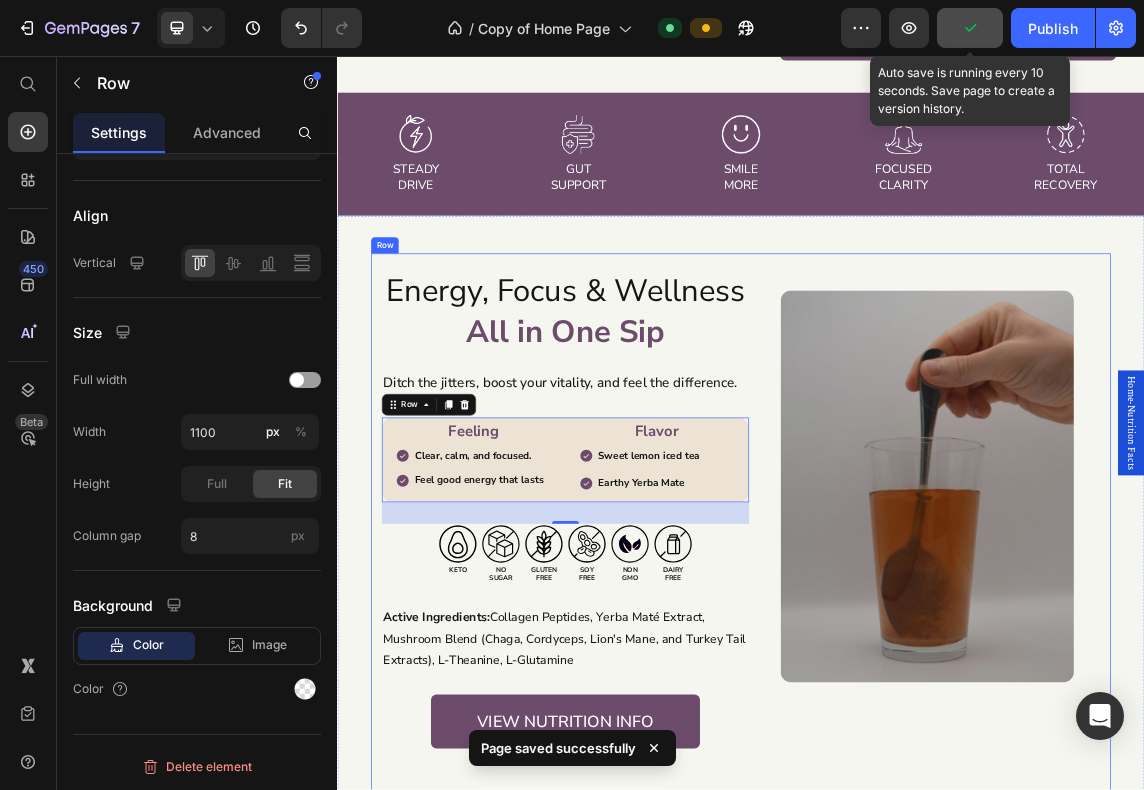 click on "Energy, Focus & Wellness All in One Sip Heading Ditch the jitters, boost your vitality, and feel the difference. Text Block Feeling Heading Clear, calm, and focused. Feel good energy that lasts Item List Row Flavor Heading Sweet lemon iced tea Earthy Yerba Mate Item List Row Row   32 Icon keto   Text Block Icon no  sugar Text Block Icon Gluten Free Text Block Icon soy free Text Block Icon non gmo Text Block Icon dairy free Text Block Icon List Active Ingredients:  Collagen Peptides, Yerba Maté Extract, Mushroom Blend (Chaga, Cordyceps, Lion's Mane, and Turkey Tail Extracts), L-Theanine, L-Glutamine Text Block View nutrition info Button Row" at bounding box center [660, 743] 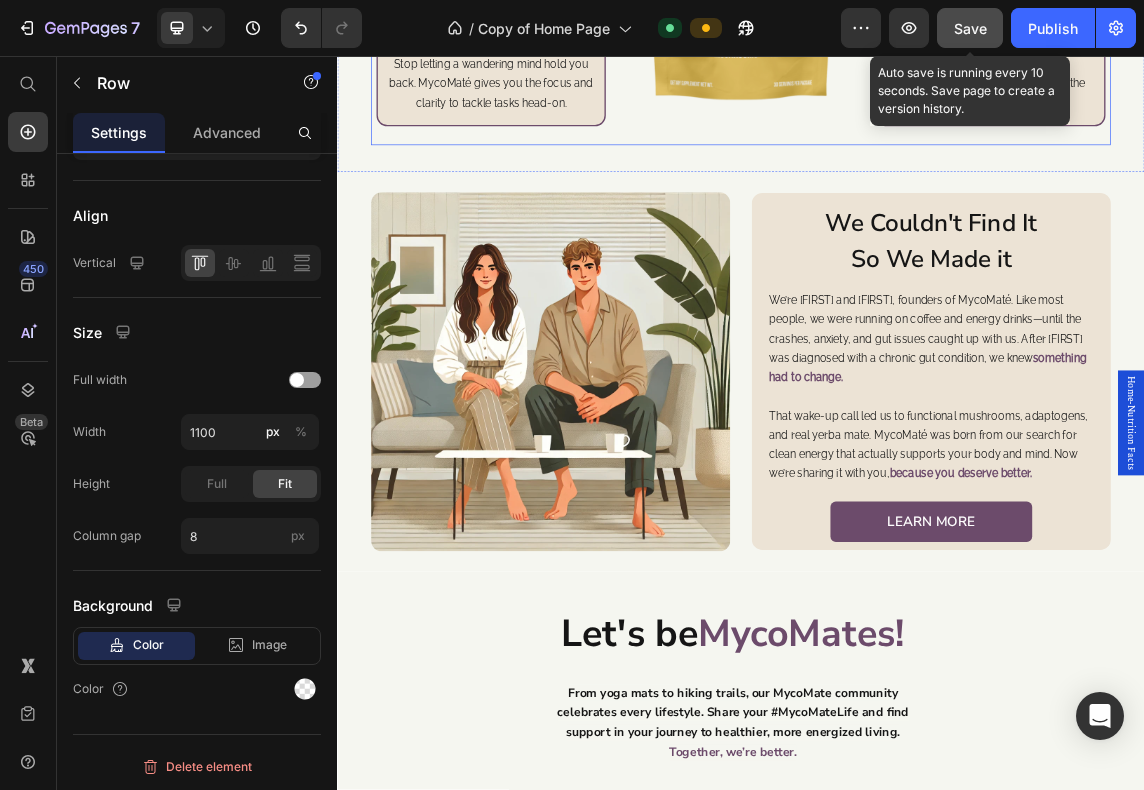 scroll, scrollTop: 3133, scrollLeft: 0, axis: vertical 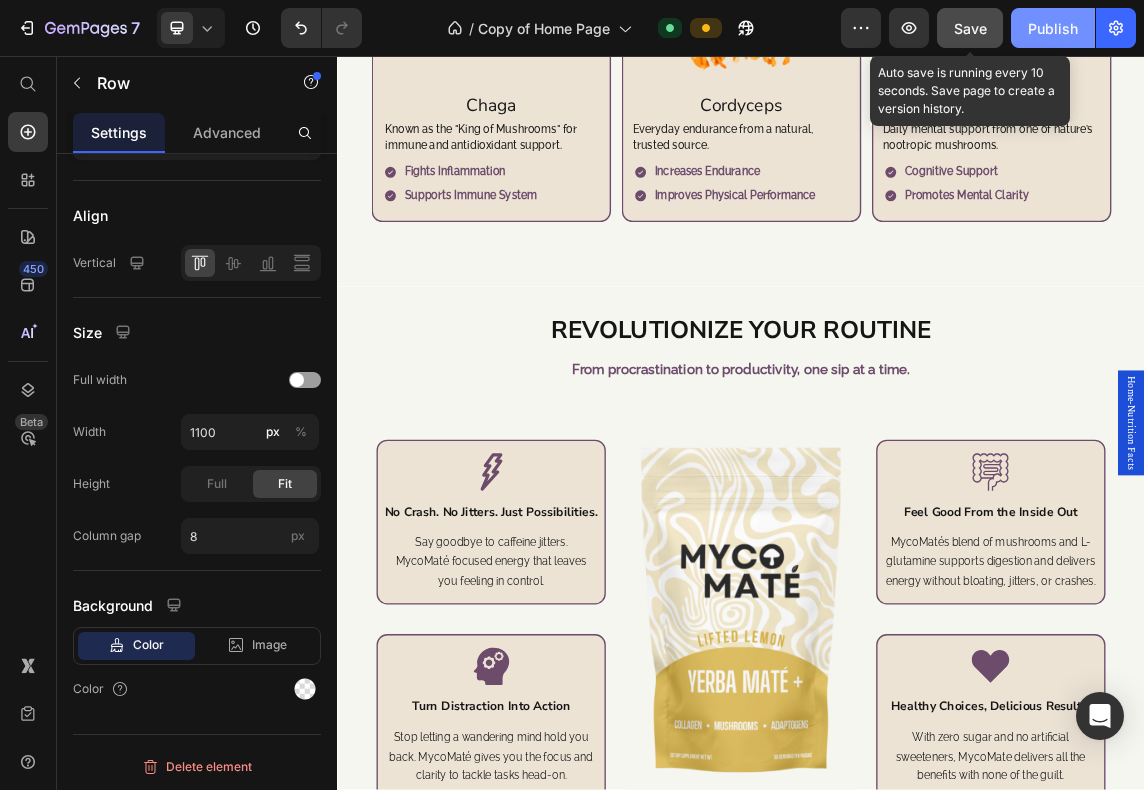 click on "Publish" at bounding box center [1053, 28] 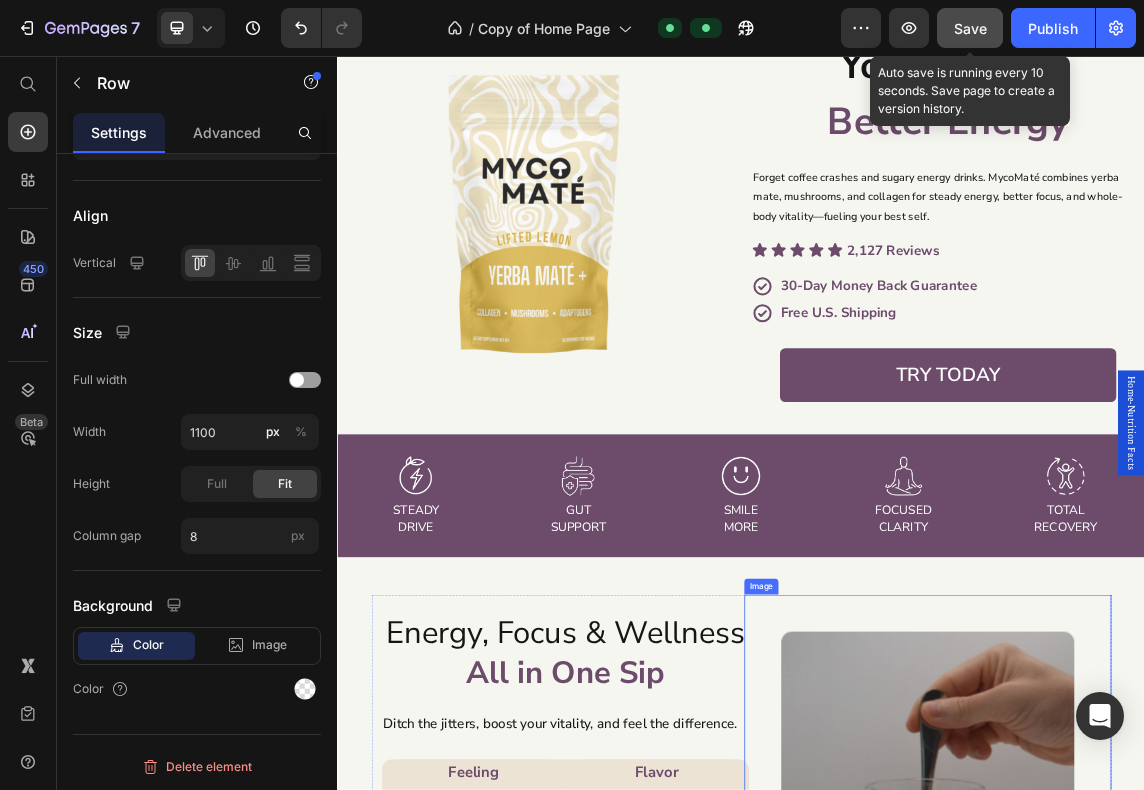 scroll, scrollTop: 824, scrollLeft: 0, axis: vertical 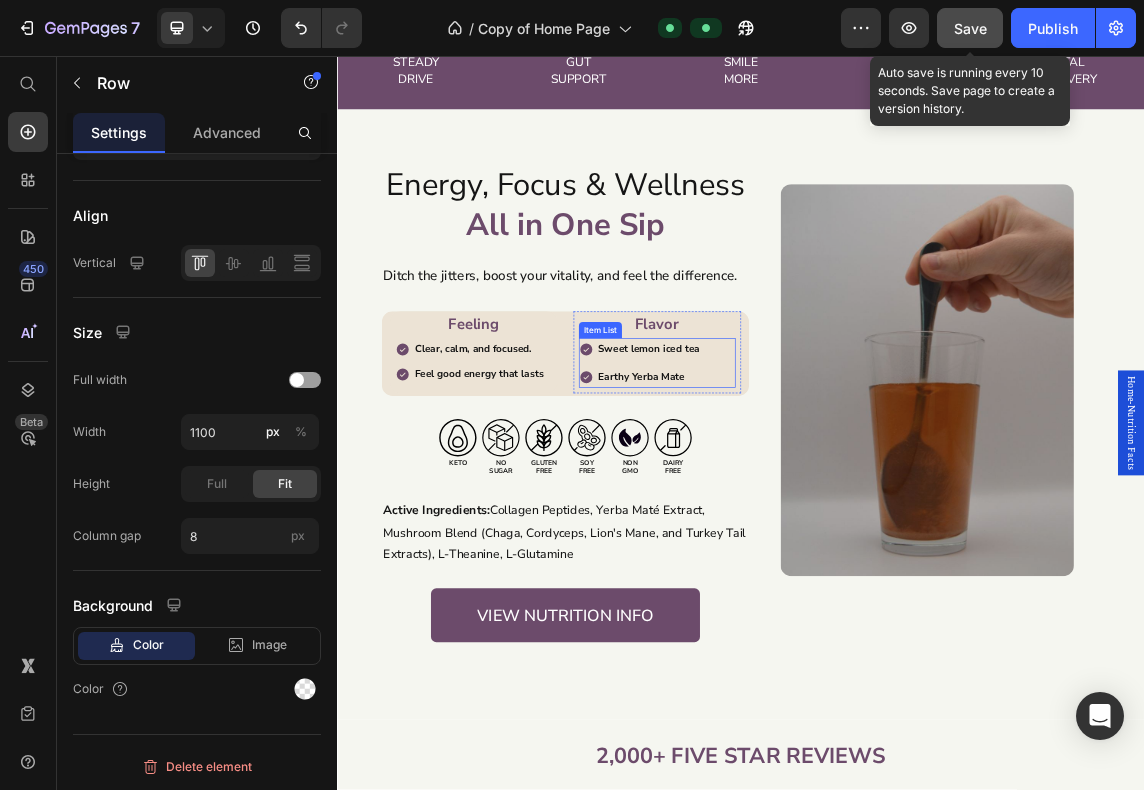 click on "Sweet lemon iced tea" at bounding box center (800, 492) 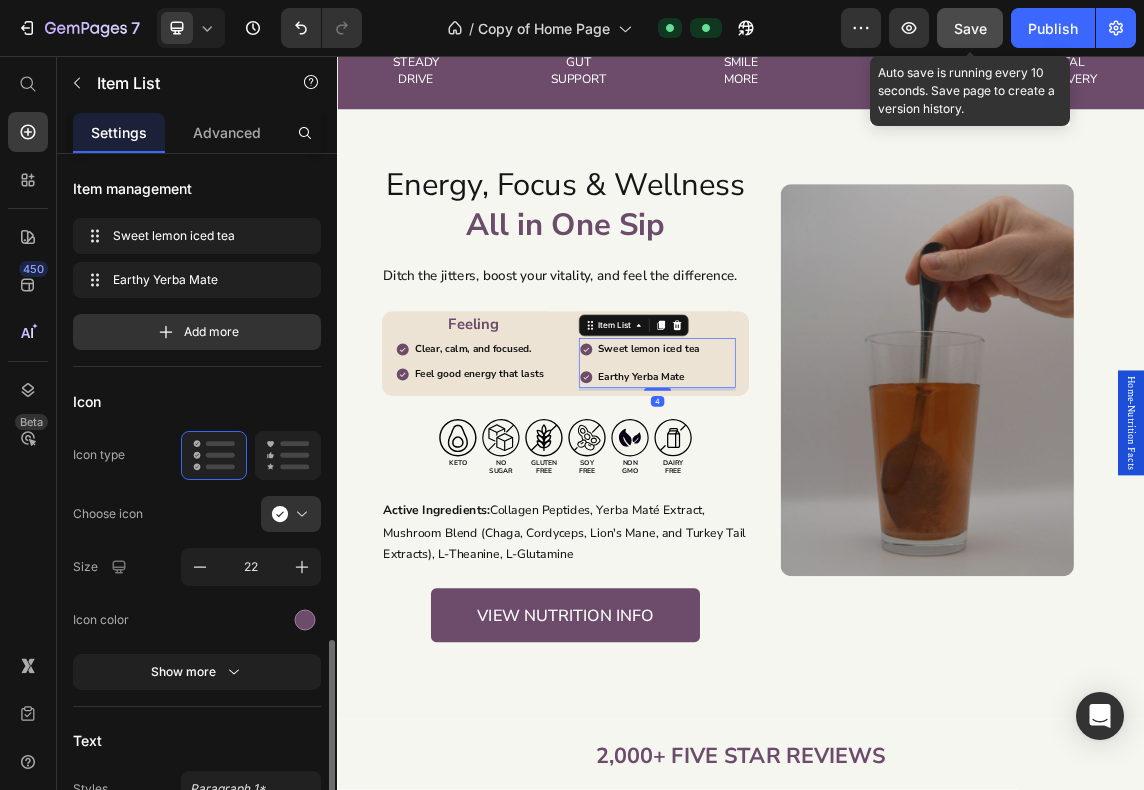 scroll, scrollTop: 333, scrollLeft: 0, axis: vertical 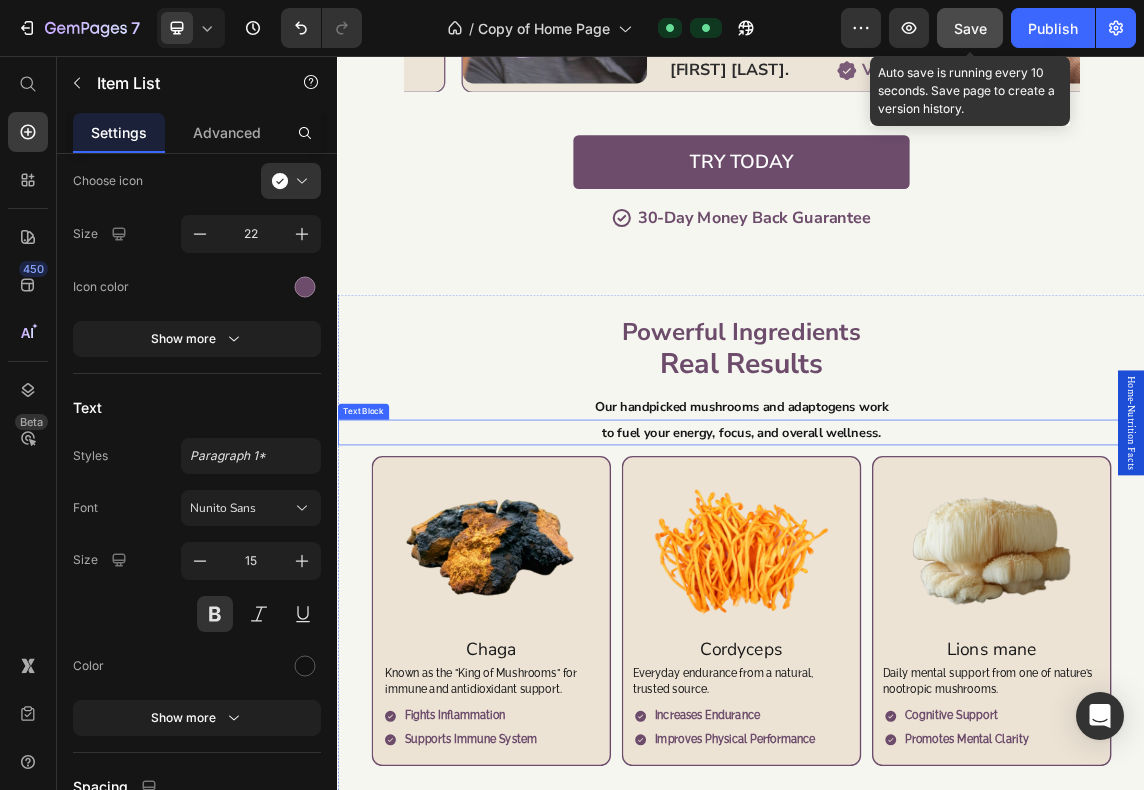 click on "to fuel your energy, focus, and overall wellness." at bounding box center (937, 616) 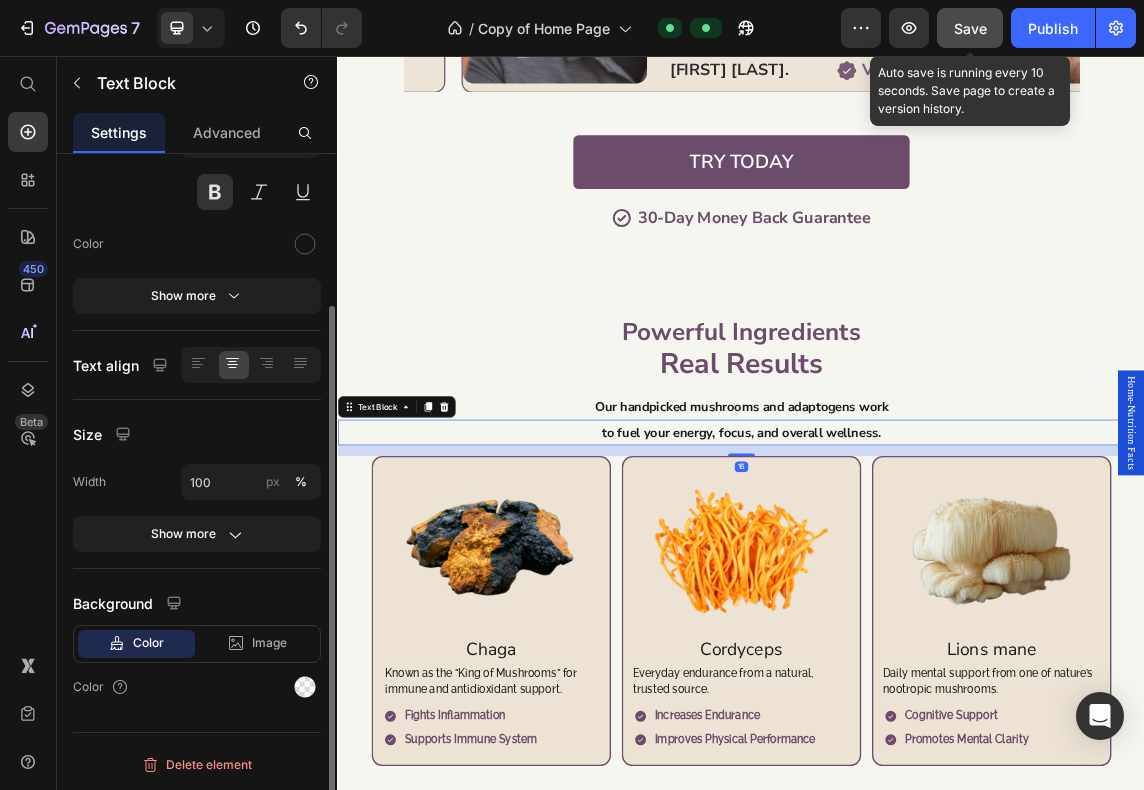 scroll, scrollTop: 0, scrollLeft: 0, axis: both 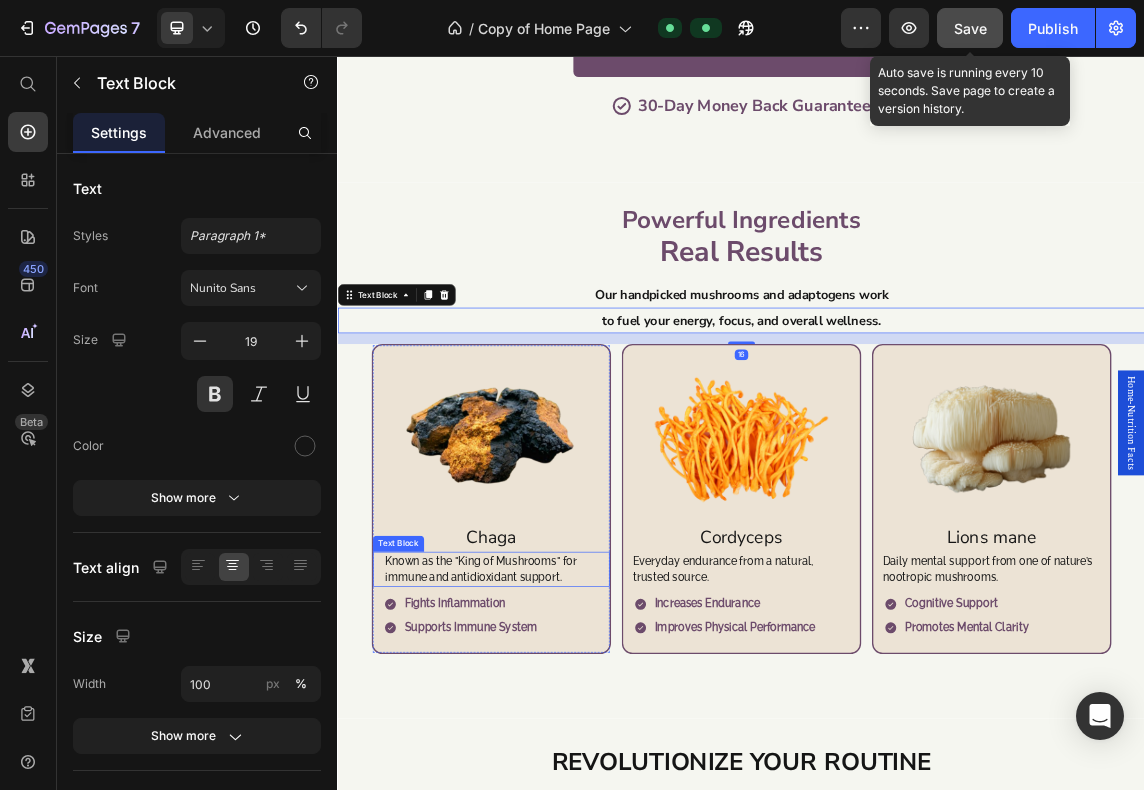 click on "Known as the "King of Mushrooms" for immune and antidioxidant support." at bounding box center (565, 819) 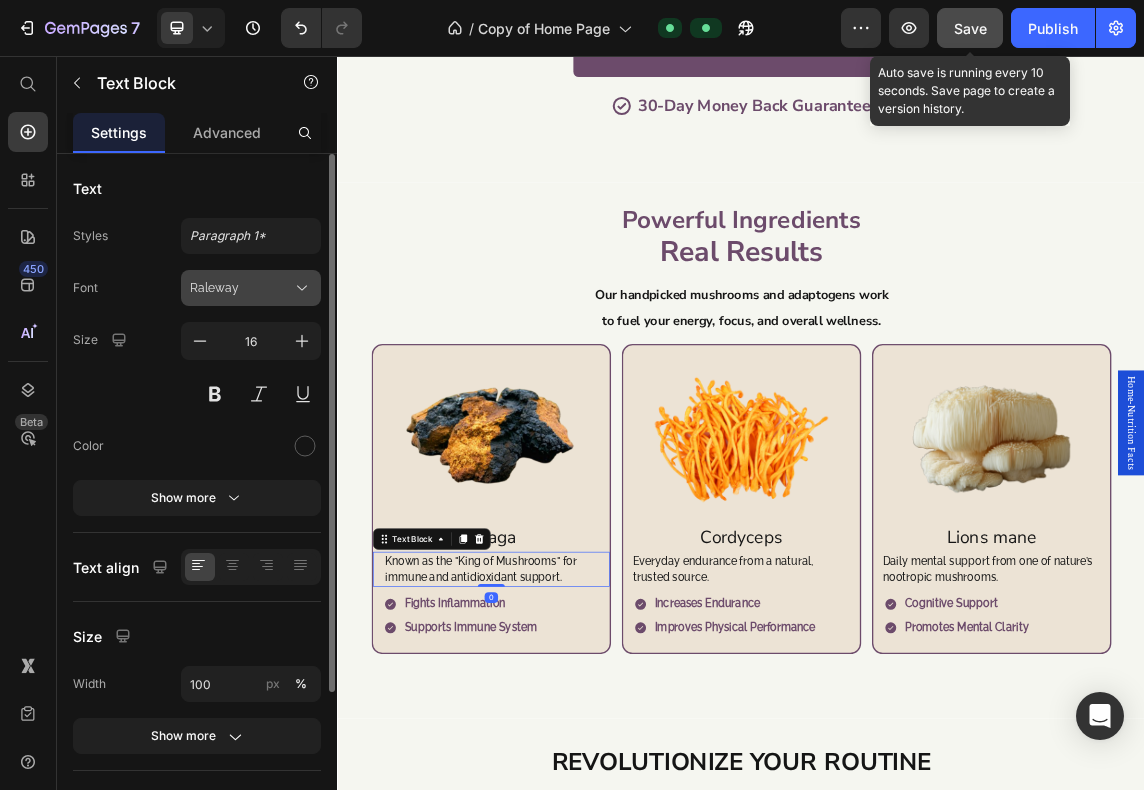 click on "Raleway" at bounding box center (241, 288) 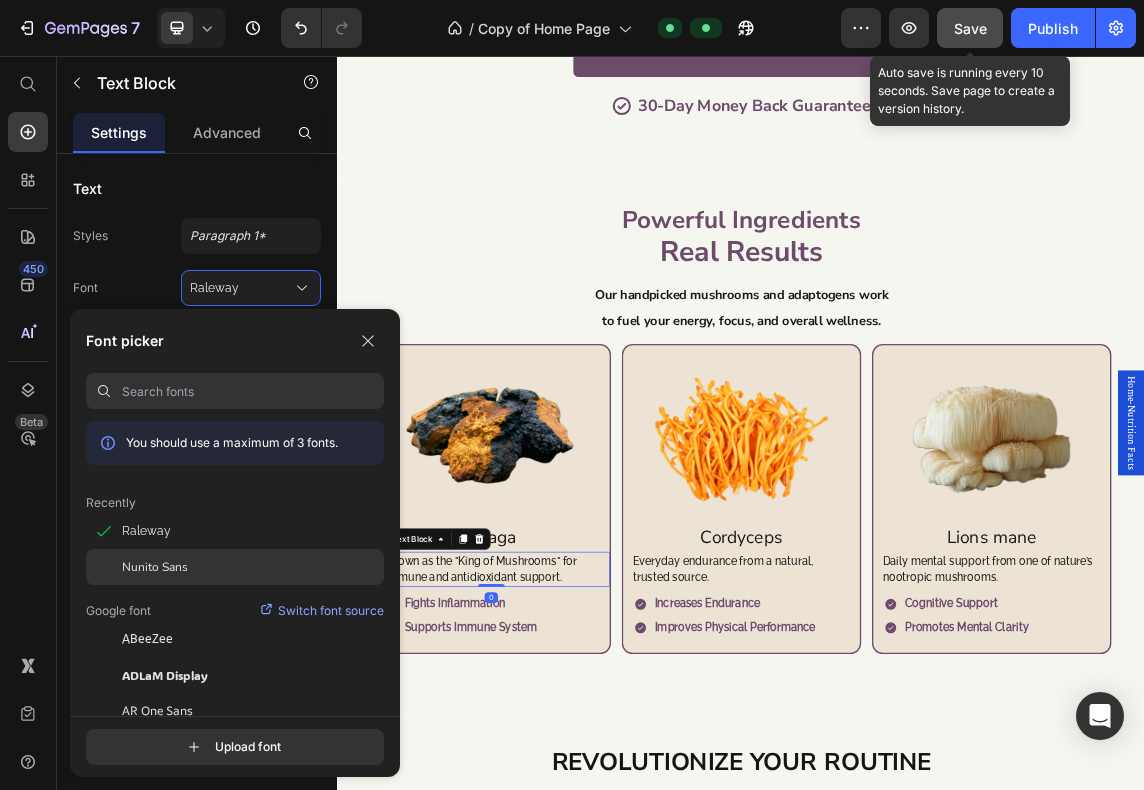 click on "Nunito Sans" at bounding box center (155, 567) 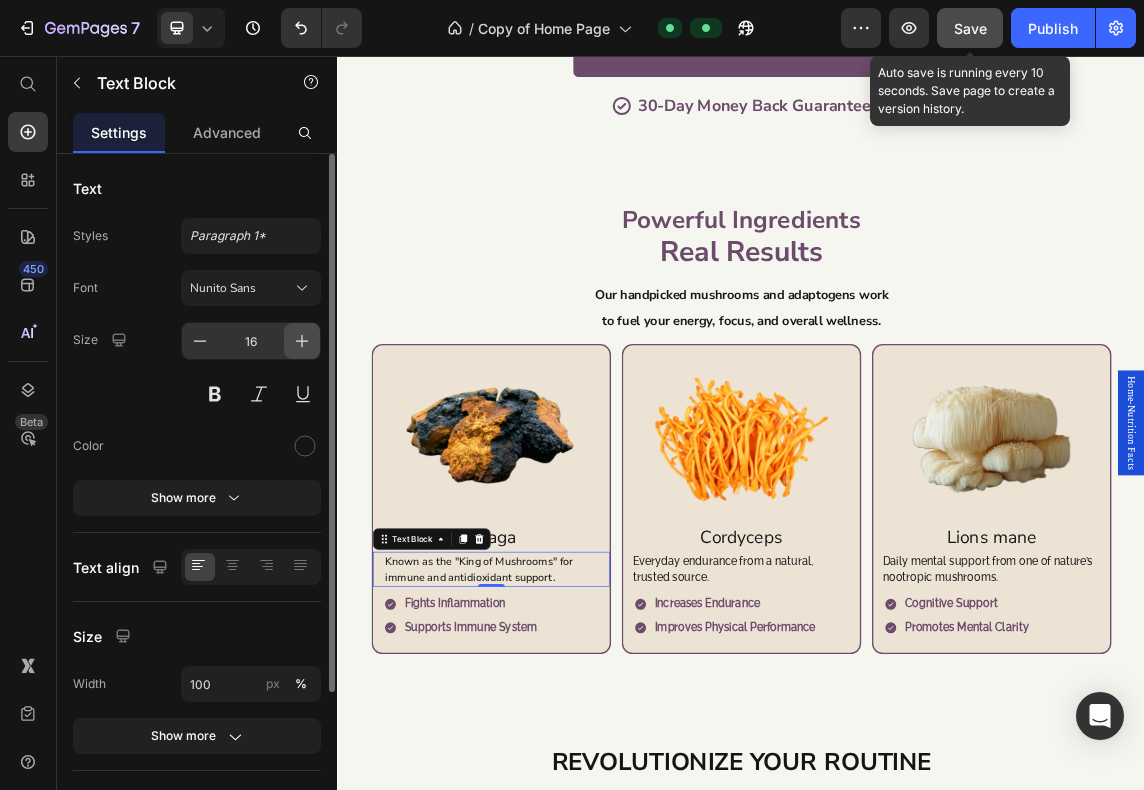 click 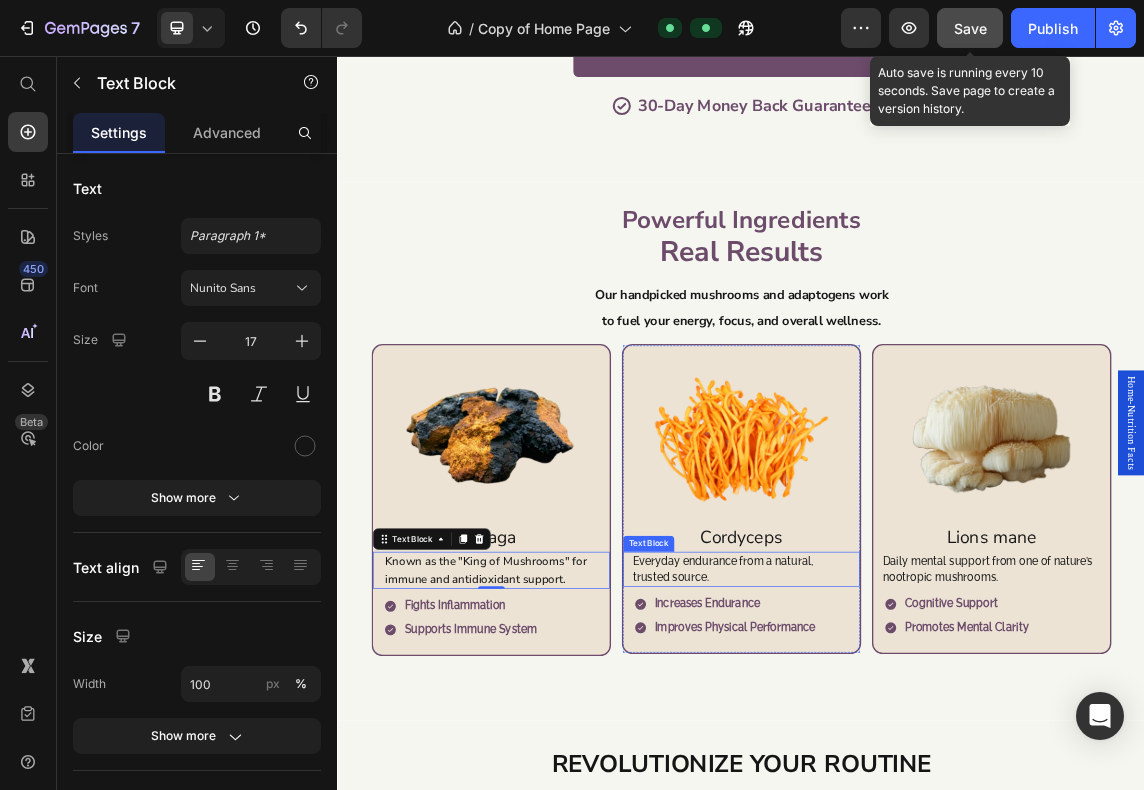 click on "Everyday endurance from a natural, trusted source." at bounding box center (937, 819) 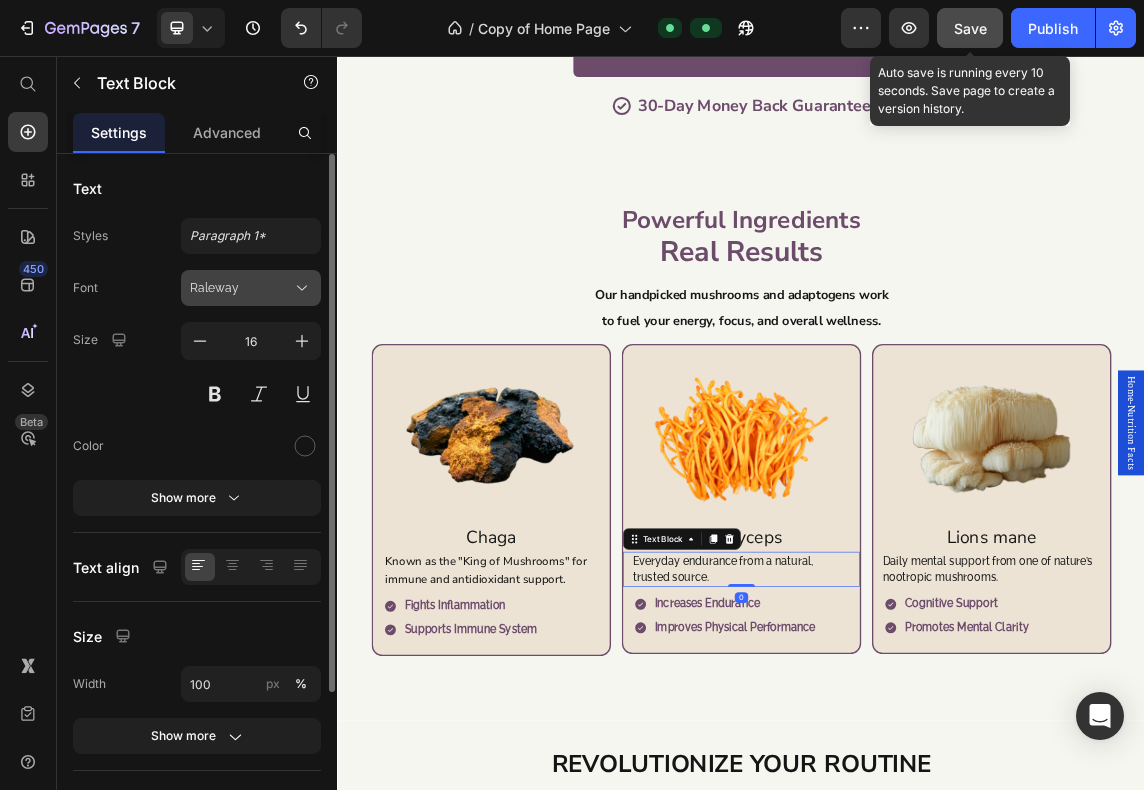 click on "Raleway" at bounding box center (241, 288) 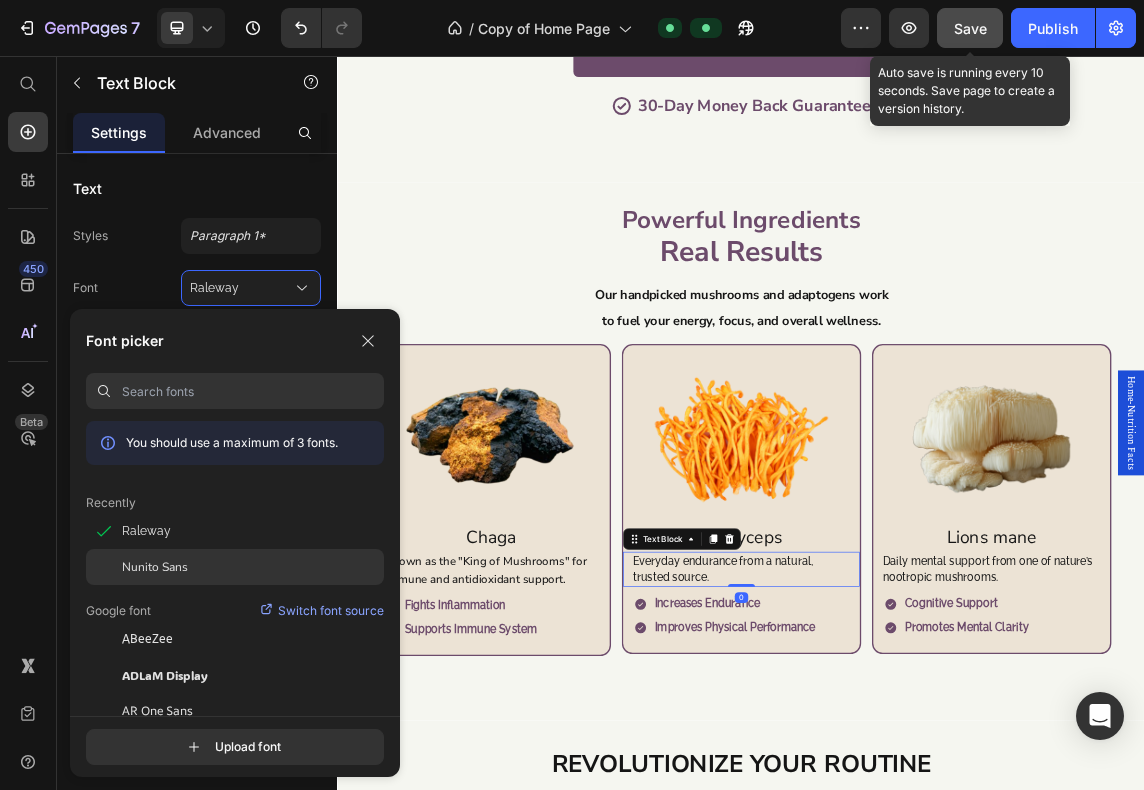click on "Nunito Sans" at bounding box center (155, 567) 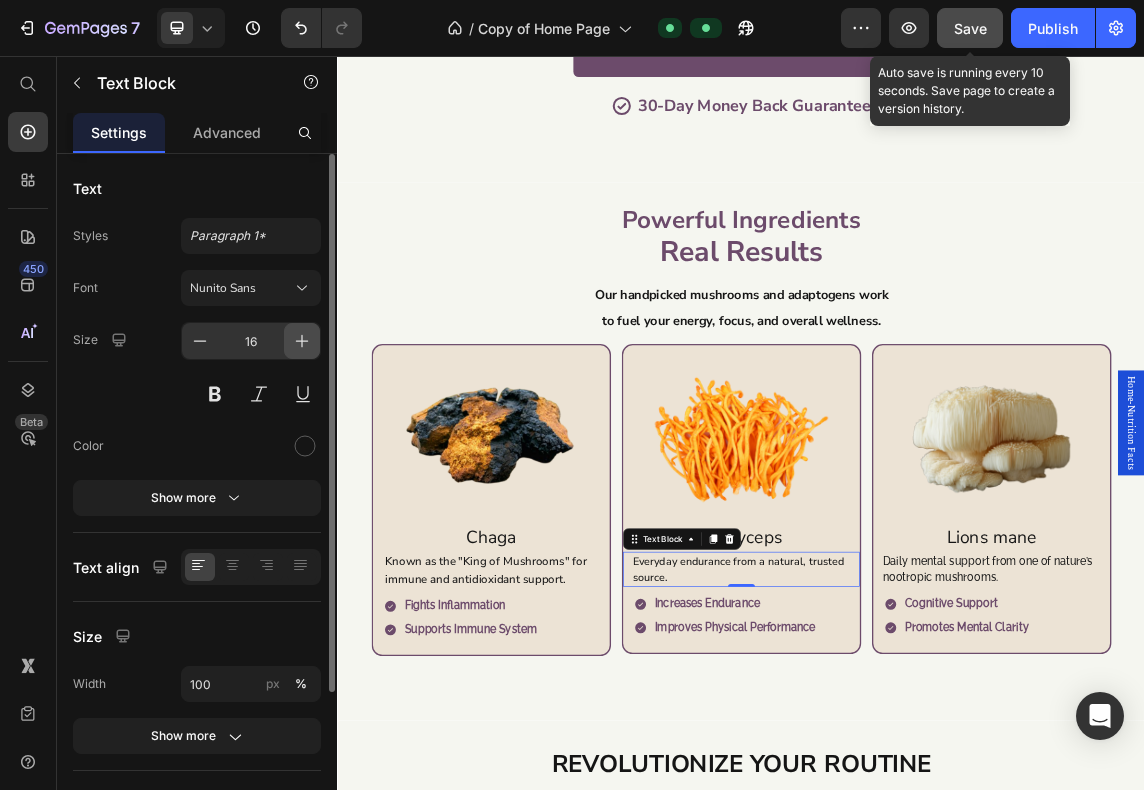 click 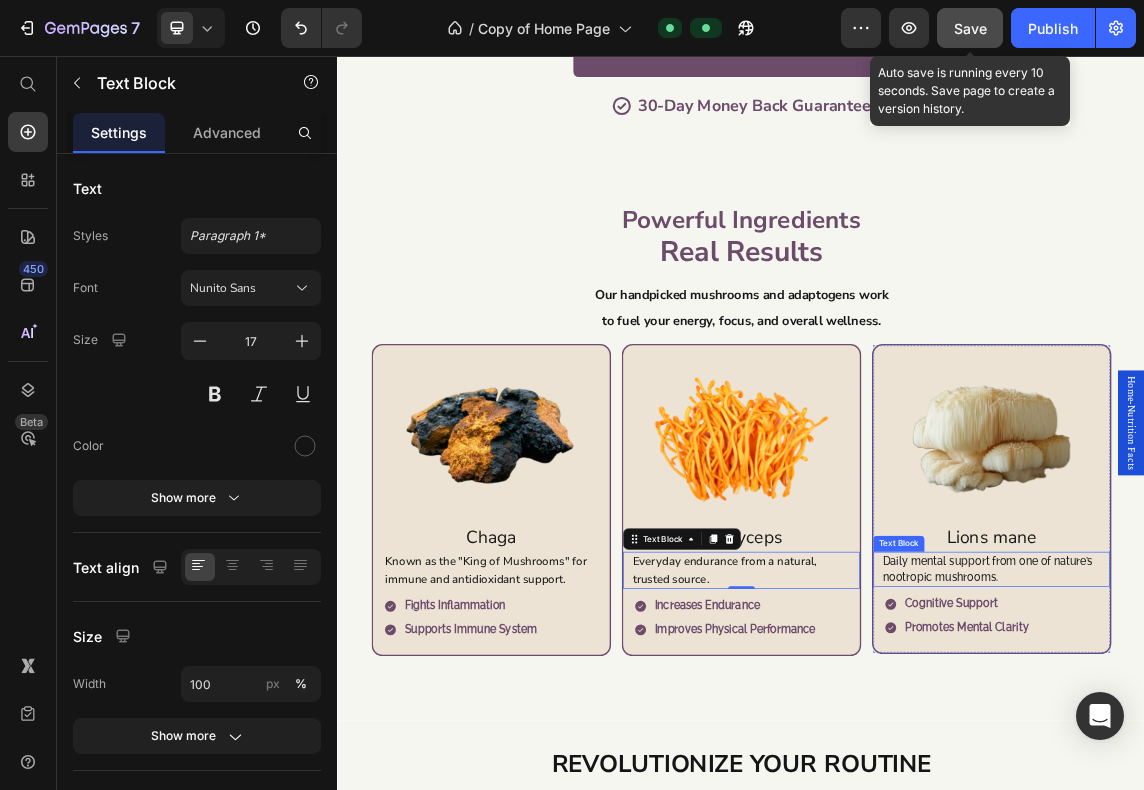 click on "Daily mental support from one of nature’s nootropic mushrooms." at bounding box center [1309, 819] 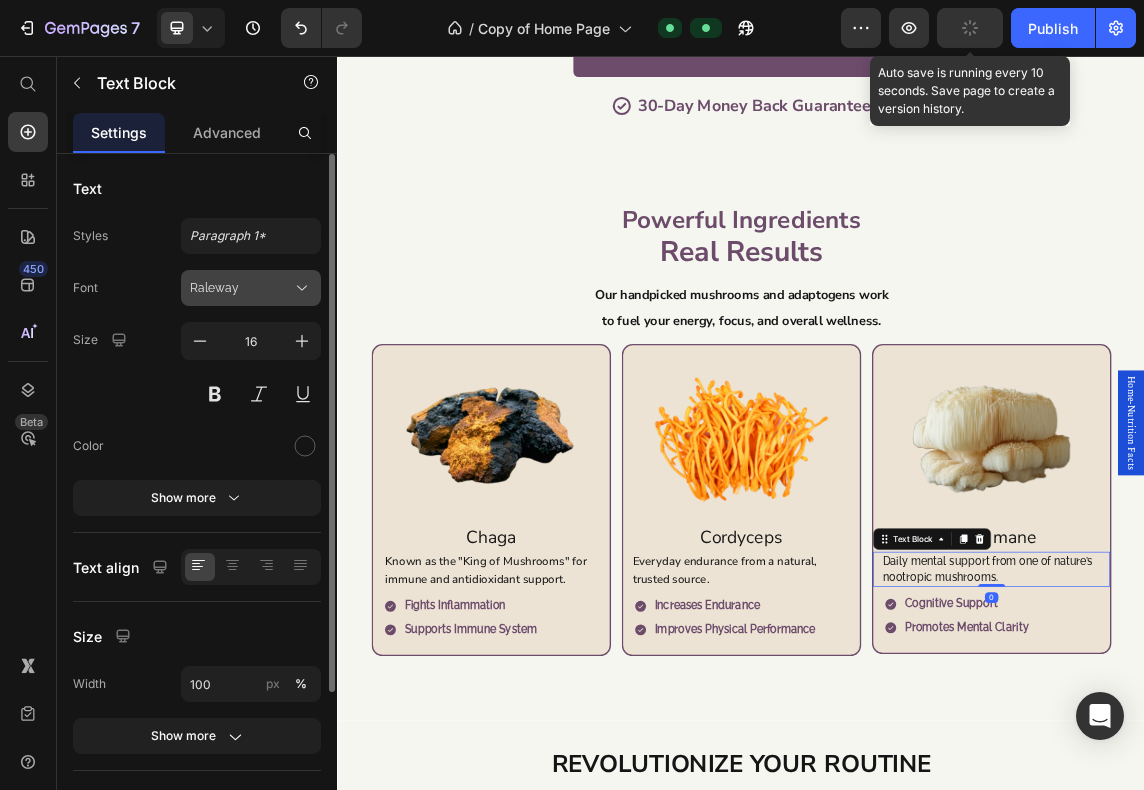click on "Raleway" at bounding box center [241, 288] 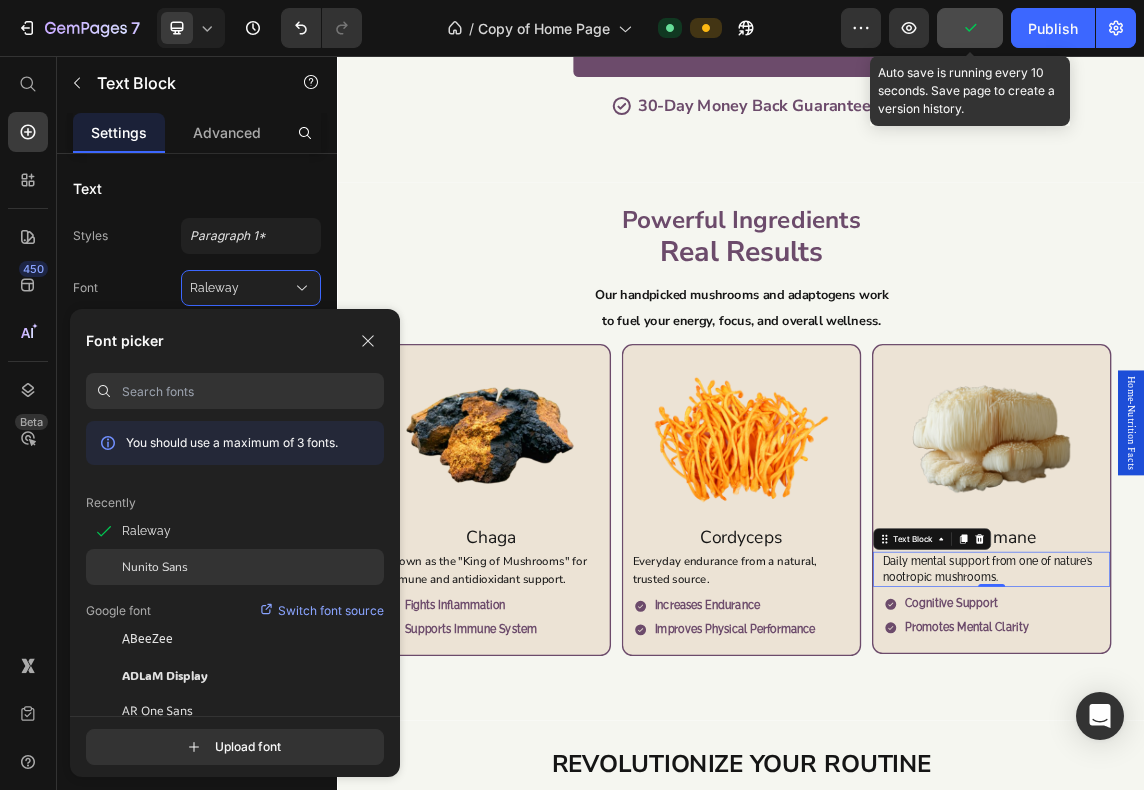 click on "Nunito Sans" at bounding box center (155, 567) 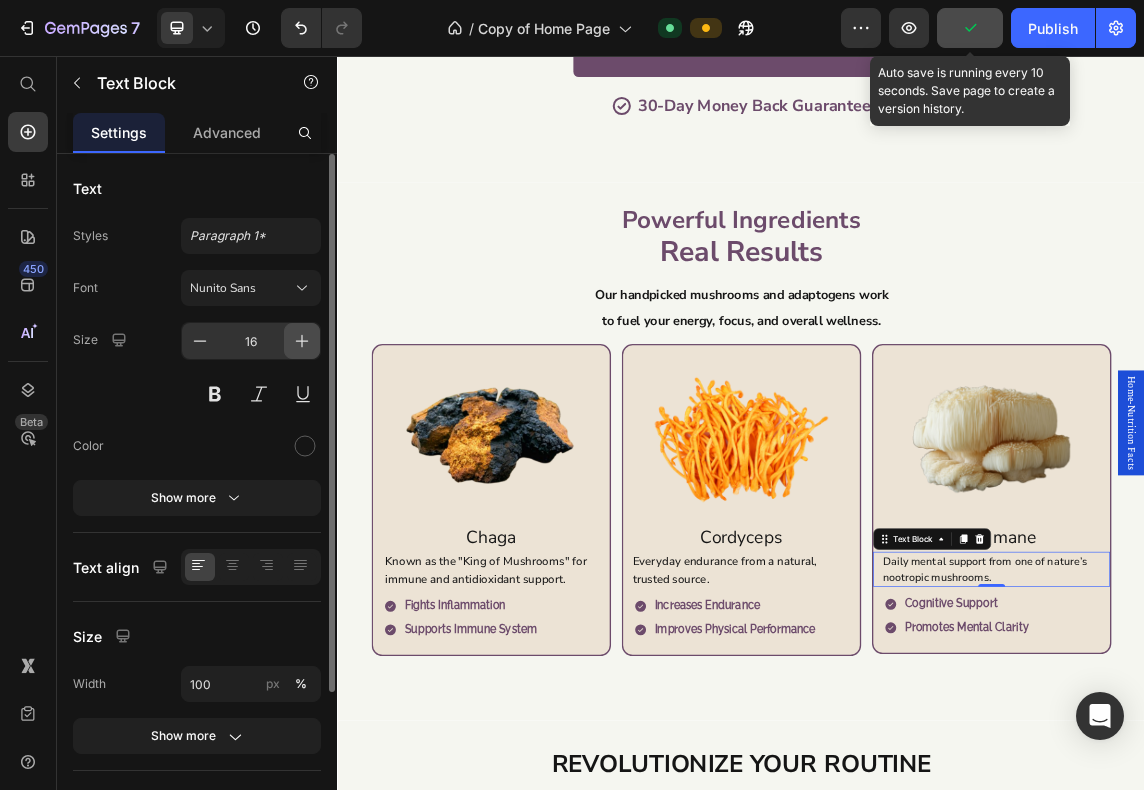 click 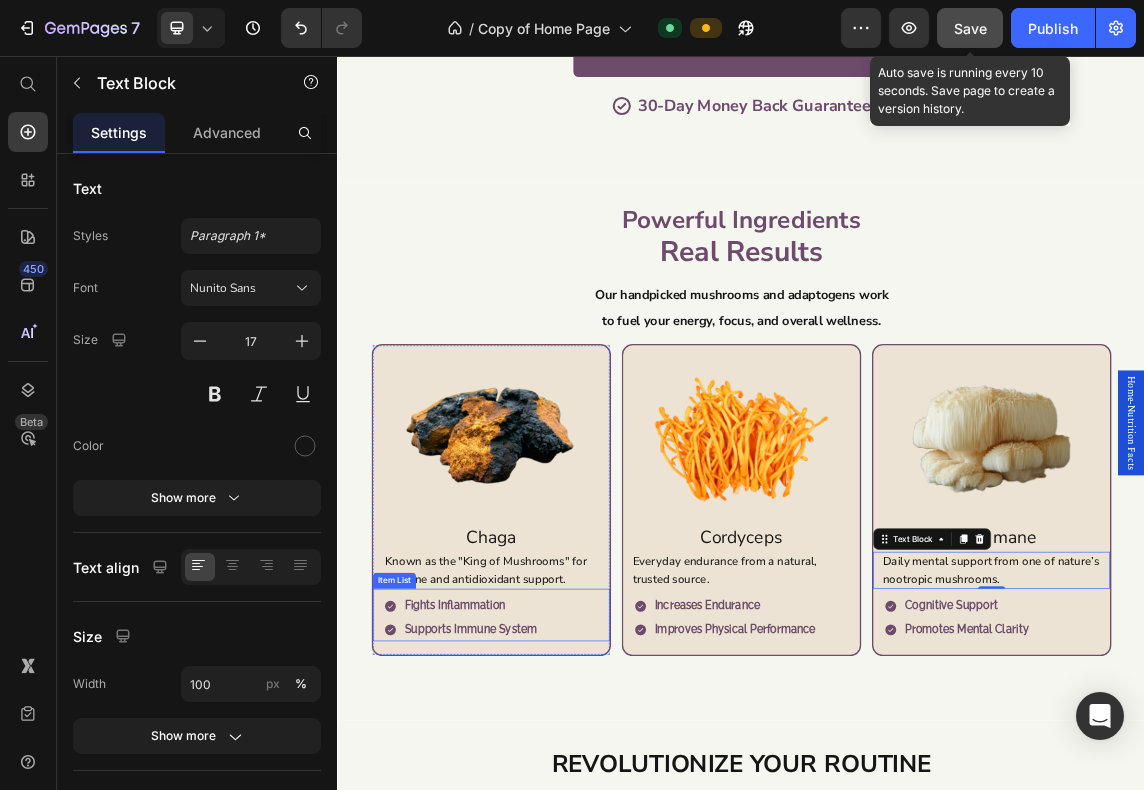 click on "Fights inflammation" at bounding box center (534, 873) 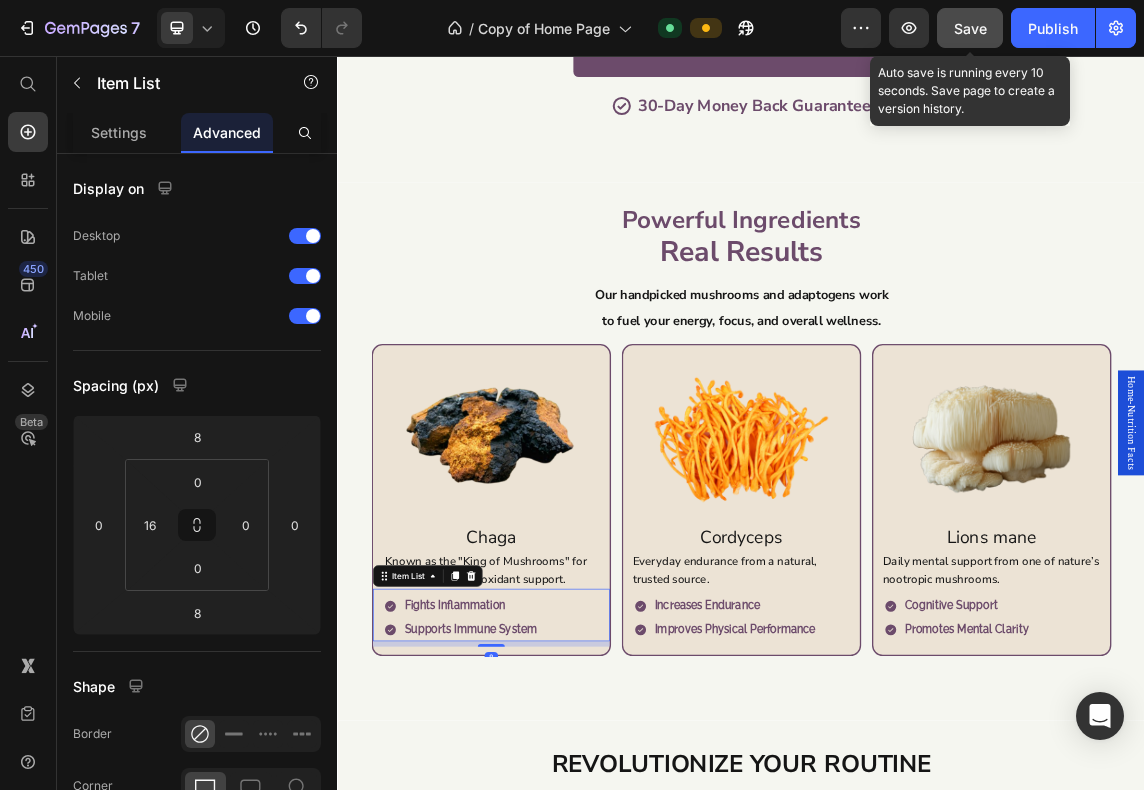 click on "Fights inflammation Supports immune system" at bounding box center [573, 891] 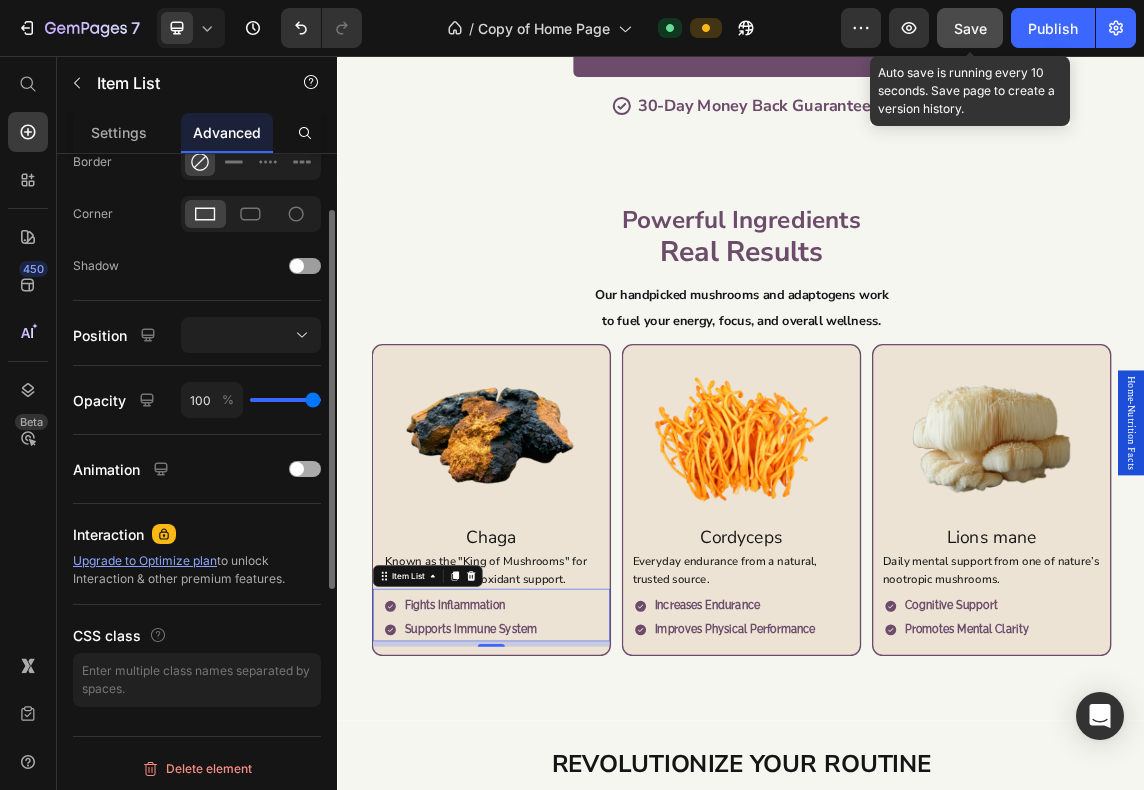 scroll, scrollTop: 0, scrollLeft: 0, axis: both 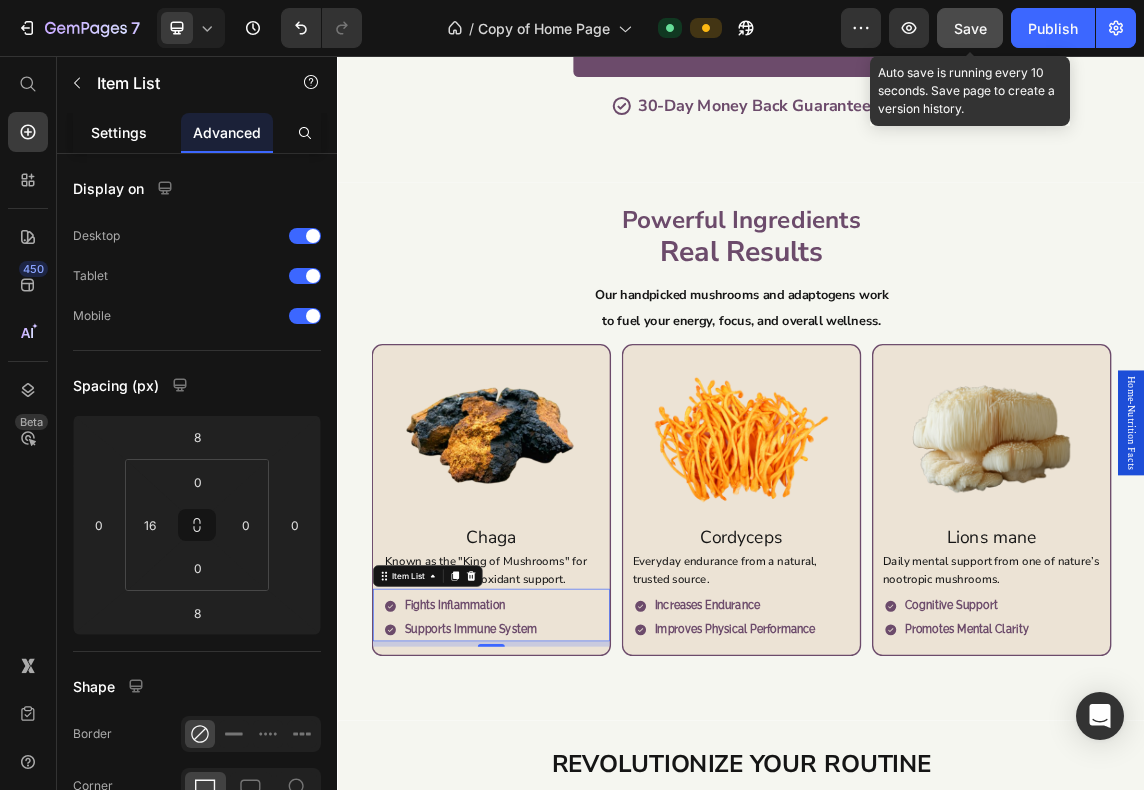 click on "Settings" at bounding box center (119, 132) 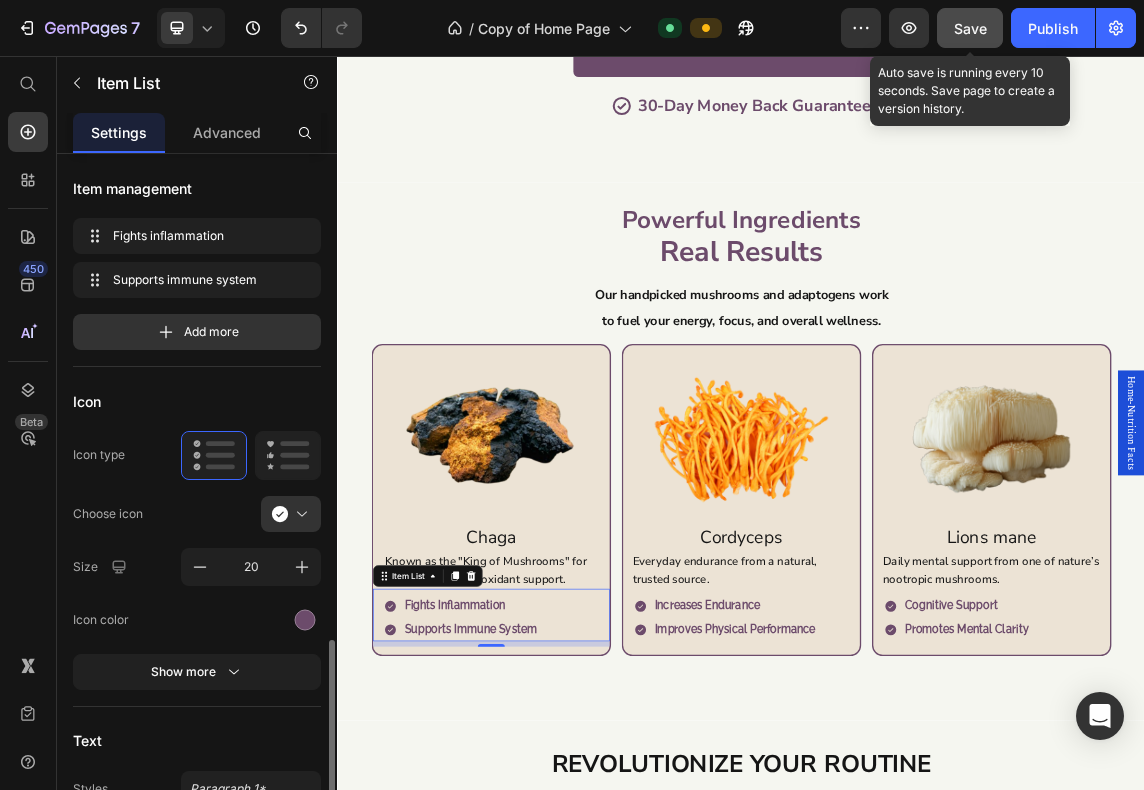 scroll, scrollTop: 333, scrollLeft: 0, axis: vertical 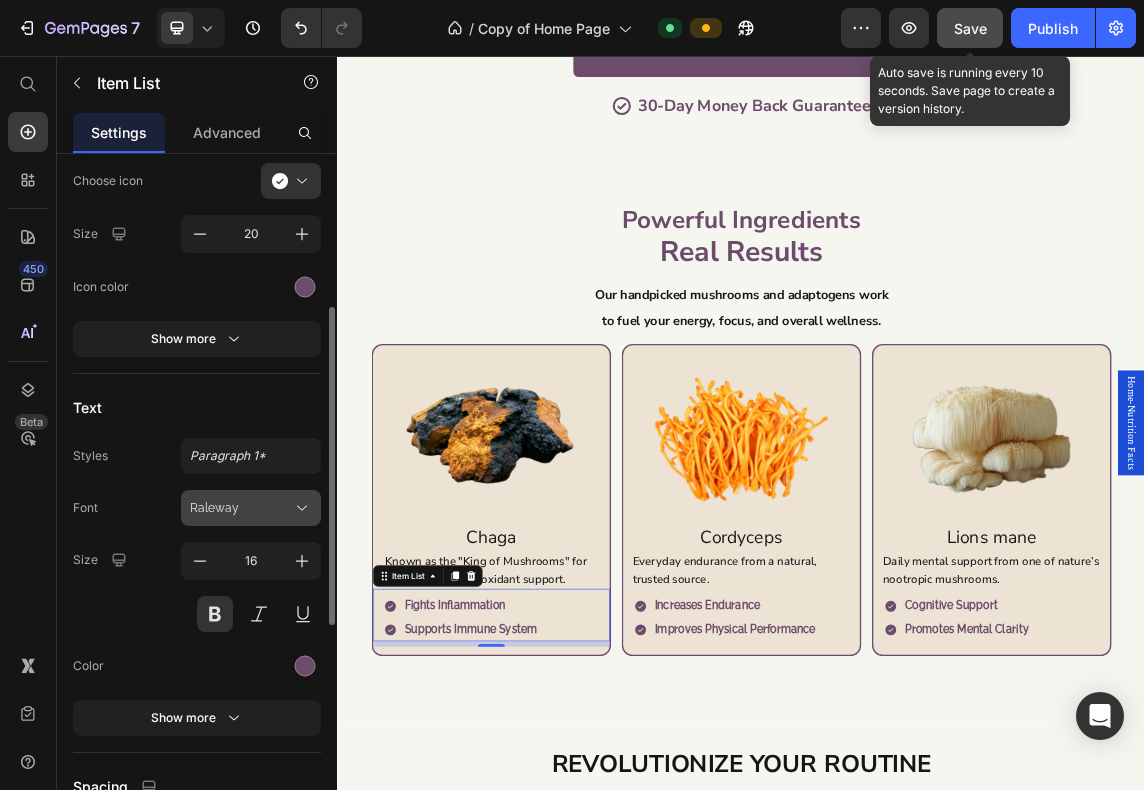 click on "Raleway" at bounding box center (251, 508) 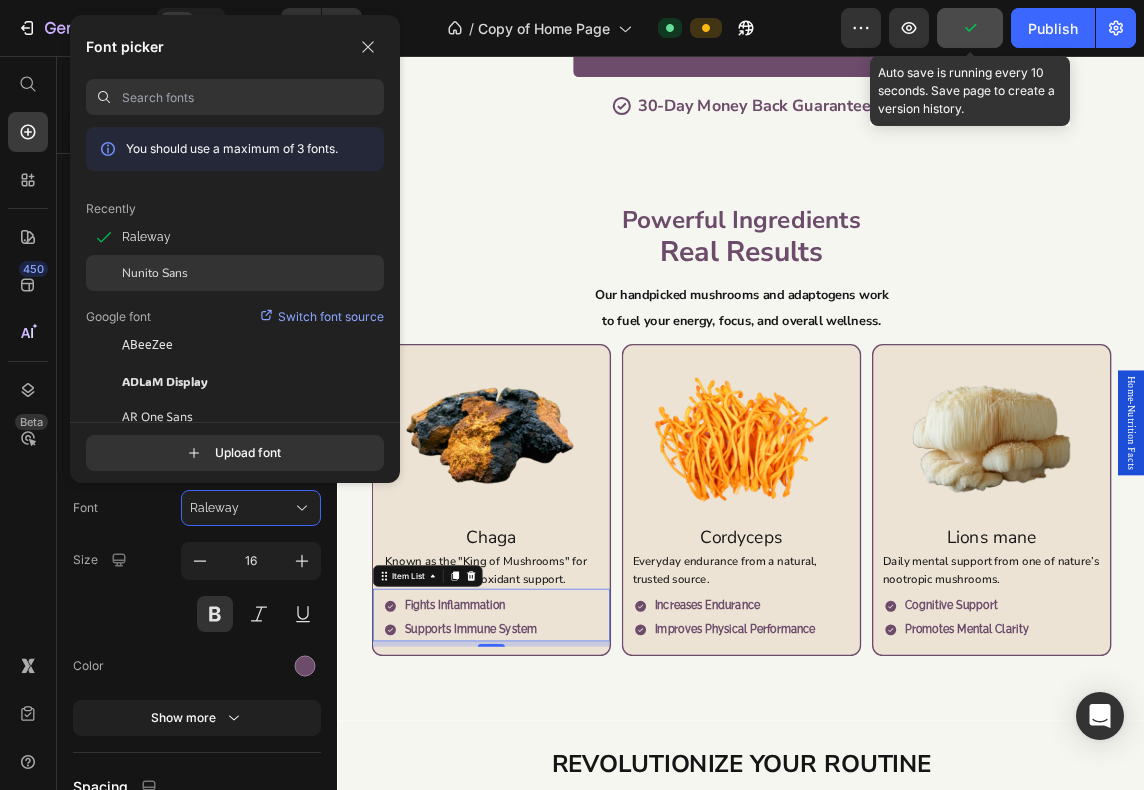 click on "Nunito Sans" at bounding box center [155, 273] 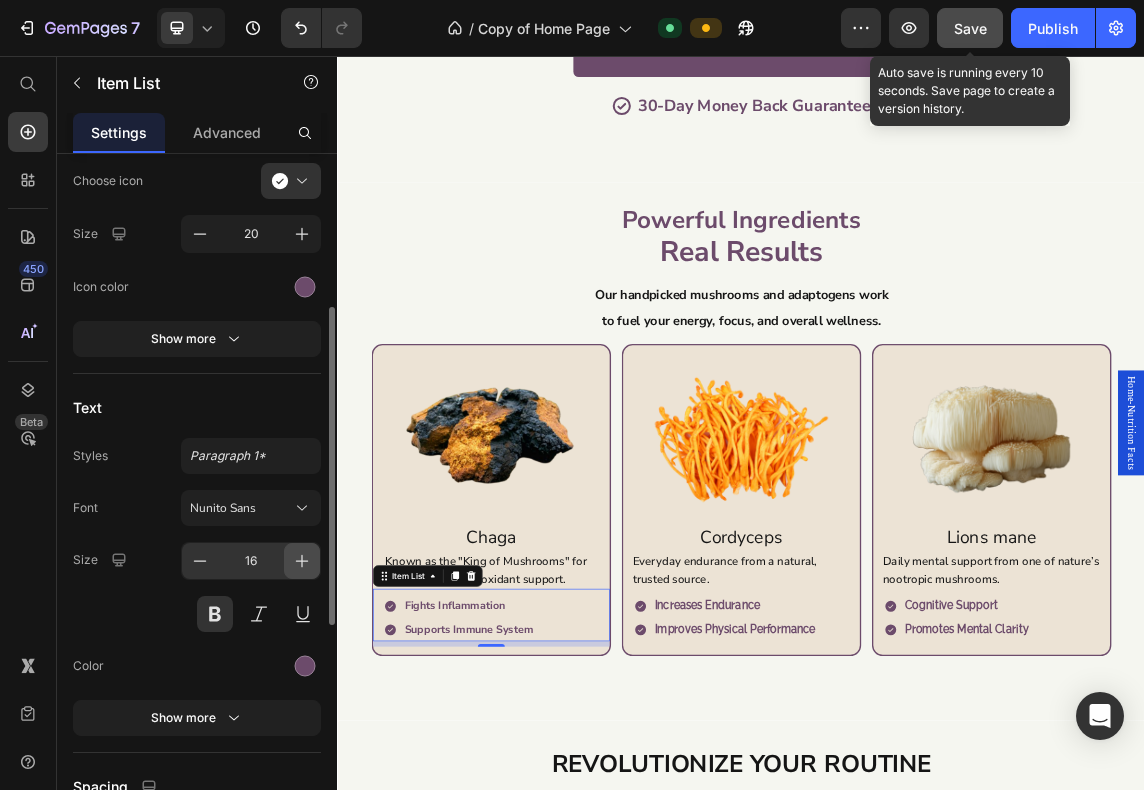 click 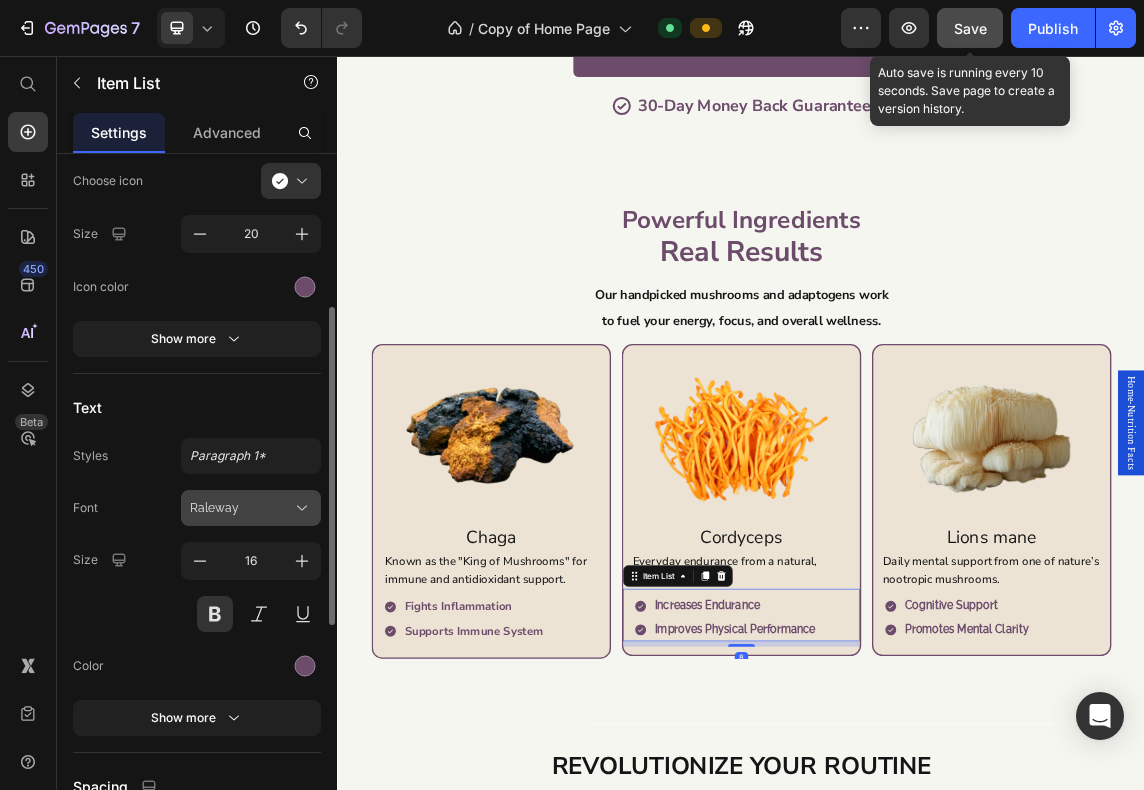 click on "Raleway" at bounding box center [241, 508] 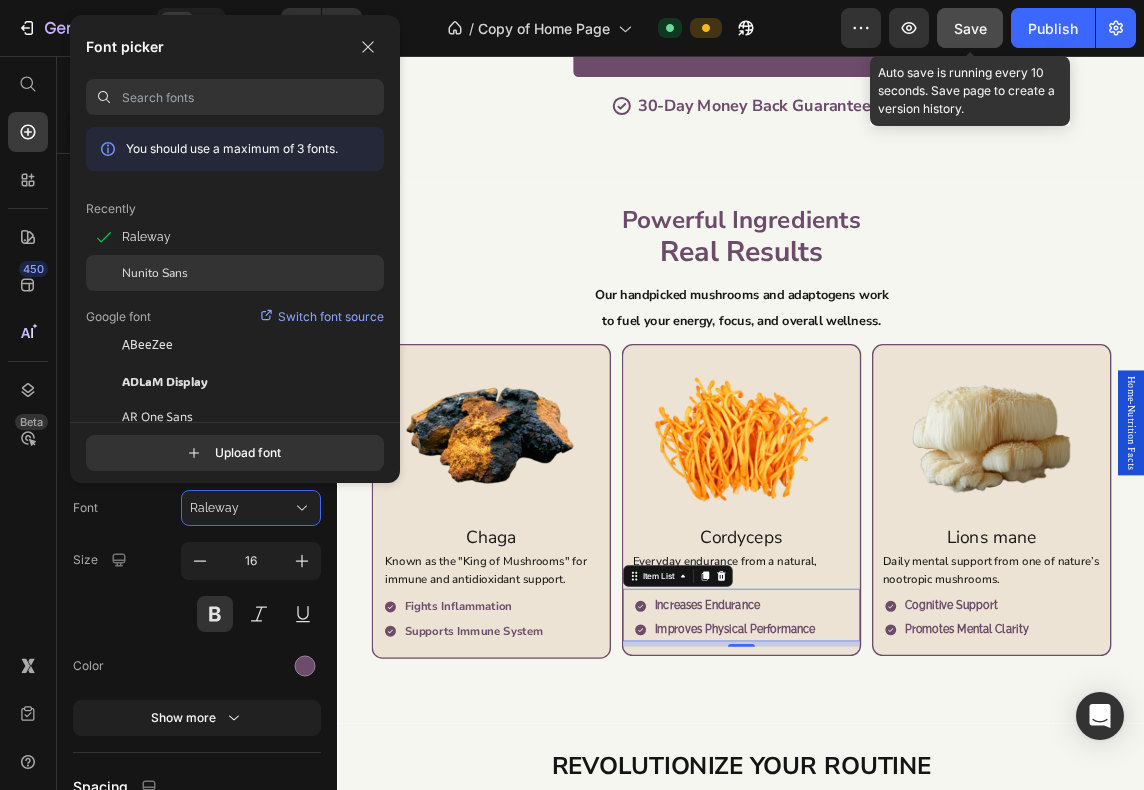 click on "Nunito Sans" at bounding box center [155, 273] 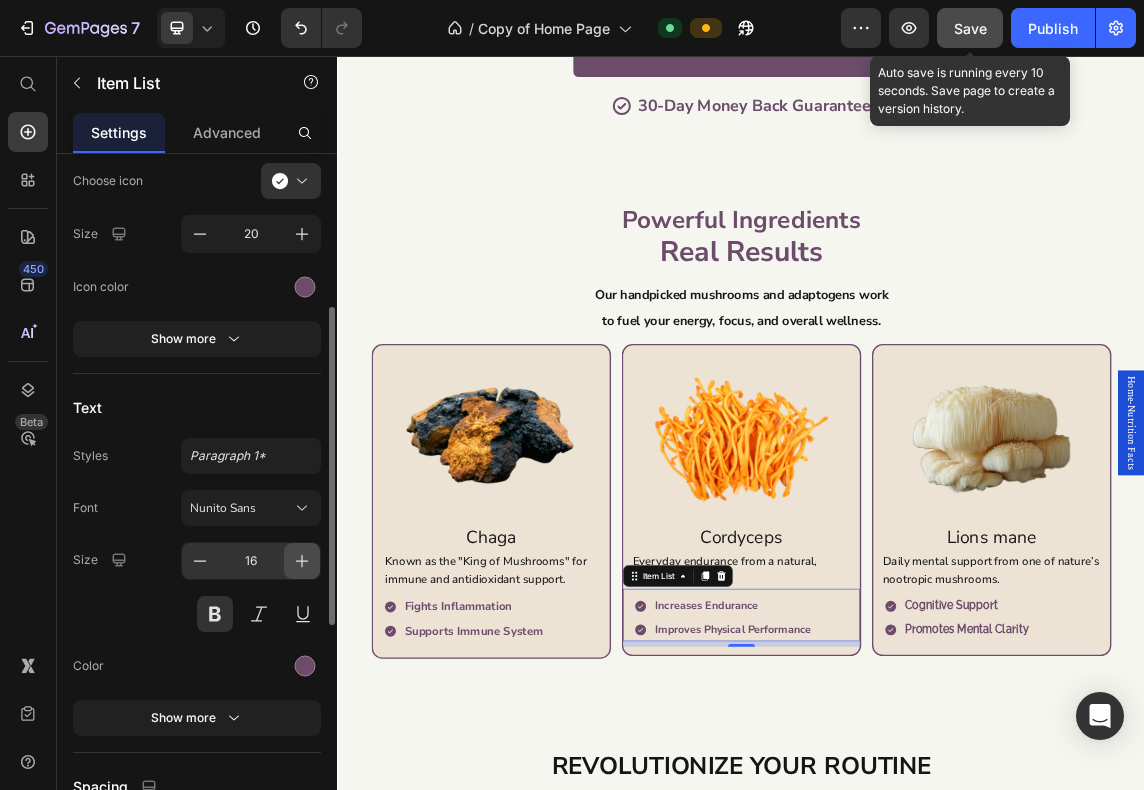 click 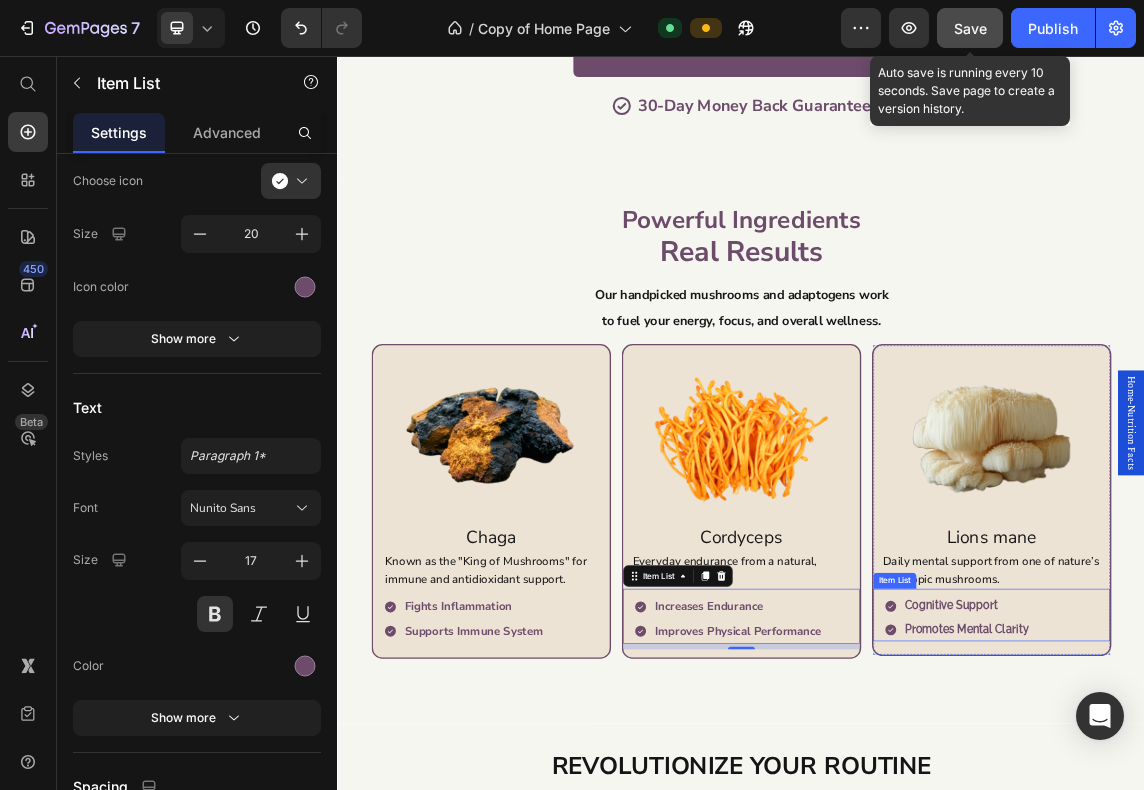 click on "Cognitive Support Promotes mental clarity" at bounding box center [1317, 891] 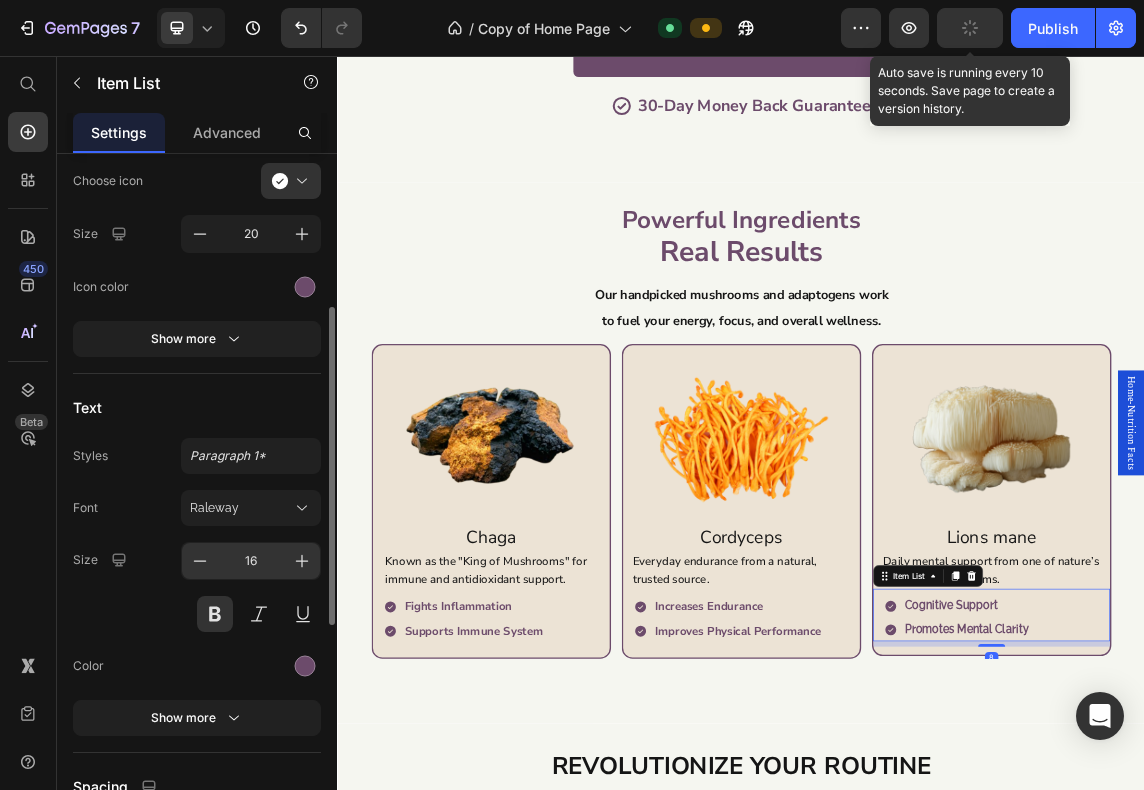 click on "16" at bounding box center (251, 561) 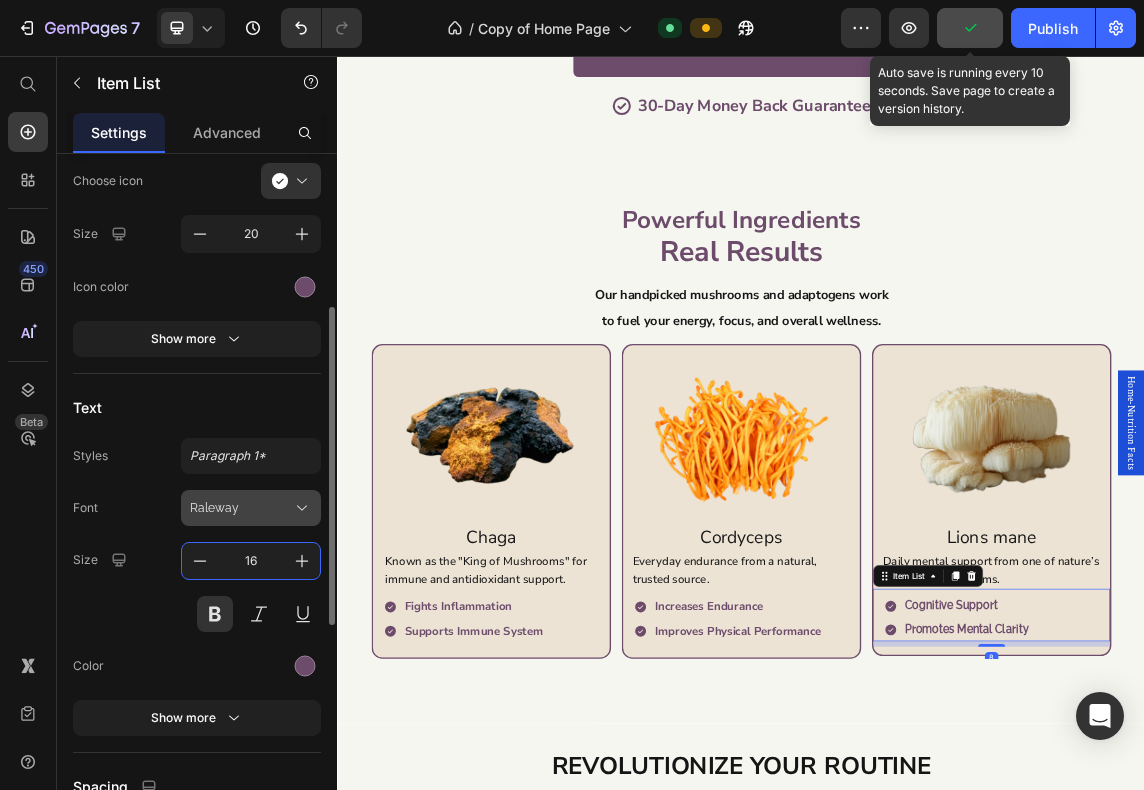 click on "Raleway" at bounding box center (241, 508) 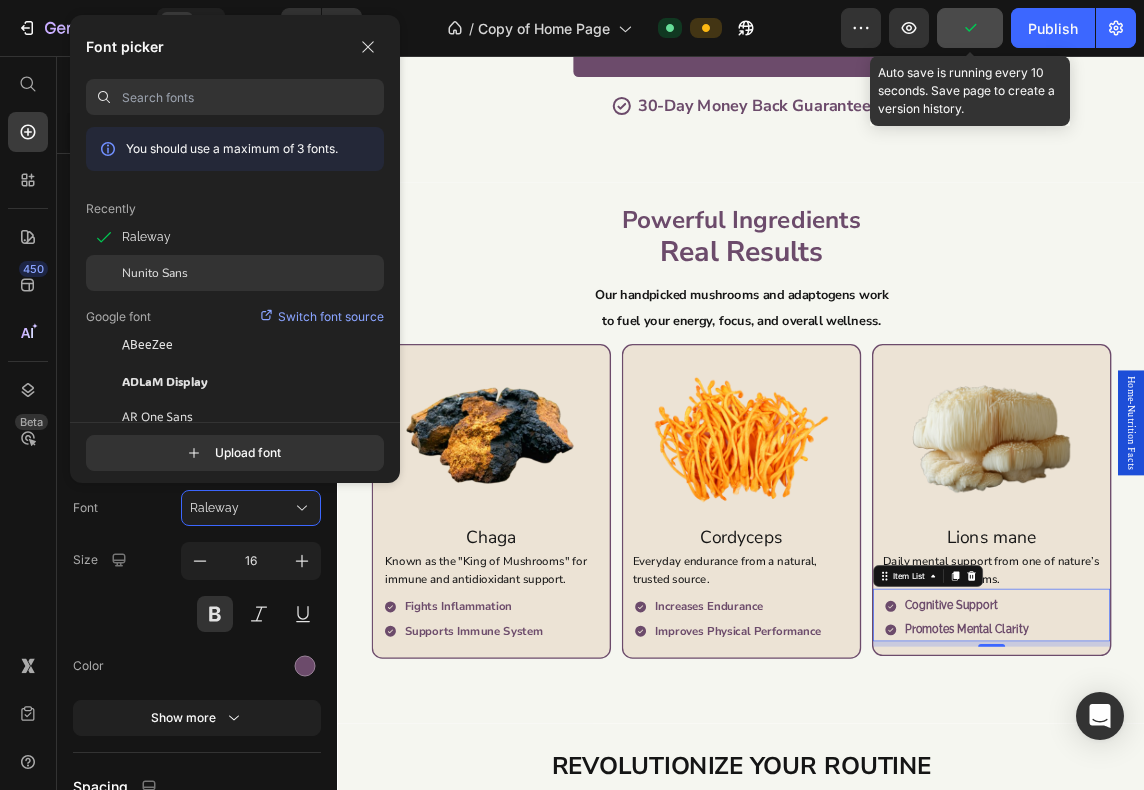 click on "Nunito Sans" at bounding box center [155, 273] 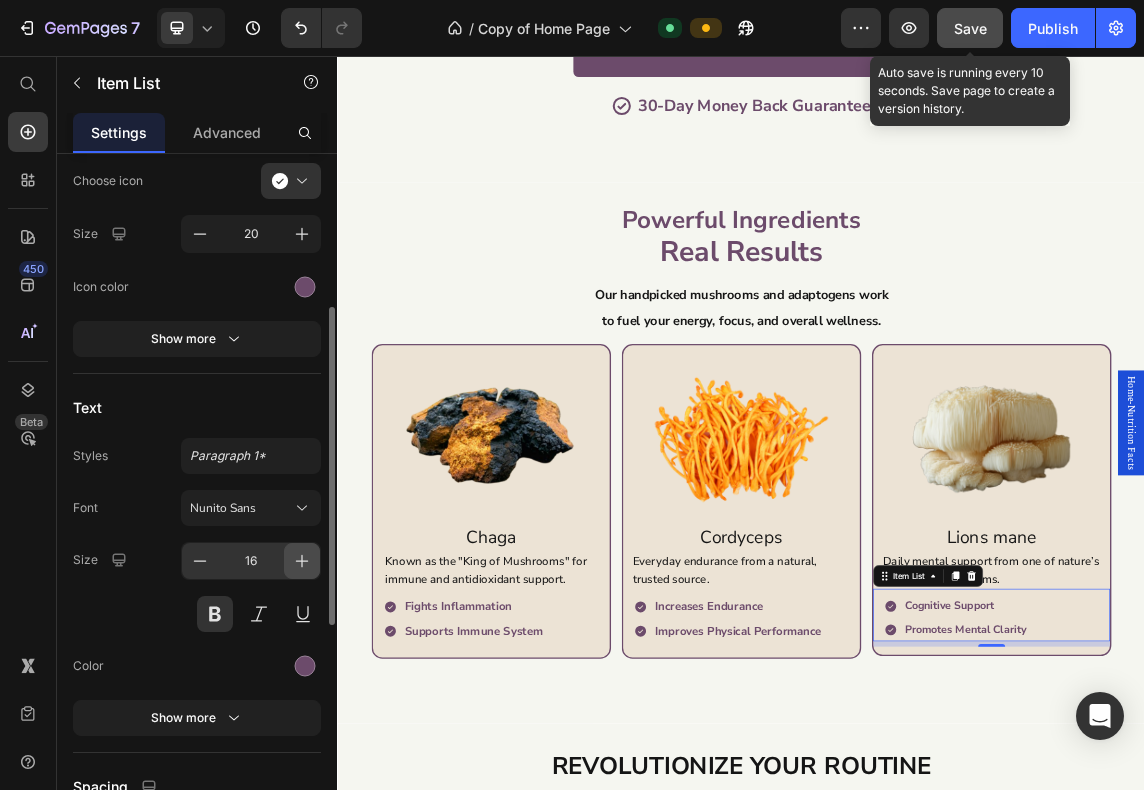 click 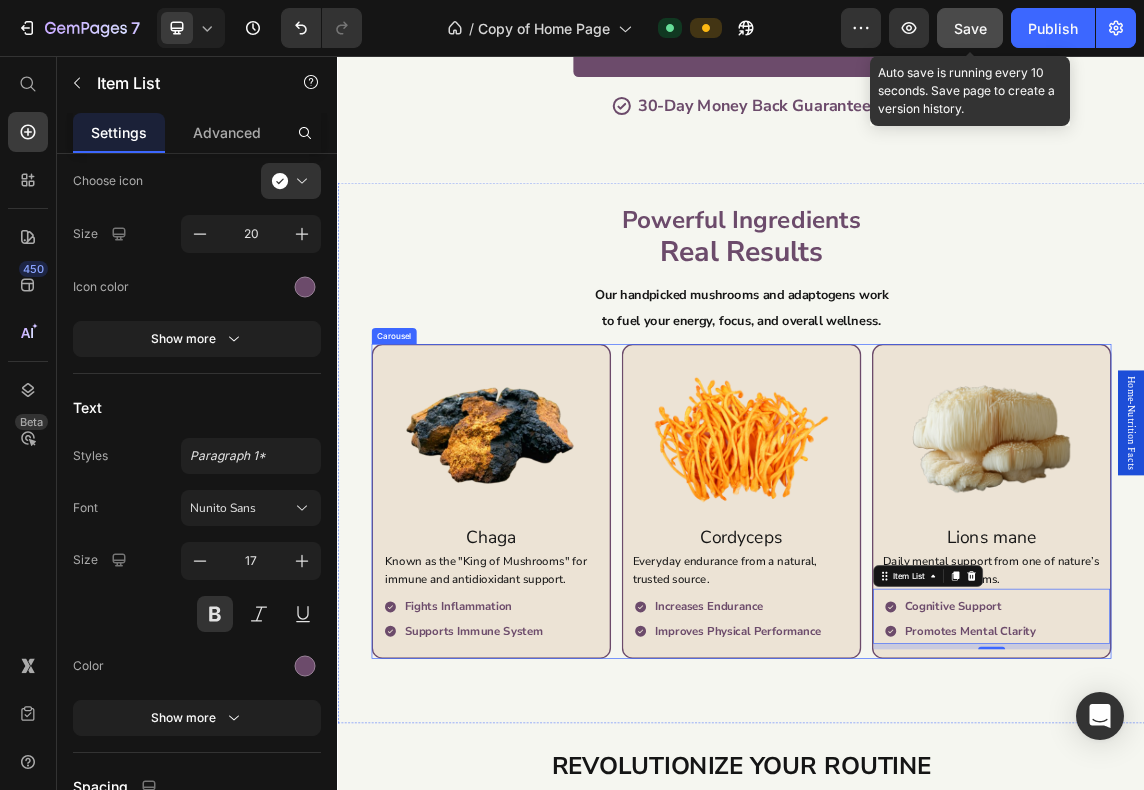 click 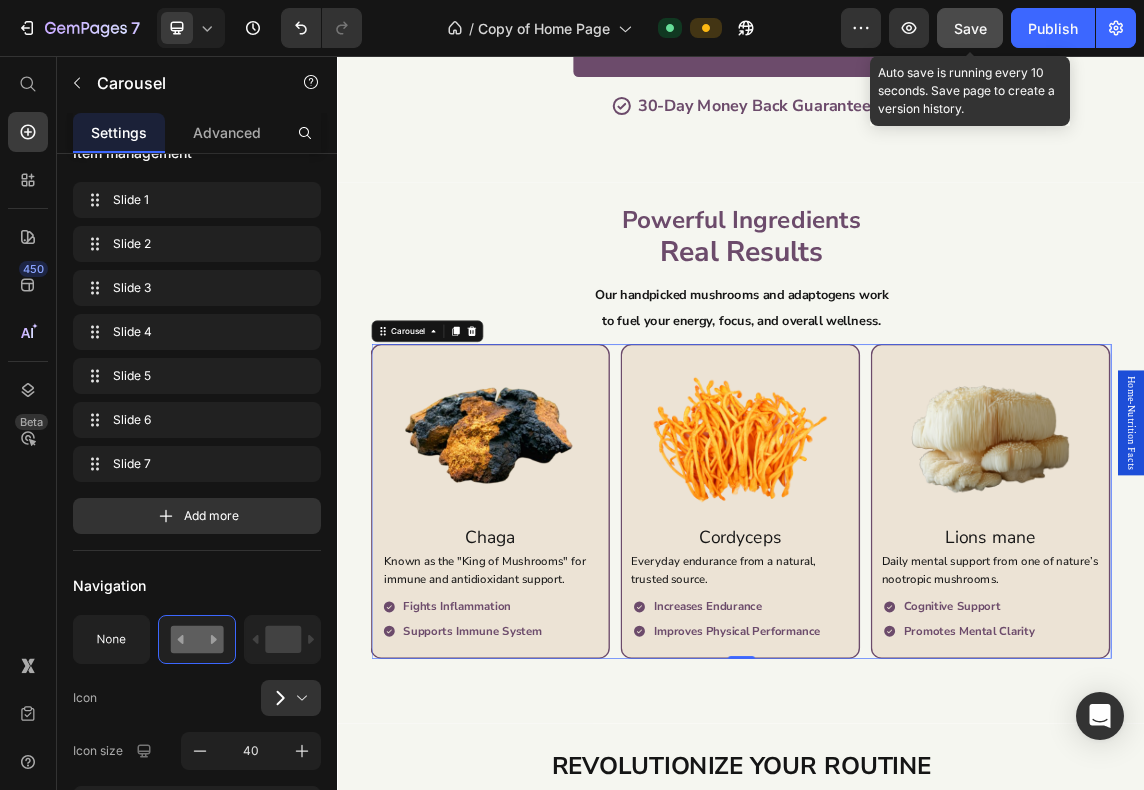 scroll, scrollTop: 0, scrollLeft: 0, axis: both 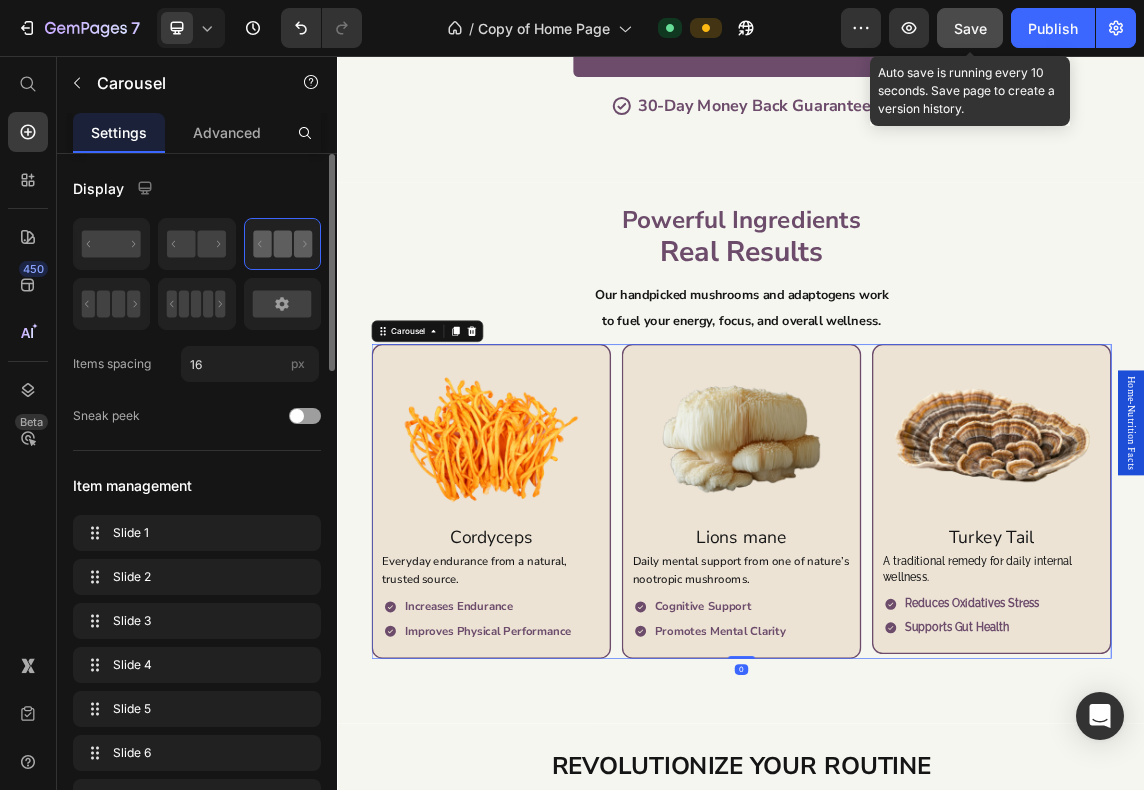 click 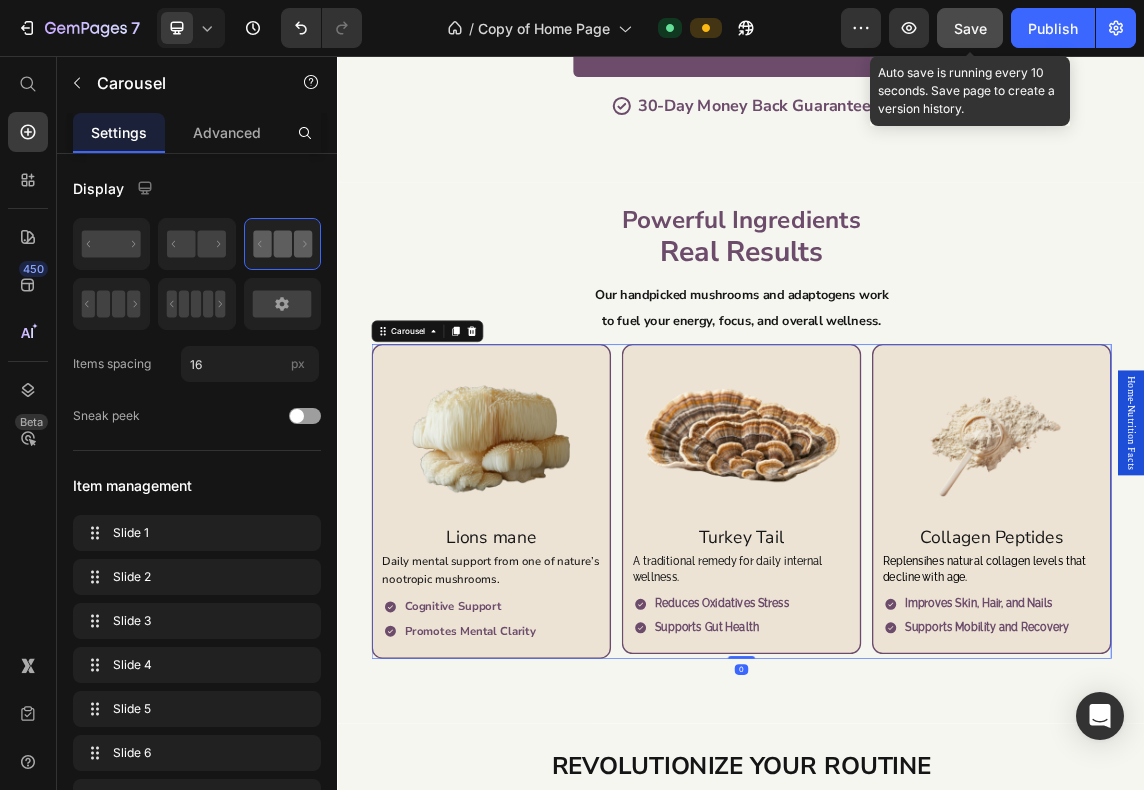 click 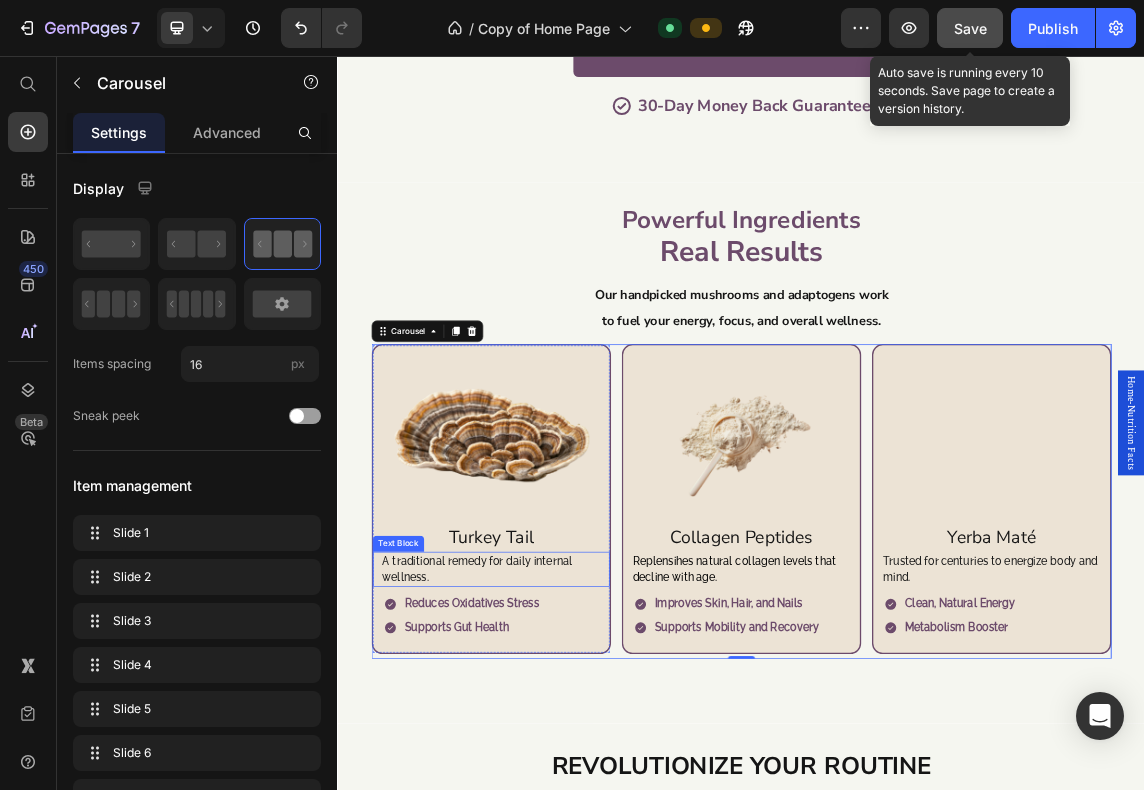 click on "A traditional remedy for daily internal wellness." at bounding box center (565, 819) 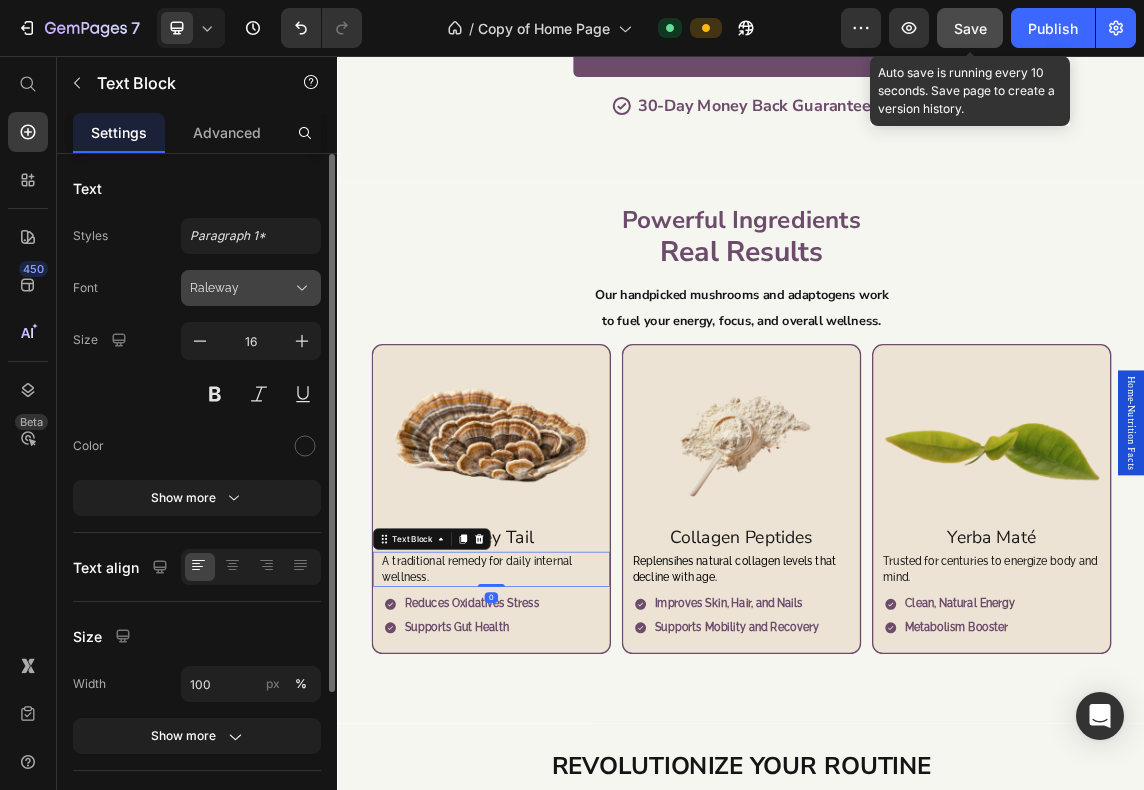 click on "Raleway" at bounding box center [251, 288] 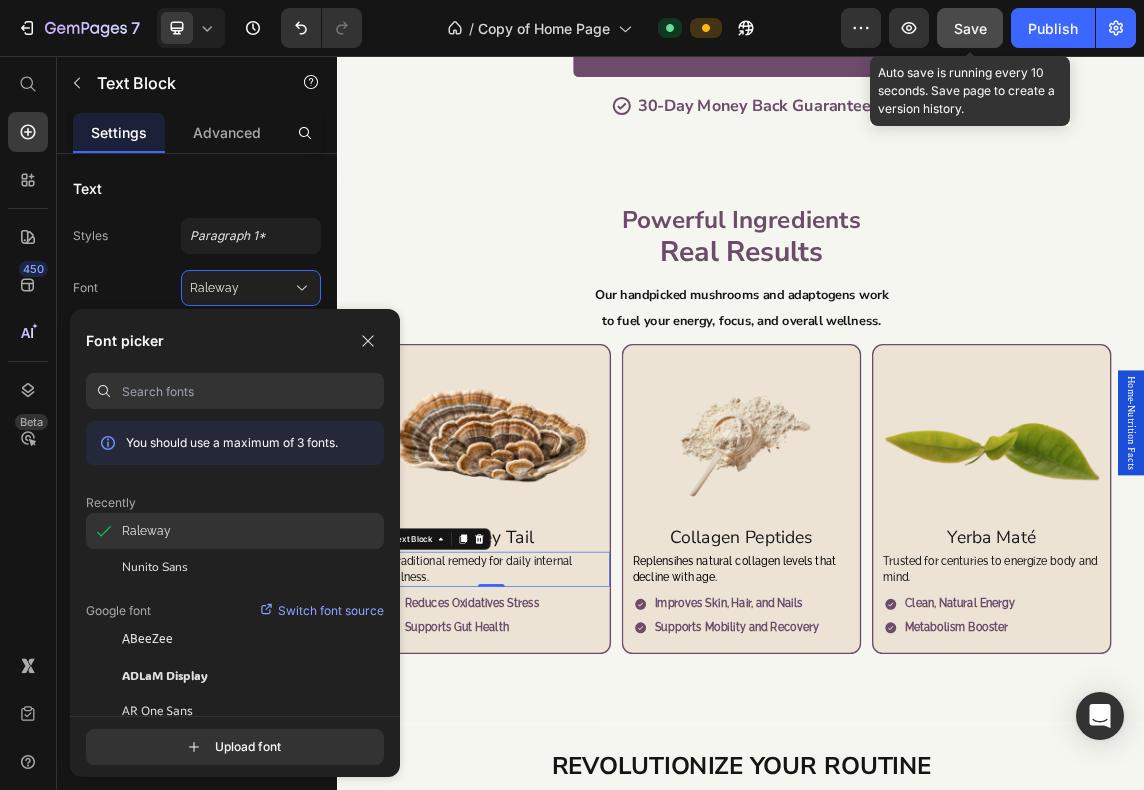 drag, startPoint x: 164, startPoint y: 569, endPoint x: 188, endPoint y: 521, distance: 53.66563 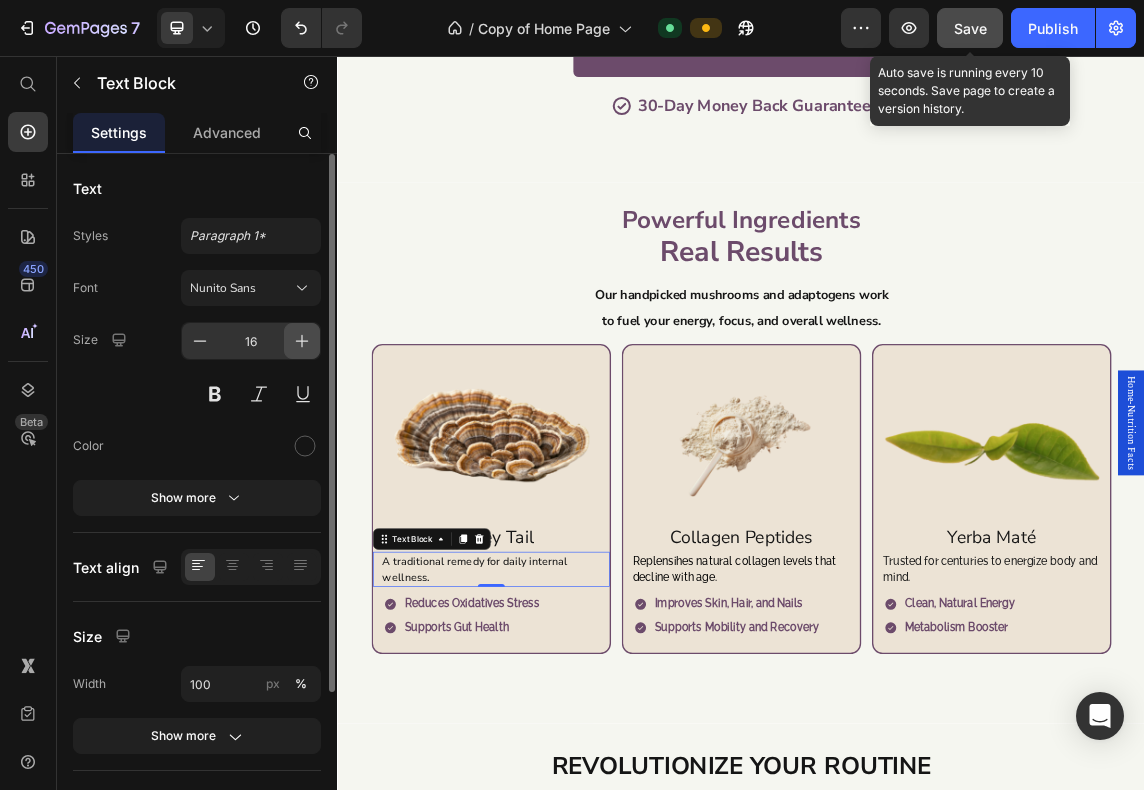 click at bounding box center [302, 341] 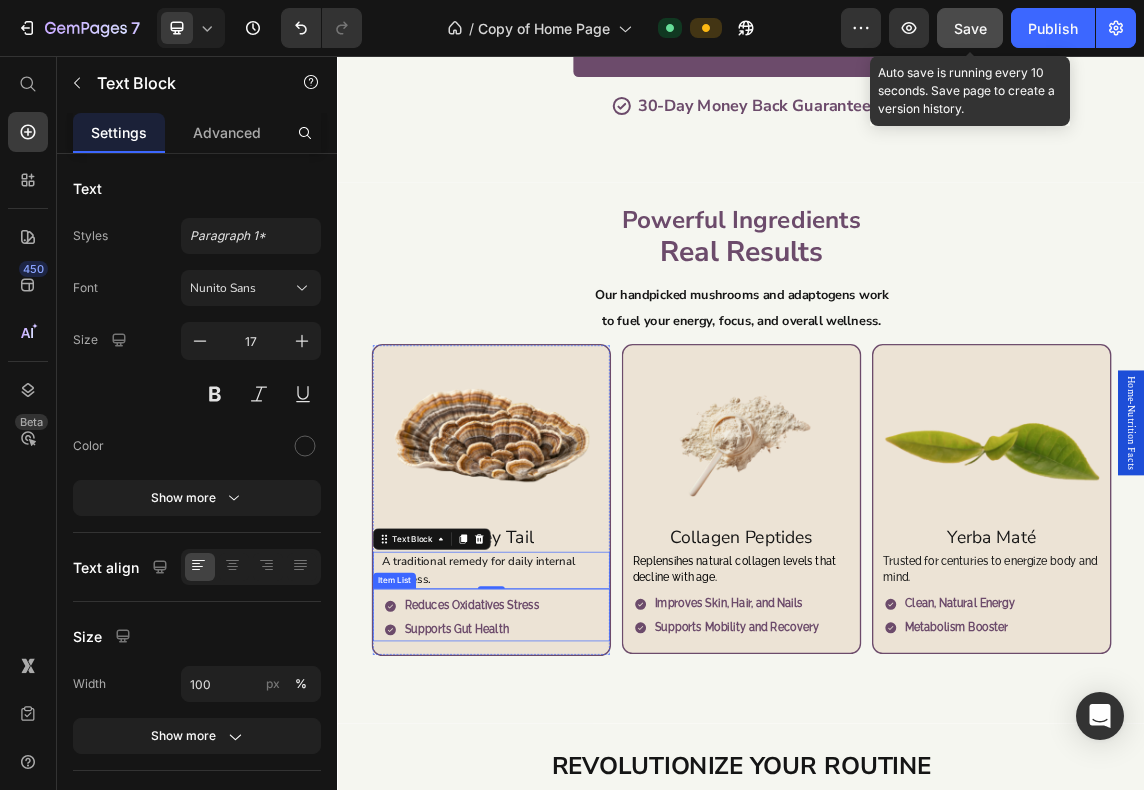 click on "Reduces oxidatives stress Supports gut health" at bounding box center (573, 891) 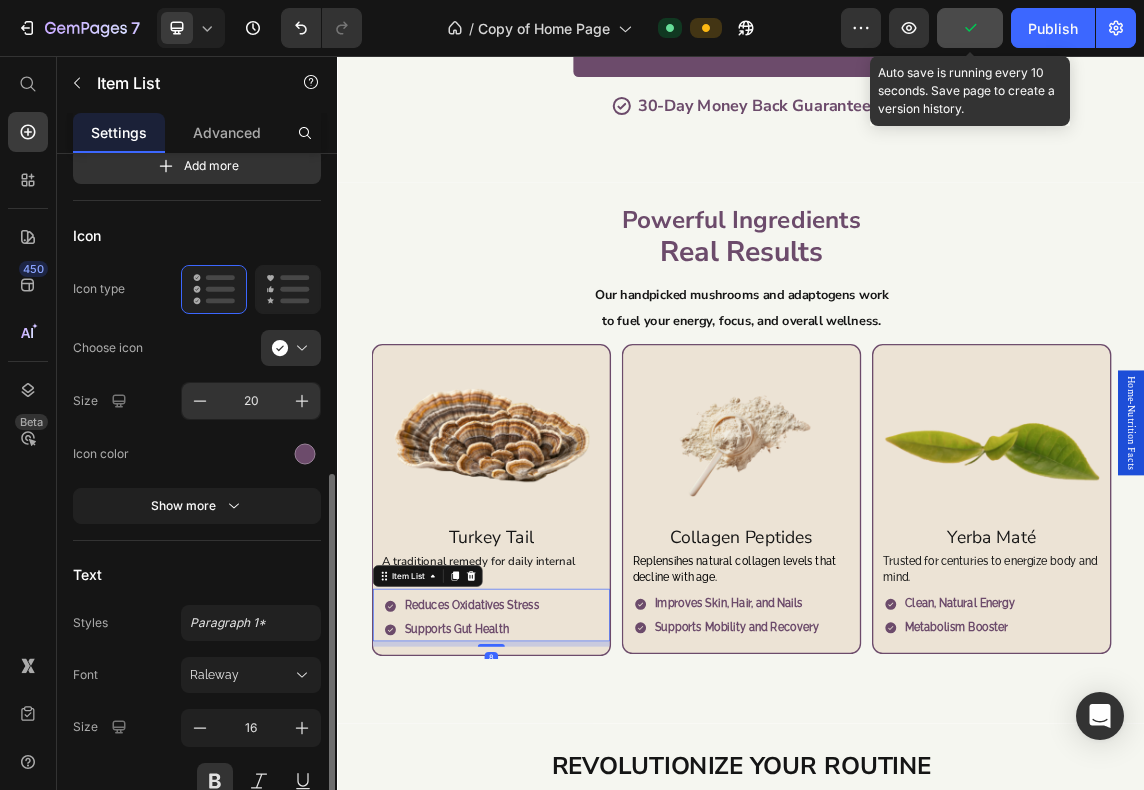 scroll, scrollTop: 333, scrollLeft: 0, axis: vertical 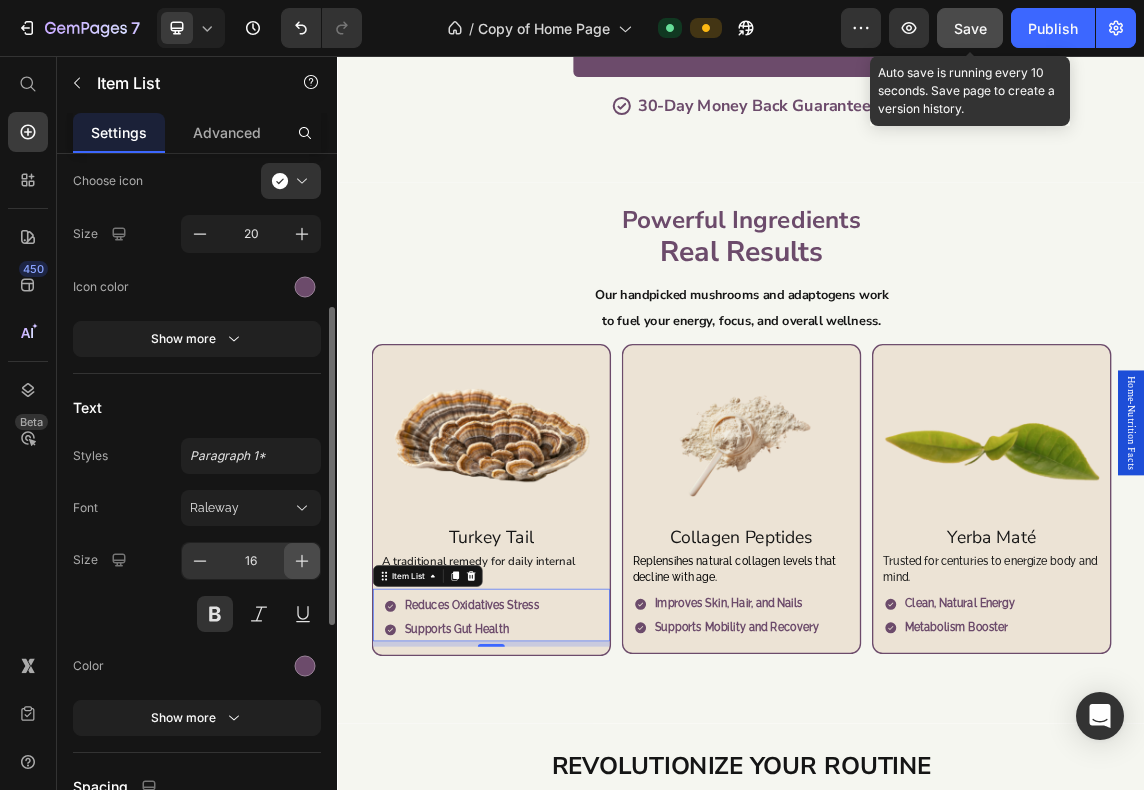click 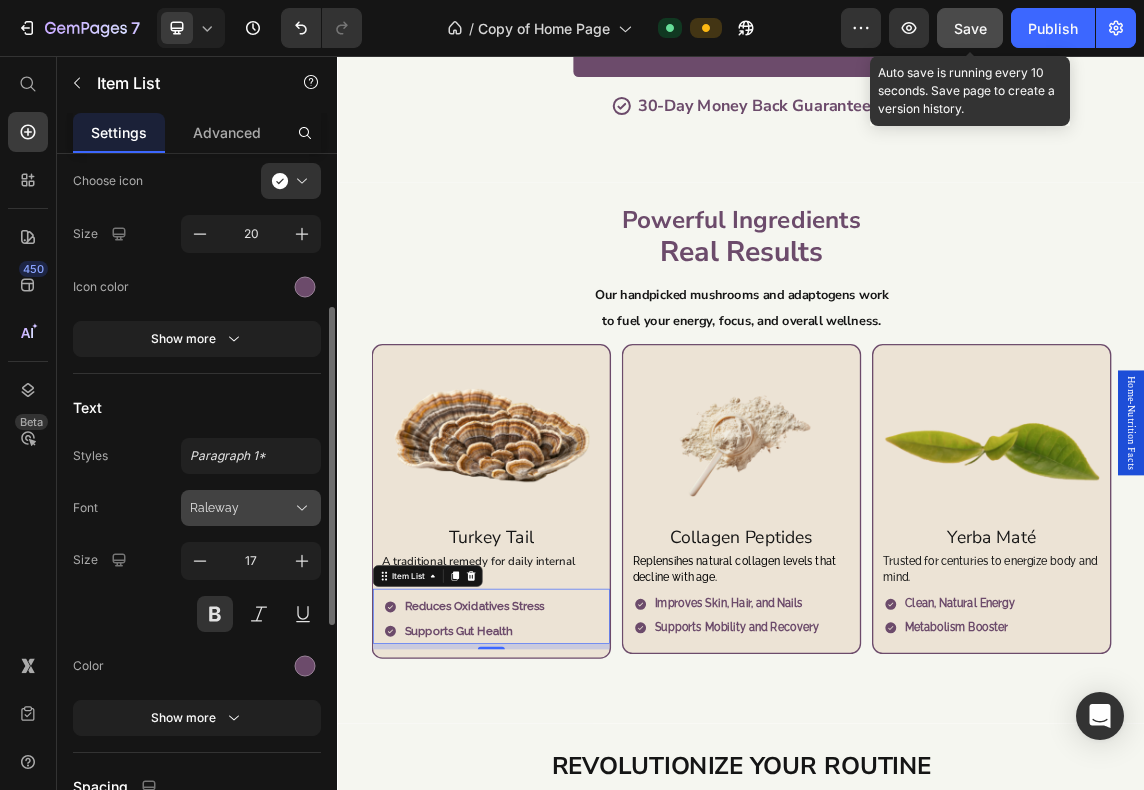 click on "Raleway" at bounding box center [241, 508] 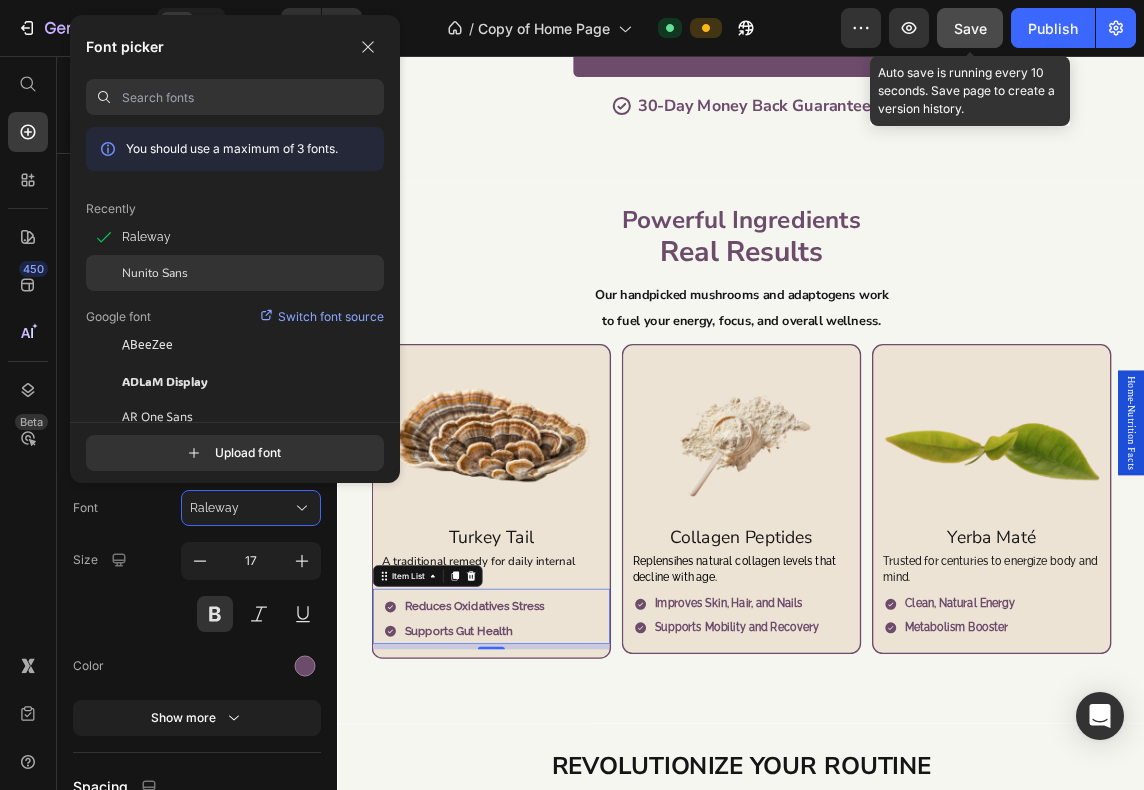 click on "Nunito Sans" 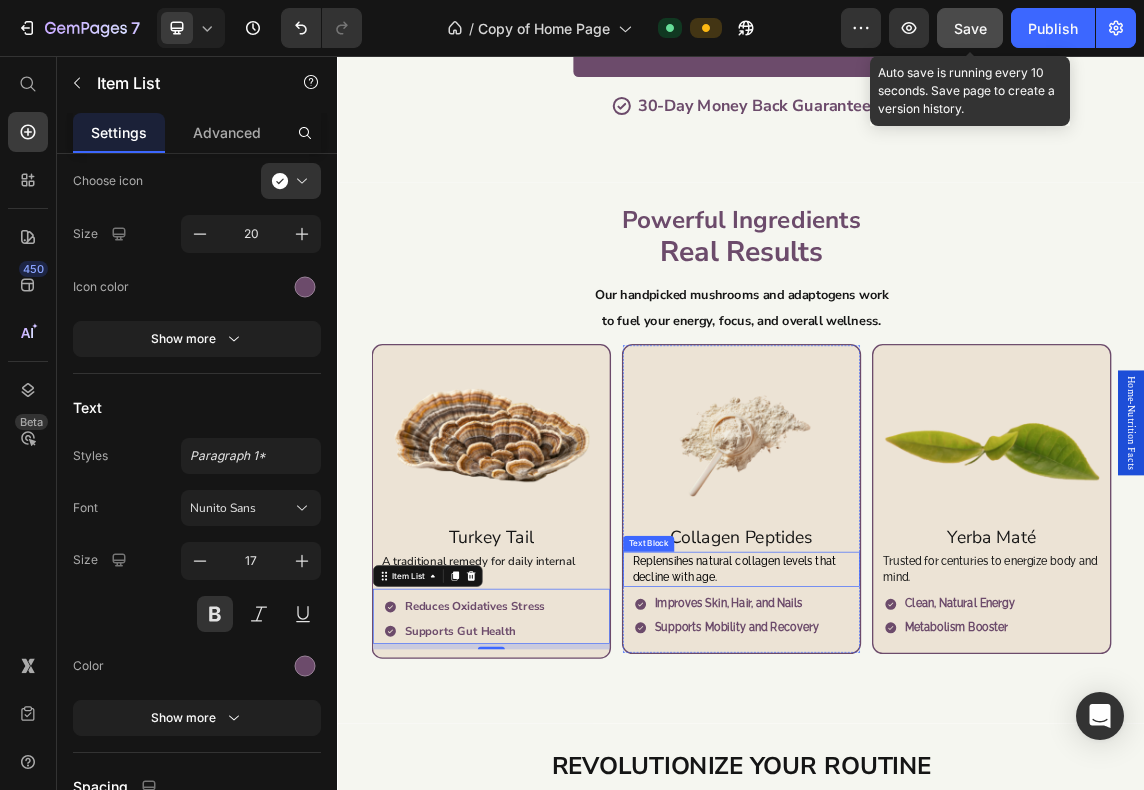 click on "Replensihes natural collagen levels that decline with age." at bounding box center [937, 819] 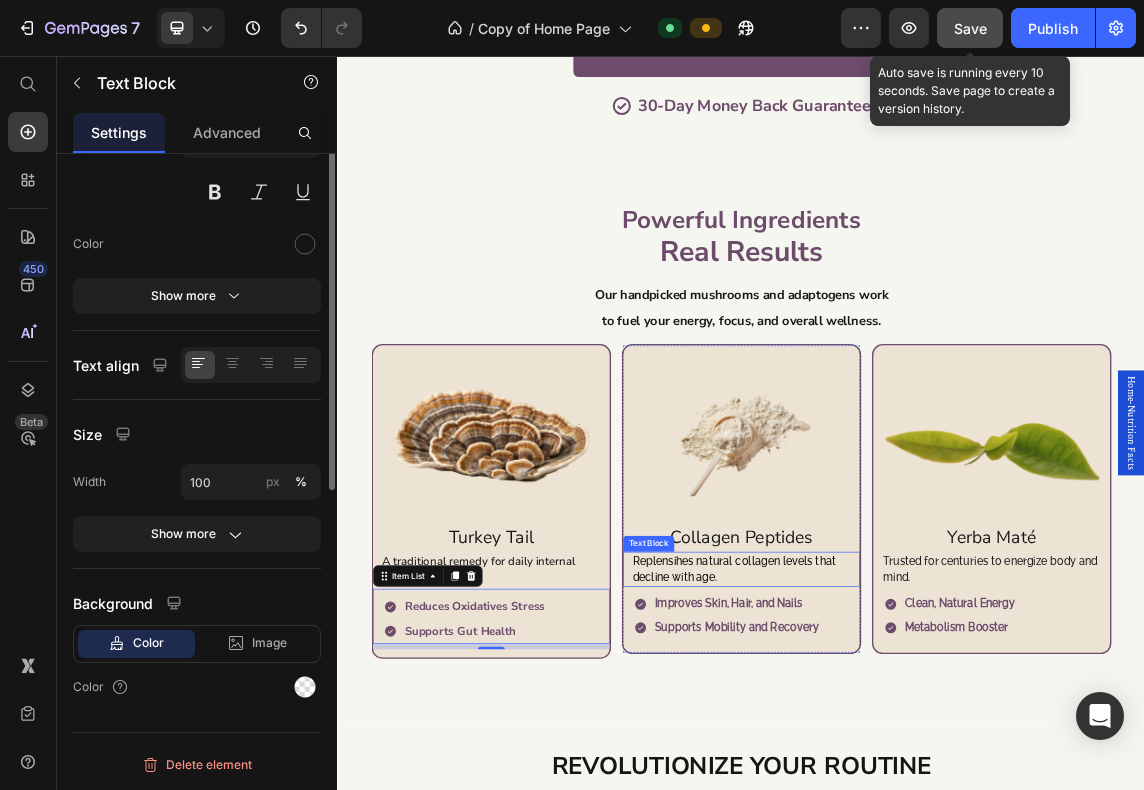 scroll, scrollTop: 0, scrollLeft: 0, axis: both 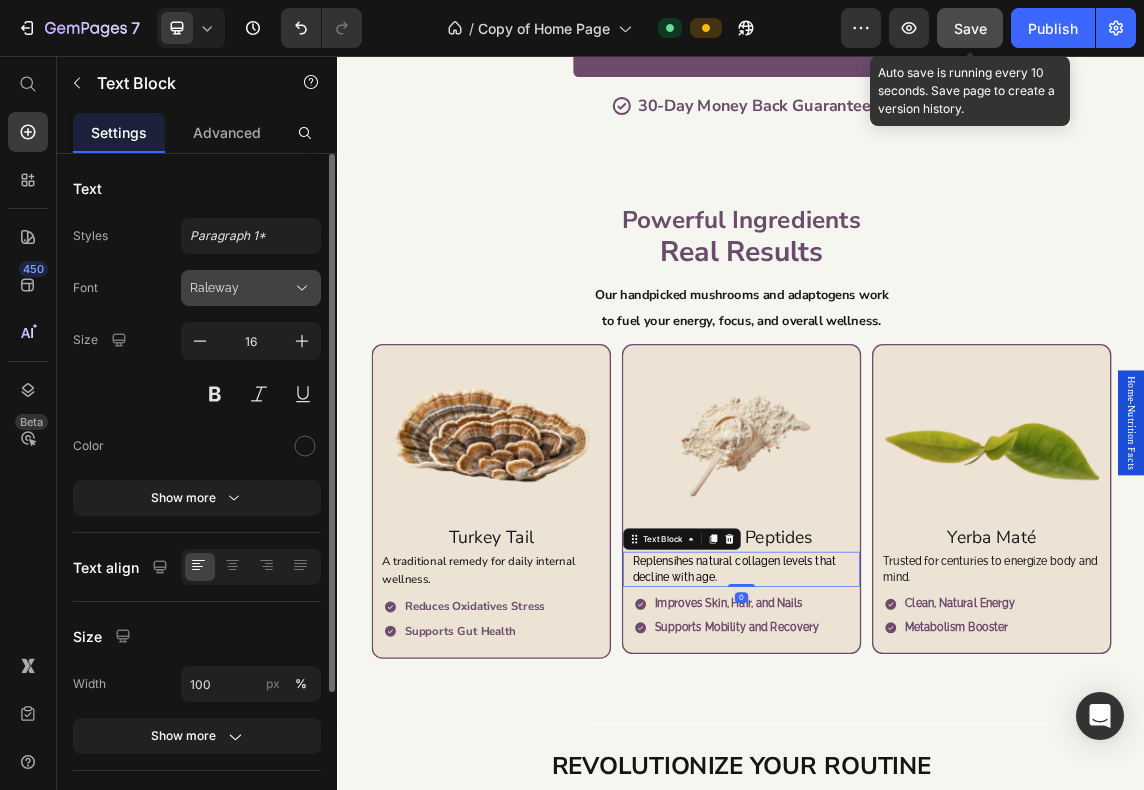 click on "Raleway" at bounding box center [251, 288] 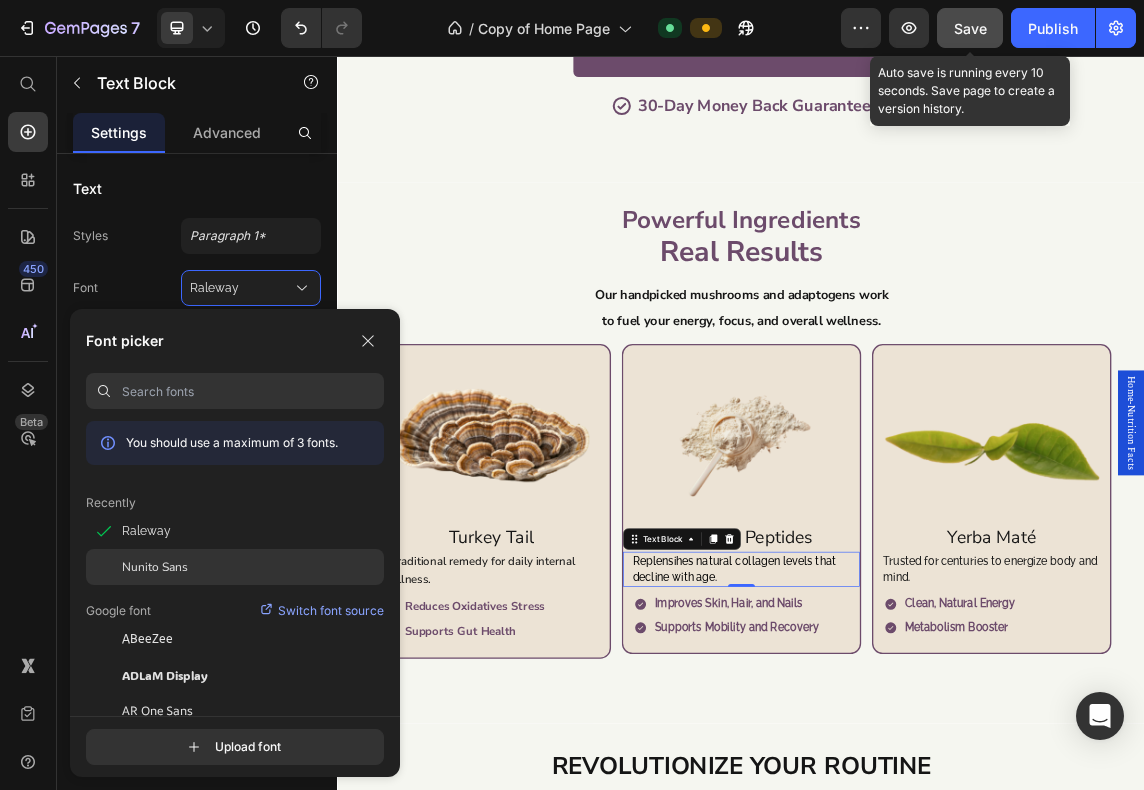 click on "Nunito Sans" at bounding box center (155, 567) 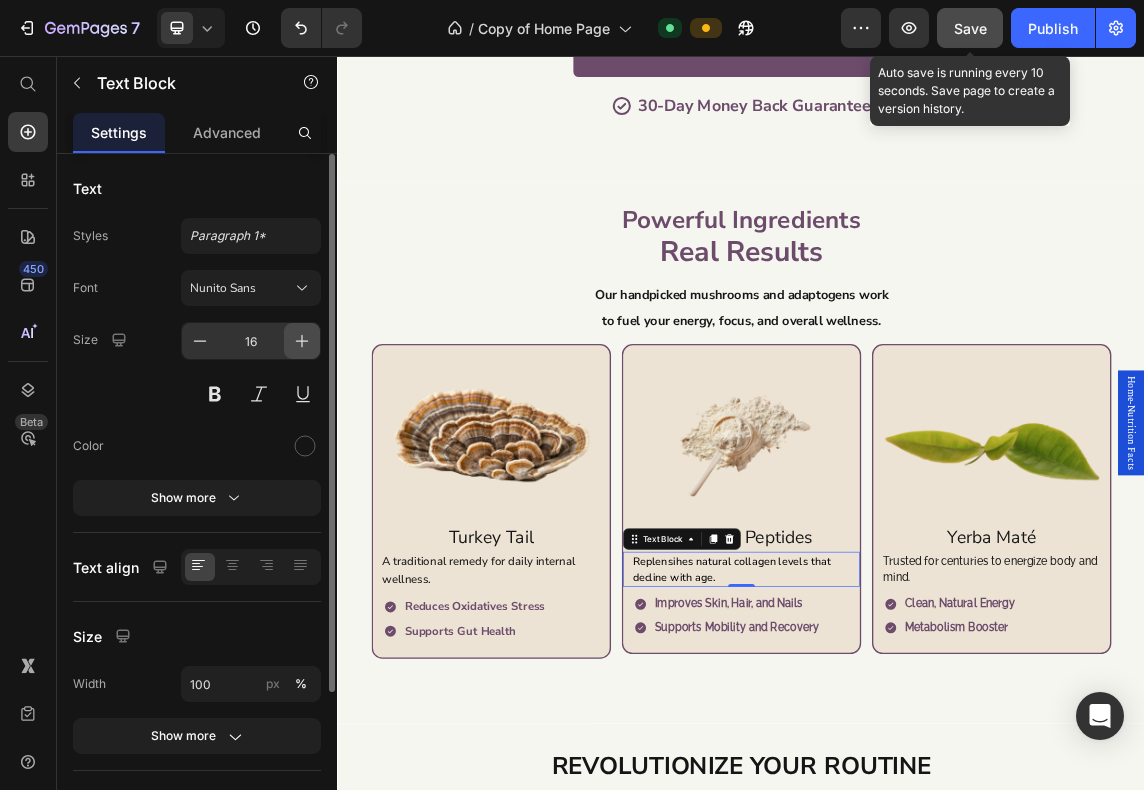 click 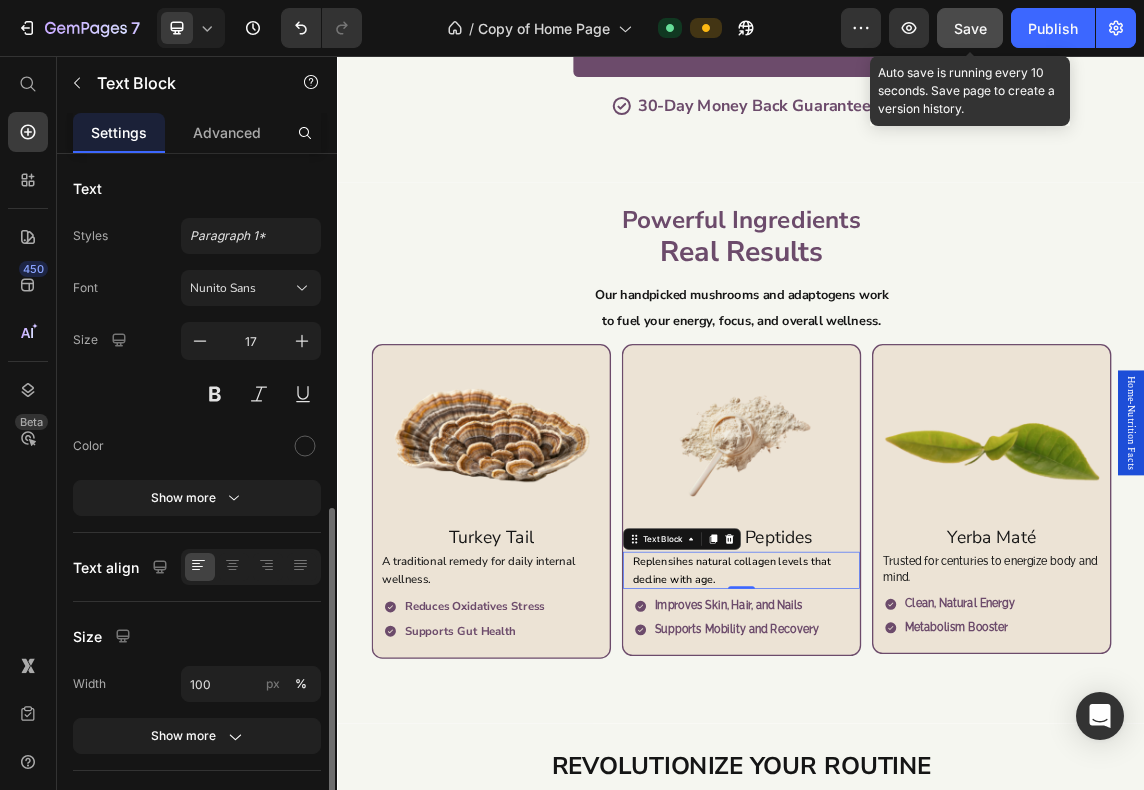 scroll, scrollTop: 199, scrollLeft: 0, axis: vertical 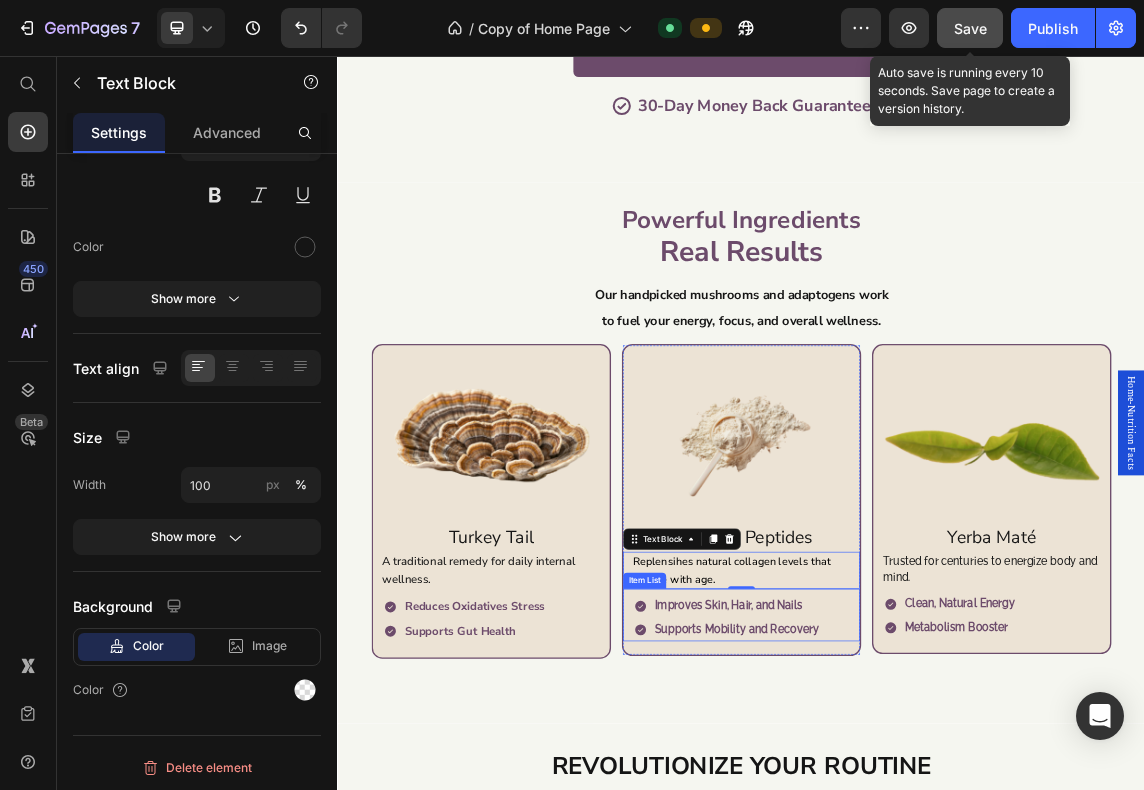 click on "Improves Skin, Hair, and Nails Supports Mobility and Recovery" at bounding box center (945, 891) 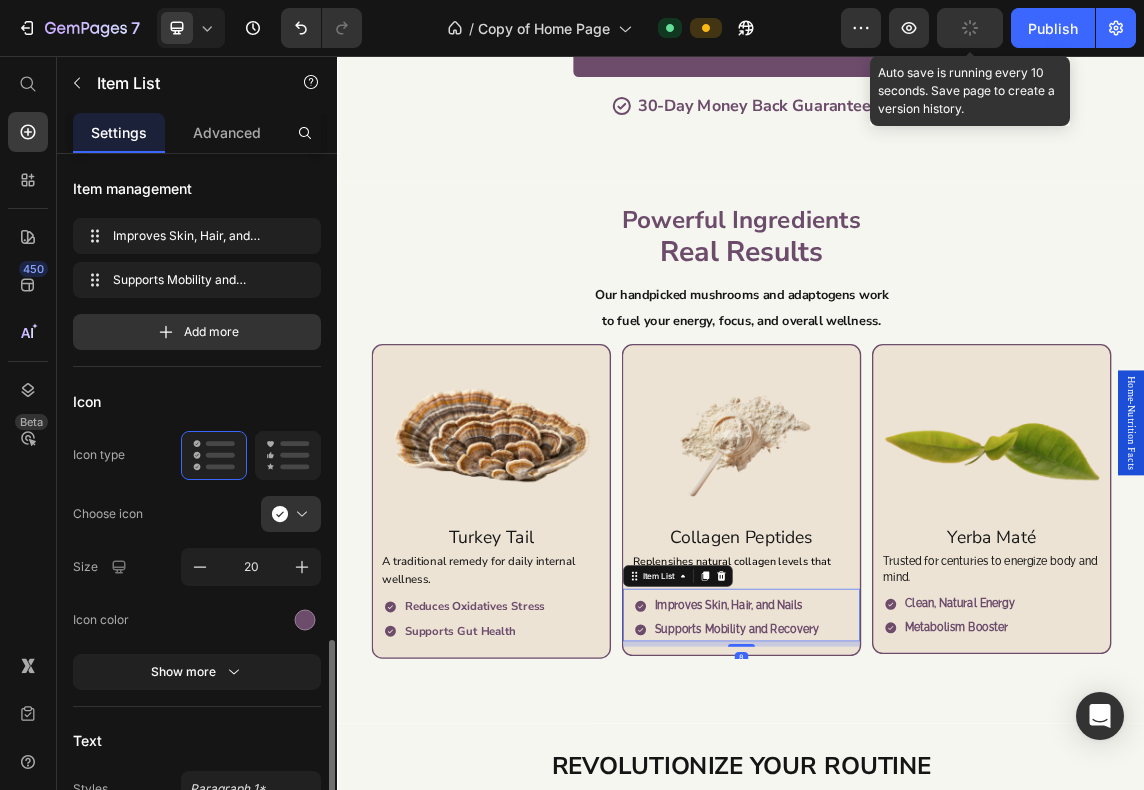 scroll, scrollTop: 333, scrollLeft: 0, axis: vertical 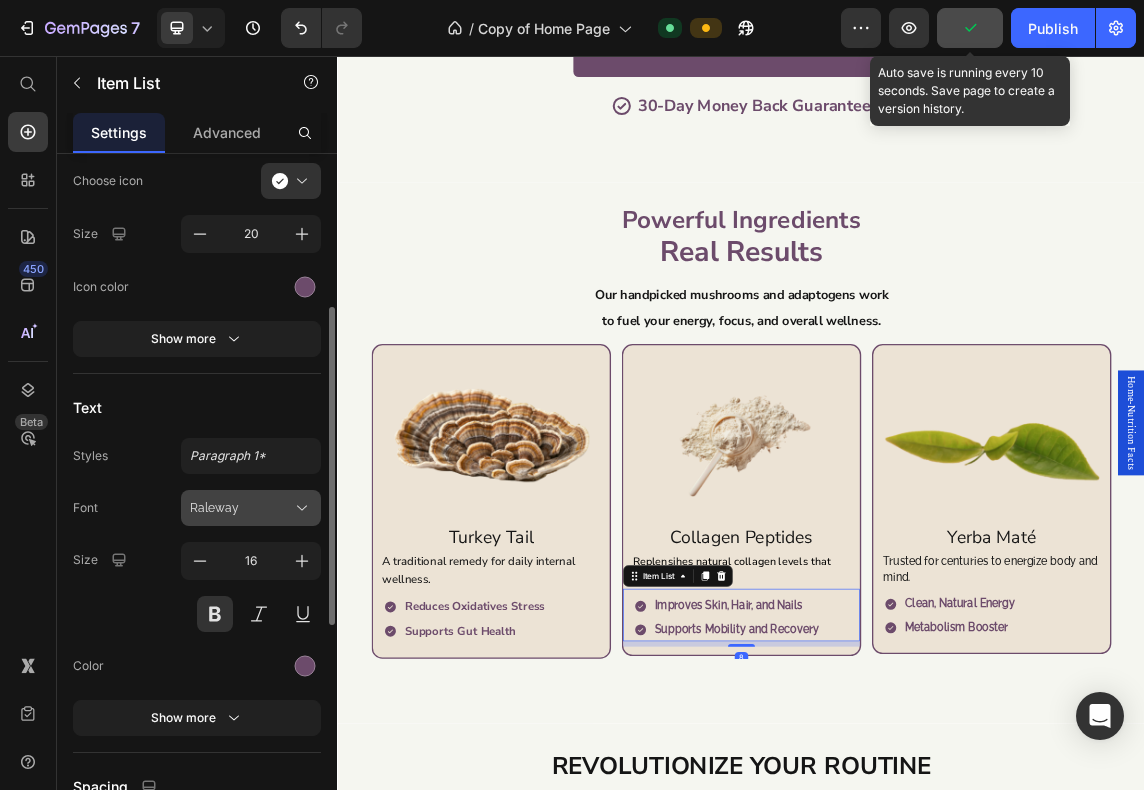 click on "Raleway" at bounding box center [241, 508] 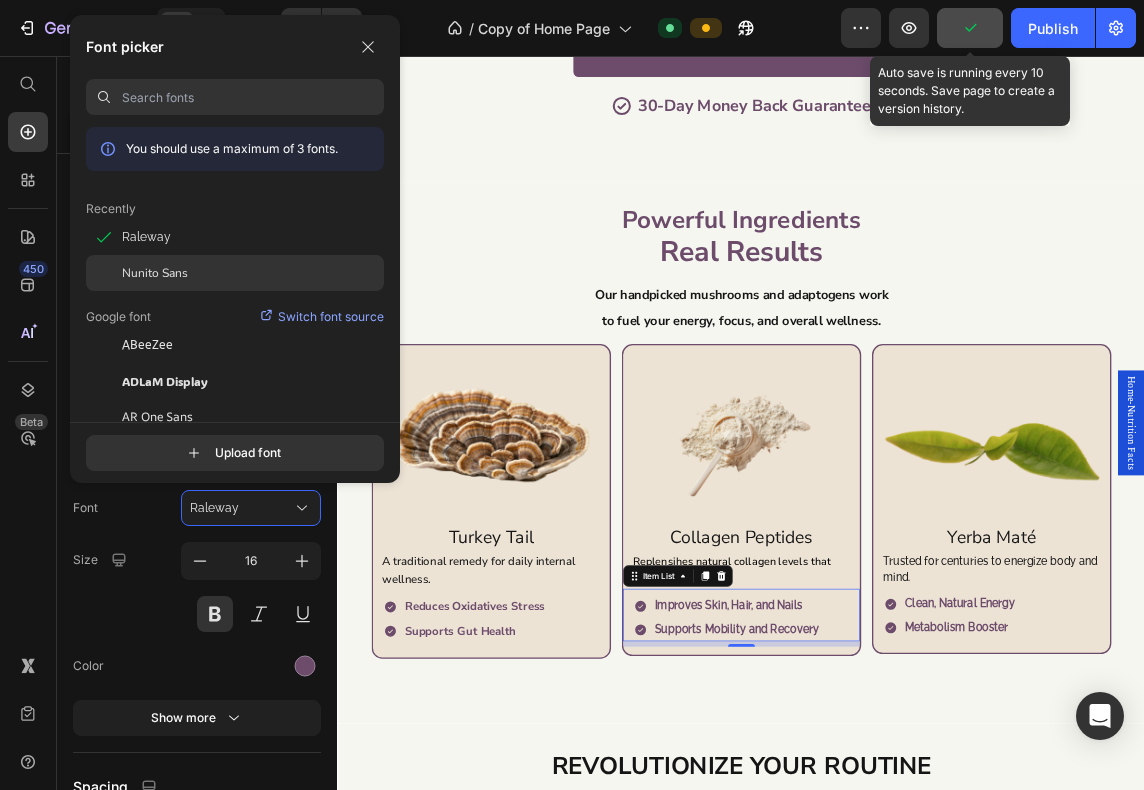 click on "Nunito Sans" at bounding box center [155, 273] 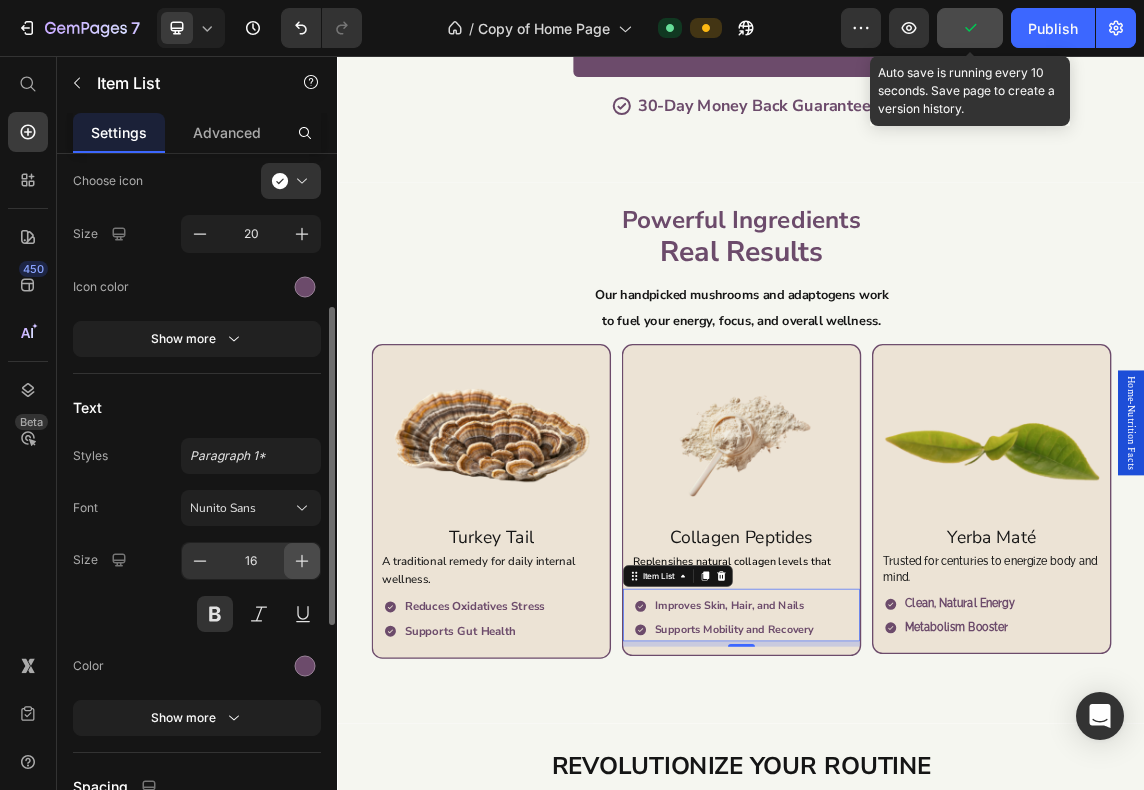 click 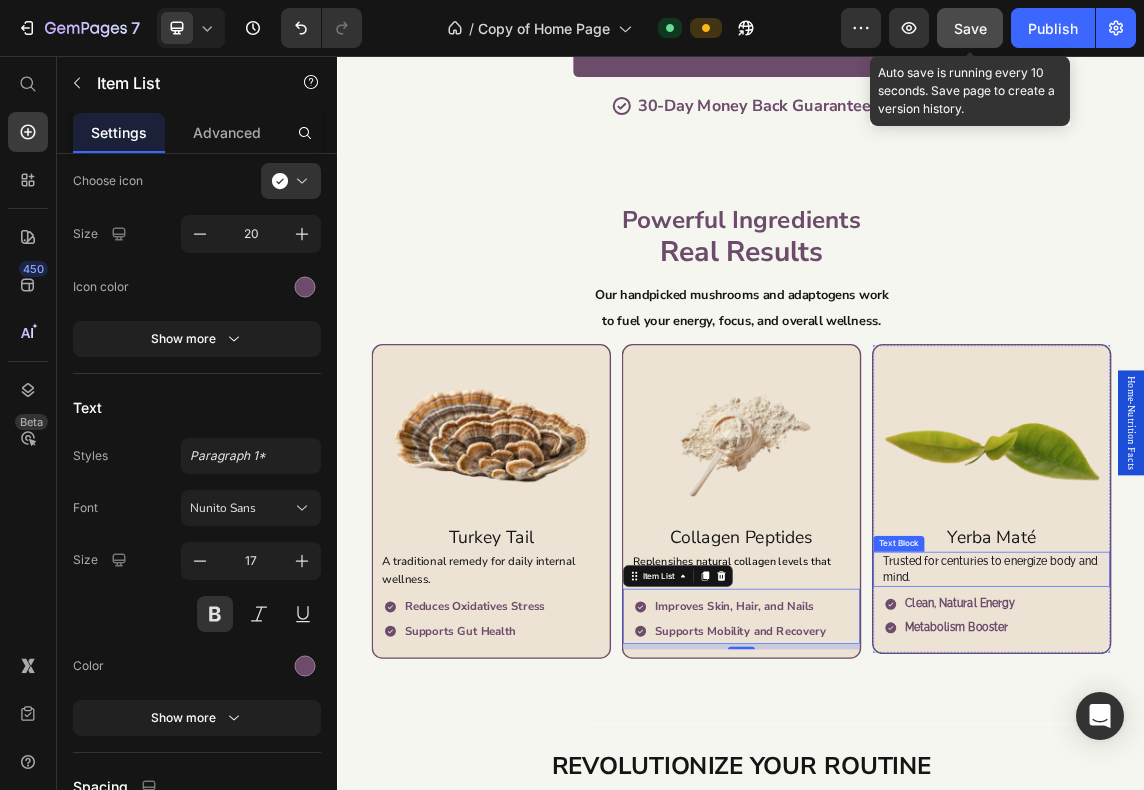 click on "Trusted for centuries to energize body and mind." at bounding box center [1309, 819] 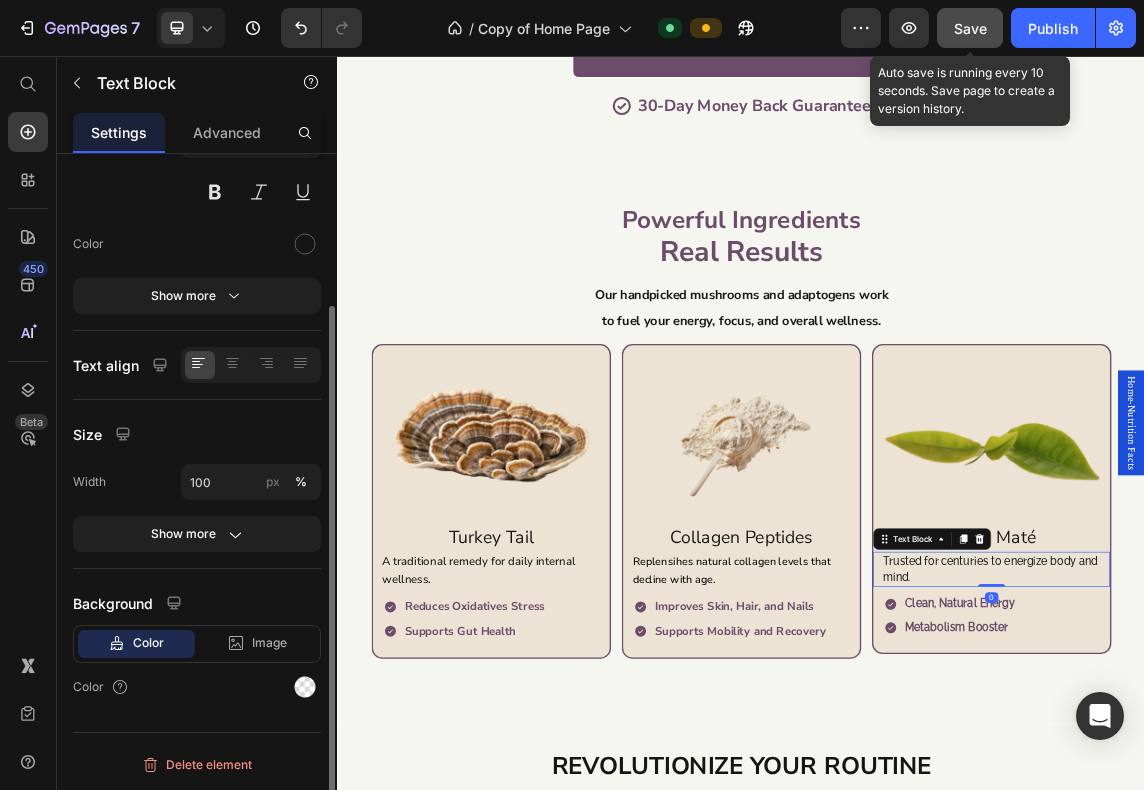scroll, scrollTop: 0, scrollLeft: 0, axis: both 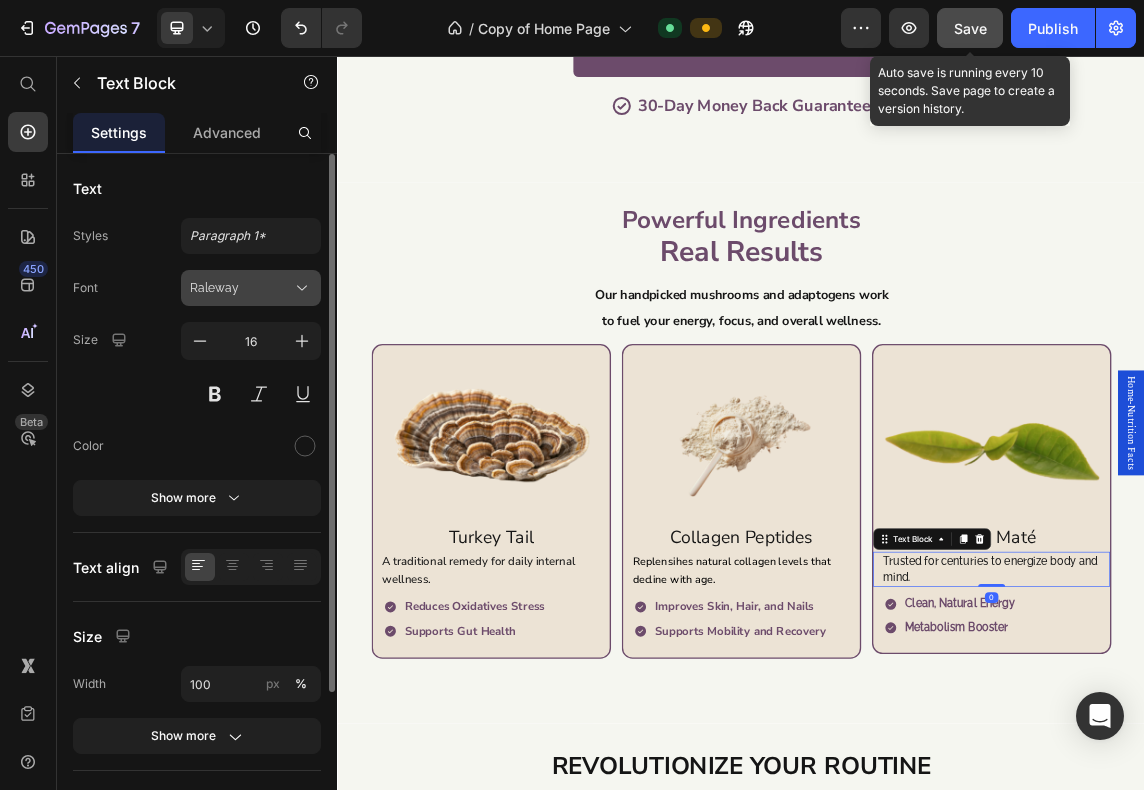 click on "Raleway" at bounding box center (251, 288) 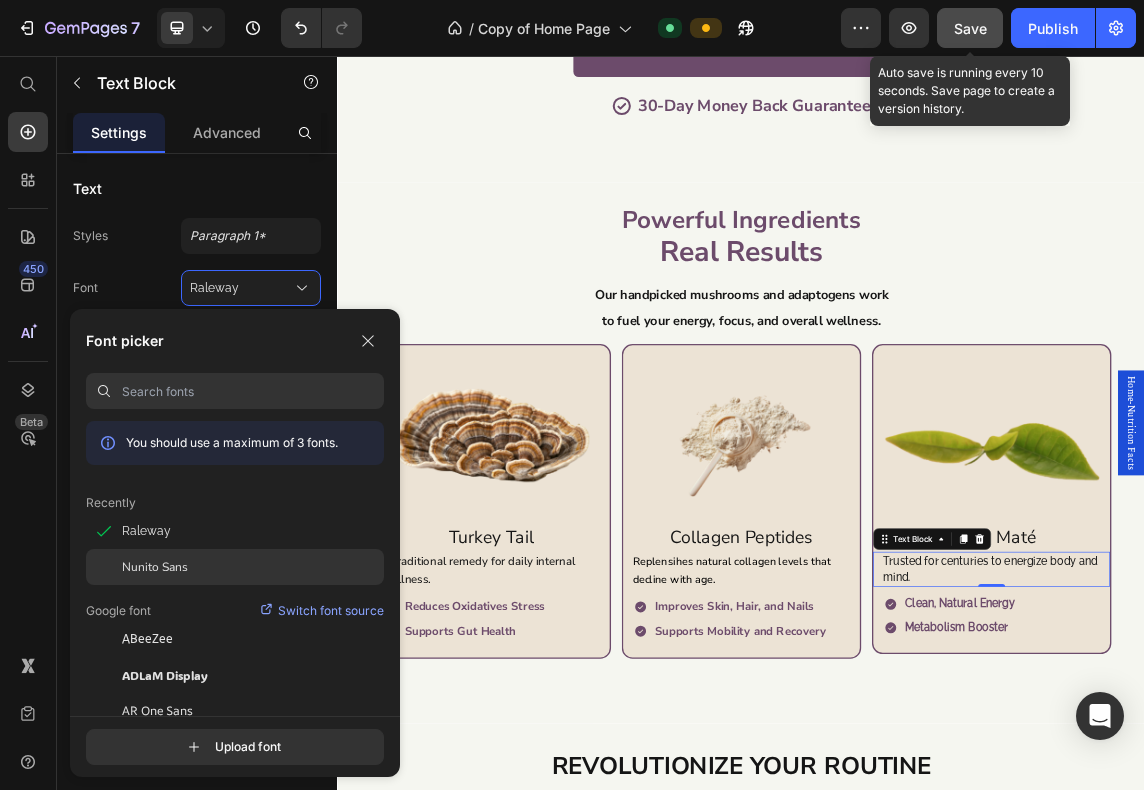 click on "Nunito Sans" at bounding box center (155, 567) 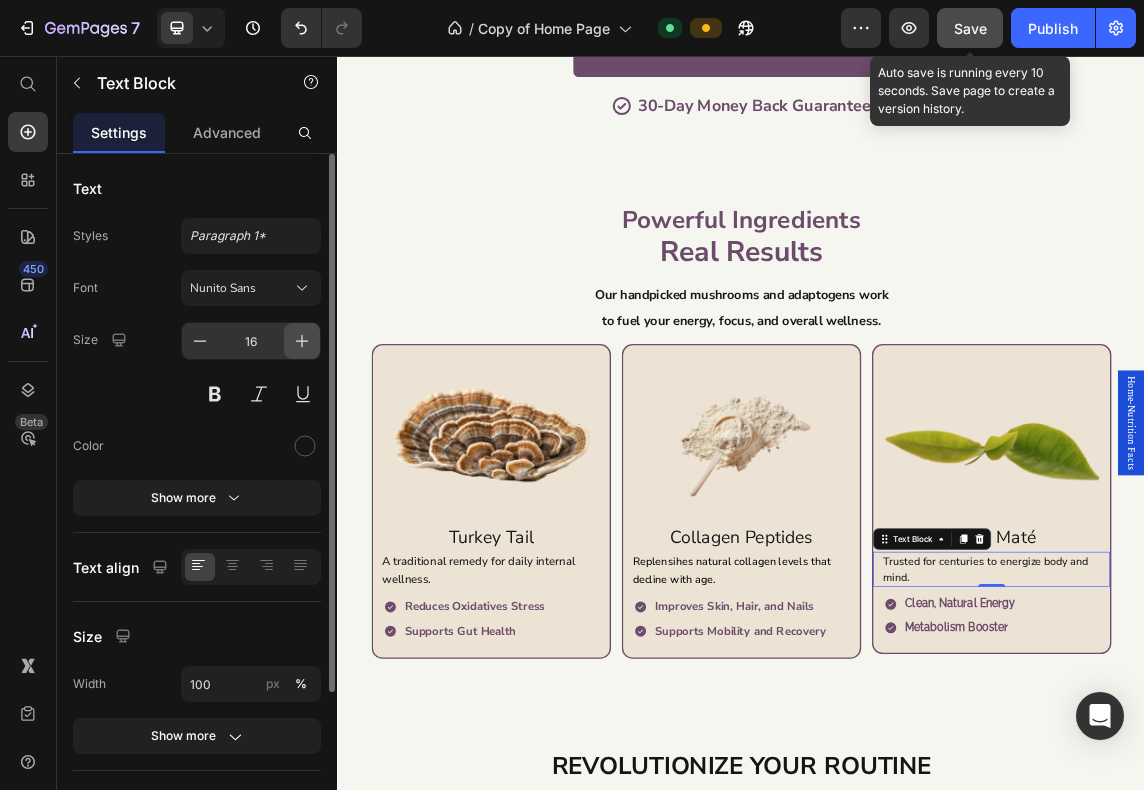 click 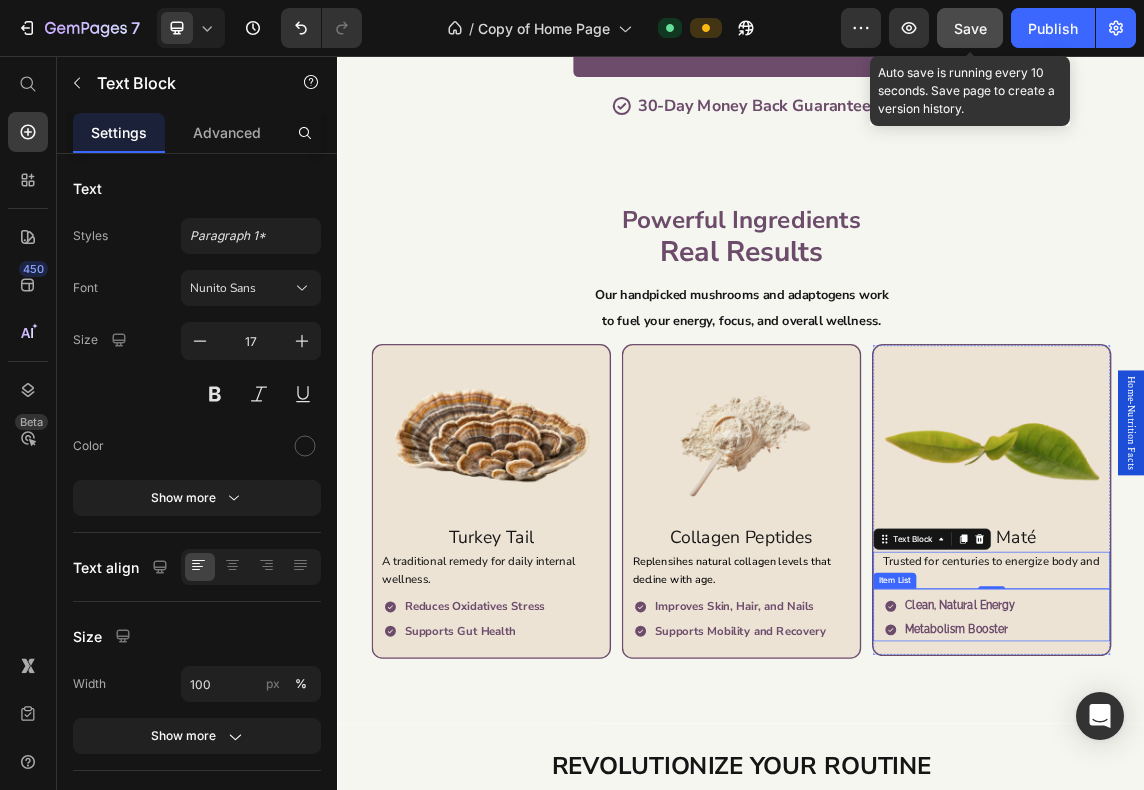 click on "clean, Natural Energy Metabolism booster" at bounding box center (1317, 891) 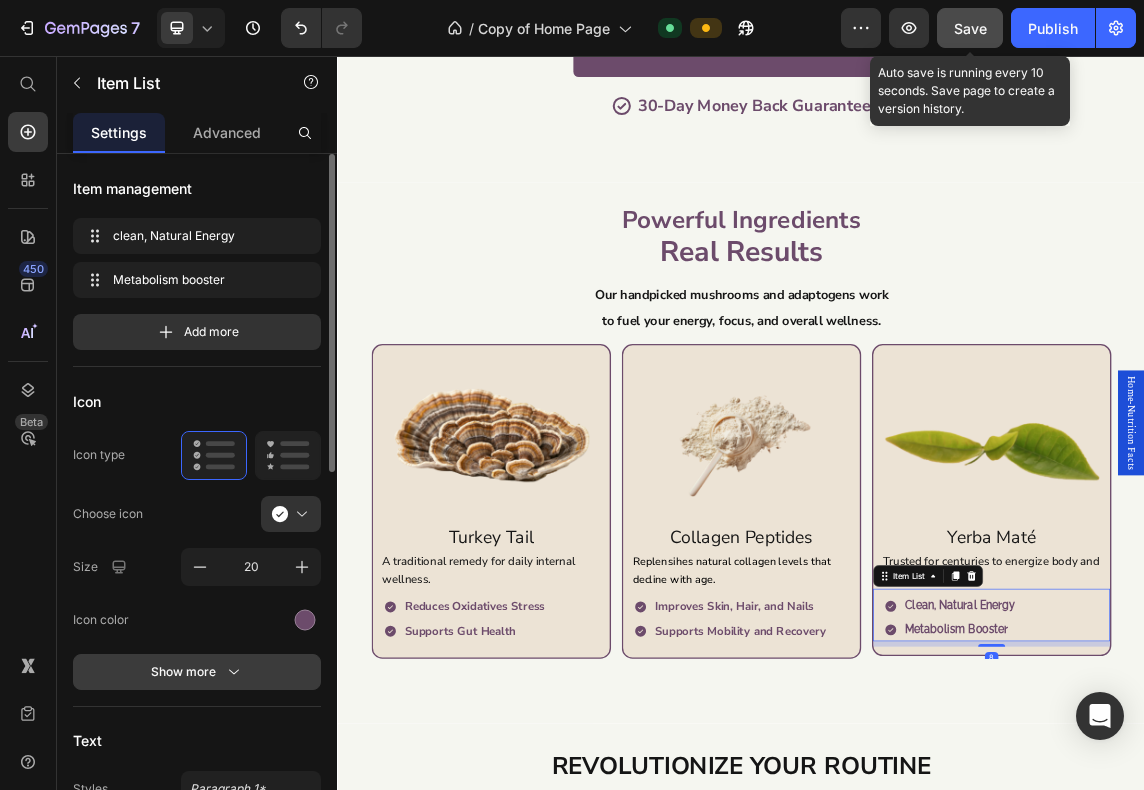 scroll, scrollTop: 333, scrollLeft: 0, axis: vertical 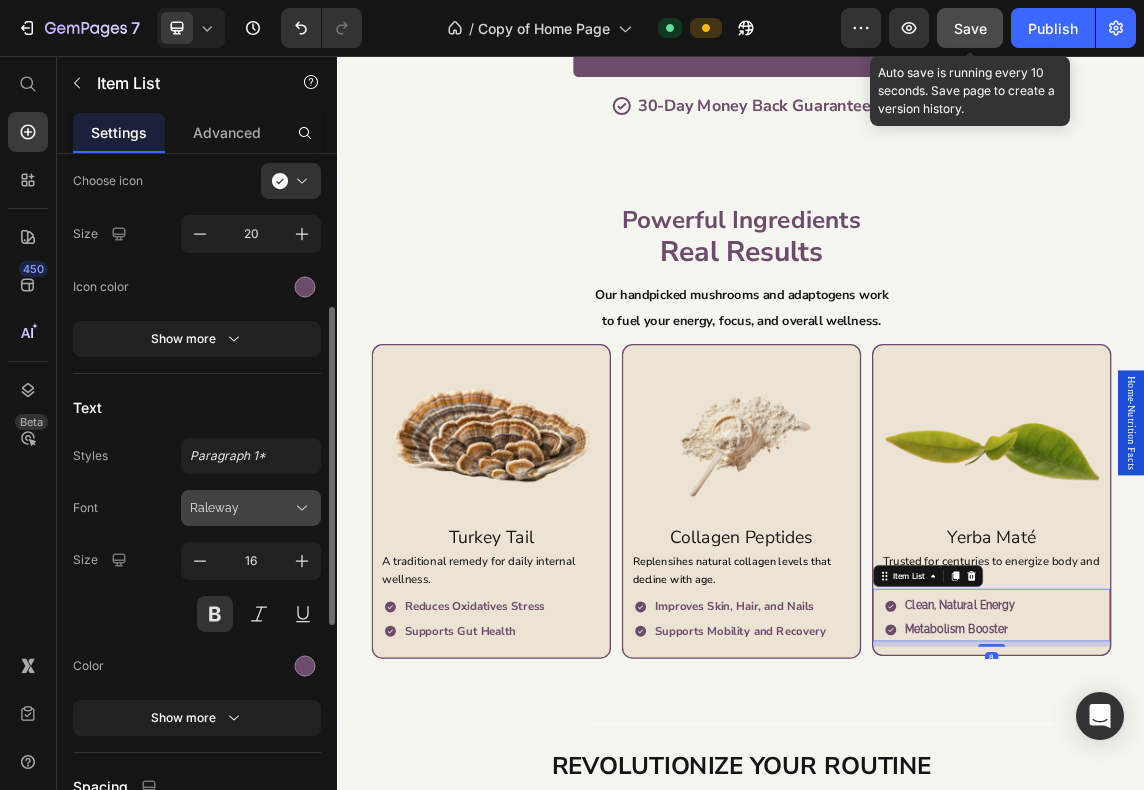 click on "Raleway" at bounding box center (241, 508) 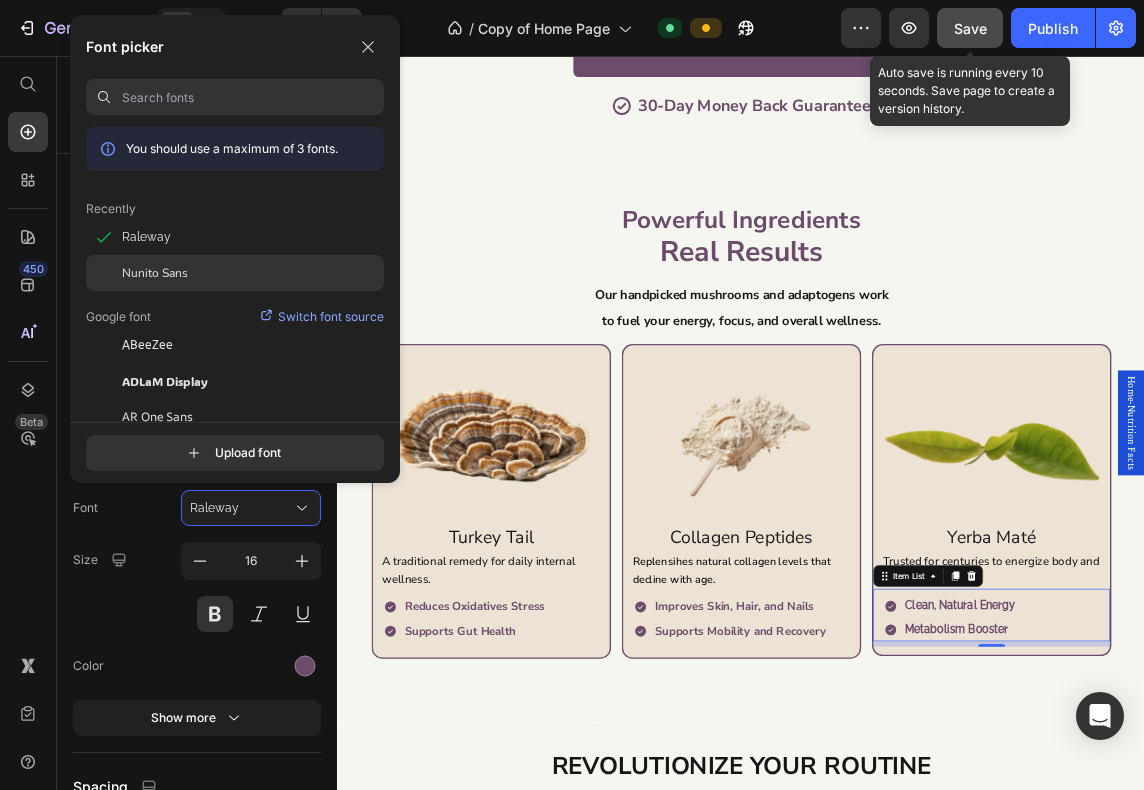 click on "Nunito Sans" at bounding box center [155, 273] 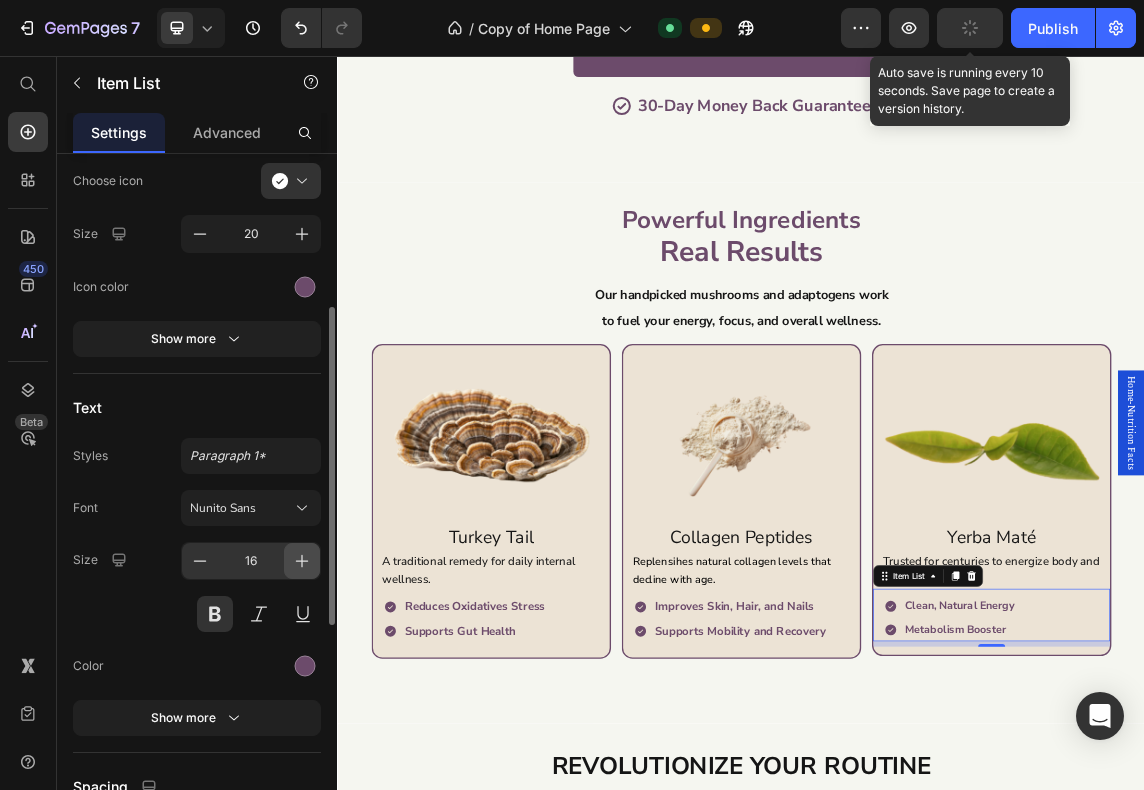 click 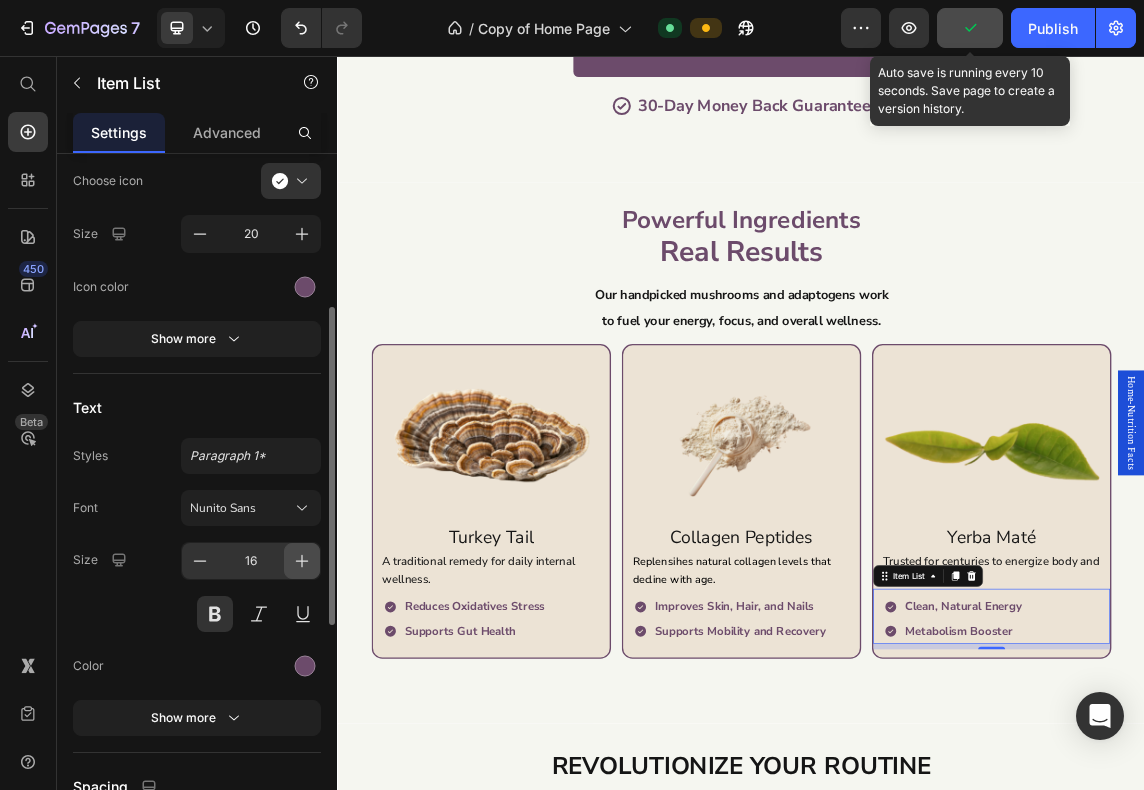 type on "17" 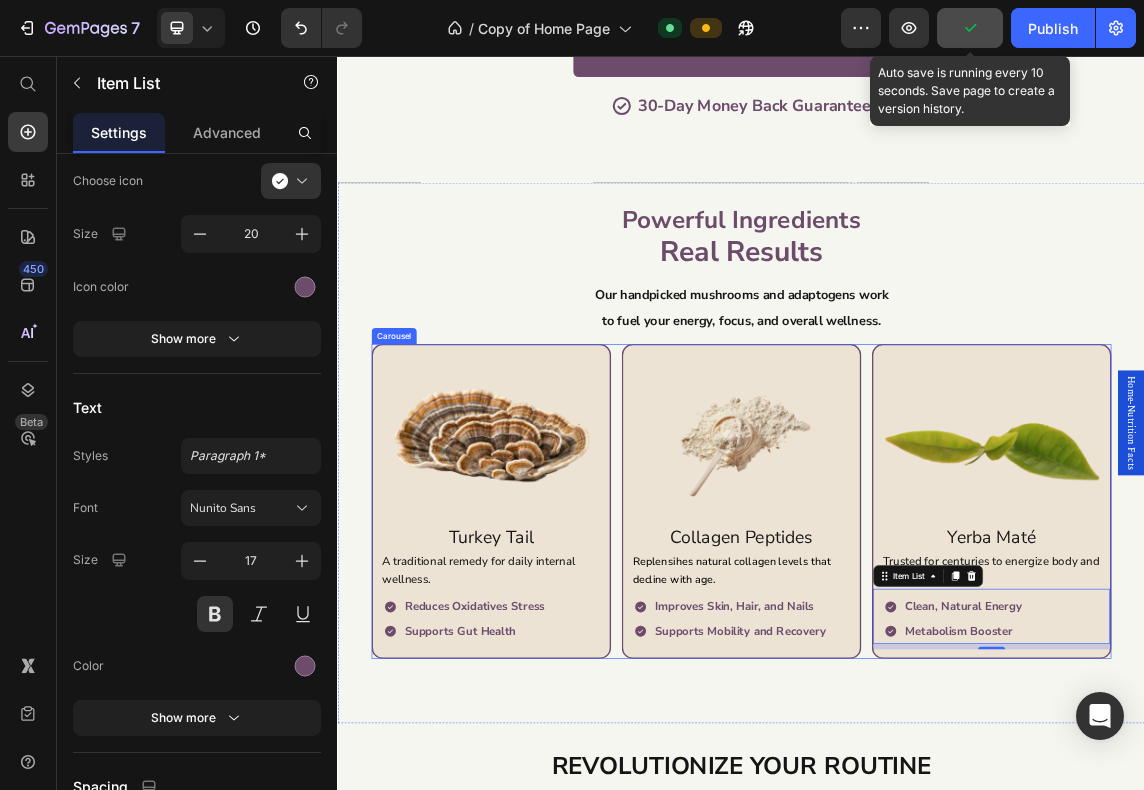 click 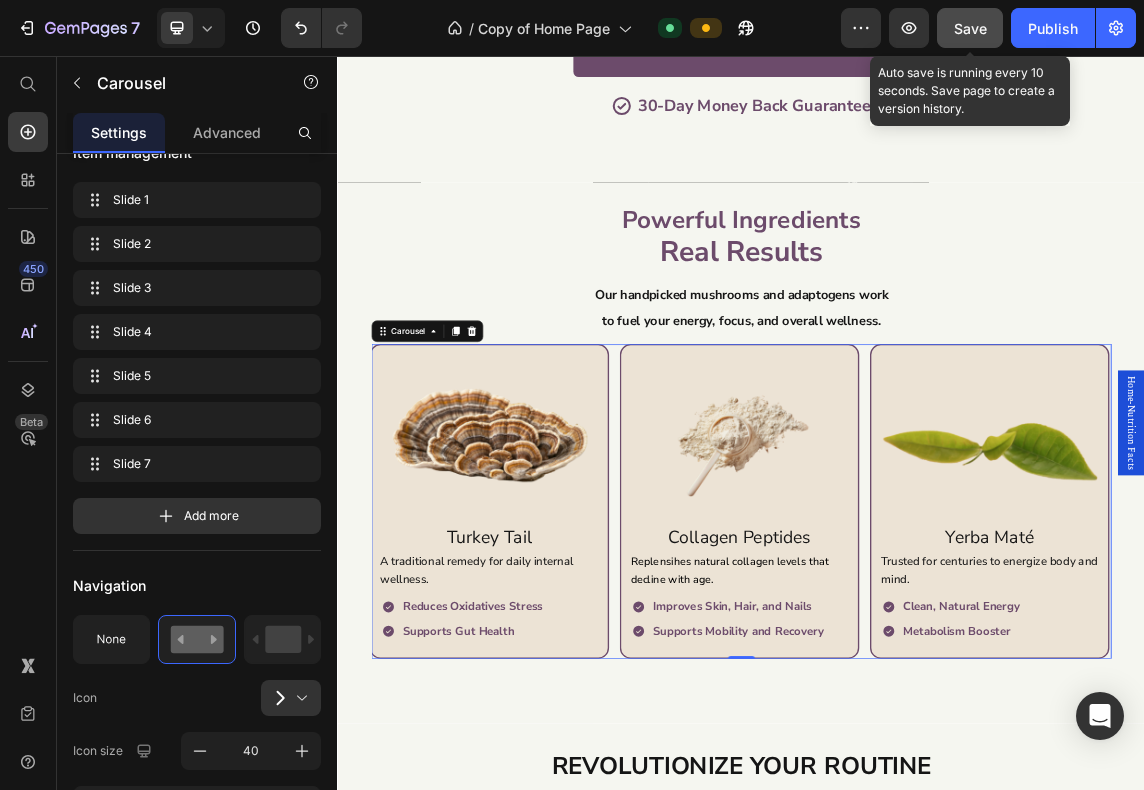 scroll, scrollTop: 0, scrollLeft: 0, axis: both 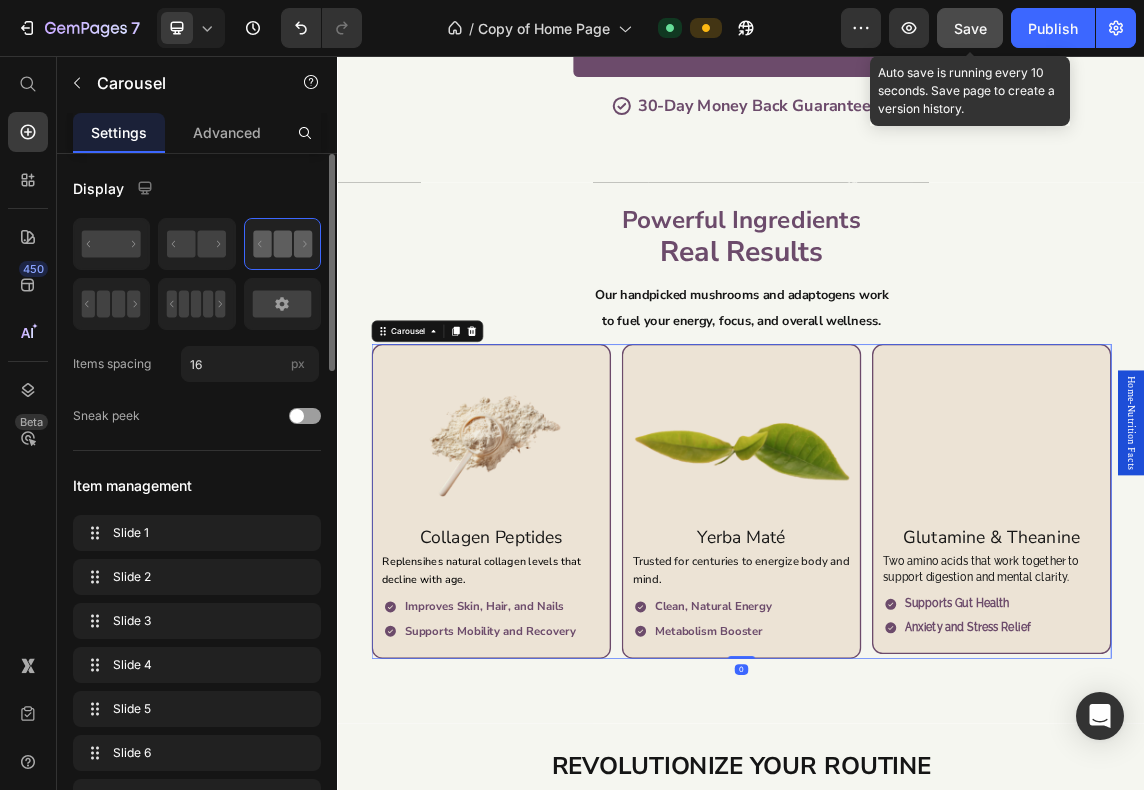 click 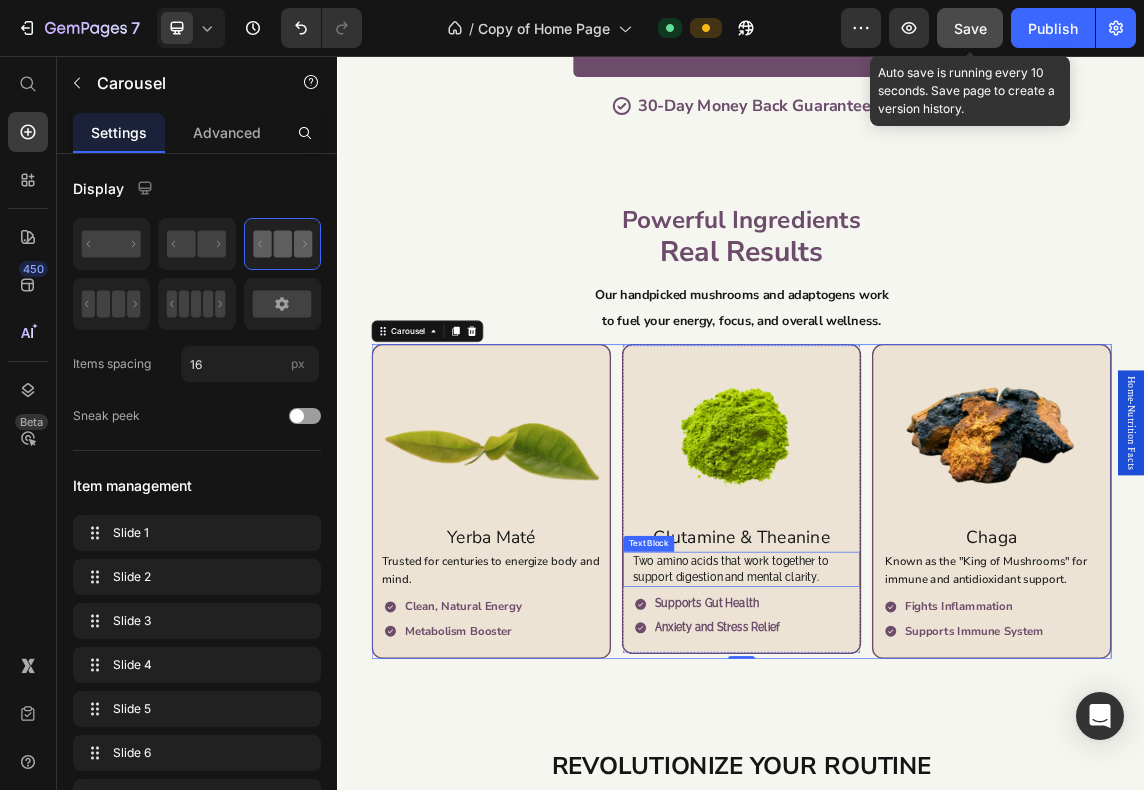 click on "Two amino acids that work together to support digestion and mental clarity." at bounding box center [937, 819] 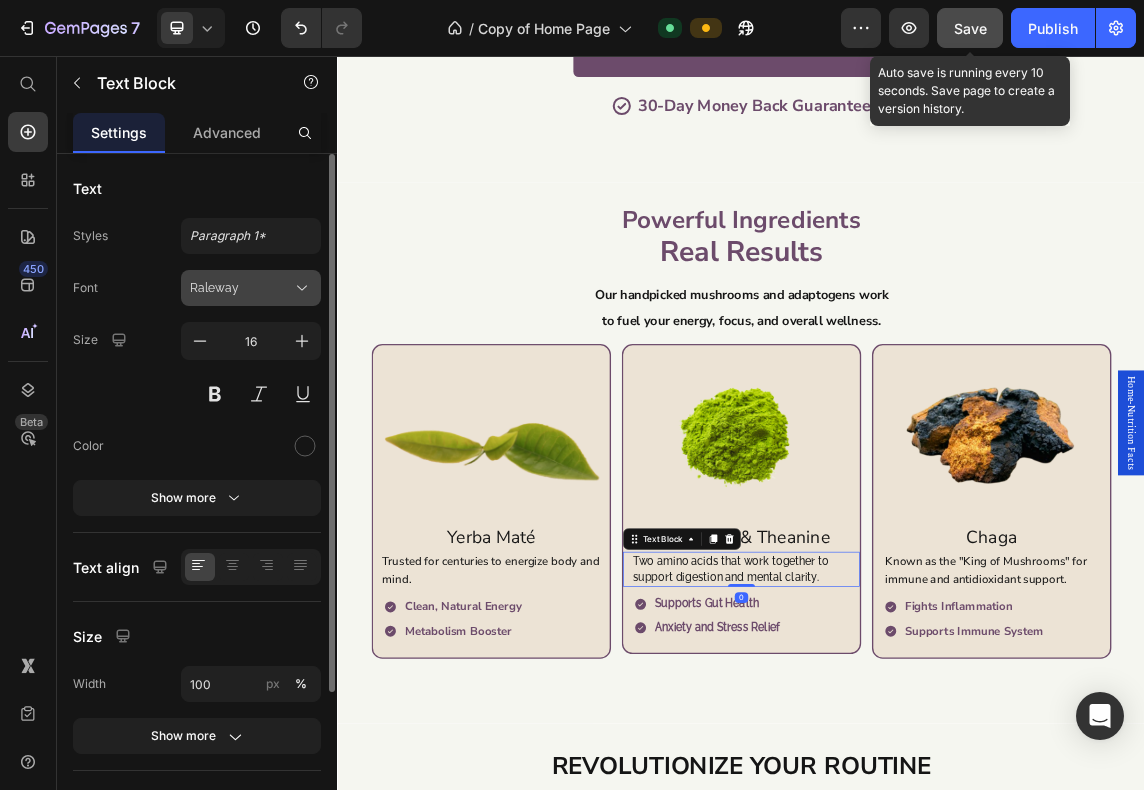 click on "Raleway" at bounding box center [251, 288] 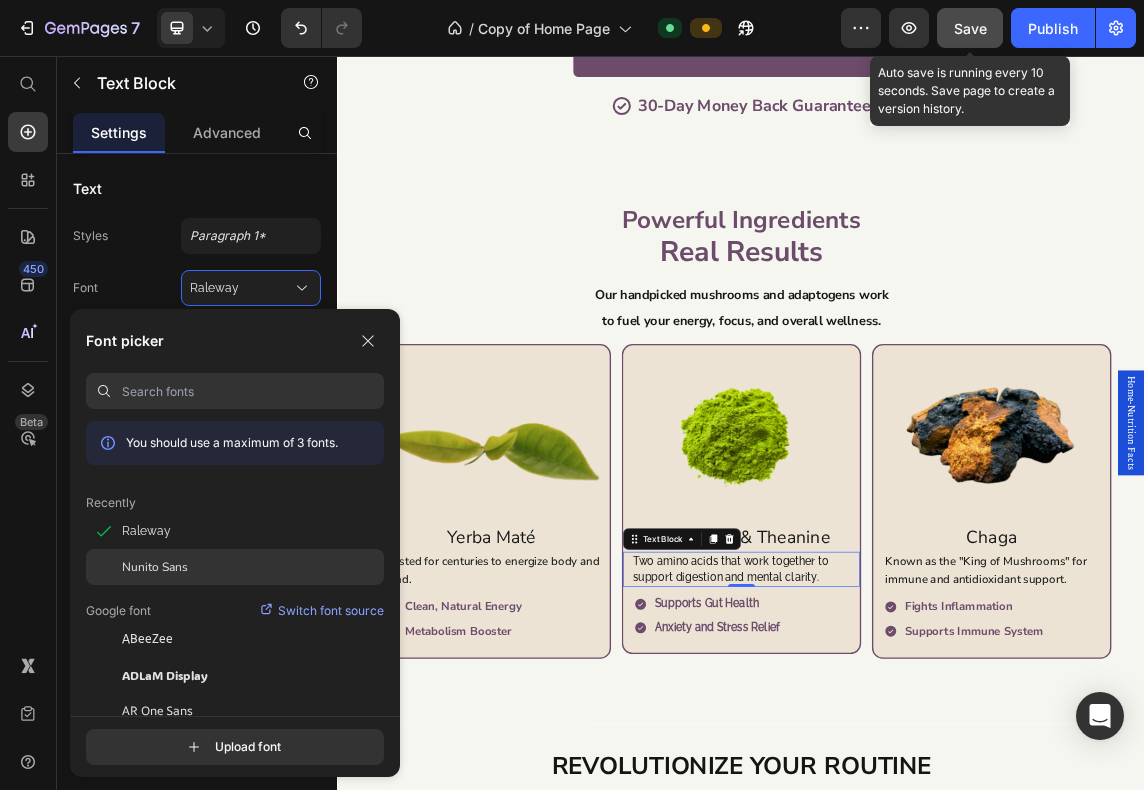 click on "Nunito Sans" at bounding box center [155, 567] 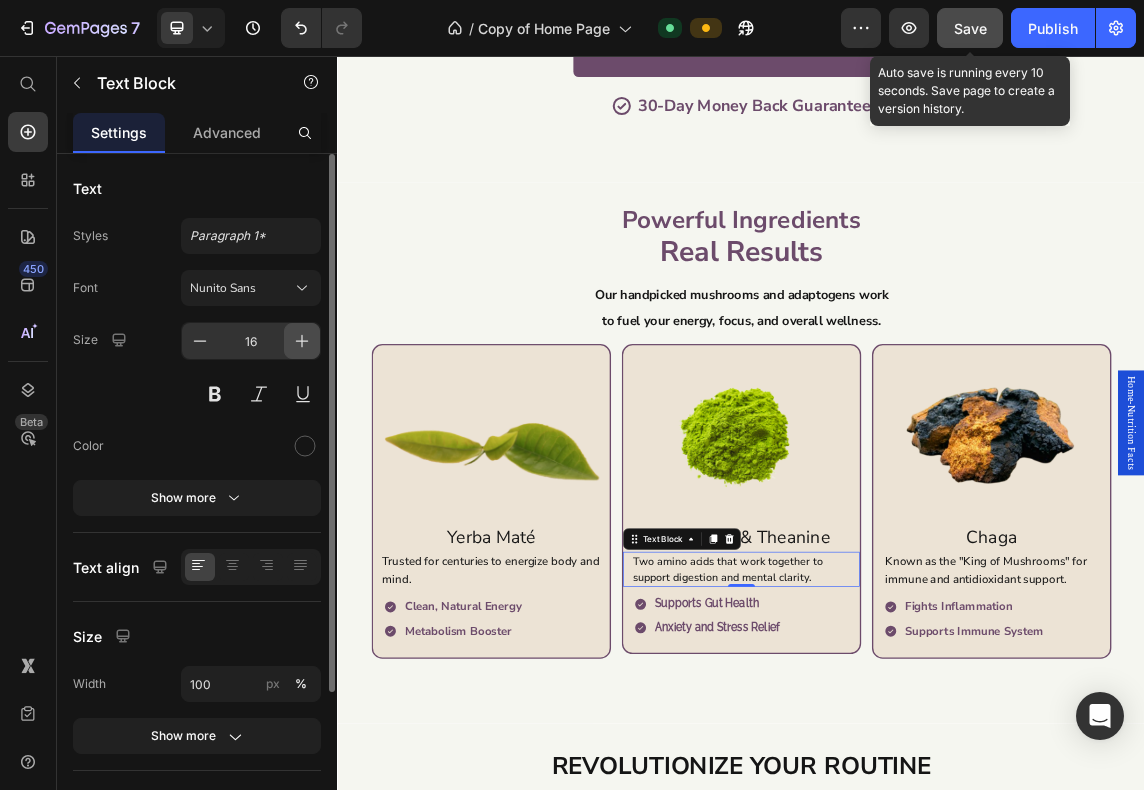 click 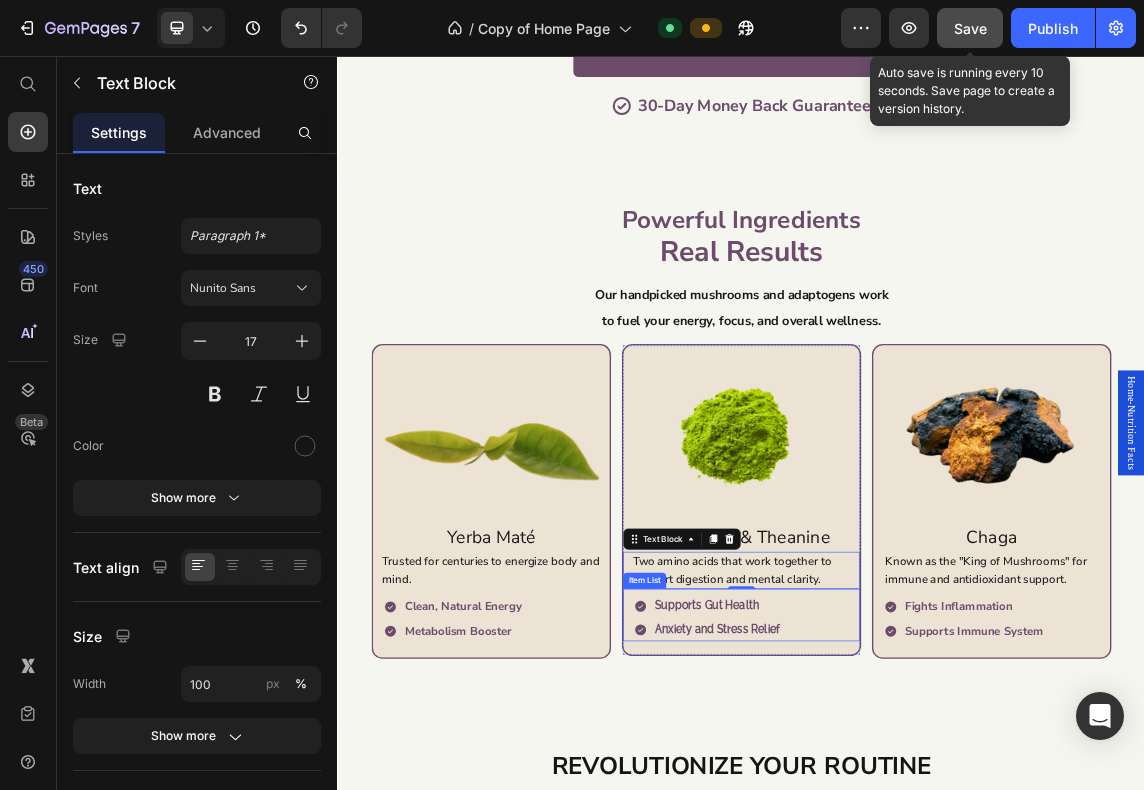 click on "Supports Gut Health Anxiety and Stress Relief" at bounding box center (945, 891) 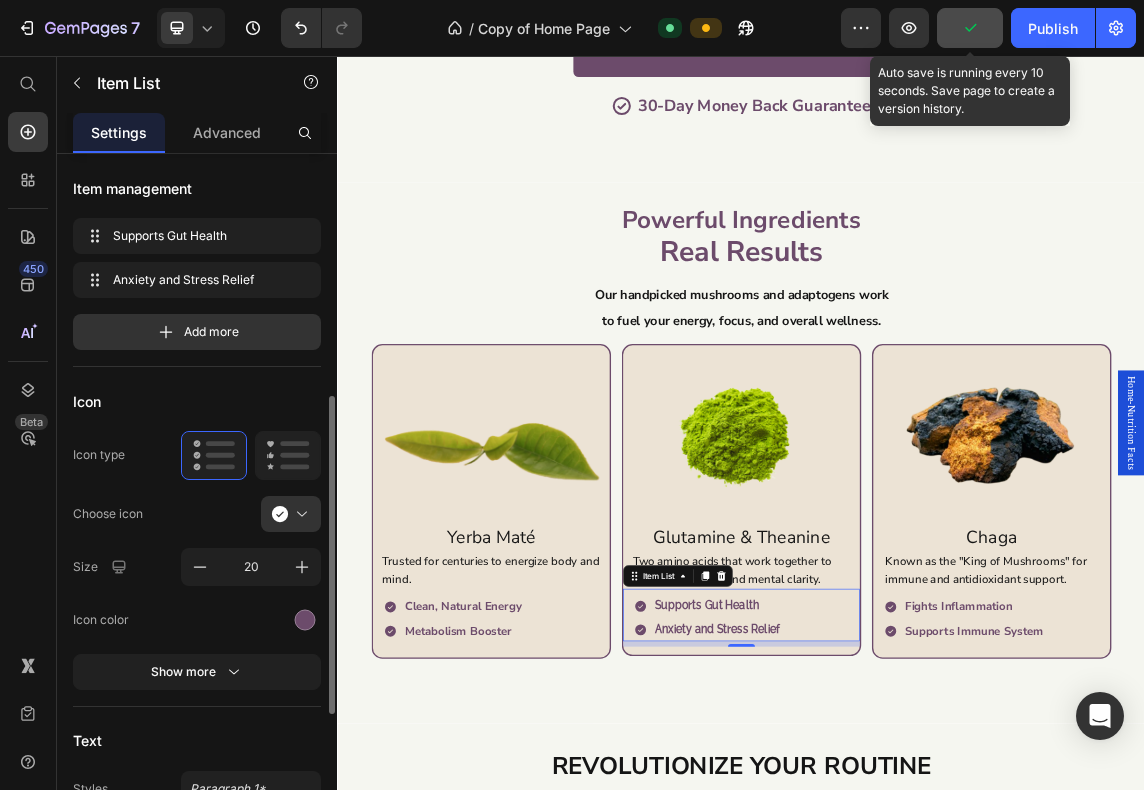 scroll, scrollTop: 333, scrollLeft: 0, axis: vertical 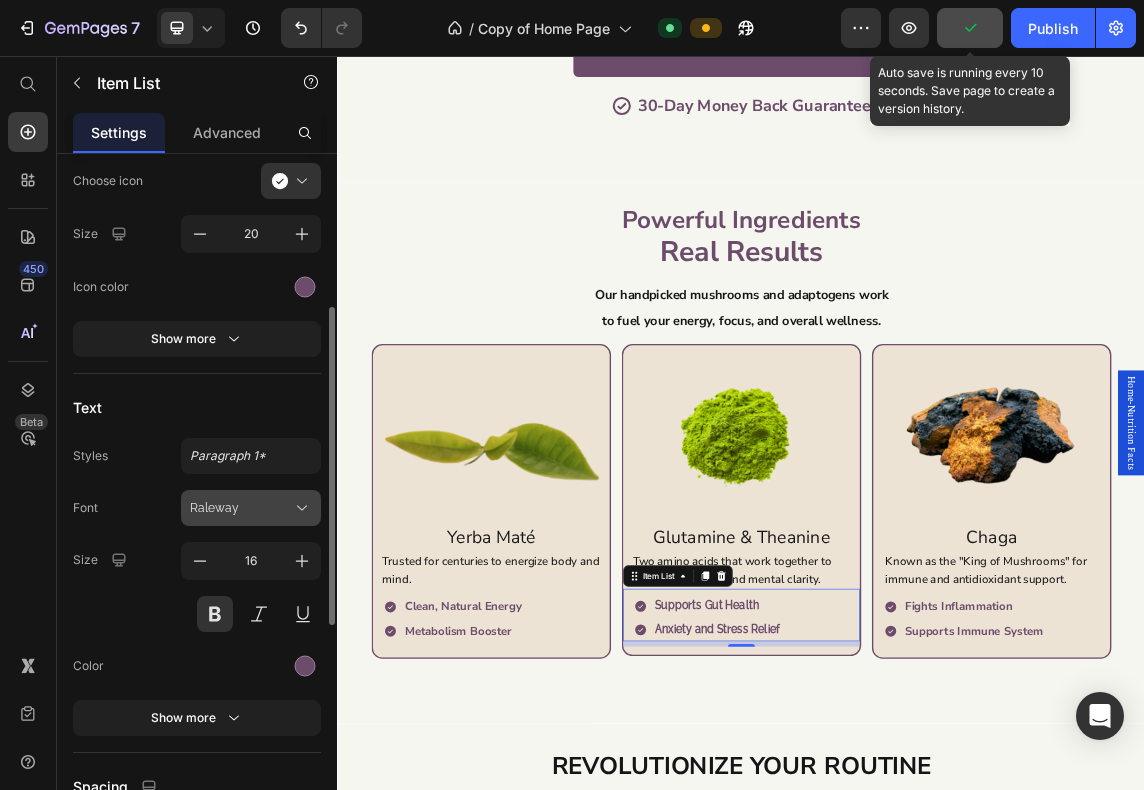 click on "Raleway" at bounding box center [251, 508] 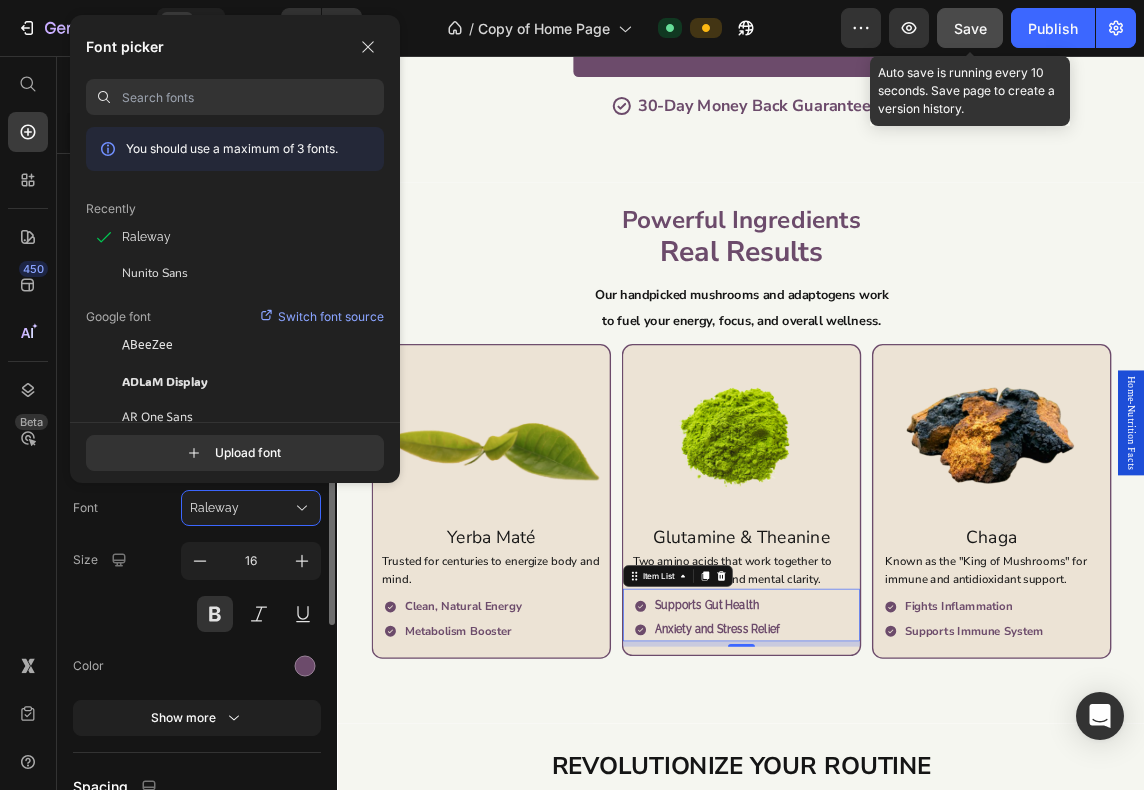 click on "Nunito Sans" at bounding box center [155, 273] 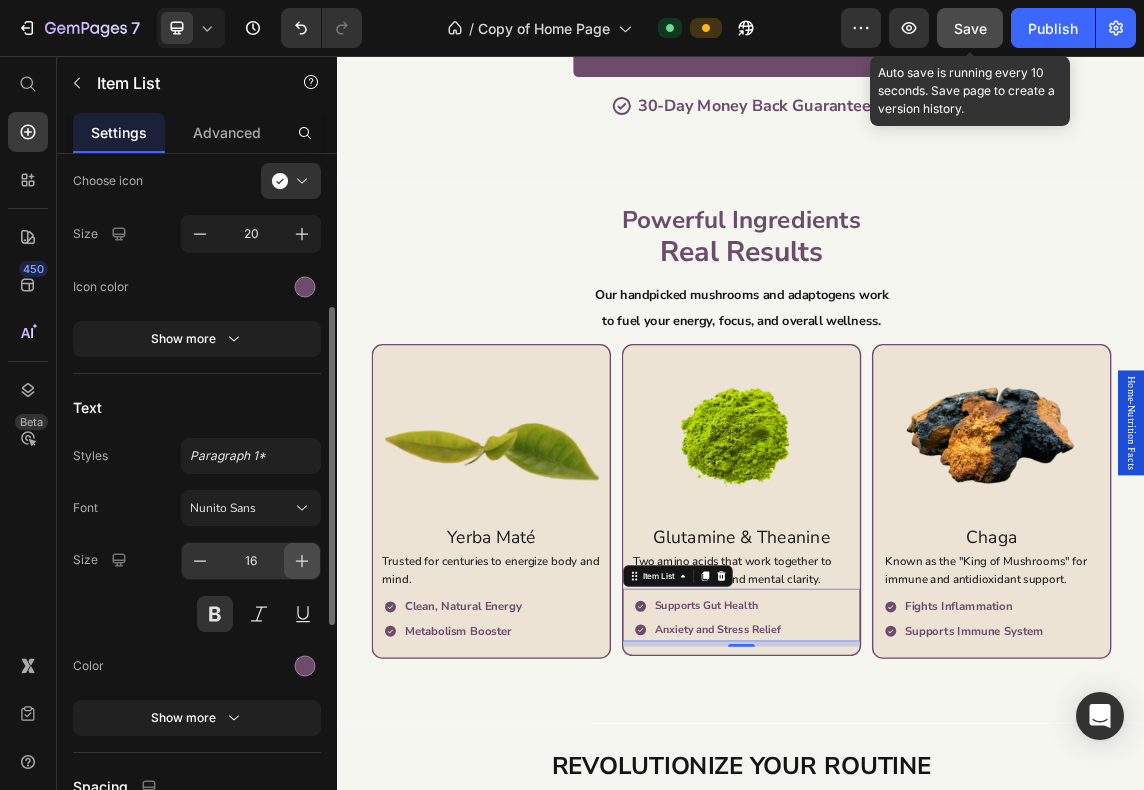 click 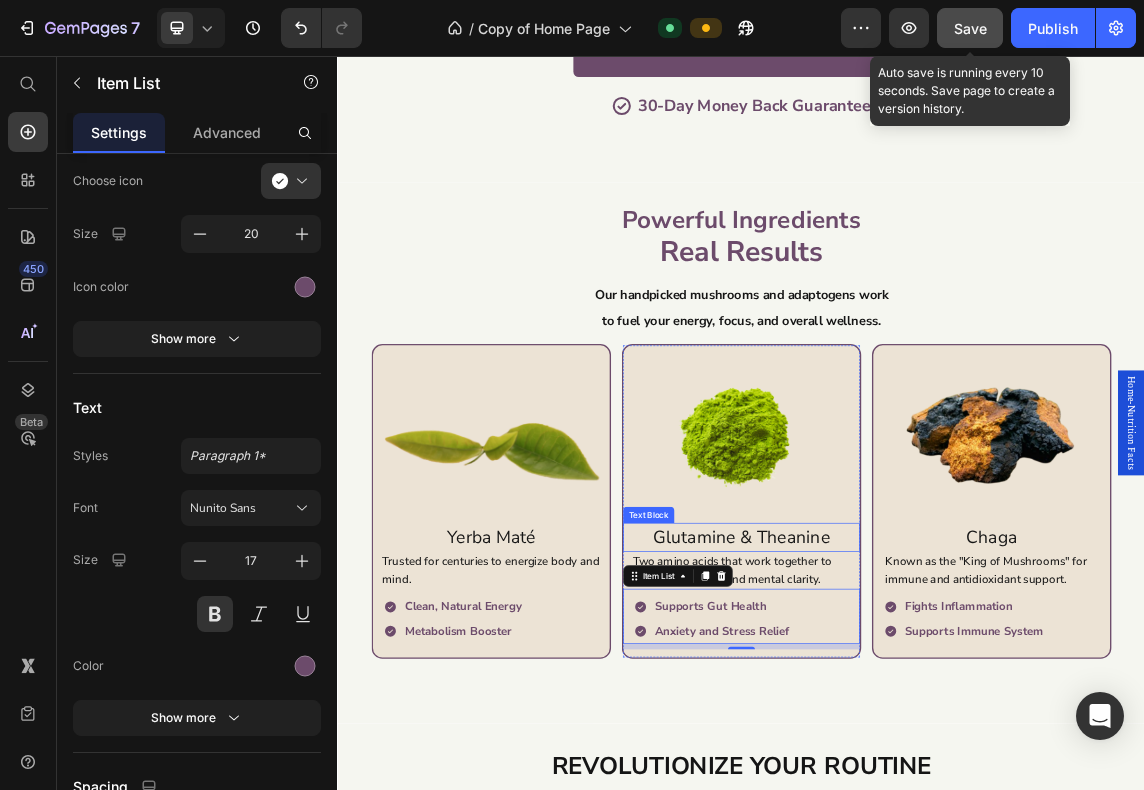 click on "Glutamine & Theanine" at bounding box center (937, 771) 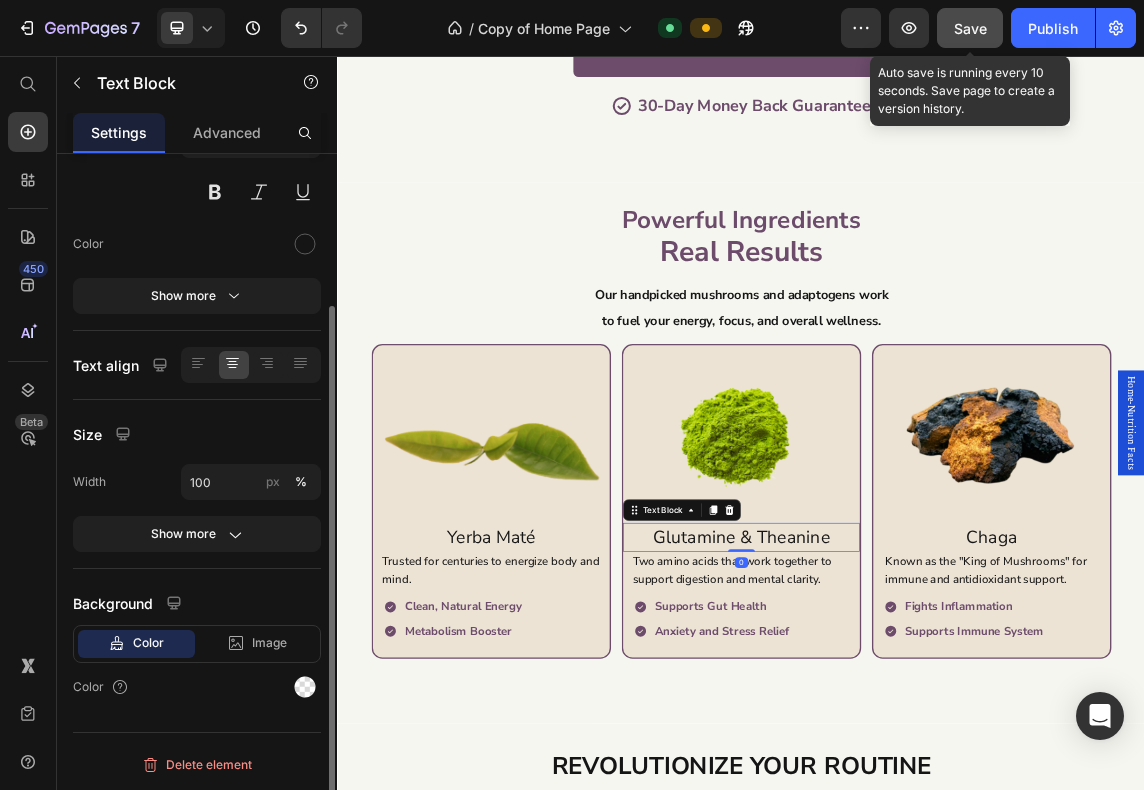 scroll, scrollTop: 0, scrollLeft: 0, axis: both 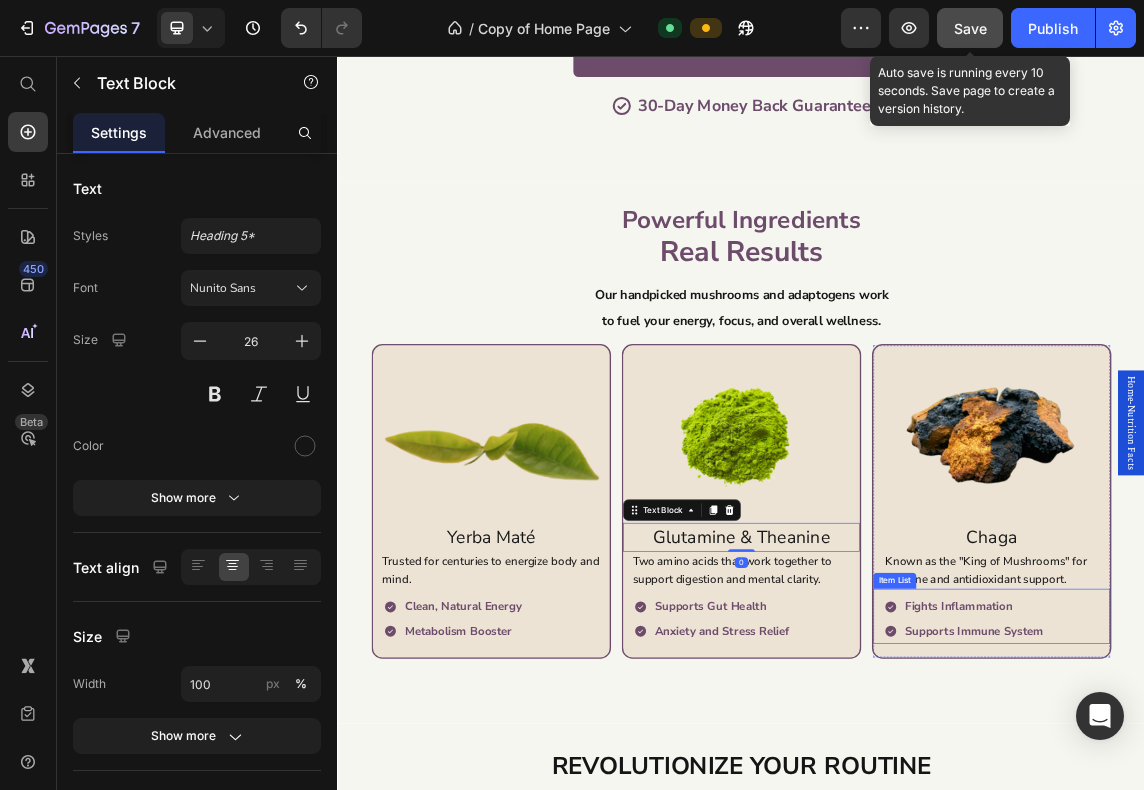 click on "Supports immune system" at bounding box center (1283, 911) 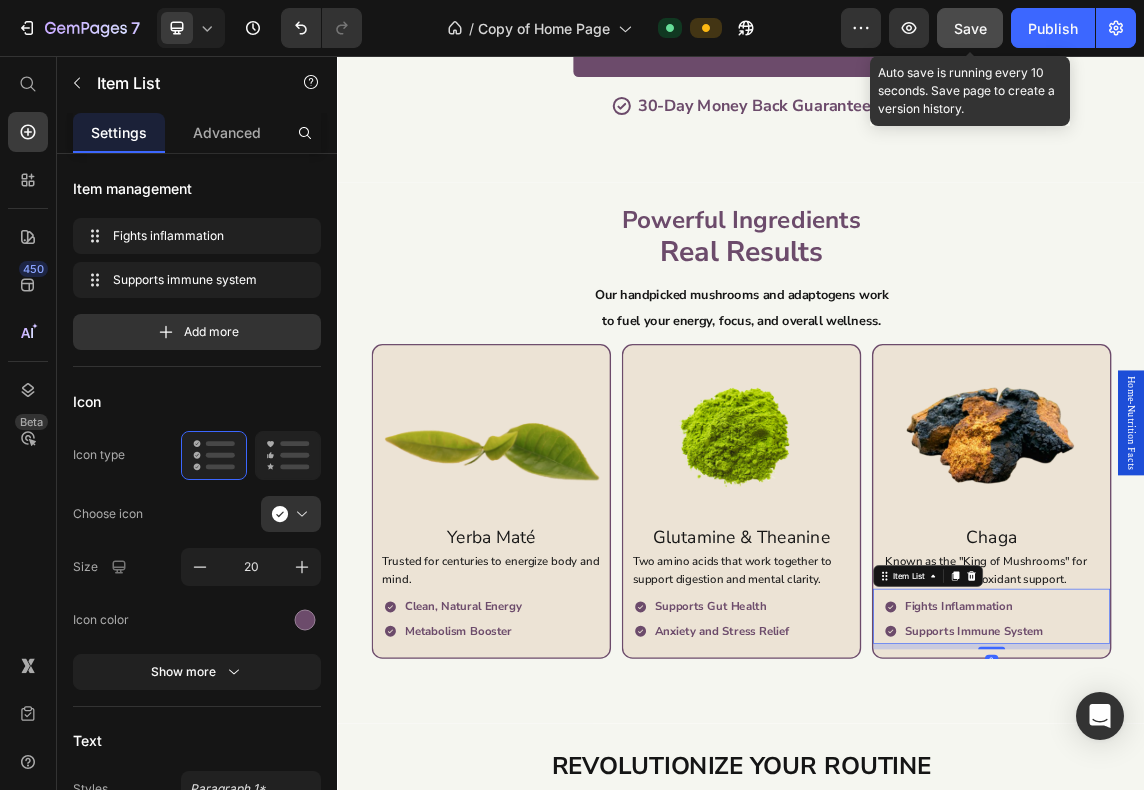click on "Fights inflammation Supports immune system" at bounding box center (1317, 892) 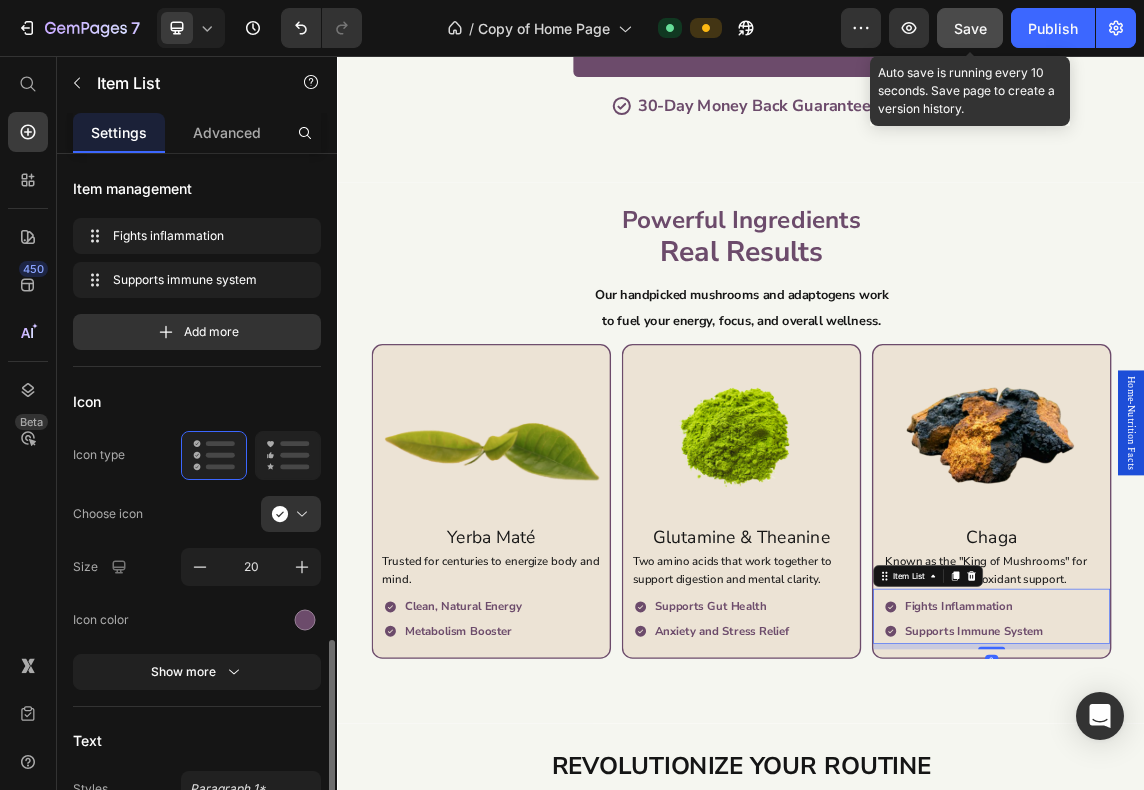 scroll, scrollTop: 500, scrollLeft: 0, axis: vertical 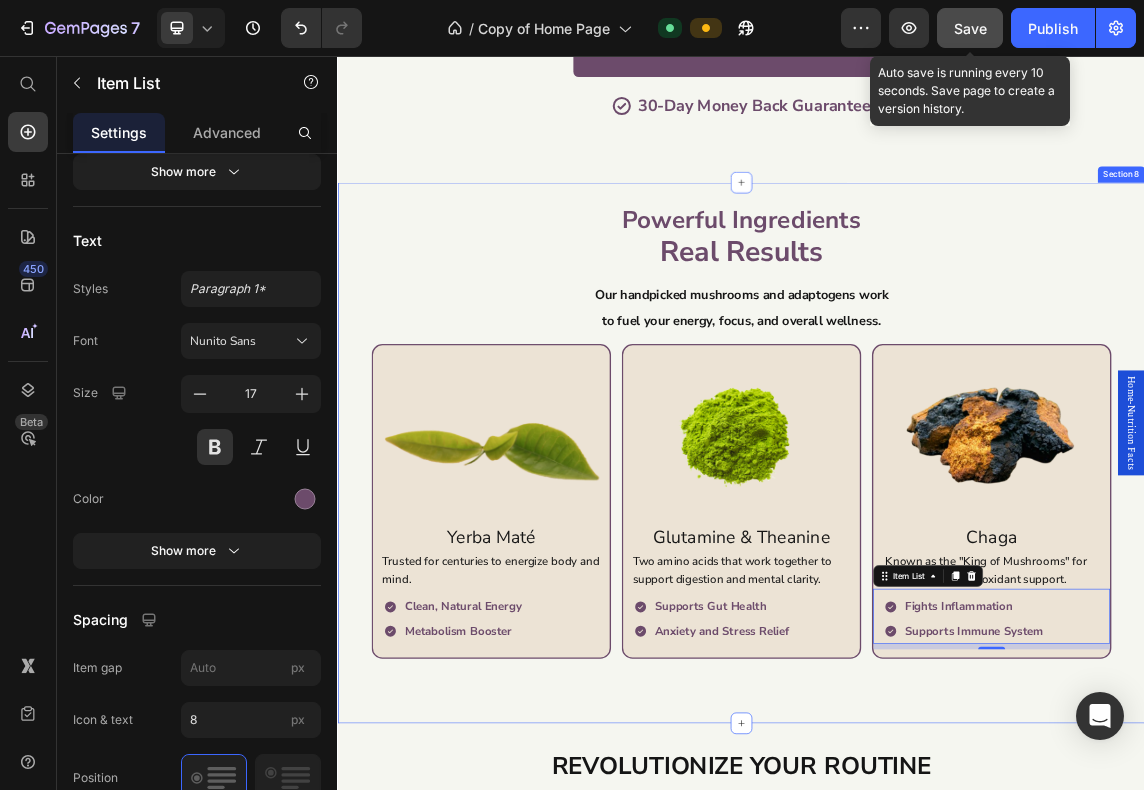 click on "Powerful Ingredients Real Results Heading Our handpicked mushrooms and adaptogens work  Text Block to fuel your energy, focus, and overall wellness. Text Block
Image Chaga Text Block Known as the "King of Mushrooms" for immune and antidioxidant support. Text Block Fights inflammation Supports immune system Item List   8 Row Image Cordyceps Text Block Everyday endurance from a natural, trusted source. Text Block Increases Endurance Improves physical performance Item List Row Image Lions mane Text Block Daily mental support from one of nature’s nootropic mushrooms. Text Block Cognitive Support Promotes mental clarity Item List Row Image Turkey Tail Text Block A traditional remedy for daily internal wellness. Text Block Reduces oxidatives stress Supports gut health Item List Row Image Collagen Peptides Text Block Replensihes natural collagen levels that decline with age. Text Block Improves Skin, Hair, and Nails Supports Mobility and Recovery Item List Row Image Yerba Maté Text Block Row Row" at bounding box center (937, 645) 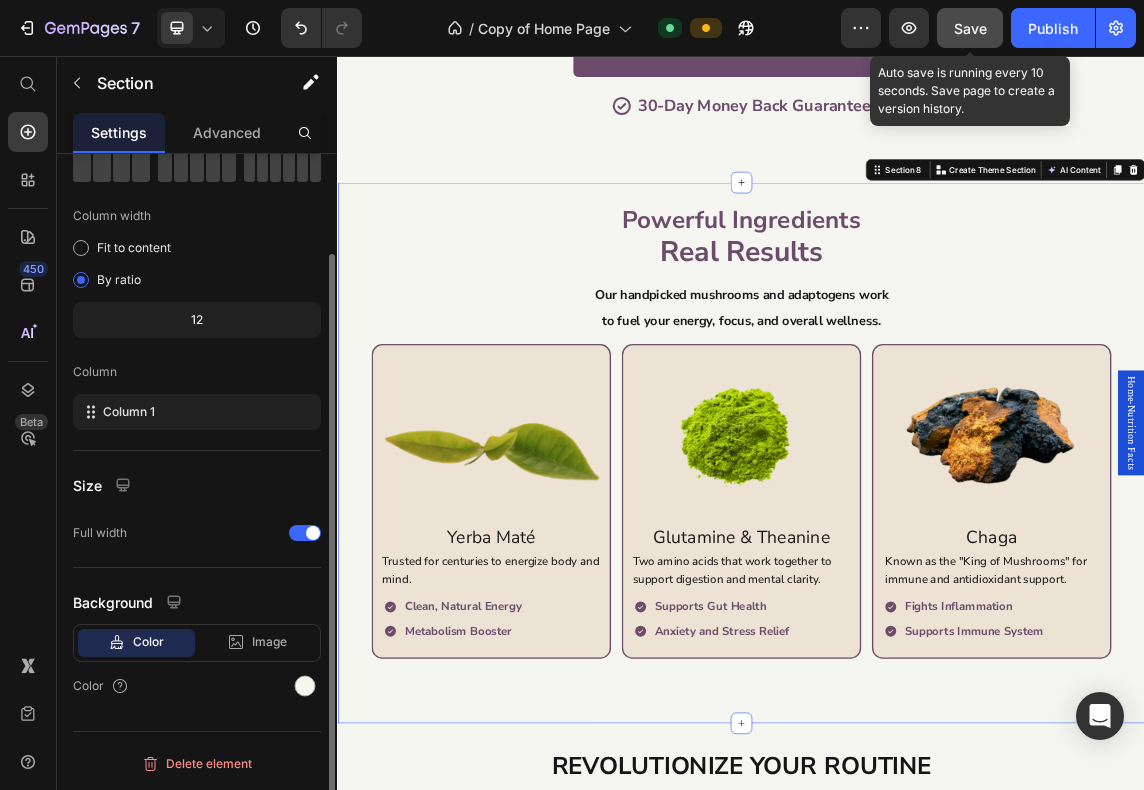 scroll, scrollTop: 0, scrollLeft: 0, axis: both 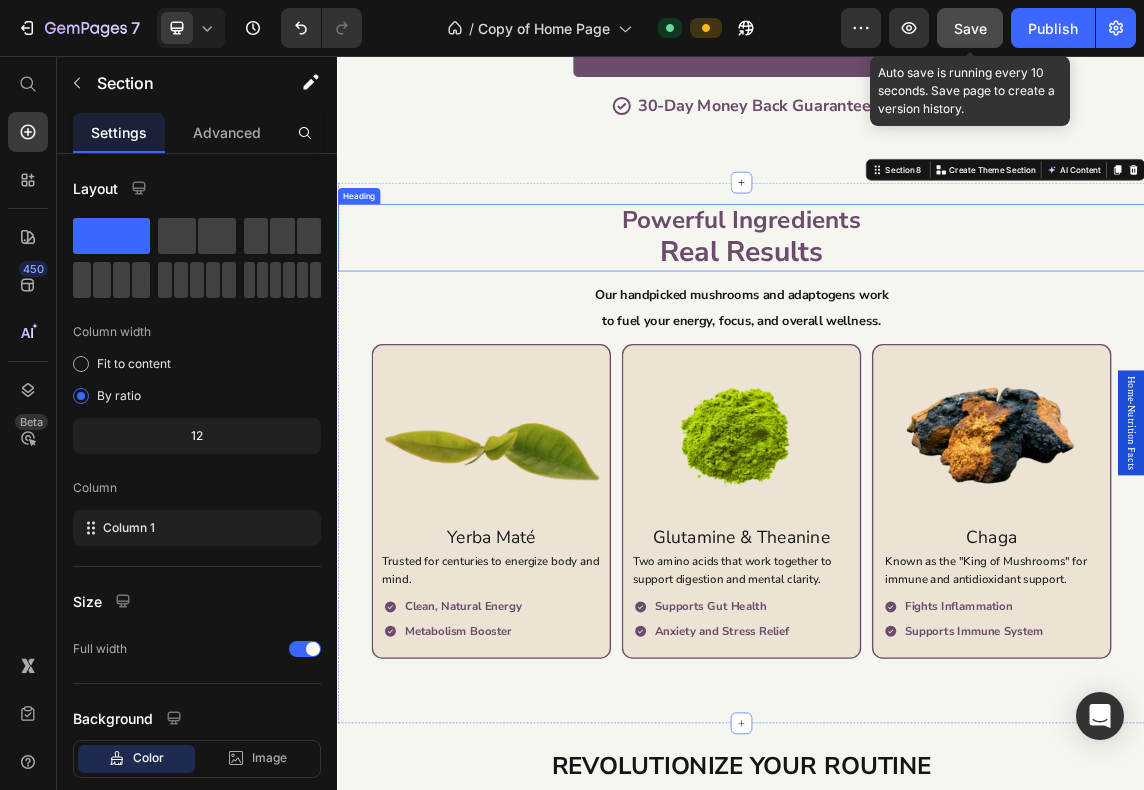 click on "Real Results" at bounding box center [937, 347] 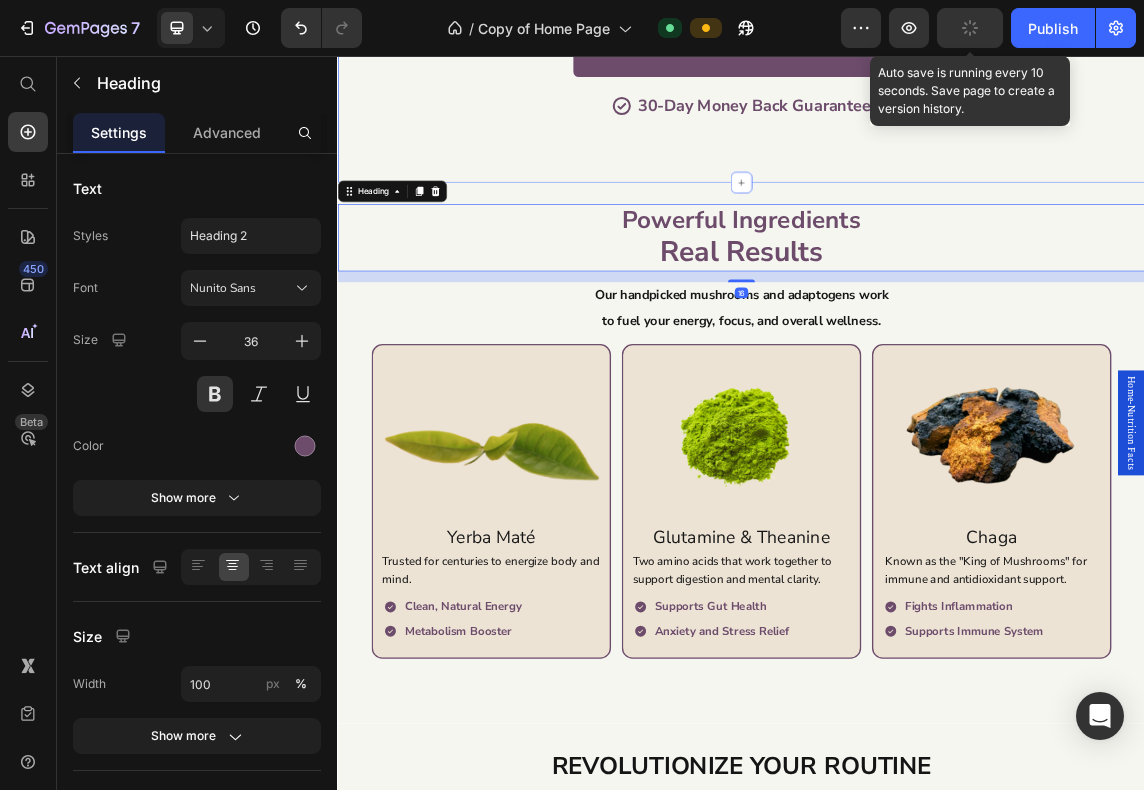 click on "Try Today Button
30-Day Money Back Guarantee Item List Section 7" at bounding box center [937, 93] 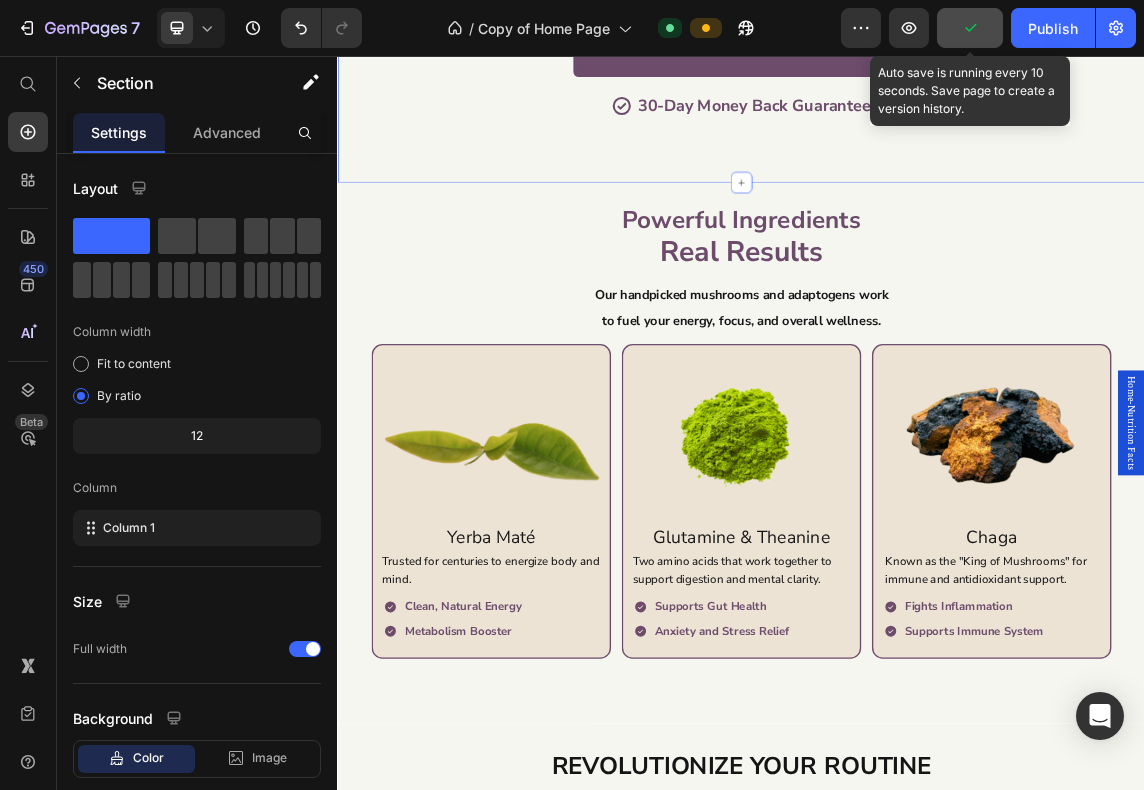 click 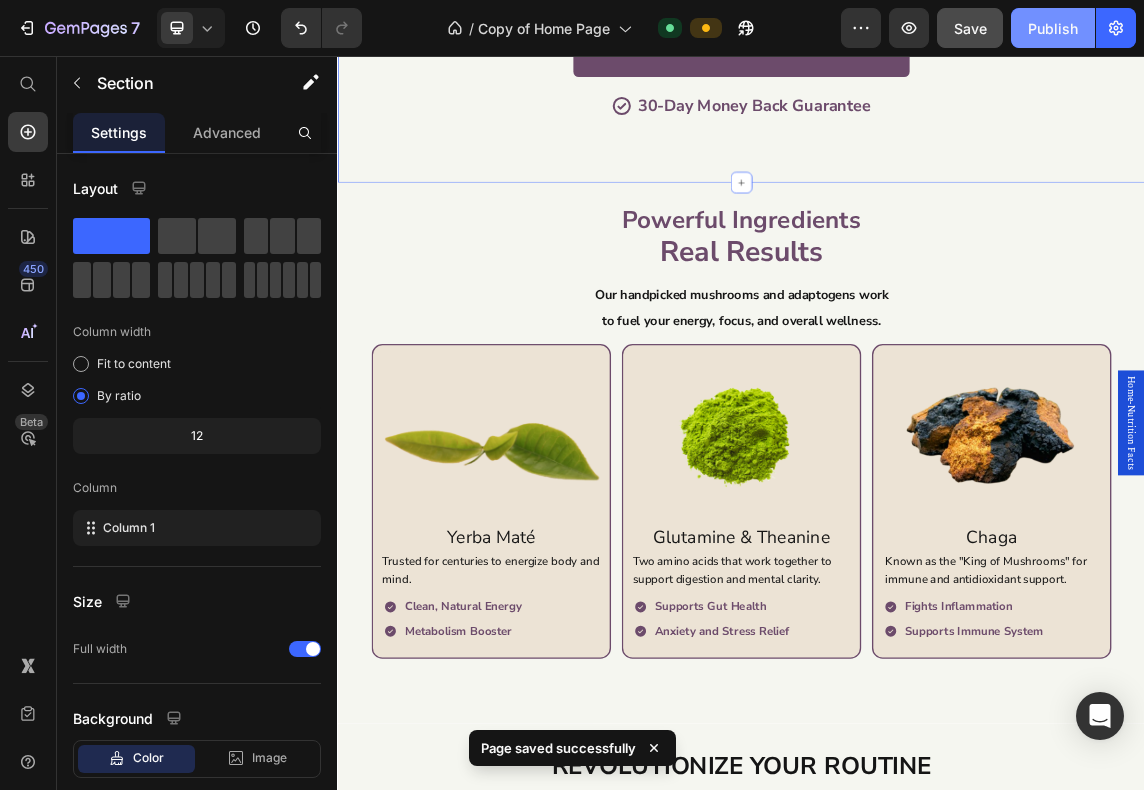 click on "Publish" at bounding box center (1053, 28) 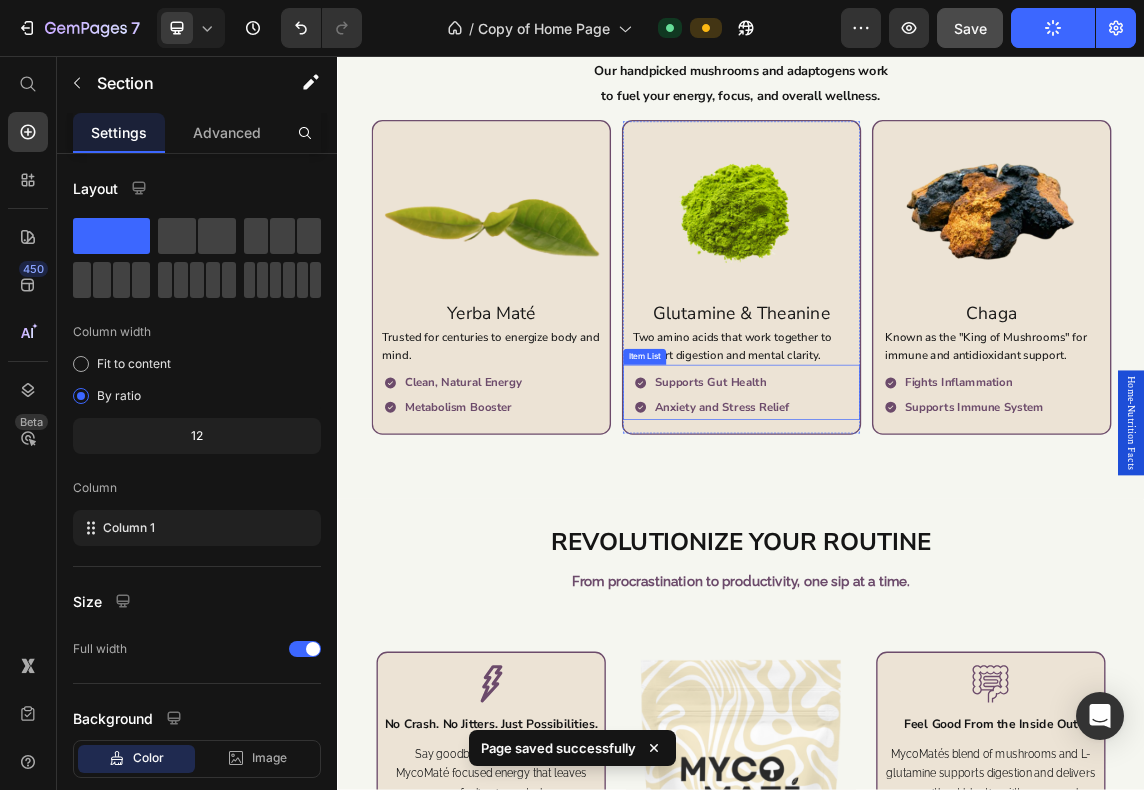 scroll, scrollTop: 2991, scrollLeft: 0, axis: vertical 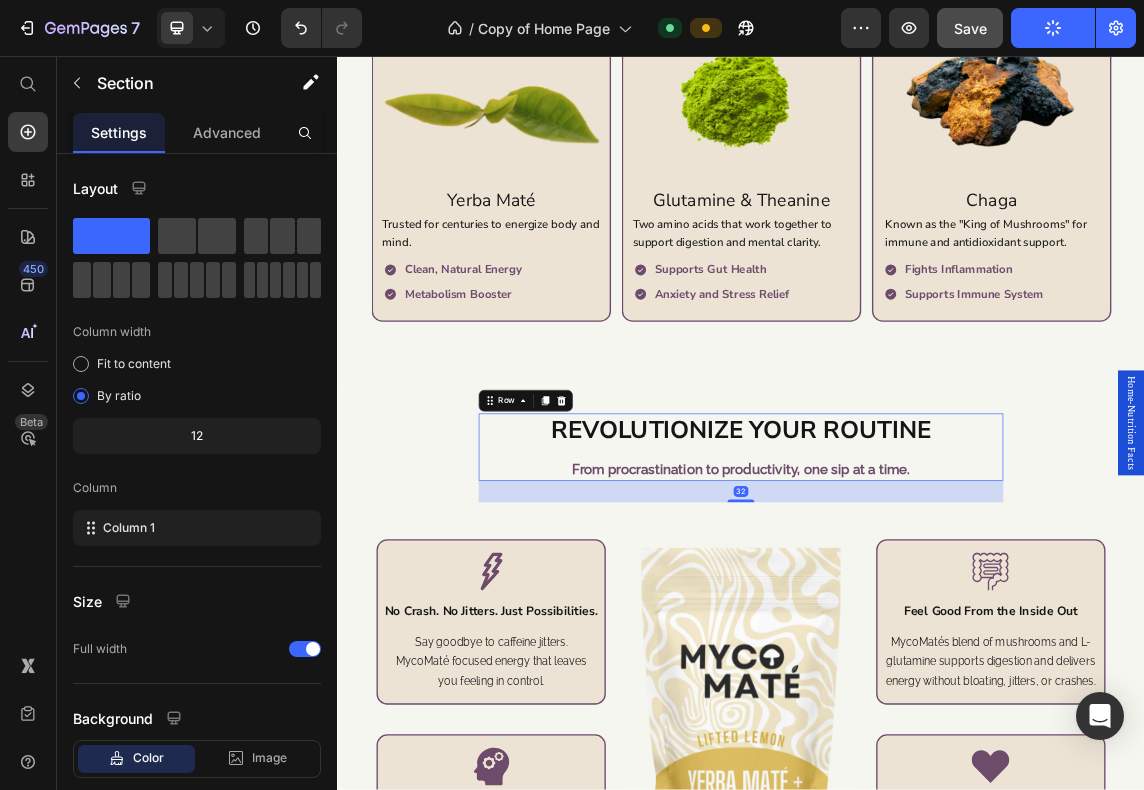click on "Revolutionize your routine Heading From procrastination to productivity, one sip at a time. Text block" at bounding box center [937, 638] 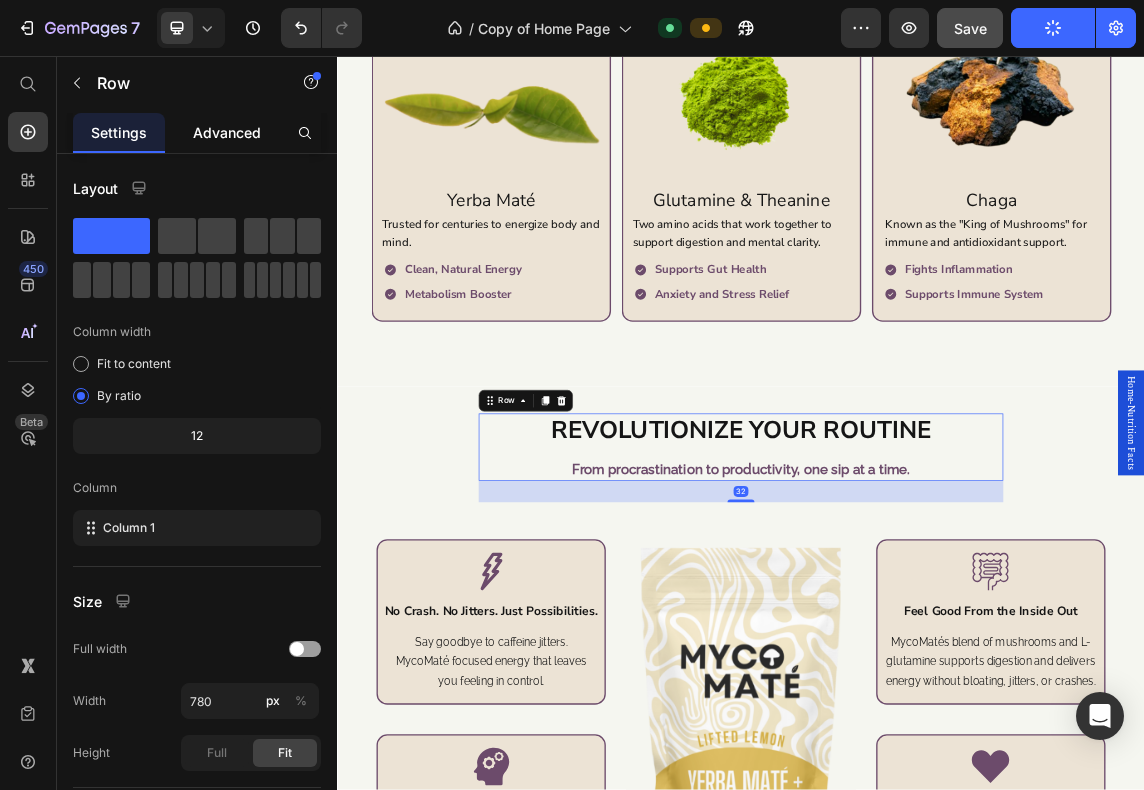 click on "Advanced" at bounding box center [227, 132] 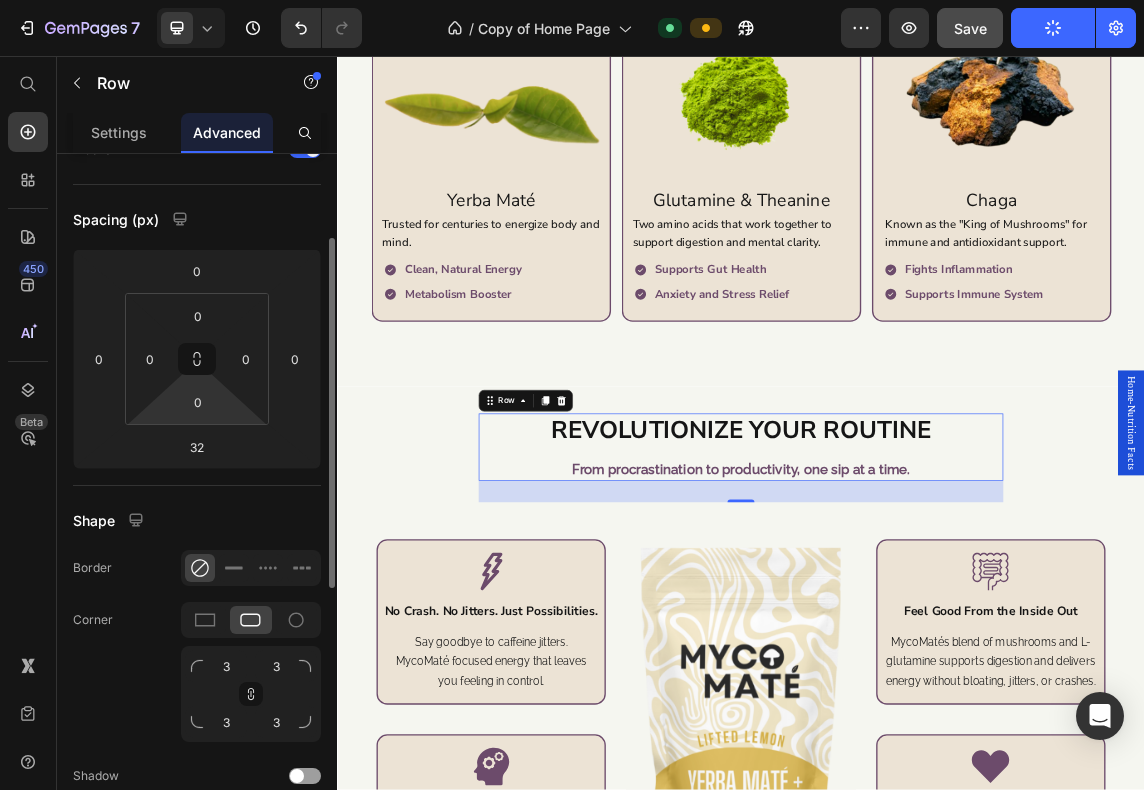 scroll, scrollTop: 500, scrollLeft: 0, axis: vertical 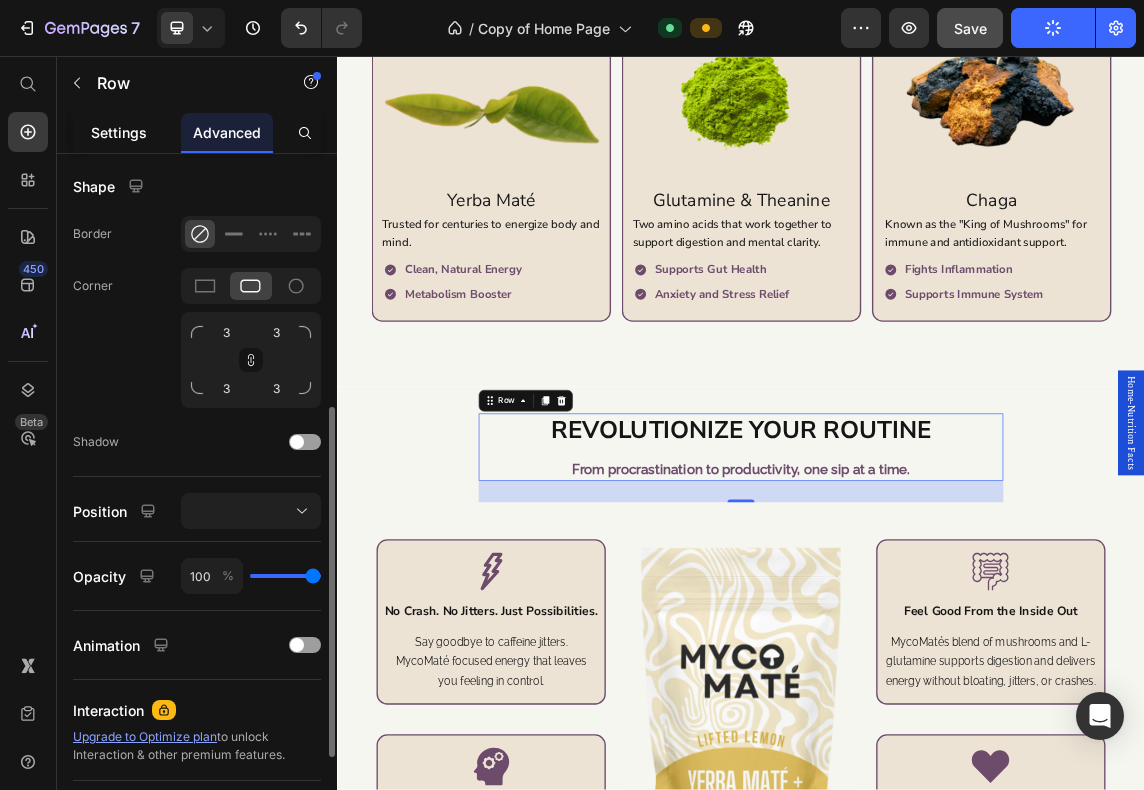 click on "Settings" at bounding box center [119, 132] 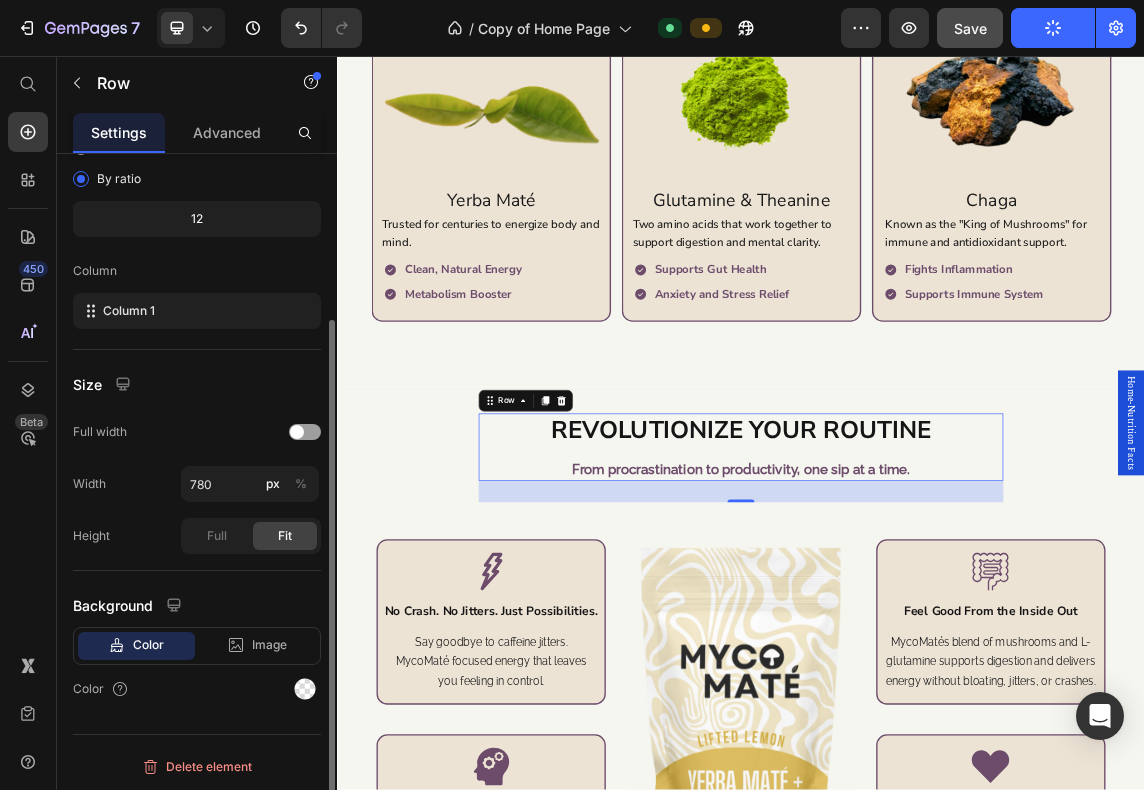 scroll, scrollTop: 0, scrollLeft: 0, axis: both 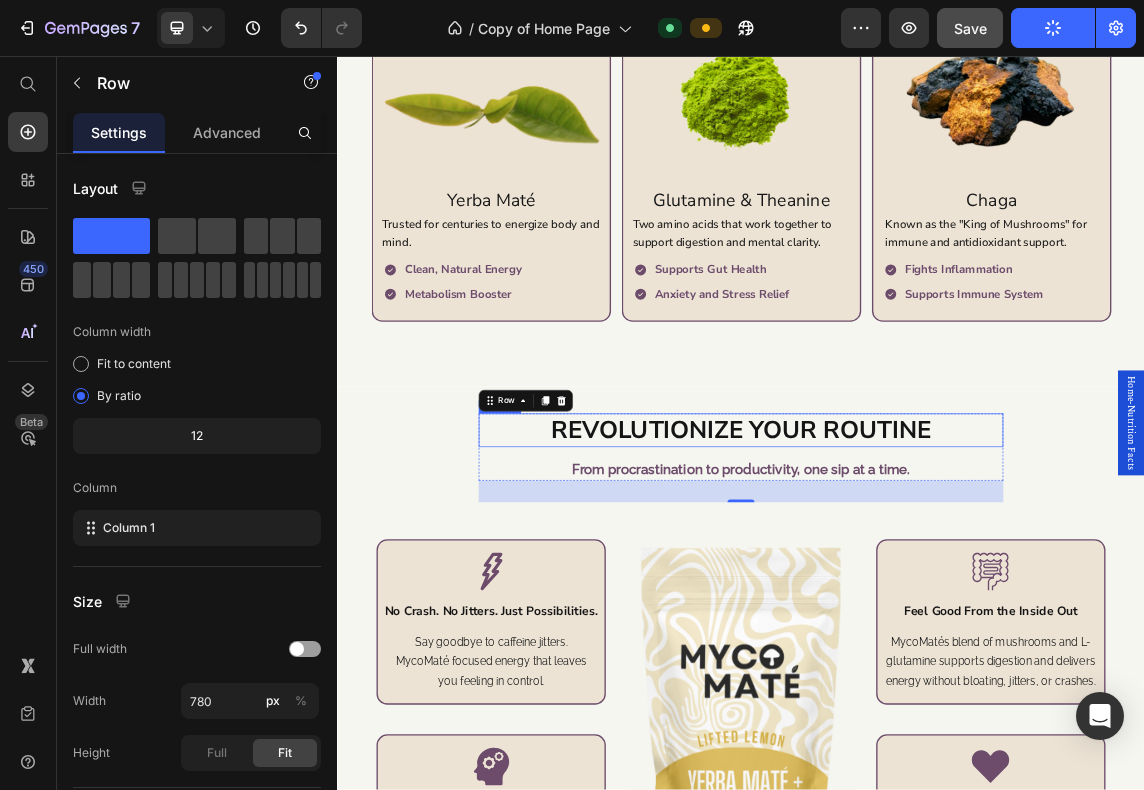 click on "Revolutionize your routine" at bounding box center [937, 612] 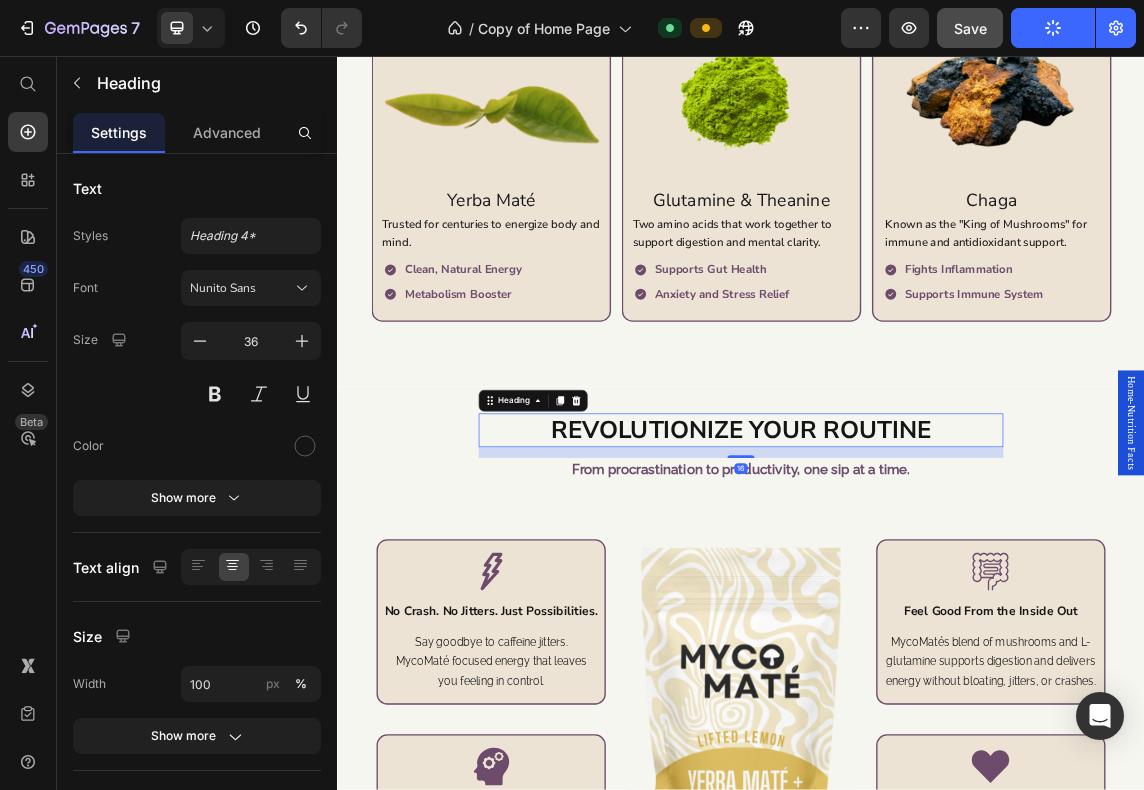click on "From procrastination to productivity, one sip at a time." at bounding box center [937, 671] 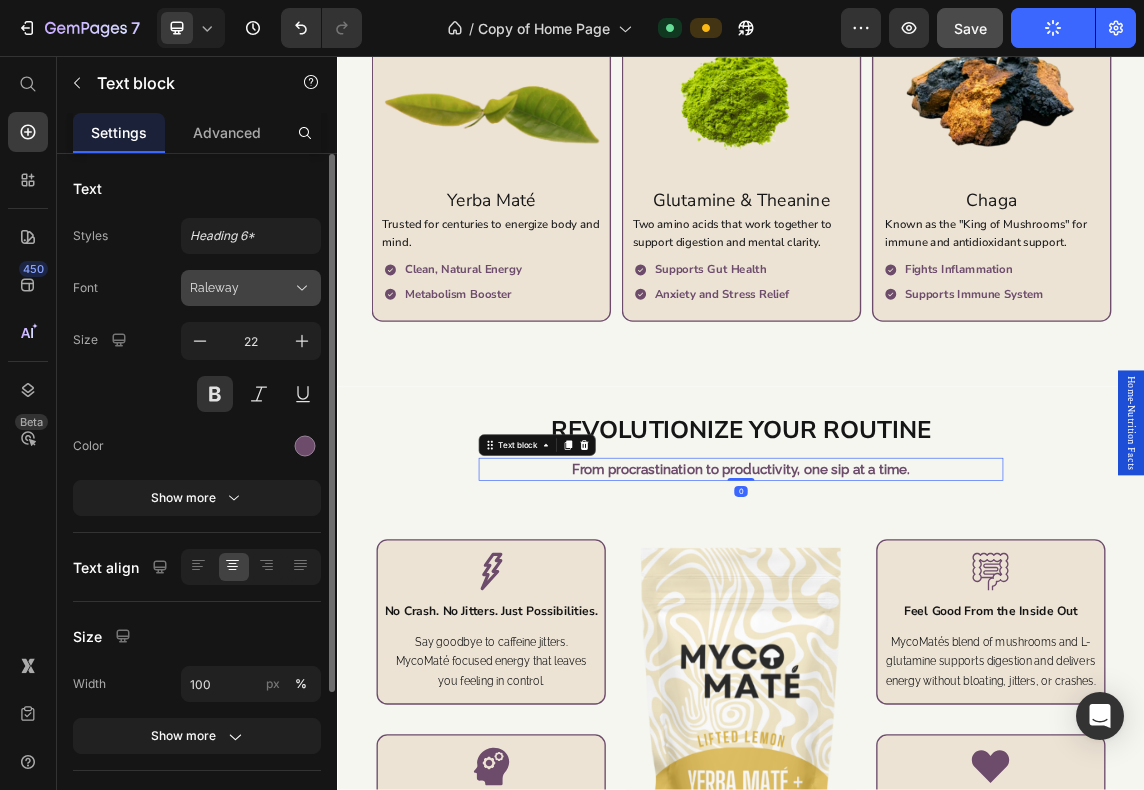 click on "Raleway" at bounding box center [241, 288] 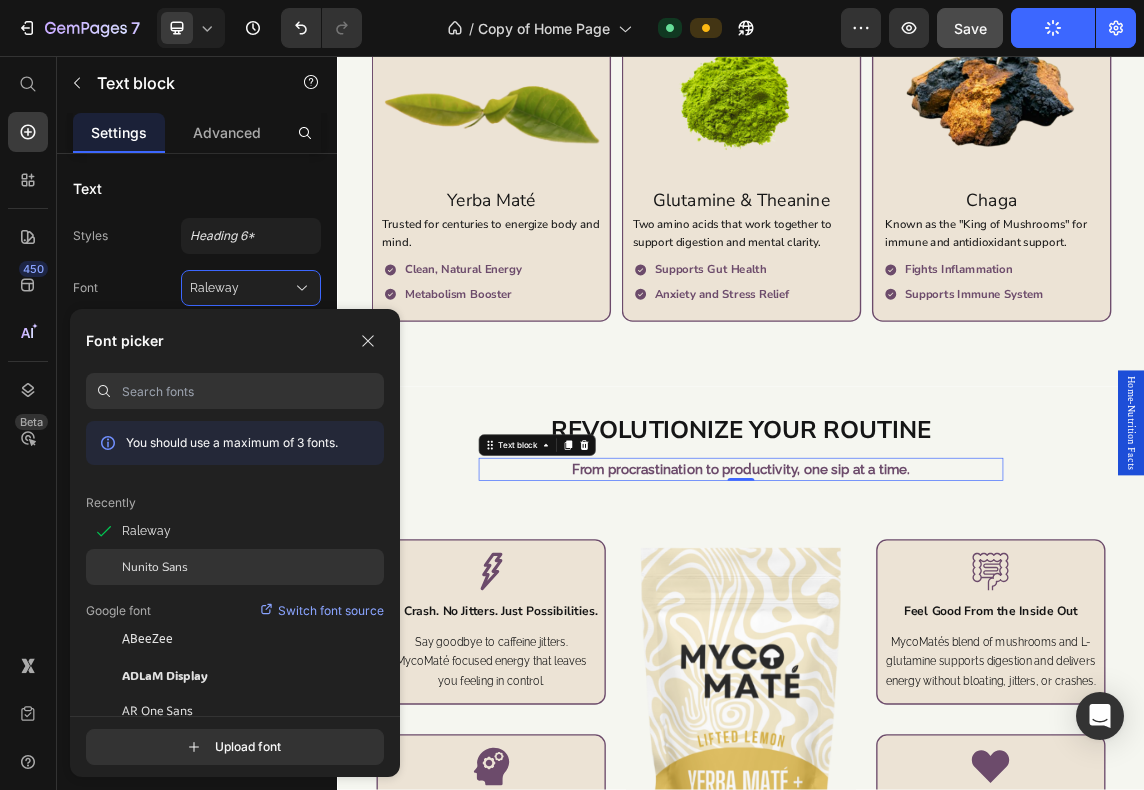 click on "Nunito Sans" at bounding box center [155, 567] 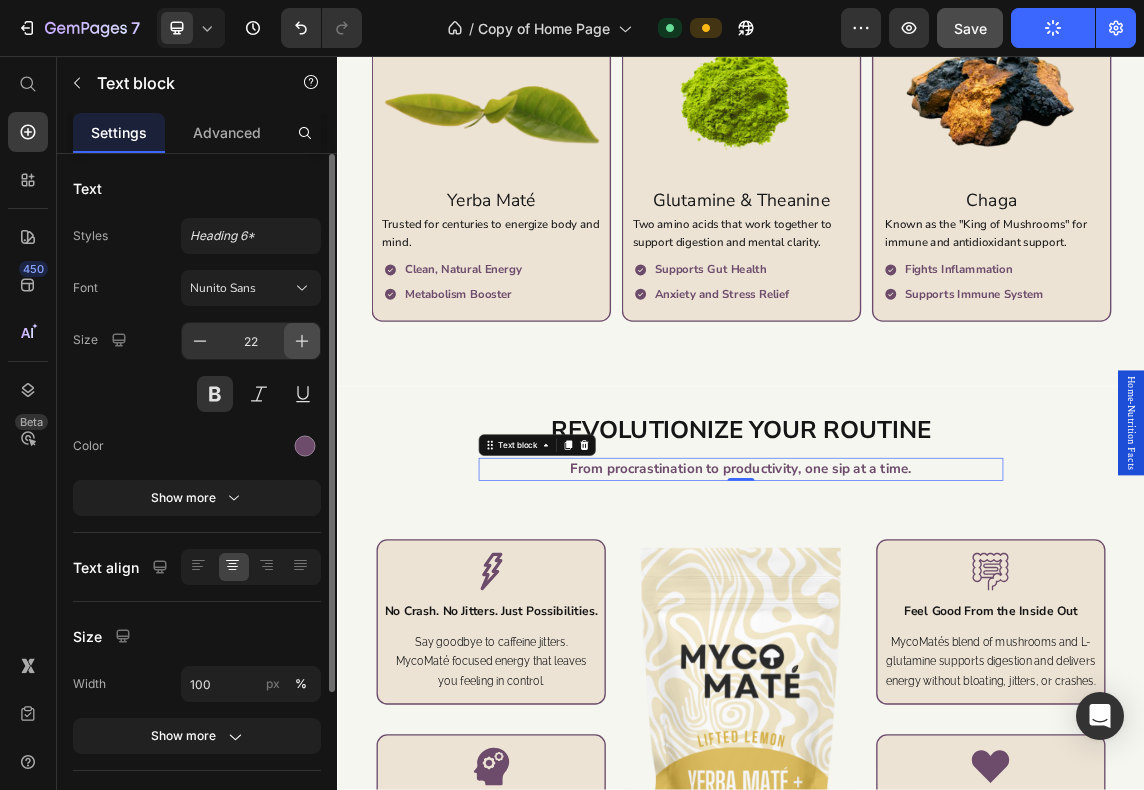 click at bounding box center (302, 341) 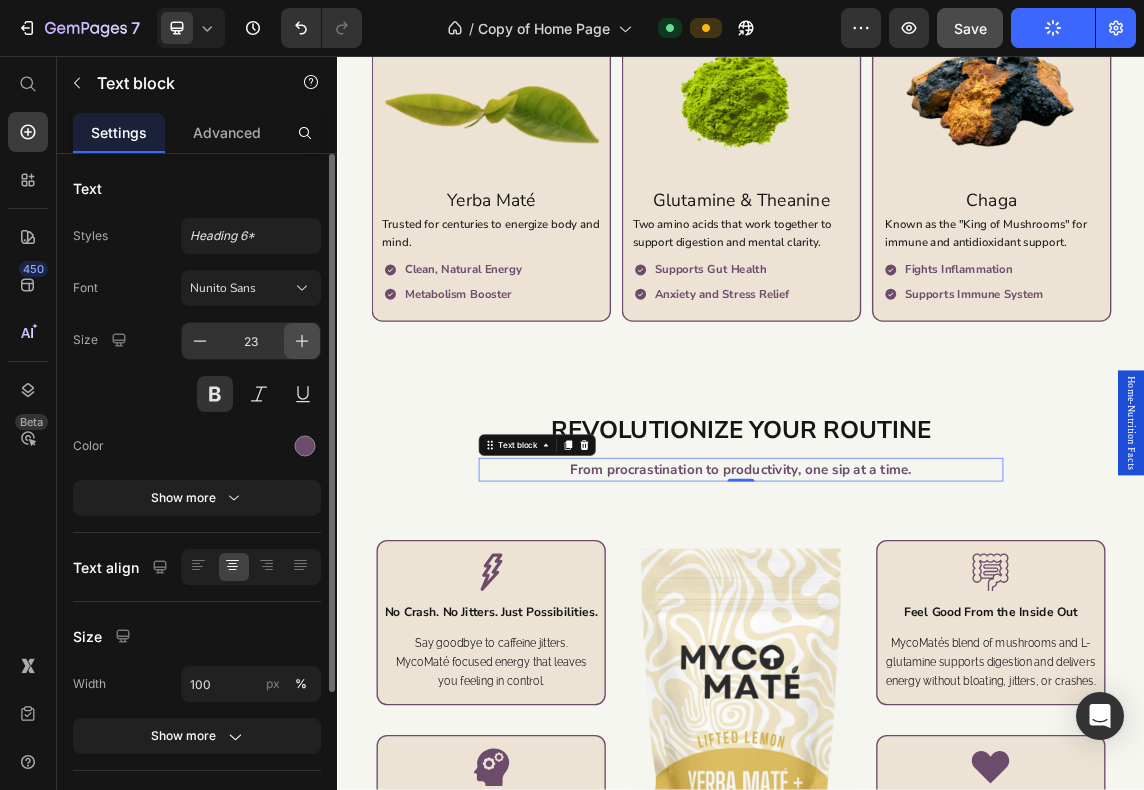 click at bounding box center [302, 341] 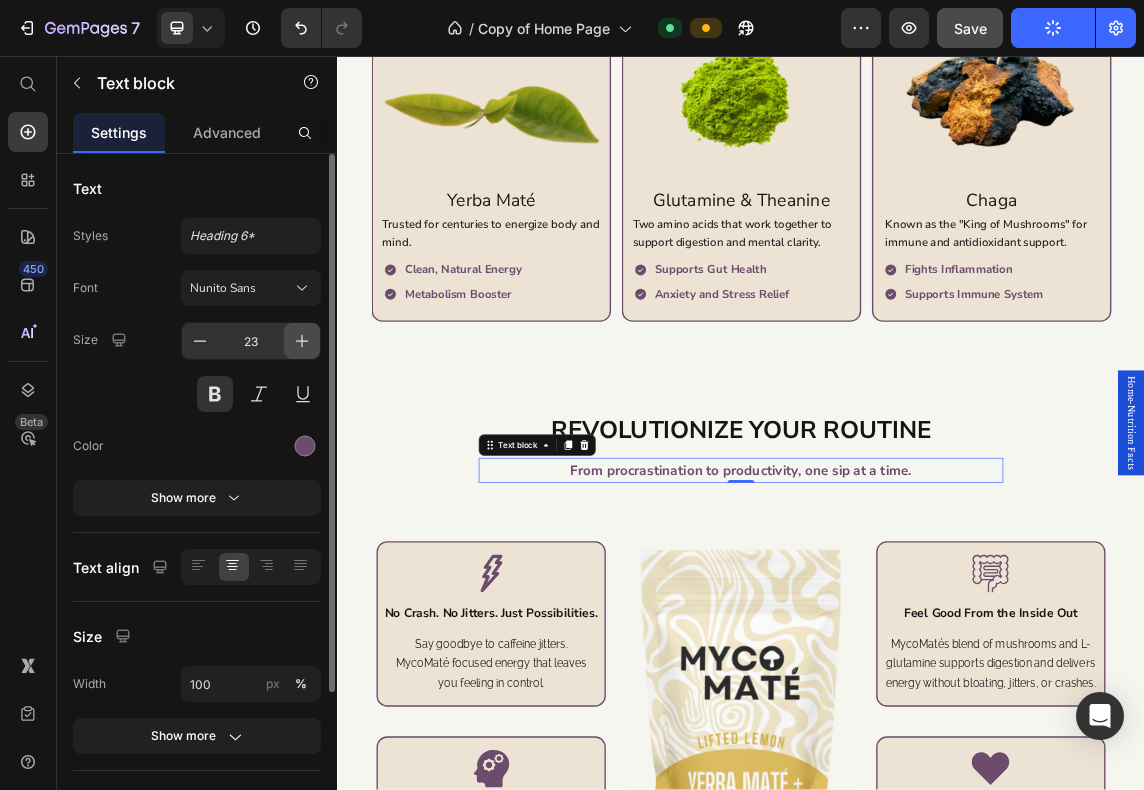 type on "24" 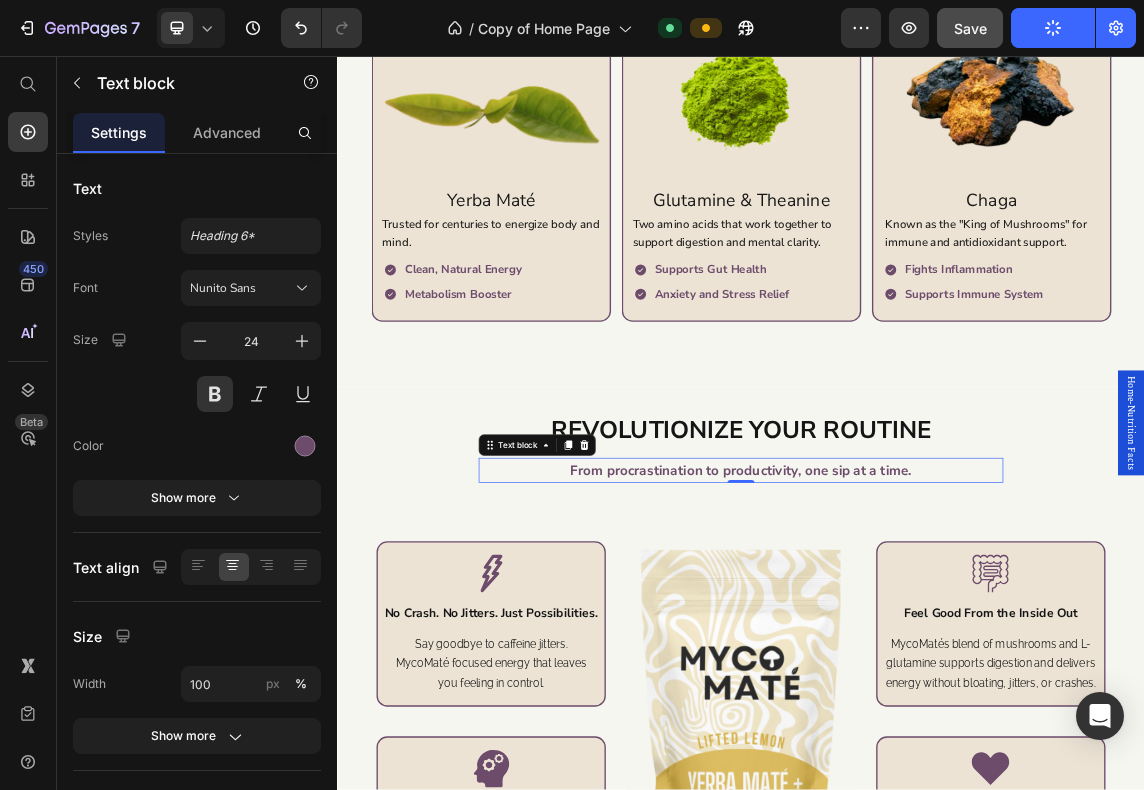 drag, startPoint x: 898, startPoint y: 660, endPoint x: 885, endPoint y: 663, distance: 13.341664 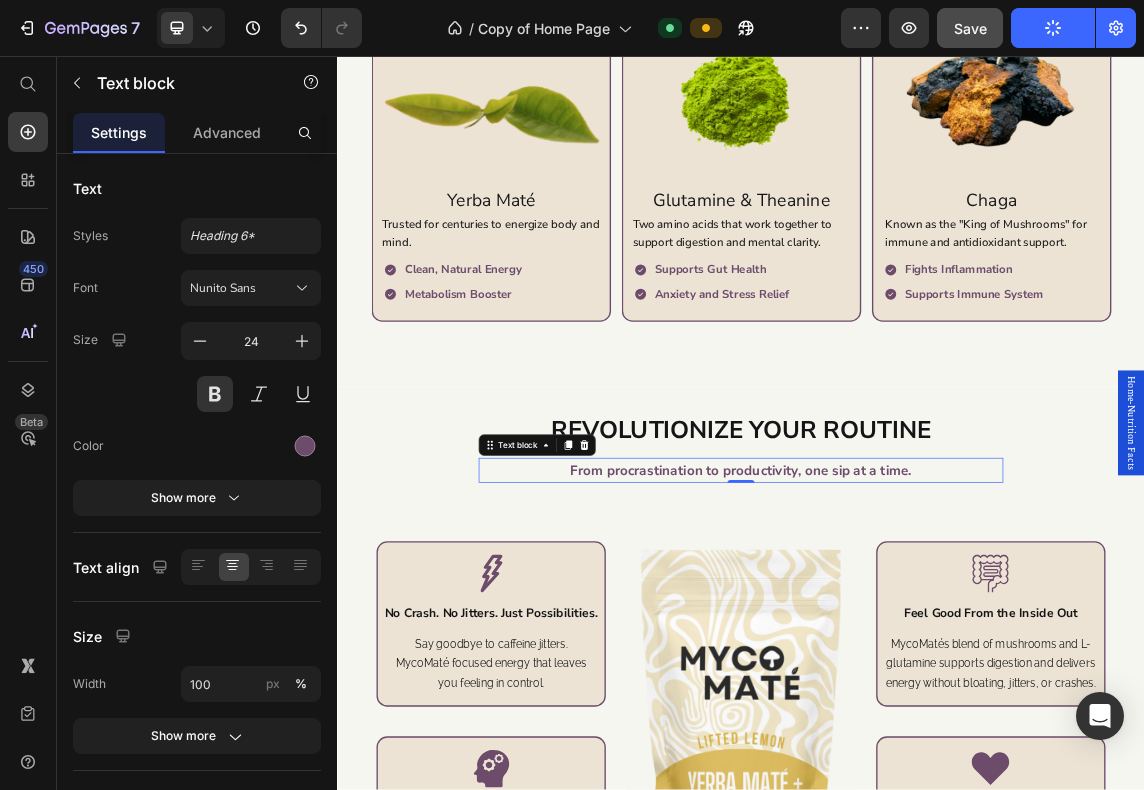 click on "From procrastination to productivity, one sip at a time." at bounding box center [937, 672] 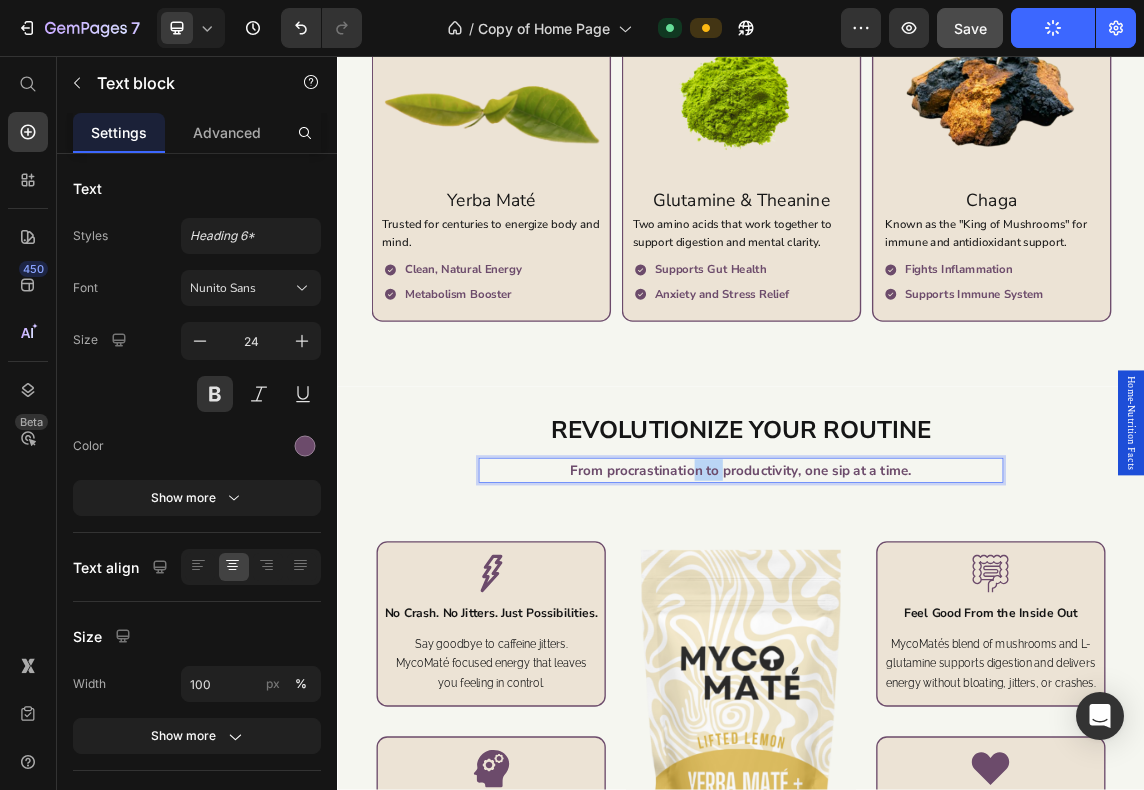 drag, startPoint x: 865, startPoint y: 671, endPoint x: 907, endPoint y: 662, distance: 42.953465 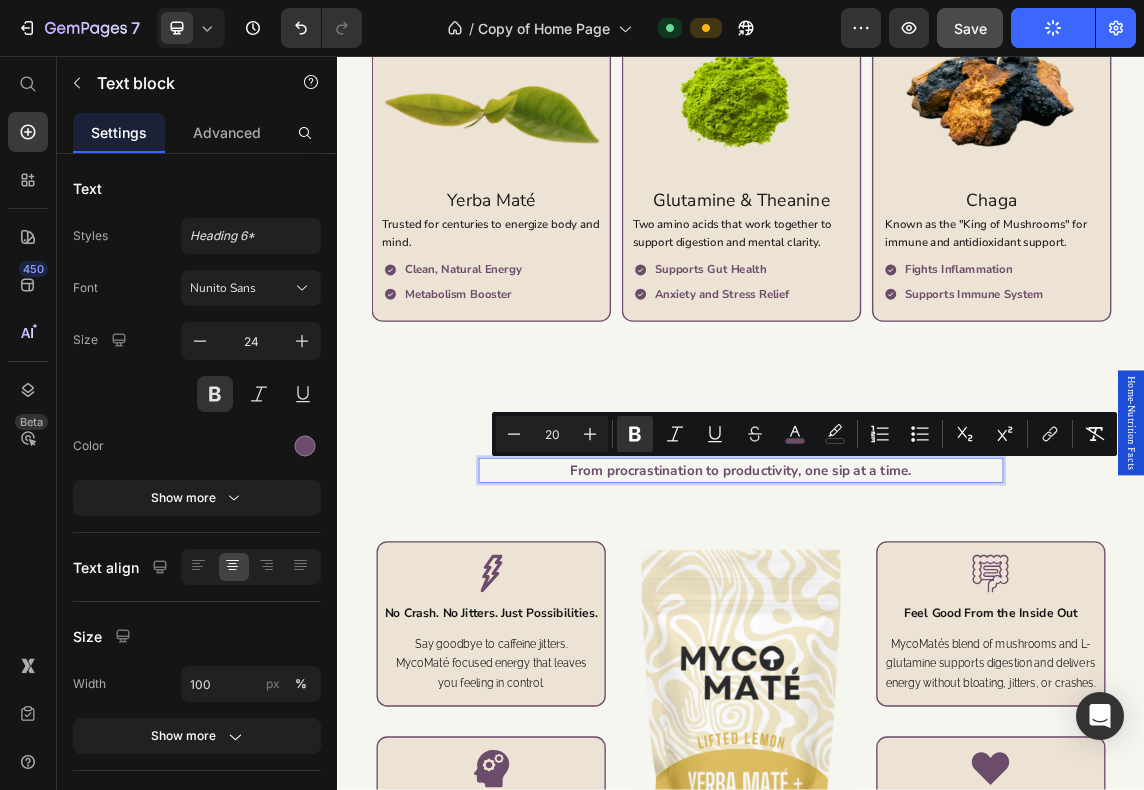 click on "From procrastination to productivity, one sip at a time." at bounding box center [937, 672] 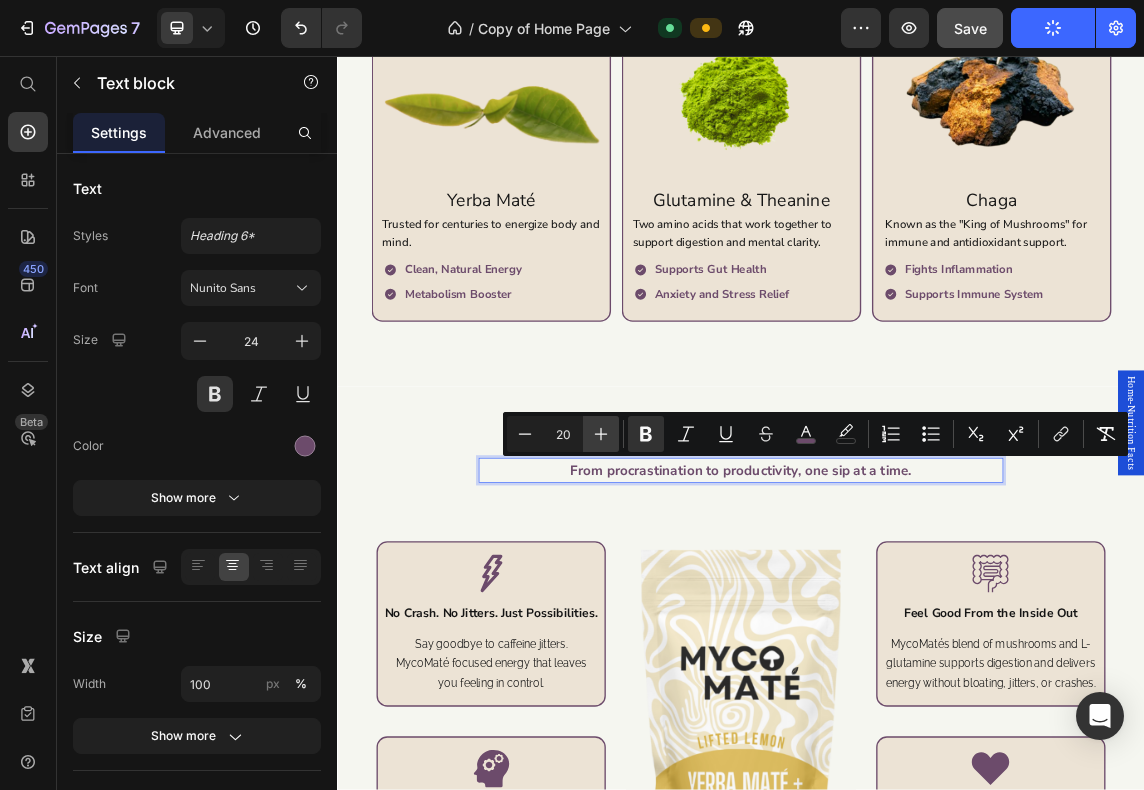 click on "Plus" at bounding box center (601, 434) 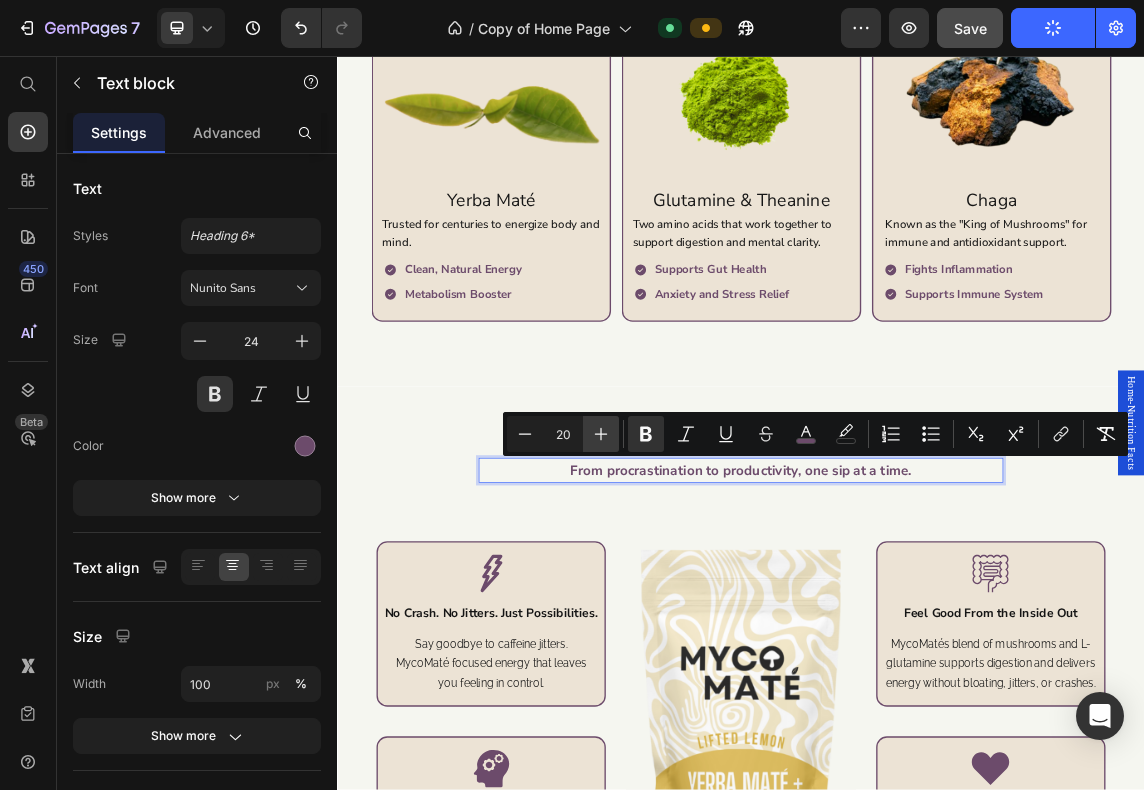 type on "21" 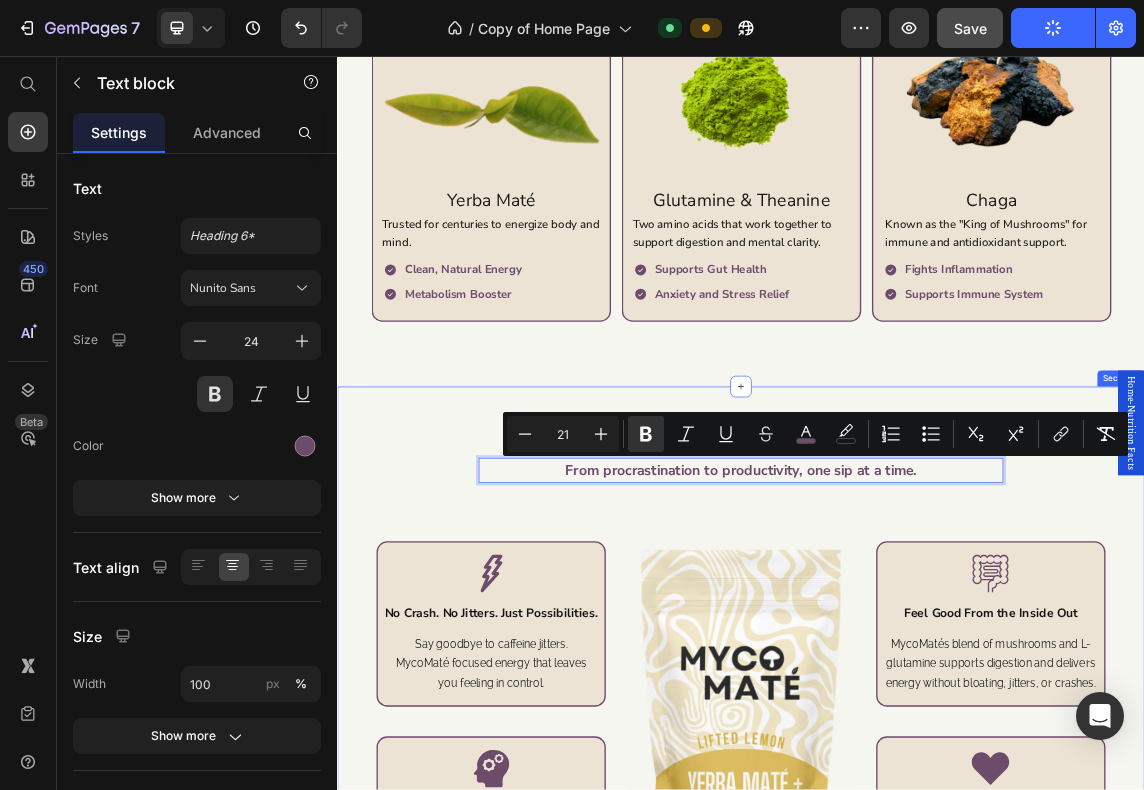 click on "Revolutionize your routine Heading From procrastination to productivity, one sip at a time. Text block   0 Row Icon No Crash. No Jitters. Just Possibilities. Text block Say goodbye to caffeine jitters. MycoMaté focused energy that leaves you feeling in control. Text block Row Icon Turn Distraction Into Action Text block Stop letting a wandering mind hold you back. MycoMaté gives you the focus and clarity to tackle tasks head-on. Text block Row Image Icon Feel Good From the Inside Out Text block MycoMatés blend of mushrooms and L-glutamine supports digestion and delivers energy without bloating, jitters, or crashes. Text block Row Icon Healthy Choices, Delicious Results. Text block With zero sugar and no artificial sweeteners, MycoMate delivers all the benefits with none of the guilt. Text block Row Row" at bounding box center [937, 964] 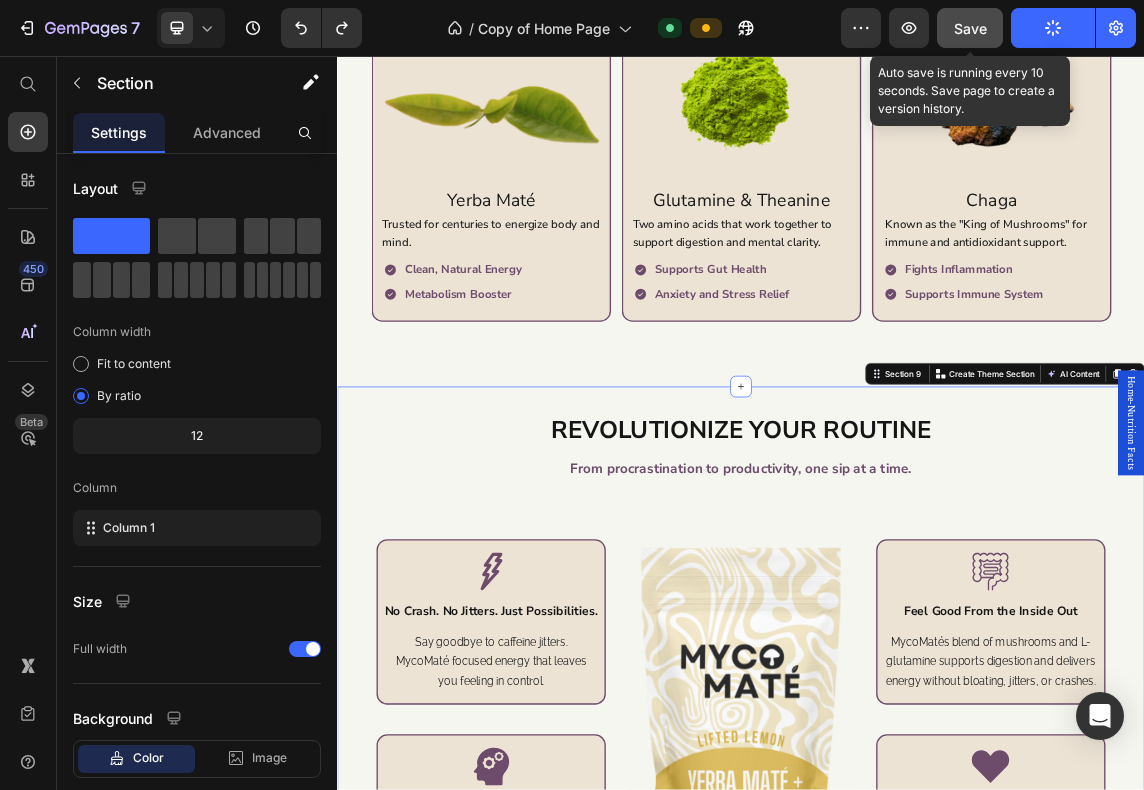 click on "Save" at bounding box center (970, 28) 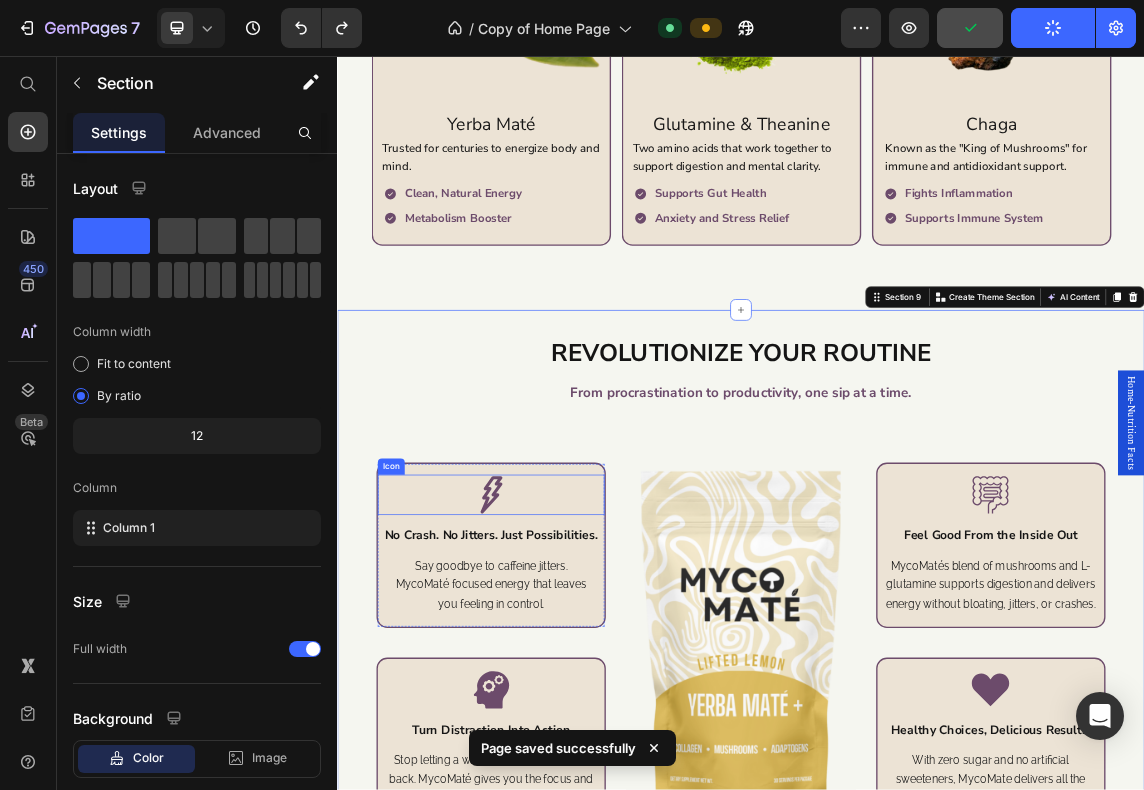 scroll, scrollTop: 3158, scrollLeft: 0, axis: vertical 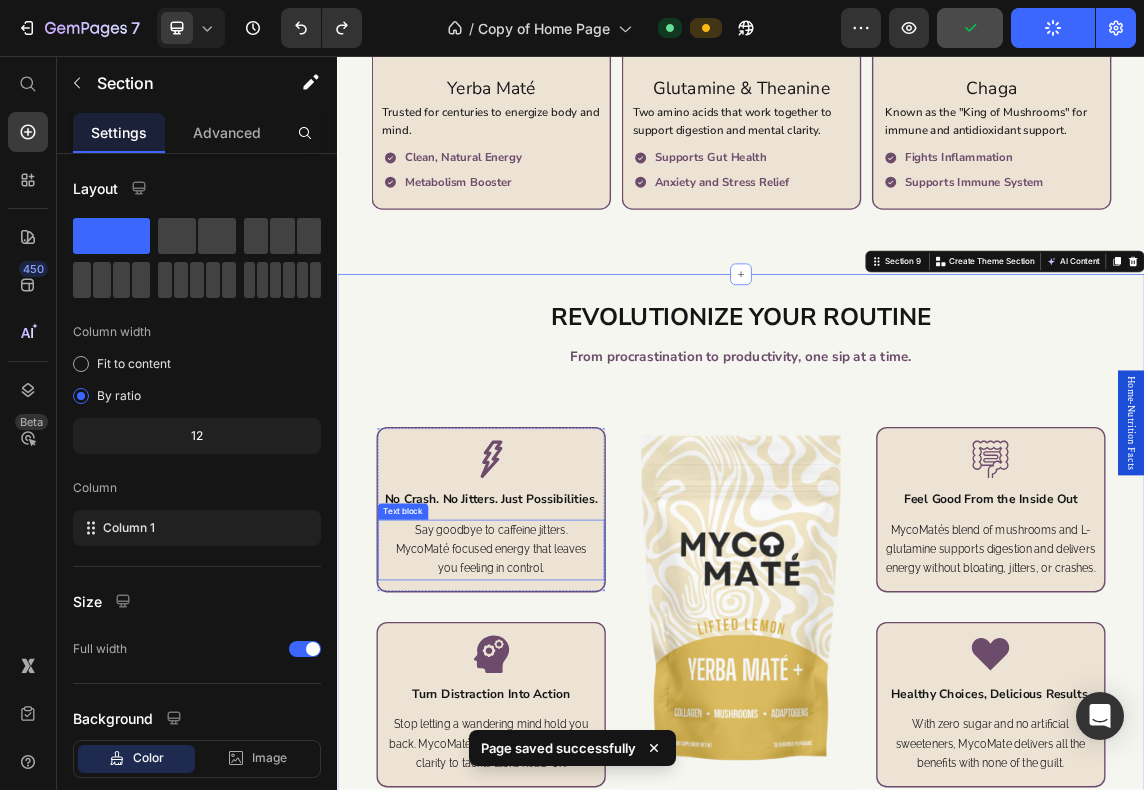click on "Say goodbye to caffeine jitters. MycoMaté focused energy that leaves you feeling in control." at bounding box center (566, 790) 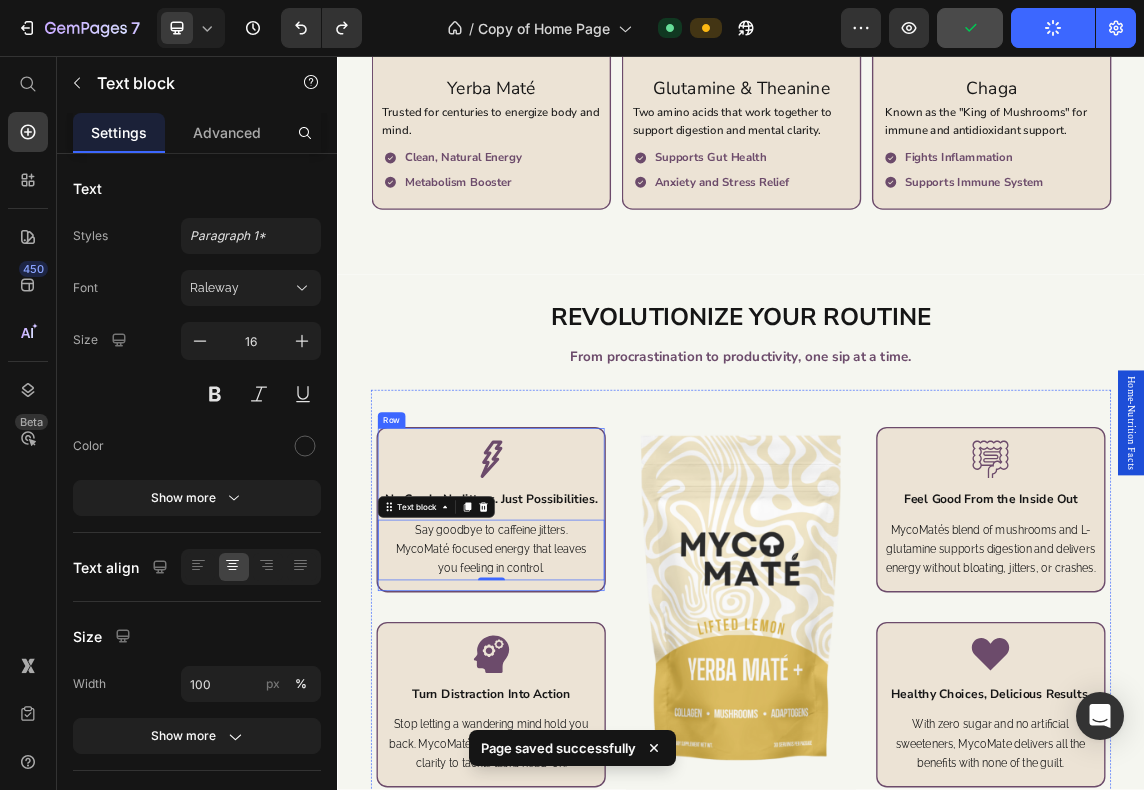 click on "Icon No Crash. No Jitters. Just Possibilities. Text block Say goodbye to caffeine jitters. MycoMaté focused energy that leaves you feeling in control. Text block   0" at bounding box center (565, 731) 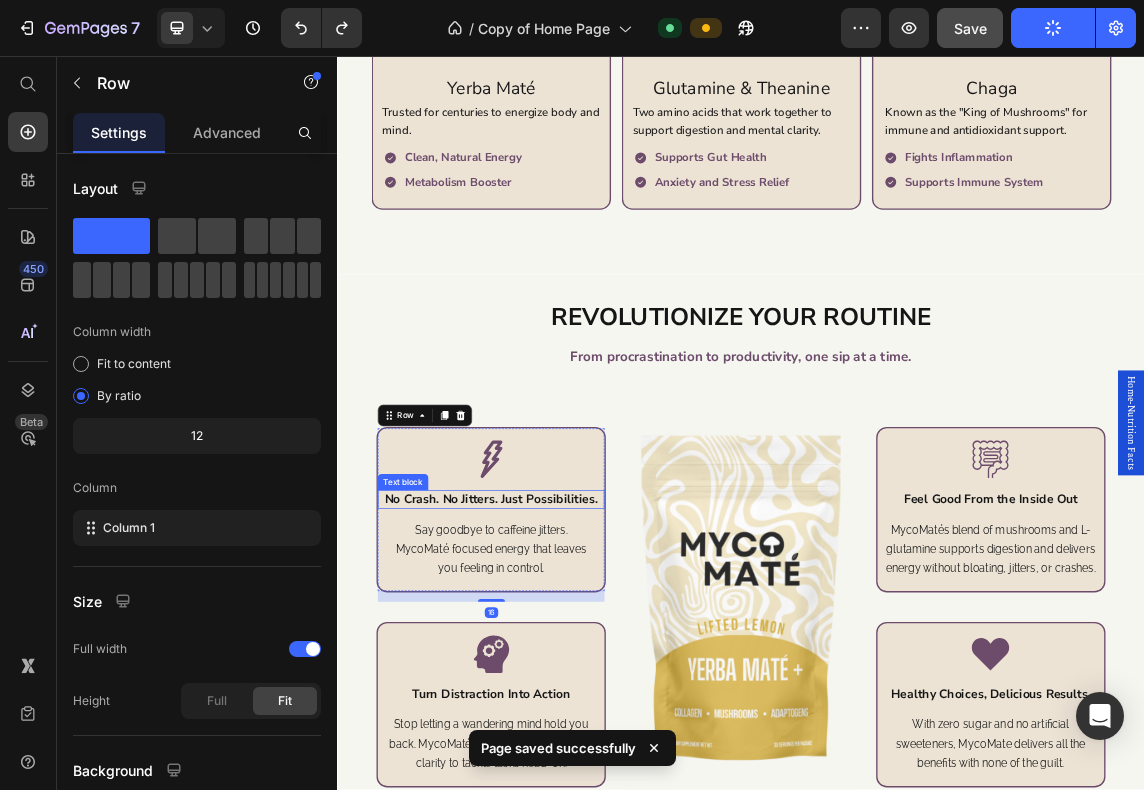 click on "No Crash. No Jitters. Just Possibilities." at bounding box center (565, 715) 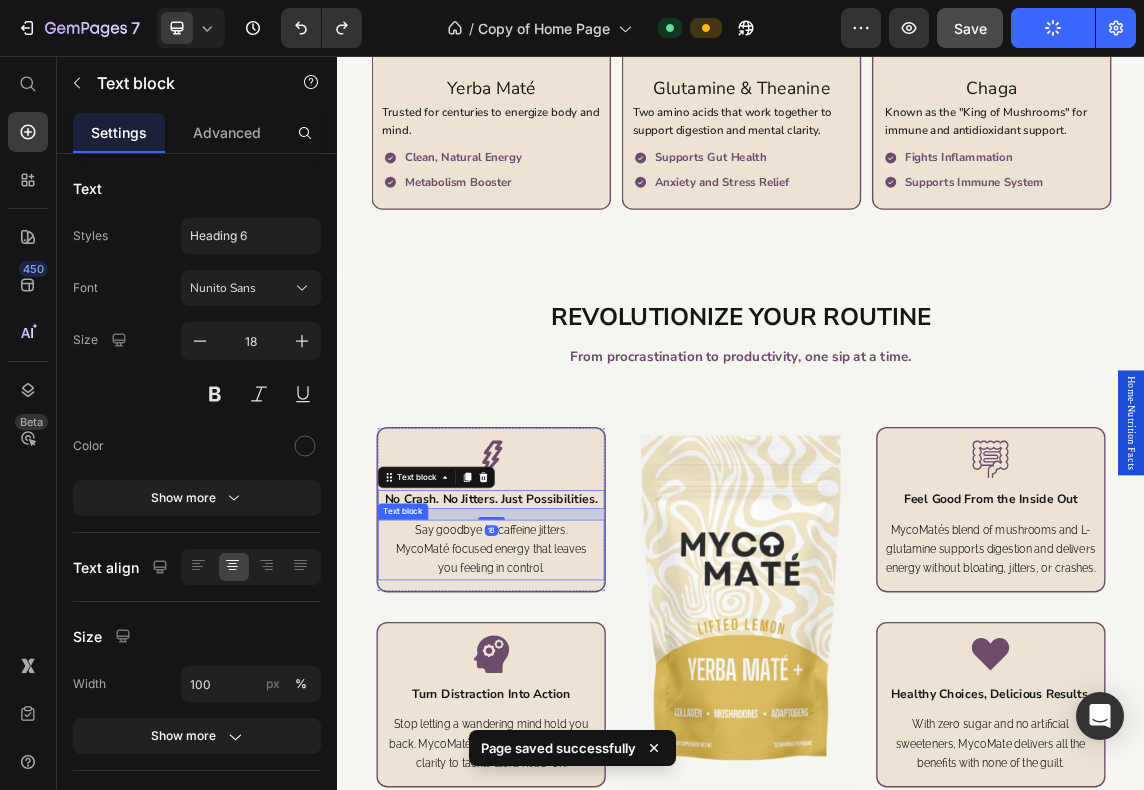 click on "Say goodbye to caffeine jitters. MycoMaté focused energy that leaves you feeling in control." at bounding box center (566, 790) 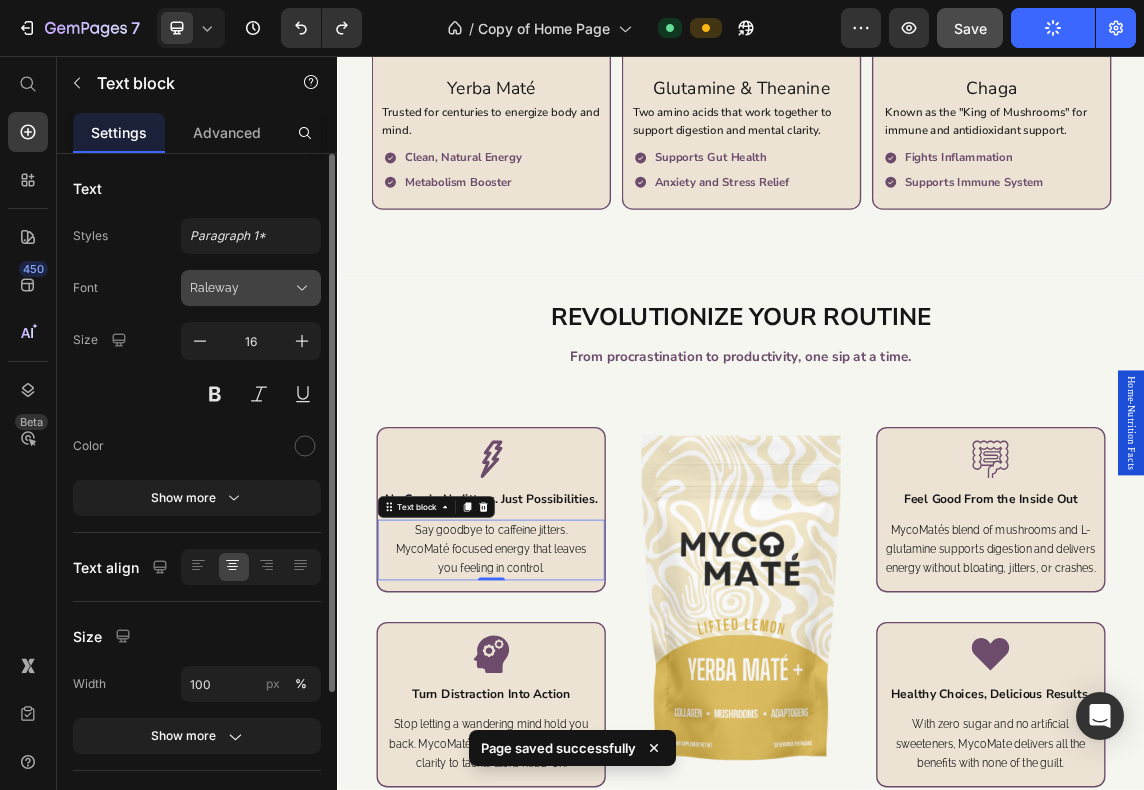 click on "Raleway" at bounding box center (241, 288) 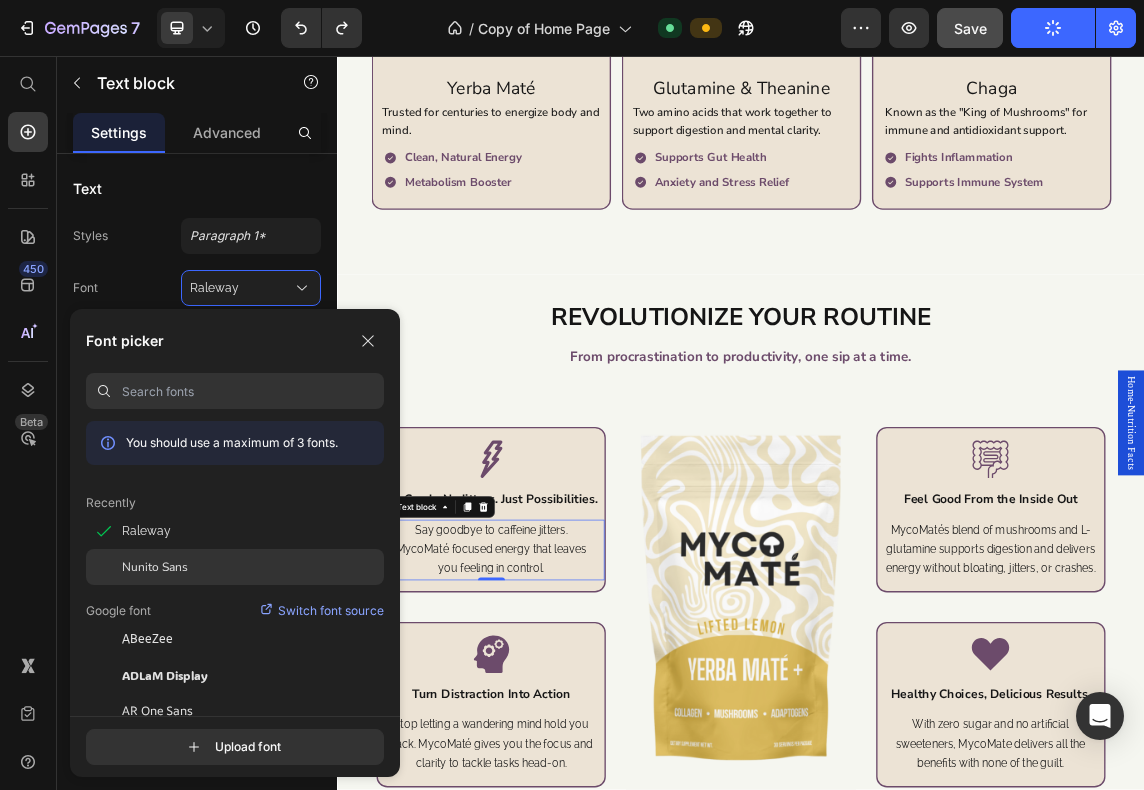 click on "Nunito Sans" at bounding box center [155, 567] 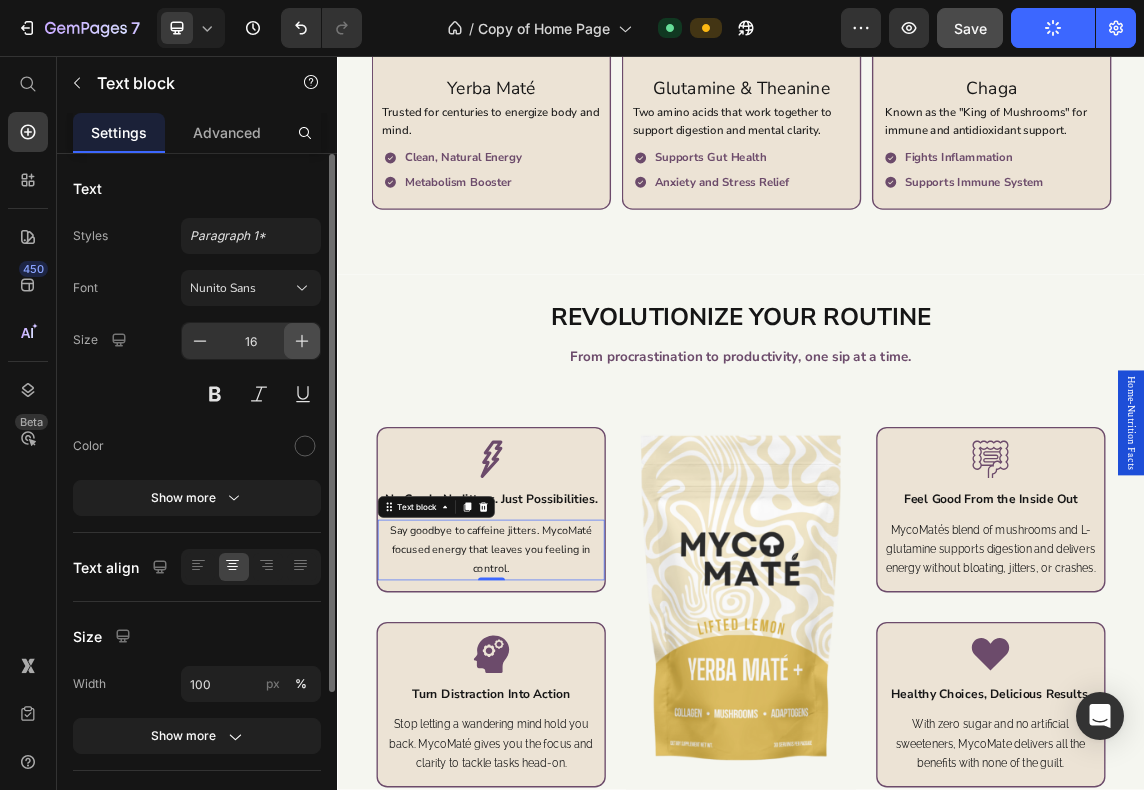 click 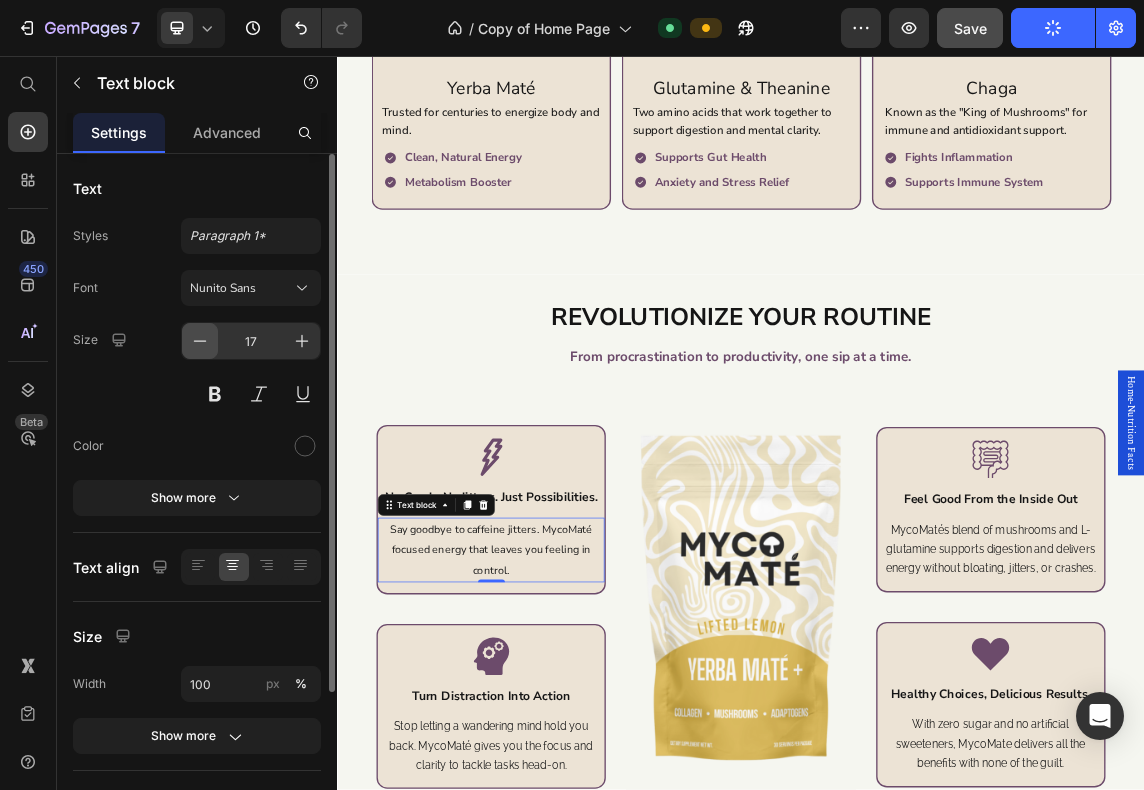 click 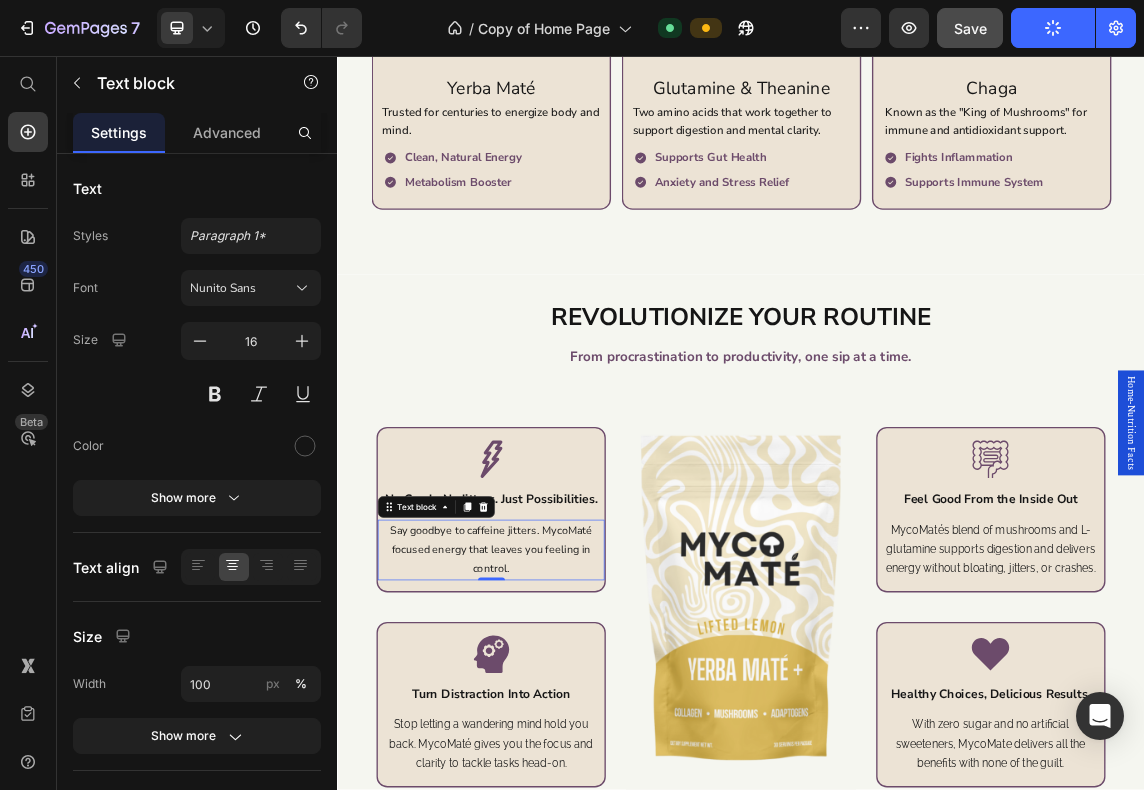 click on "Say goodbye to caffeine jitters. MycoMaté focused energy that leaves you feeling in control." at bounding box center [565, 791] 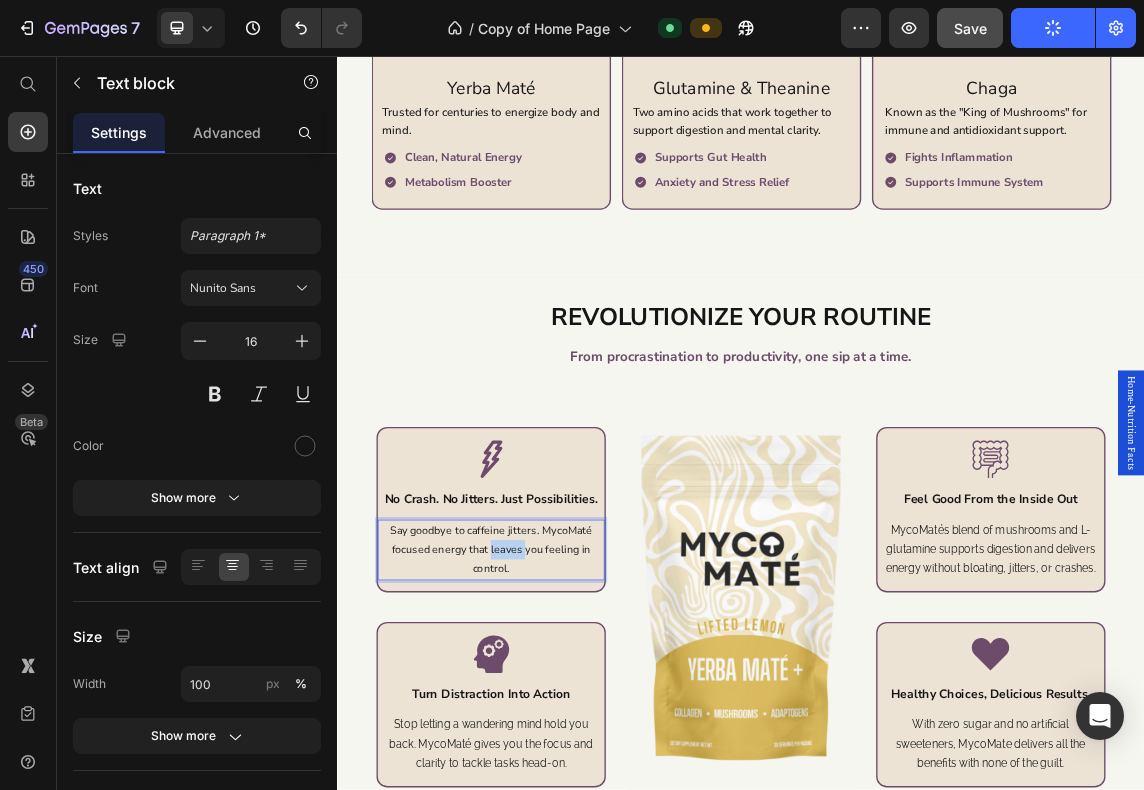 click on "Say goodbye to caffeine jitters. MycoMaté focused energy that leaves you feeling in control." at bounding box center [565, 791] 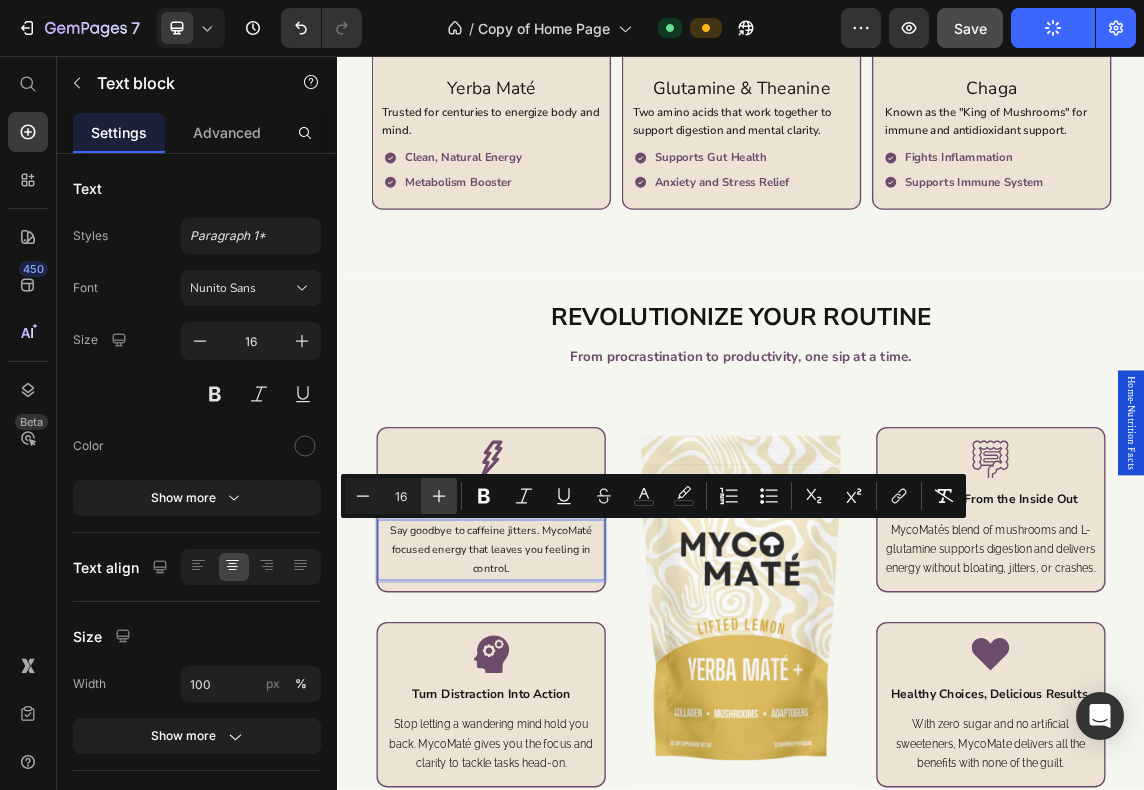 click 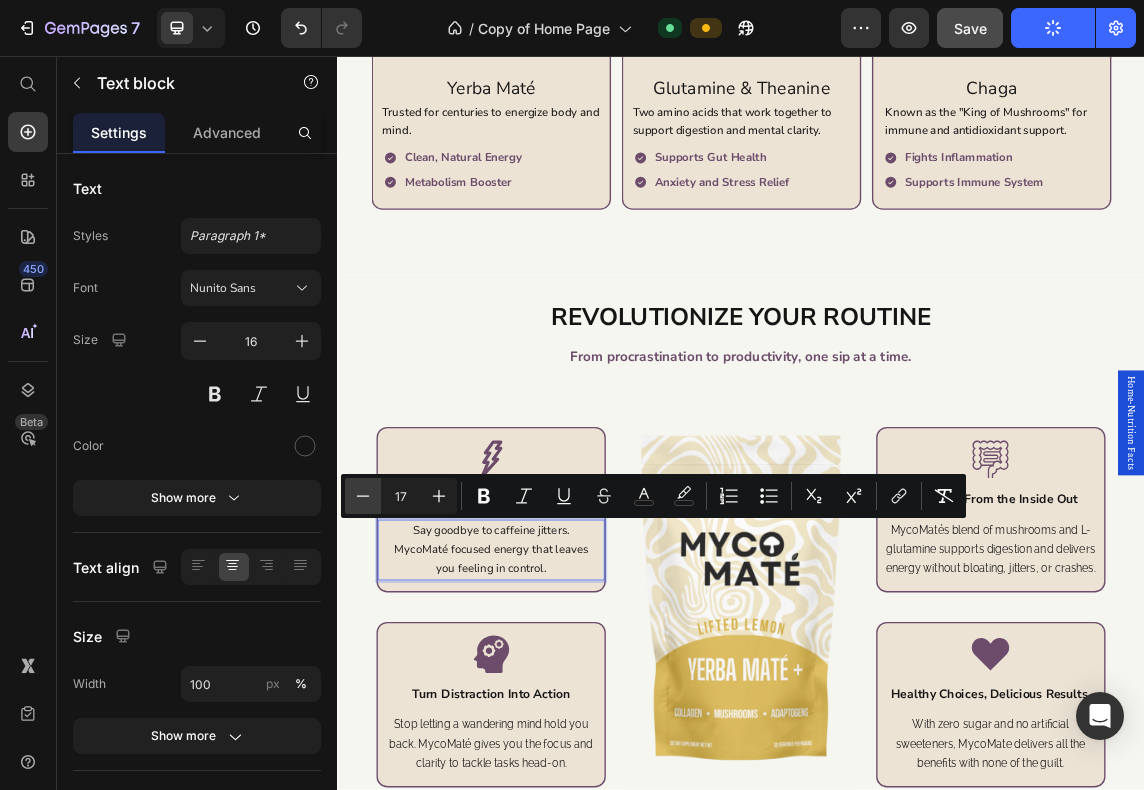 click 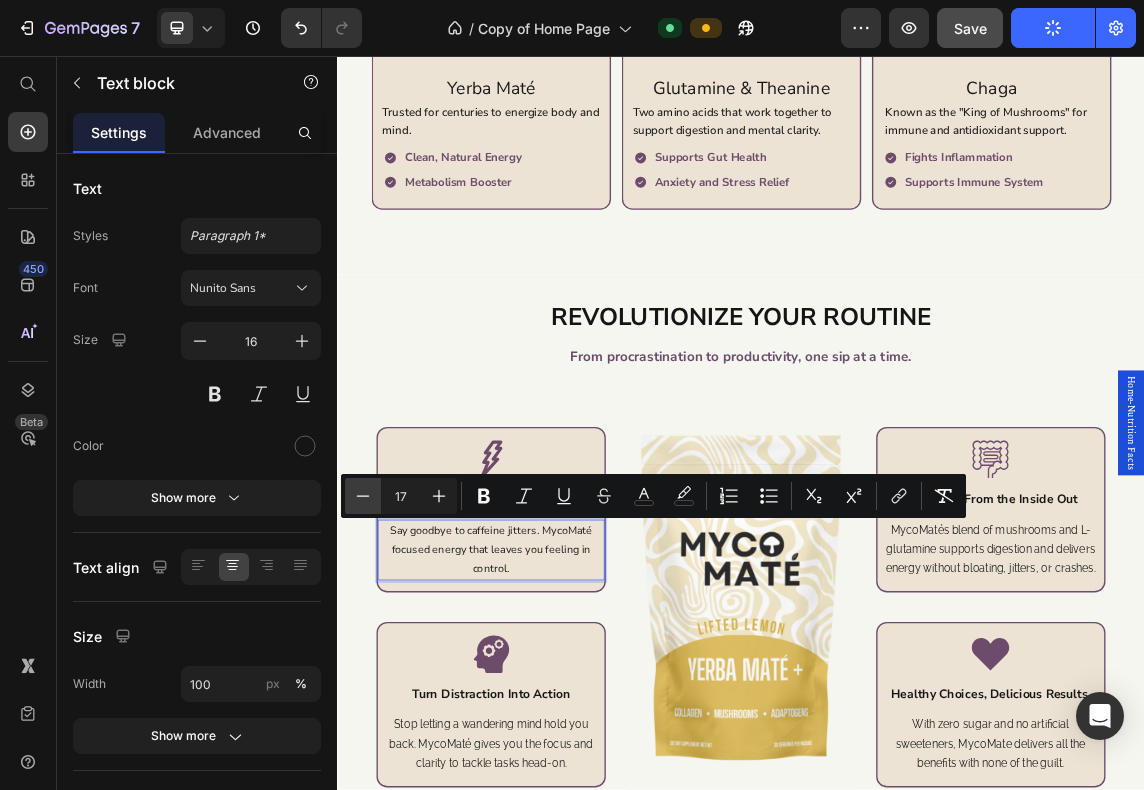 type on "16" 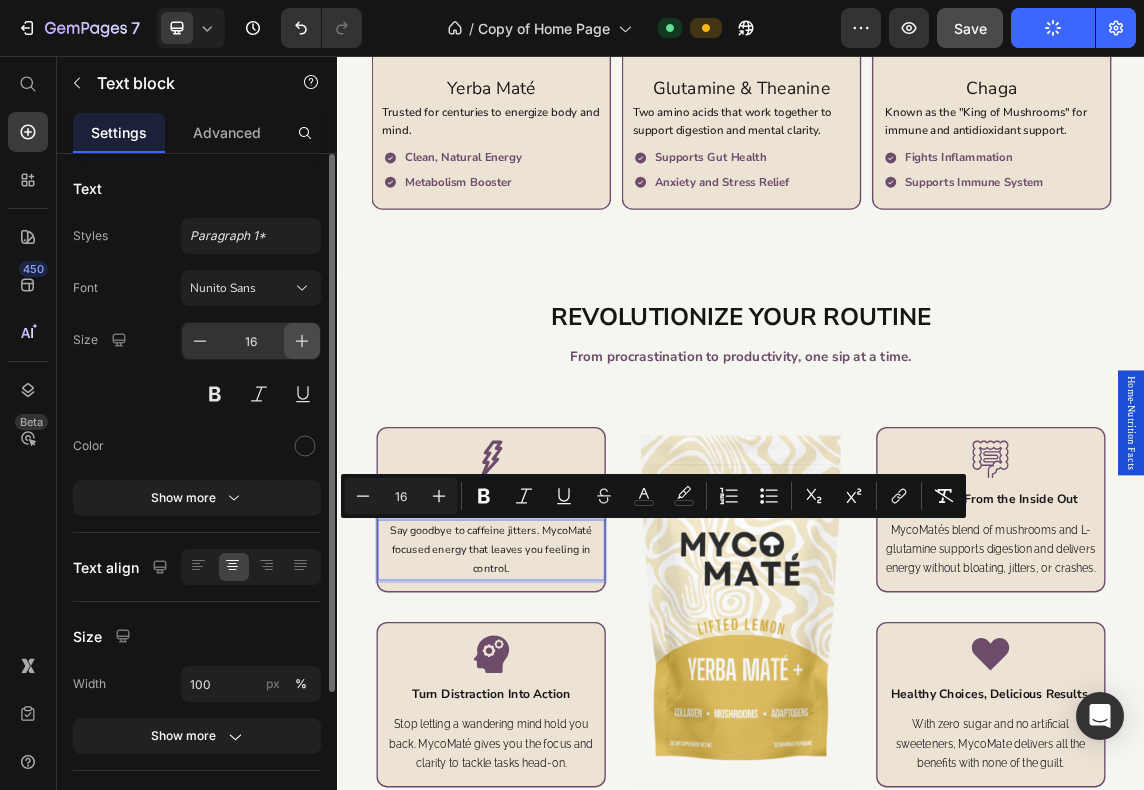 click at bounding box center (302, 341) 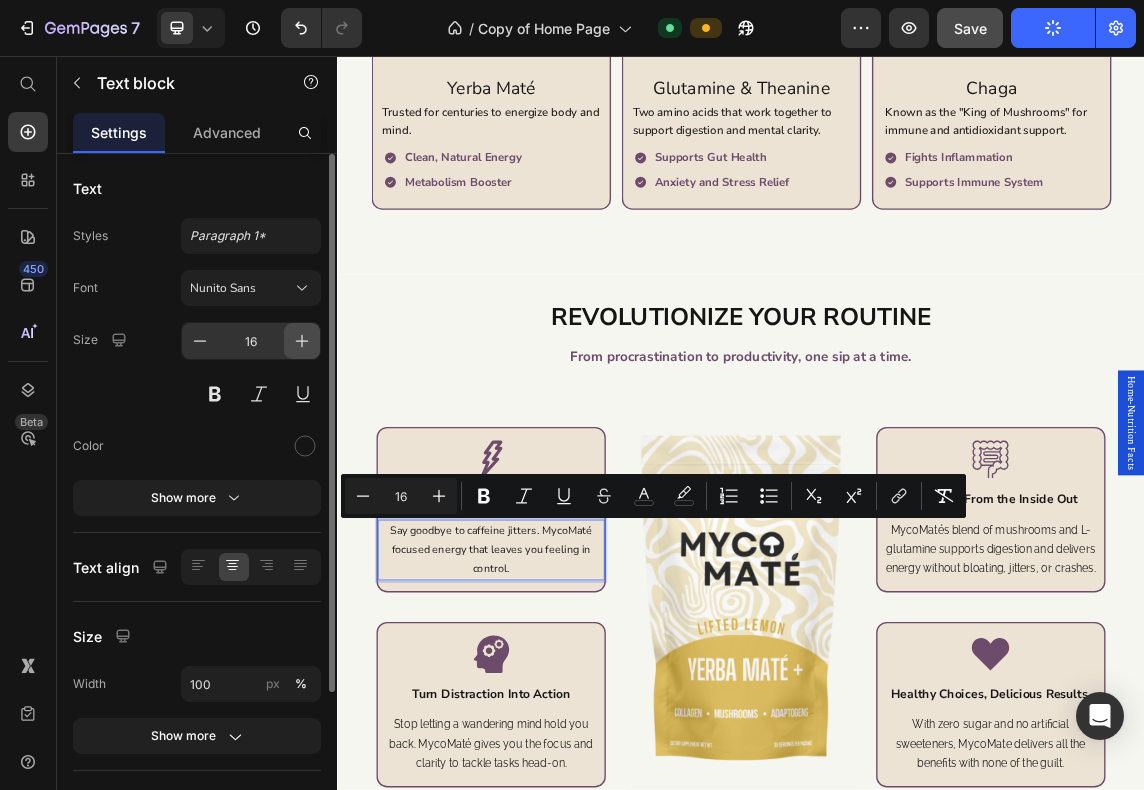 type on "17" 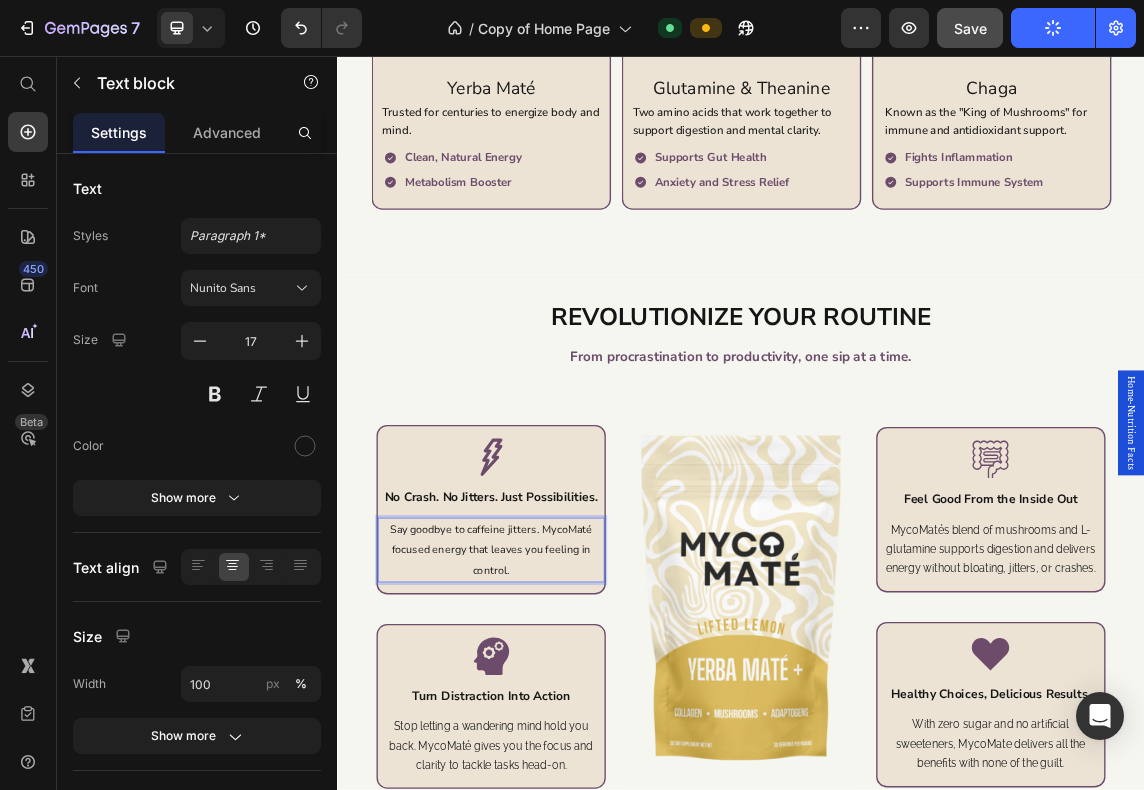 click on "Say goodbye to caffeine jitters. MycoMaté focused energy that leaves you feeling in control." at bounding box center [565, 791] 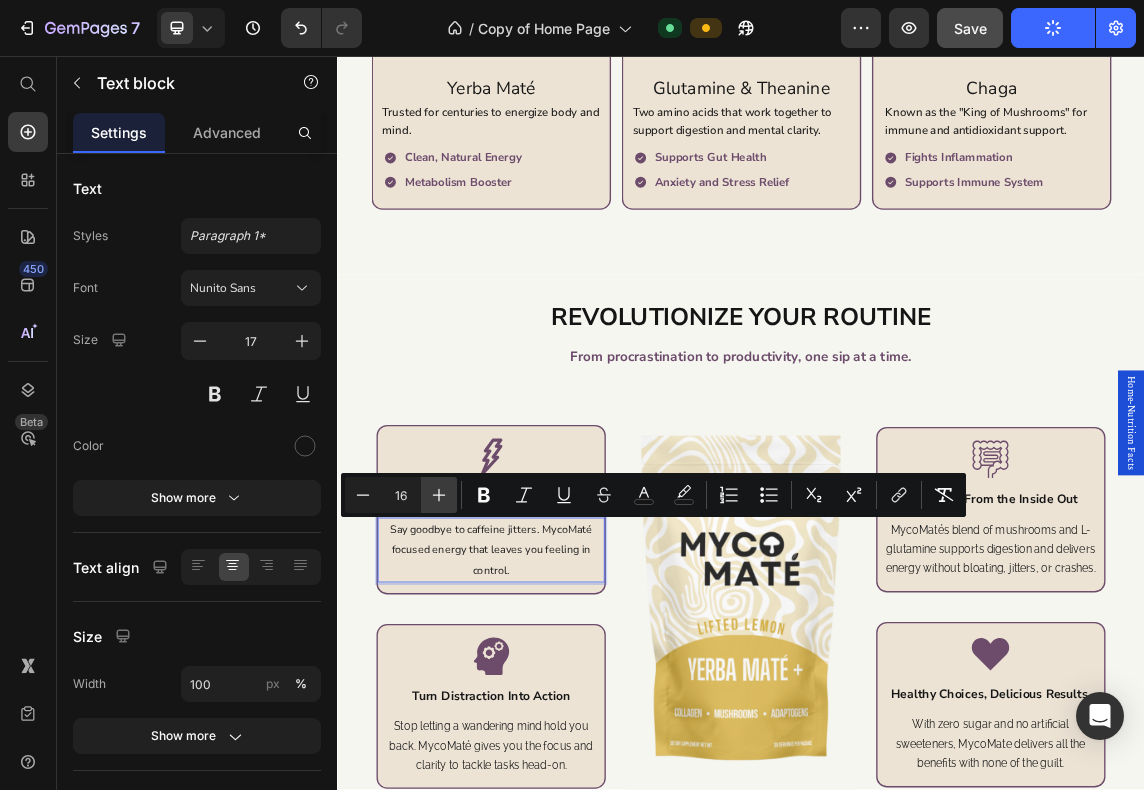 click 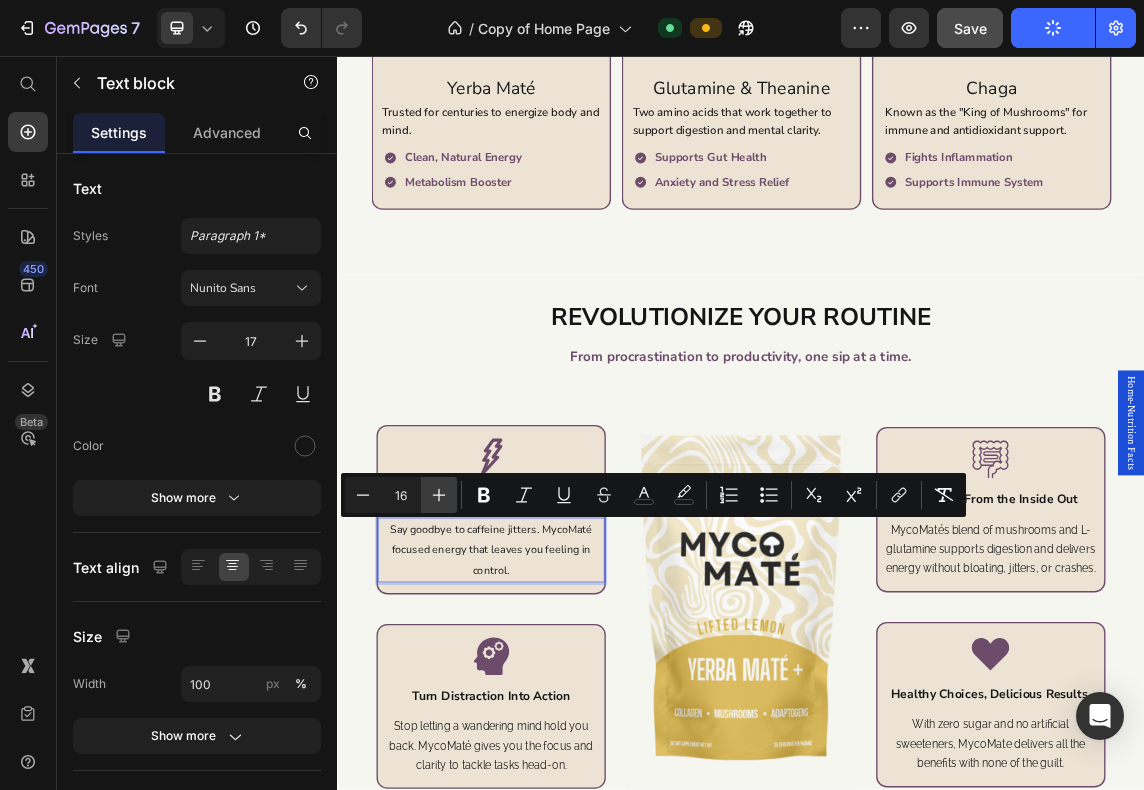 type on "17" 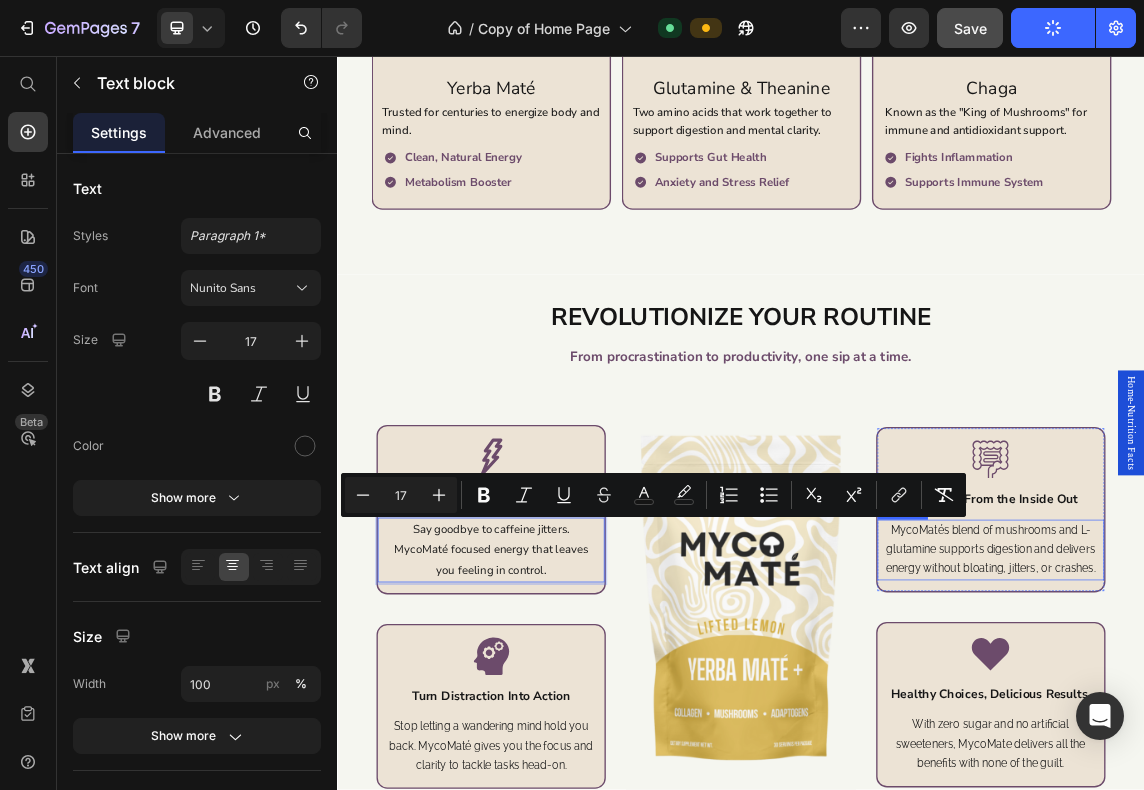 click on "MycoMatés blend of mushrooms and L-glutamine supports digestion and delivers energy without bloating, jitters, or crashes." at bounding box center (1308, 790) 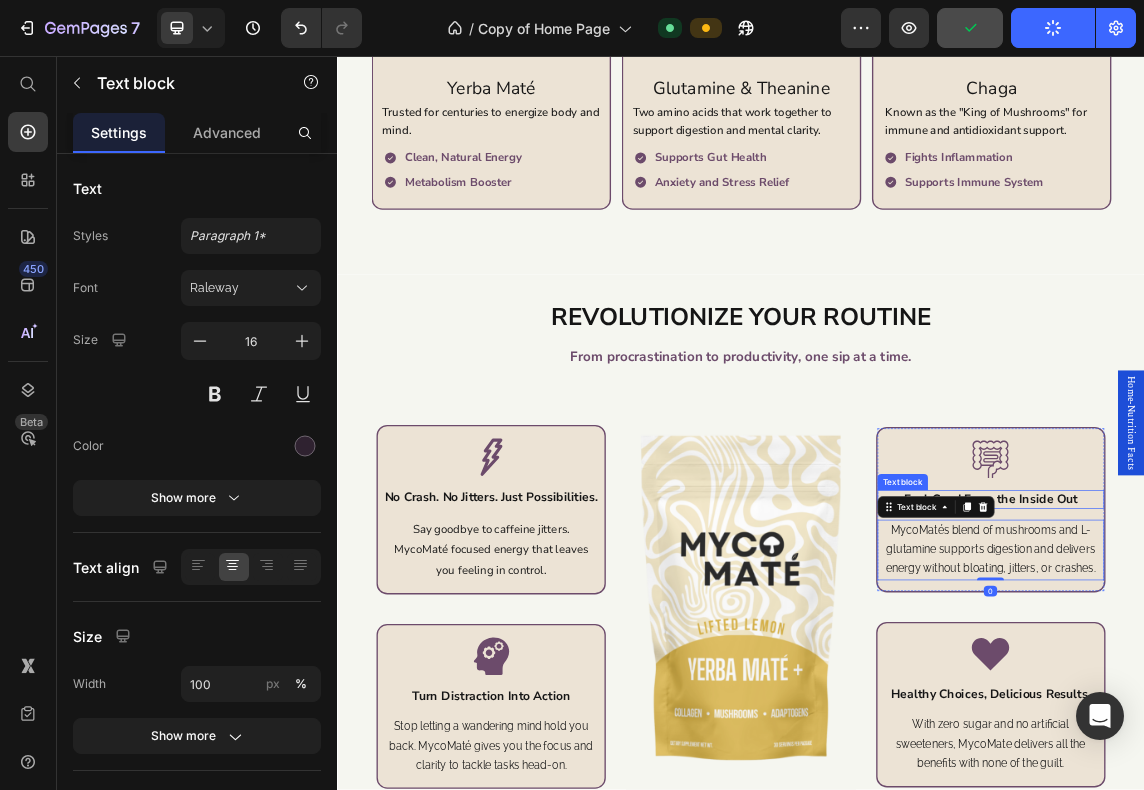 click on "Feel Good From the Inside Out" at bounding box center (1308, 715) 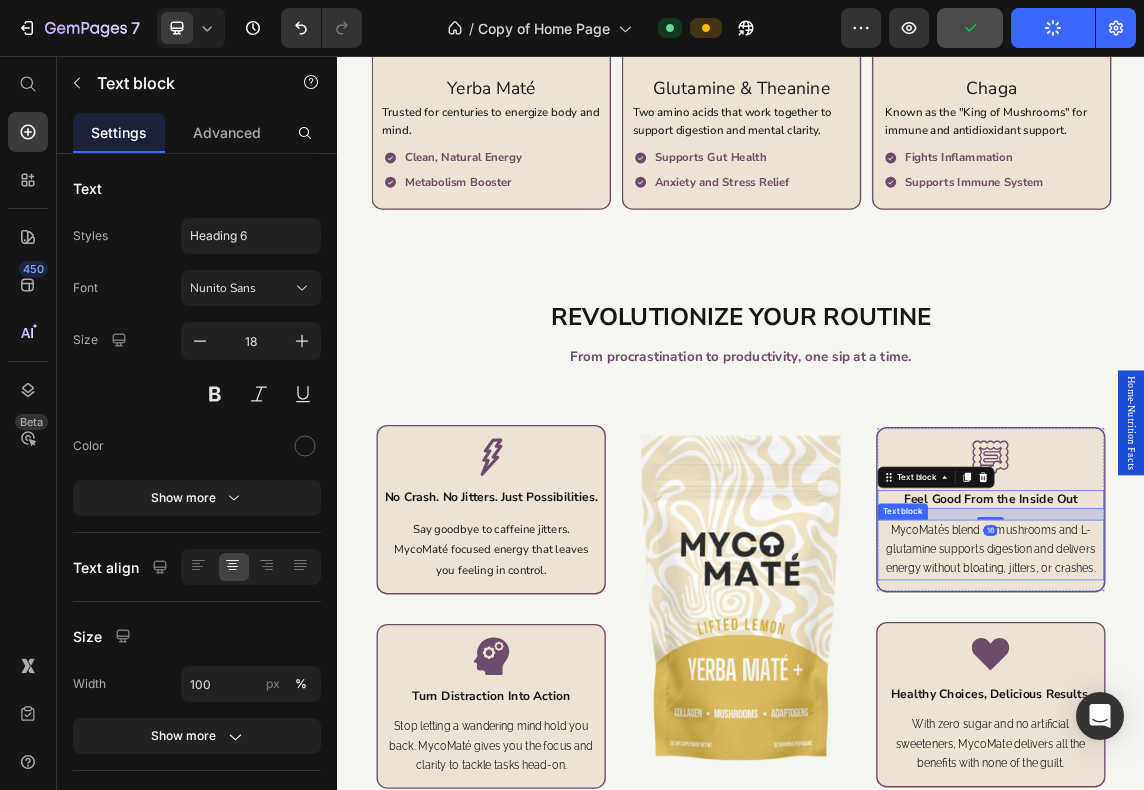 click on "MycoMatés blend of mushrooms and L-glutamine supports digestion and delivers energy without bloating, jitters, or crashes." at bounding box center [1308, 790] 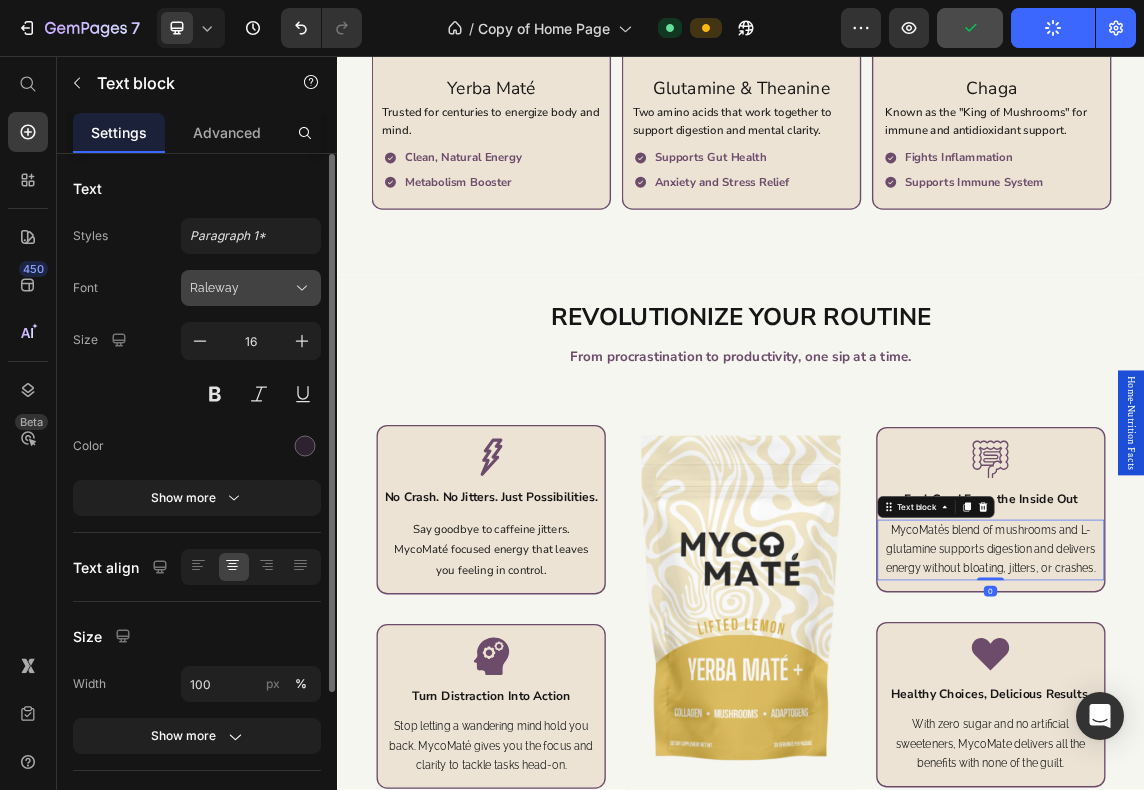 click on "Raleway" at bounding box center (251, 288) 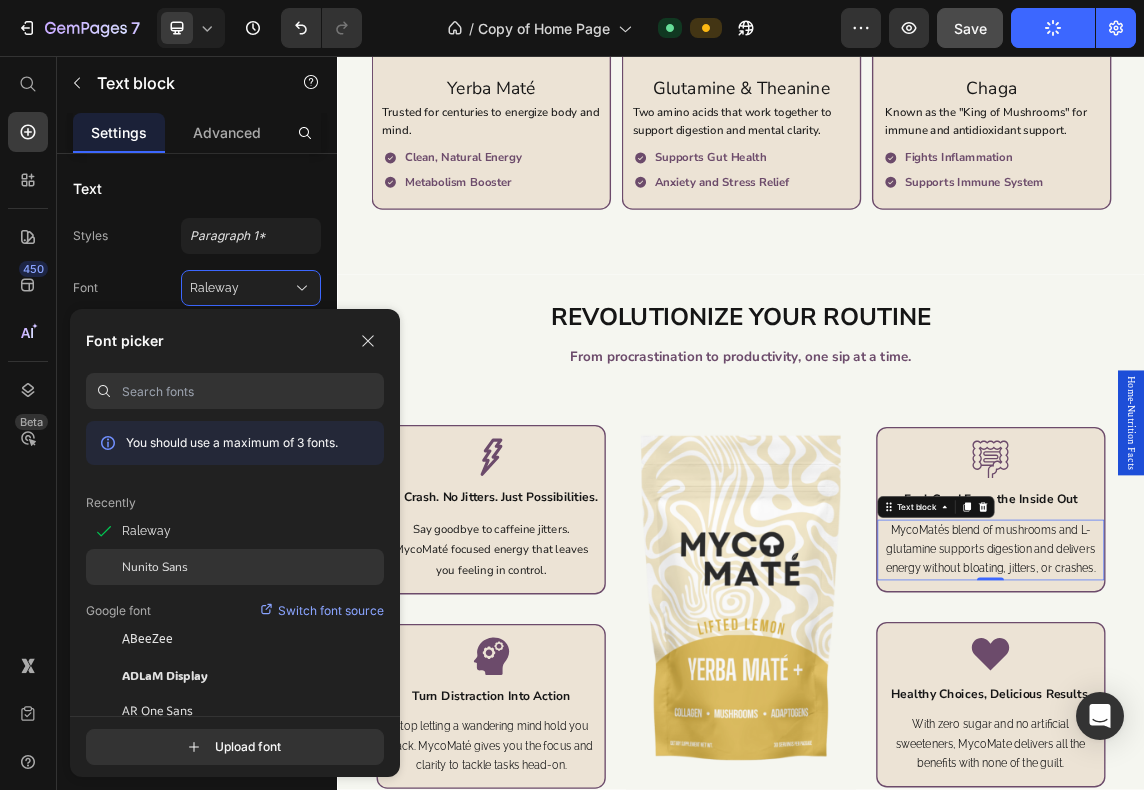 click on "Nunito Sans" 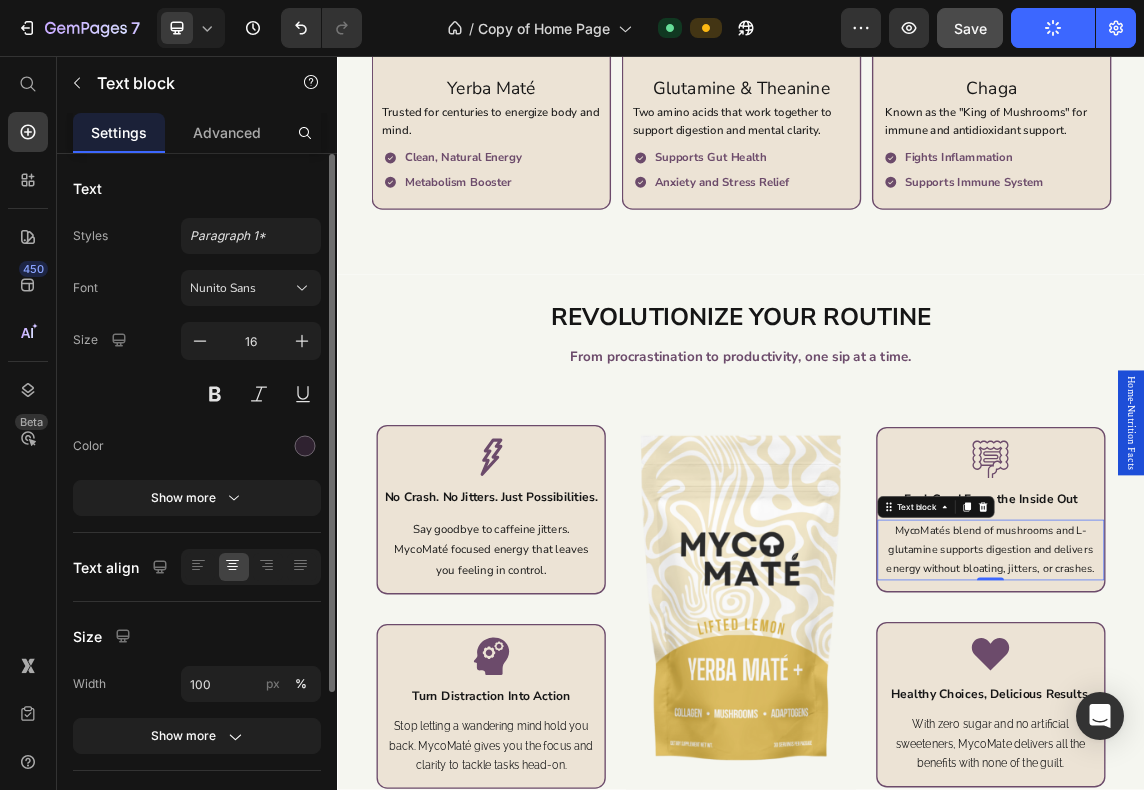 click at bounding box center [251, 446] 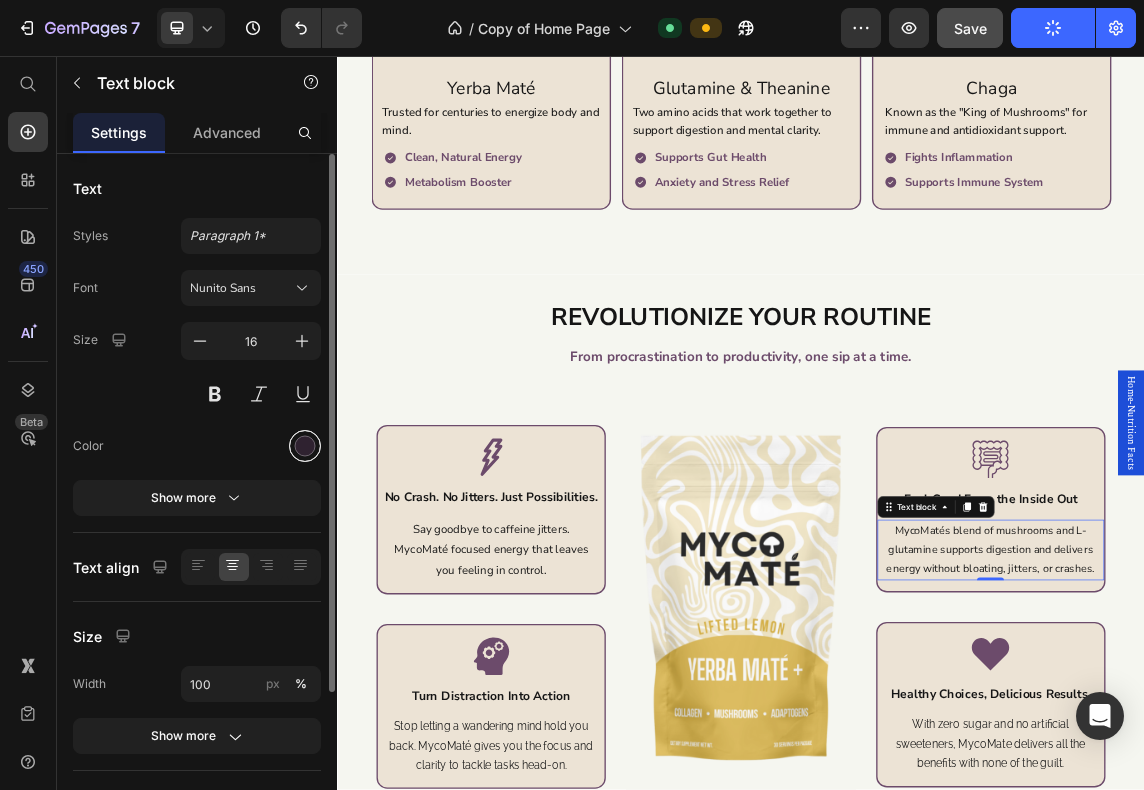 click at bounding box center (305, 446) 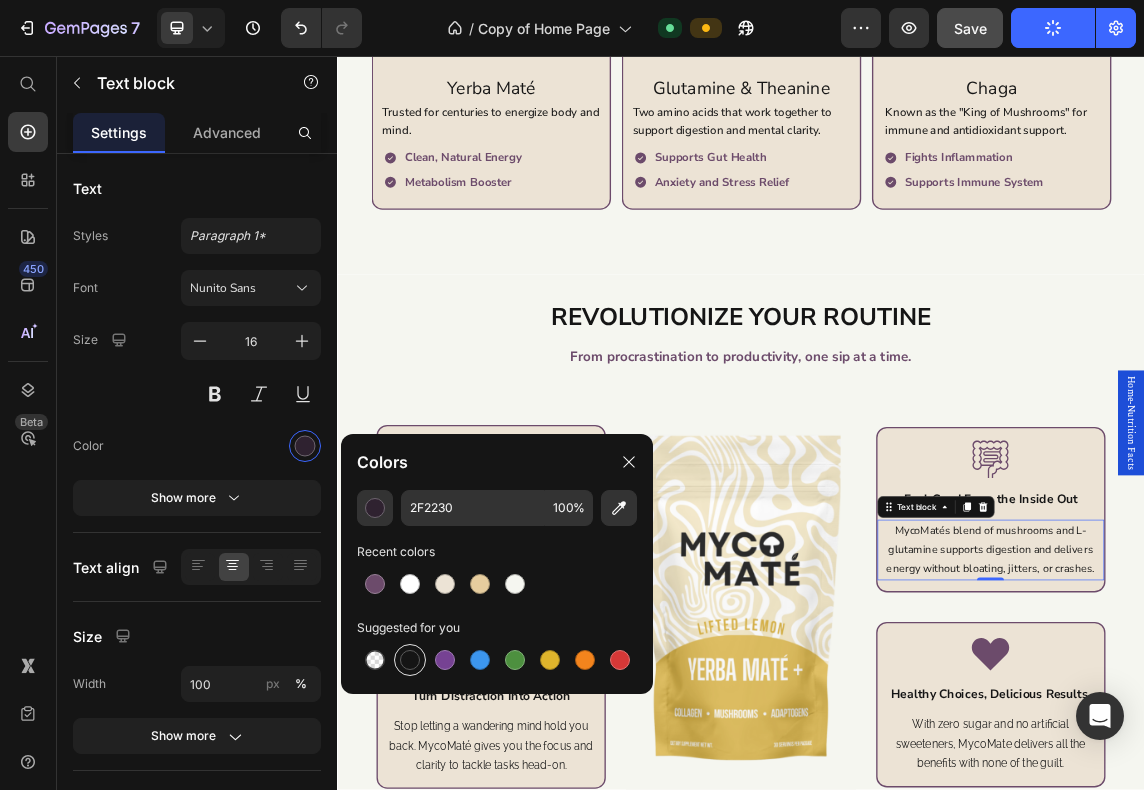 click at bounding box center [410, 660] 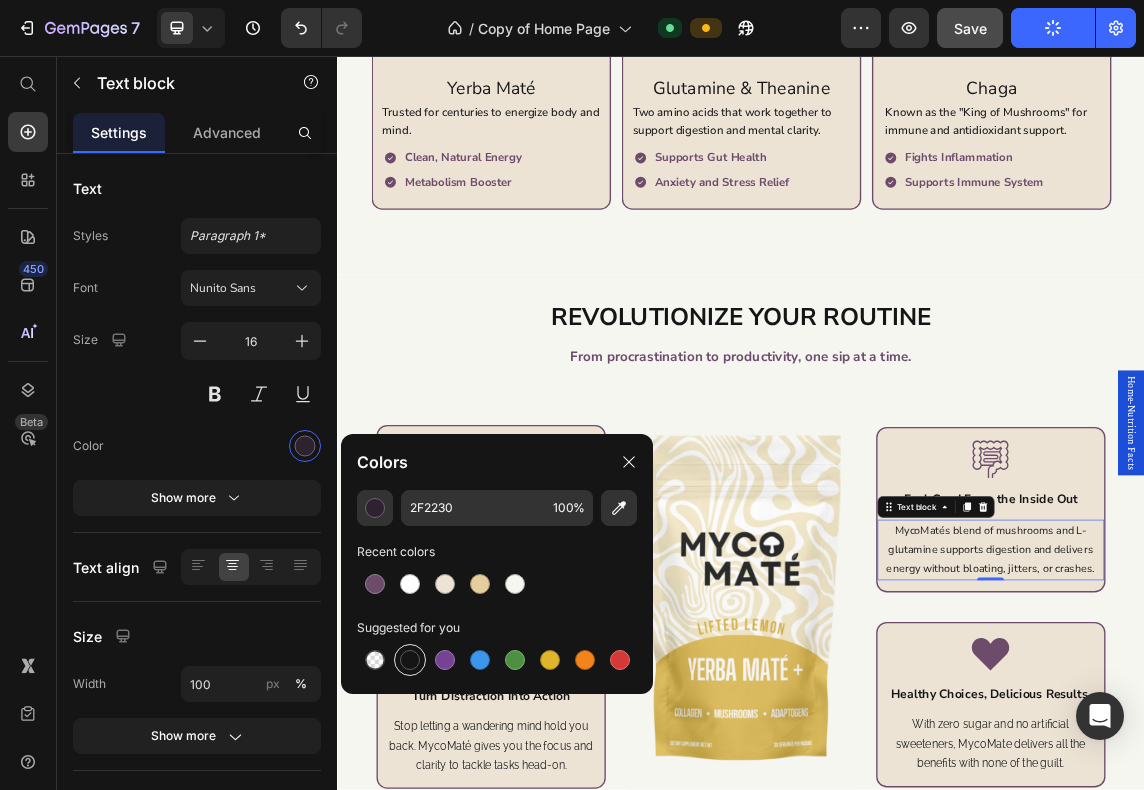 type on "151515" 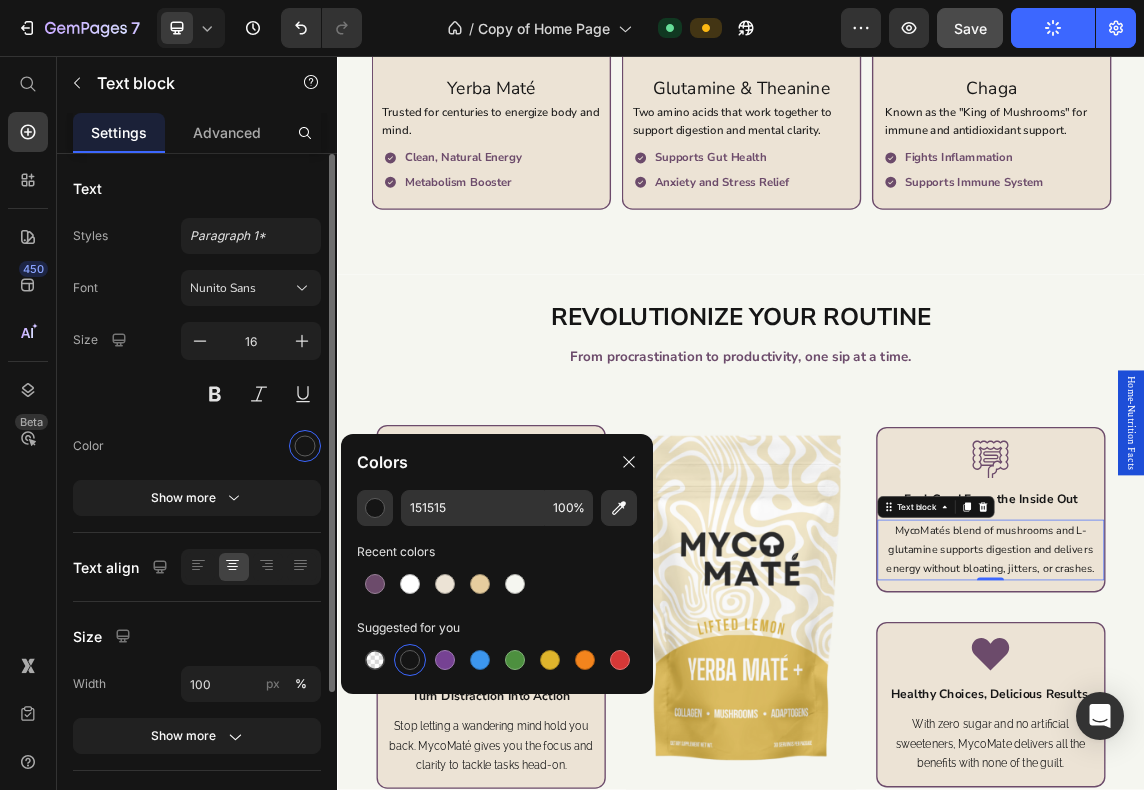 click at bounding box center (251, 446) 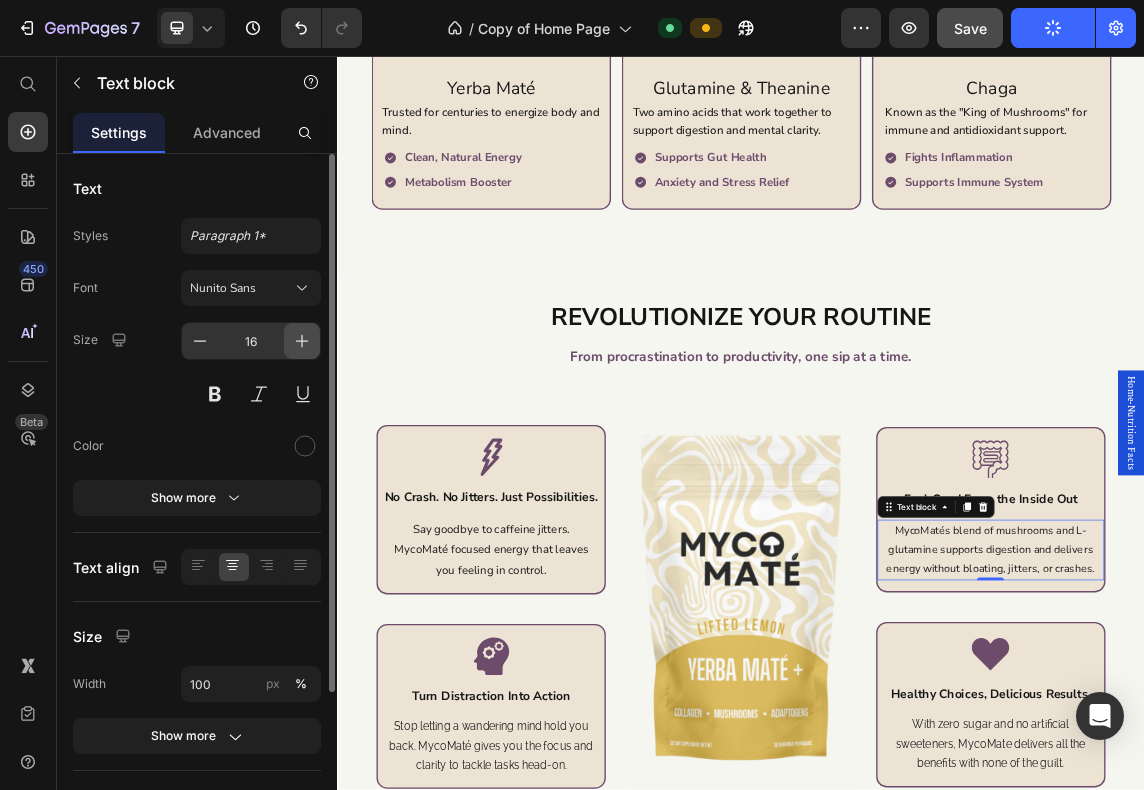 click 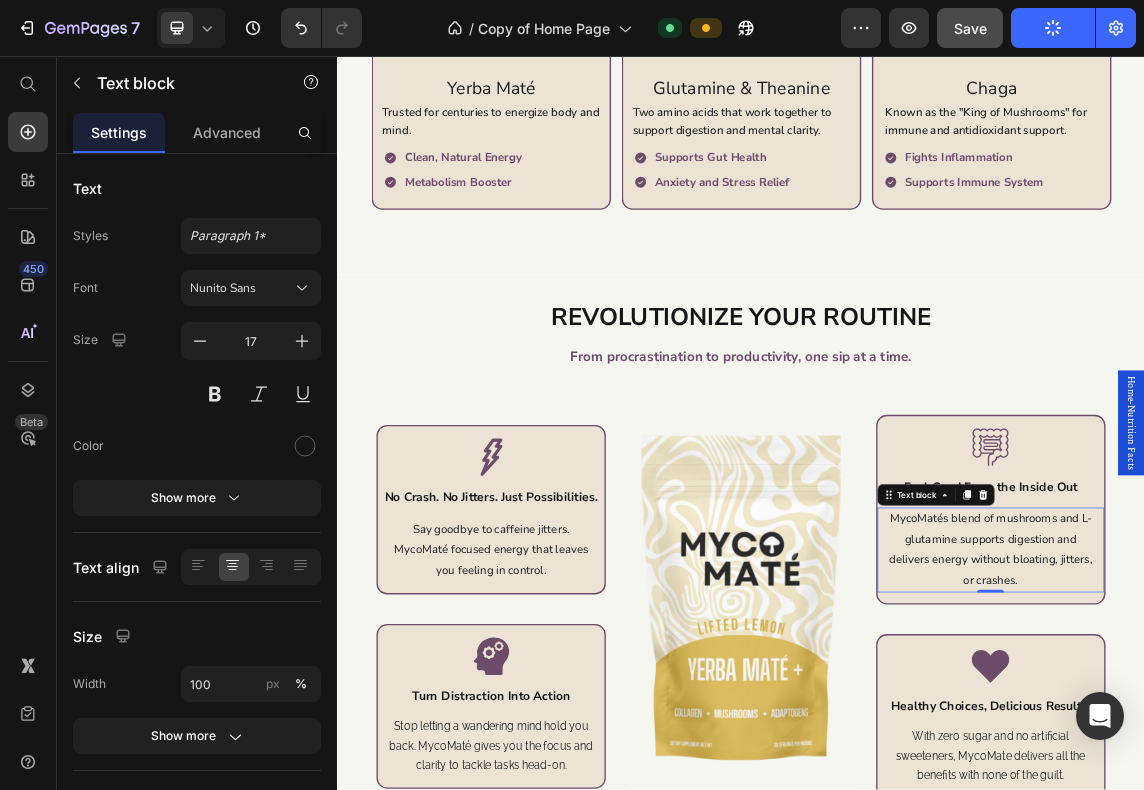 click on "MycoMatés blend of mushrooms and L-glutamine supports digestion and delivers energy without bloating, jitters, or crashes." at bounding box center [1308, 790] 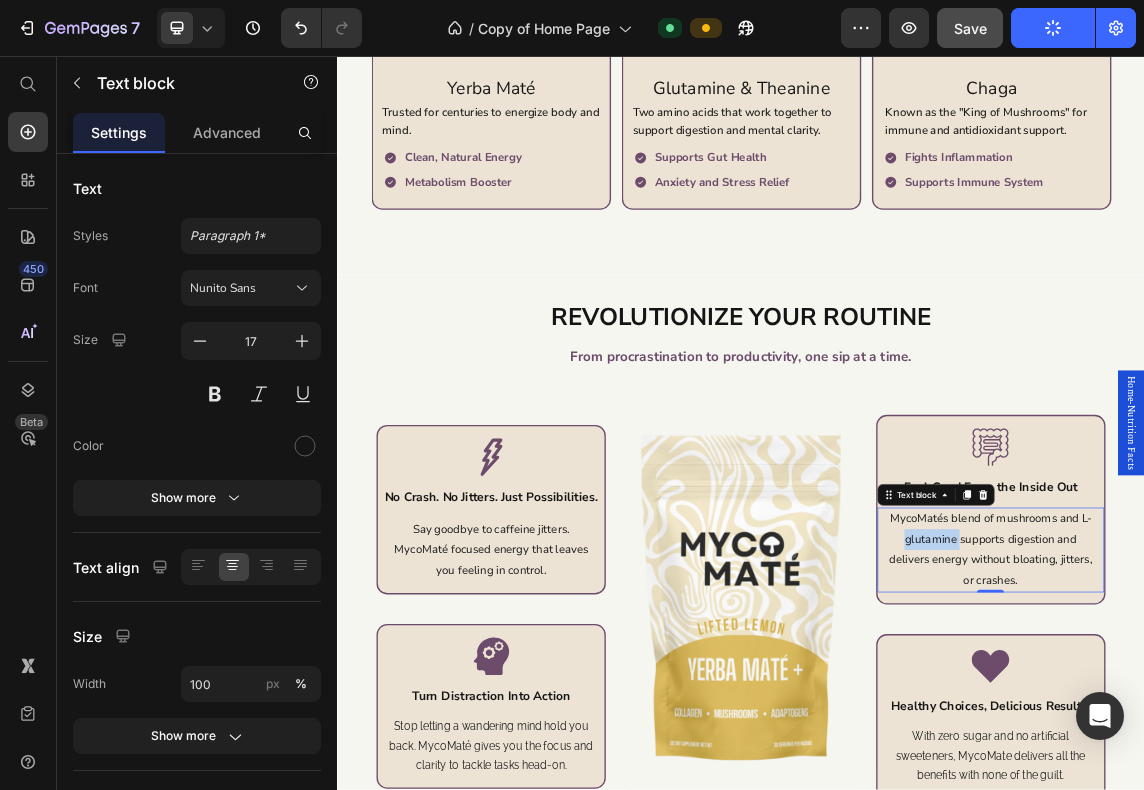 click on "MycoMatés blend of mushrooms and L-glutamine supports digestion and delivers energy without bloating, jitters, or crashes." at bounding box center [1308, 790] 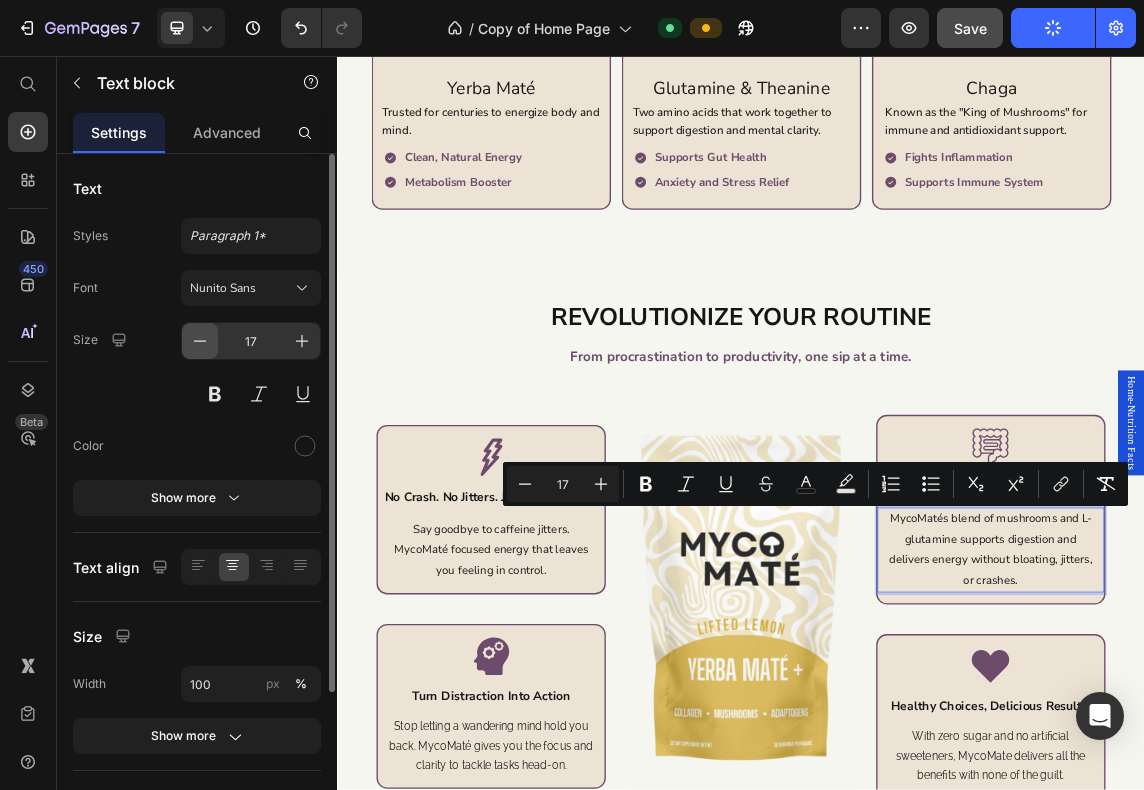 click 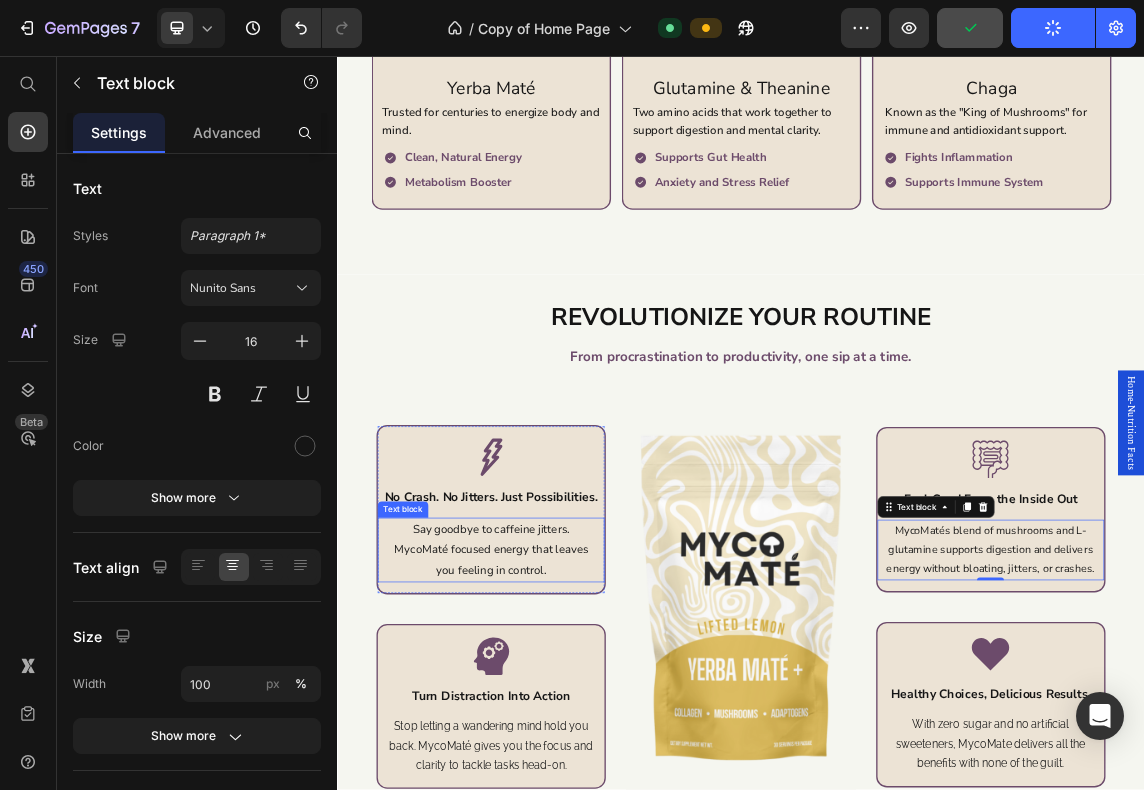 click on "Say goodbye to caffeine jitters. MycoMaté focused energy that leaves you feeling in control." at bounding box center (565, 790) 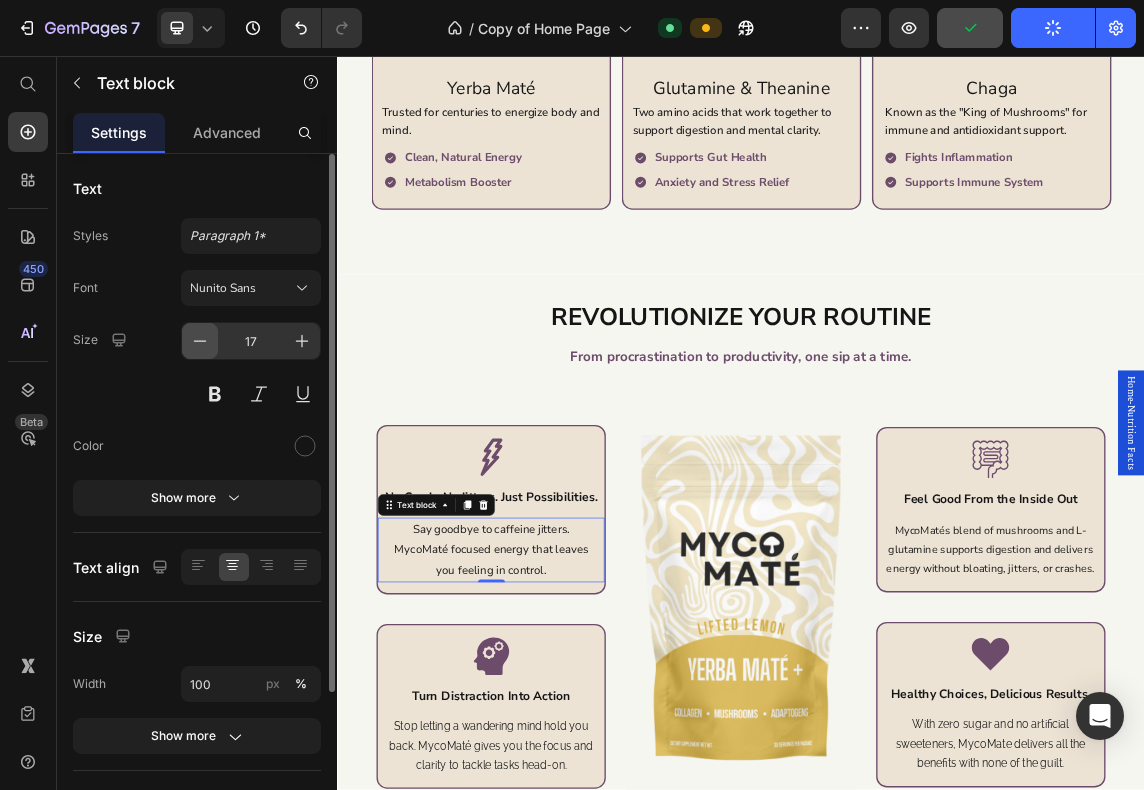 click 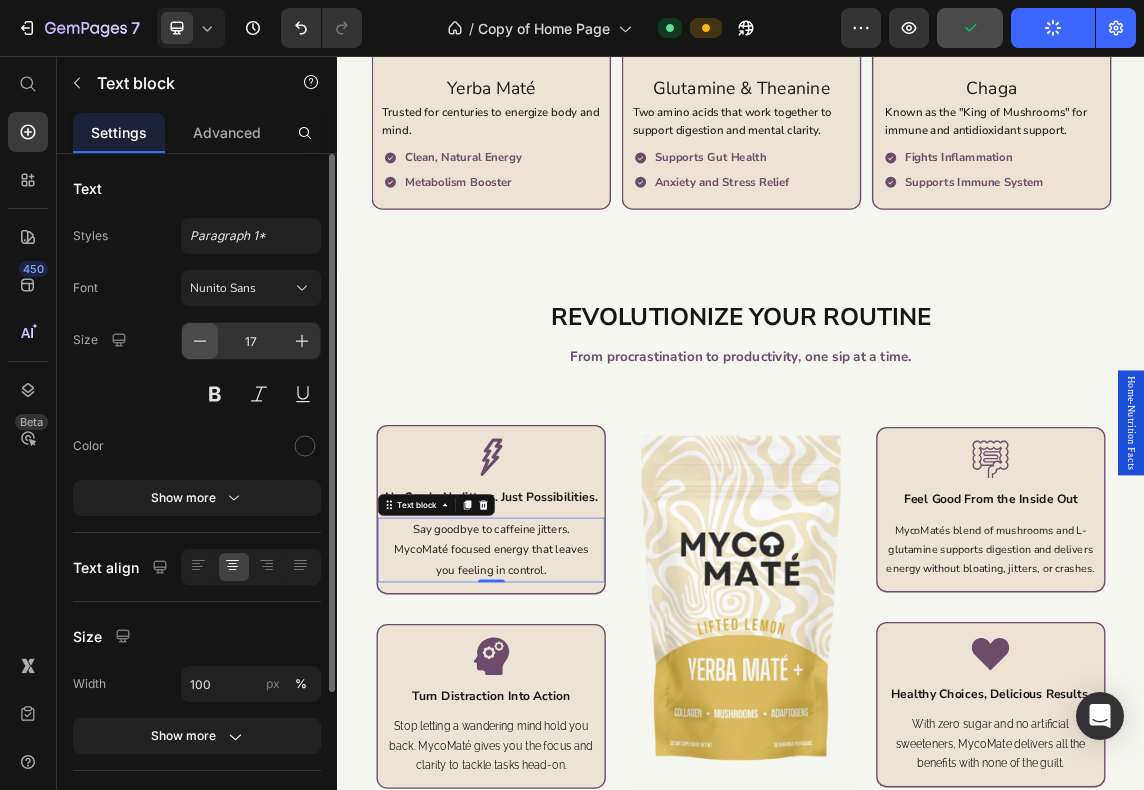 type on "16" 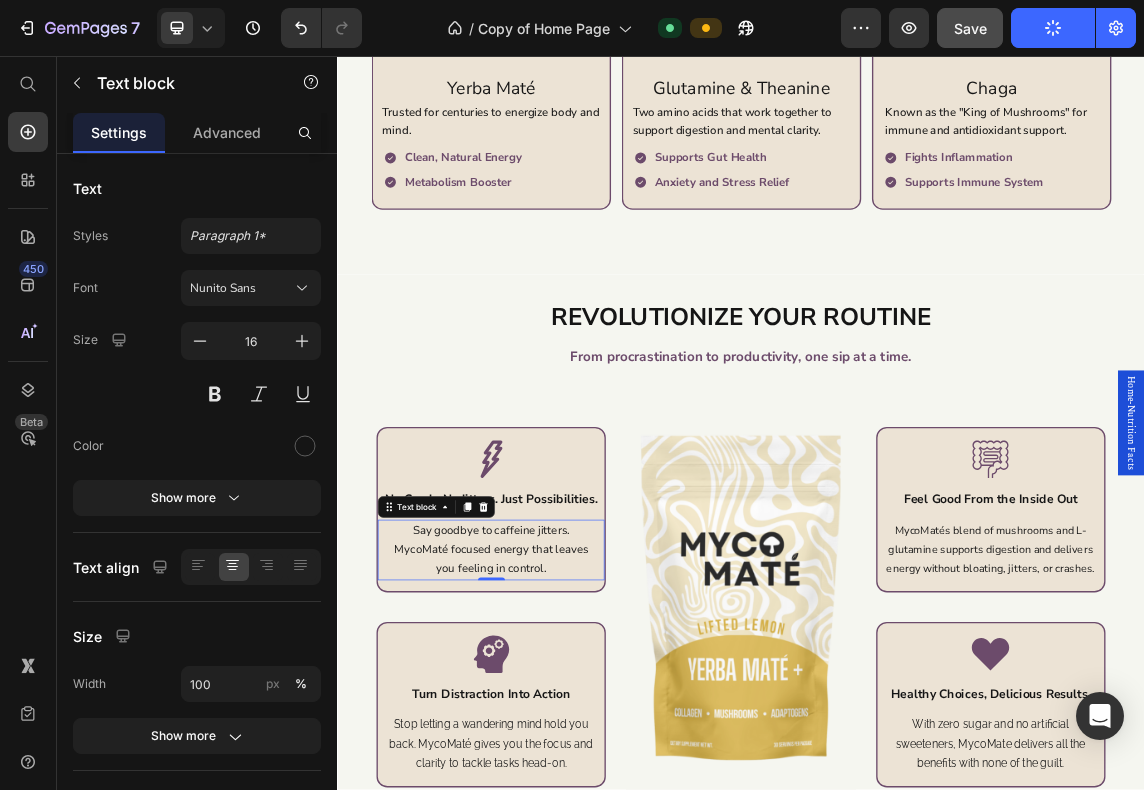 type 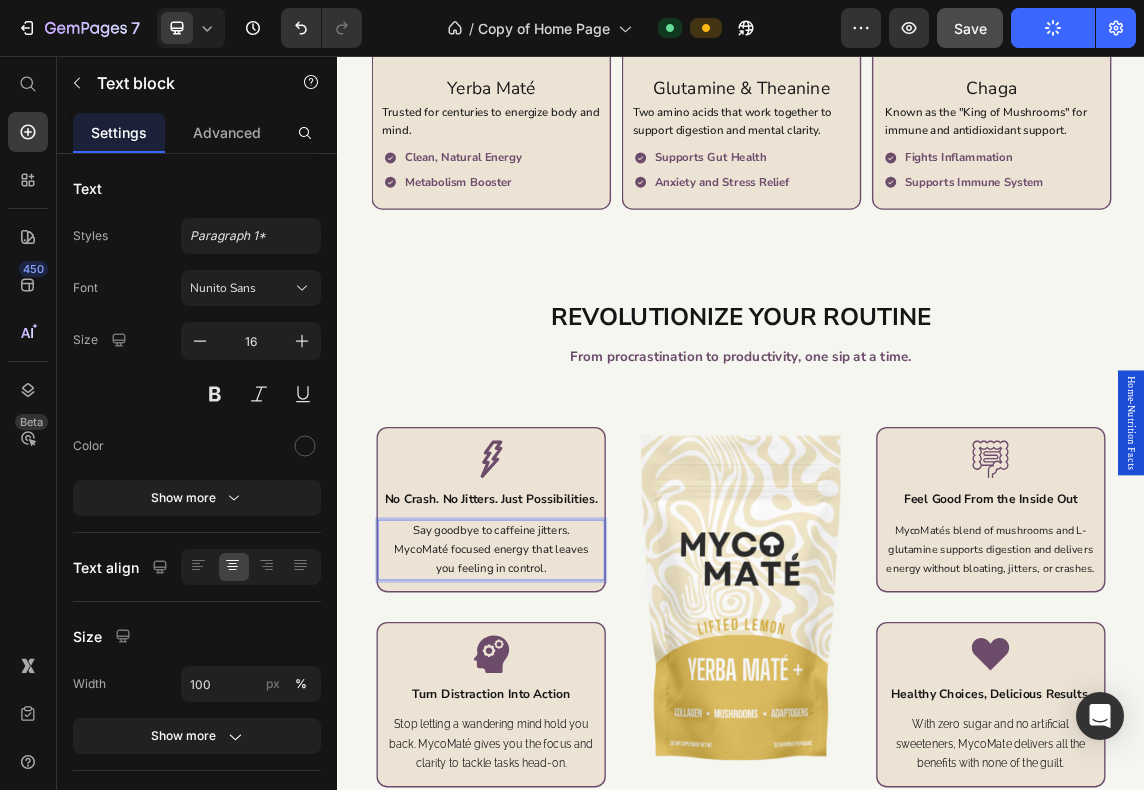 click on "Say goodbye to caffeine jitters. MycoMaté focused energy that leaves you feeling in control." at bounding box center (565, 790) 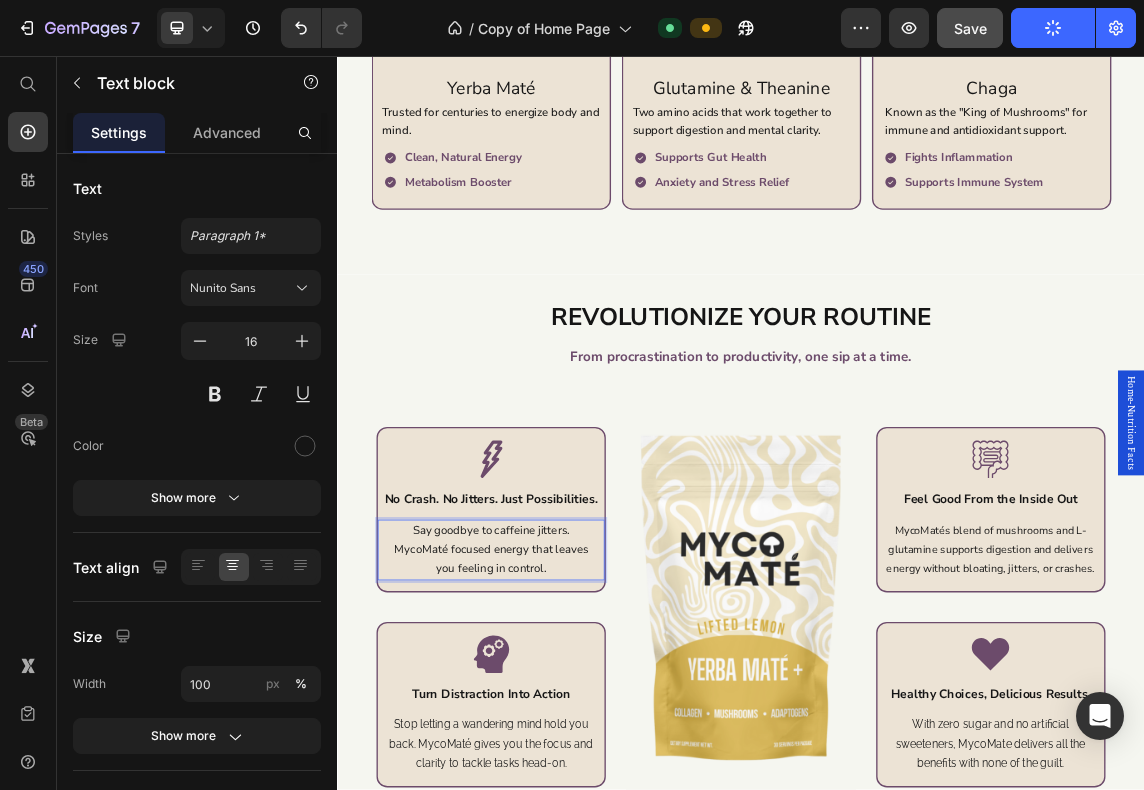 click on "Say goodbye to caffeine jitters. MycoMaté focused energy that leaves you feeling in control." at bounding box center (565, 790) 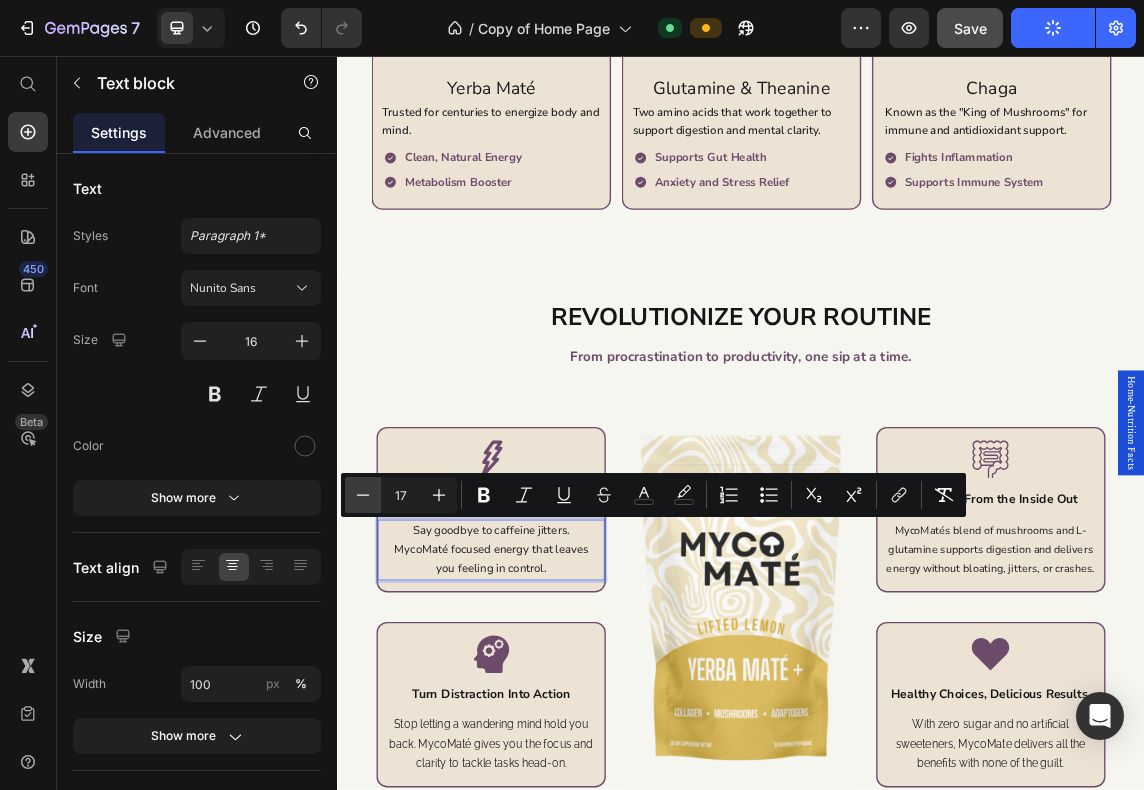 click 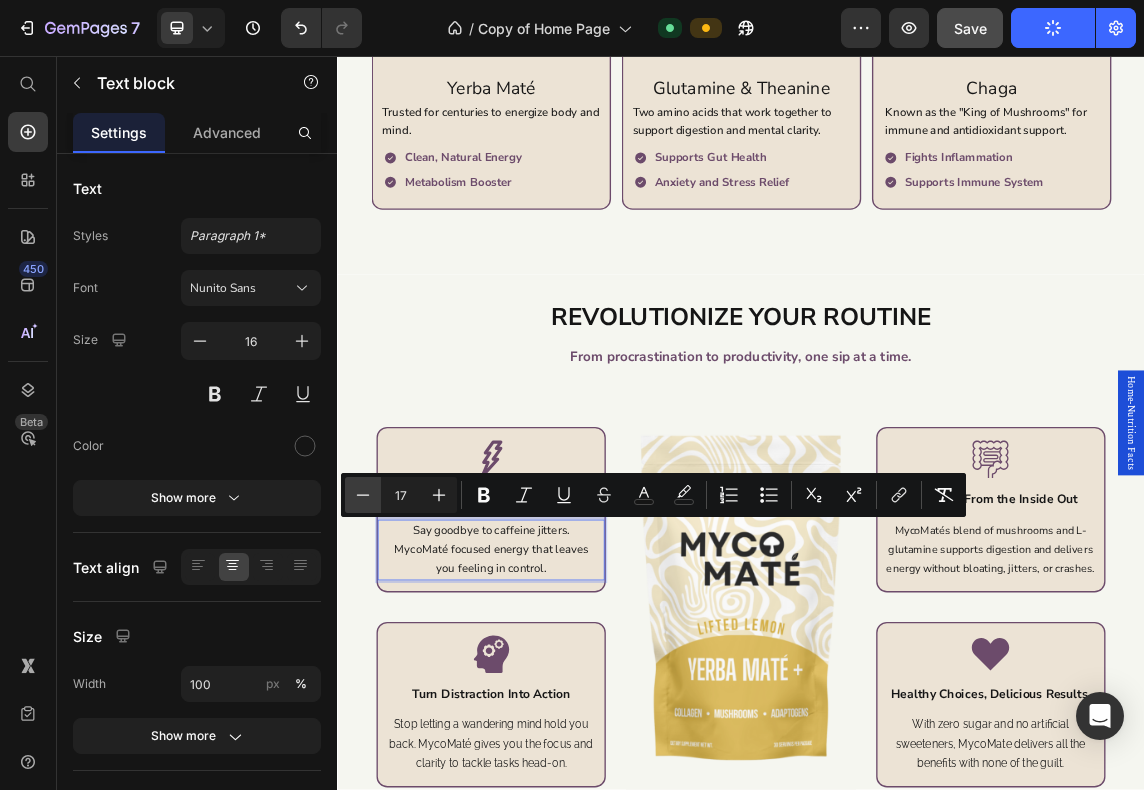 type on "16" 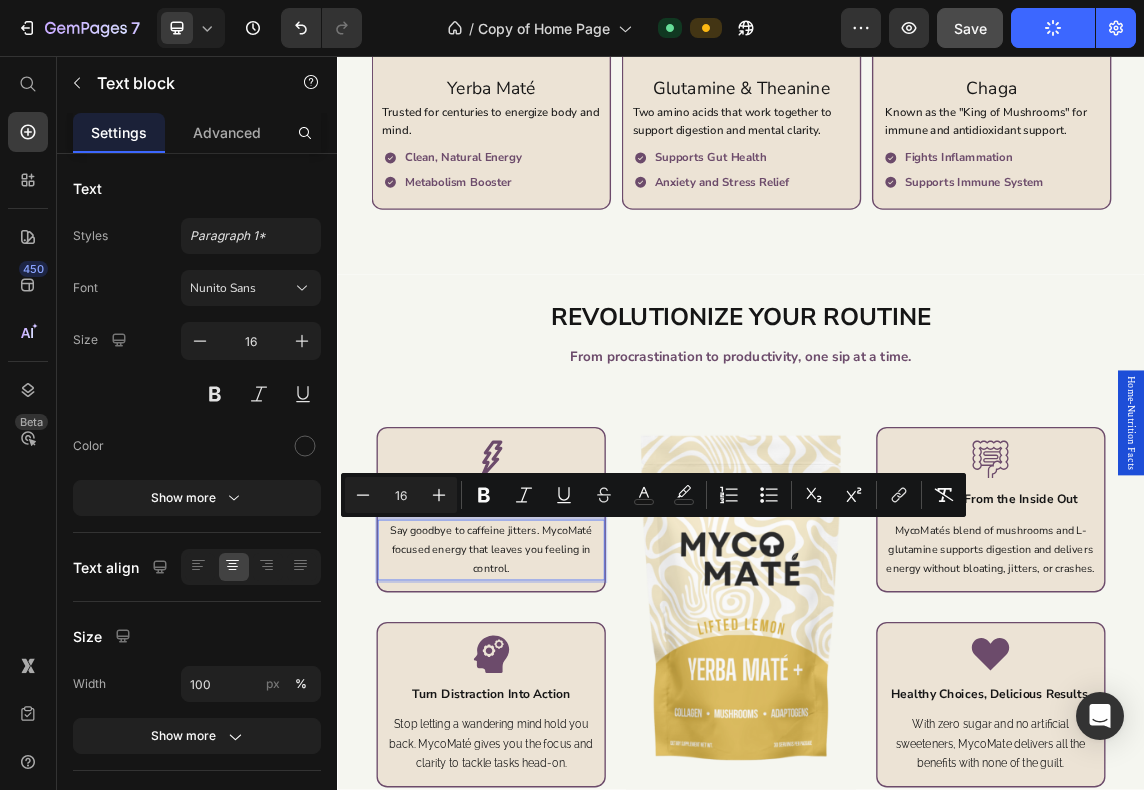 click on "Say goodbye to caffeine jitters. MycoMaté focused energy that leaves you feeling in control." at bounding box center (565, 791) 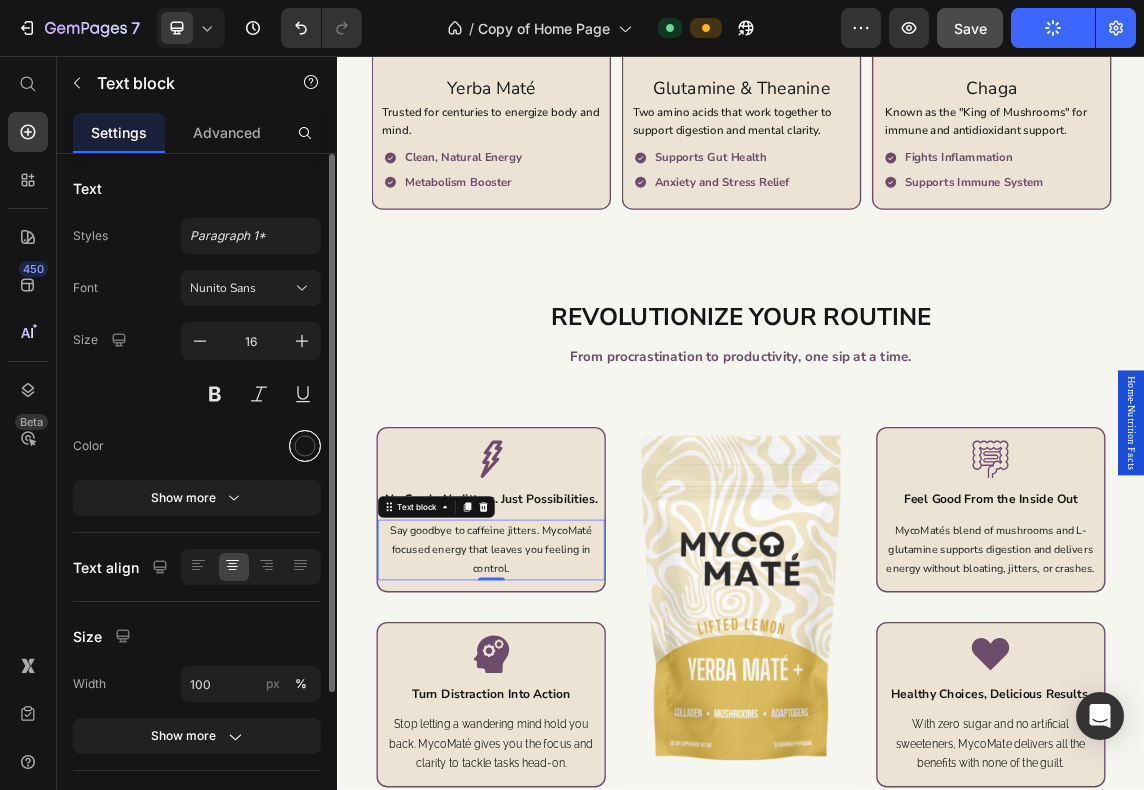 click at bounding box center (305, 446) 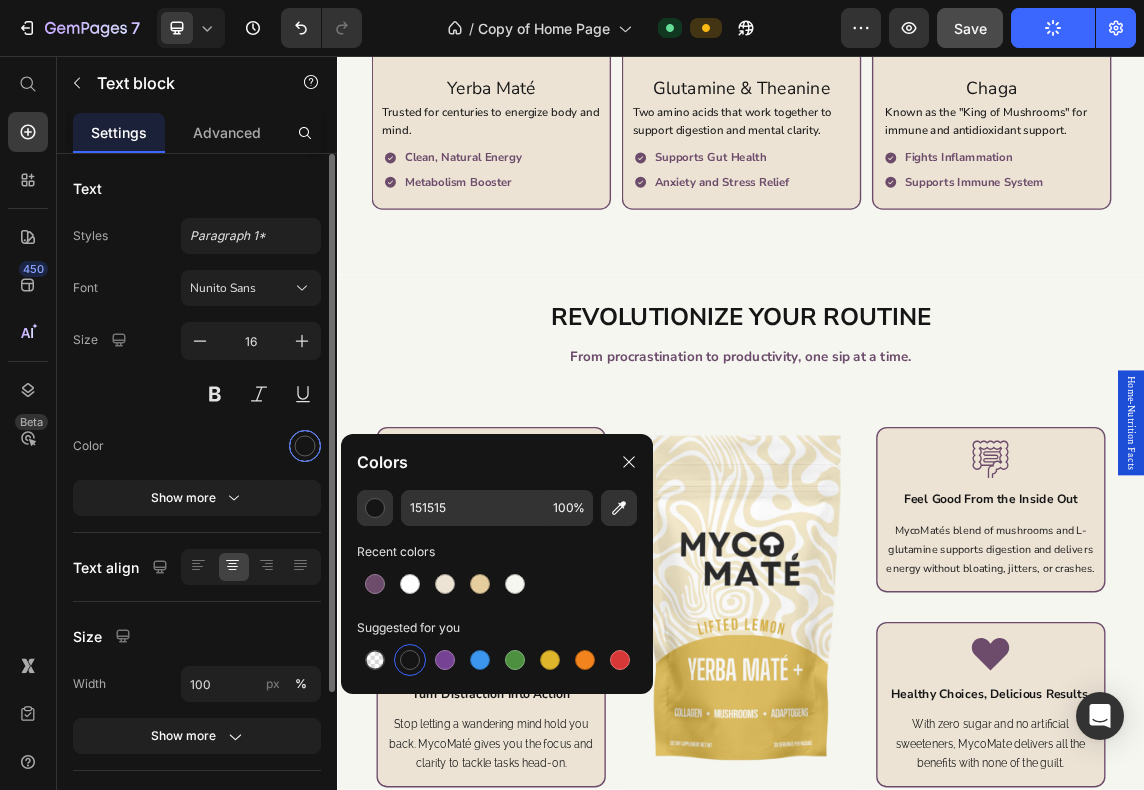 click at bounding box center [305, 446] 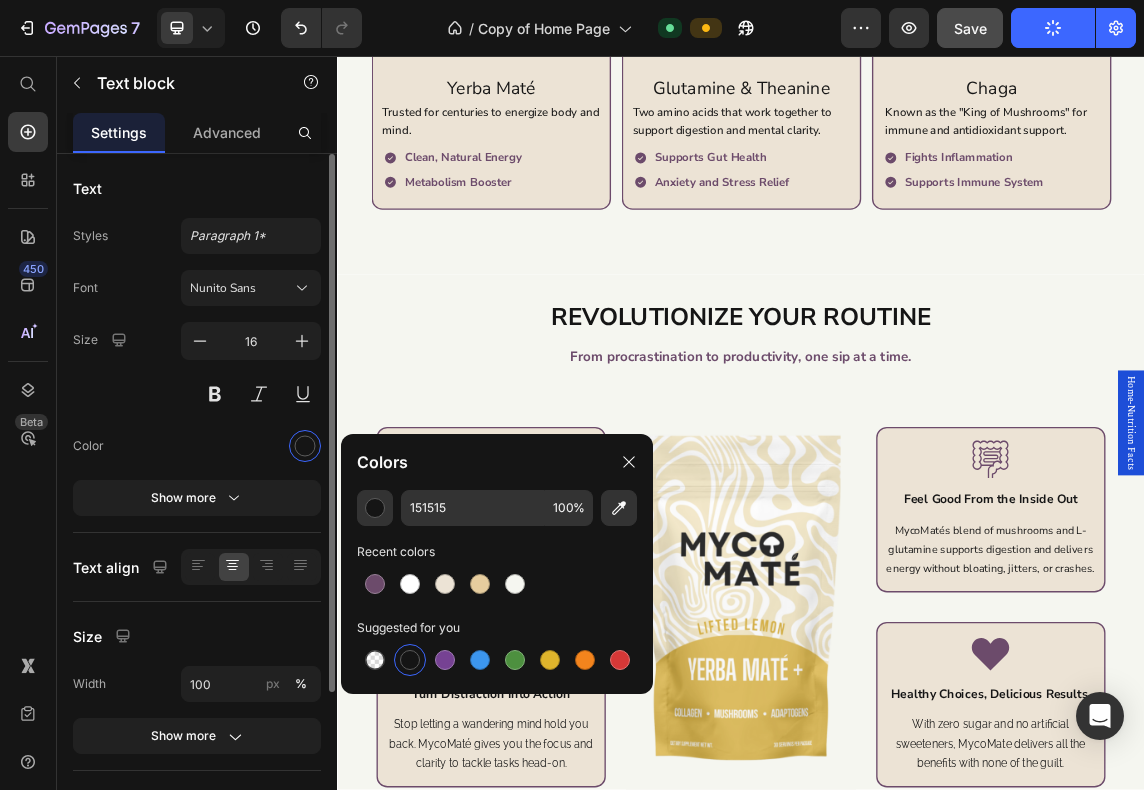 click at bounding box center (251, 446) 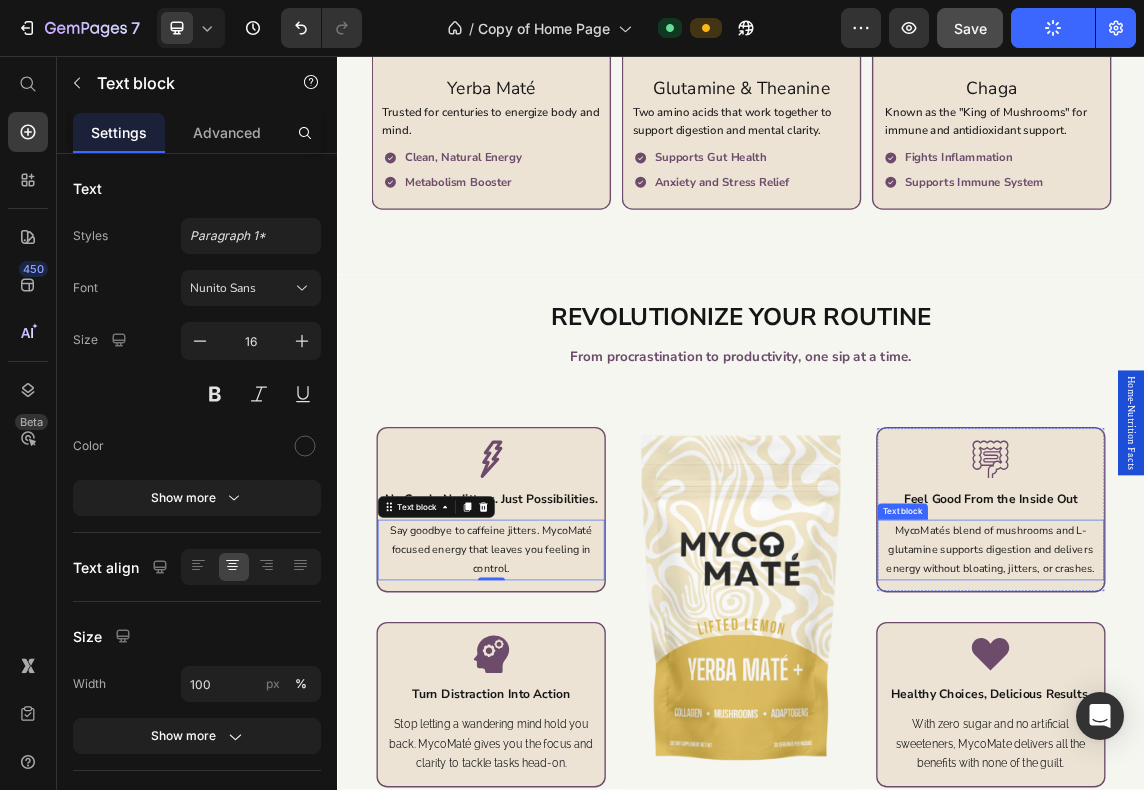 click on "Feel Good From the Inside Out" at bounding box center [1308, 715] 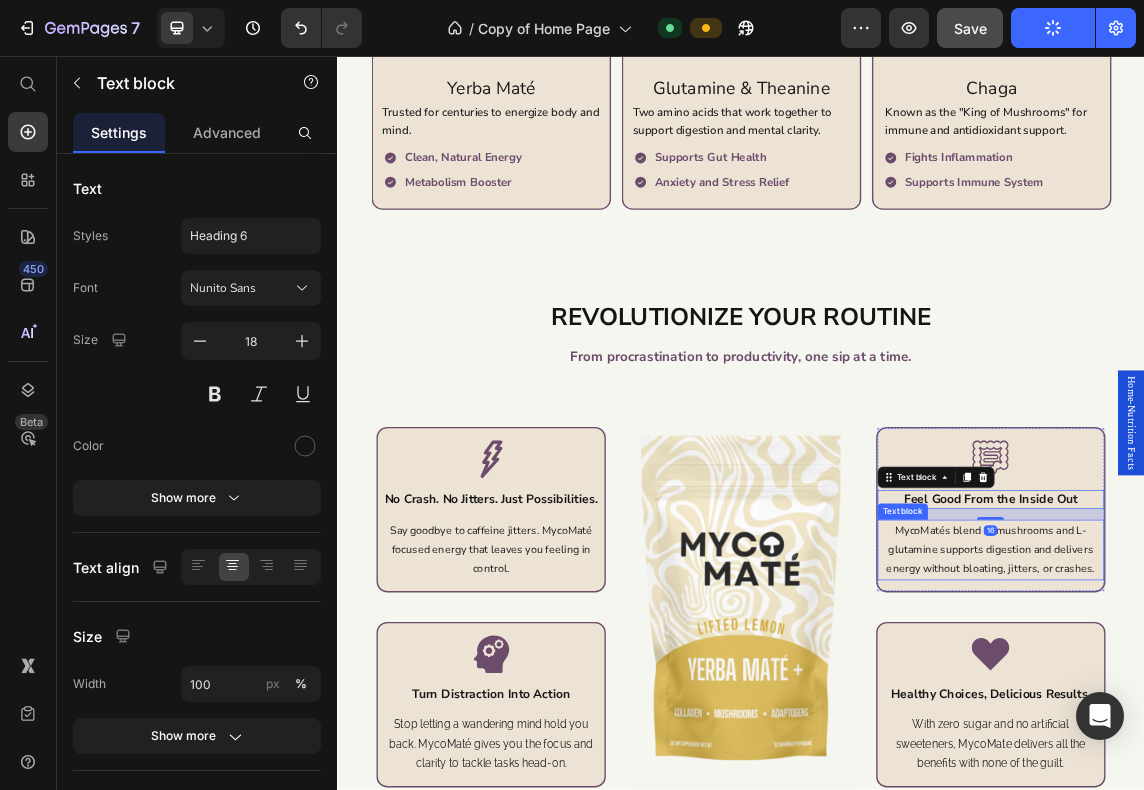 click on "MycoMatés blend of mushrooms and L-glutamine supports digestion and delivers energy without bloating, jitters, or crashes." at bounding box center [1308, 791] 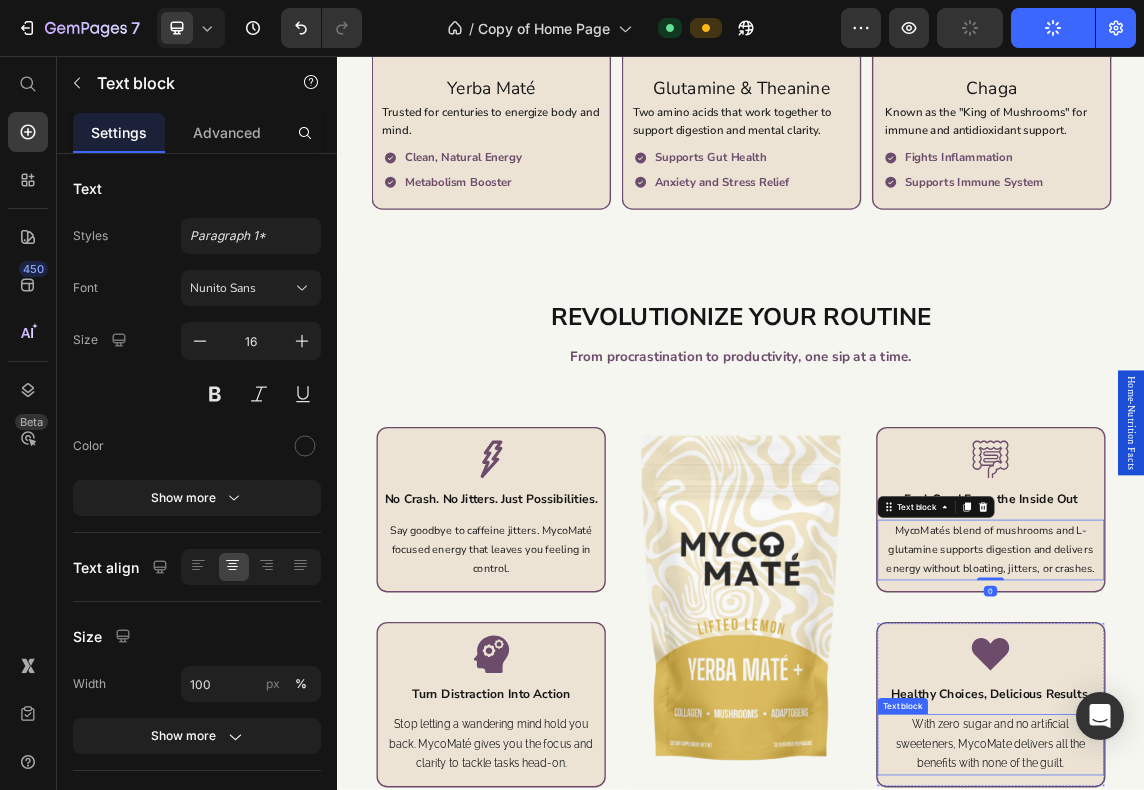 click on "With zero sugar and no artificial sweeteners, MycoMate delivers all the benefits with none of the guilt." at bounding box center (1308, 1079) 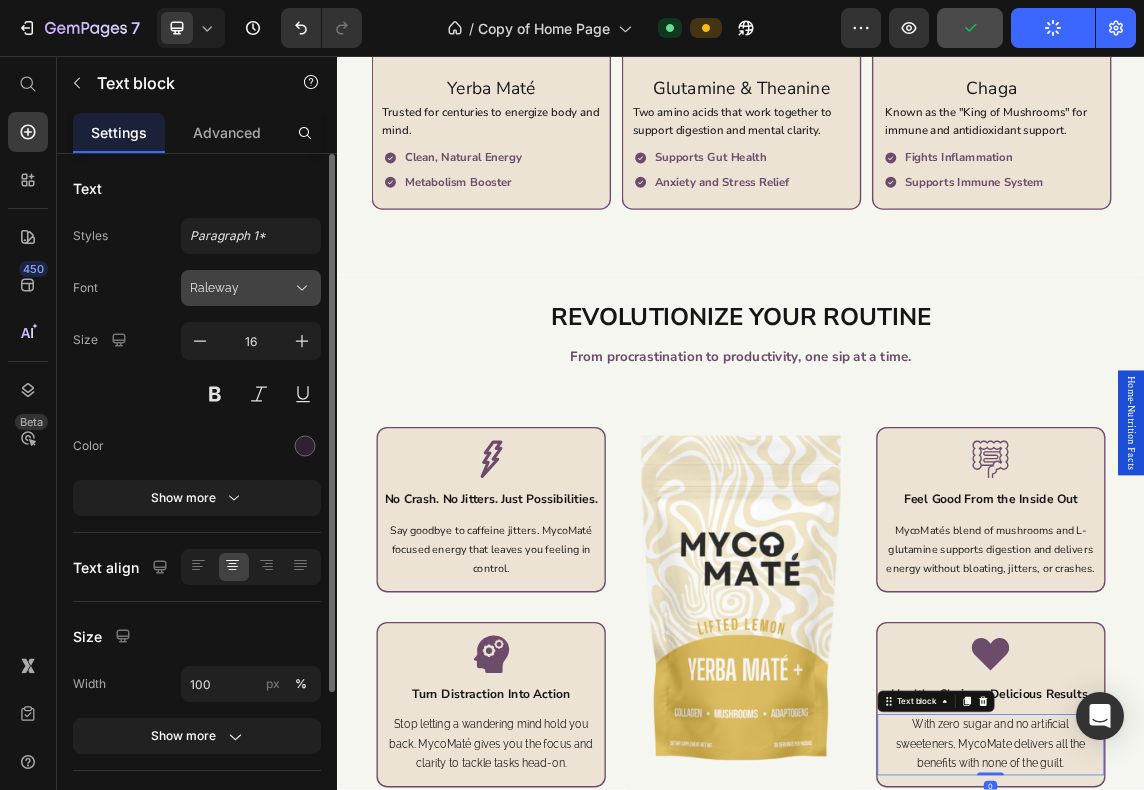 click on "Raleway" at bounding box center (241, 288) 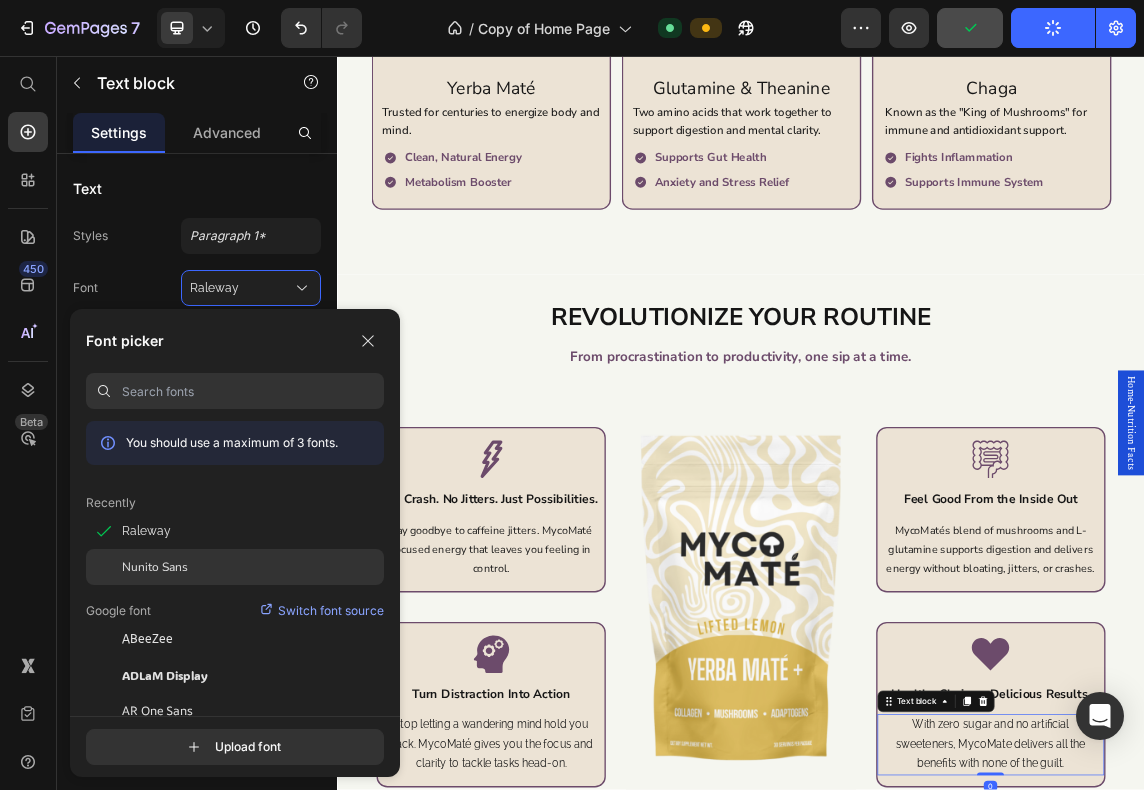 drag, startPoint x: 189, startPoint y: 565, endPoint x: 188, endPoint y: 554, distance: 11.045361 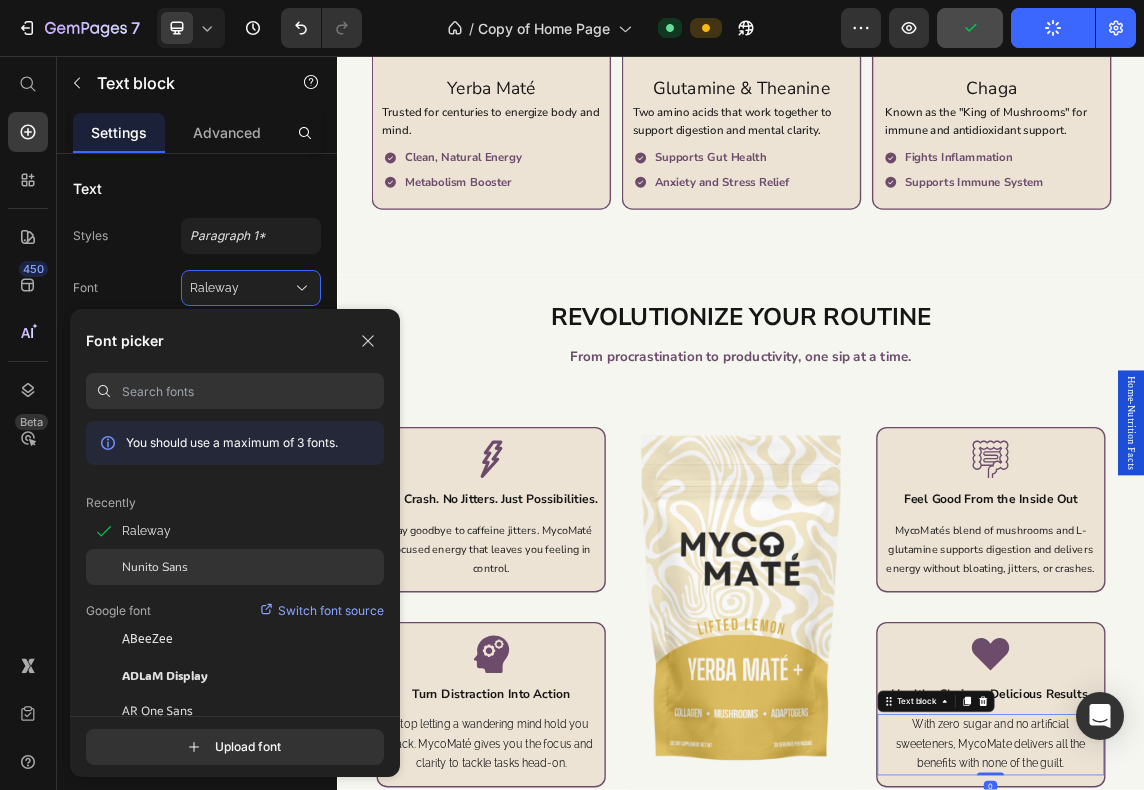 click on "Nunito Sans" 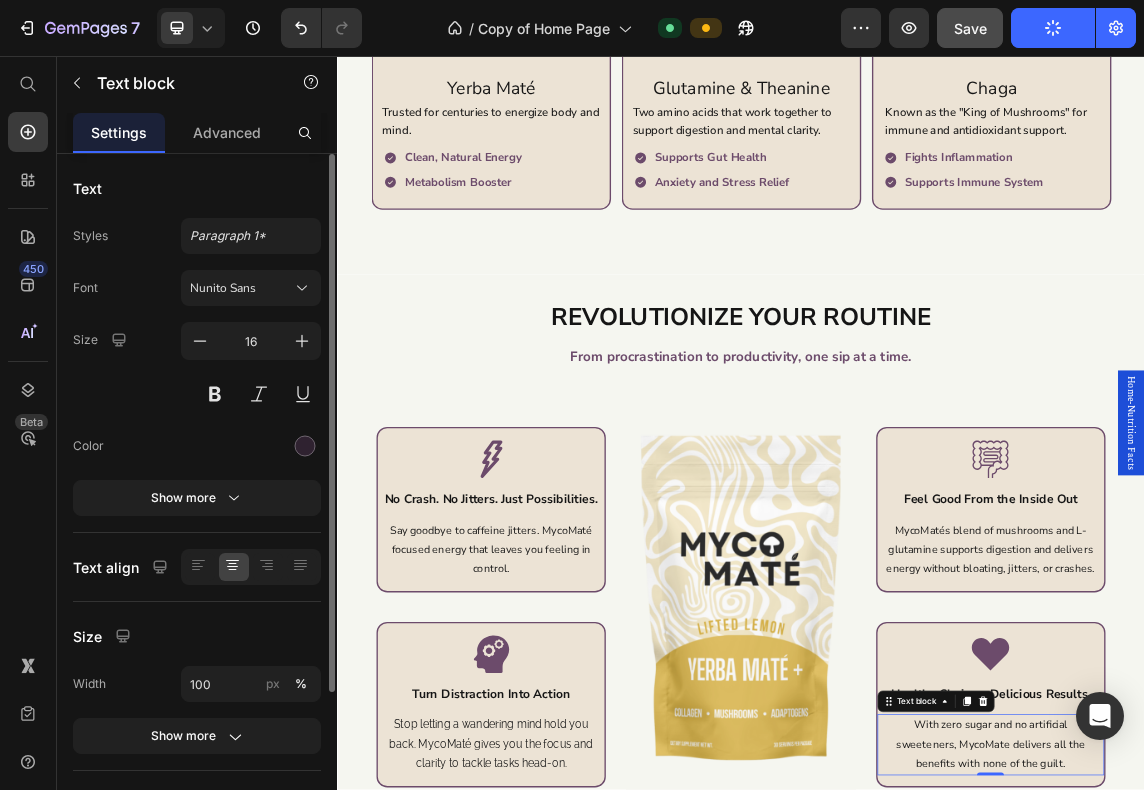 drag, startPoint x: 324, startPoint y: 428, endPoint x: 305, endPoint y: 441, distance: 23.021729 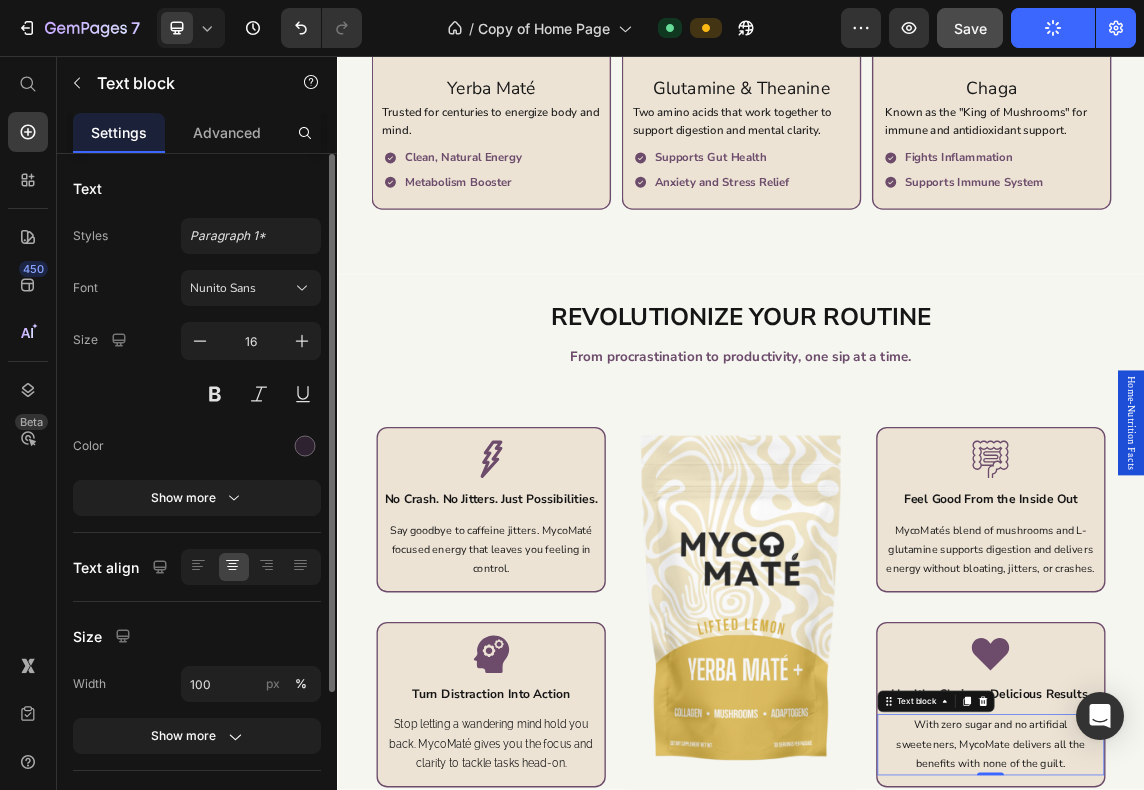 click at bounding box center [329, 500] 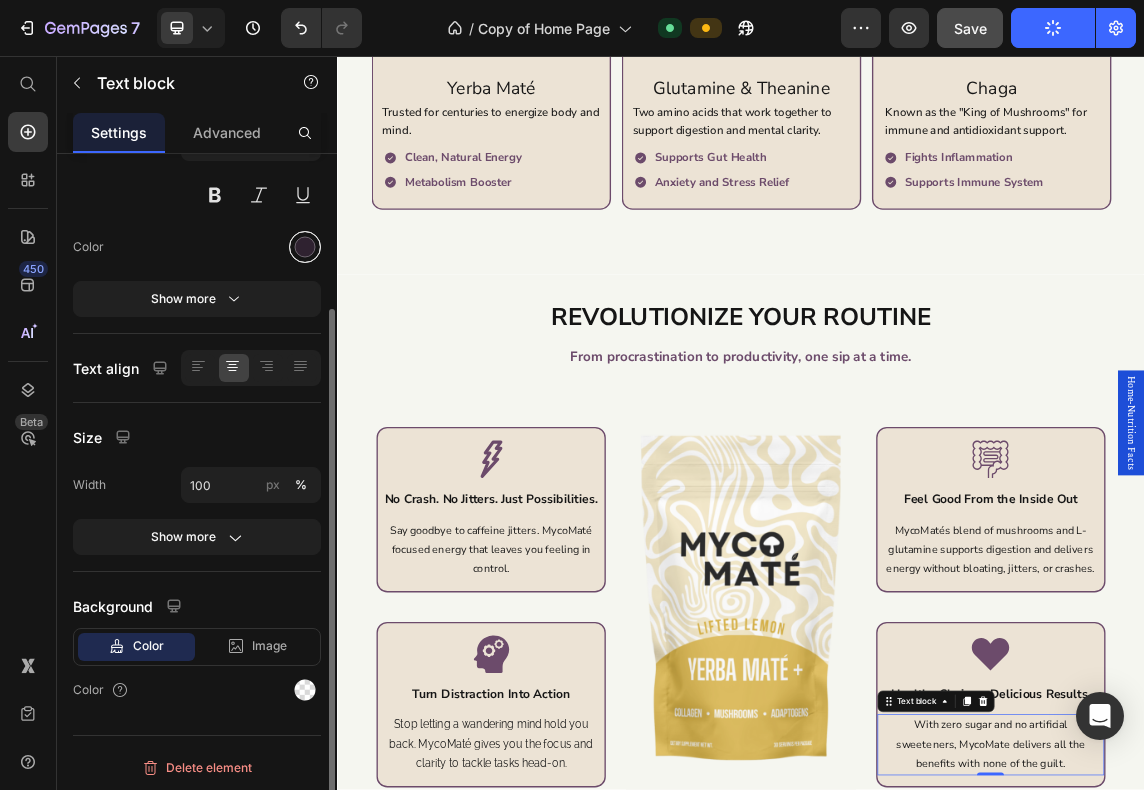 click at bounding box center (305, 247) 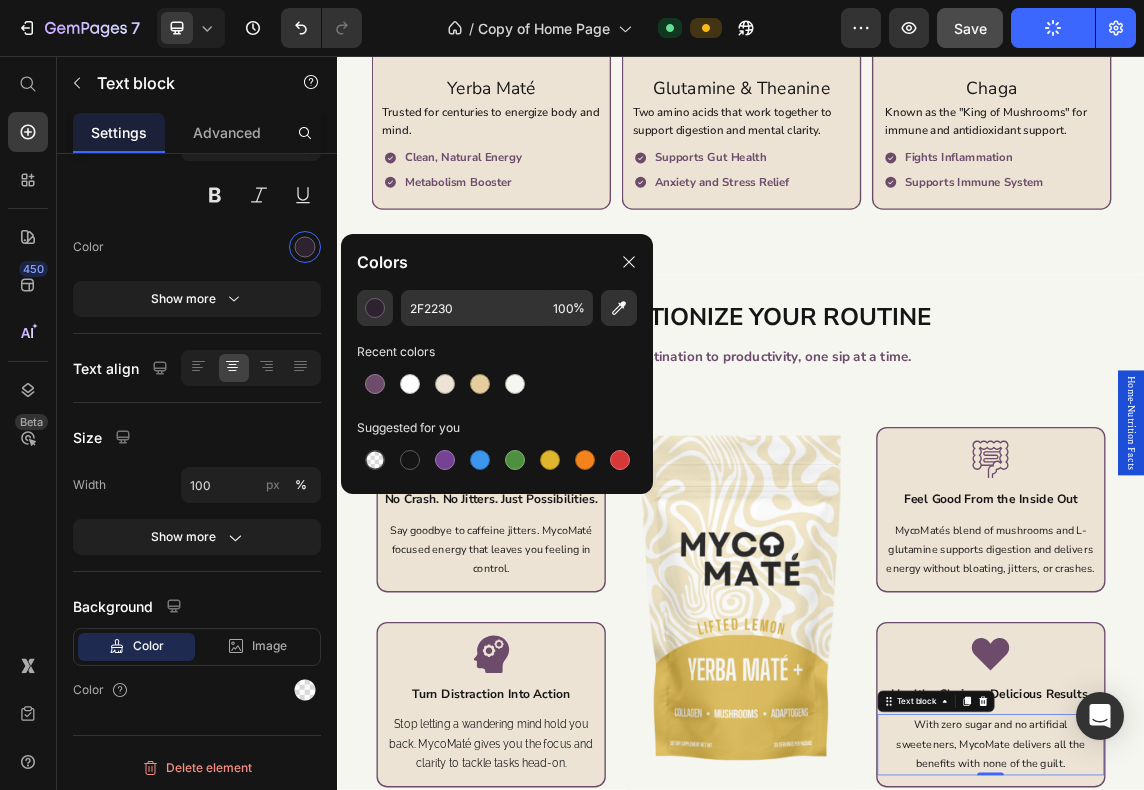 click on "Colors 2F2230 100 % Recent colors Suggested for you" 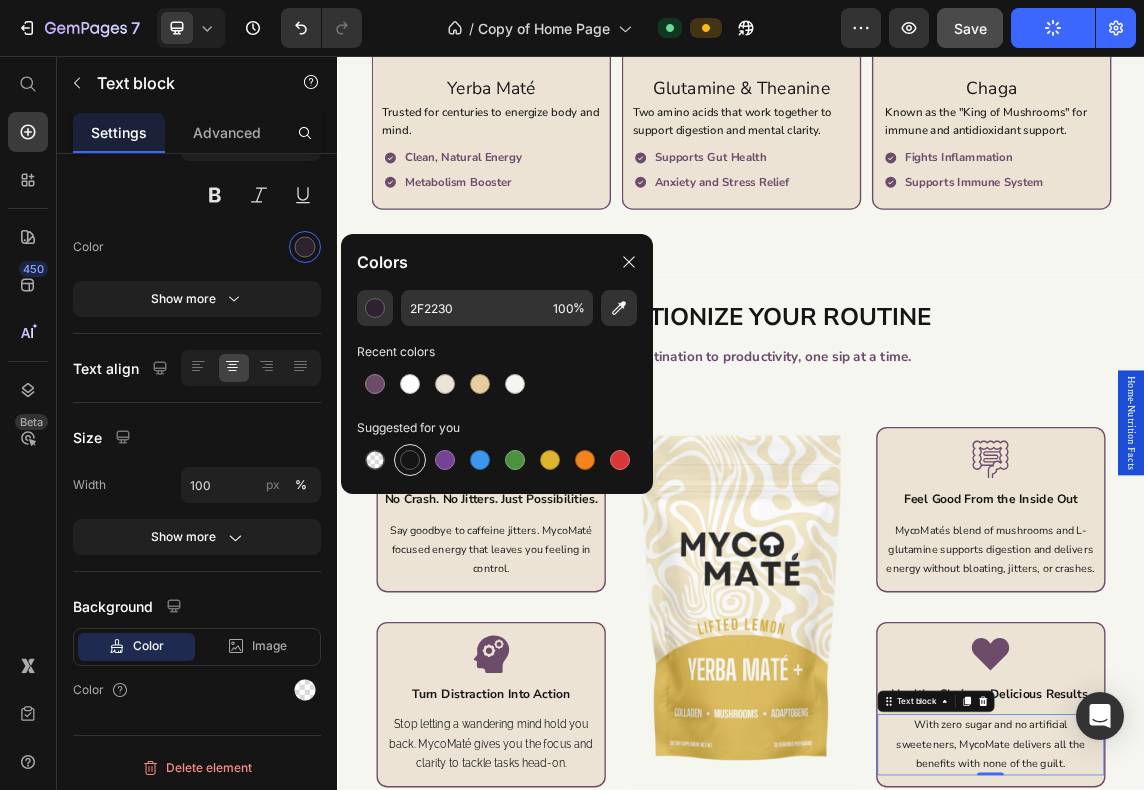 click at bounding box center (410, 460) 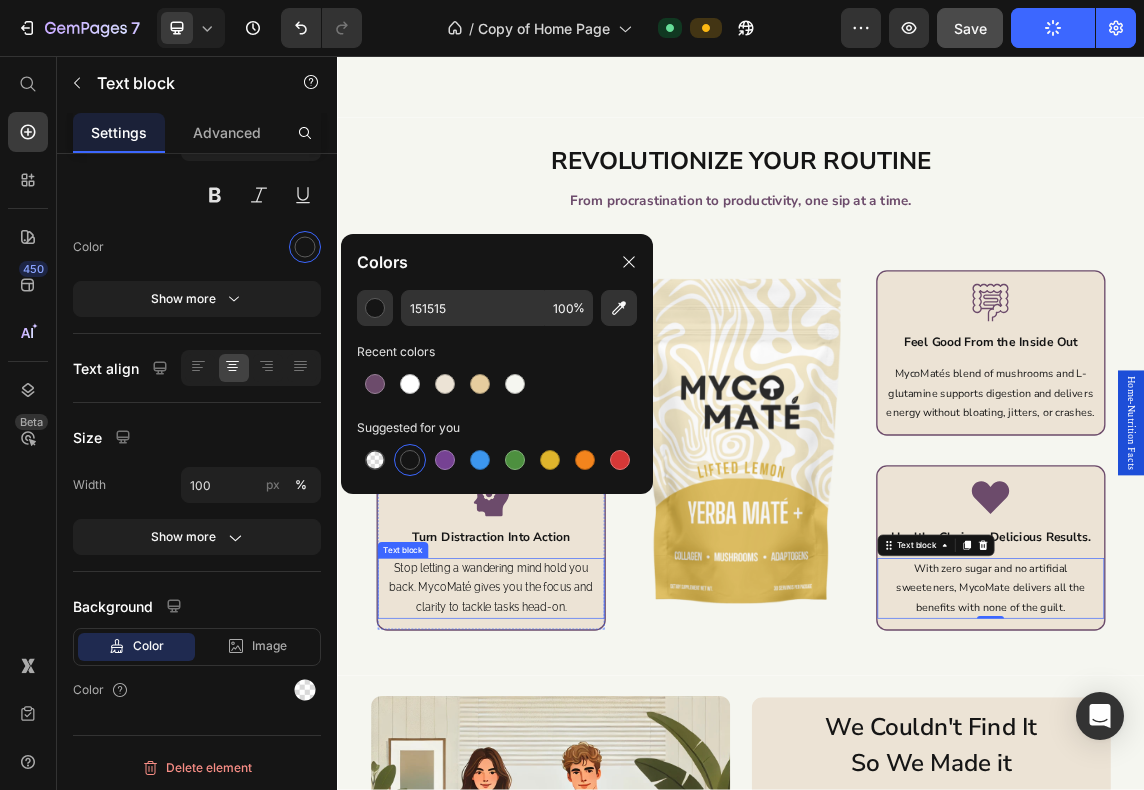 scroll, scrollTop: 3491, scrollLeft: 0, axis: vertical 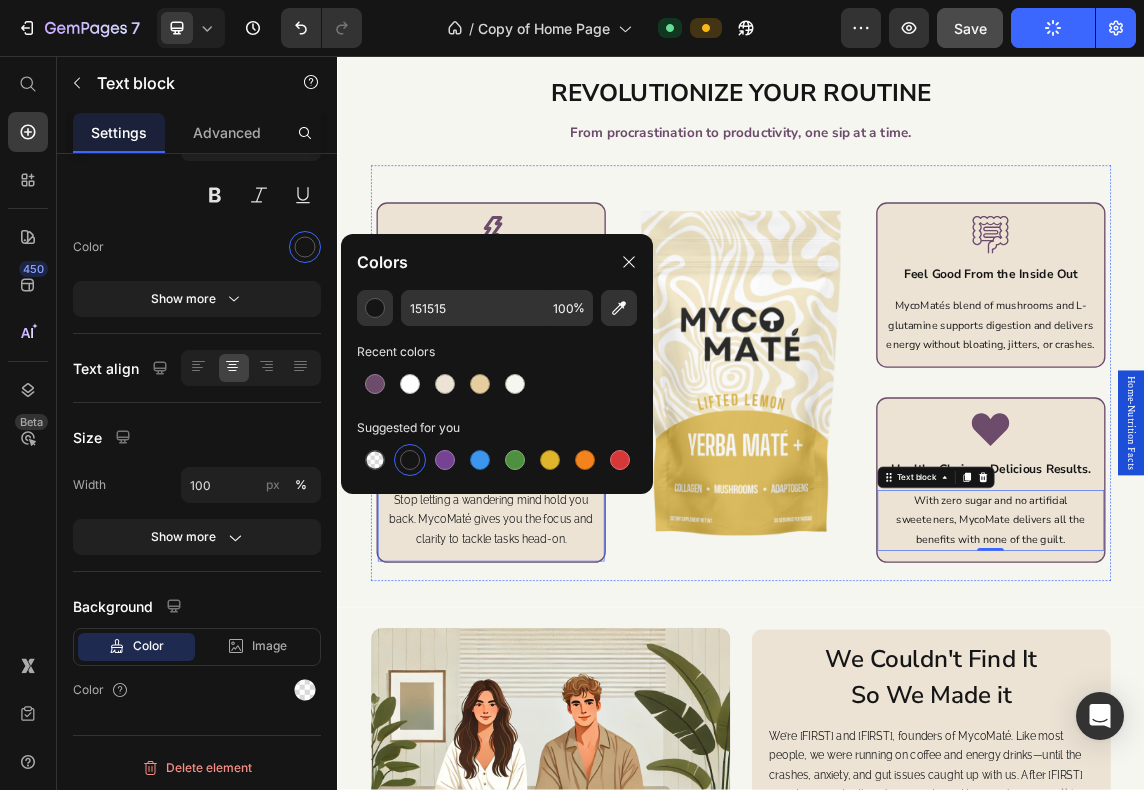click on "Stop letting a wandering mind hold you back. MycoMaté gives you the focus and clarity to tackle tasks head-on." at bounding box center (565, 747) 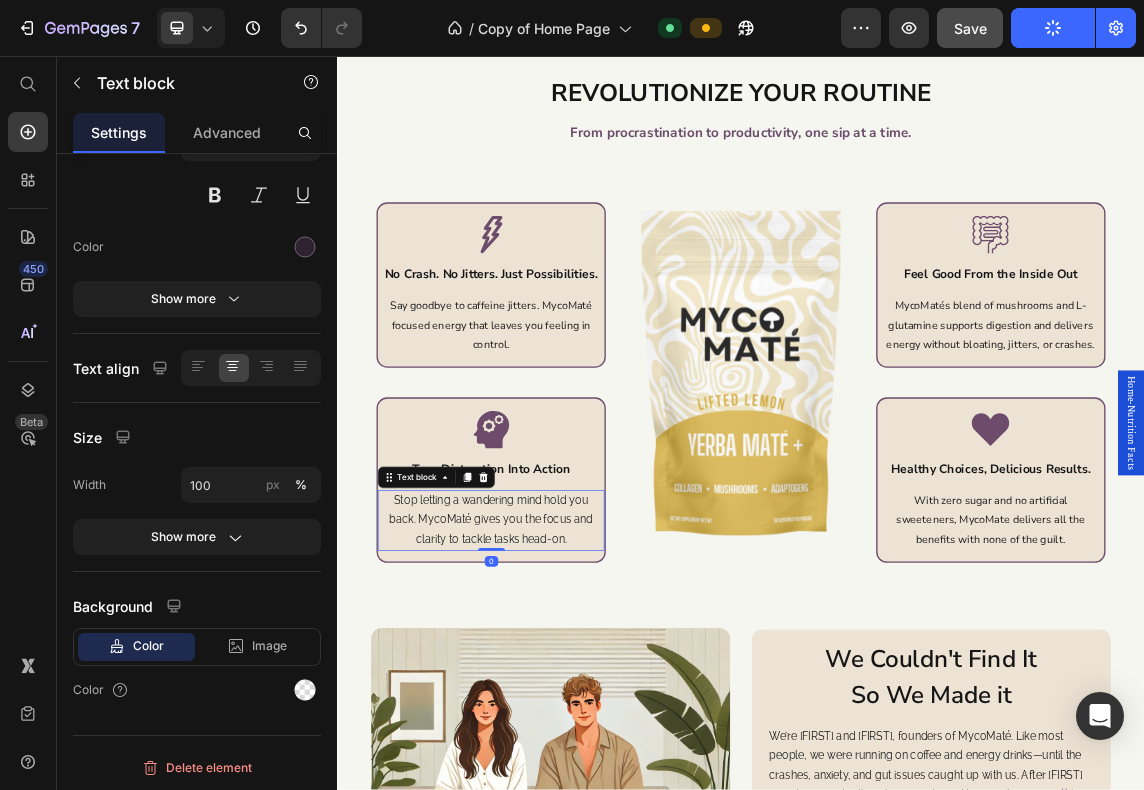 click on "Stop letting a wandering mind hold you back. MycoMaté gives you the focus and clarity to tackle tasks head-on." at bounding box center (565, 746) 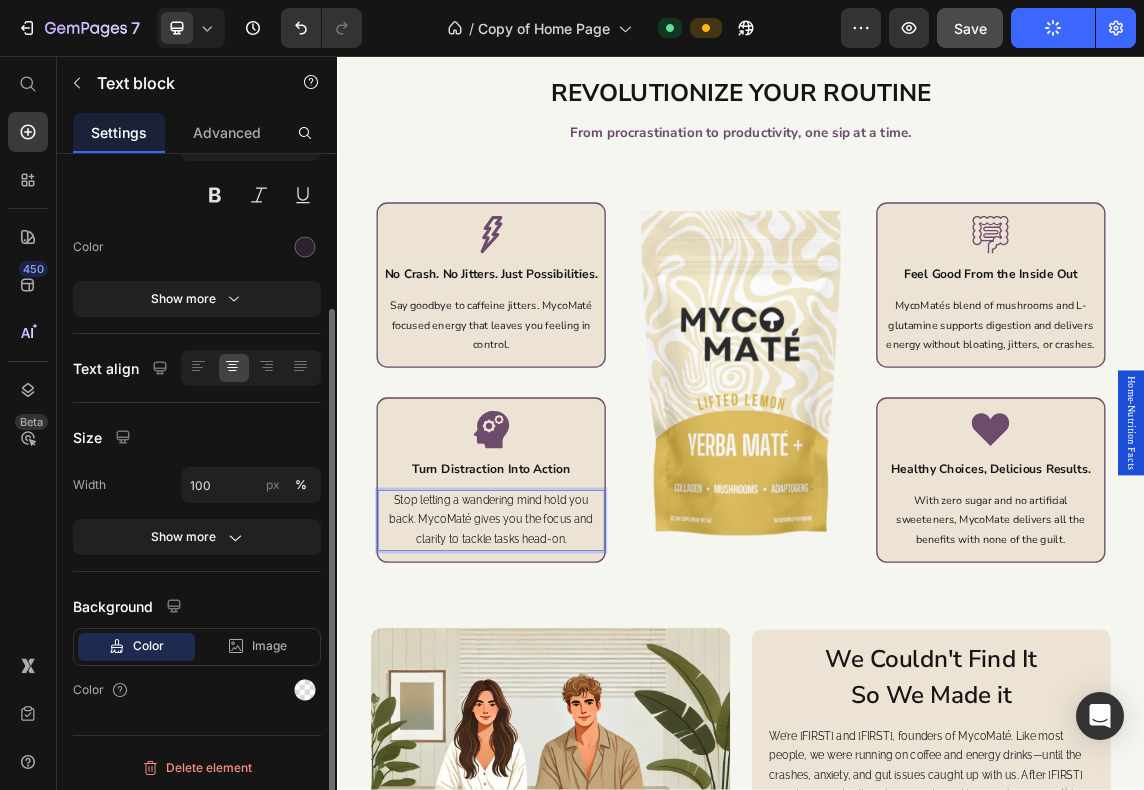 scroll, scrollTop: 0, scrollLeft: 0, axis: both 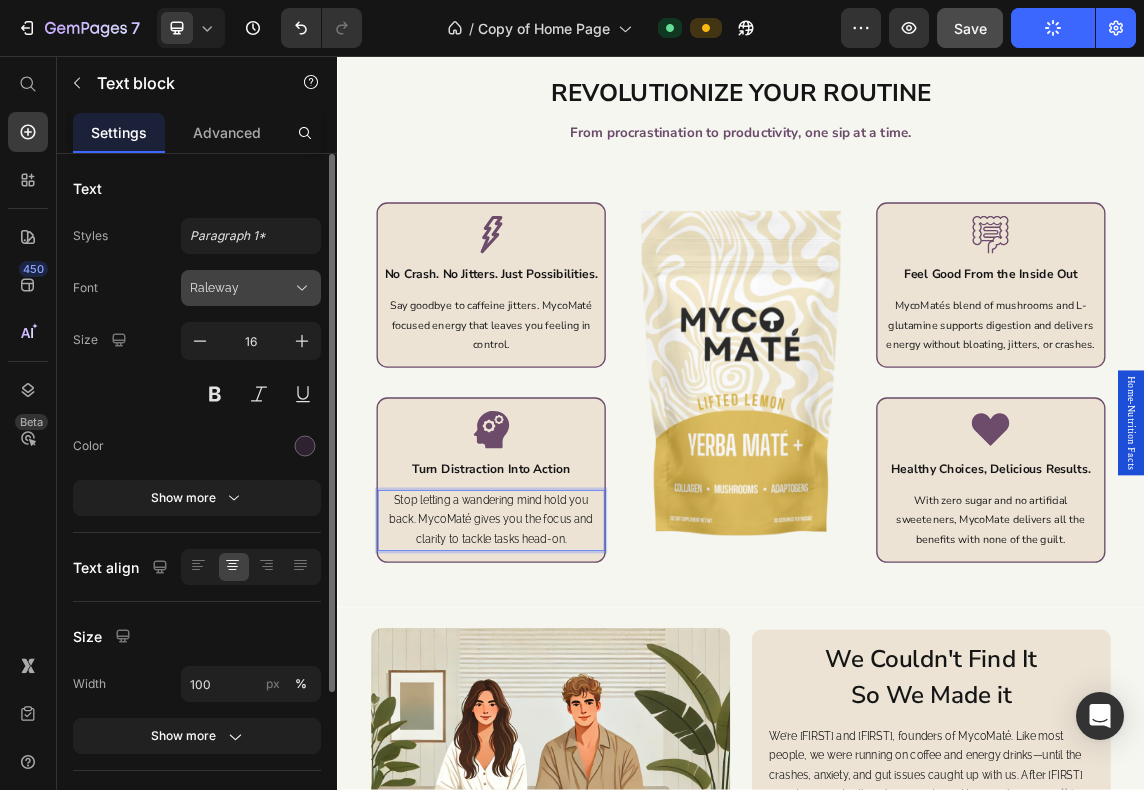 click on "Raleway" at bounding box center [251, 288] 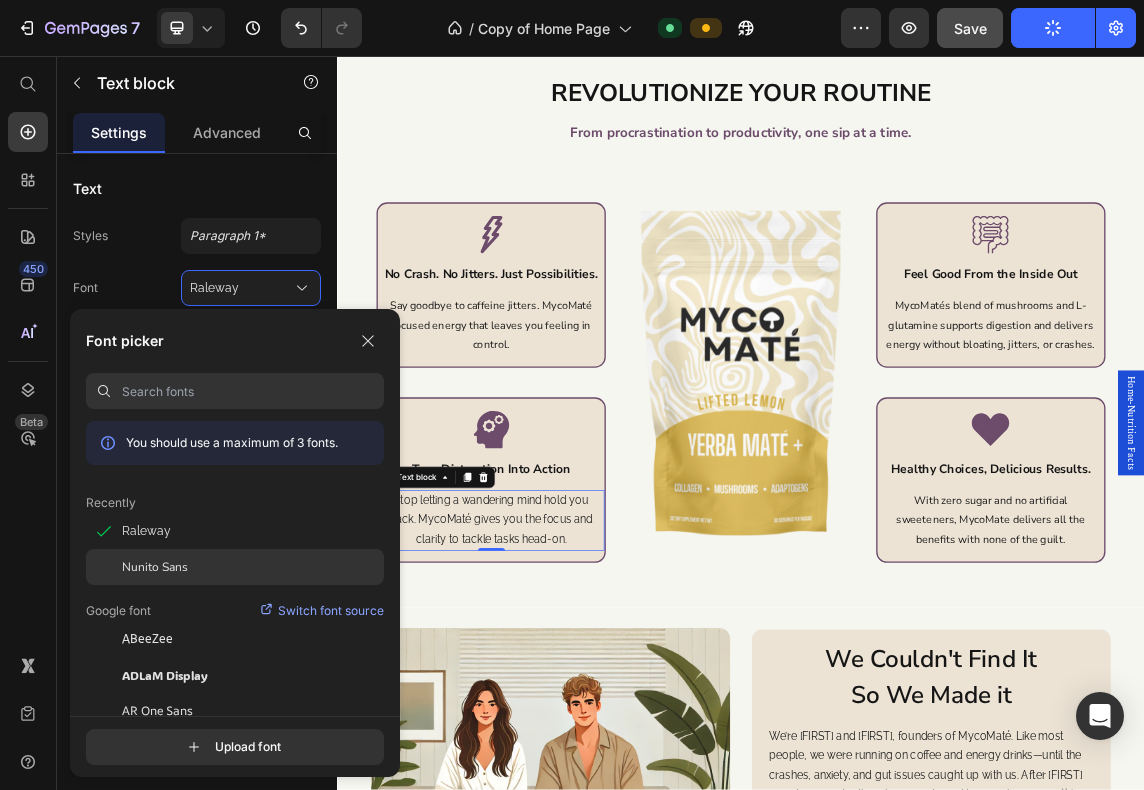 click on "Nunito Sans" at bounding box center (155, 567) 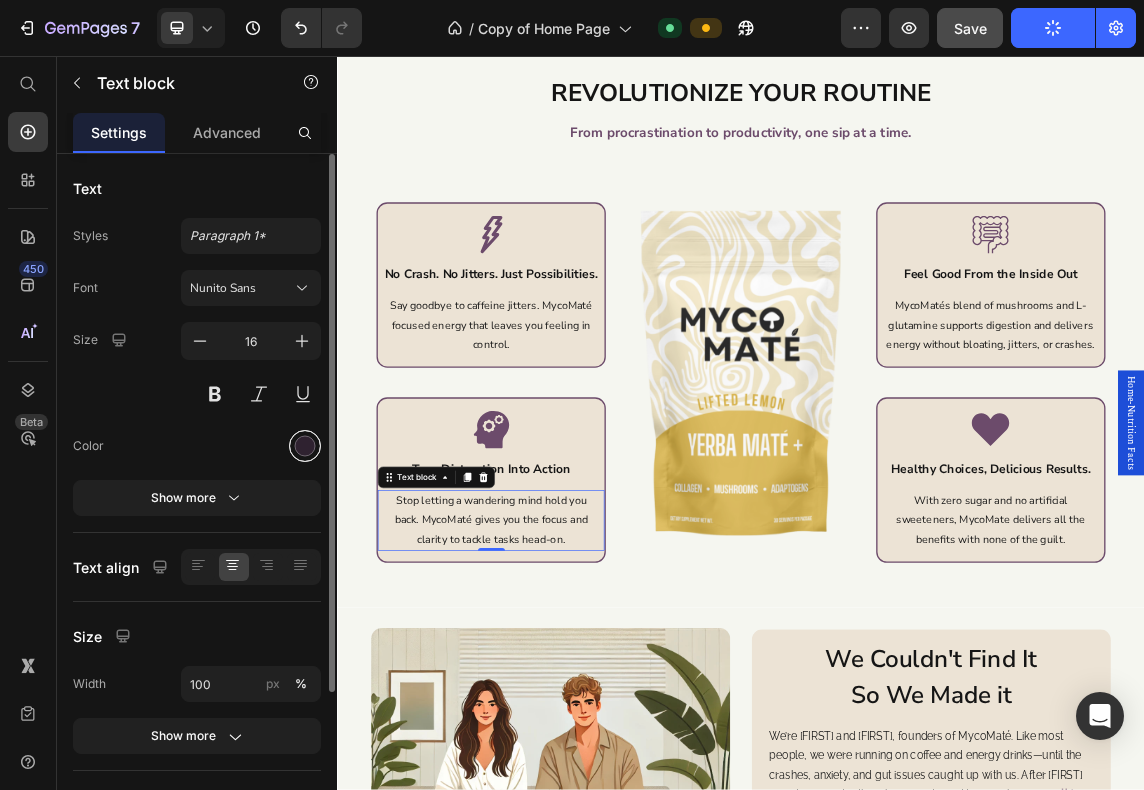 click at bounding box center [305, 446] 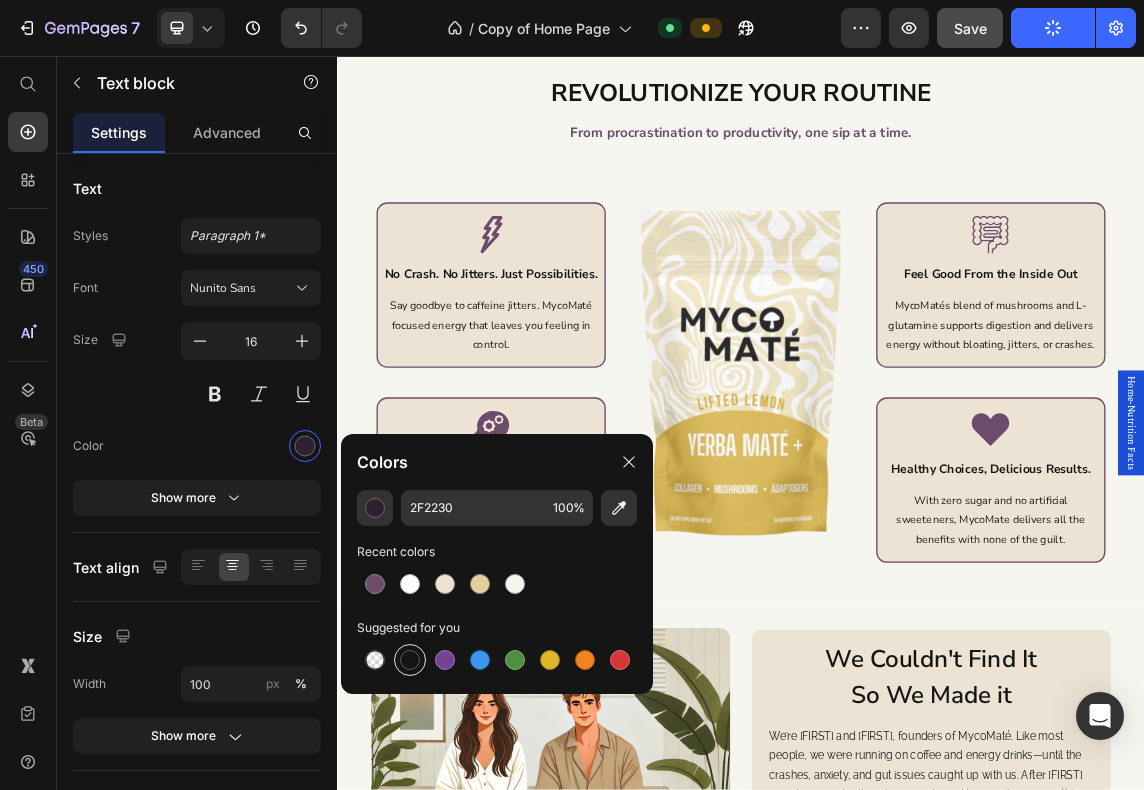 click at bounding box center [410, 660] 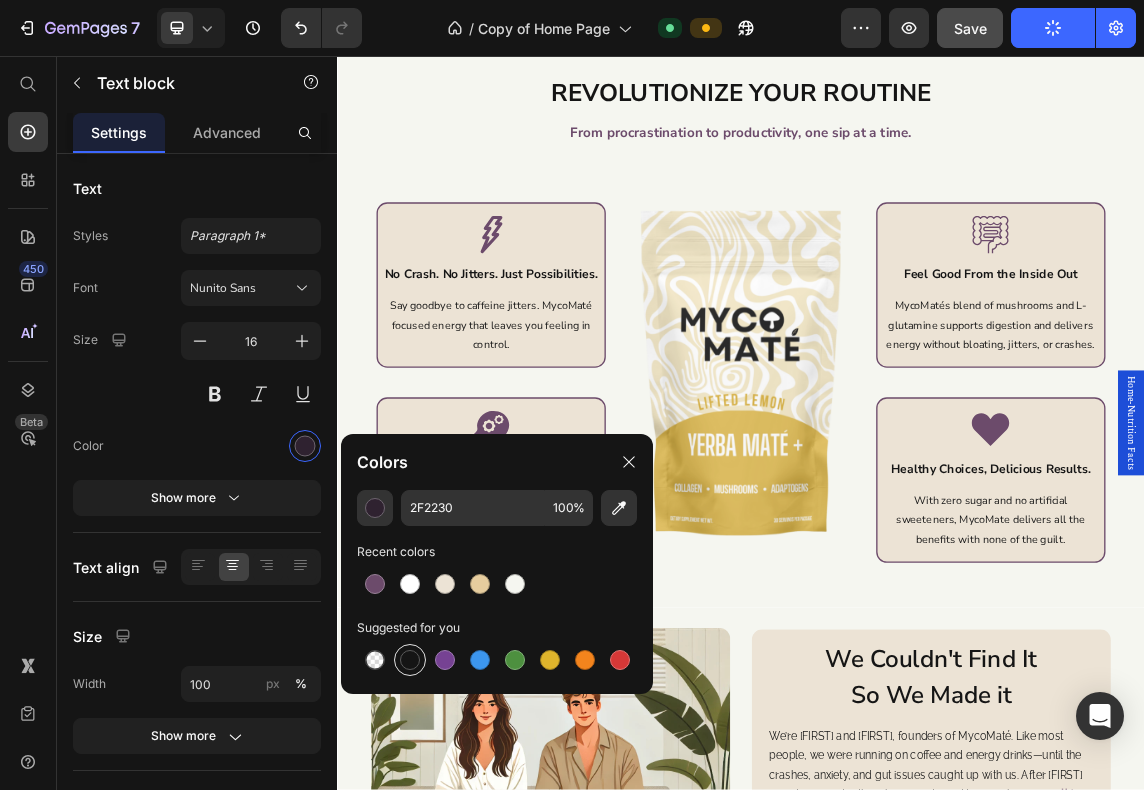 type on "151515" 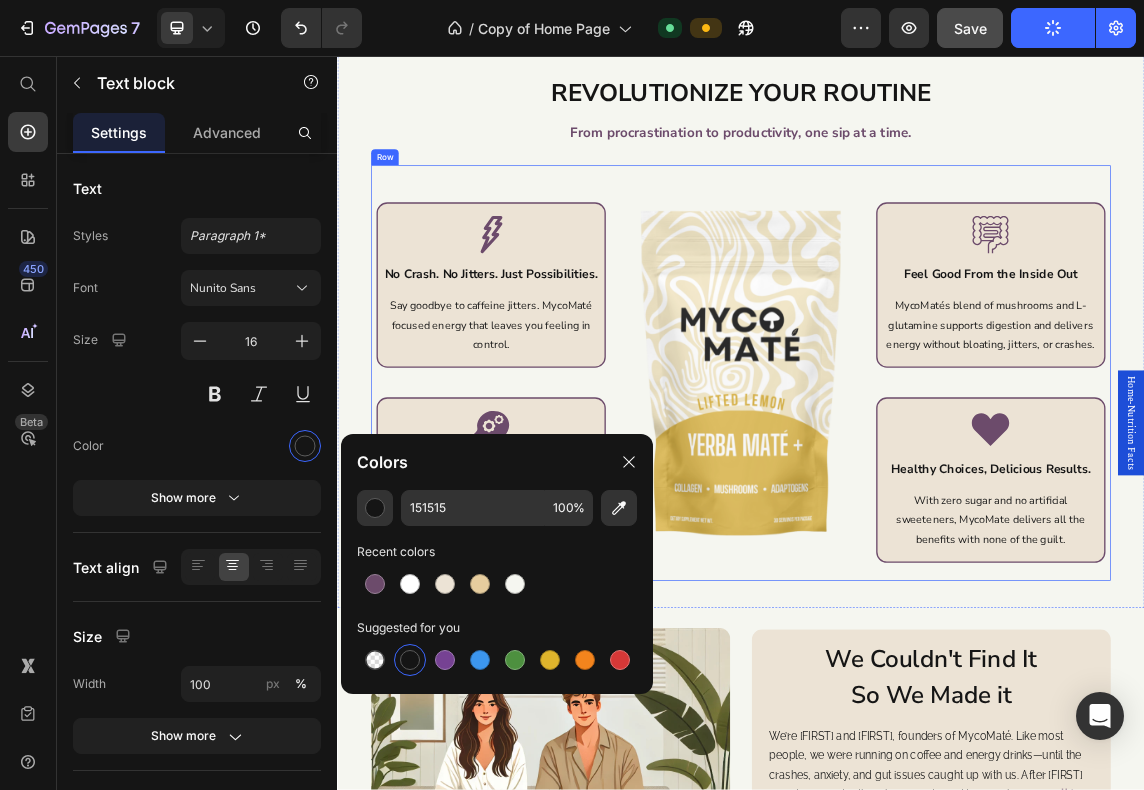 click on "Icon No Crash. No Jitters. Just Possibilities. Text block Say goodbye to caffeine jitters. MycoMaté focused energy that leaves you feeling in control. Text block Row Icon Turn Distraction Into Action Text block Stop letting a wandering mind hold you back. MycoMaté gives you the focus and clarity to tackle tasks head-on. Text block   0 Row" at bounding box center [565, 528] 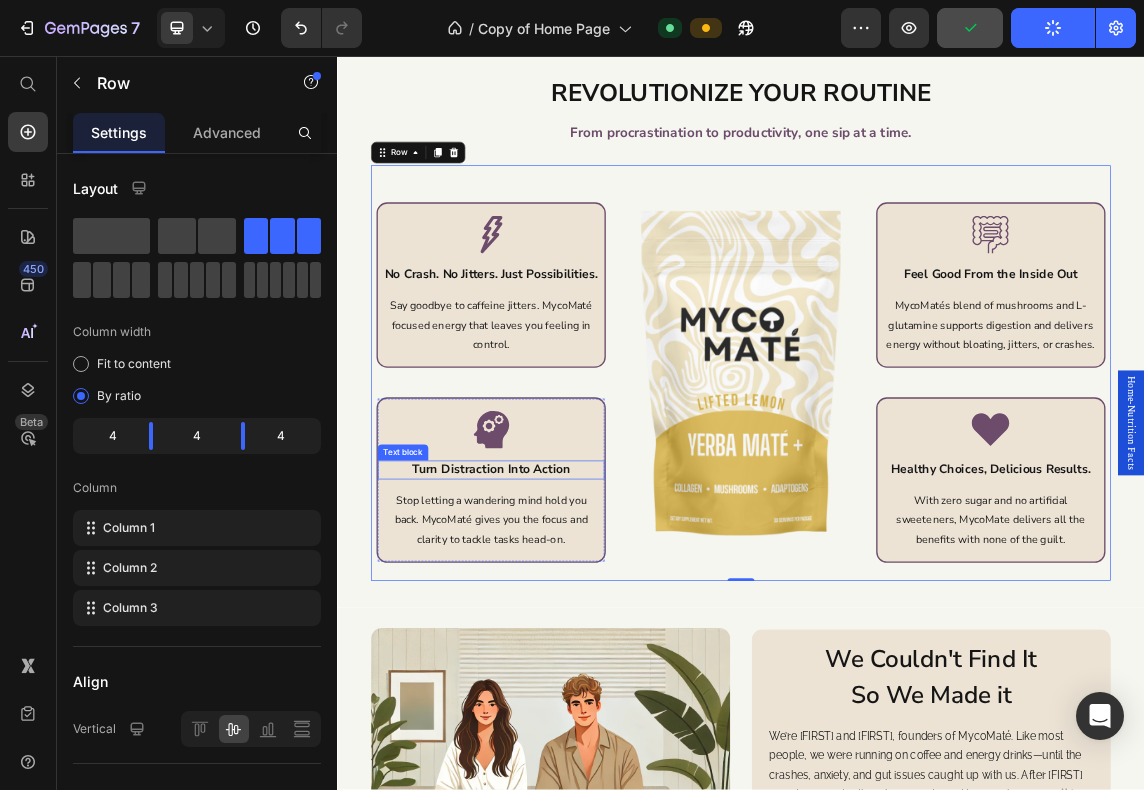 click on "Turn Distraction Into Action" at bounding box center (565, 671) 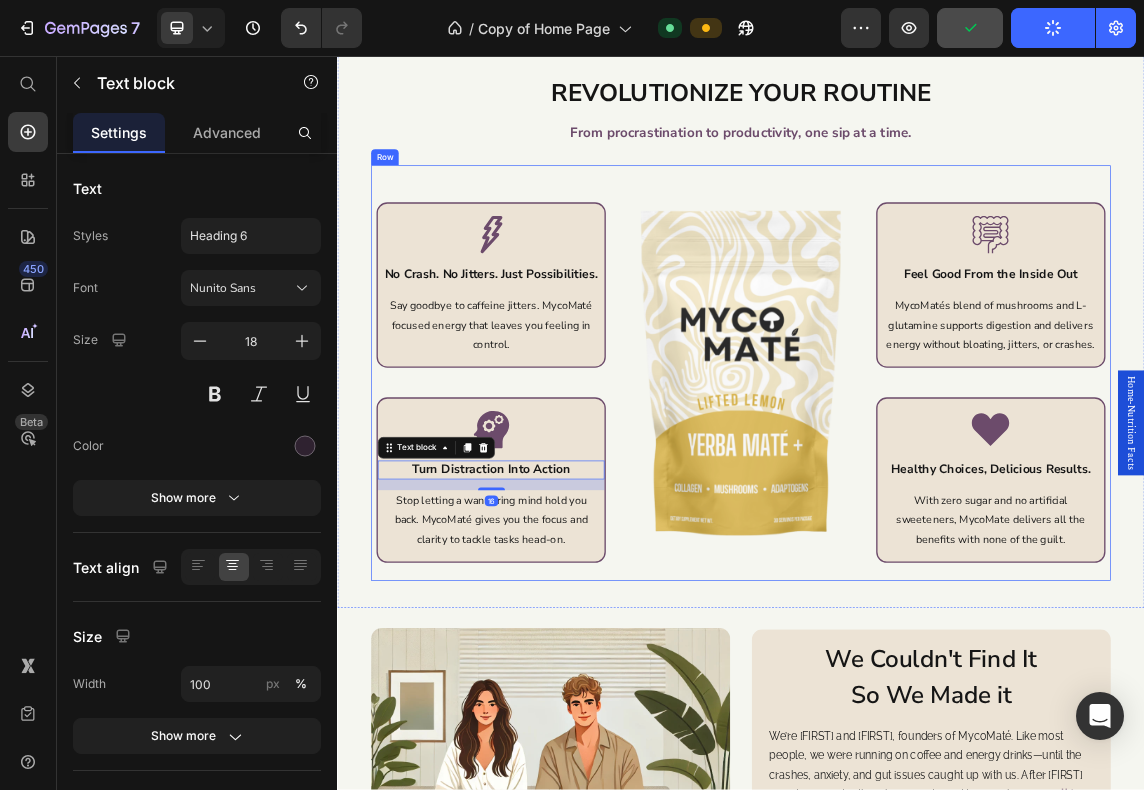 click on "Icon No Crash. No Jitters. Just Possibilities. Text block Say goodbye to caffeine jitters. MycoMaté focused energy that leaves you feeling in control. Text block Row Icon Turn Distraction Into Action Text block   16 Stop letting a wandering mind hold you back. MycoMaté gives you the focus and clarity to tackle tasks head-on. Text block Row" at bounding box center (565, 528) 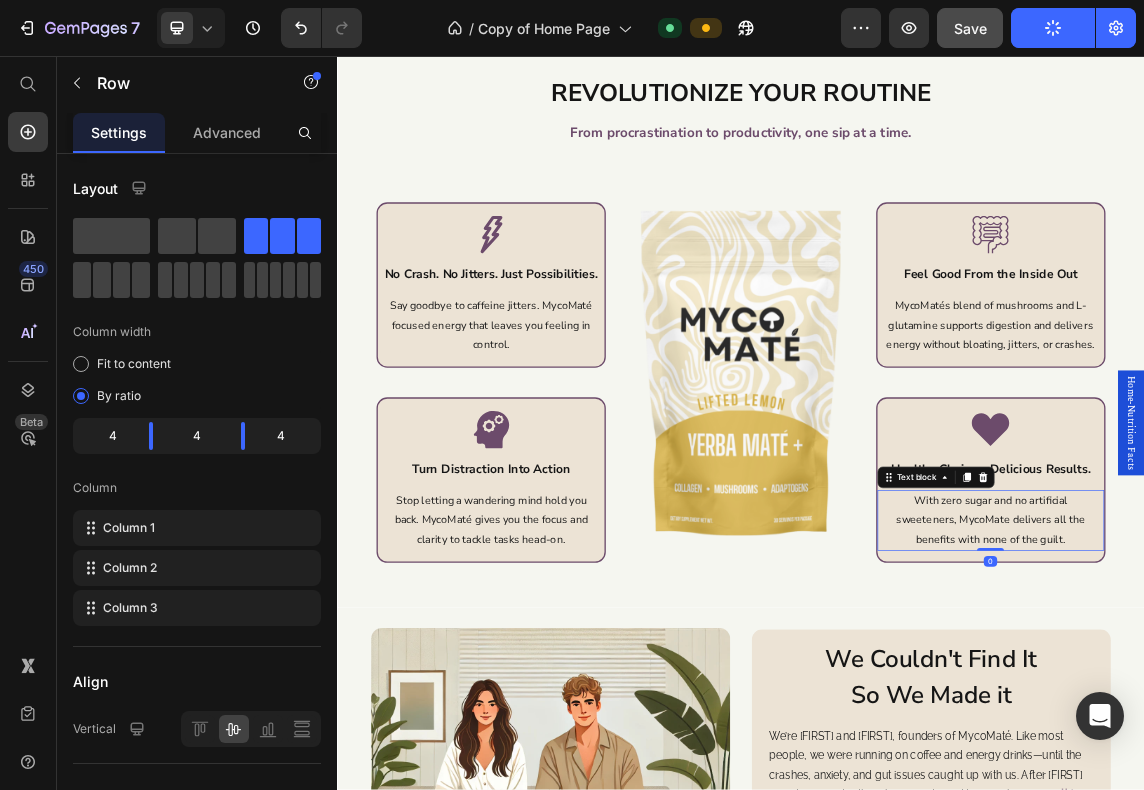 click on "With zero sugar and no artificial sweeteners, MycoMate delivers all the benefits with none of the guilt." at bounding box center [1308, 747] 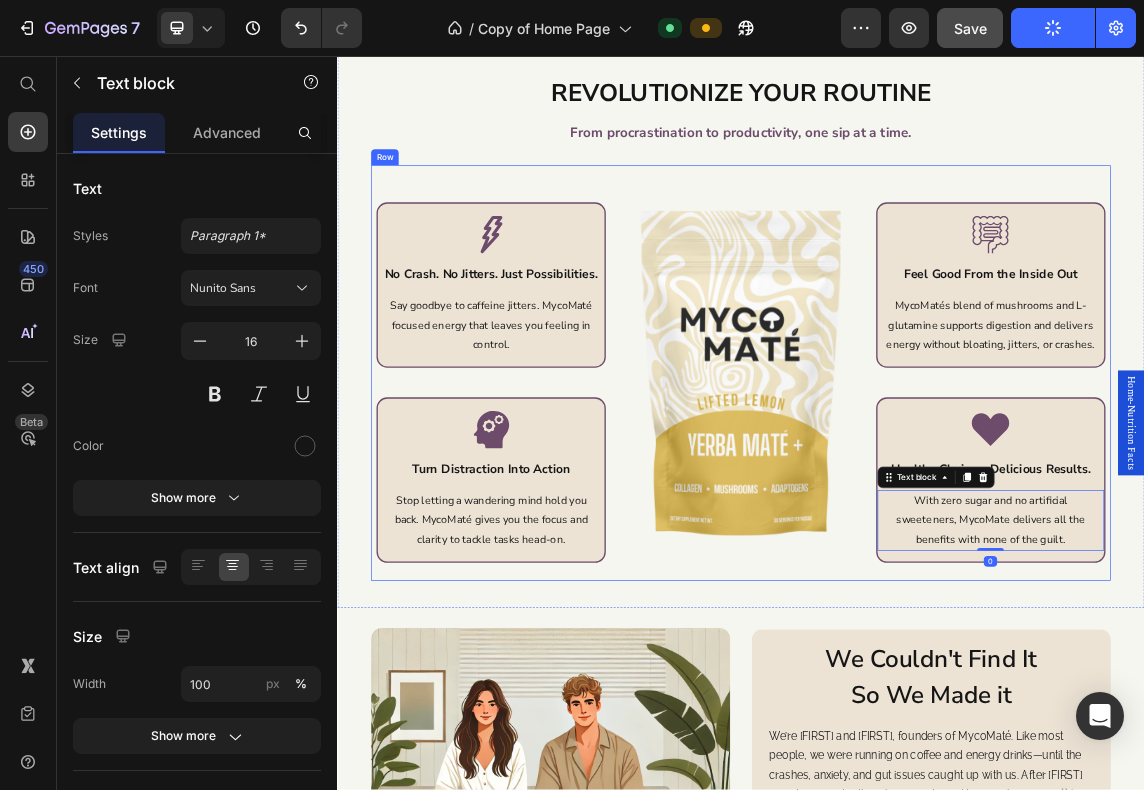 click on "Icon No Crash. No Jitters. Just Possibilities. Text block Say goodbye to caffeine jitters. MycoMaté focused energy that leaves you feeling in control. Text block Row Icon Turn Distraction Into Action Text block Stop letting a wandering mind hold you back. MycoMaté gives you the focus and clarity to tackle tasks head-on. Text block Row" at bounding box center [565, 528] 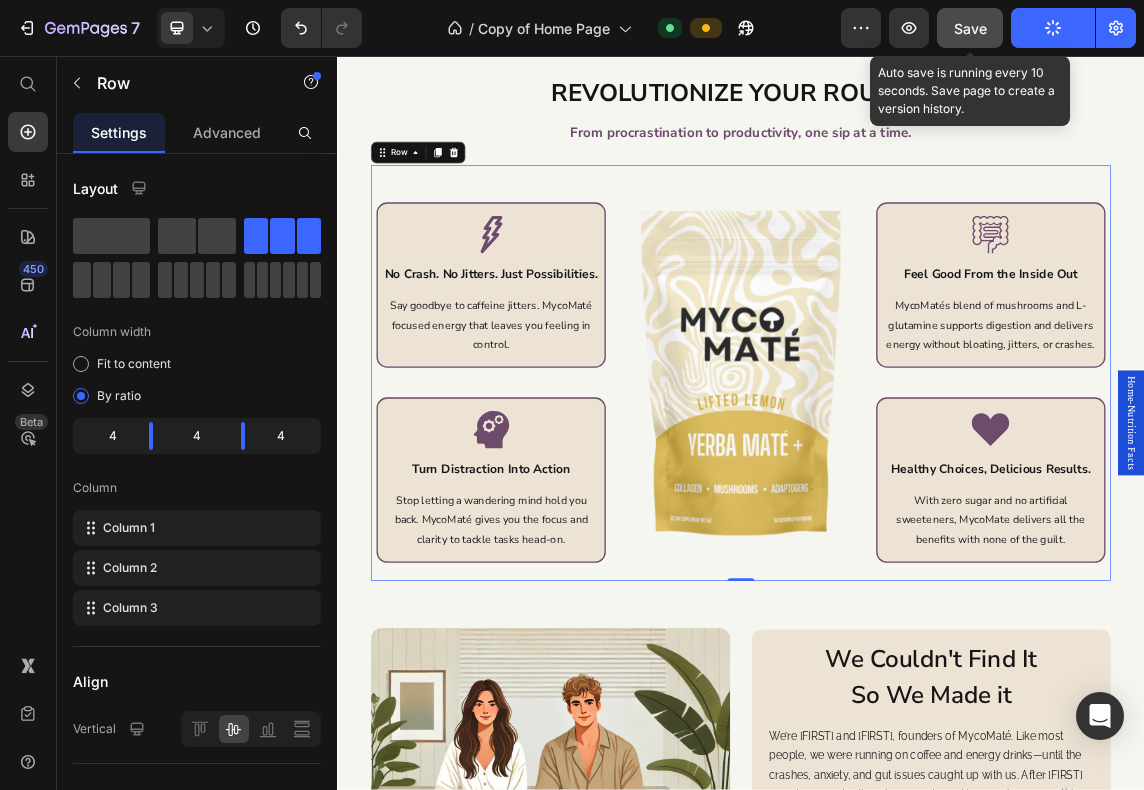 click on "Save" at bounding box center [970, 28] 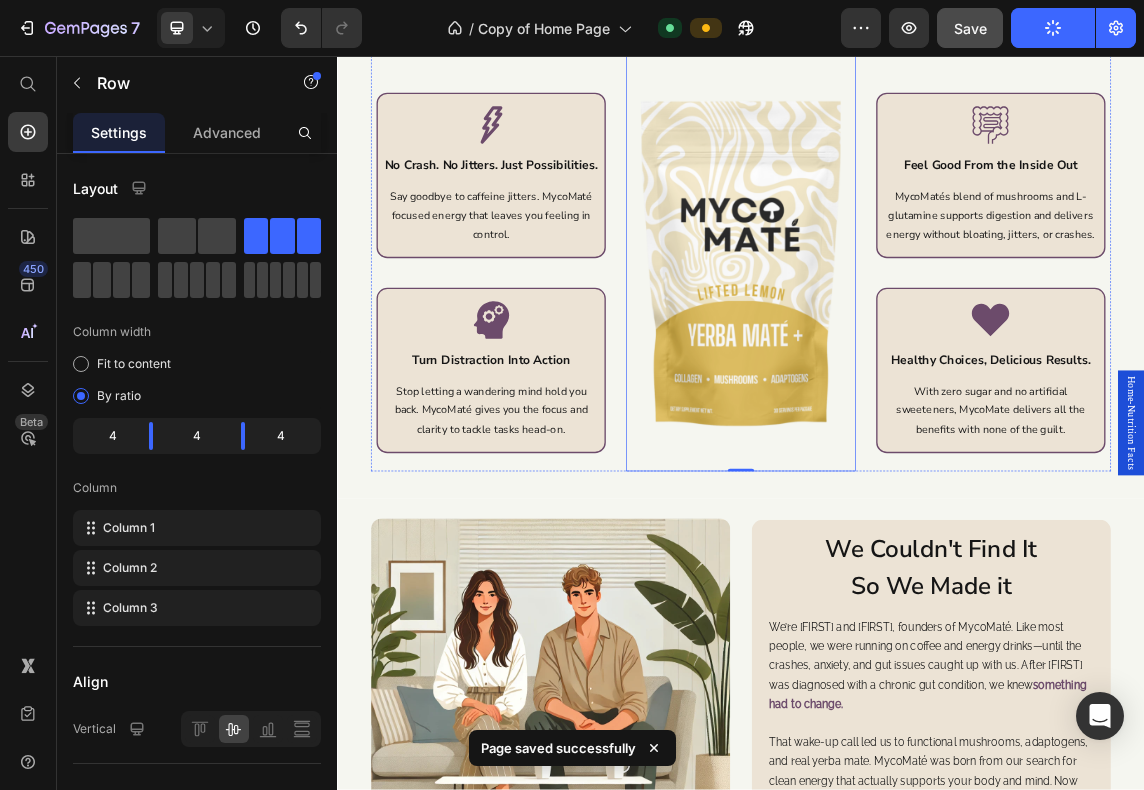 scroll, scrollTop: 3824, scrollLeft: 0, axis: vertical 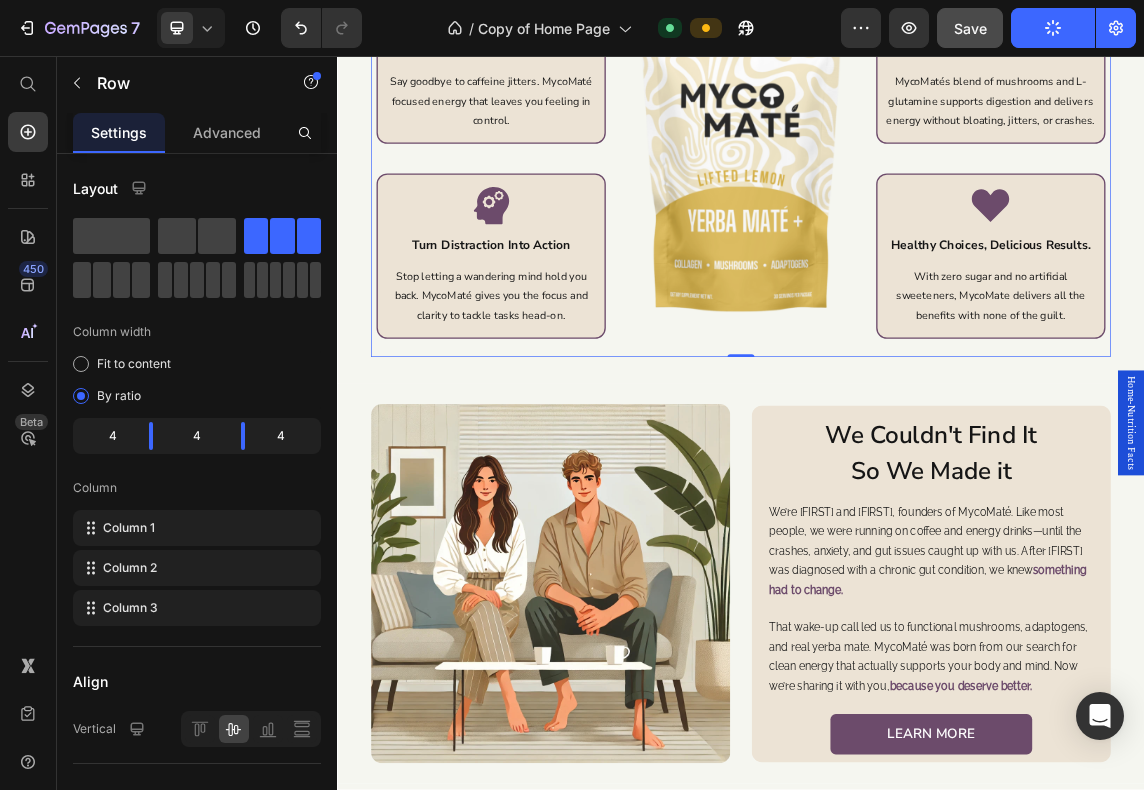 click 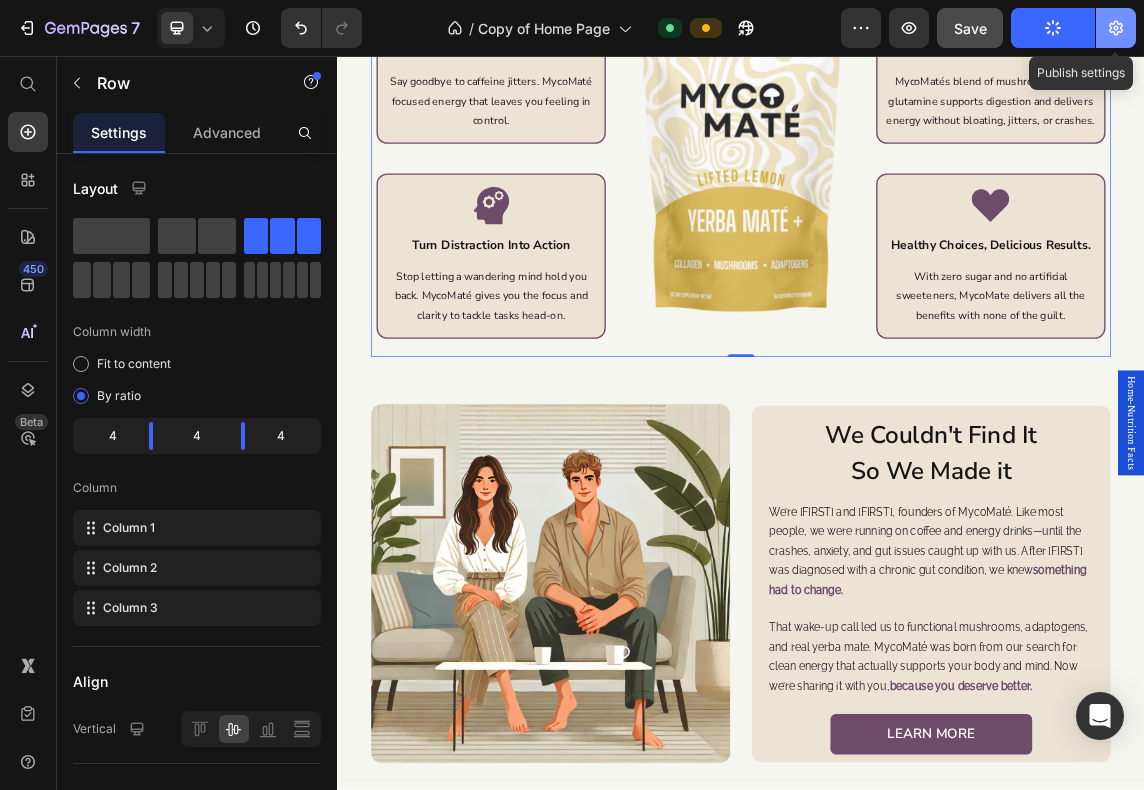 click 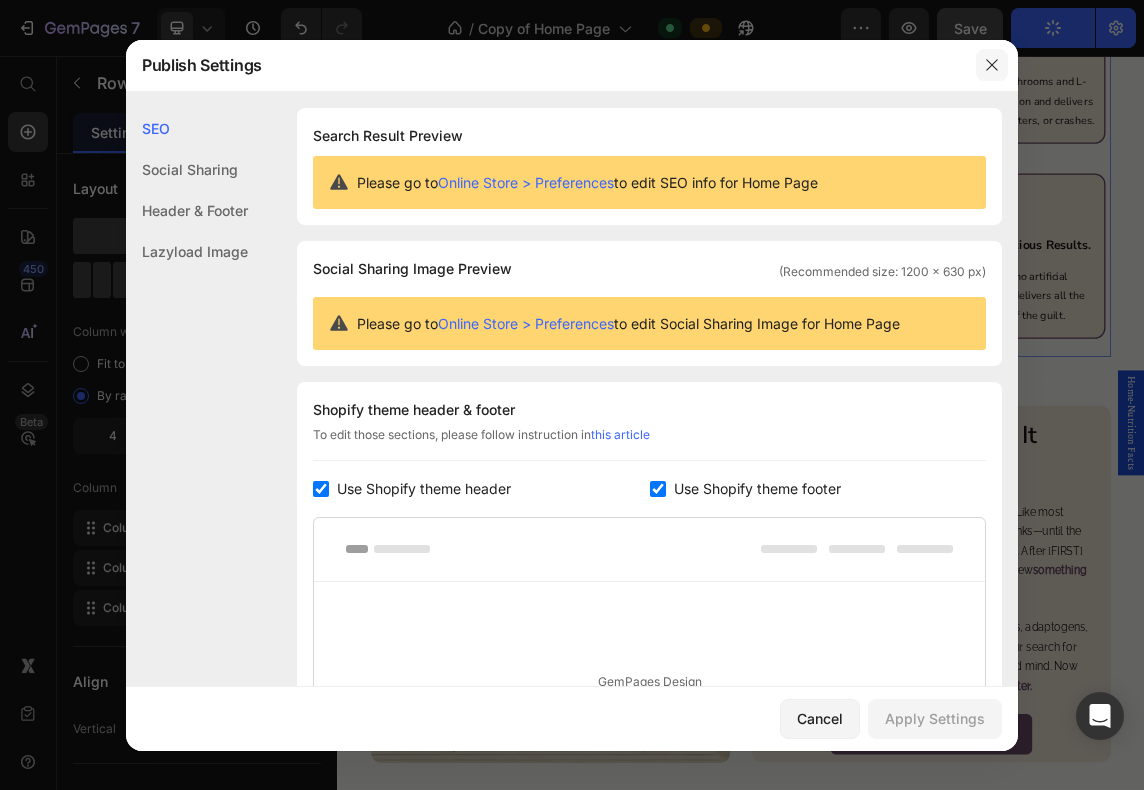 click 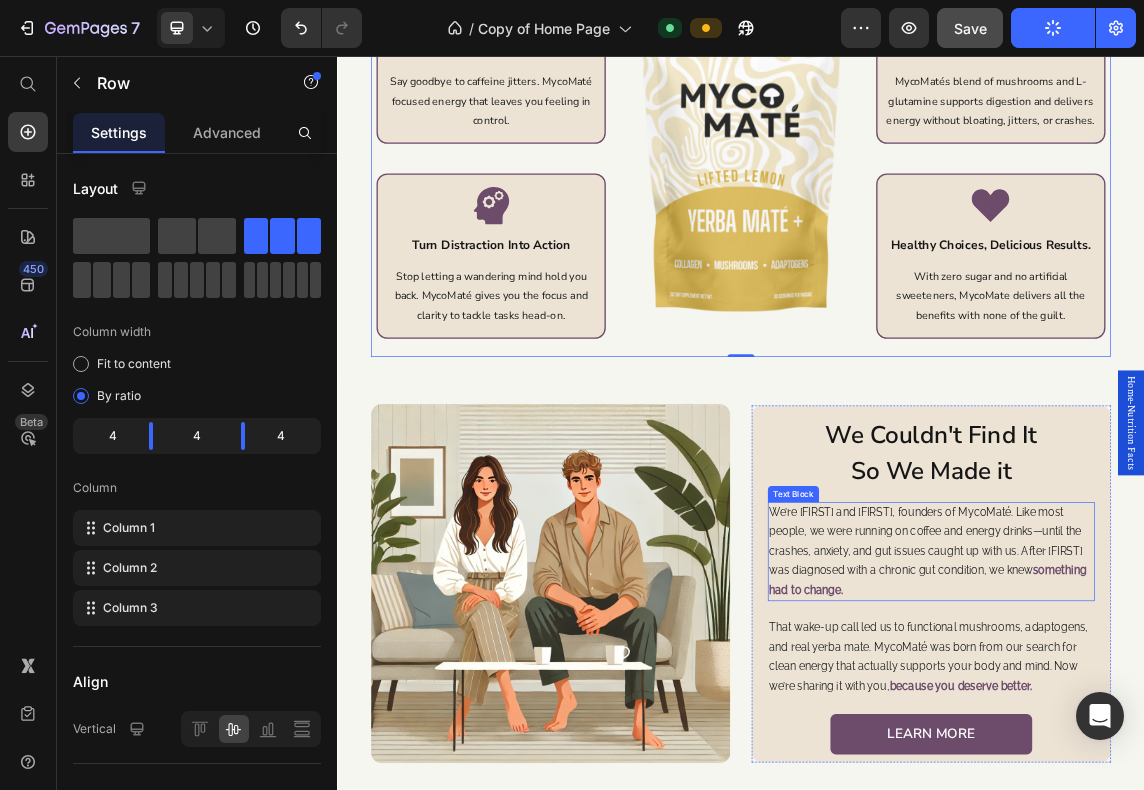 click on "We’re Ashley and Isaac, founders of MycoMaté. Like most people, we were running on coffee and energy drinks—until the crashes, anxiety, and gut issues caught up with us. After Isaac was diagnosed with a chronic gut condition, we knew" at bounding box center [1212, 778] 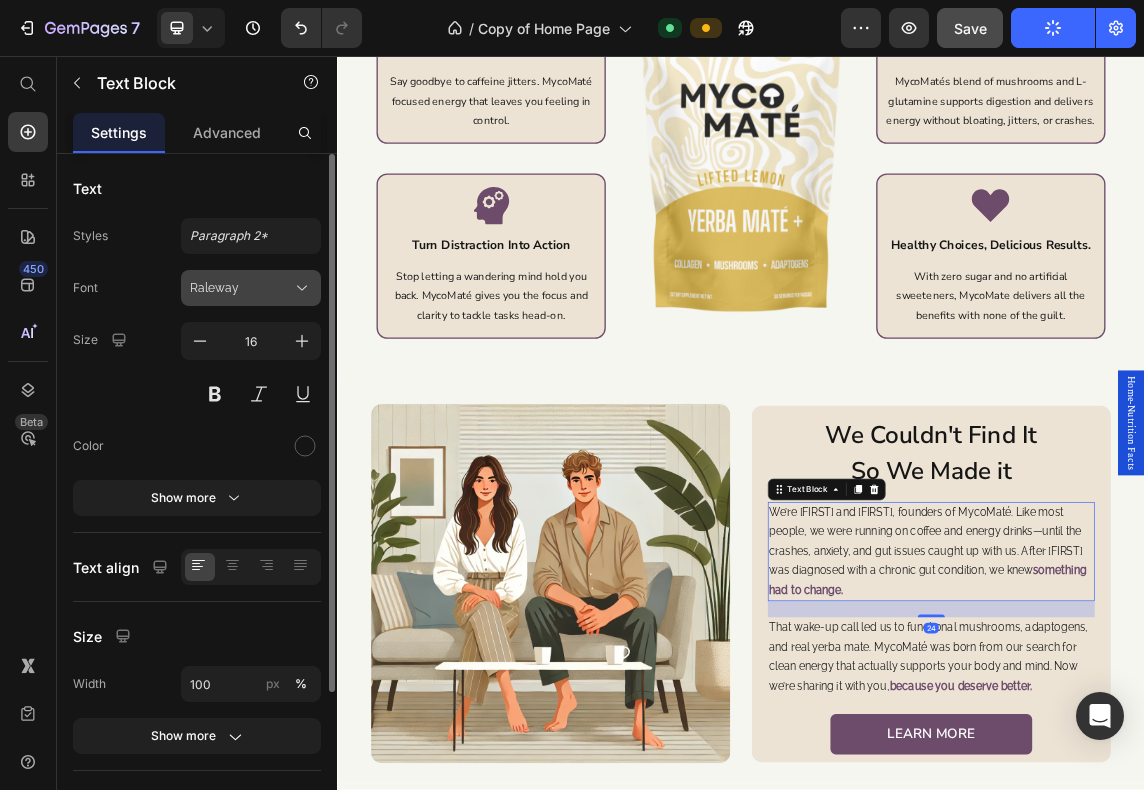click on "Raleway" at bounding box center [241, 288] 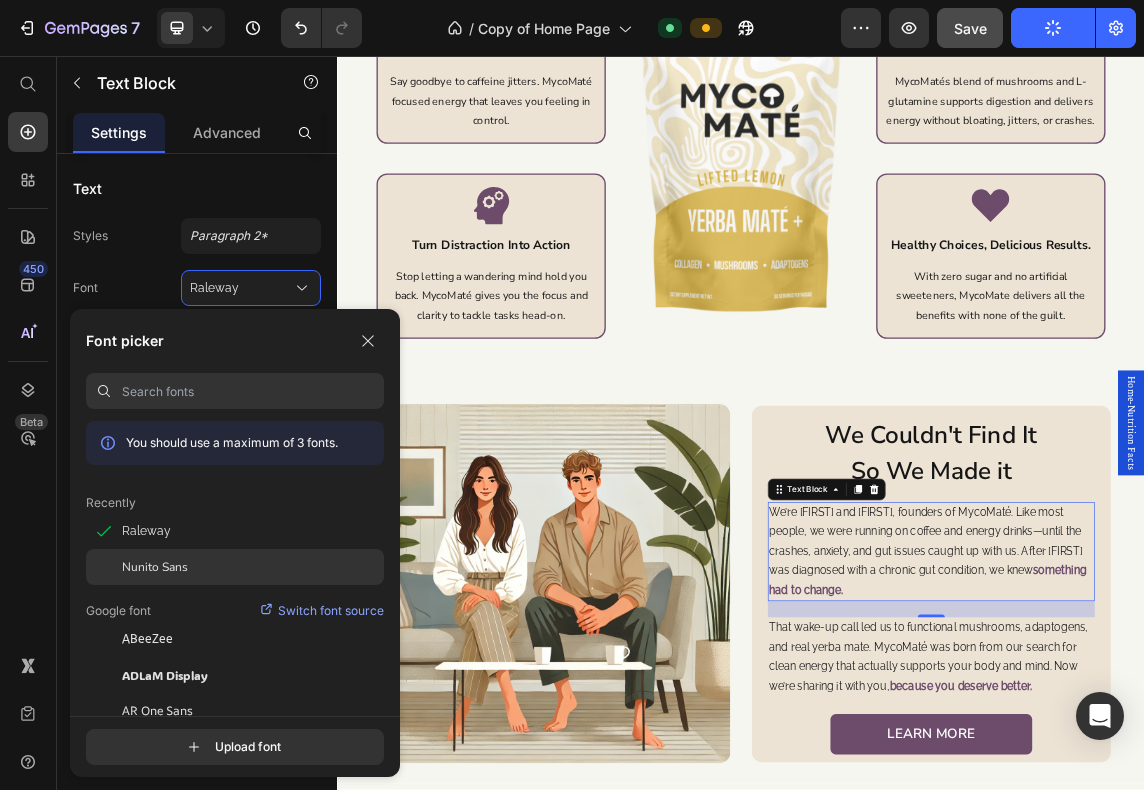 click on "Nunito Sans" 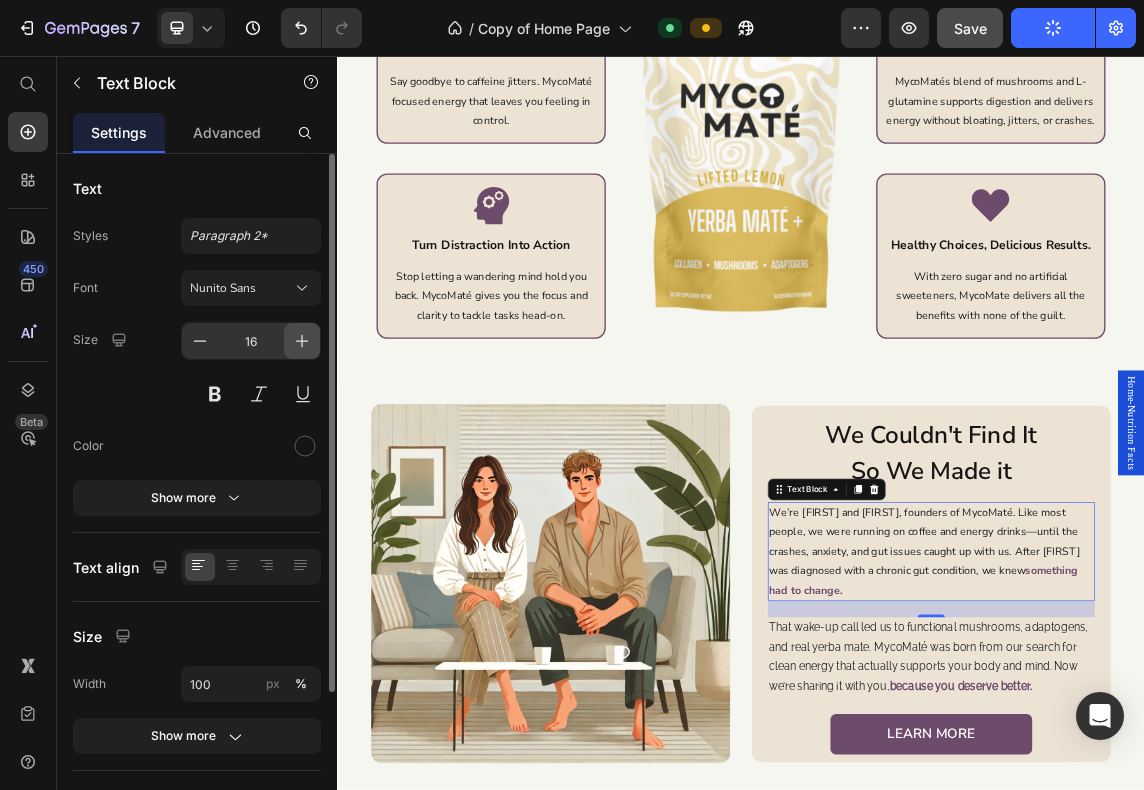 click 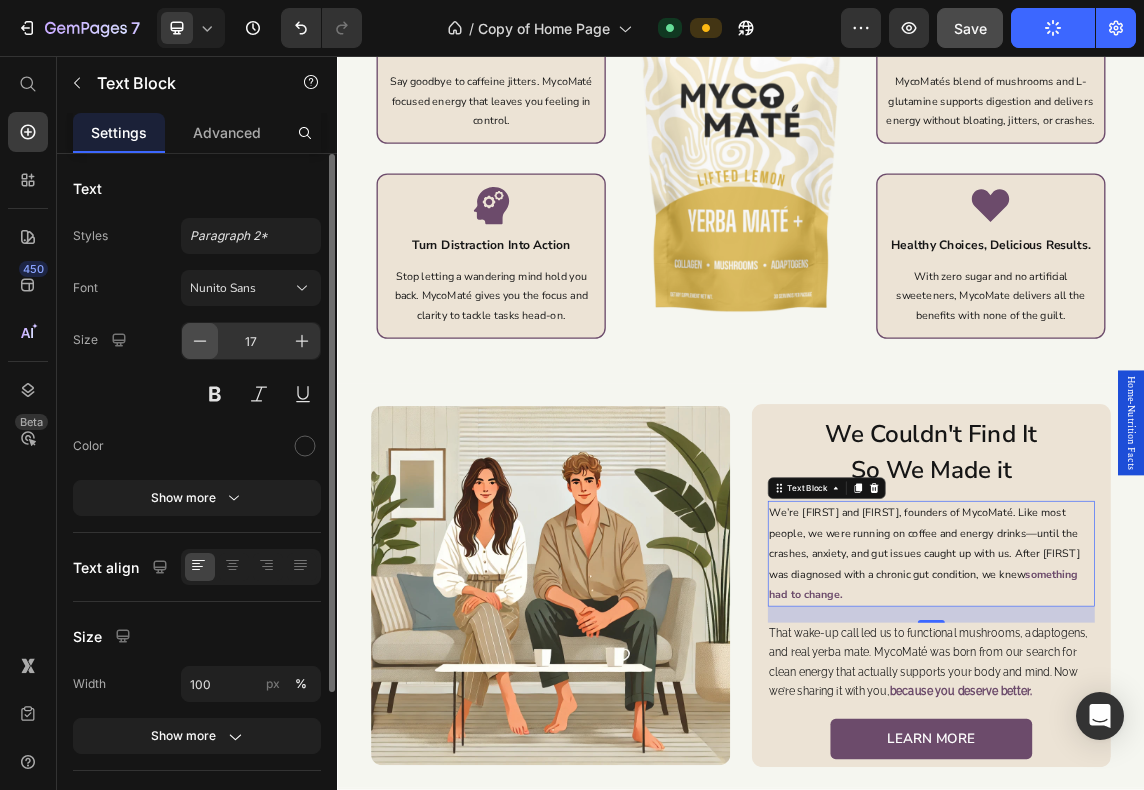 click 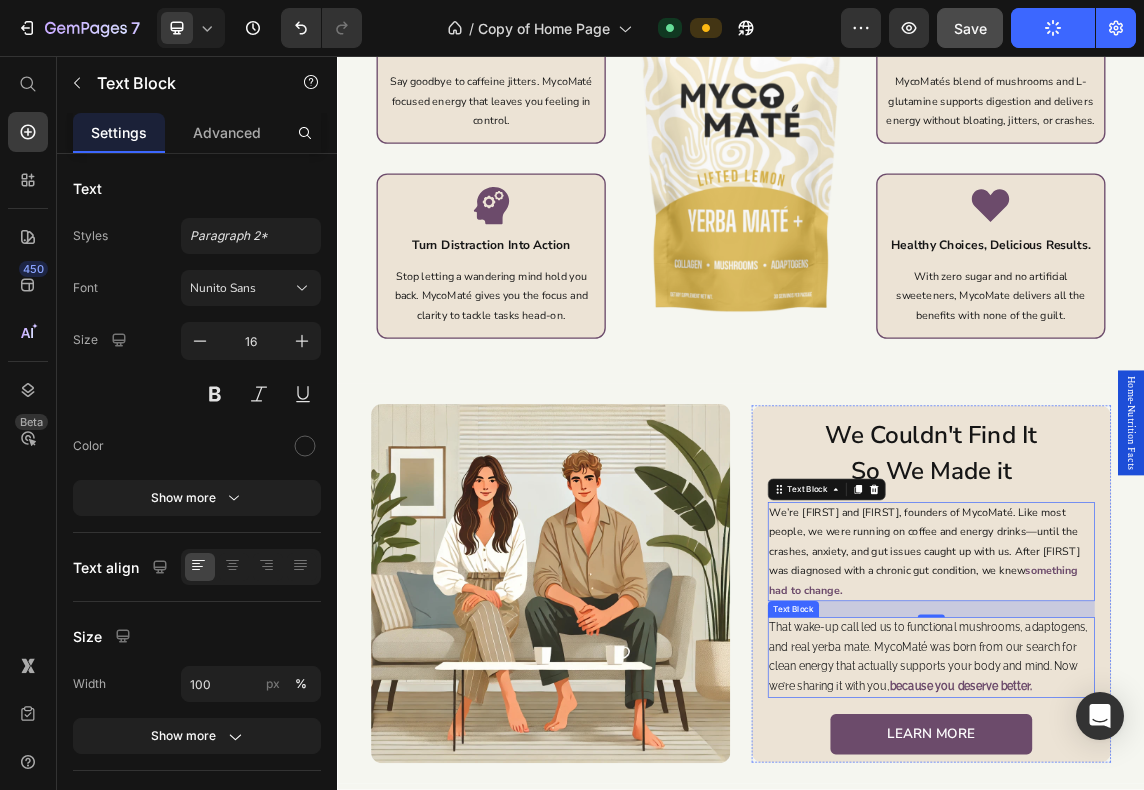 click on "That wake-up call led us to functional mushrooms, adaptogens, and real yerba mate. MycoMaté was born from our search for clean energy that actually supports your body and mind. Now we’re sharing it with you,  because you deserve better." at bounding box center [1220, 950] 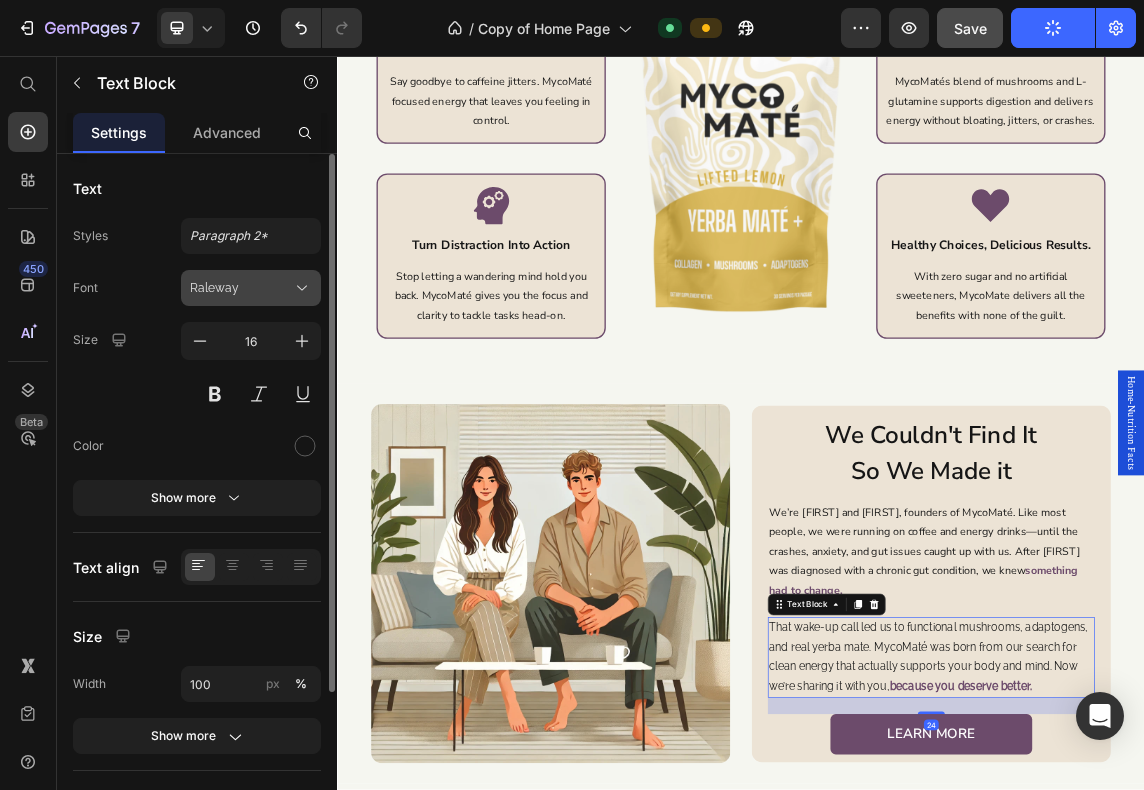 click on "Raleway" at bounding box center [241, 288] 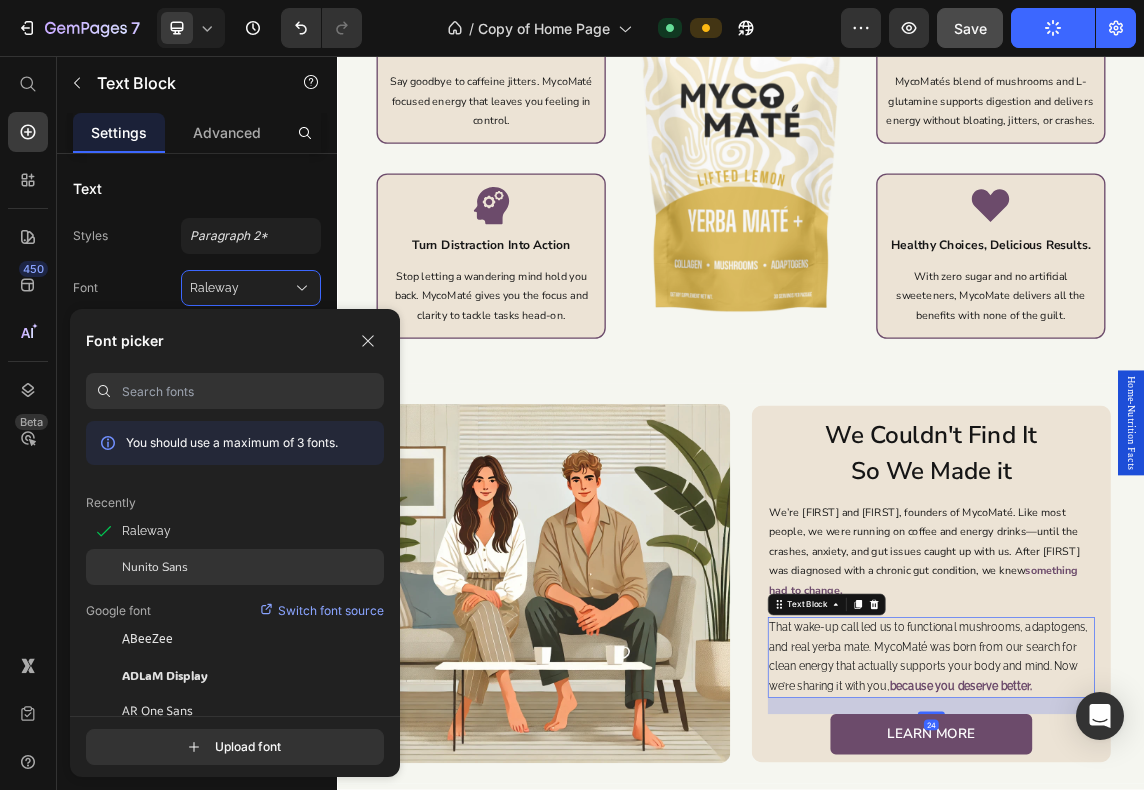 click on "Nunito Sans" at bounding box center [155, 567] 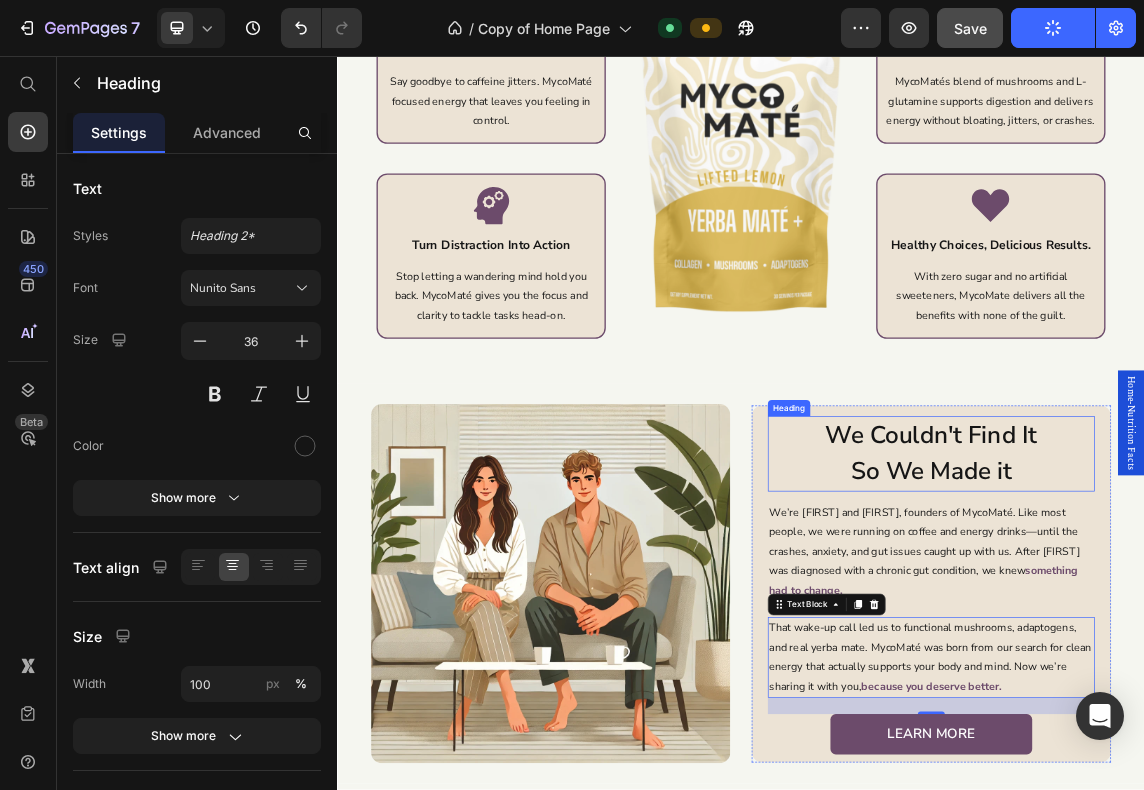 click on "We Couldn't Find It So We Made it" at bounding box center (1220, 648) 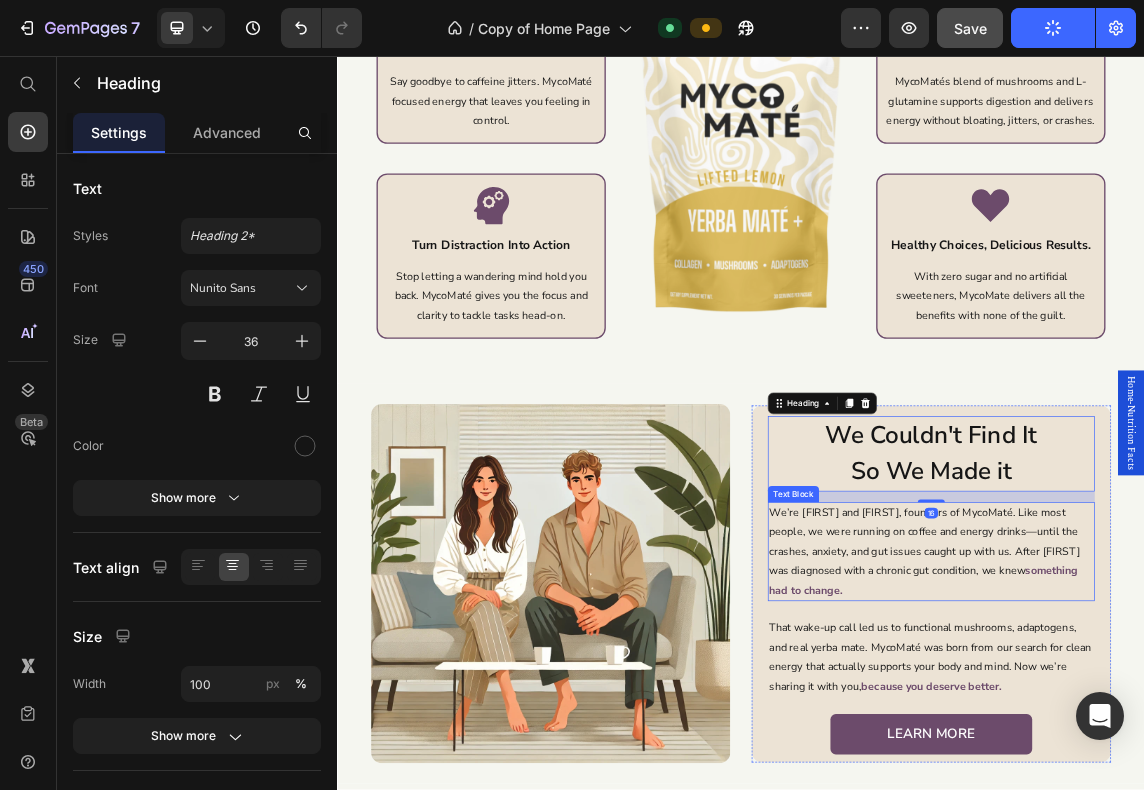 click on "We’re Ashley and Isaac, founders of MycoMaté. Like most people, we were running on coffee and energy drinks—until the crashes, anxiety, and gut issues caught up with us. After Isaac was diagnosed with a chronic gut condition, we knew" at bounding box center (1210, 779) 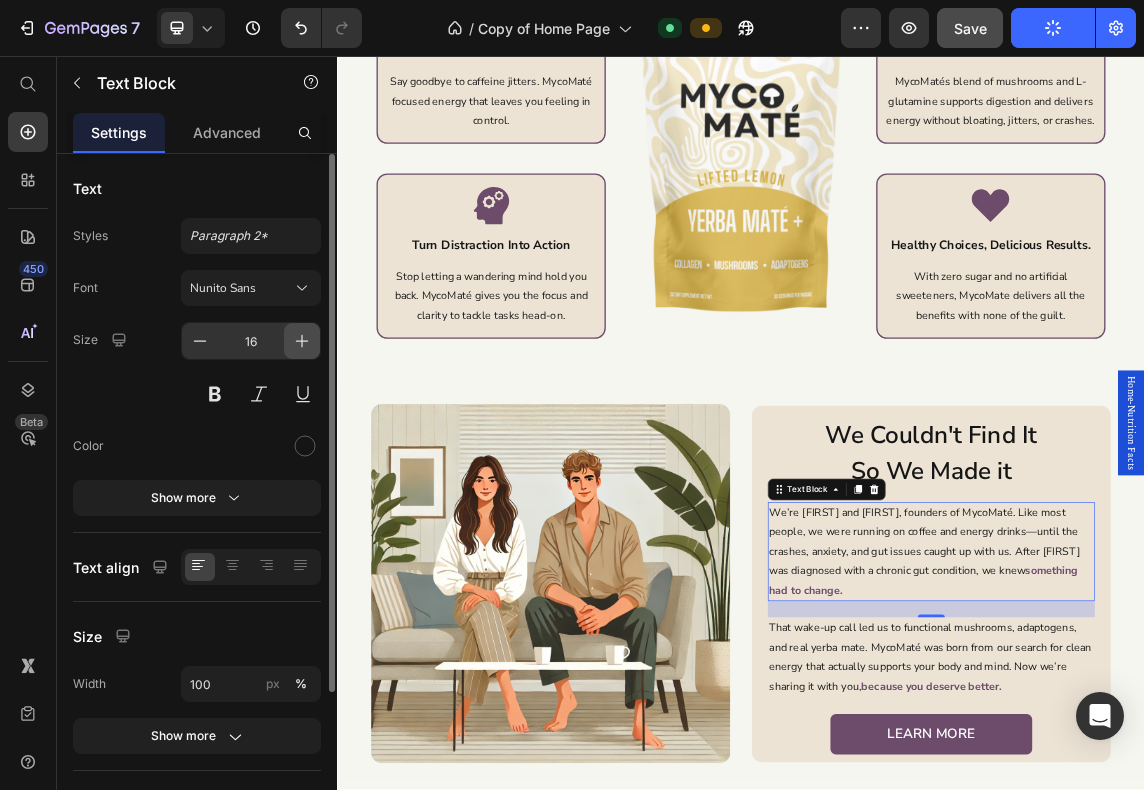 click 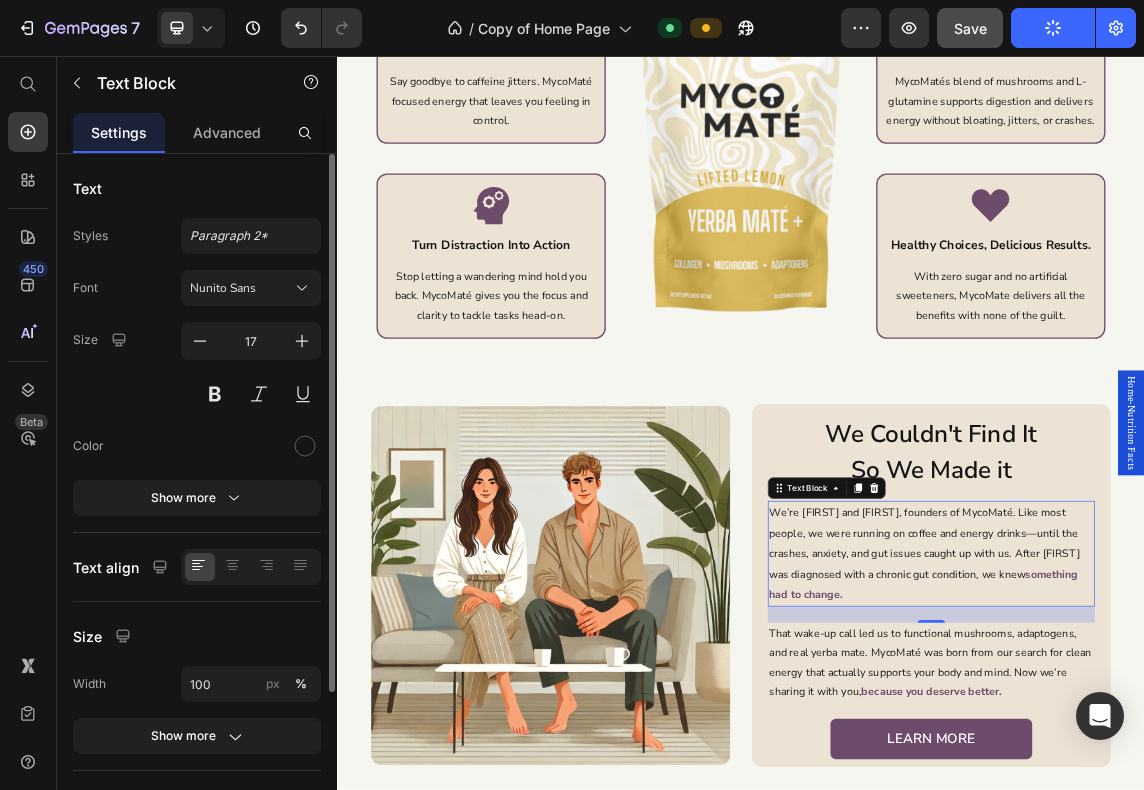 drag, startPoint x: 200, startPoint y: 343, endPoint x: 314, endPoint y: 372, distance: 117.630775 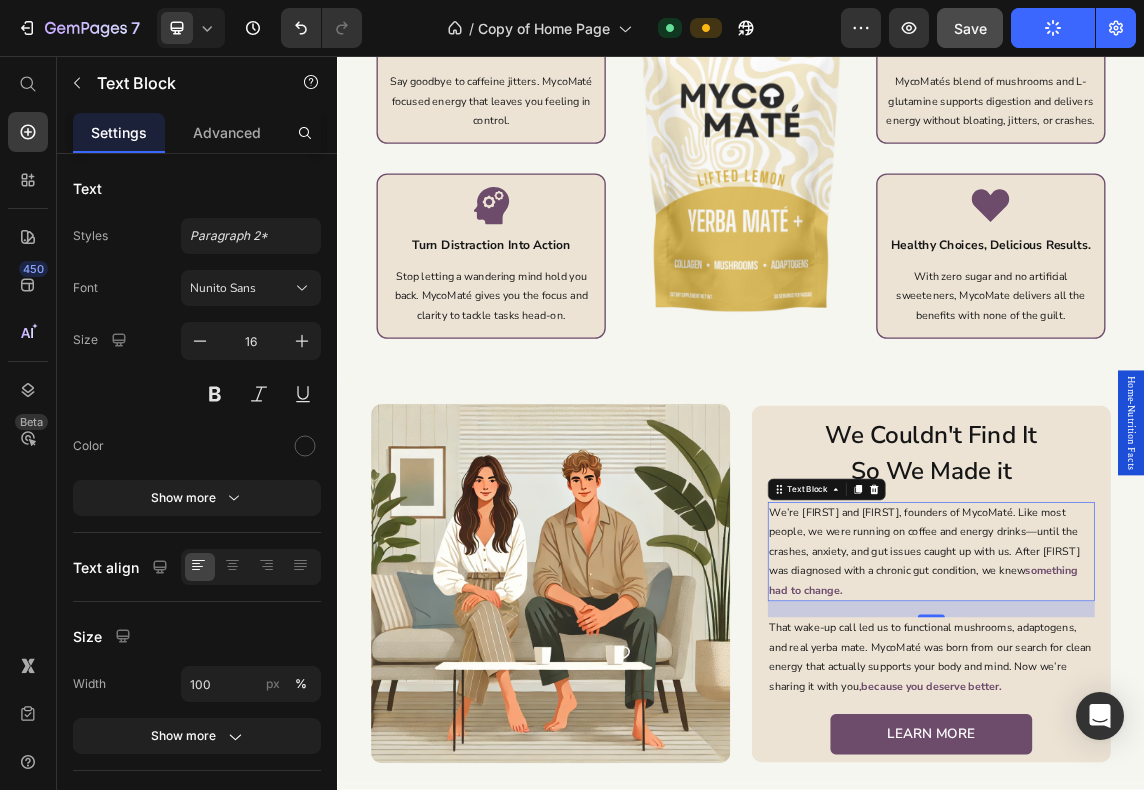 click on "We’re Ashley and Isaac, founders of MycoMaté. Like most people, we were running on coffee and energy drinks—until the crashes, anxiety, and gut issues caught up with us. After Isaac was diagnosed with a chronic gut condition, we knew" at bounding box center [1210, 779] 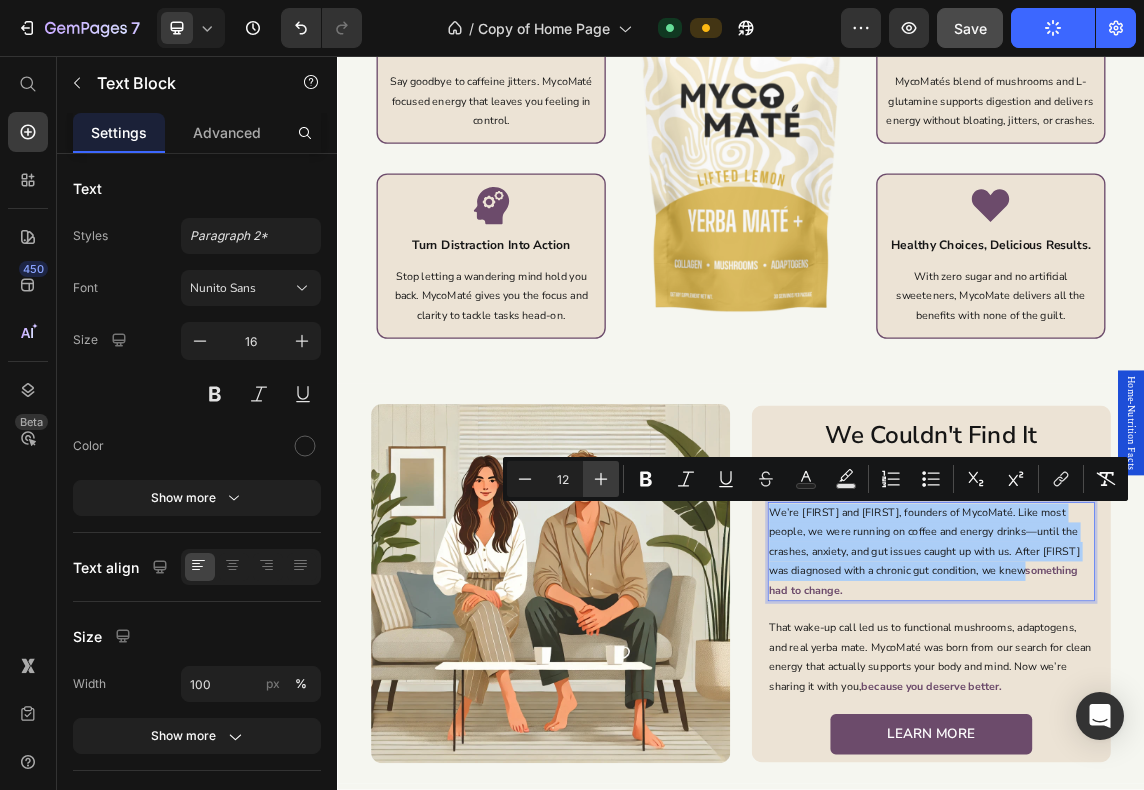 click 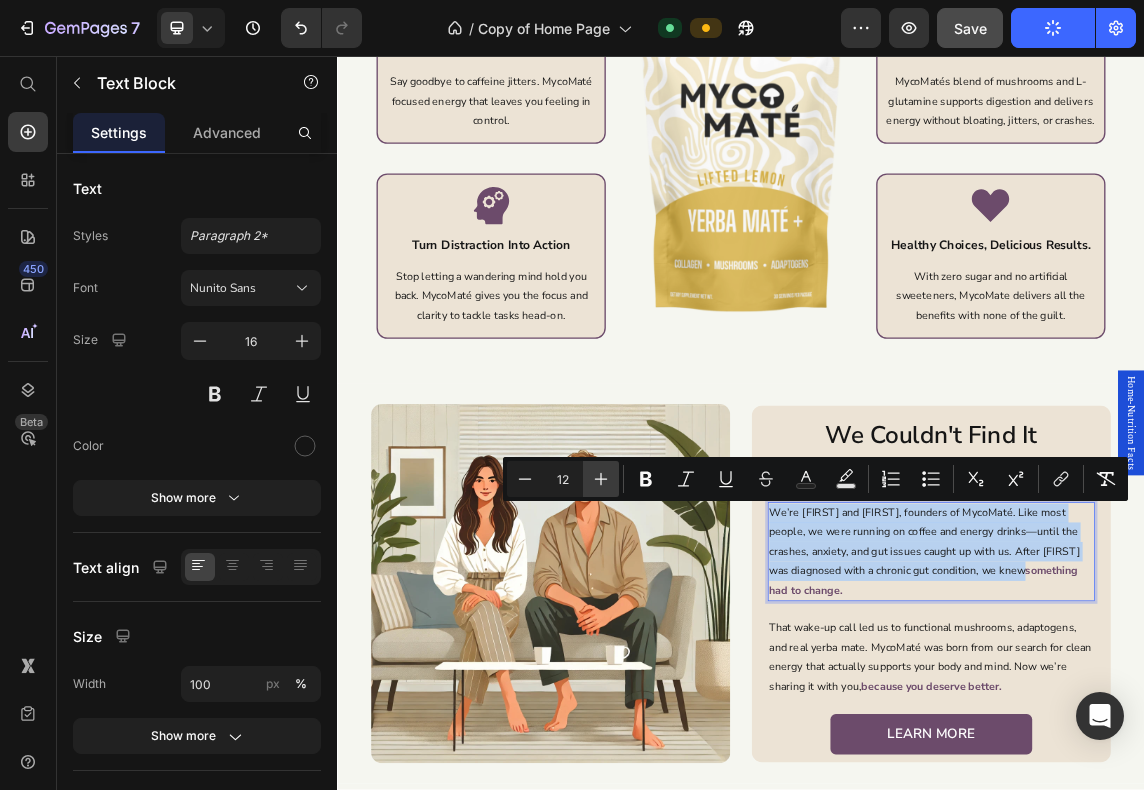 type on "13" 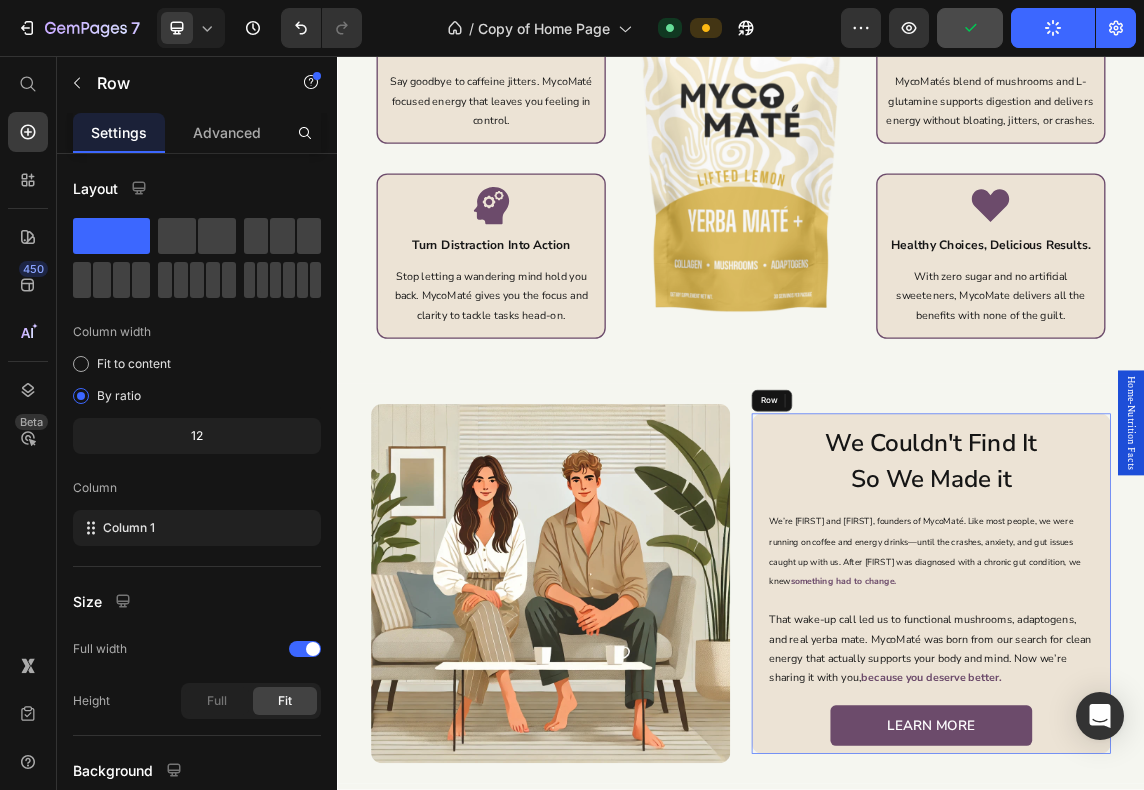 click on "We Couldn't Find It So We Made it Heading We’re Ashley and Isaac, founders of MycoMaté. Like most people, we were running on coffee and energy drinks—until the crashes, anxiety, and gut issues caught up with us. After Isaac was diagnosed with a chronic gut condition, we knew  something had to change. Text Block   24 That wake-up call led us to functional mushrooms, adaptogens, and real yerba mate. MycoMaté was born from our search for clean energy that actually supports your body and mind. Now we’re sharing it with you,  because you deserve better. Text Block LEarn More Button" at bounding box center [1220, 841] 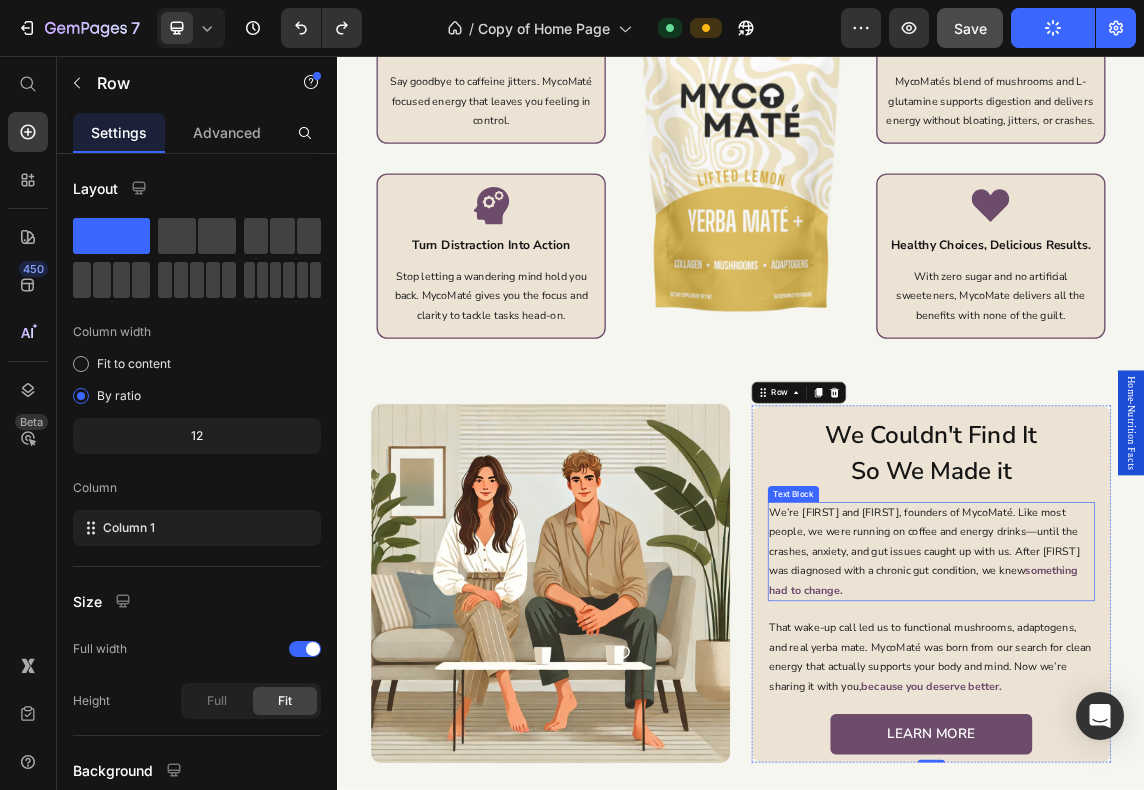 click on "We’re Ashley and Isaac, founders of MycoMaté. Like most people, we were running on coffee and energy drinks—until the crashes, anxiety, and gut issues caught up with us. After Isaac was diagnosed with a chronic gut condition, we knew" at bounding box center (1210, 779) 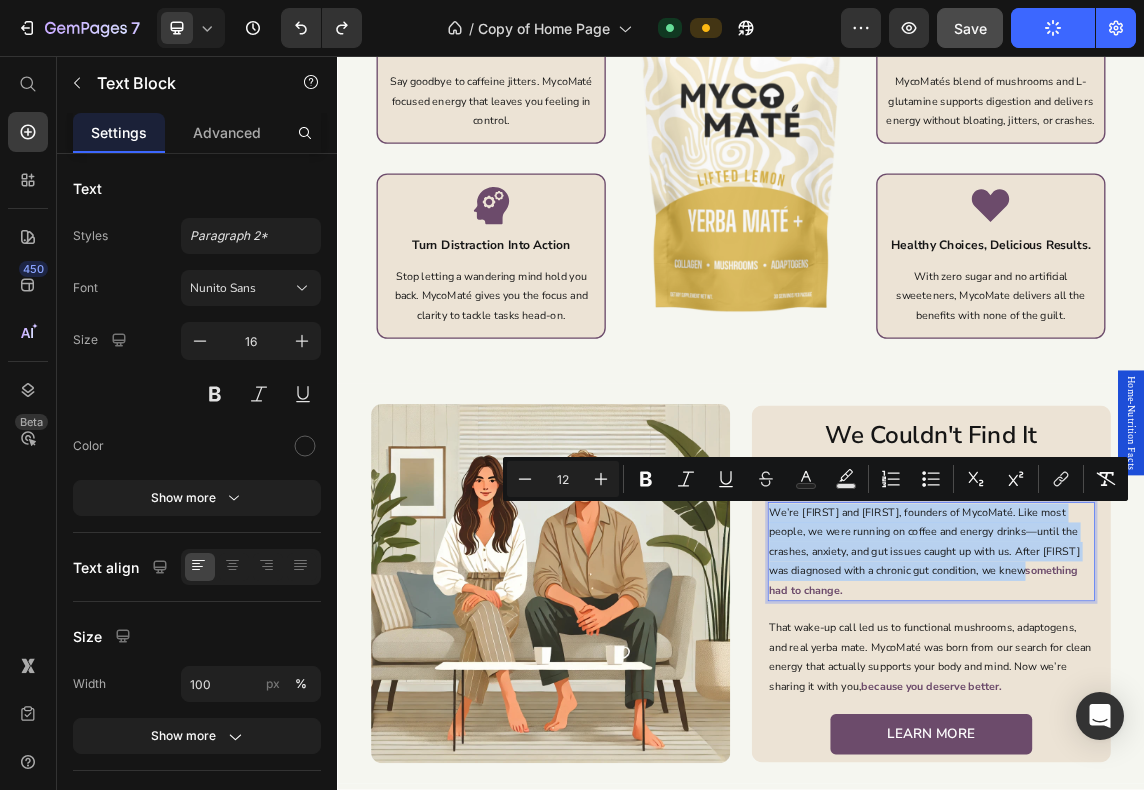 click on "We’re Ashley and Isaac, founders of MycoMaté. Like most people, we were running on coffee and energy drinks—until the crashes, anxiety, and gut issues caught up with us. After Isaac was diagnosed with a chronic gut condition, we knew  something had to change." at bounding box center [1220, 794] 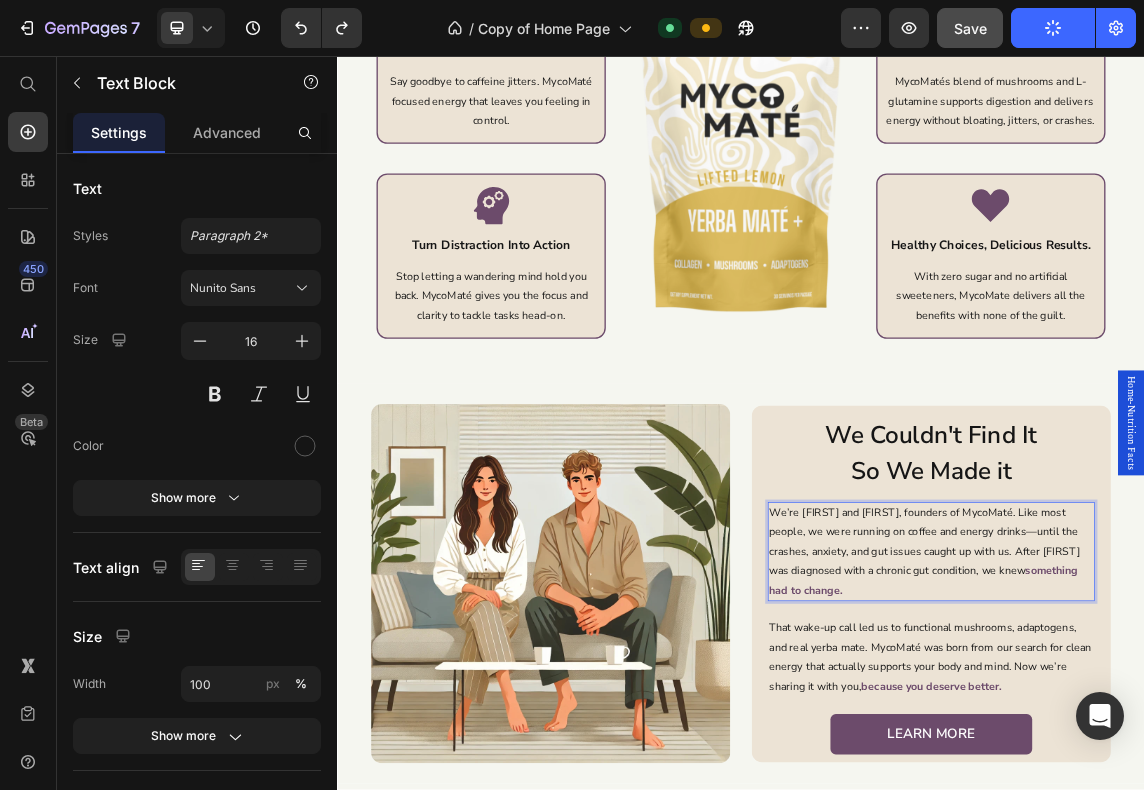click on "We’re Ashley and Isaac, founders of MycoMaté. Like most people, we were running on coffee and energy drinks—until the crashes, anxiety, and gut issues caught up with us. After Isaac was diagnosed with a chronic gut condition, we knew" at bounding box center [1210, 779] 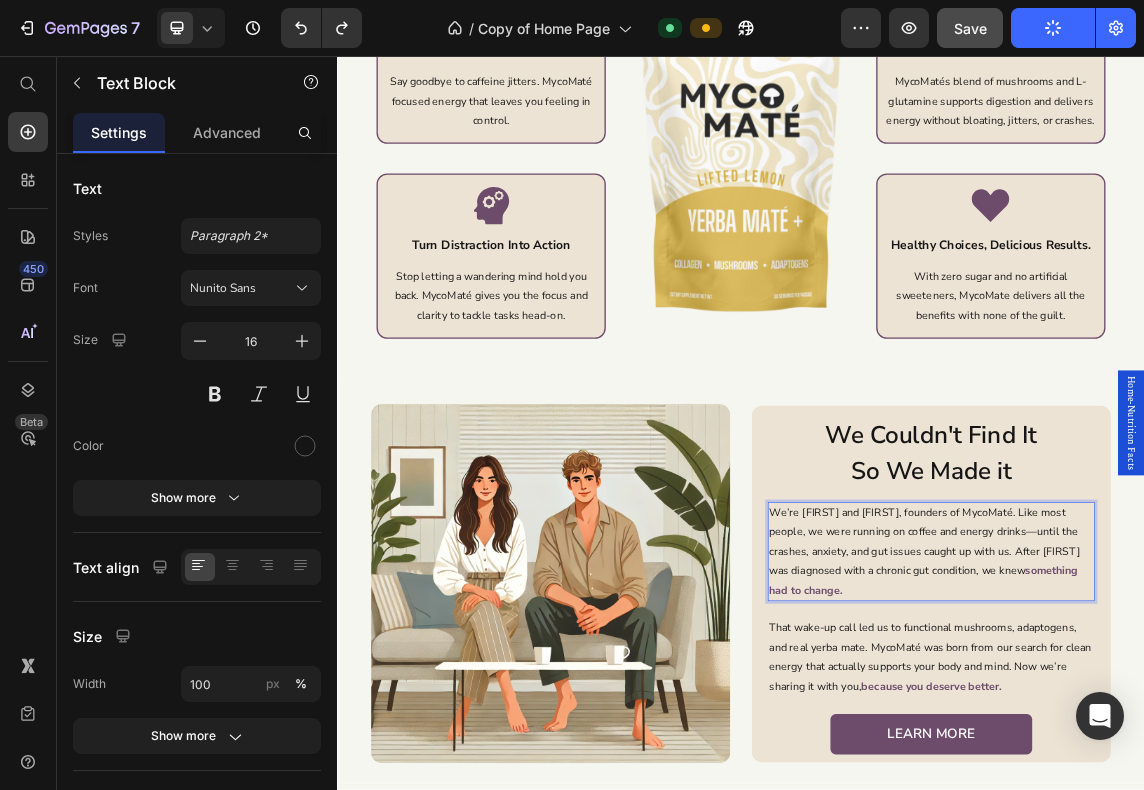 click on "We’re Ashley and Isaac, founders of MycoMaté. Like most people, we were running on coffee and energy drinks—until the crashes, anxiety, and gut issues caught up with us. After Isaac was diagnosed with a chronic gut condition, we knew" at bounding box center (1210, 779) 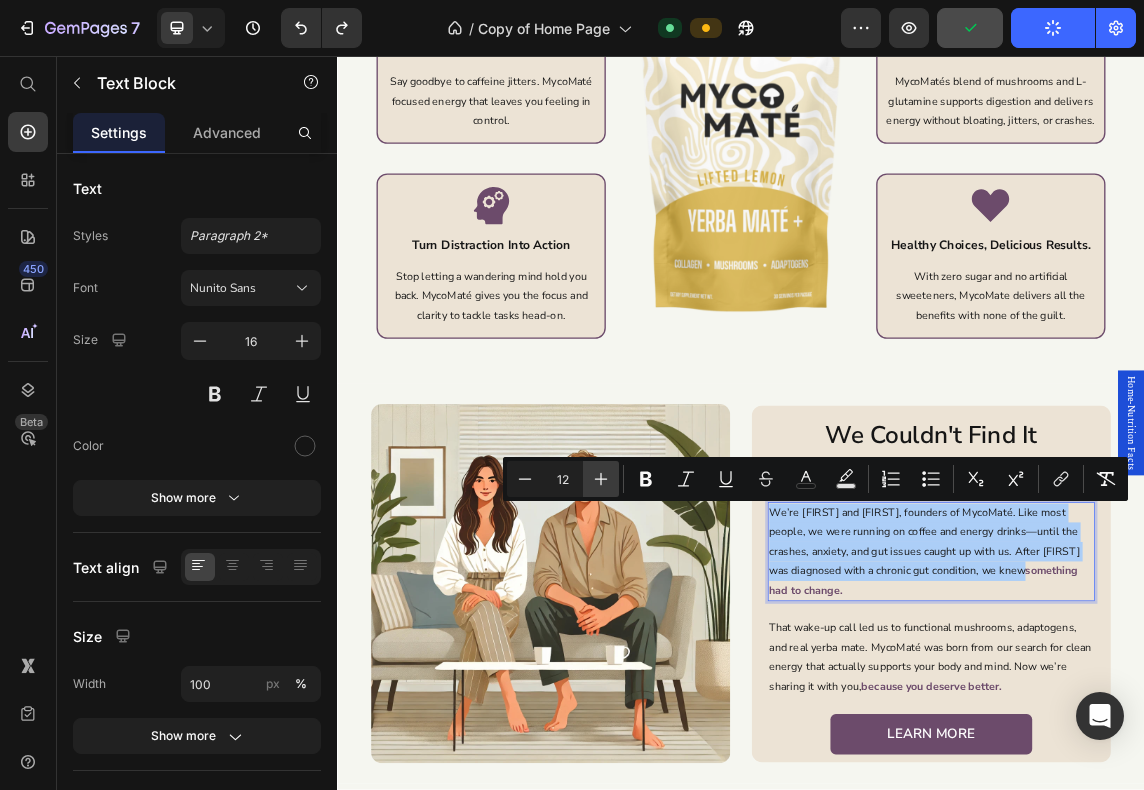 click 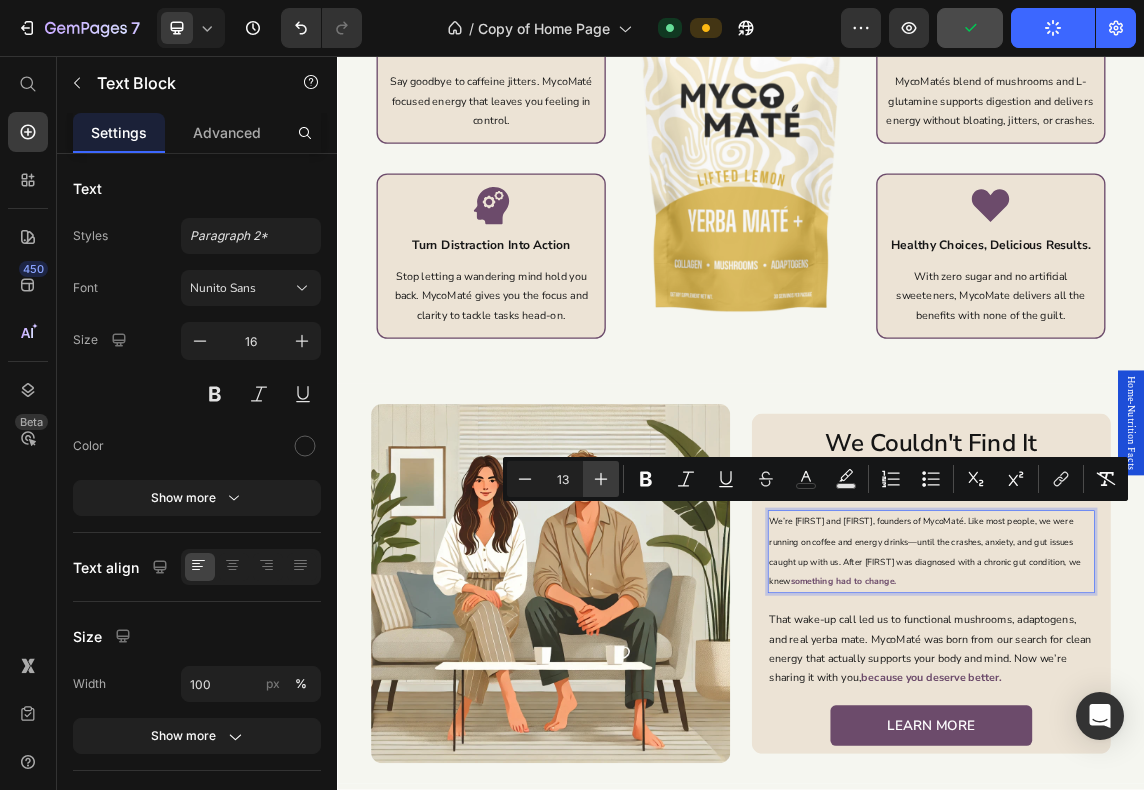 click 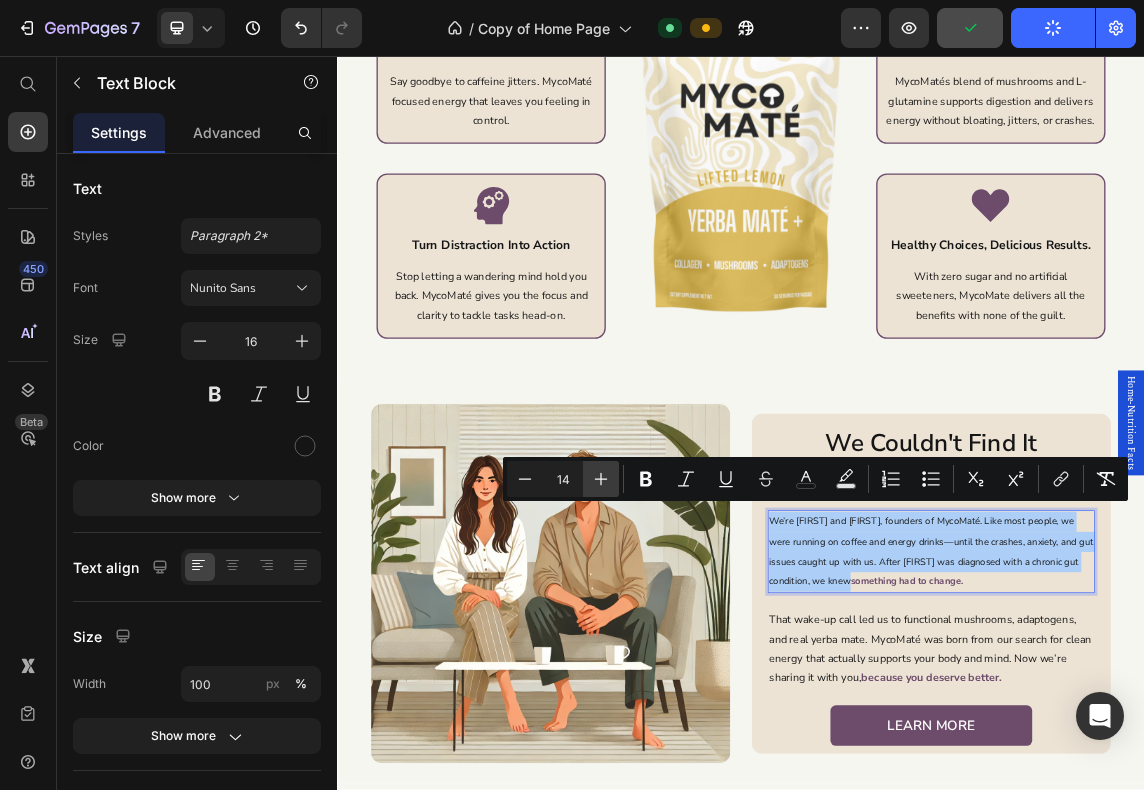 click 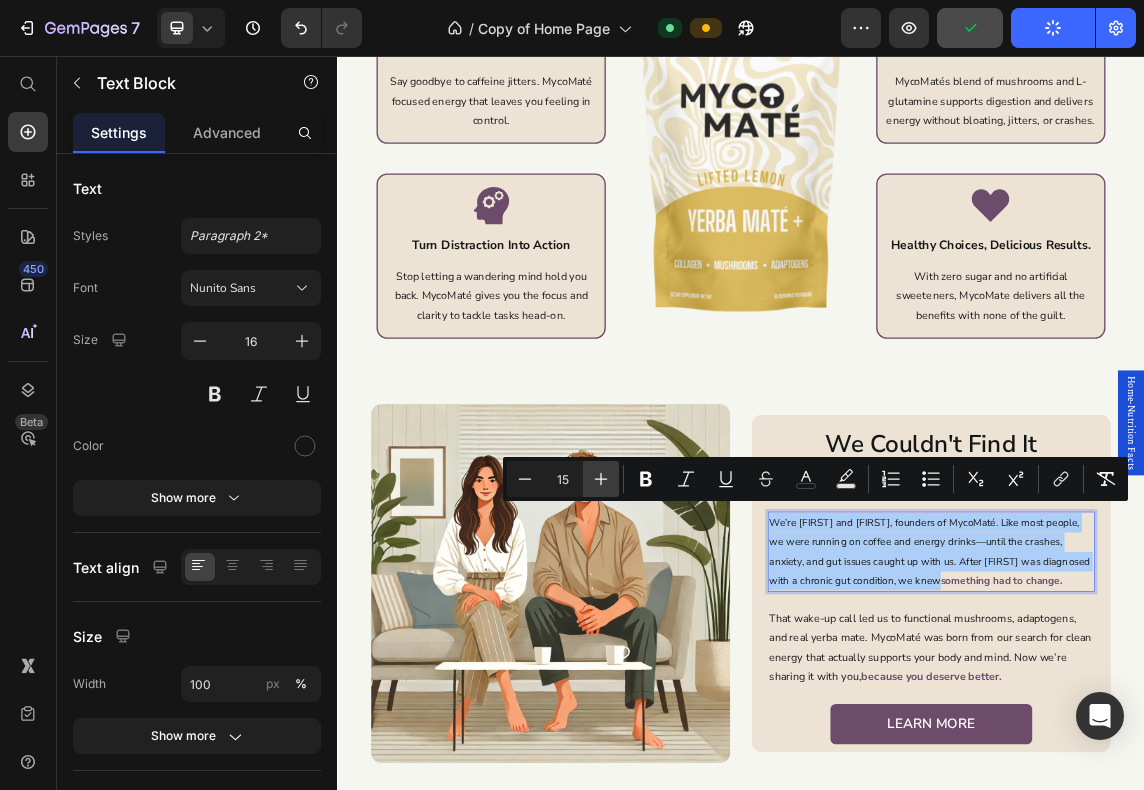 click 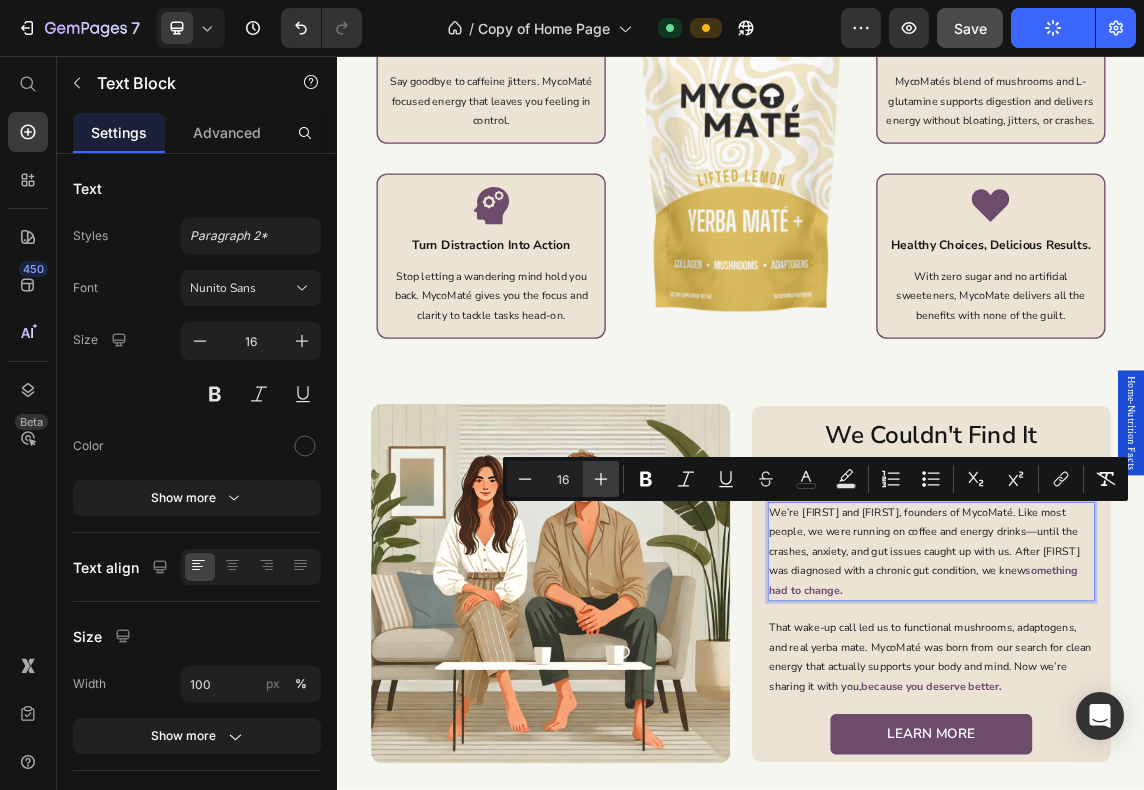 click 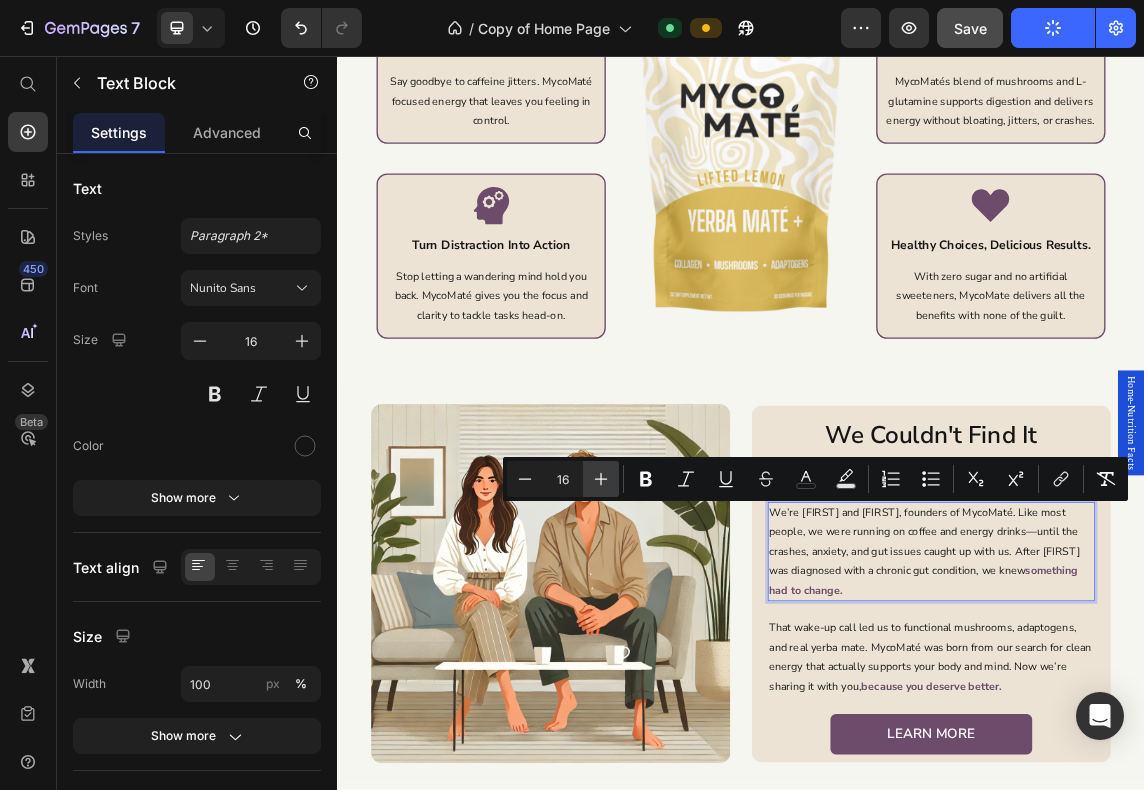 type on "17" 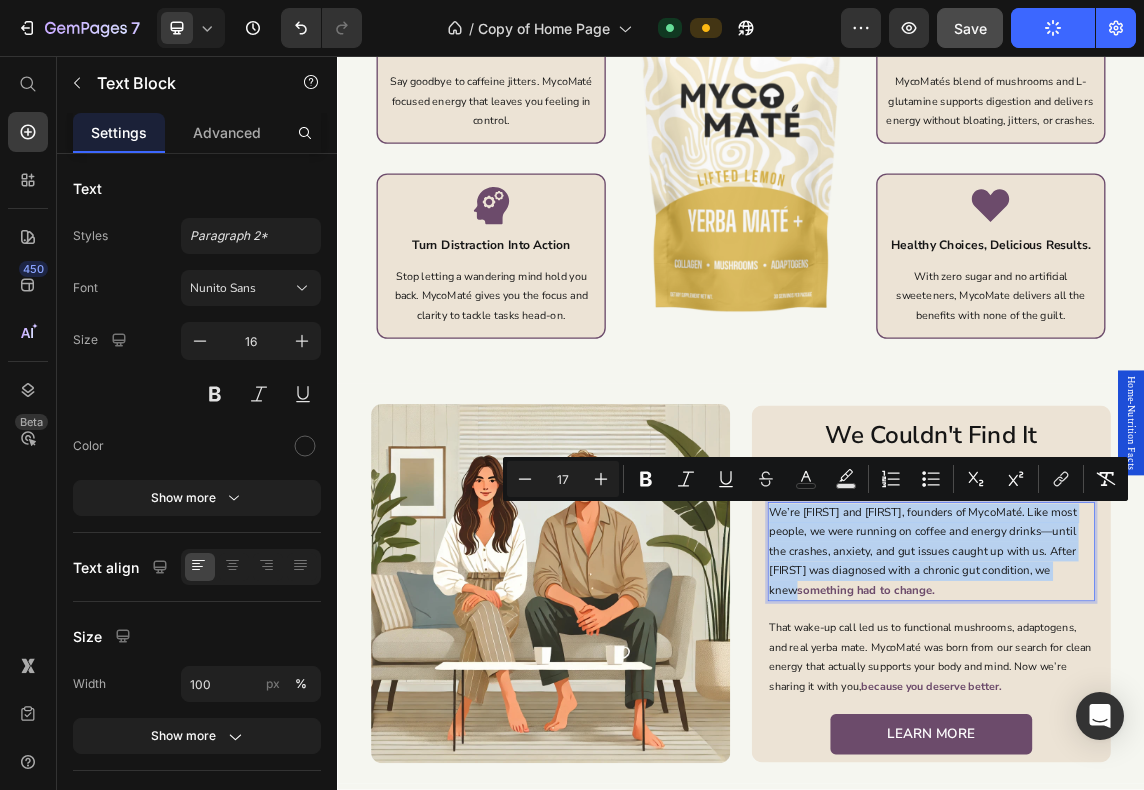 click on "We’re Ashley and Isaac, founders of MycoMaté. Like most people, we were running on coffee and energy drinks—until the crashes, anxiety, and gut issues caught up with us. After Isaac was diagnosed with a chronic gut condition, we knew  something had to change." at bounding box center (1220, 794) 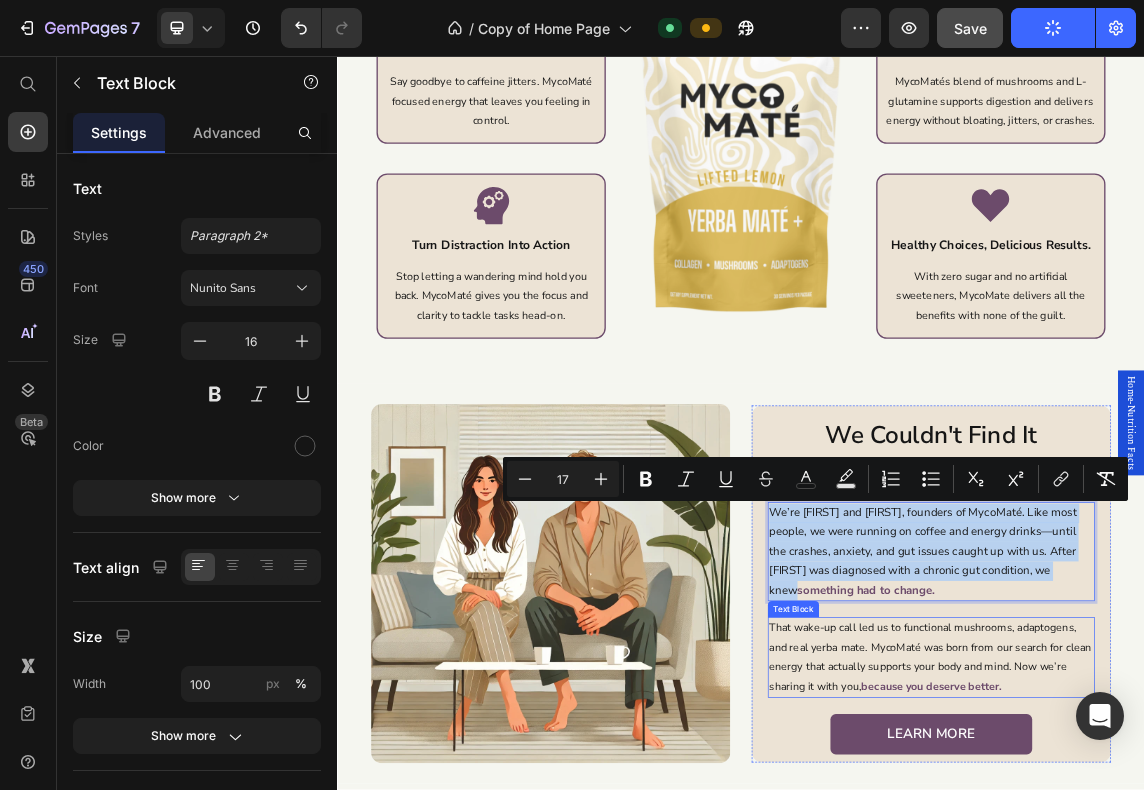 click on "That wake-up call led us to functional mushrooms, adaptogens, and real yerba mate. MycoMaté was born from our search for clean energy that actually supports your body and mind. Now we’re sharing it with you,  because you deserve better." at bounding box center [1220, 950] 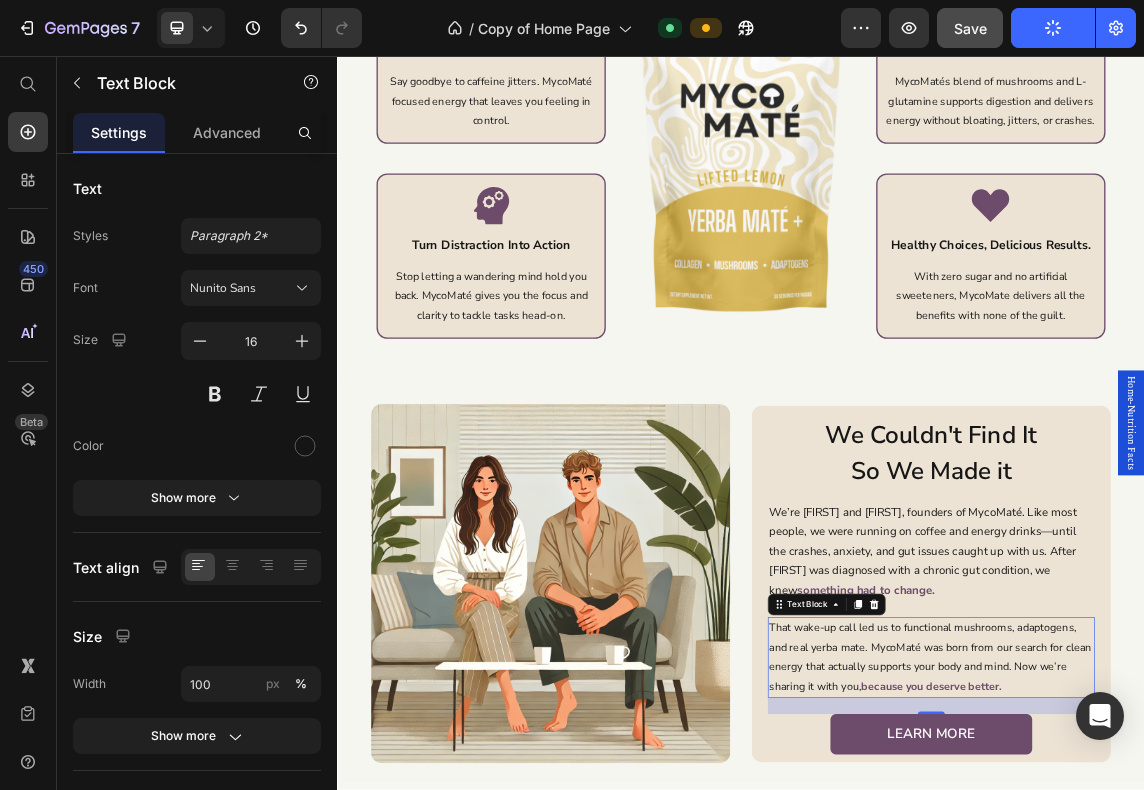 click on "That wake-up call led us to functional mushrooms, adaptogens, and real yerba mate. MycoMaté was born from our search for clean energy that actually supports your body and mind. Now we’re sharing it with you,  because you deserve better." at bounding box center (1220, 950) 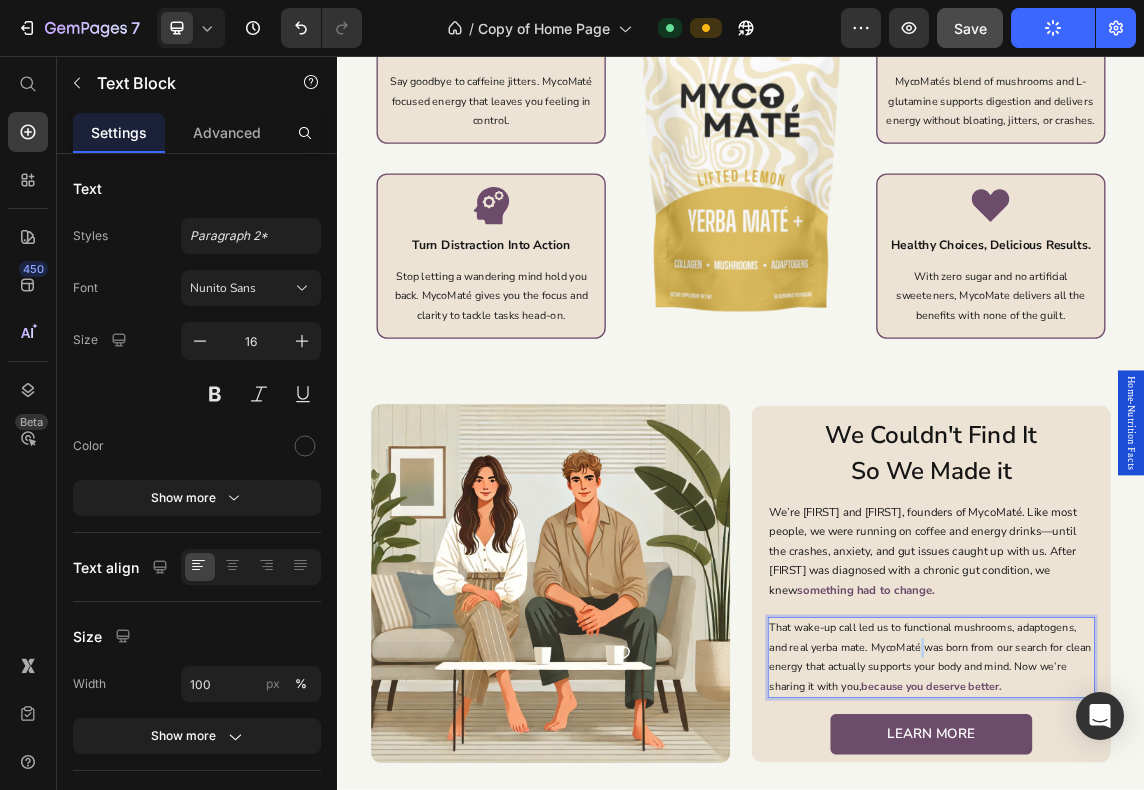 click on "That wake-up call led us to functional mushrooms, adaptogens, and real yerba mate. MycoMaté was born from our search for clean energy that actually supports your body and mind. Now we’re sharing it with you,  because you deserve better." at bounding box center [1220, 950] 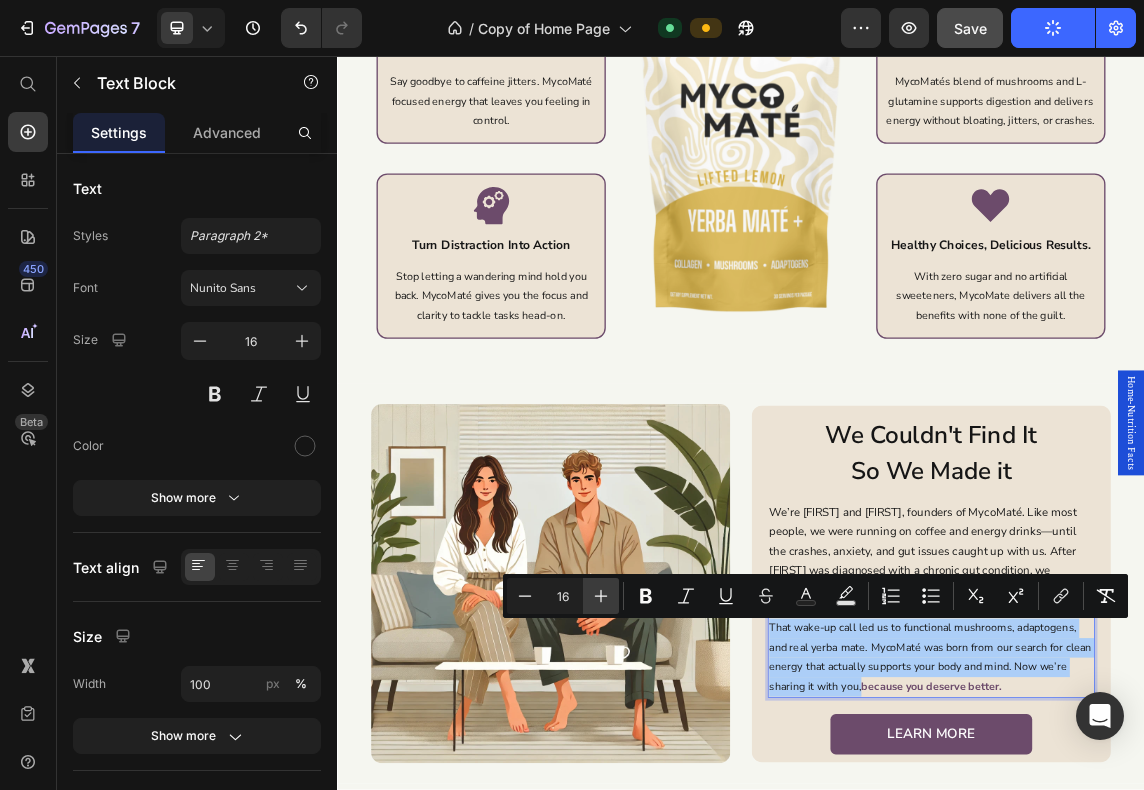 click 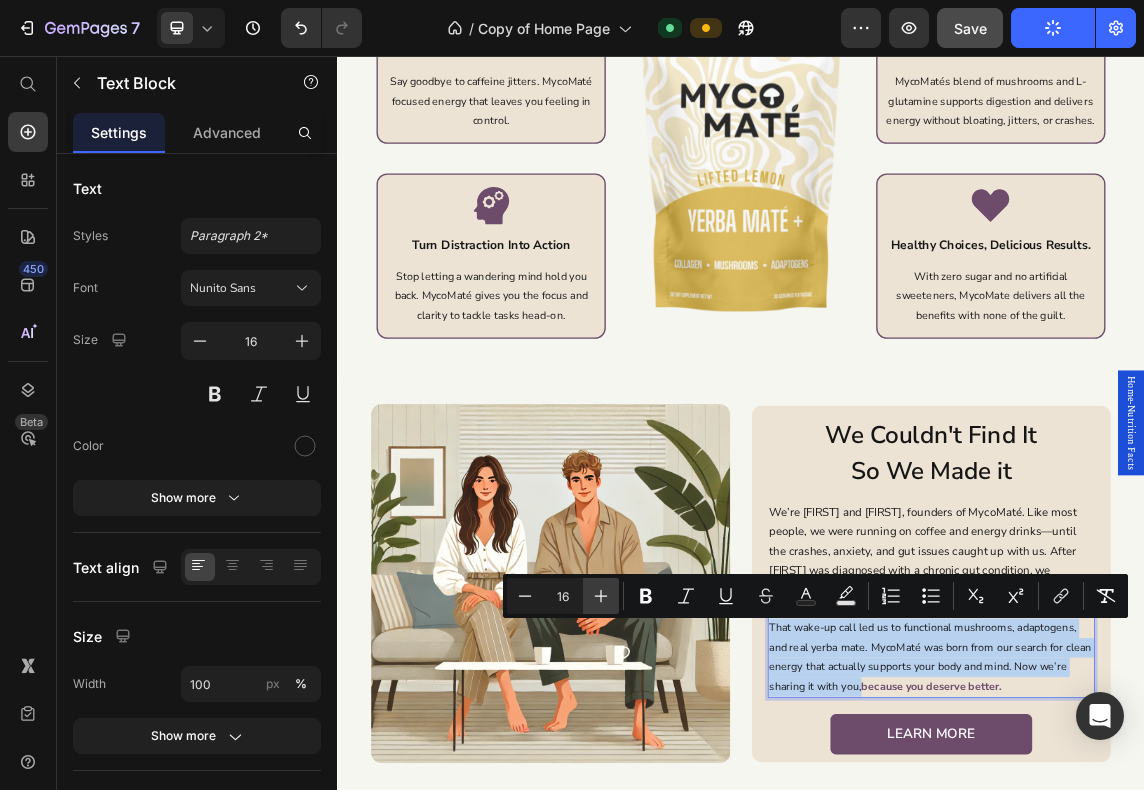 type on "17" 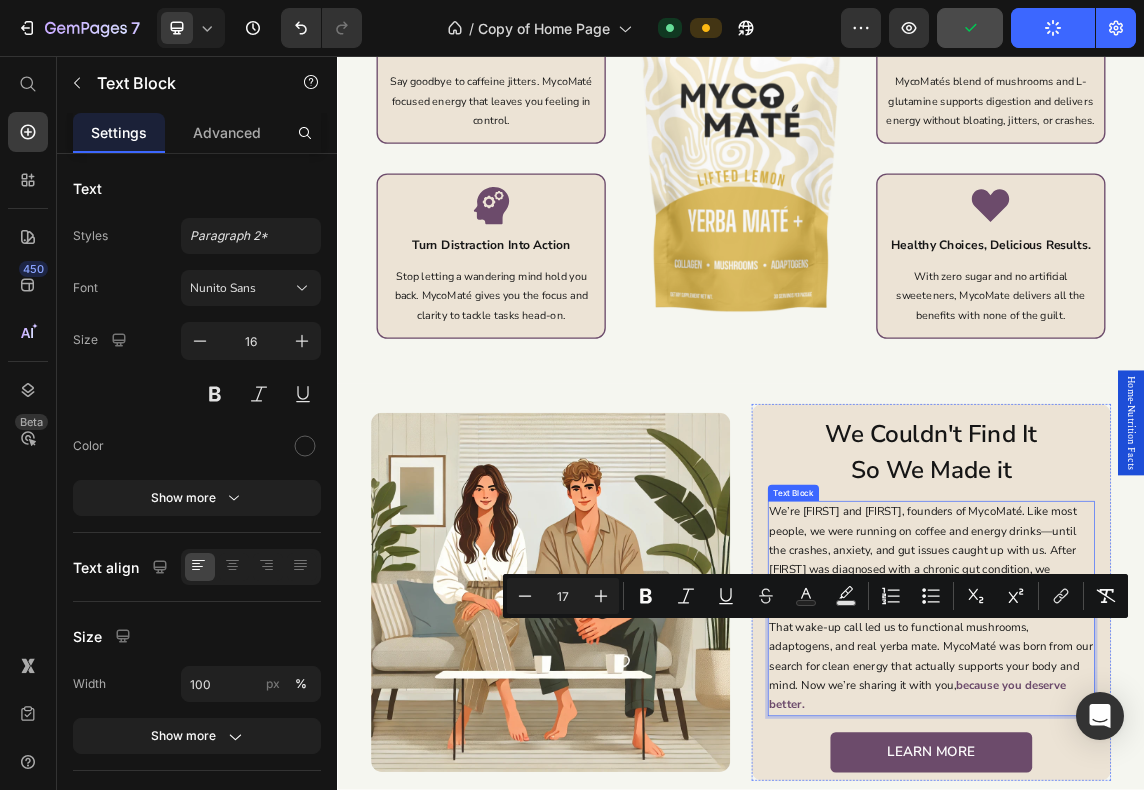 click on "We’re Ashley and Isaac, founders of MycoMaté. Like most people, we were running on coffee and energy drinks—until the crashes, anxiety, and gut issues caught up with us. After Isaac was diagnosed with a chronic gut condition, we knew" at bounding box center (1207, 791) 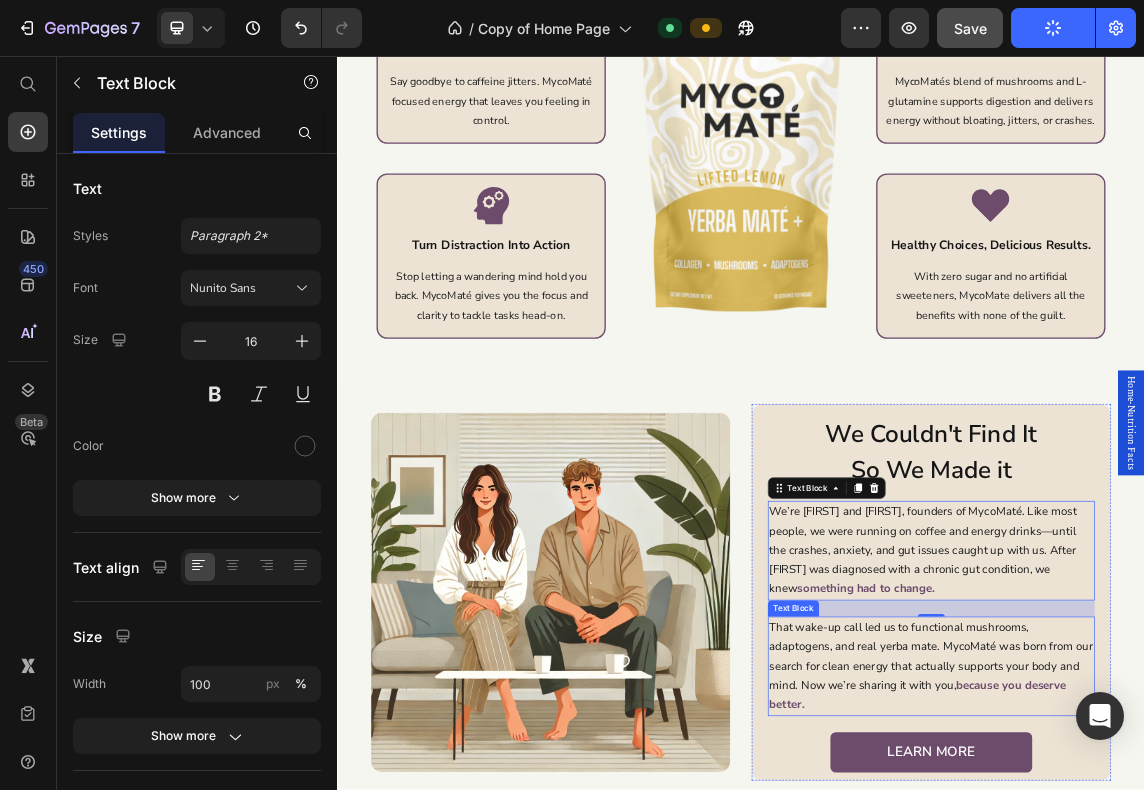 click on "That wake-up call led us to functional mushrooms, adaptogens, and real yerba mate. MycoMaté was born from our search for clean energy that actually supports your body and mind. Now we’re sharing it with you,  because you deserve better." at bounding box center [1220, 964] 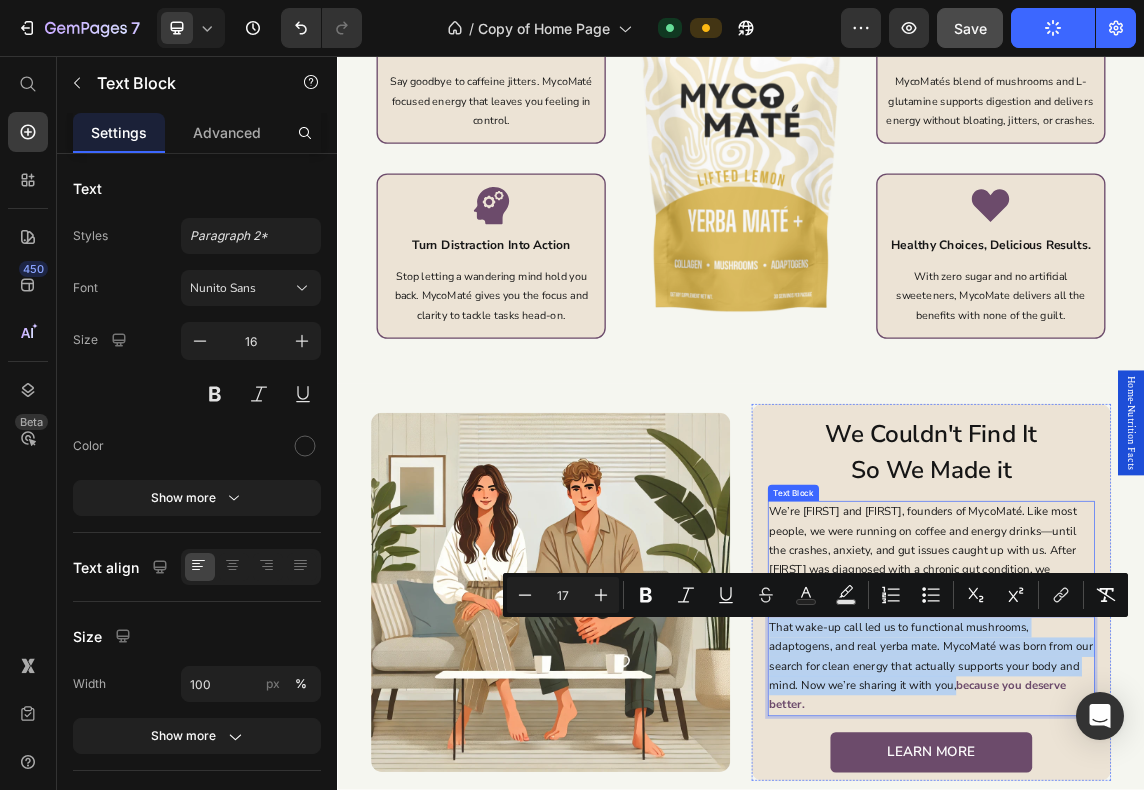 click on "We’re Ashley and Isaac, founders of MycoMaté. Like most people, we were running on coffee and energy drinks—until the crashes, anxiety, and gut issues caught up with us. After Isaac was diagnosed with a chronic gut condition, we knew" at bounding box center [1207, 791] 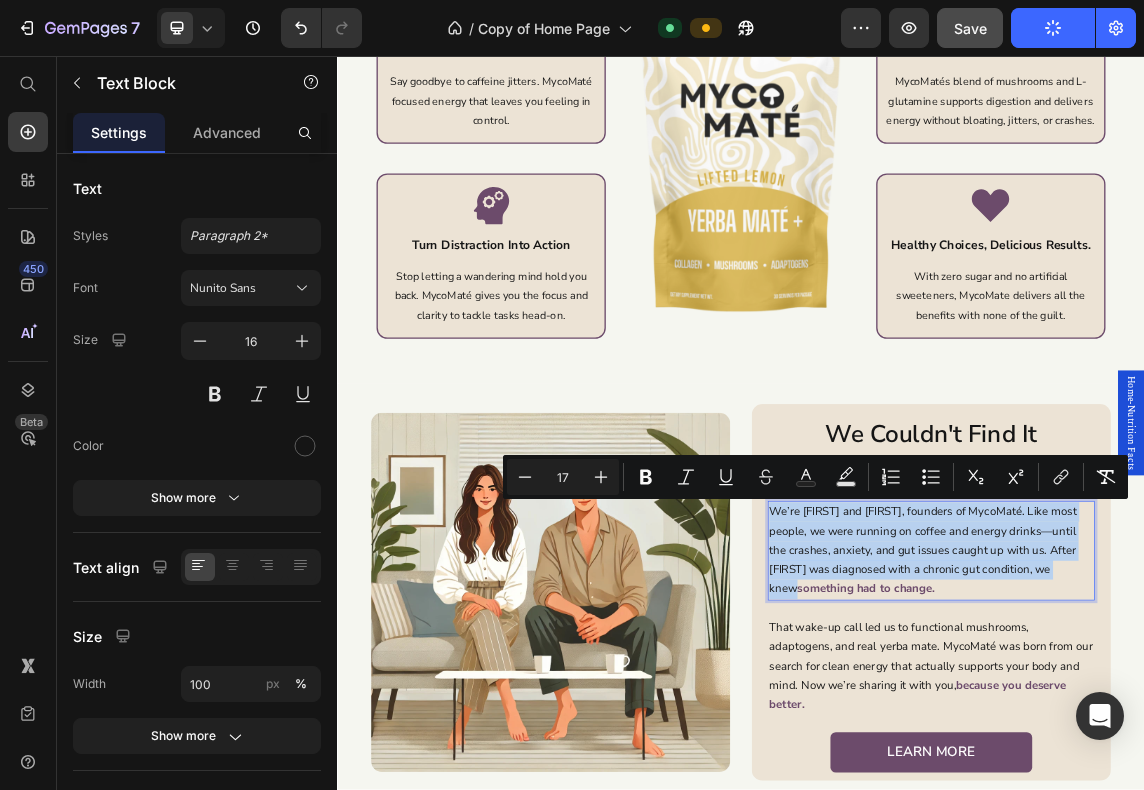 click on "We’re Ashley and Isaac, founders of MycoMaté. Like most people, we were running on coffee and energy drinks—until the crashes, anxiety, and gut issues caught up with us. After Isaac was diagnosed with a chronic gut condition, we knew" at bounding box center [1207, 791] 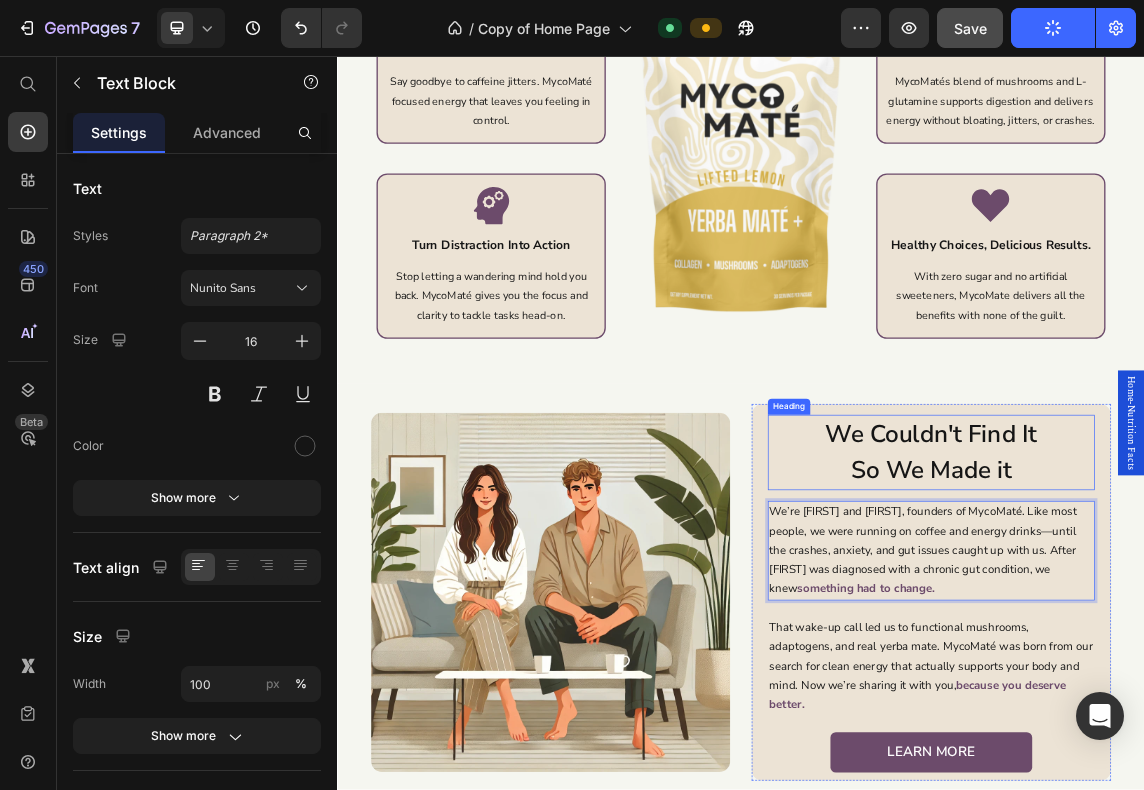 click on "We Couldn't Find It So We Made it" at bounding box center [1220, 646] 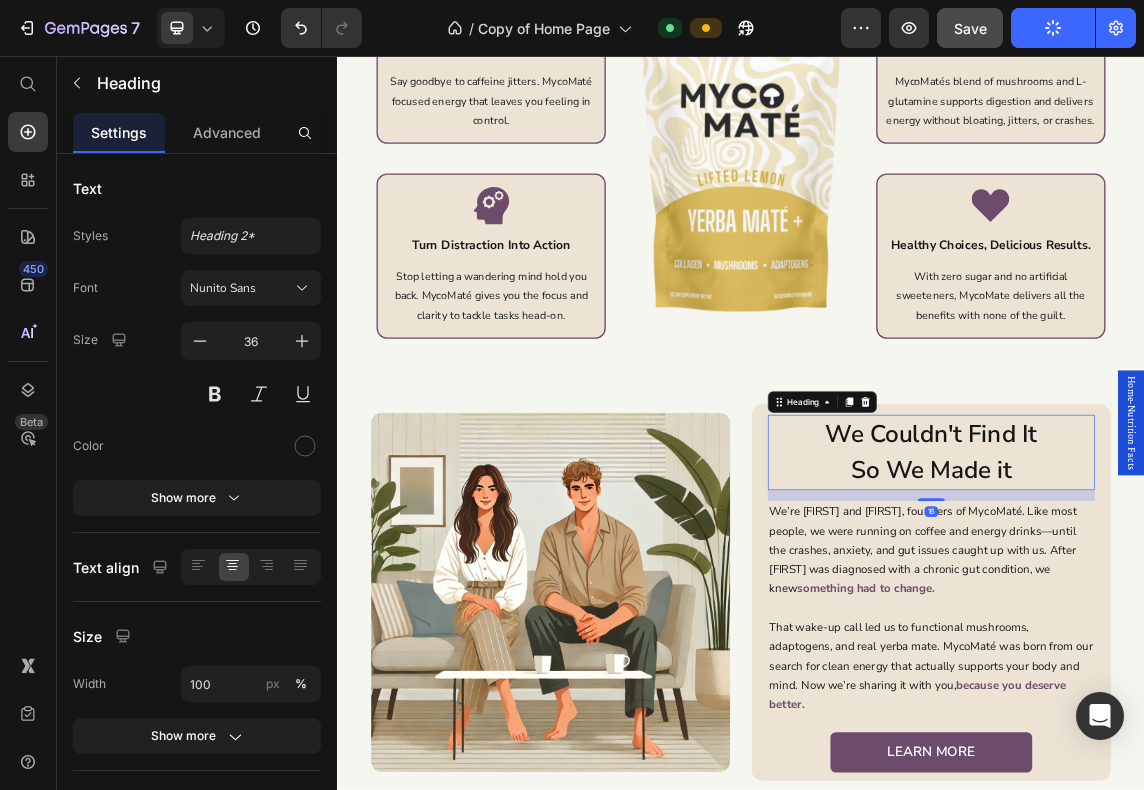 click on "We’re Ashley and Isaac, founders of MycoMaté. Like most people, we were running on coffee and energy drinks—until the crashes, anxiety, and gut issues caught up with us. After Isaac was diagnosed with a chronic gut condition, we knew  something had to change." at bounding box center (1220, 792) 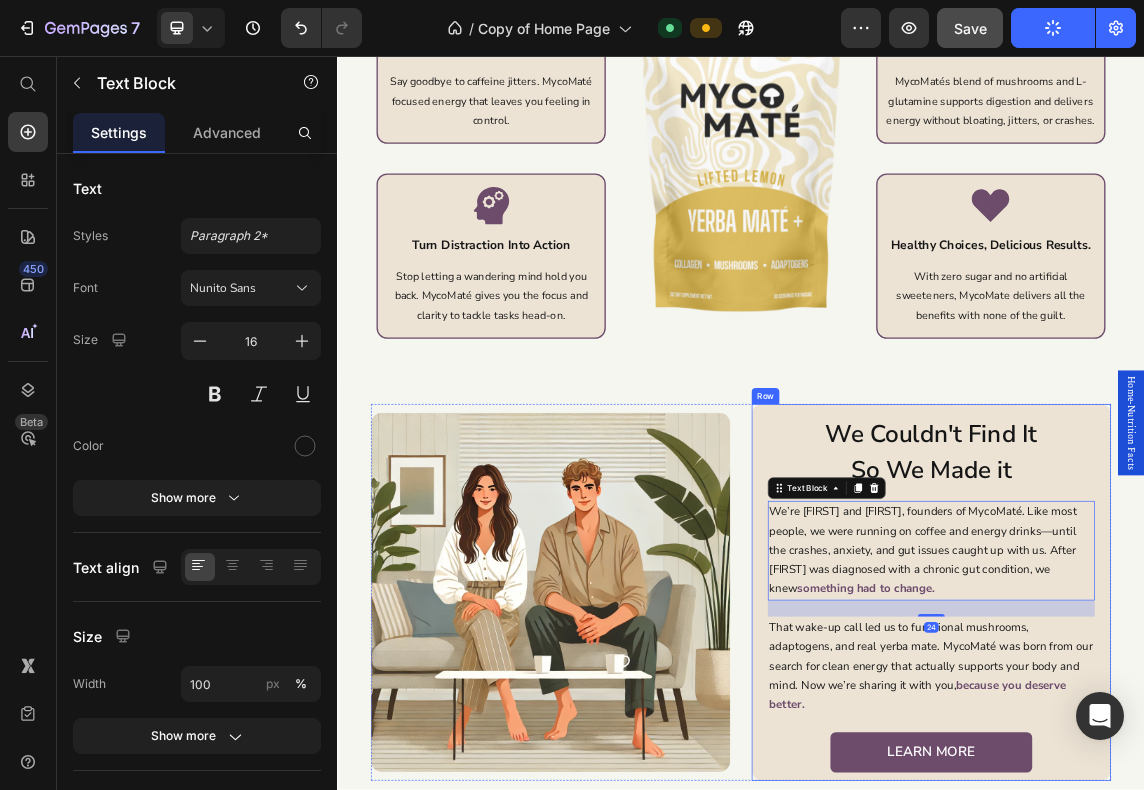 click on "We Couldn't Find It So We Made it Heading We’re Ashley and Isaac, founders of MycoMaté. Like most people, we were running on coffee and energy drinks—until the crashes, anxiety, and gut issues caught up with us. After Isaac was diagnosed with a chronic gut condition, we knew  something had to change. Text Block   24 That wake-up call led us to functional mushrooms, adaptogens, and real yerba mate. MycoMaté was born from our search for clean energy that actually supports your body and mind. Now we’re sharing it with you,  because you deserve better. Text Block LEarn More Button" at bounding box center (1220, 854) 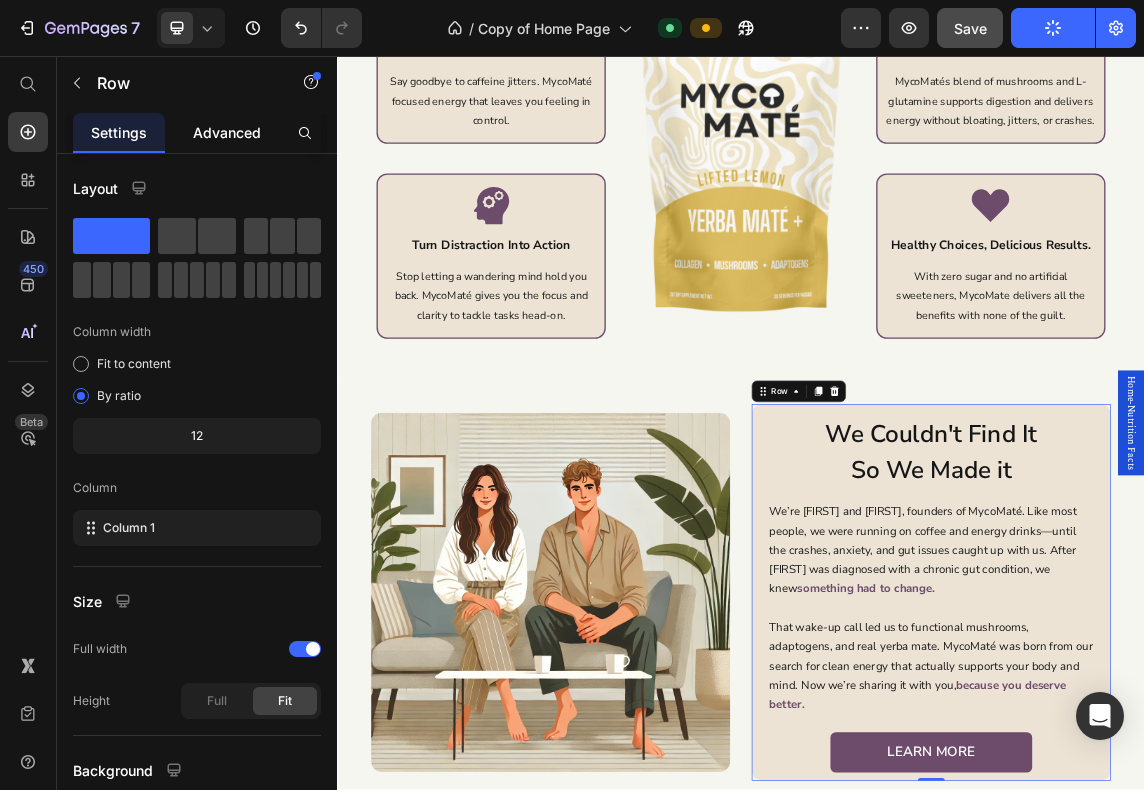 click on "Advanced" 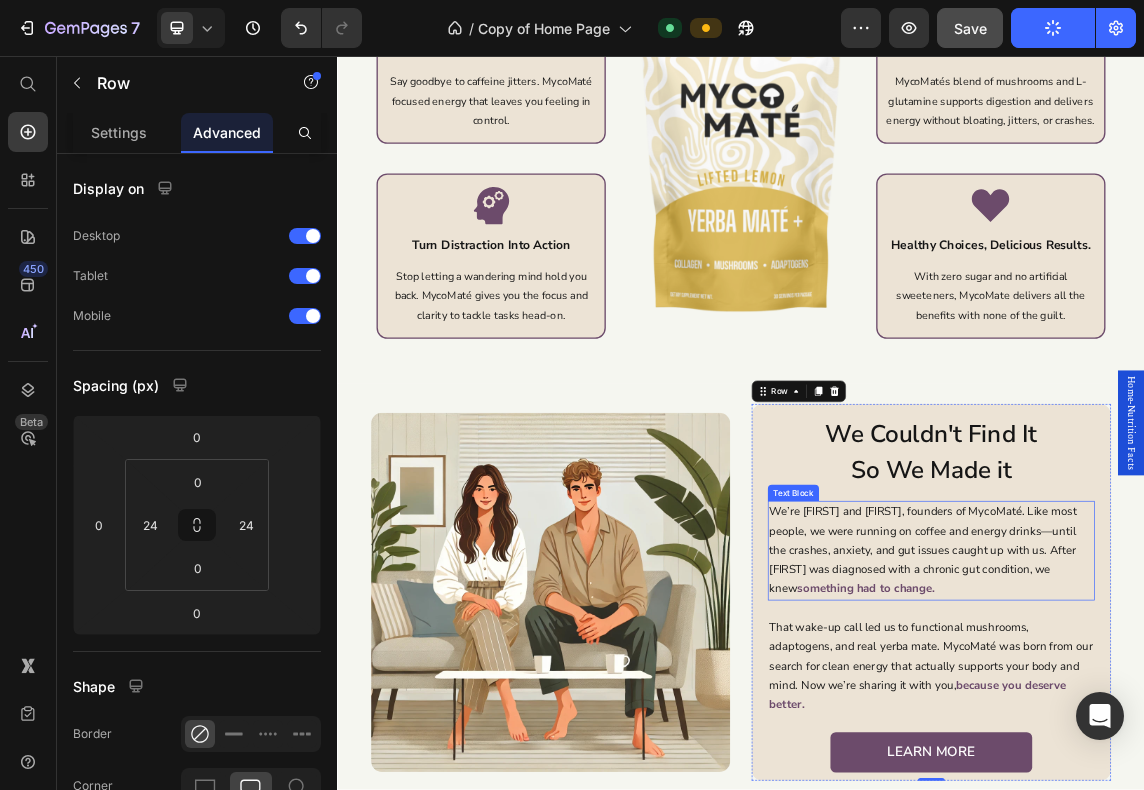 click on "We’re Ashley and Isaac, founders of MycoMaté. Like most people, we were running on coffee and energy drinks—until the crashes, anxiety, and gut issues caught up with us. After Isaac was diagnosed with a chronic gut condition, we knew" at bounding box center (1207, 791) 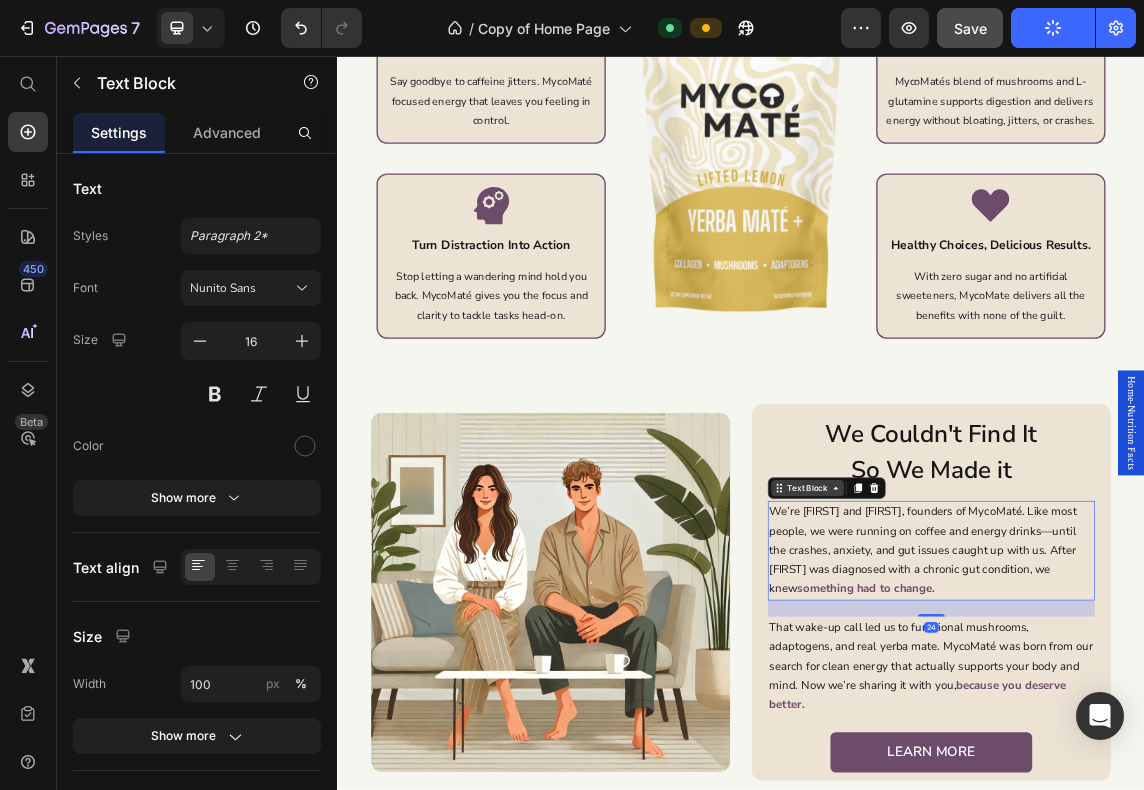 click on "Text Block" at bounding box center [1036, 699] 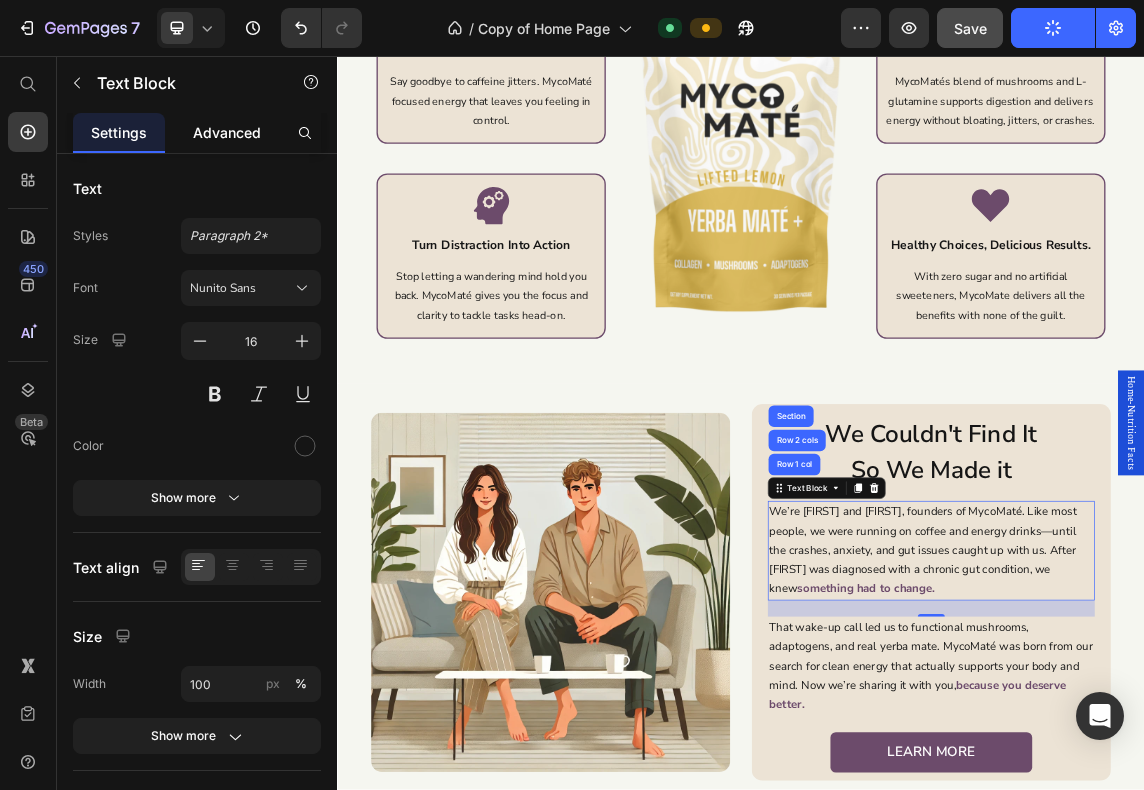 click on "Advanced" at bounding box center (227, 132) 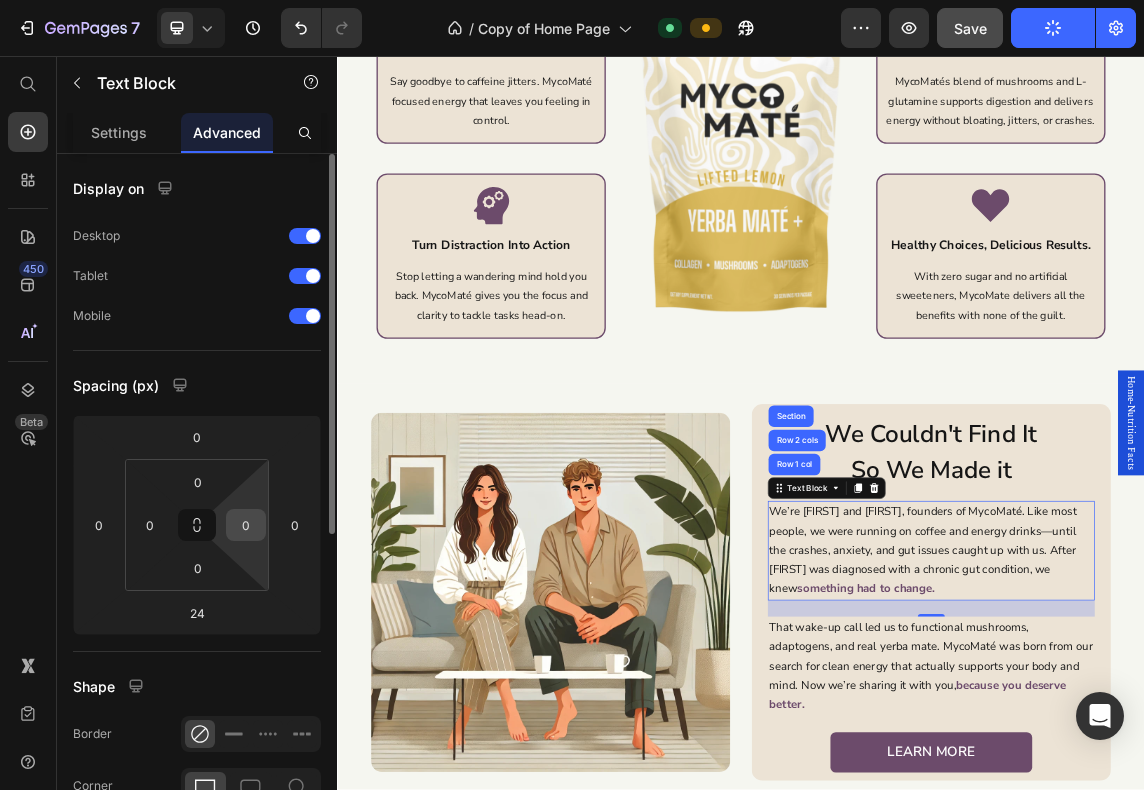 click on "0" at bounding box center [246, 525] 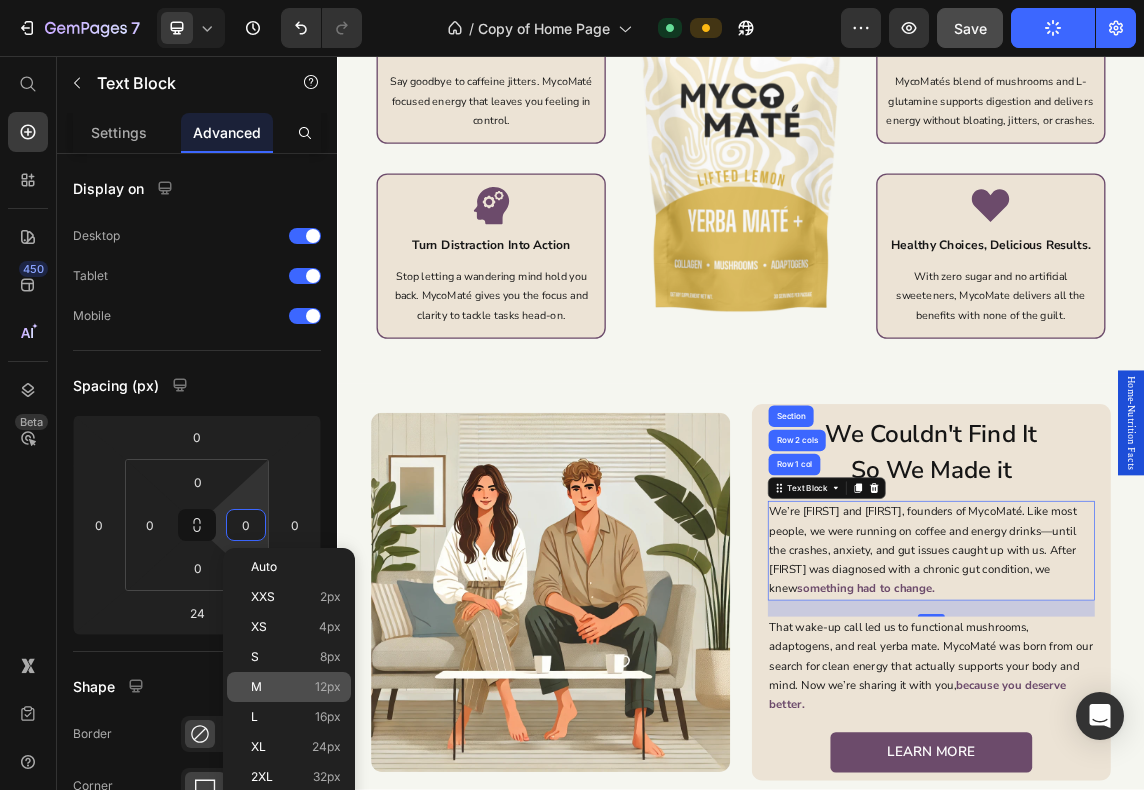 click on "12px" at bounding box center (328, 687) 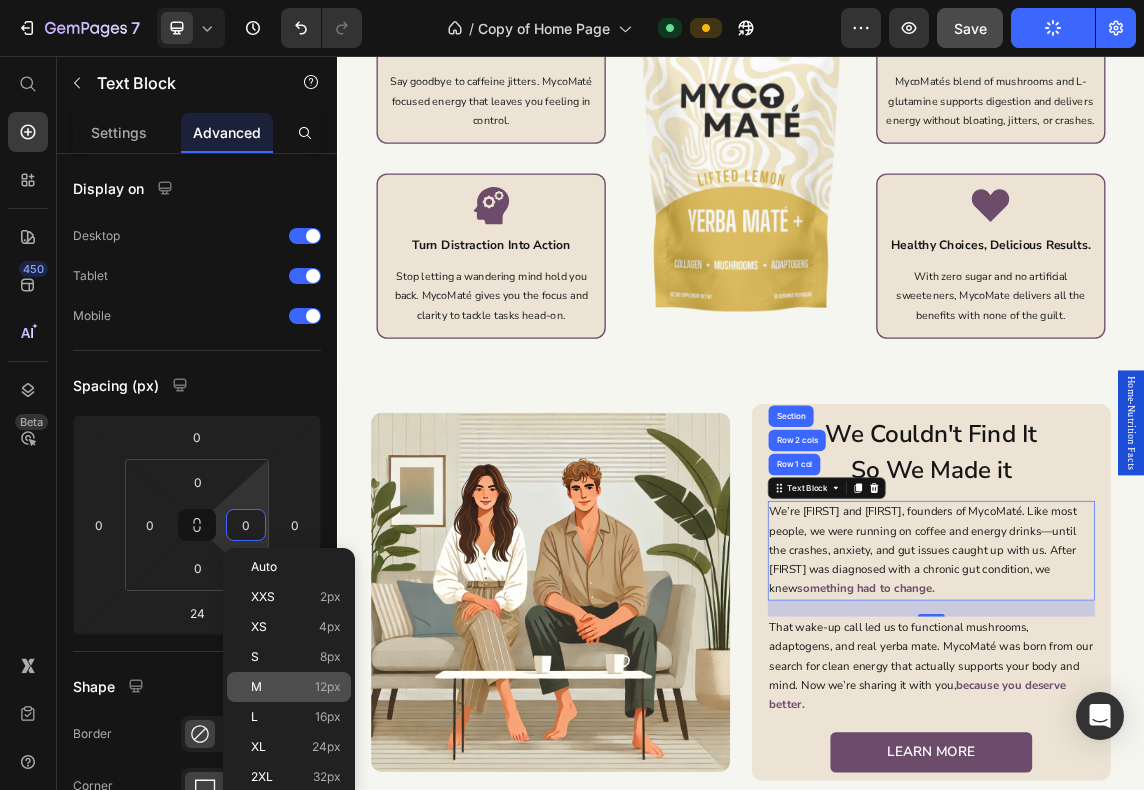 type on "12" 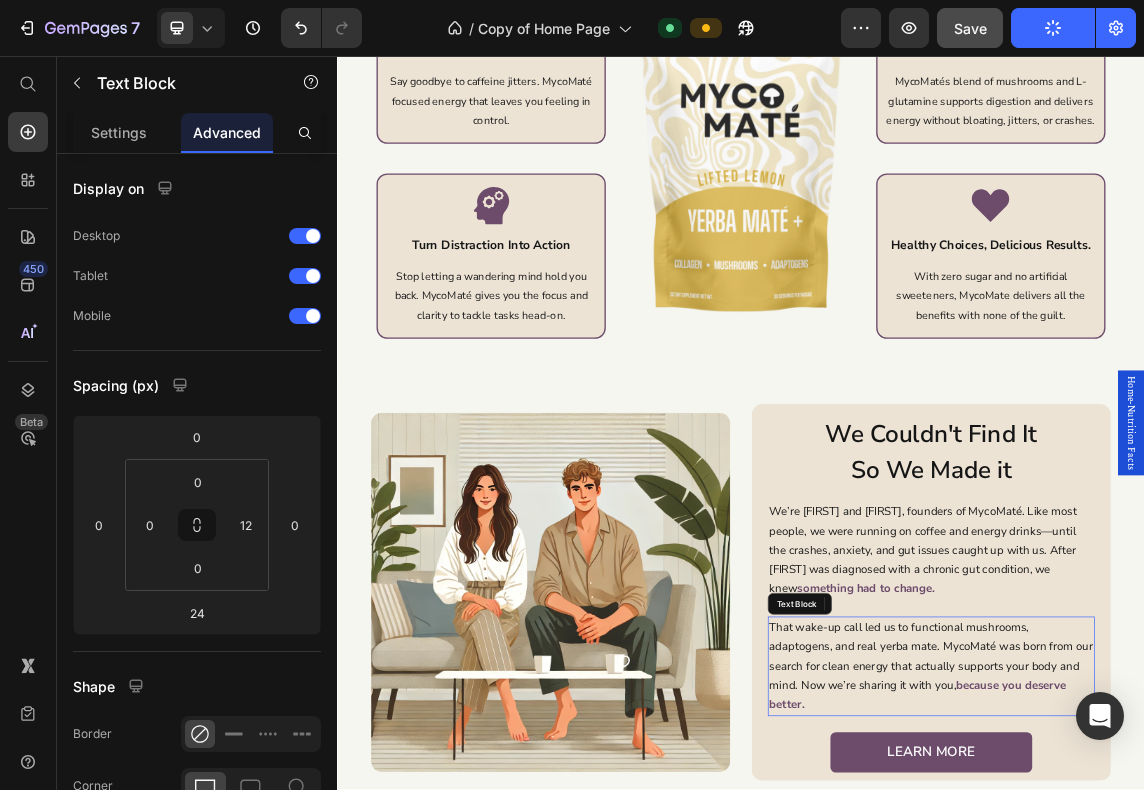 click on "That wake-up call led us to functional mushrooms, adaptogens, and real yerba mate. MycoMaté was born from our search for clean energy that actually supports your body and mind. Now we’re sharing it with you,  because you deserve better." at bounding box center [1220, 964] 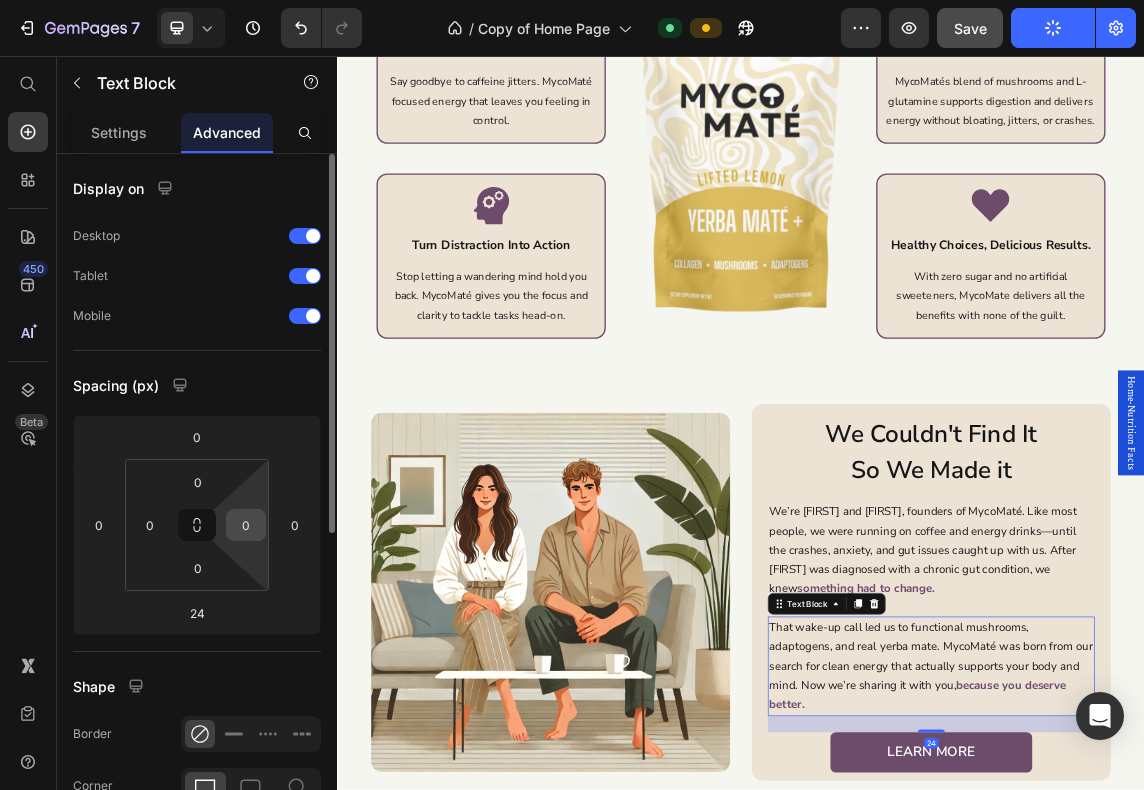 click on "0" at bounding box center (246, 525) 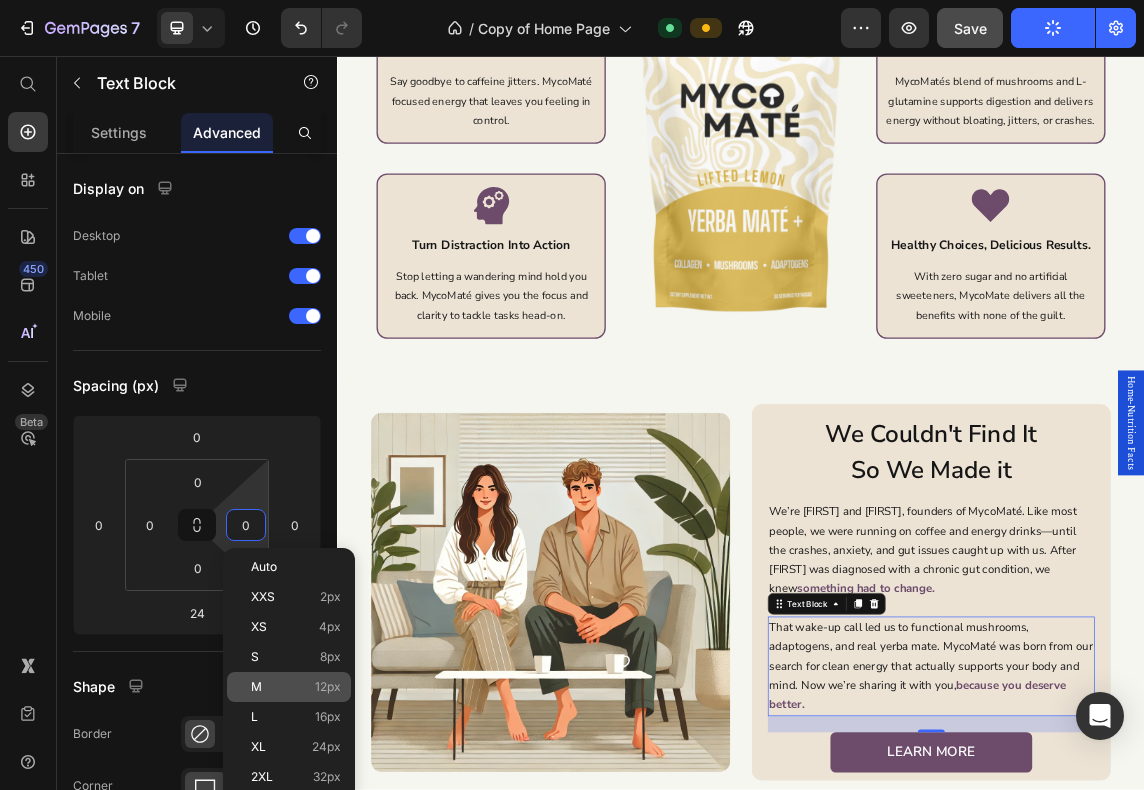 click on "M 12px" 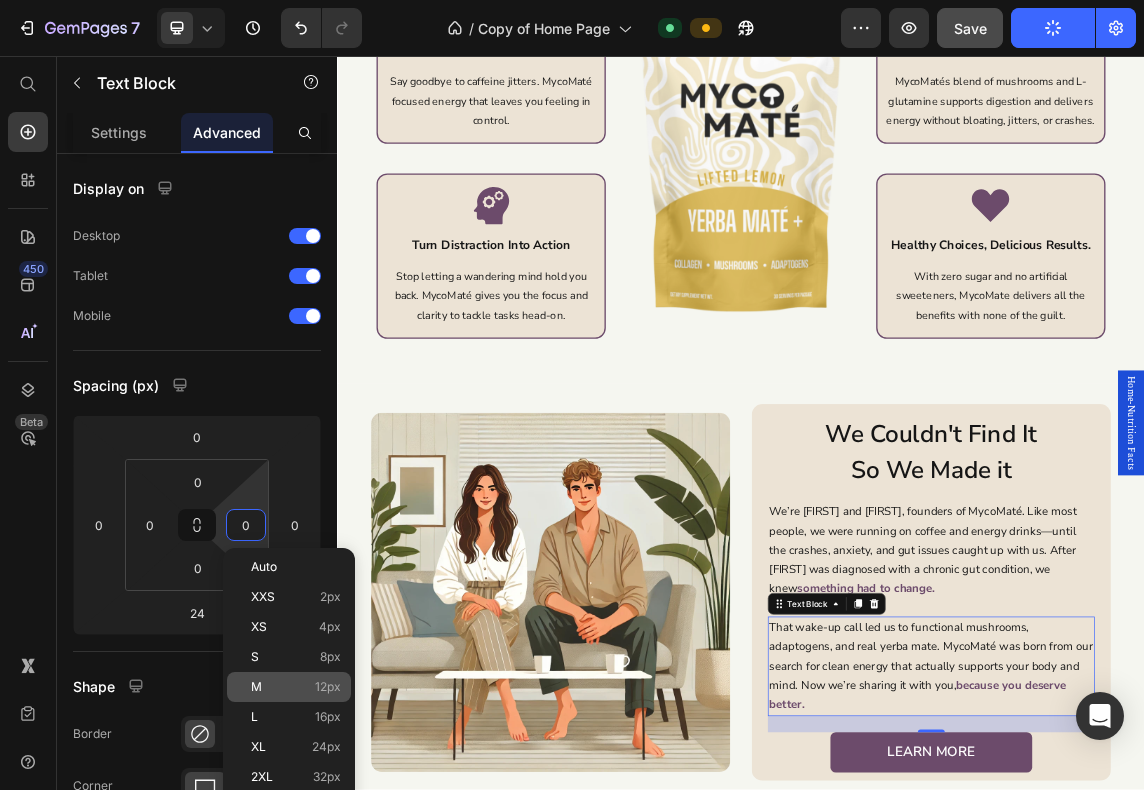 type on "12" 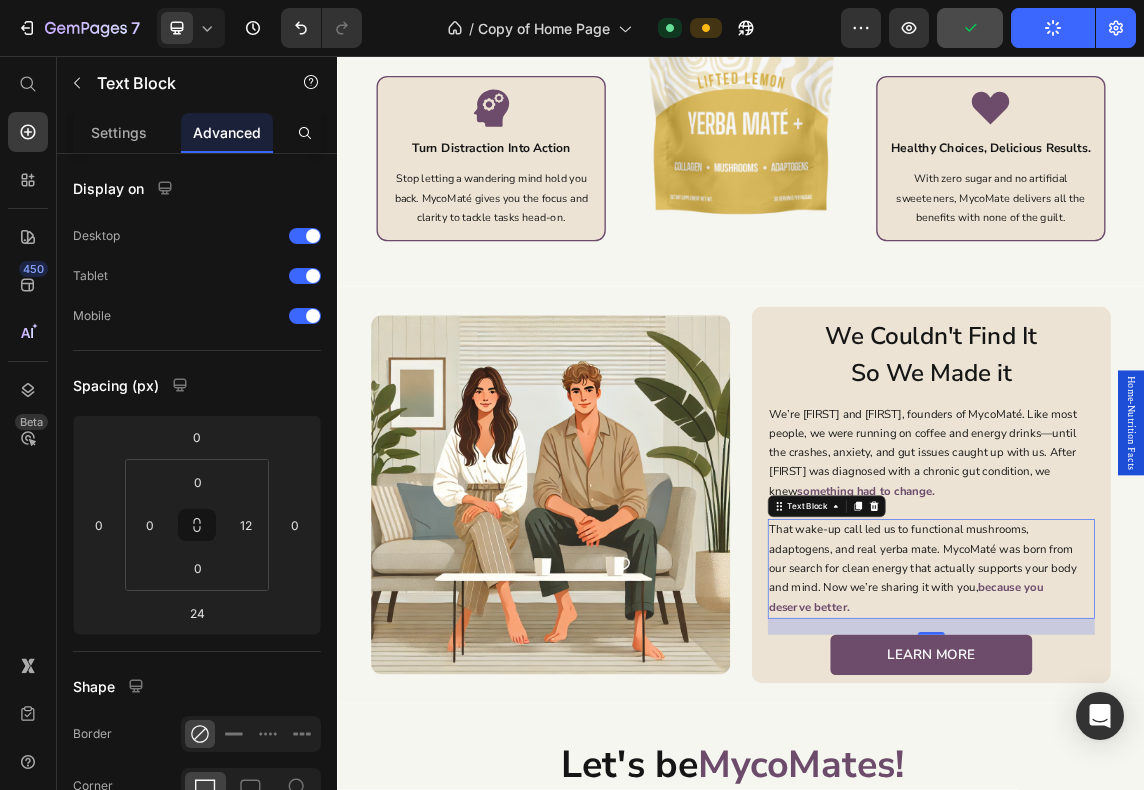 scroll, scrollTop: 4158, scrollLeft: 0, axis: vertical 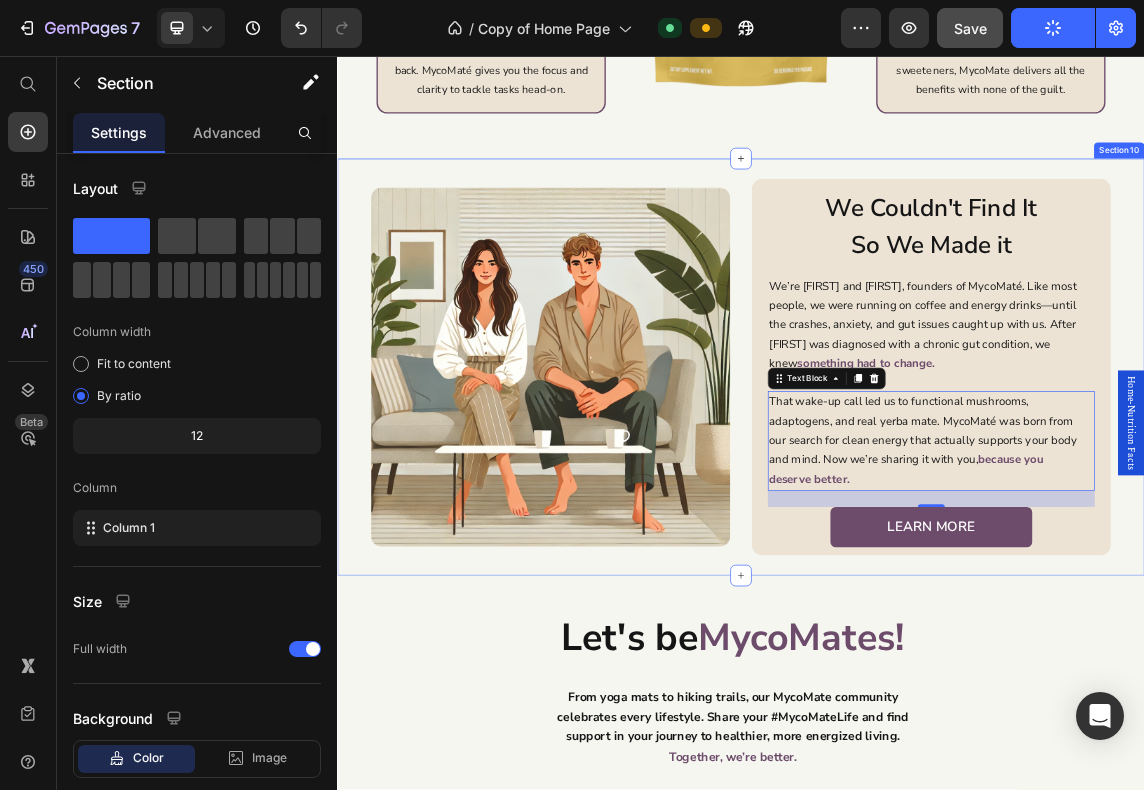 click on "Image We Couldn't Find It So We Made it Heading We’re Ashley and Isaac, founders of MycoMaté. Like most people, we were running on coffee and energy drinks—until the crashes, anxiety, and gut issues caught up with us. After Isaac was diagnosed with a chronic gut condition, we knew  something had to change. Text Block That wake-up call led us to functional mushrooms, adaptogens, and real yerba mate. MycoMaté was born from our search for clean energy that actually supports your body and mind. Now we’re sharing it with you,  because you deserve better. Text Block   24 LEarn More Button Row Row Section 10" at bounding box center [937, 519] 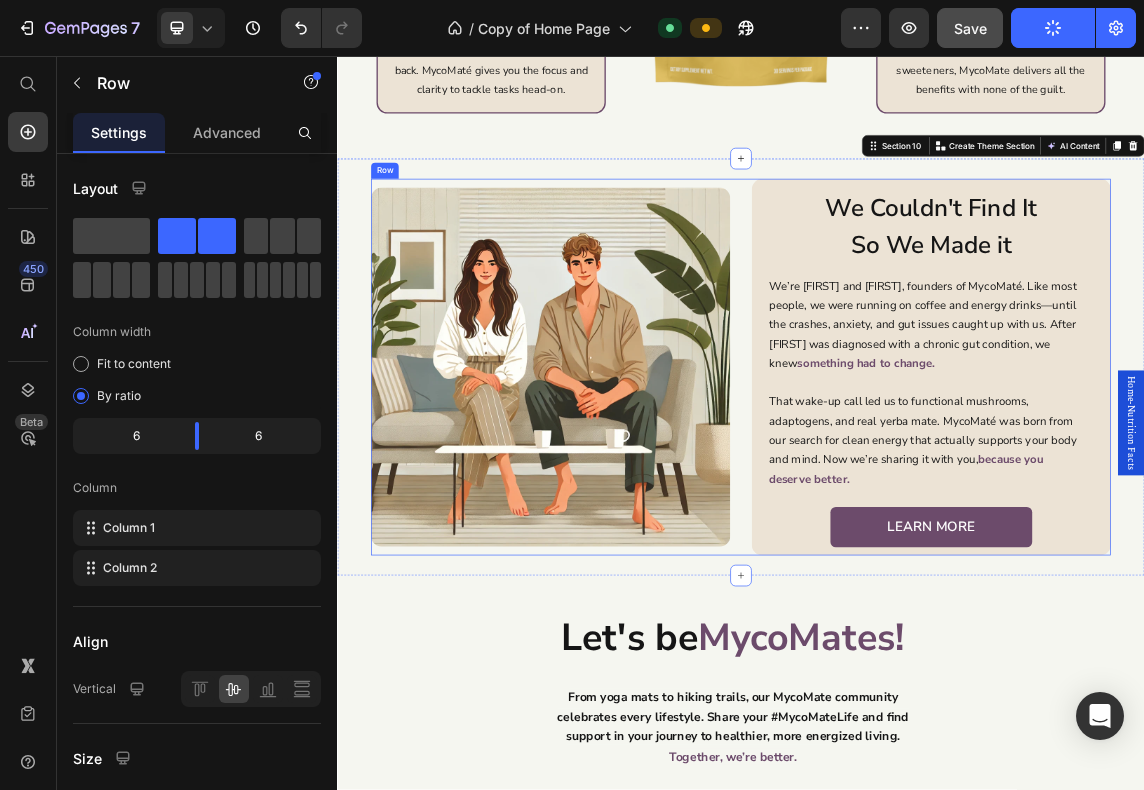 click on "Image" at bounding box center (654, 519) 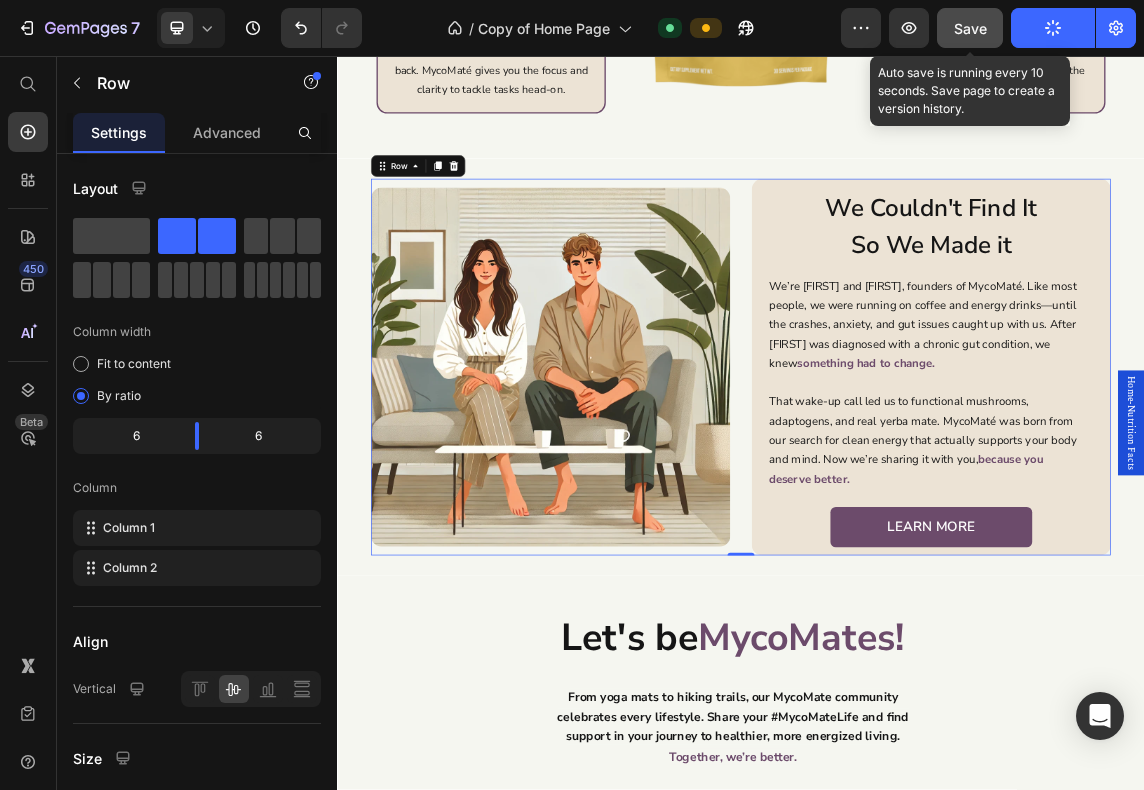 click on "Save" at bounding box center (970, 28) 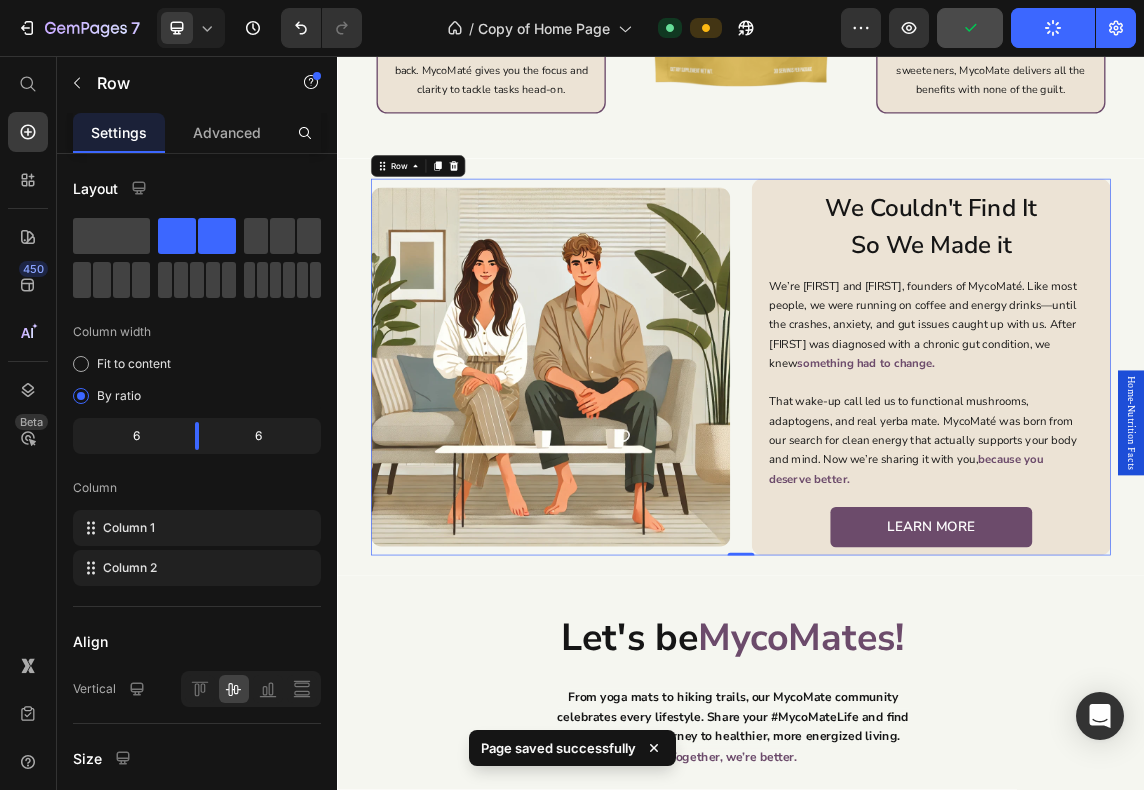 scroll, scrollTop: 4658, scrollLeft: 0, axis: vertical 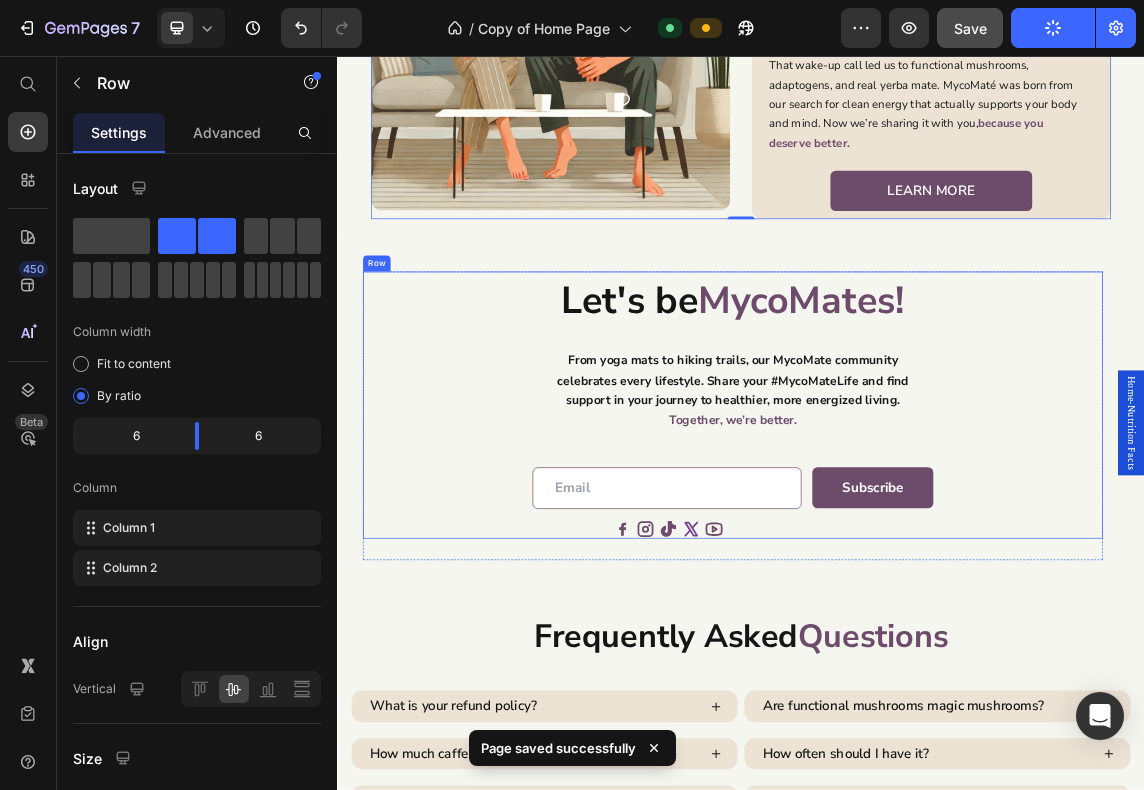 click on "celebrates every lifestyle. Share your #MycoMateLife and find" at bounding box center (925, 539) 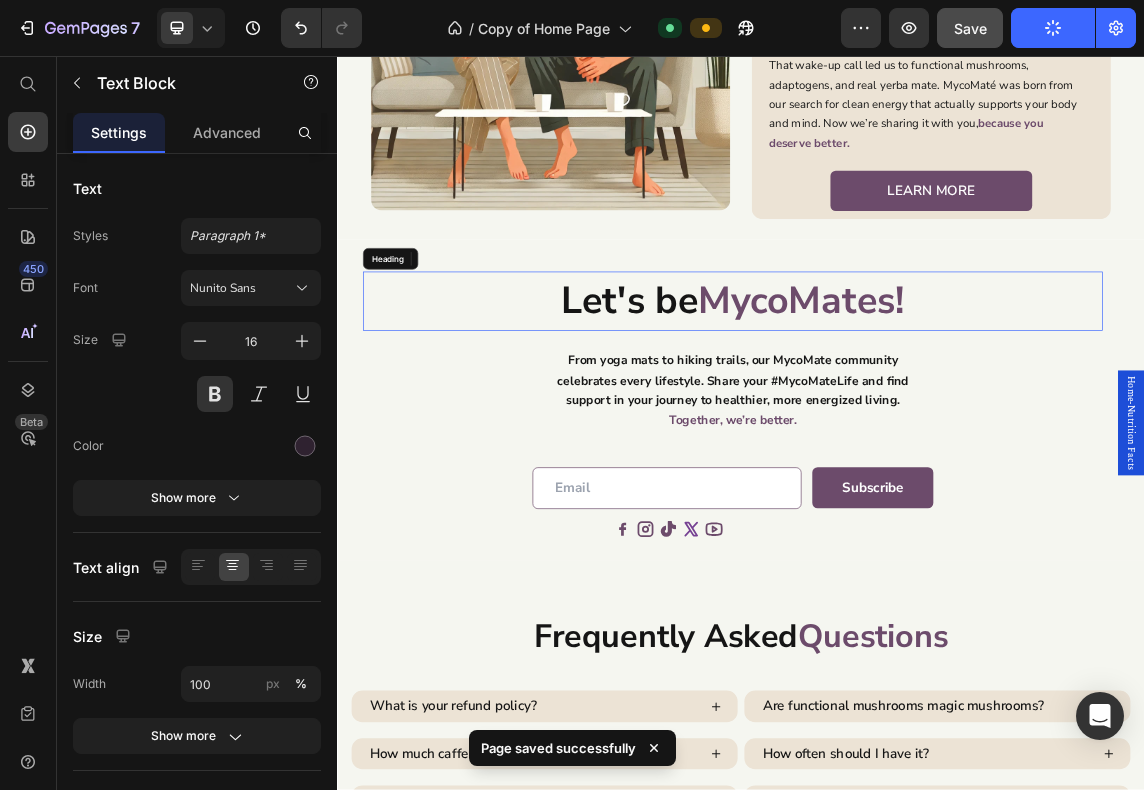 click on "Let's be" at bounding box center [771, 420] 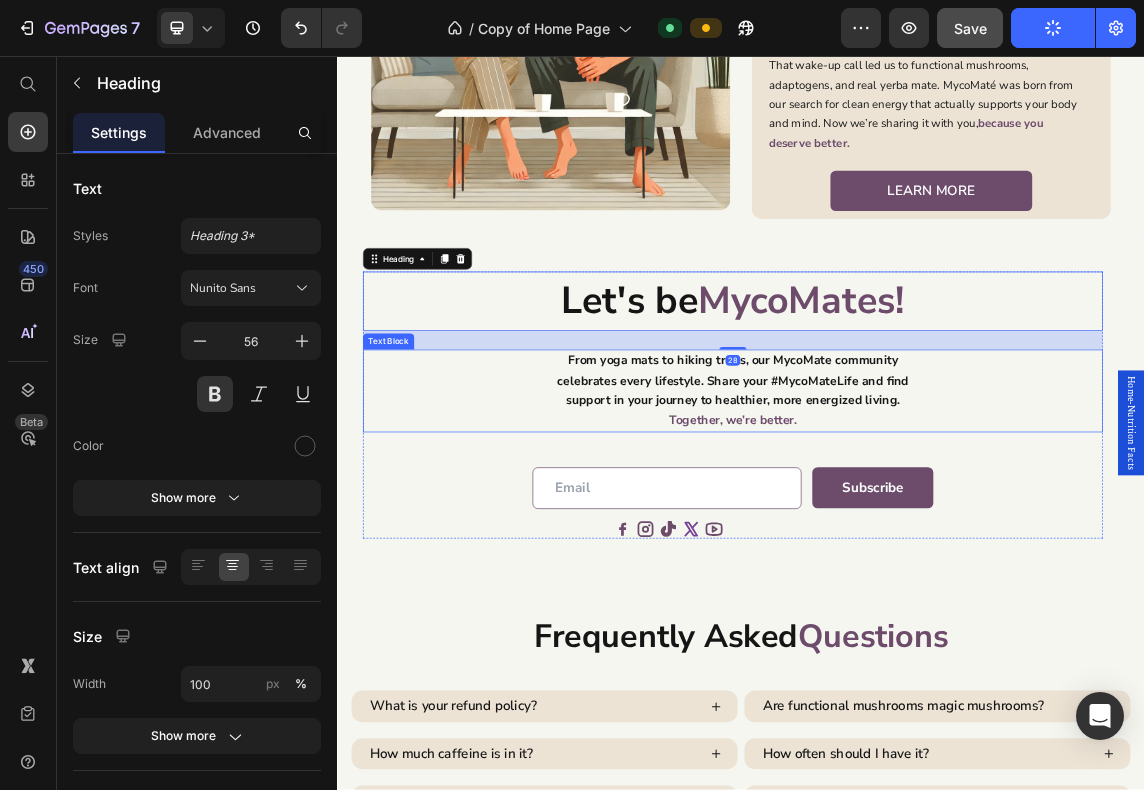 click on "From yoga mats to hiking trails, our MycoMate community" at bounding box center [925, 509] 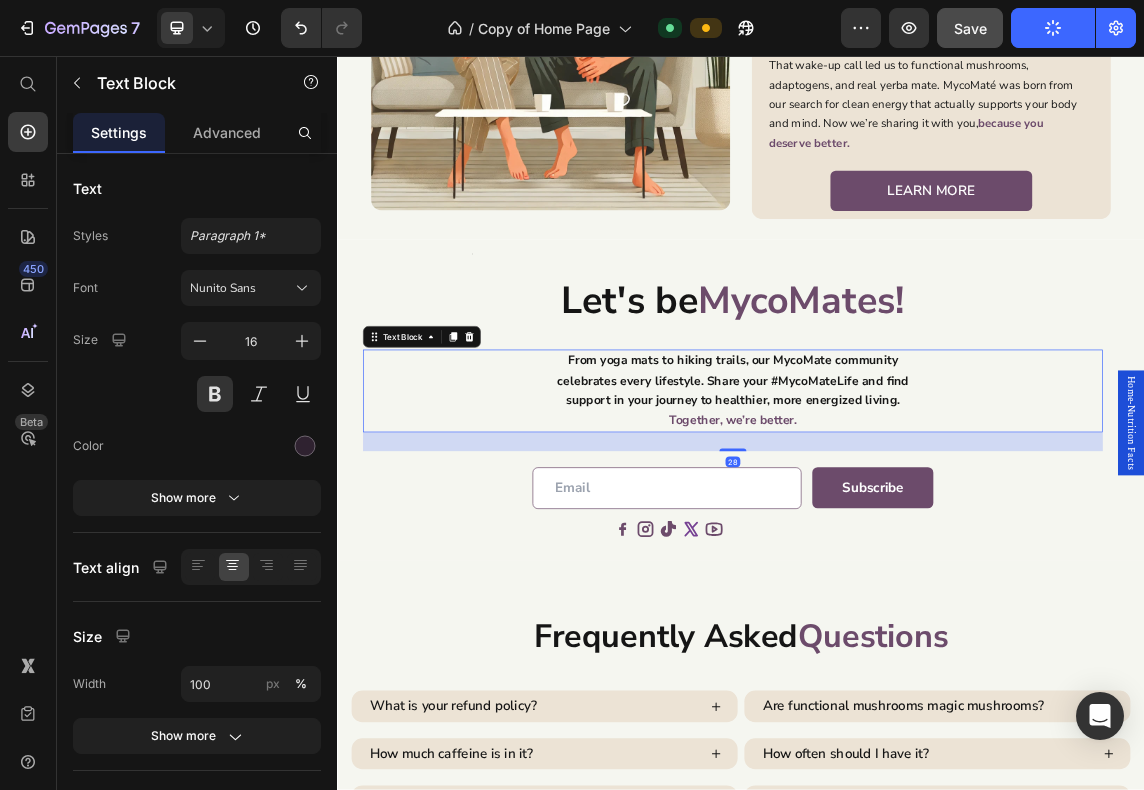 click on "From yoga mats to hiking trails, our MycoMate community" at bounding box center [925, 509] 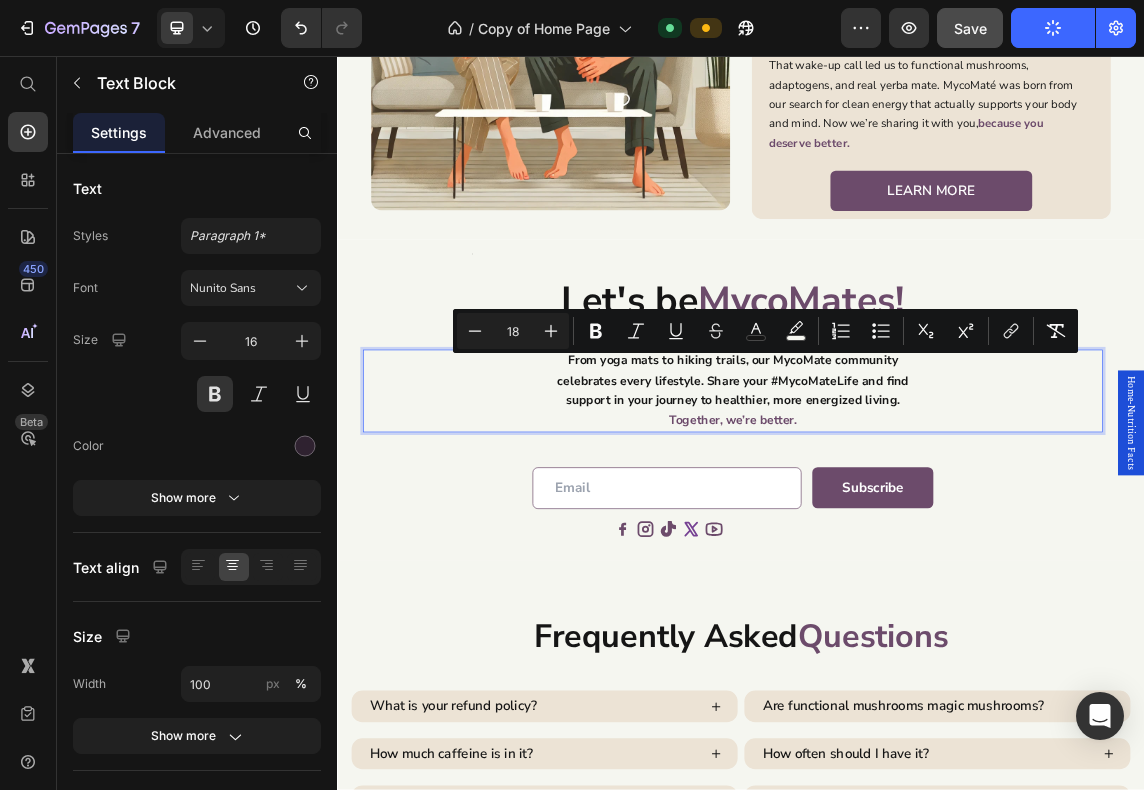 click on "support in your journey to healthier, more energized living." at bounding box center [925, 568] 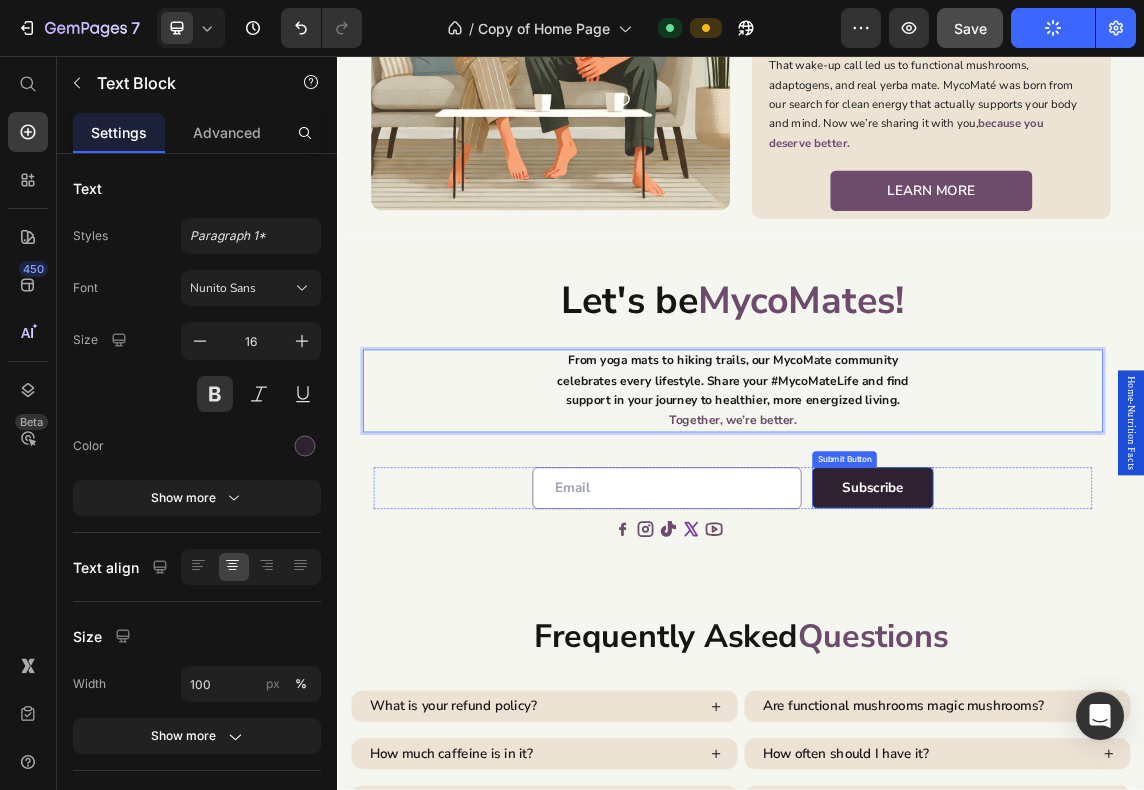 click on "Subscribe" at bounding box center [1133, 698] 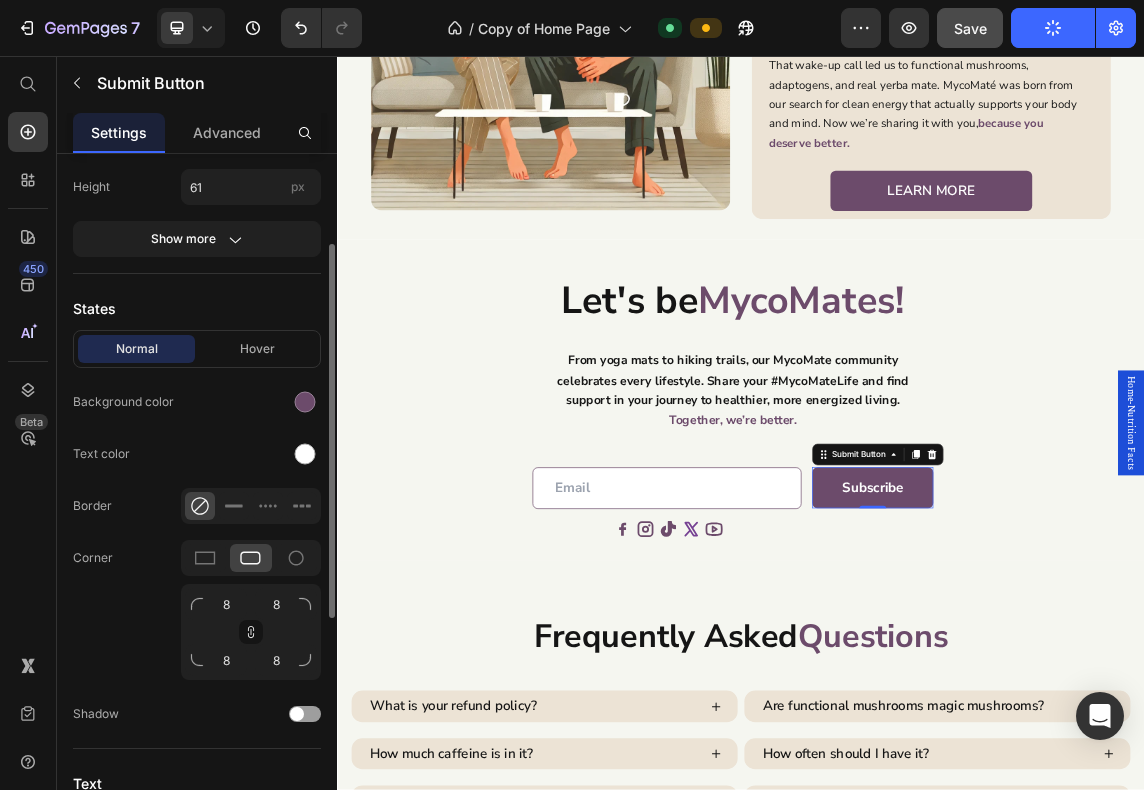 scroll, scrollTop: 588, scrollLeft: 0, axis: vertical 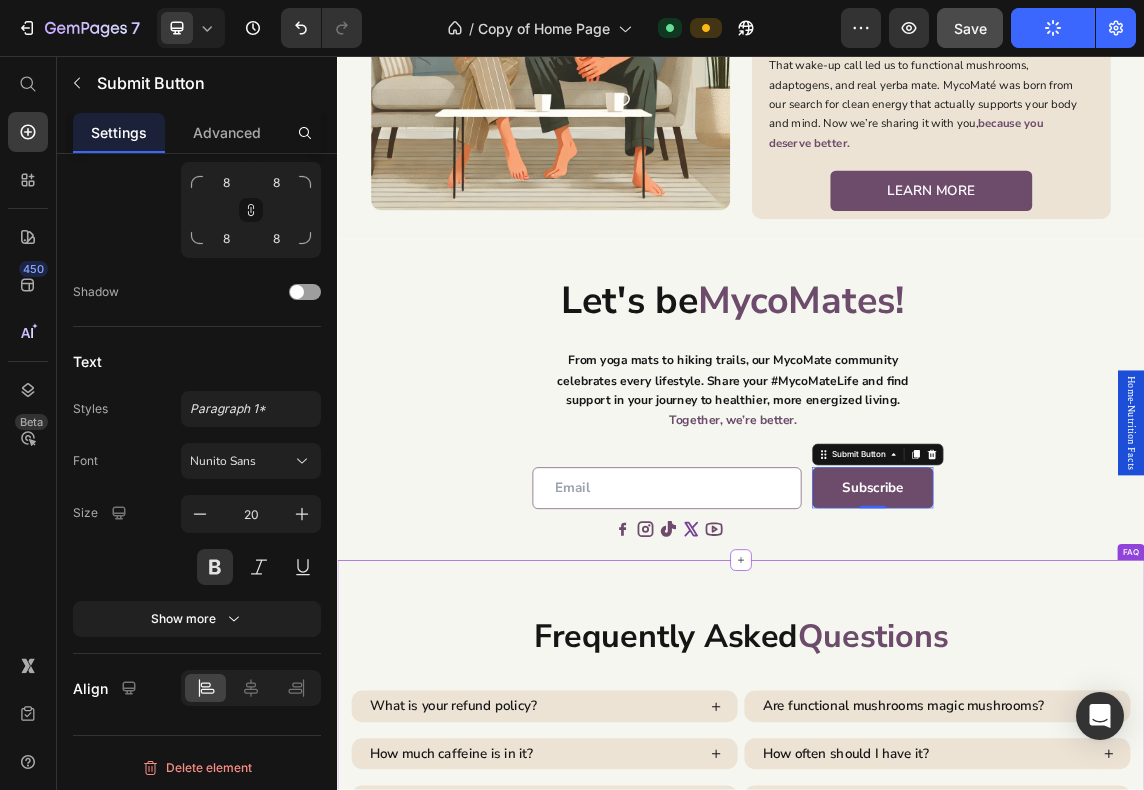 click on "Frequently Asked  Questions" at bounding box center [937, 919] 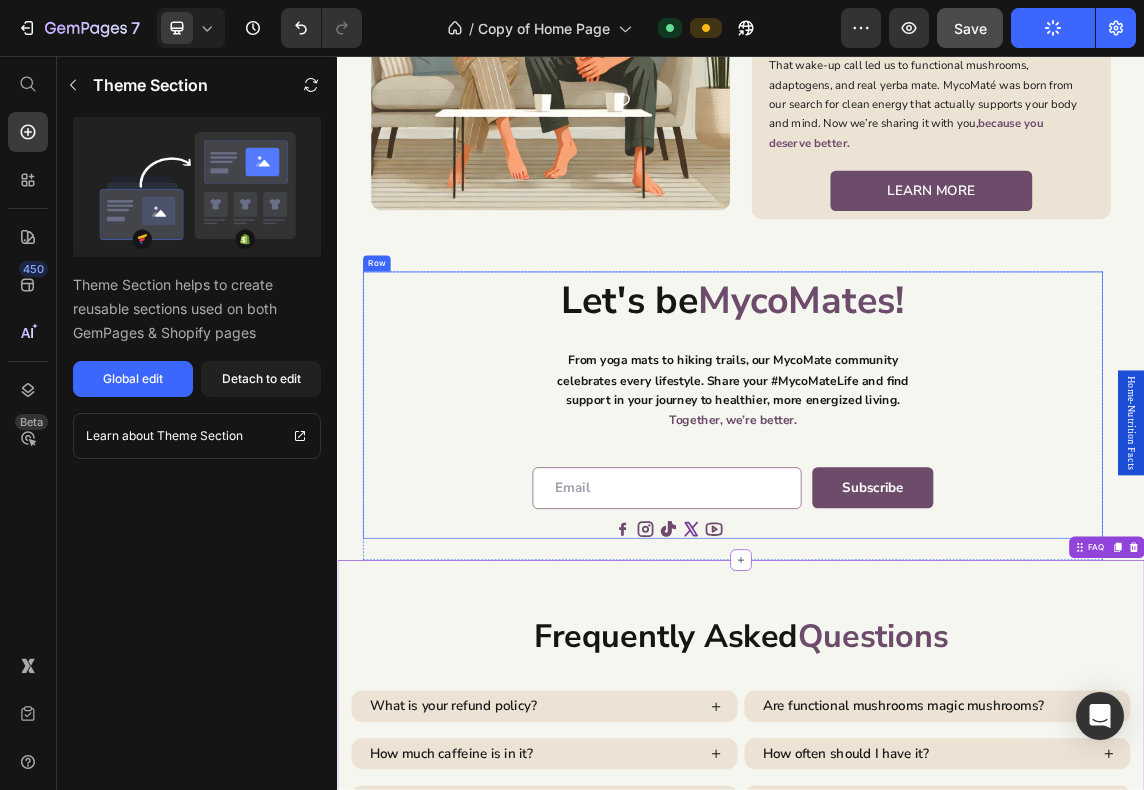 click on "Let's be  MycoMates! Heading From yoga mats to hiking trails, our MycoMate community  celebrates every lifestyle. Share your #MycoMateLife and find  support in your journey to healthier, more energized living.  Together, we’re better. Text Block Email Field Subscribe Submit Button Row Newsletter Icon
Icon
Icon
Icon
Icon Icon List" at bounding box center [925, 575] 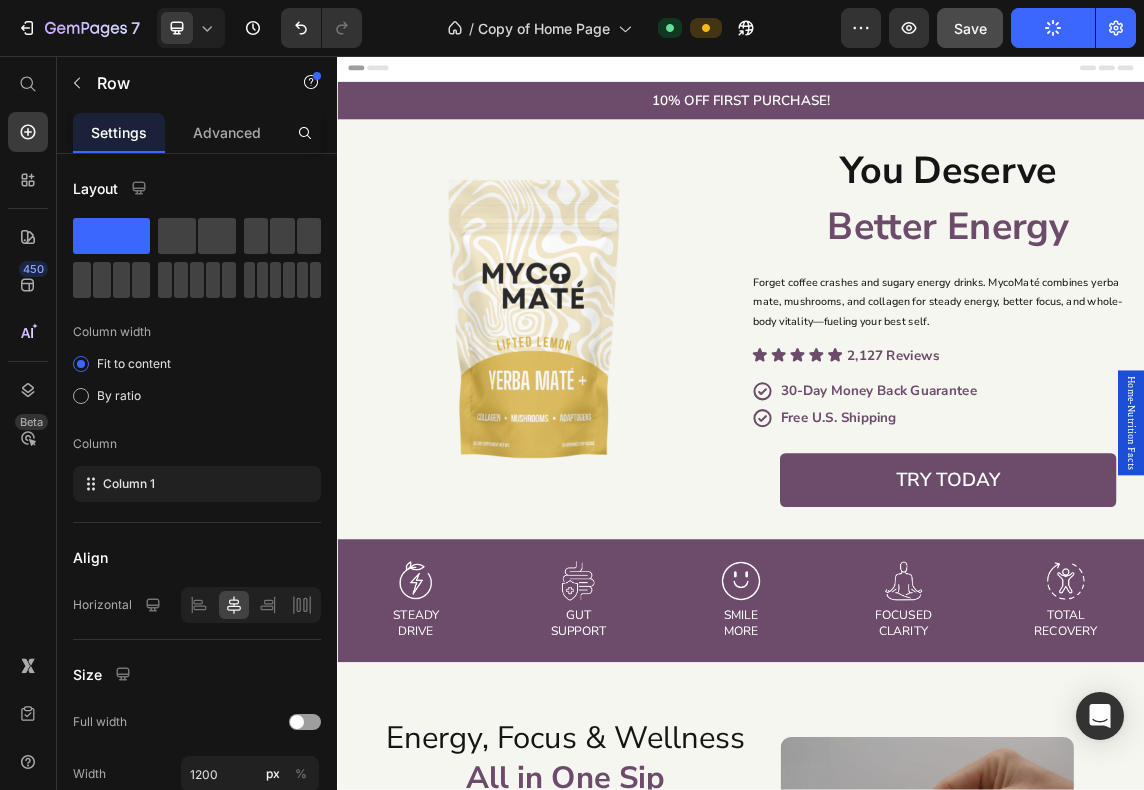 scroll, scrollTop: 0, scrollLeft: 0, axis: both 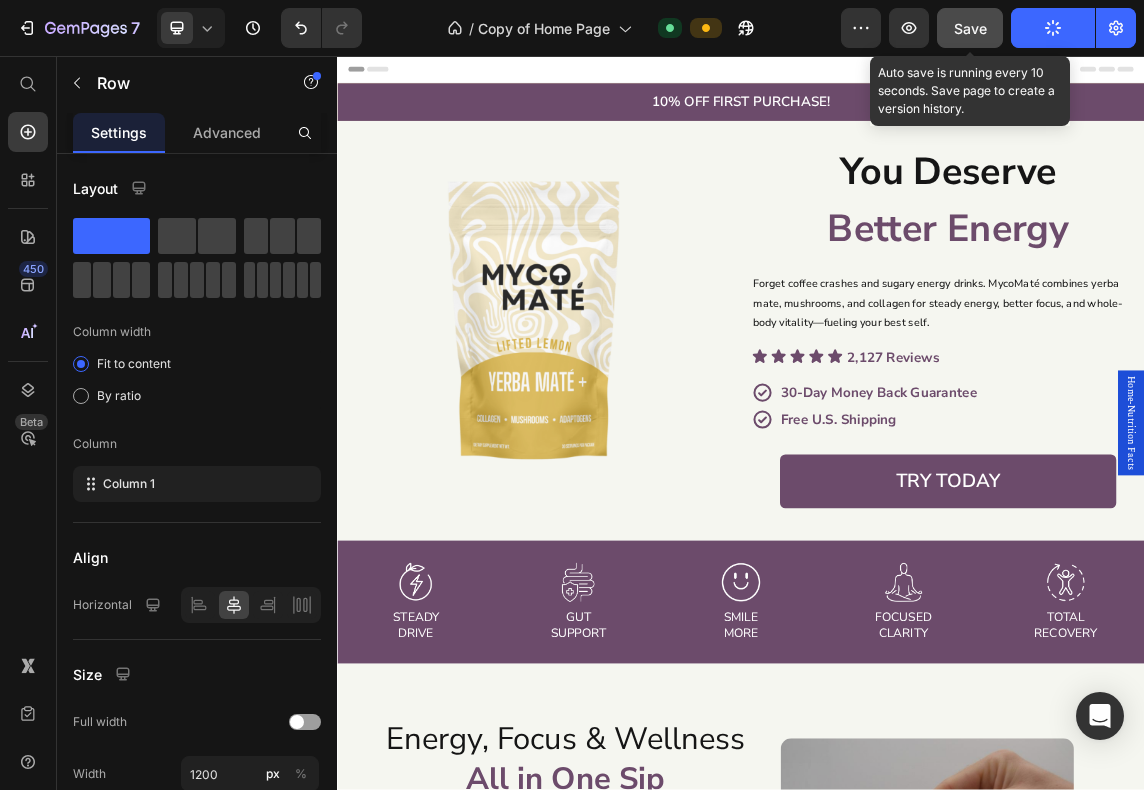 click on "Save" at bounding box center (970, 28) 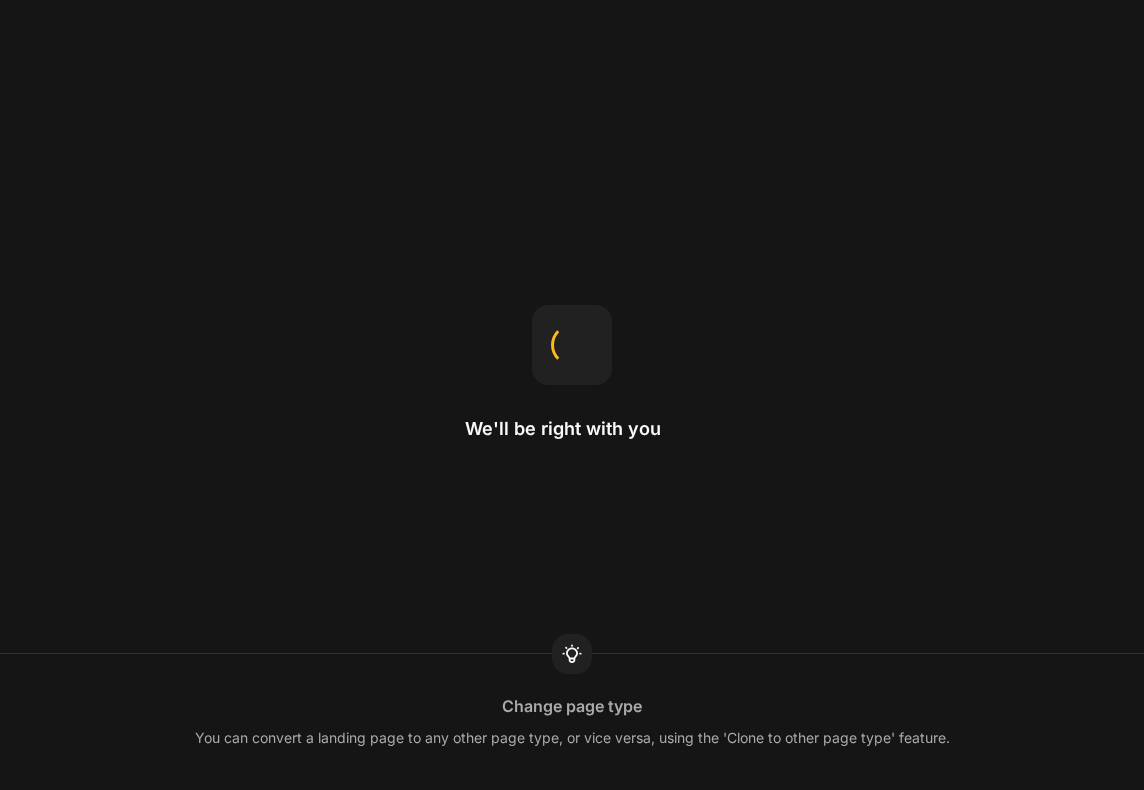 scroll, scrollTop: 0, scrollLeft: 0, axis: both 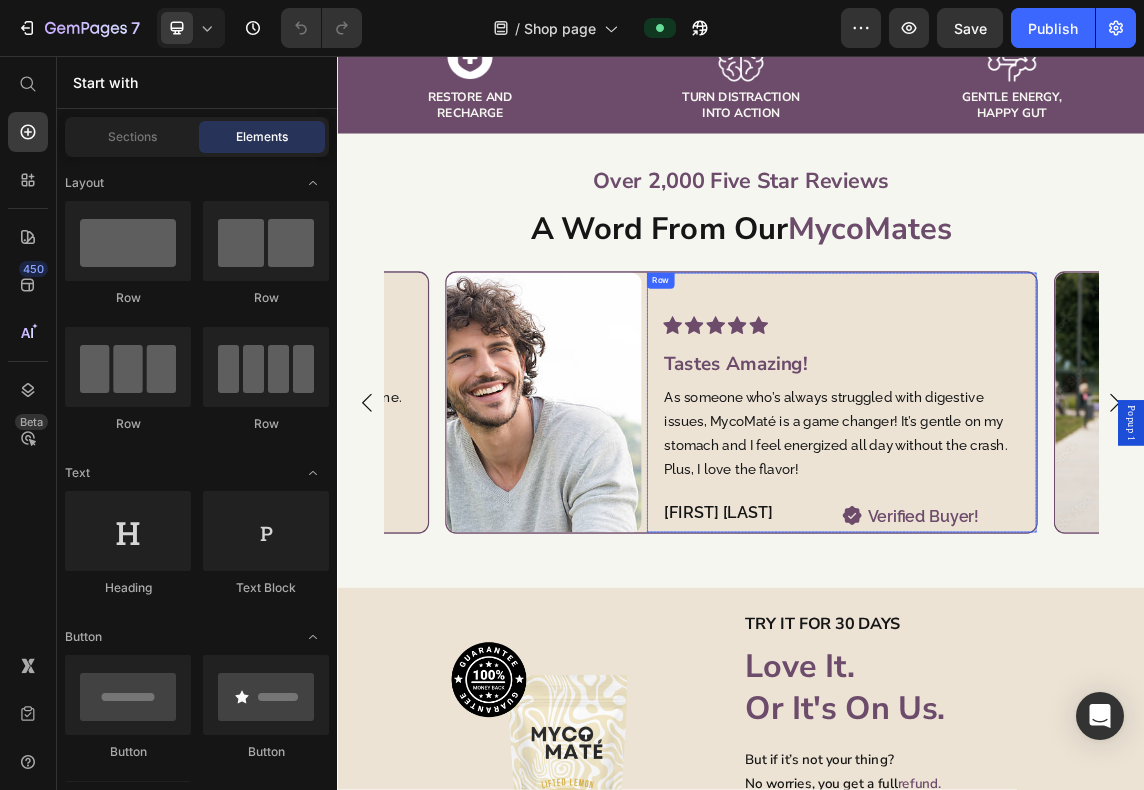 click on "Icon                Icon                Icon                Icon                Icon Icon List Hoz Tastes Amazing! Heading As someone who’s always struggled with digestive issues, MycoMaté is a game changer! It’s gentle on my stomach and I feel energized all day without the crash. Plus, I love the flavor! Text block David A. Heading
Verified Buyer! Item List Row Row" at bounding box center (1085, 572) 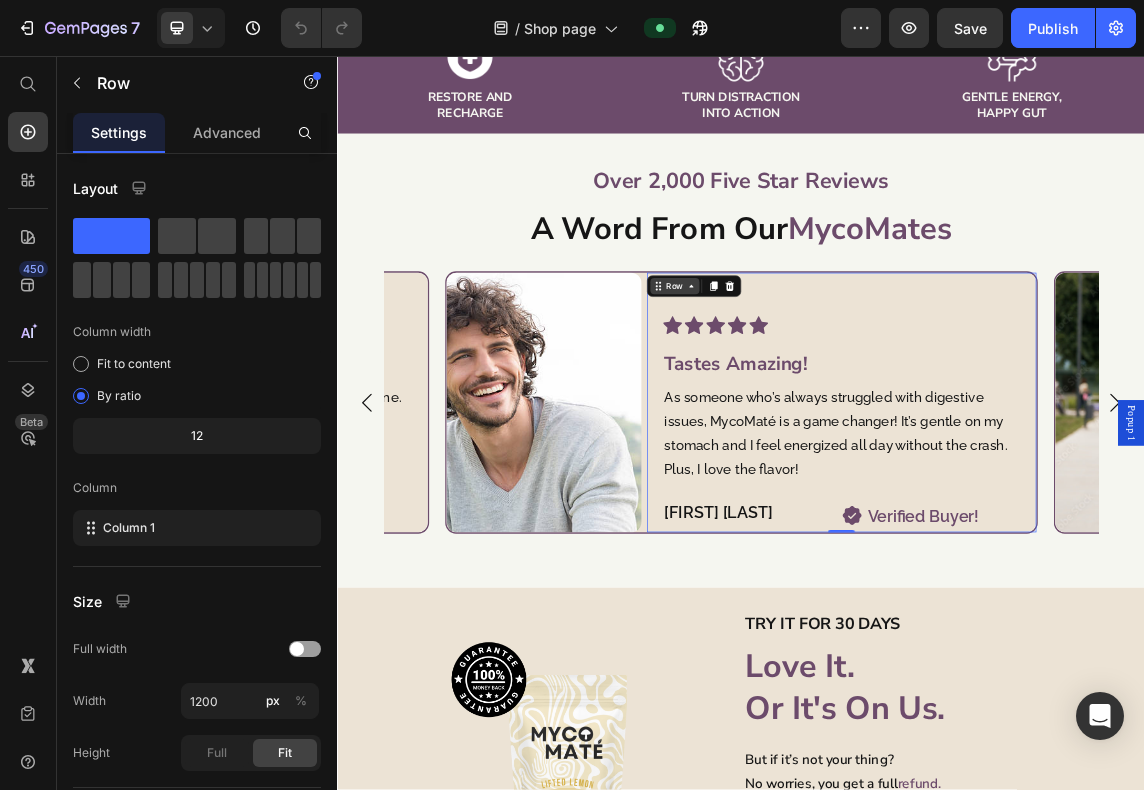 click on "Row" at bounding box center (837, 399) 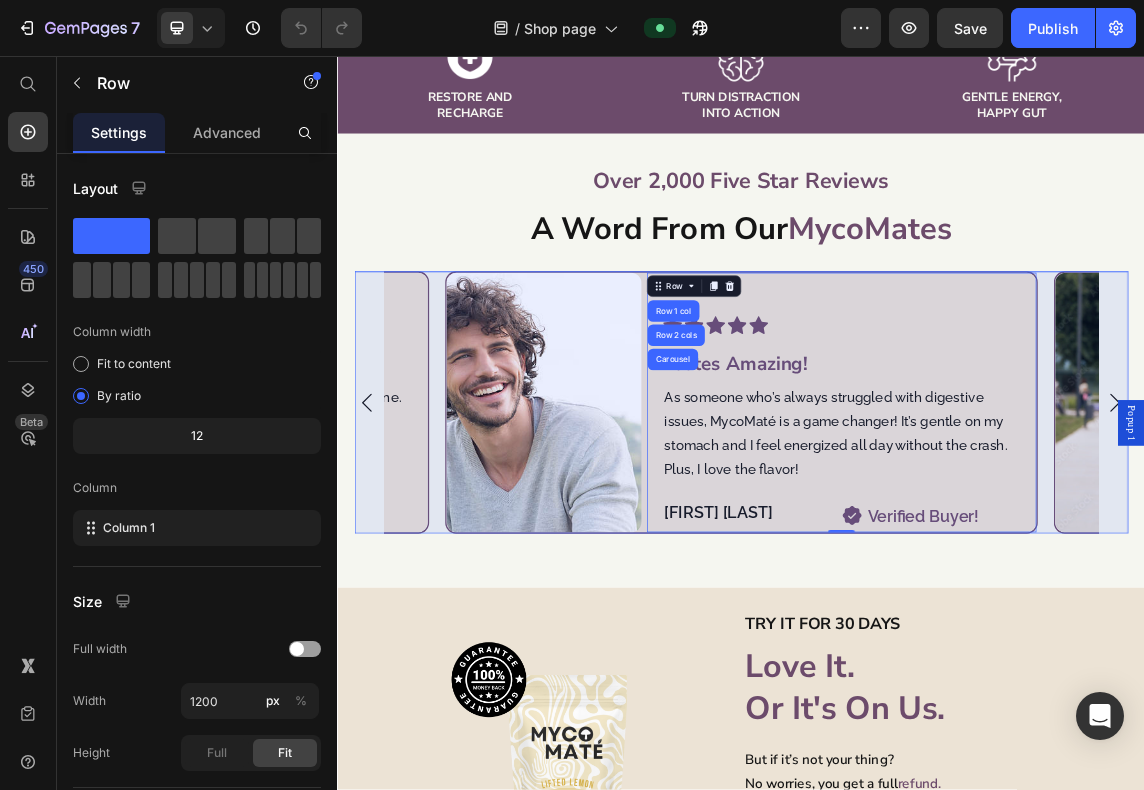 drag, startPoint x: 662, startPoint y: 405, endPoint x: 560, endPoint y: 511, distance: 147.10541 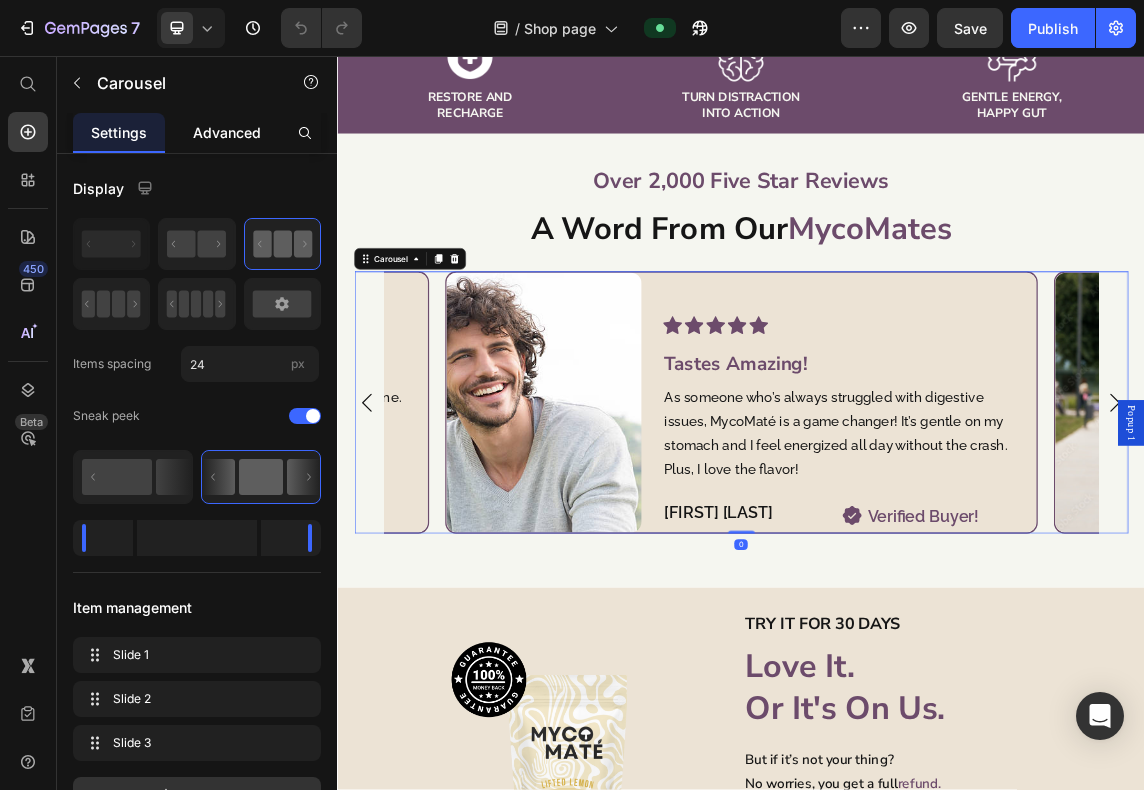click on "Advanced" at bounding box center [227, 132] 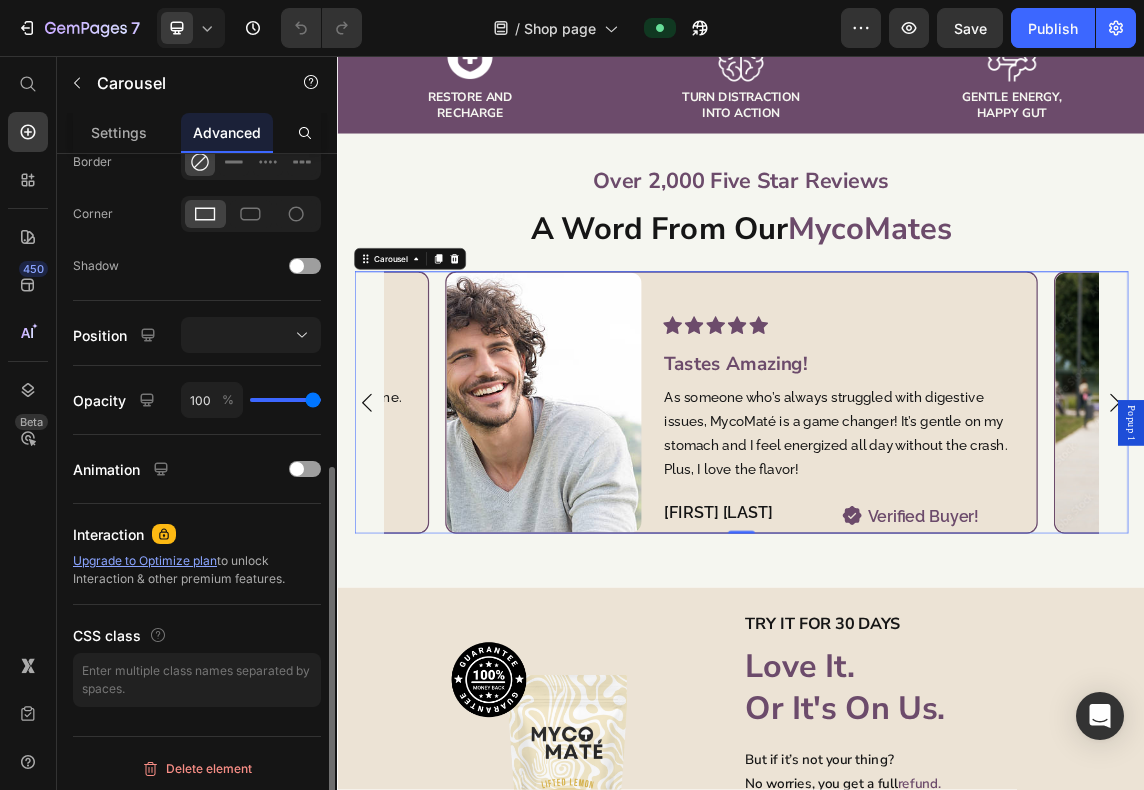 scroll, scrollTop: 239, scrollLeft: 0, axis: vertical 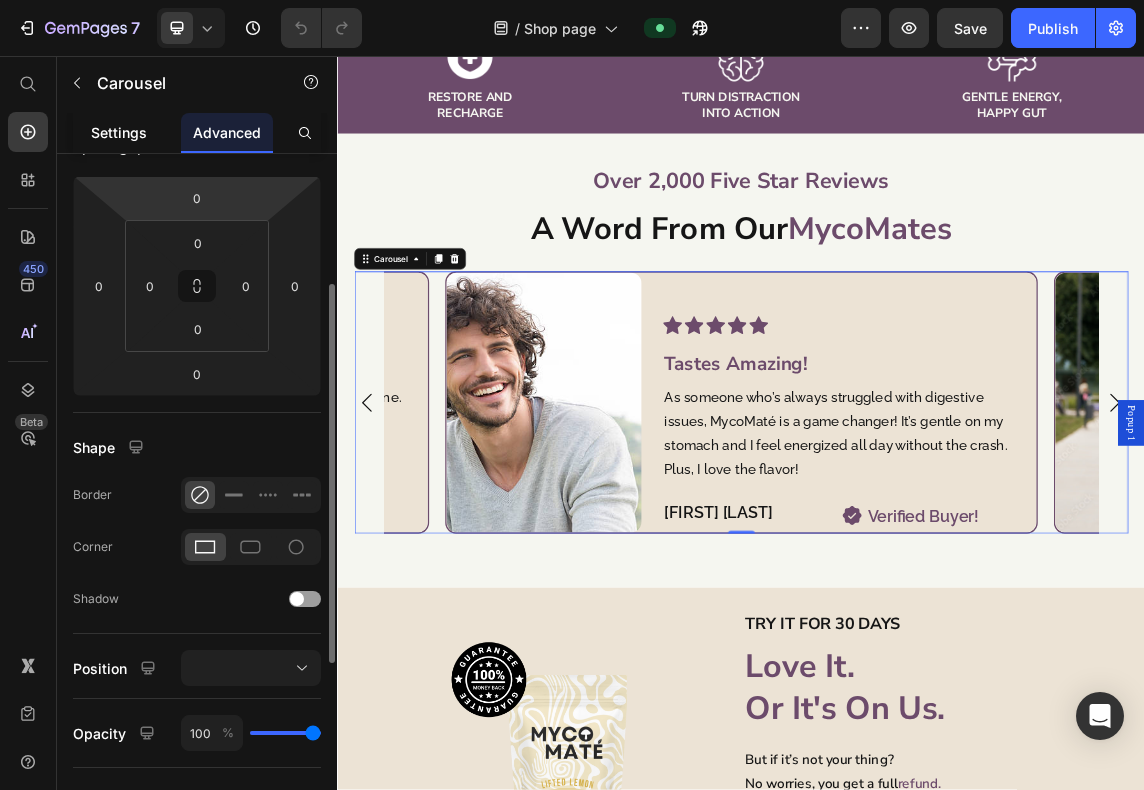 click on "Settings" at bounding box center (119, 132) 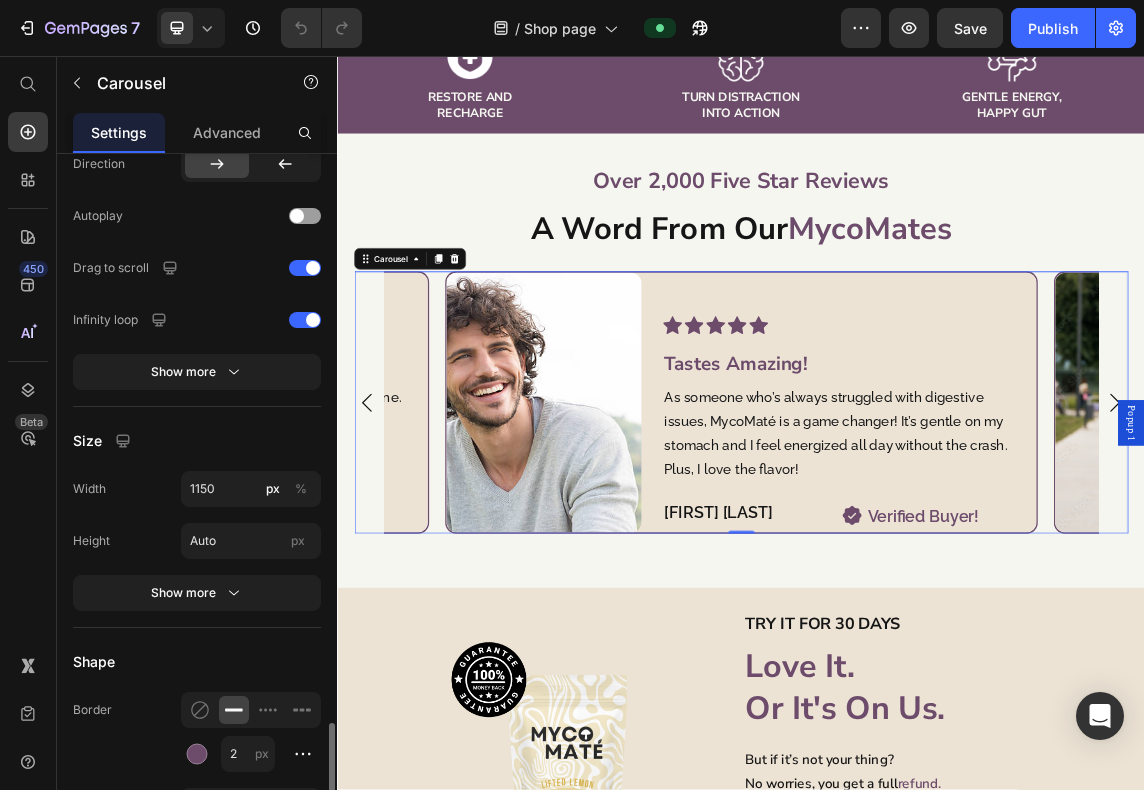 scroll, scrollTop: 1333, scrollLeft: 0, axis: vertical 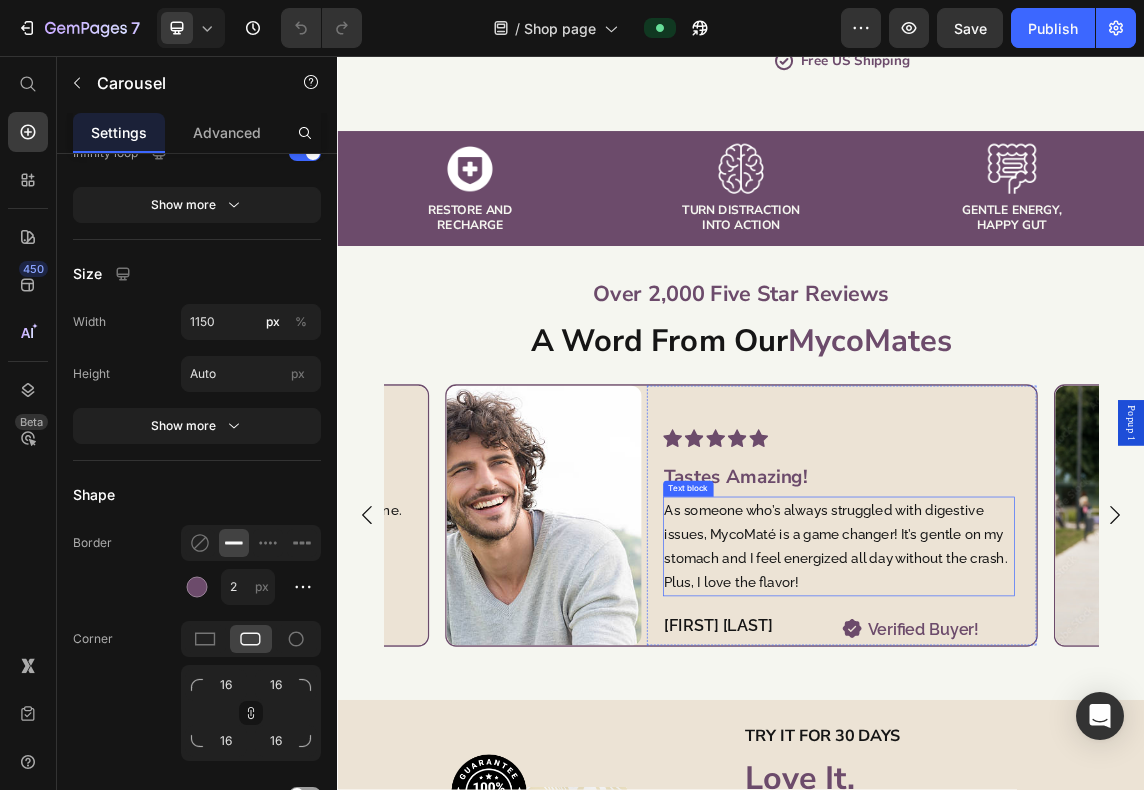 click on "As someone who’s always struggled with digestive issues, MycoMaté is a game changer! It’s gentle on my stomach and I feel energized all day without the crash. Plus, I love the flavor!" at bounding box center [1081, 785] 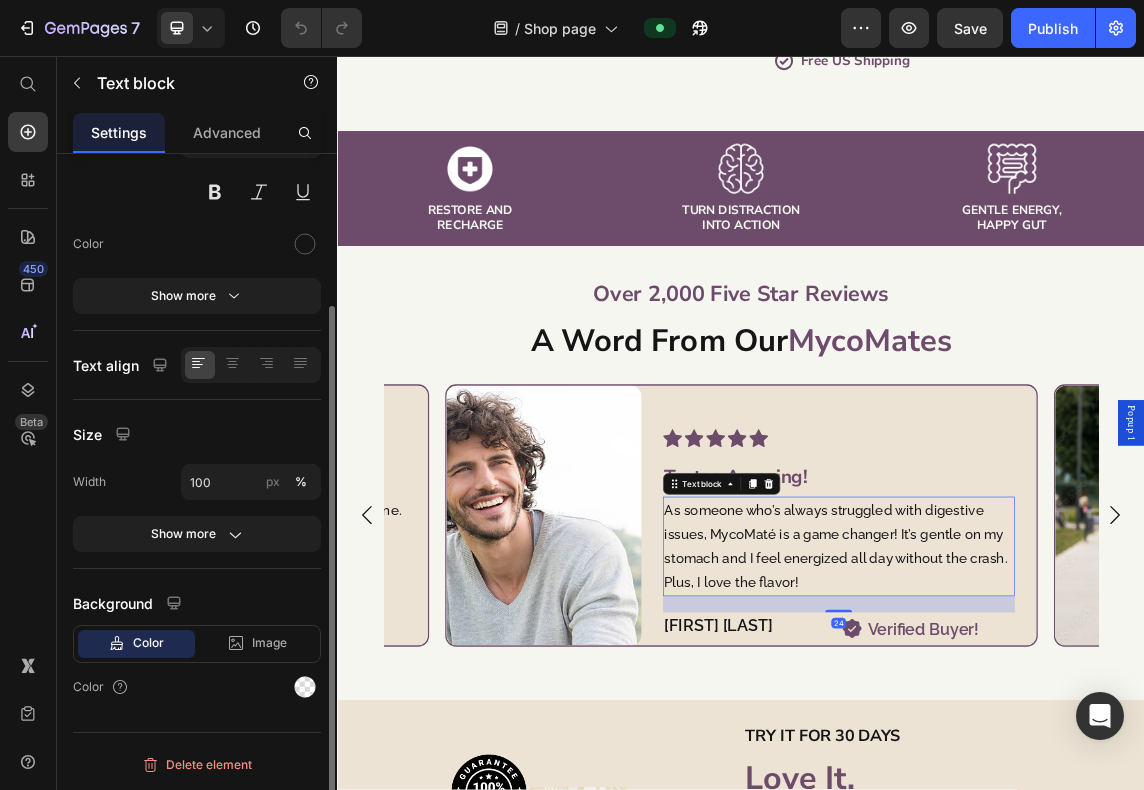 scroll, scrollTop: 0, scrollLeft: 0, axis: both 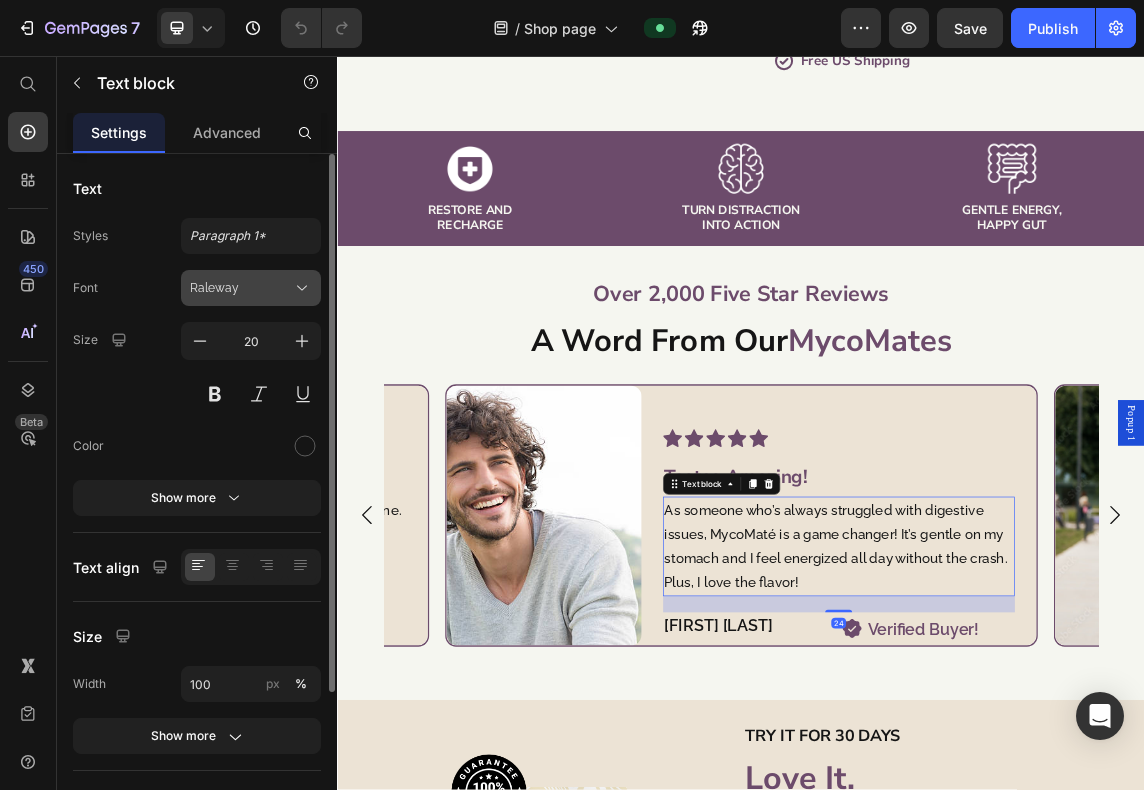 click on "Raleway" at bounding box center (241, 288) 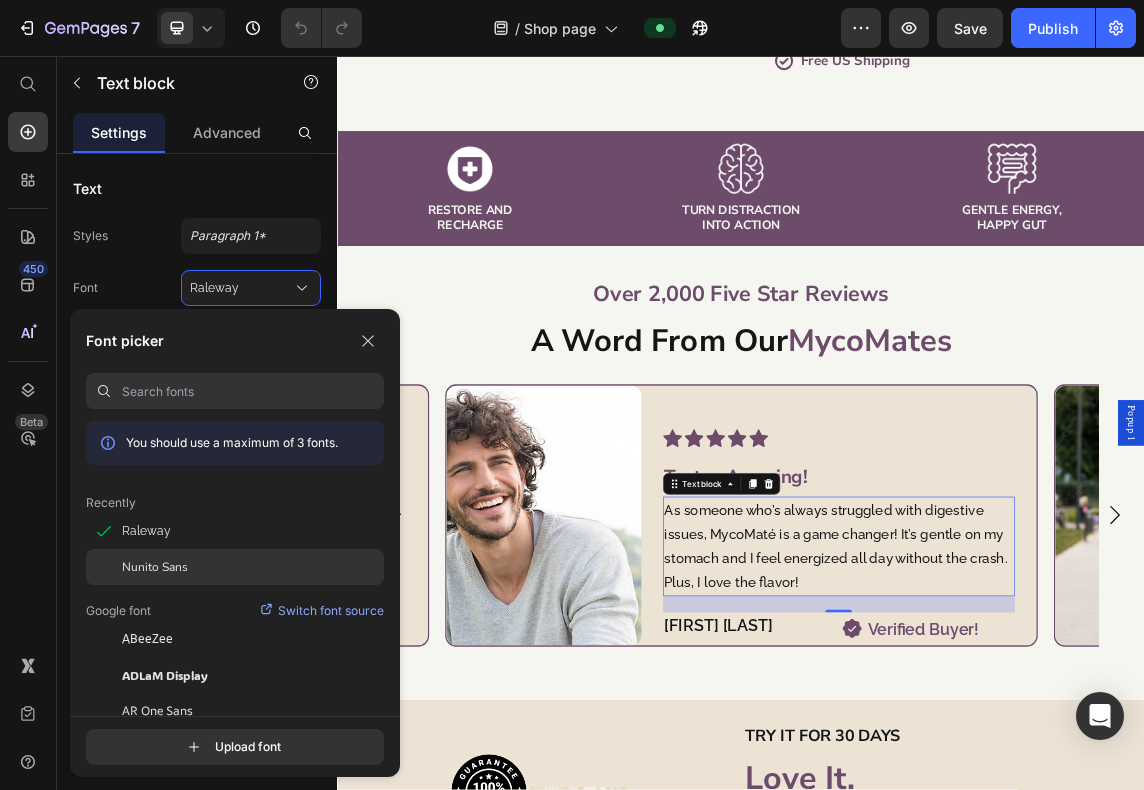 click on "Nunito Sans" at bounding box center [155, 567] 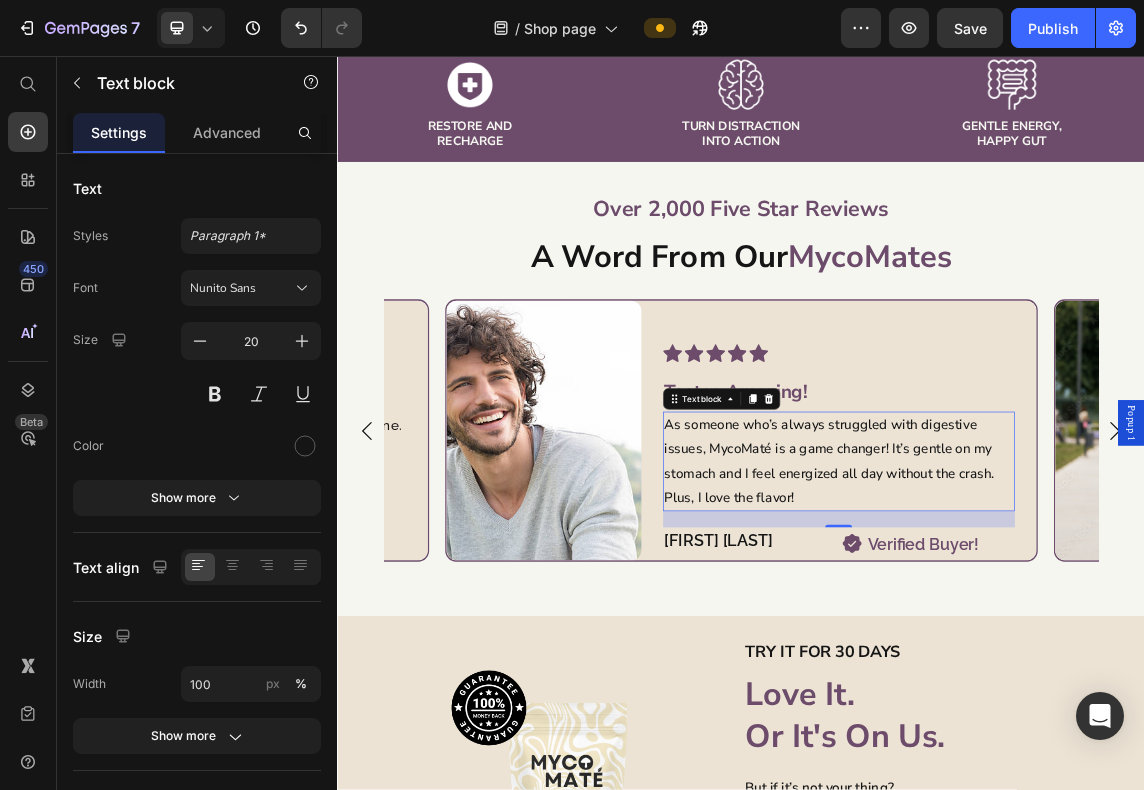 scroll, scrollTop: 1000, scrollLeft: 0, axis: vertical 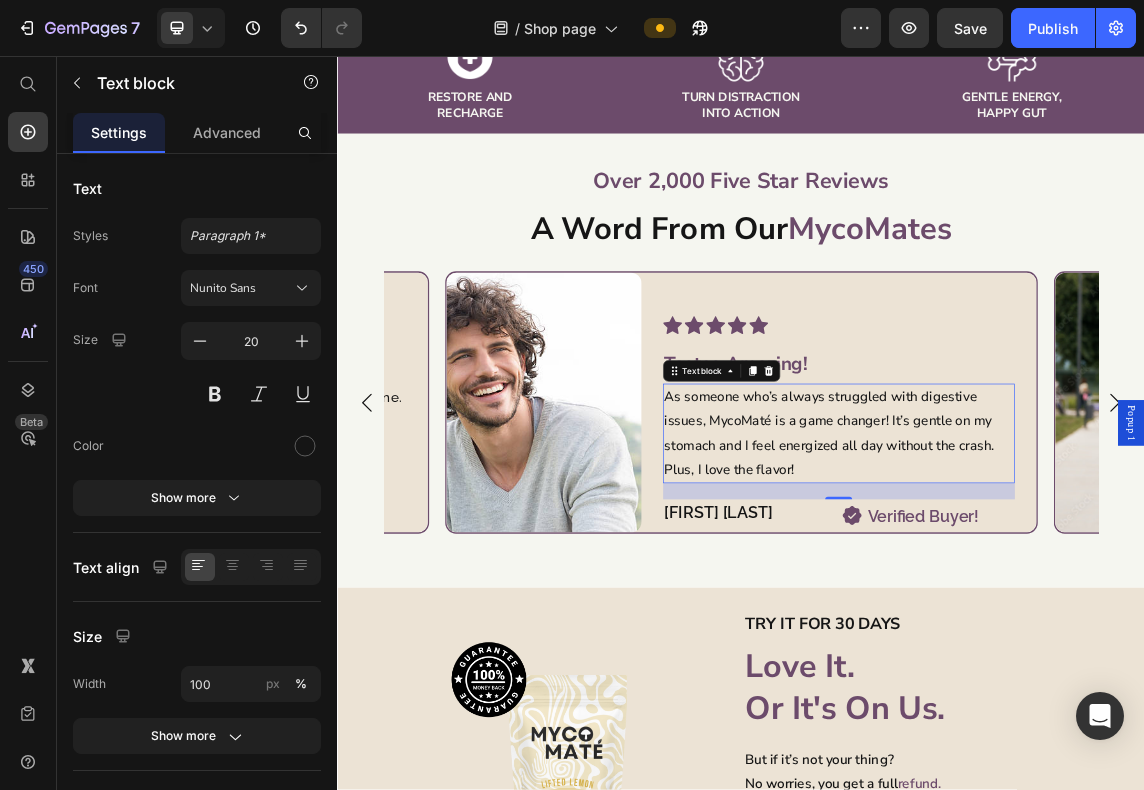 click on "As someone who’s always struggled with digestive issues, MycoMaté is a game changer! It’s gentle on my stomach and I feel energized all day without the crash. Plus, I love the flavor!" at bounding box center (1081, 618) 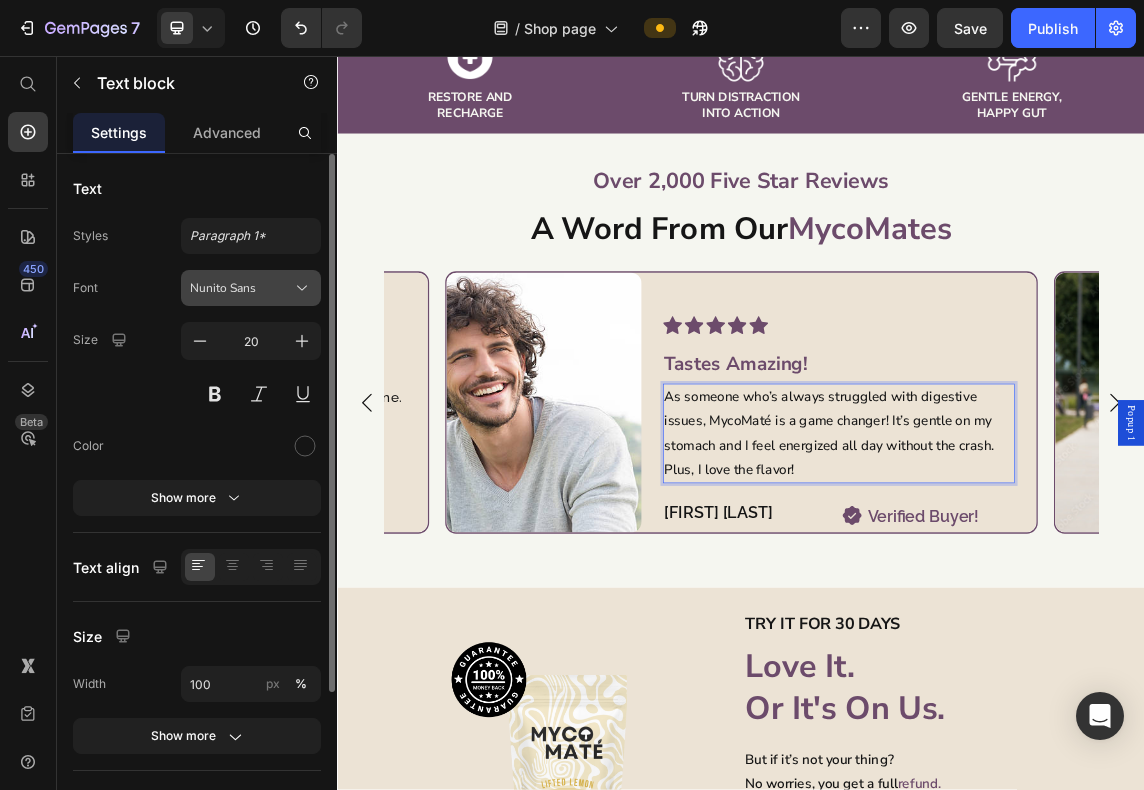 click on "Nunito Sans" at bounding box center (241, 288) 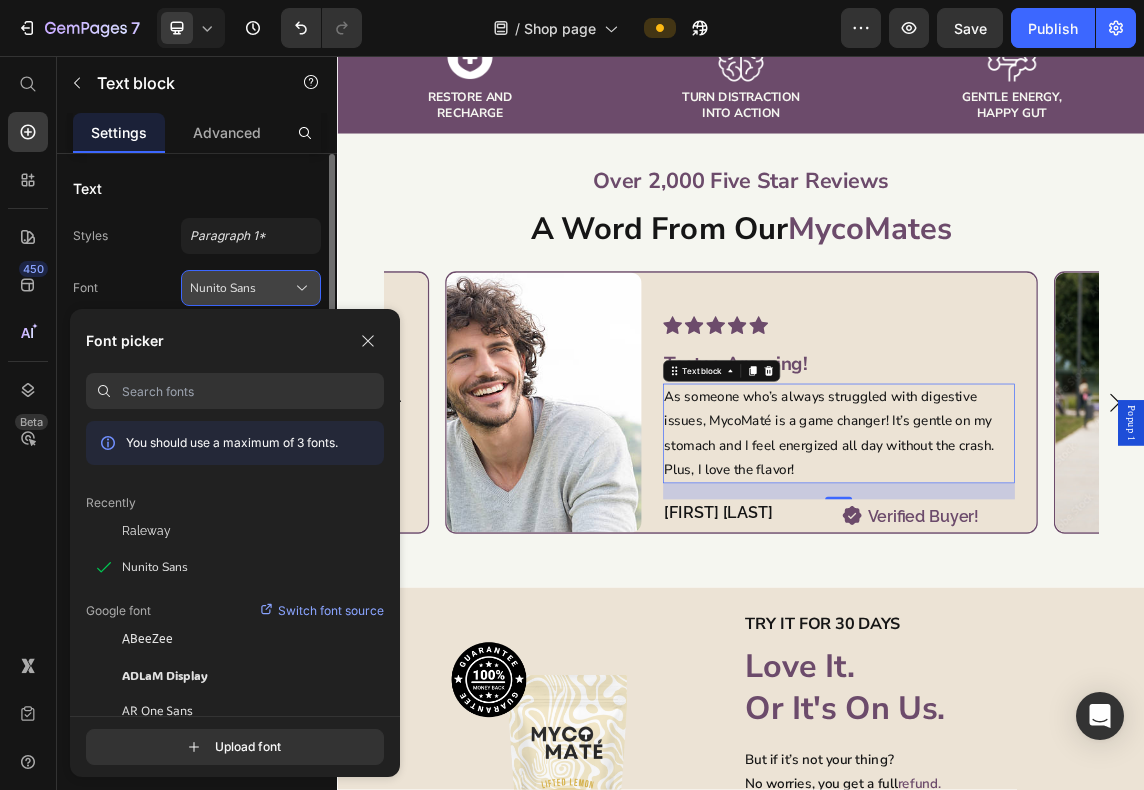 click on "Nunito Sans" at bounding box center (241, 288) 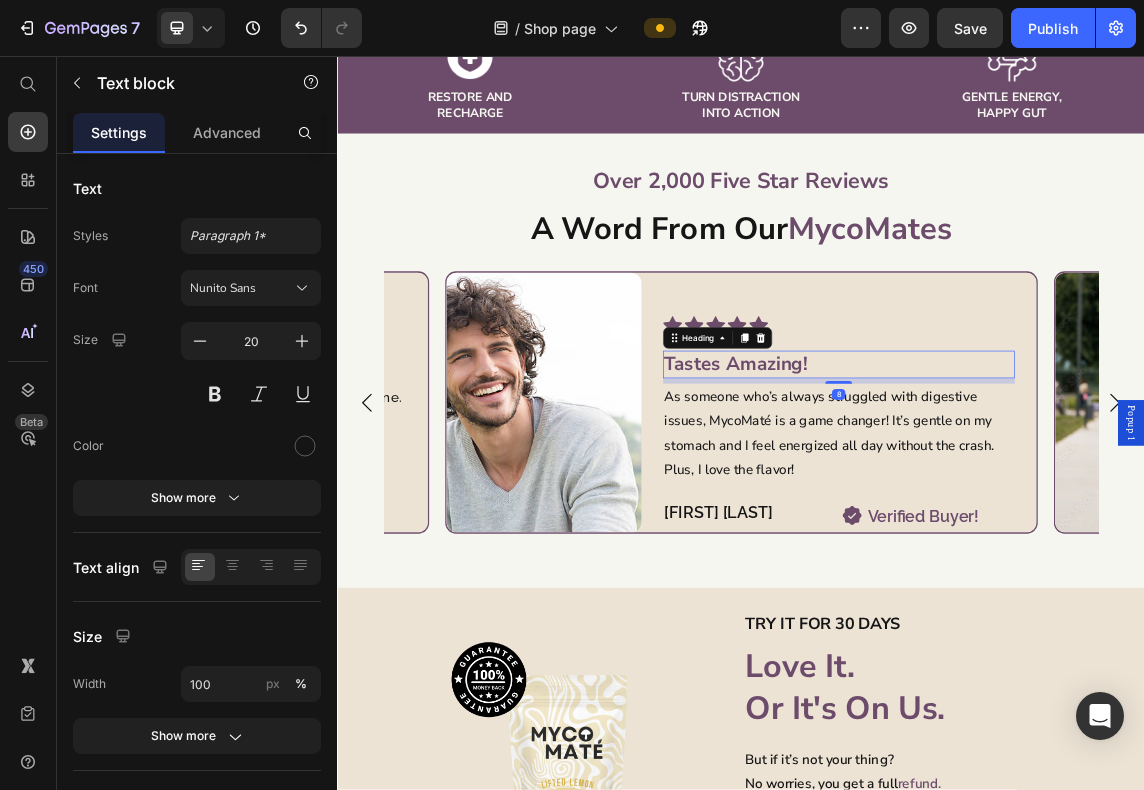 click on "Tastes Amazing!" at bounding box center (1081, 515) 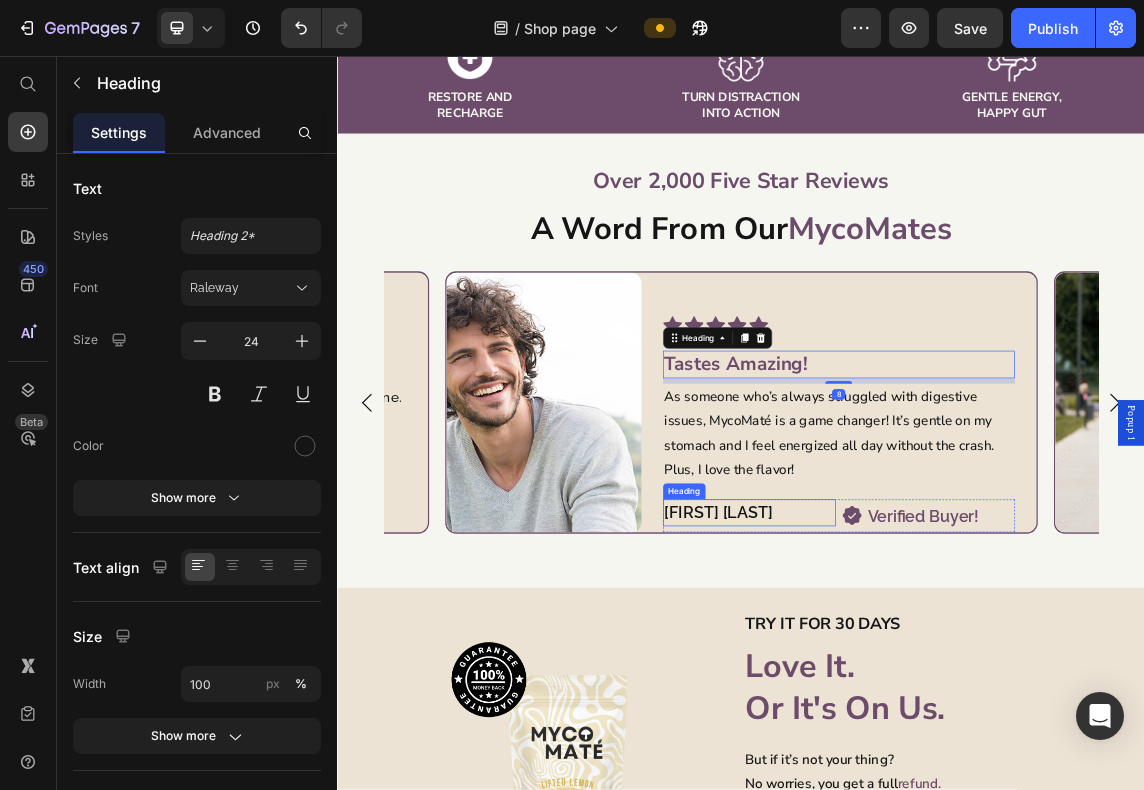 click on "David A." at bounding box center [949, 736] 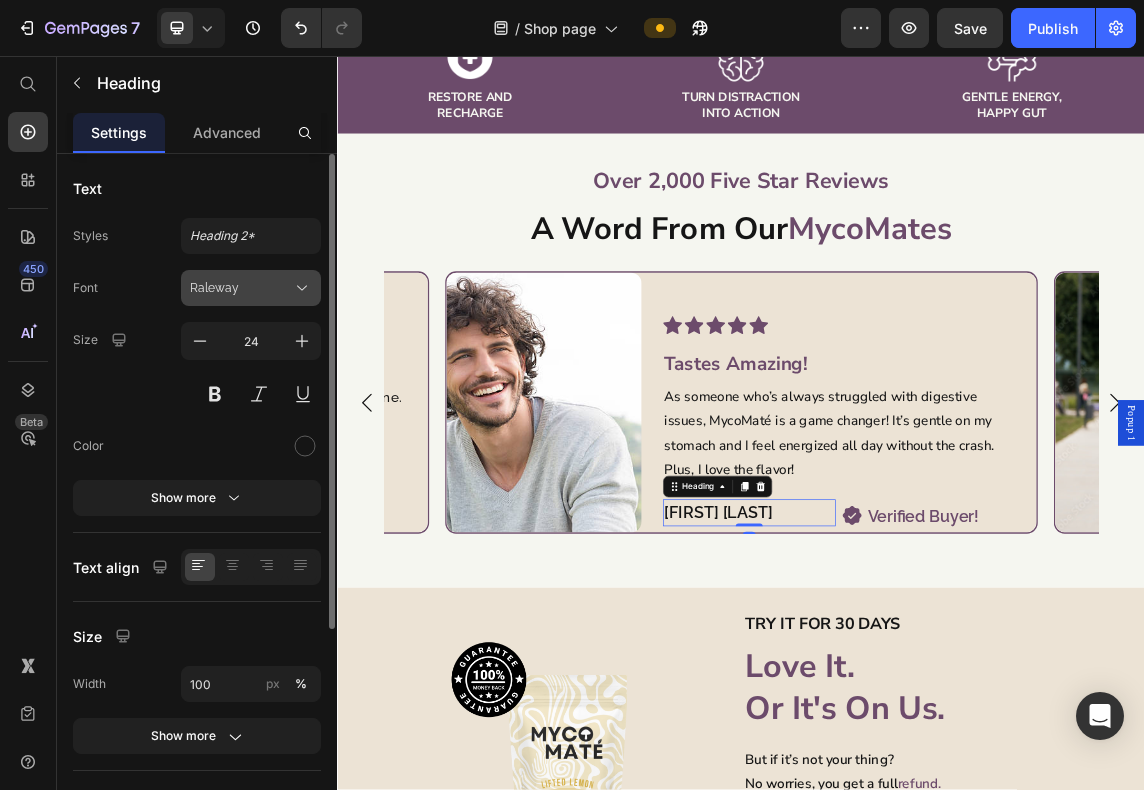 click on "Raleway" at bounding box center (241, 288) 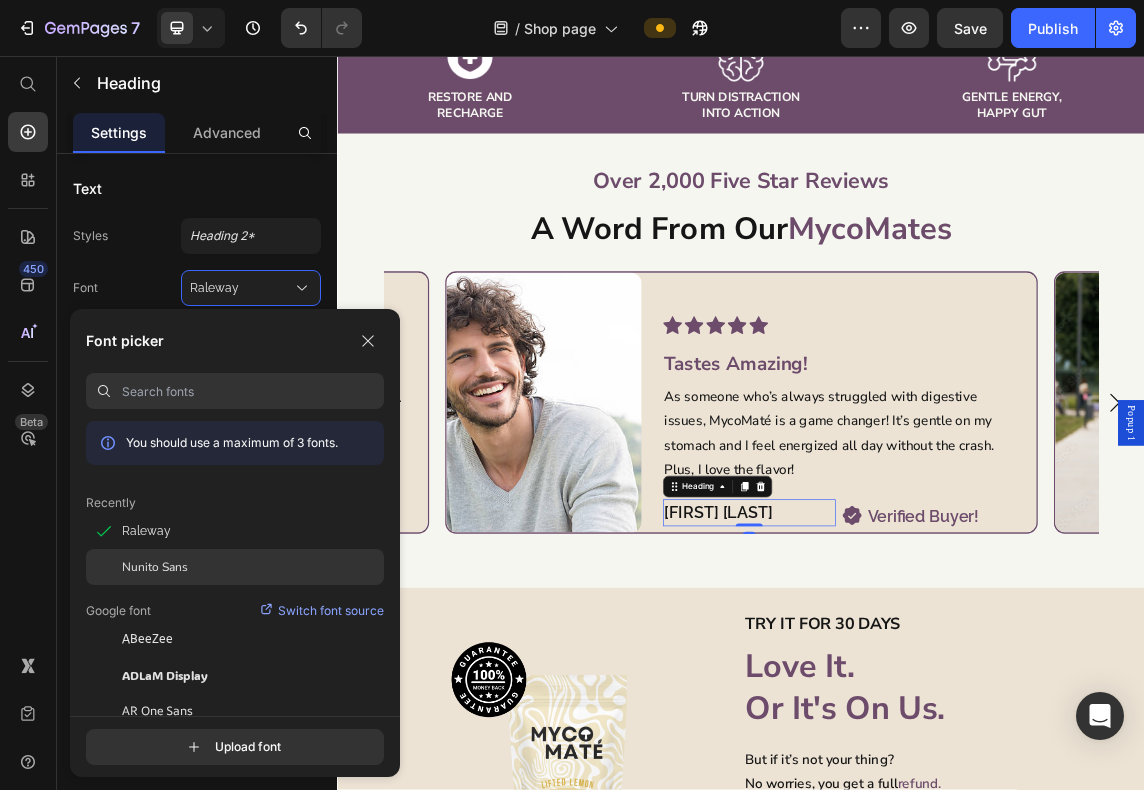 click on "Nunito Sans" at bounding box center (155, 567) 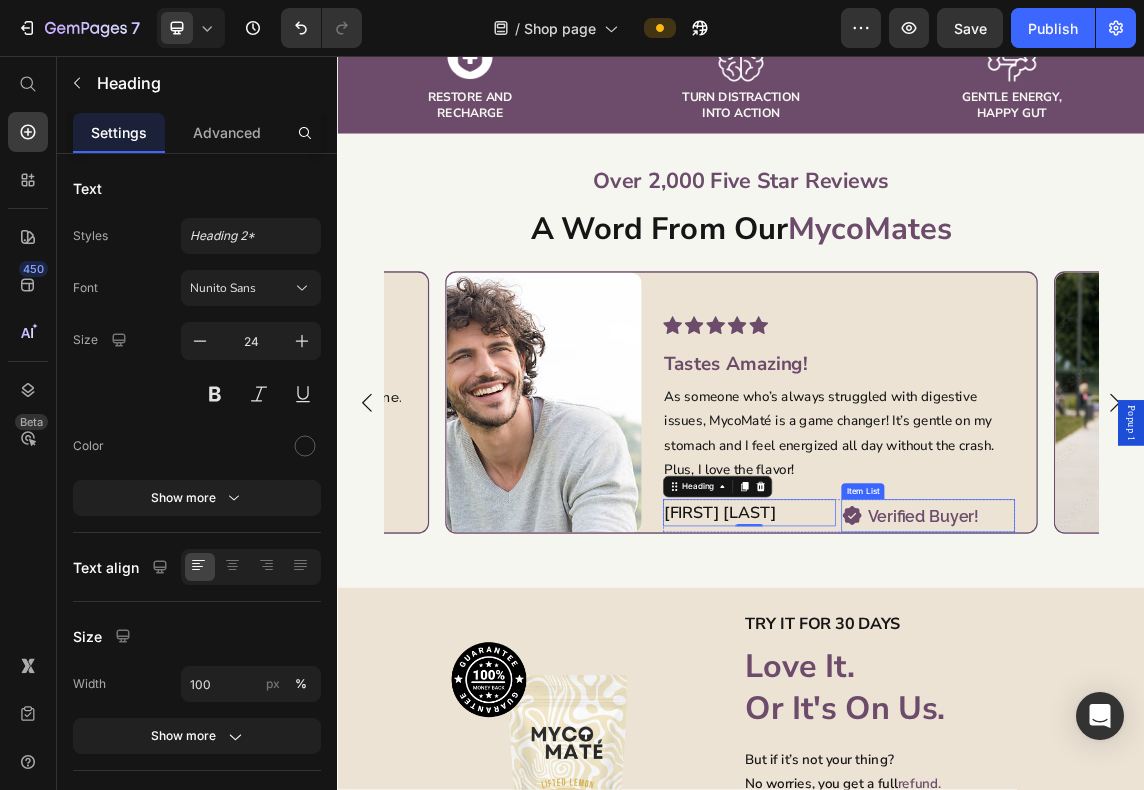 click on "Verified Buyer!" at bounding box center [1207, 740] 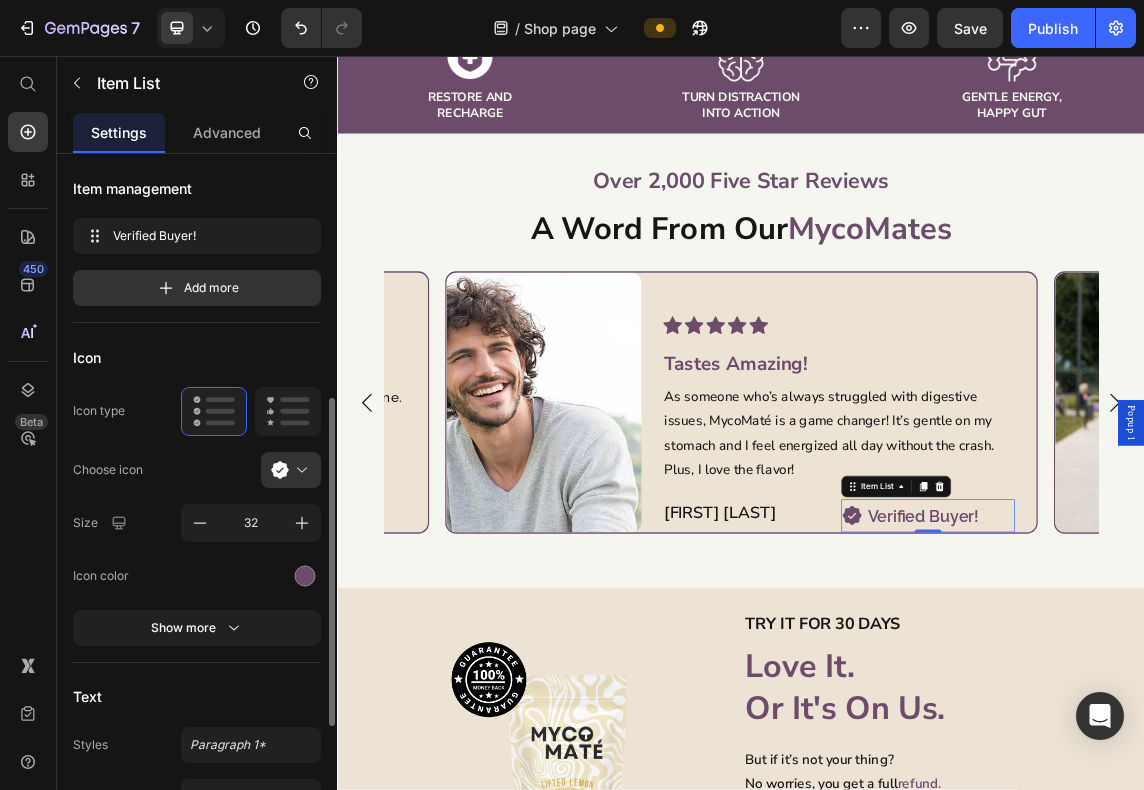 scroll, scrollTop: 333, scrollLeft: 0, axis: vertical 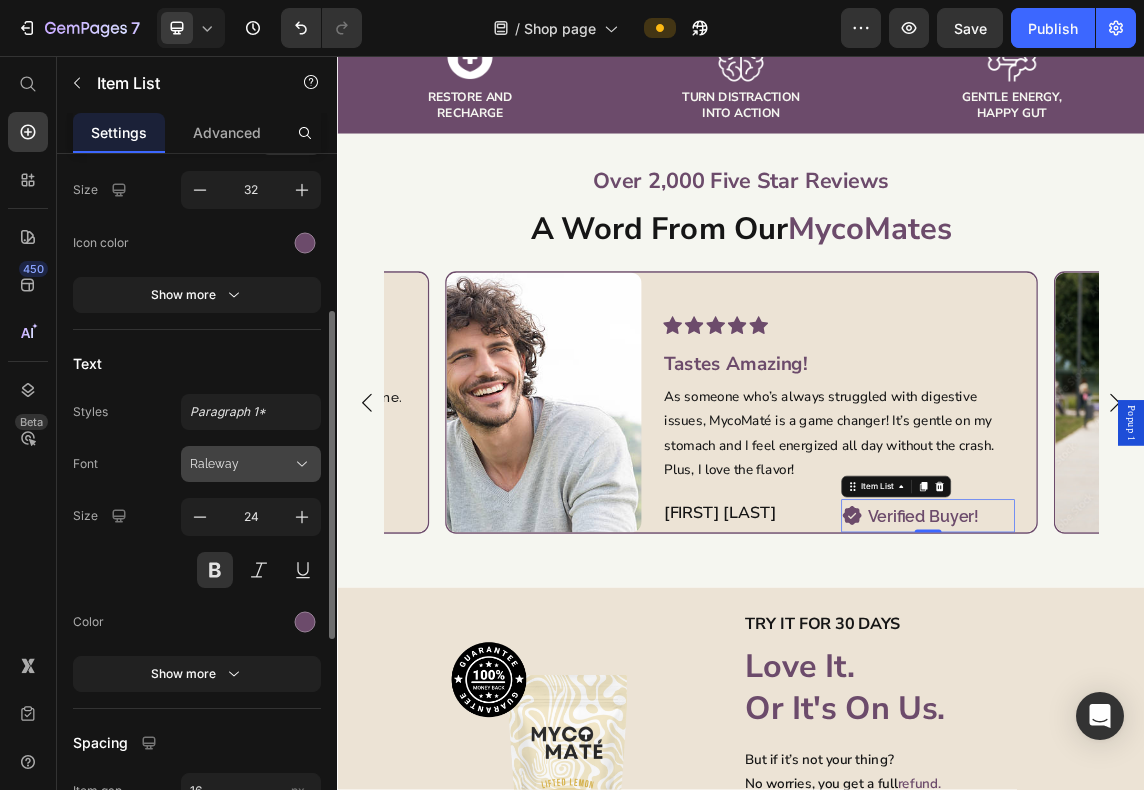 click on "Raleway" at bounding box center [241, 464] 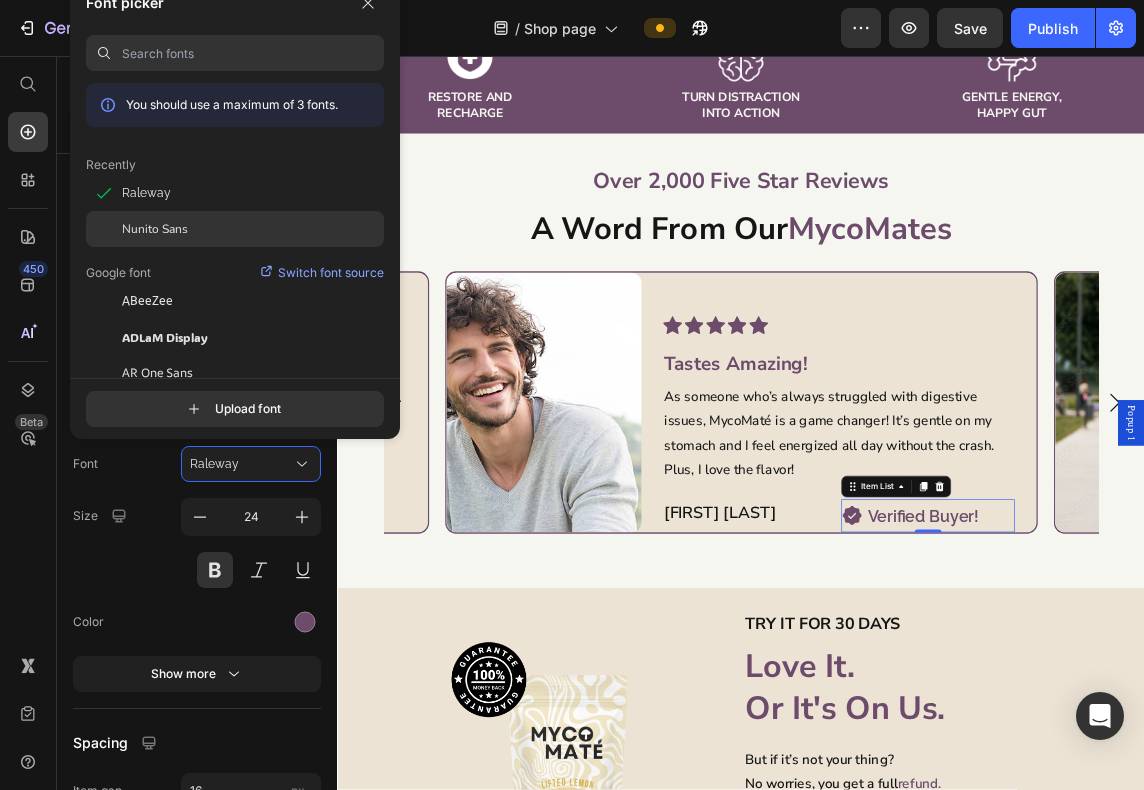 click on "Nunito Sans" at bounding box center (155, 229) 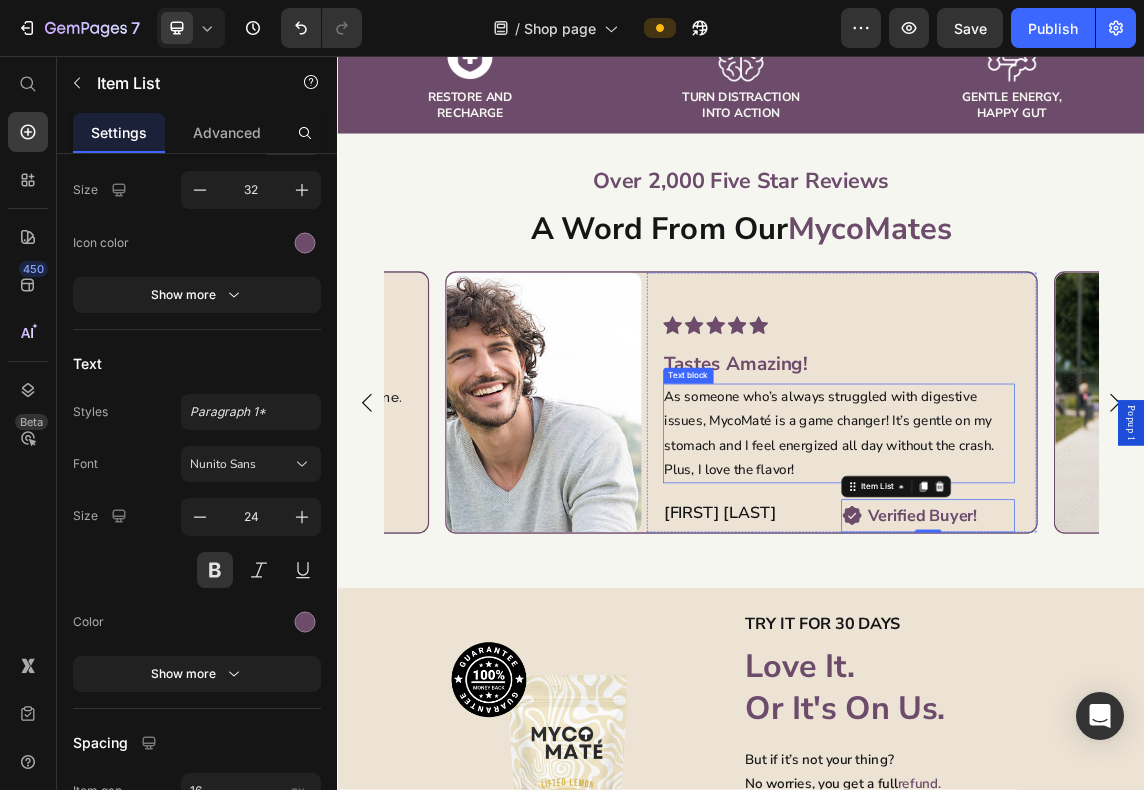 click on "As someone who’s always struggled with digestive issues, MycoMaté is a game changer! It’s gentle on my stomach and I feel energized all day without the crash. Plus, I love the flavor!" at bounding box center [1081, 618] 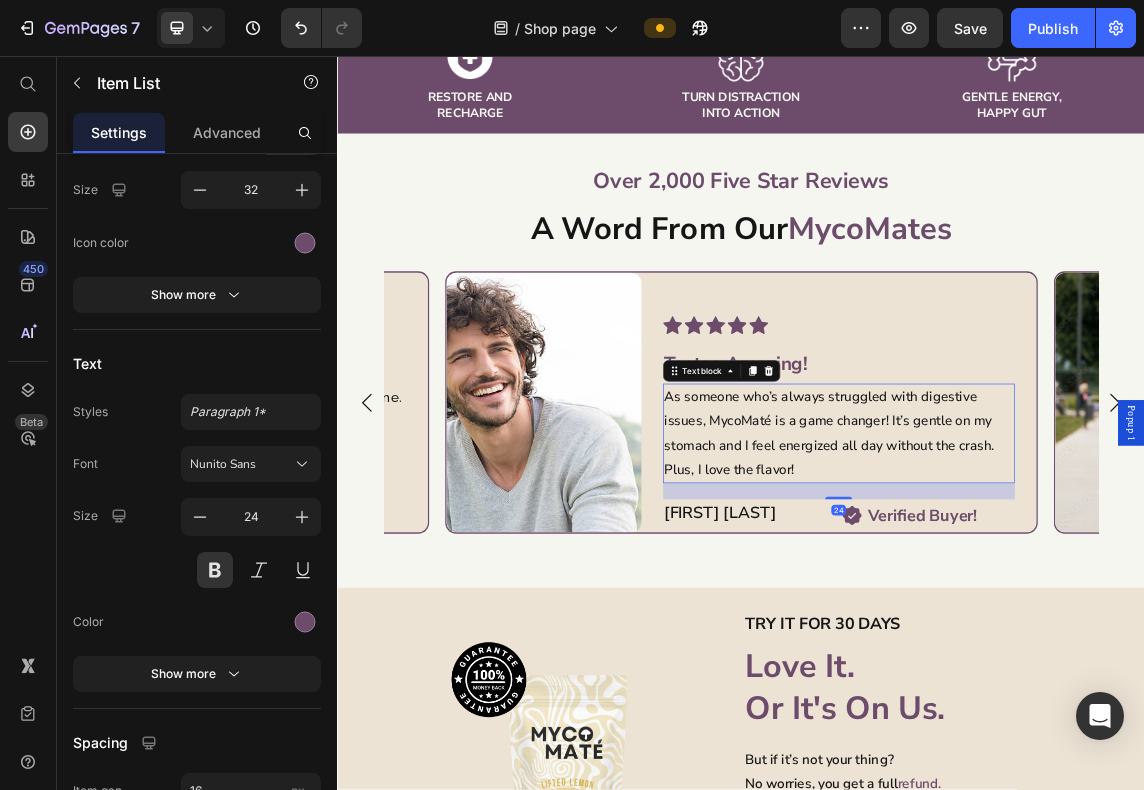 scroll, scrollTop: 0, scrollLeft: 0, axis: both 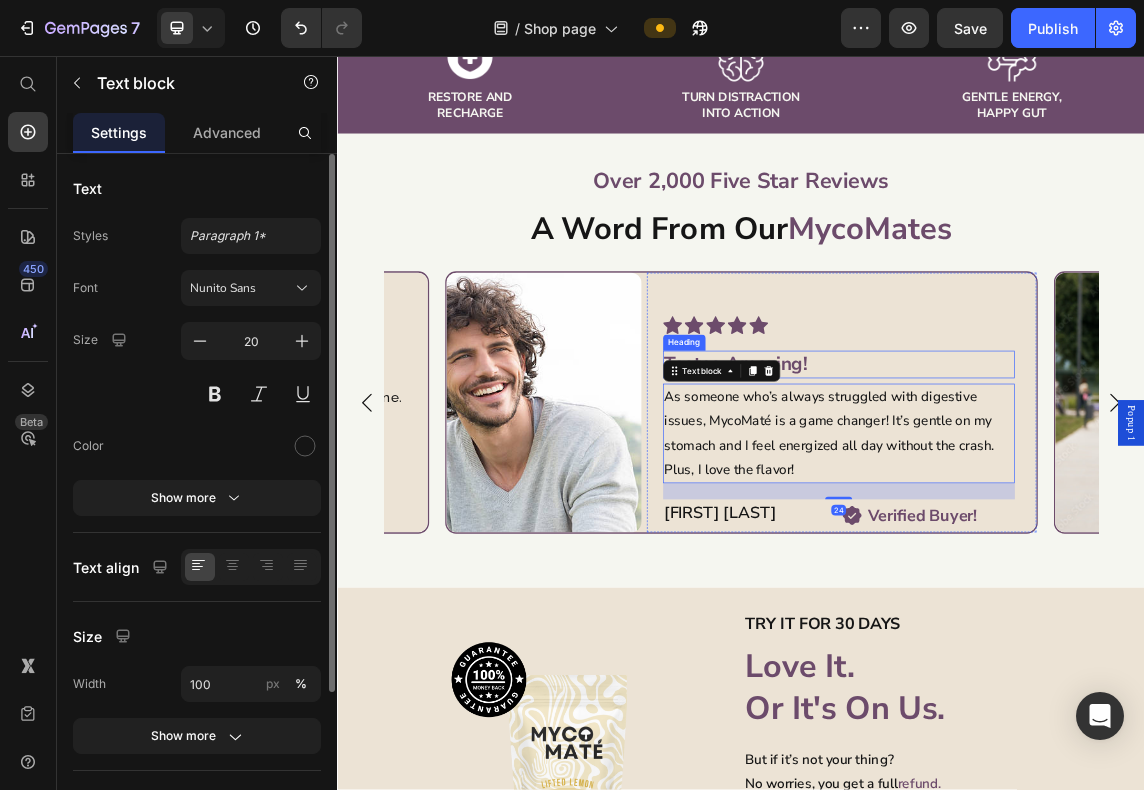 click on "Tastes Amazing!" at bounding box center [1081, 515] 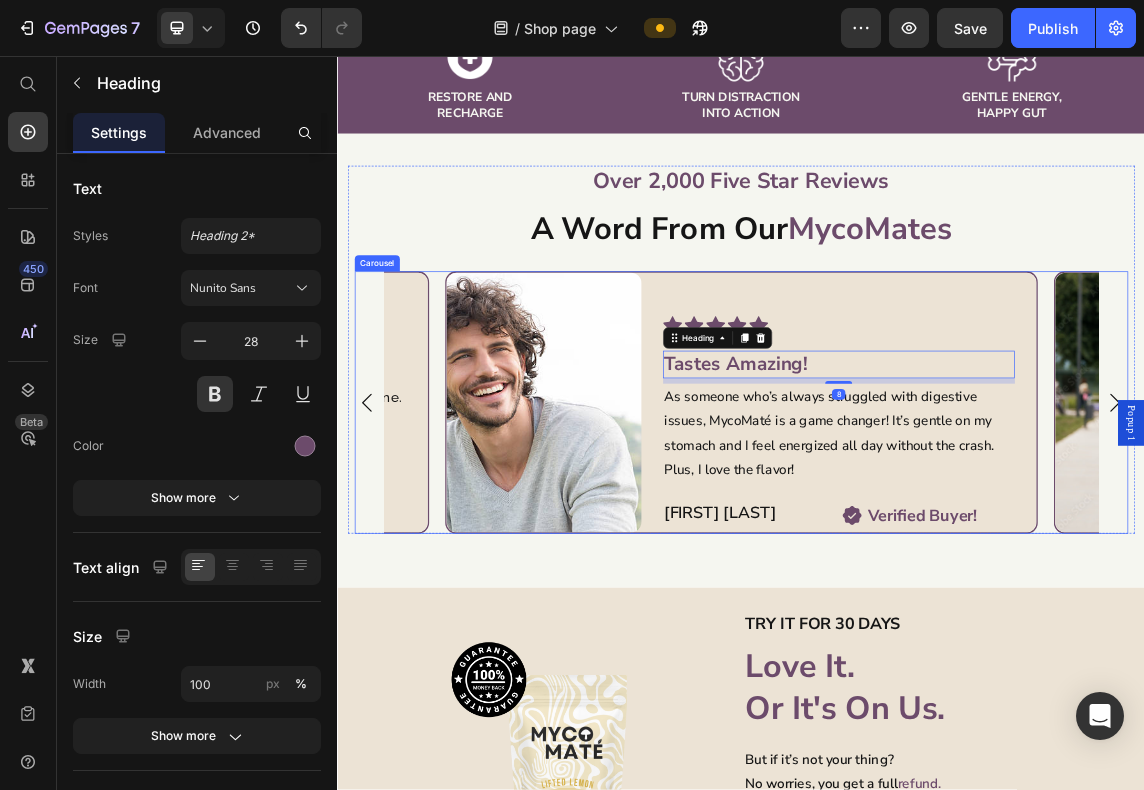 click 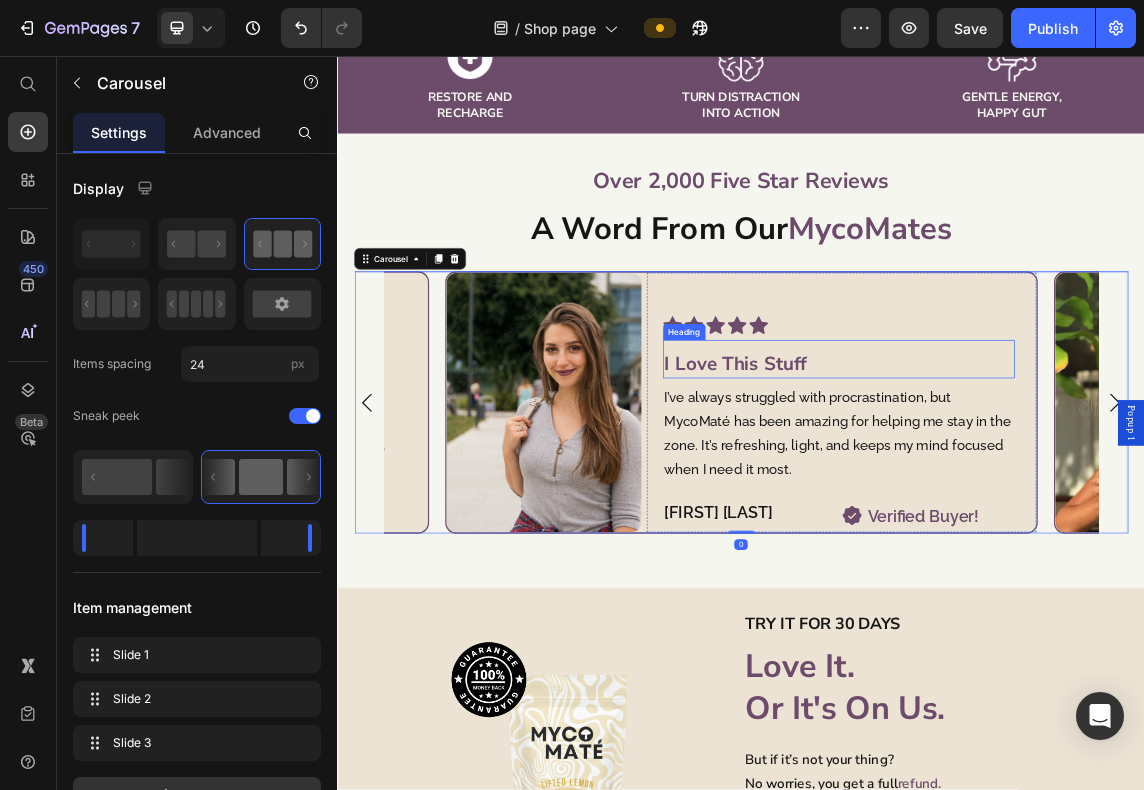 click on "I Love This Stuff" at bounding box center [1081, 515] 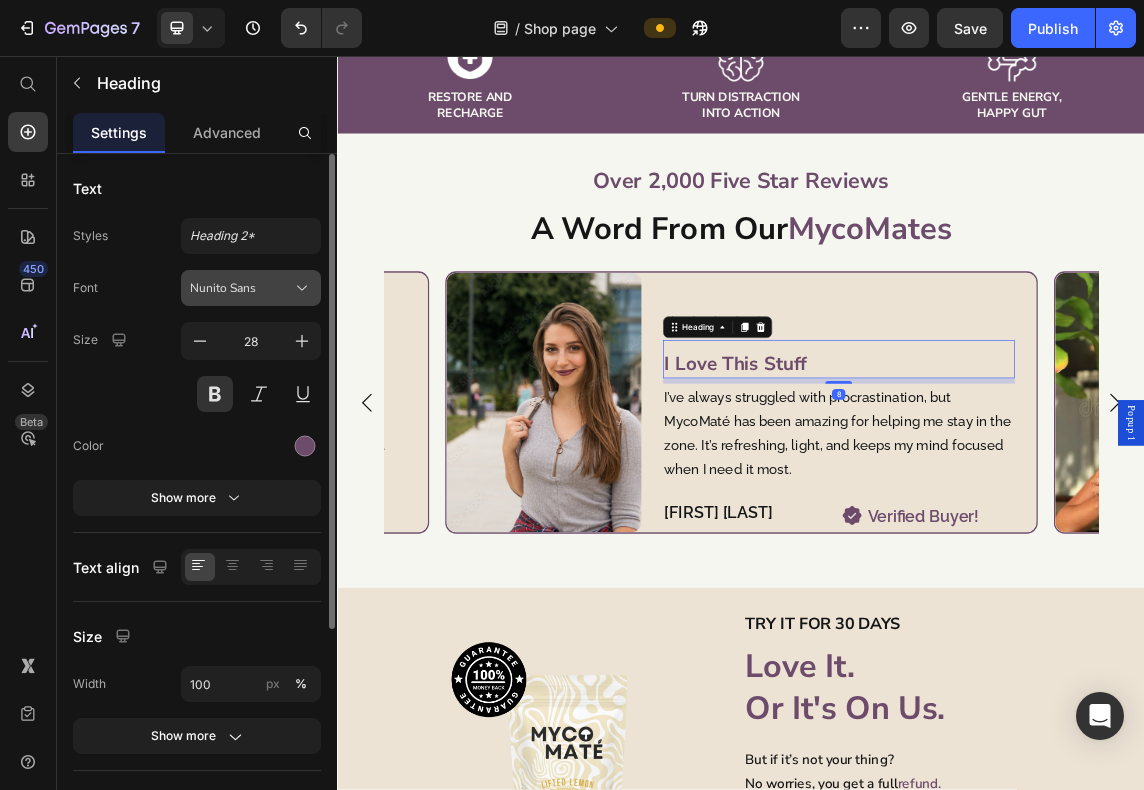 click on "Nunito Sans" at bounding box center (251, 288) 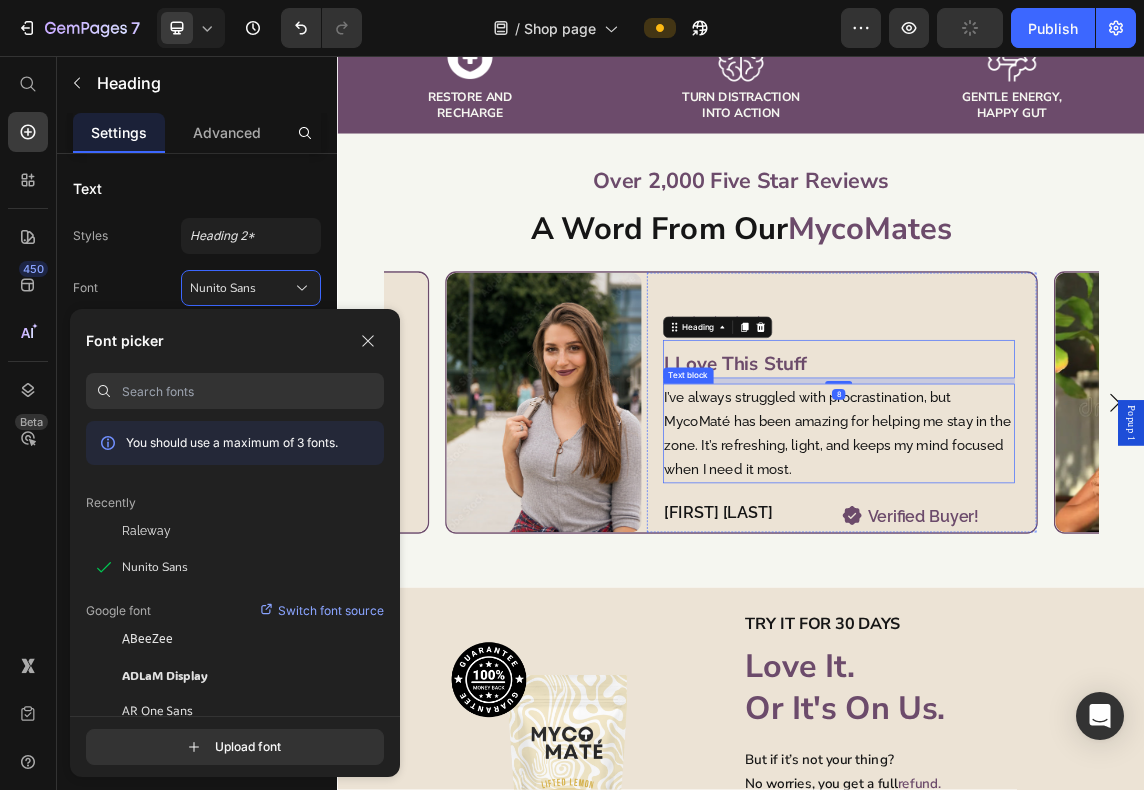click on "I’ve always struggled with procrastination, but MycoMaté has been amazing for helping me stay in the zone. It’s refreshing, light, and keeps my mind focused when I need it most." at bounding box center [1081, 618] 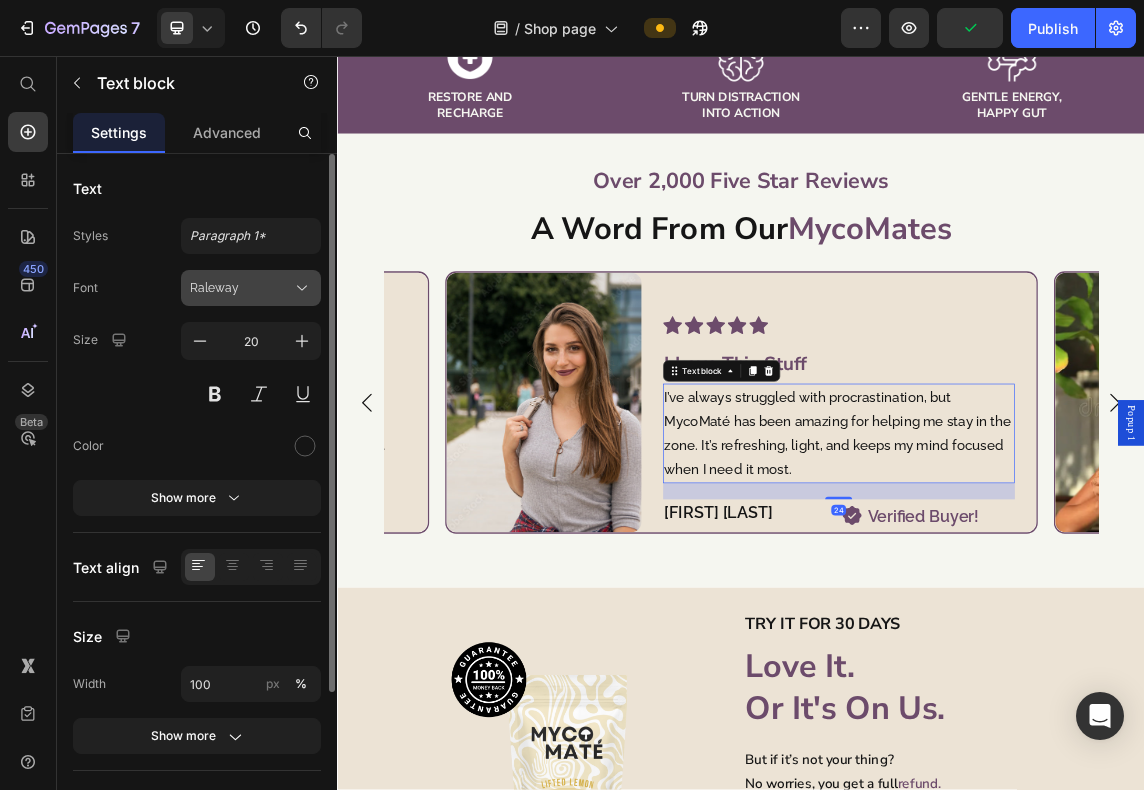 click on "Raleway" at bounding box center [241, 288] 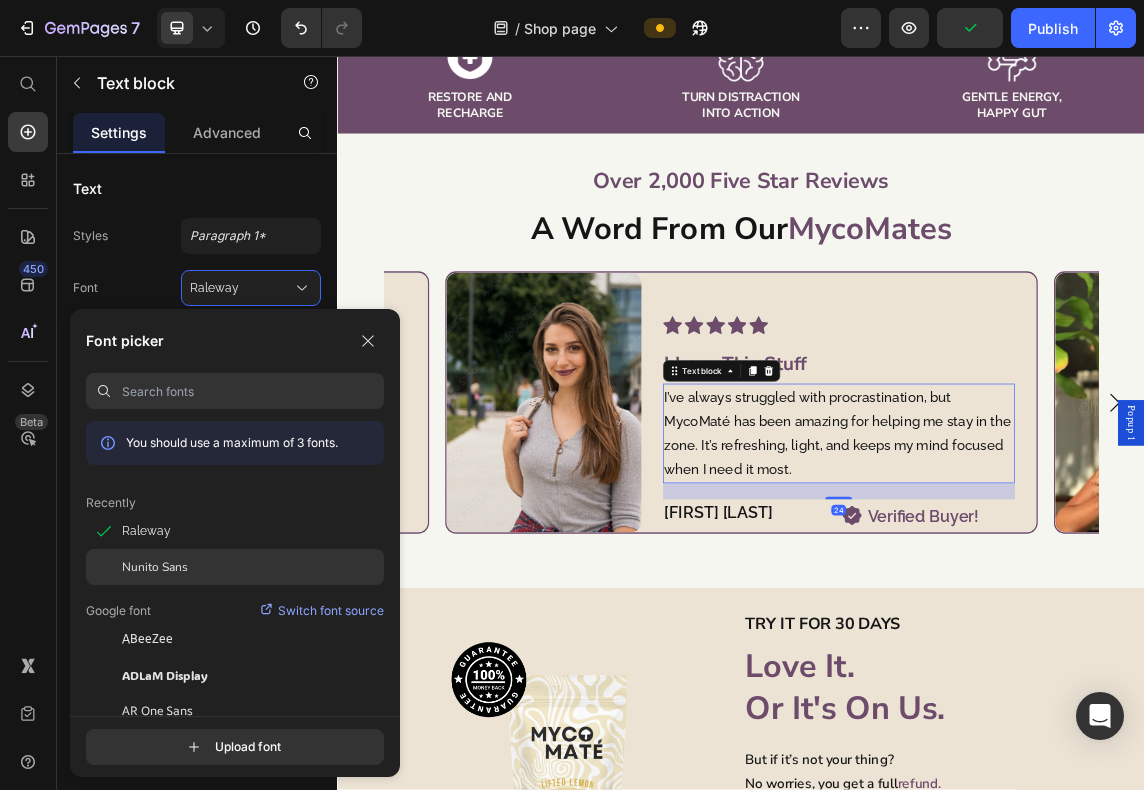 click on "Nunito Sans" at bounding box center [155, 567] 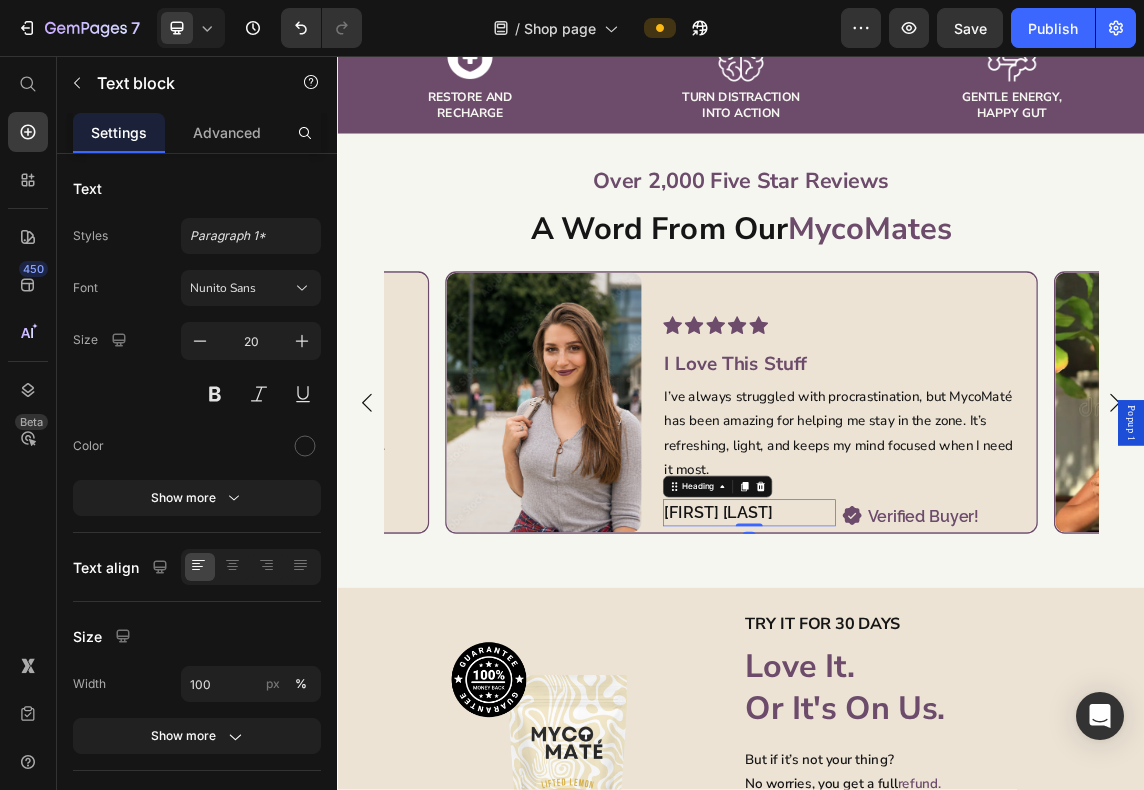 click on "Jasmine K." at bounding box center (949, 736) 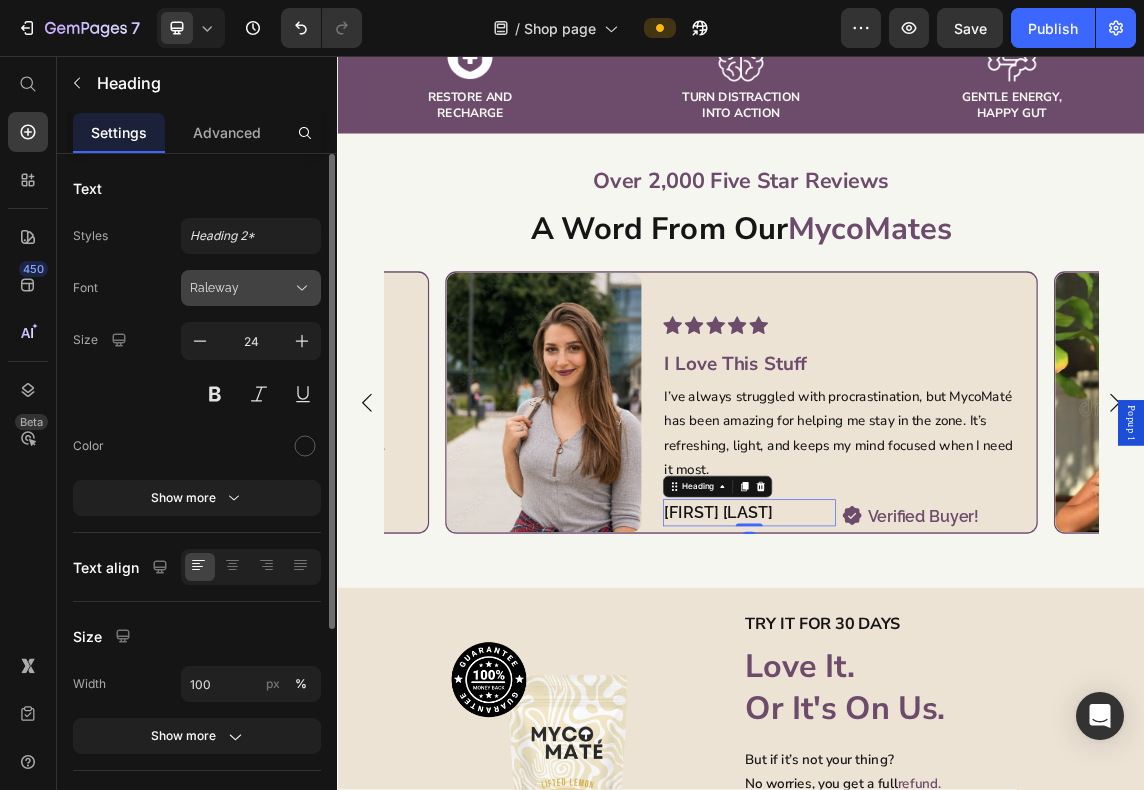 click on "Raleway" at bounding box center [251, 288] 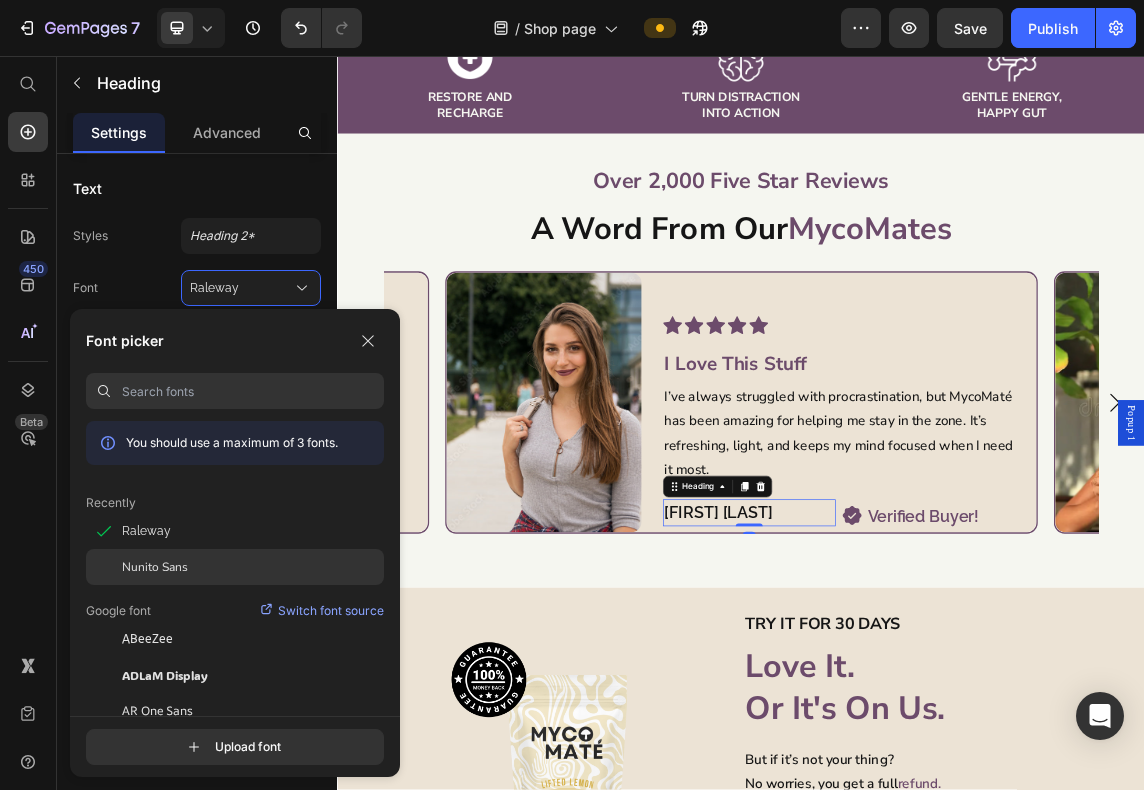 click on "Nunito Sans" 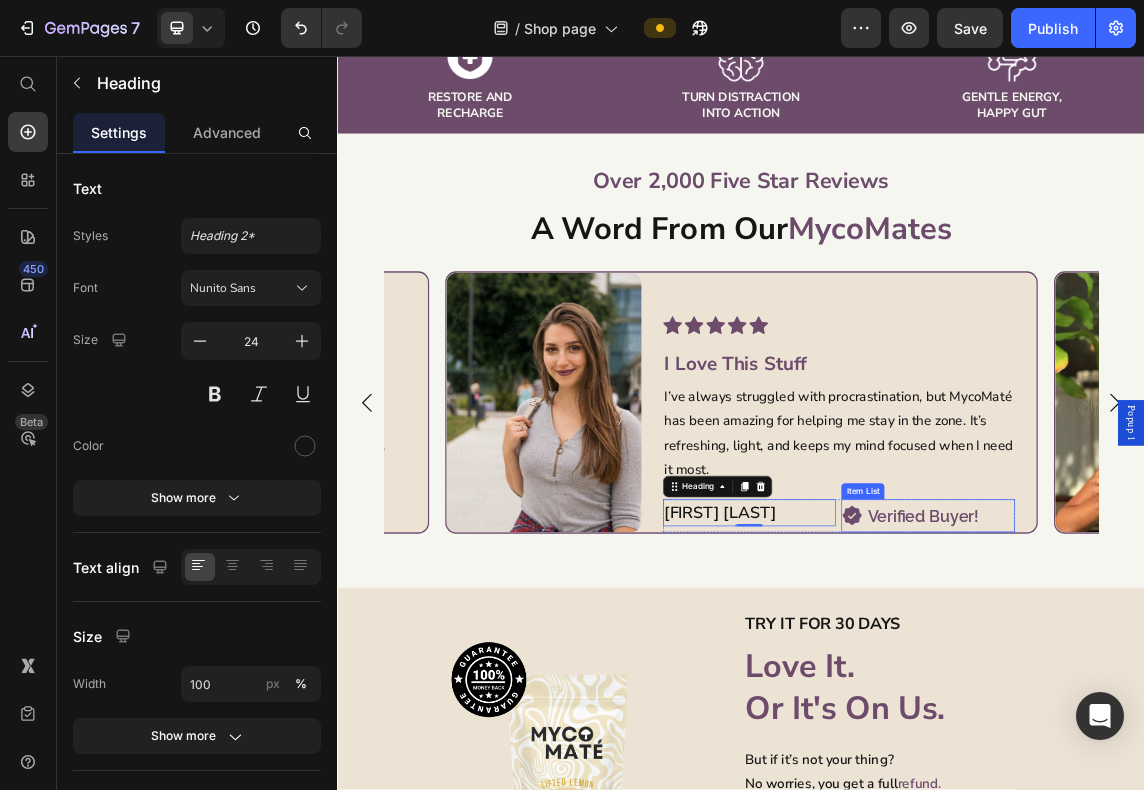 click on "Verified Buyer!" at bounding box center (1207, 740) 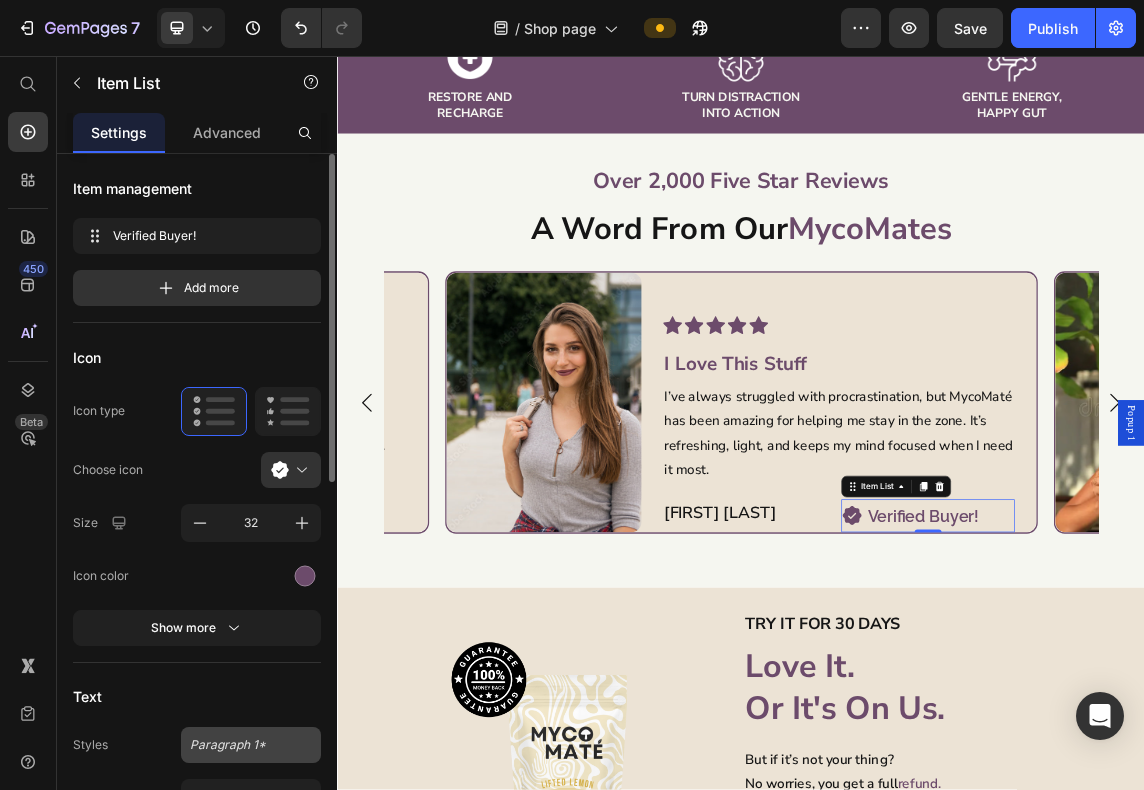 scroll, scrollTop: 333, scrollLeft: 0, axis: vertical 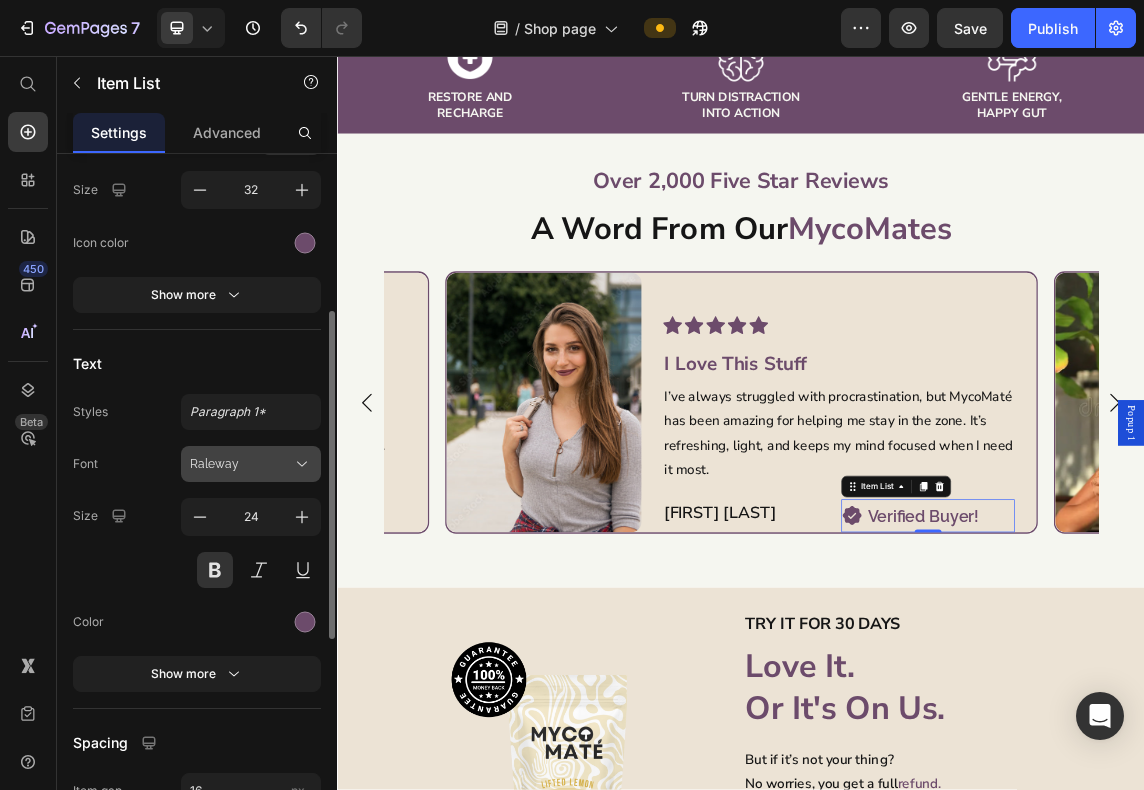 click on "Raleway" at bounding box center [251, 464] 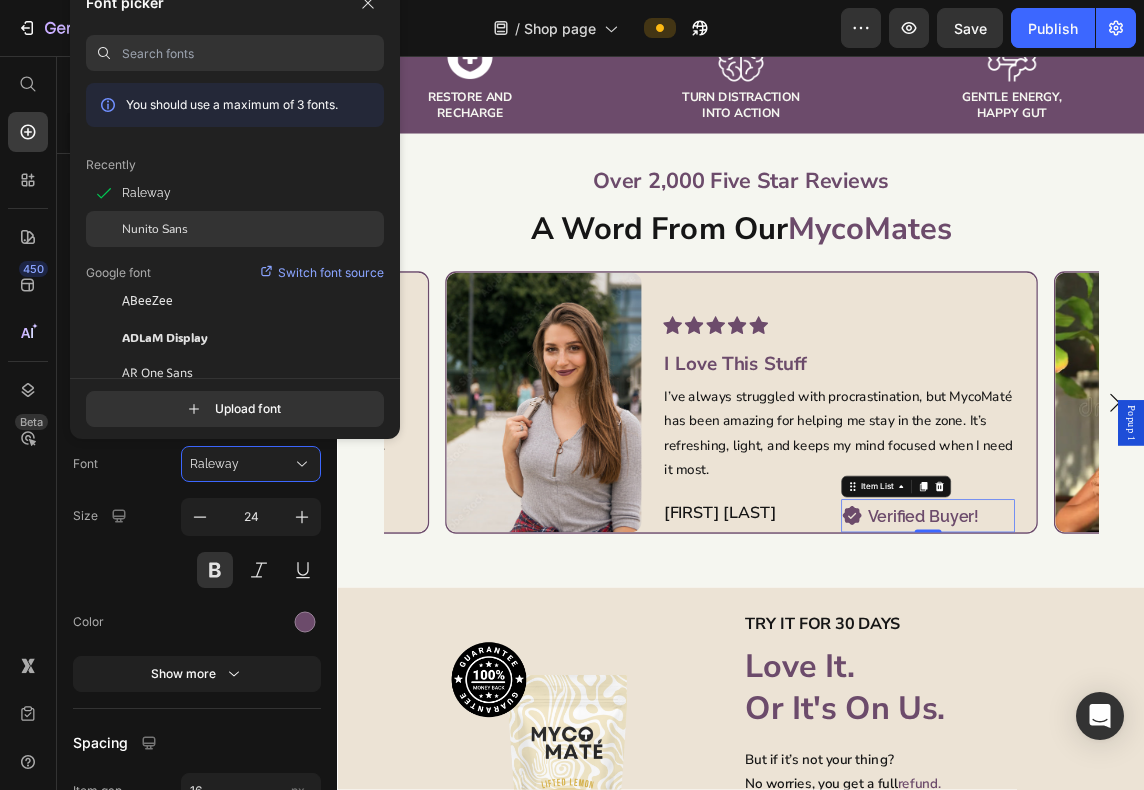 click on "Nunito Sans" at bounding box center [155, 229] 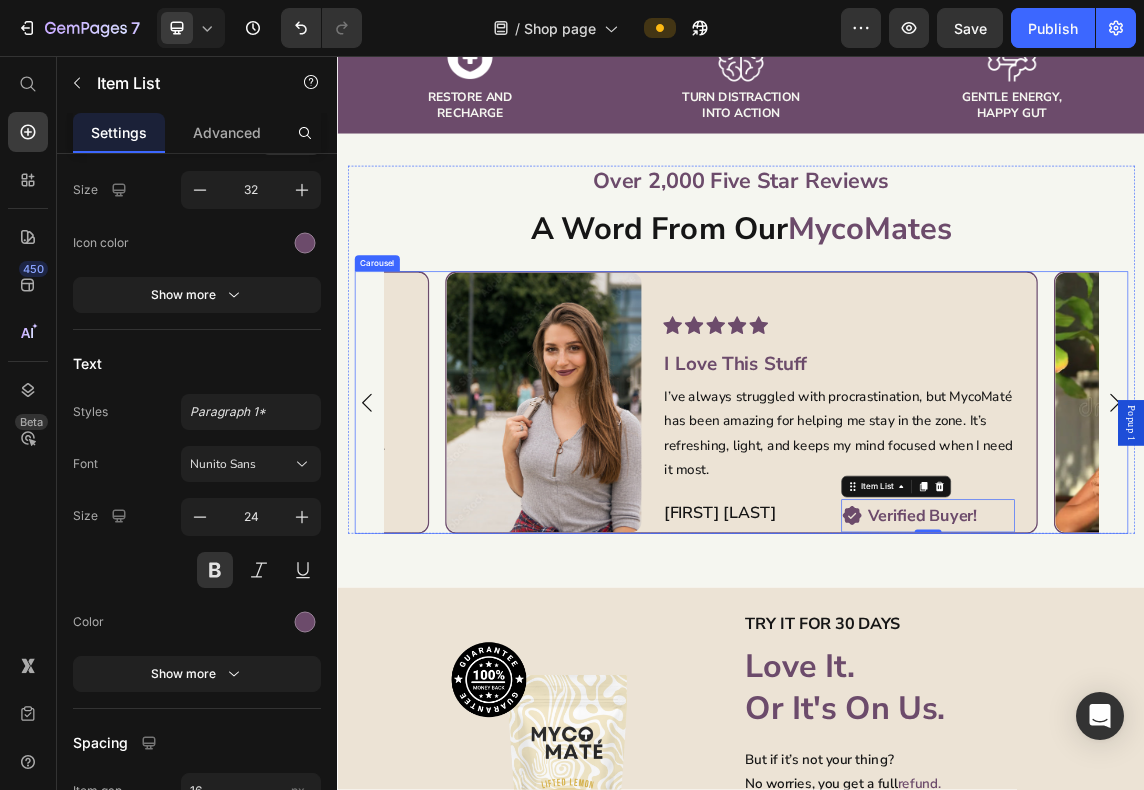 click 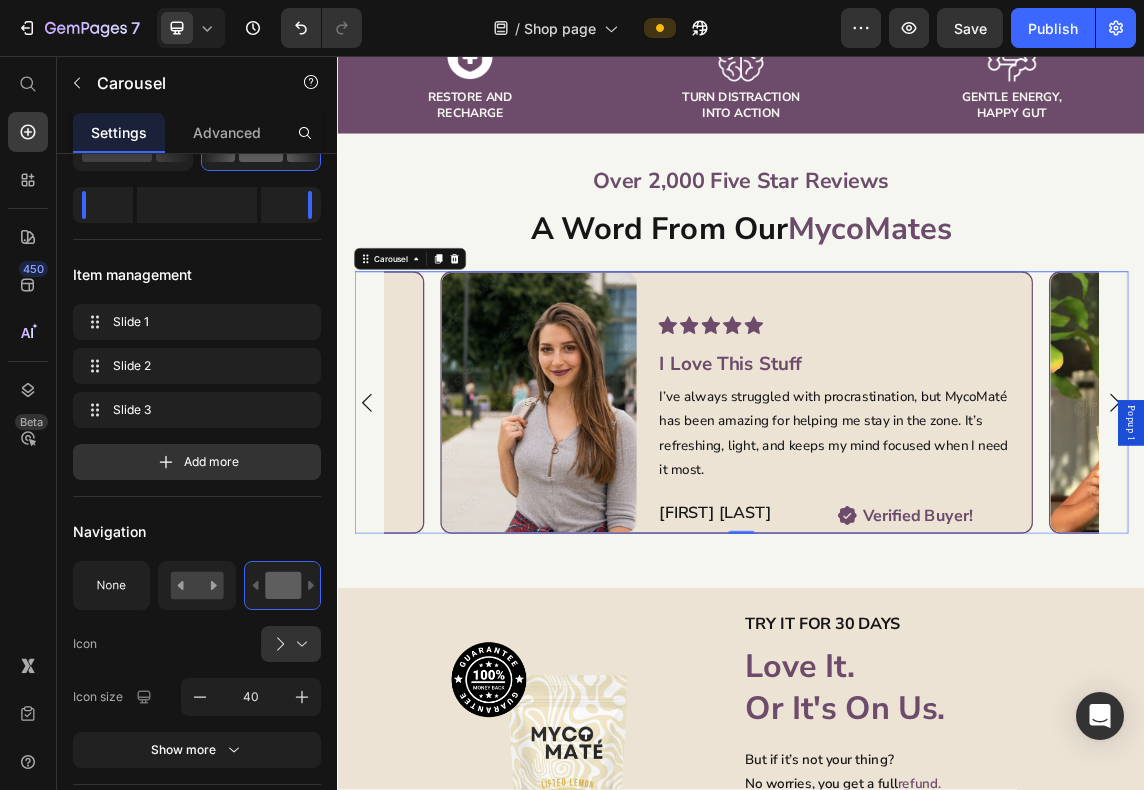 scroll, scrollTop: 0, scrollLeft: 0, axis: both 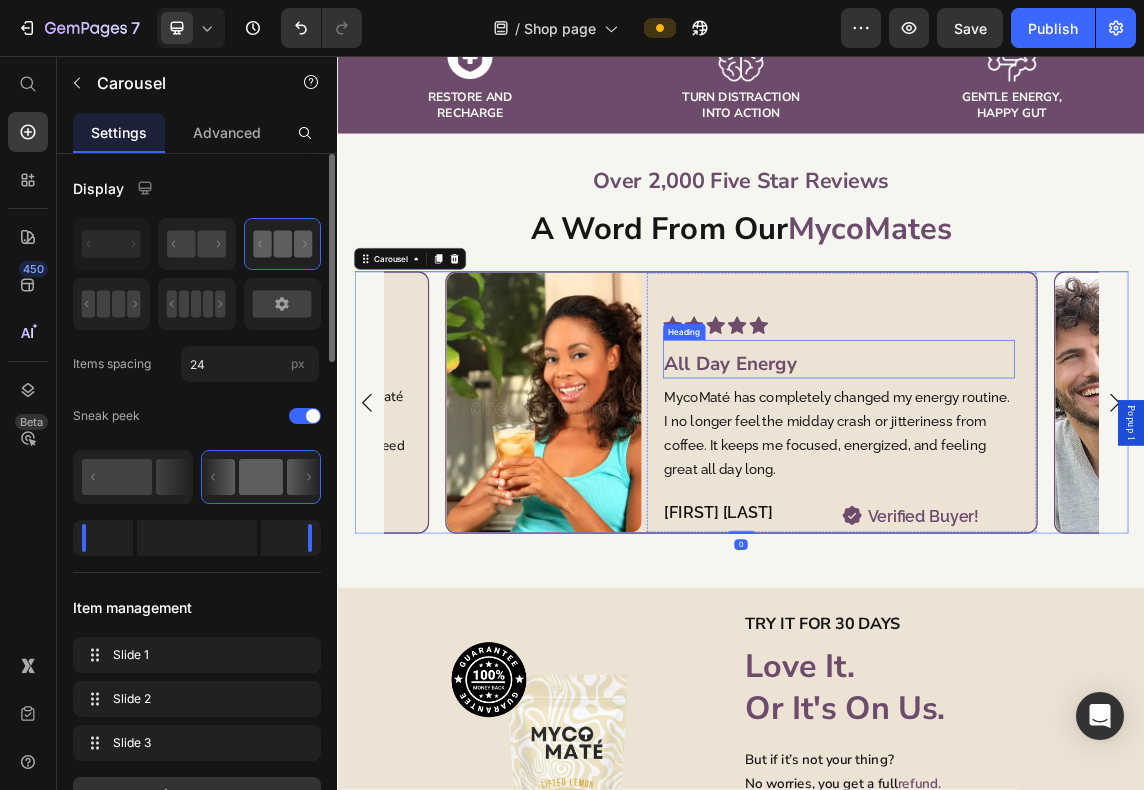 click on "All Day Energy" at bounding box center (1081, 515) 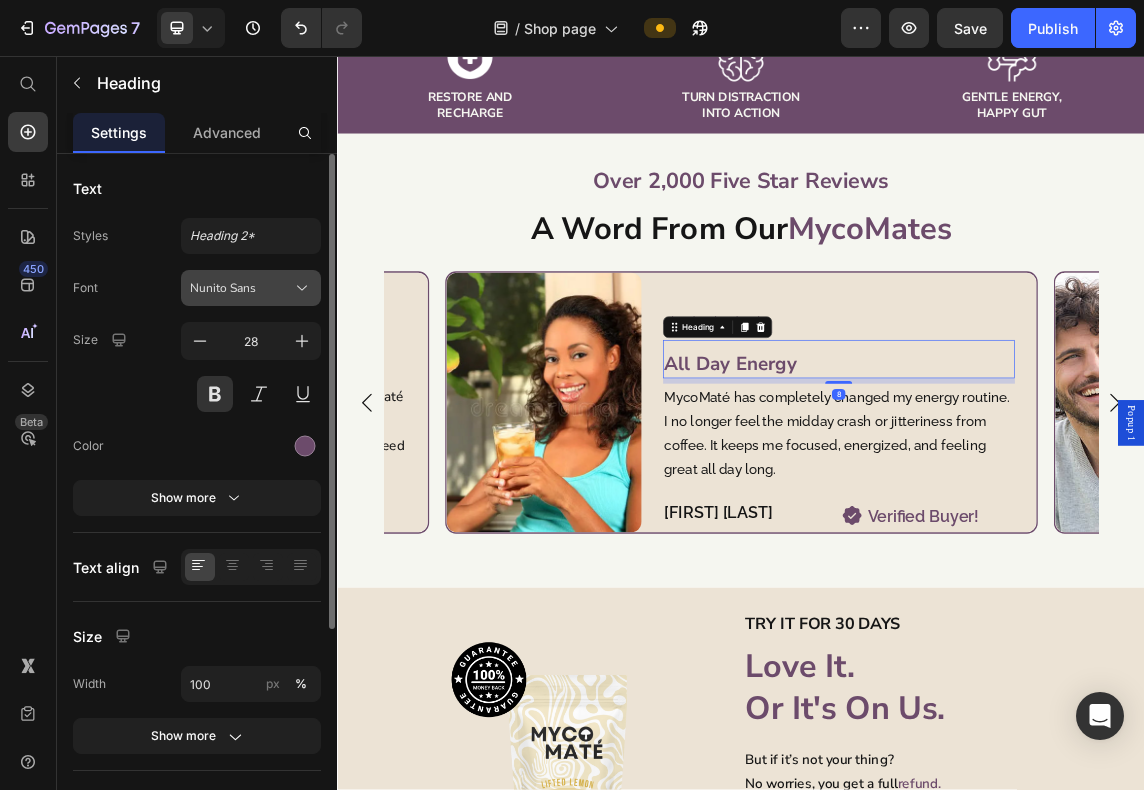 click at bounding box center (332, 391) 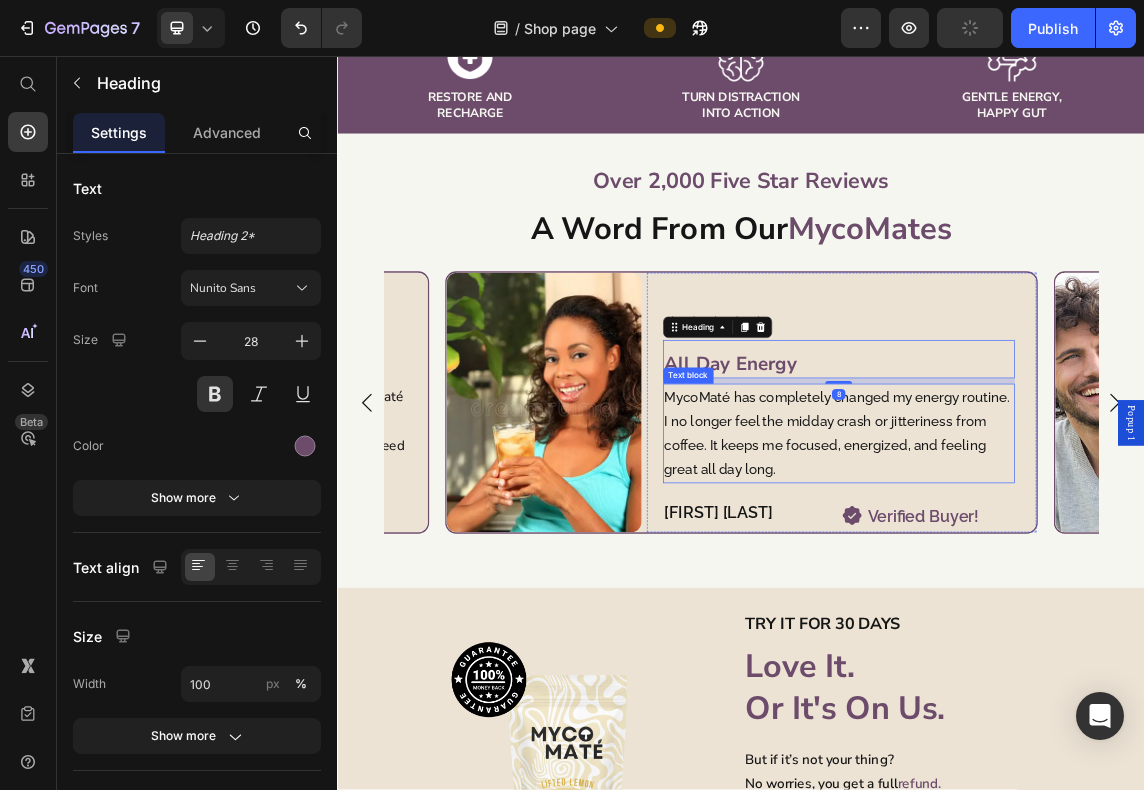 click on "MycoMaté has completely changed my energy routine. I no longer feel the midday crash or jitteriness from coffee. It keeps me focused, energized, and feeling great all day long." at bounding box center (1081, 618) 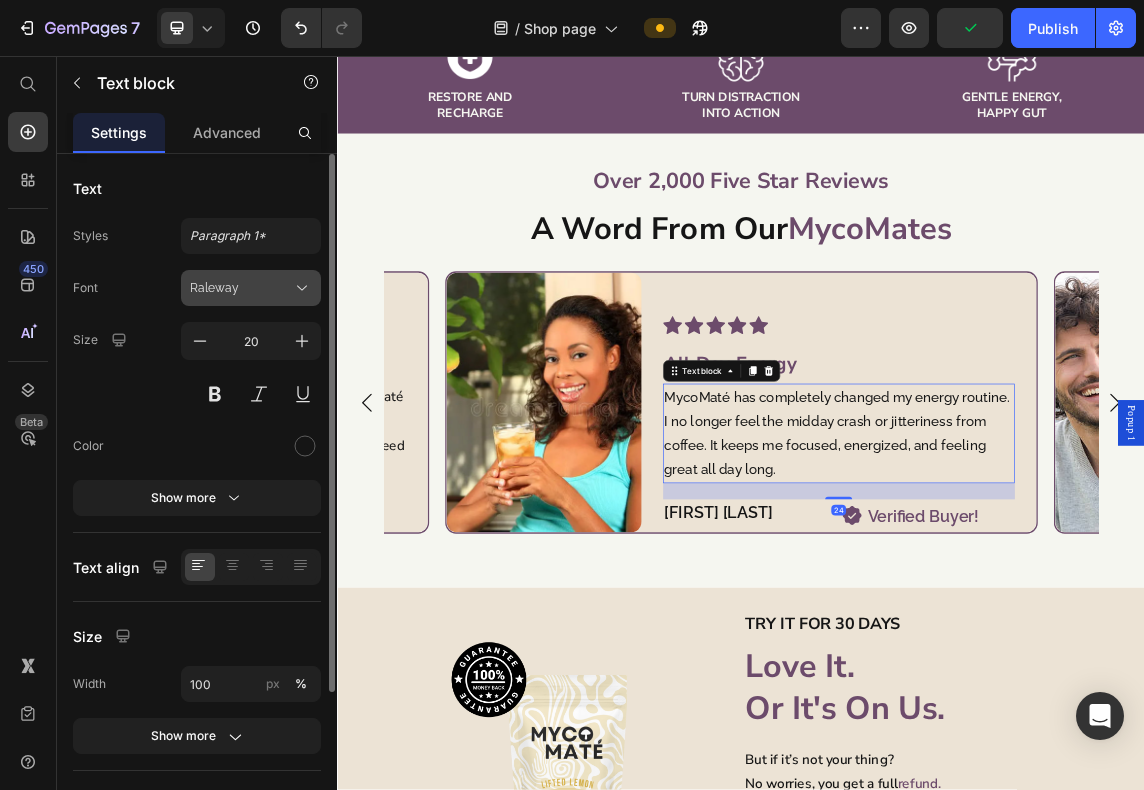 click on "Raleway" at bounding box center (241, 288) 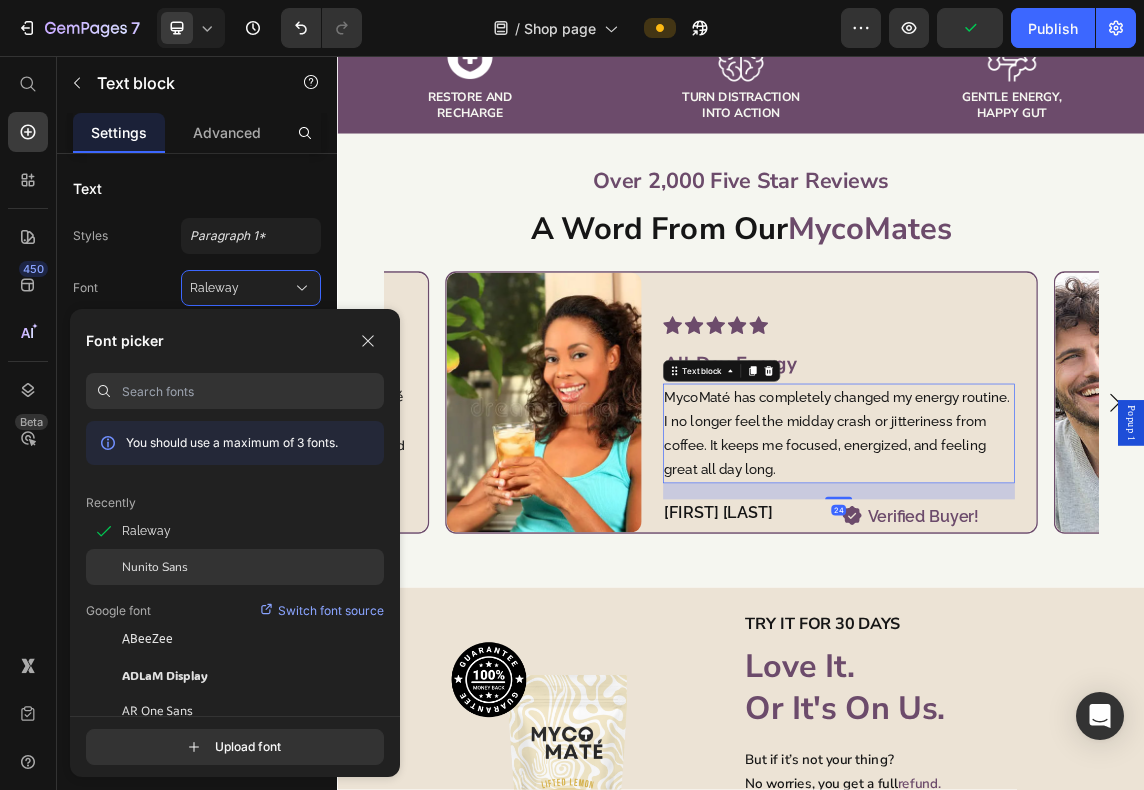 click on "Nunito Sans" at bounding box center [155, 567] 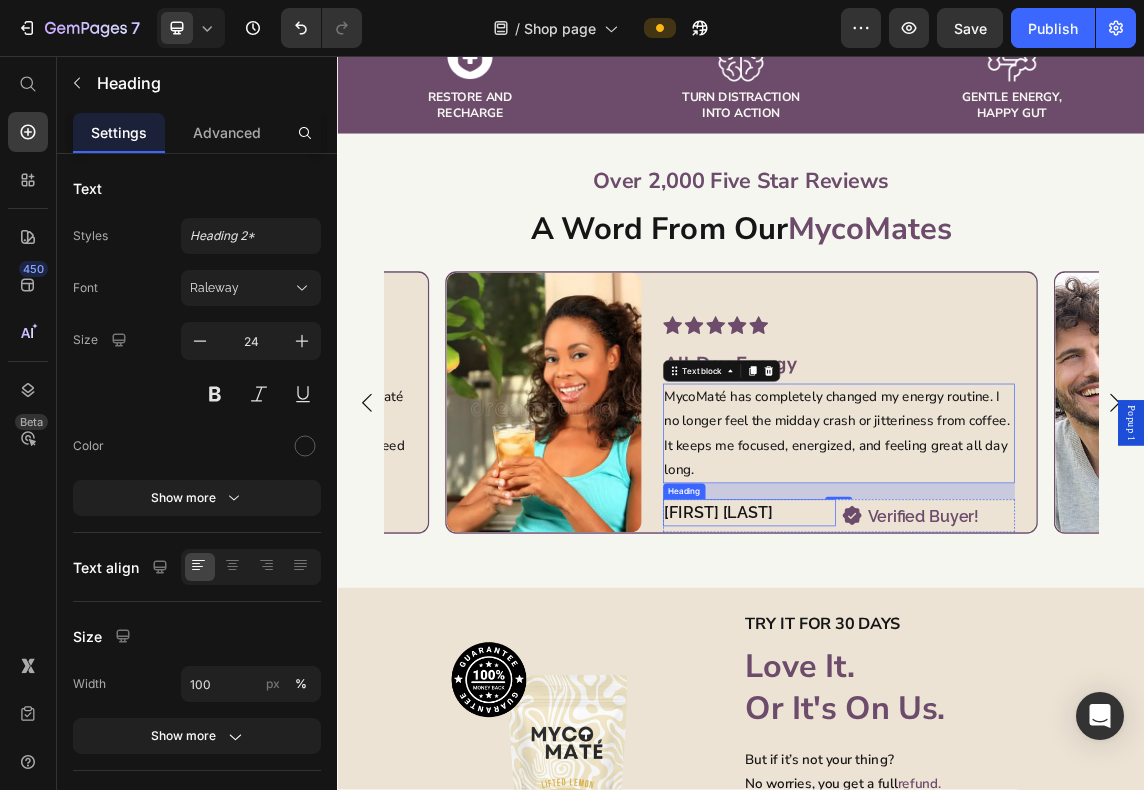 click on "Anna C." at bounding box center [949, 736] 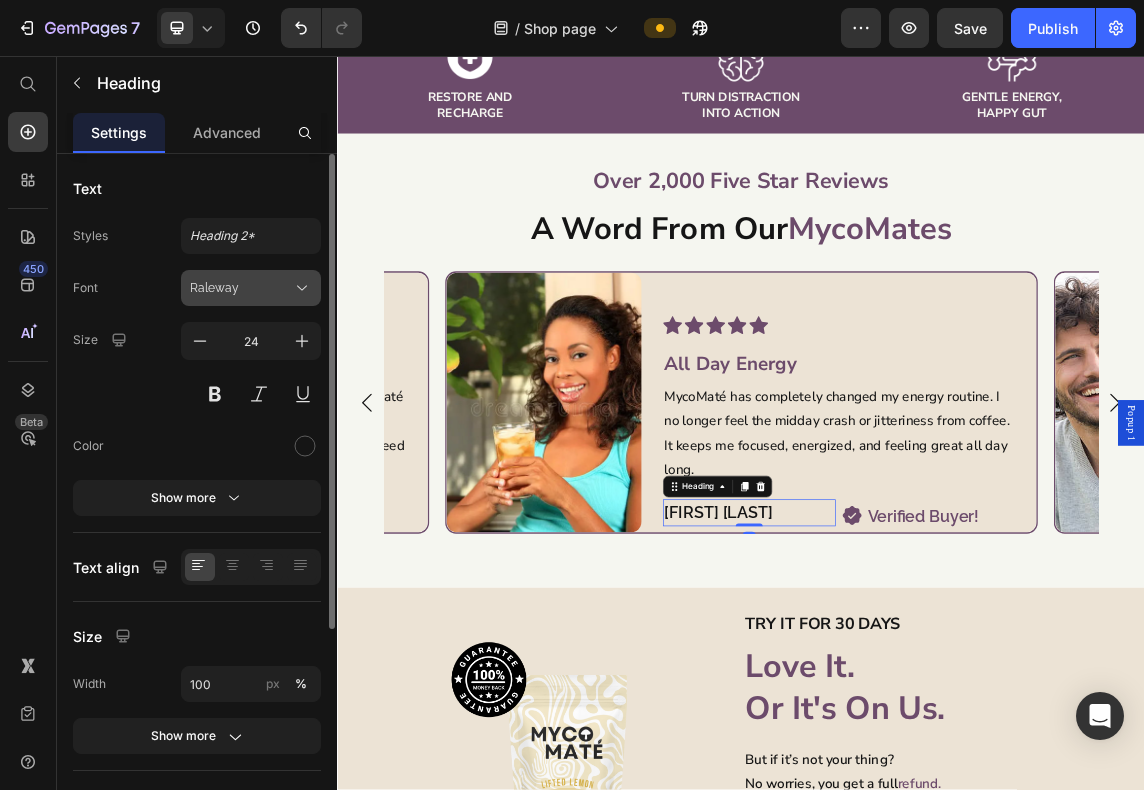 click on "Raleway" at bounding box center (251, 288) 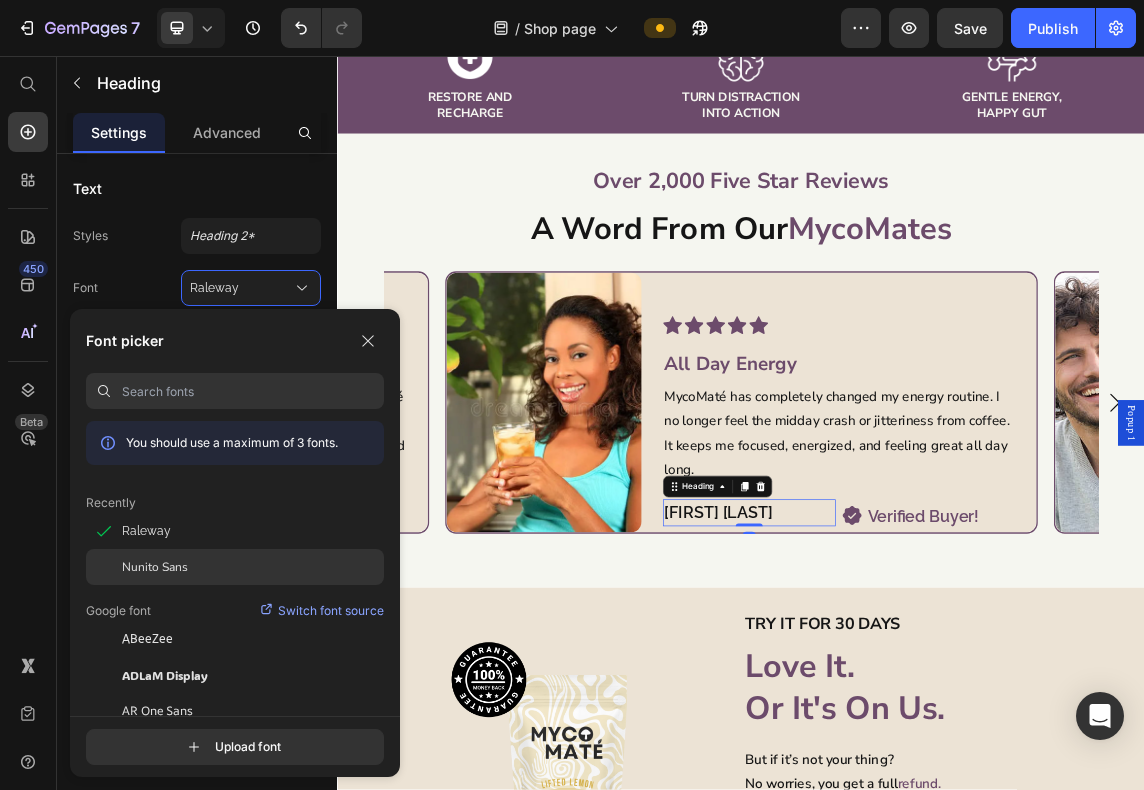 click on "Nunito Sans" at bounding box center (155, 567) 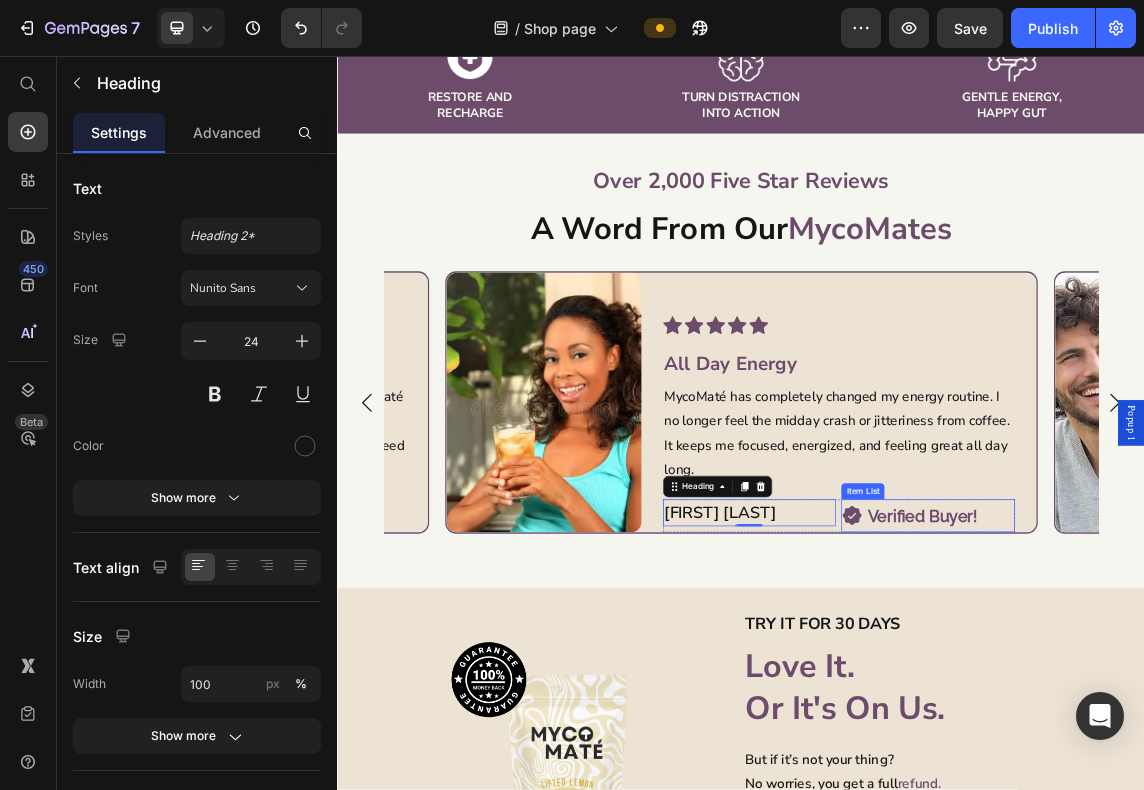 click on "Verified Buyer!" at bounding box center (1206, 740) 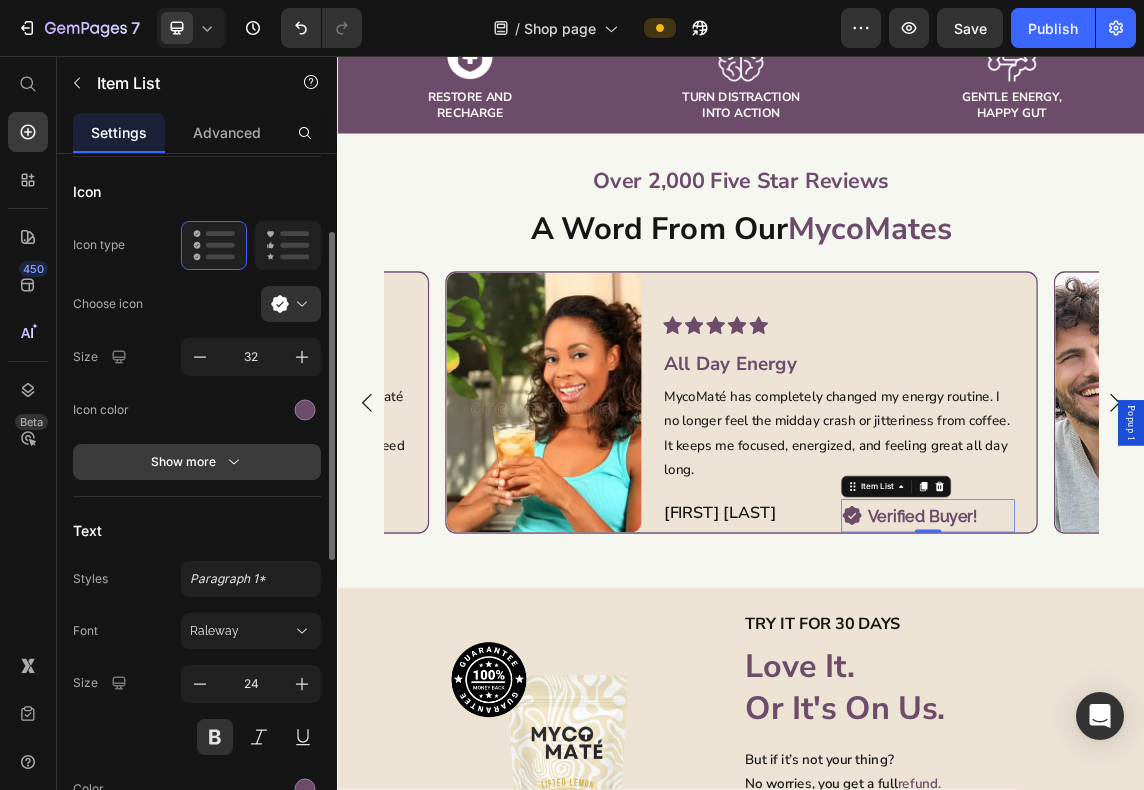 scroll, scrollTop: 333, scrollLeft: 0, axis: vertical 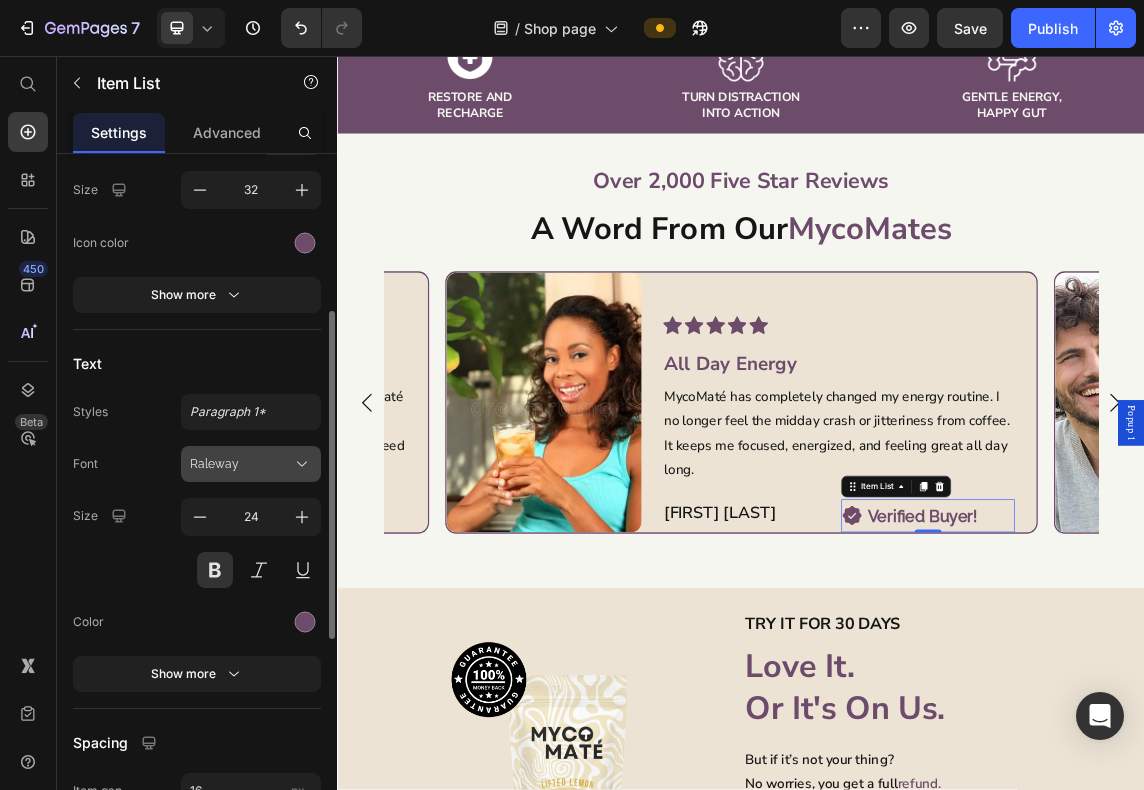 click on "Raleway" at bounding box center (241, 464) 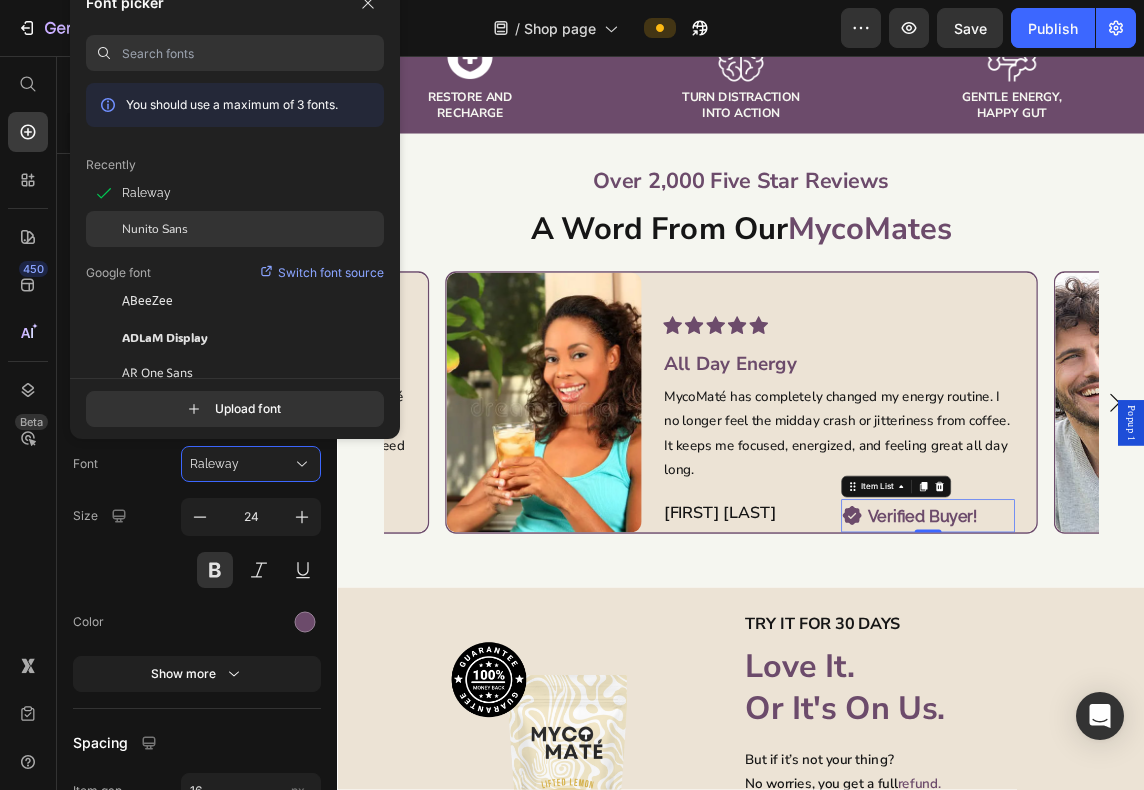 click on "Nunito Sans" at bounding box center (155, 229) 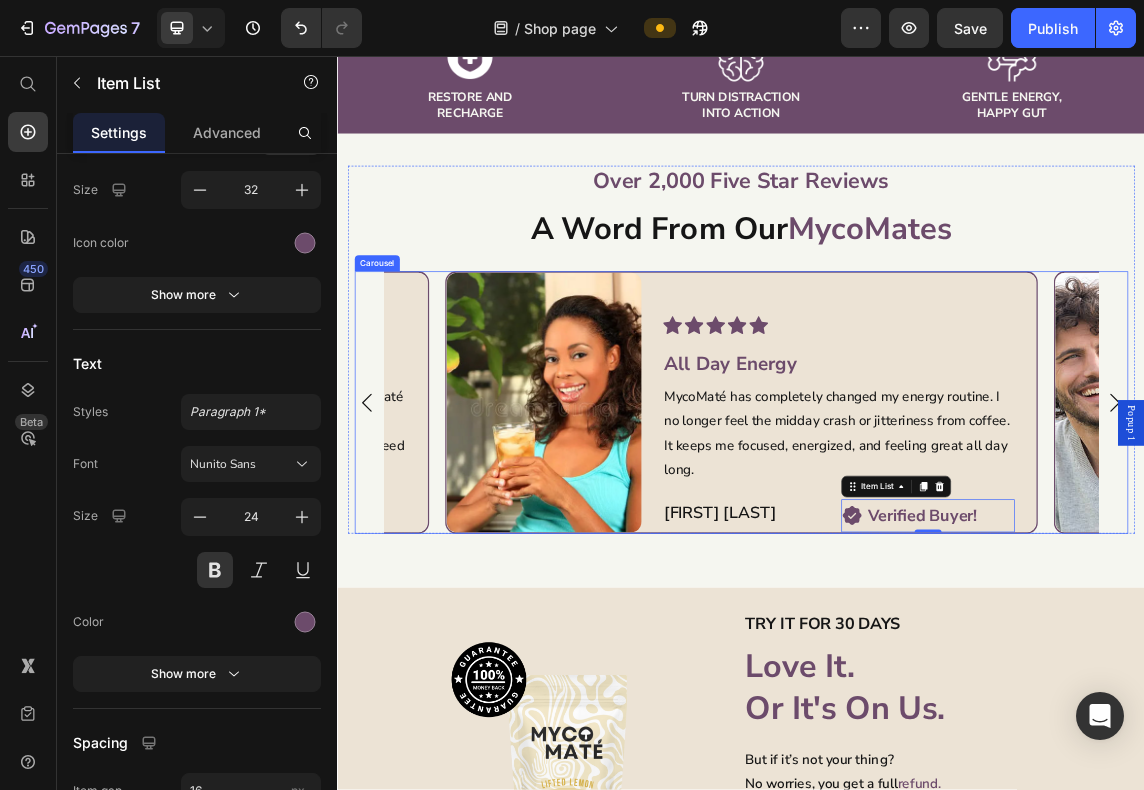click 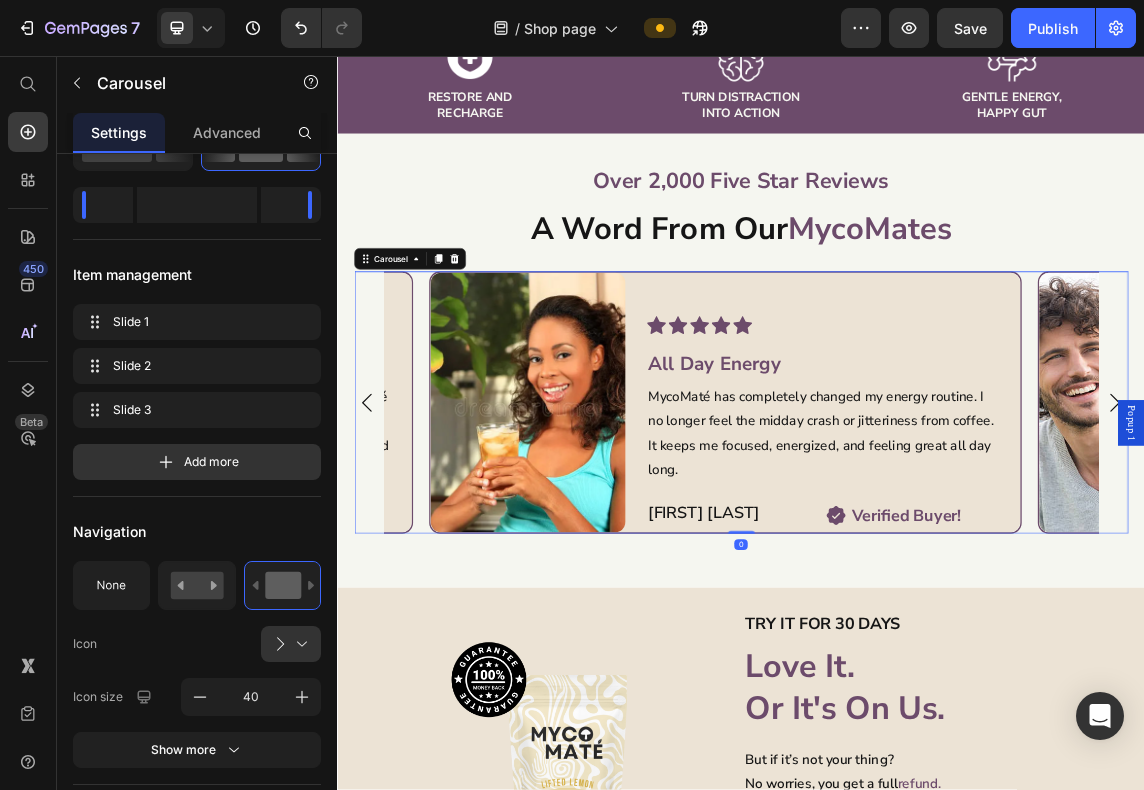 scroll, scrollTop: 0, scrollLeft: 0, axis: both 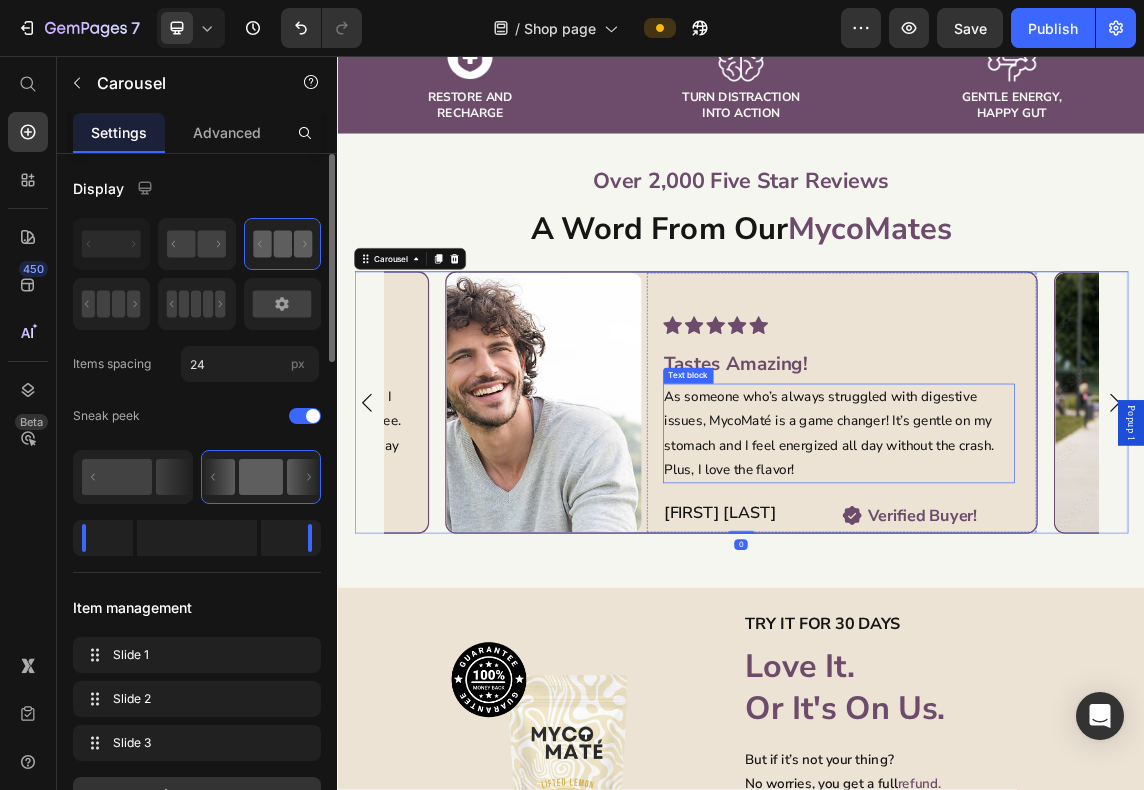click on "As someone who’s always struggled with digestive issues, MycoMaté is a game changer! It’s gentle on my stomach and I feel energized all day without the crash. Plus, I love the flavor!" at bounding box center (1081, 618) 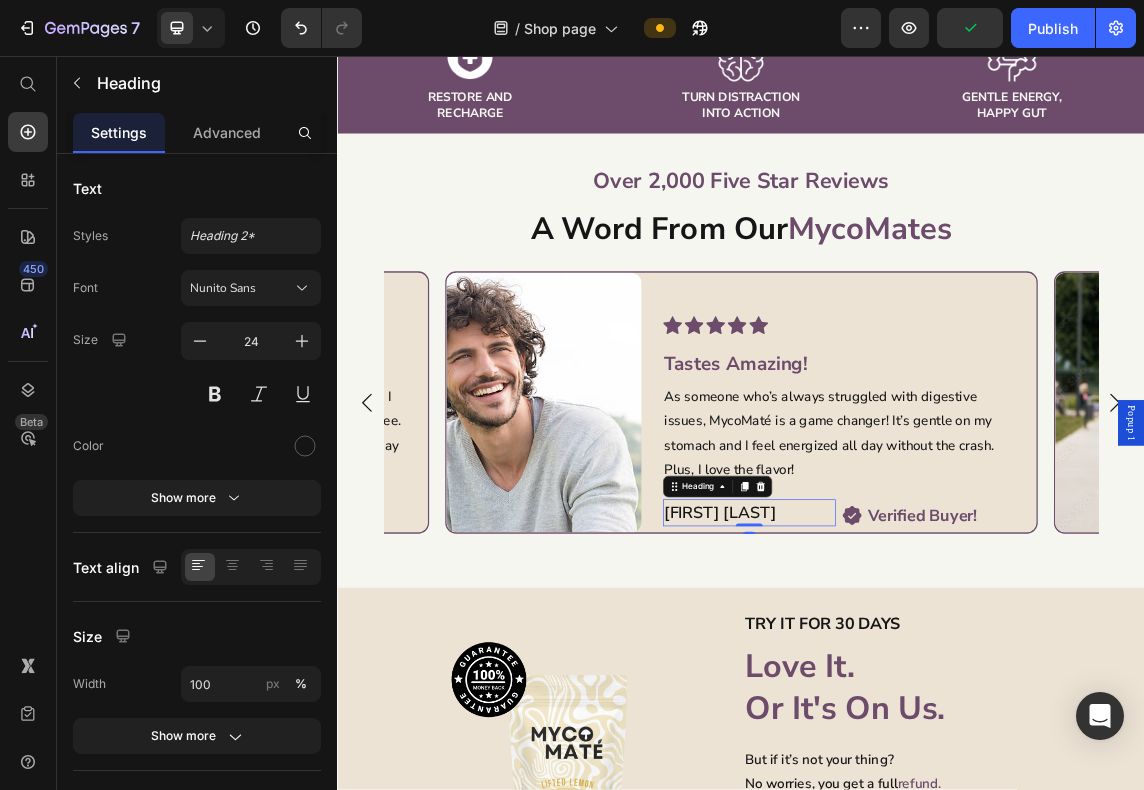 click on "David A." at bounding box center [949, 736] 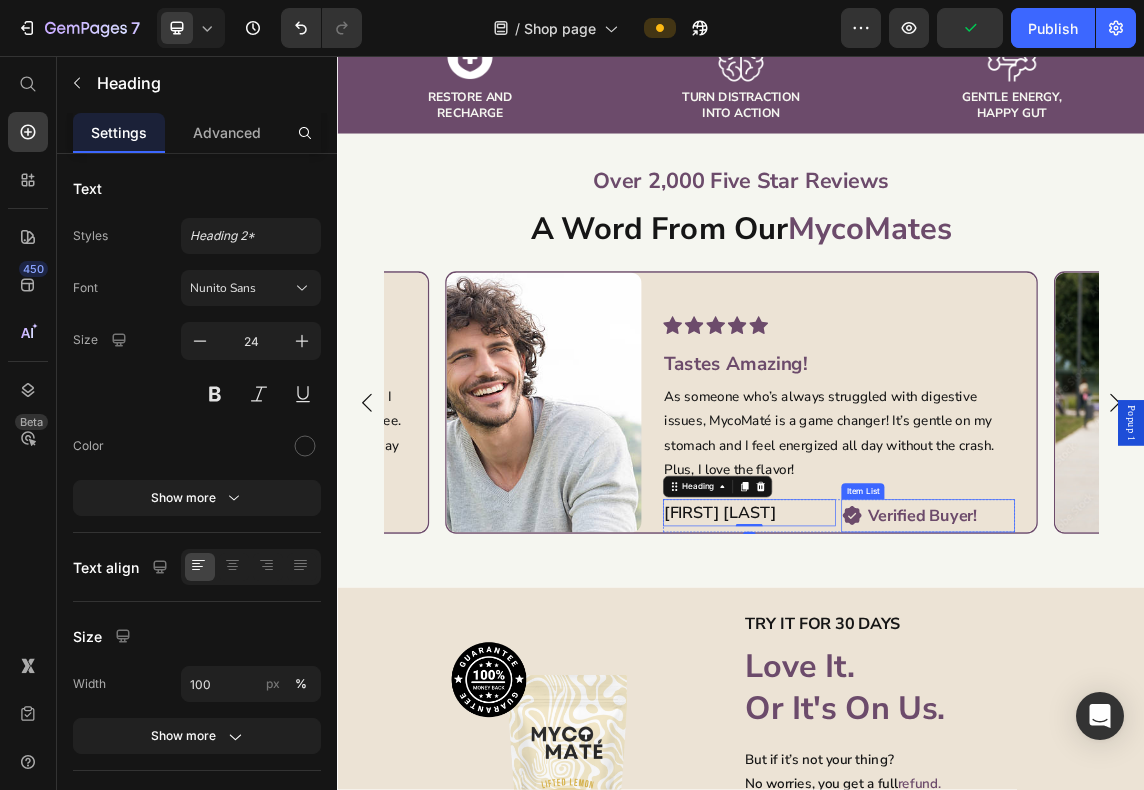 click on "Verified Buyer!" at bounding box center [1206, 740] 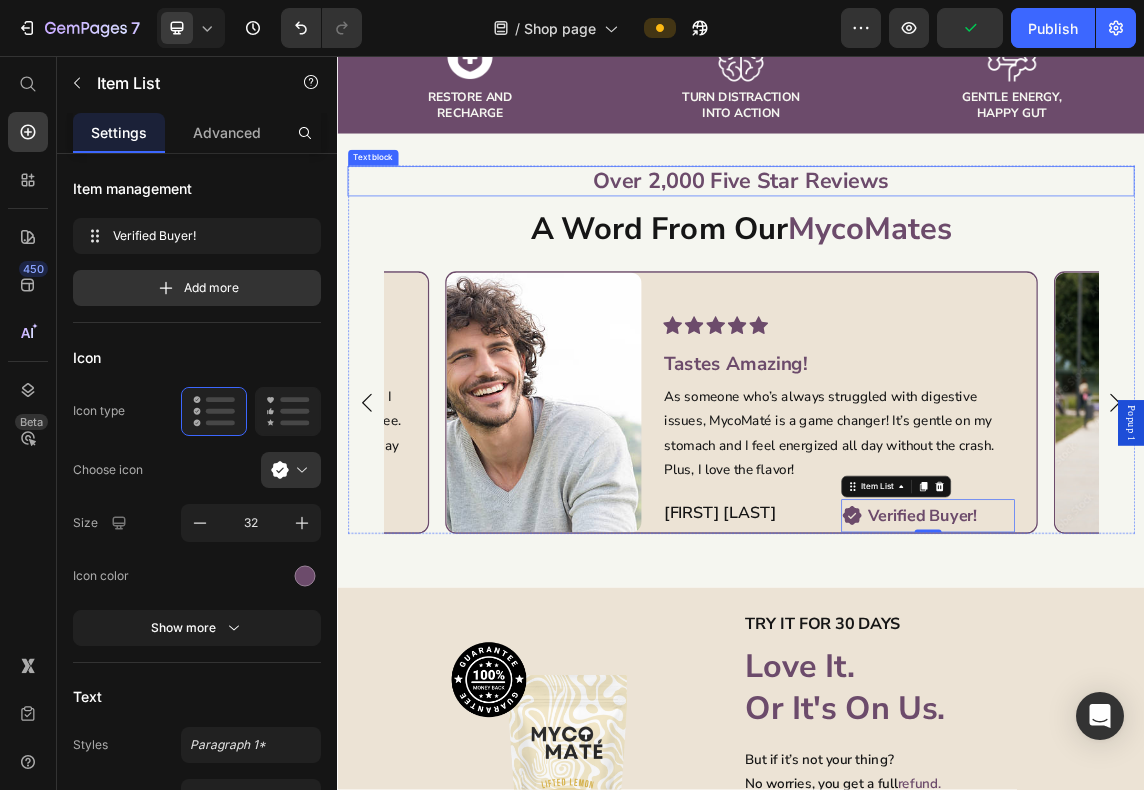 click on "Over 2,000 Five Star Reviews" at bounding box center [937, 243] 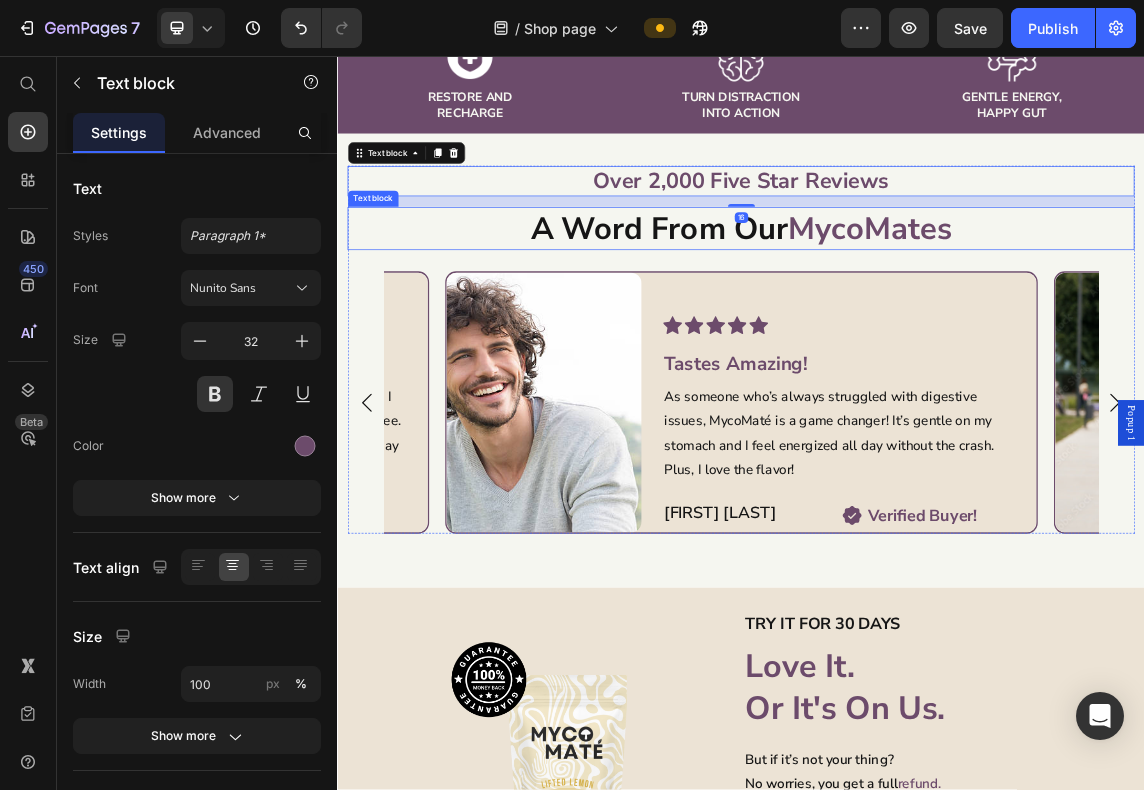 click on "A Word From Our  MycoMates" at bounding box center [937, 313] 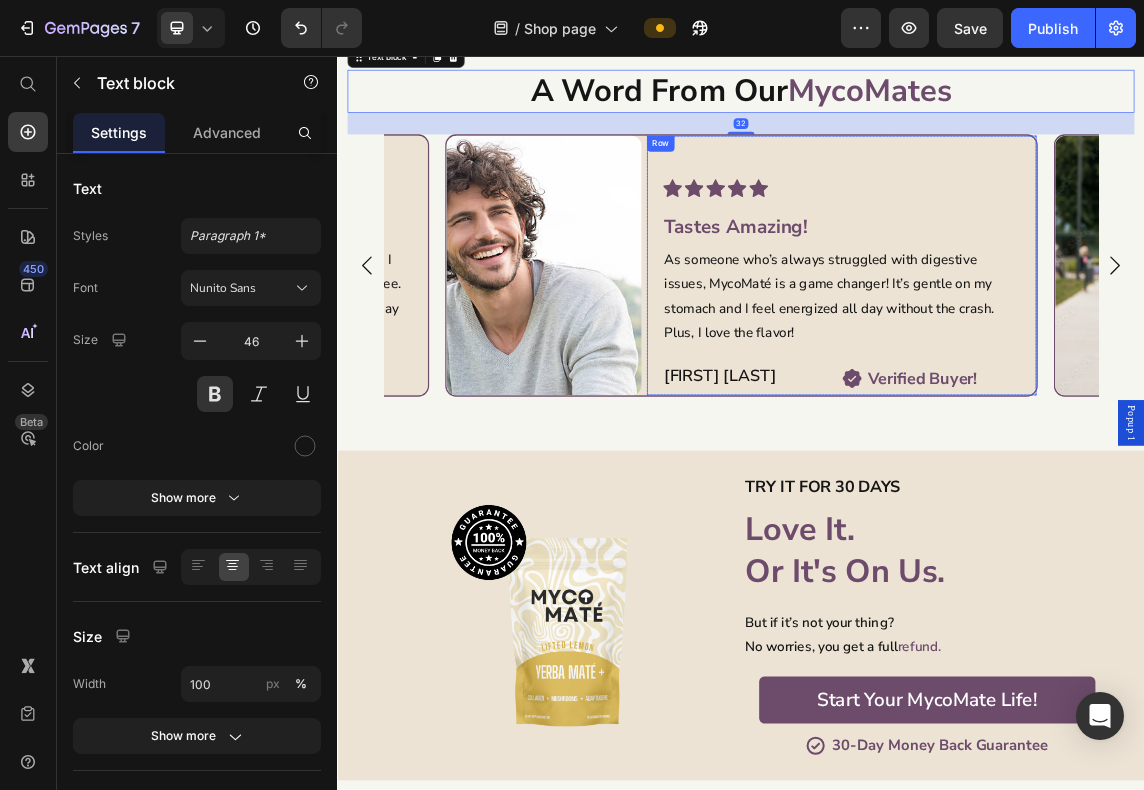 scroll, scrollTop: 1333, scrollLeft: 0, axis: vertical 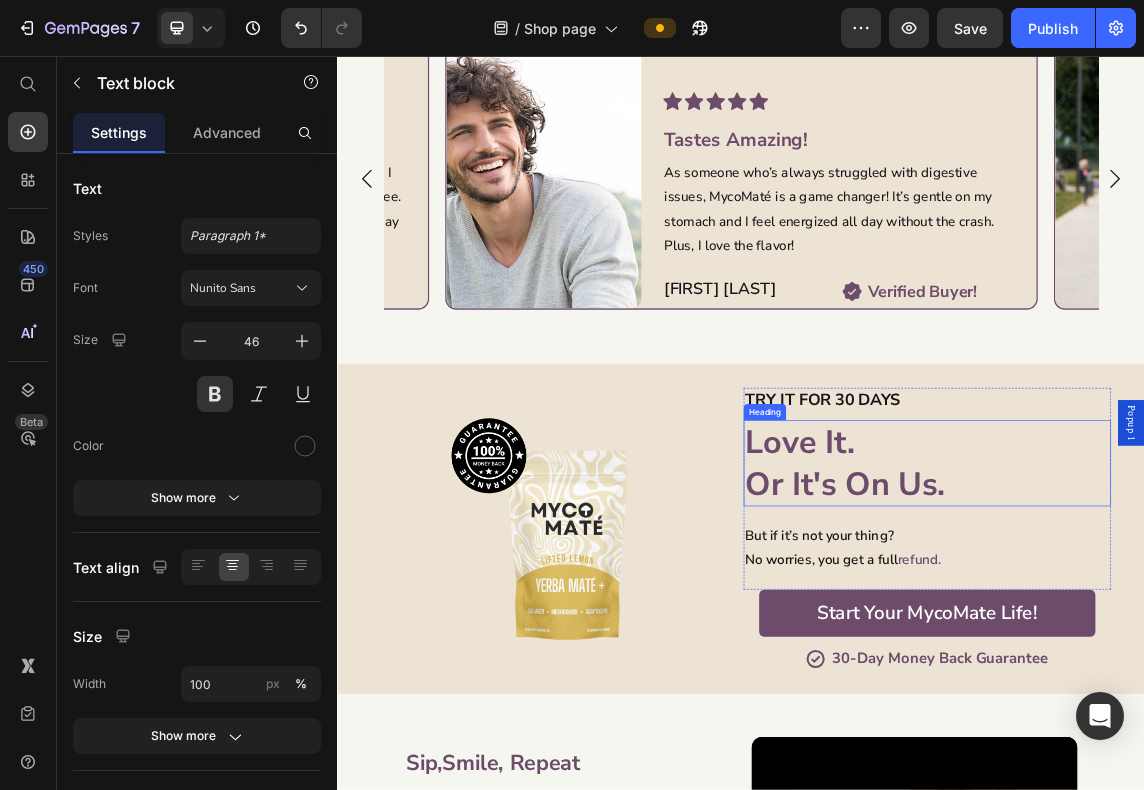 click on "Love It. Or It's On Us." at bounding box center [1214, 662] 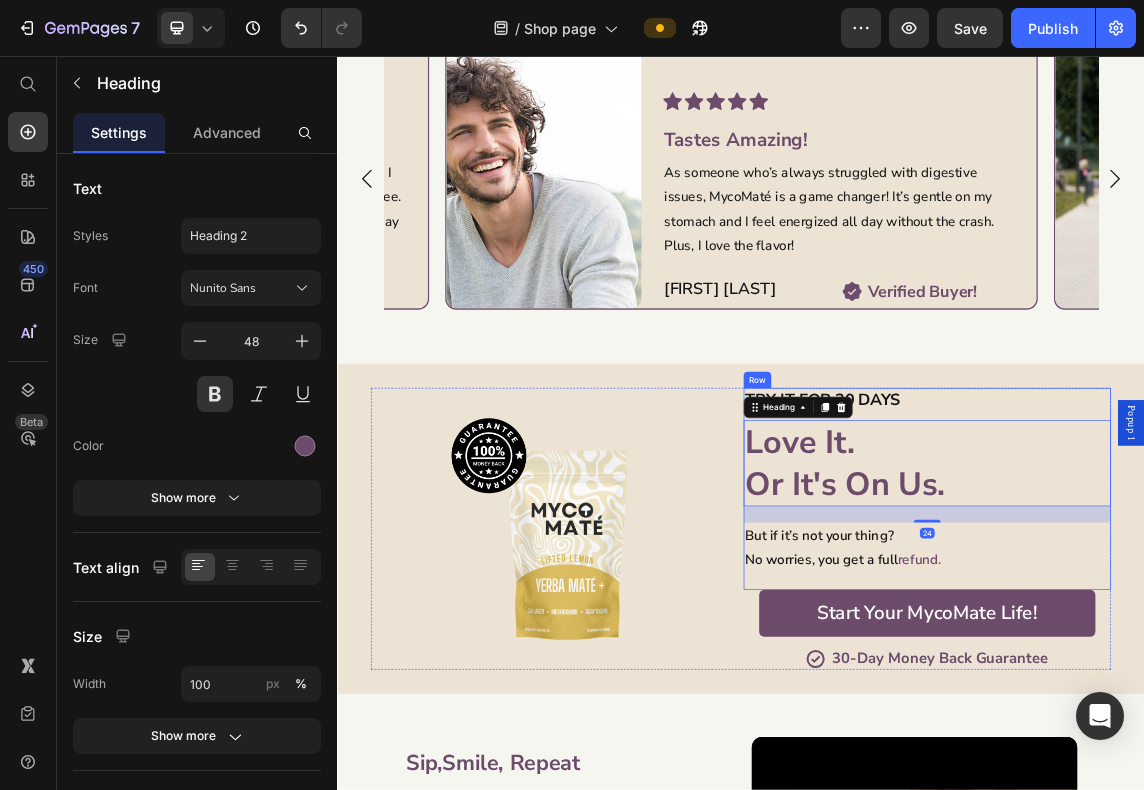 click on "Try it for 30 days Heading Love It. Or It's On Us. Heading   24 But if it’s not your thing? No worries, you get a full  refund. Text Block" at bounding box center (1214, 700) 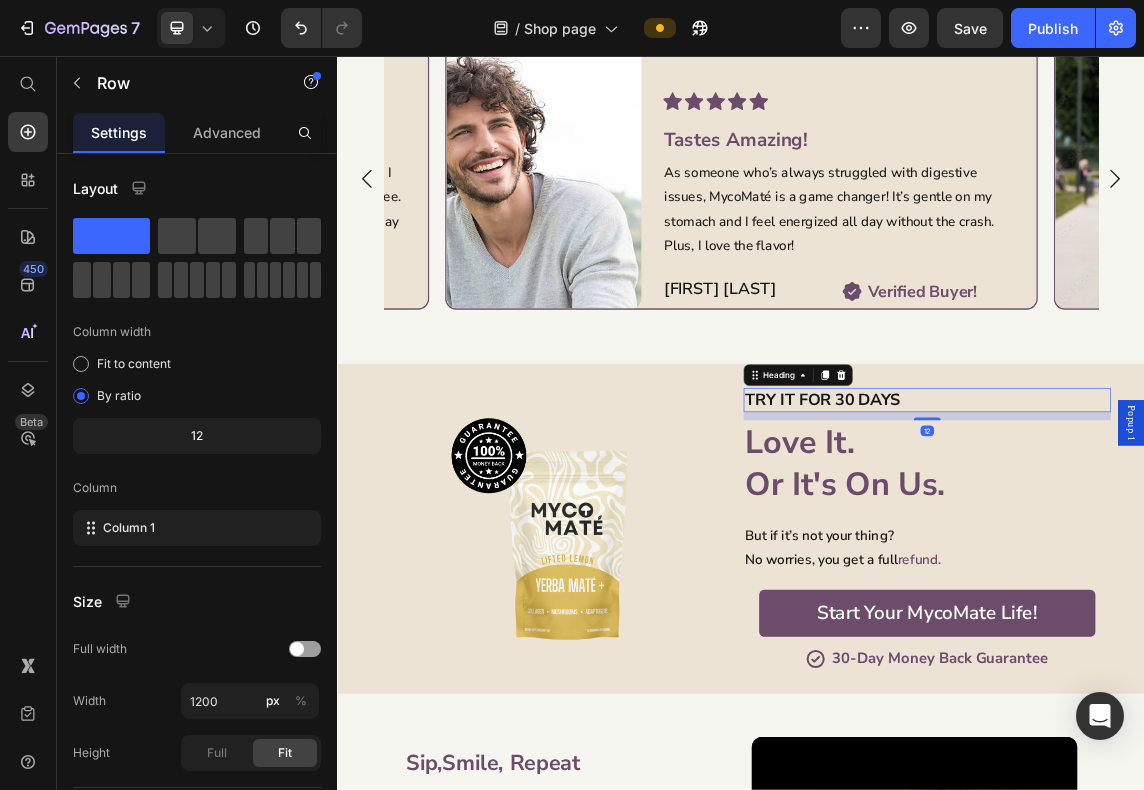 click on "Try it for 30 days" at bounding box center [1214, 567] 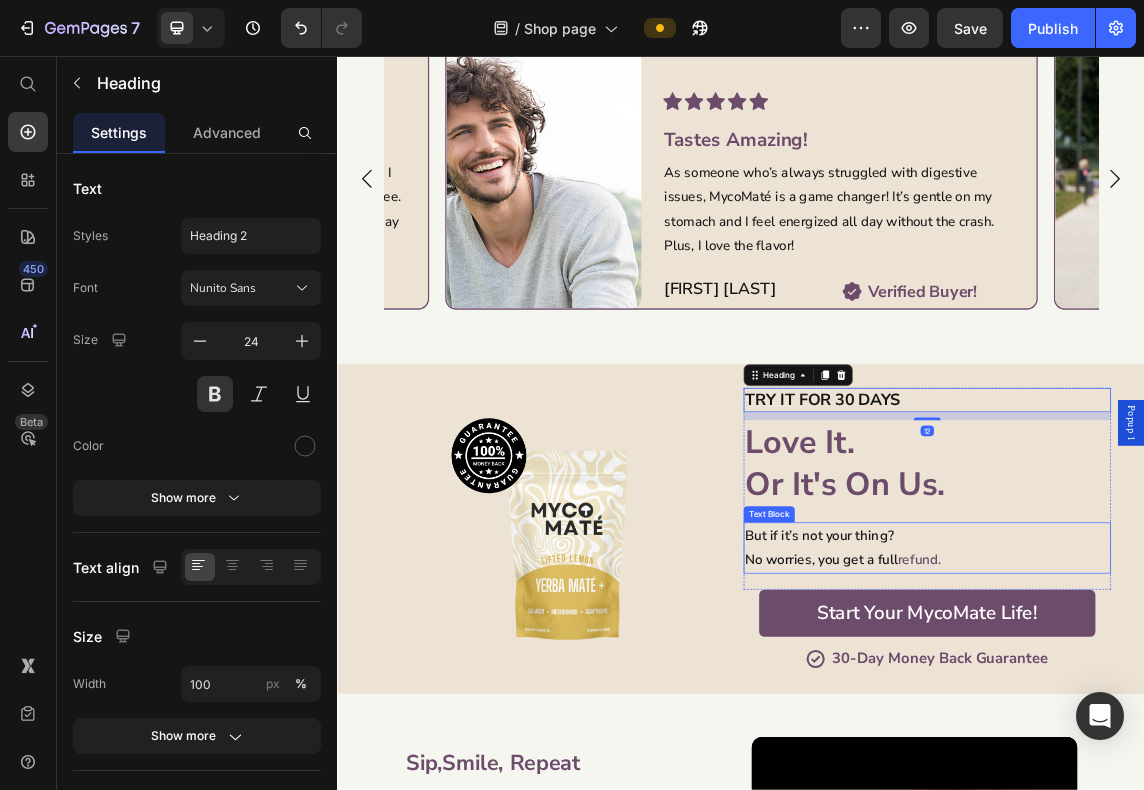 click on "No worries, you get a full  refund." at bounding box center [1214, 806] 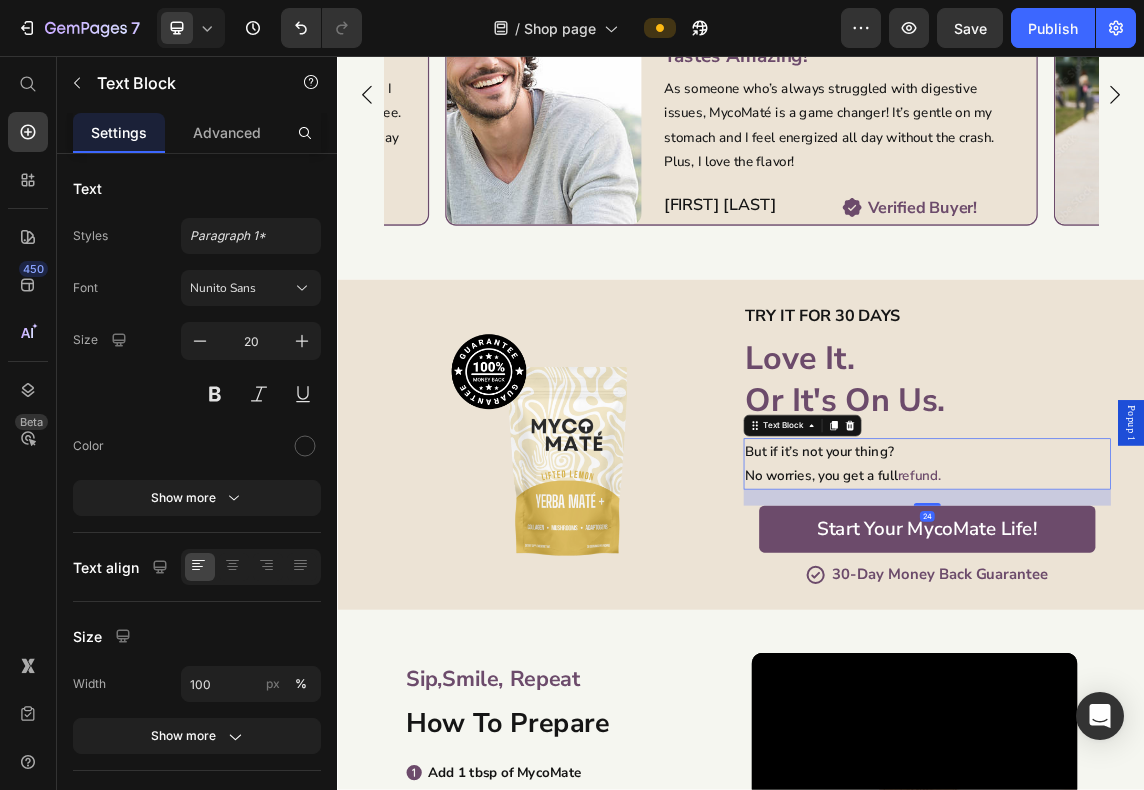 scroll, scrollTop: 1500, scrollLeft: 0, axis: vertical 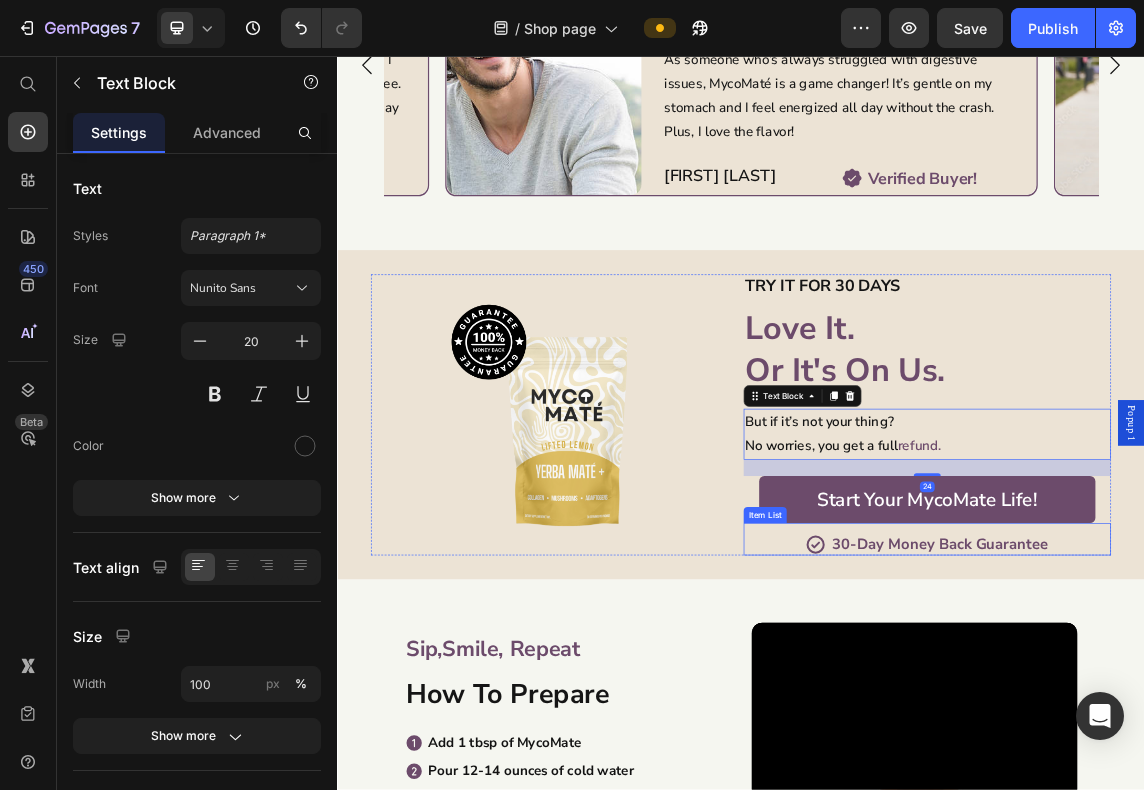 click on "30-Day Money Back Guarantee Item List" at bounding box center (1214, 775) 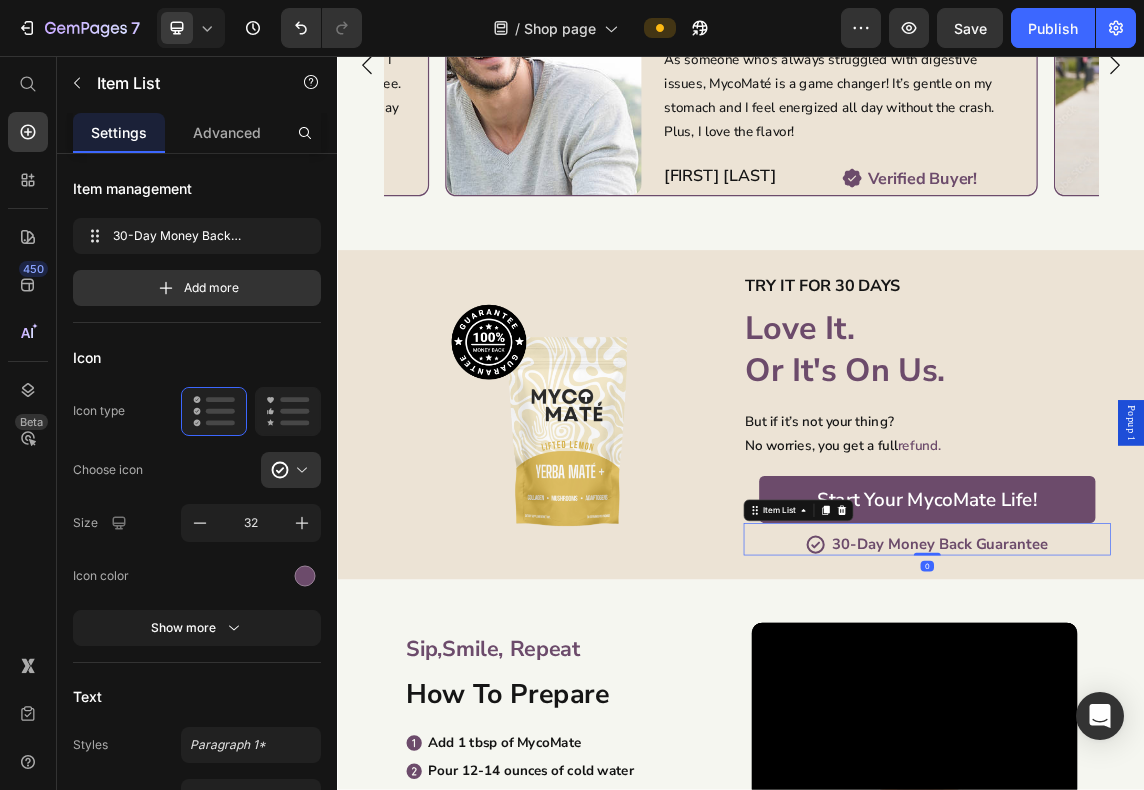 click on "30-Day Money Back Guarantee" at bounding box center (1233, 783) 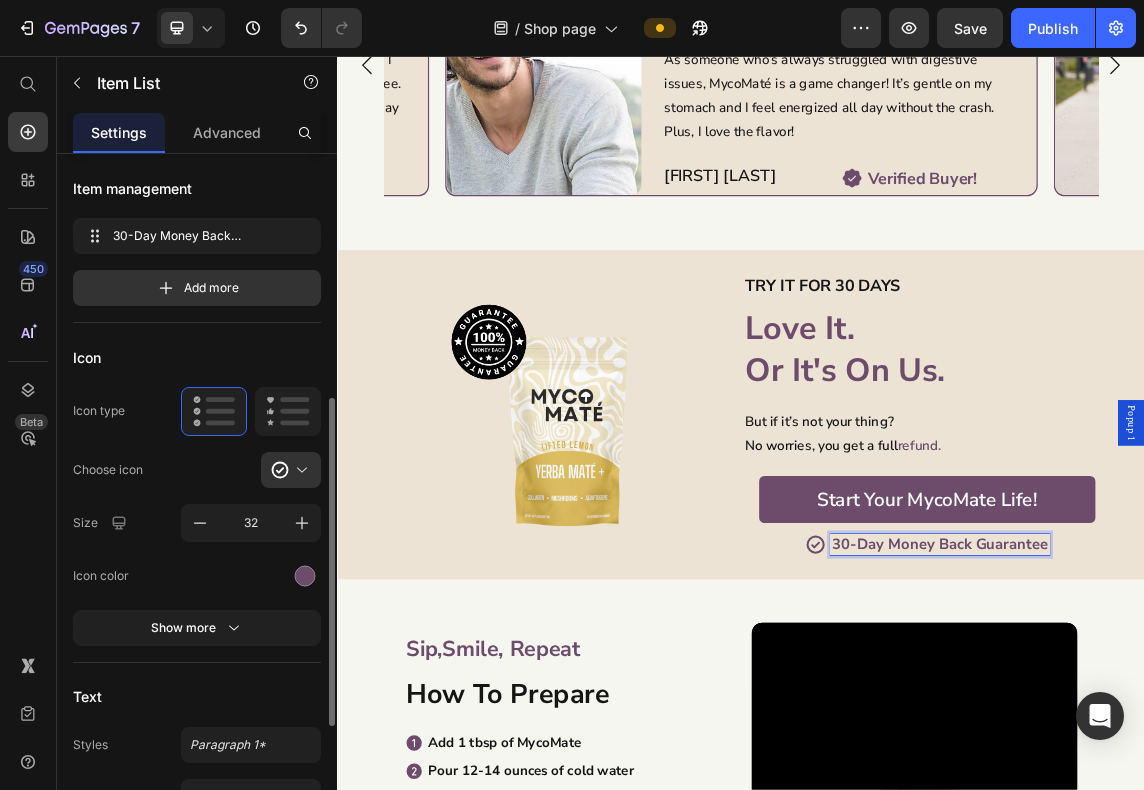 scroll, scrollTop: 333, scrollLeft: 0, axis: vertical 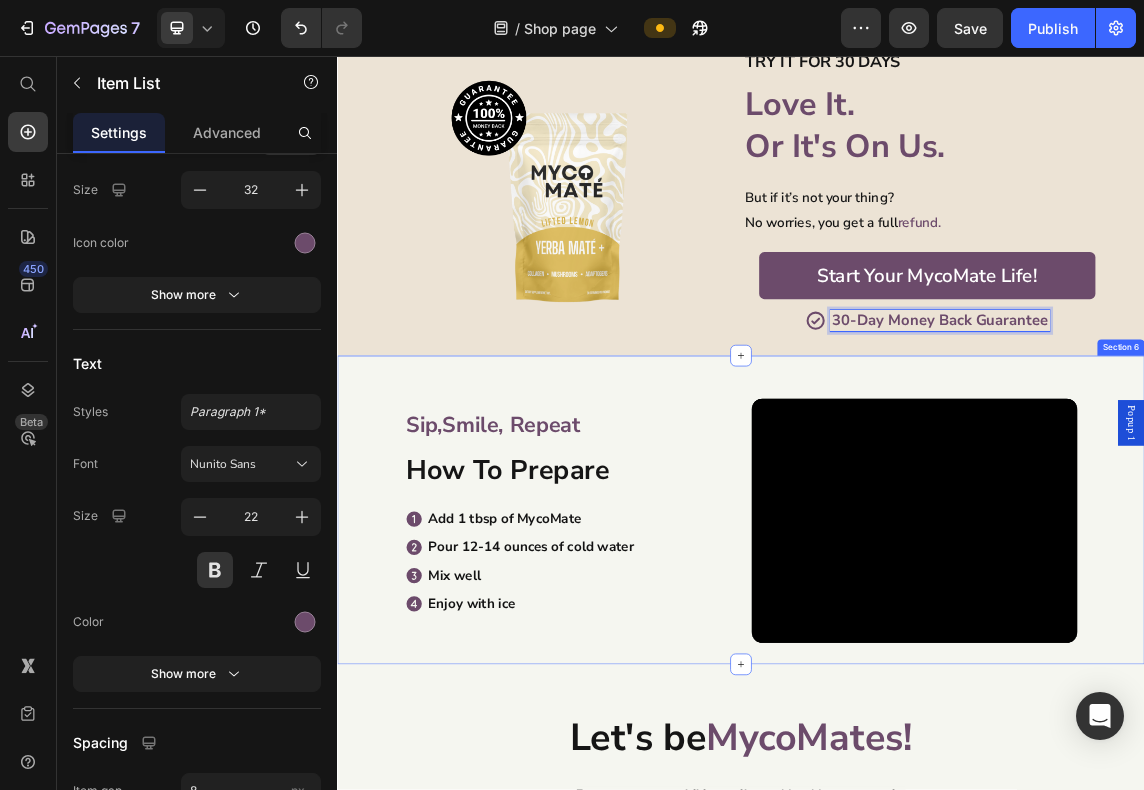 click on "Pour 12-14 ounces of cold water" at bounding box center [625, 787] 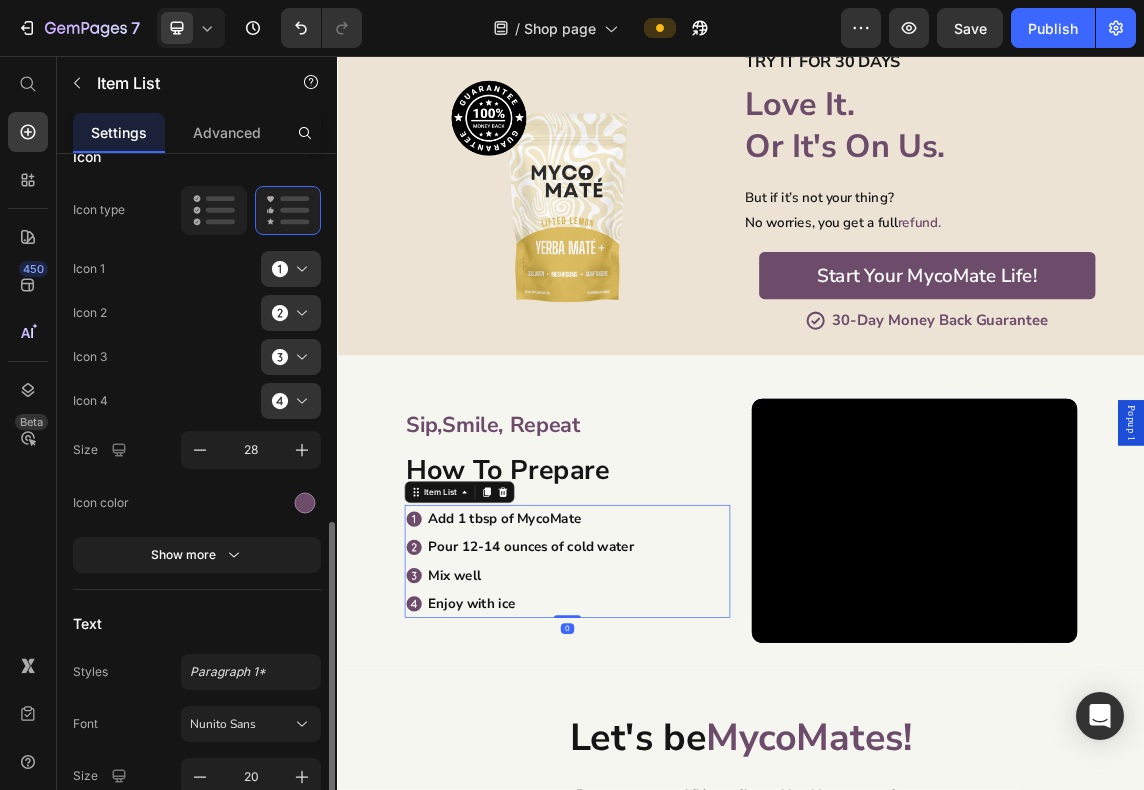 scroll, scrollTop: 666, scrollLeft: 0, axis: vertical 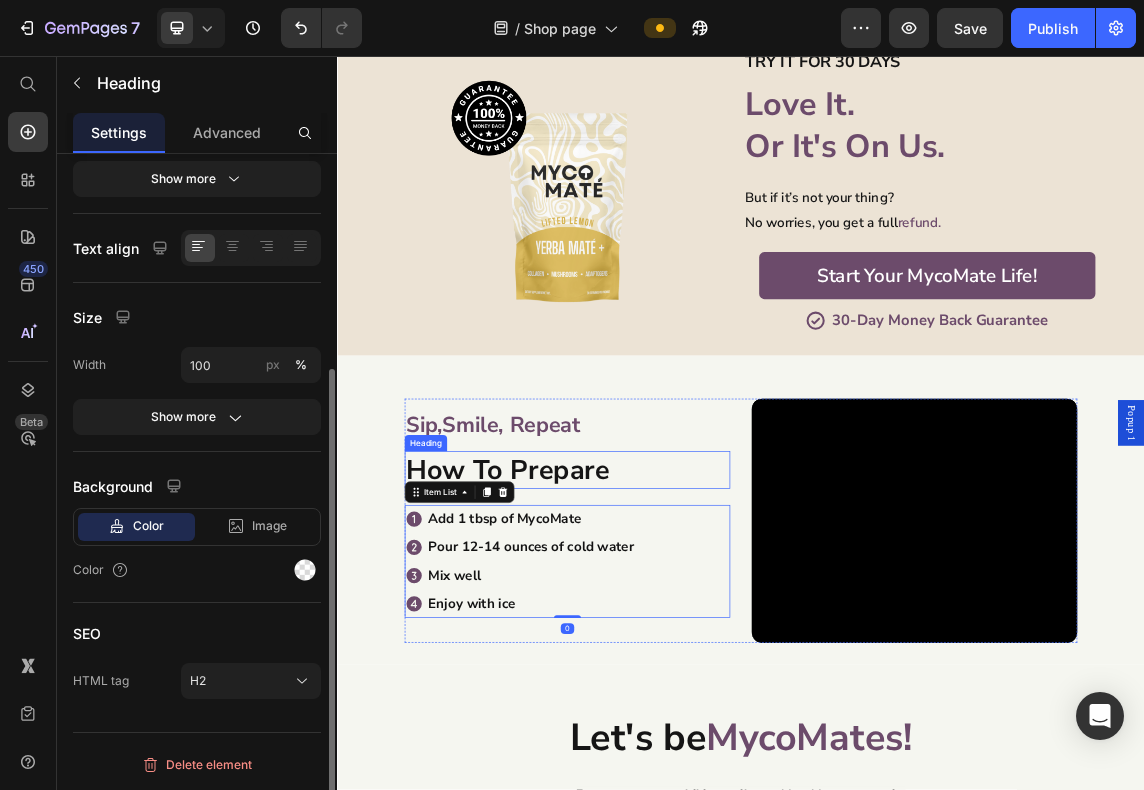 click on "How To Prepare" at bounding box center [679, 672] 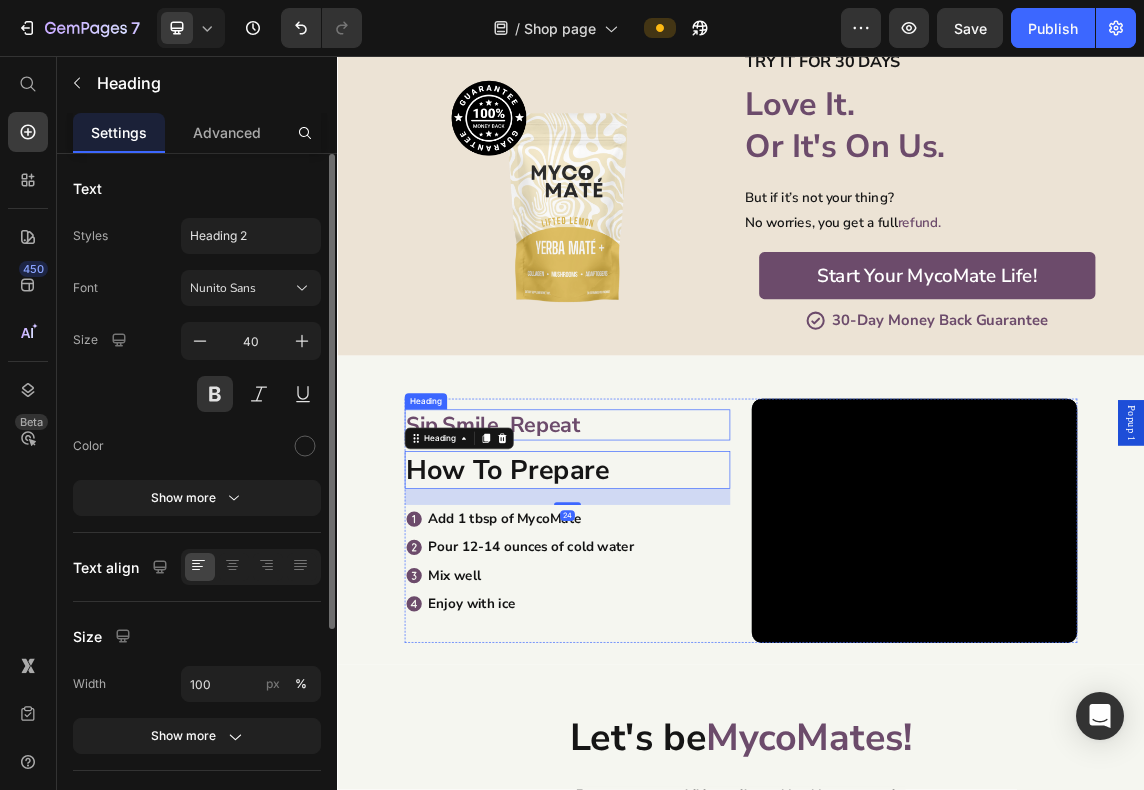 click on "Sip,  Smile , Repeat" at bounding box center [679, 605] 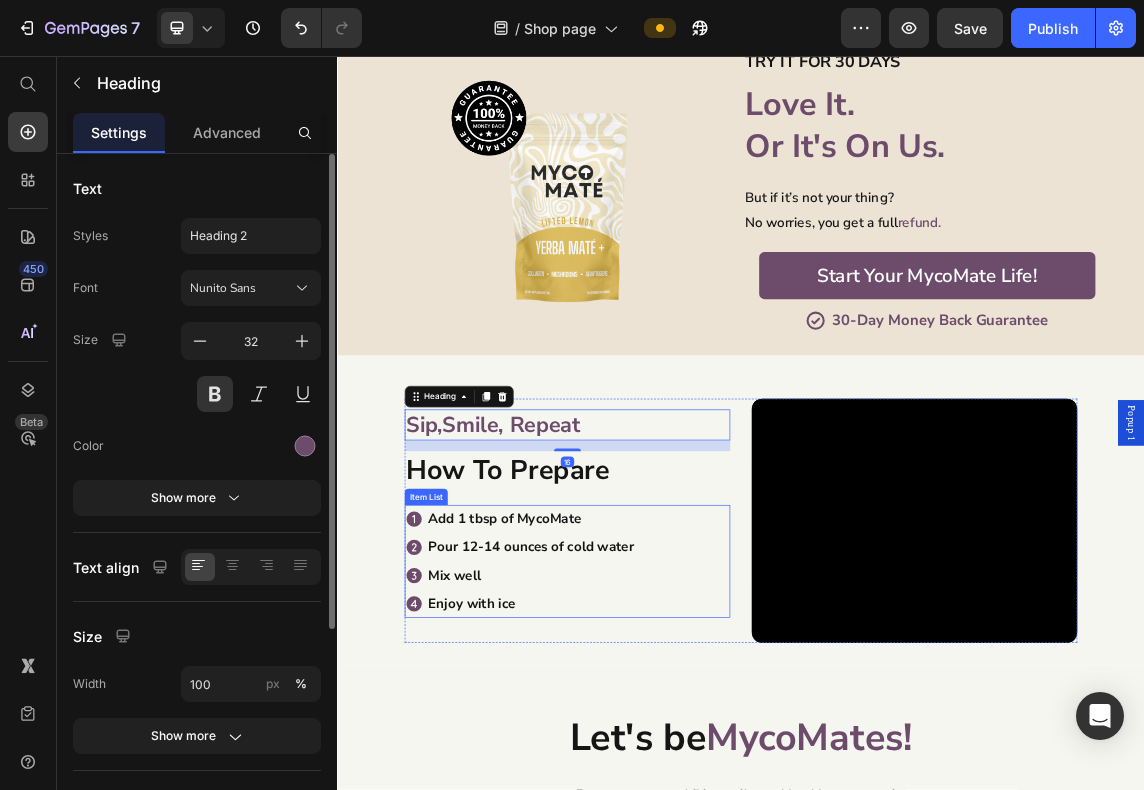 click on "Enjoy with ice" at bounding box center (625, 871) 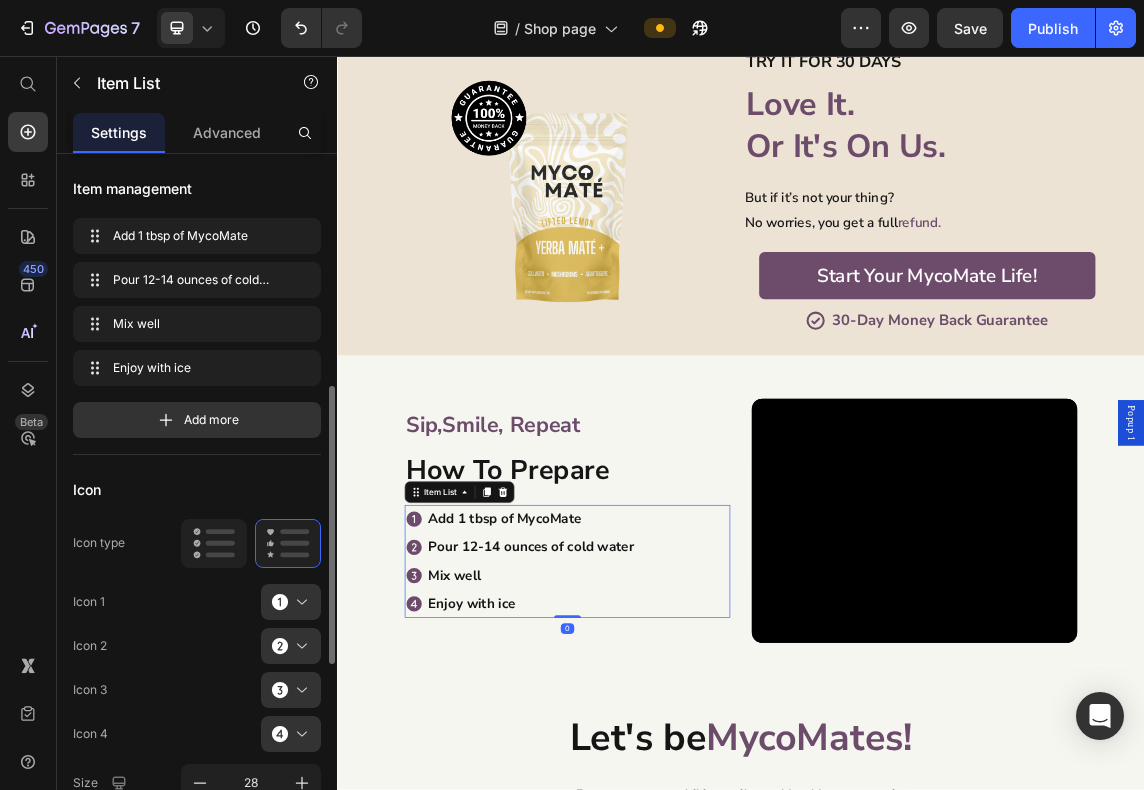 scroll, scrollTop: 166, scrollLeft: 0, axis: vertical 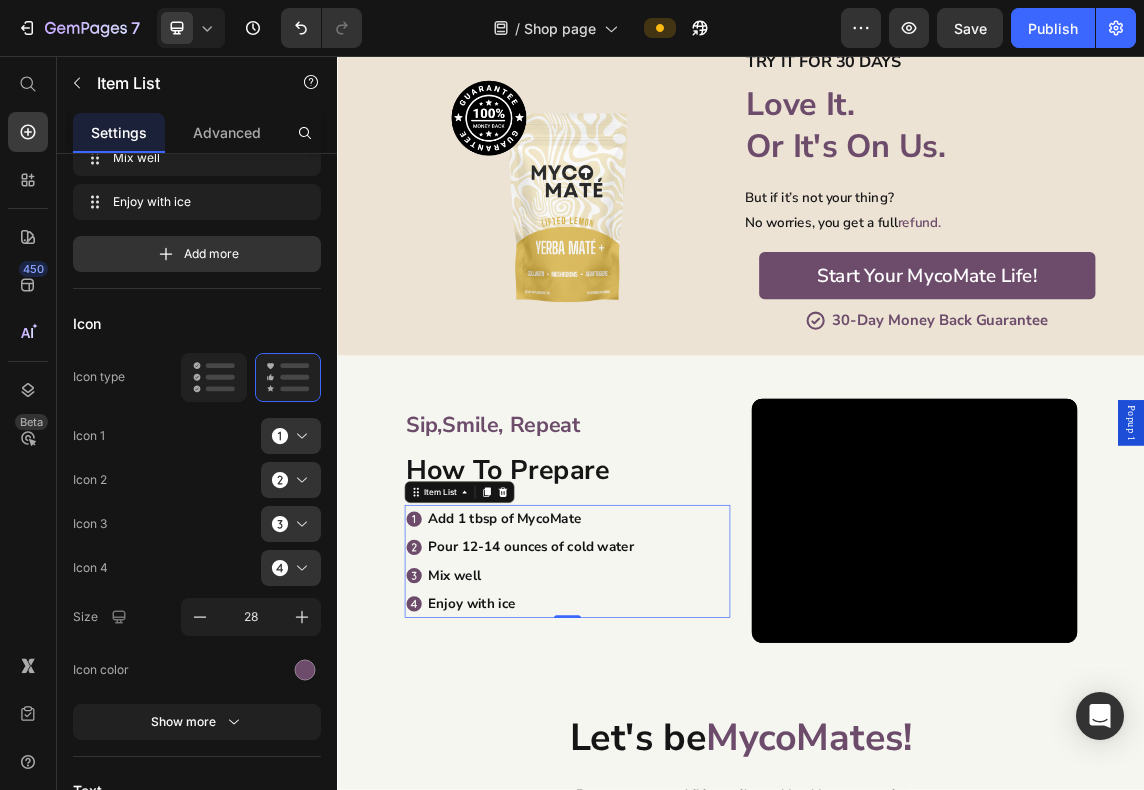 click on "Pour 12-14 ounces of cold water" at bounding box center (625, 787) 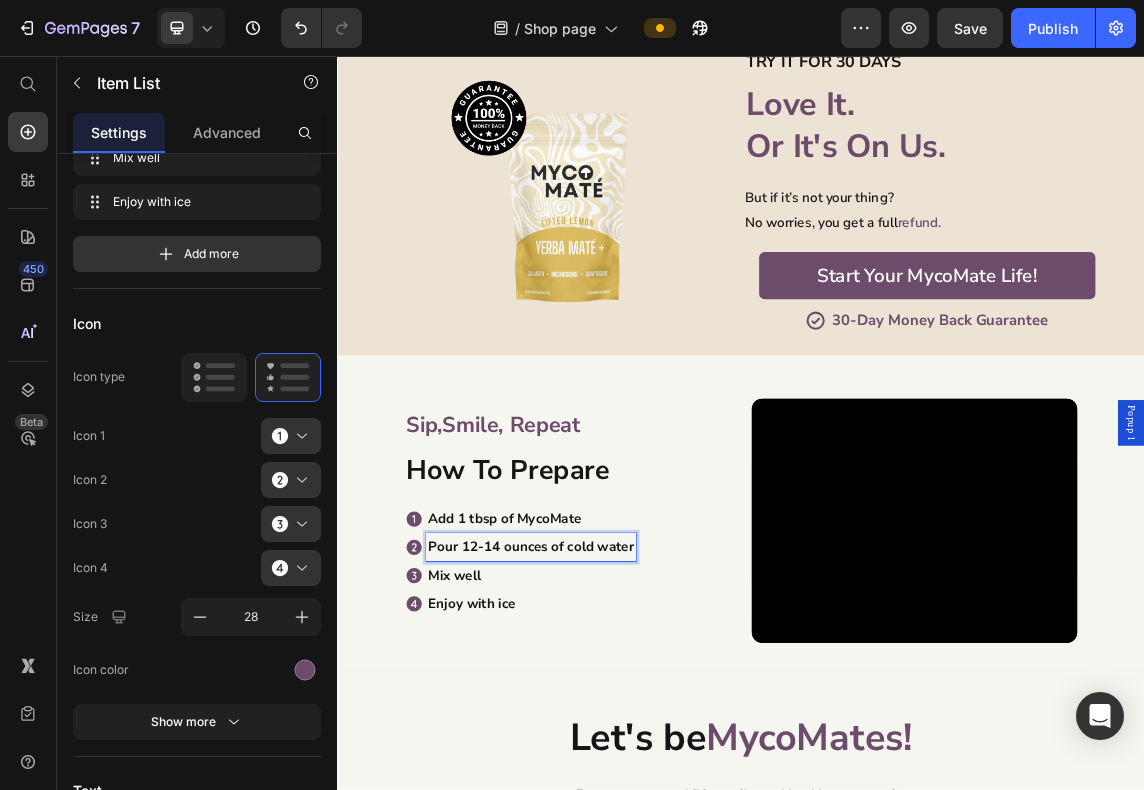 click on "Pour 12-14 ounces of cold water" at bounding box center [625, 787] 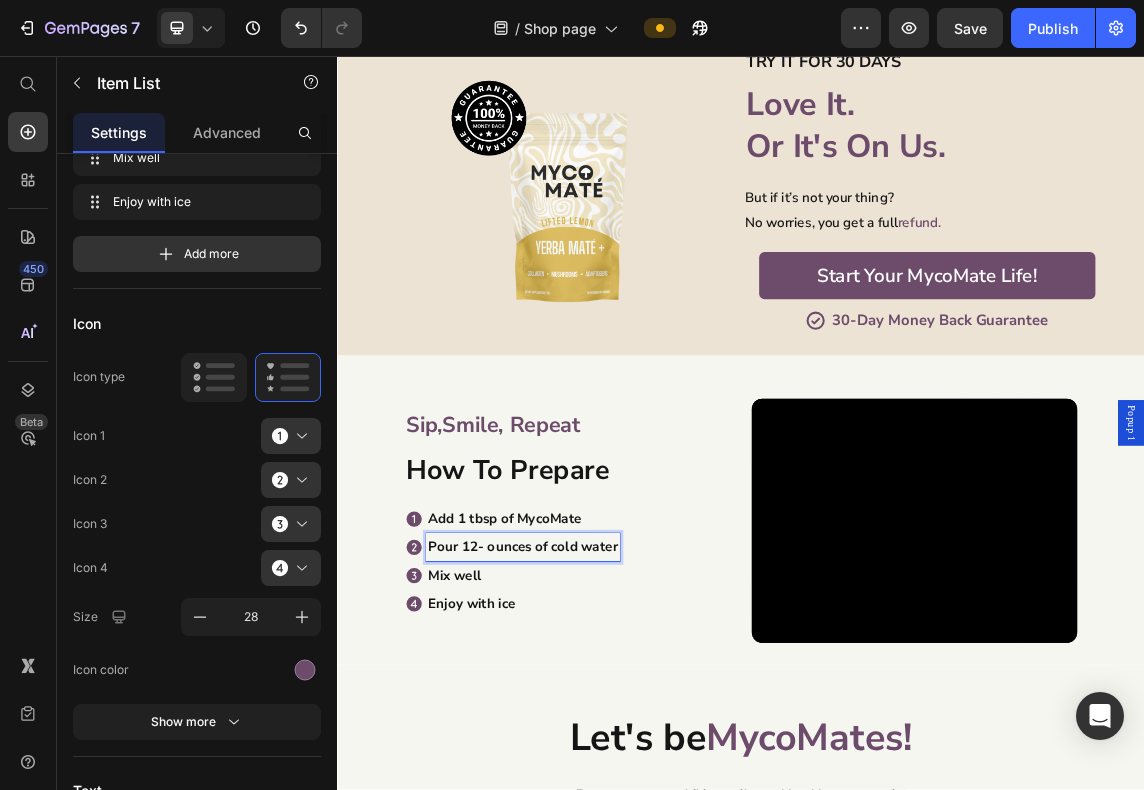 scroll, scrollTop: 84, scrollLeft: 0, axis: vertical 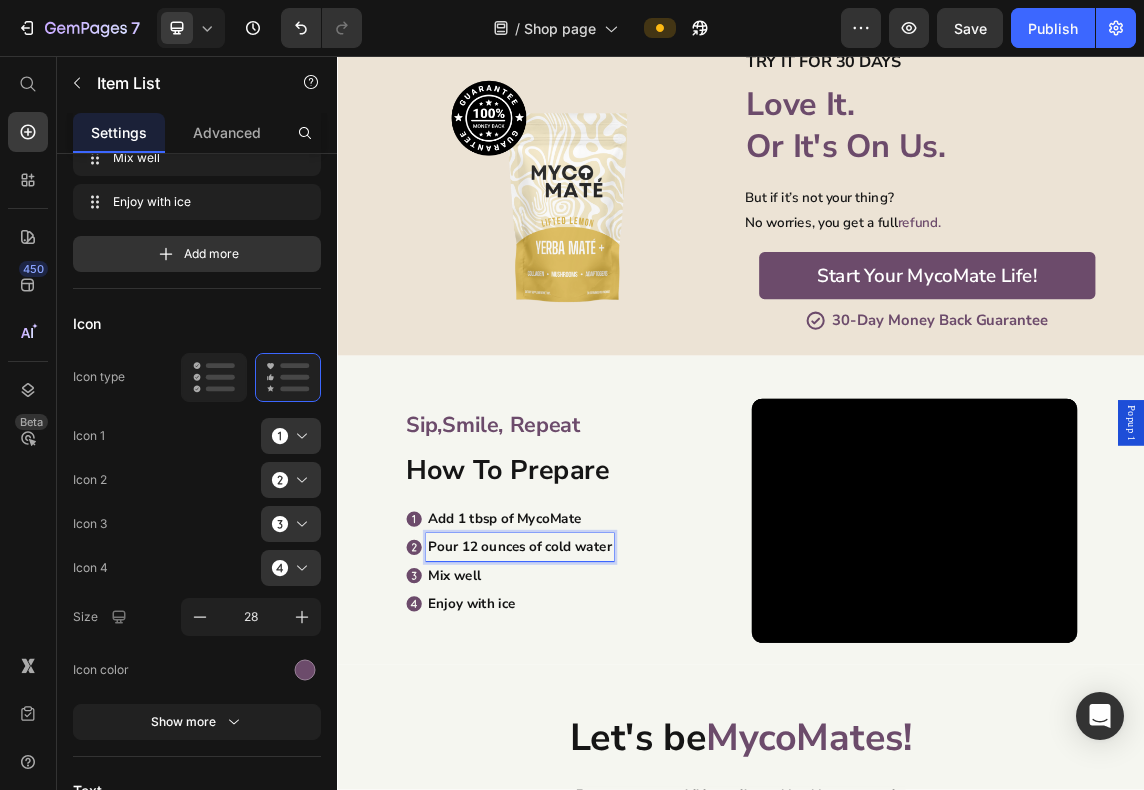 click on "Add 1 tbsp of MycoMate" at bounding box center [608, 745] 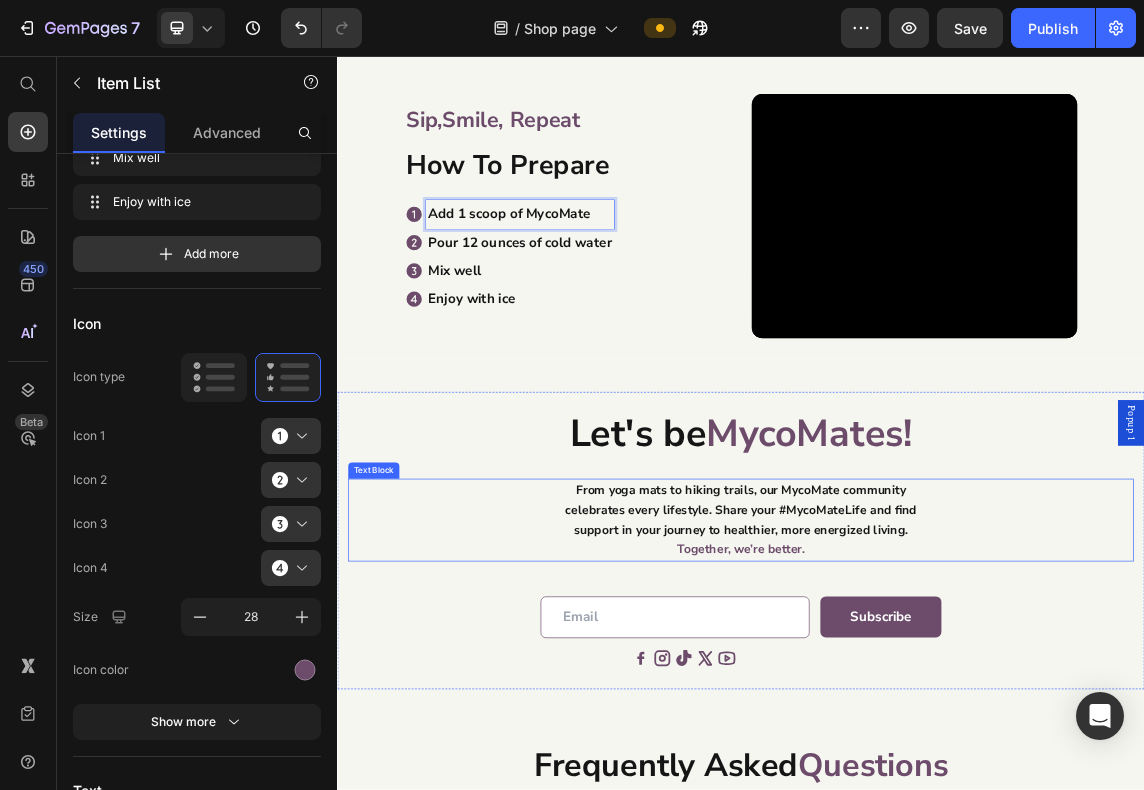 scroll, scrollTop: 2333, scrollLeft: 0, axis: vertical 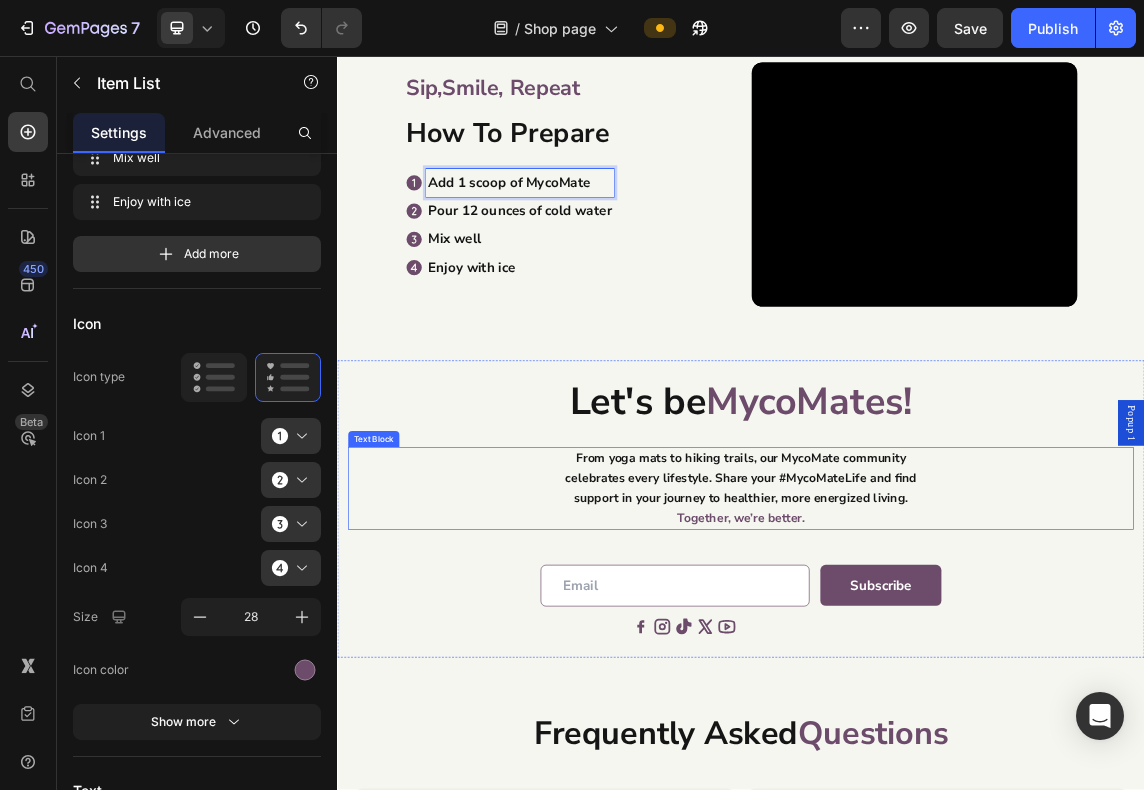click on "From yoga mats to hiking trails, our MycoMate community" at bounding box center [937, 655] 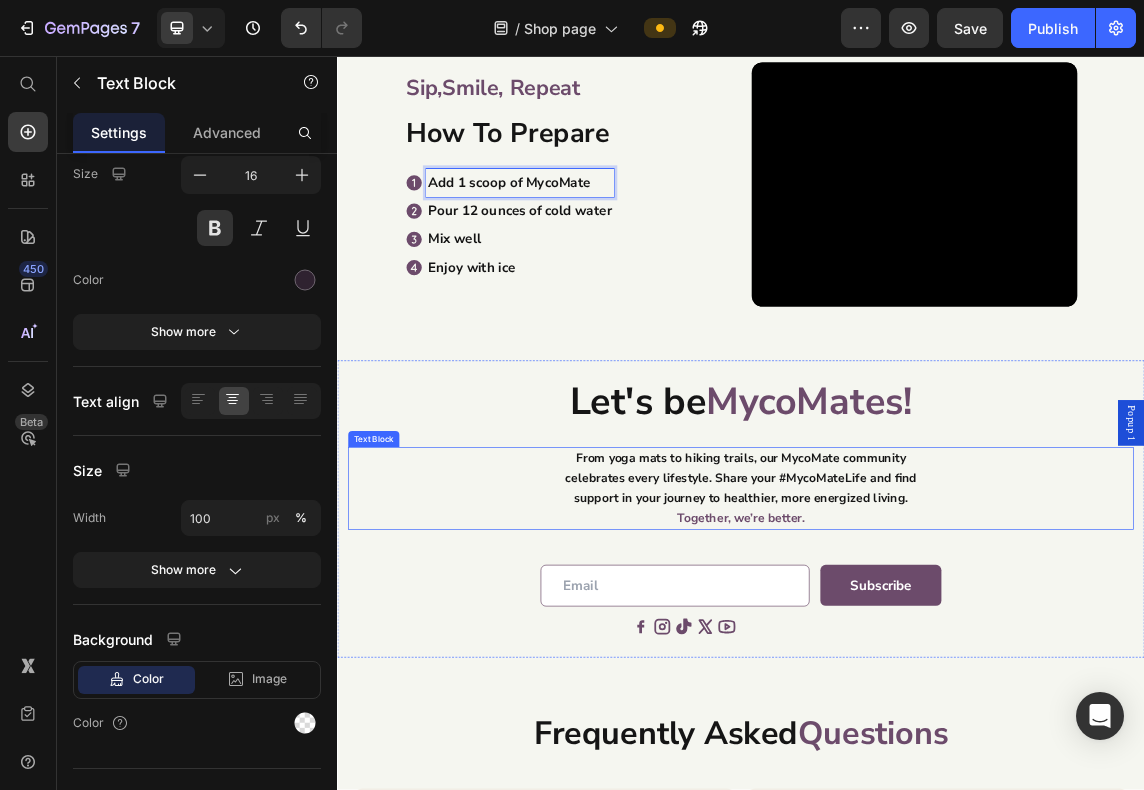scroll, scrollTop: 0, scrollLeft: 0, axis: both 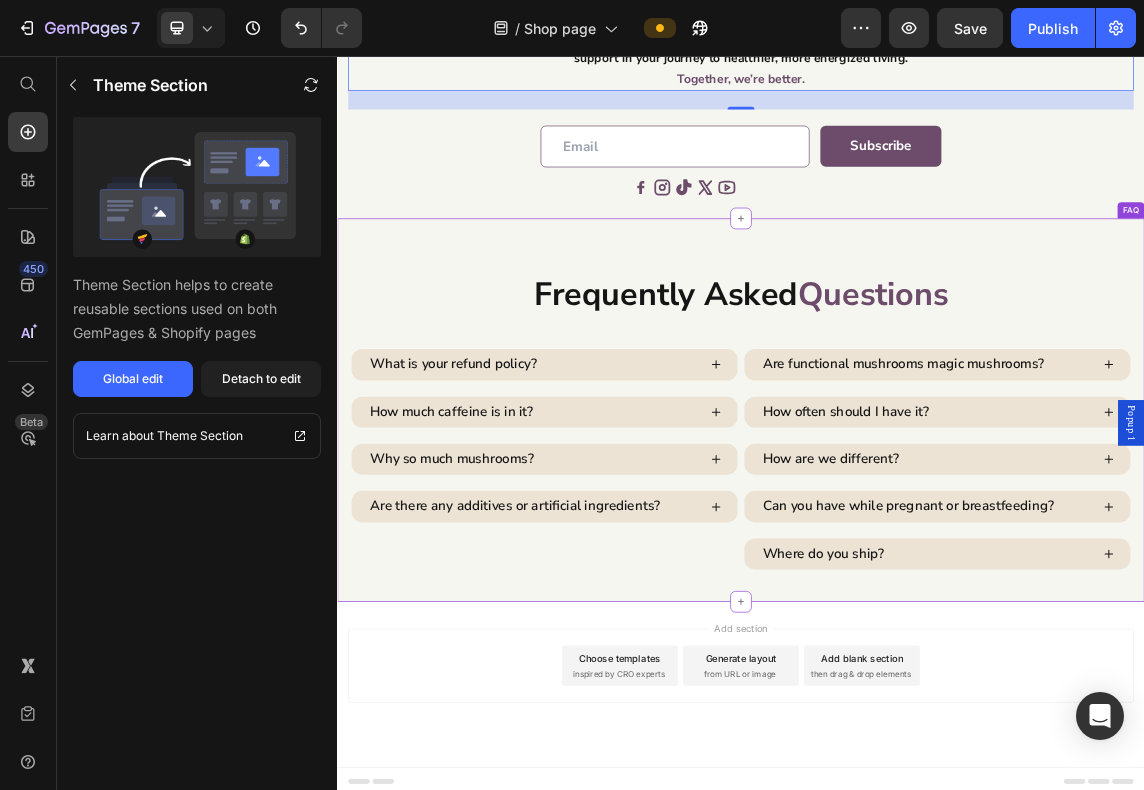 click on "How are we different?" at bounding box center (1070, 655) 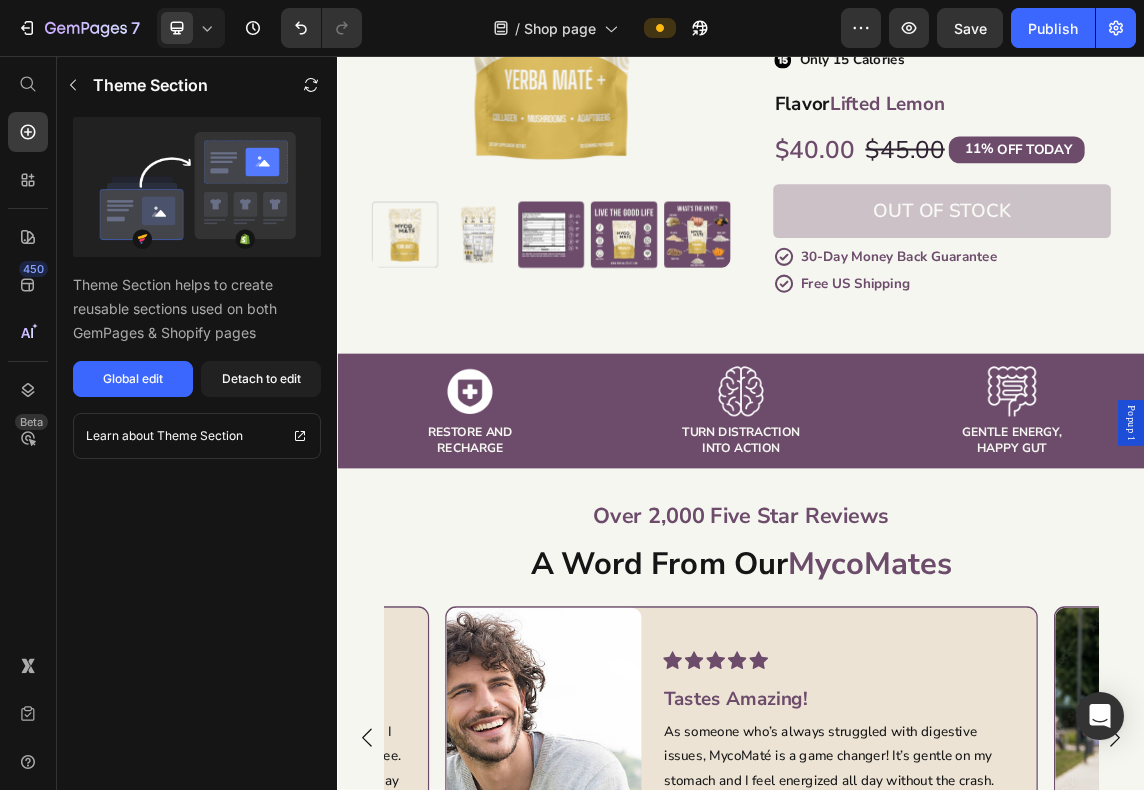 scroll, scrollTop: 0, scrollLeft: 0, axis: both 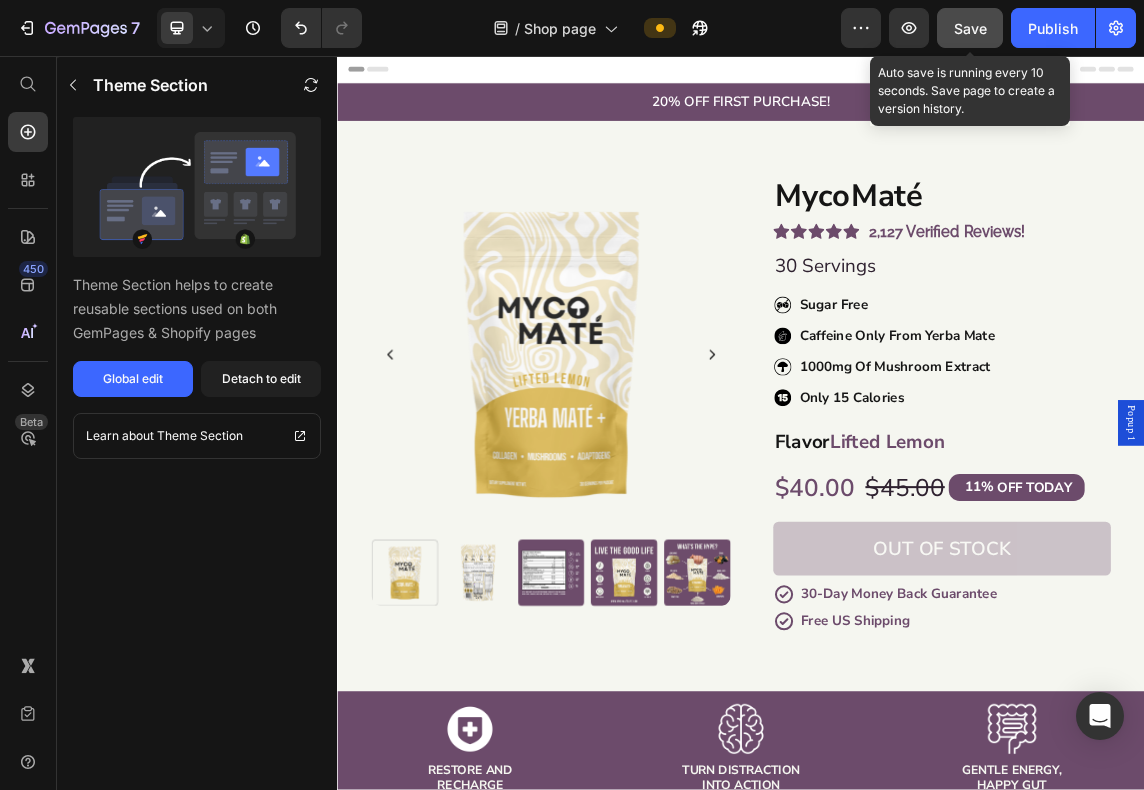 click on "Save" 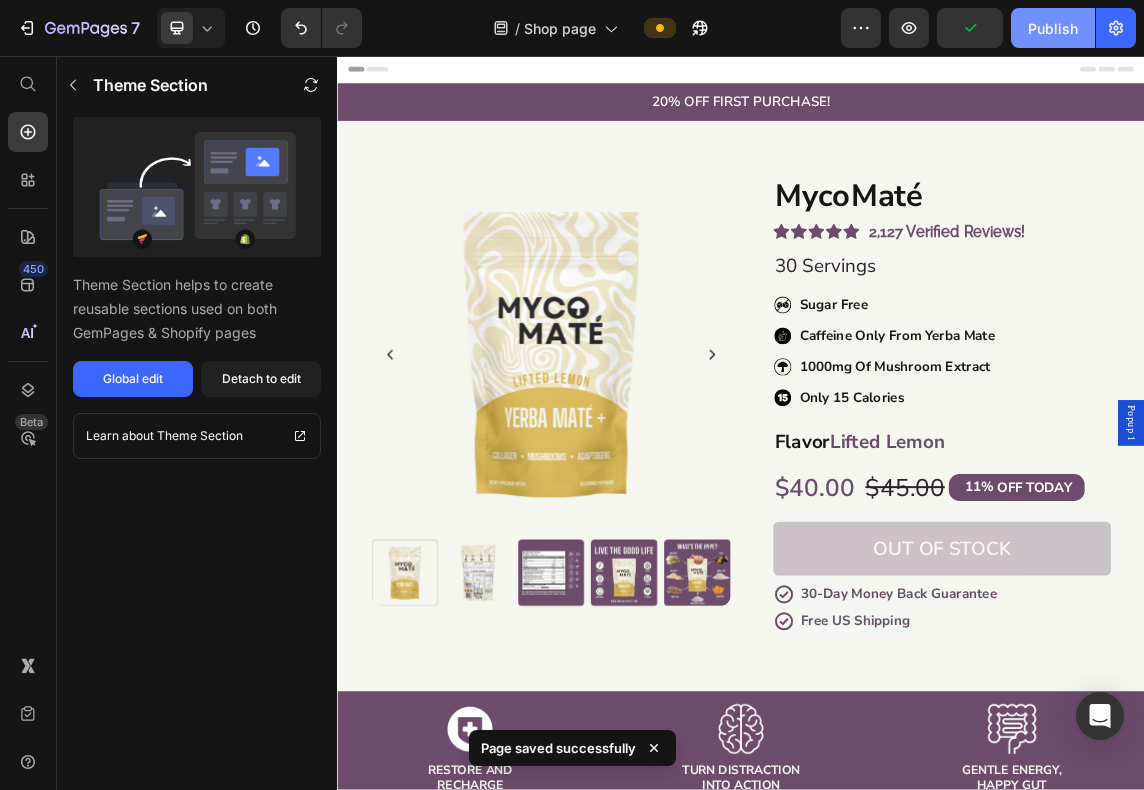 click on "Publish" at bounding box center (1053, 28) 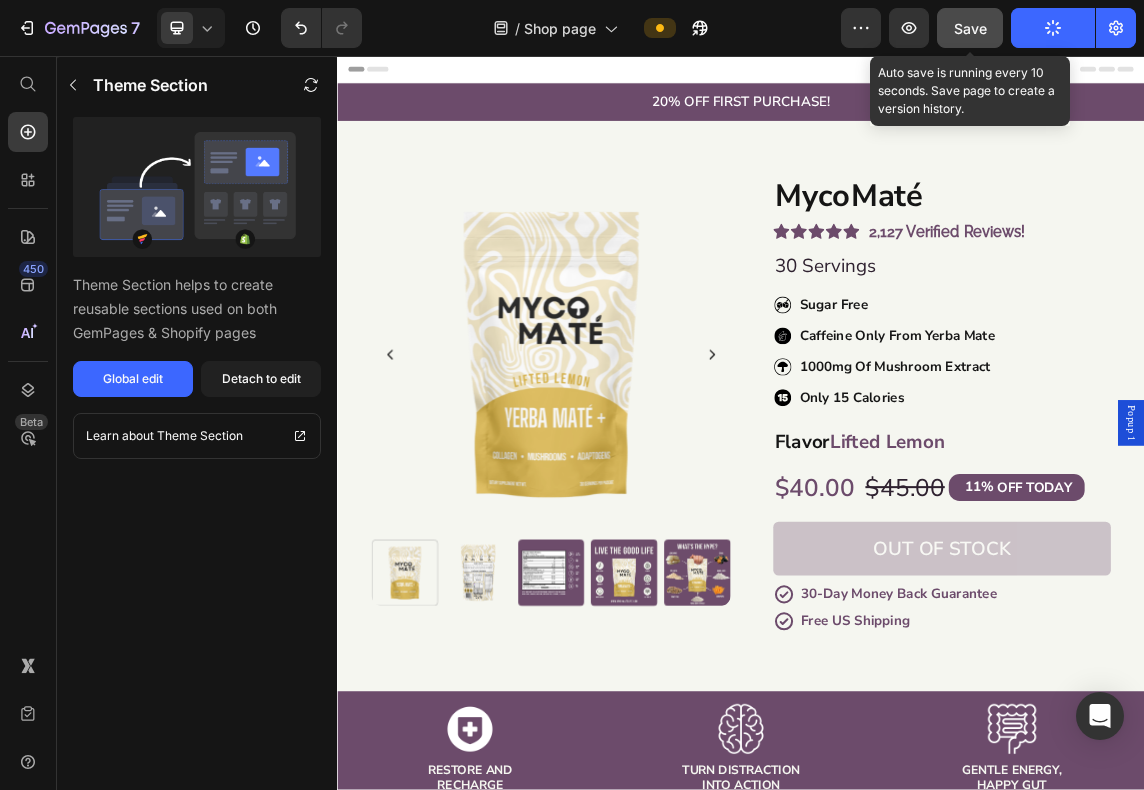 click on "Save" 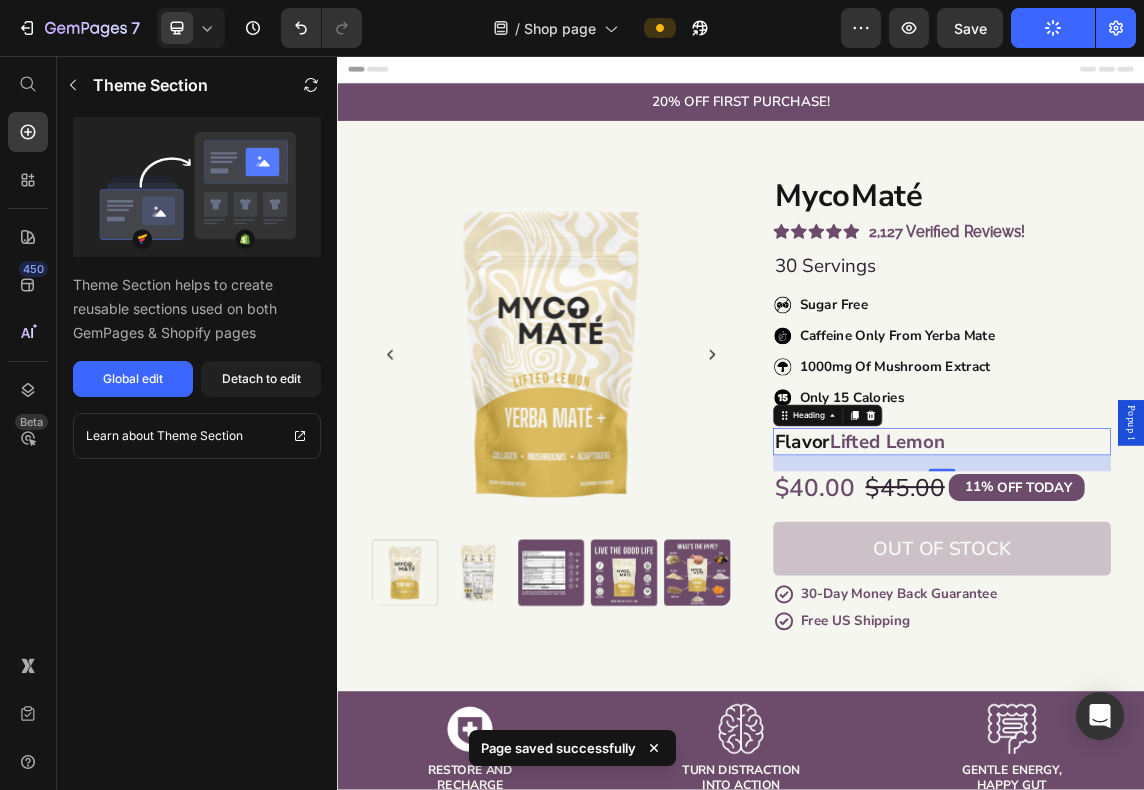click on "Flavor      Lifted Lemon" at bounding box center [1236, 630] 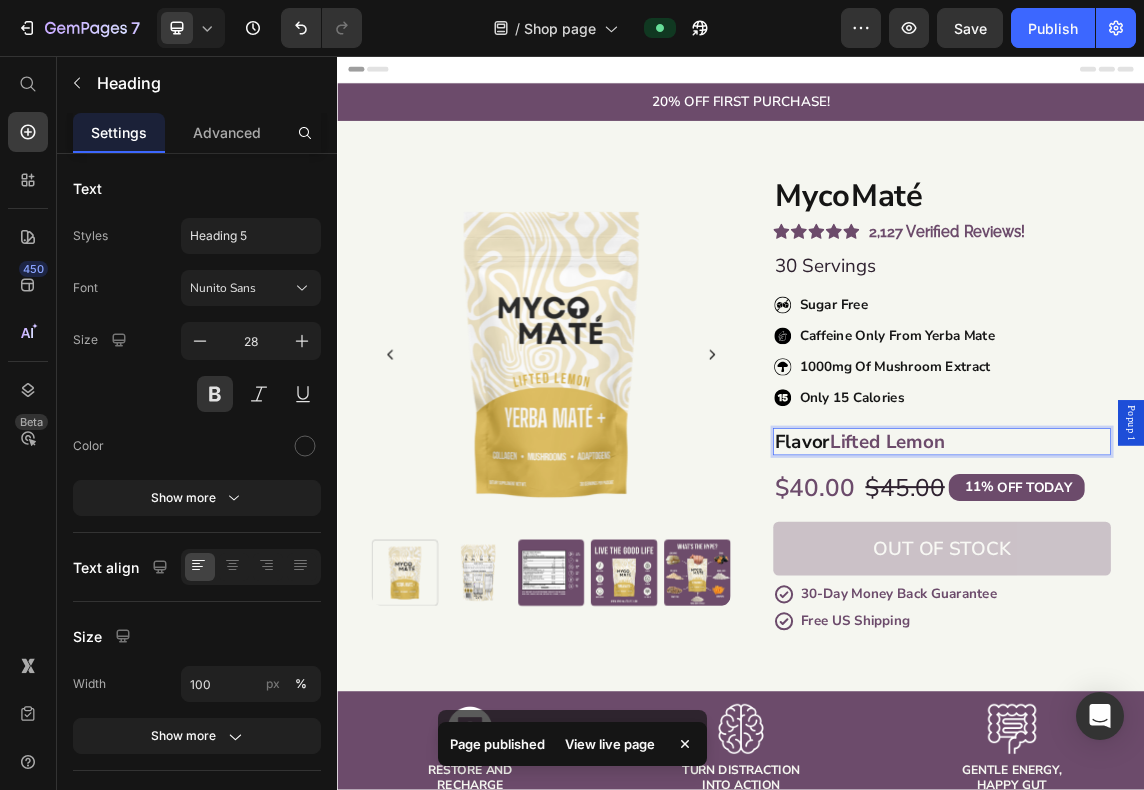 click on "Lifted Lemon" at bounding box center [1154, 630] 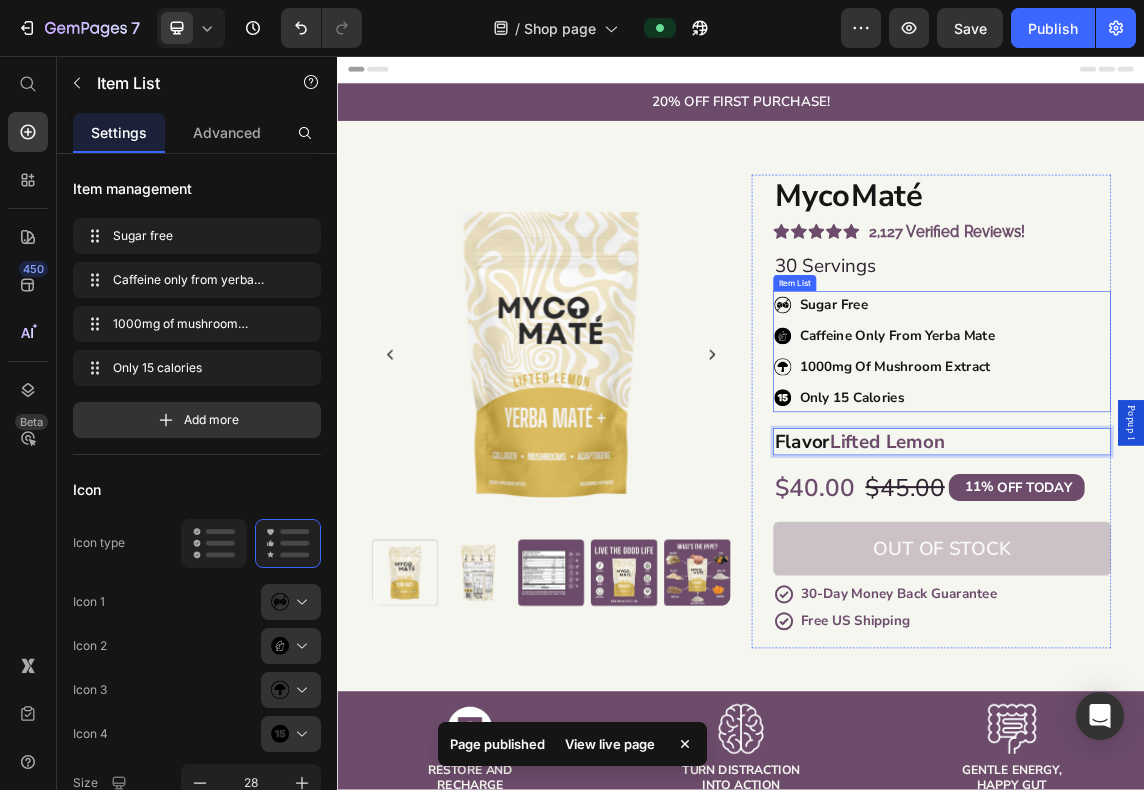click on "1000mg of mushroom extract" at bounding box center (1169, 519) 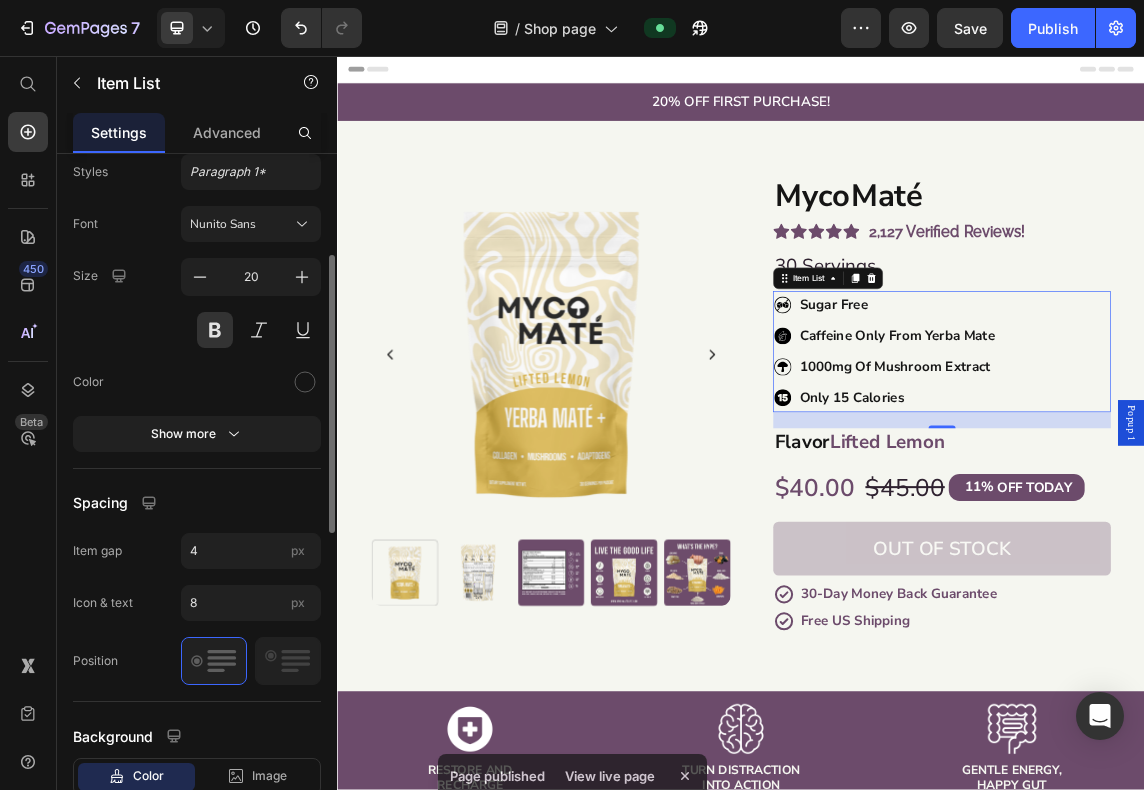 scroll, scrollTop: 666, scrollLeft: 0, axis: vertical 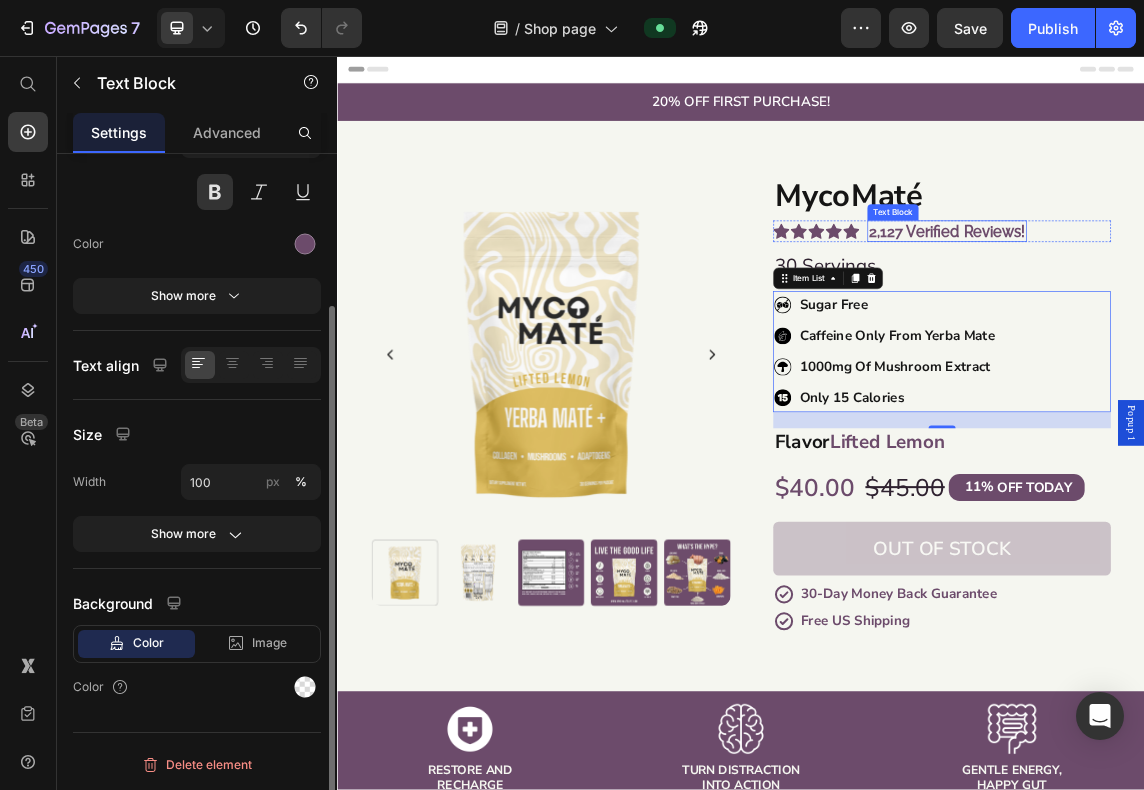 click on "2,127 Verified Reviews!" at bounding box center (1243, 317) 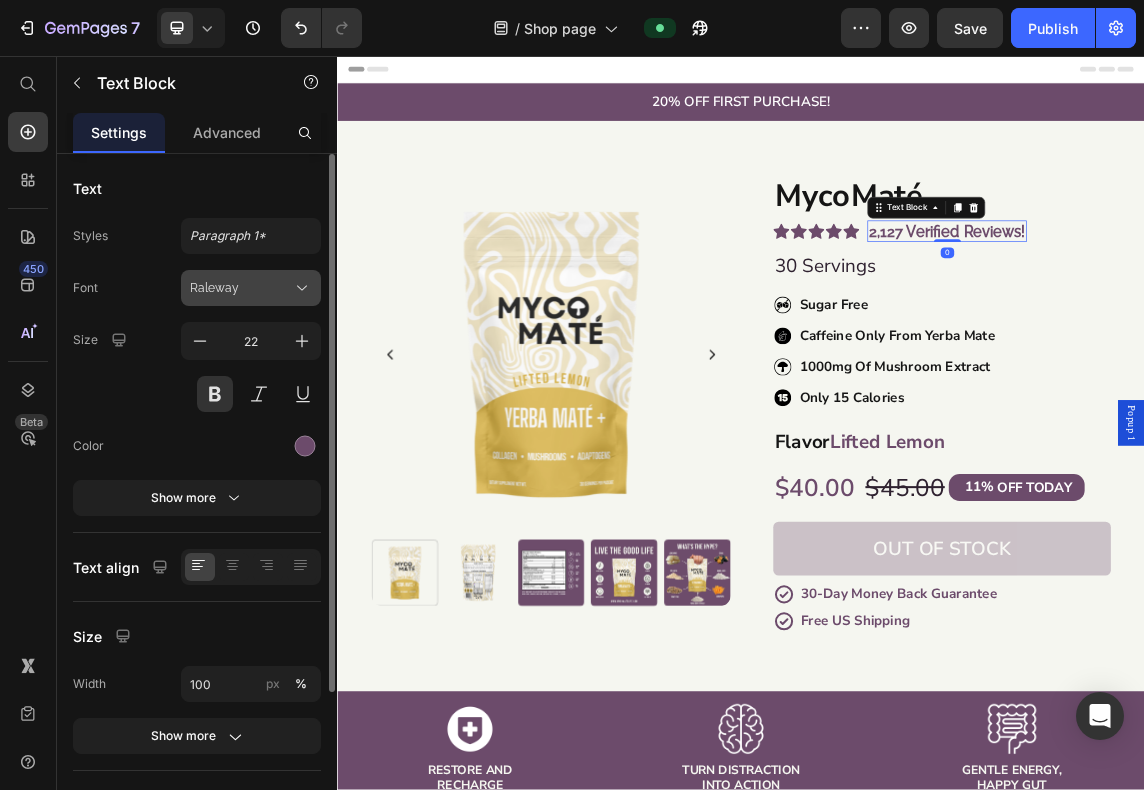 click on "Raleway" at bounding box center (241, 288) 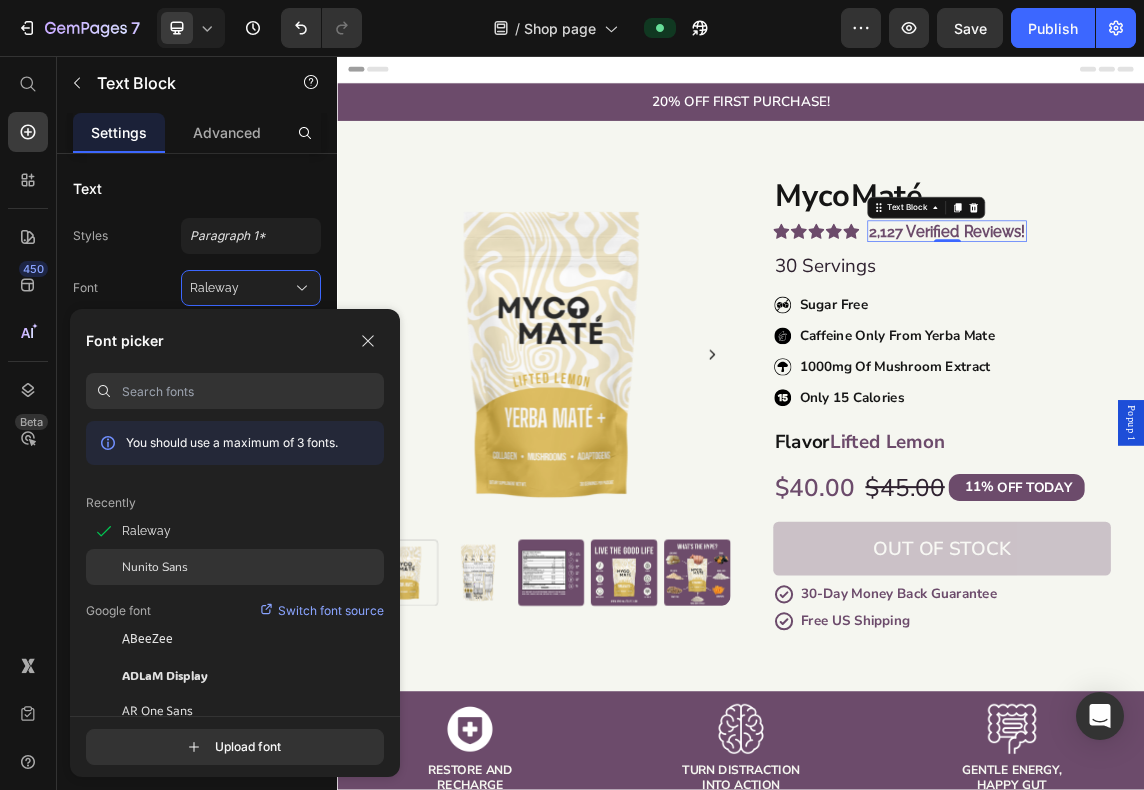 click on "Nunito Sans" at bounding box center (155, 567) 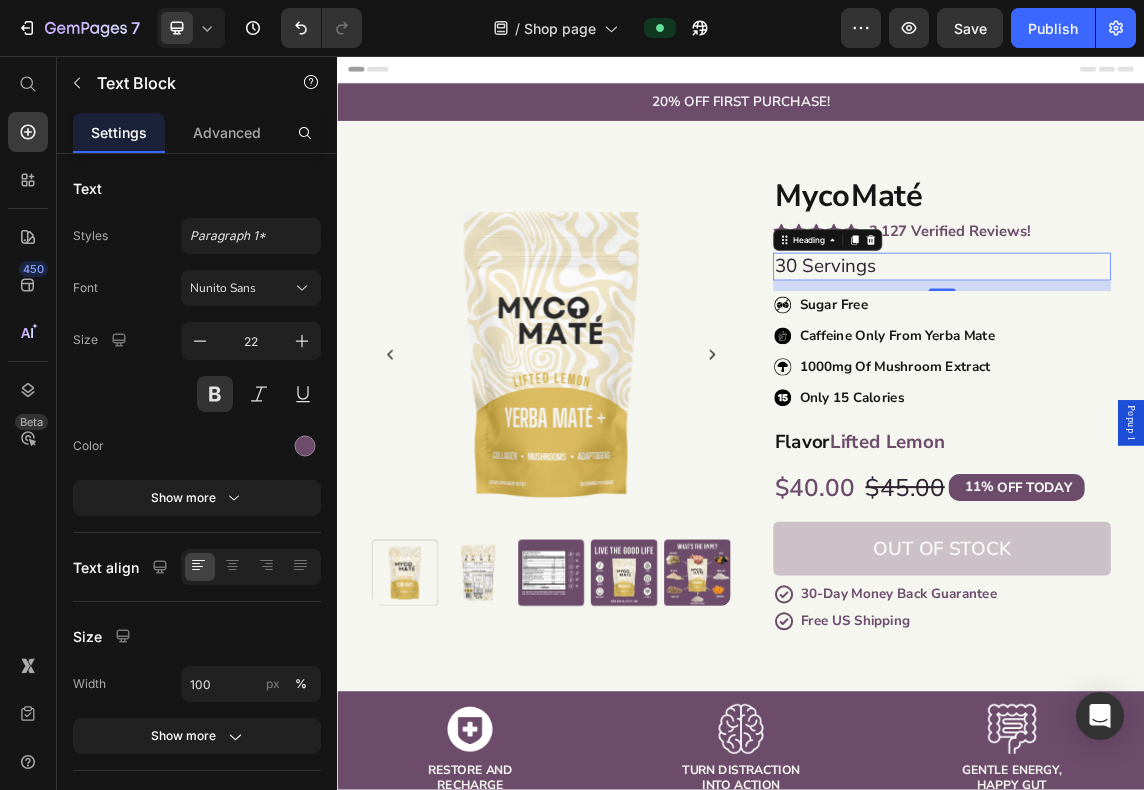click on "30 Servings" at bounding box center (1236, 369) 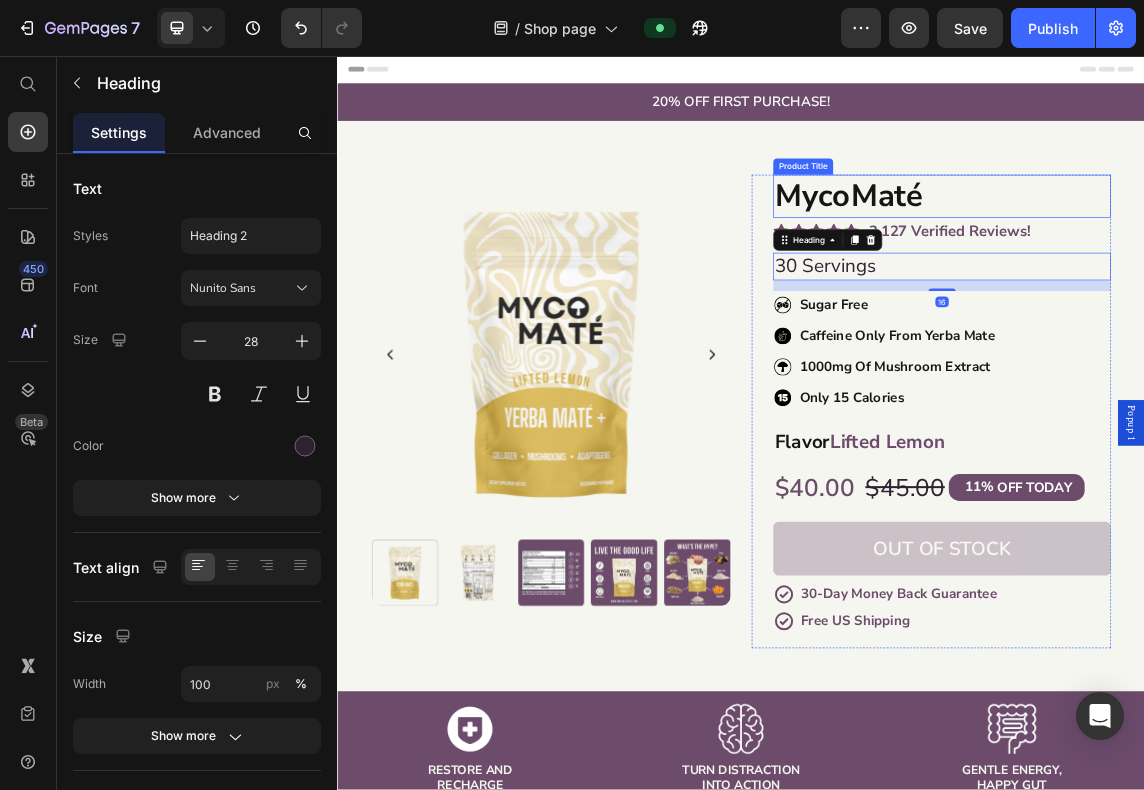 click on "MycoMaté" at bounding box center (1236, 265) 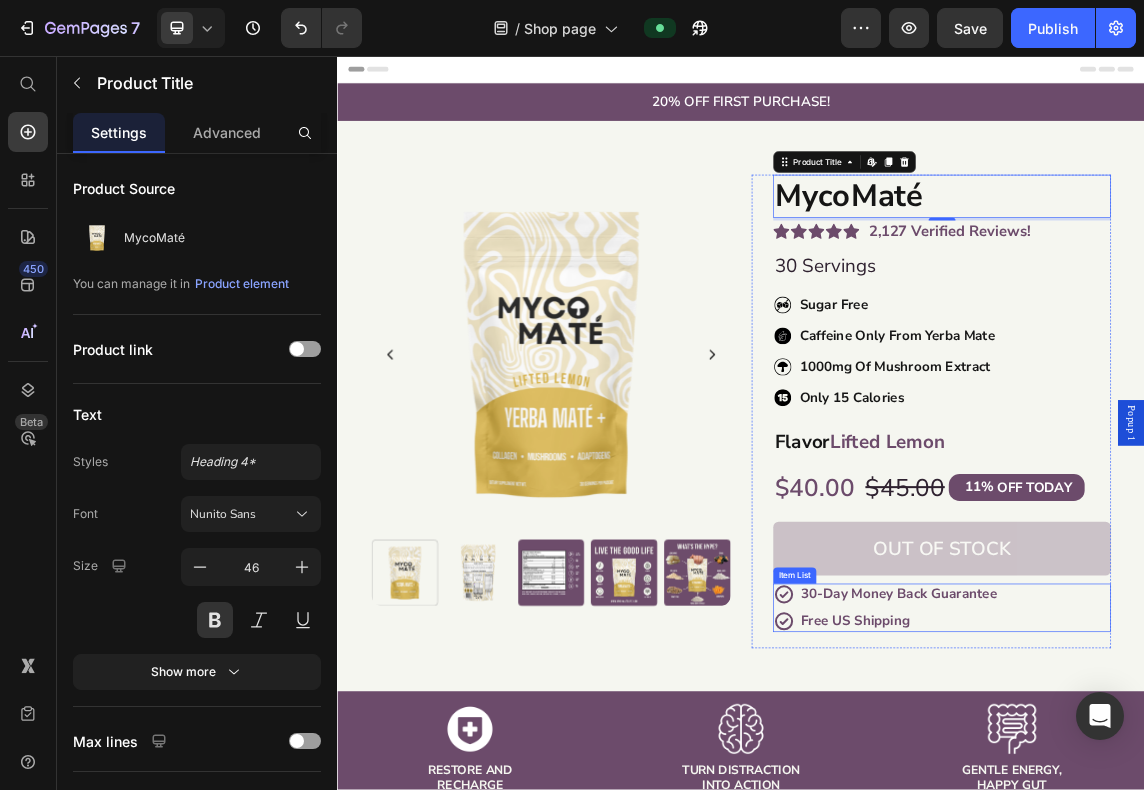 click on "30-Day Money Back Guarantee" at bounding box center (1172, 857) 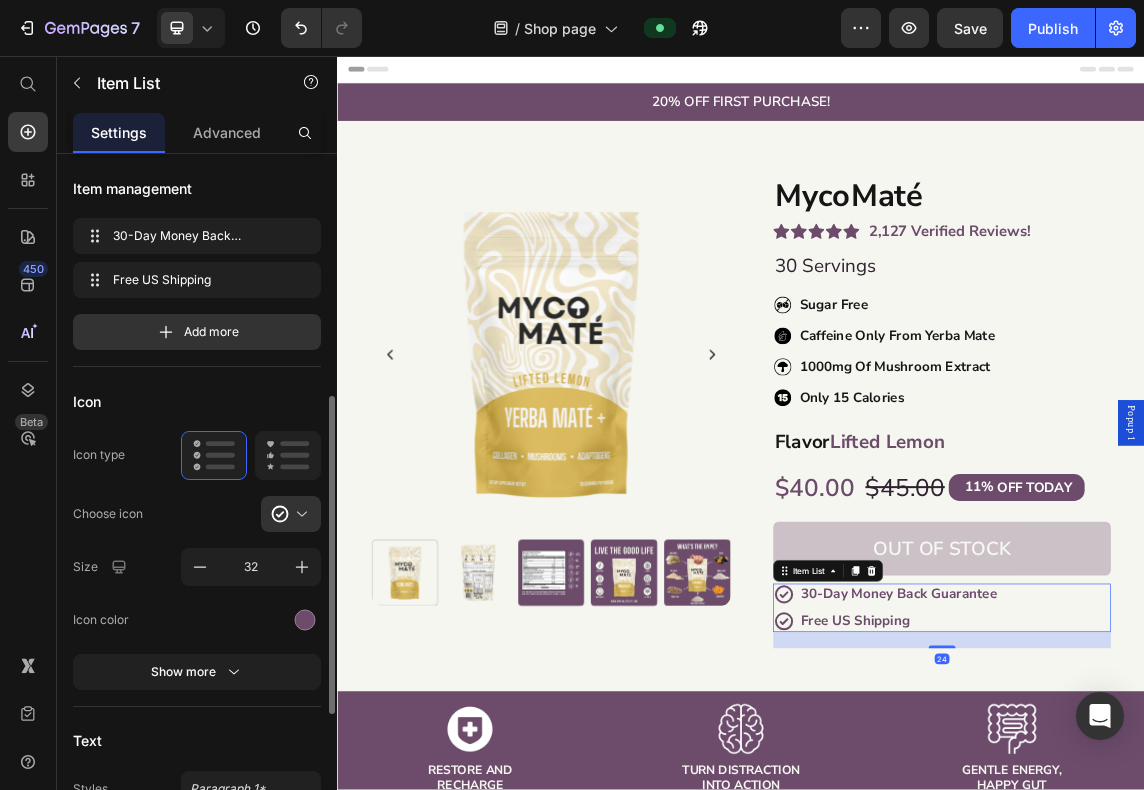 scroll, scrollTop: 333, scrollLeft: 0, axis: vertical 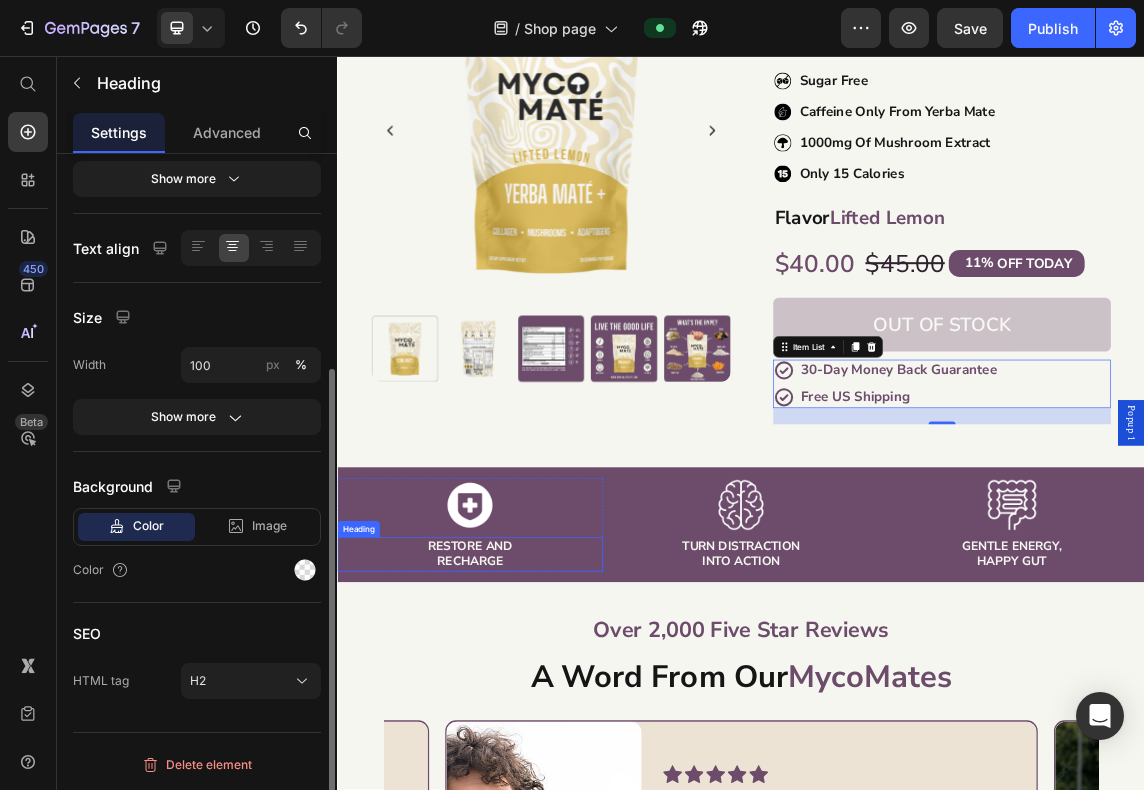 click on "Restore and Recharge" at bounding box center [534, 797] 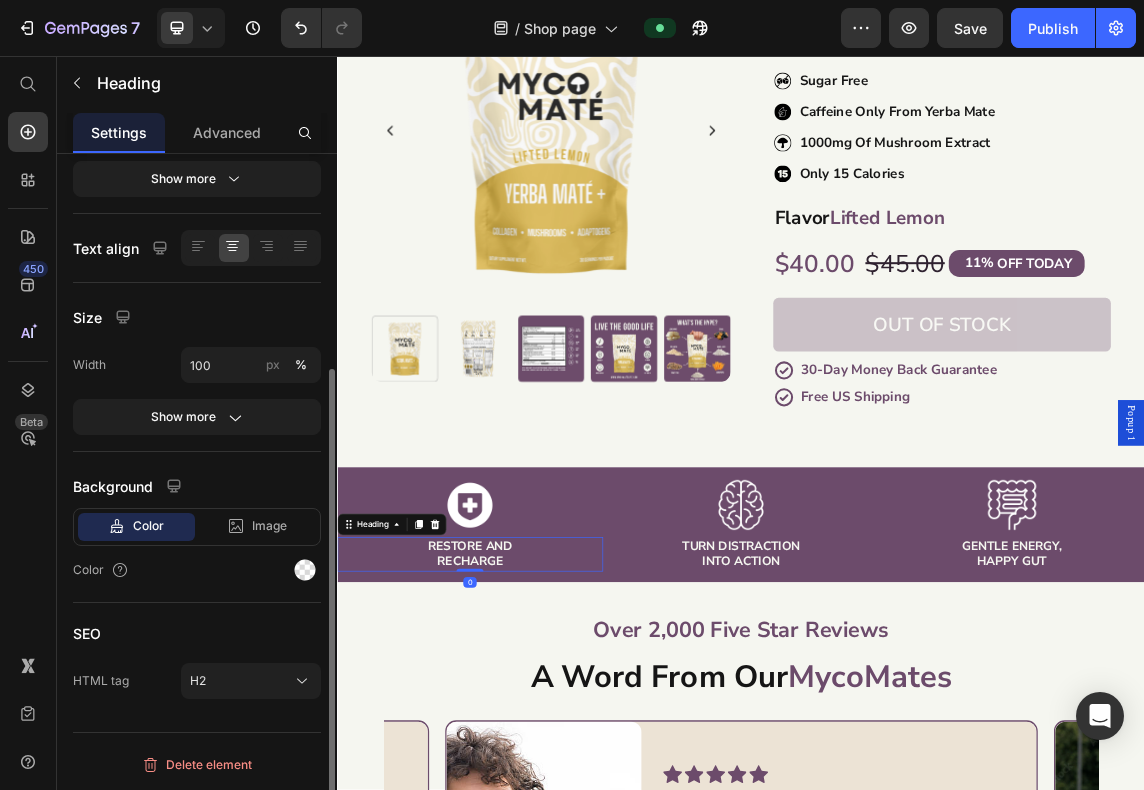 scroll, scrollTop: 0, scrollLeft: 0, axis: both 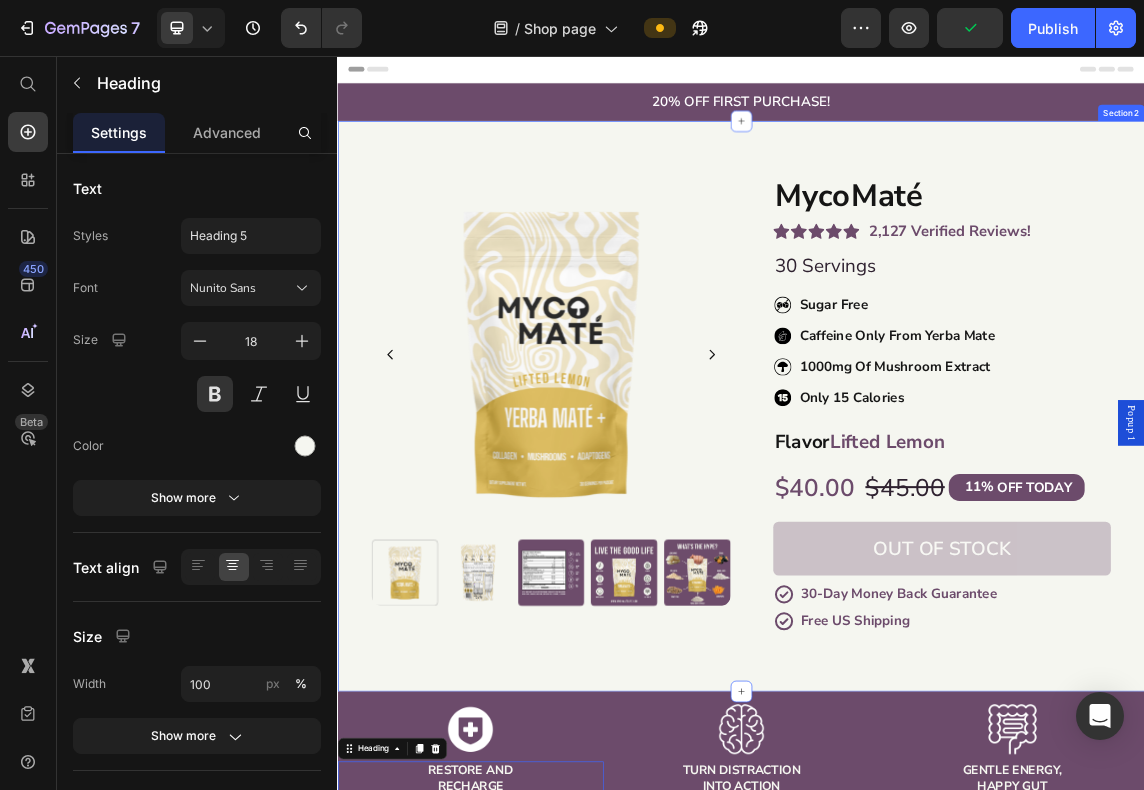 click on "Product Images MycoMaté Product Title Icon Icon Icon Icon Icon Icon List 2,127 Verified Reviews! Text Block Row 30 Servings Heading Sugar free Caffeine only from yerba mate 1000mg of mushroom extract Only 15 calories Item List Flavor      Lifted Lemon Heading $40.00 Product Price $45.00 Product Price 11% OFF TODAY Discount Tag Row Out of stock Add to Cart
30-Day Money Back Guarantee
Free US Shipping Item List Row Product Section 2" at bounding box center (937, 577) 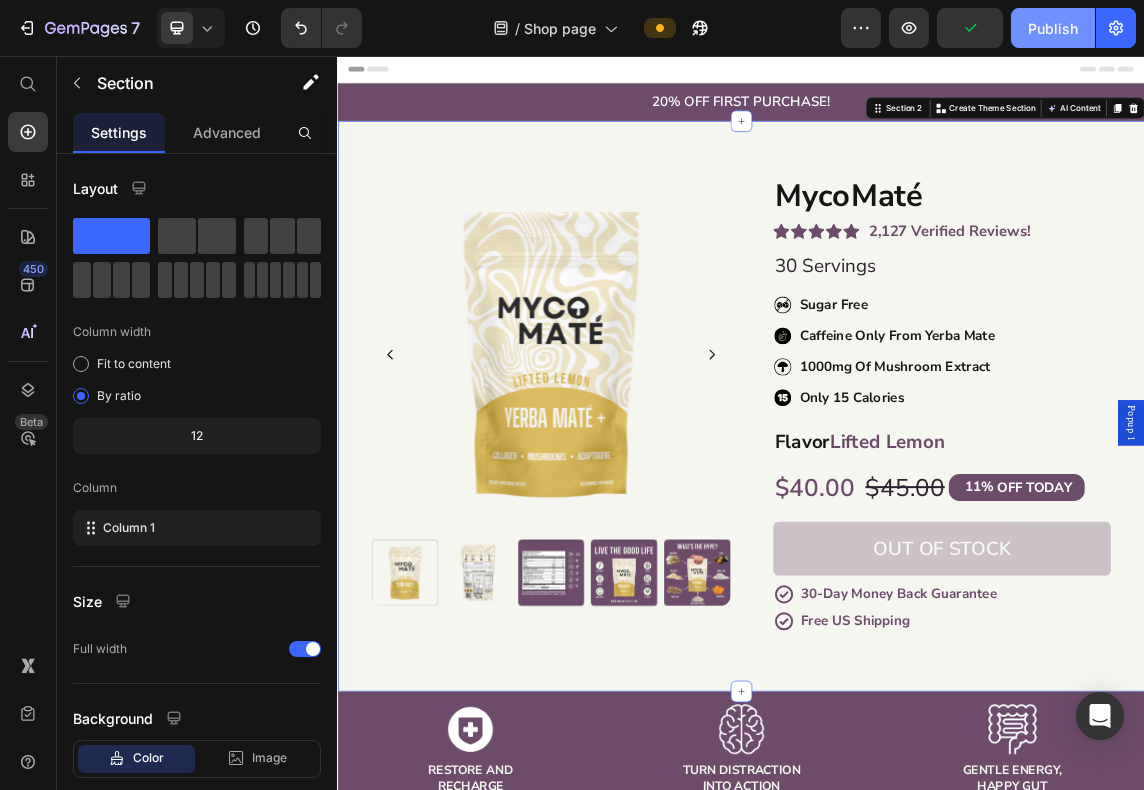 click on "Publish" at bounding box center (1053, 28) 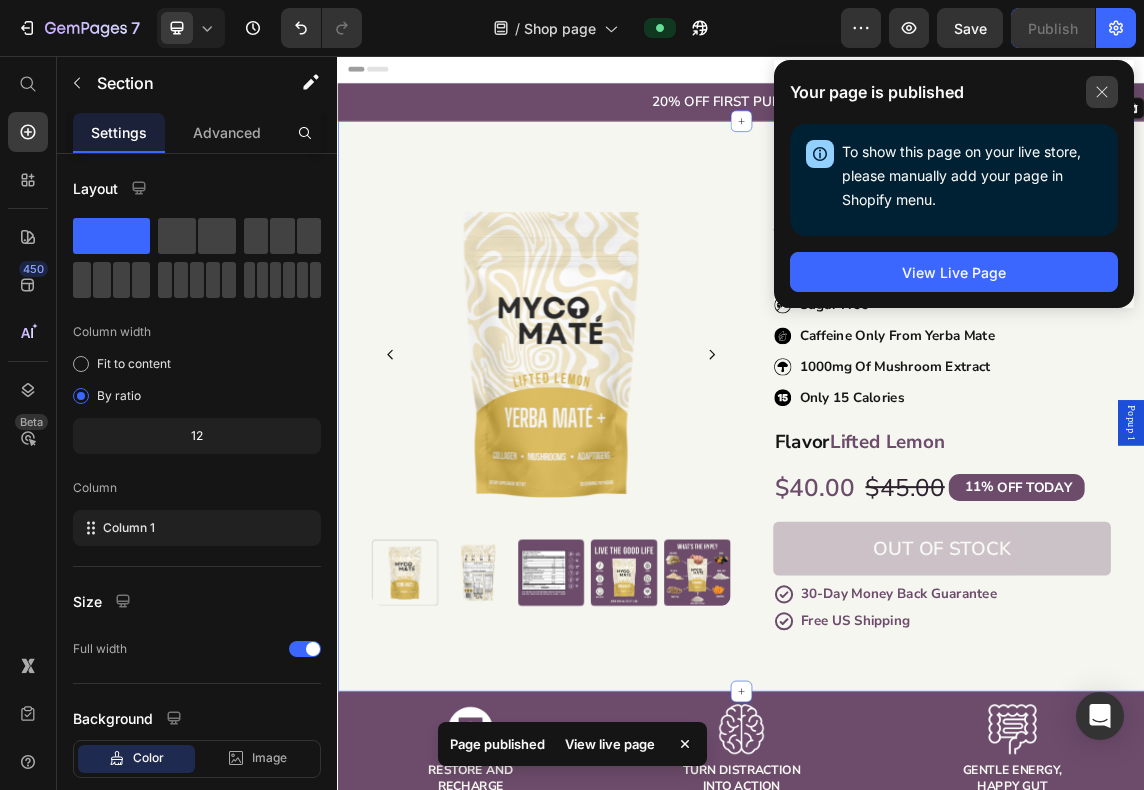click 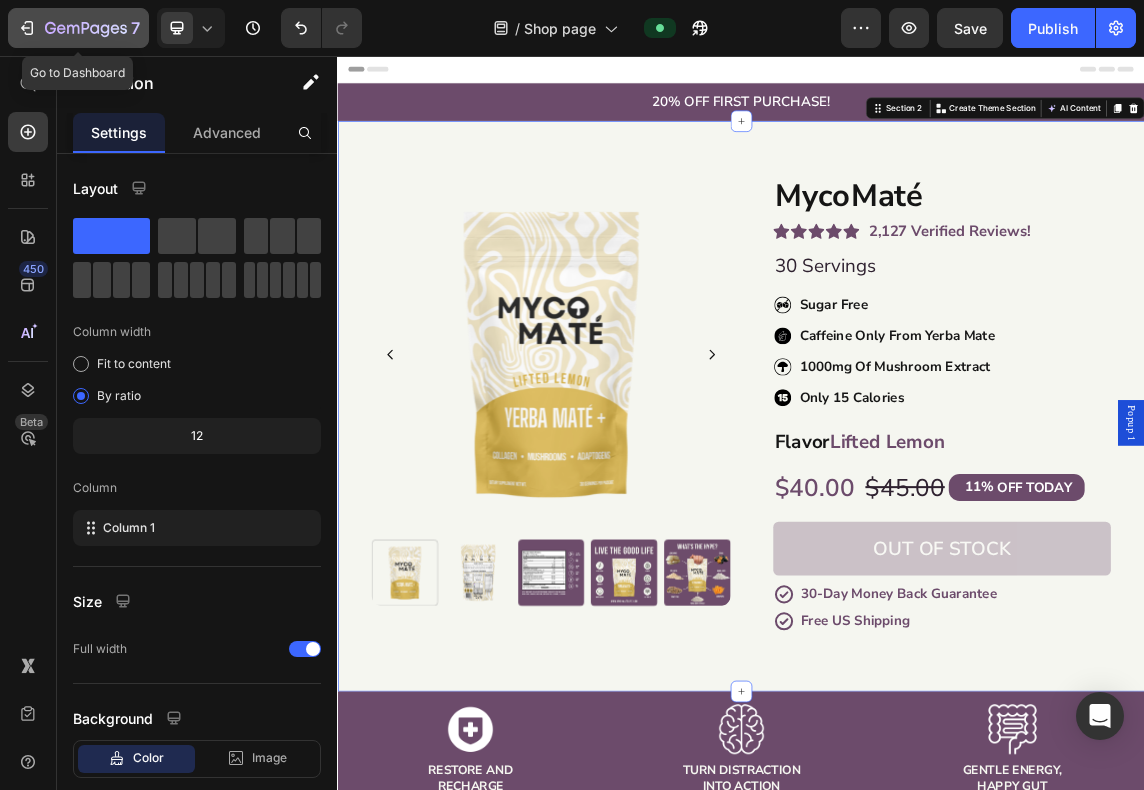 click 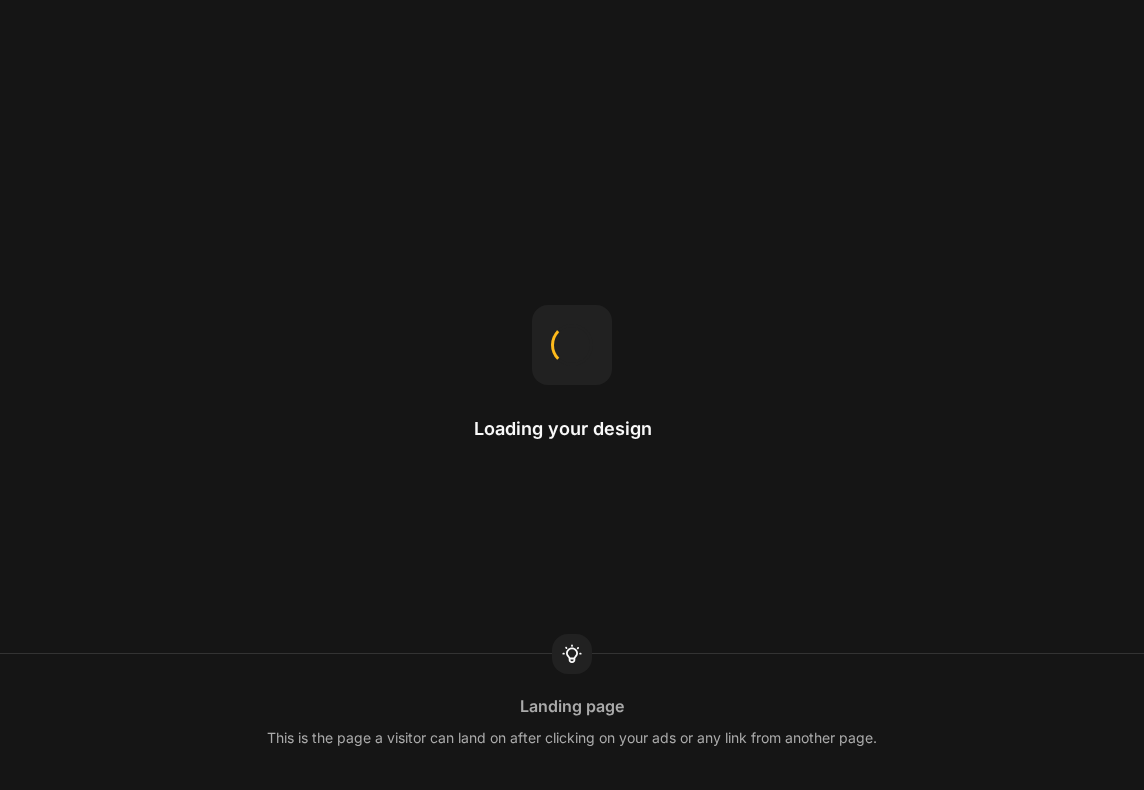 scroll, scrollTop: 0, scrollLeft: 0, axis: both 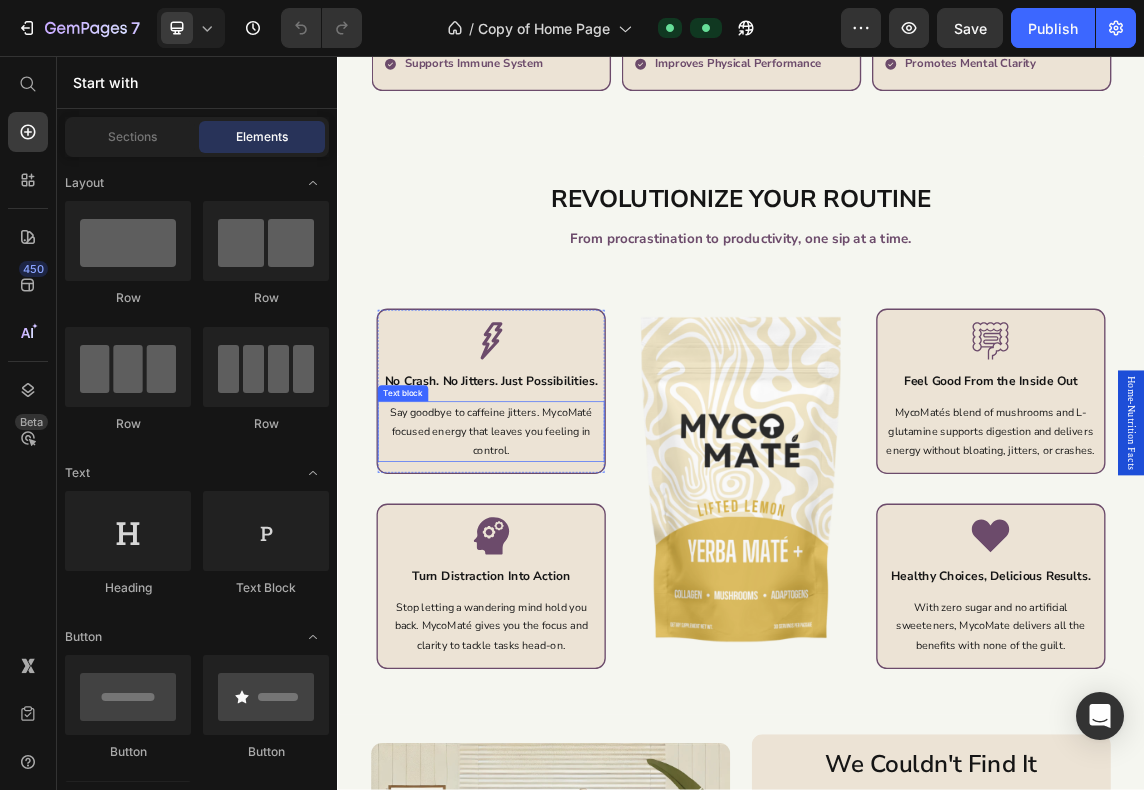 click on "Say goodbye to caffeine jitters. MycoMaté focused energy that leaves you feeling in control." at bounding box center [565, 615] 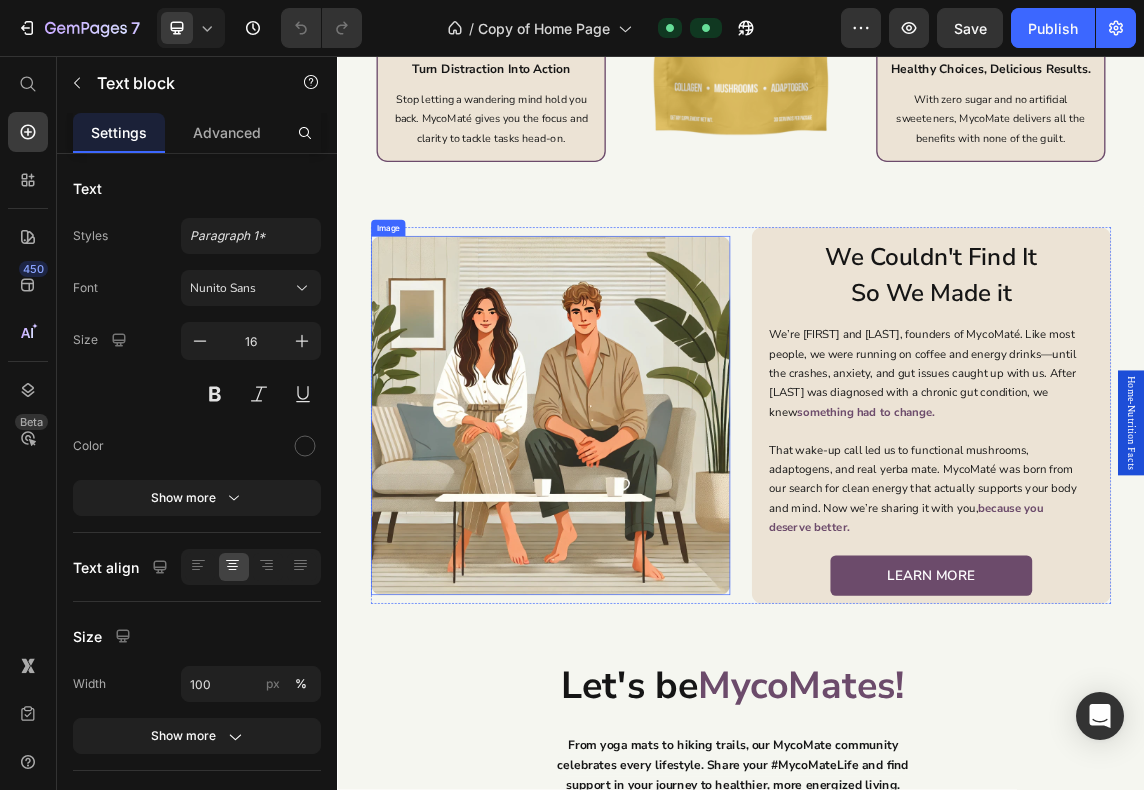 scroll, scrollTop: 4166, scrollLeft: 0, axis: vertical 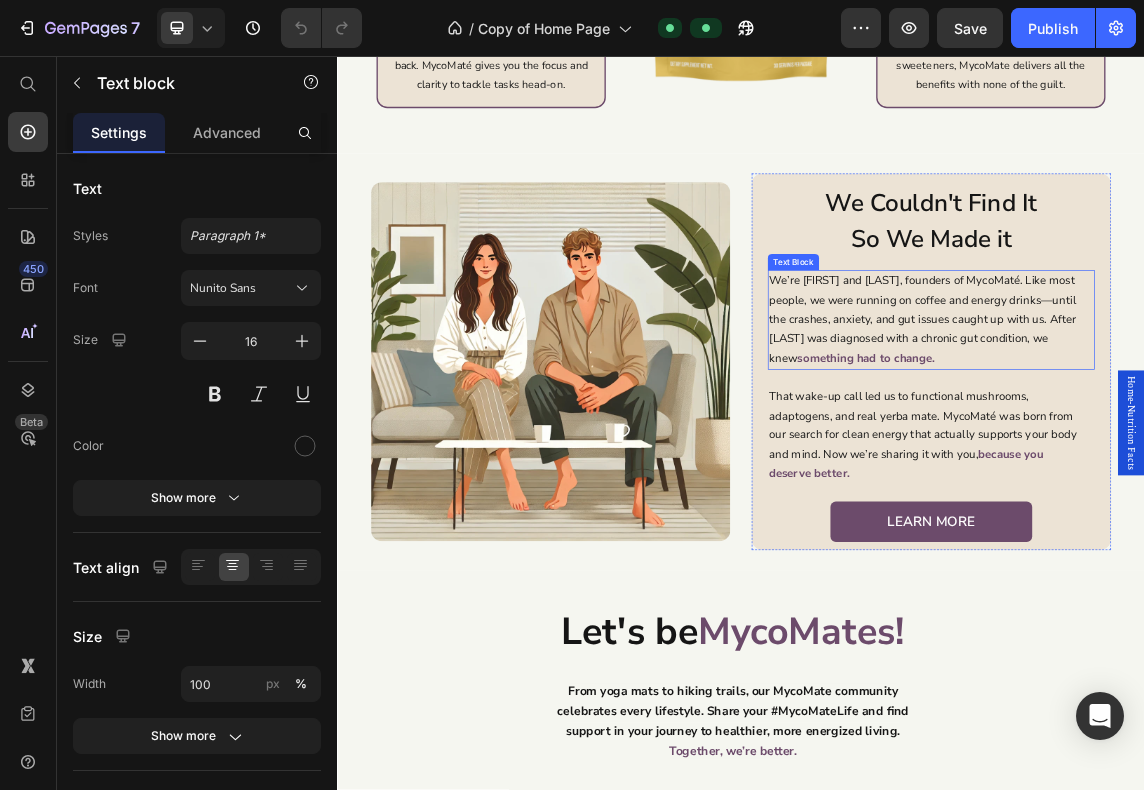 click on "We’re Ashley and Isaac, founders of MycoMaté. Like most people, we were running on coffee and energy drinks—until the crashes, anxiety, and gut issues caught up with us. After Isaac was diagnosed with a chronic gut condition, we knew" at bounding box center [1207, 448] 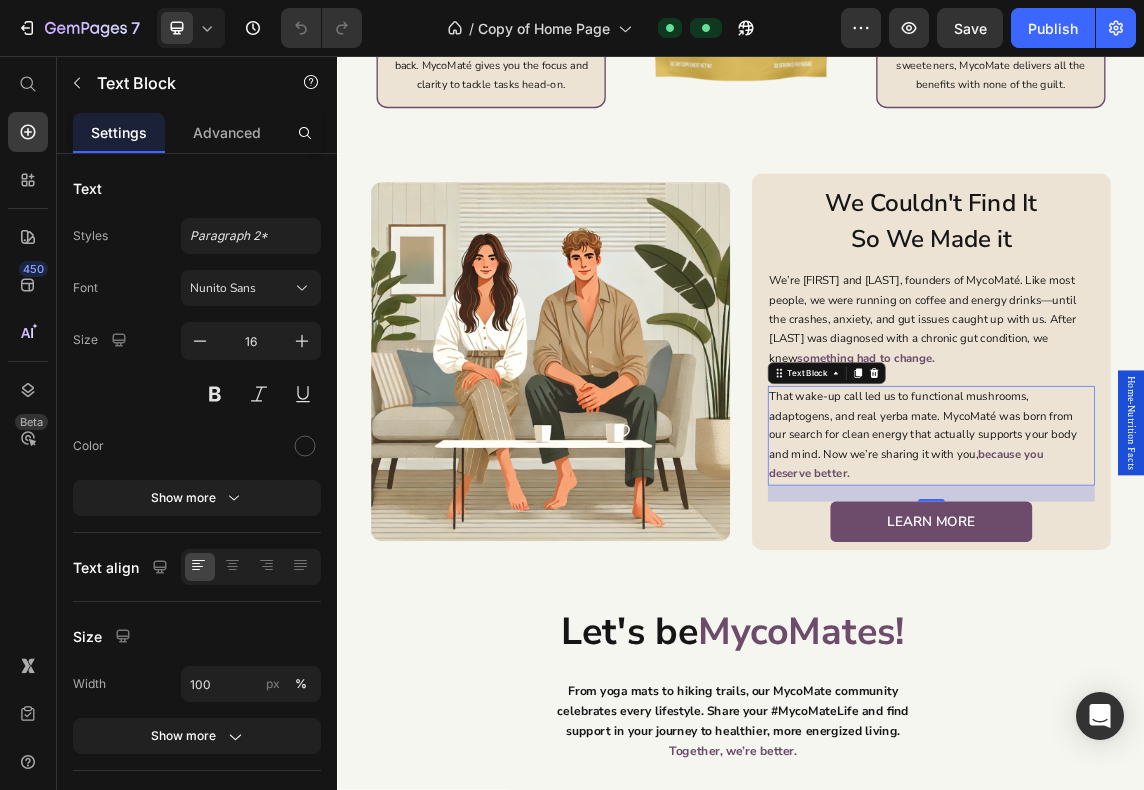 click on "That wake-up call led us to functional mushrooms, adaptogens, and real yerba mate. MycoMaté was born from our search for clean energy that actually supports your body and mind. Now we’re sharing it with you," at bounding box center (1207, 605) 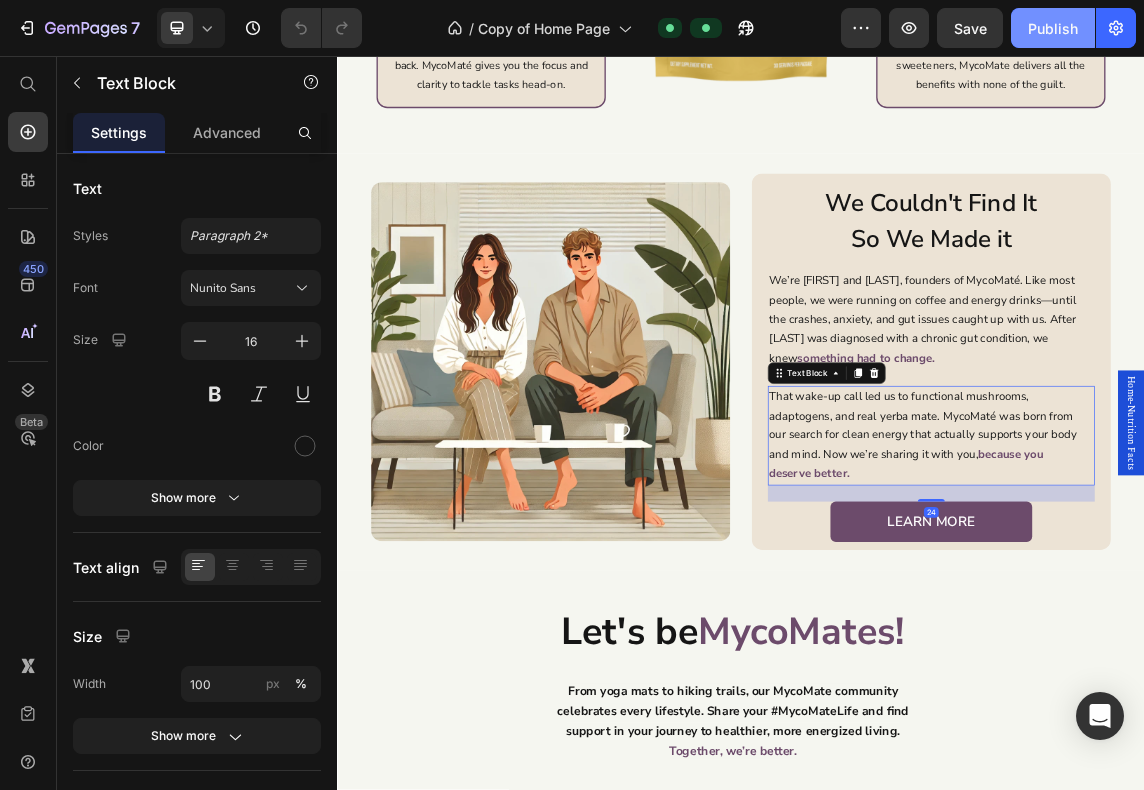 click on "Publish" 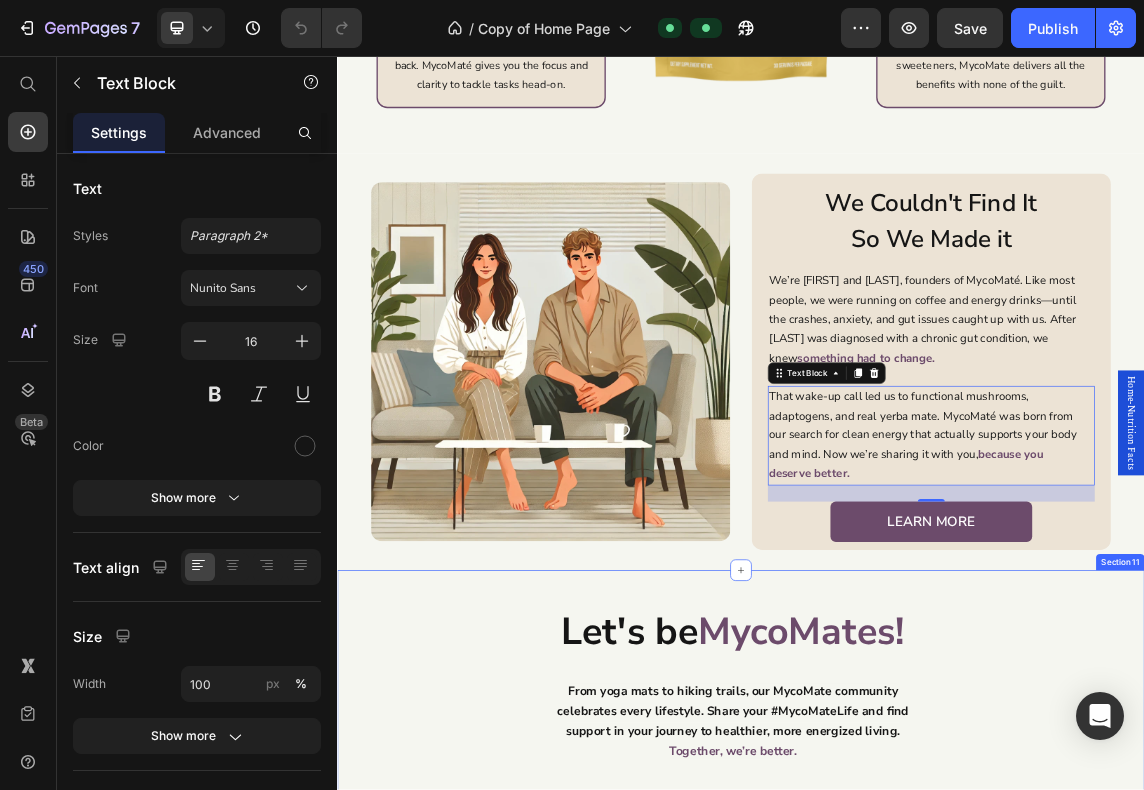 click on "Let's be  MycoMates! Heading From yoga mats to hiking trails, our MycoMate community  celebrates every lifestyle. Share your #MycoMateLife and find  support in your journey to healthier, more energized living.  Together, we’re better. Text Block Email Field Subscribe Submit Button Row Newsletter Icon
Icon
Icon
Icon
Icon Icon List Row Row Section 11" at bounding box center (937, 1059) 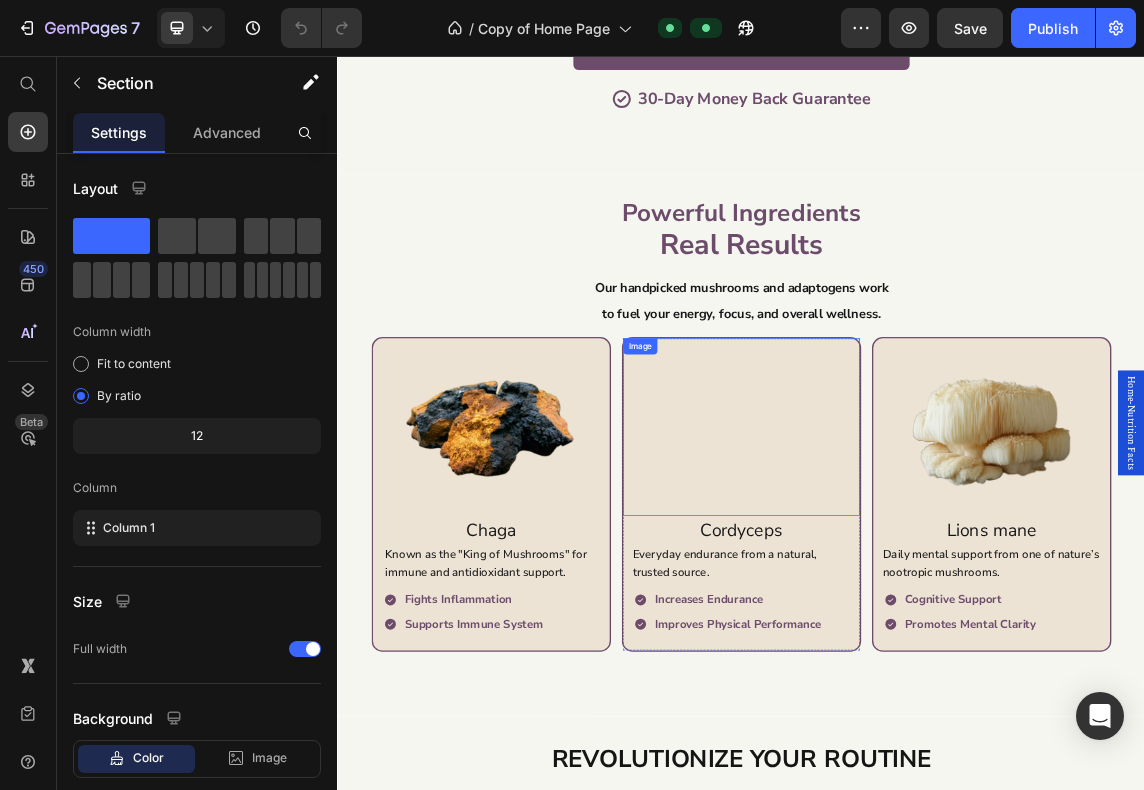 scroll, scrollTop: 1833, scrollLeft: 0, axis: vertical 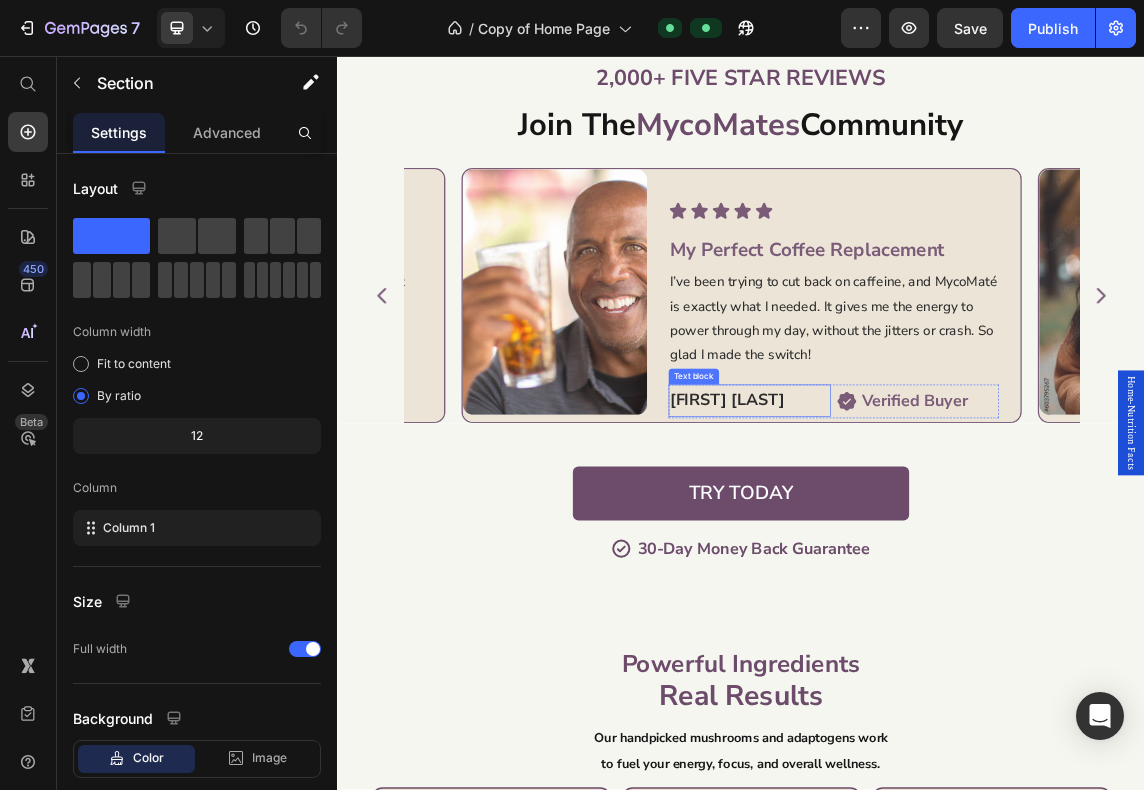 click on "I’ve been trying to cut back on caffeine, and MycoMaté is exactly what I needed. It gives me the energy to power through my day, without the jitters or crash. So glad I made the switch!" at bounding box center [1073, 447] 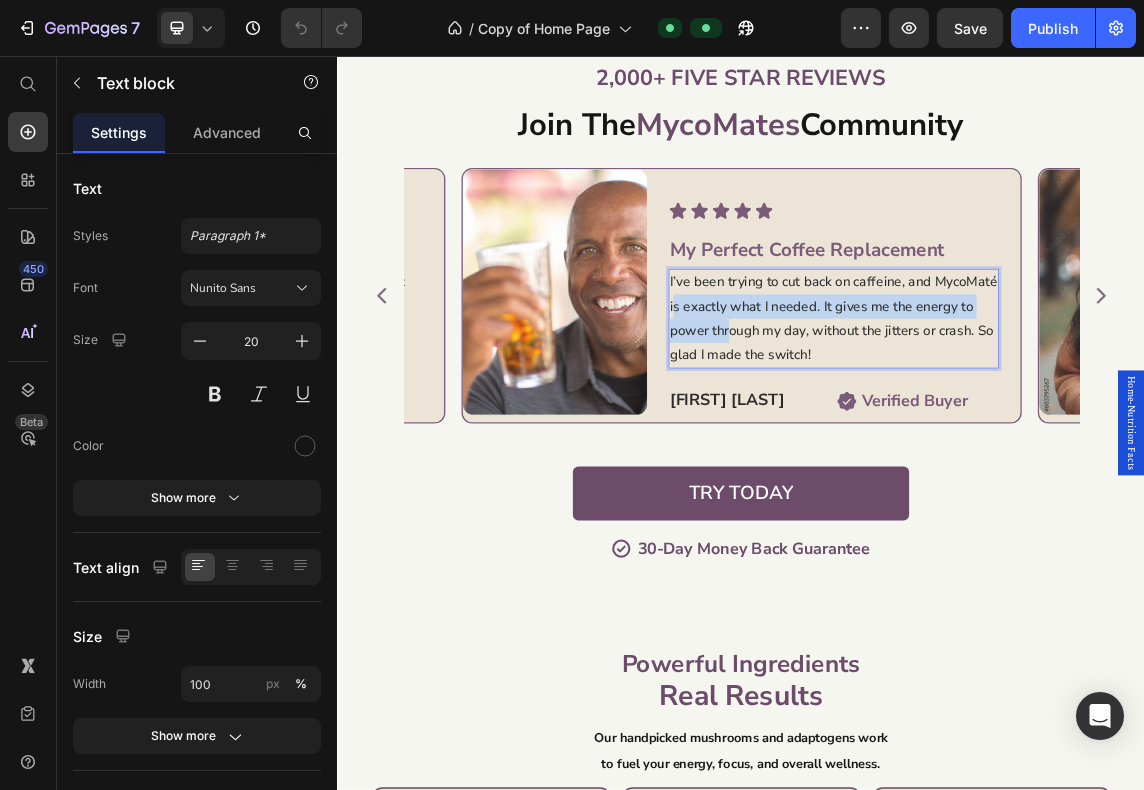 drag, startPoint x: 931, startPoint y: 411, endPoint x: 1004, endPoint y: 451, distance: 83.240616 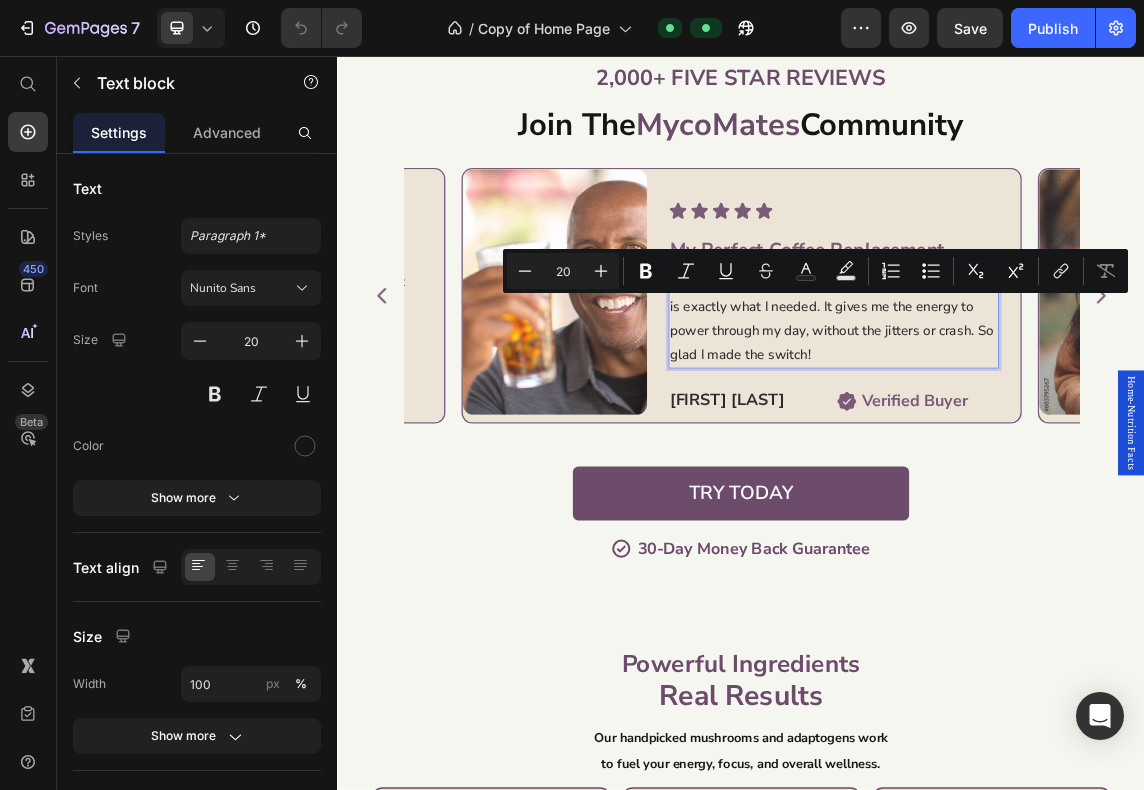 click on "I’ve been trying to cut back on caffeine, and MycoMaté is exactly what I needed. It gives me the energy to power through my day, without the jitters or crash. So glad I made the switch!" at bounding box center (1073, 447) 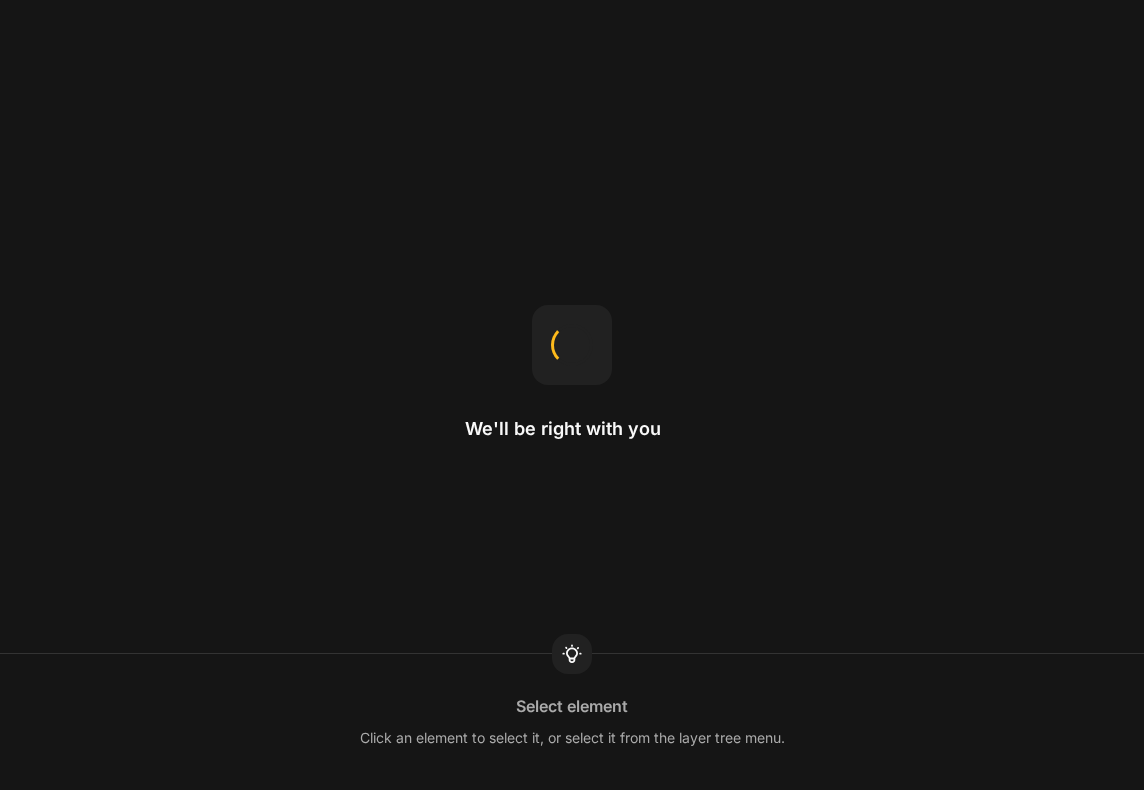 scroll, scrollTop: 0, scrollLeft: 0, axis: both 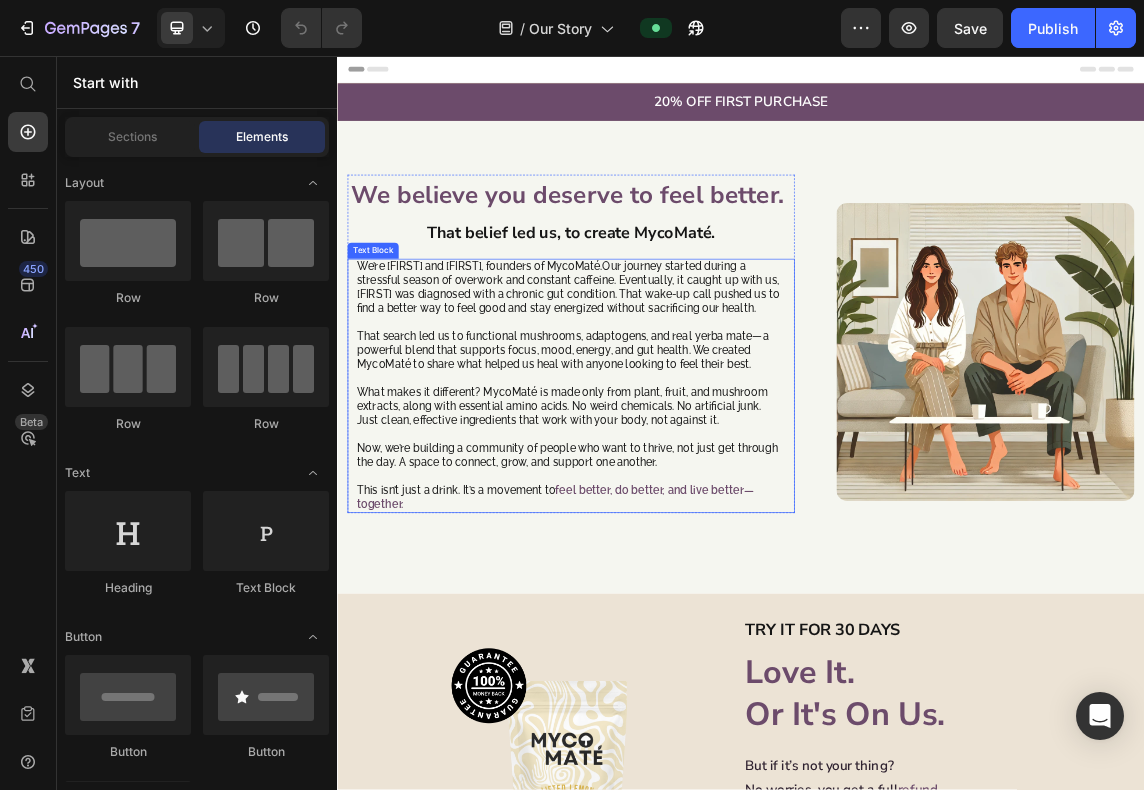 click on "That search led us to functional mushrooms, adaptogens, and real yerba mate—a powerful blend that supports focus, mood, energy, and gut health. We created MycoMaté to share what helped us heal with anyone looking to feel their best." at bounding box center (682, 495) 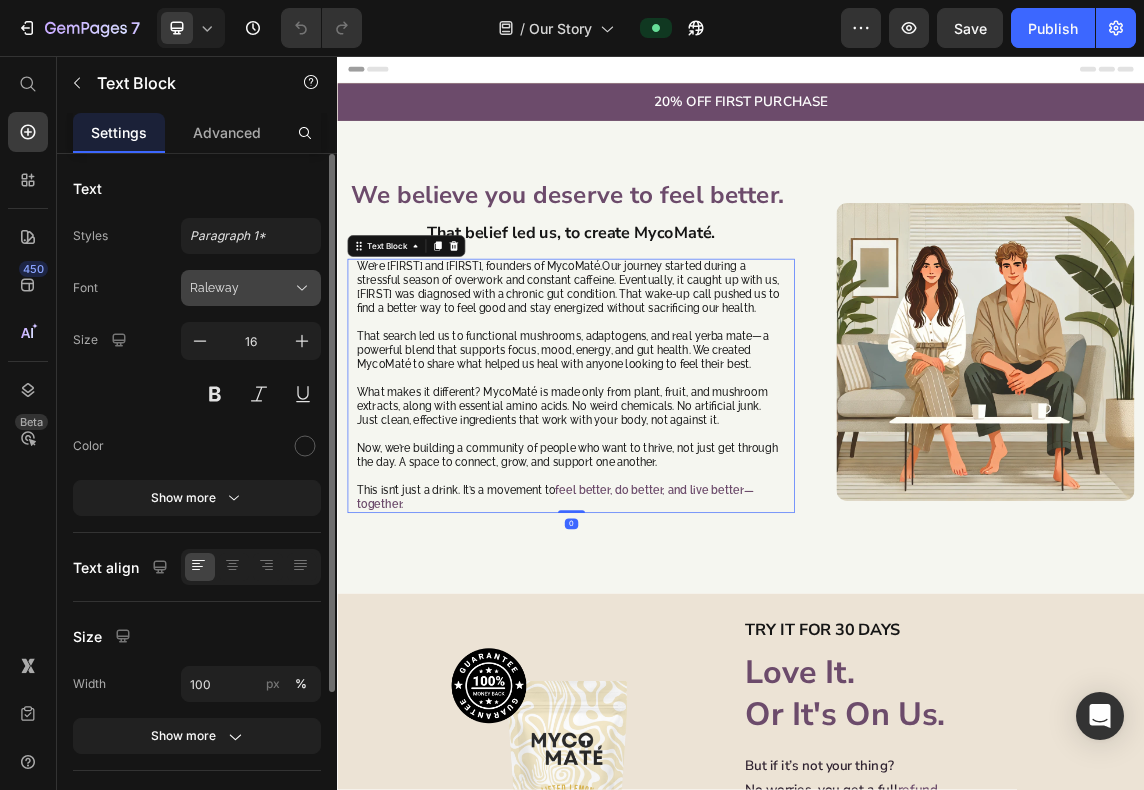 click on "Raleway" at bounding box center [251, 288] 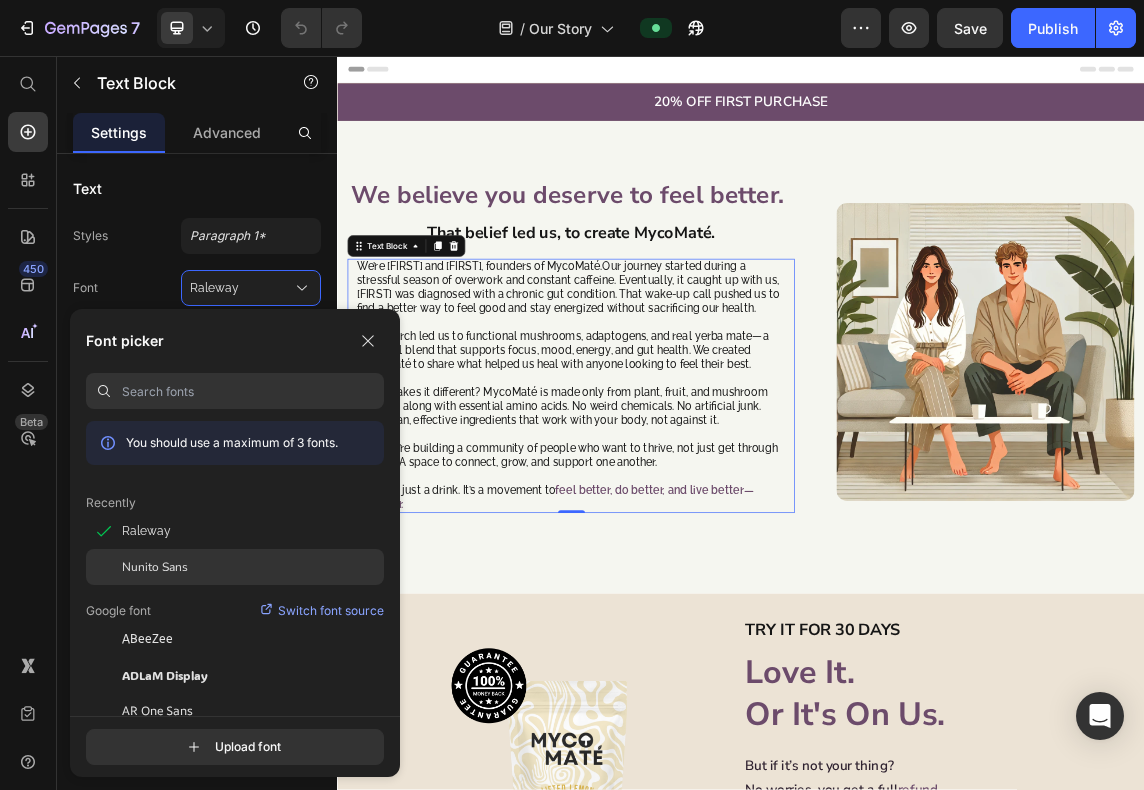 click on "Nunito Sans" at bounding box center (155, 567) 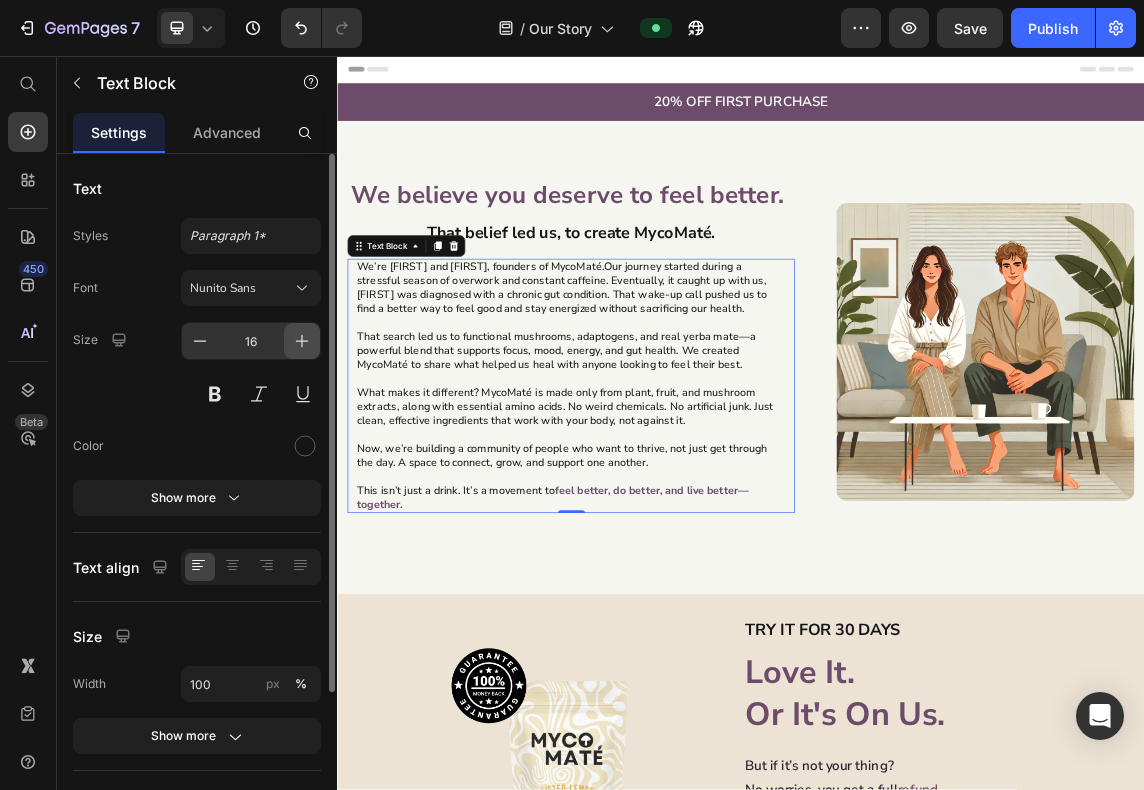 click at bounding box center [302, 341] 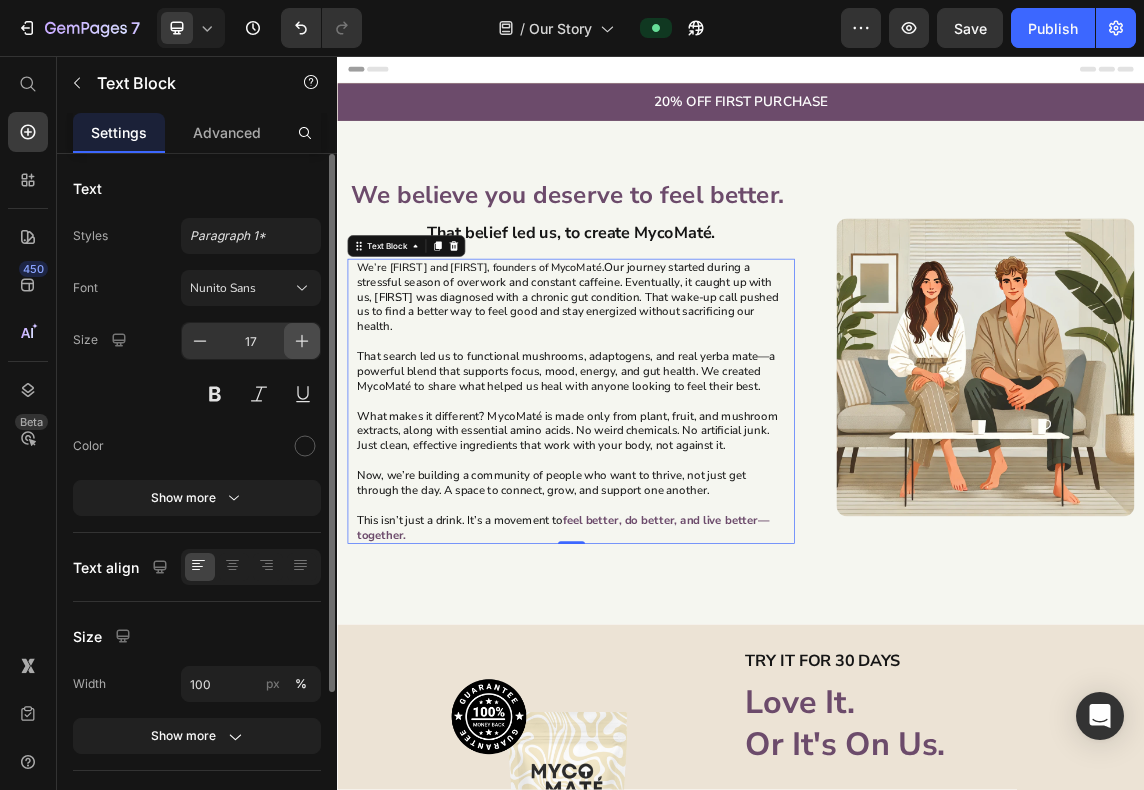 click 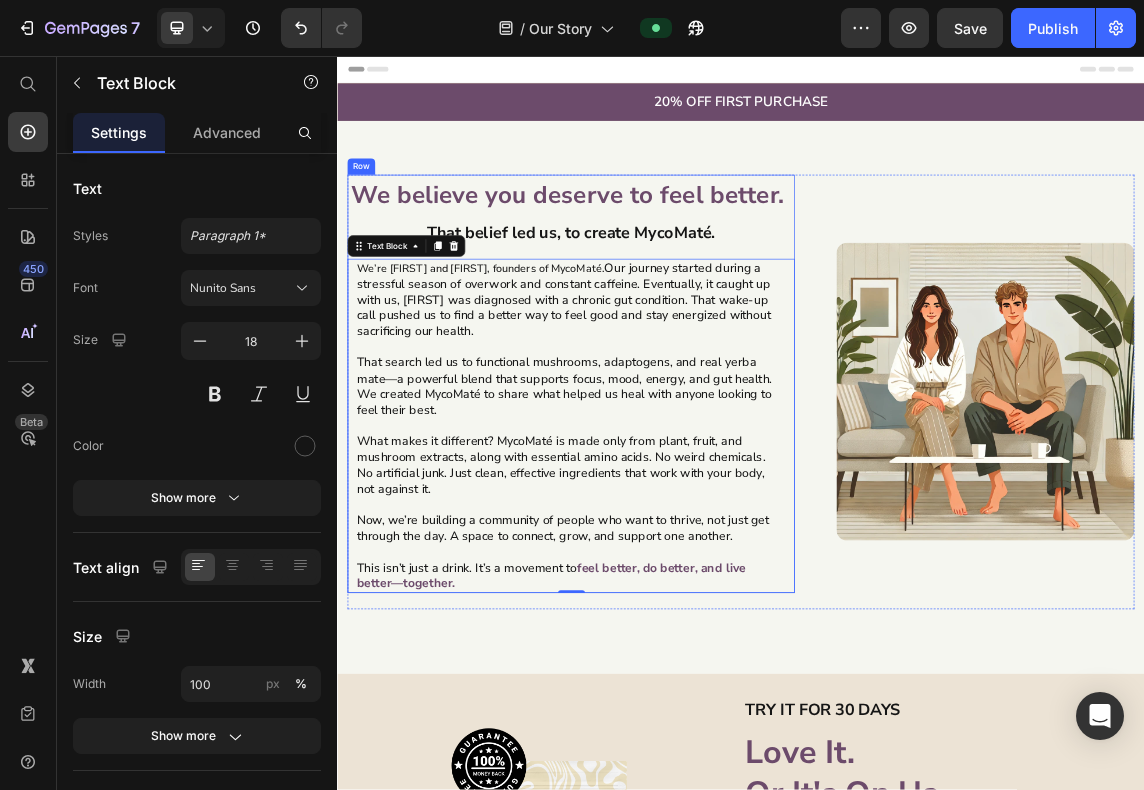 type 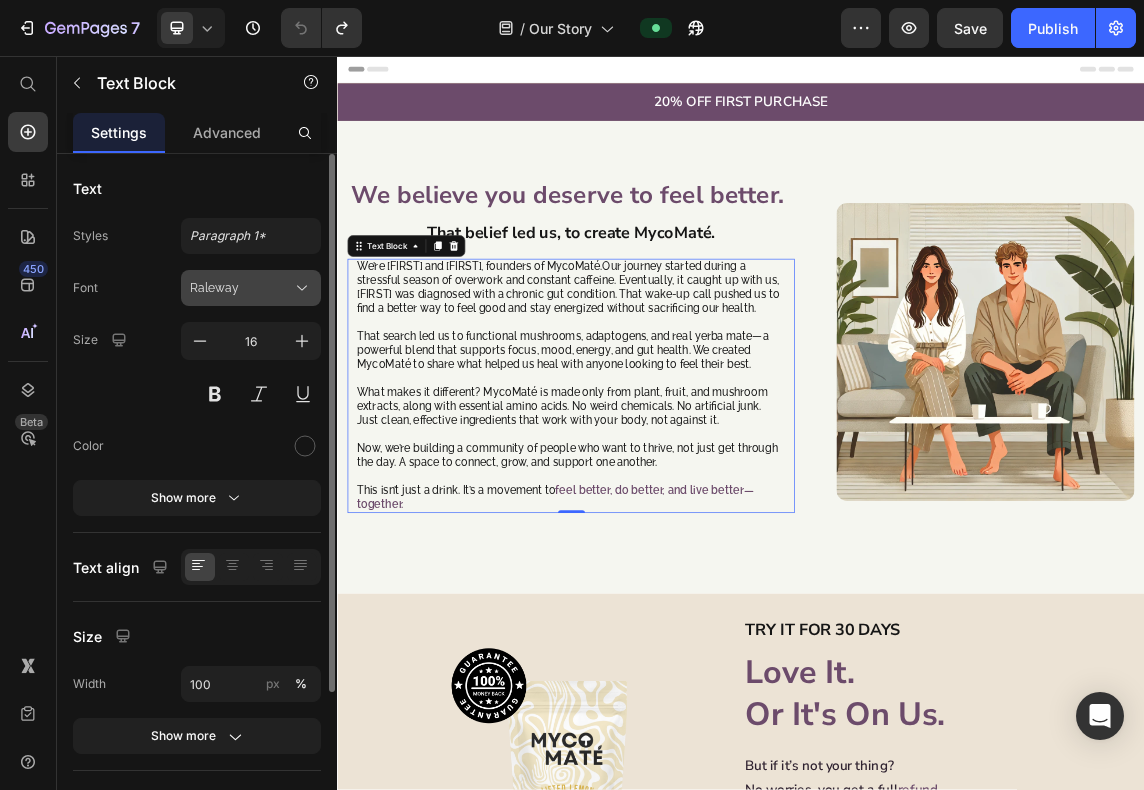 click on "Raleway" at bounding box center (251, 288) 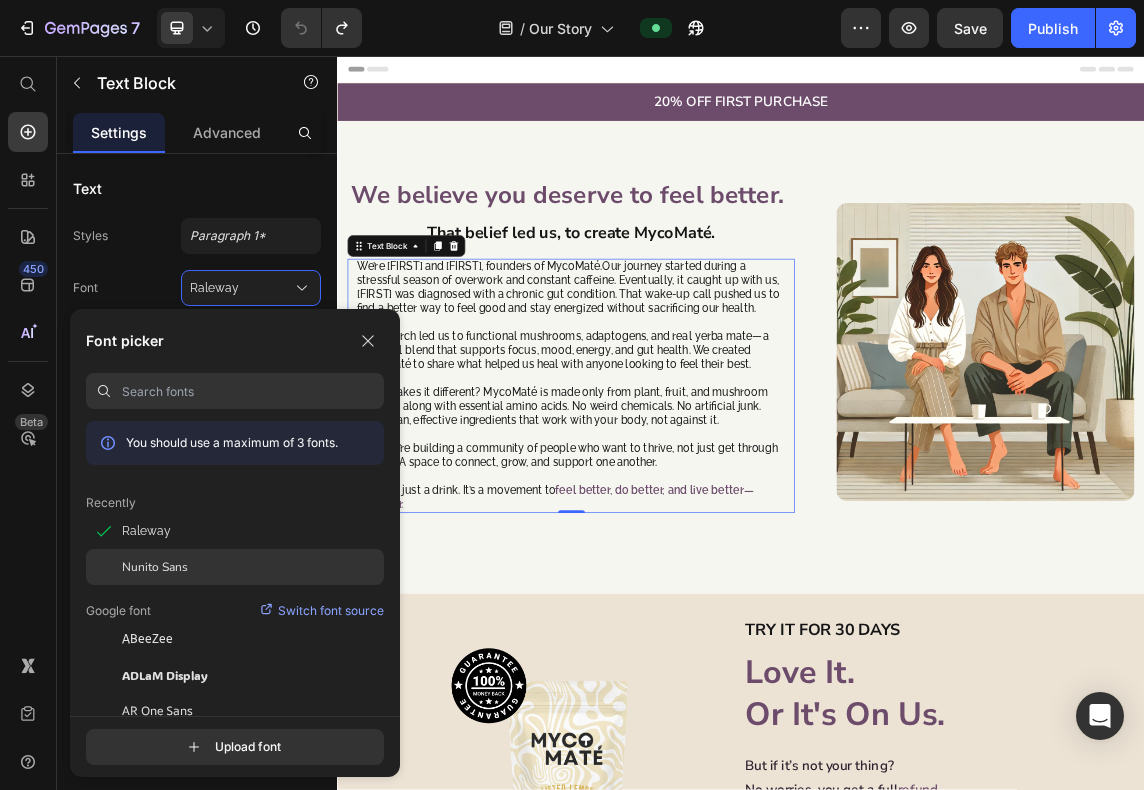 click on "Nunito Sans" at bounding box center (155, 567) 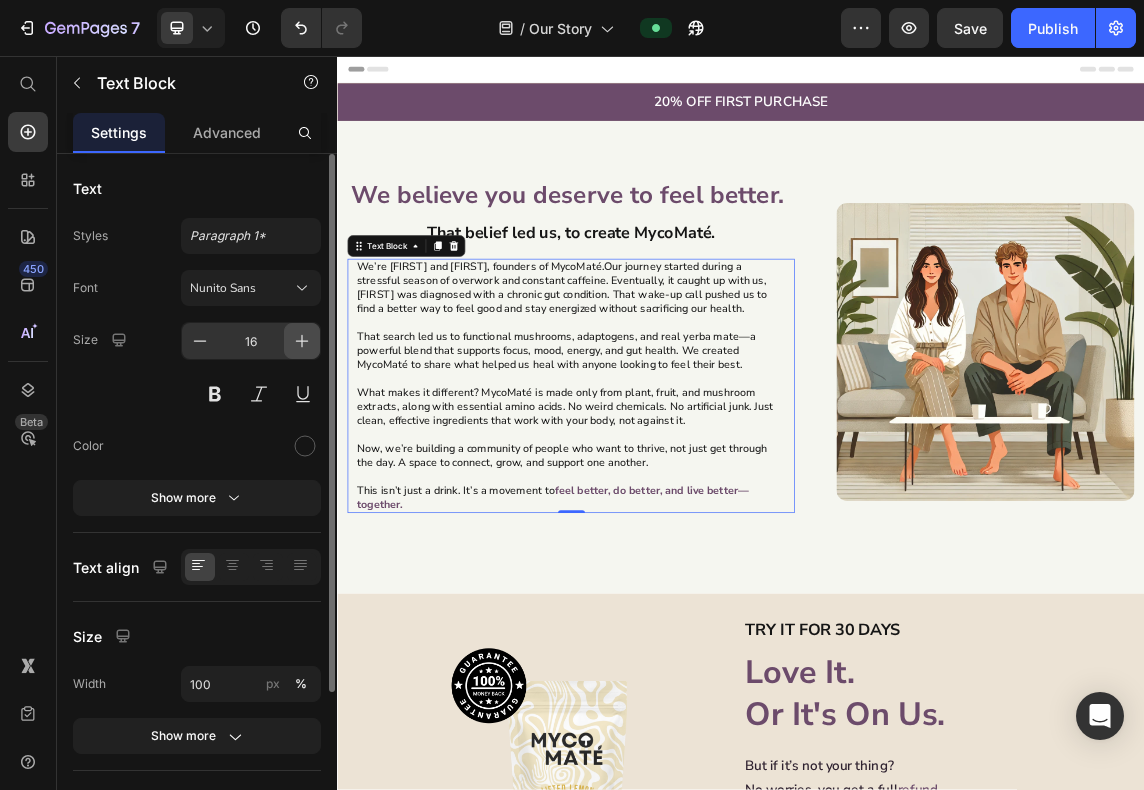 click 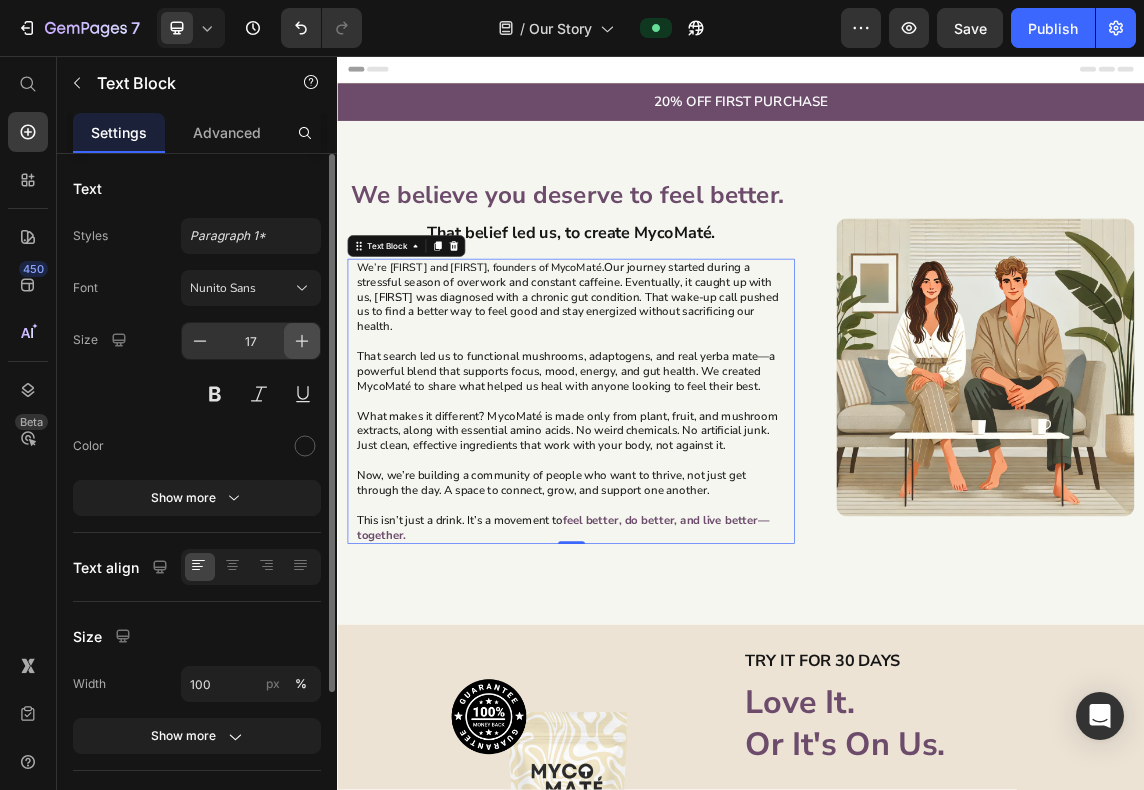click 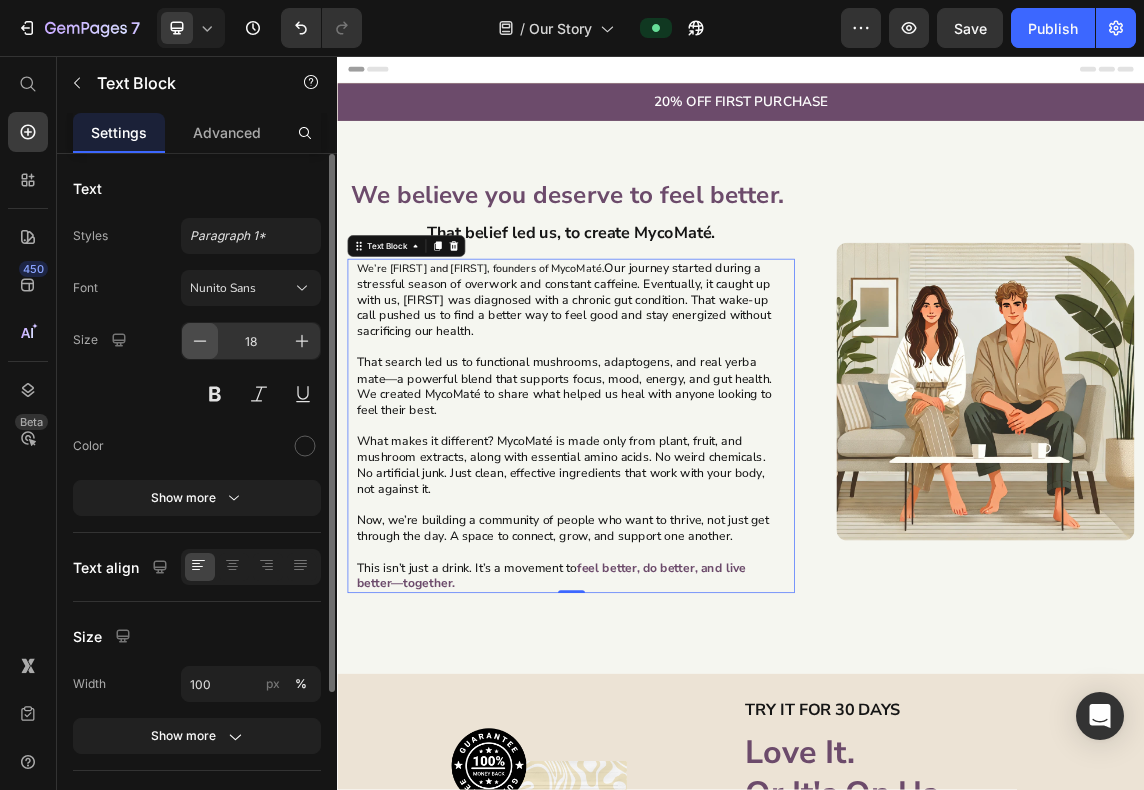 click 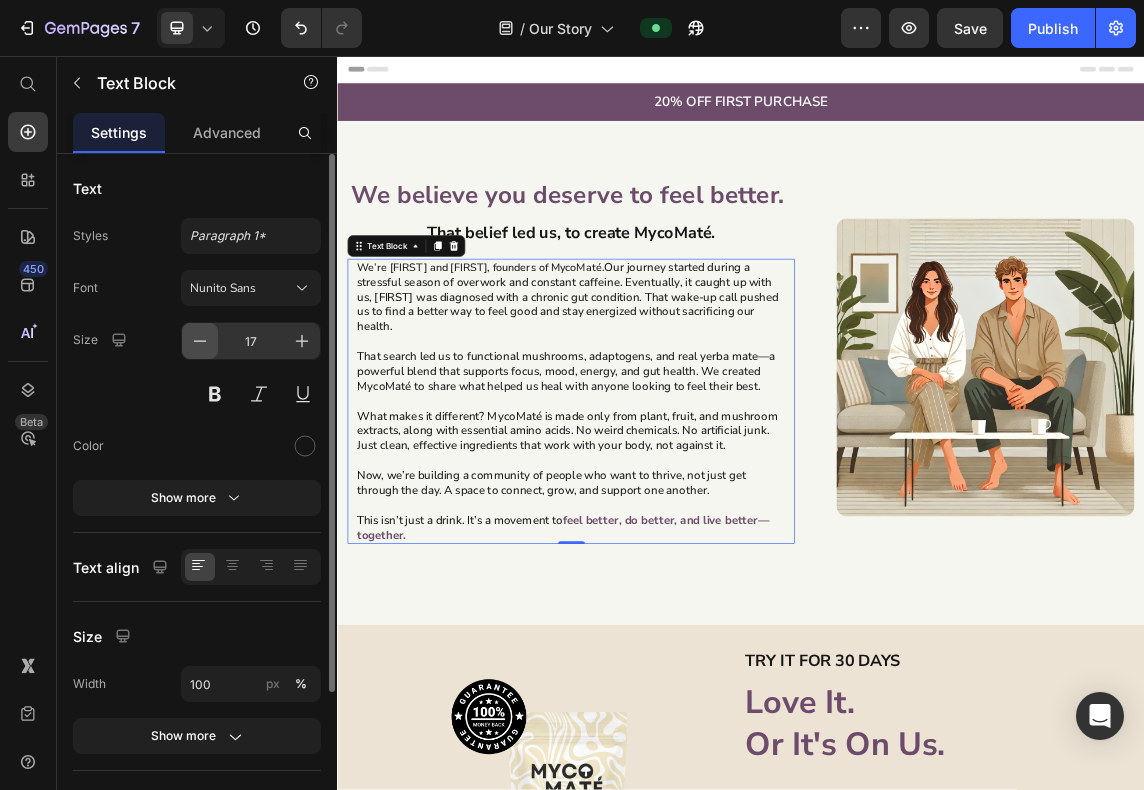 click 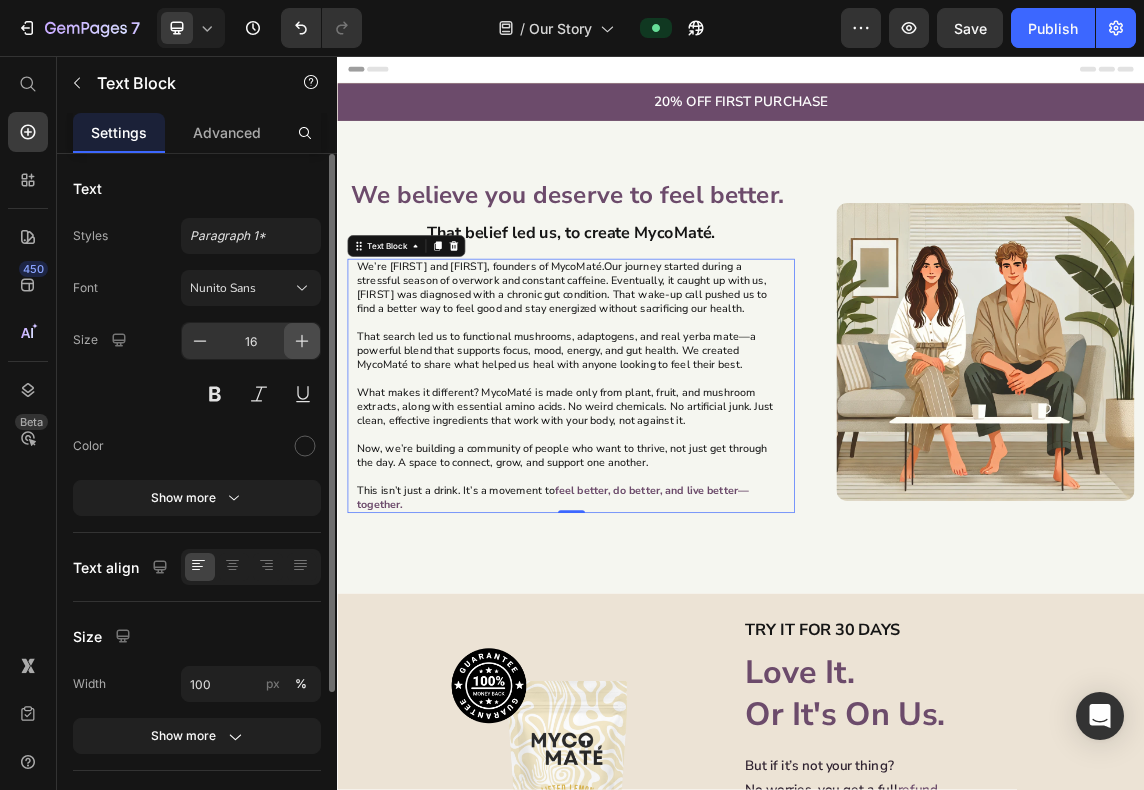 click 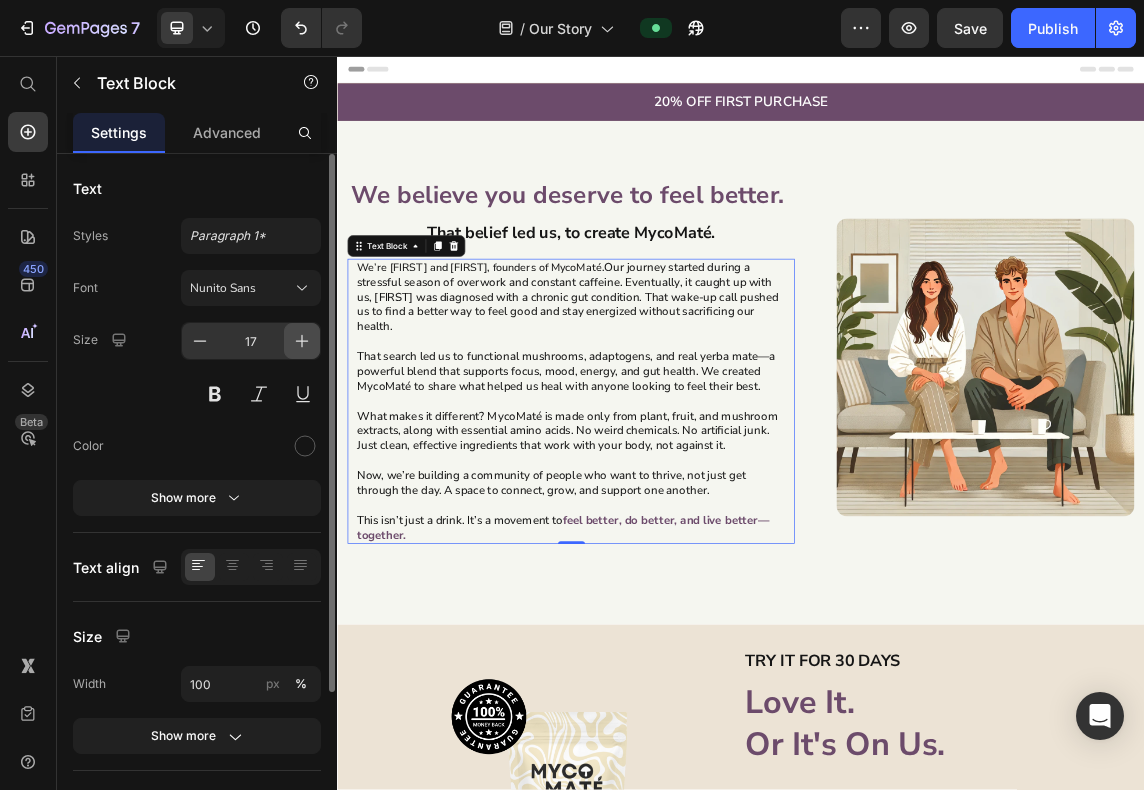 click 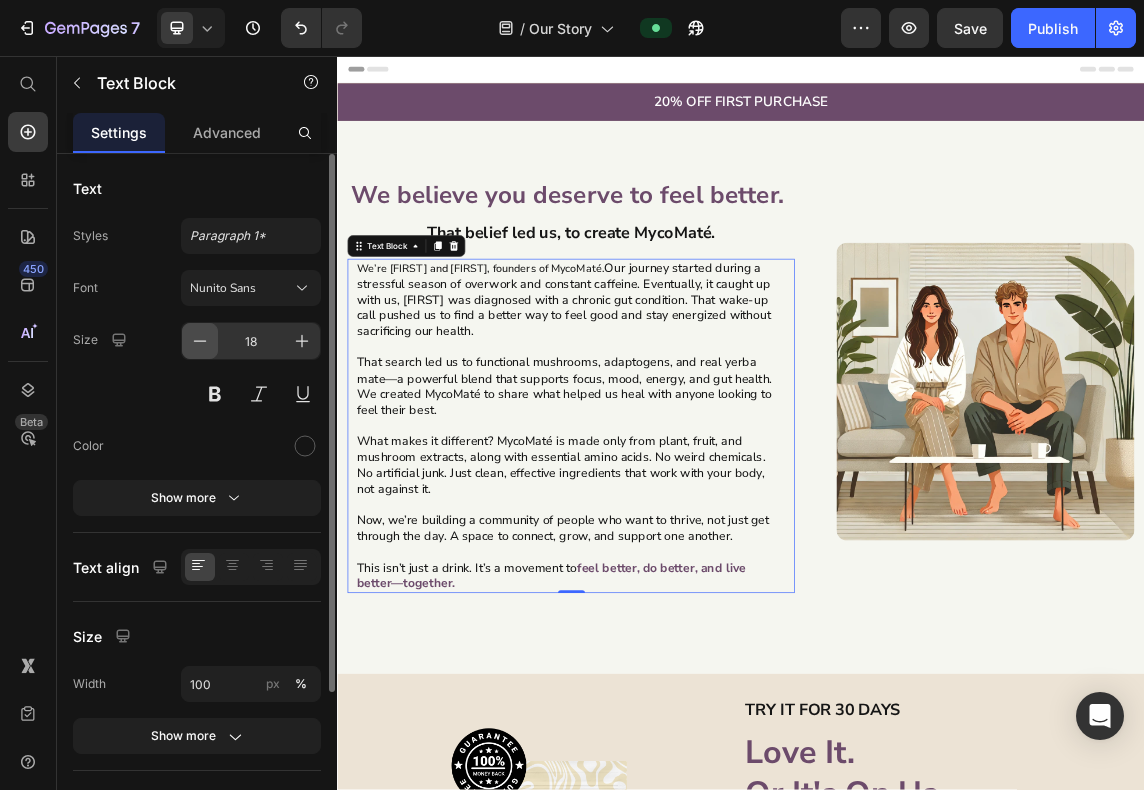 click 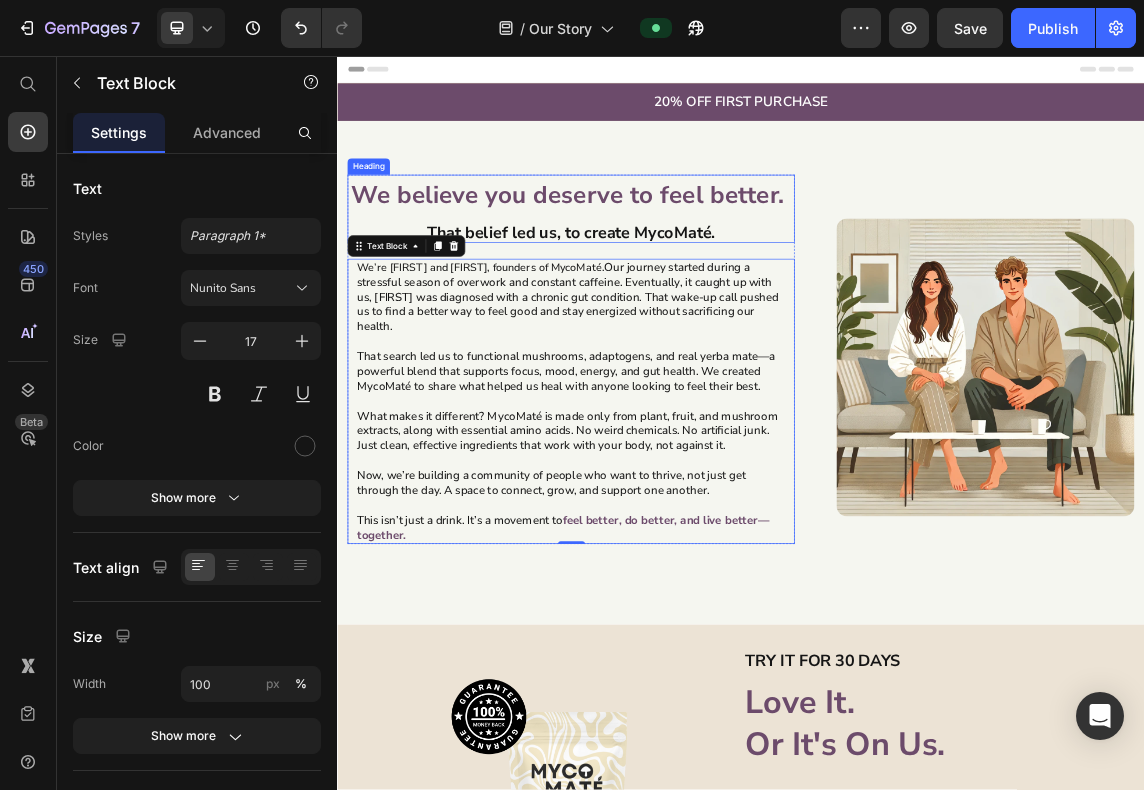 click on "We believe you deserve to feel better. That belief led us, to create MycoMaté." at bounding box center (684, 291) 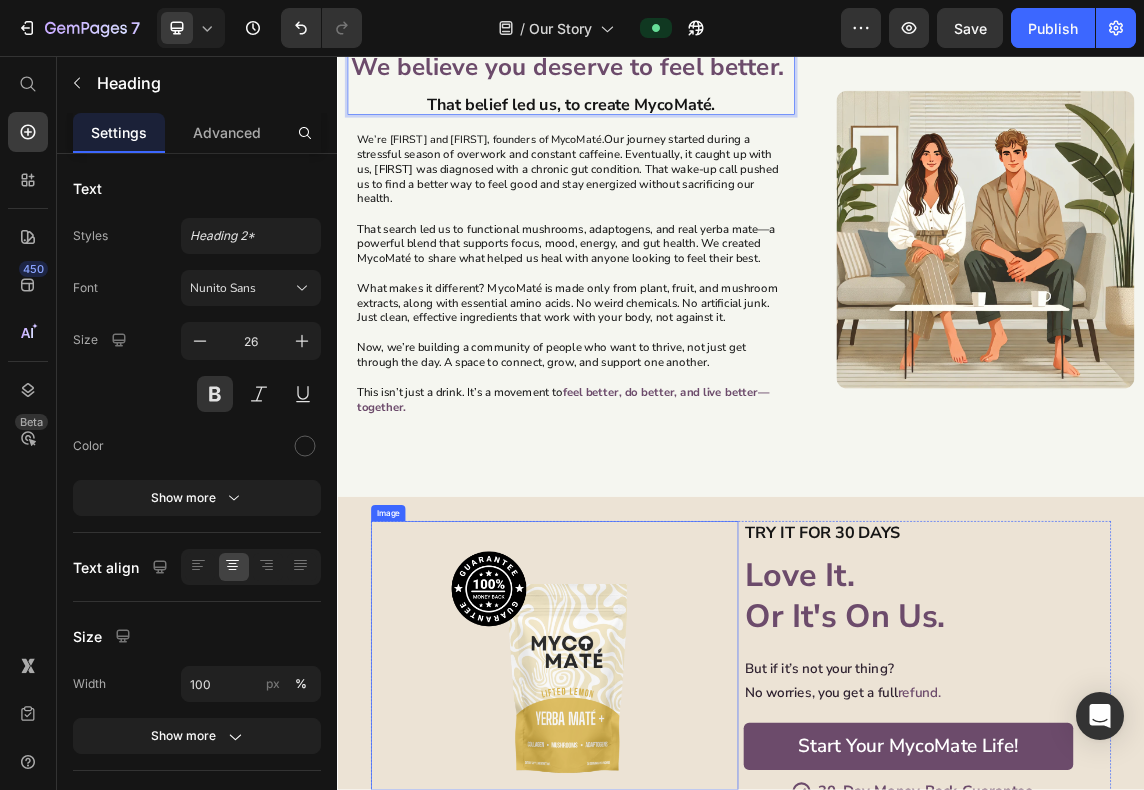 scroll, scrollTop: 333, scrollLeft: 0, axis: vertical 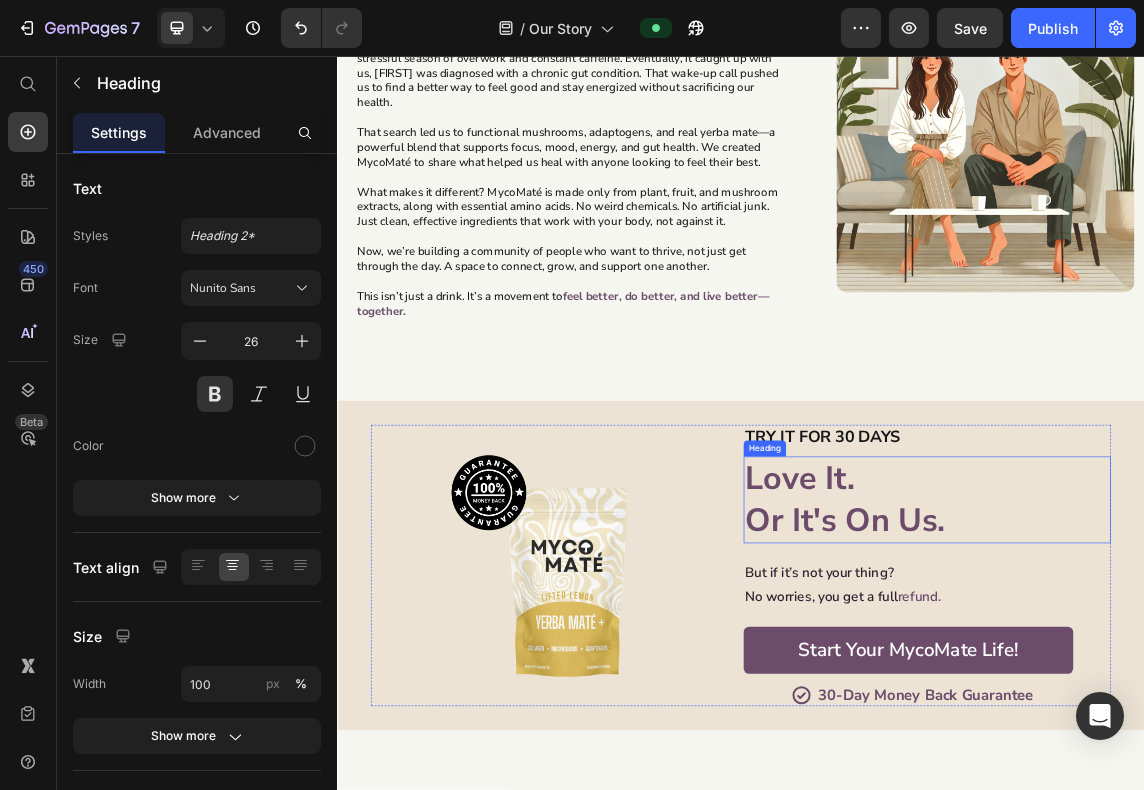 click on "Love It. Or It's On Us." at bounding box center (1214, 716) 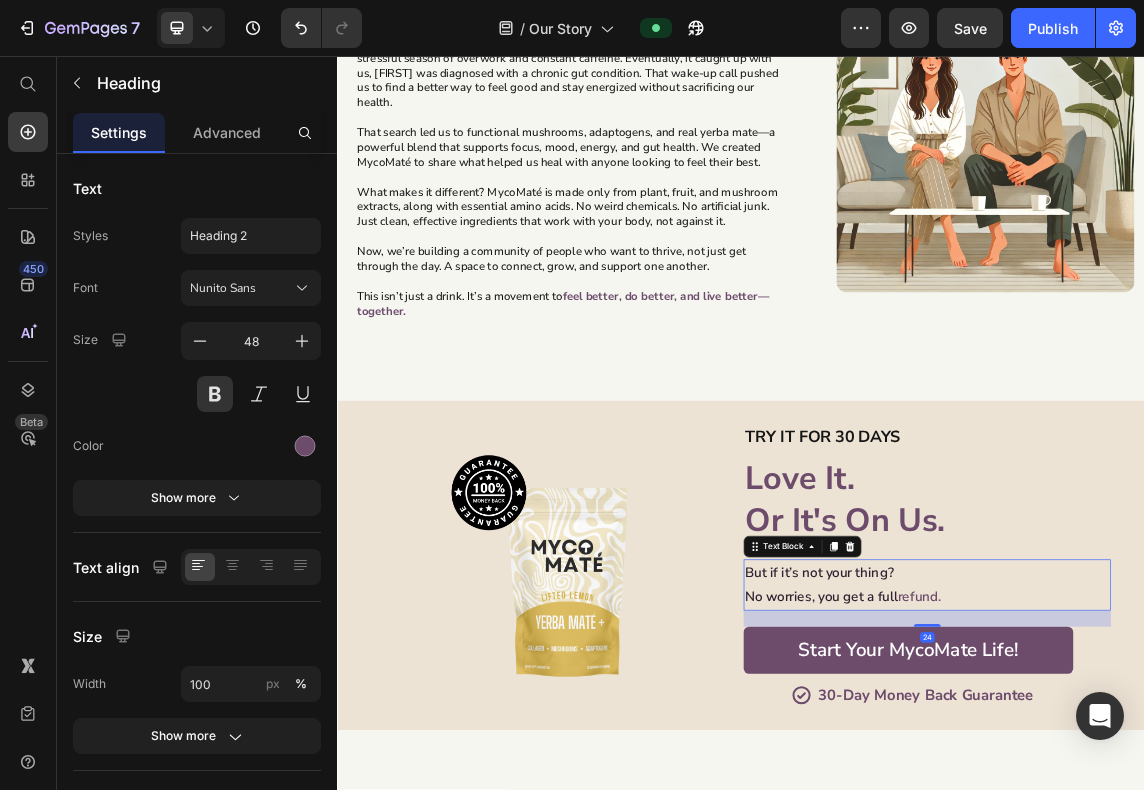 click on "No worries, you get a full  refund." at bounding box center (1214, 861) 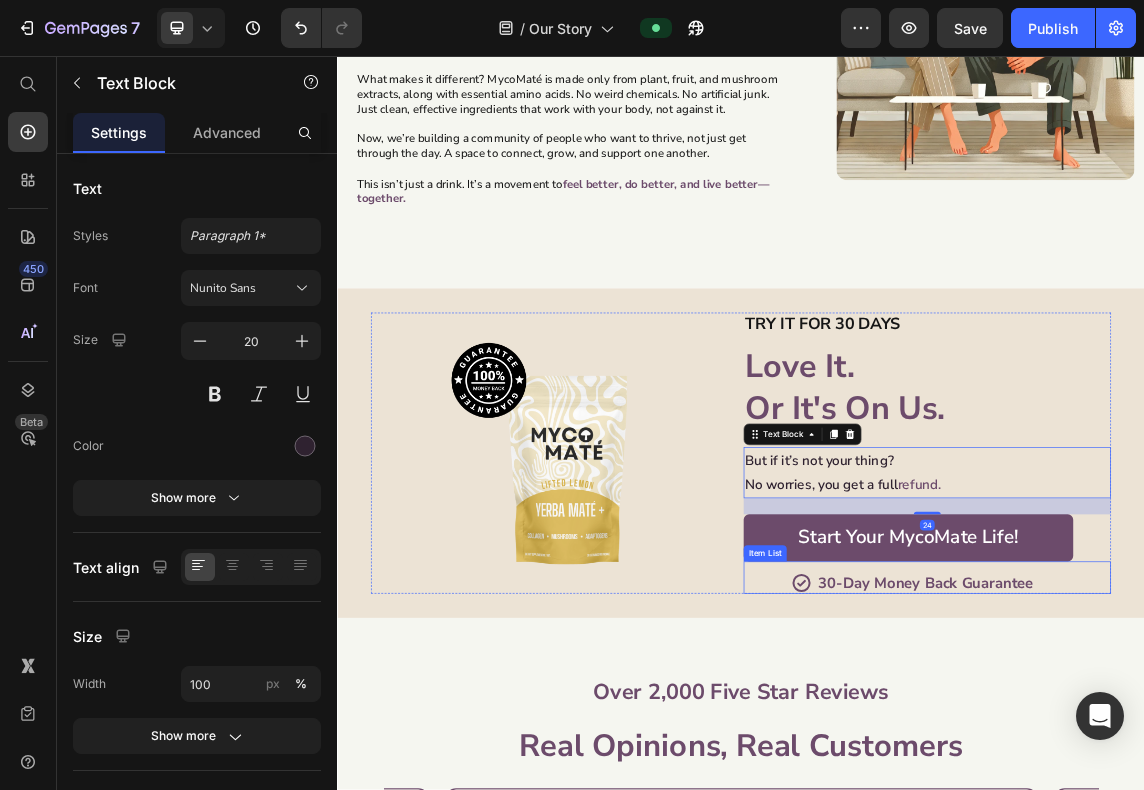click on "30-Day Money Back Guarantee" at bounding box center [1212, 840] 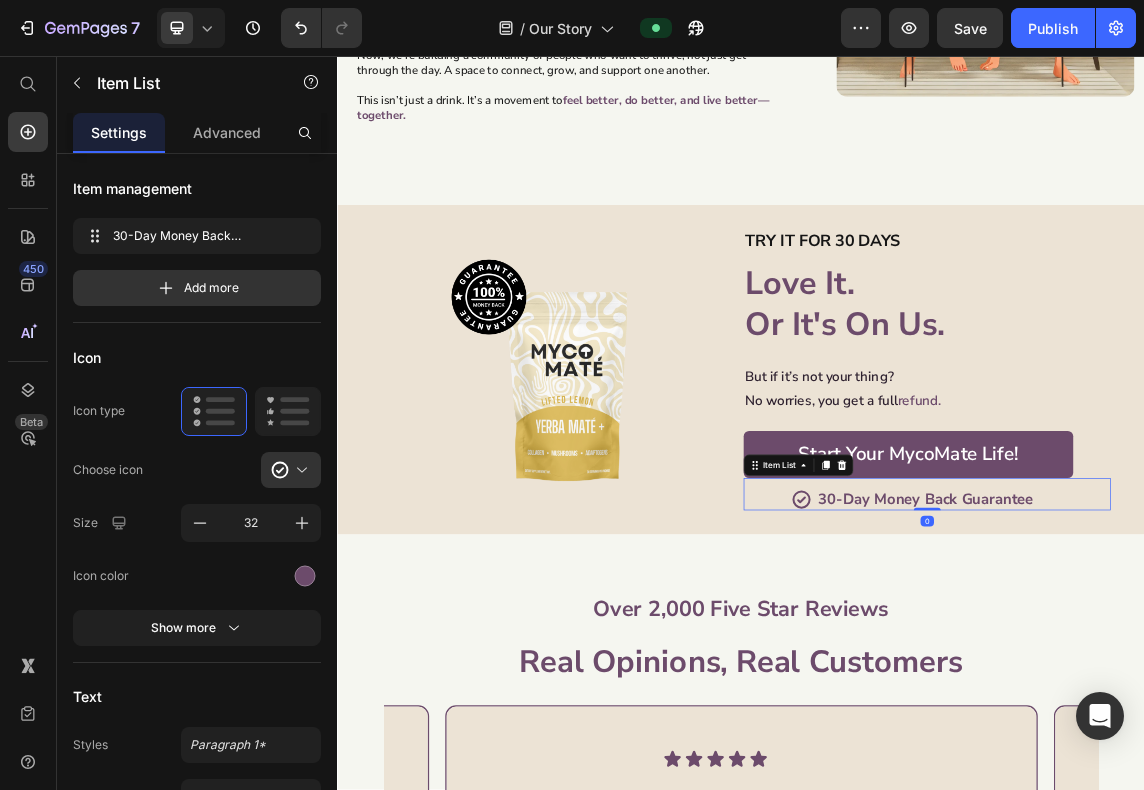scroll, scrollTop: 833, scrollLeft: 0, axis: vertical 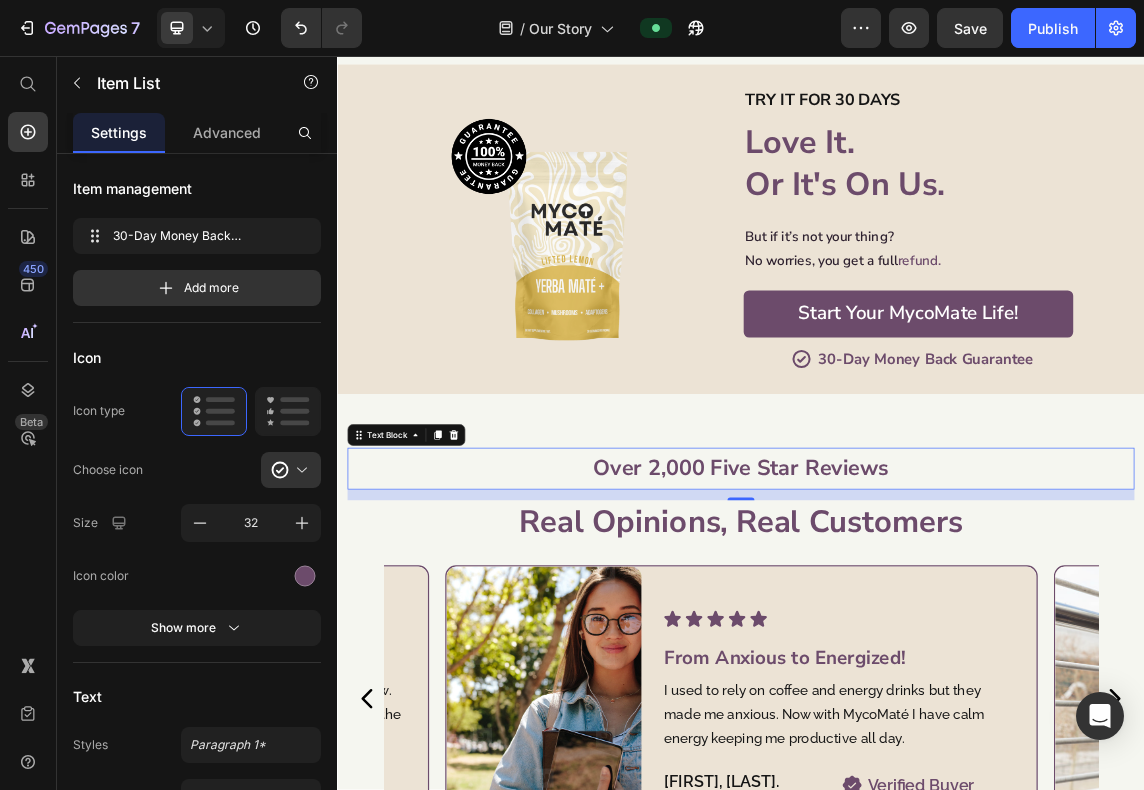 click on "Over 2,000 Five Star Reviews" at bounding box center (937, 670) 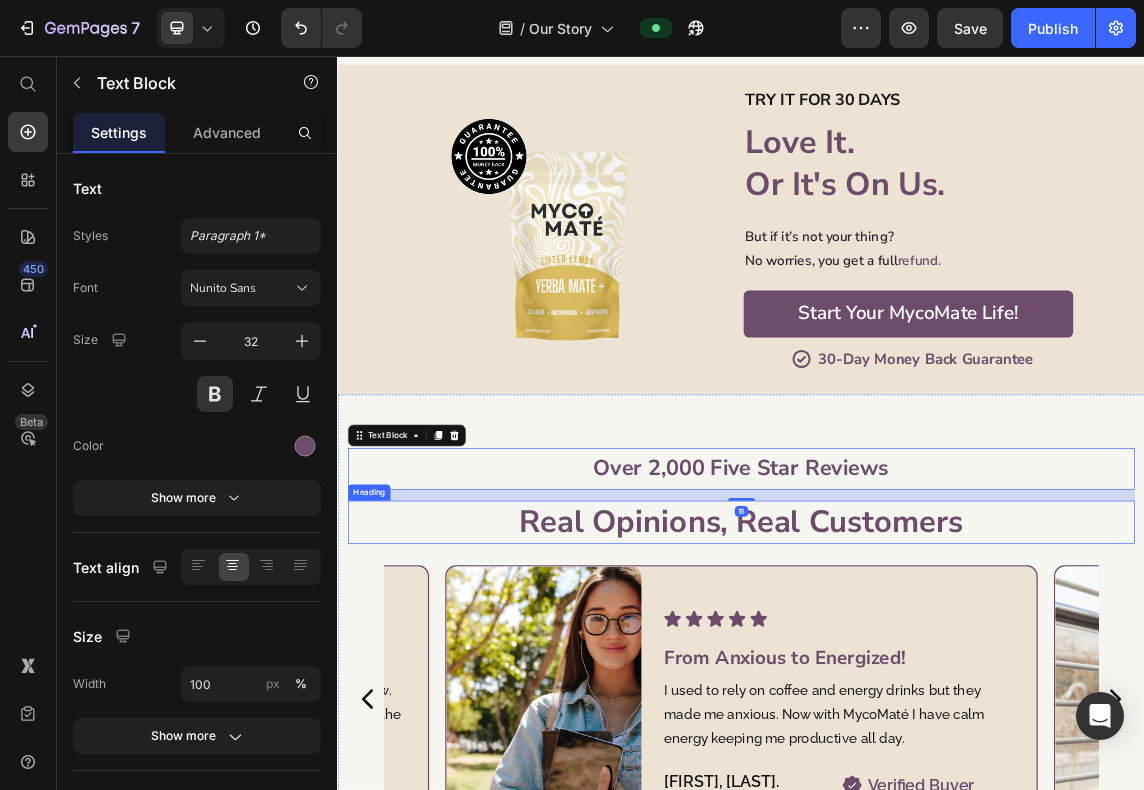 click on "real opinions, real customers" at bounding box center [937, 749] 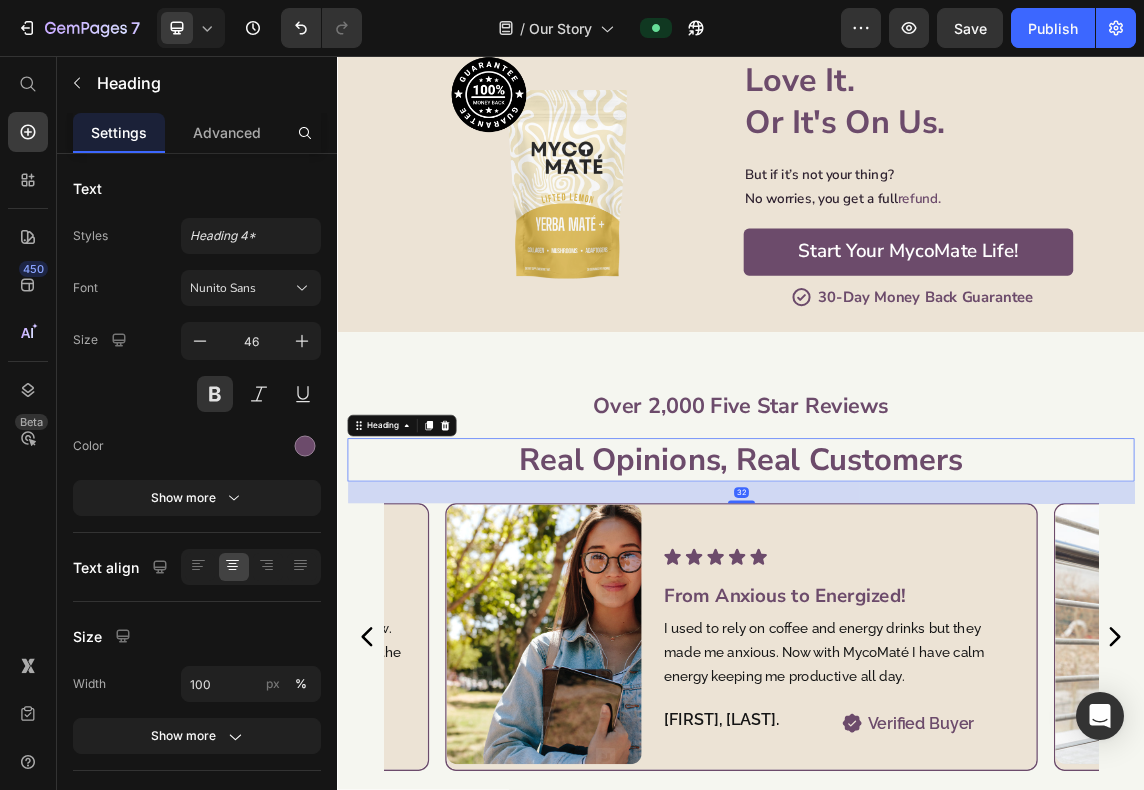 scroll, scrollTop: 1166, scrollLeft: 0, axis: vertical 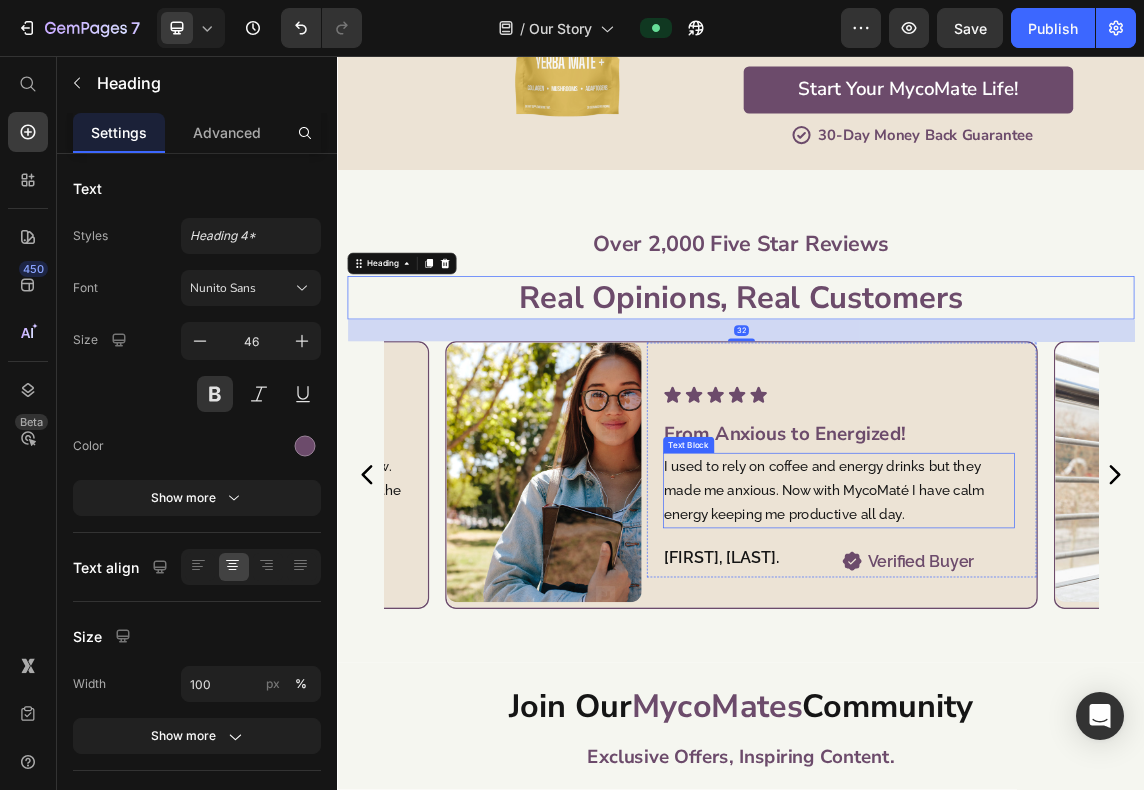 click on "I used to rely on coffee and energy drinks but they made me anxious. Now with MycoMaté I have calm energy keeping me productive all day." at bounding box center [1081, 702] 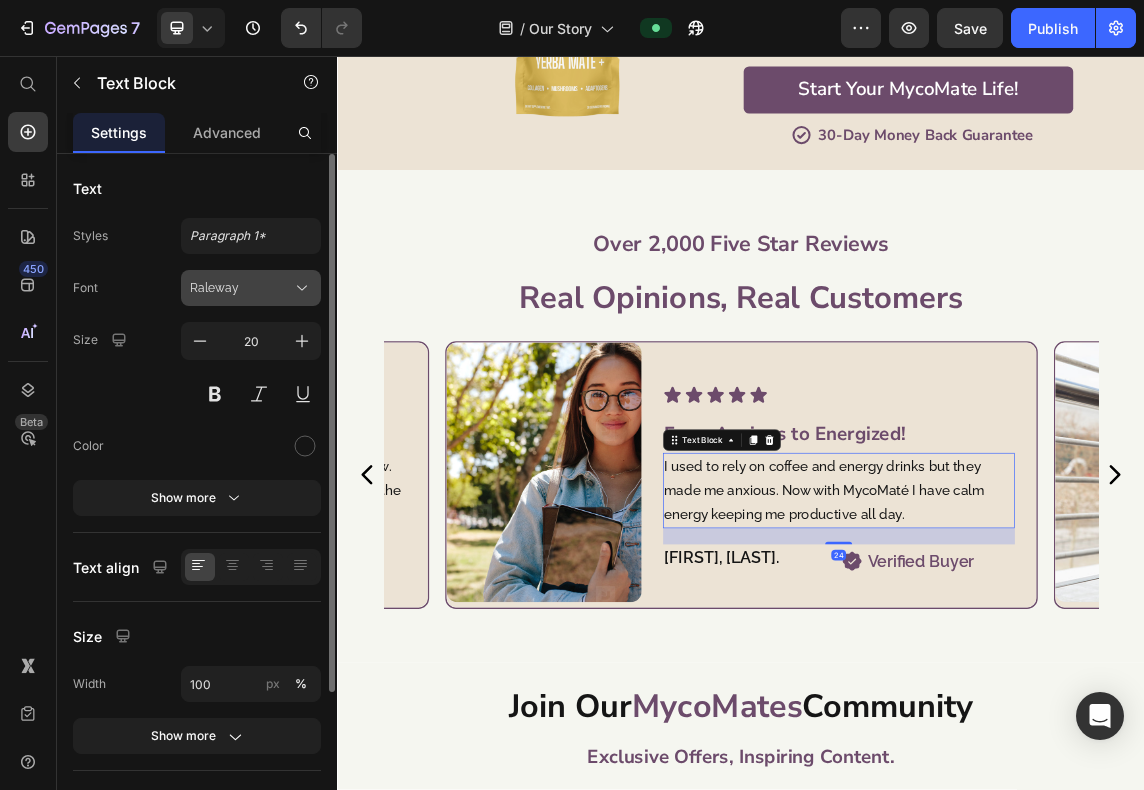 click on "Raleway" at bounding box center [241, 288] 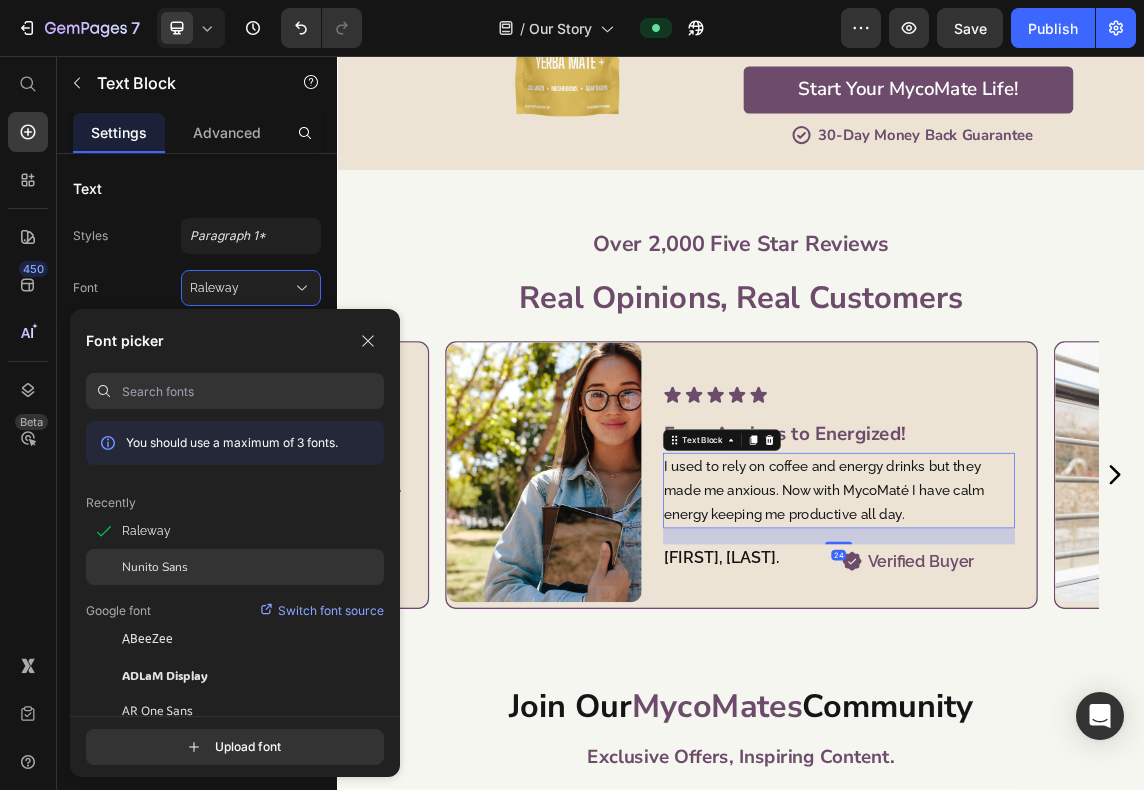 click on "Nunito Sans" at bounding box center (155, 567) 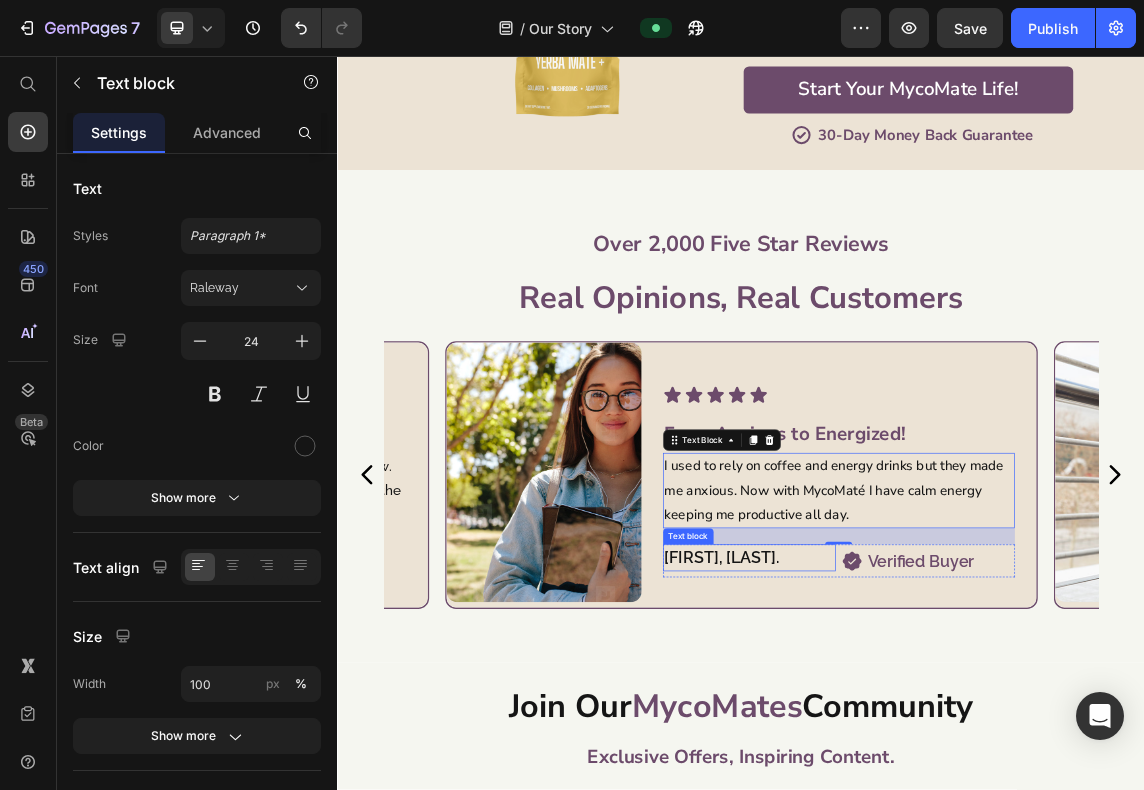click on "[FIRST], [LAST]." at bounding box center [949, 802] 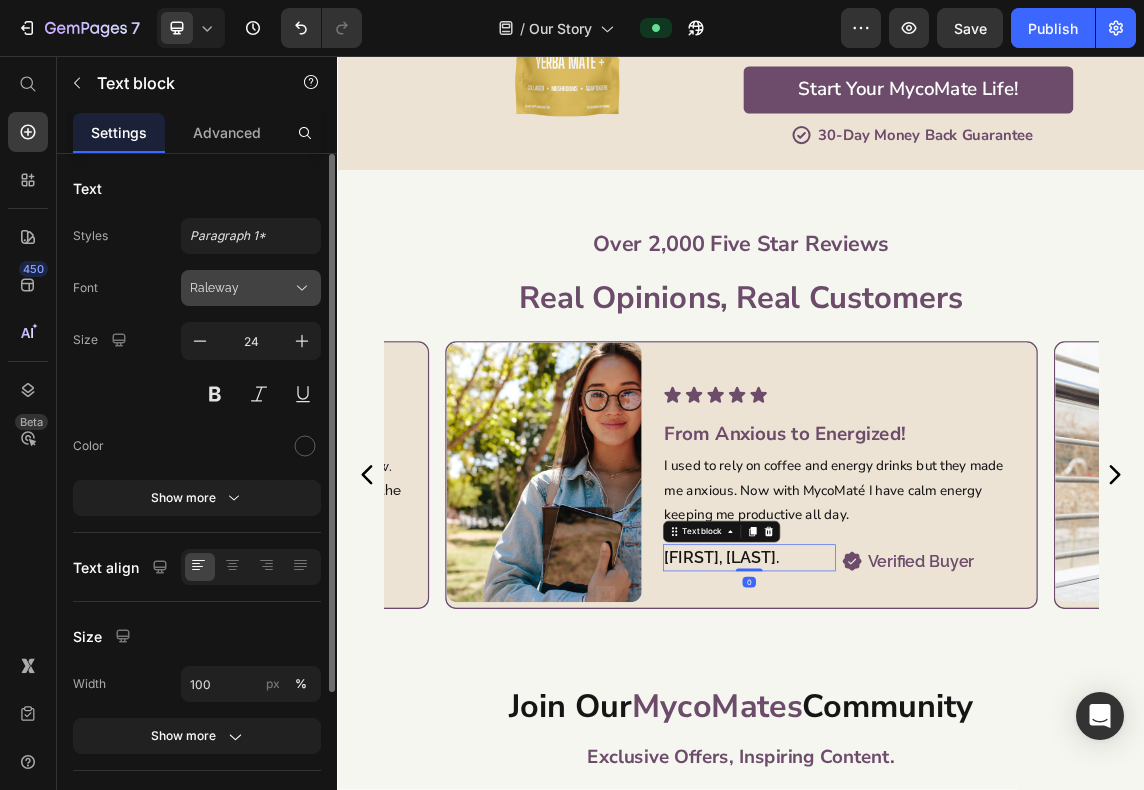 click on "Raleway" at bounding box center (251, 288) 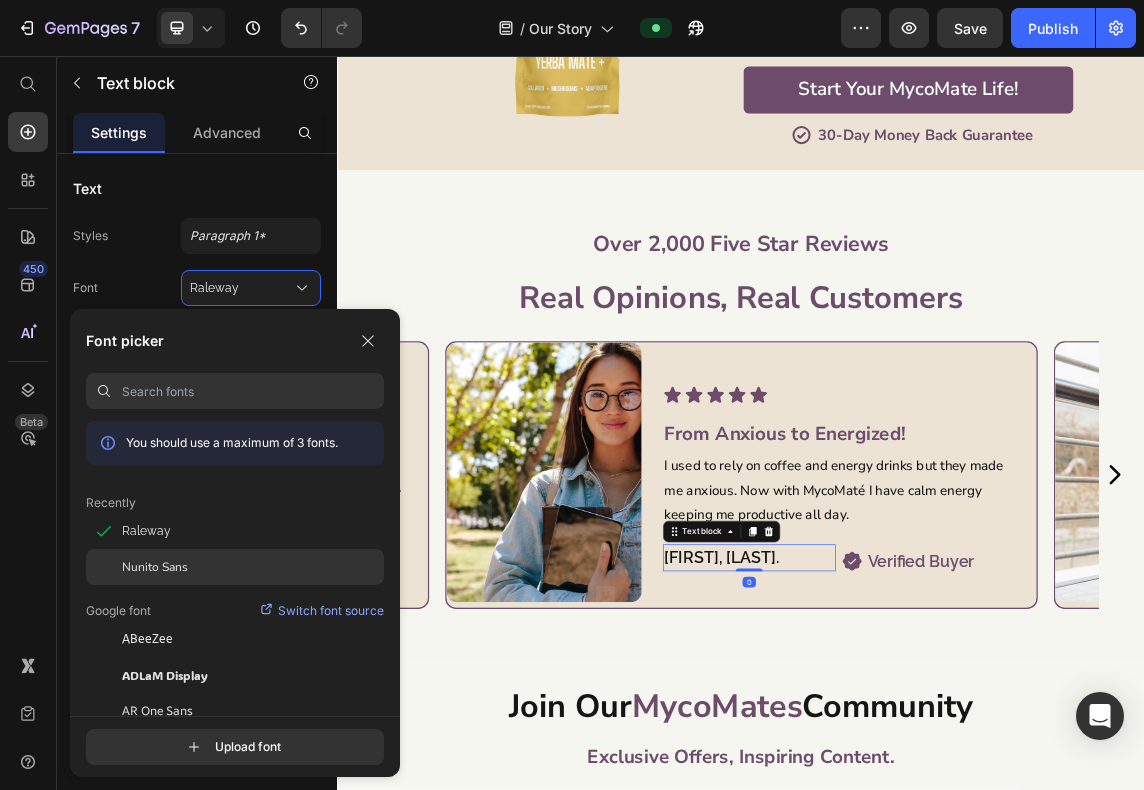 click on "Nunito Sans" 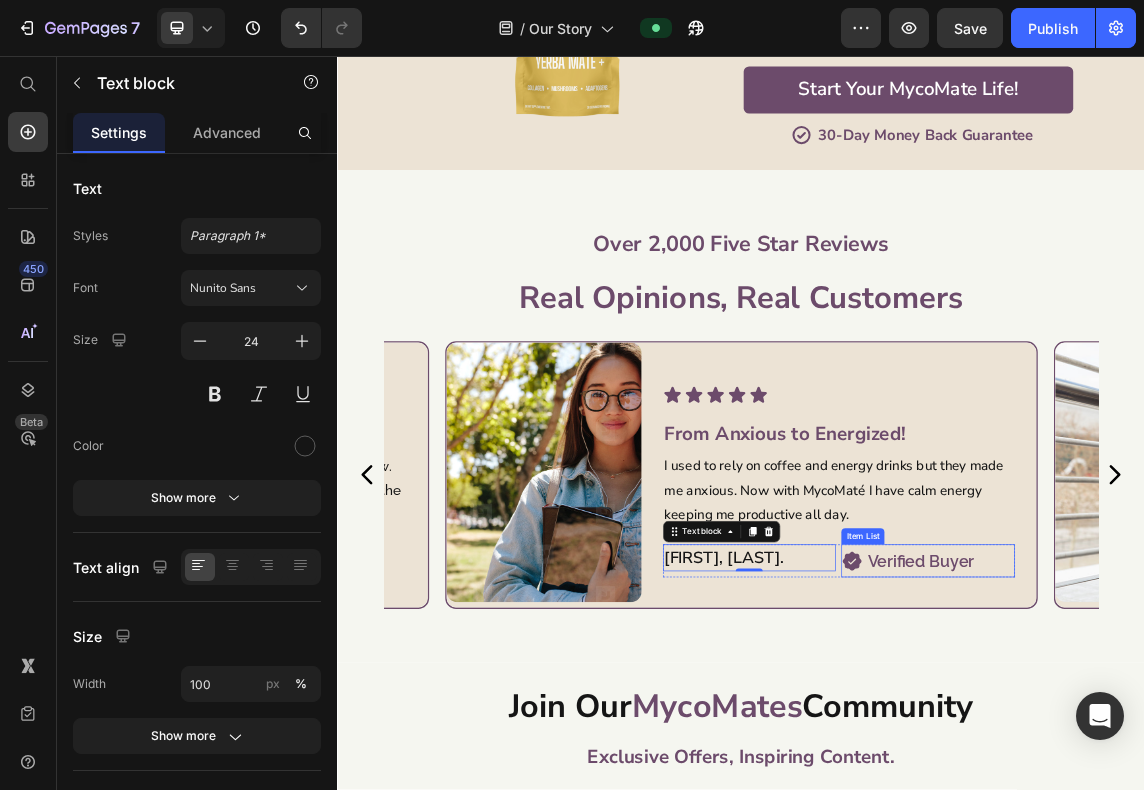 click on "Verified Buyer" at bounding box center [1204, 806] 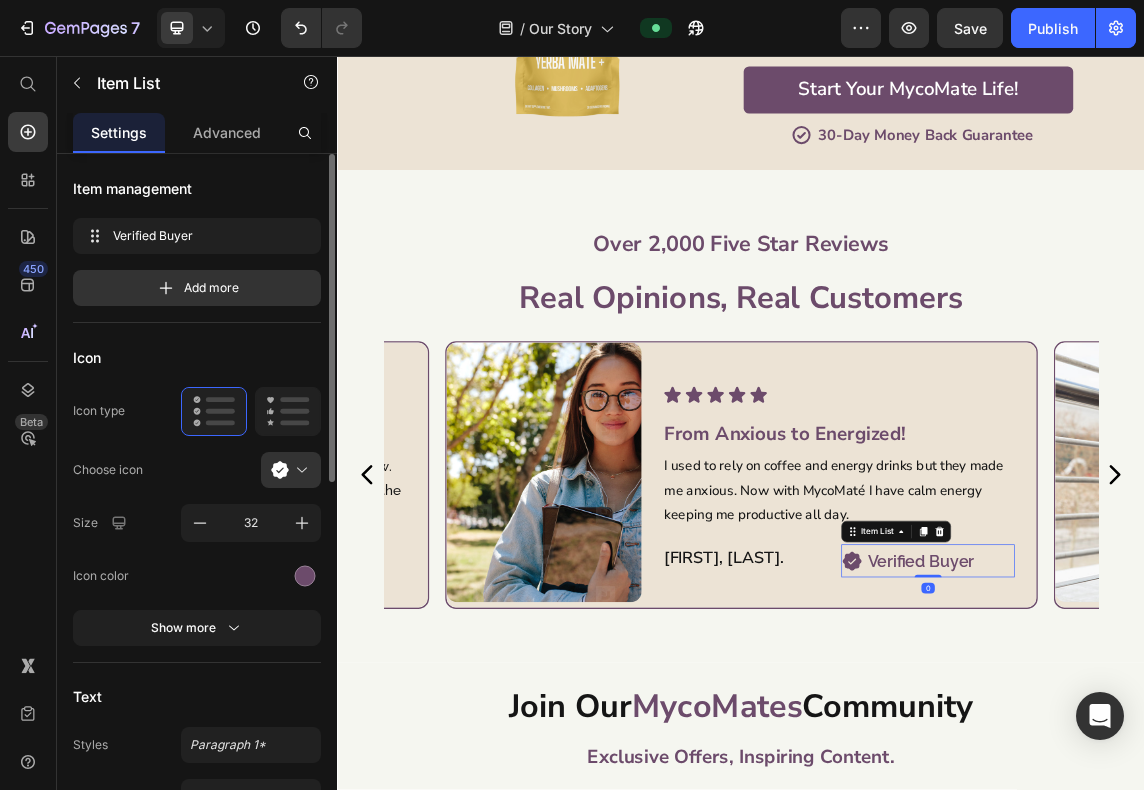 scroll, scrollTop: 500, scrollLeft: 0, axis: vertical 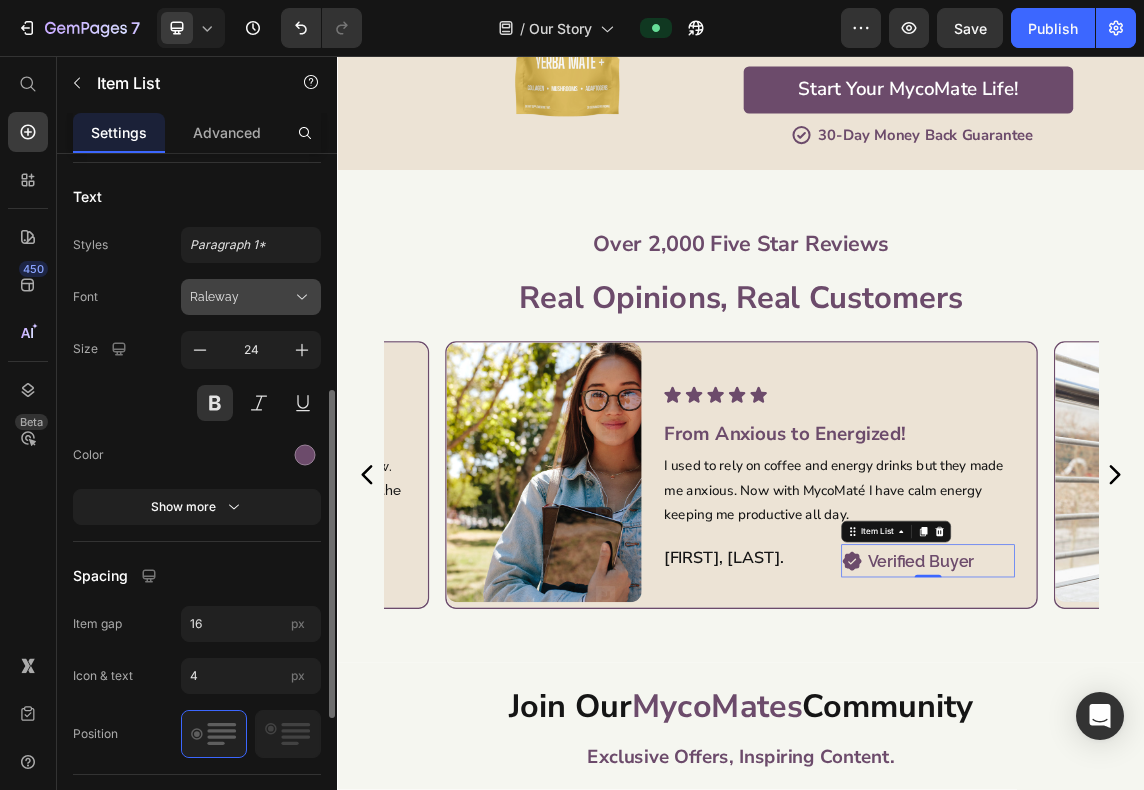 click on "Raleway" at bounding box center (251, 297) 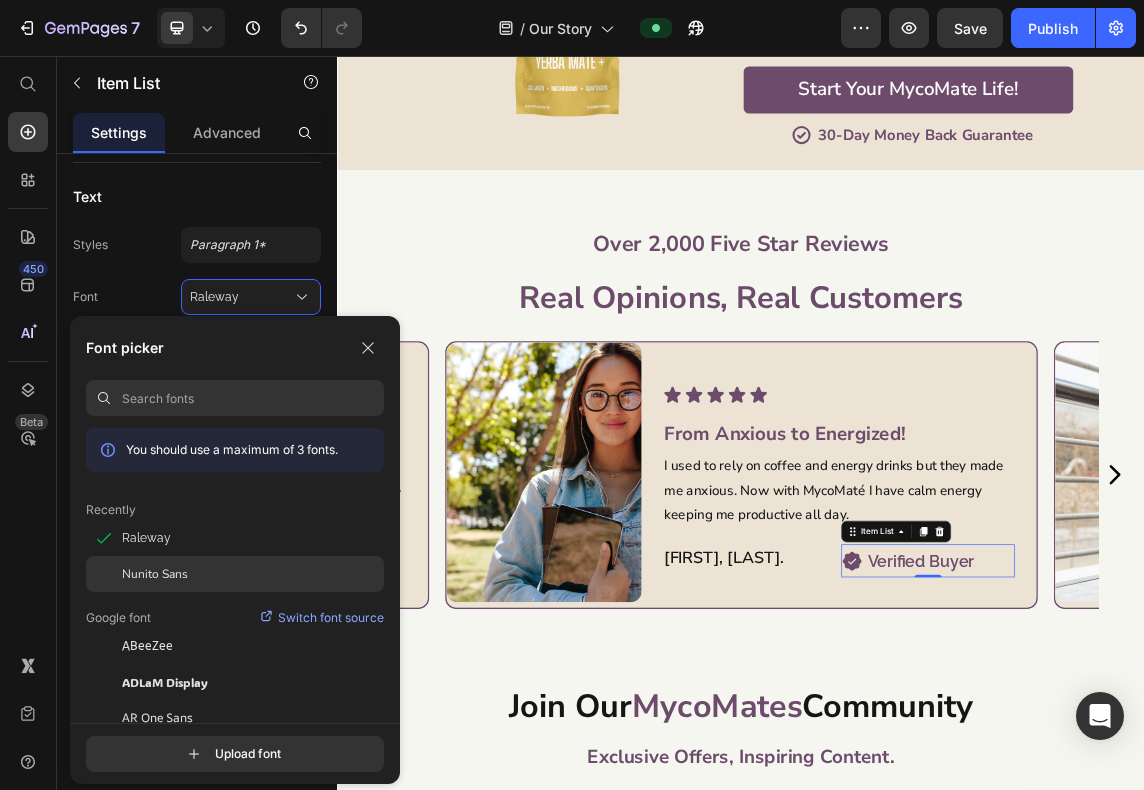 click on "Nunito Sans" 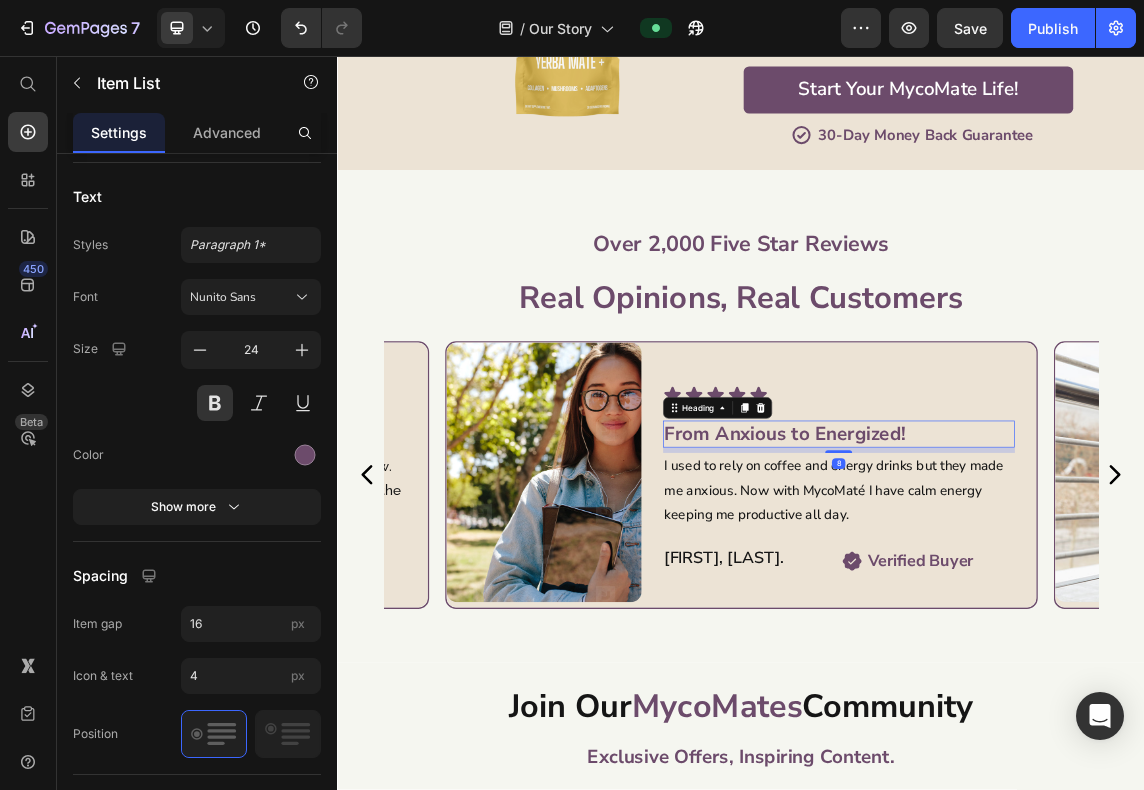 click on "From Anxious to Energized!" at bounding box center (1081, 618) 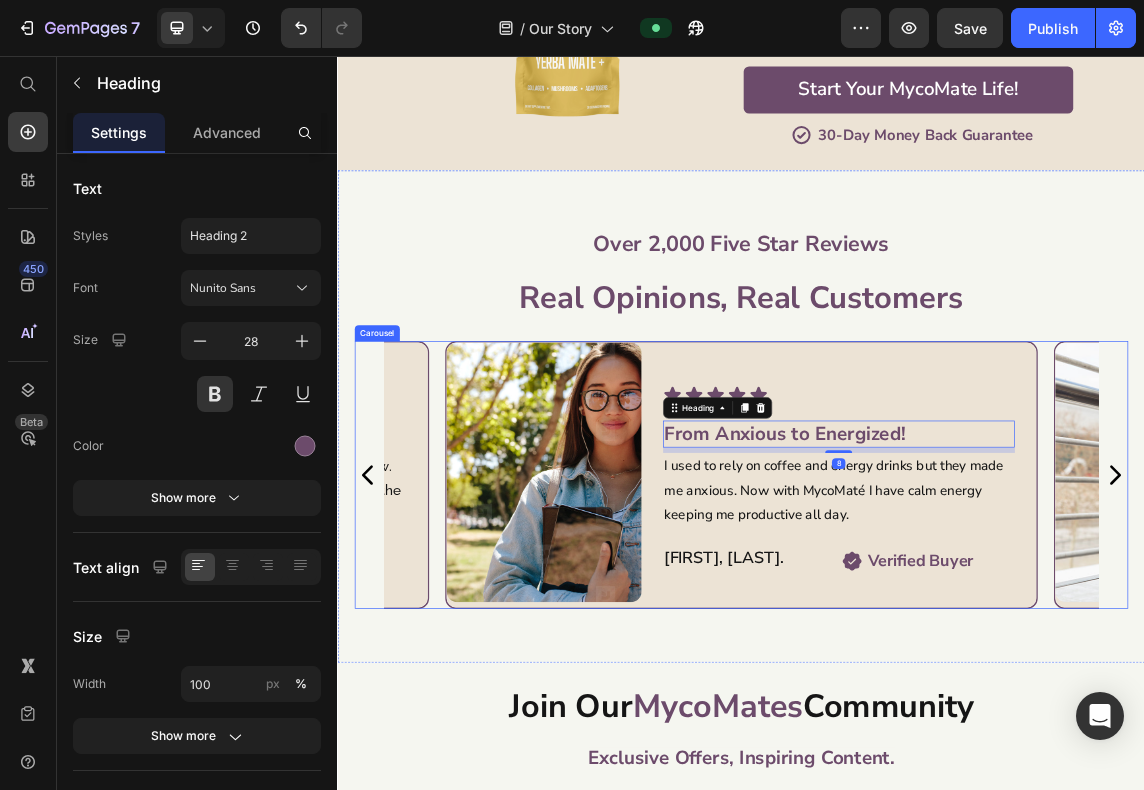 click 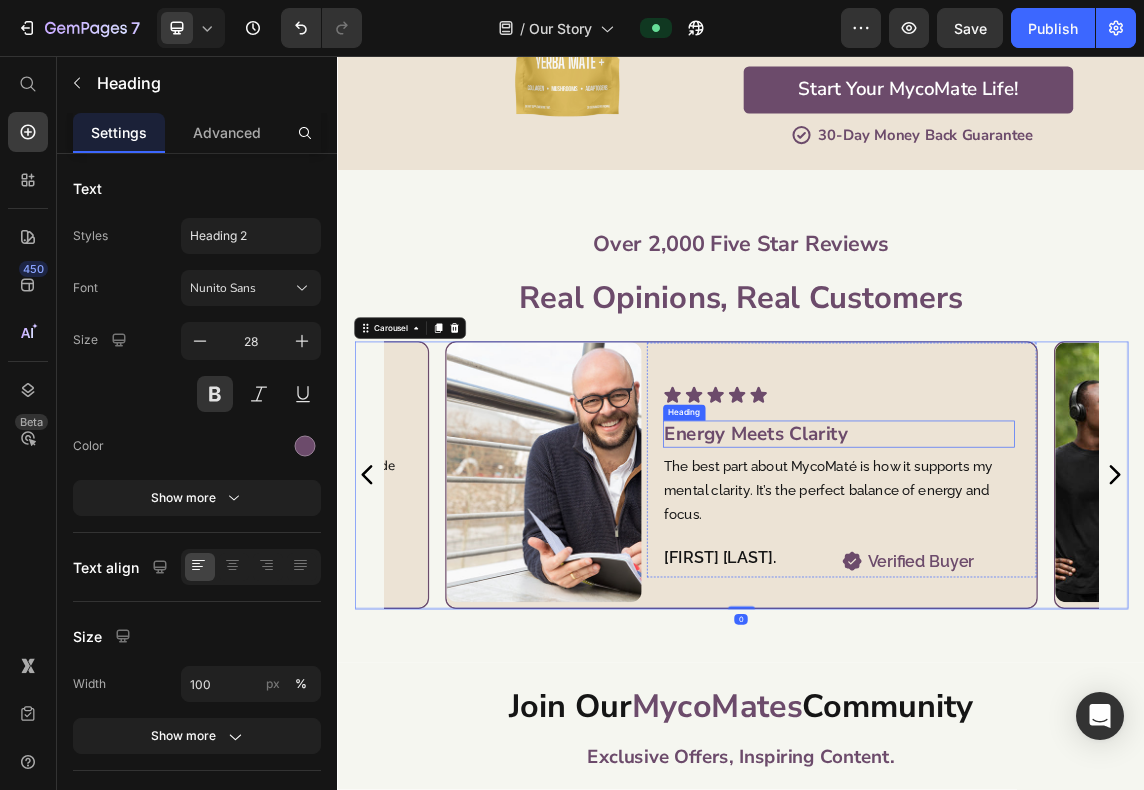 click on "Energy Meets Clarity" at bounding box center (1081, 618) 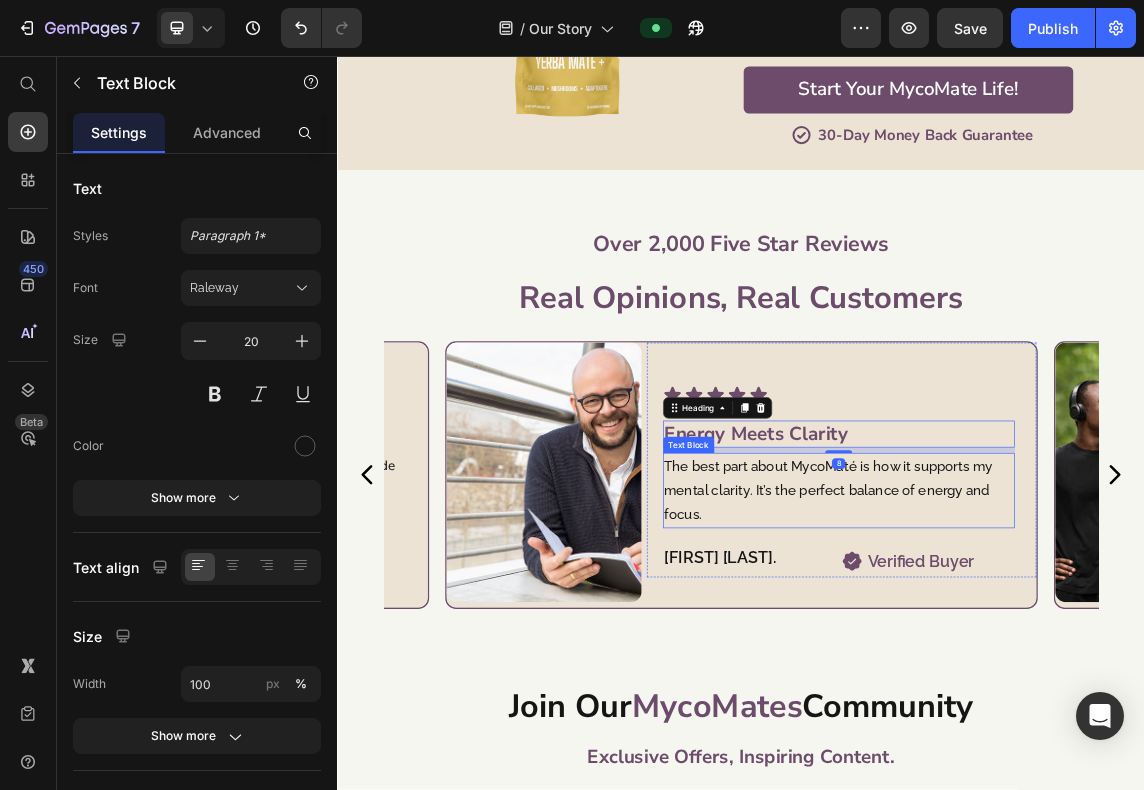 click on "The best part about MycoMaté is how it supports my mental clarity. It’s the perfect balance of energy and focus." at bounding box center (1081, 702) 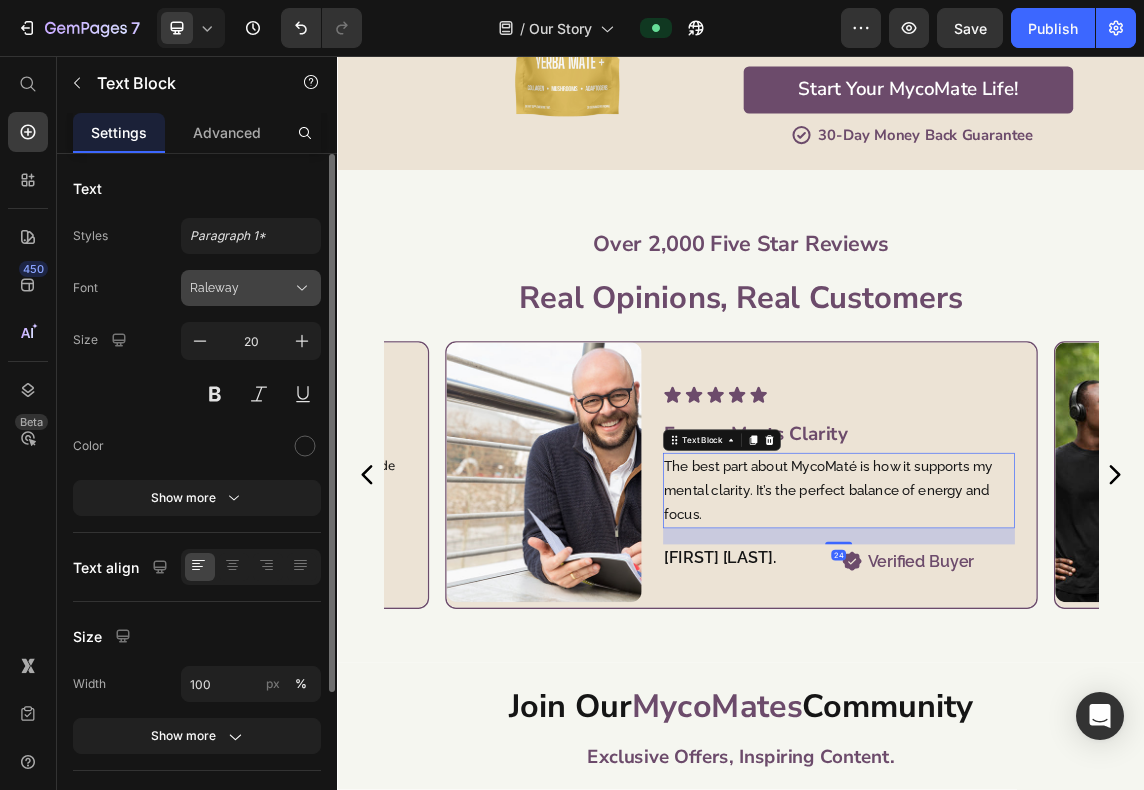 click on "Raleway" at bounding box center (241, 288) 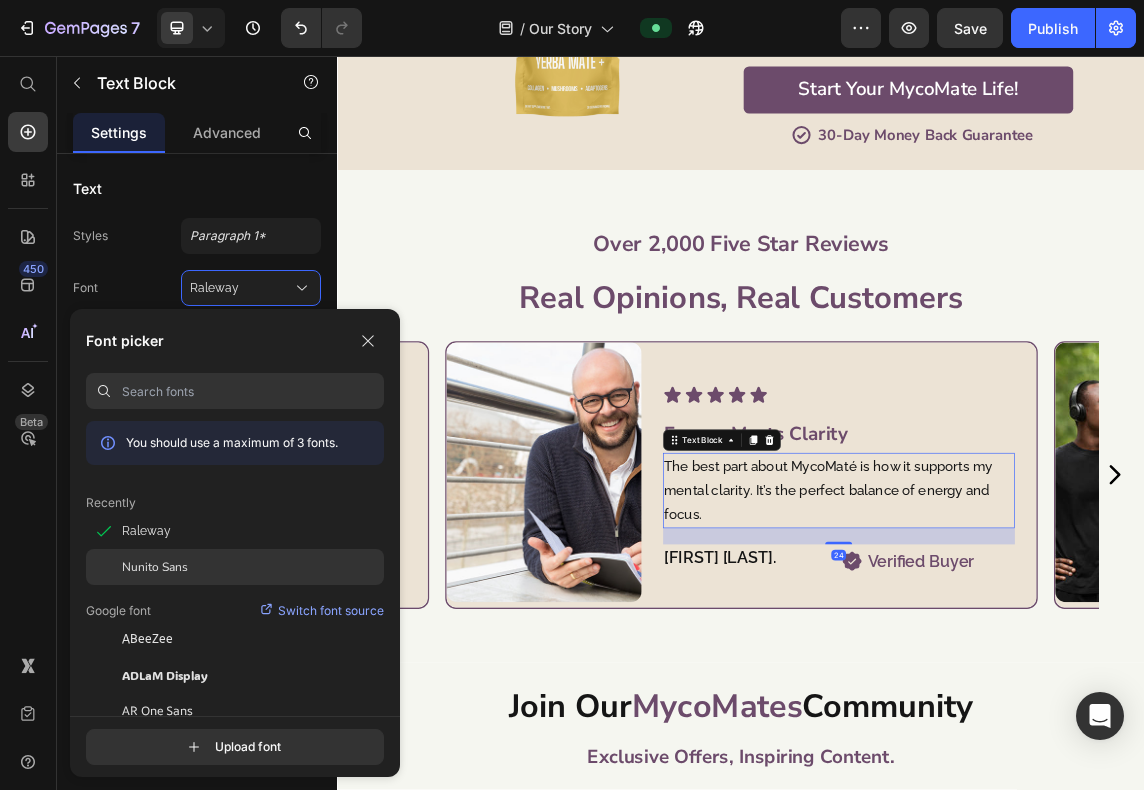 click on "Nunito Sans" at bounding box center (155, 567) 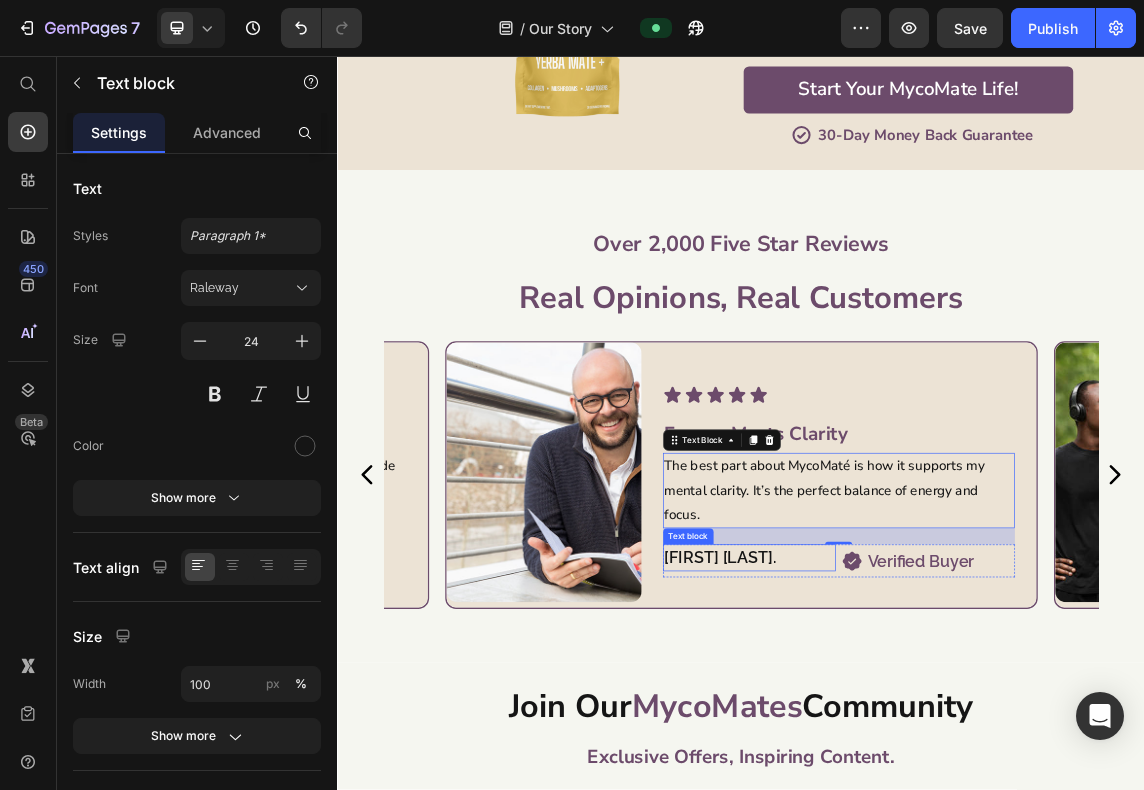 click on "[FIRST] [LAST]." at bounding box center (949, 802) 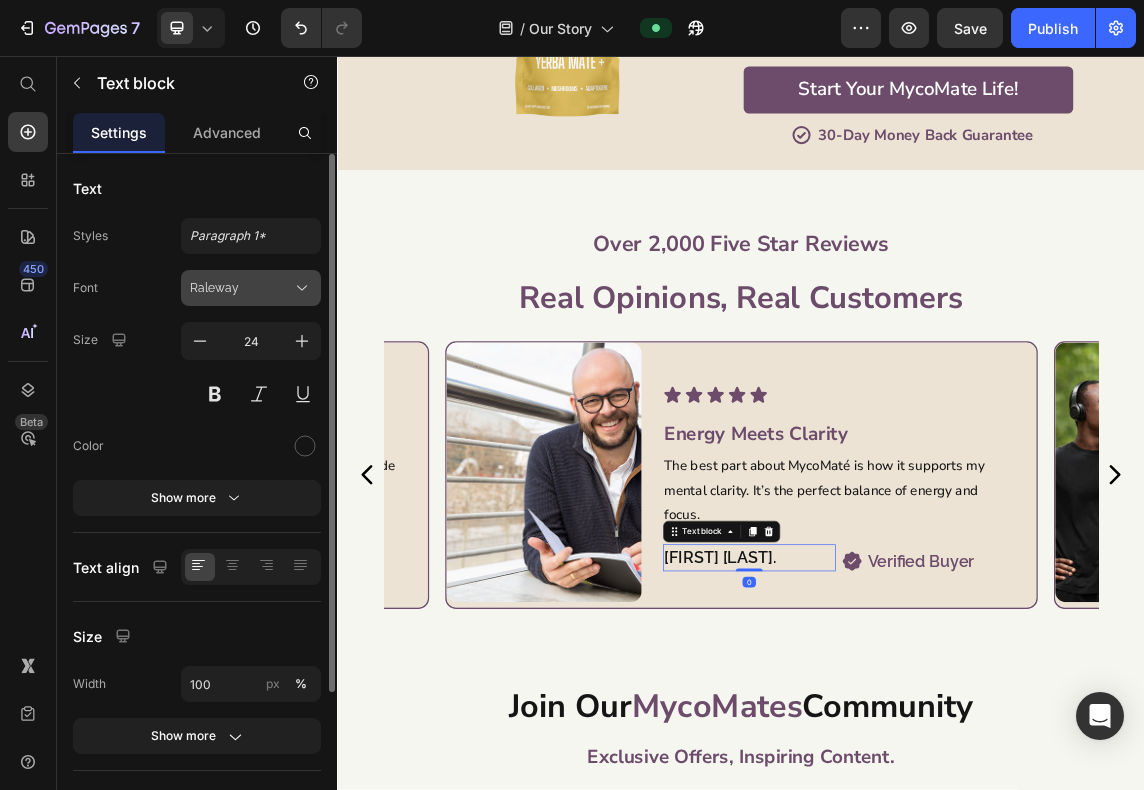 click on "Raleway" at bounding box center (241, 288) 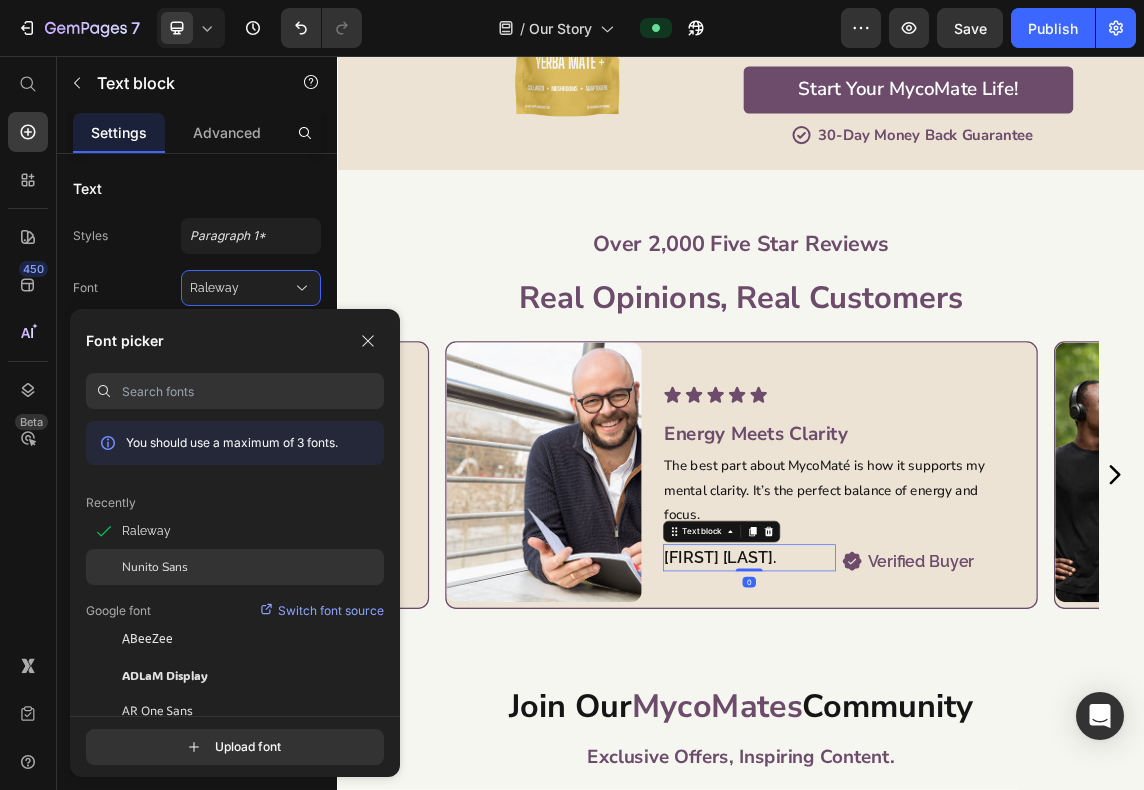 click on "Nunito Sans" at bounding box center (155, 567) 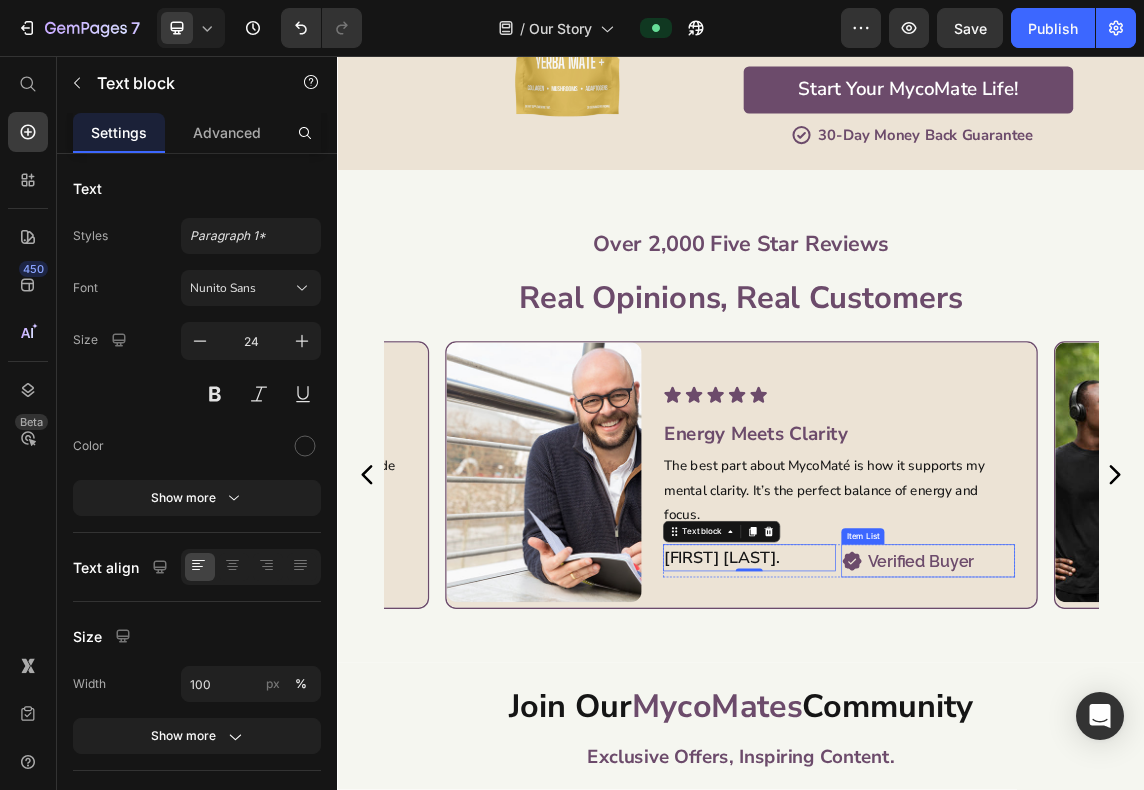 click on "Verified Buyer" at bounding box center [1204, 806] 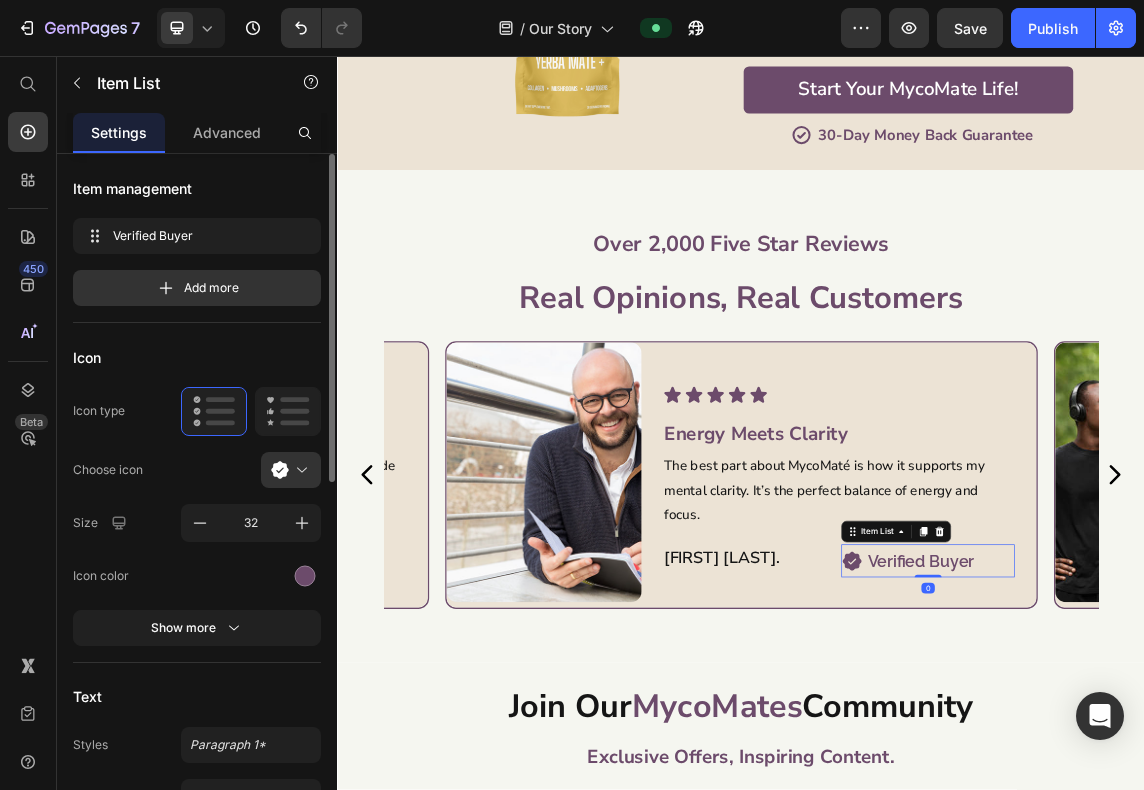 scroll, scrollTop: 333, scrollLeft: 0, axis: vertical 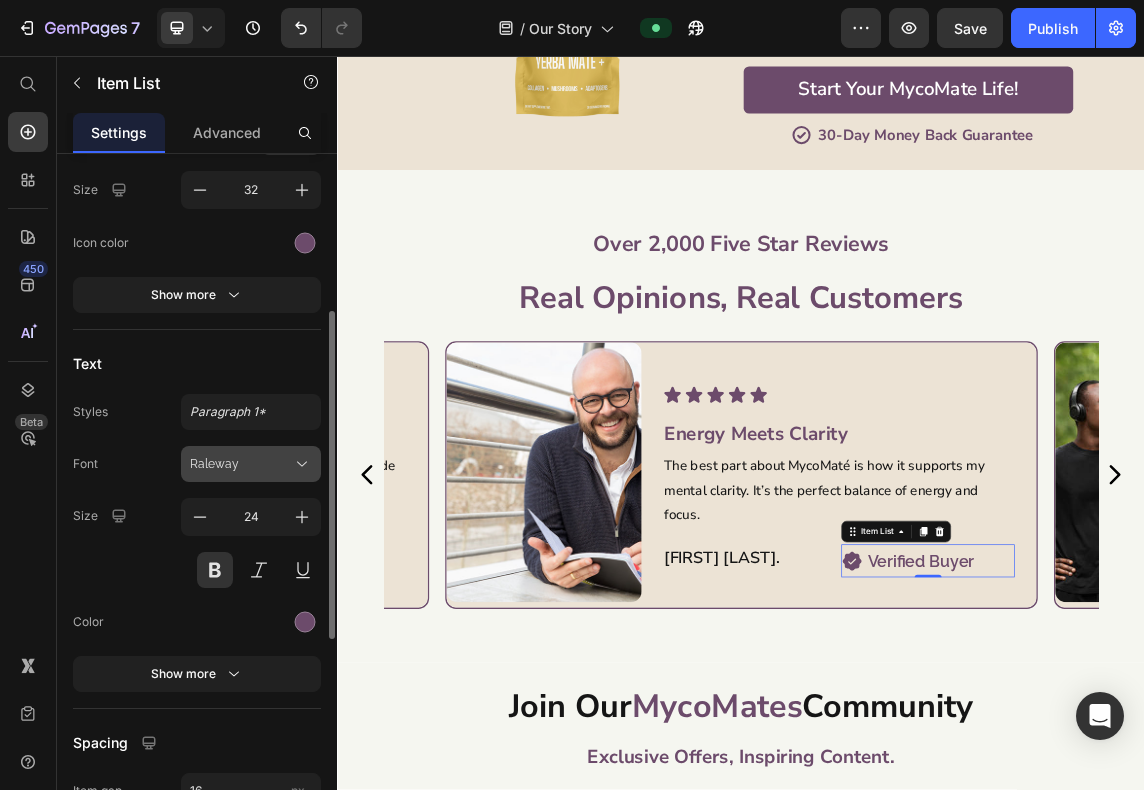 click on "Raleway" at bounding box center (241, 464) 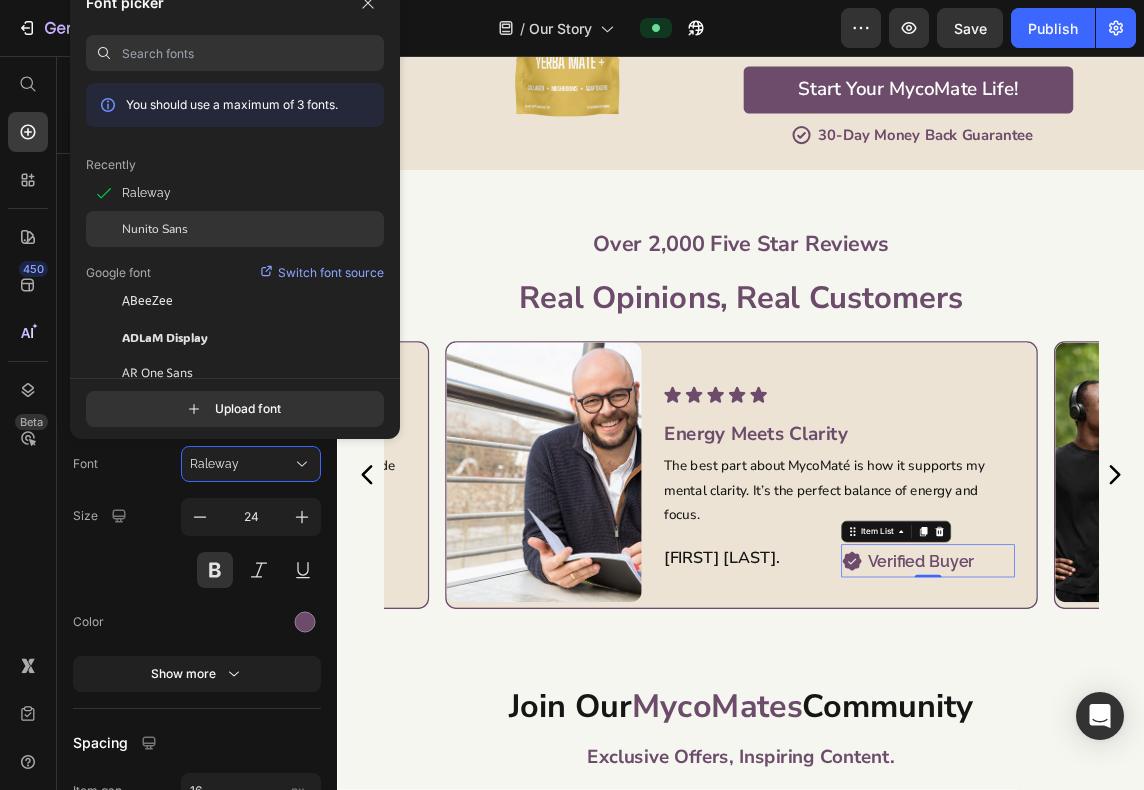 click on "Nunito Sans" at bounding box center (155, 229) 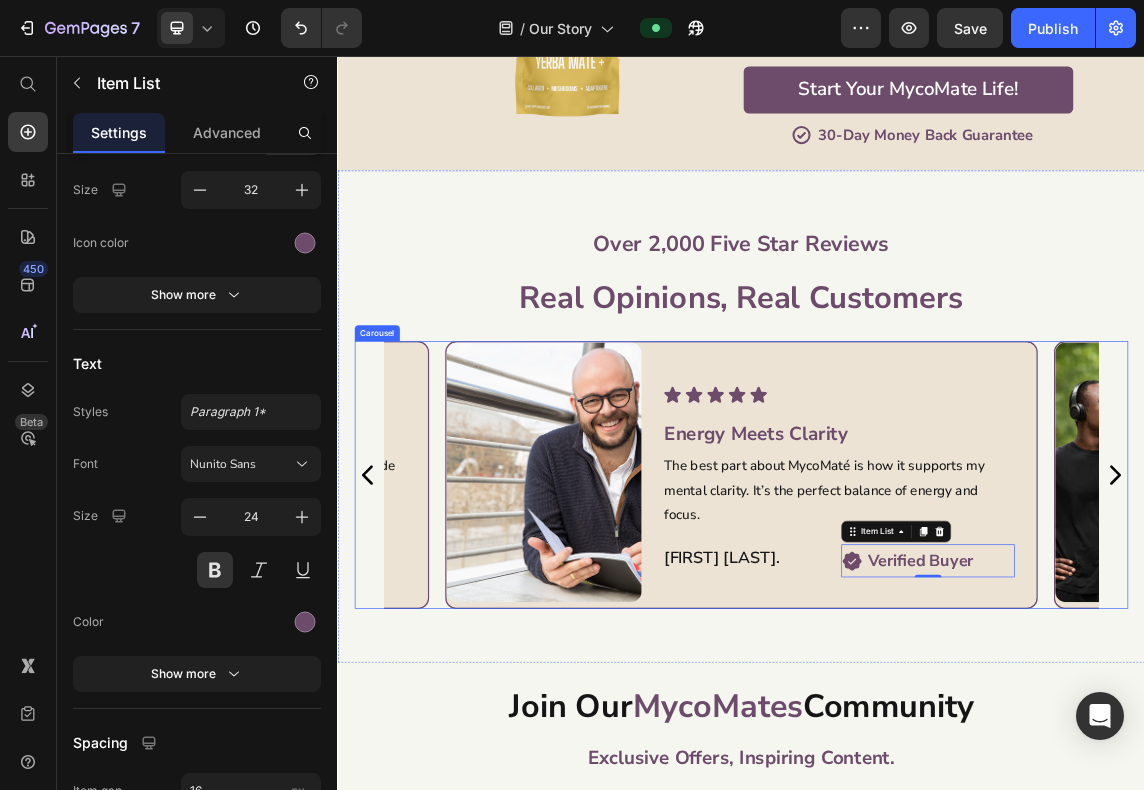 click 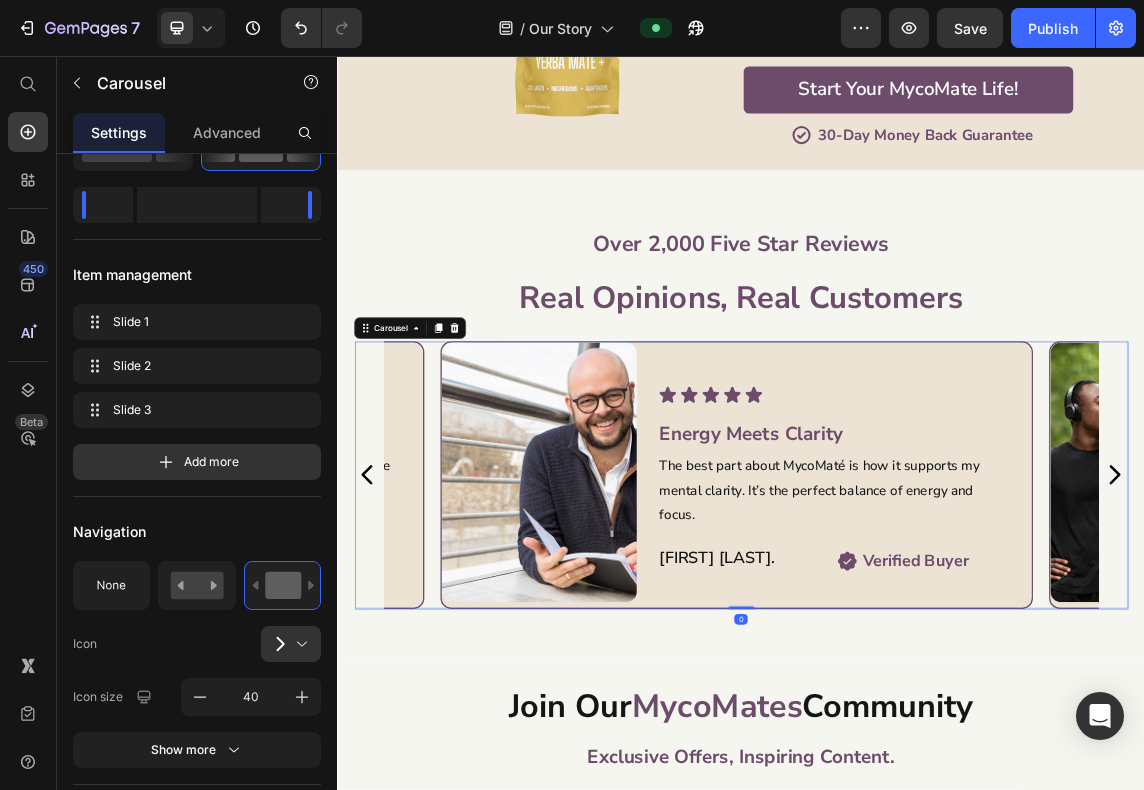 scroll, scrollTop: 0, scrollLeft: 0, axis: both 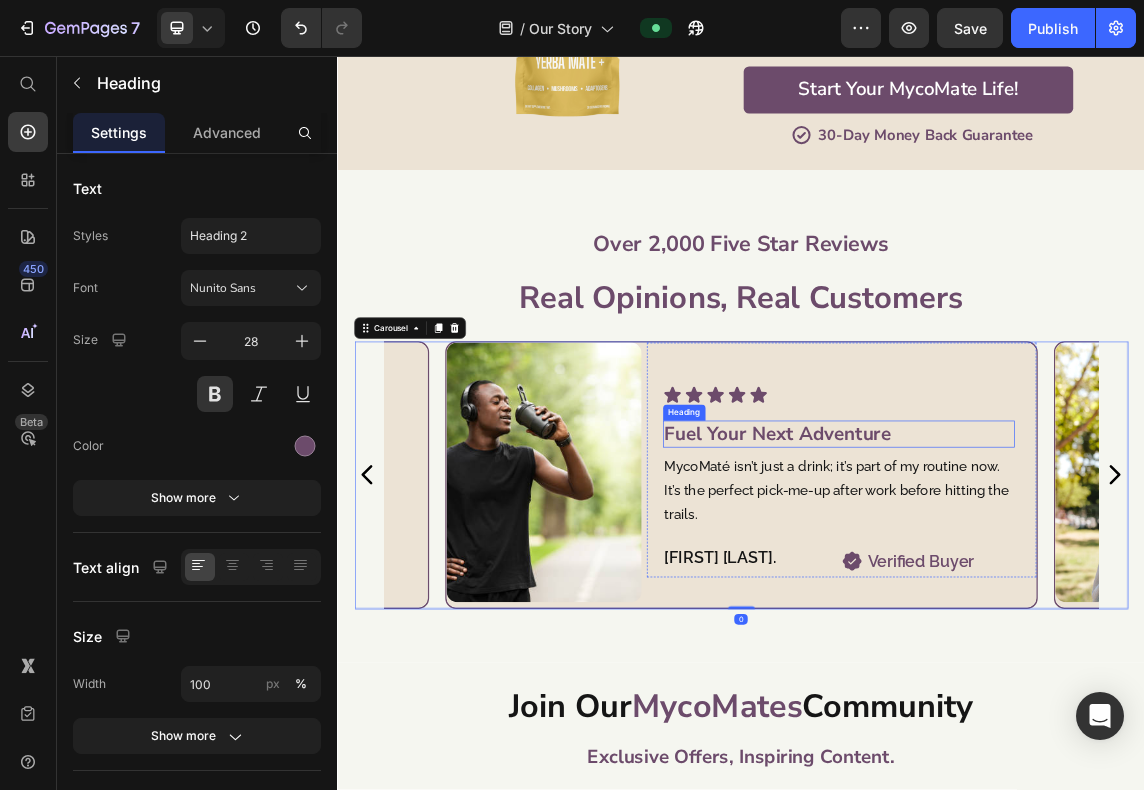 click on "Fuel Your Next Adventure" at bounding box center [1081, 618] 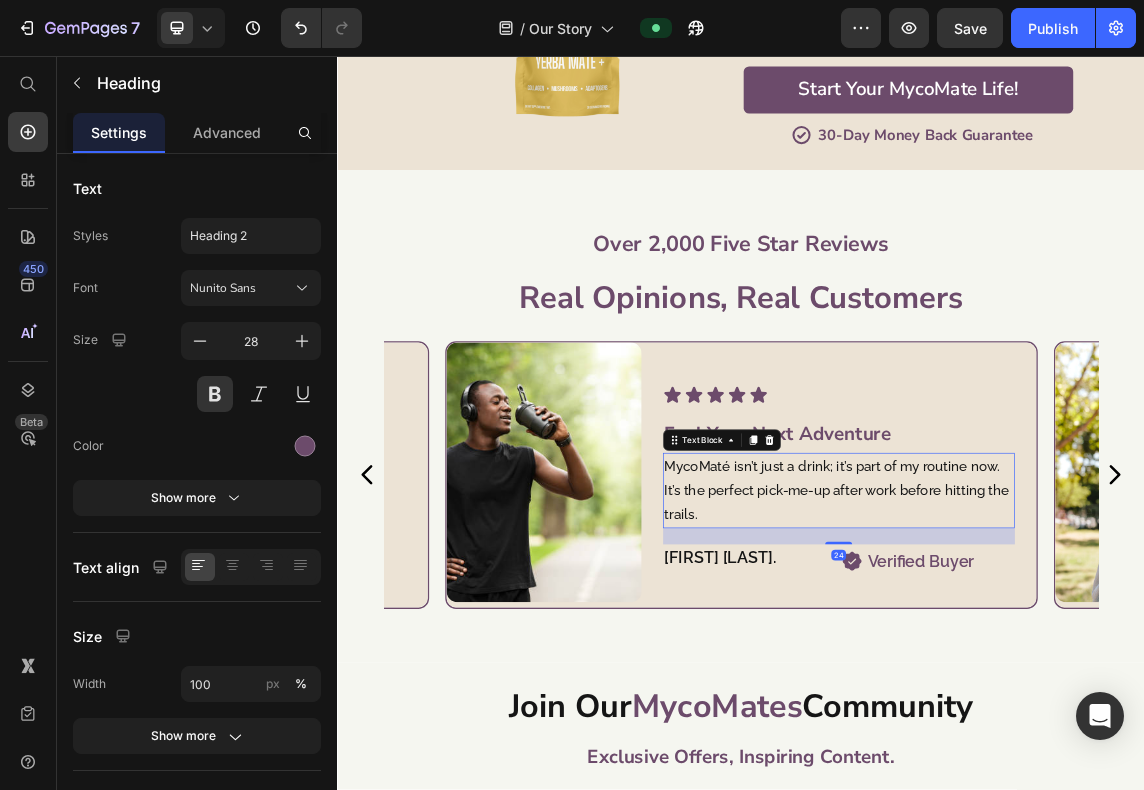 click on "MycoMaté isn’t just a drink; it’s part of my routine now. It’s the perfect pick-me-up after work before hitting the trails." at bounding box center [1081, 702] 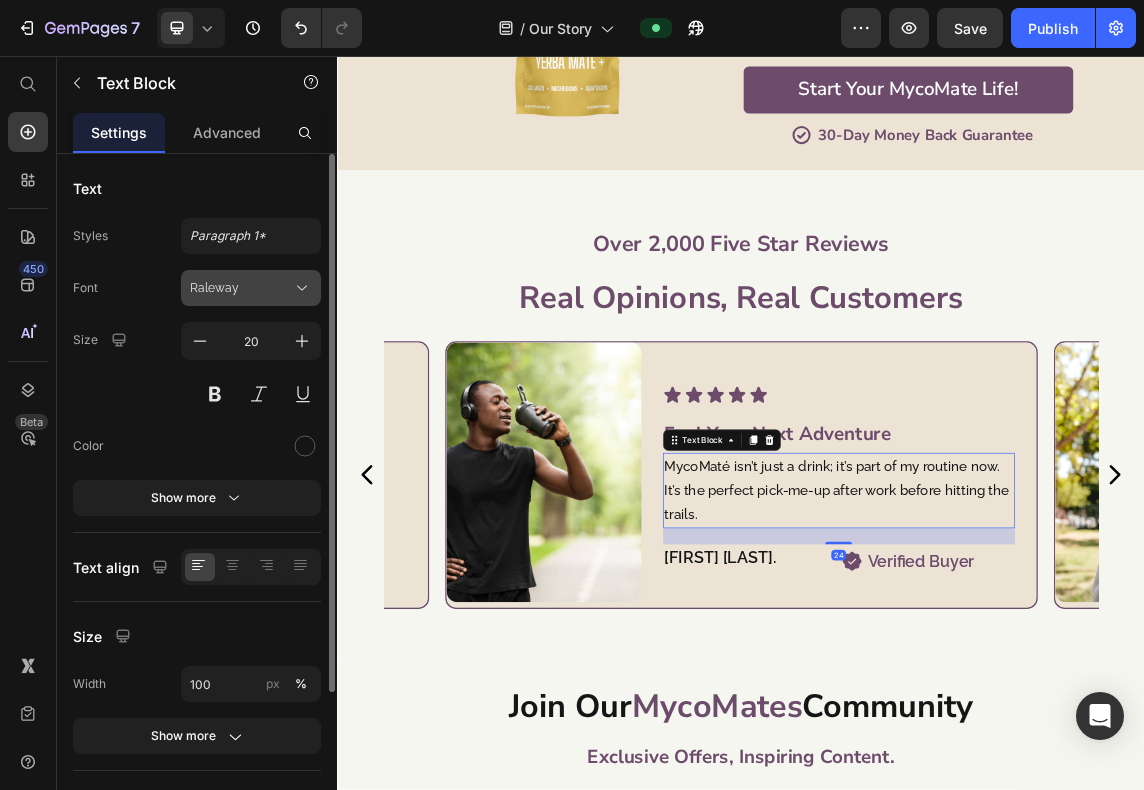 click 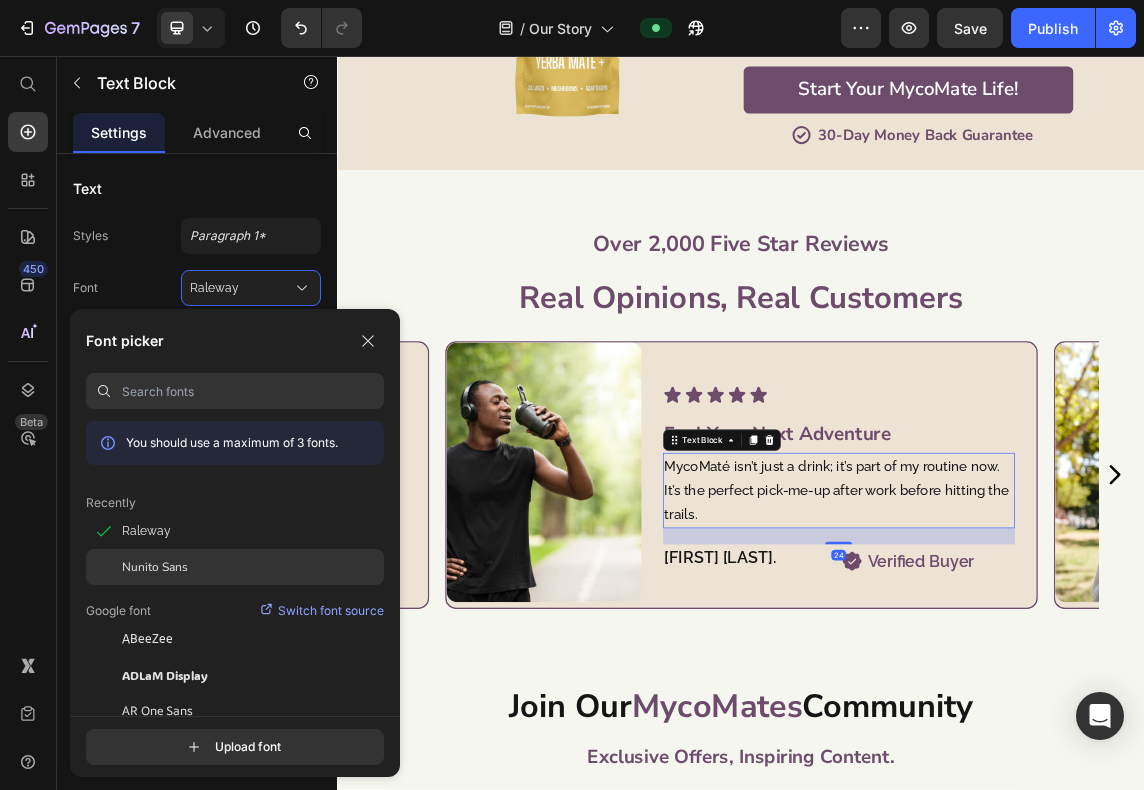 click on "Nunito Sans" at bounding box center [155, 567] 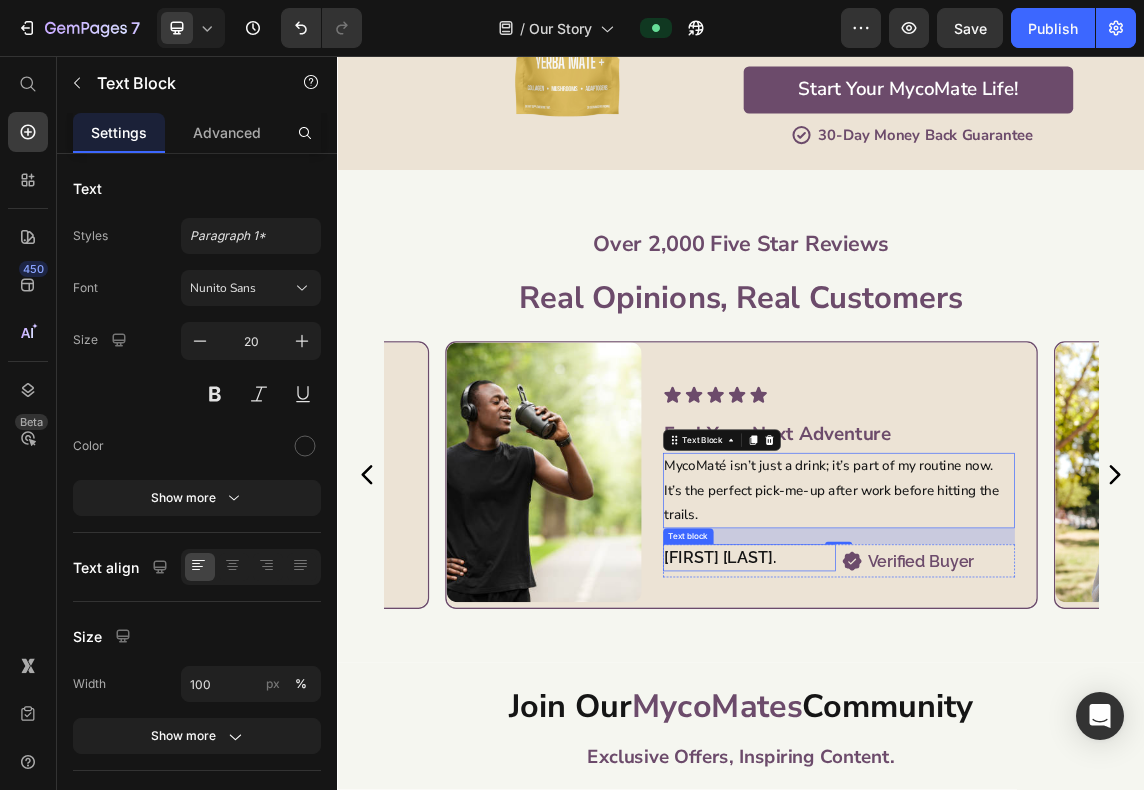 click on "[FIRST] [LAST]." at bounding box center [949, 802] 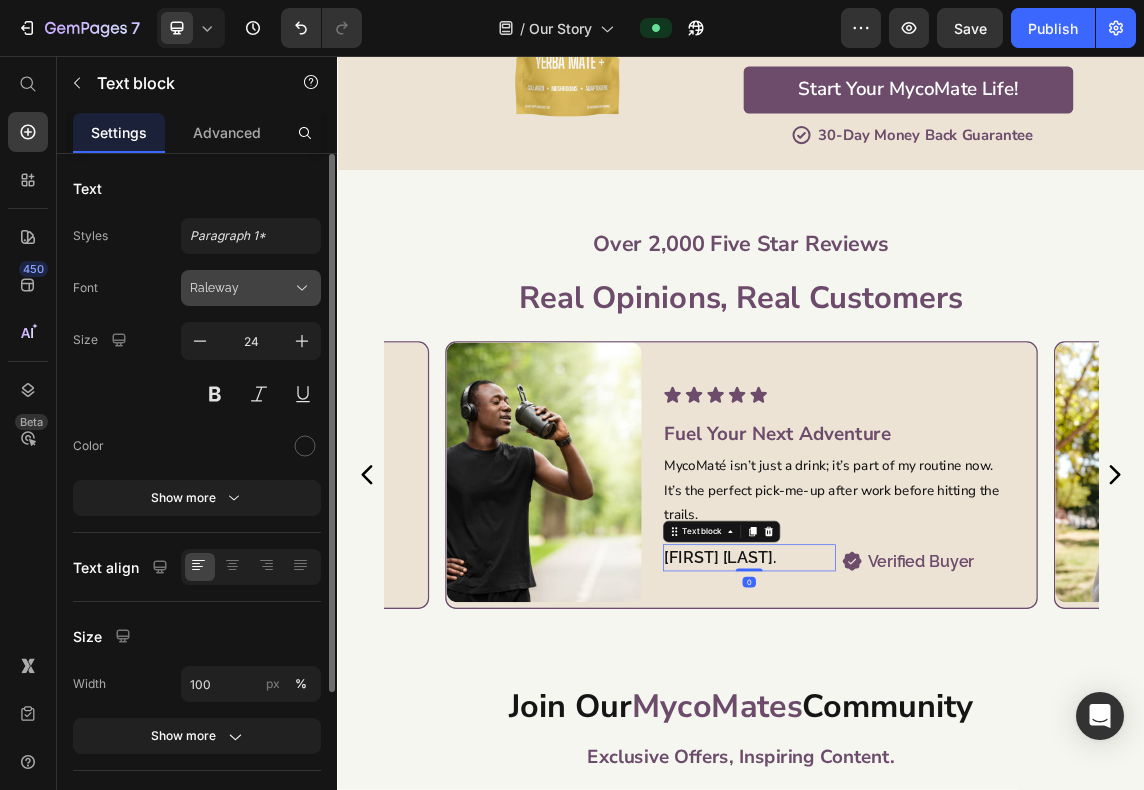 click on "Raleway" at bounding box center [241, 288] 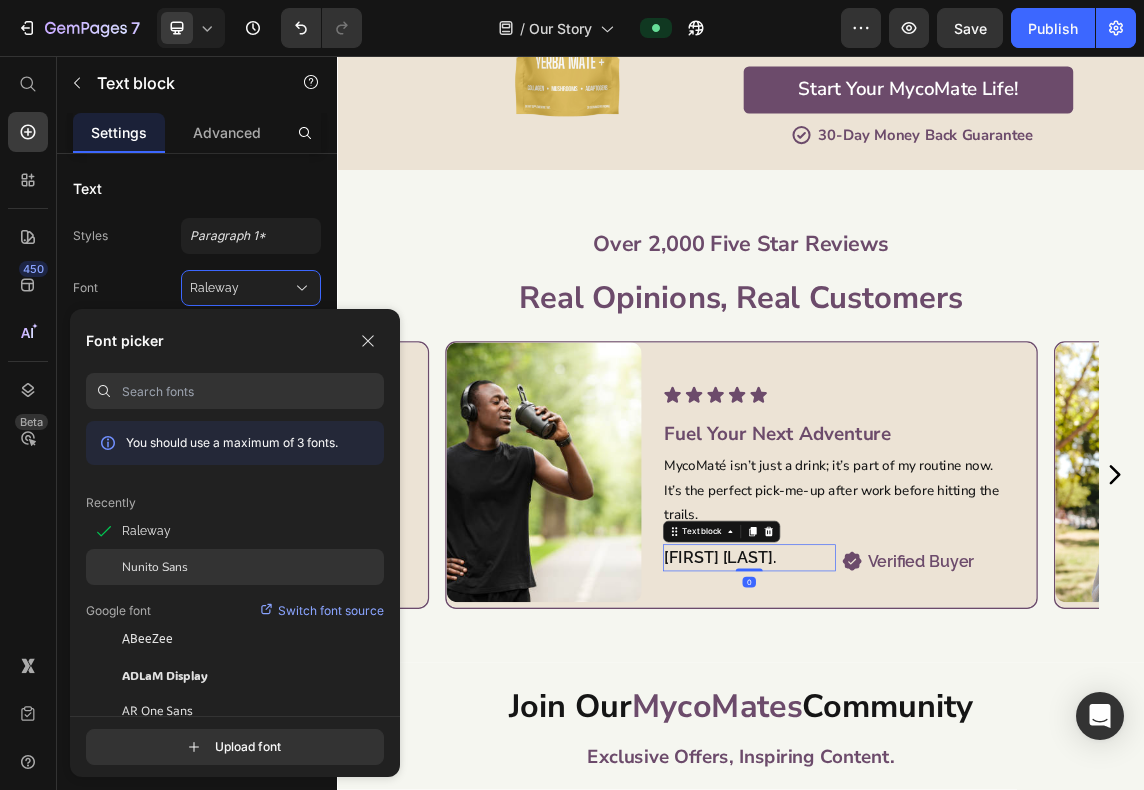 click on "Nunito Sans" at bounding box center (155, 567) 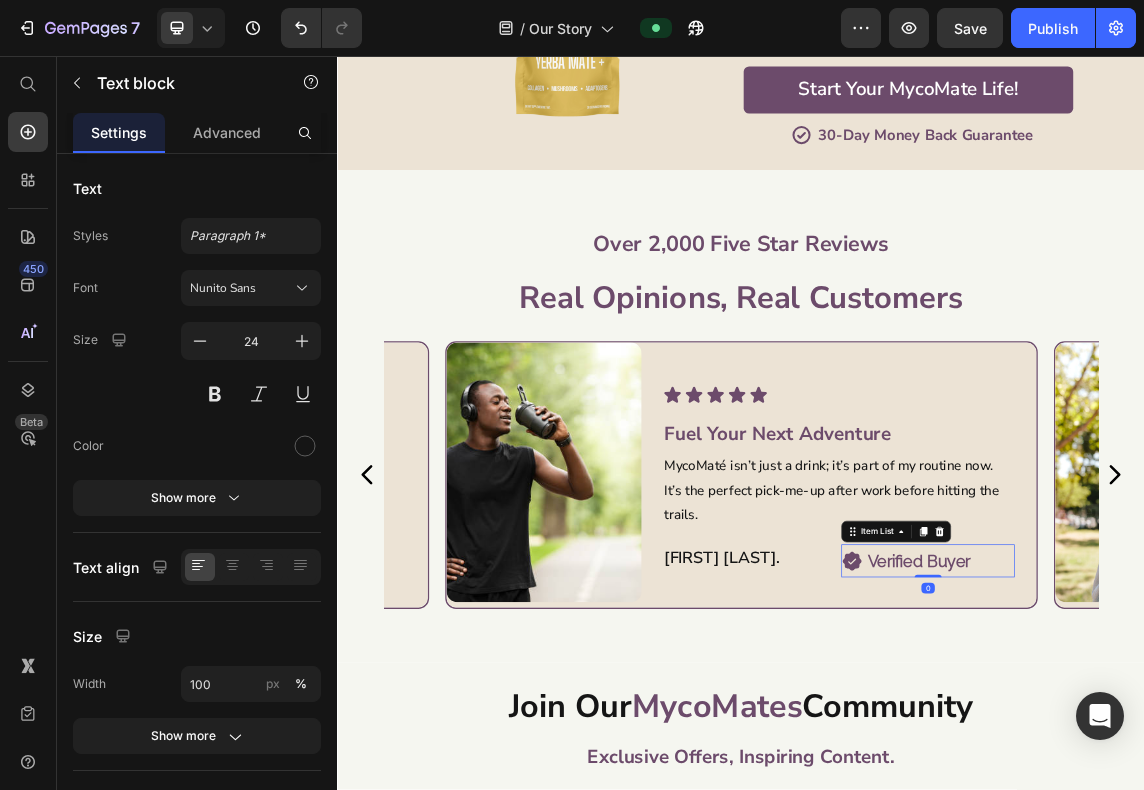 click on "Verified Buyer" at bounding box center (1201, 806) 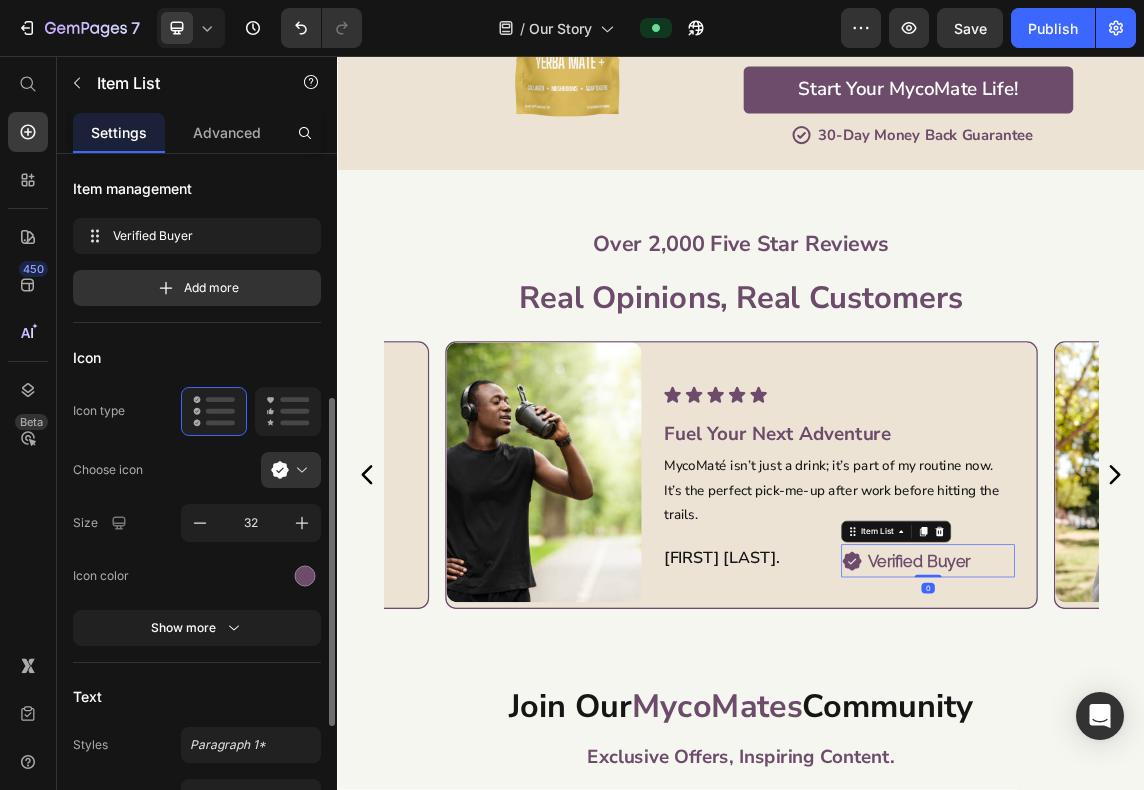 scroll, scrollTop: 500, scrollLeft: 0, axis: vertical 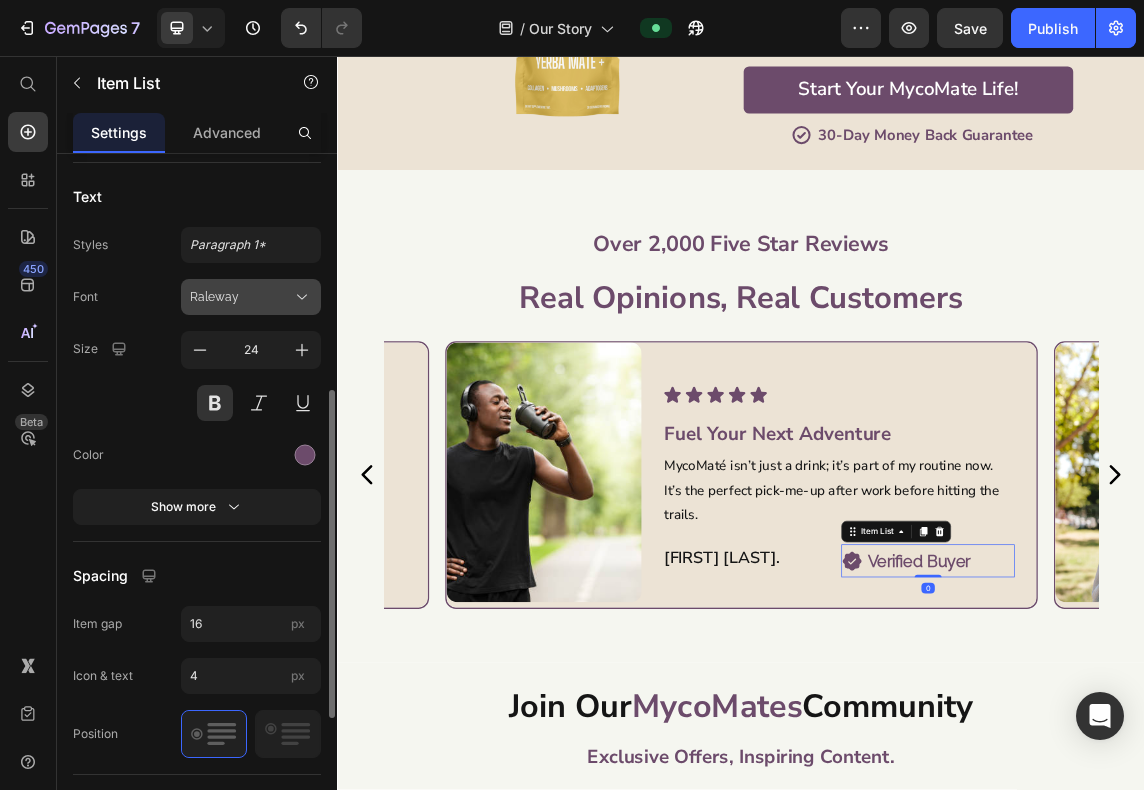click on "Raleway" at bounding box center [241, 297] 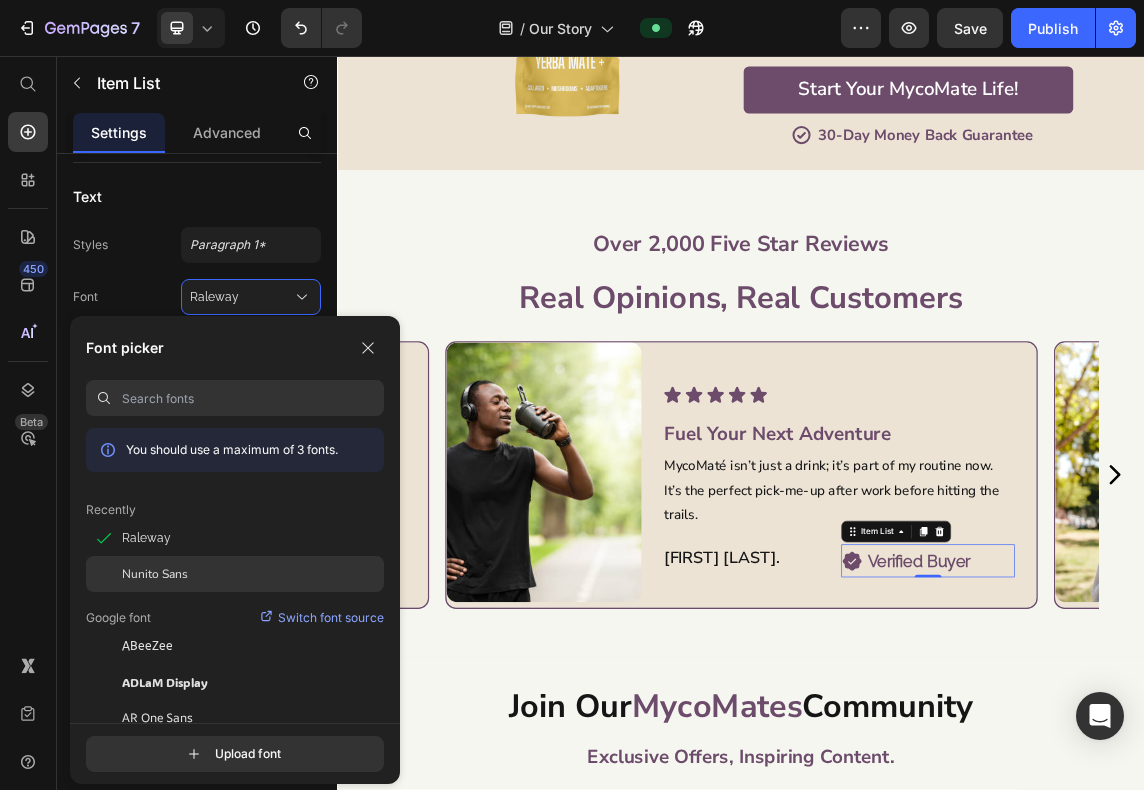 click on "Nunito Sans" 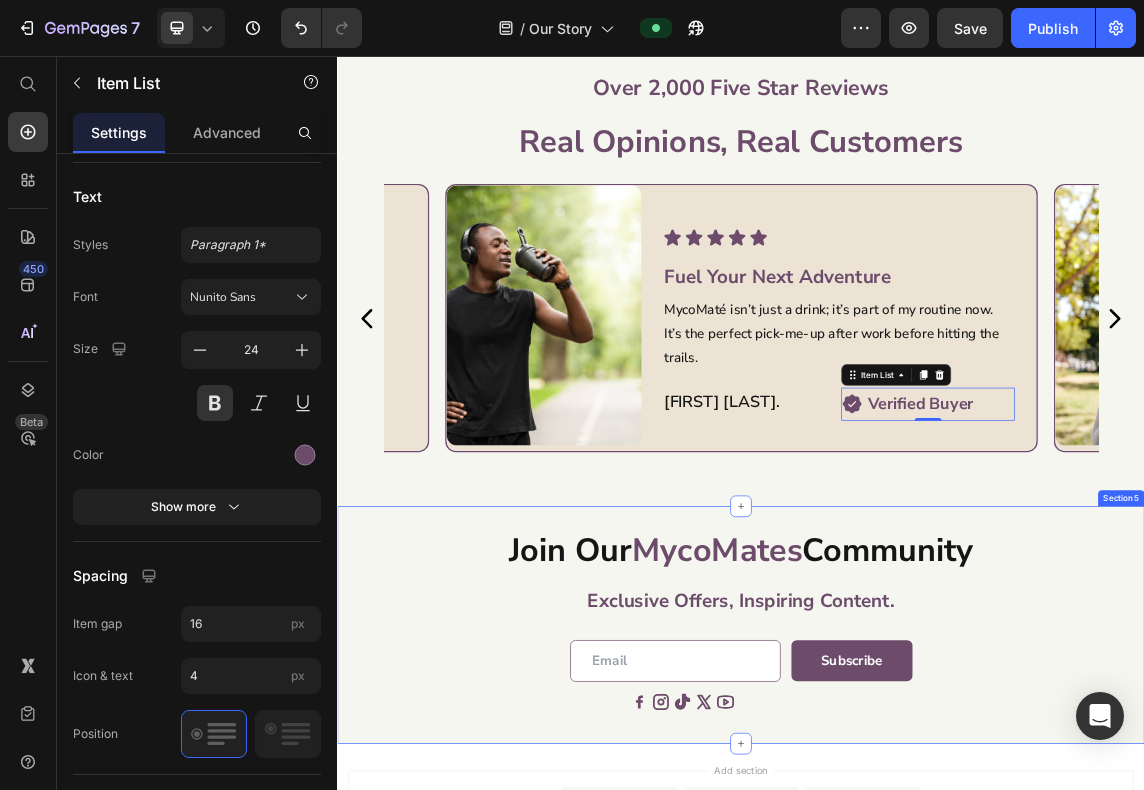 scroll, scrollTop: 1500, scrollLeft: 0, axis: vertical 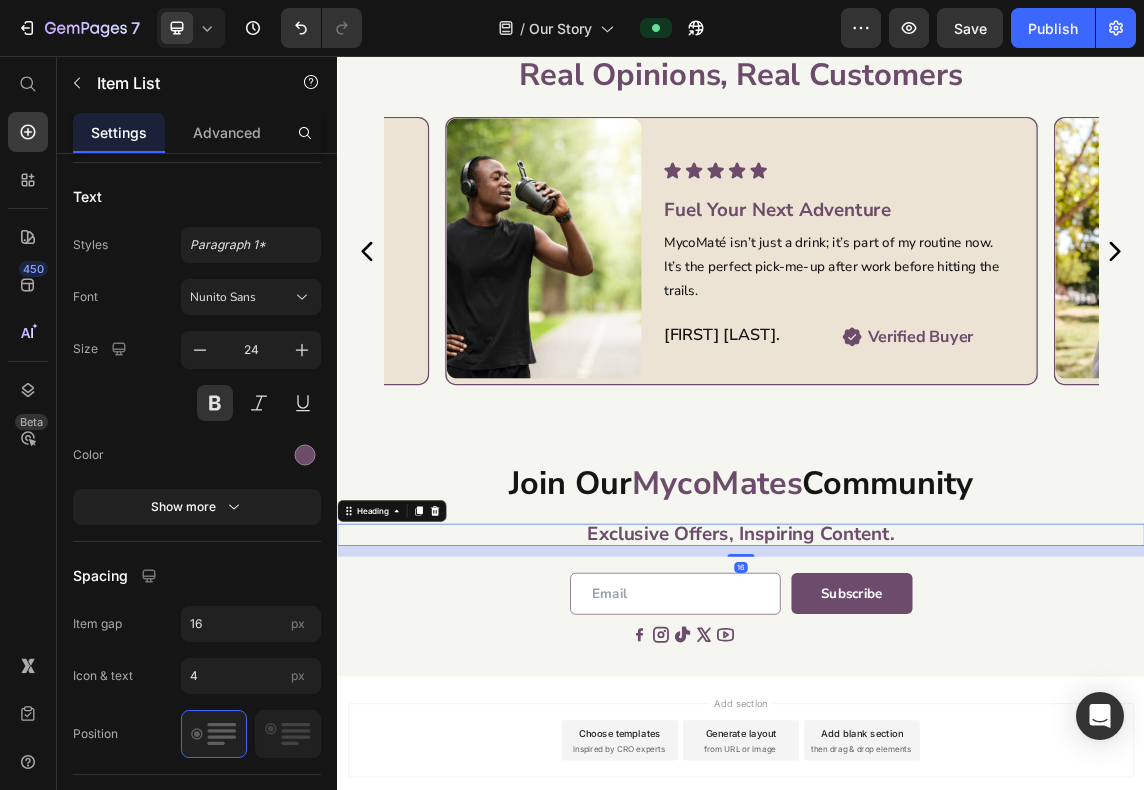 click on "Exclusive Offers, Inspiring Content." at bounding box center (937, 767) 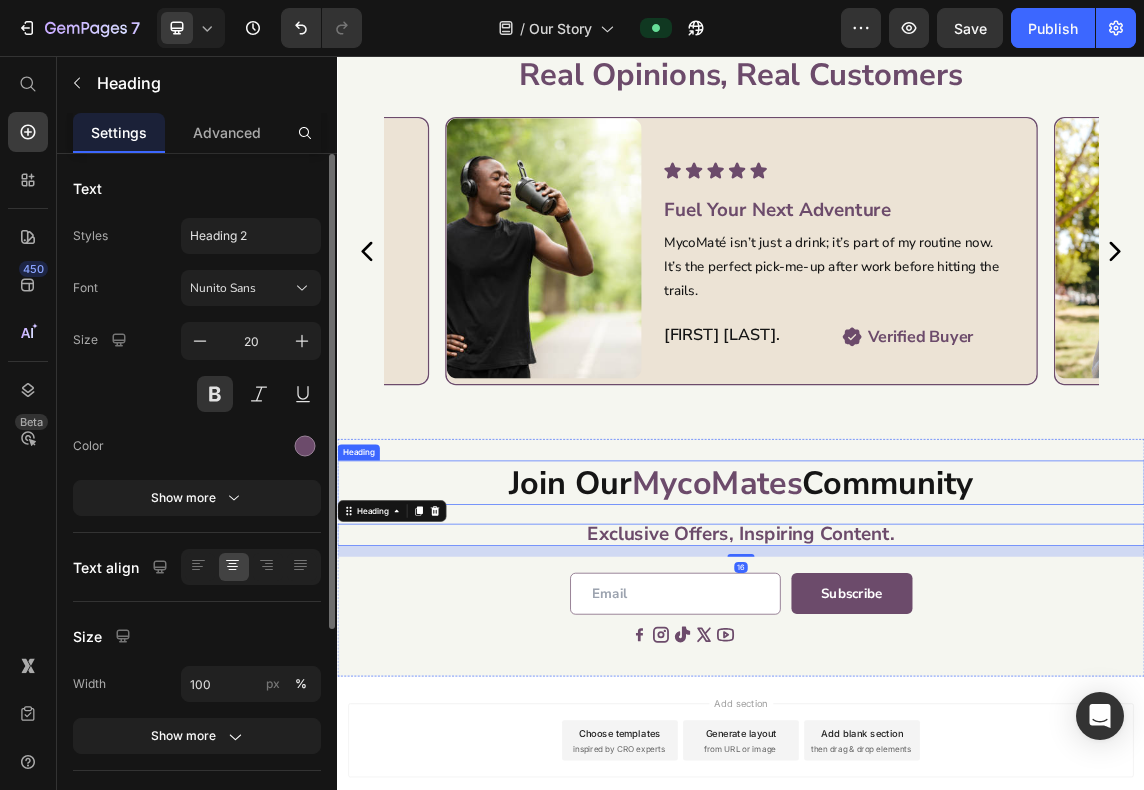 click on "MycoMates" at bounding box center [901, 691] 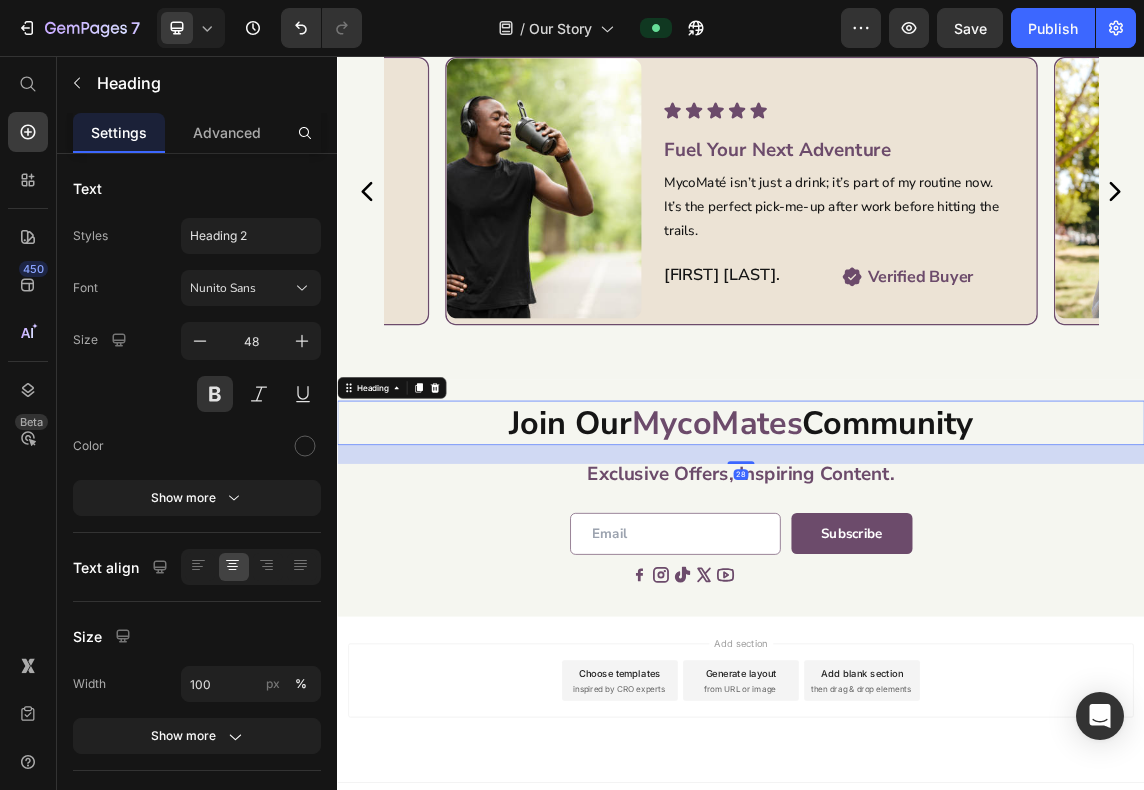 scroll, scrollTop: 1616, scrollLeft: 0, axis: vertical 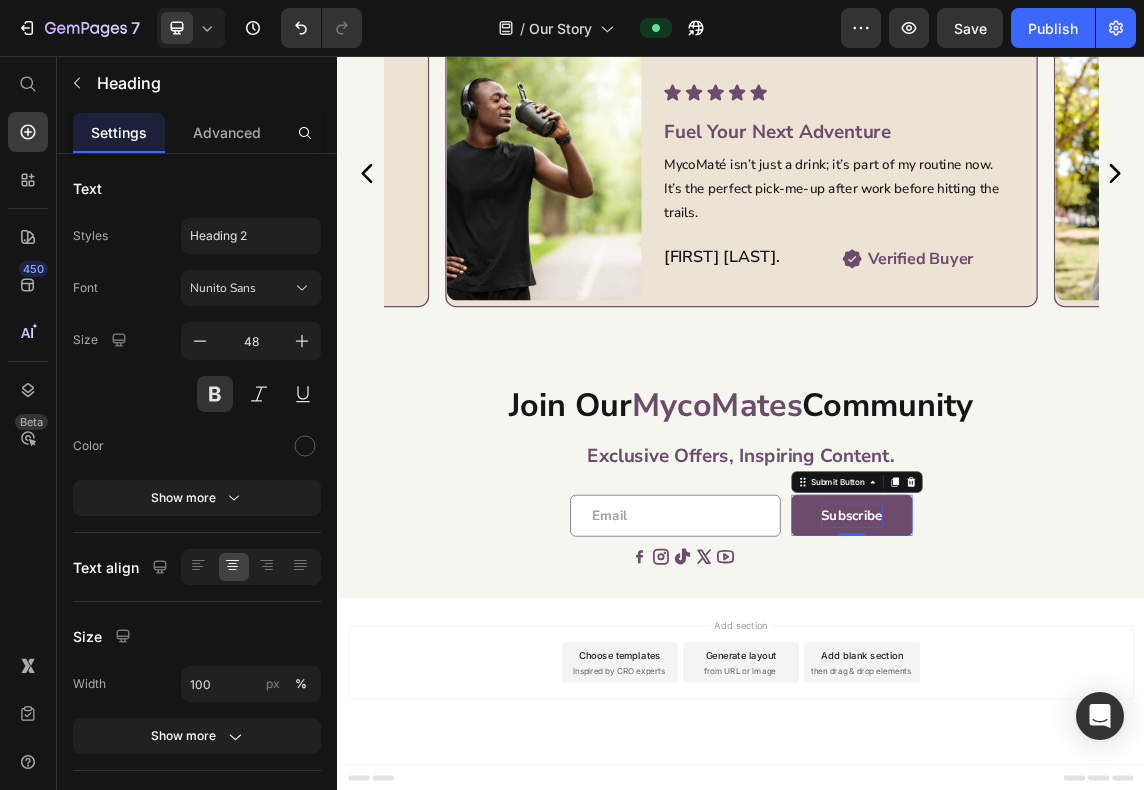 click on "Subscribe" at bounding box center [1102, 740] 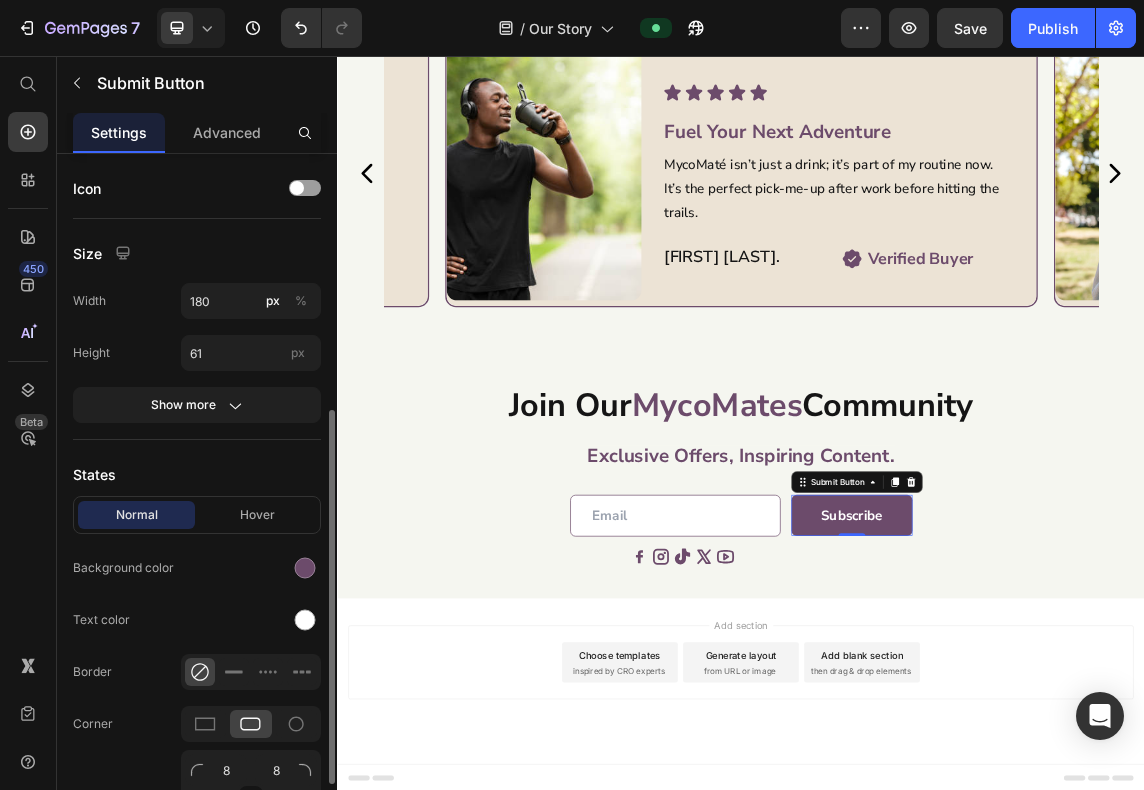 scroll, scrollTop: 500, scrollLeft: 0, axis: vertical 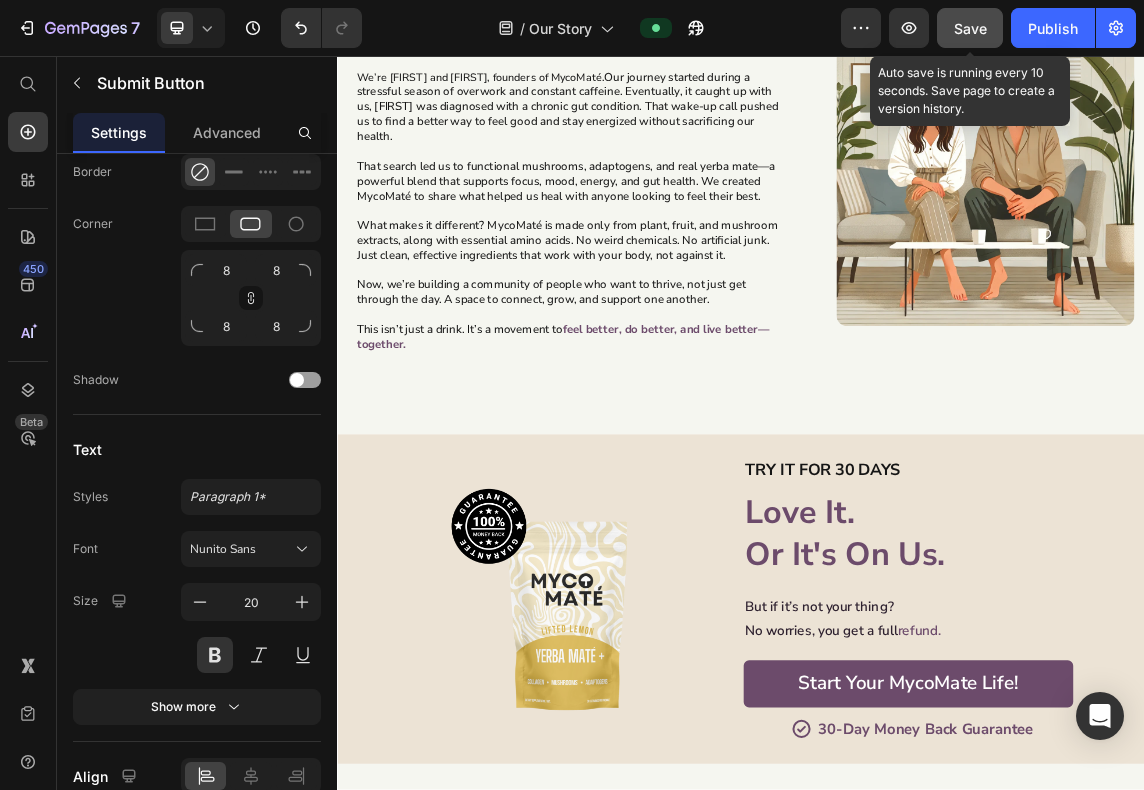 click on "Save" 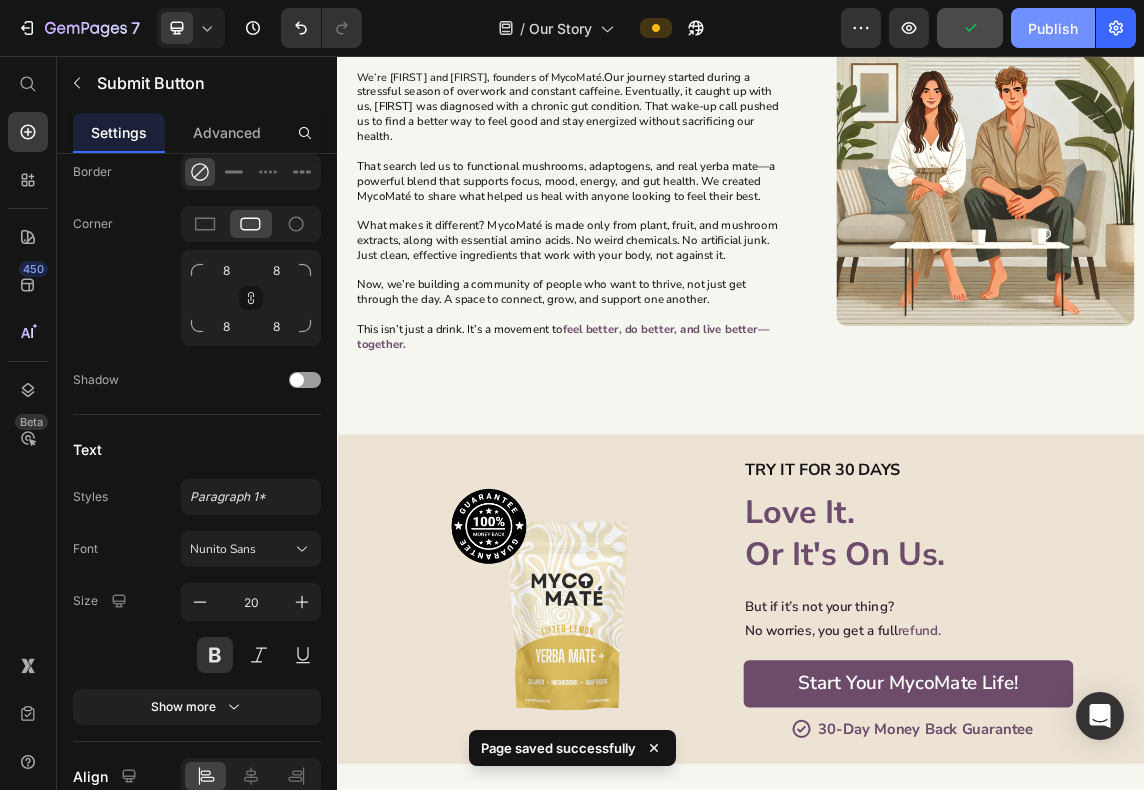 click on "Publish" at bounding box center [1053, 28] 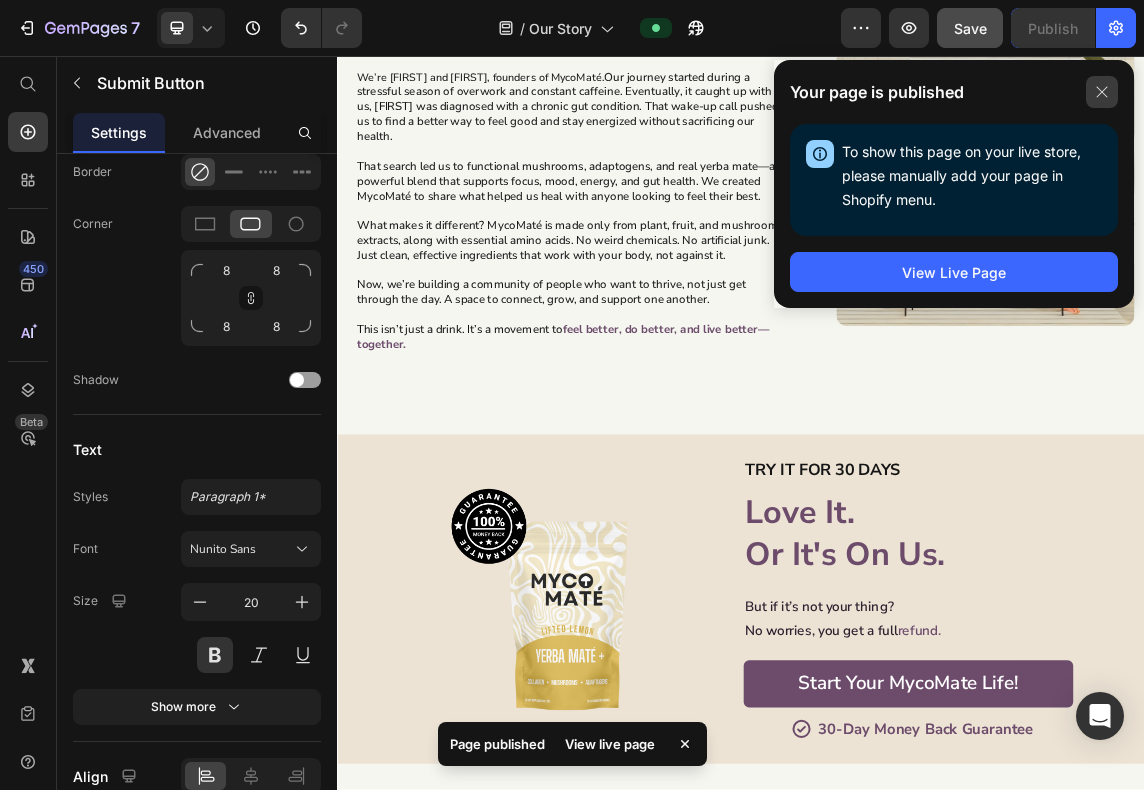 click 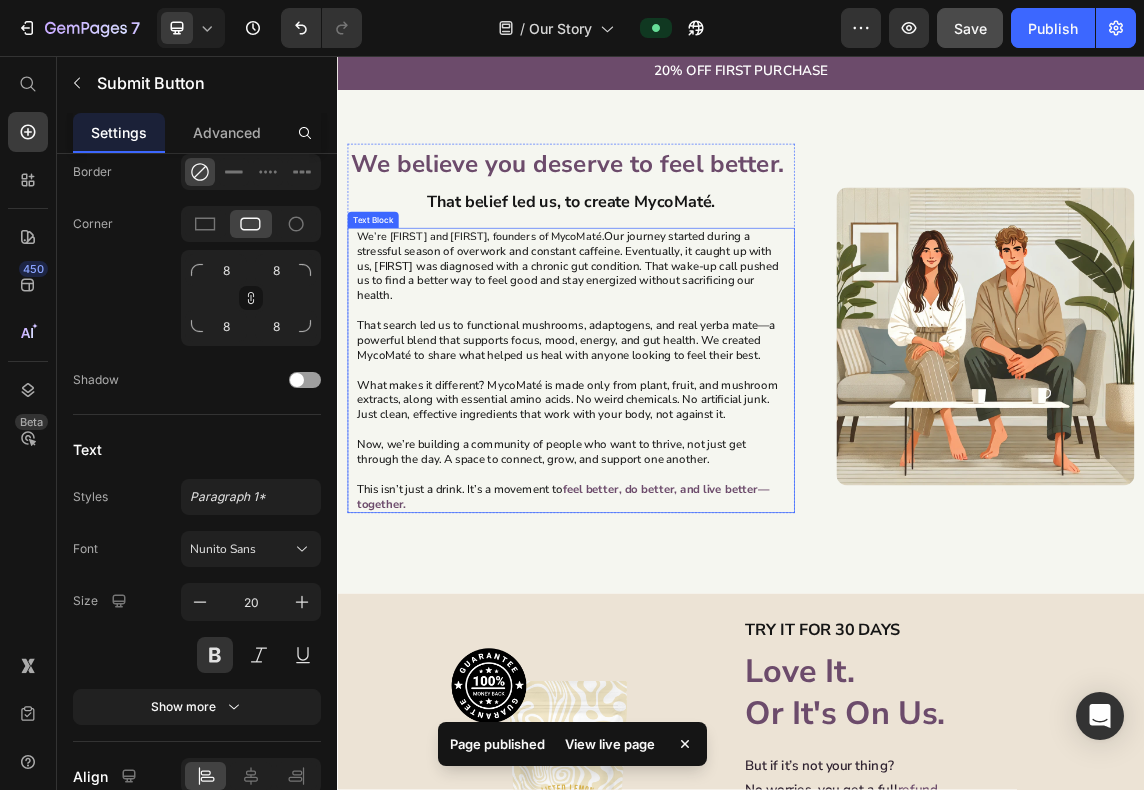 scroll, scrollTop: 0, scrollLeft: 0, axis: both 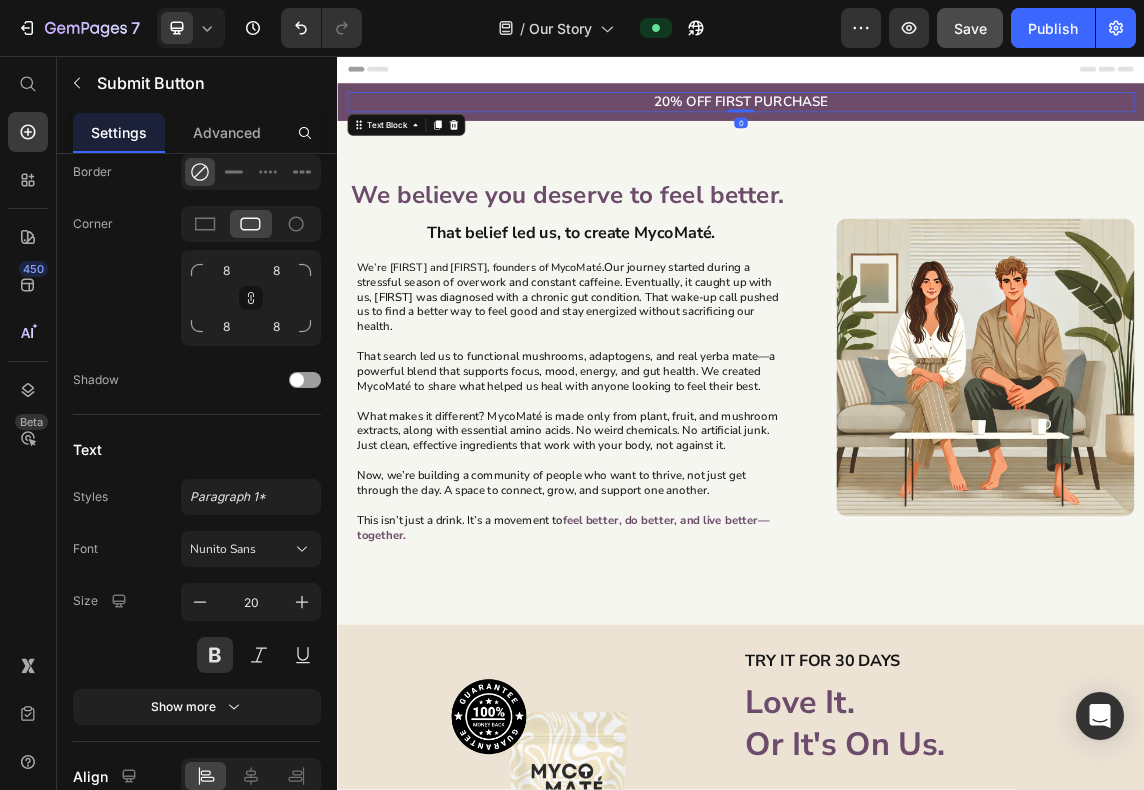 click on "20% off first purchase" at bounding box center (937, 125) 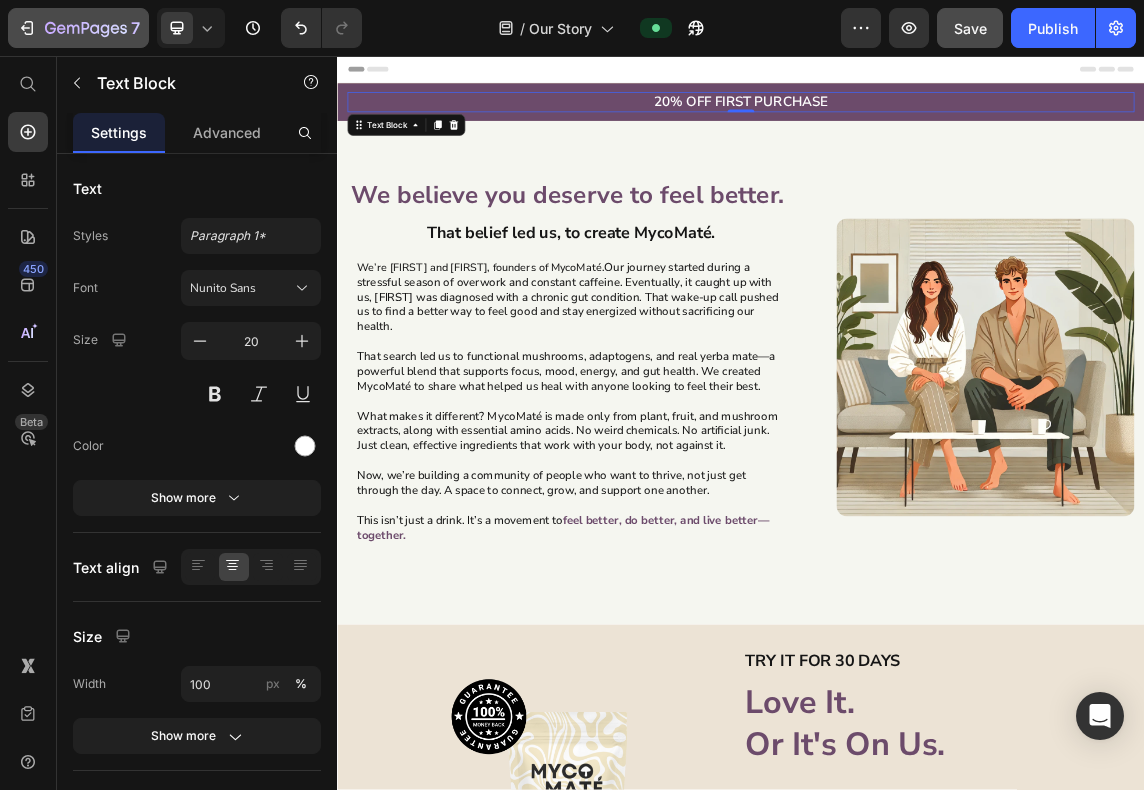 click on "7" at bounding box center [78, 28] 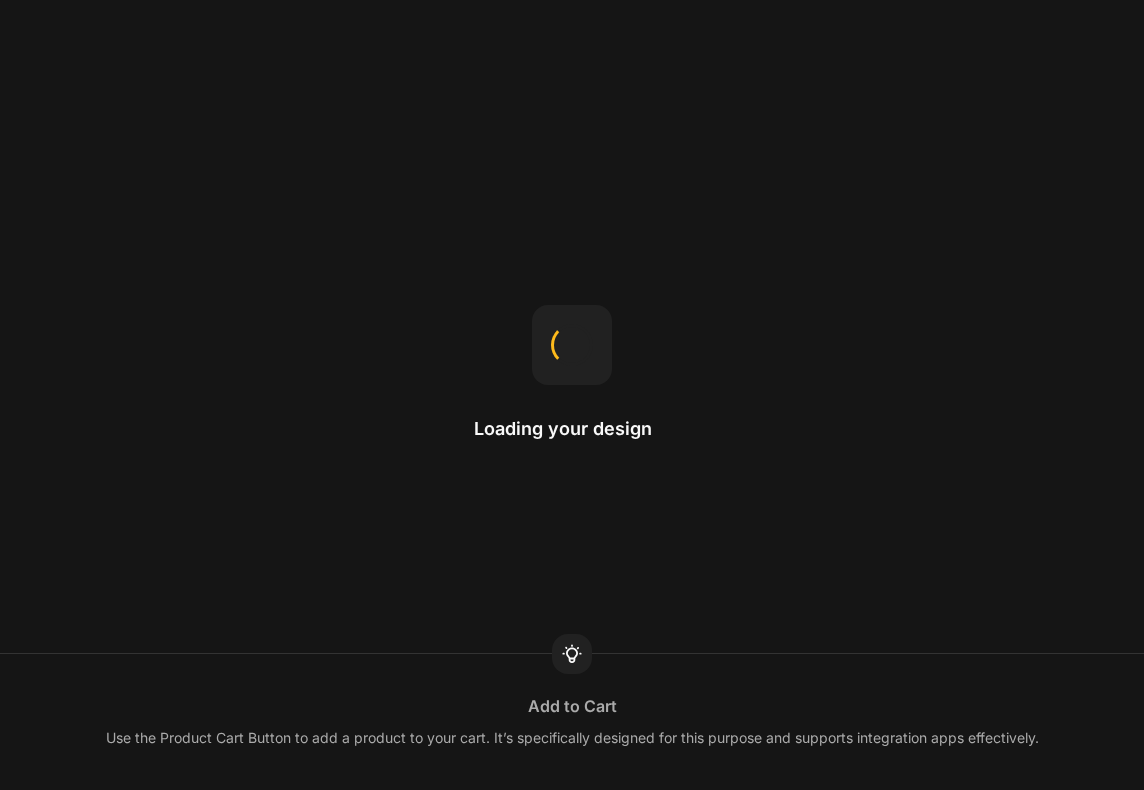 scroll, scrollTop: 0, scrollLeft: 0, axis: both 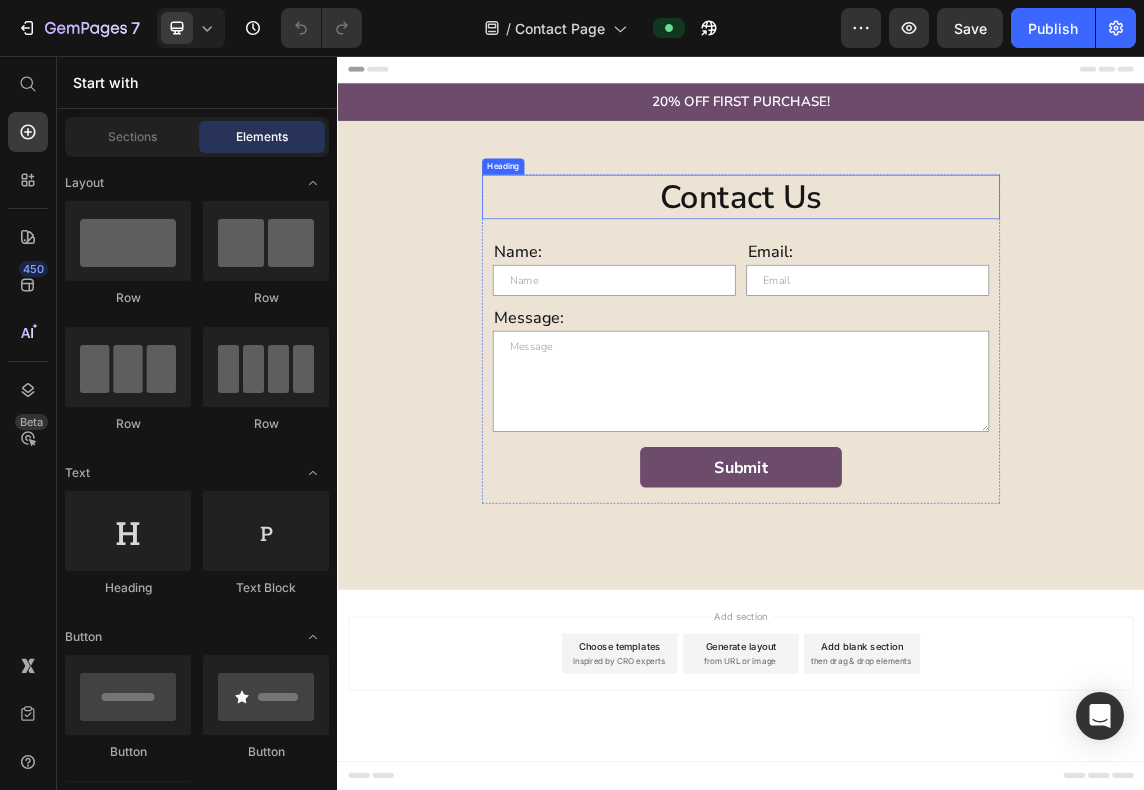click on "Contact Us" at bounding box center (937, 266) 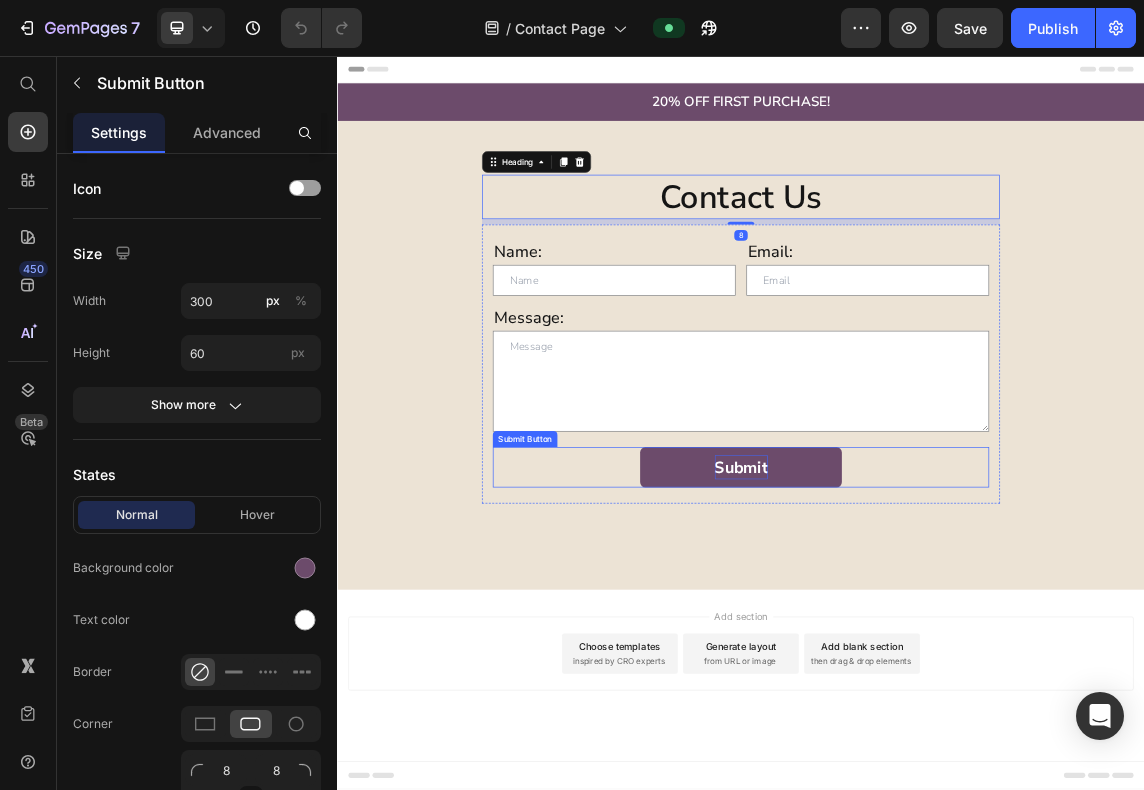 click on "submit" at bounding box center [937, 668] 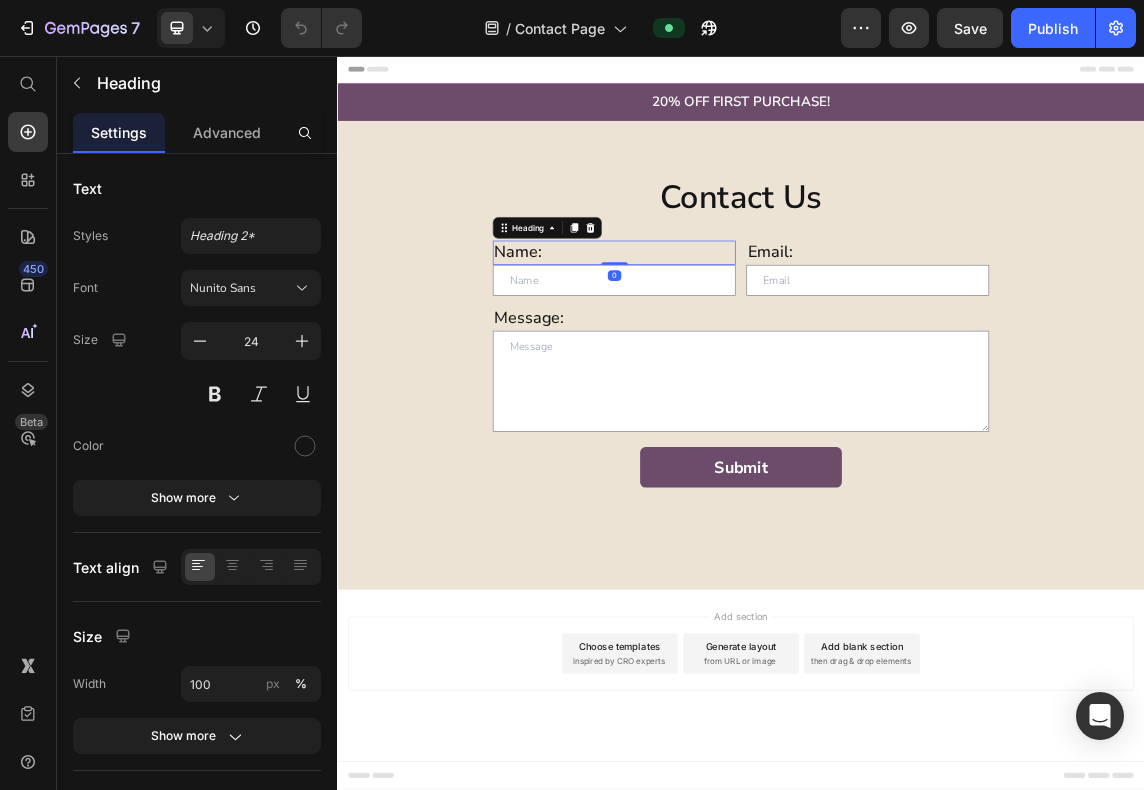 click on "Name:" at bounding box center [748, 348] 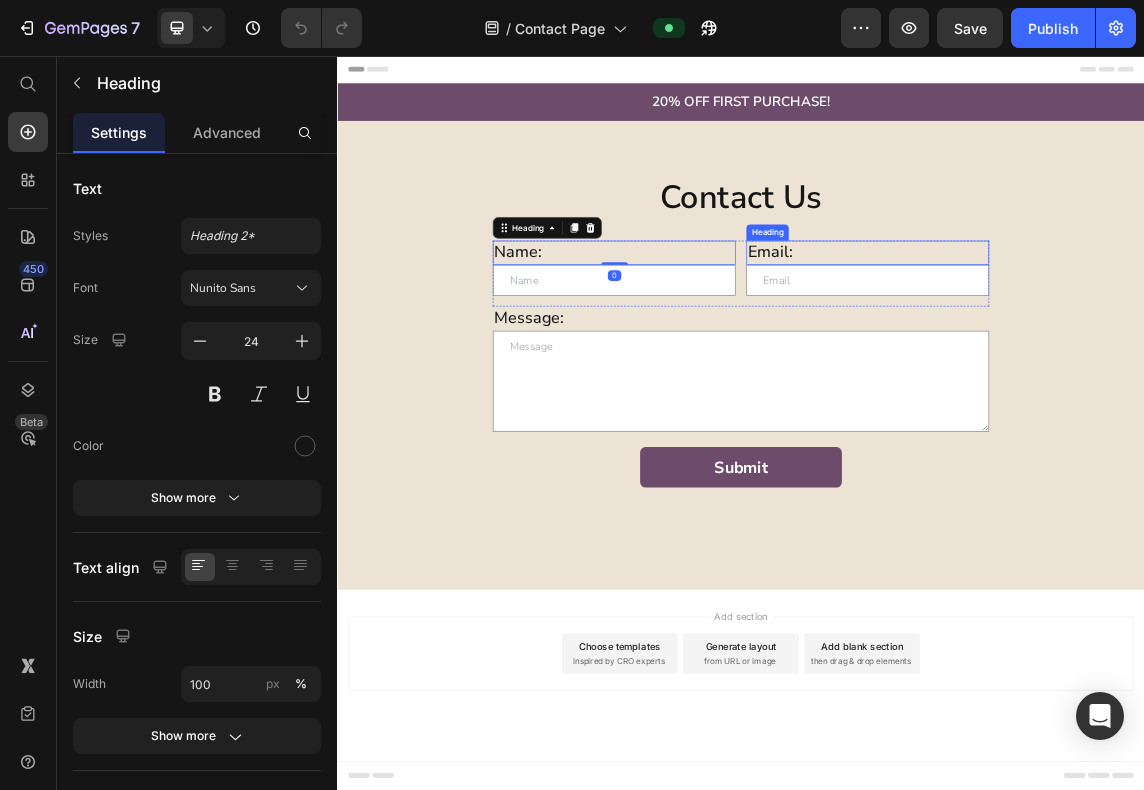 click on "Email:" at bounding box center [1125, 348] 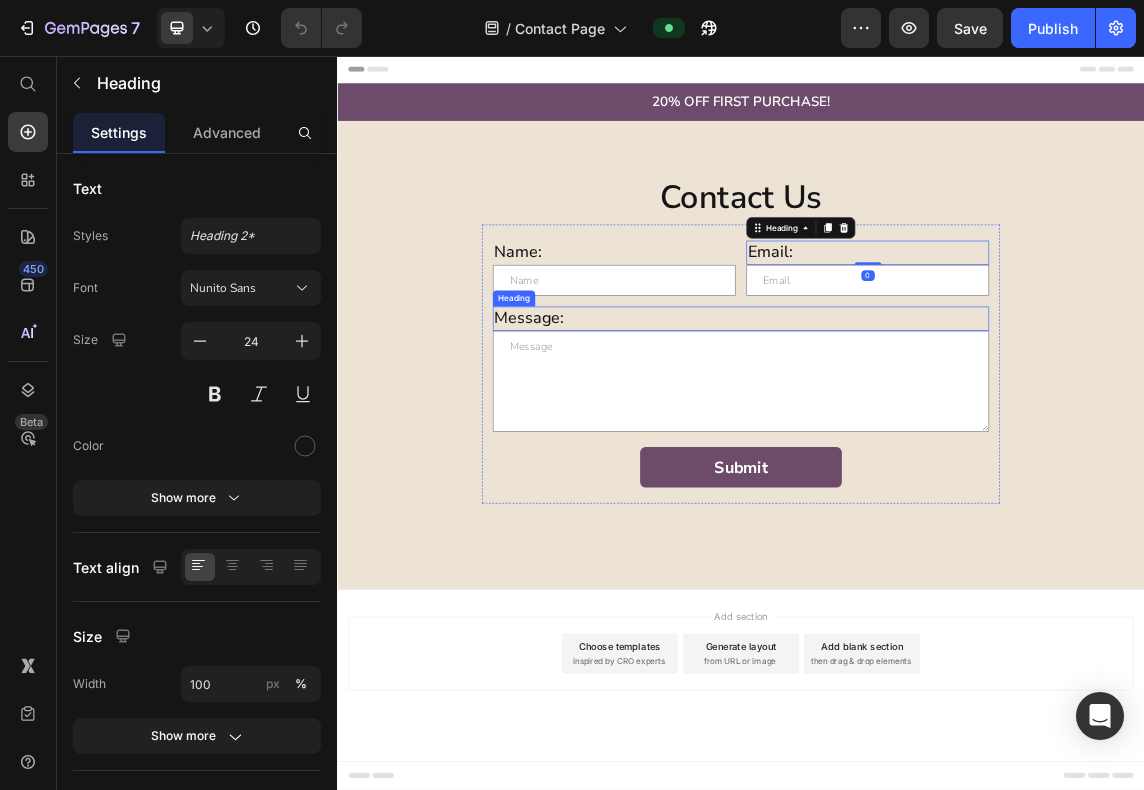 click on "Message:" at bounding box center [937, 446] 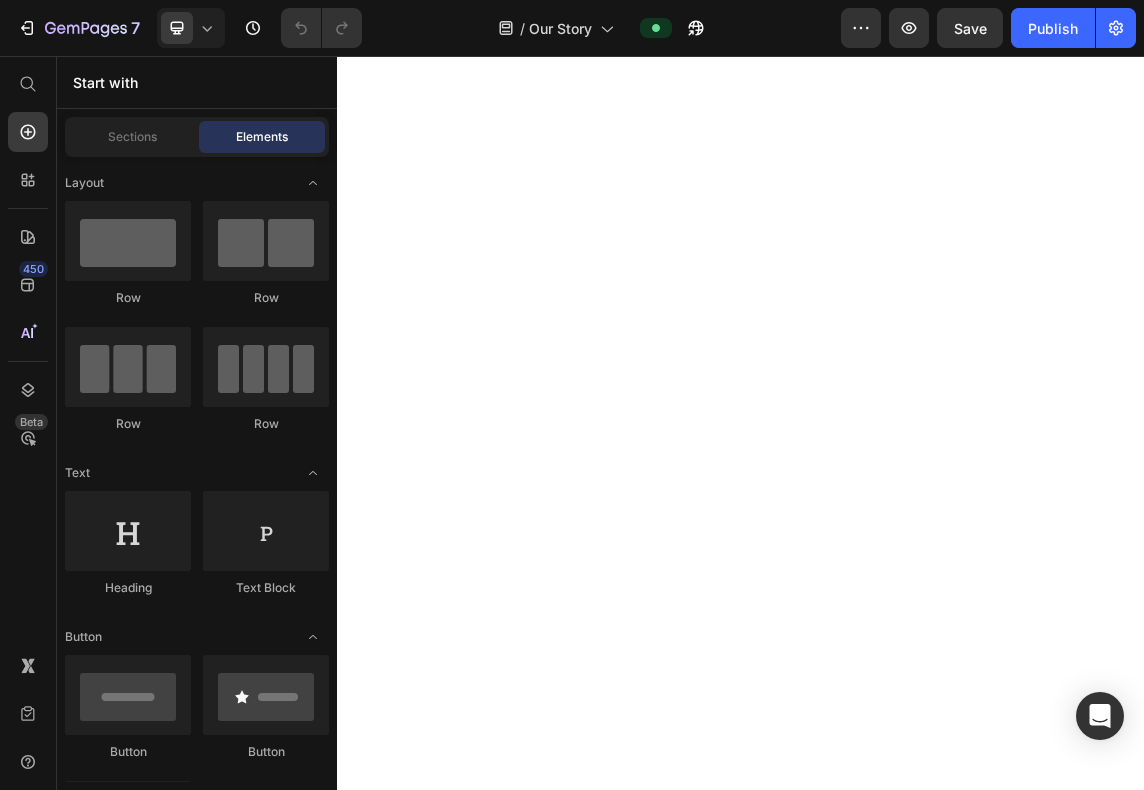 scroll, scrollTop: 0, scrollLeft: 0, axis: both 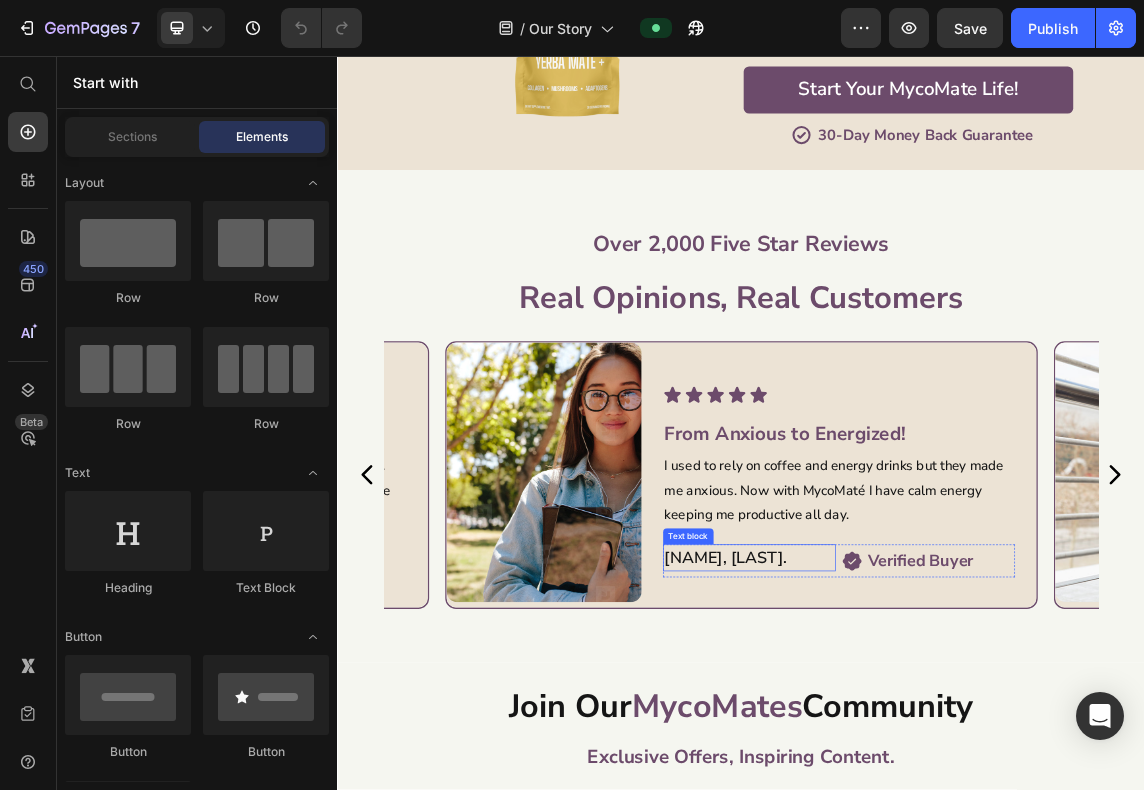 click on "[NAME], [LAST]." at bounding box center (949, 802) 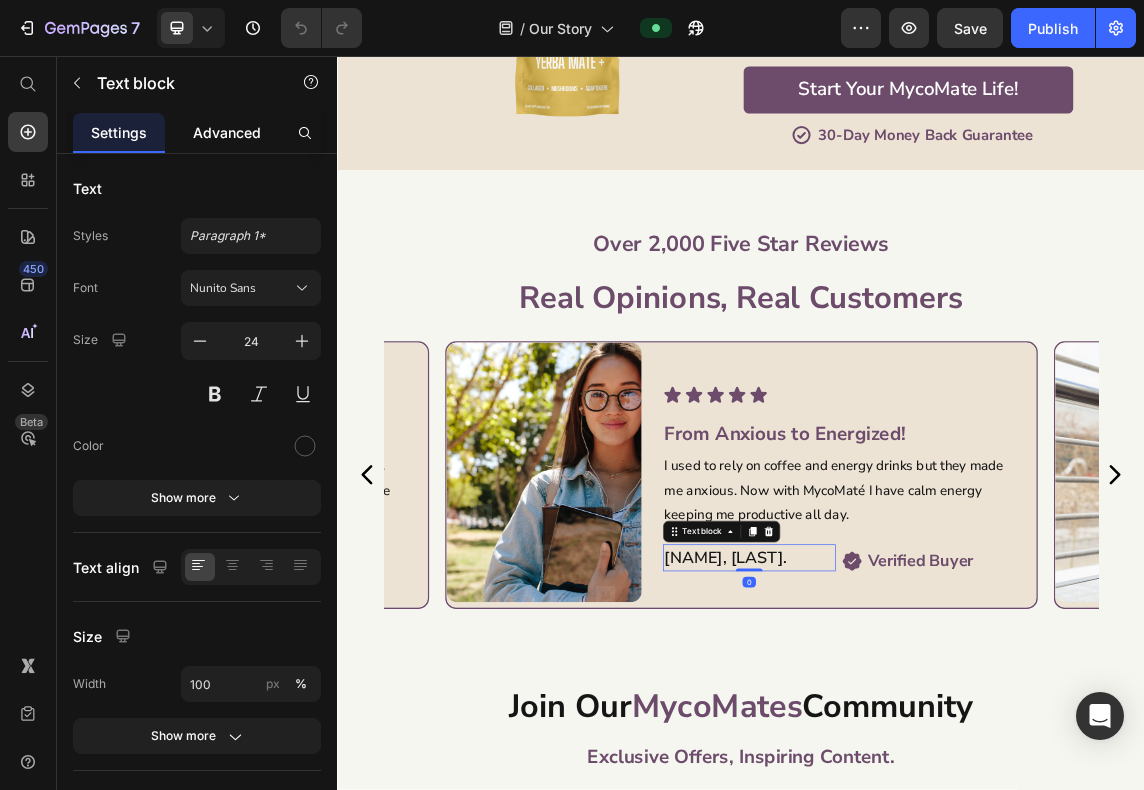 click on "Advanced" at bounding box center [227, 132] 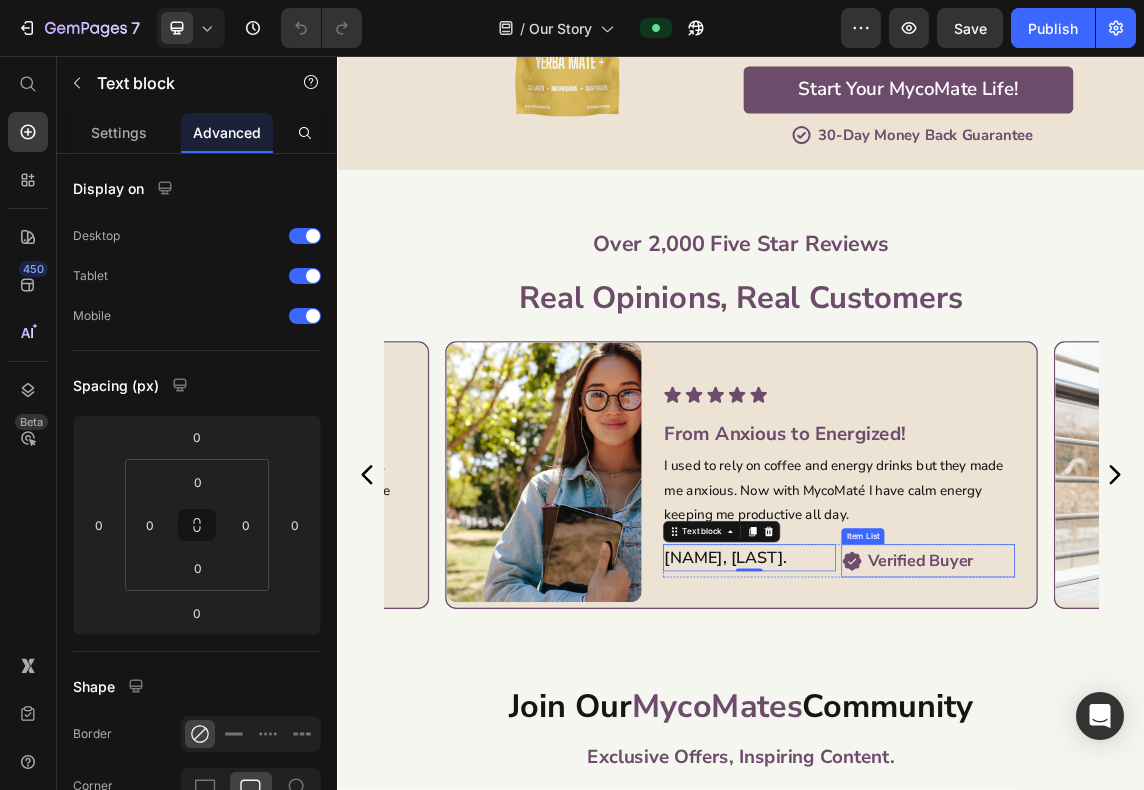 click on "Verified Buyer" at bounding box center (1203, 806) 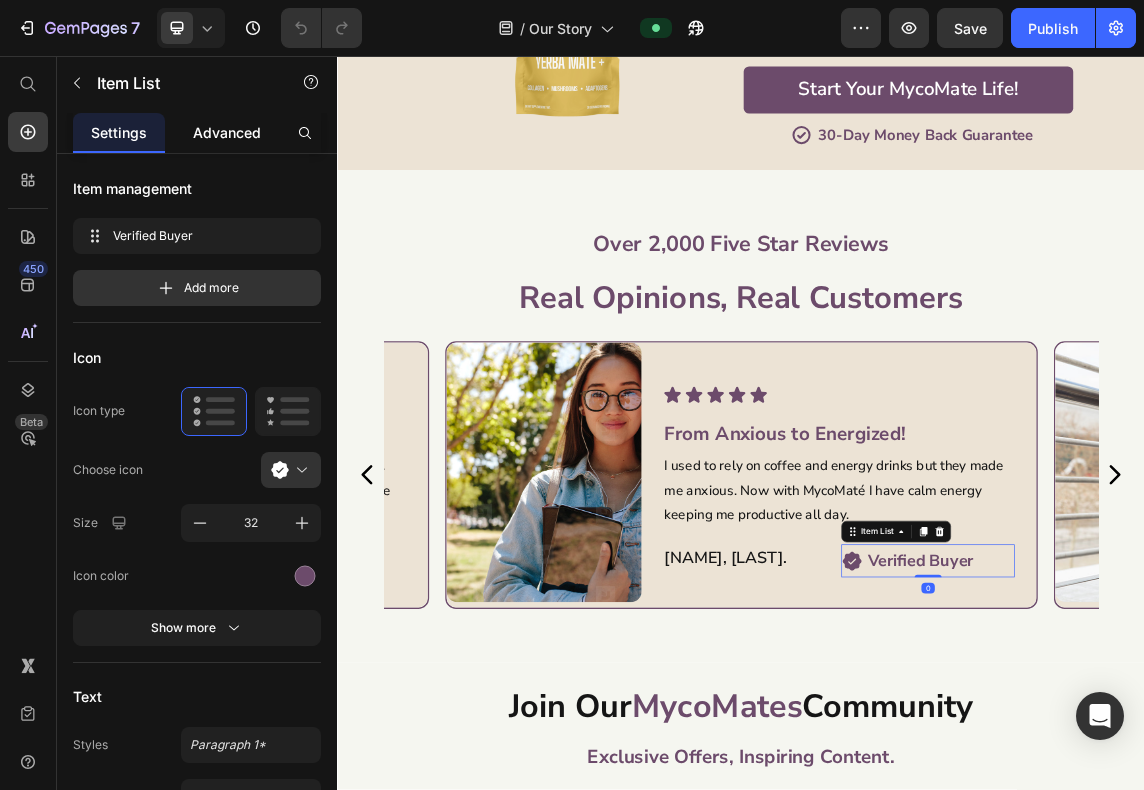 click on "Advanced" 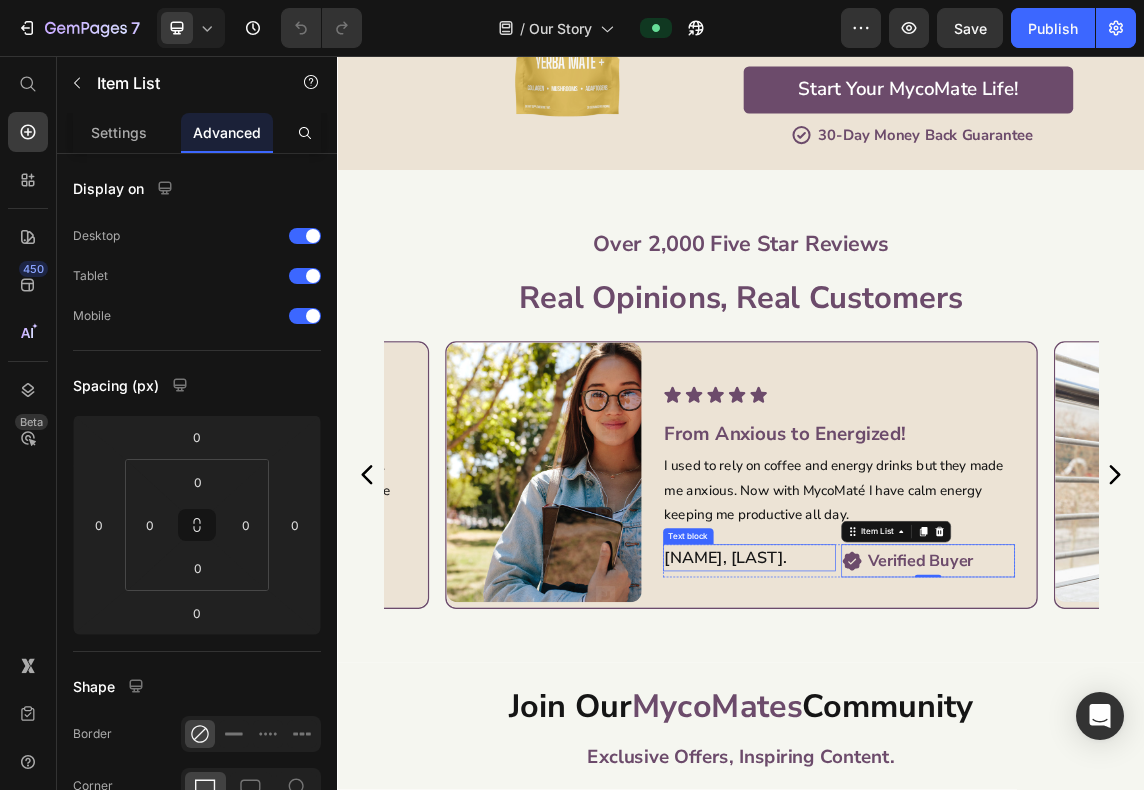 click on "[NAME], [LAST]." at bounding box center [949, 802] 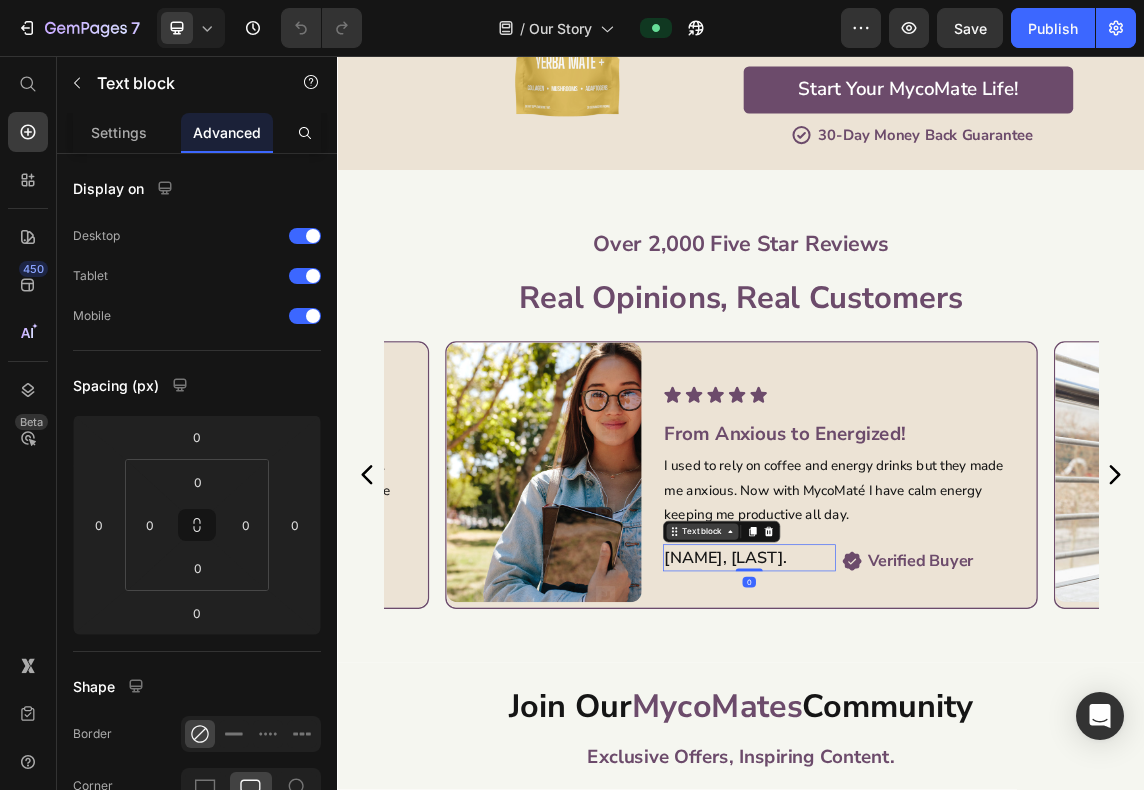 click on "Text block" at bounding box center (878, 763) 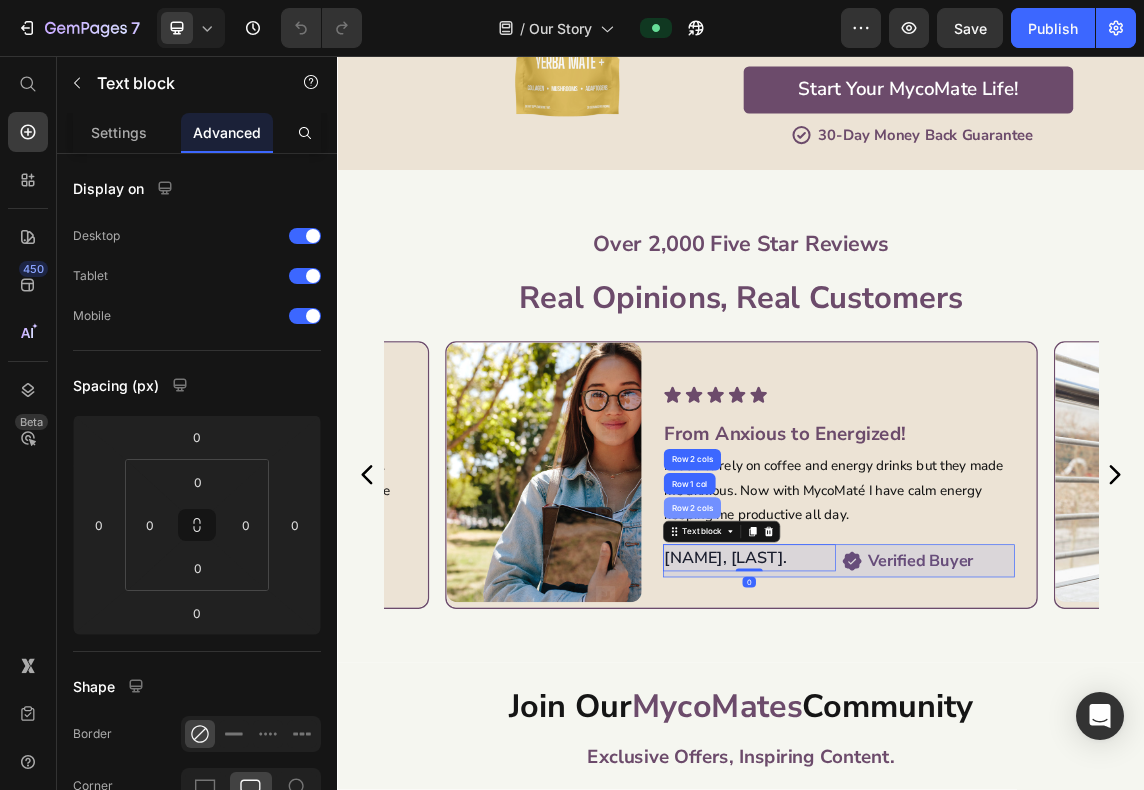 click on "Row 2 cols" at bounding box center (863, 728) 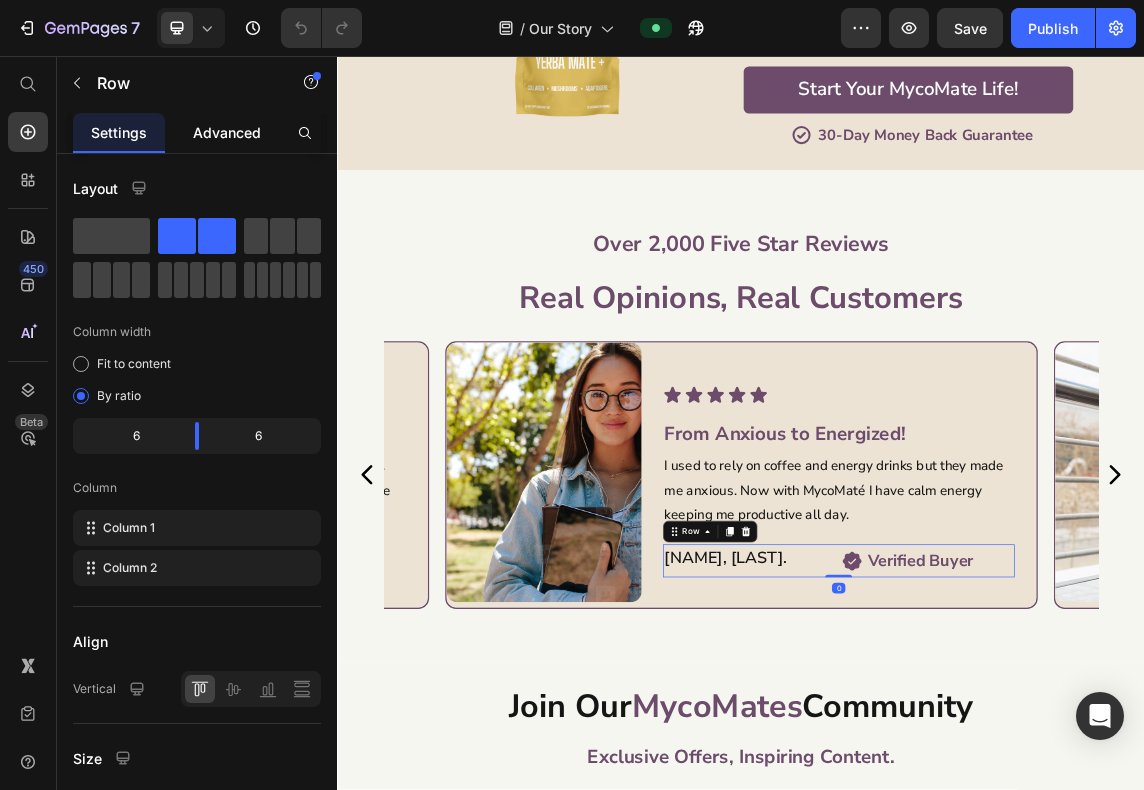 click on "Advanced" at bounding box center [227, 132] 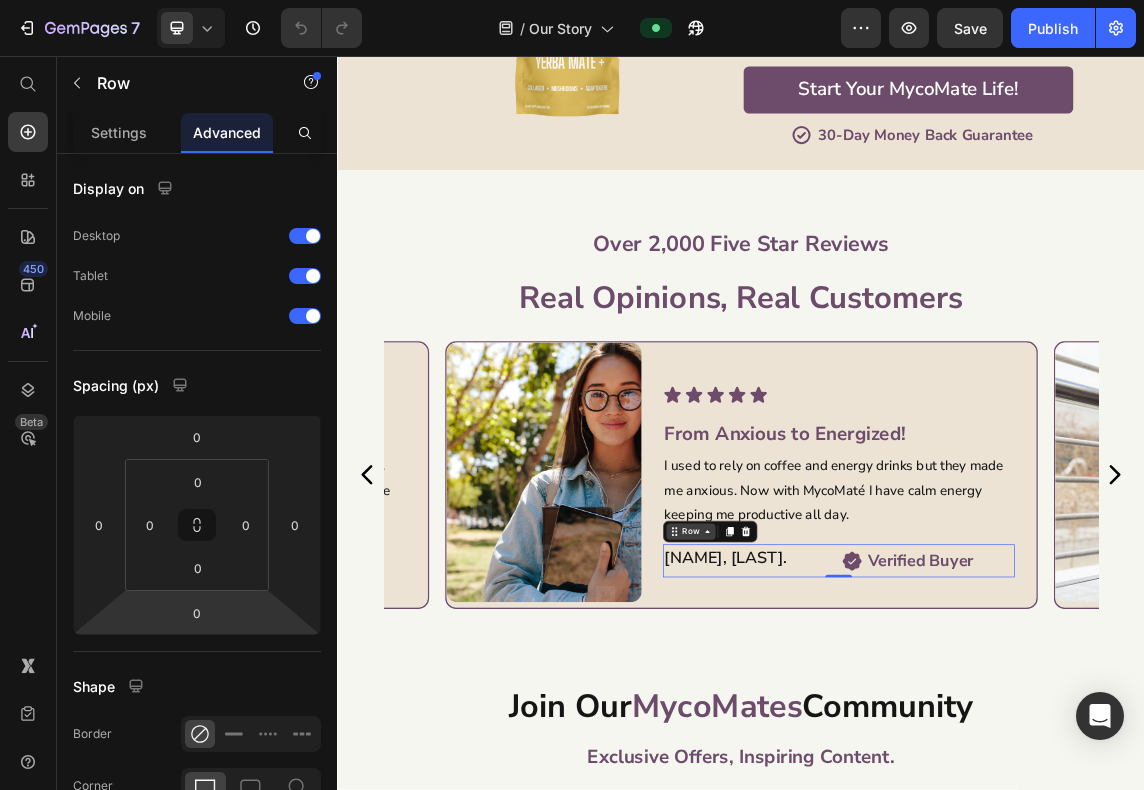 click on "Row" at bounding box center [861, 763] 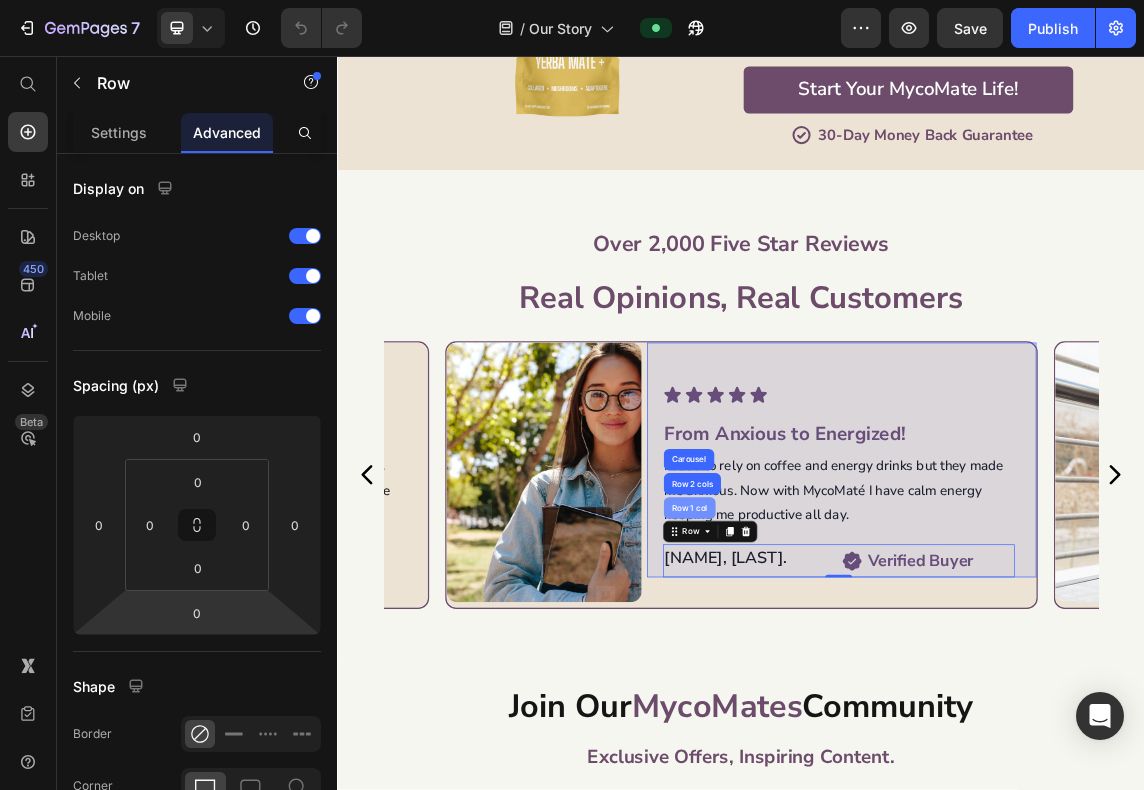 click on "Row 1 col" at bounding box center (859, 728) 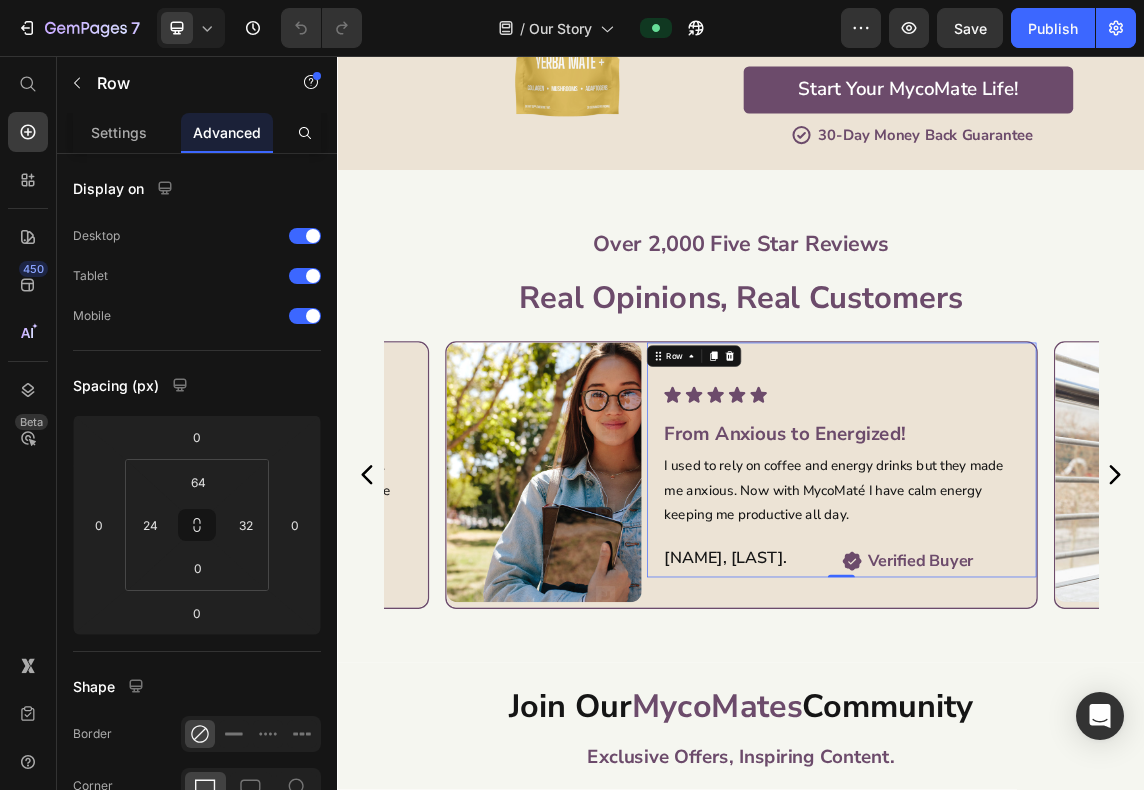 click on "Row" at bounding box center (866, 502) 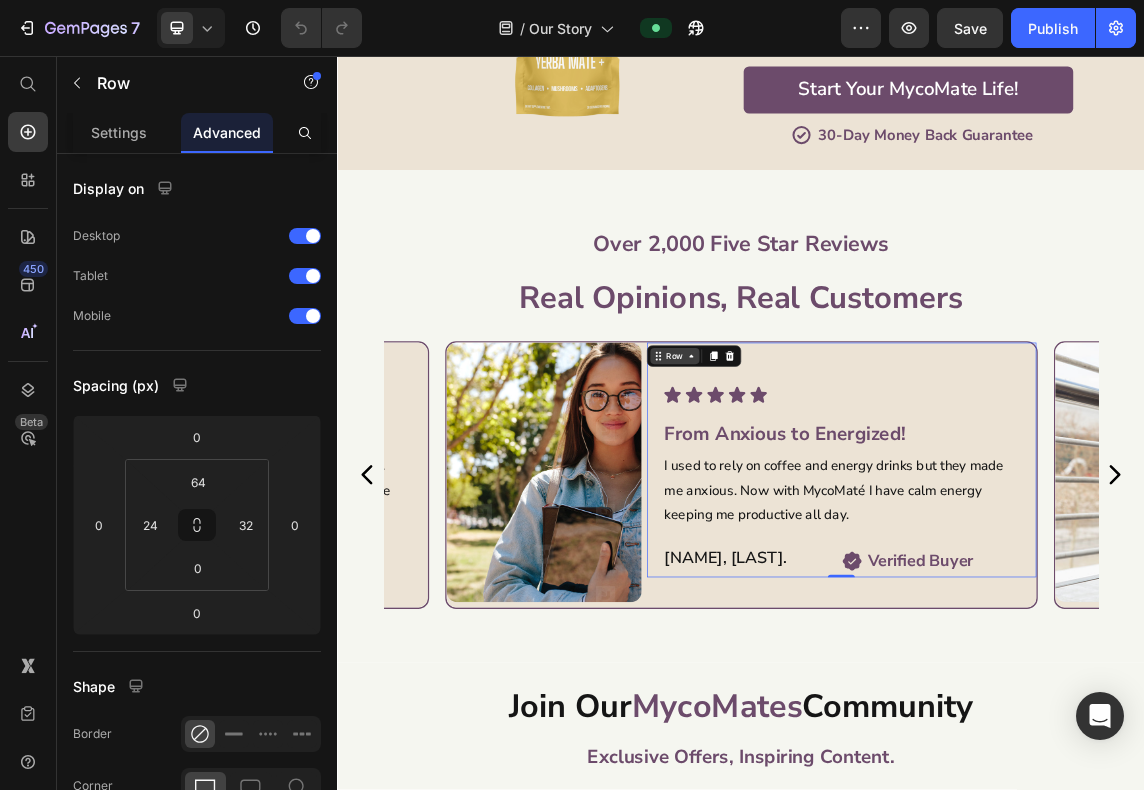click on "Row" at bounding box center [837, 502] 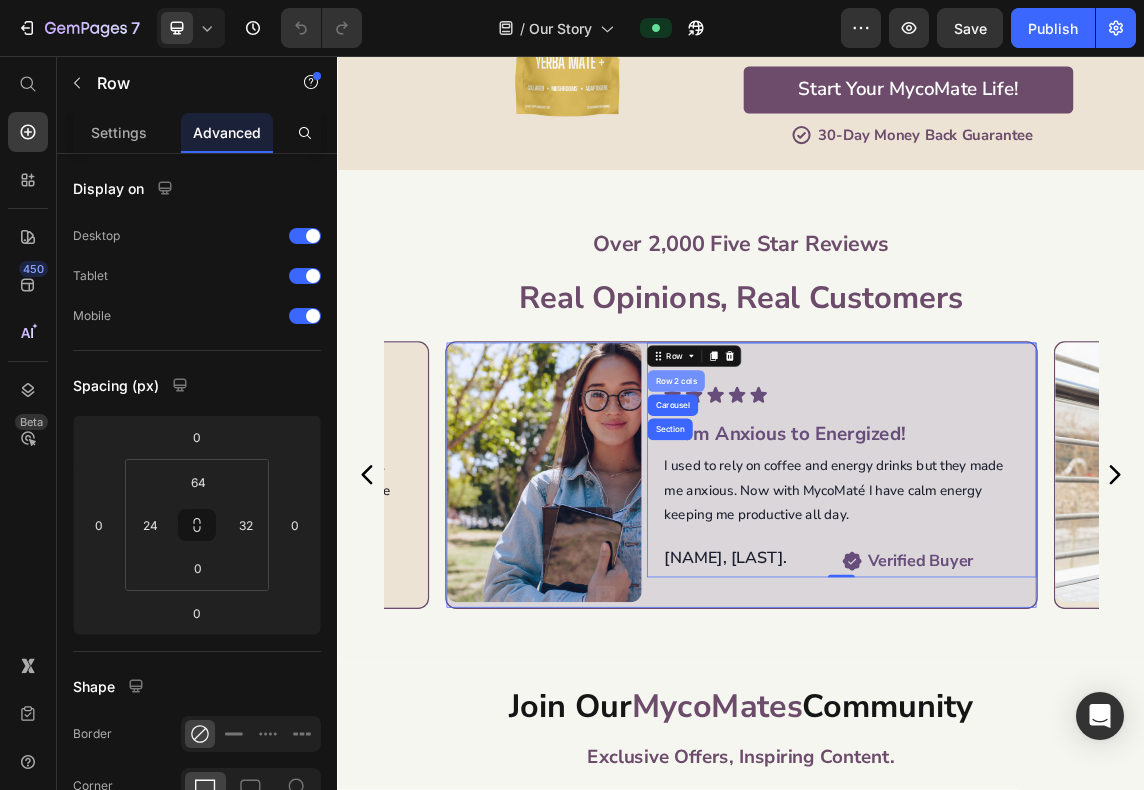 click on "Row 2 cols" at bounding box center (839, 539) 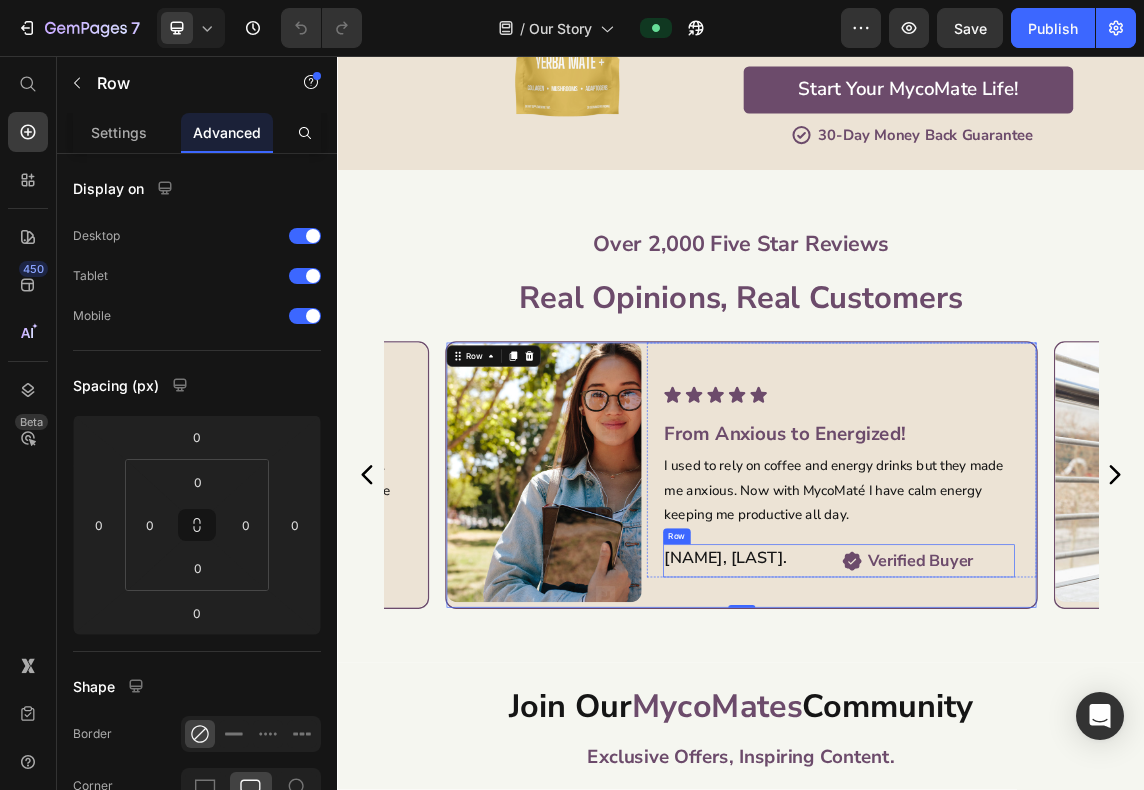 click on "[NAME], [LAST]. Text block" at bounding box center (949, 806) 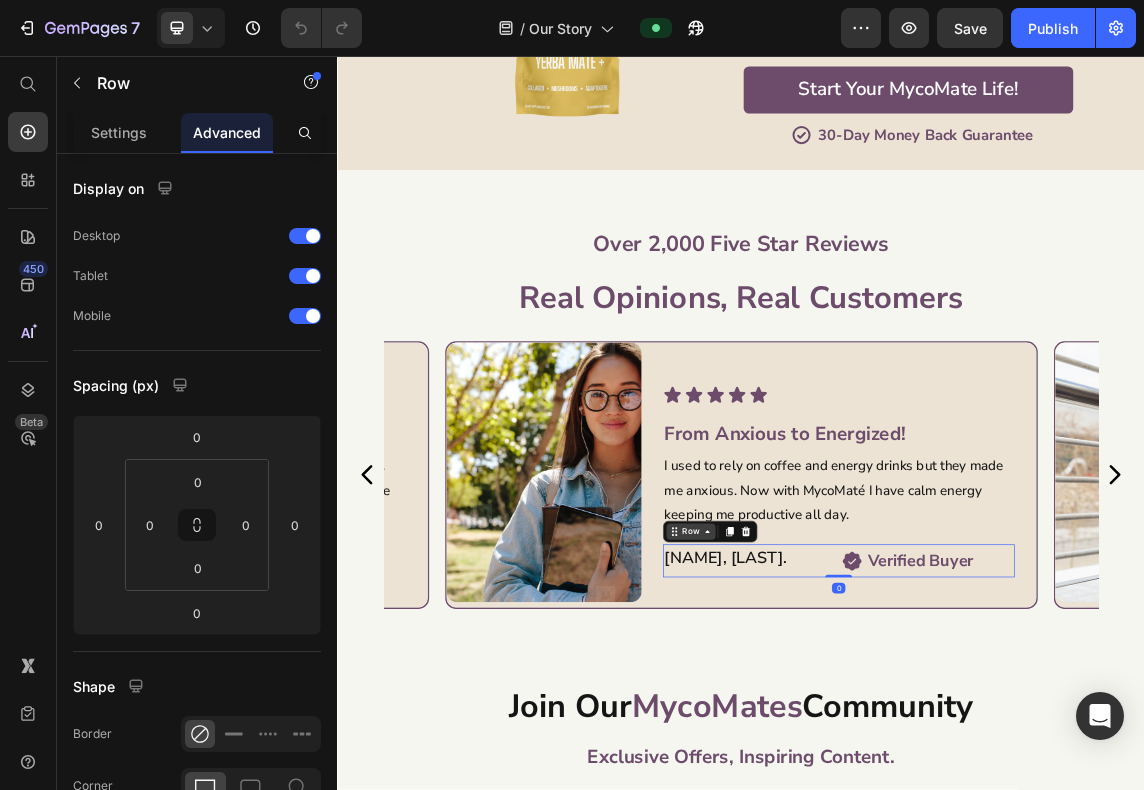 click 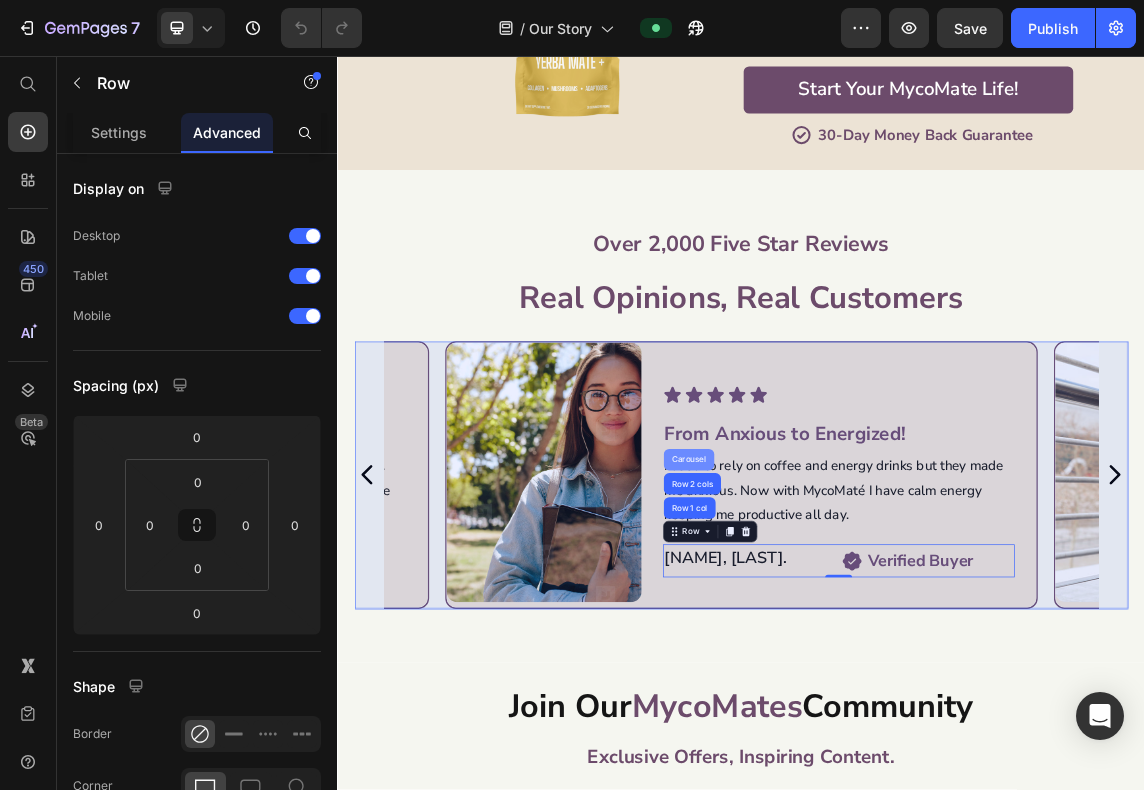 click on "Carousel" at bounding box center (858, 656) 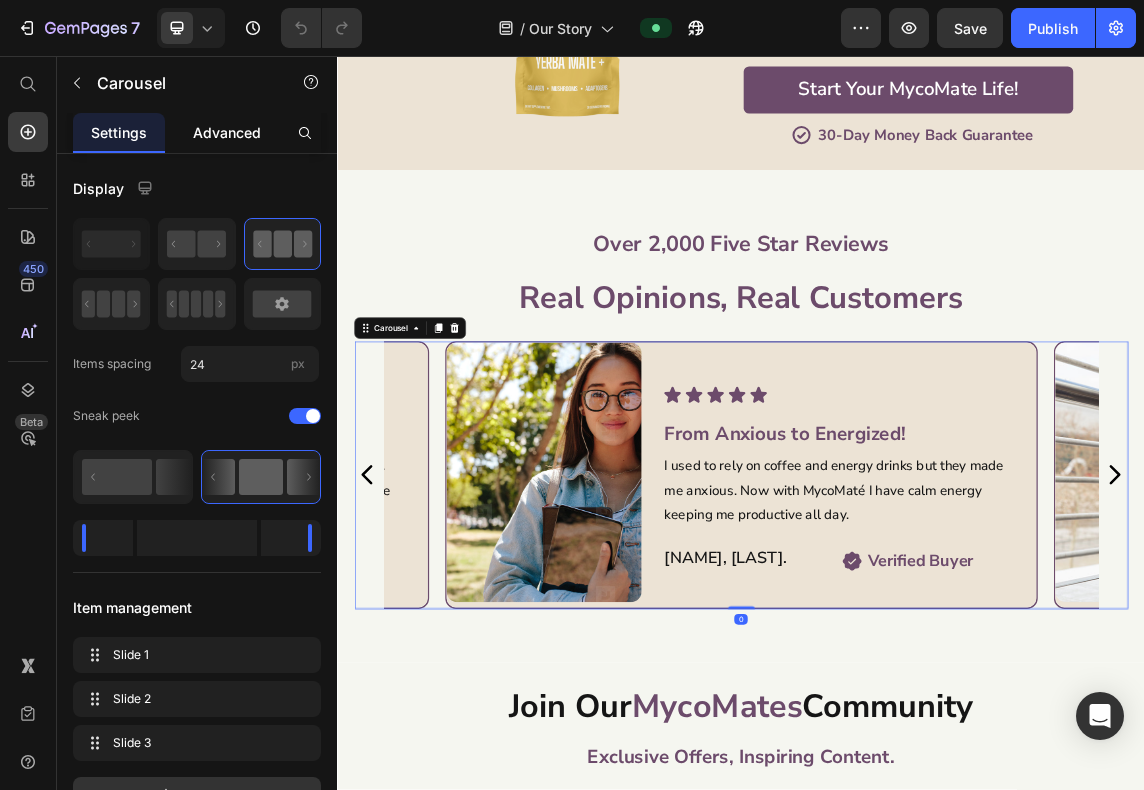 click on "Advanced" at bounding box center [227, 132] 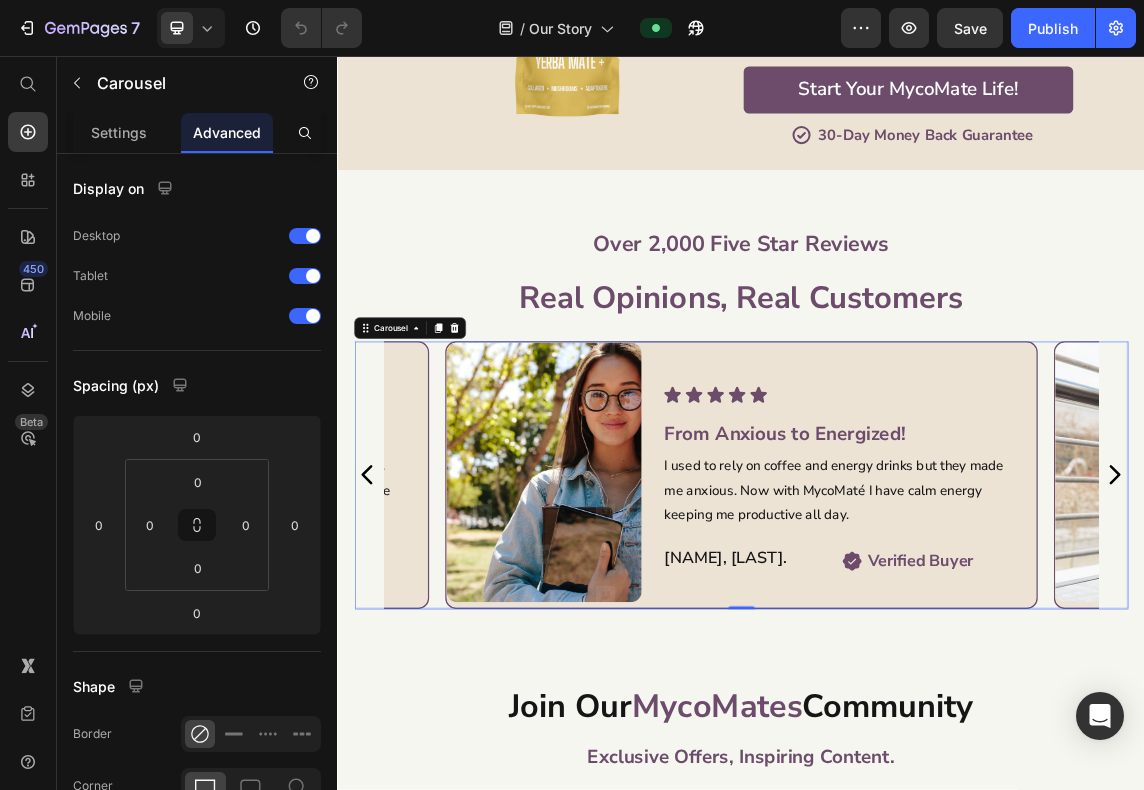 click 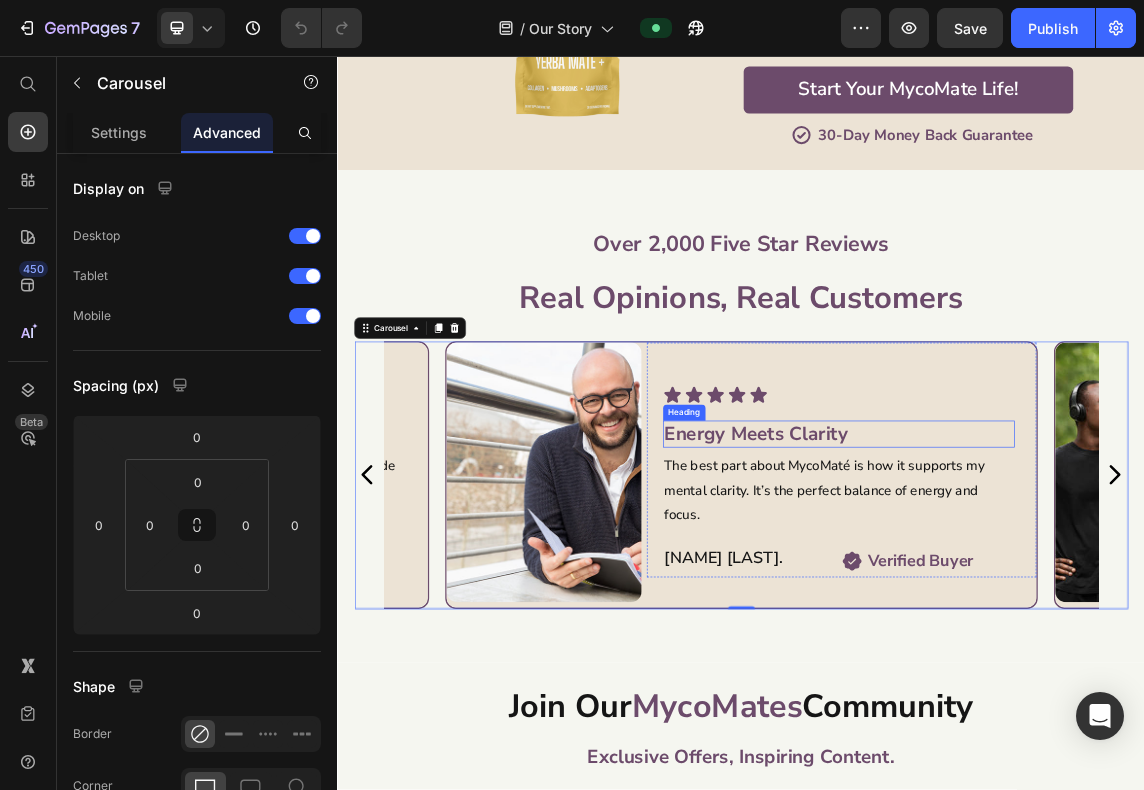 click on "Energy Meets Clarity" at bounding box center (1081, 618) 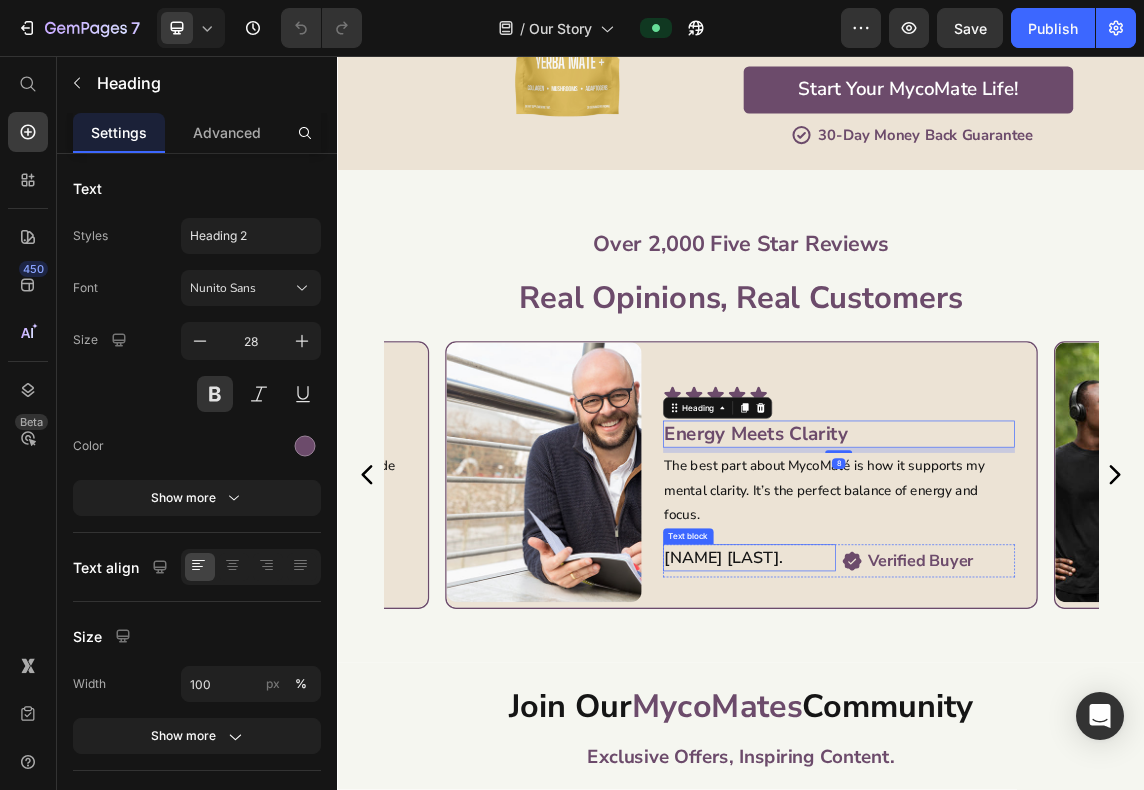 click on "[NAME] [LAST]." at bounding box center (949, 802) 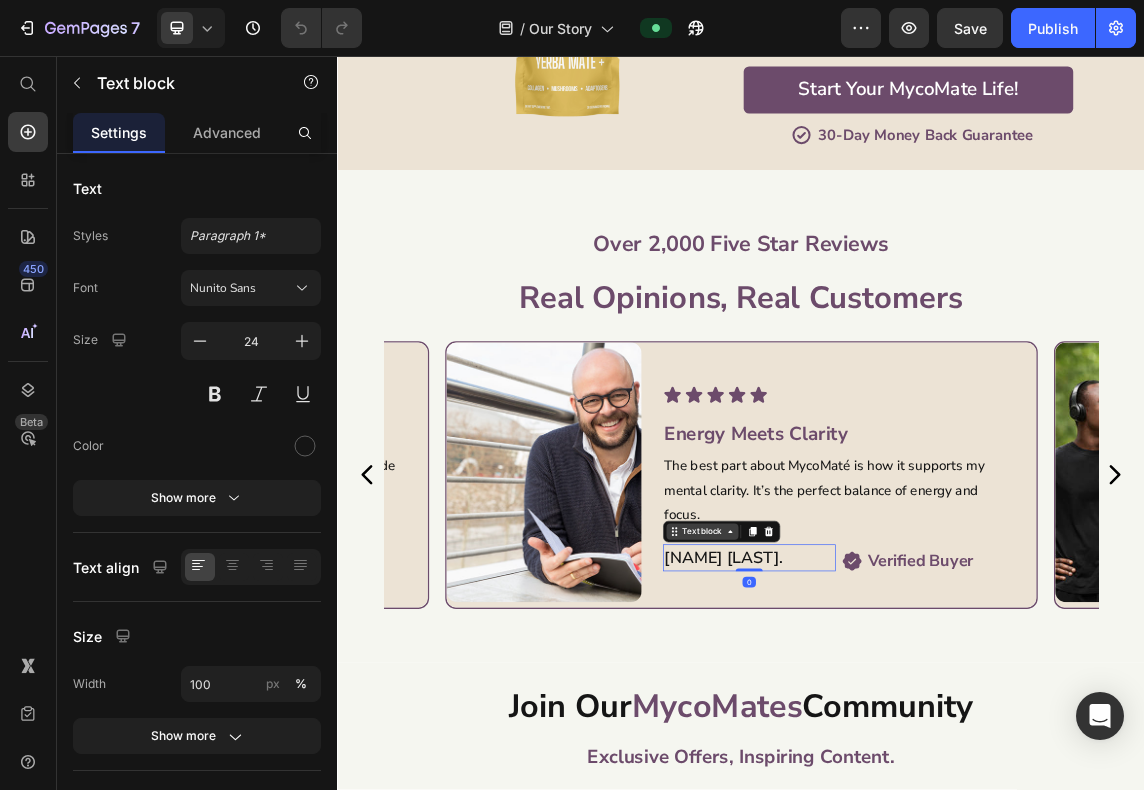 click on "Text block" at bounding box center (878, 763) 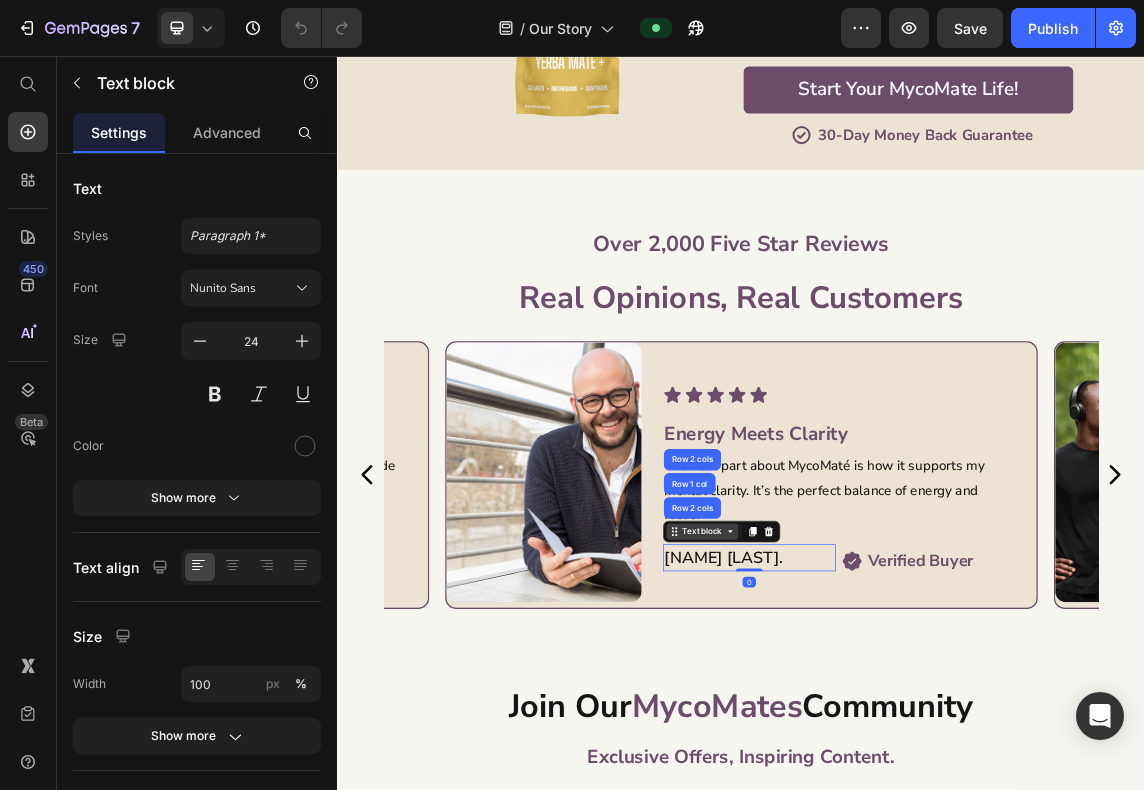 click on "Text block" at bounding box center [878, 763] 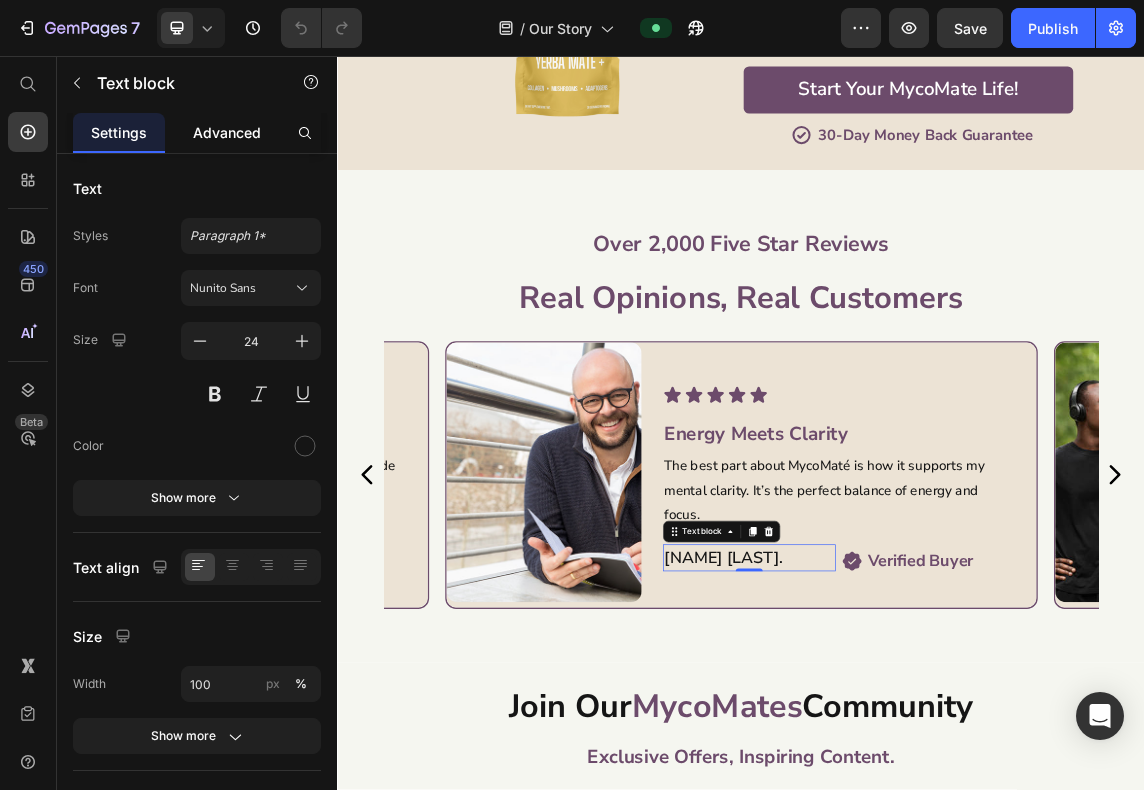 click on "Advanced" at bounding box center (227, 132) 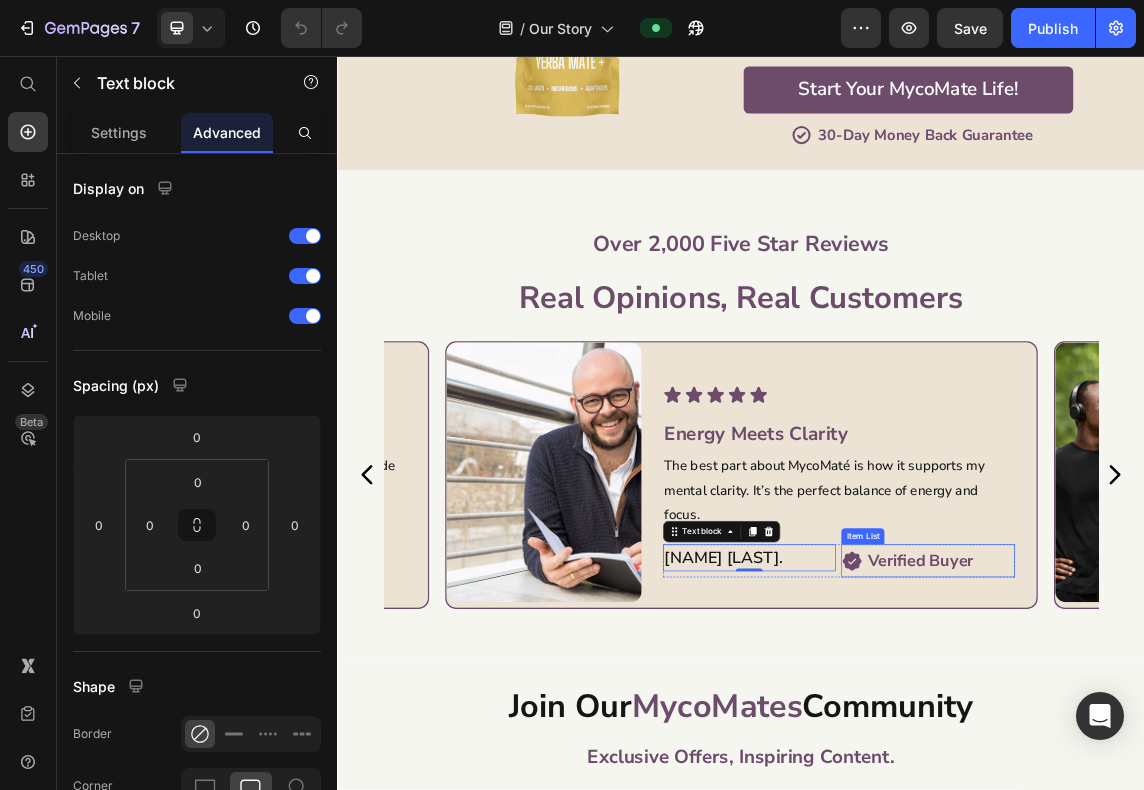 click on "Verified Buyer" at bounding box center [1203, 806] 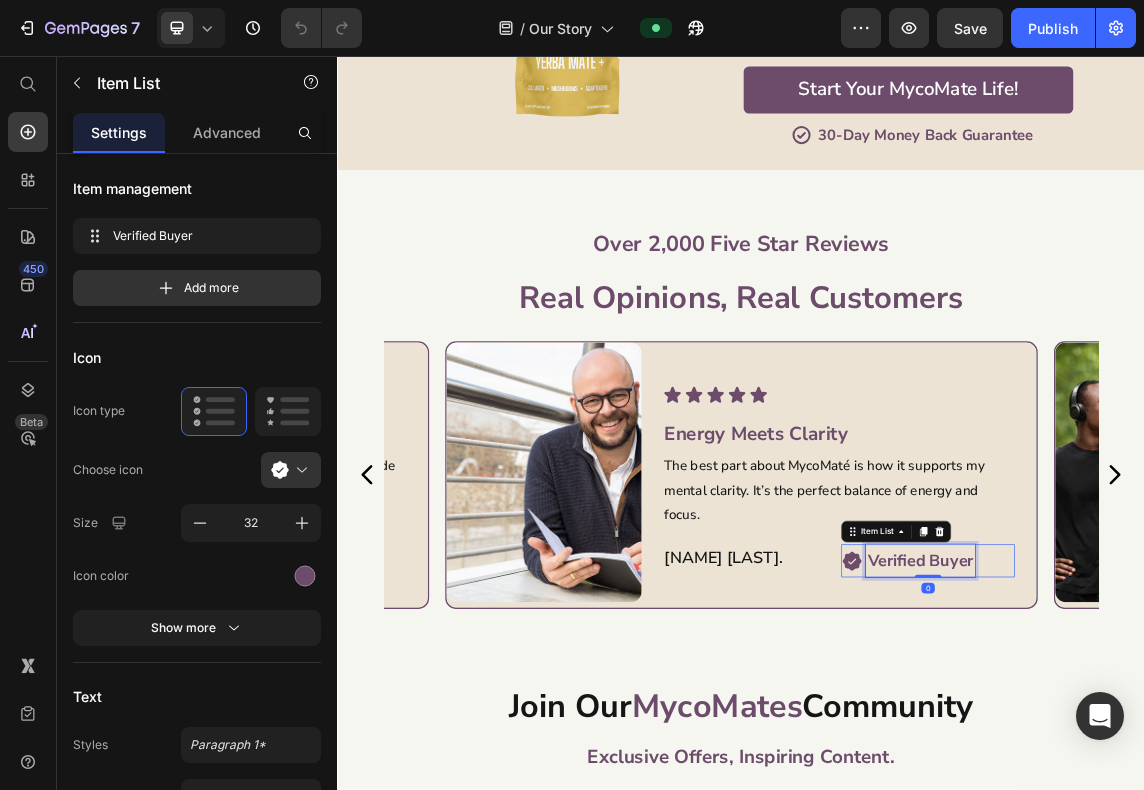click on "Verified Buyer" at bounding box center (1203, 806) 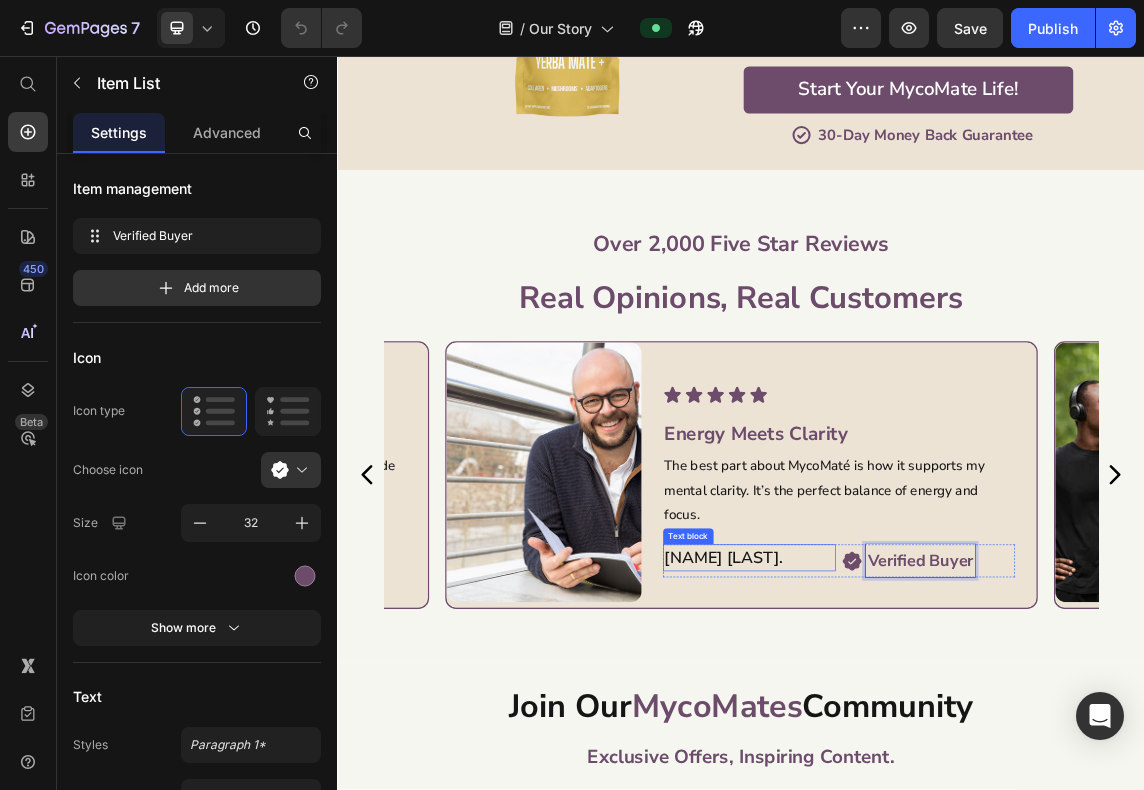 click on "[NAME] [LAST]." at bounding box center (949, 802) 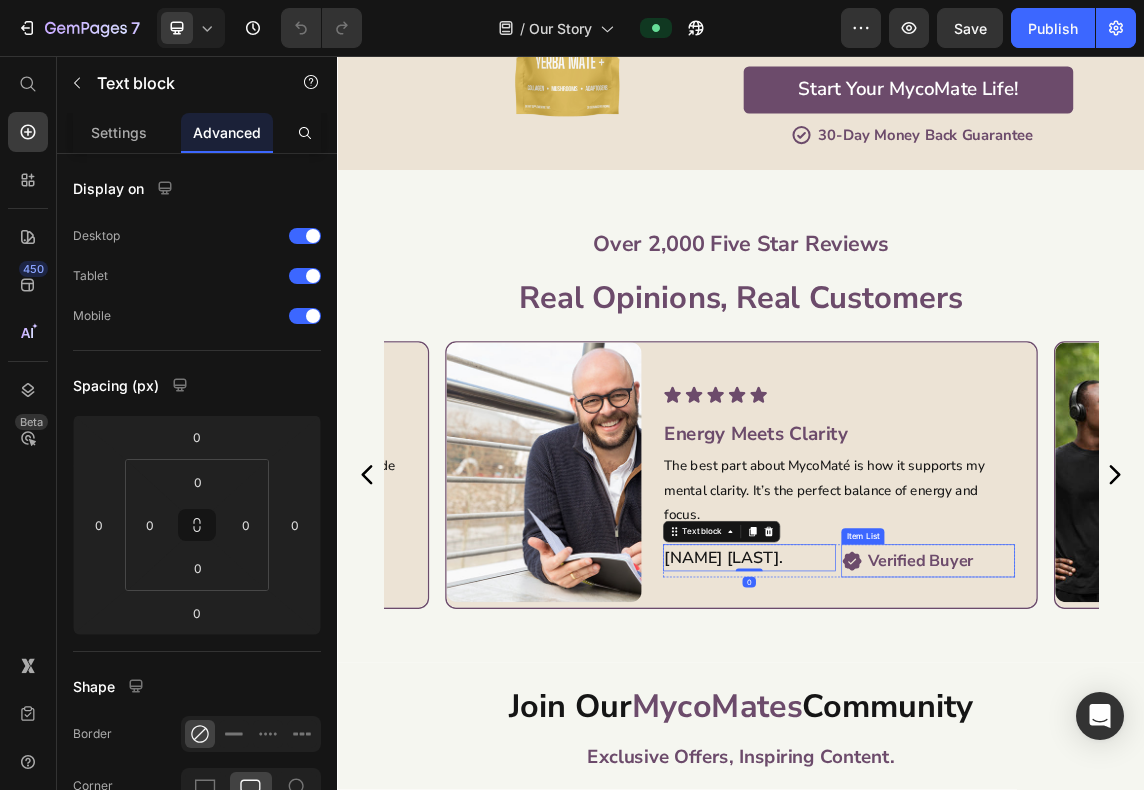click on "Verified Buyer" at bounding box center (1203, 806) 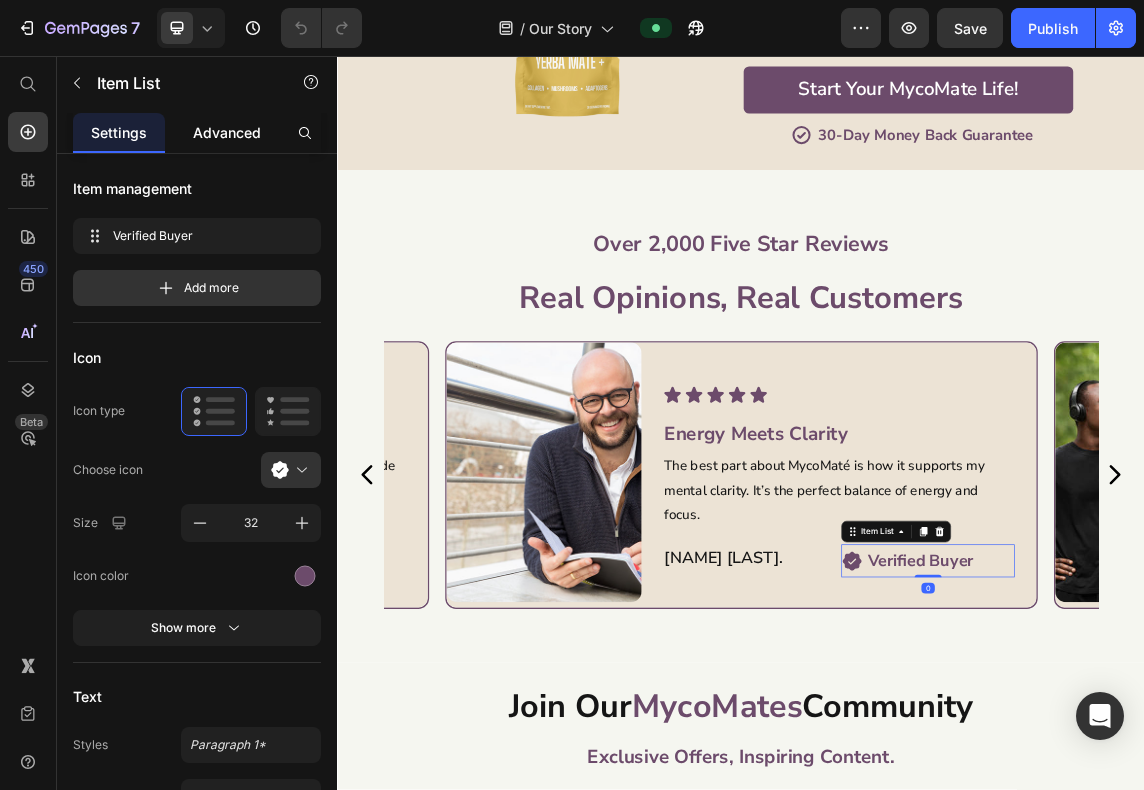 click on "Advanced" at bounding box center [227, 132] 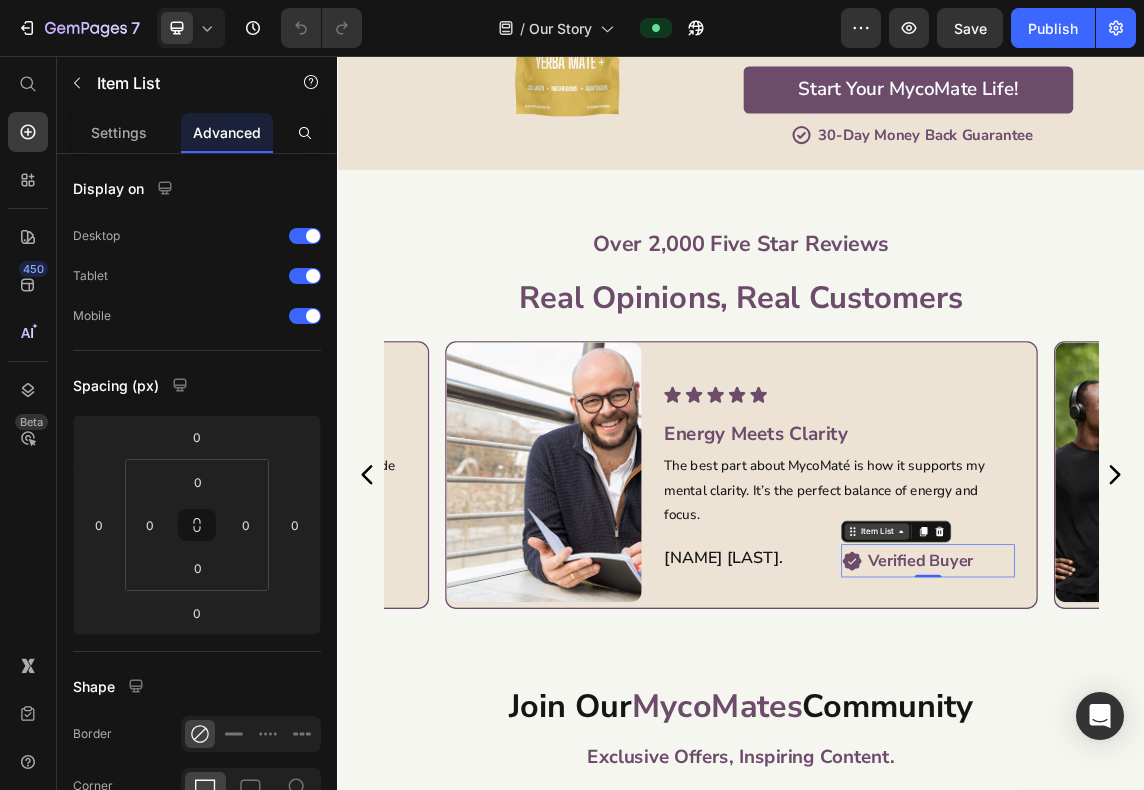 click on "Item List" at bounding box center (1139, 763) 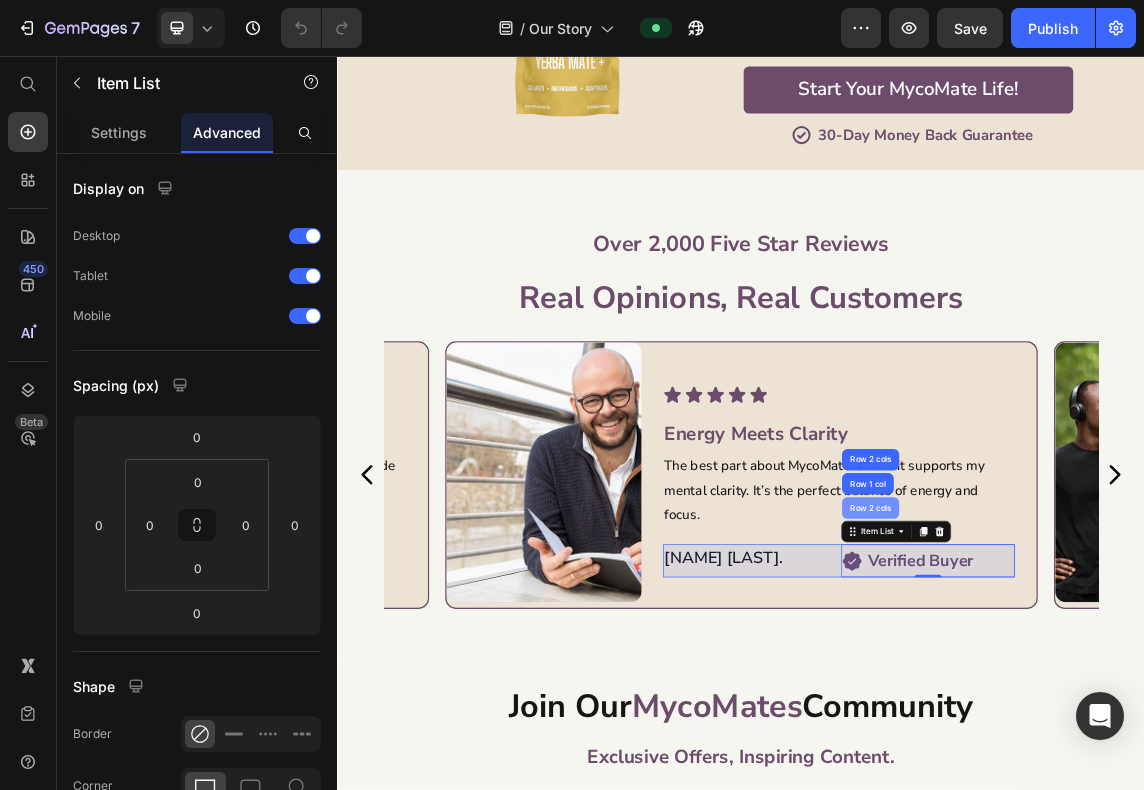 click on "Row 2 cols" at bounding box center (1129, 728) 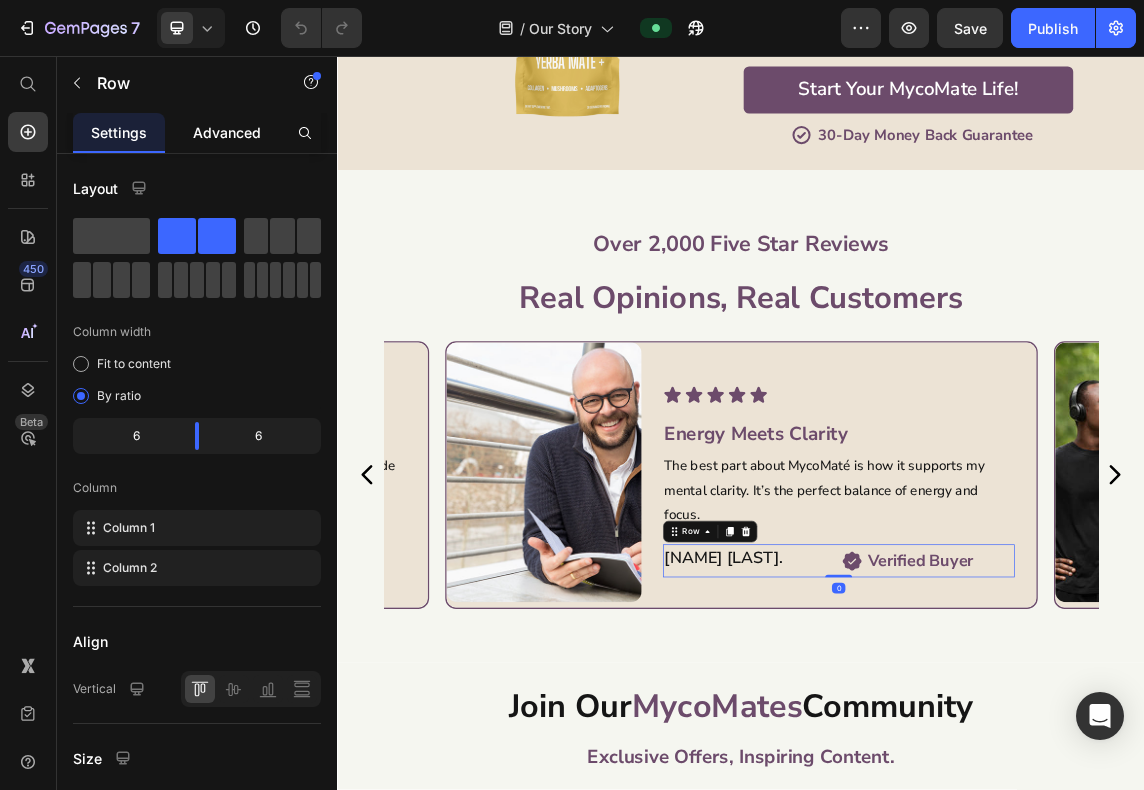 click on "Advanced" at bounding box center [227, 132] 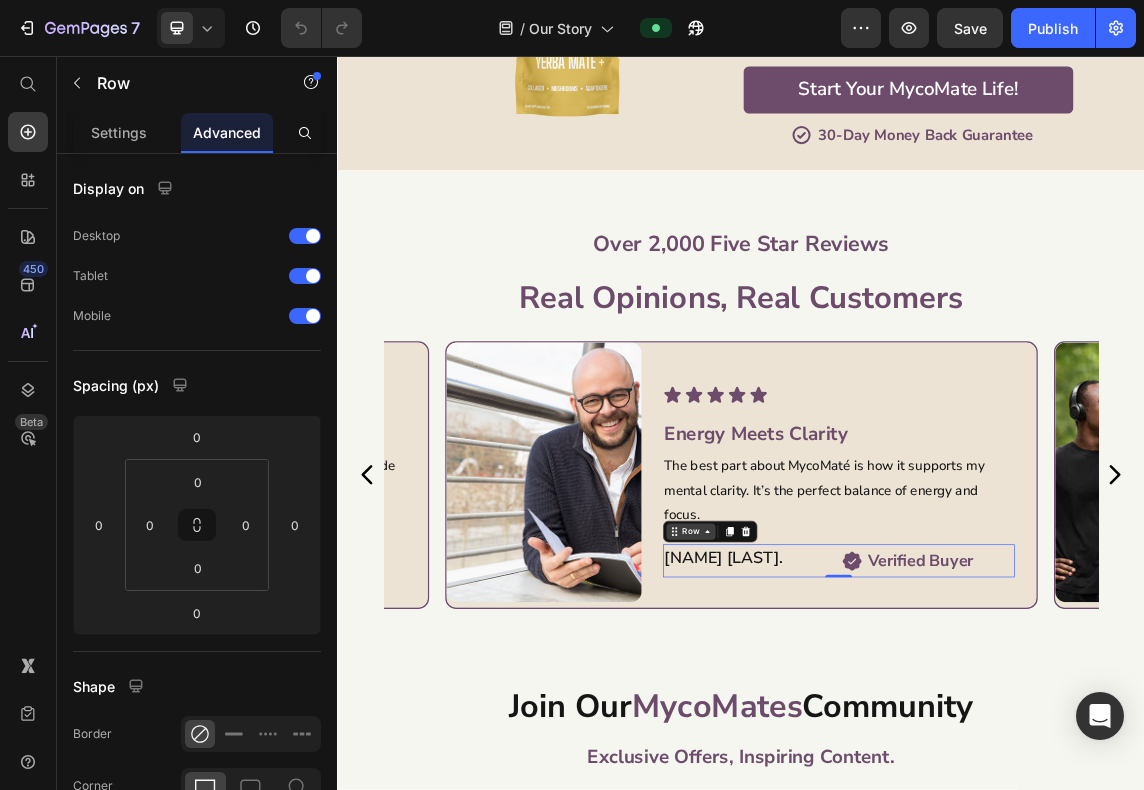 click on "Row" at bounding box center [861, 763] 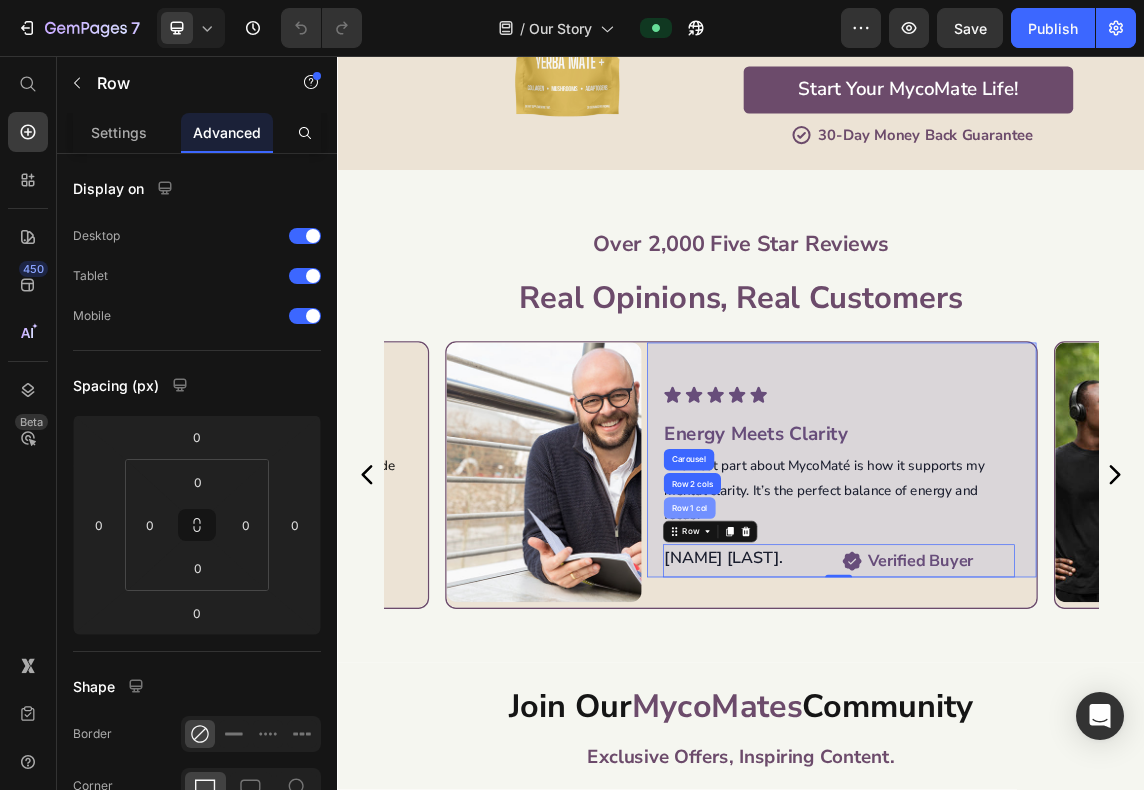 click on "Row 1 col" at bounding box center [859, 728] 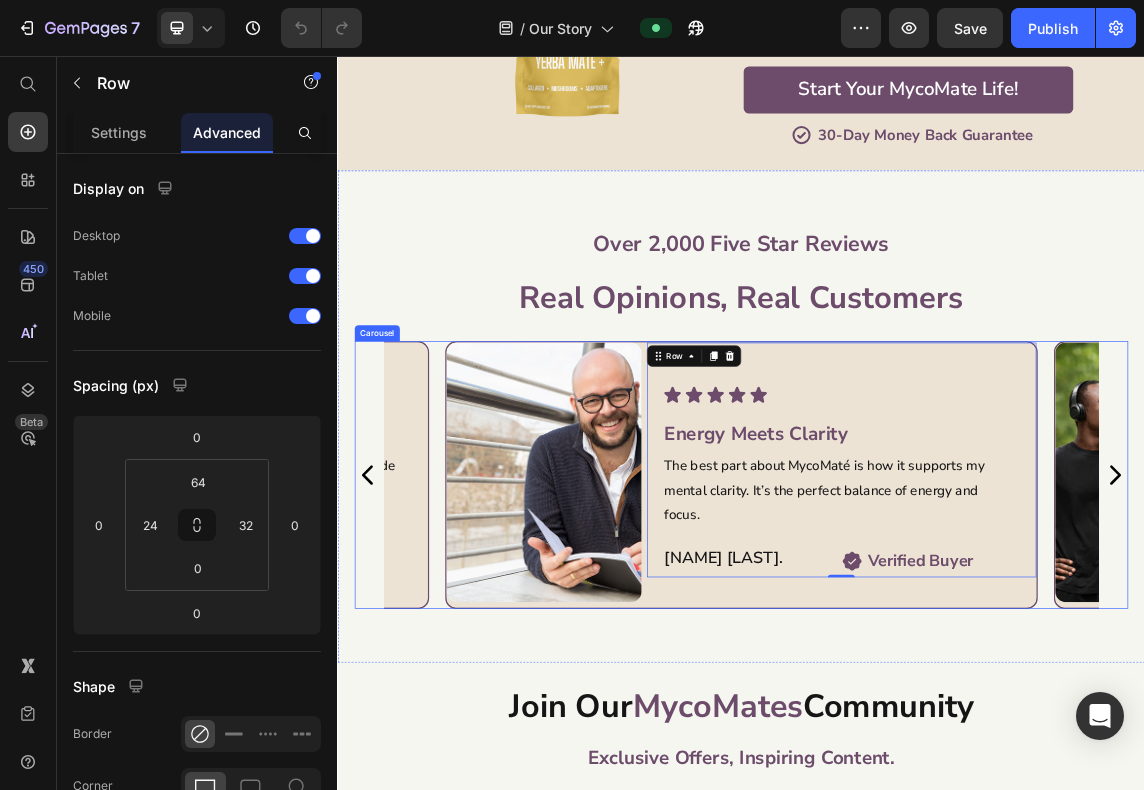 click 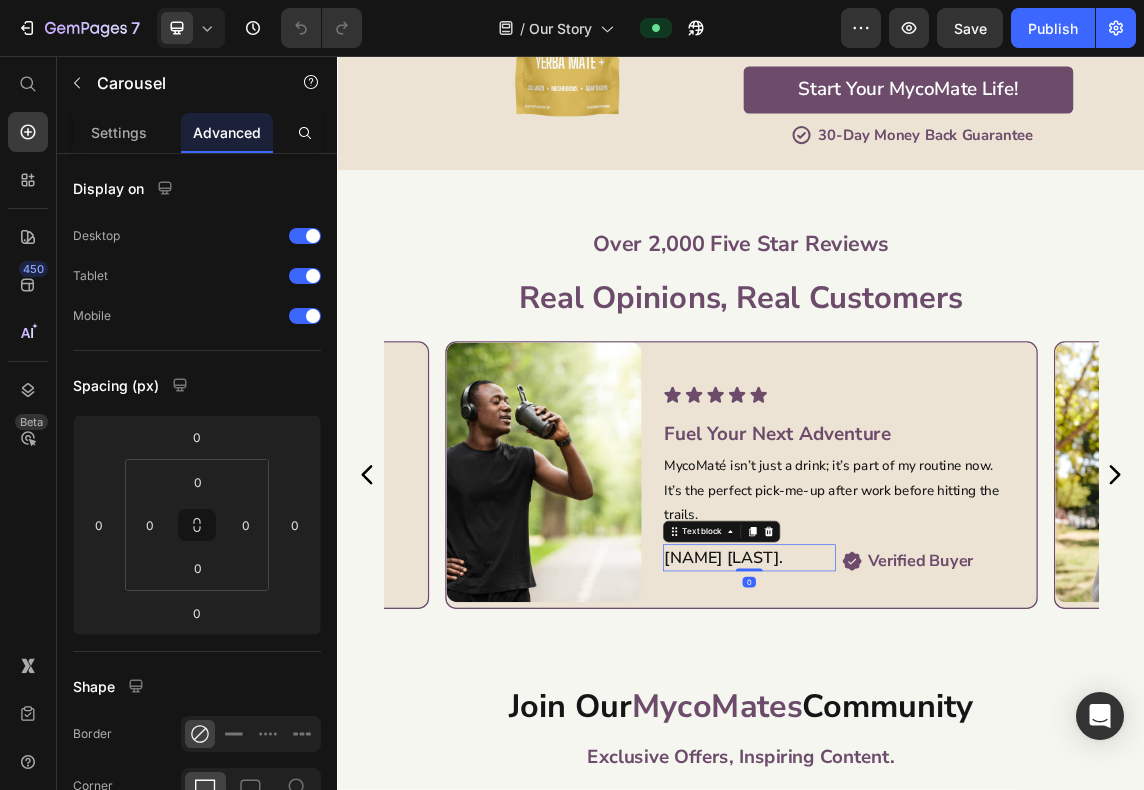 click on "[NAME] [LAST]." at bounding box center [949, 802] 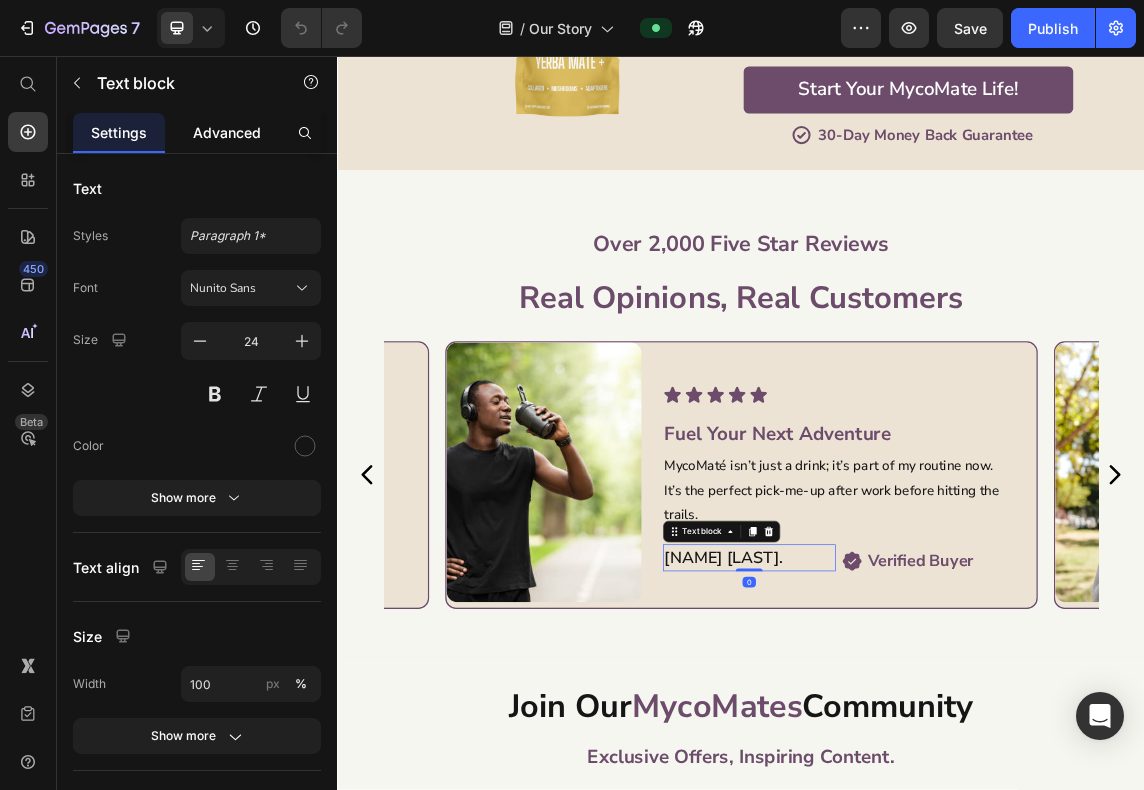 click on "Advanced" at bounding box center (227, 132) 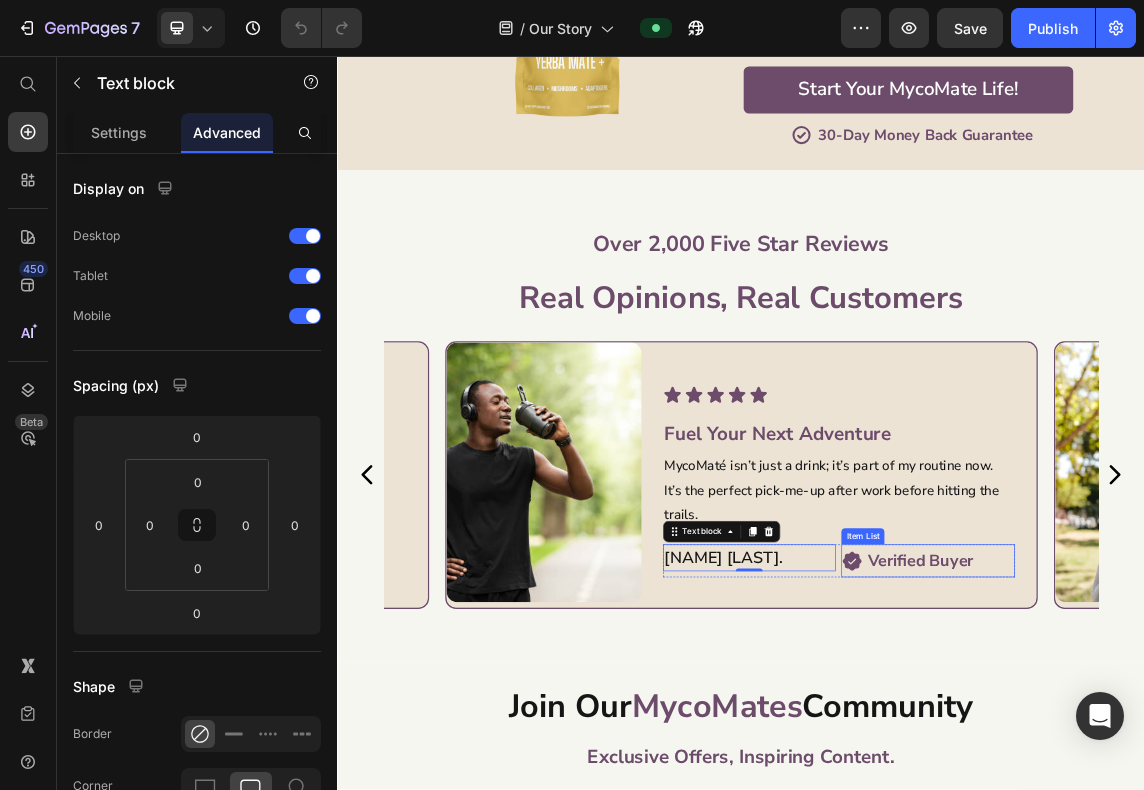 click on "Verified Buyer" at bounding box center [1203, 806] 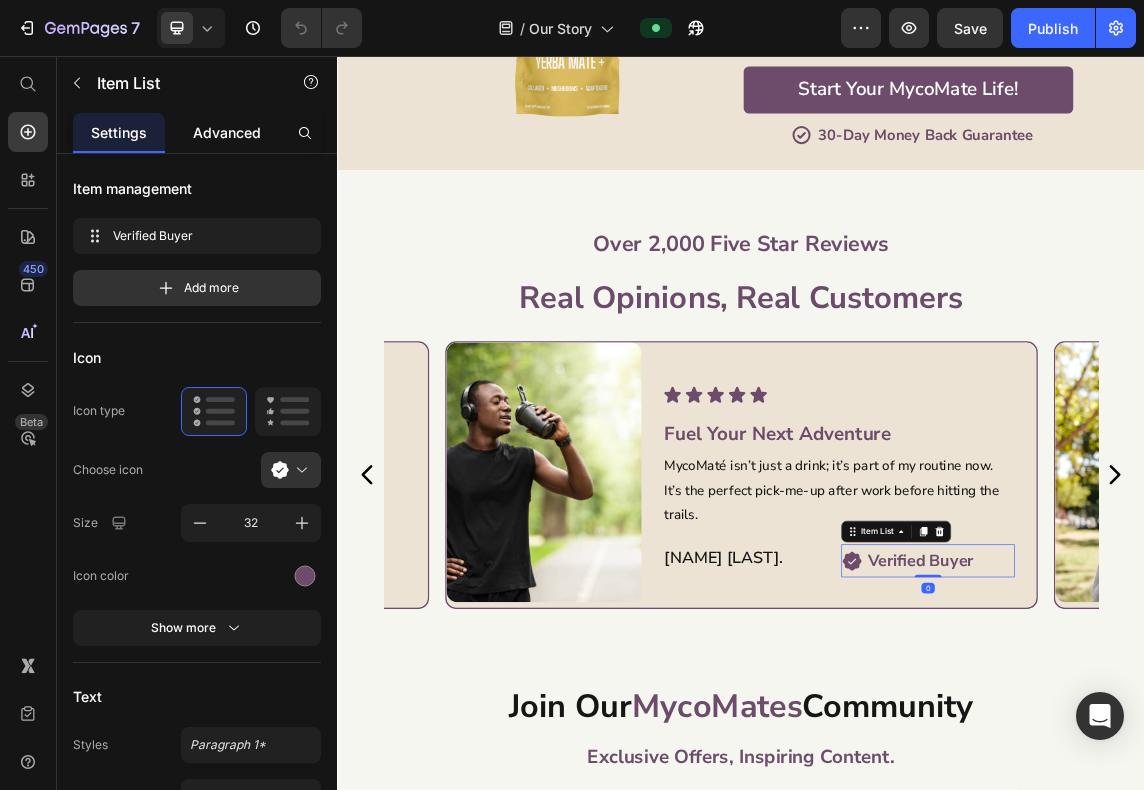 click on "Settings Advanced" at bounding box center (197, 133) 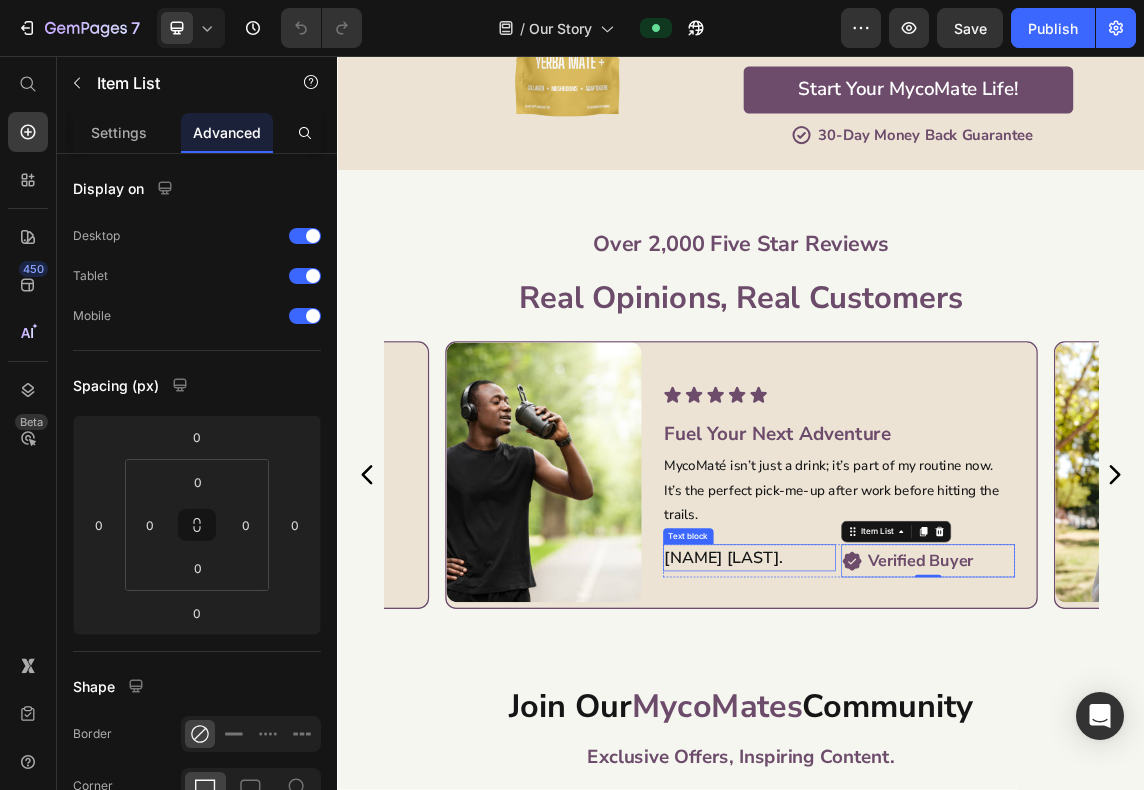 click on "[NAME] [LAST]." at bounding box center [949, 802] 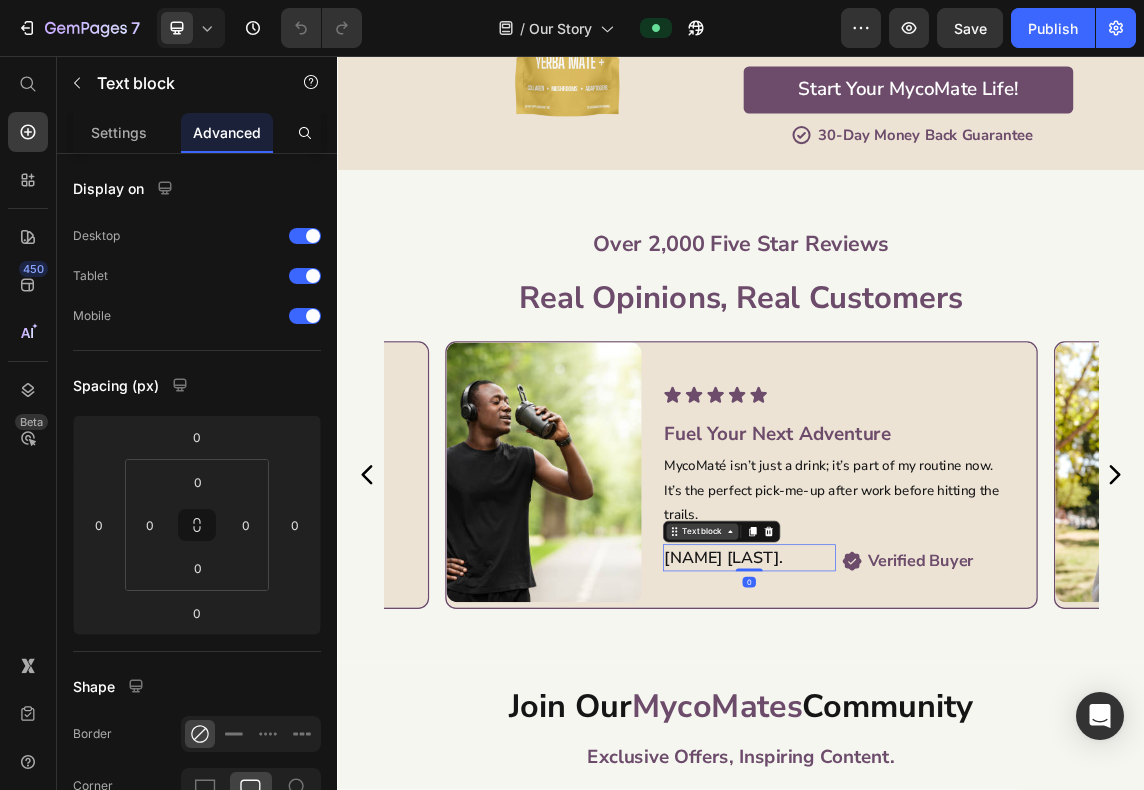 click on "Text block" at bounding box center [878, 763] 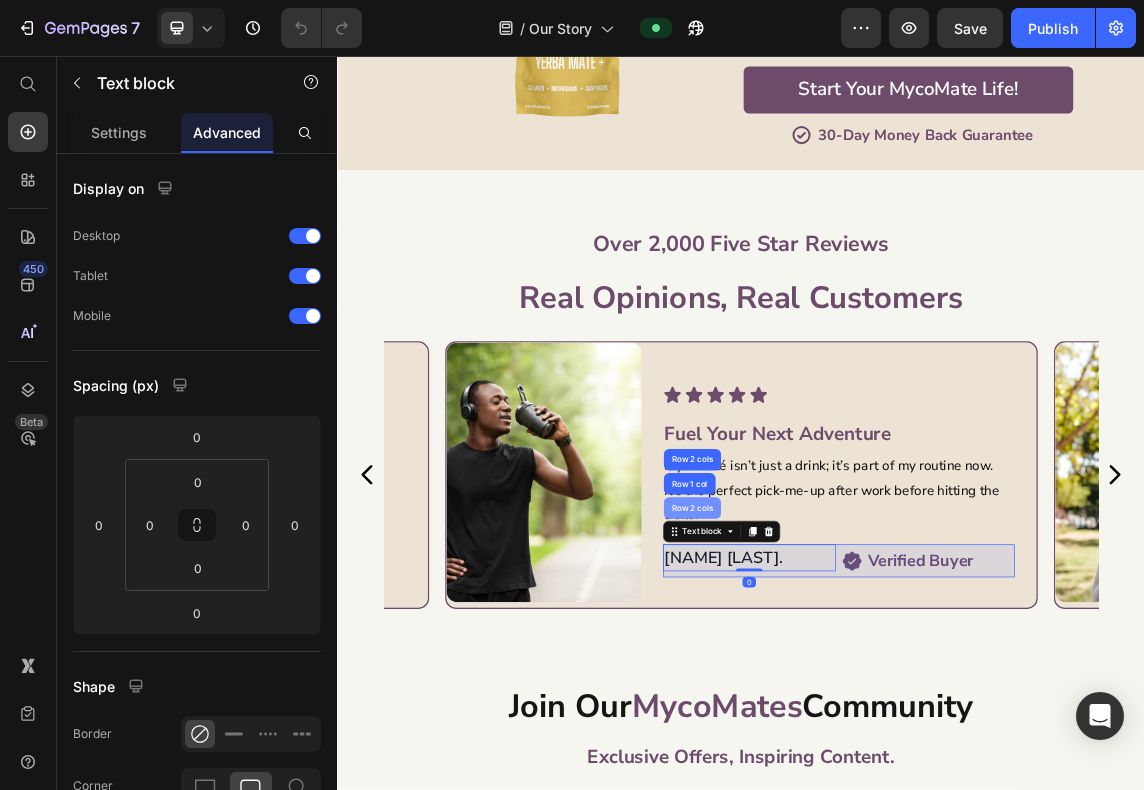click on "Row 2 cols" at bounding box center [863, 728] 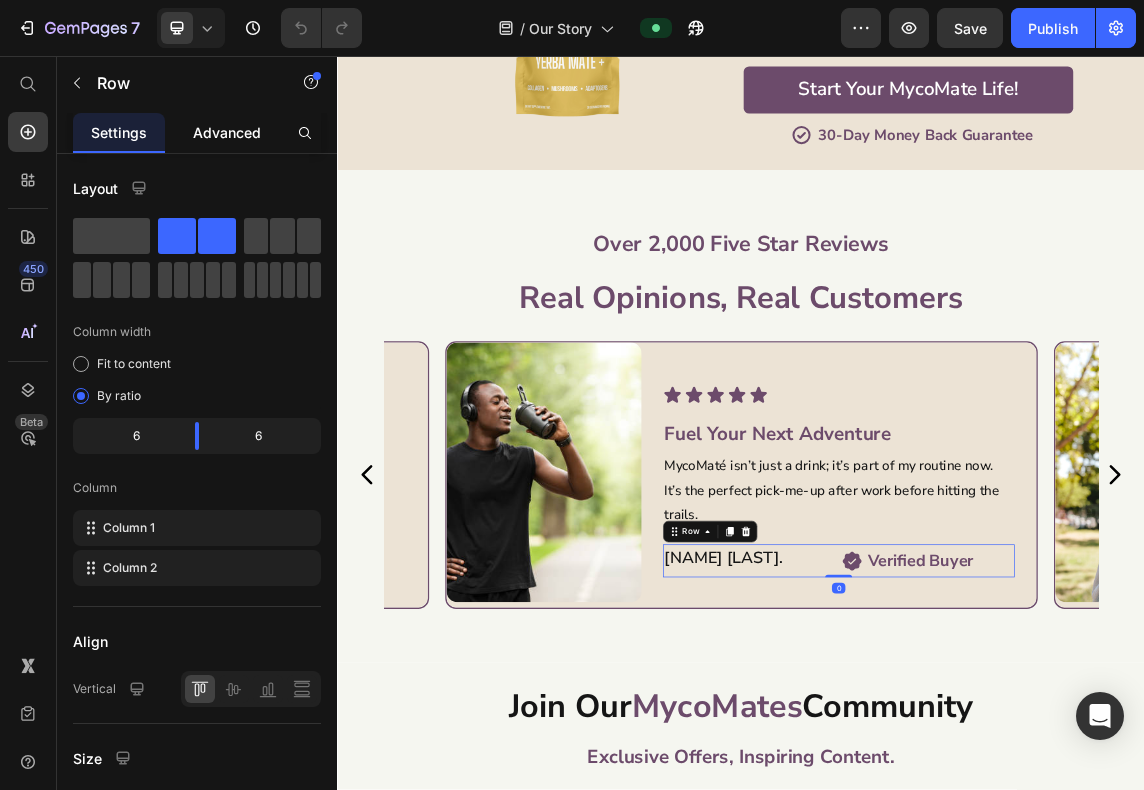 click on "Advanced" at bounding box center [227, 132] 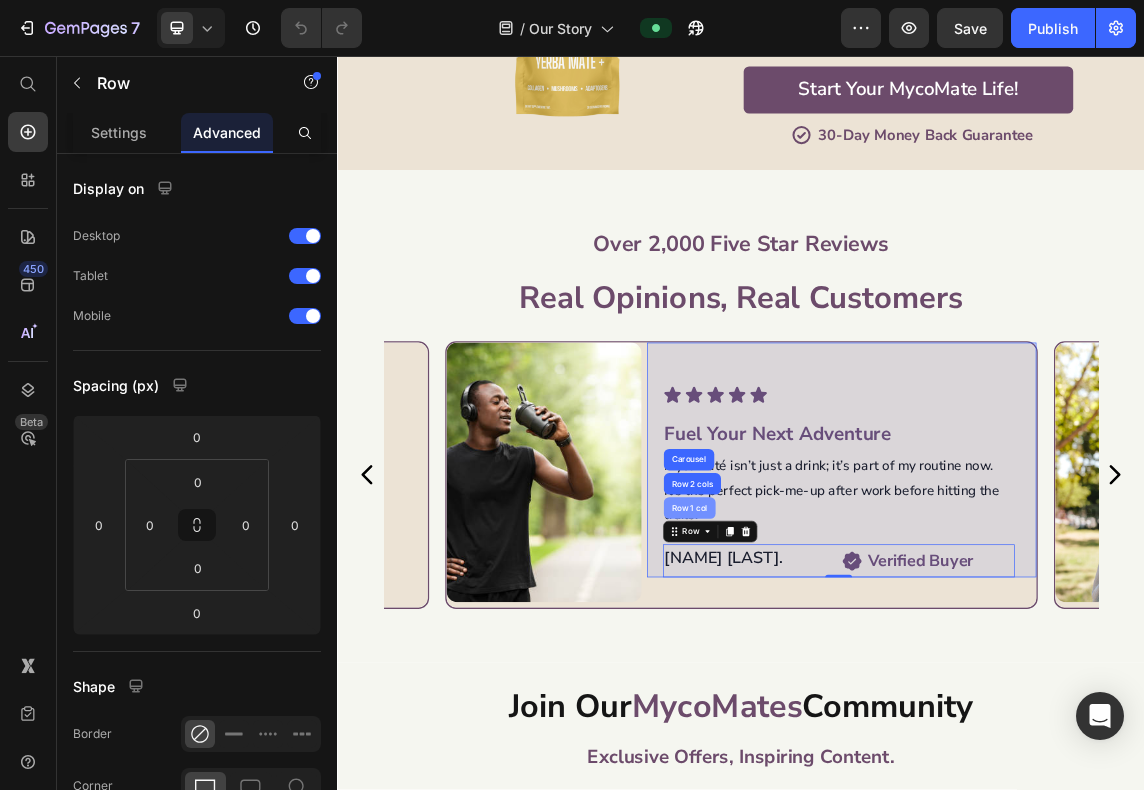 click on "Row 1 col" at bounding box center (859, 728) 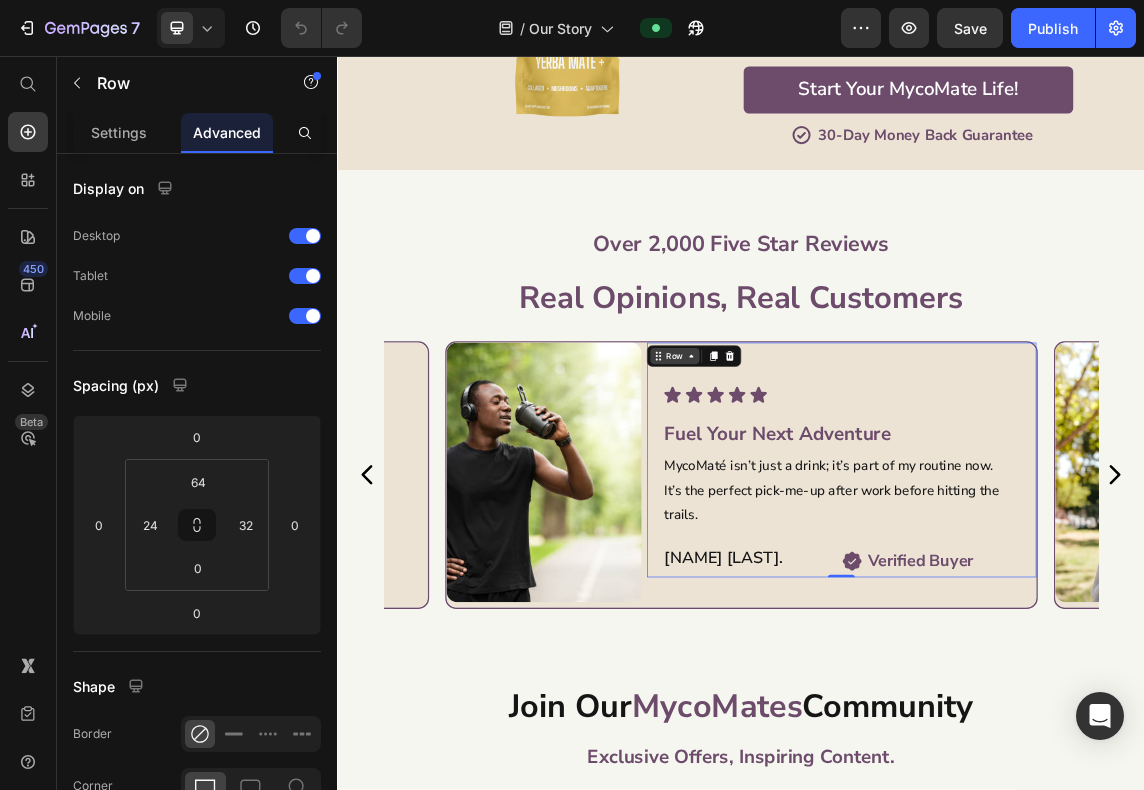 click on "Row" at bounding box center (837, 502) 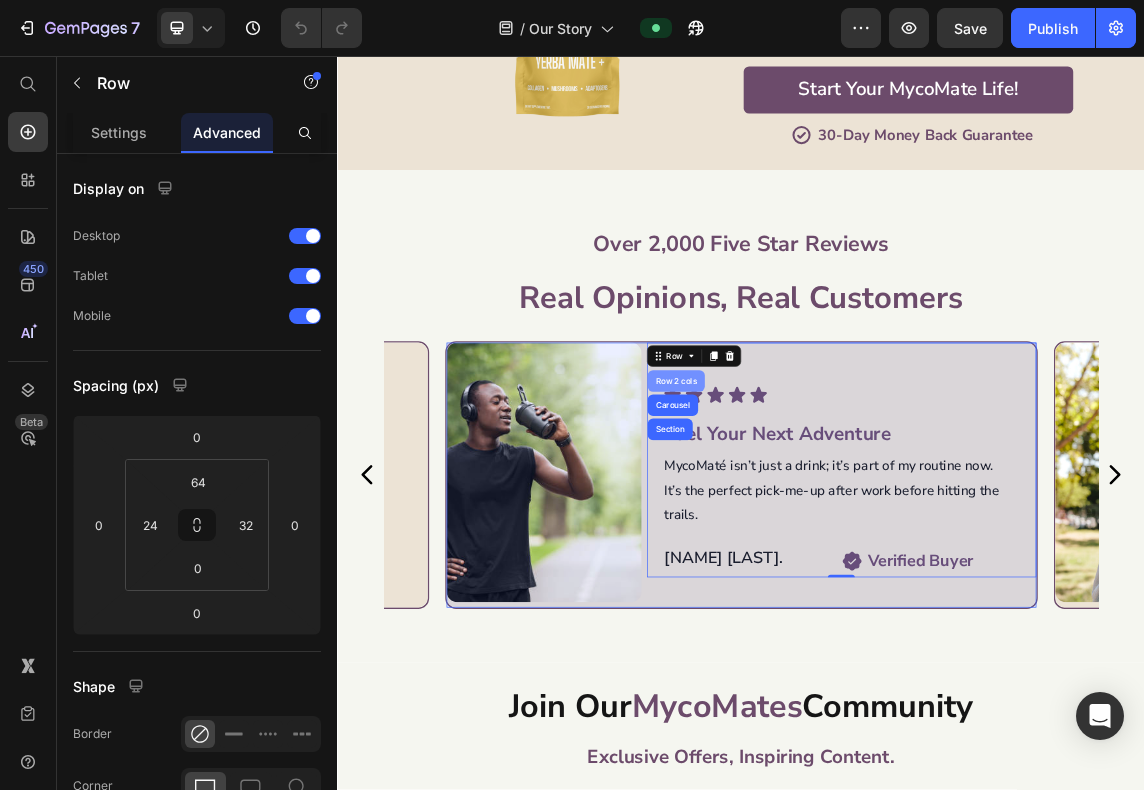 click on "Row 2 cols" at bounding box center [839, 539] 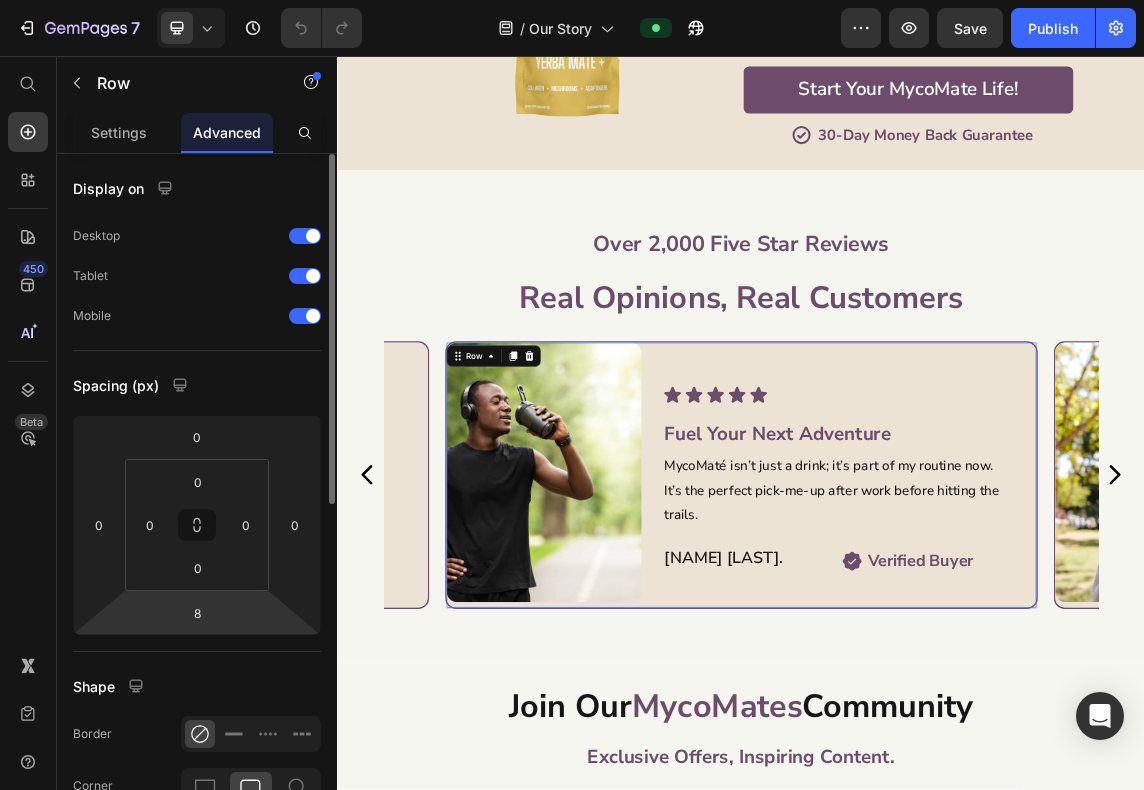click on "7  Version history  /  Our Story Preview  Save   Publish  450 Beta Start with Sections Elements Hero Section Product Detail Brands Trusted Badges Guarantee Product Breakdown How to use Testimonials Compare Bundle FAQs Social Proof Brand Story Product List Collection Blog List Contact Sticky Add to Cart Custom Footer Browse Library 450 Layout
Row
Row
Row
Row Text
Heading
Text Block Button
Button
Button
Sticky Back to top Media
Image" at bounding box center (572, 0) 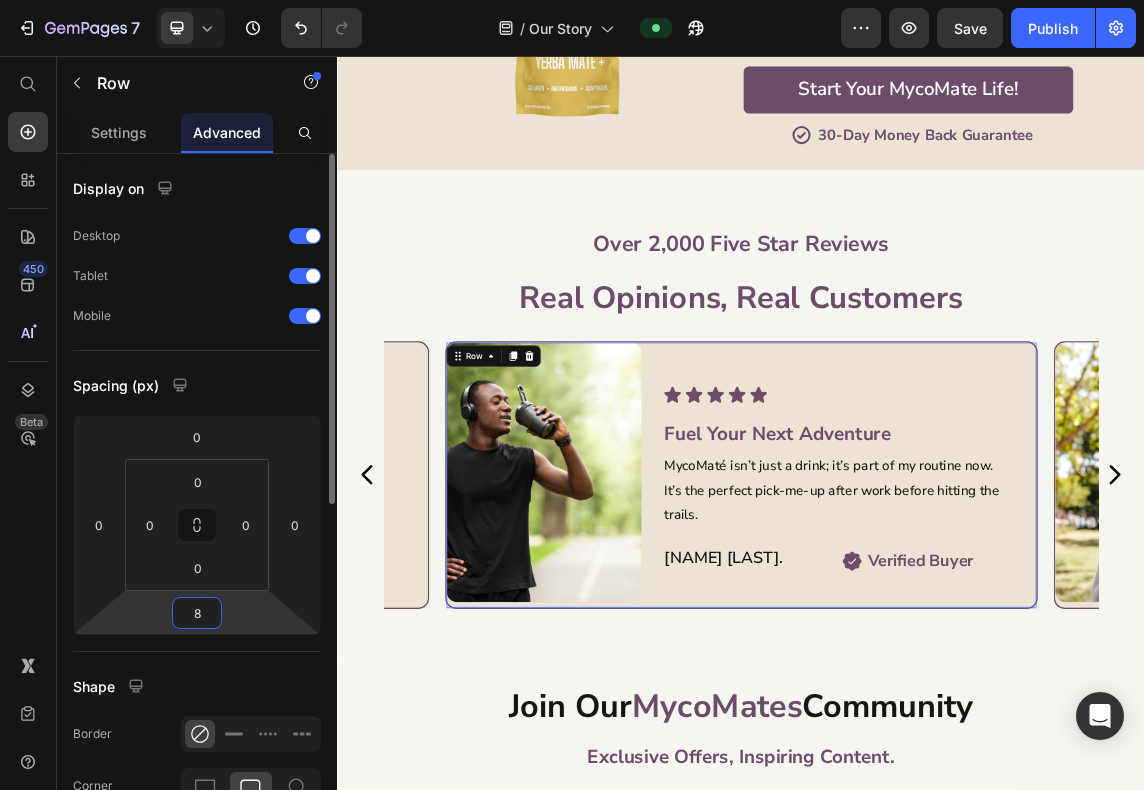 type 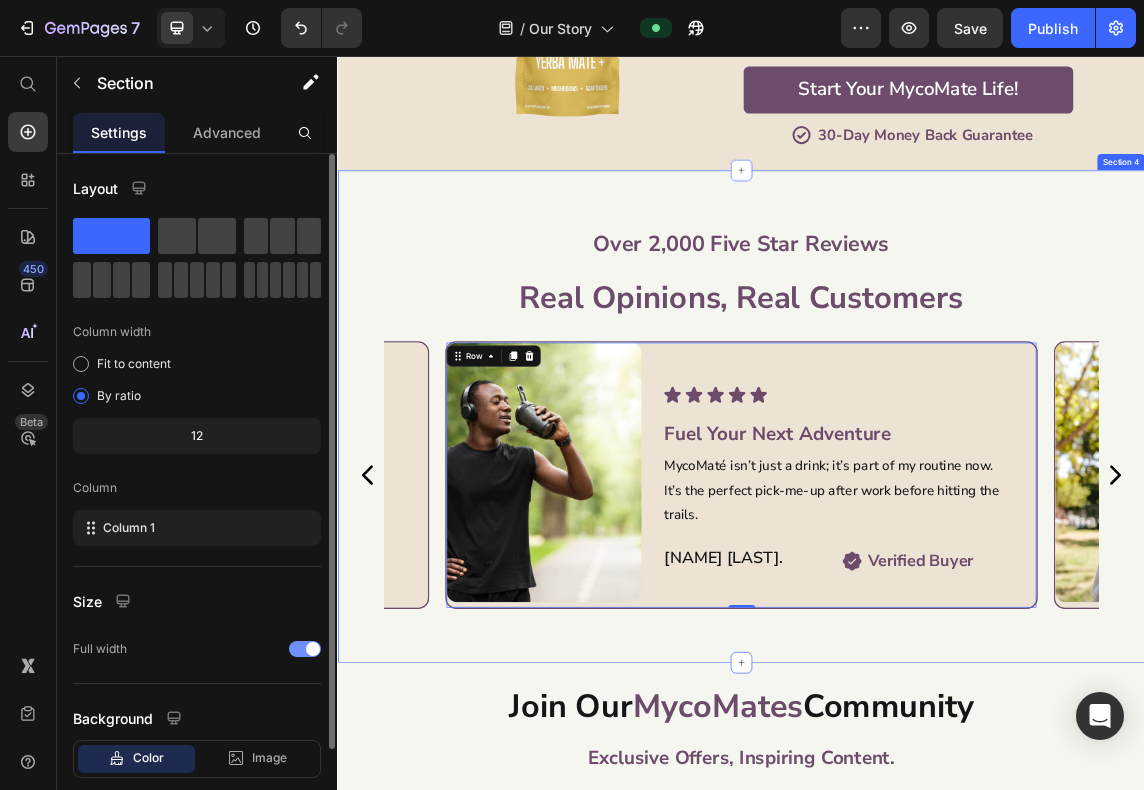 click on "Over 2,000 Five Star Reviews Text Block real opinions, real customers Heading
Image Icon Icon Icon Icon Icon Icon List From Anxious to Energized! Heading I used to rely on coffee and energy drinks but they made me anxious. Now with MycoMaté I have calm energy keeping me productive all day. Text Block [NAME], [LAST]. Text block
Verified Buyer Item List Row Row Row Image Icon Icon Icon Icon Icon Icon List Energy Meets Clarity Heading The best part about MycoMaté is how it supports my mental clarity. It’s the perfect balance of energy and focus. Text Block [NAME] [LAST]. Text block
Verified Buyer Item List Row Row Row Image Icon Icon Icon Icon Icon Icon List Fuel Your Next Adventure Heading MycoMaté isn’t just a drink; it’s part of my routine now. It’s the perfect pick-me-up after work before hitting the trails. Text Block [NAME] [LAST]. Text block
Verified Buyer Item List Row Row Row   0
Carousel Section 4" at bounding box center [937, 592] 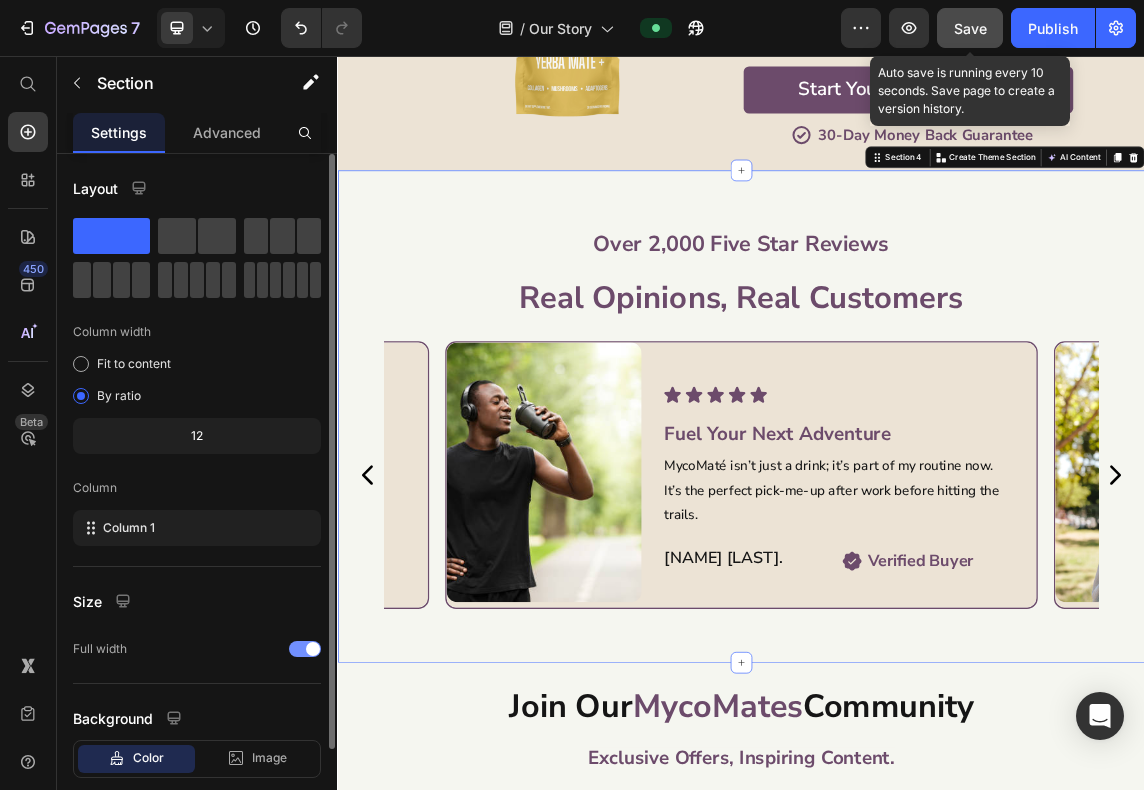 click on "Save" at bounding box center [970, 28] 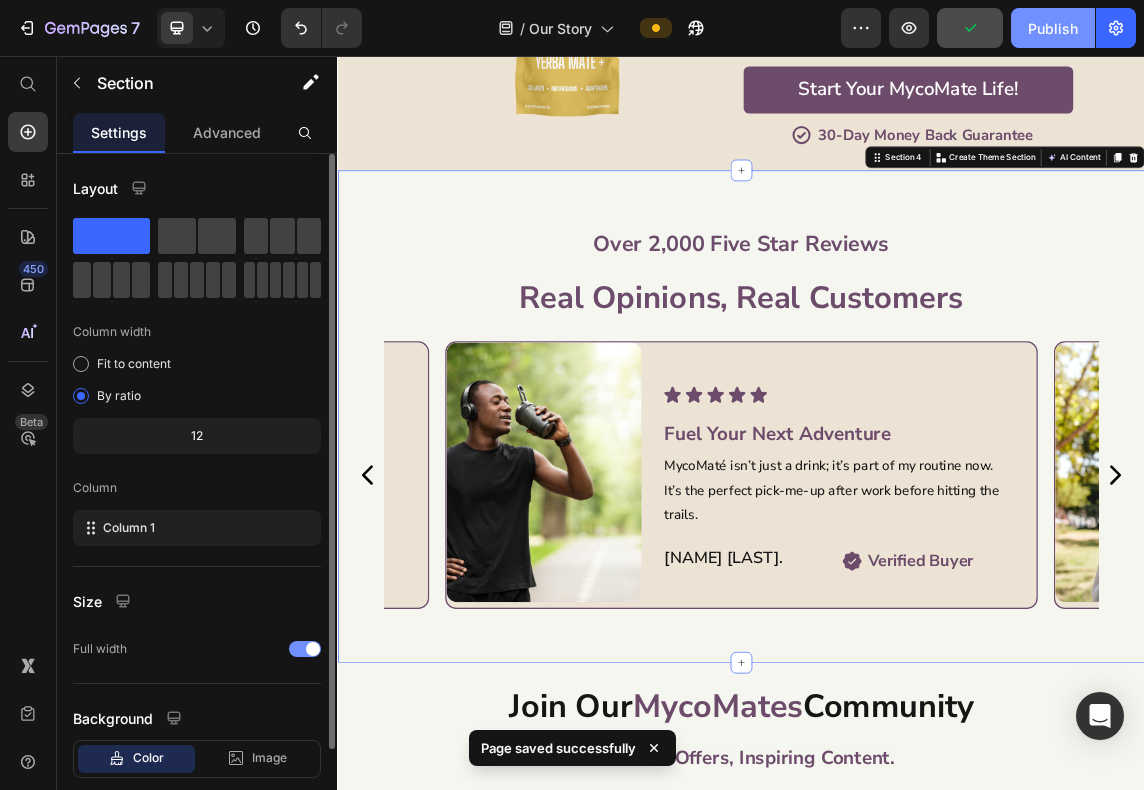 click on "Publish" at bounding box center (1053, 28) 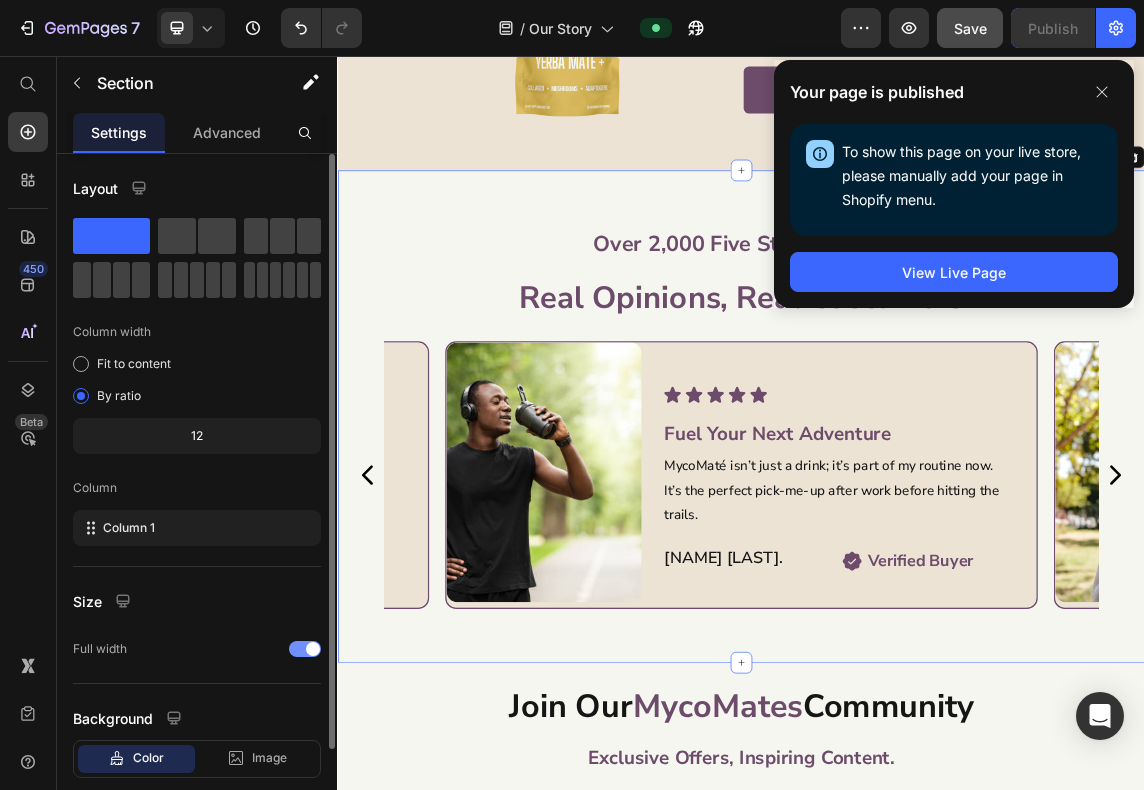 click on "Over 2,000 Five Star Reviews Text Block real opinions, real customers Heading
Image Icon Icon Icon Icon Icon Icon List From Anxious to Energized! Heading I used to rely on coffee and energy drinks but they made me anxious. Now with MycoMaté I have calm energy keeping me productive all day. Text Block [NAME], [LAST]. Text block
Verified Buyer Item List Row Row Row Image Icon Icon Icon Icon Icon Icon List Energy Meets Clarity Heading The best part about MycoMaté is how it supports my mental clarity. It’s the perfect balance of energy and focus. Text Block [NAME] [LAST]. Text block
Verified Buyer Item List Row Row Row Image Icon Icon Icon Icon Icon Icon List Fuel Your Next Adventure Heading MycoMaté isn’t just a drink; it’s part of my routine now. It’s the perfect pick-me-up after work before hitting the trails. Text Block [NAME] [LAST]. Text block
Verified Buyer Item List Row Row Row
Carousel Section 4   Create Theme Section AI Content" at bounding box center (937, 592) 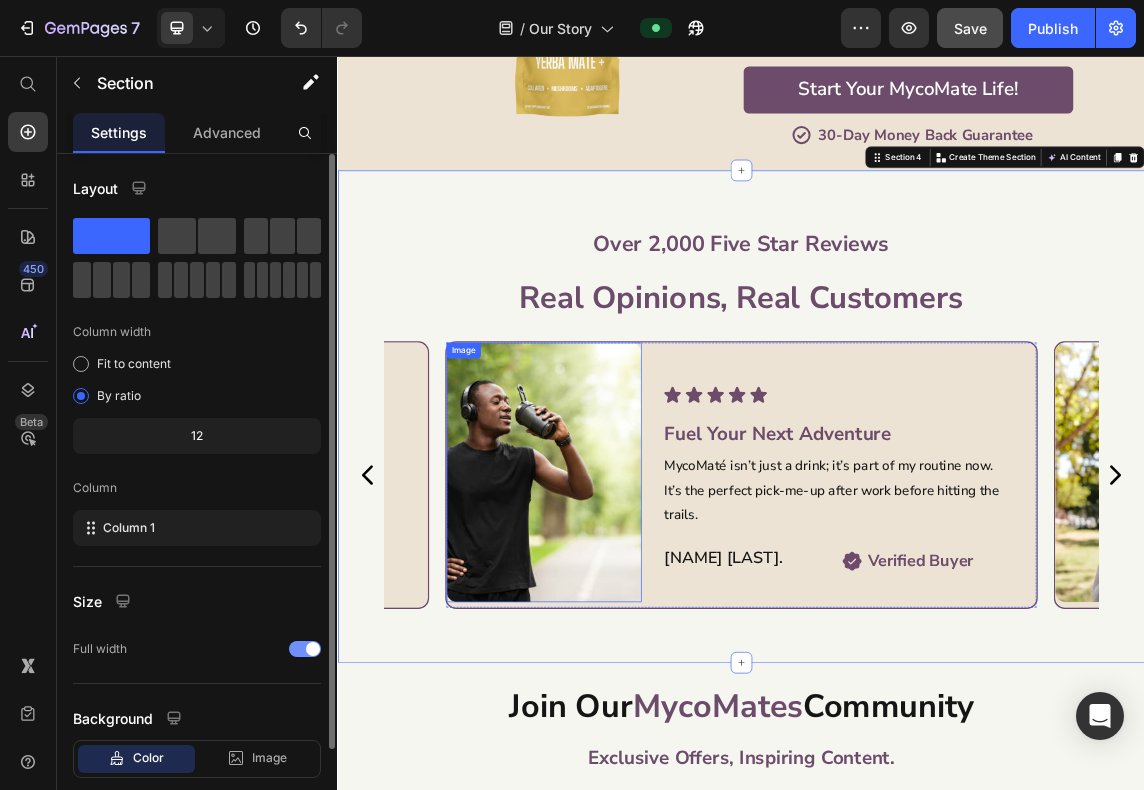click at bounding box center [644, 675] 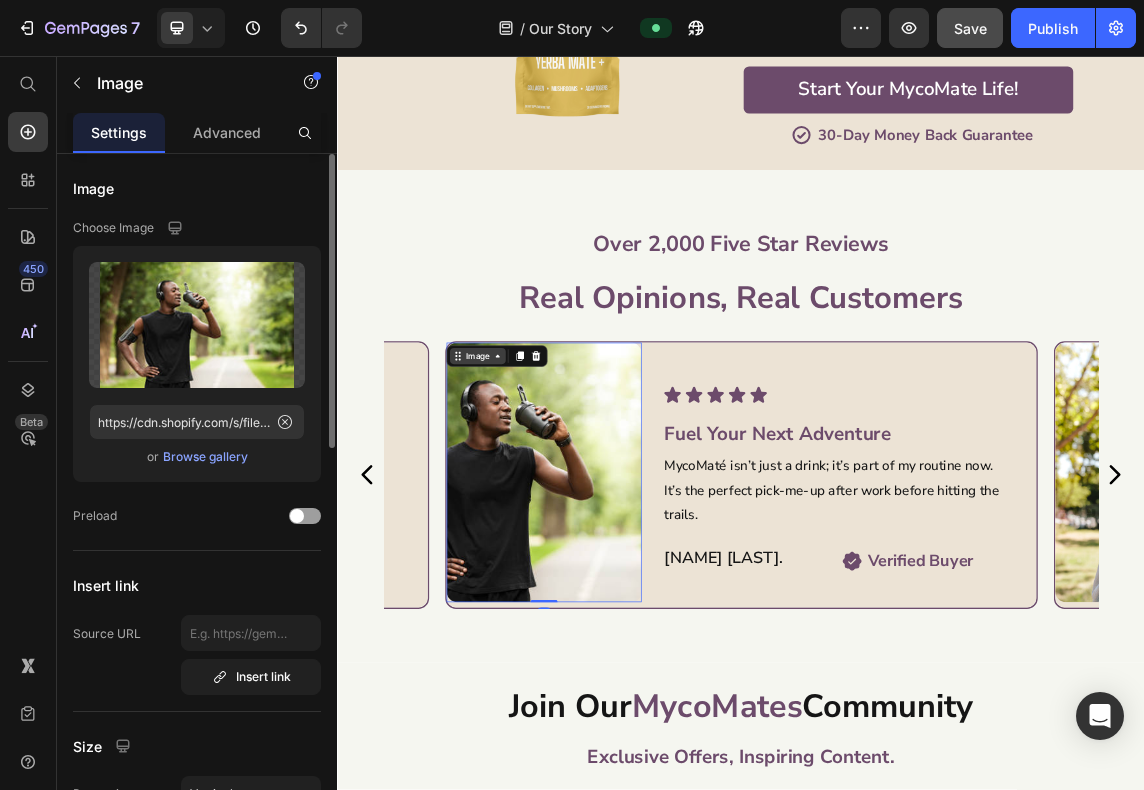 click on "Image" at bounding box center [545, 502] 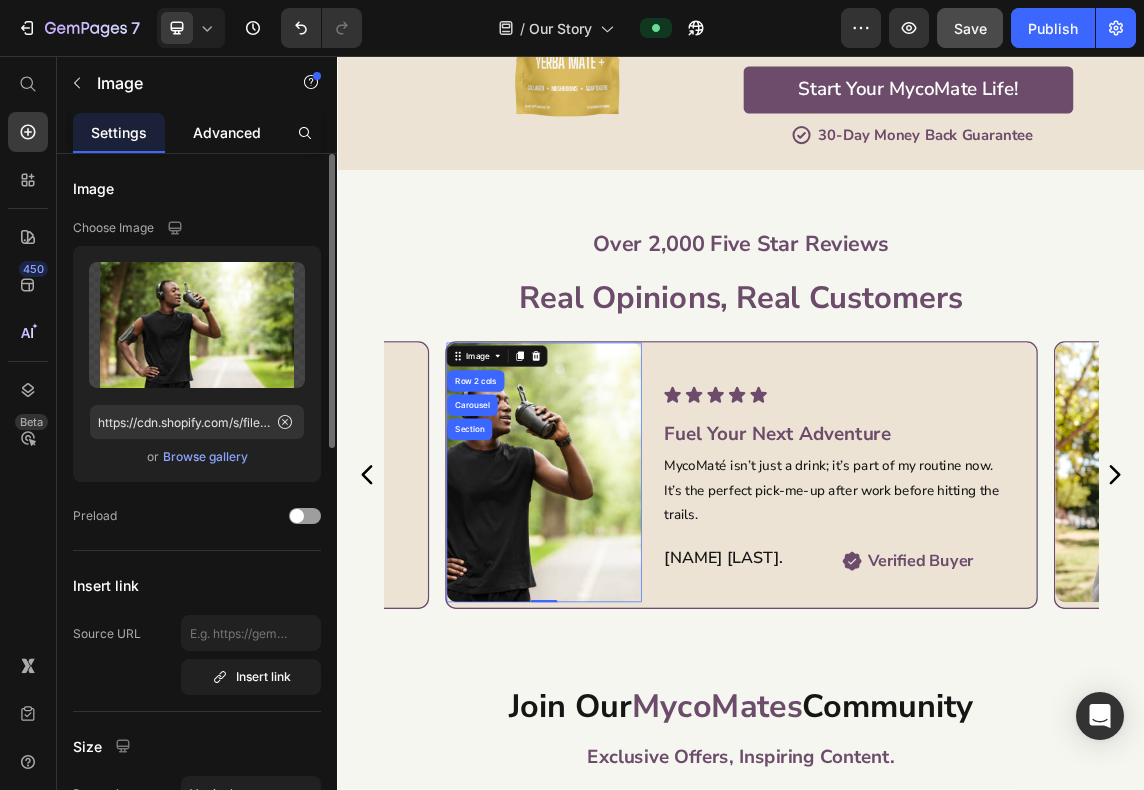 click on "Advanced" at bounding box center (227, 132) 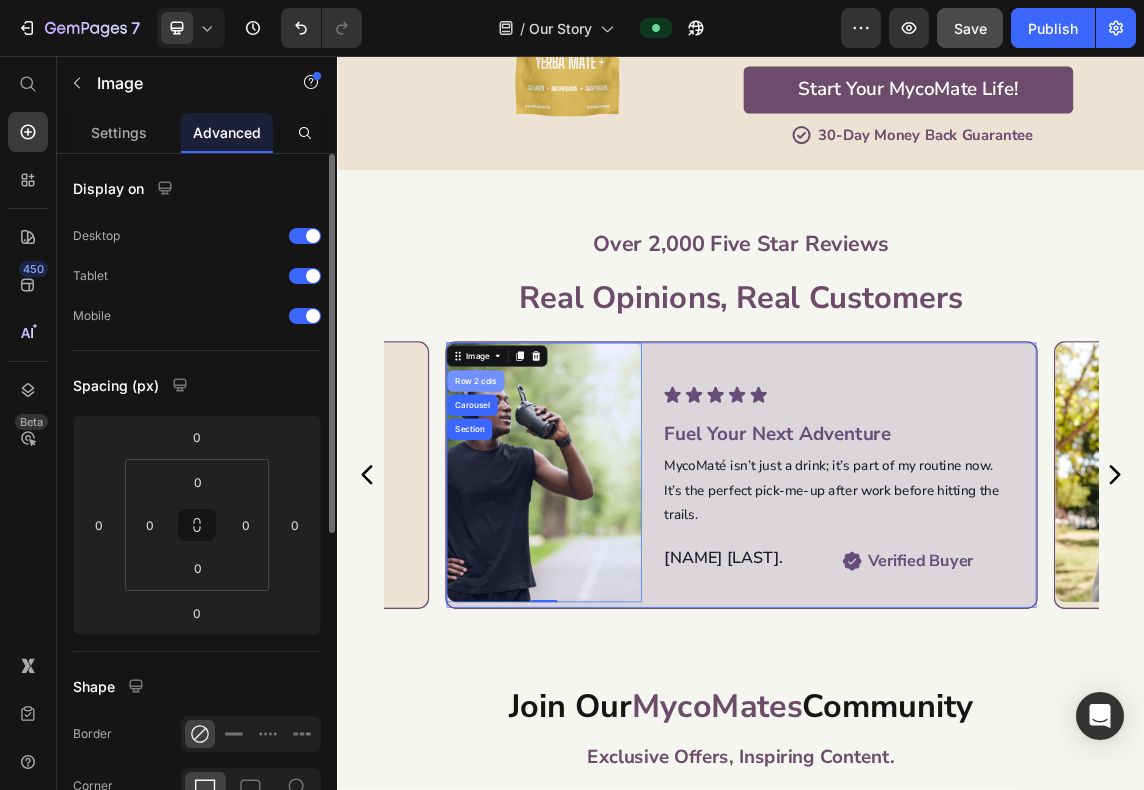 click on "Row 2 cols" at bounding box center (542, 539) 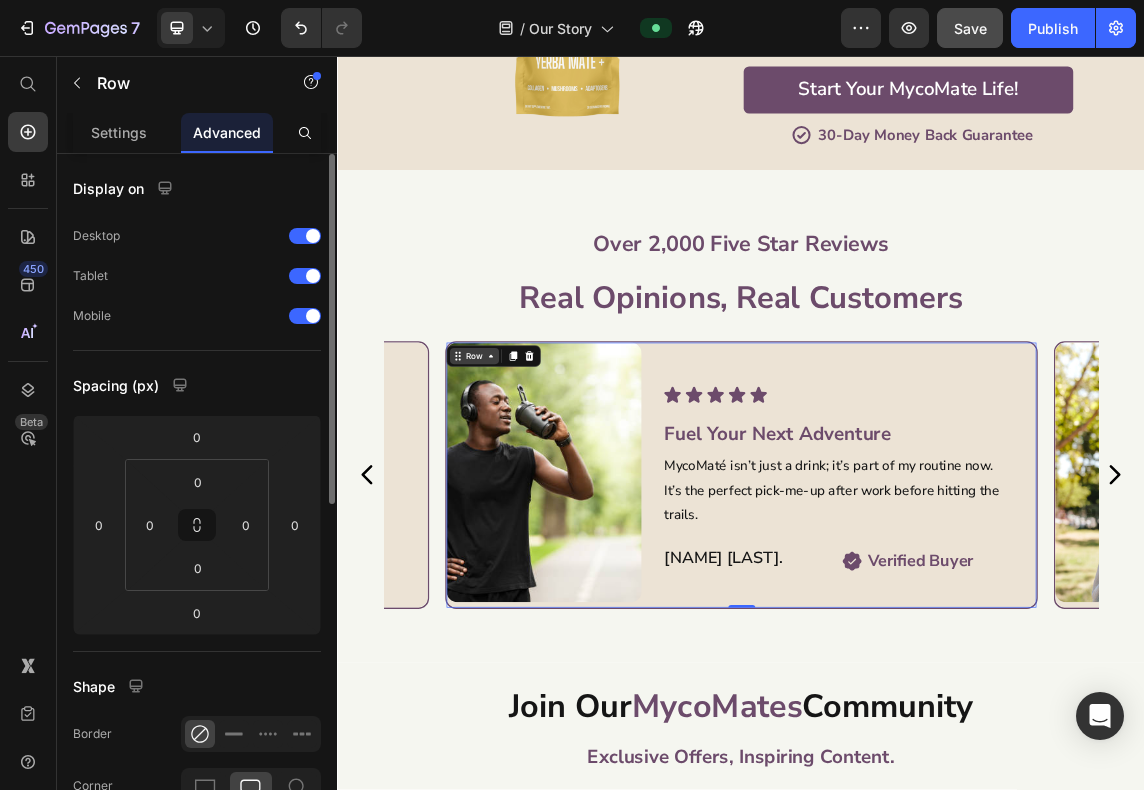 click on "Row" at bounding box center [540, 502] 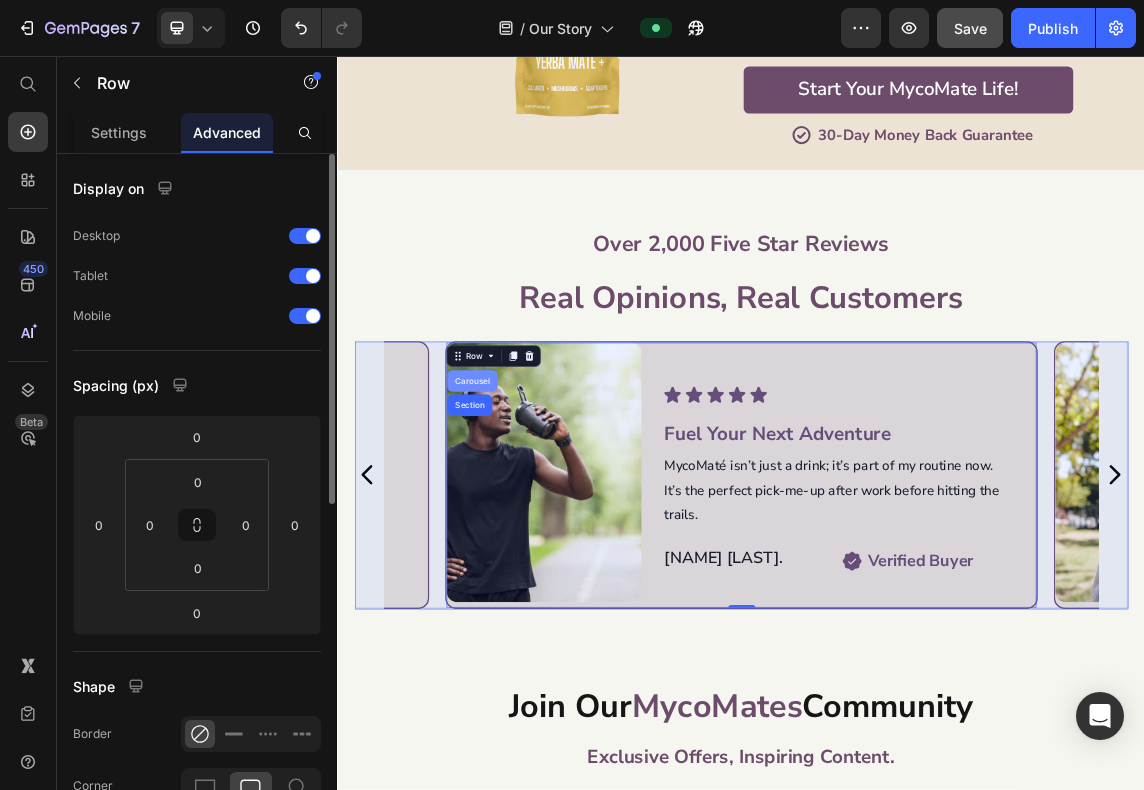 click on "Carousel" at bounding box center [537, 539] 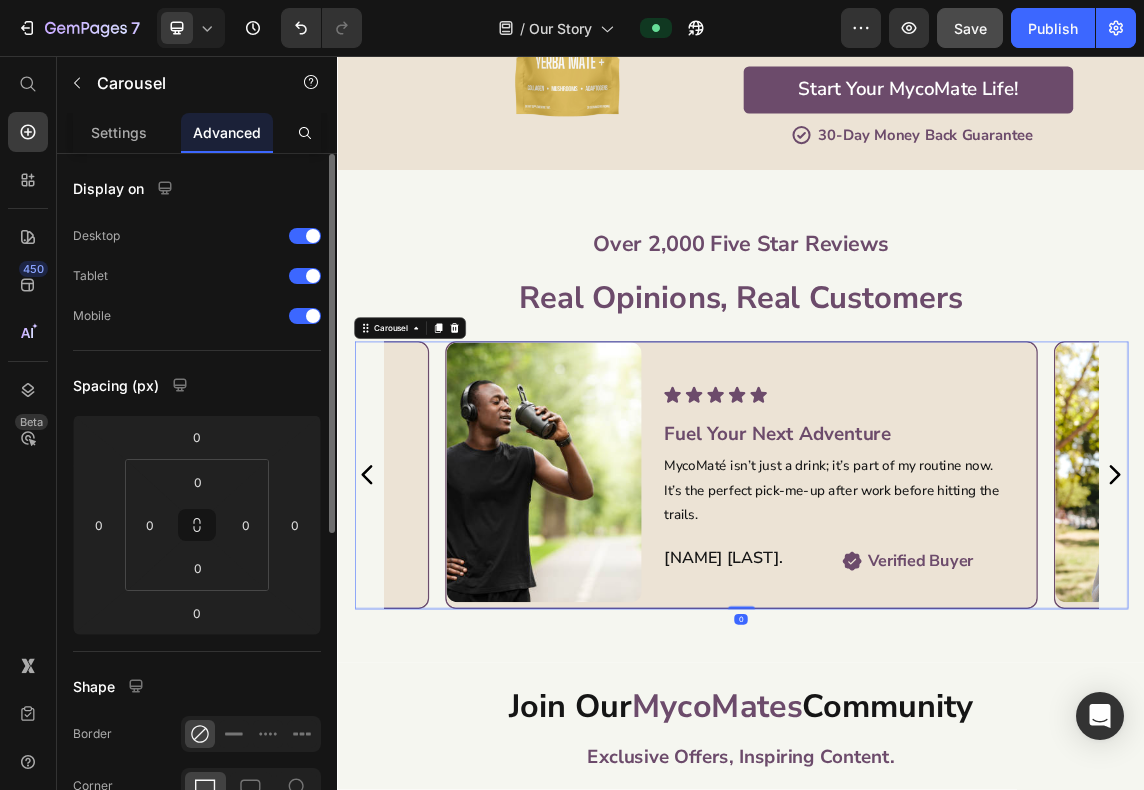 click 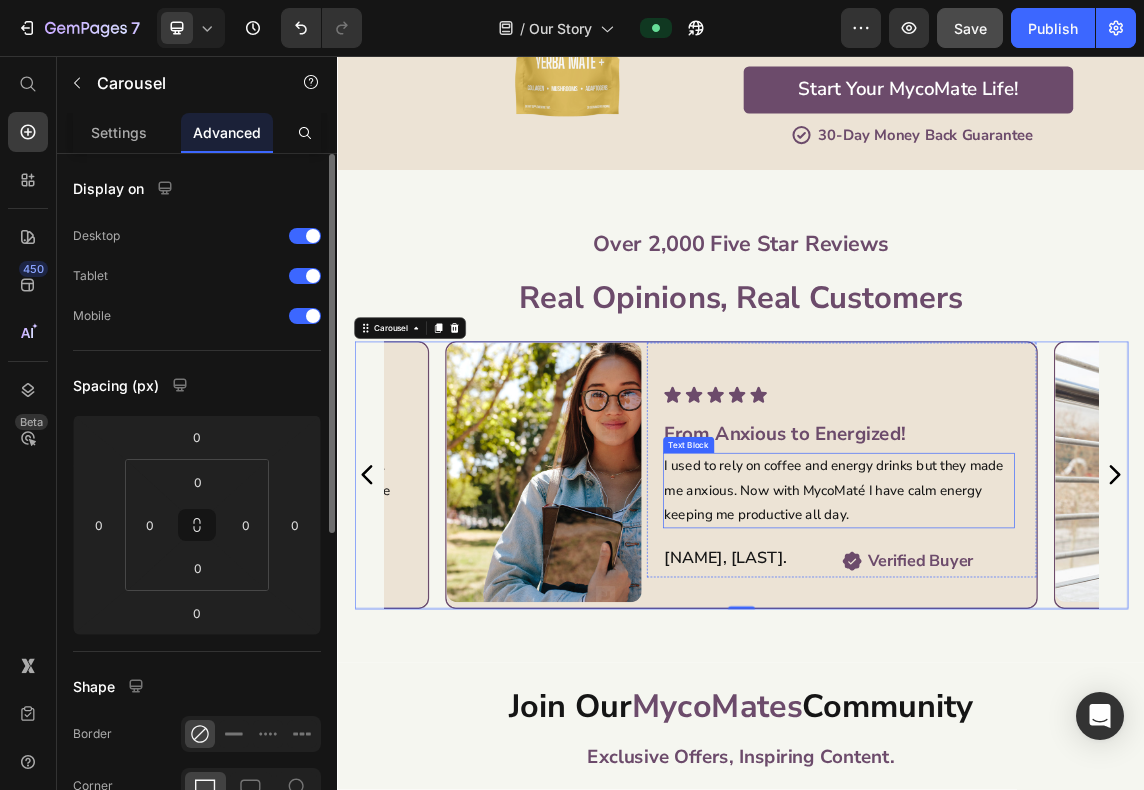 click on "I used to rely on coffee and energy drinks but they made me anxious. Now with MycoMaté I have calm energy keeping me productive all day." at bounding box center (1081, 702) 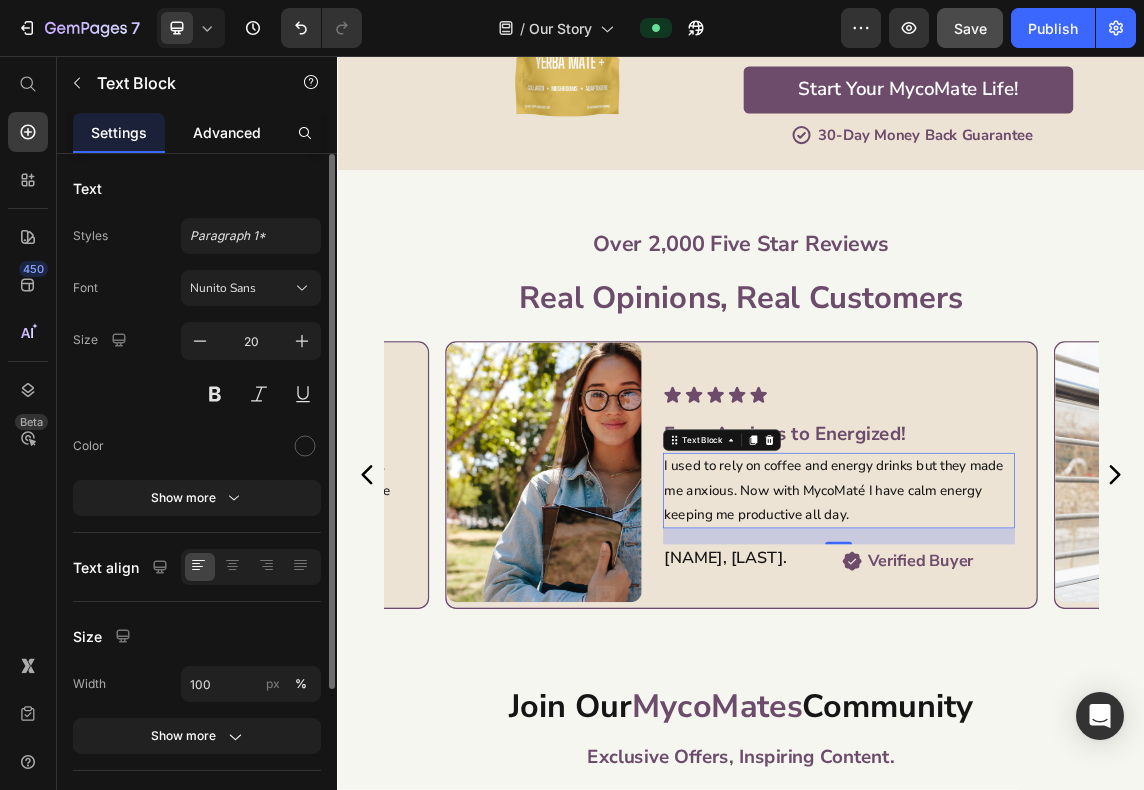 click on "Advanced" at bounding box center [227, 132] 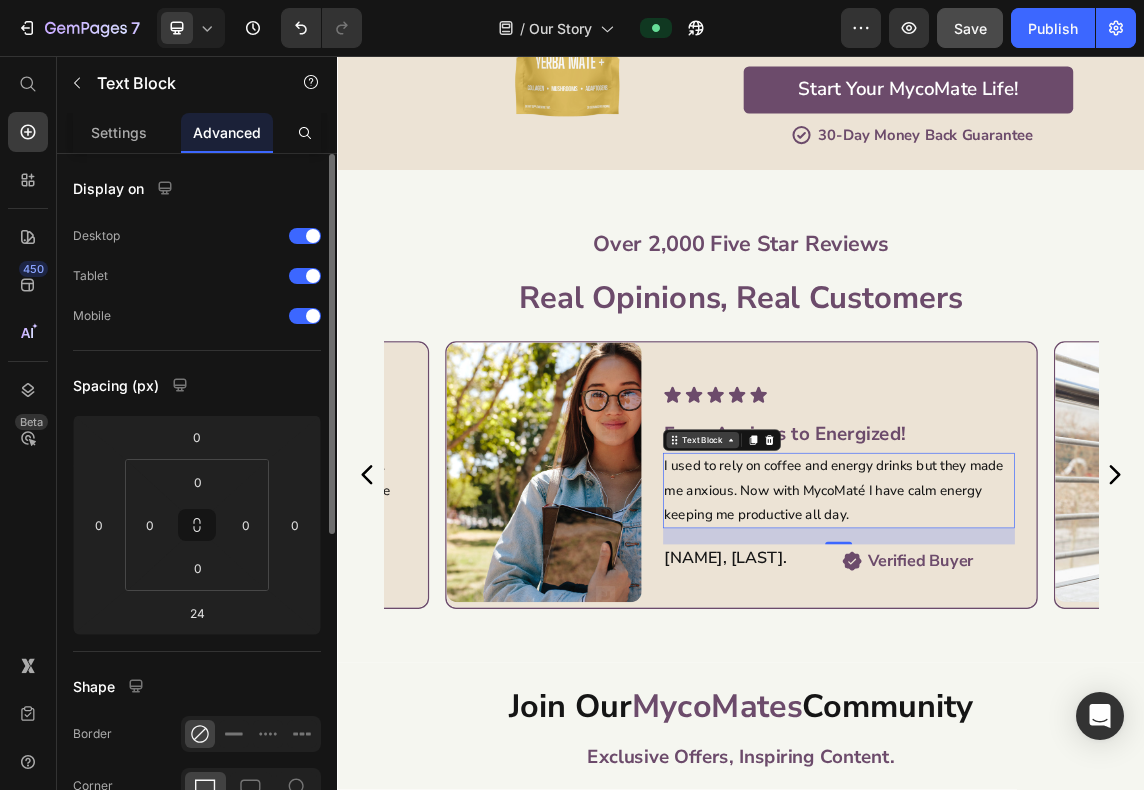 click on "Text Block" at bounding box center (879, 627) 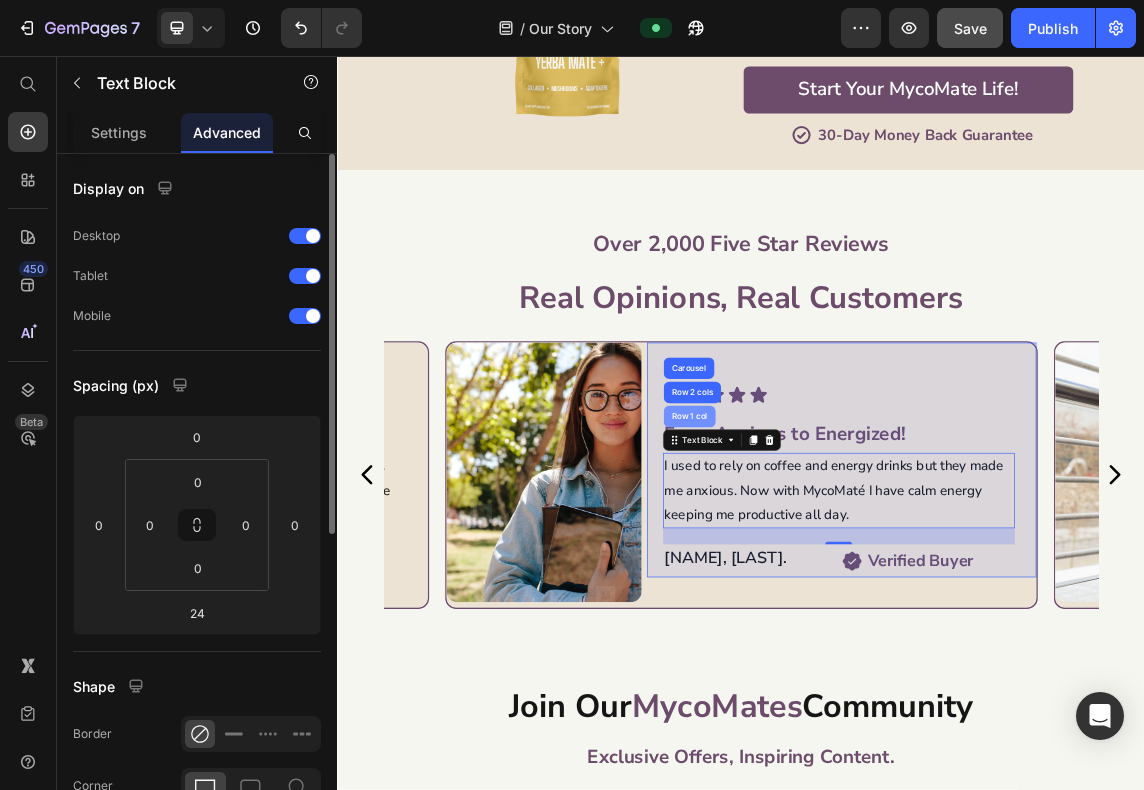 click on "Row 1 col" at bounding box center (859, 592) 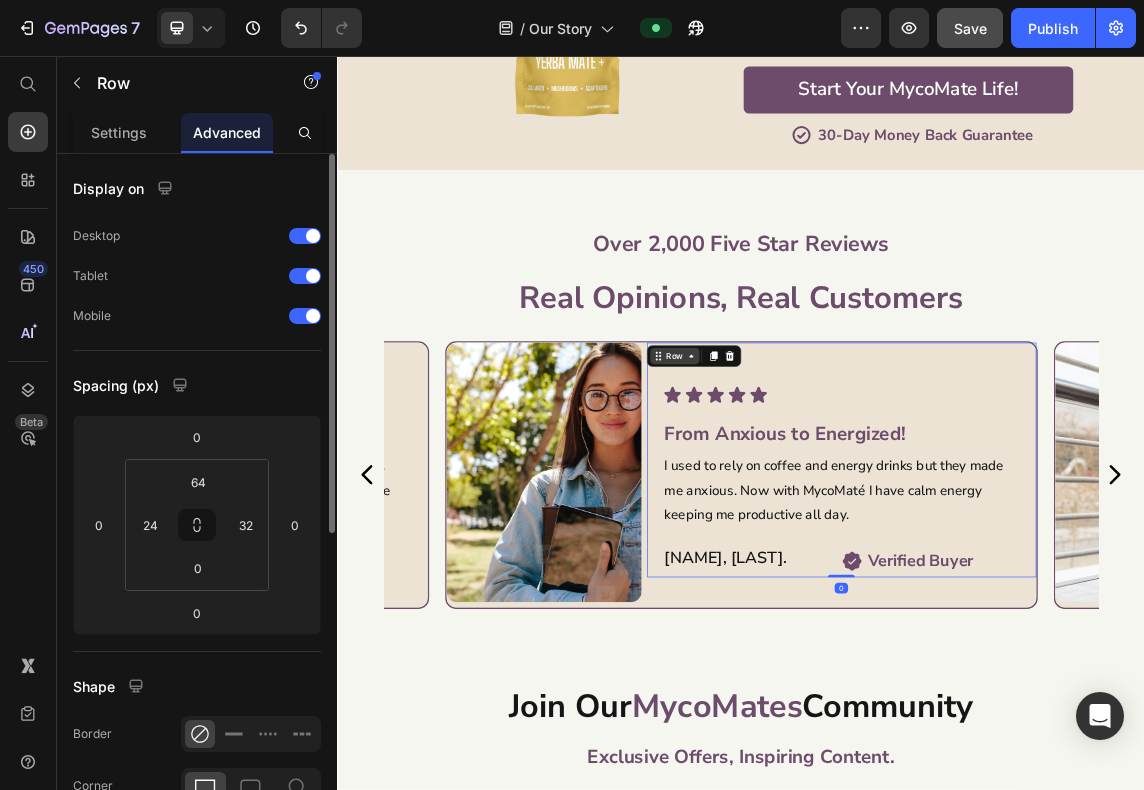 click 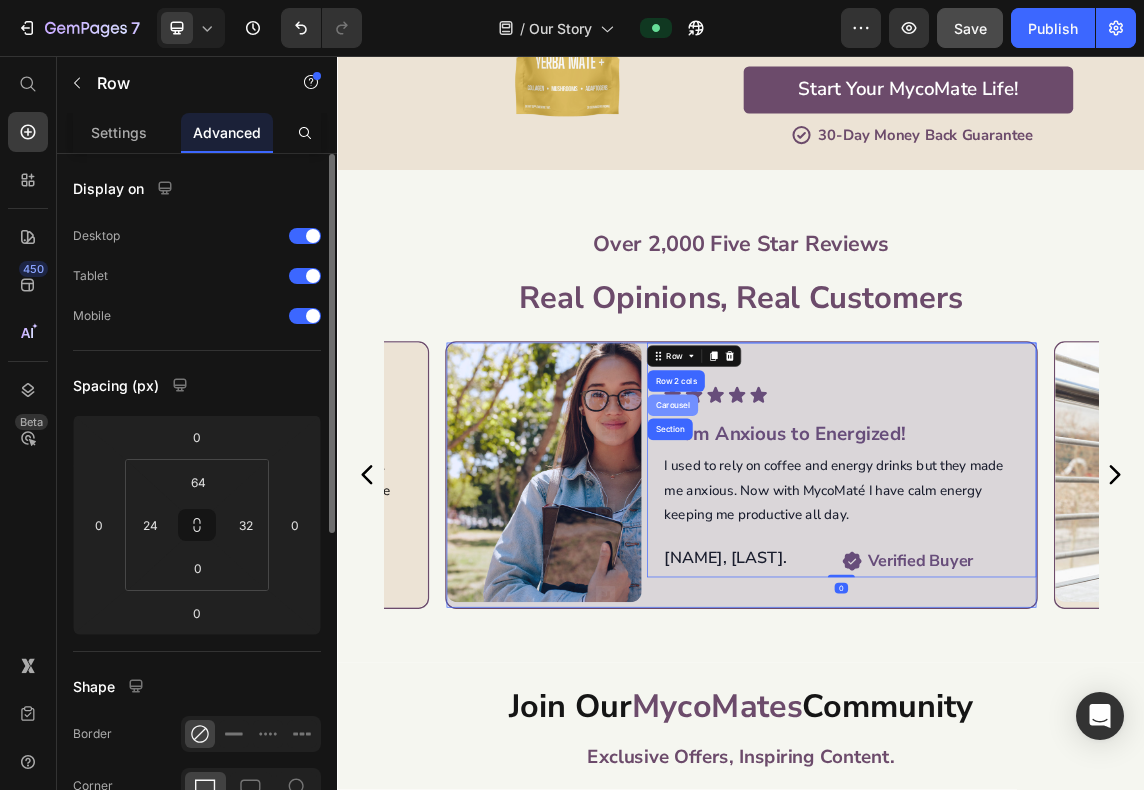 click on "Row 2 cols" at bounding box center [839, 539] 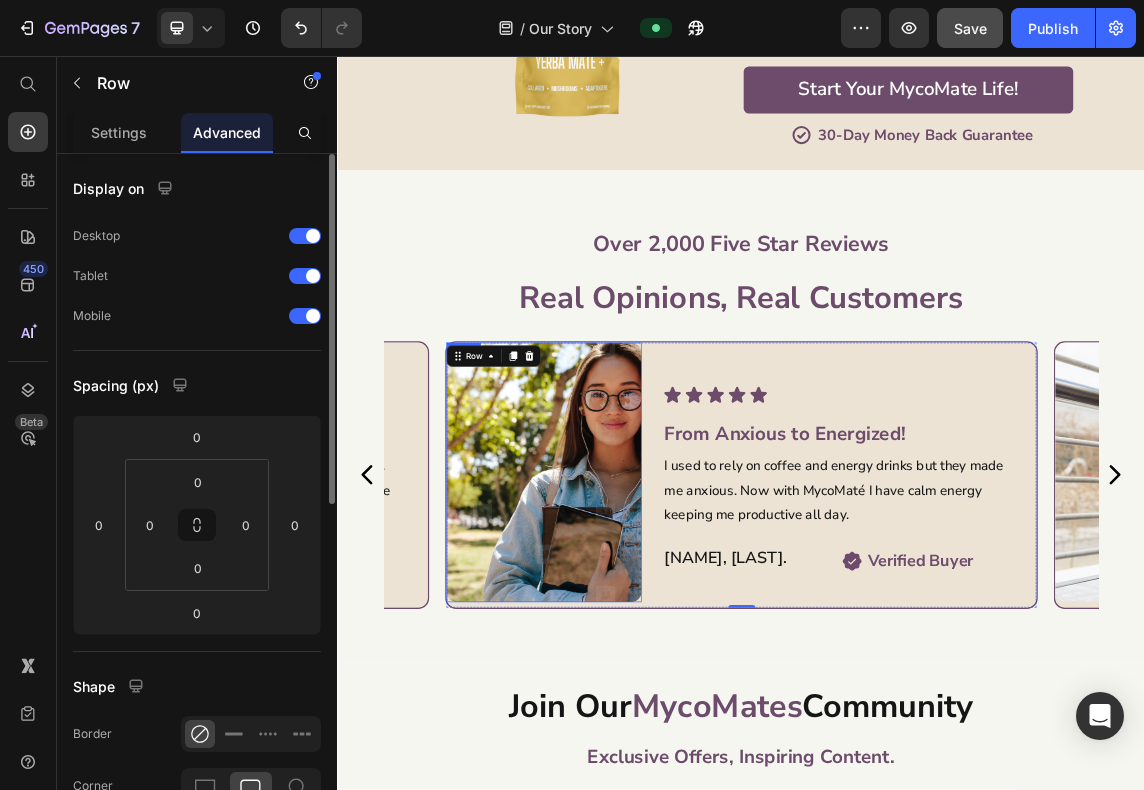 click at bounding box center (644, 675) 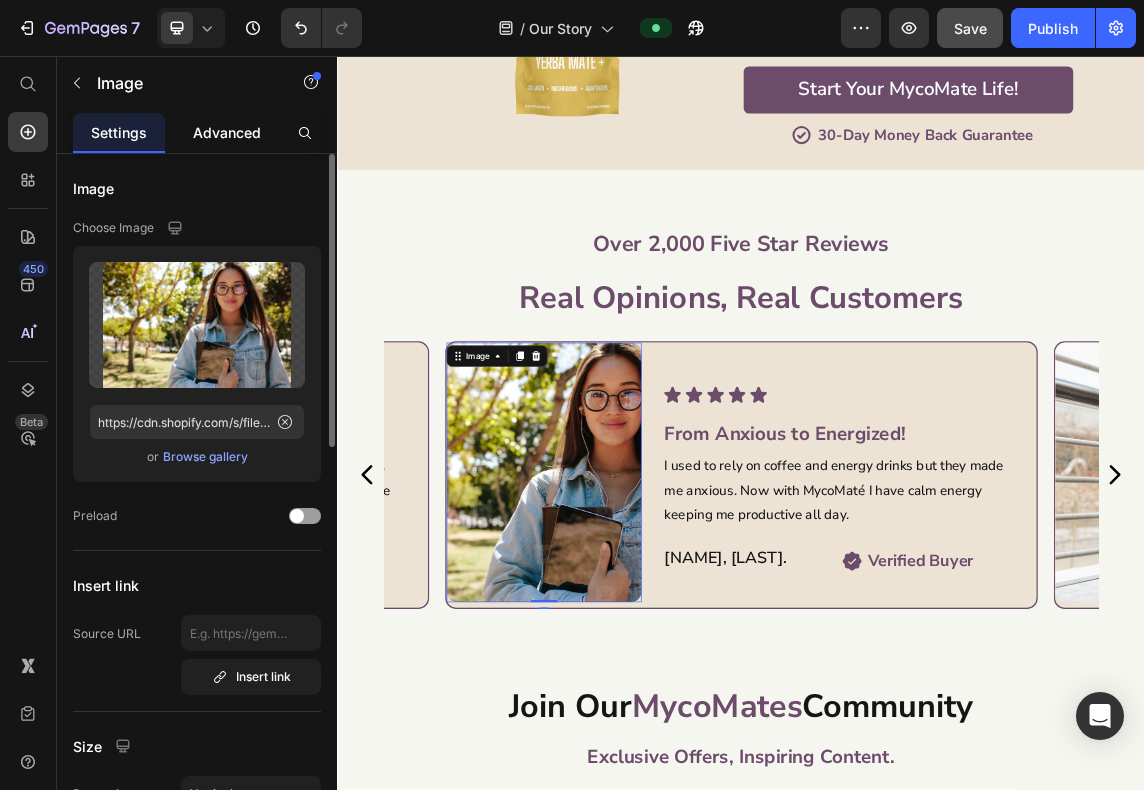 click on "Advanced" 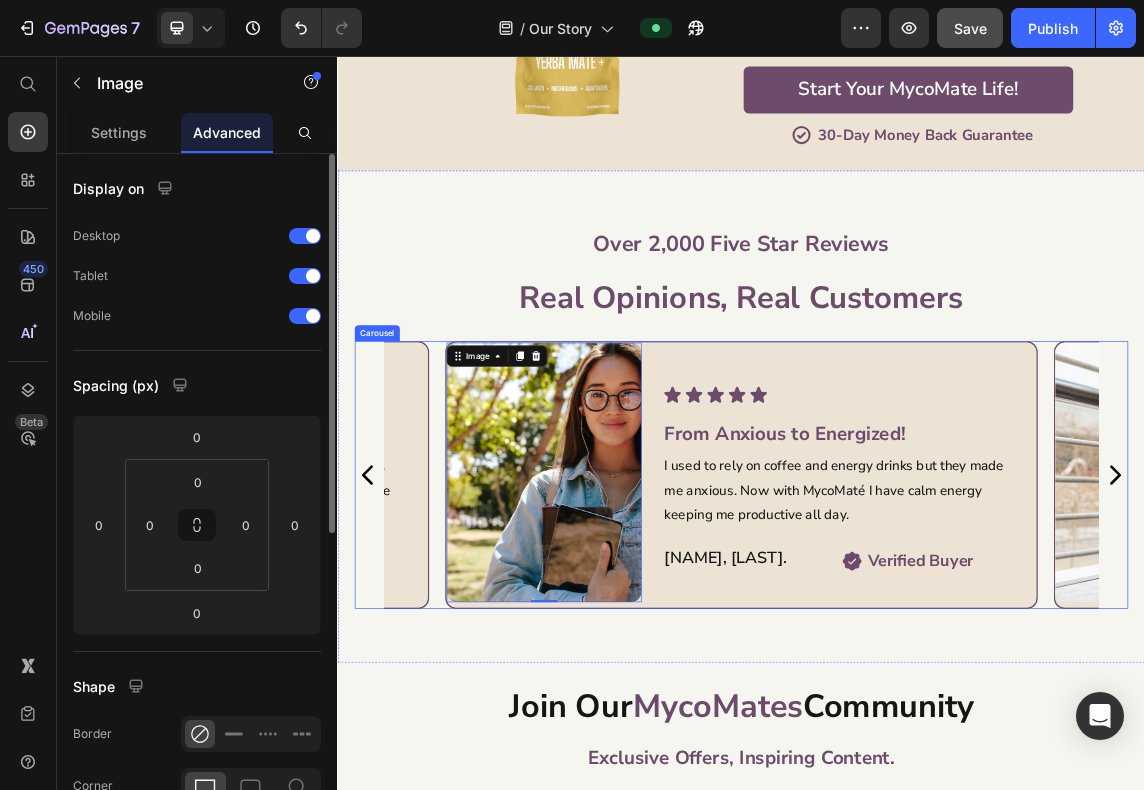 click 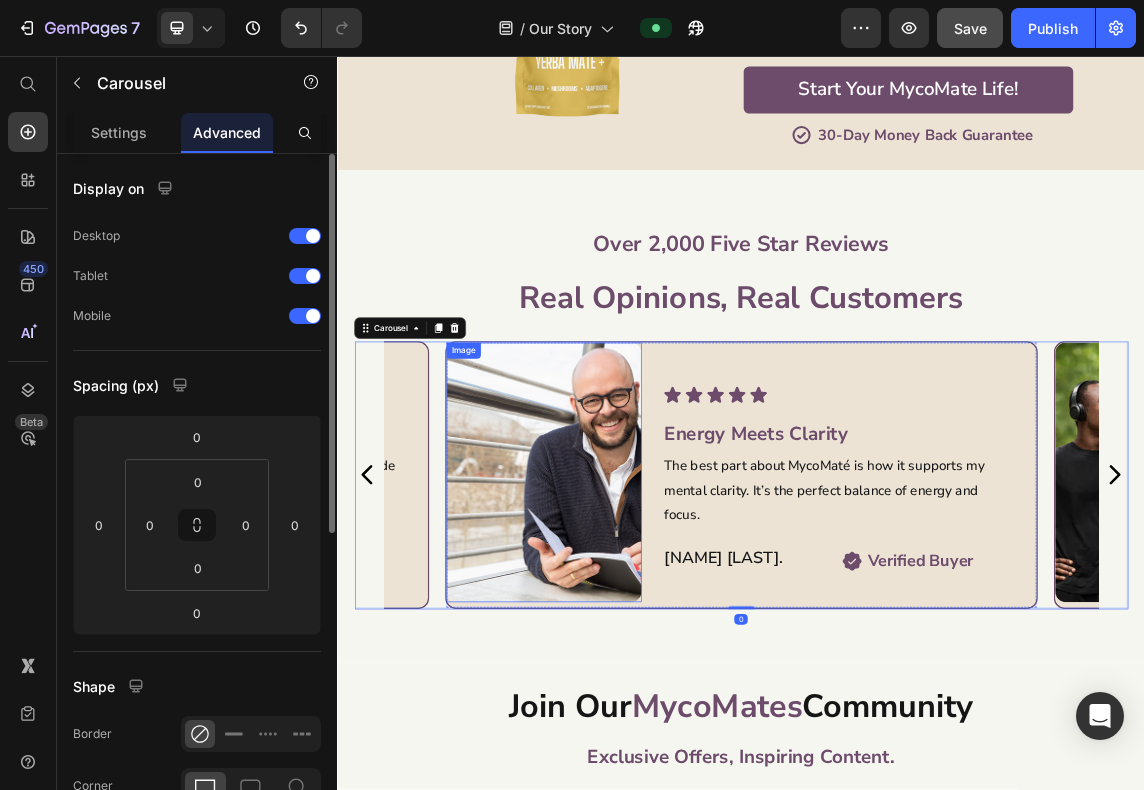 click at bounding box center (644, 675) 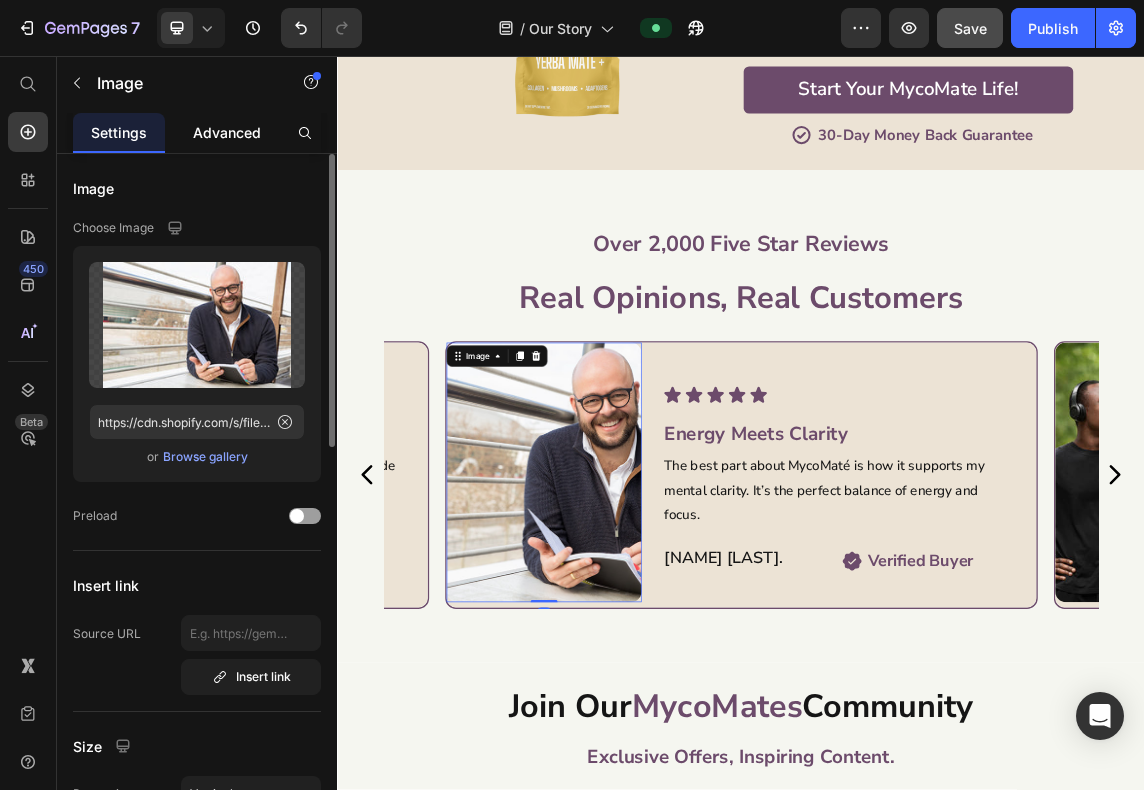 click on "Advanced" at bounding box center (227, 132) 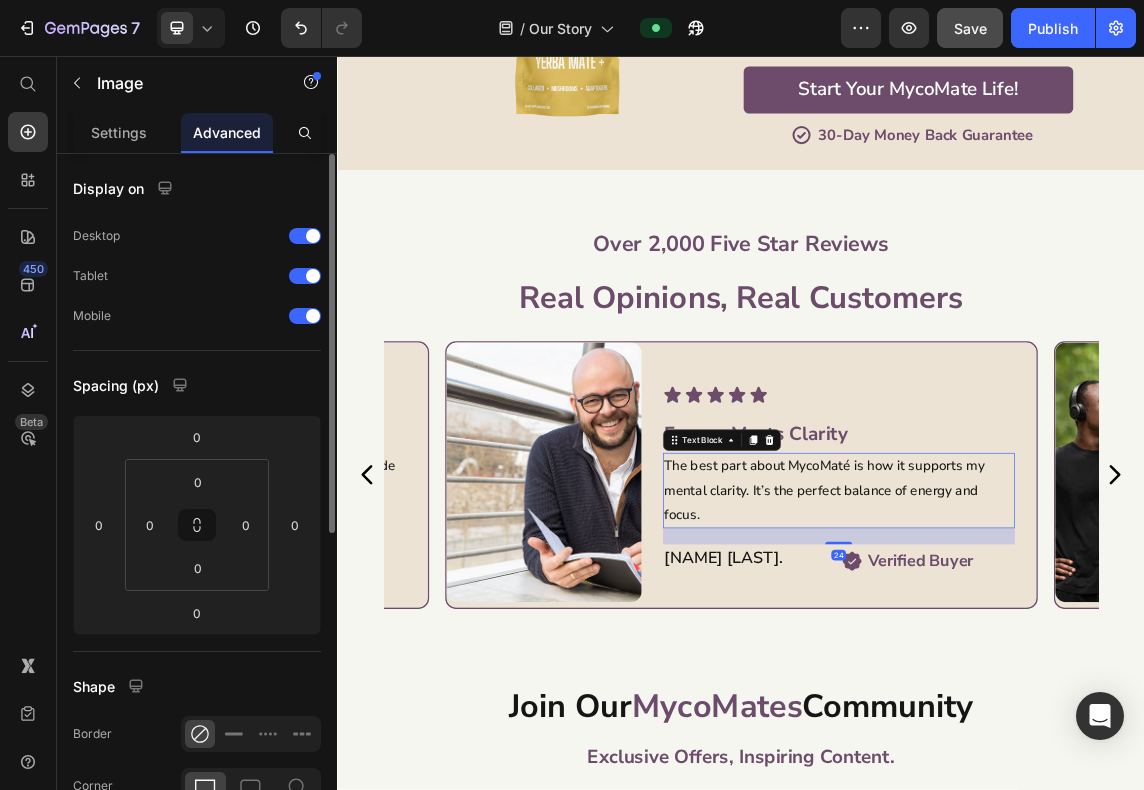 click on "The best part about MycoMaté is how it supports my mental clarity. It’s the perfect balance of energy and focus." at bounding box center [1081, 702] 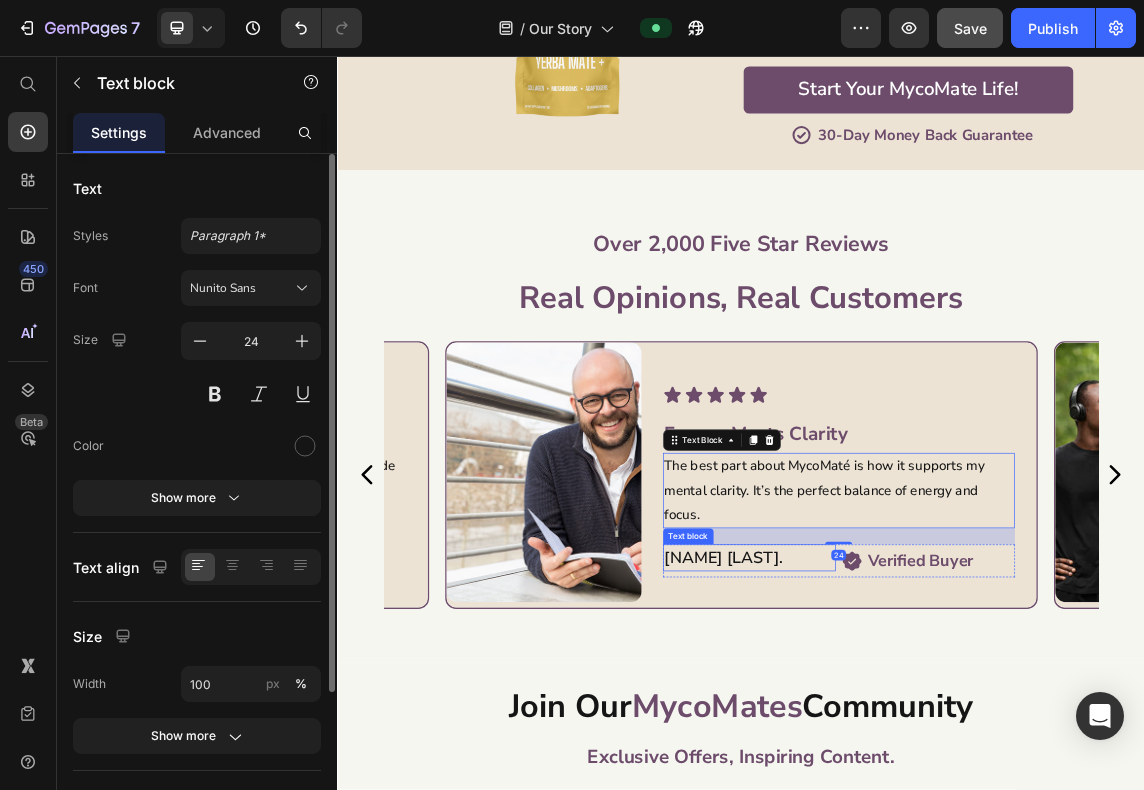 click on "[NAME] [LAST]." at bounding box center (949, 802) 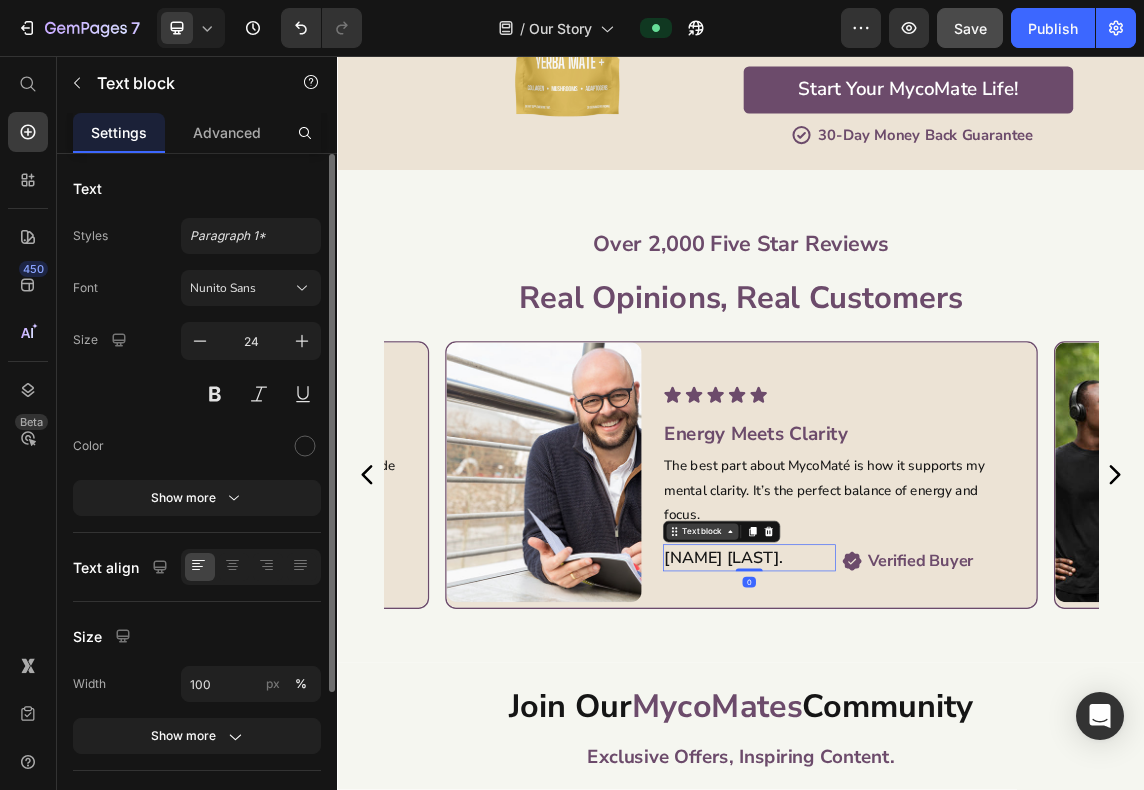 click on "Text block" at bounding box center [878, 763] 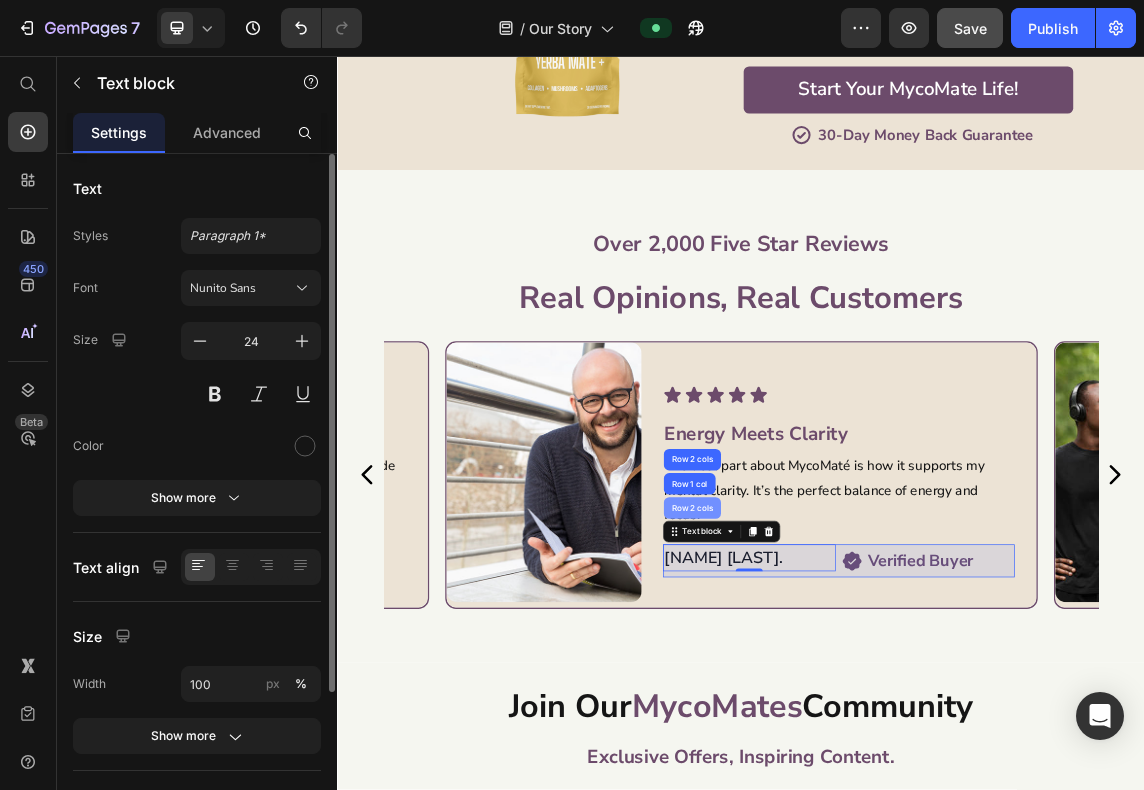 click on "Row 2 cols" at bounding box center [863, 728] 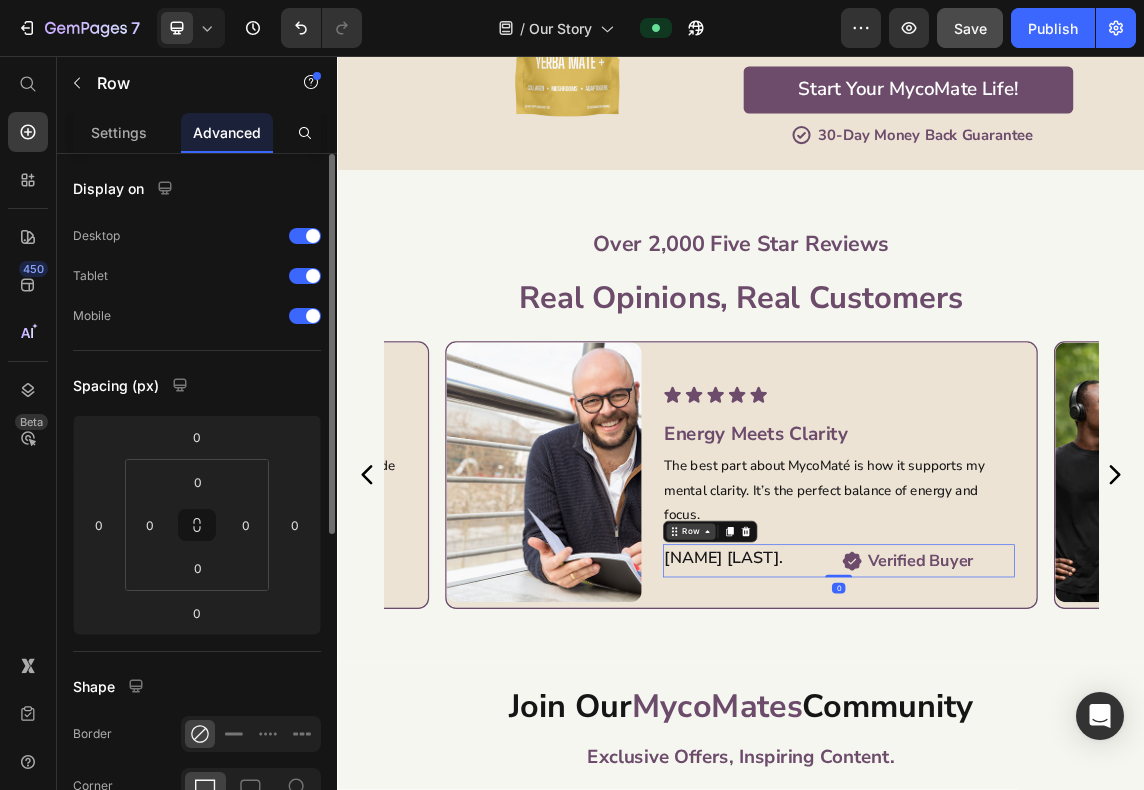click 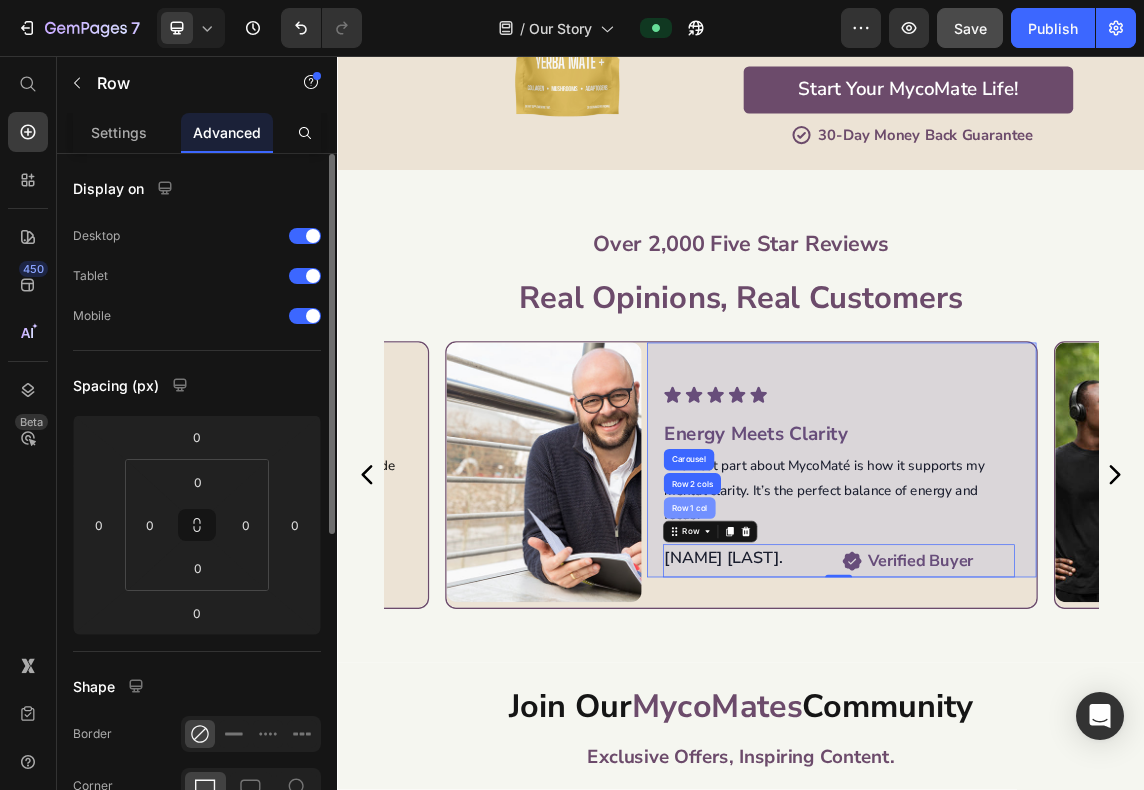 click on "Row 1 col" at bounding box center [859, 728] 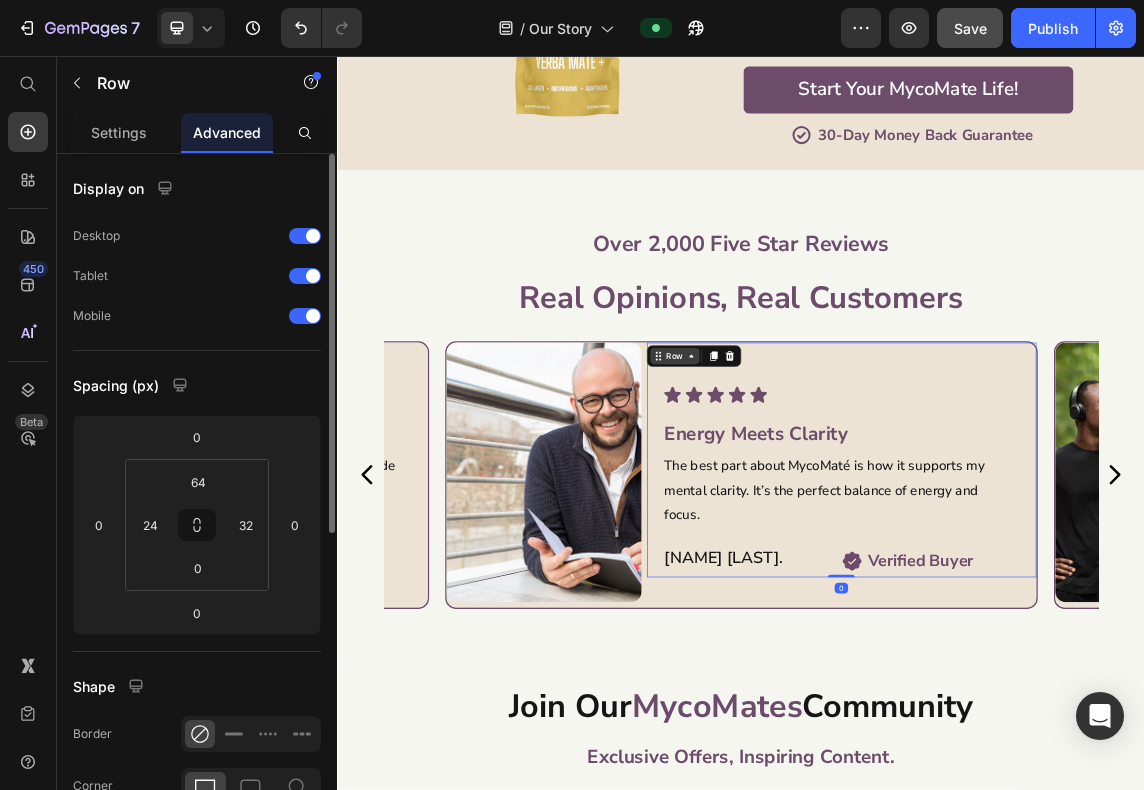 click on "Row" at bounding box center (837, 502) 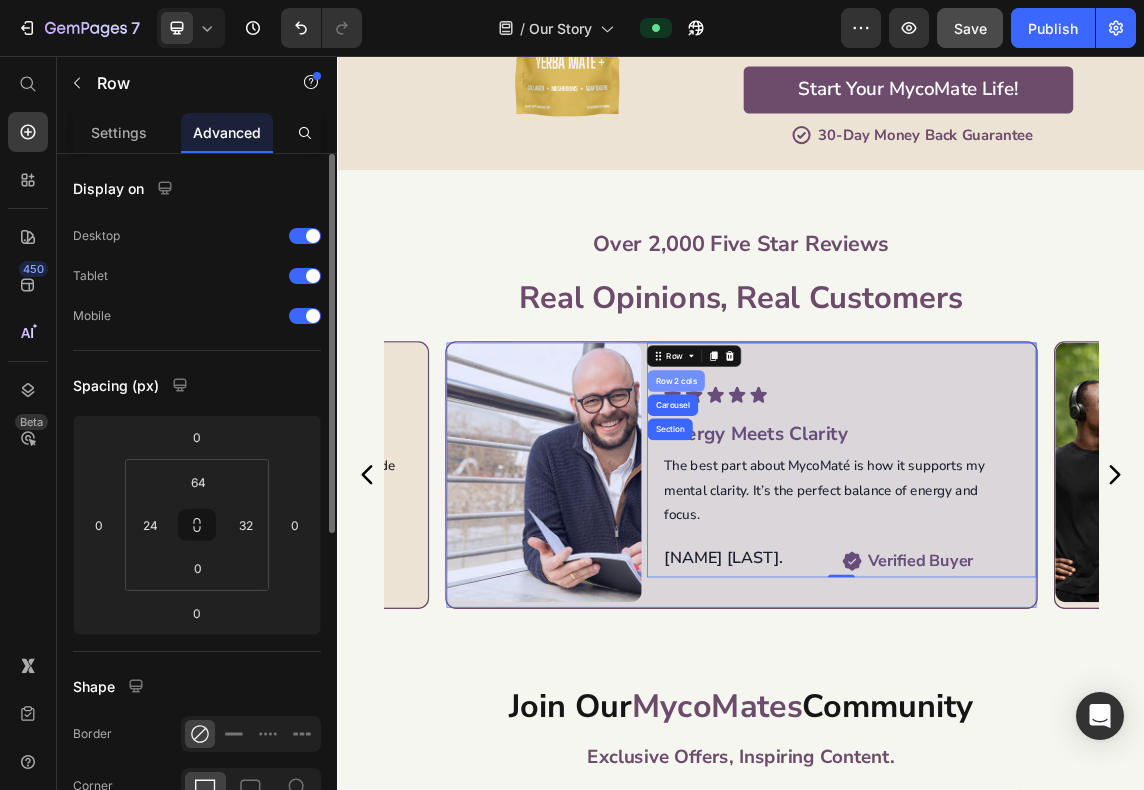click on "Row 2 cols" at bounding box center [839, 539] 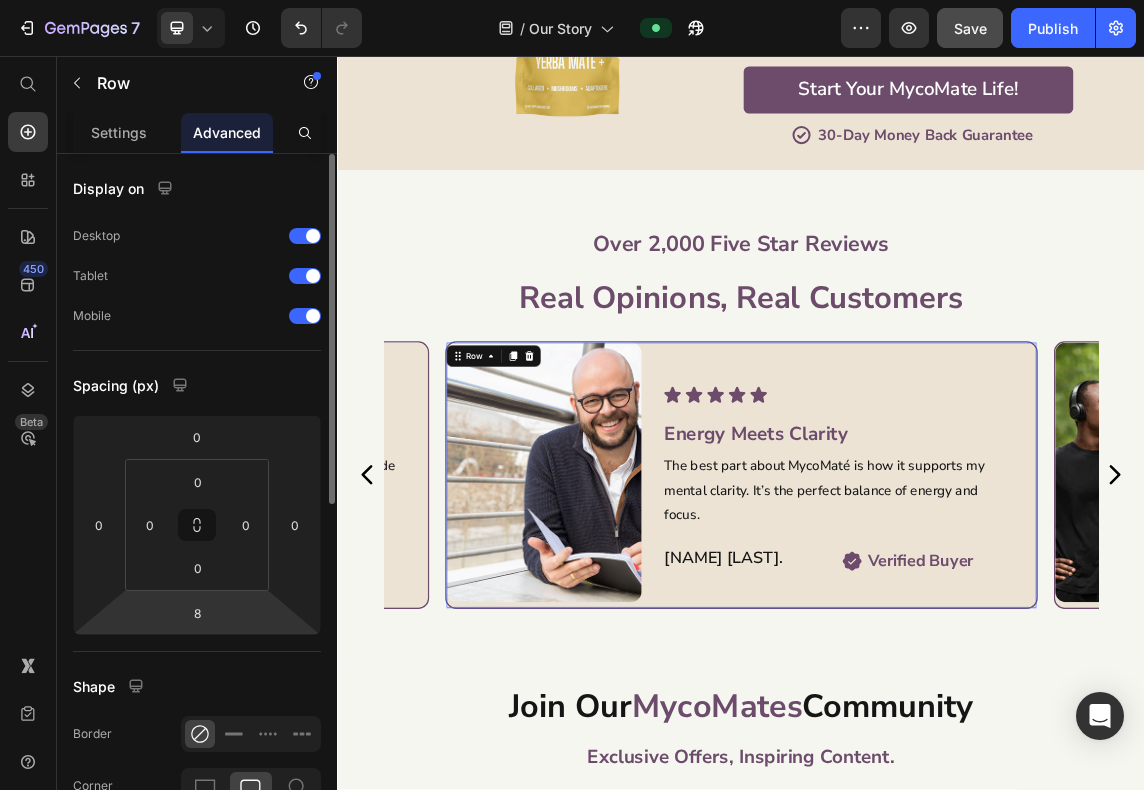 click on "7  Version history  /  Our Story Preview  Save   Publish  450 Beta Start with Sections Elements Hero Section Product Detail Brands Trusted Badges Guarantee Product Breakdown How to use Testimonials Compare Bundle FAQs Social Proof Brand Story Product List Collection Blog List Contact Sticky Add to Cart Custom Footer Browse Library 450 Layout
Row
Row
Row
Row Text
Heading
Text Block Button
Button
Button
Sticky Back to top Media
Image" at bounding box center [572, 0] 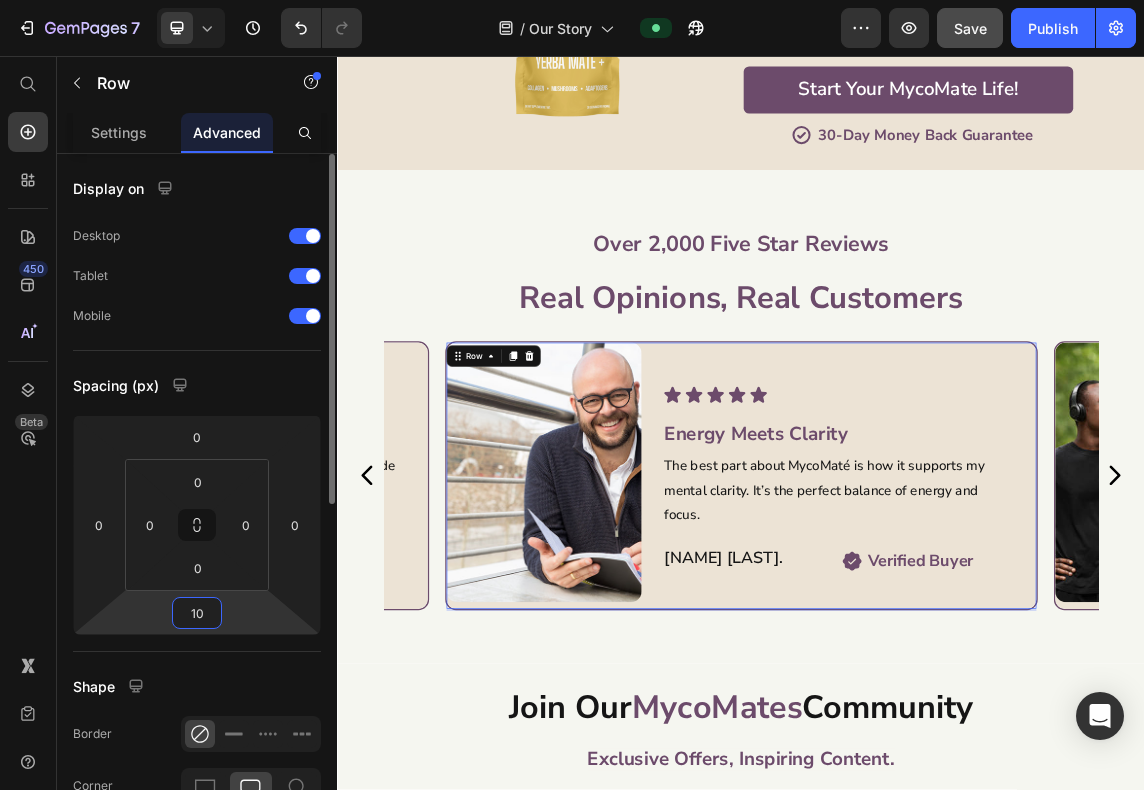 type 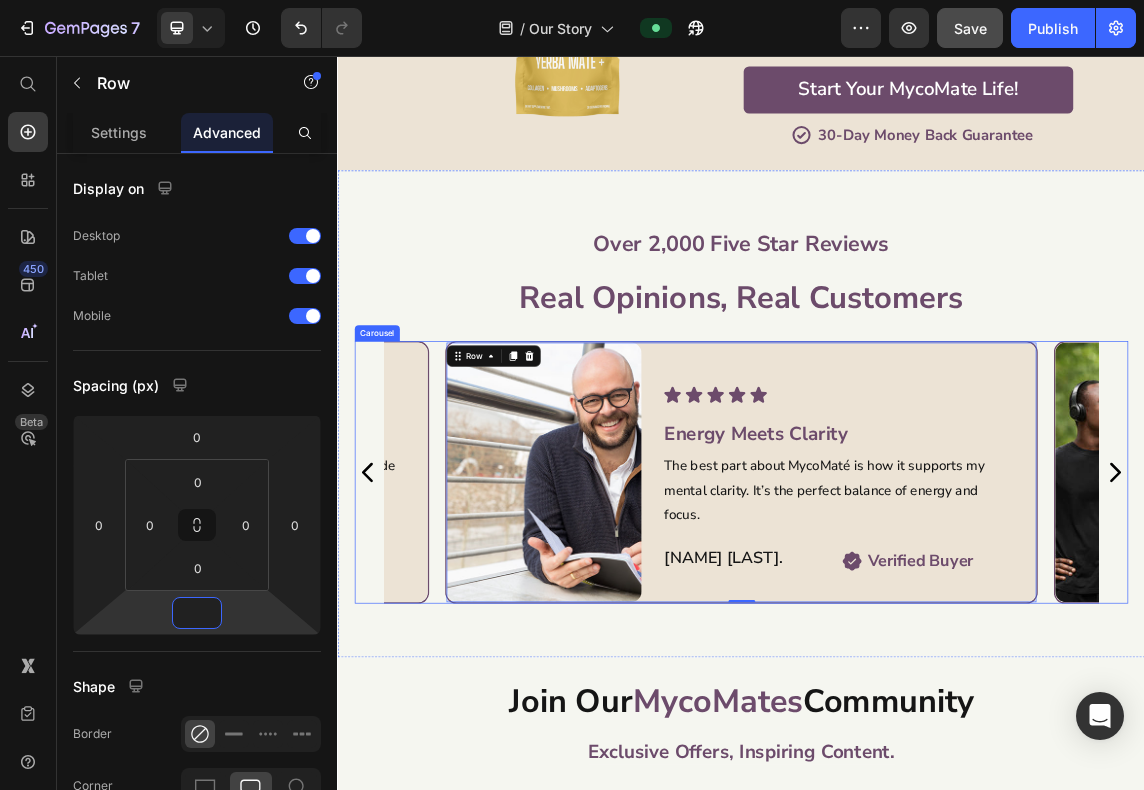 click 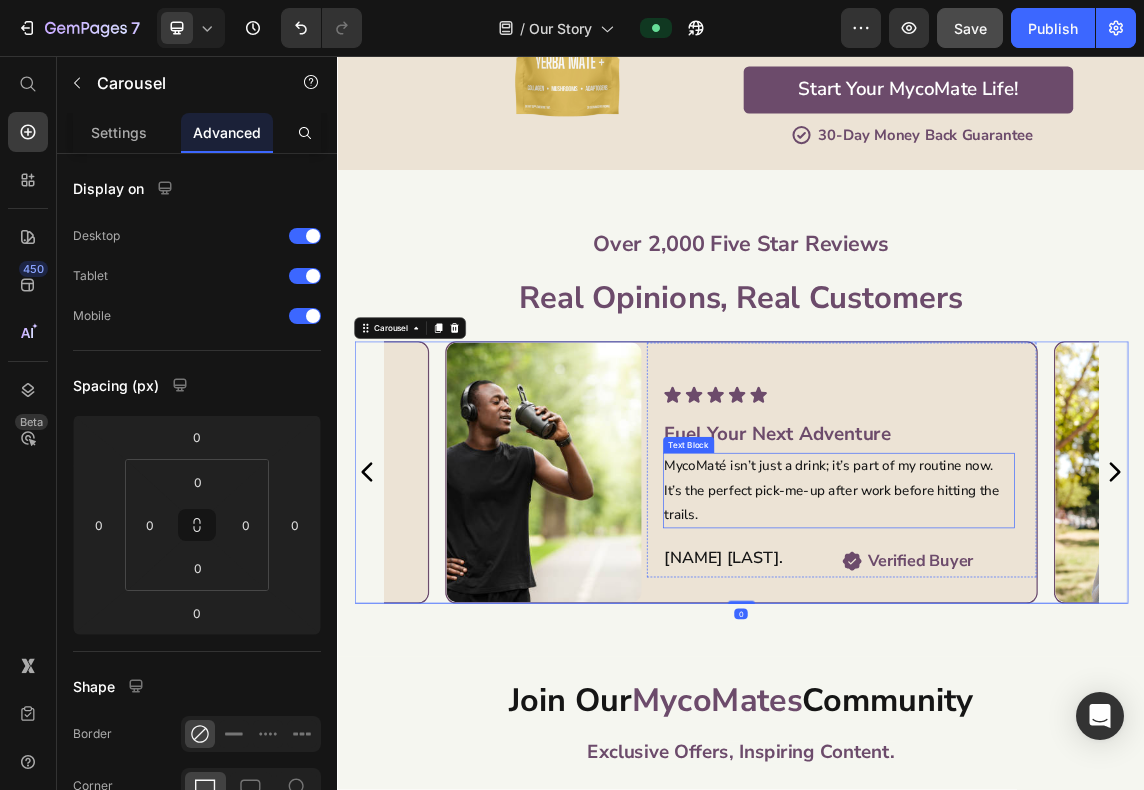 click on "MycoMaté isn’t just a drink; it’s part of my routine now. It’s the perfect pick-me-up after work before hitting the trails." at bounding box center (1081, 702) 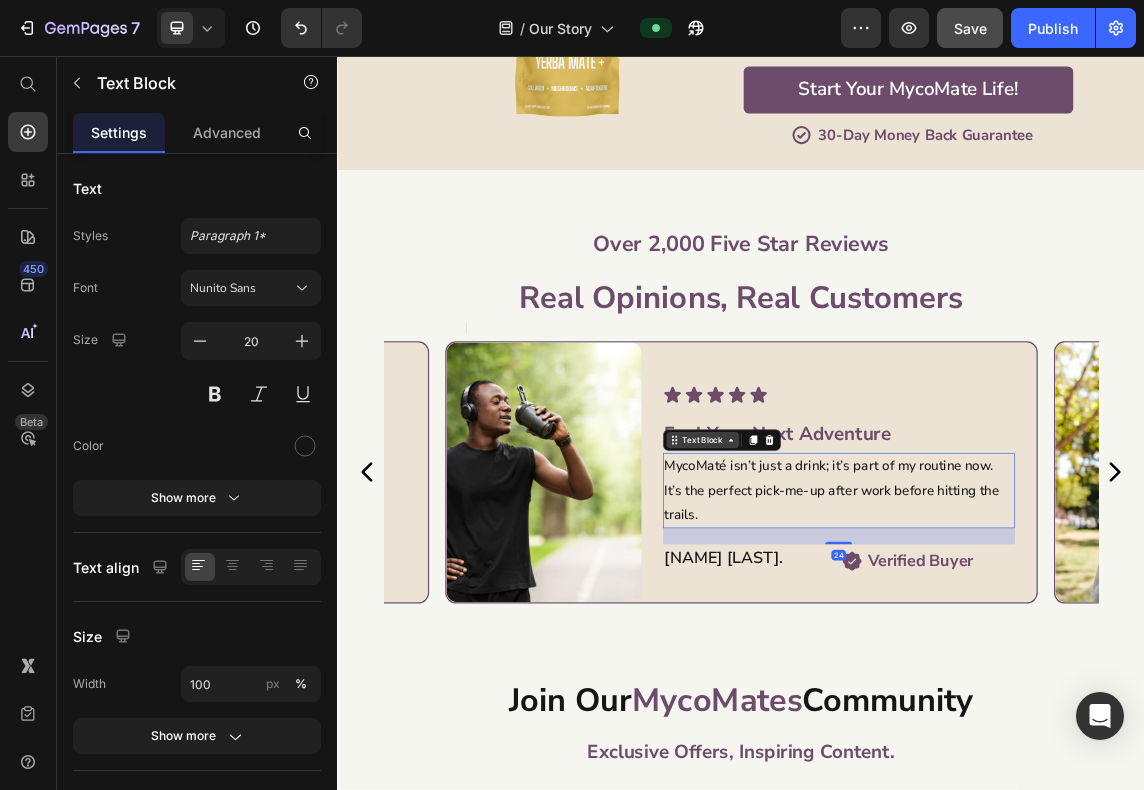 click on "Text Block" at bounding box center [879, 627] 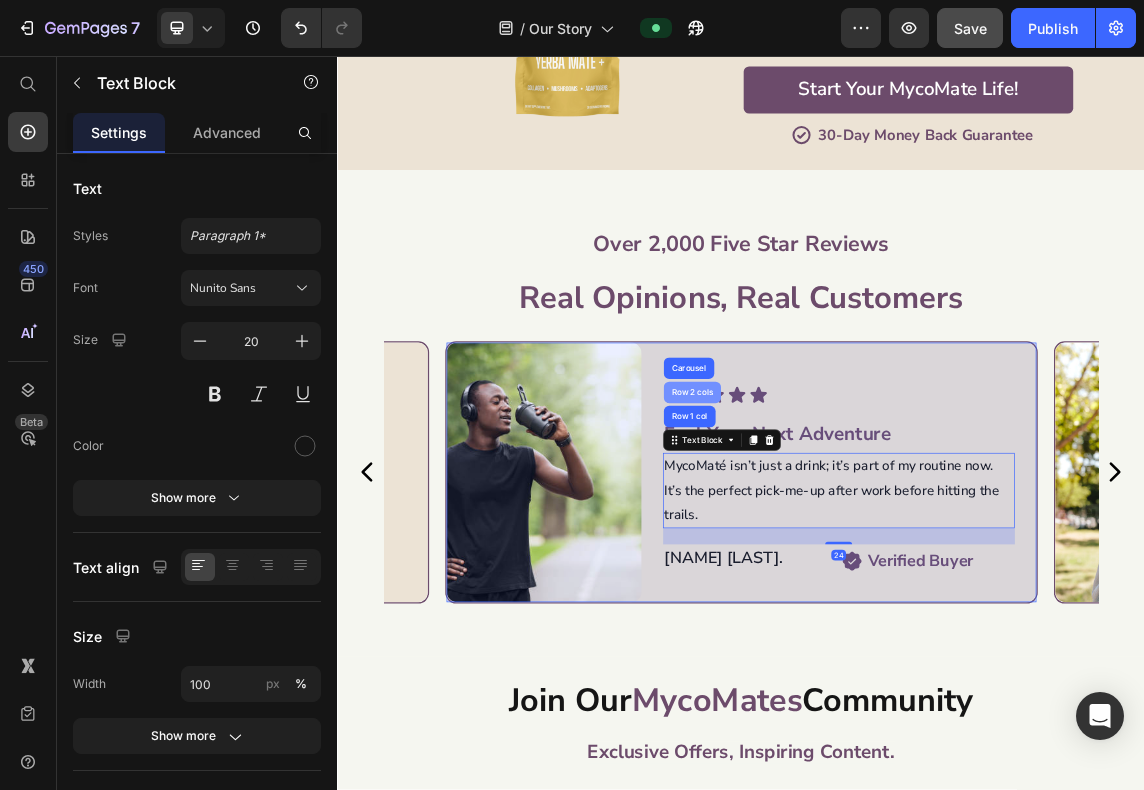 click on "Row 2 cols" at bounding box center [863, 556] 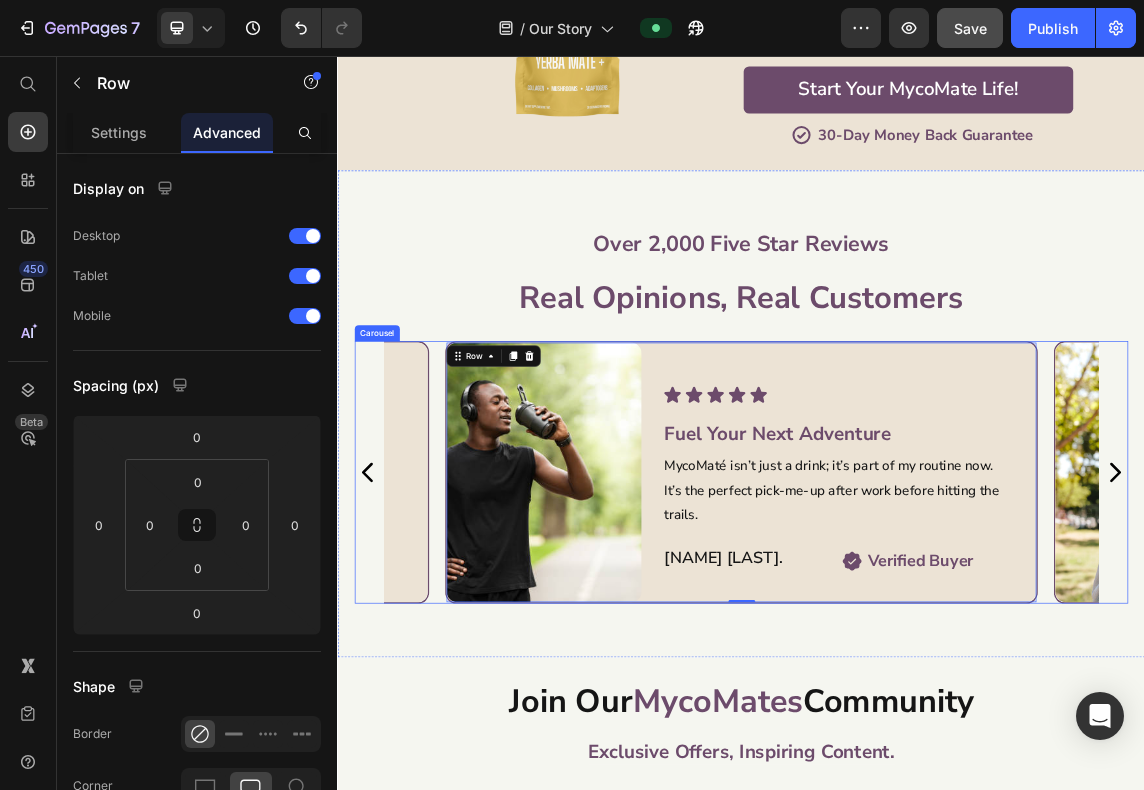 click 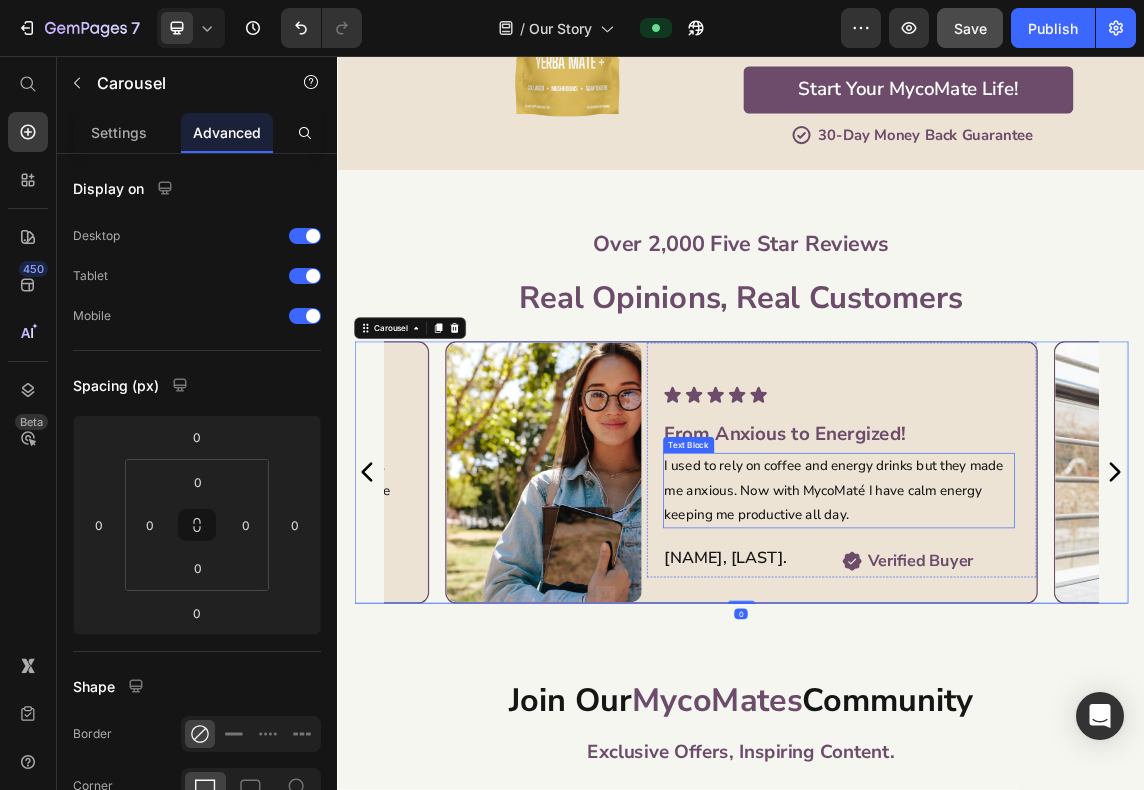 click on "I used to rely on coffee and energy drinks but they made me anxious. Now with MycoMaté I have calm energy keeping me productive all day." at bounding box center [1081, 702] 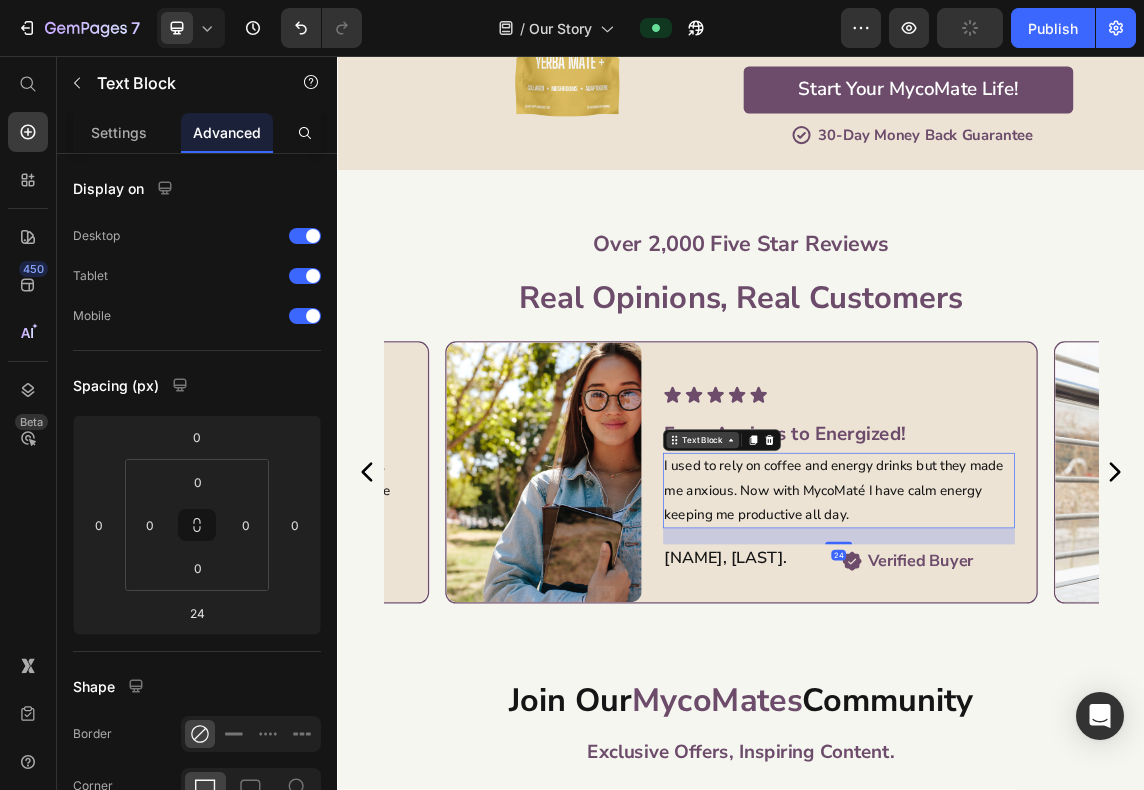 click on "Text Block" at bounding box center (879, 627) 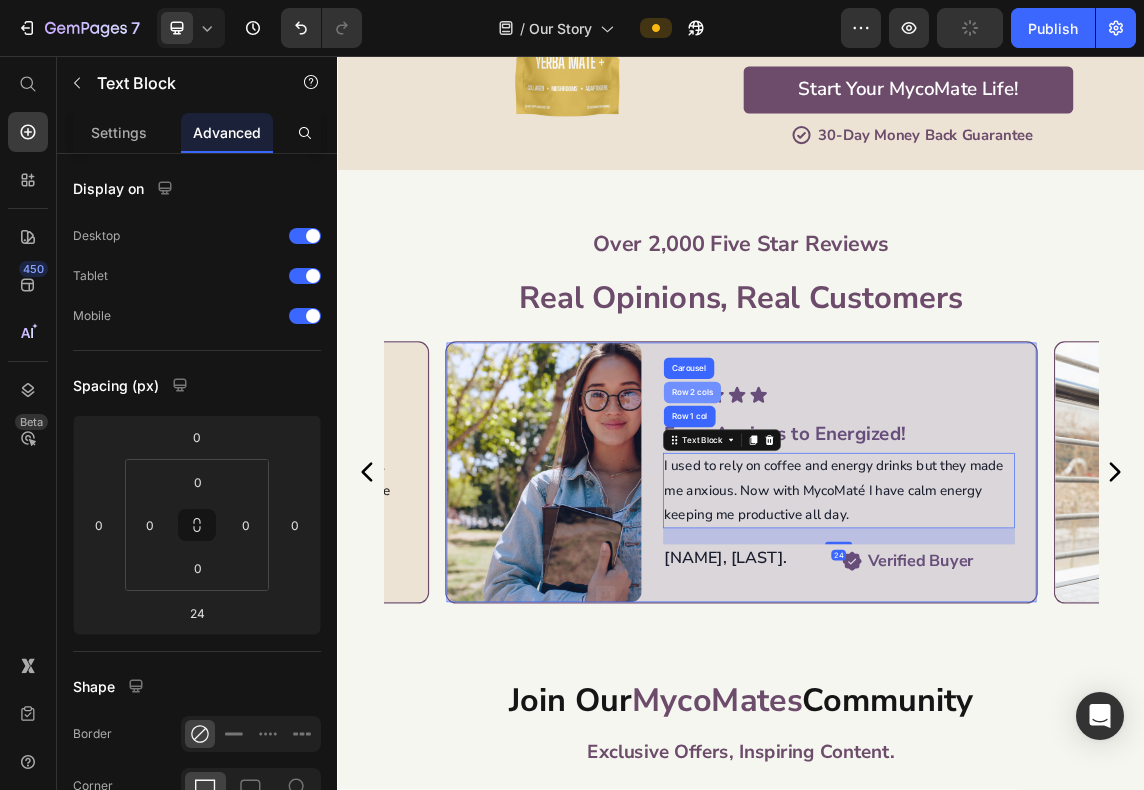 click on "Row 2 cols" at bounding box center [863, 556] 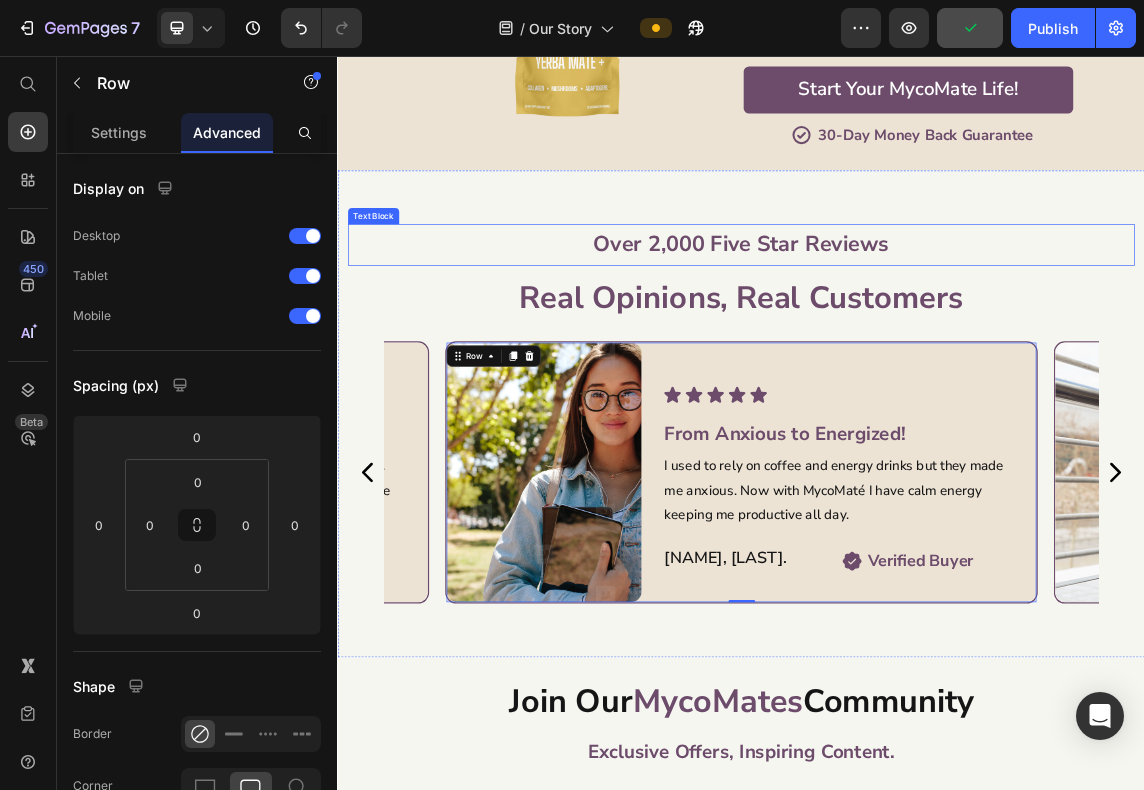 click on "Over 2,000 Five Star Reviews" at bounding box center (937, 337) 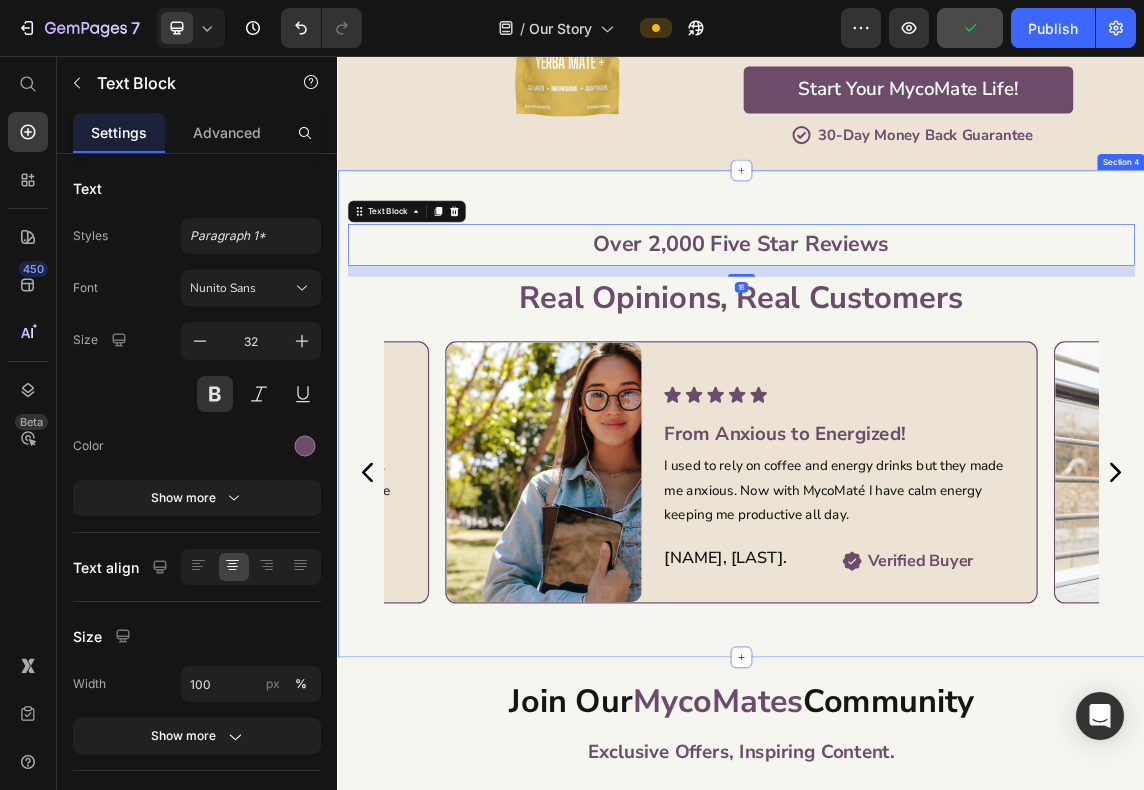 click on "Over 2,000 Five Star Reviews Text Block   16 real opinions, real customers Heading
Image Icon Icon Icon Icon Icon Icon List From Anxious to Energized! Heading I used to rely on coffee and energy drinks but they made me anxious. Now with MycoMaté I have calm energy keeping me productive all day. Text Block Natalie, F. Text block
Verified Buyer Item List Row Row Row Image Icon Icon Icon Icon Icon Icon List Energy Meets Clarity Heading The best part about MycoMaté is how it supports my mental clarity. It’s the perfect balance of energy and focus. Text Block Jacob S. Text block
Verified Buyer Item List Row Row Row Image Icon Icon Icon Icon Icon Icon List Fuel Your Next Adventure Heading MycoMaté isn’t just a drink; it’s part of my routine now. It’s the perfect pick-me-up after work before hitting the trails. Text Block Caleb W. Text block
Verified Buyer Item List Row Row Row
Carousel Section 4" at bounding box center [937, 588] 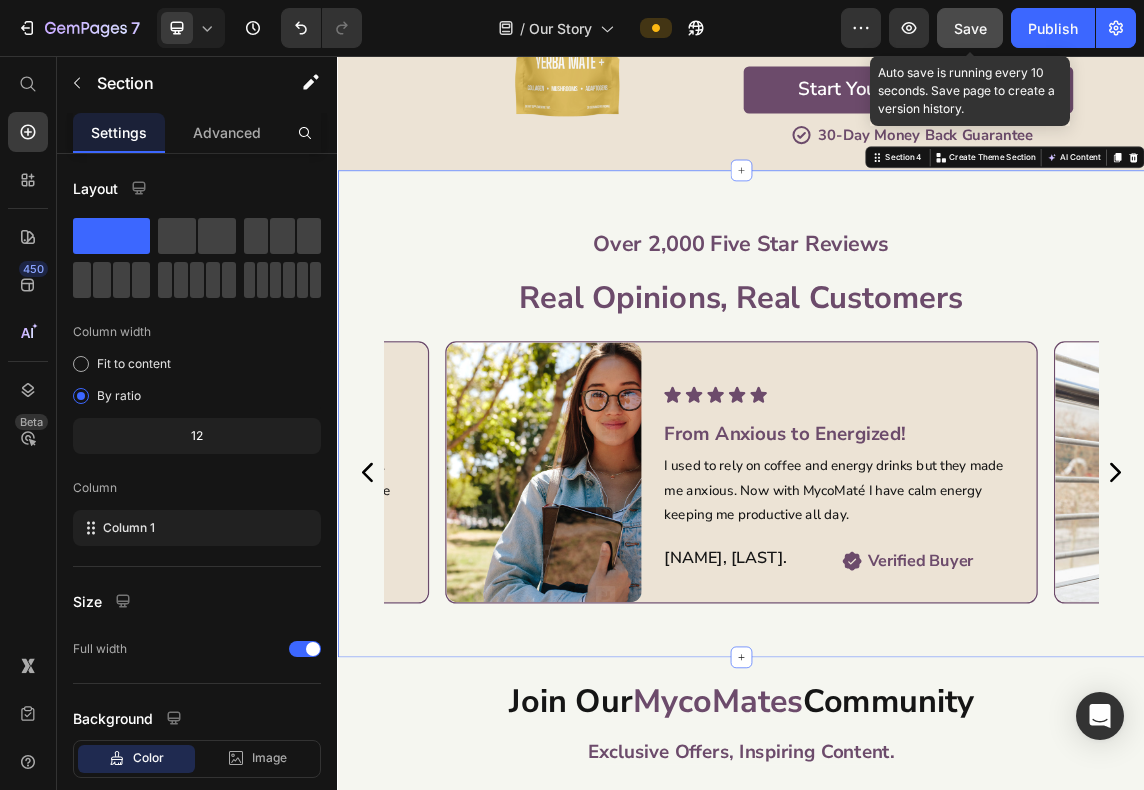 click on "Save" at bounding box center [970, 28] 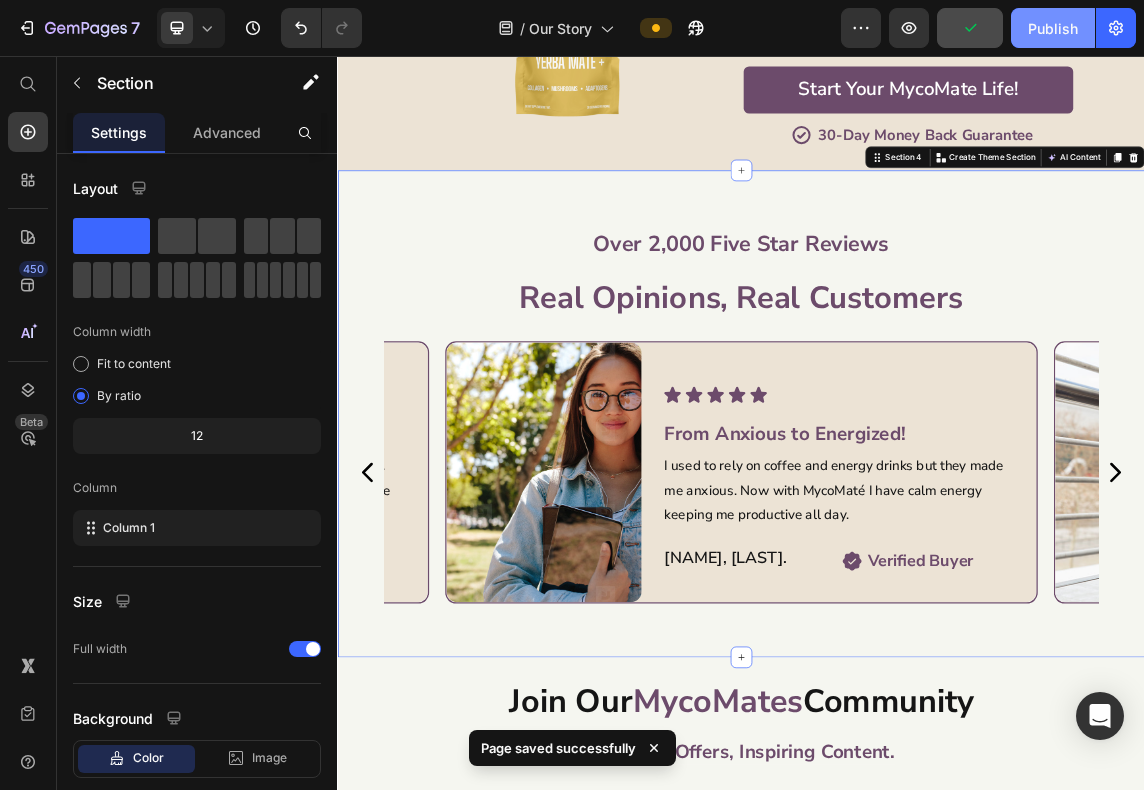 click on "Publish" at bounding box center [1053, 28] 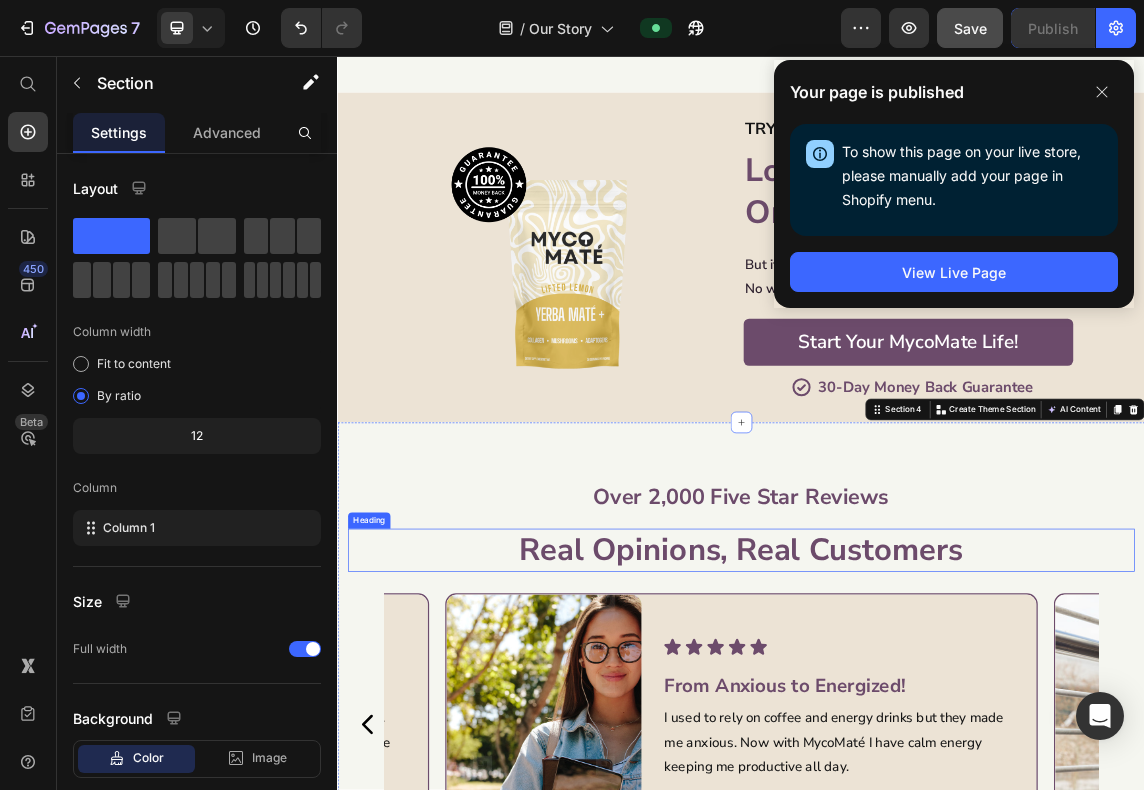 scroll, scrollTop: 666, scrollLeft: 0, axis: vertical 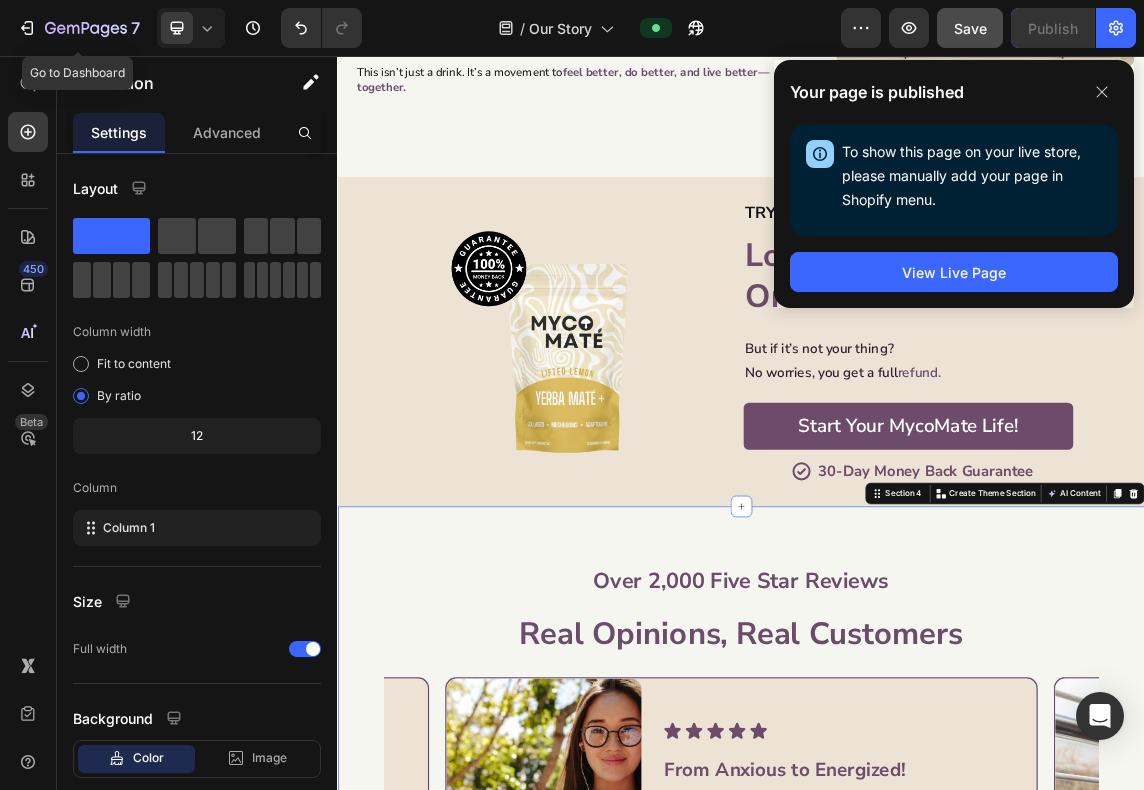 drag, startPoint x: 39, startPoint y: 27, endPoint x: 52, endPoint y: 49, distance: 25.553865 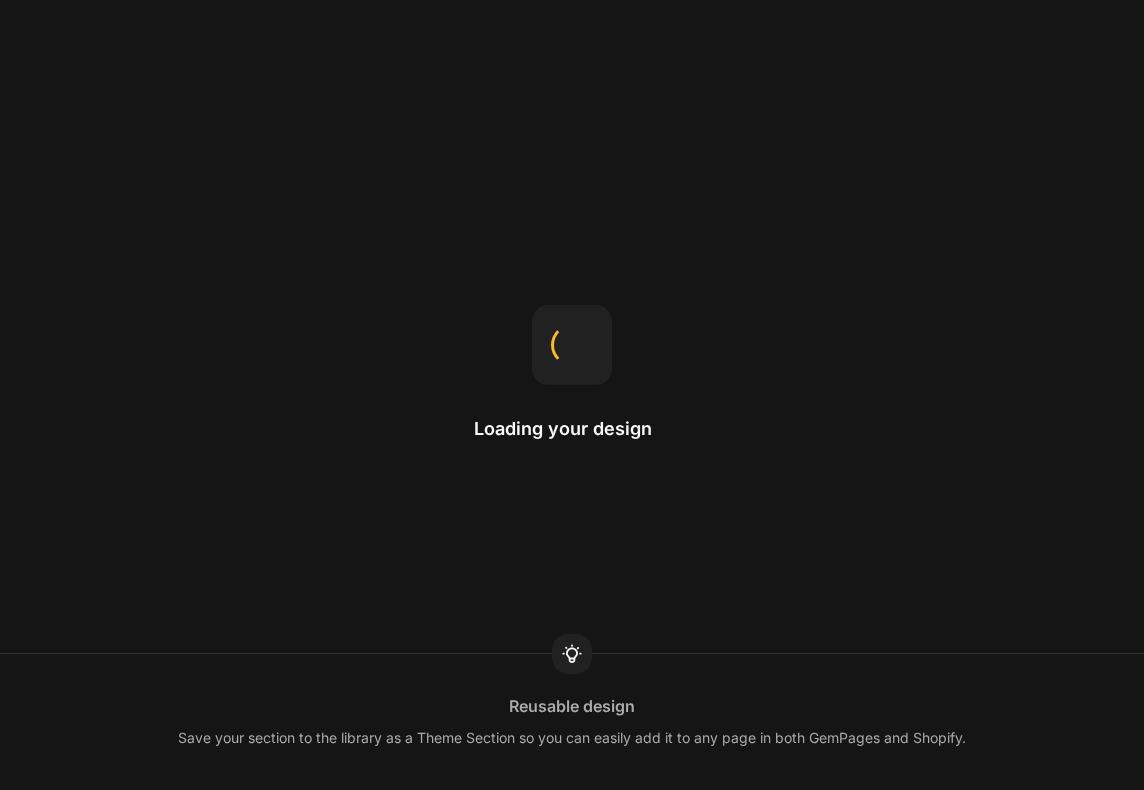 scroll, scrollTop: 0, scrollLeft: 0, axis: both 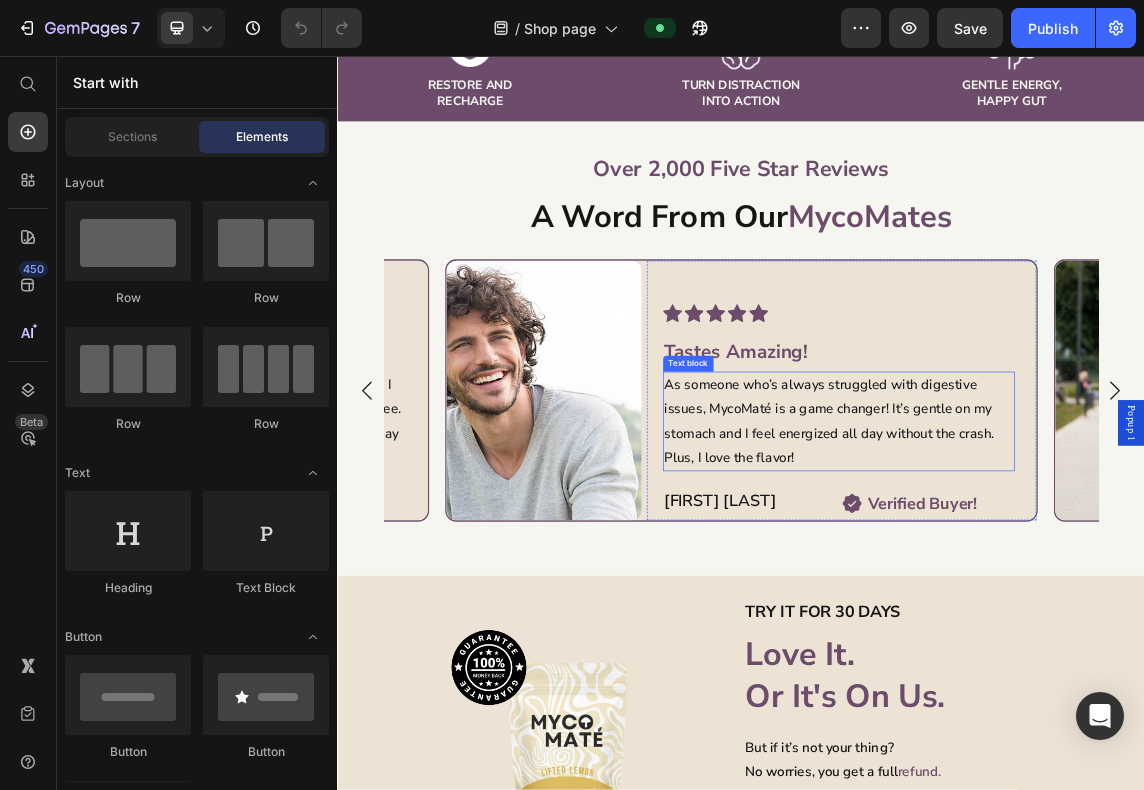 click on "As someone who’s always struggled with digestive issues, MycoMaté is a game changer! It’s gentle on my stomach and I feel energized all day without the crash. Plus, I love the flavor!" at bounding box center (1081, 600) 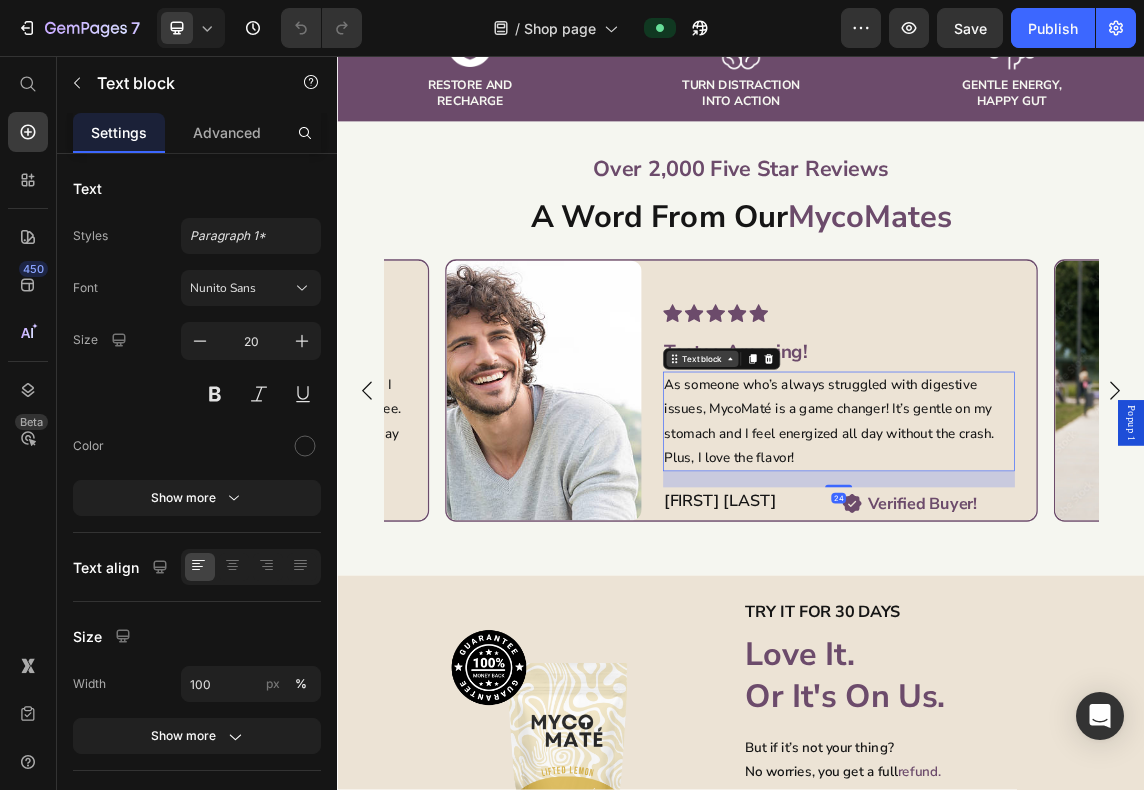 click on "Text block" at bounding box center (878, 507) 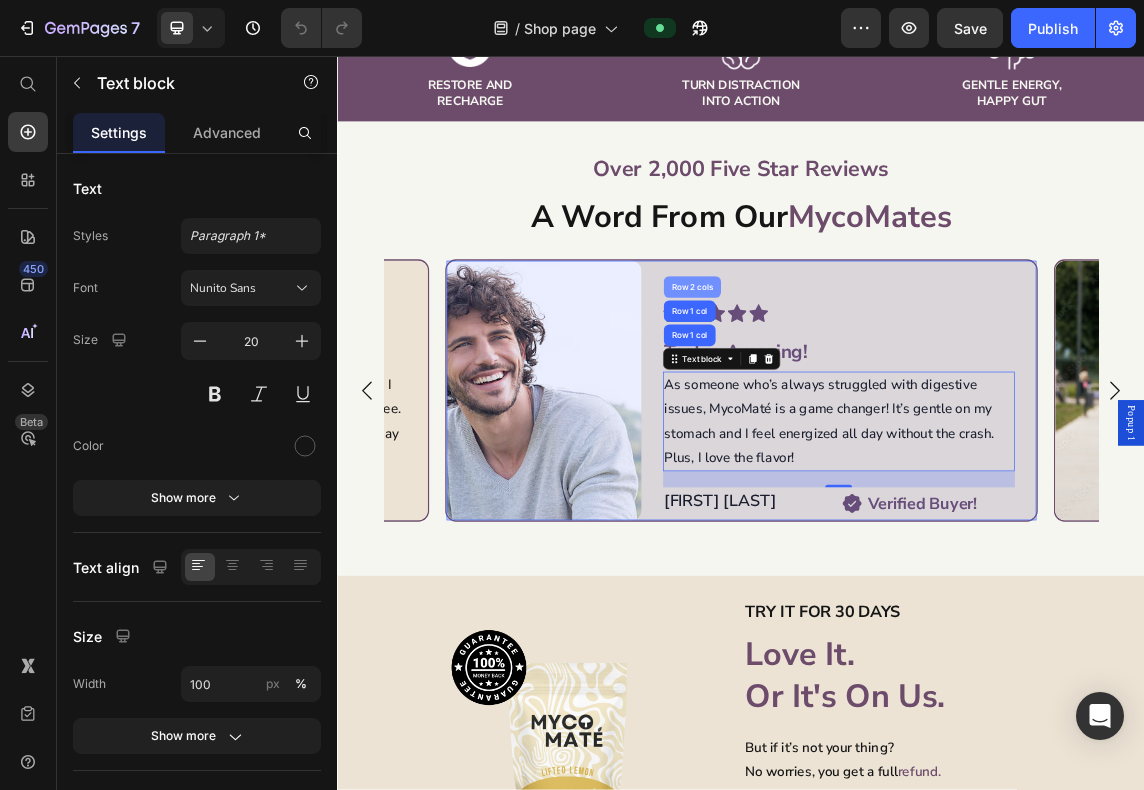 click on "Row 2 cols" at bounding box center [863, 400] 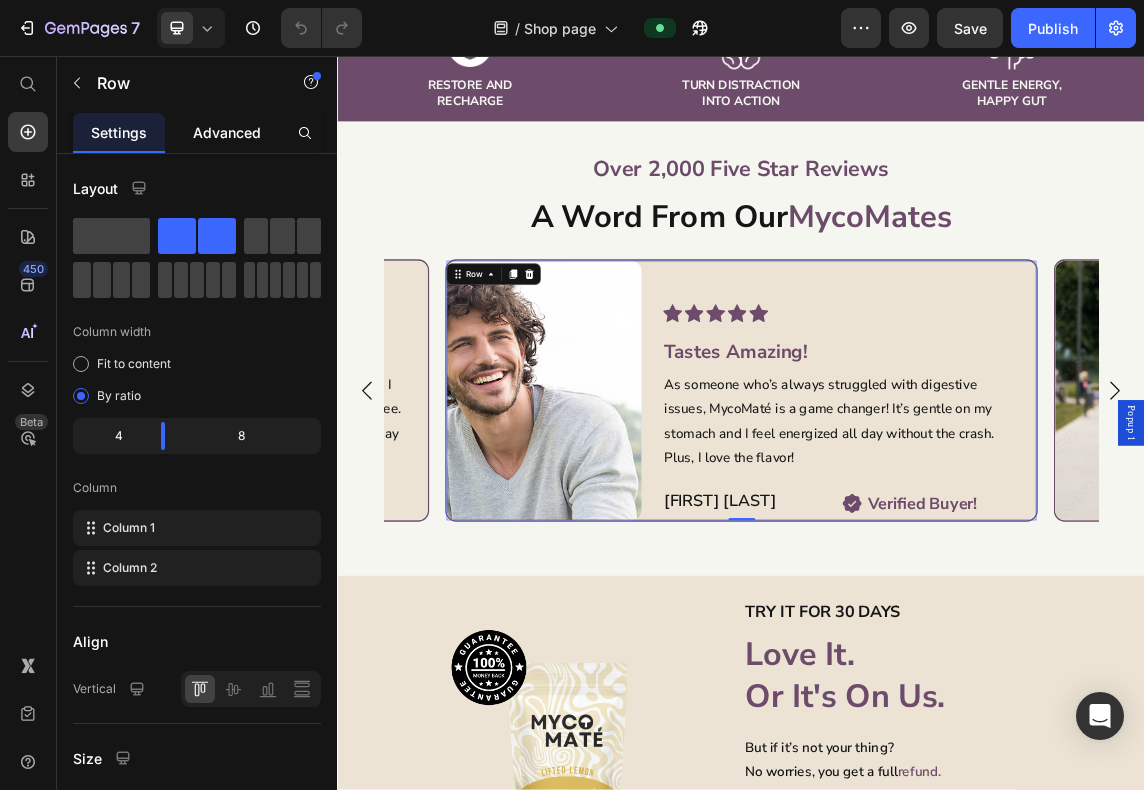 click on "Advanced" at bounding box center (227, 132) 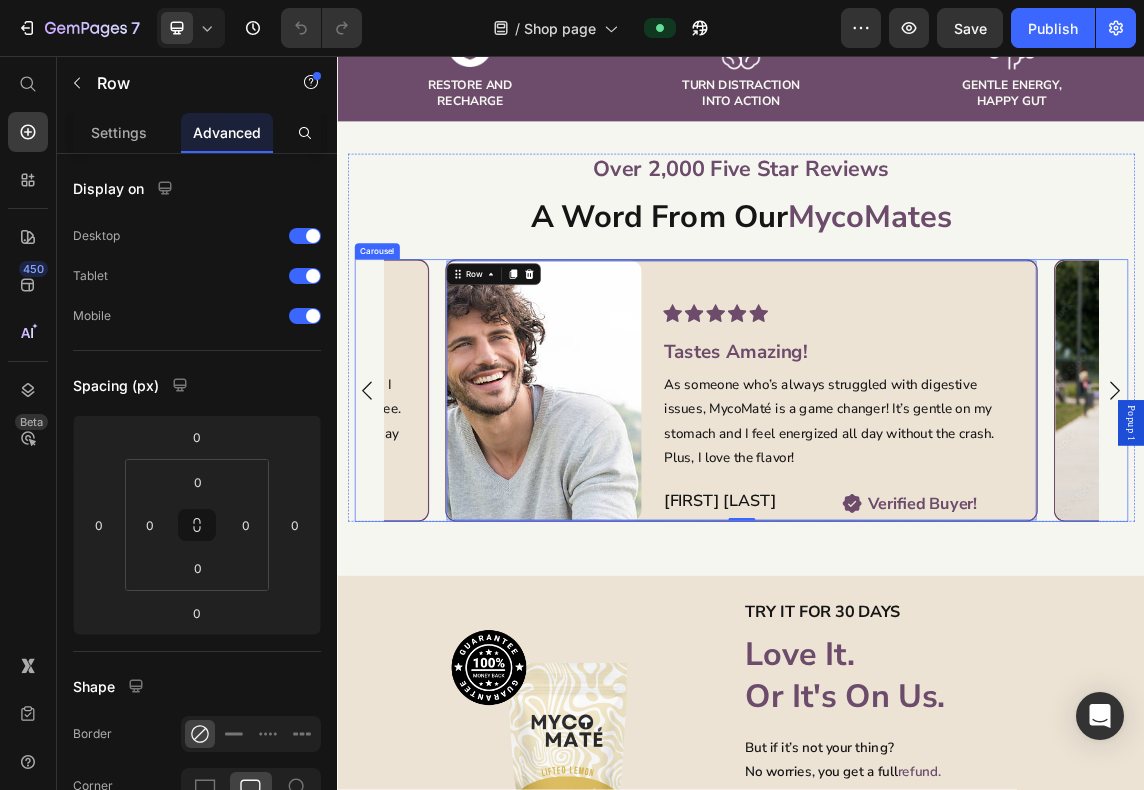click 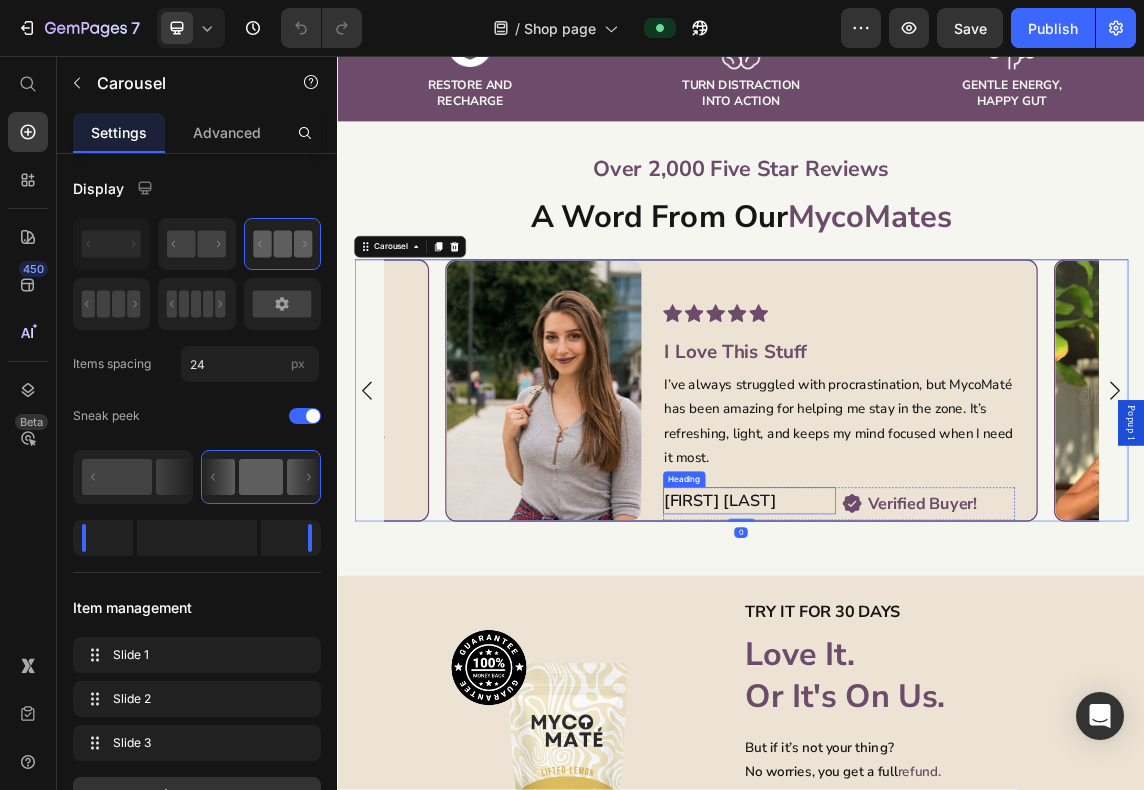 click on "I’ve always struggled with procrastination, but MycoMaté has been amazing for helping me stay in the zone. It’s refreshing, light, and keeps my mind focused when I need it most." at bounding box center [1081, 600] 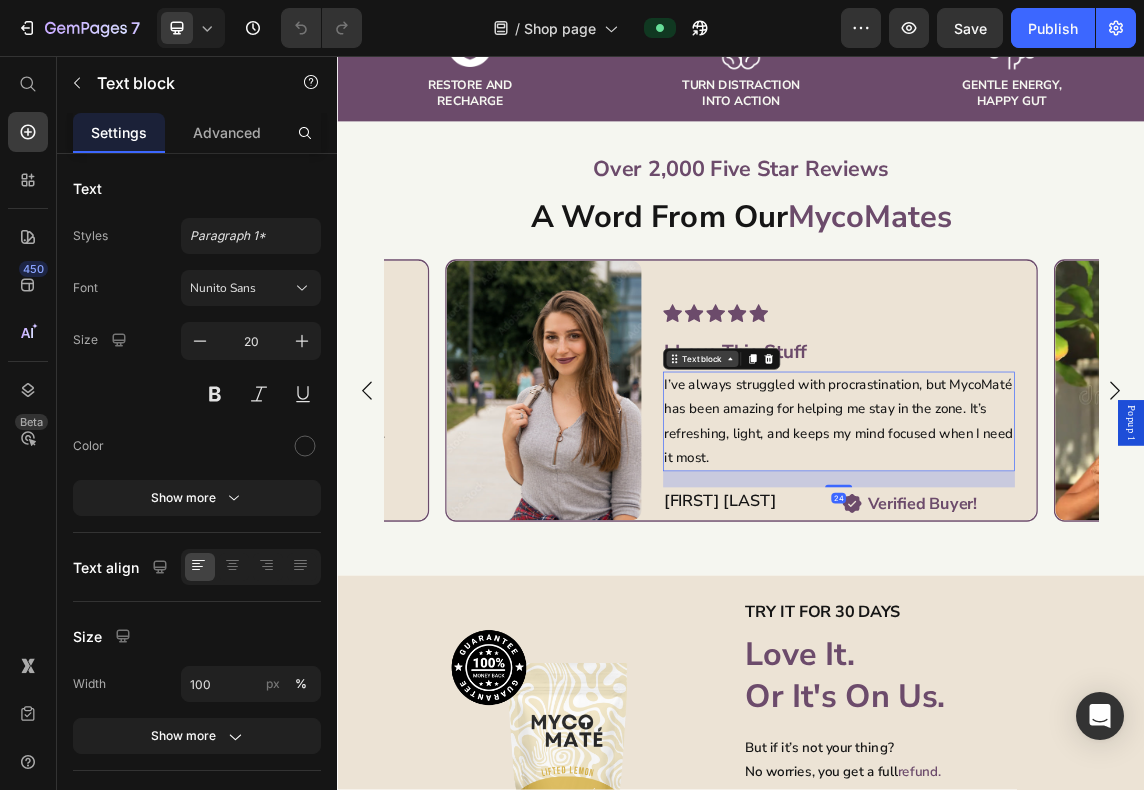 click on "Text block" at bounding box center [878, 507] 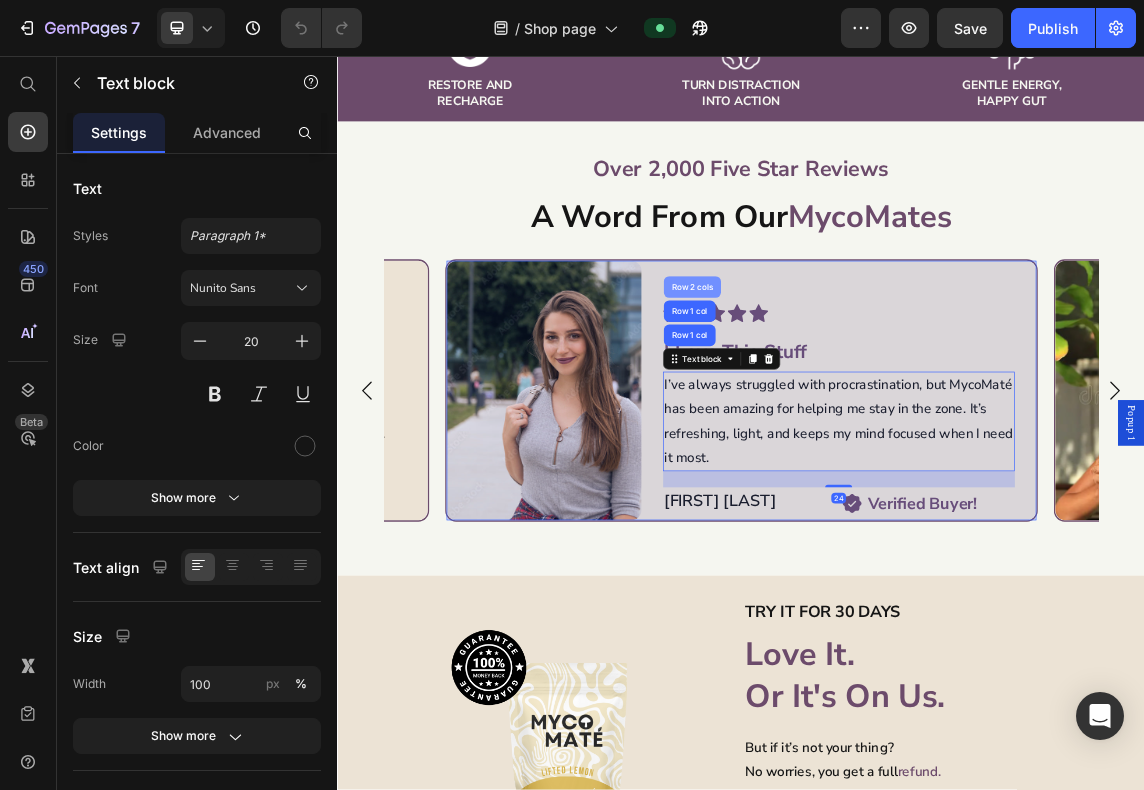 click on "Row 2 cols" at bounding box center (863, 400) 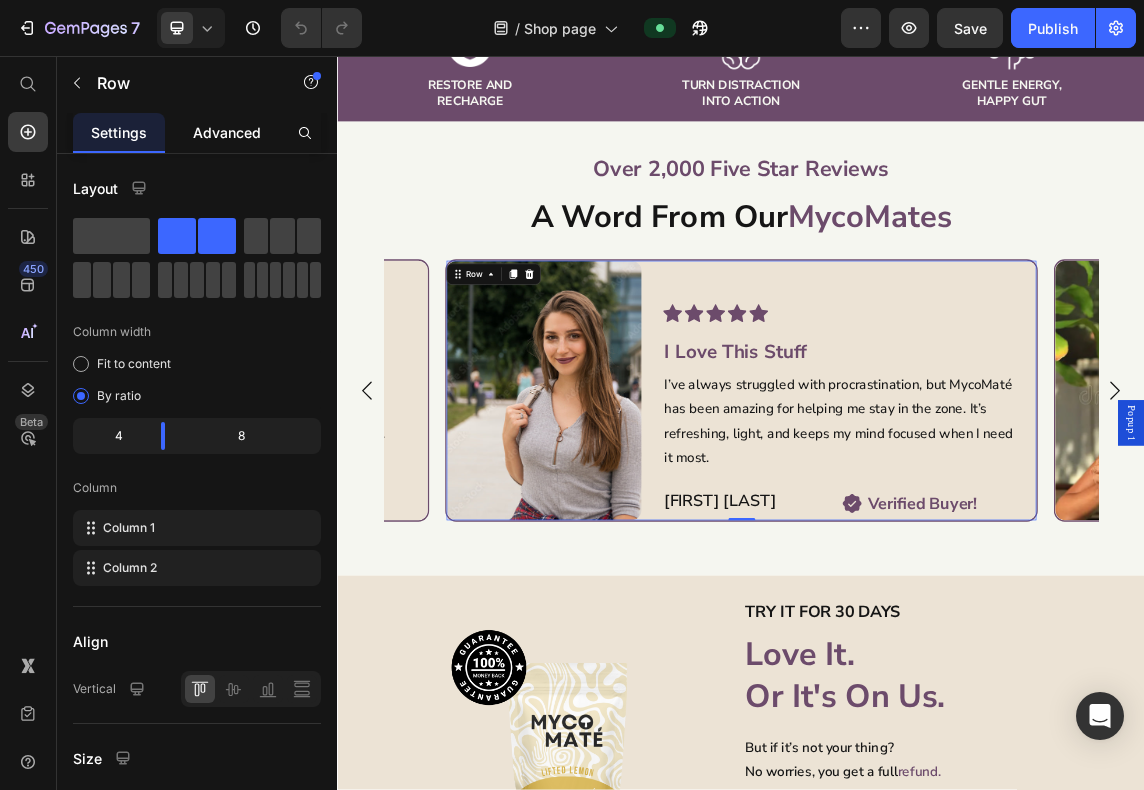 click on "Advanced" at bounding box center (227, 132) 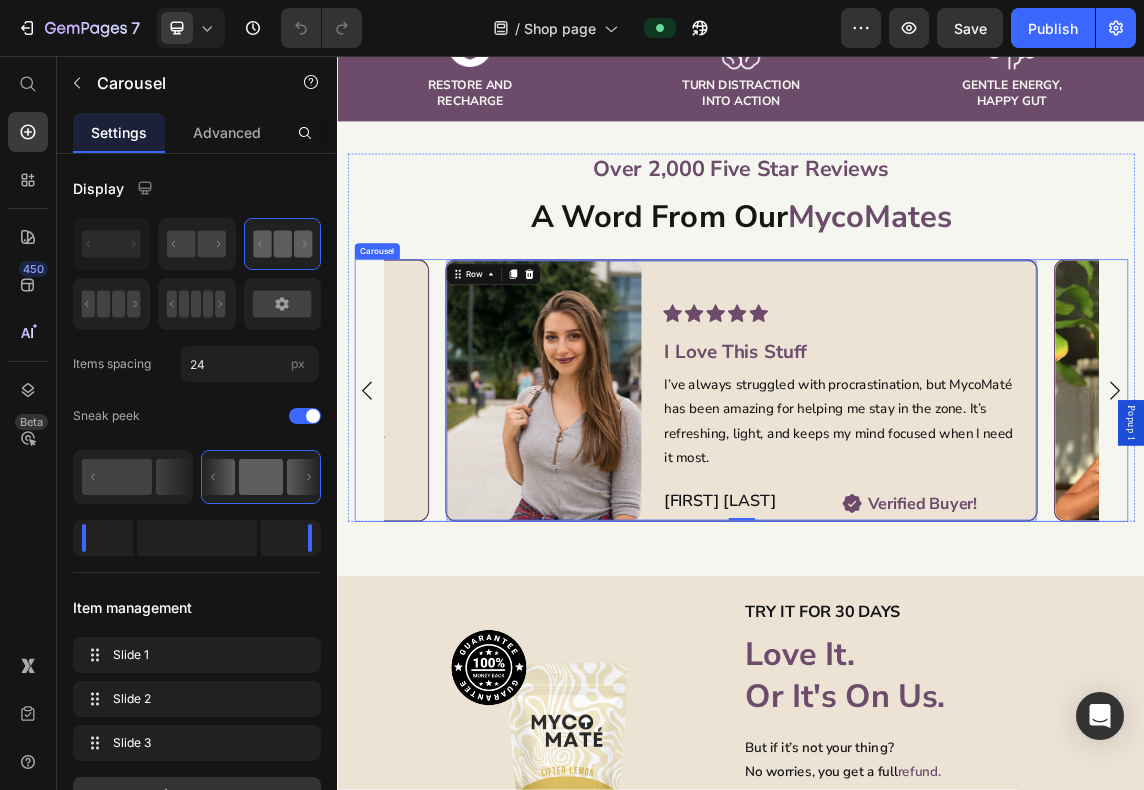 click 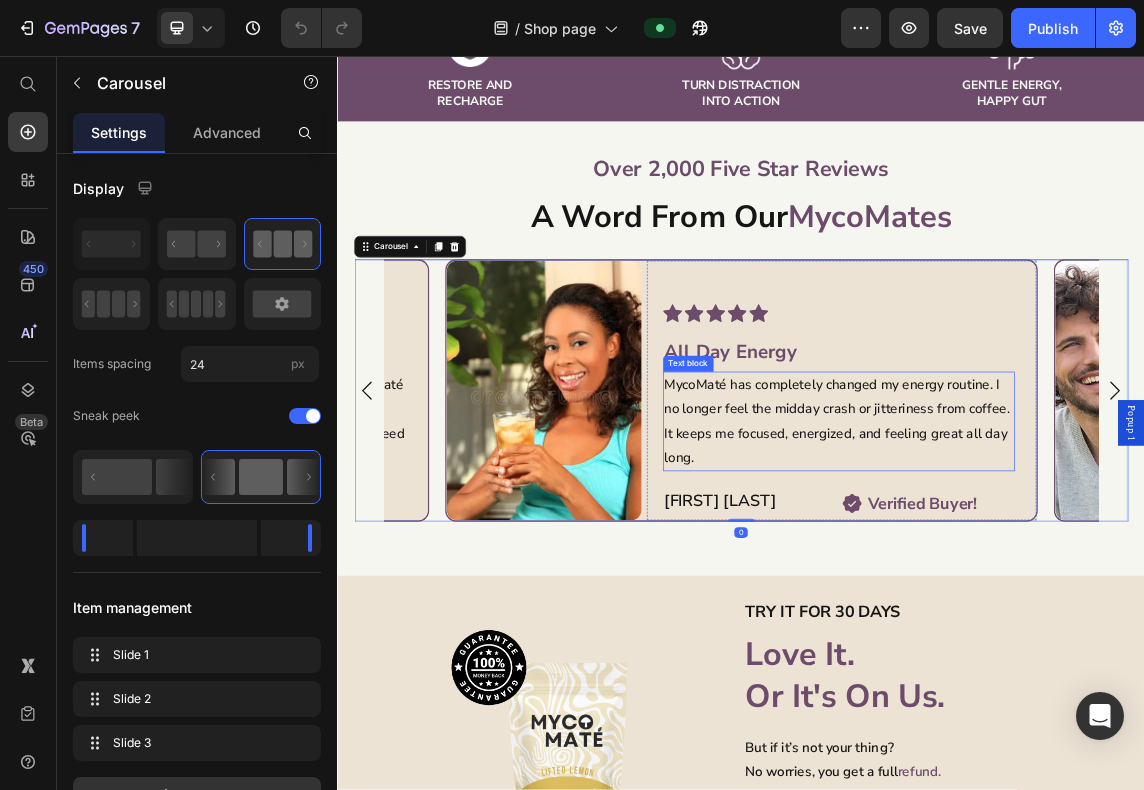 click on "MycoMaté has completely changed my energy routine. I no longer feel the midday crash or jitteriness from coffee. It keeps me focused, energized, and feeling great all day long." at bounding box center [1081, 600] 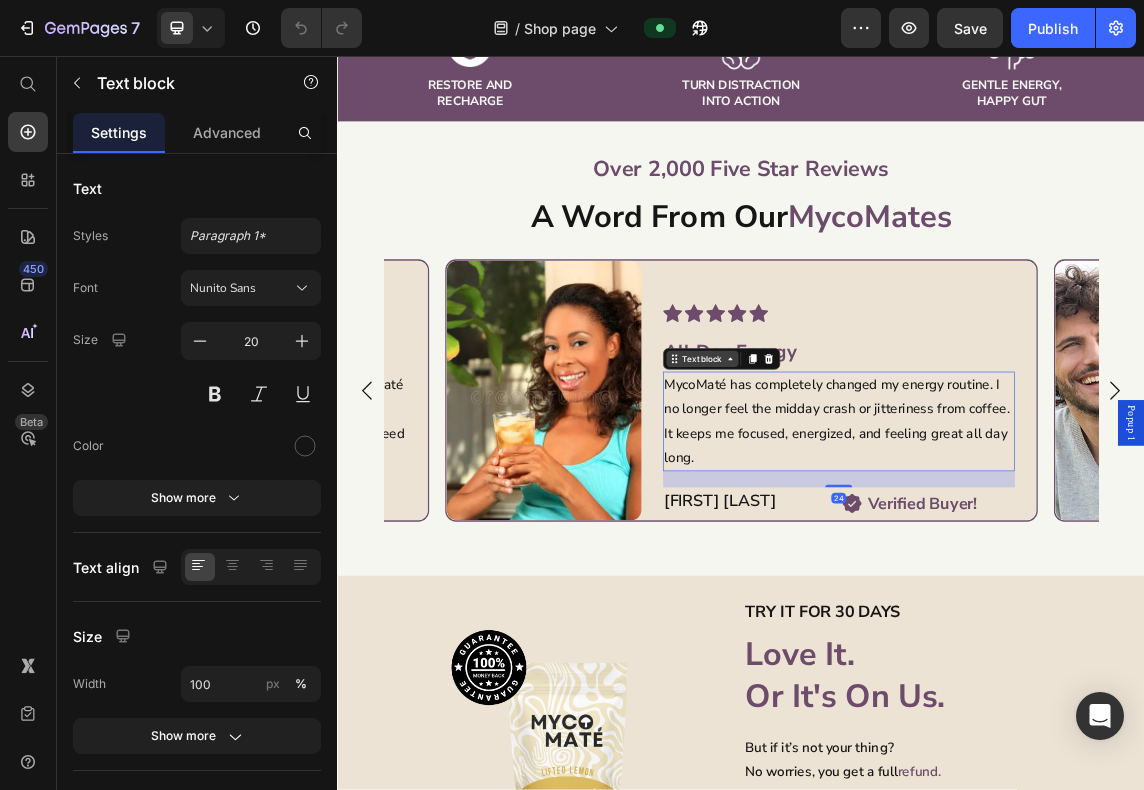 click 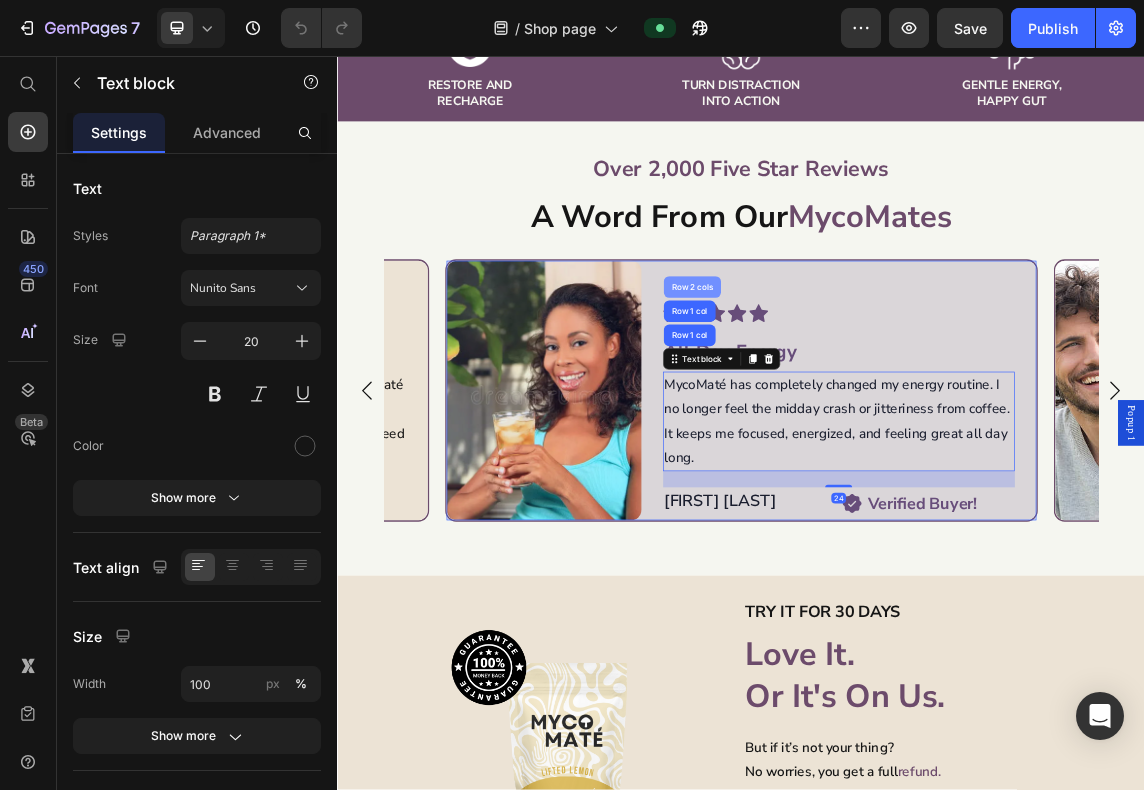 click on "Row 2 cols" at bounding box center (863, 400) 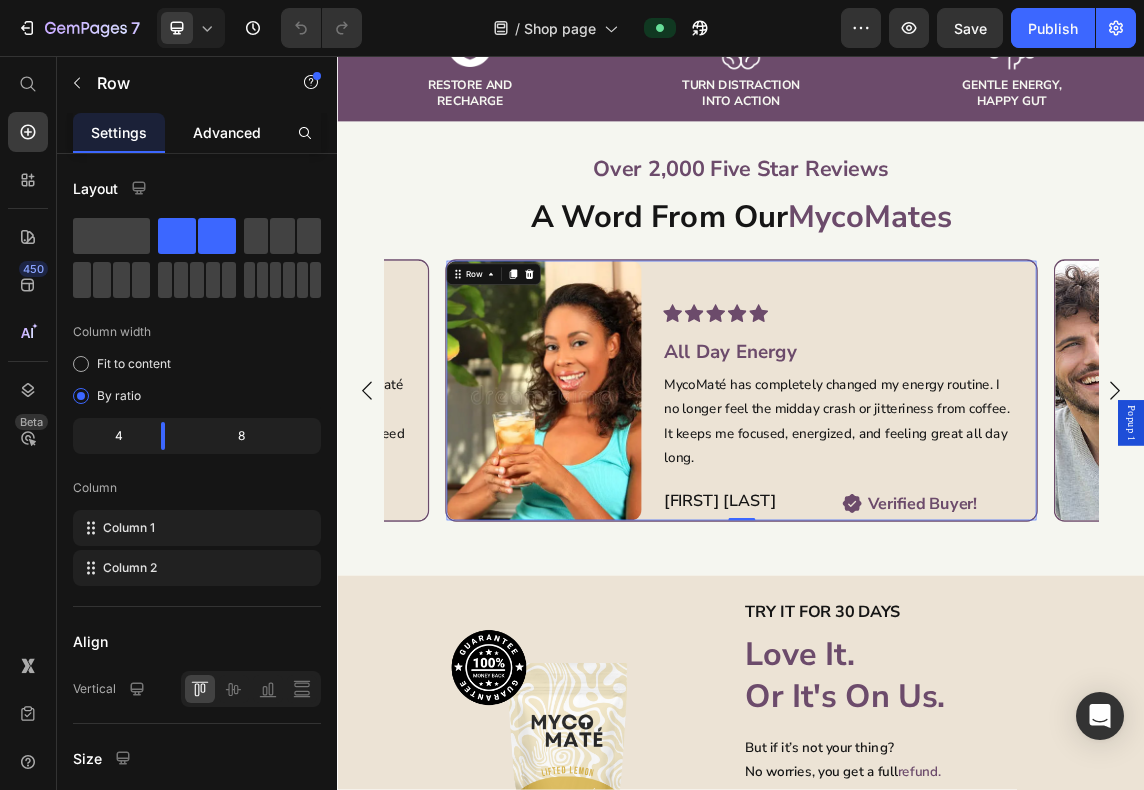 click on "Advanced" at bounding box center (227, 132) 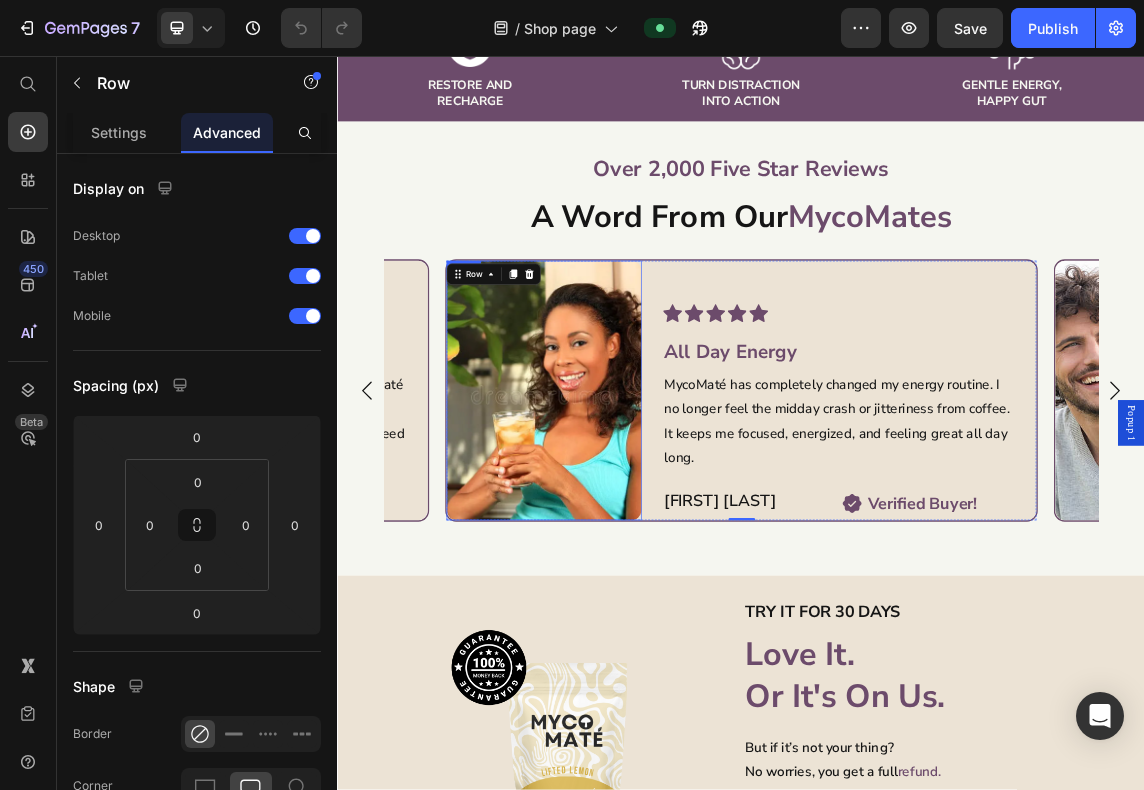 click at bounding box center (644, 554) 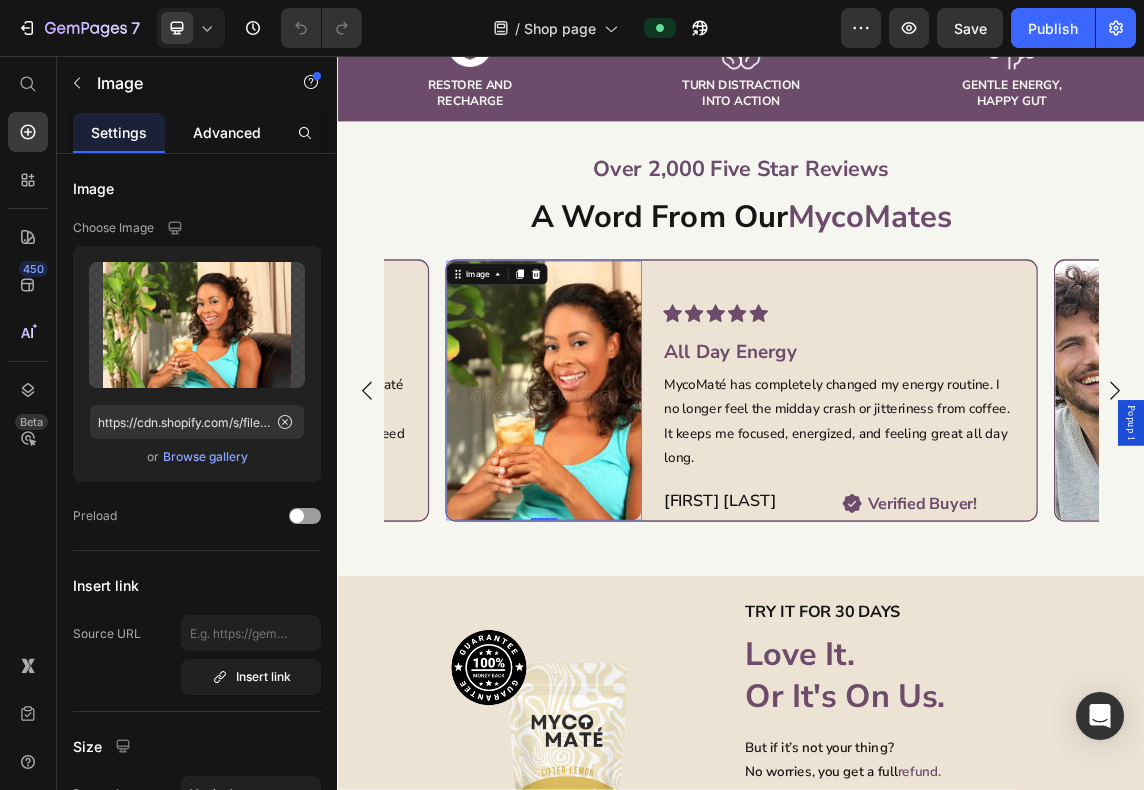 click on "Advanced" at bounding box center [227, 132] 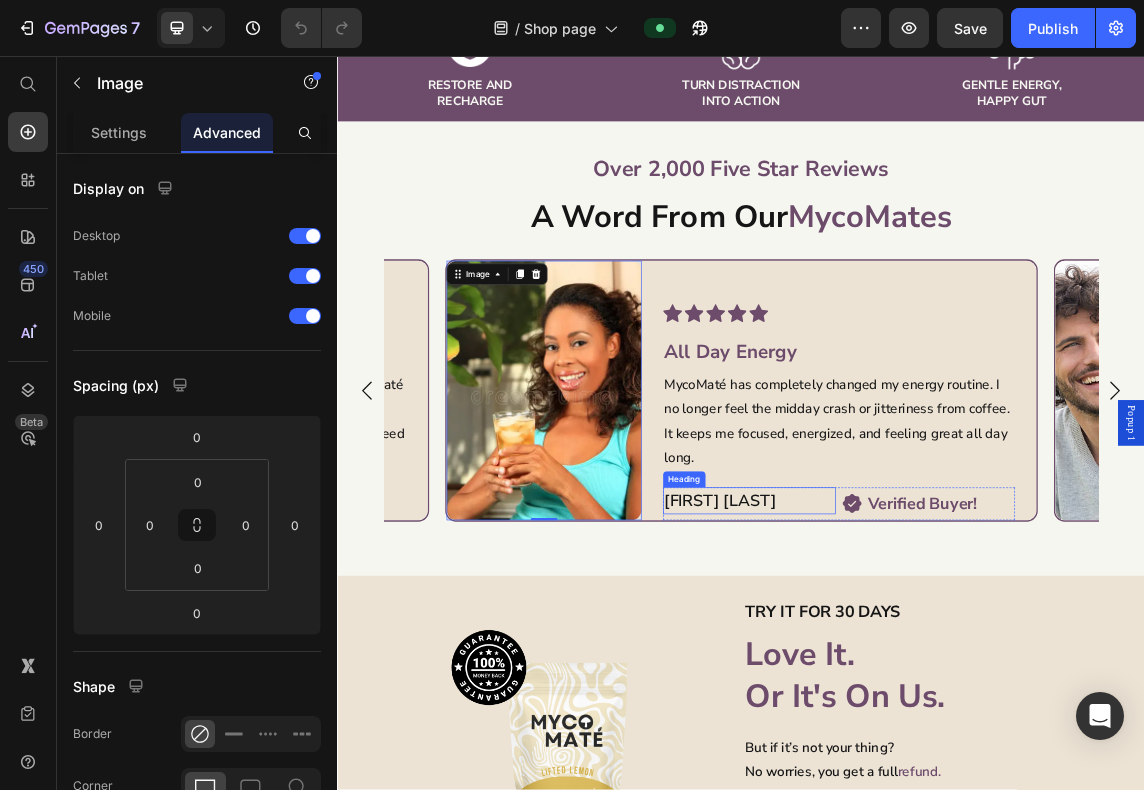 click on "Anna C." at bounding box center (949, 718) 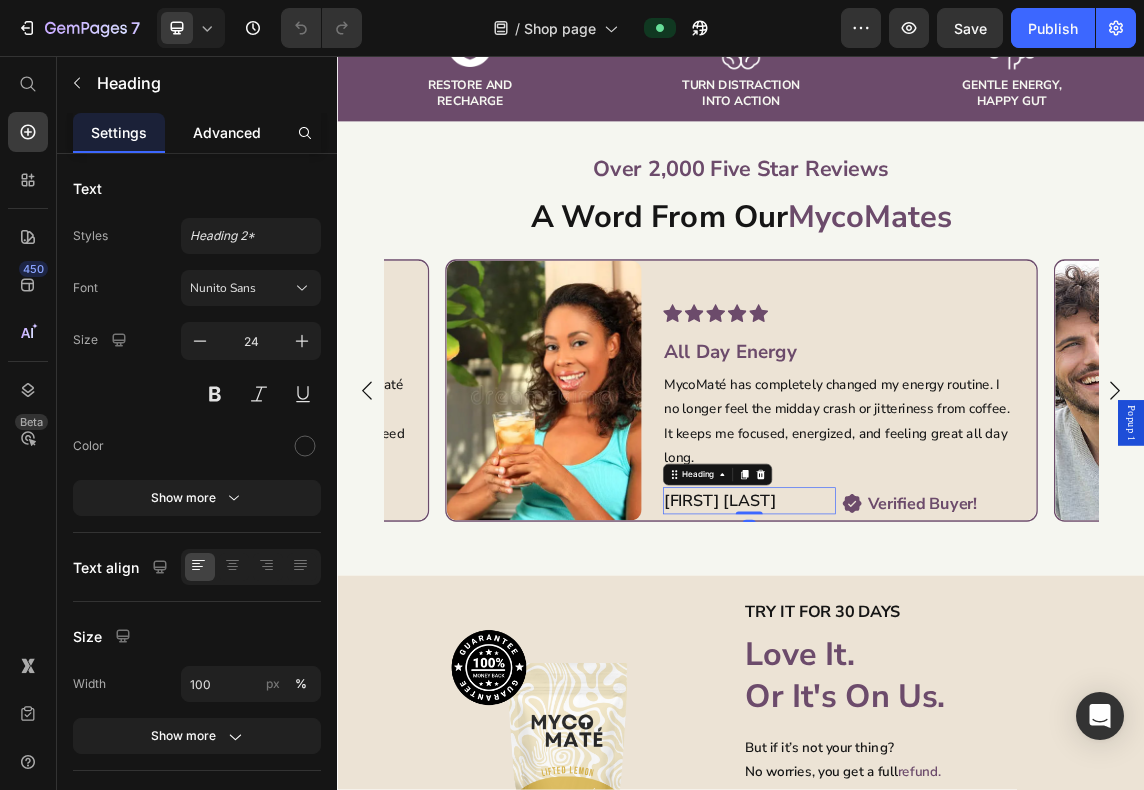 click on "Advanced" 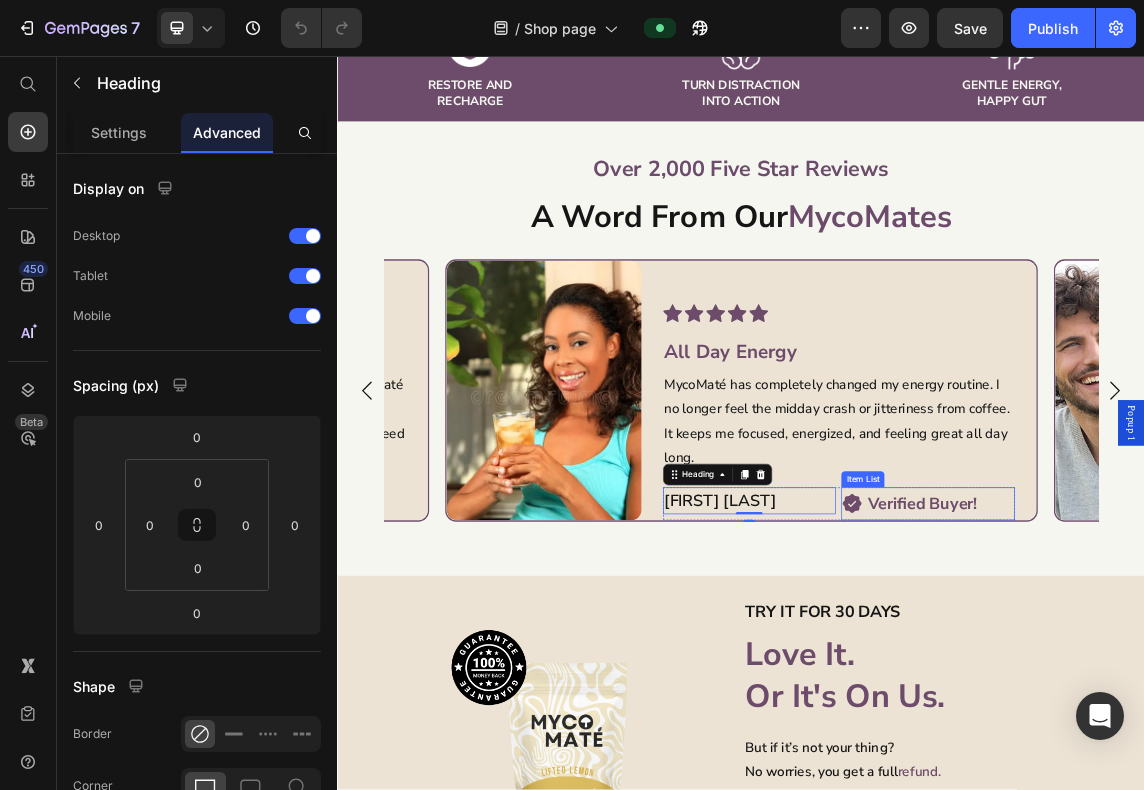 click on "Verified Buyer!" at bounding box center (1206, 722) 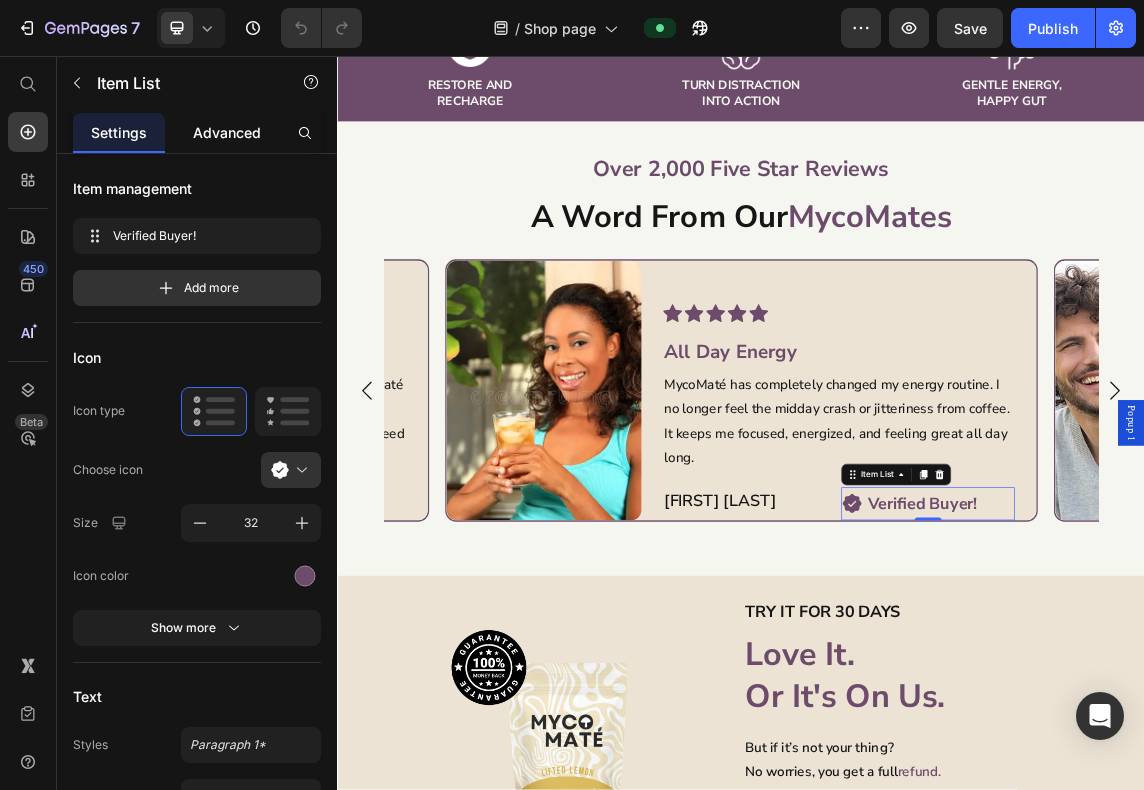 click on "Advanced" at bounding box center [227, 132] 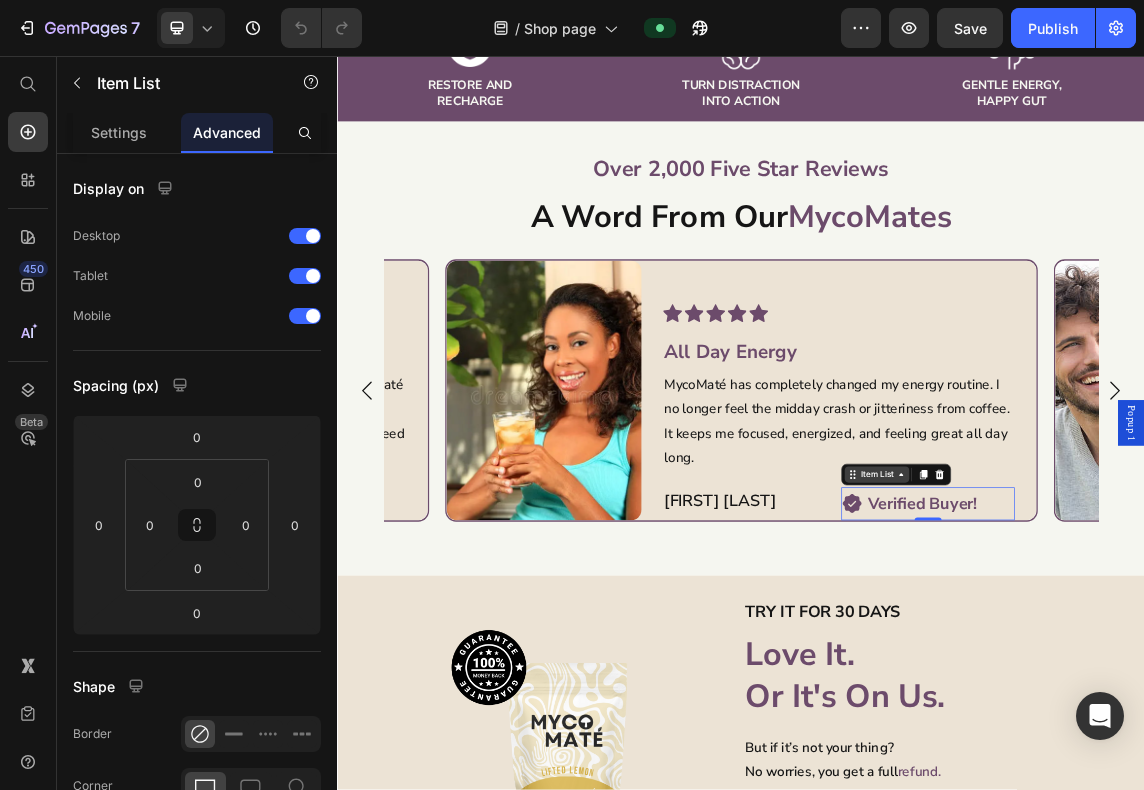 click on "Item List" at bounding box center [1139, 679] 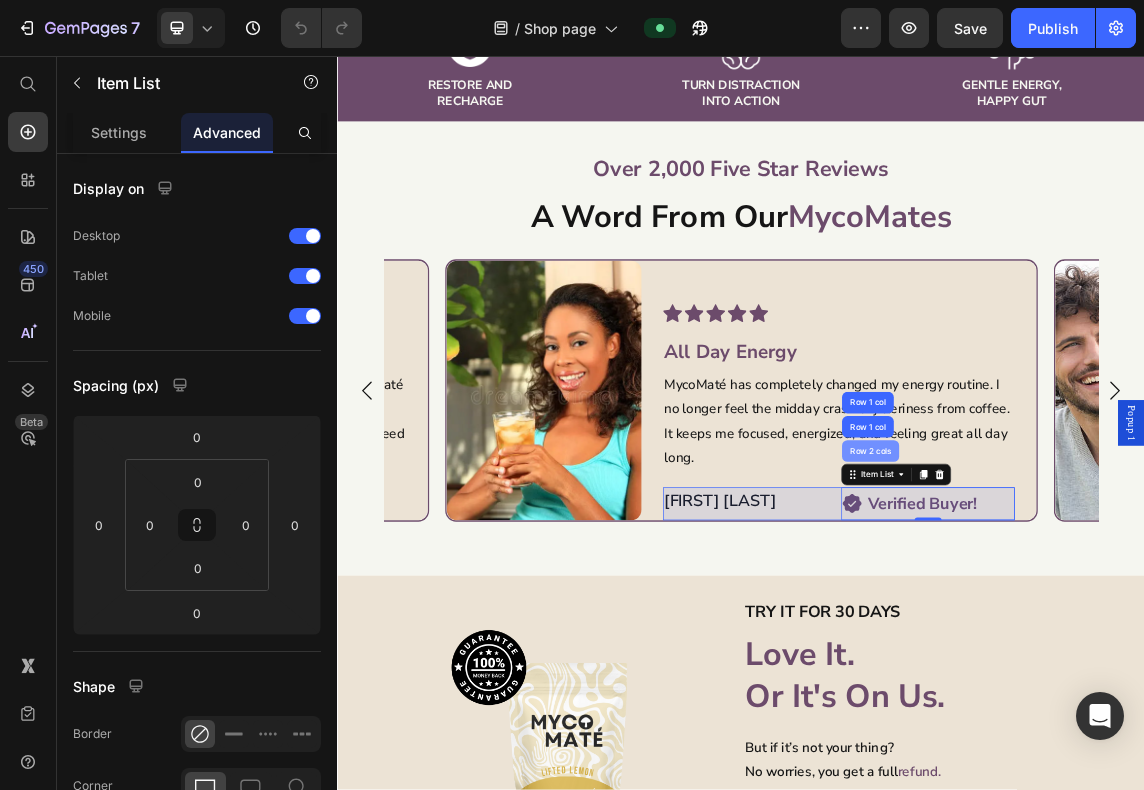 click on "Row 2 cols" at bounding box center [1129, 644] 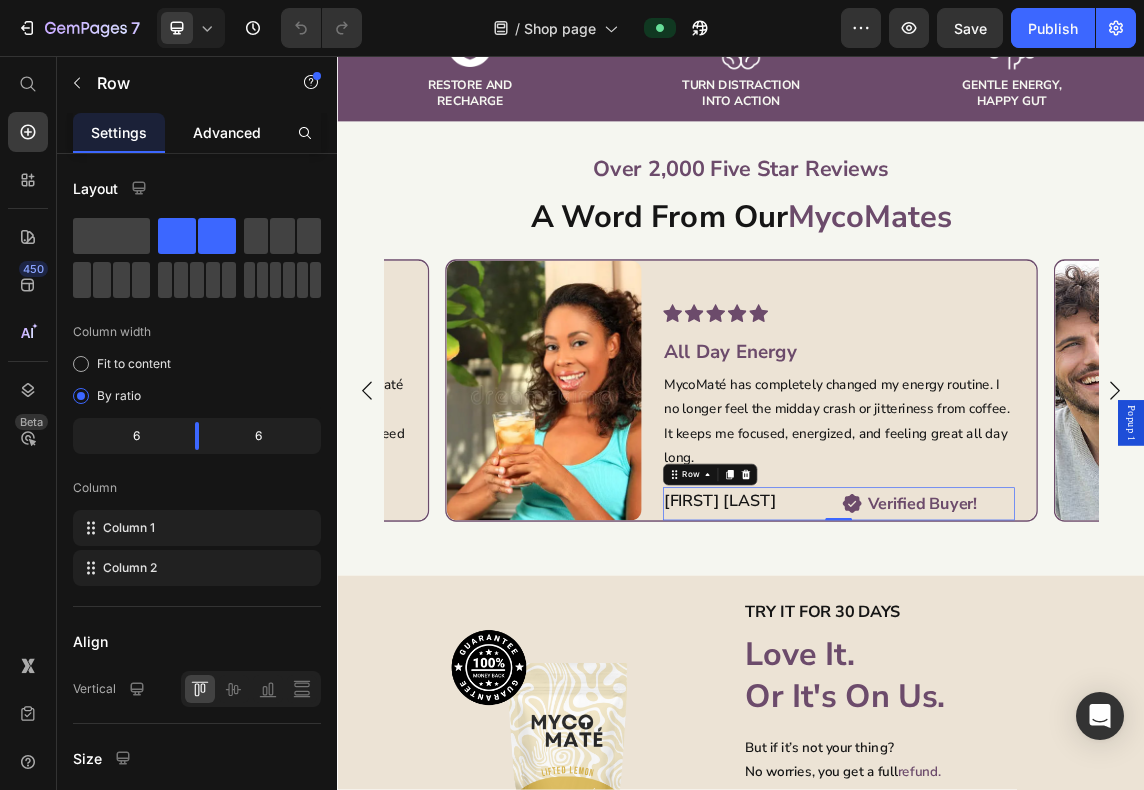 click on "Advanced" at bounding box center (227, 132) 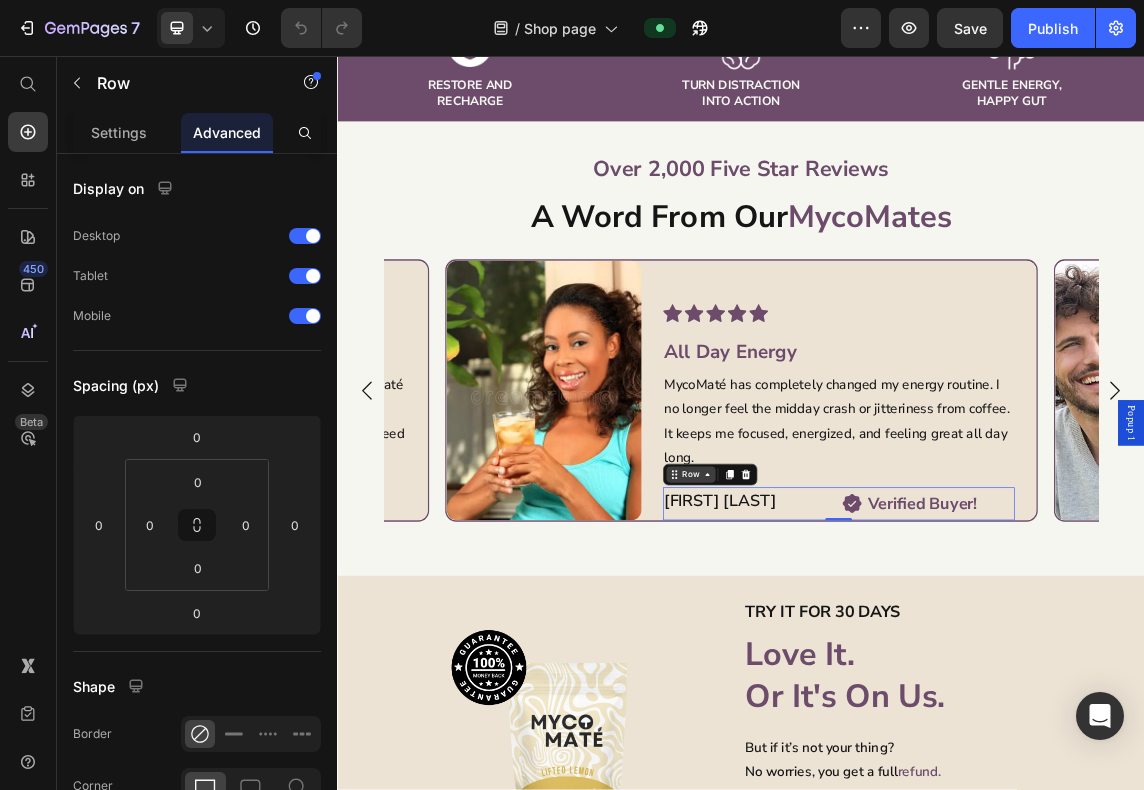 click on "Row" at bounding box center [861, 679] 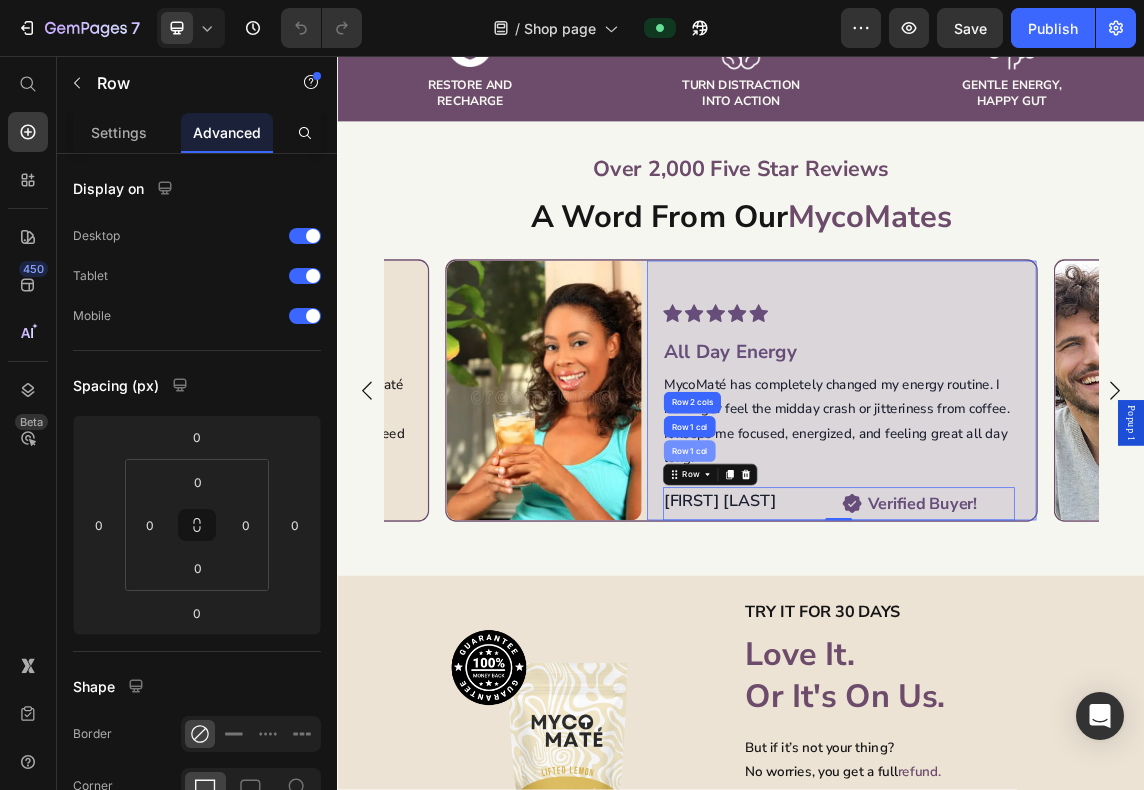 click on "Row 1 col" at bounding box center (859, 644) 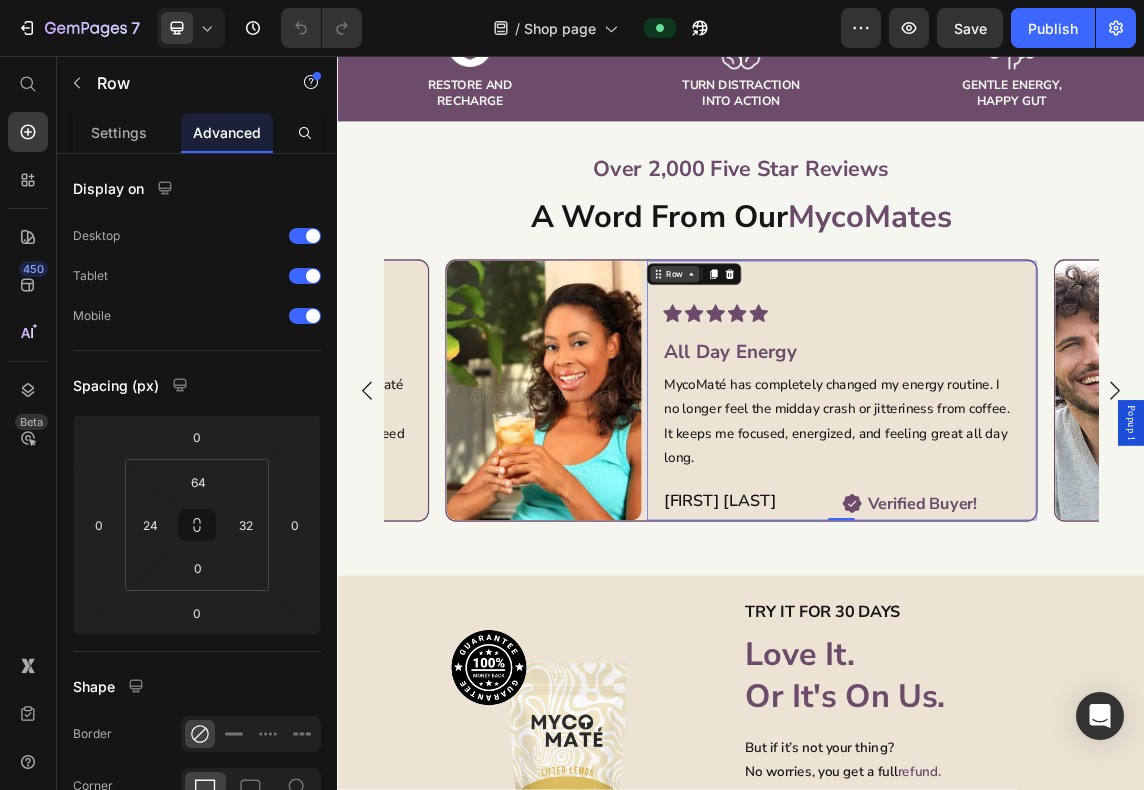 click on "Row" at bounding box center [837, 381] 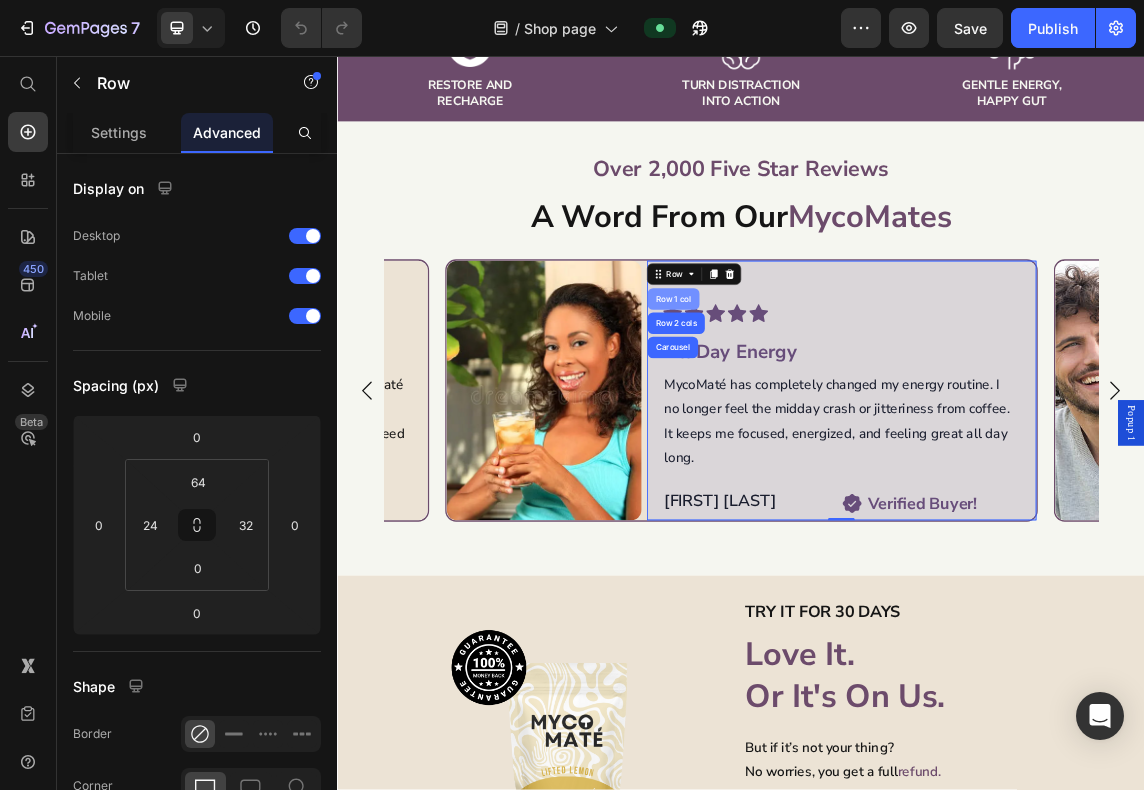 click on "Row 1 col" at bounding box center [835, 418] 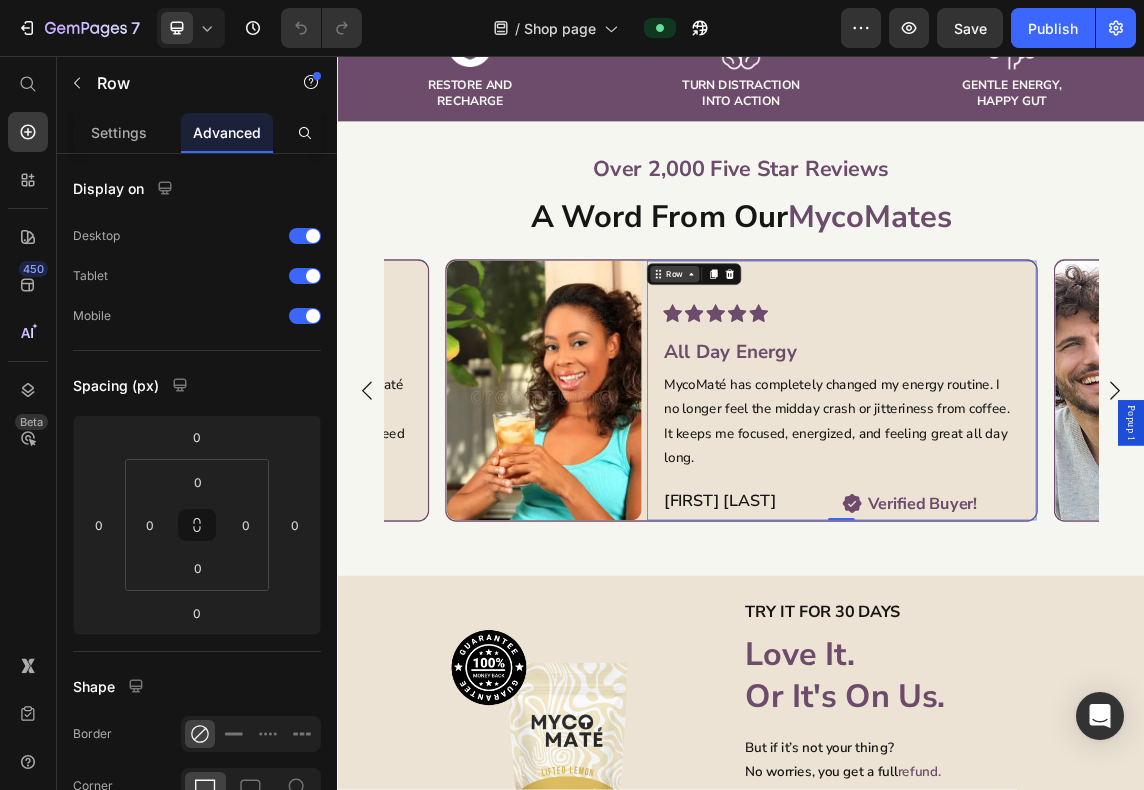 click on "Row" at bounding box center [837, 381] 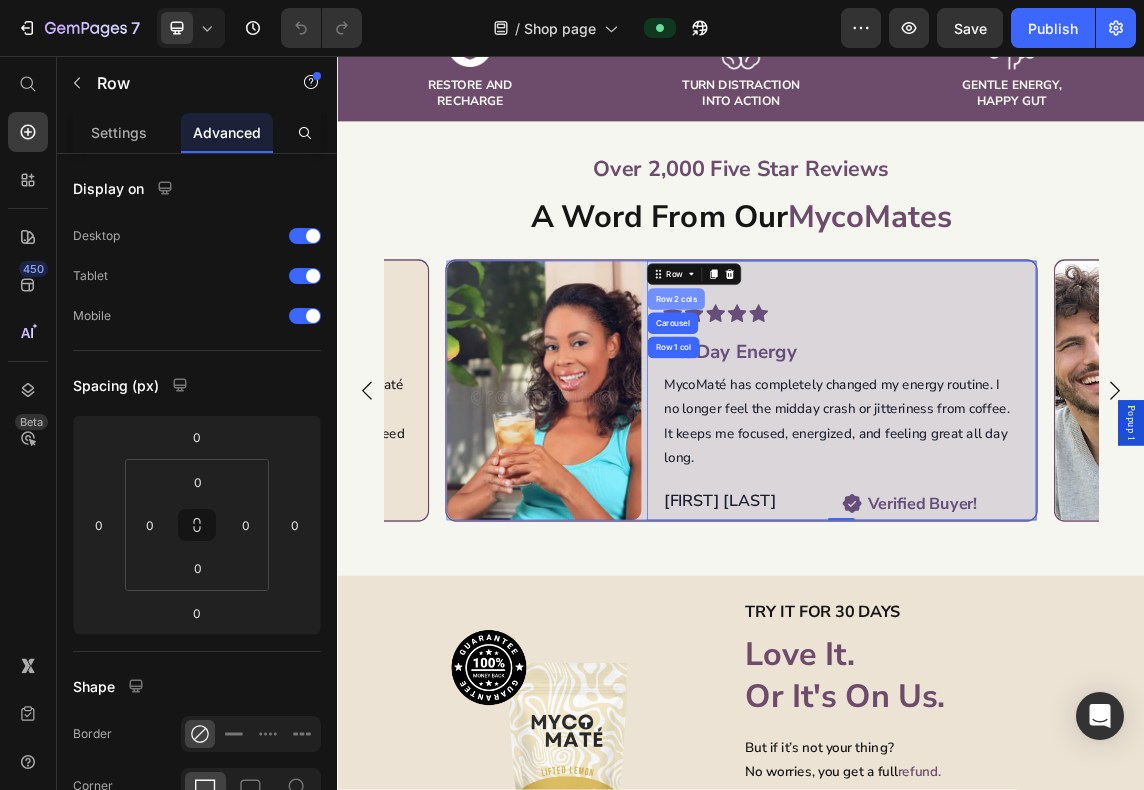 click on "Row 2 cols" at bounding box center (839, 418) 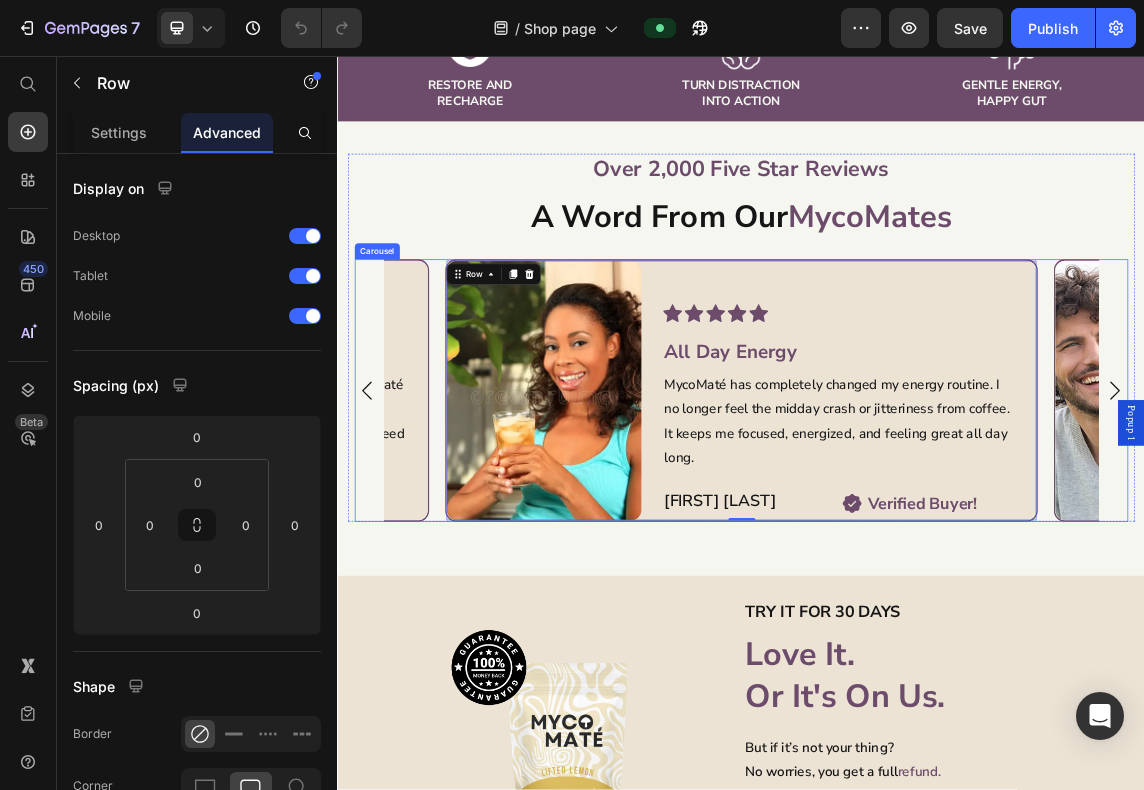 click 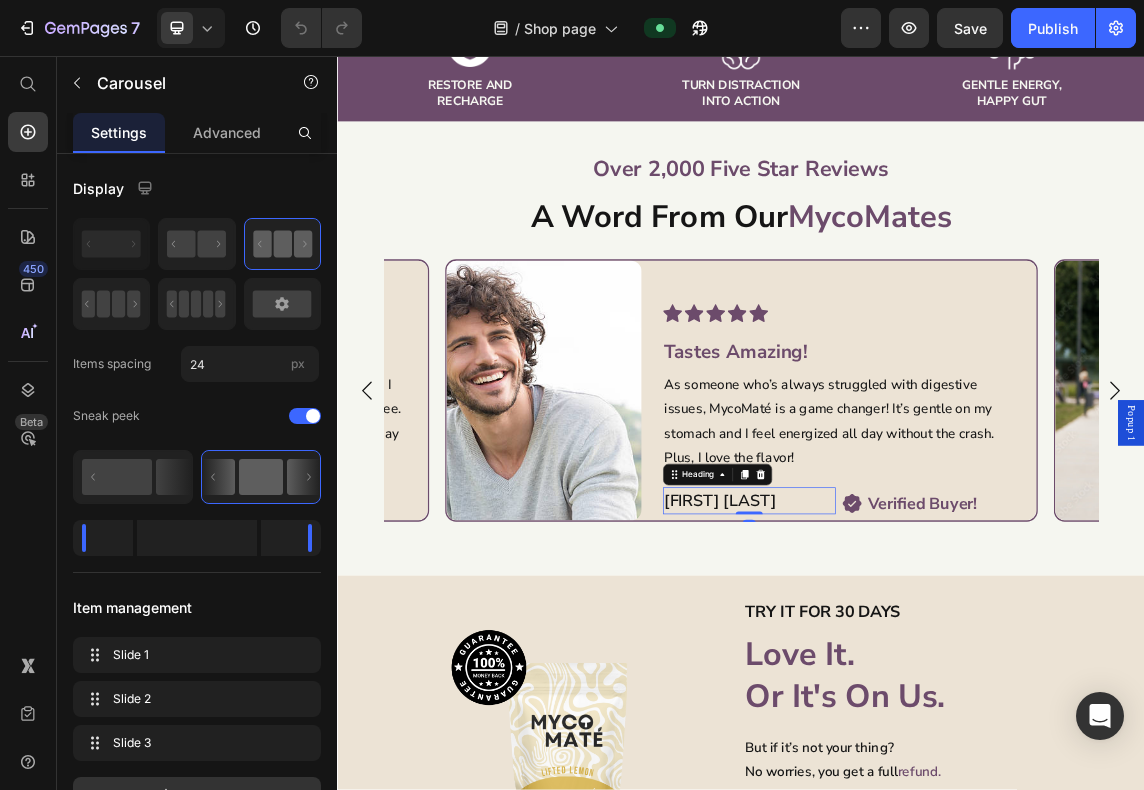 click on "David A." at bounding box center (949, 718) 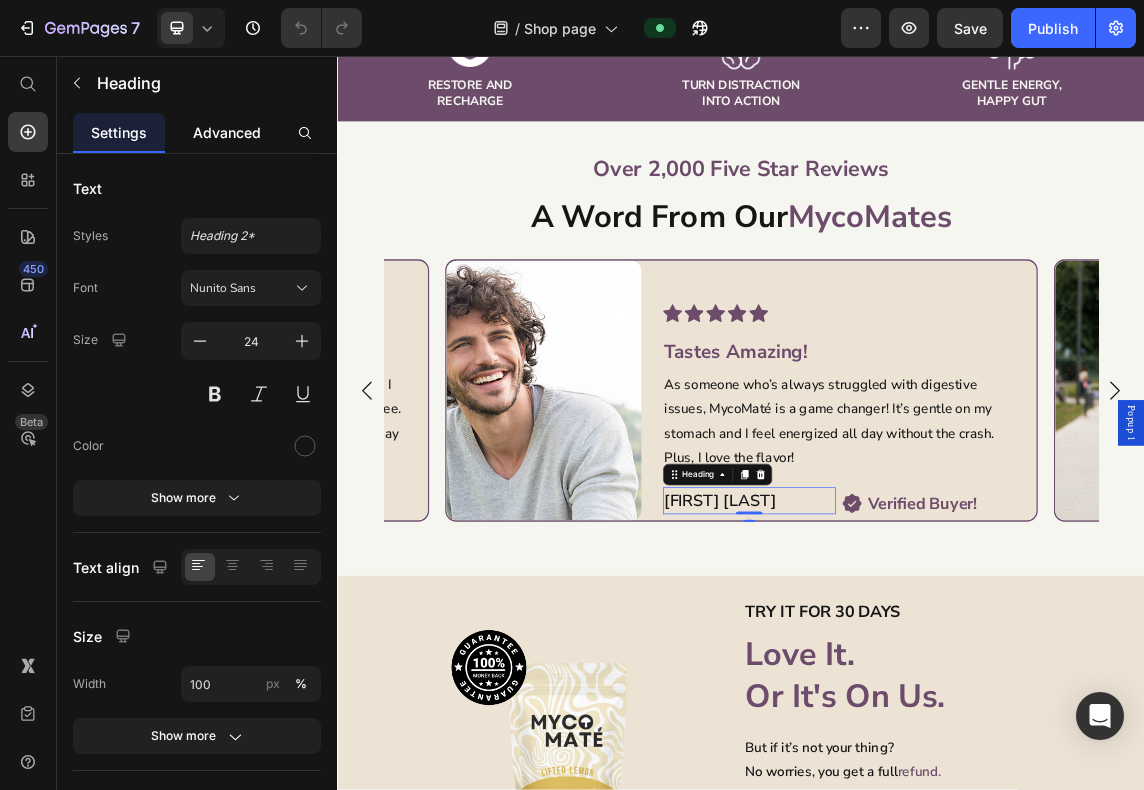 click on "Advanced" at bounding box center [227, 132] 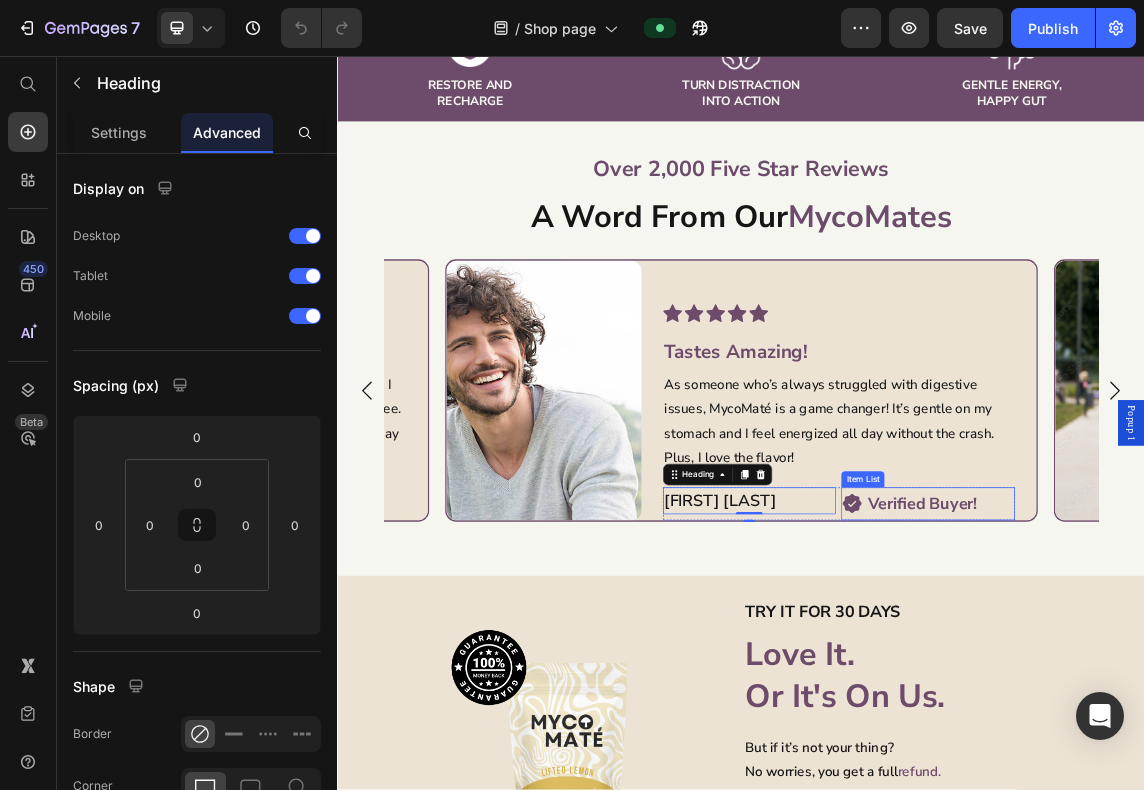 click on "Verified Buyer!" at bounding box center [1206, 722] 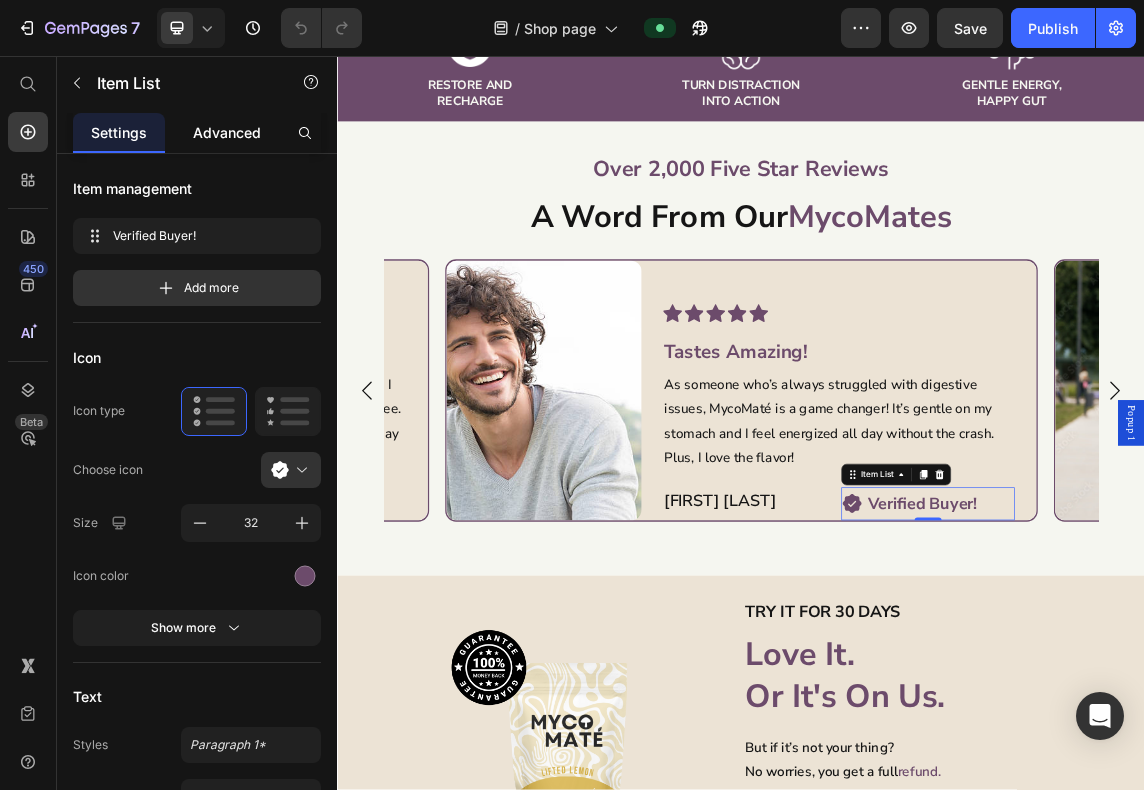 click on "Advanced" 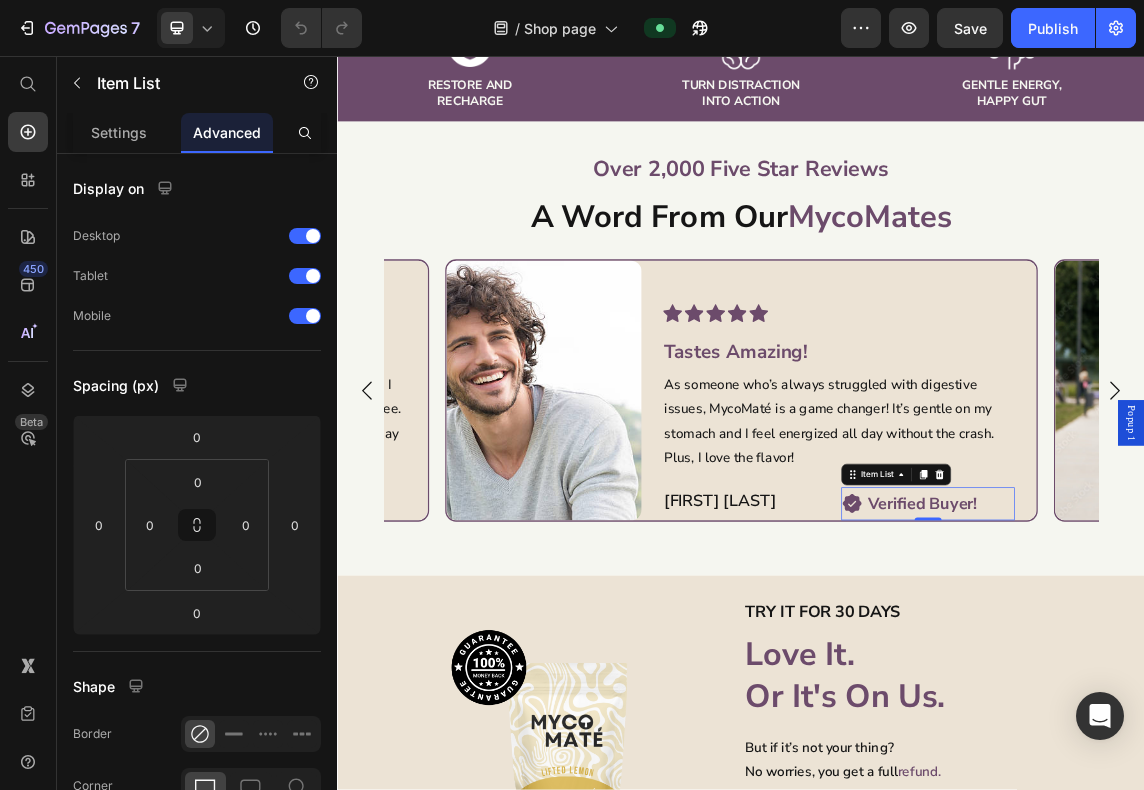 click on "Item List" at bounding box center (1167, 679) 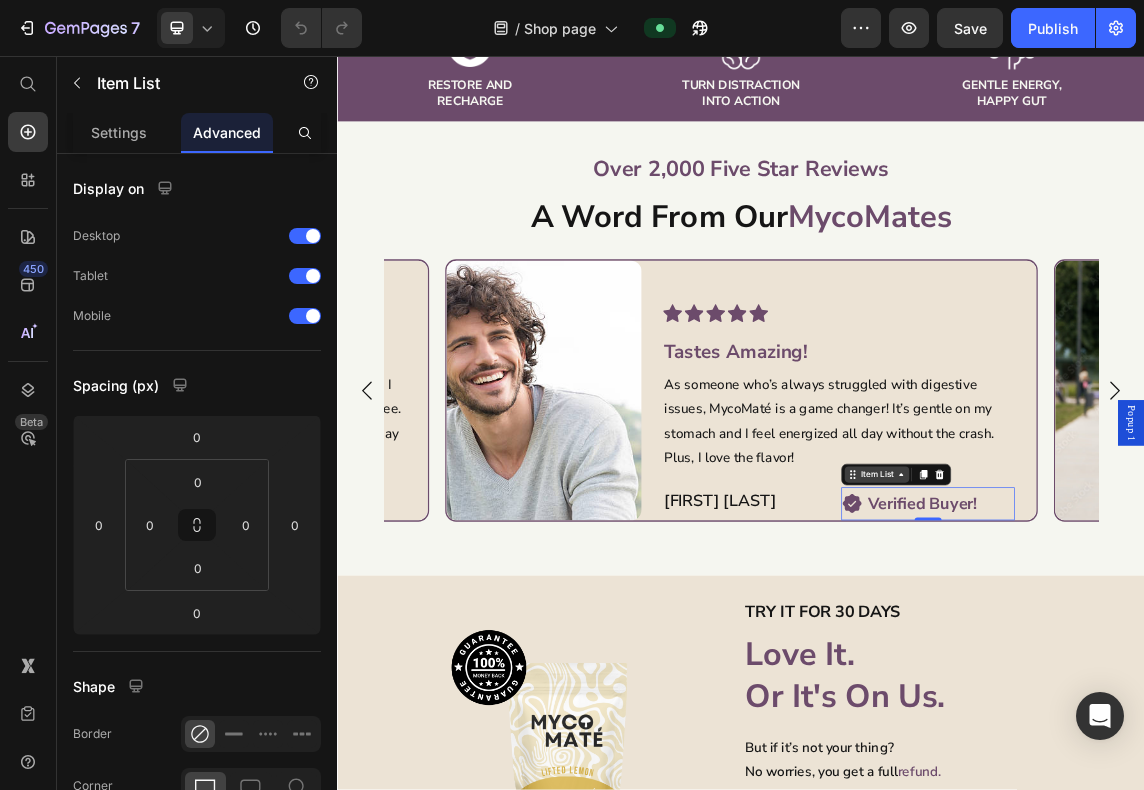 click on "Item List" at bounding box center [1139, 679] 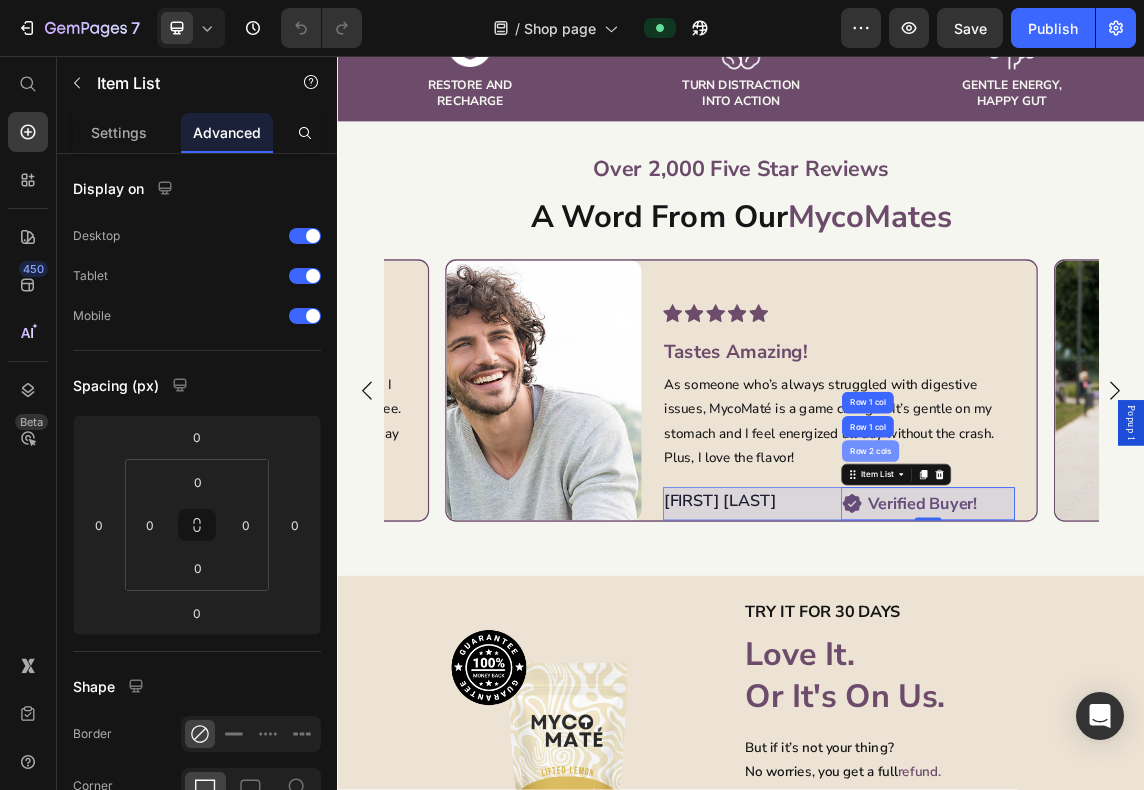 click on "Row 2 cols" at bounding box center [1129, 644] 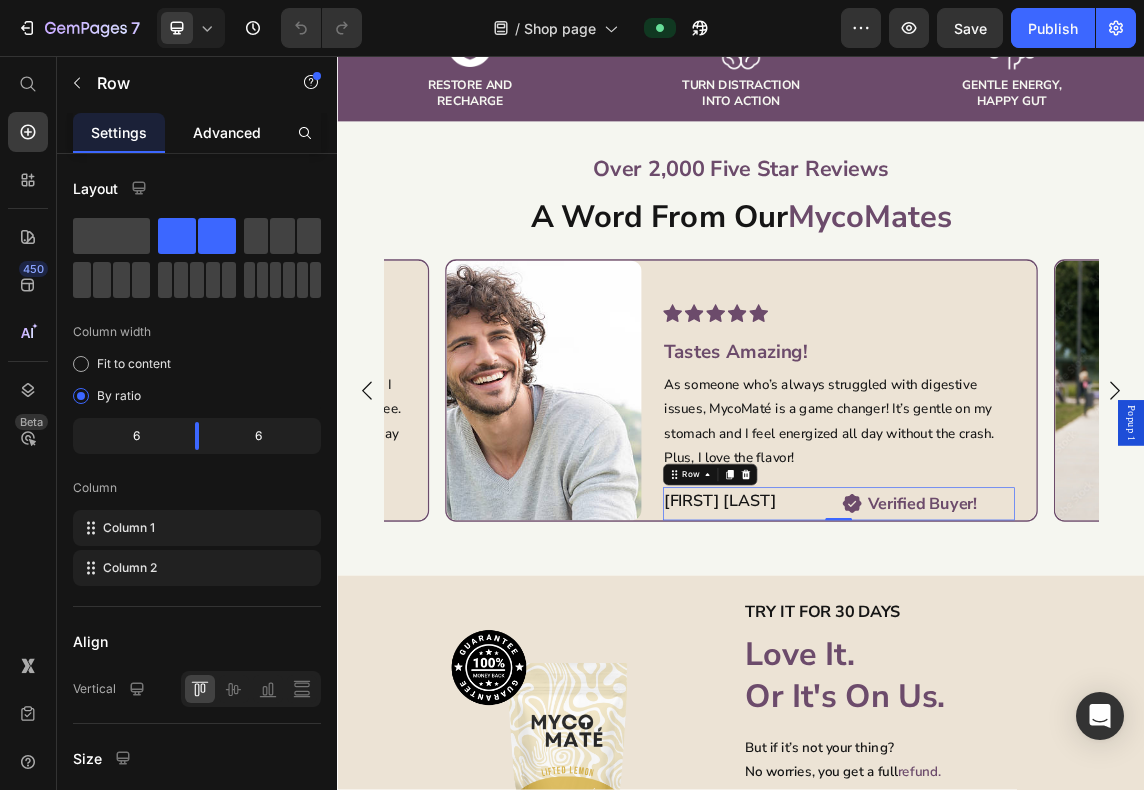 click on "Advanced" at bounding box center (227, 132) 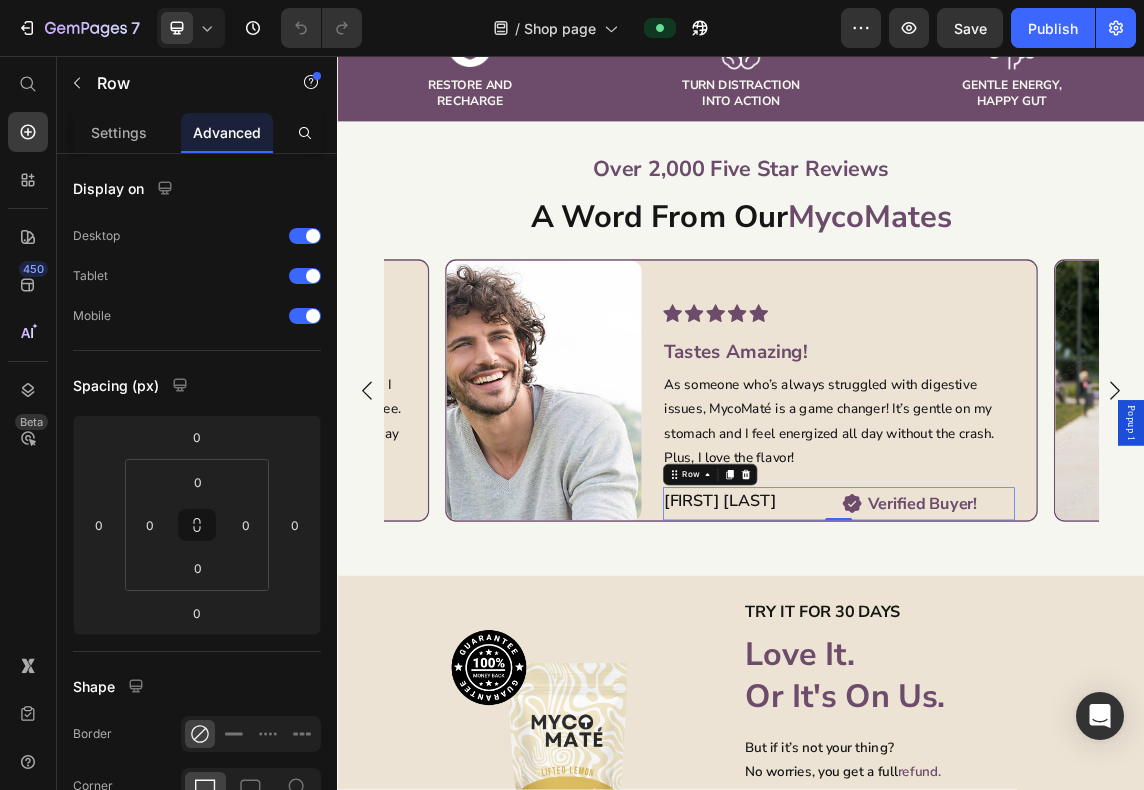 click on "Row" at bounding box center (890, 679) 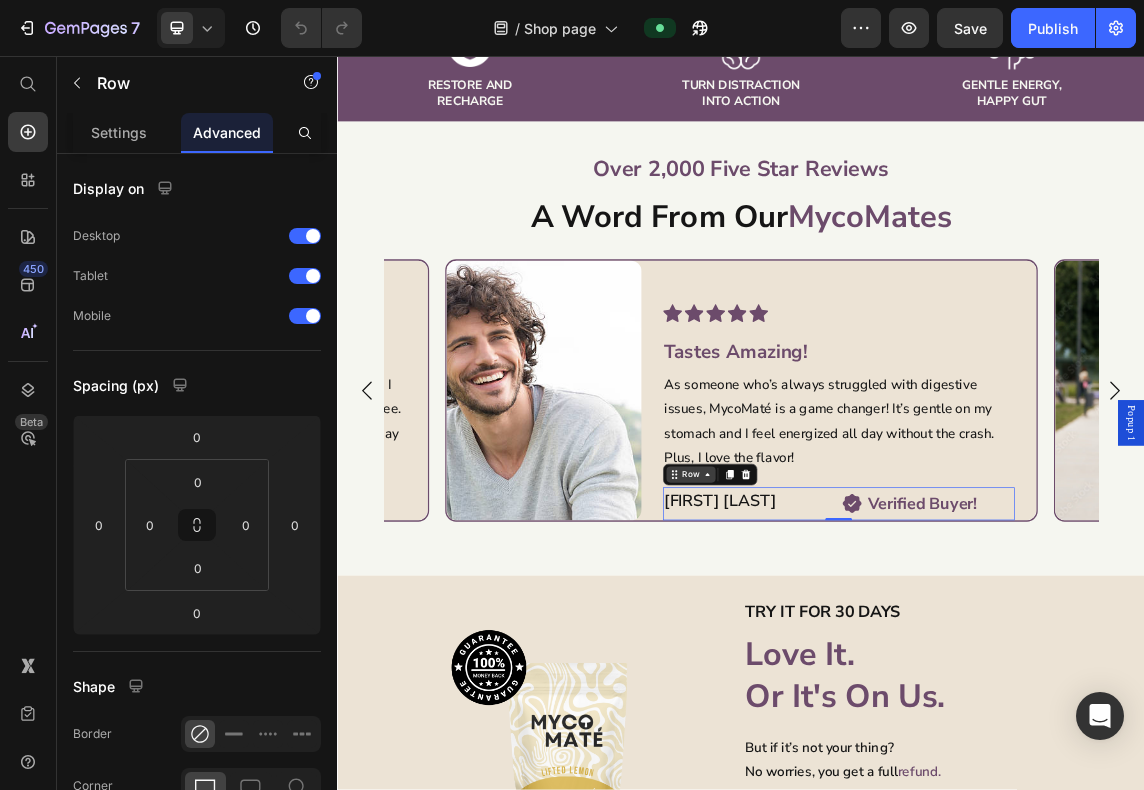click on "Row" at bounding box center (861, 679) 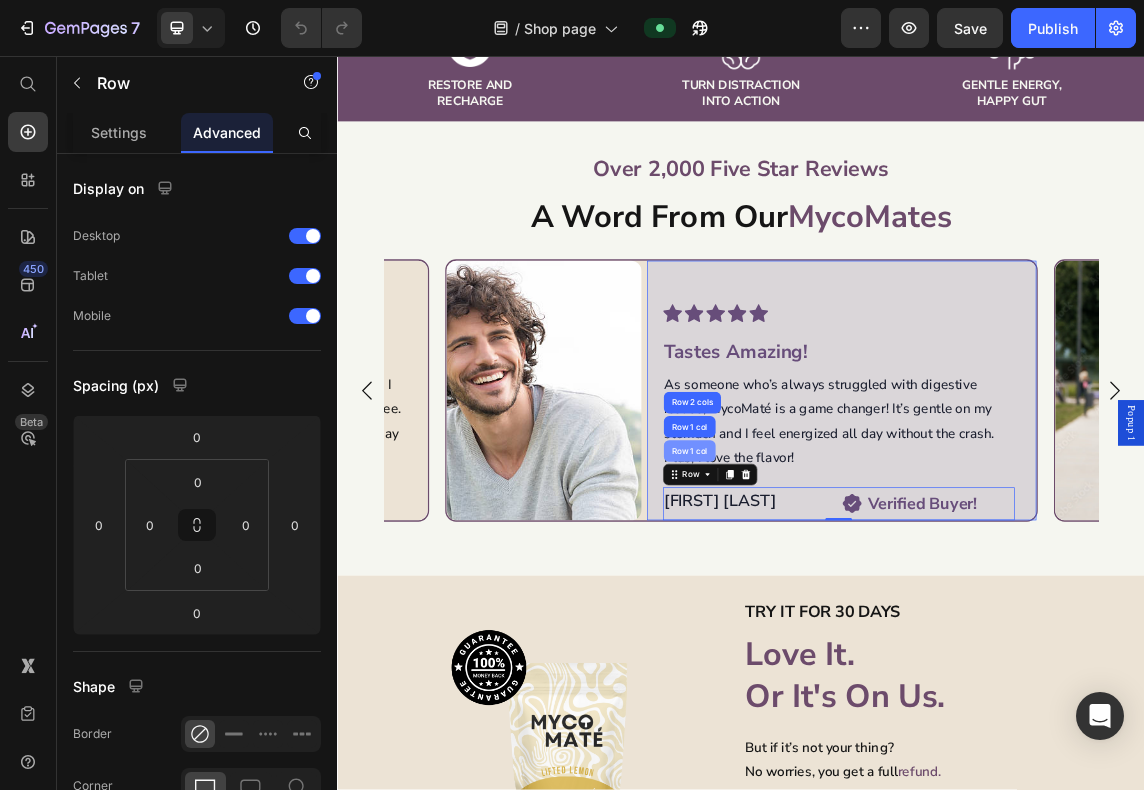 click on "Row 1 col" at bounding box center [859, 644] 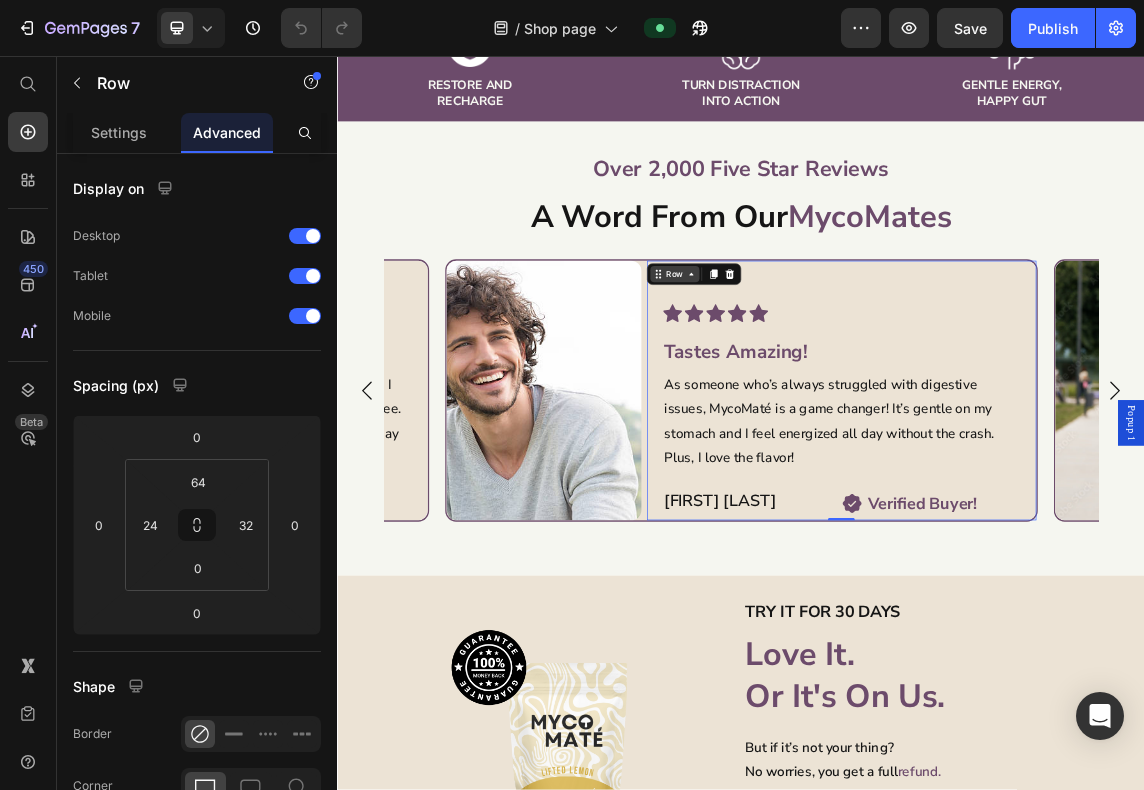 click on "Row" at bounding box center (837, 381) 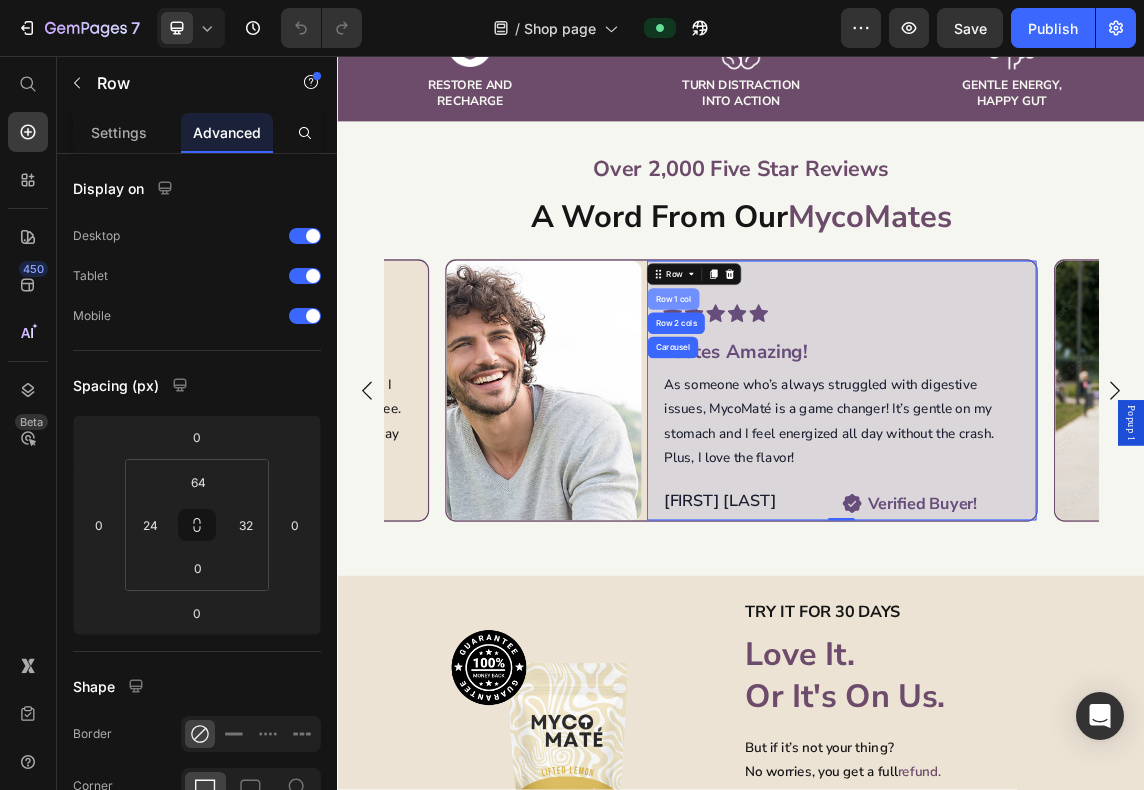 click on "Row 1 col" at bounding box center (835, 418) 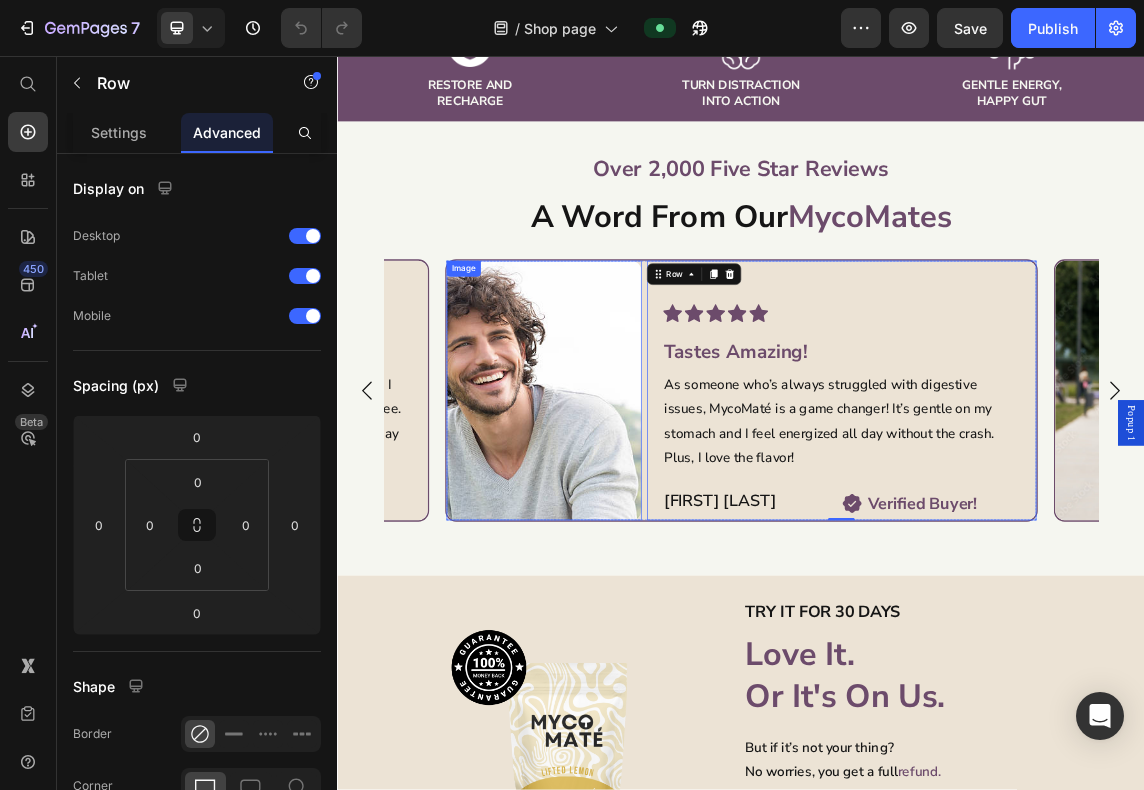 click at bounding box center (644, 554) 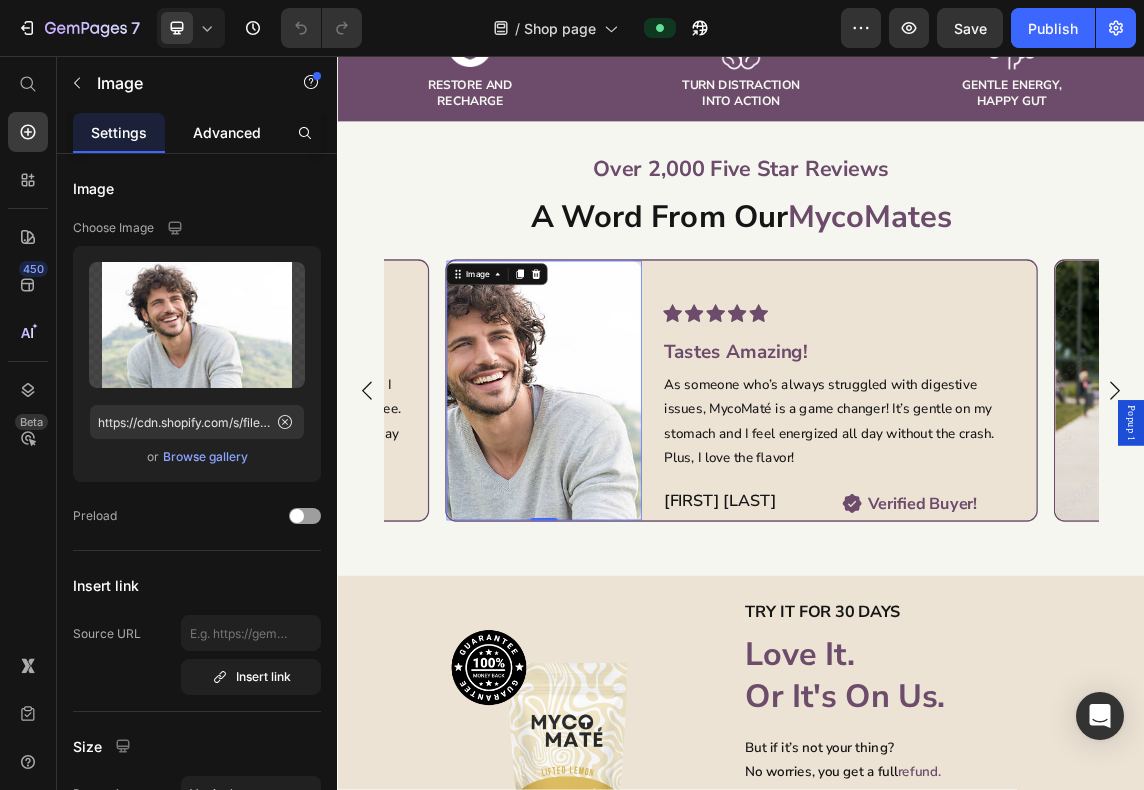 click on "Advanced" at bounding box center (227, 132) 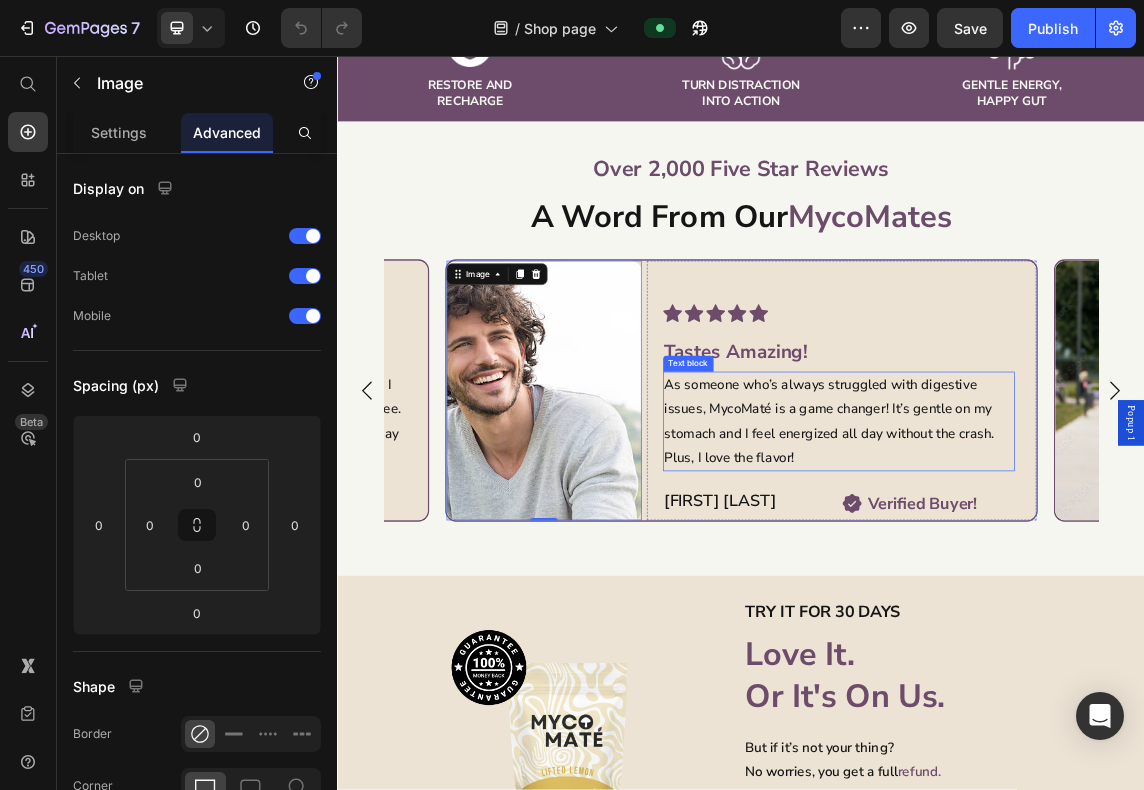 click on "As someone who’s always struggled with digestive issues, MycoMaté is a game changer! It’s gentle on my stomach and I feel energized all day without the crash. Plus, I love the flavor!" at bounding box center (1081, 600) 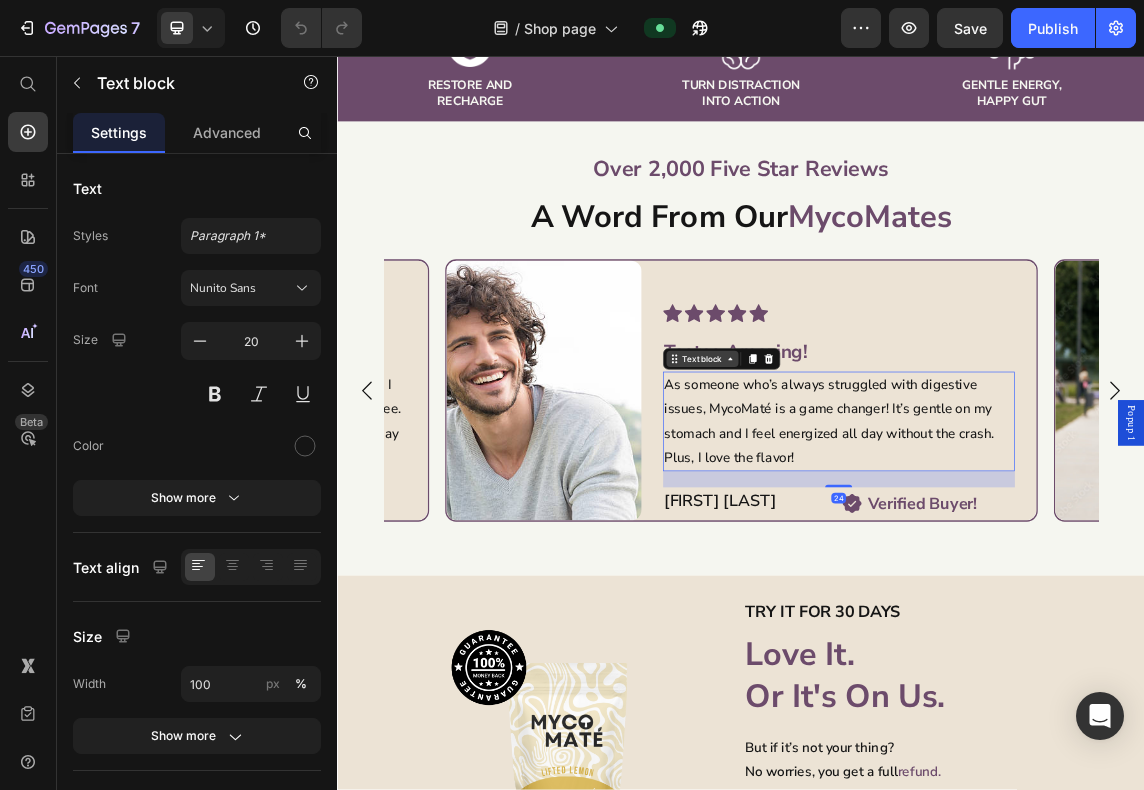 click on "Text block" at bounding box center (878, 507) 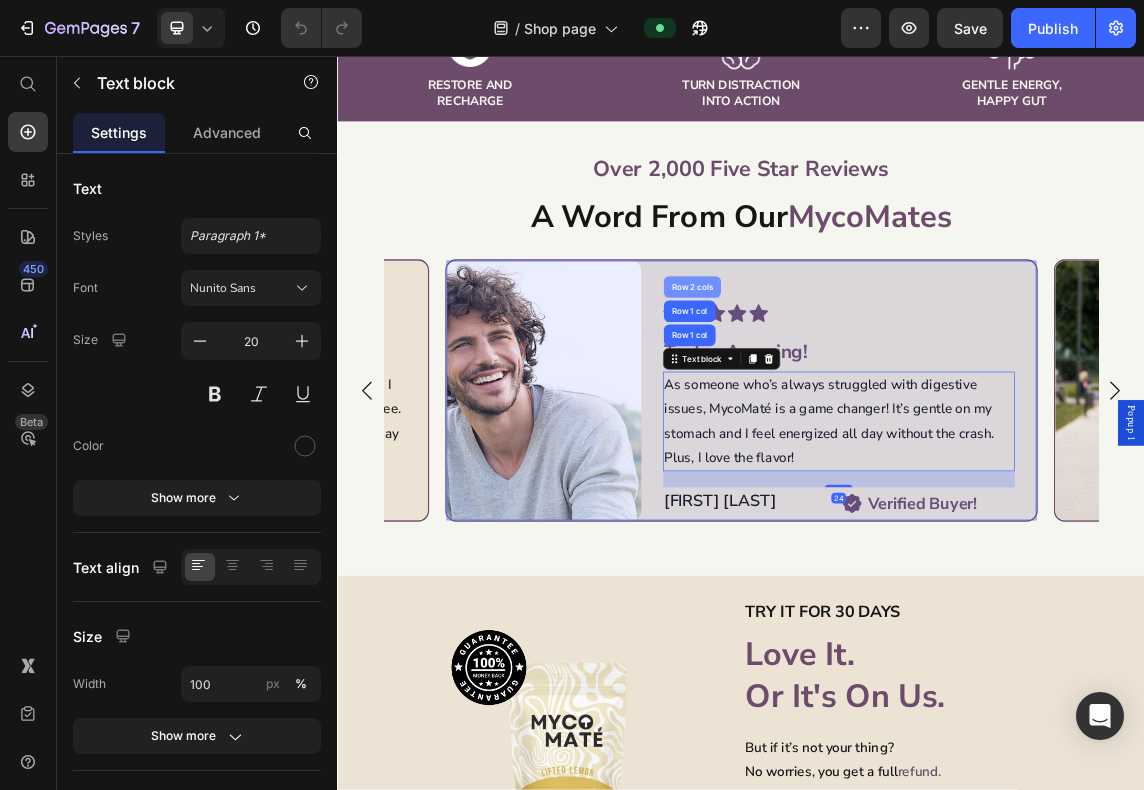 click on "Row 2 cols" at bounding box center [863, 400] 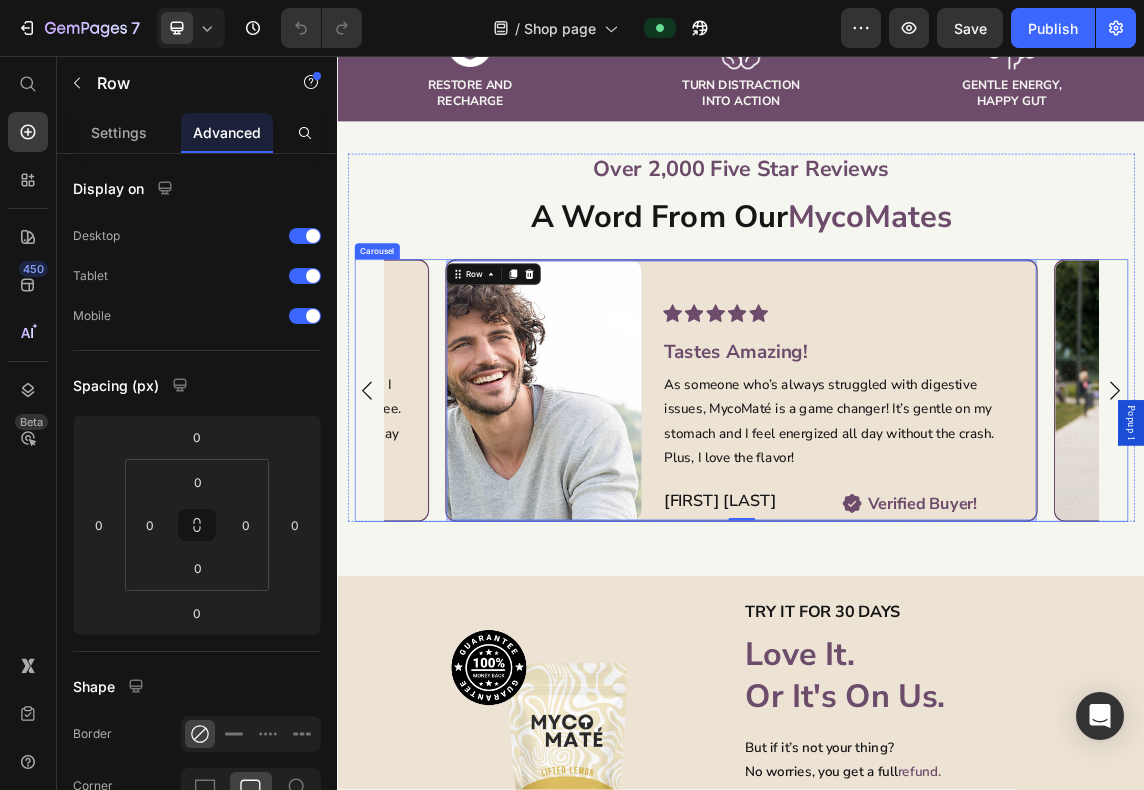 click 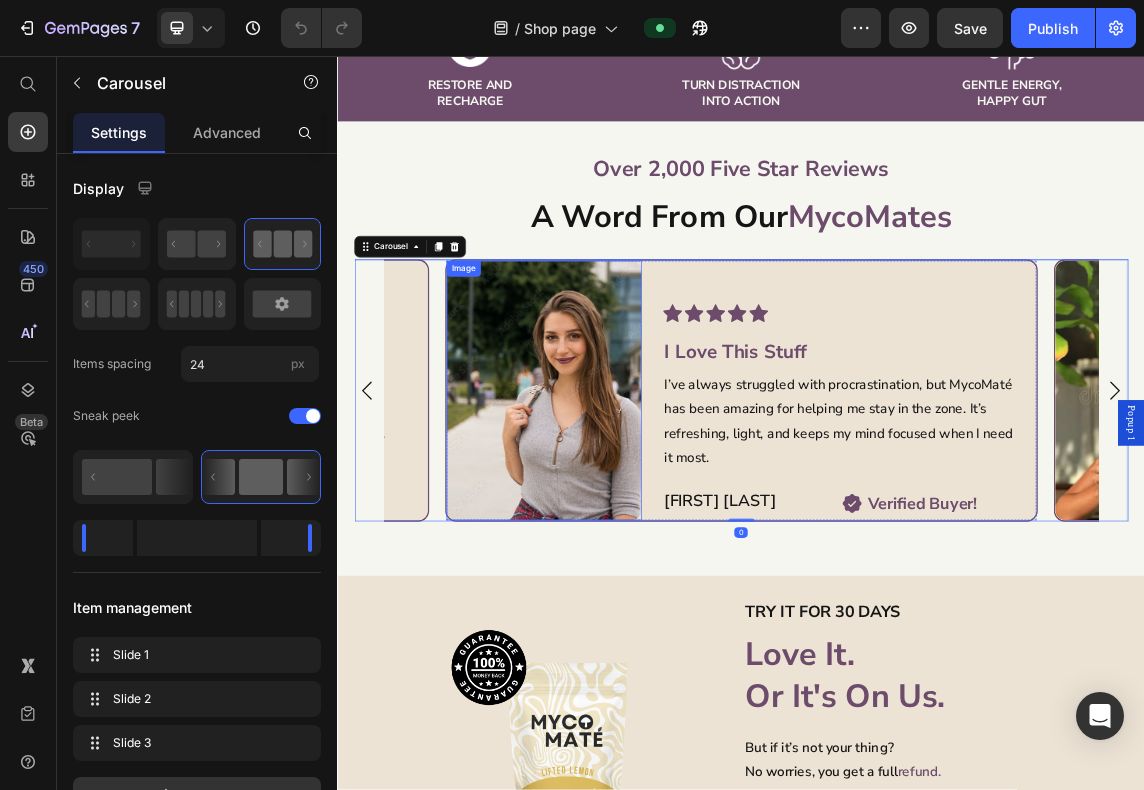 click at bounding box center [644, 554] 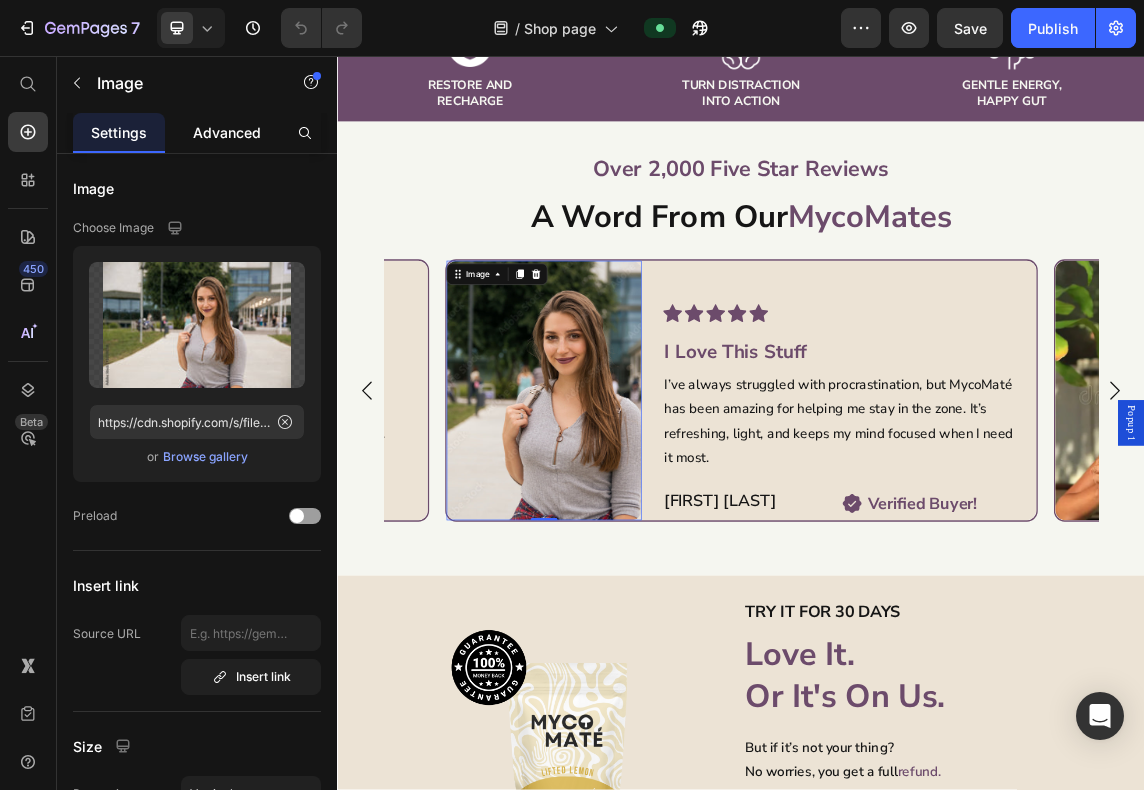 click on "Advanced" at bounding box center (227, 132) 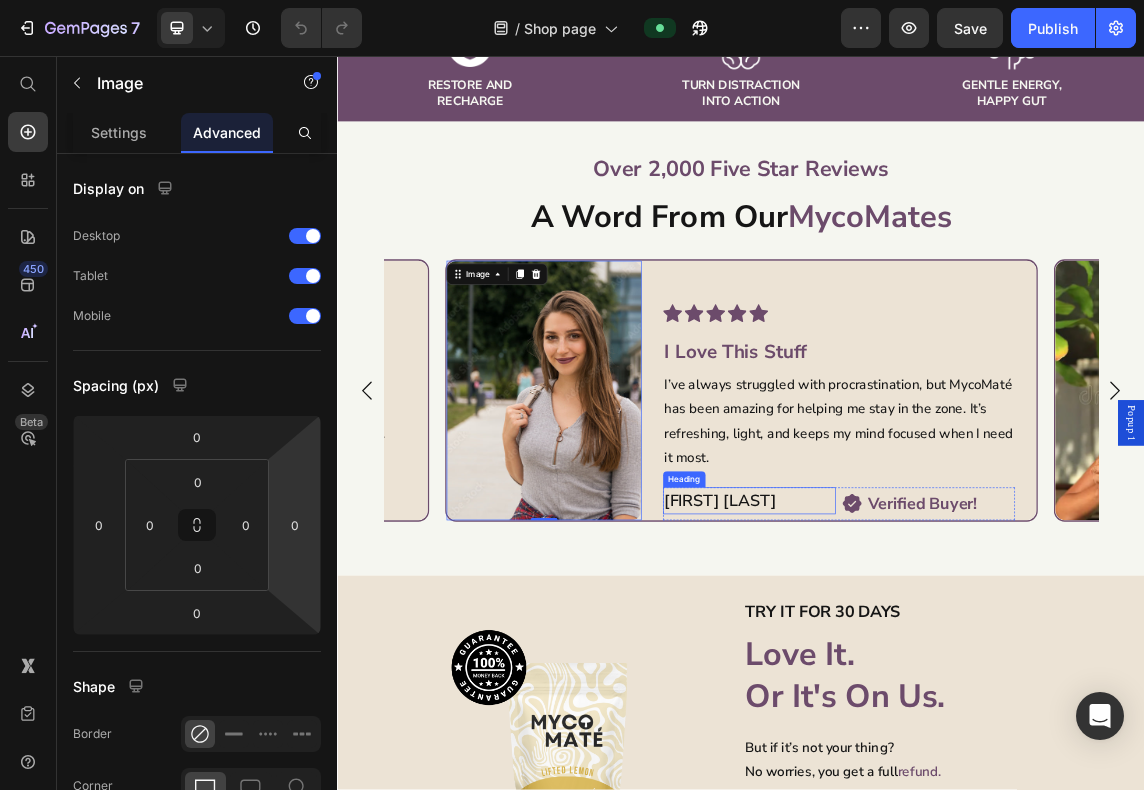 click on "Jasmine K." at bounding box center (949, 718) 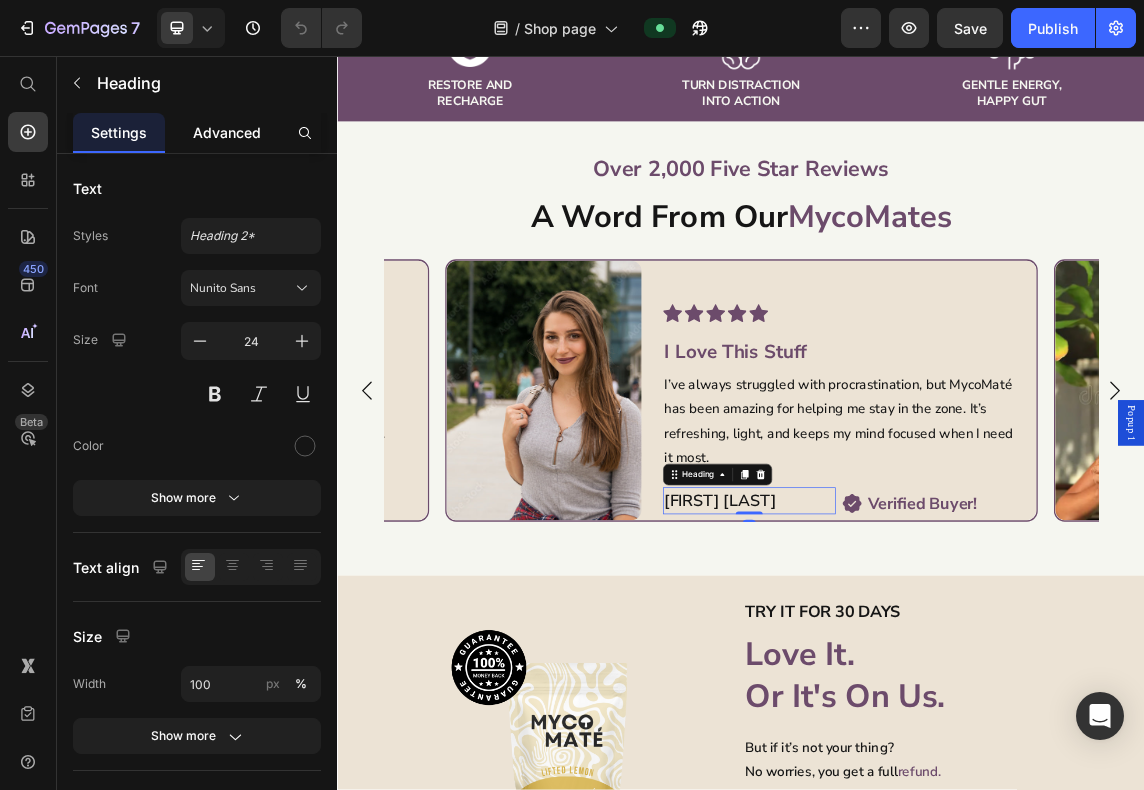 click on "Advanced" at bounding box center (227, 132) 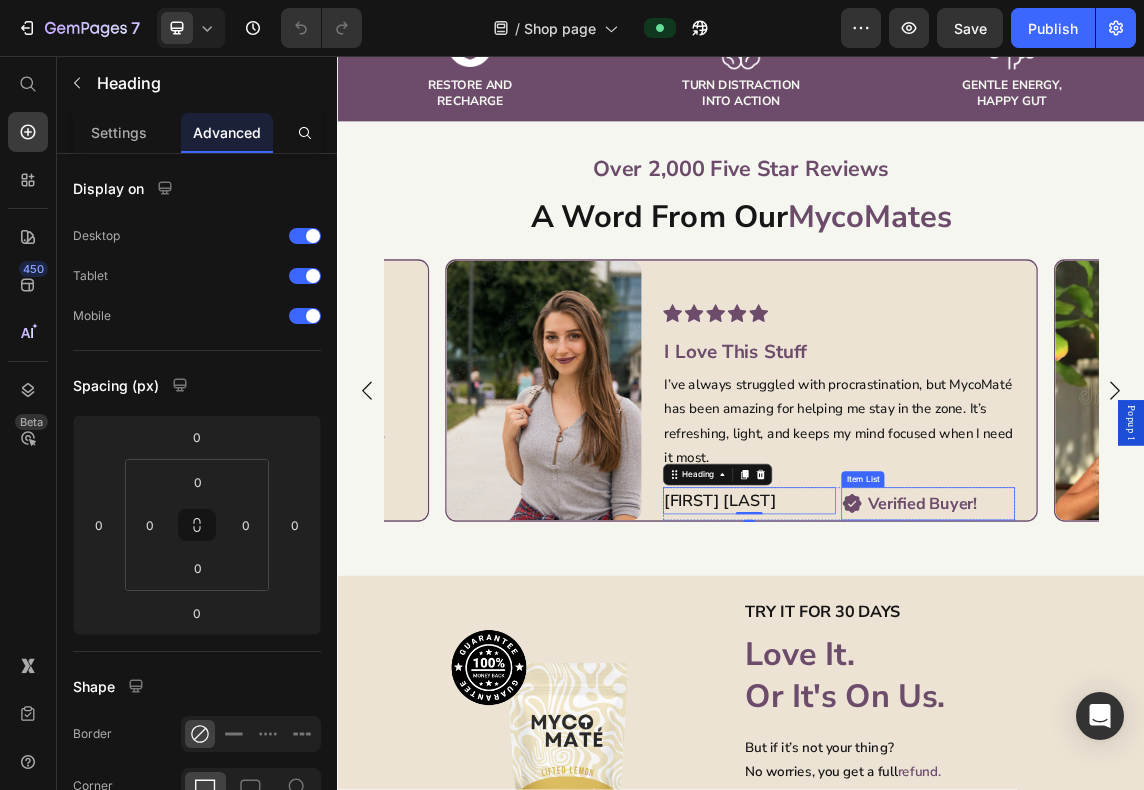 click on "Verified Buyer!" at bounding box center (1206, 722) 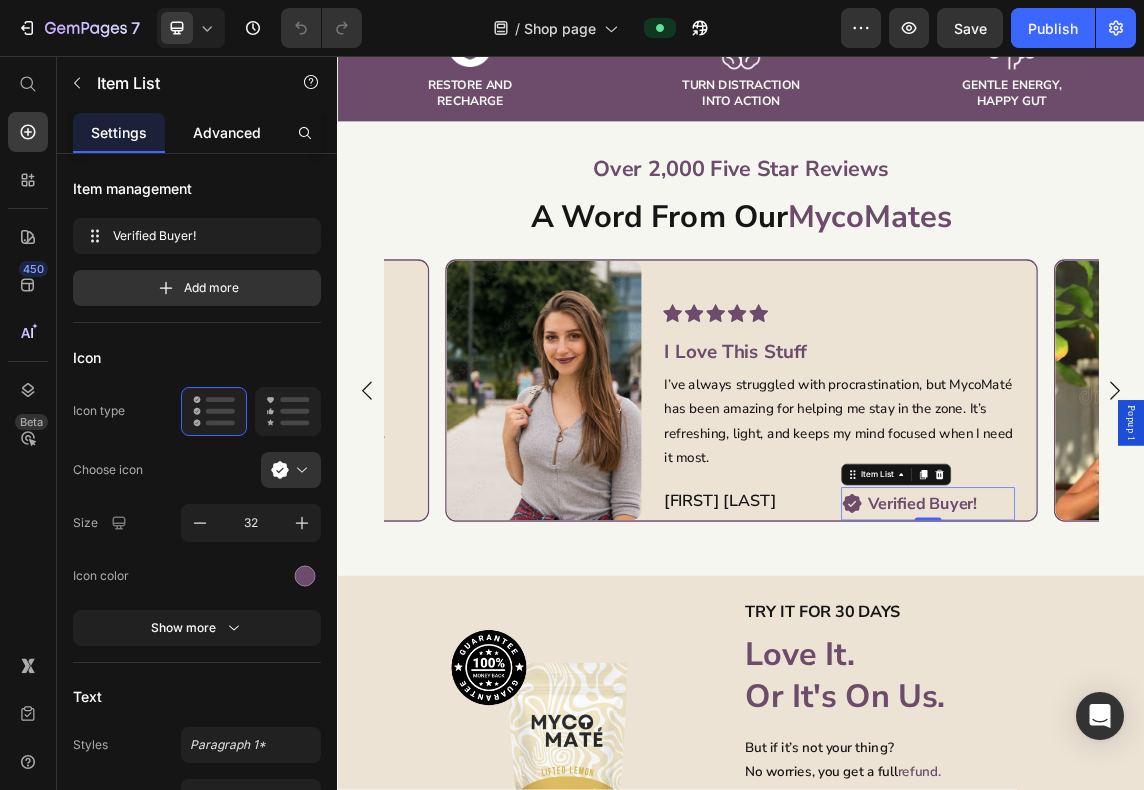 click on "Advanced" at bounding box center (227, 132) 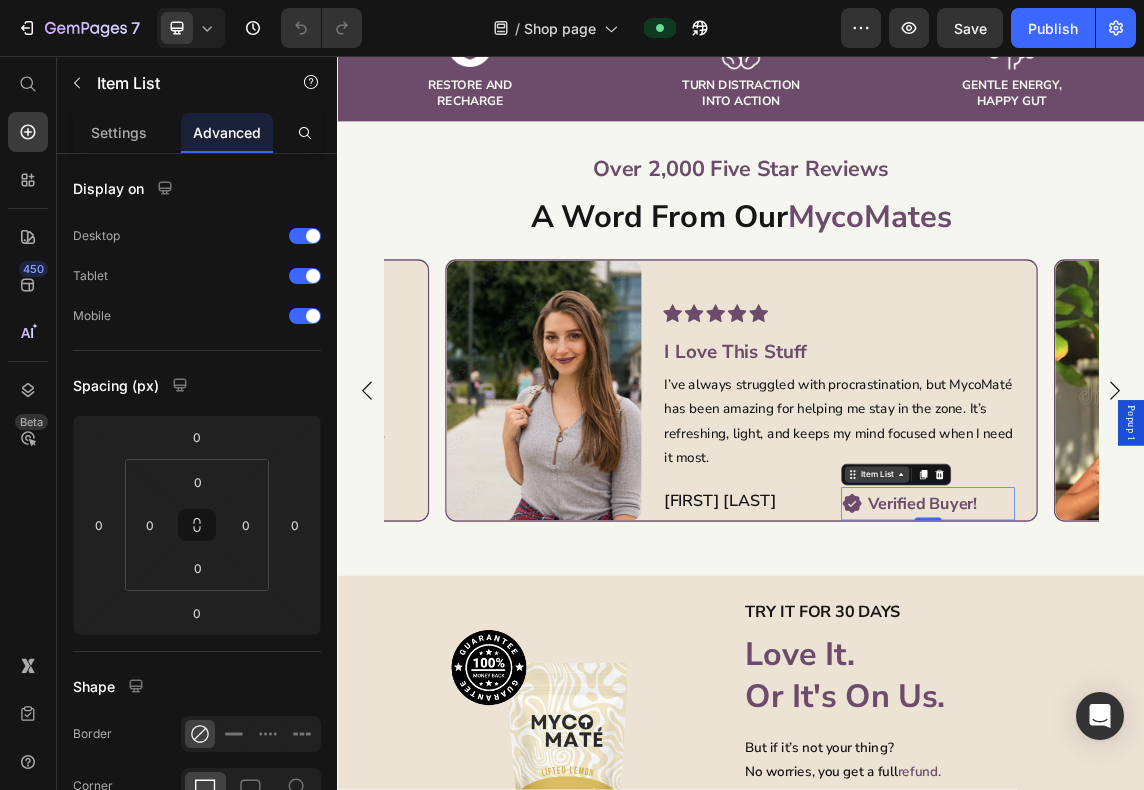 click on "Item List" at bounding box center (1139, 679) 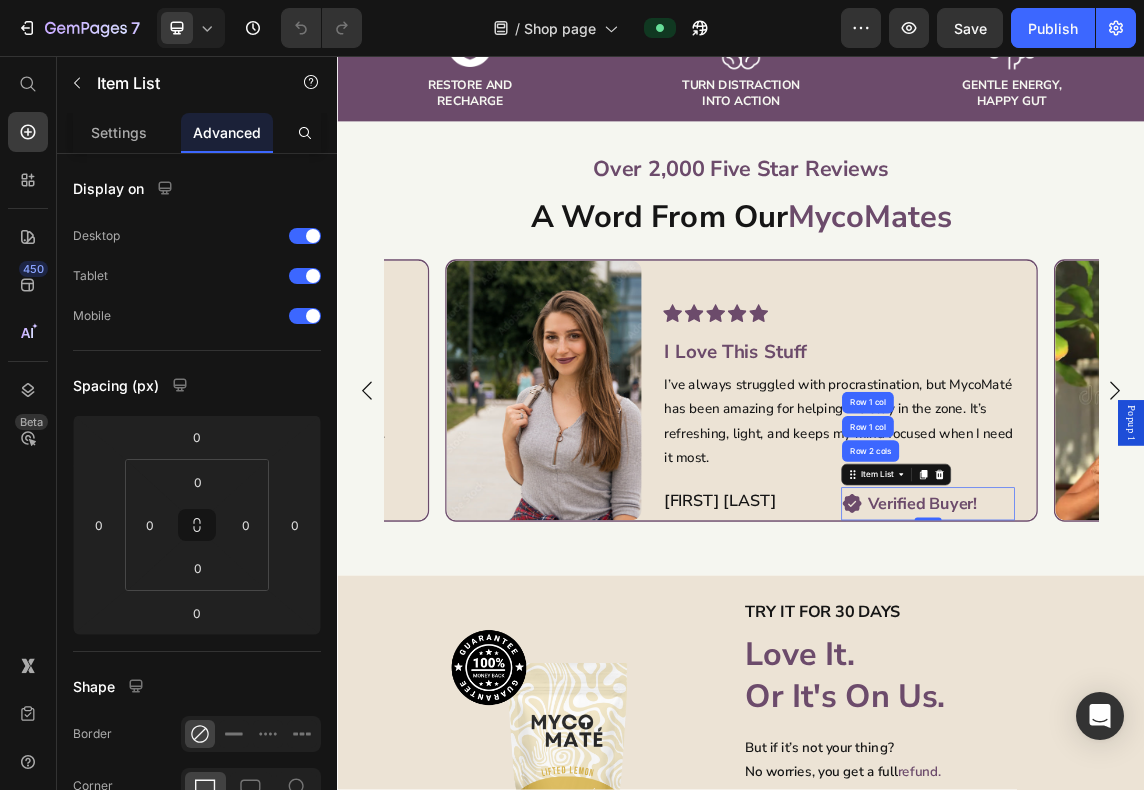 click on "Item List Row 2 cols Row 1 col Row 1 col" at bounding box center (1167, 679) 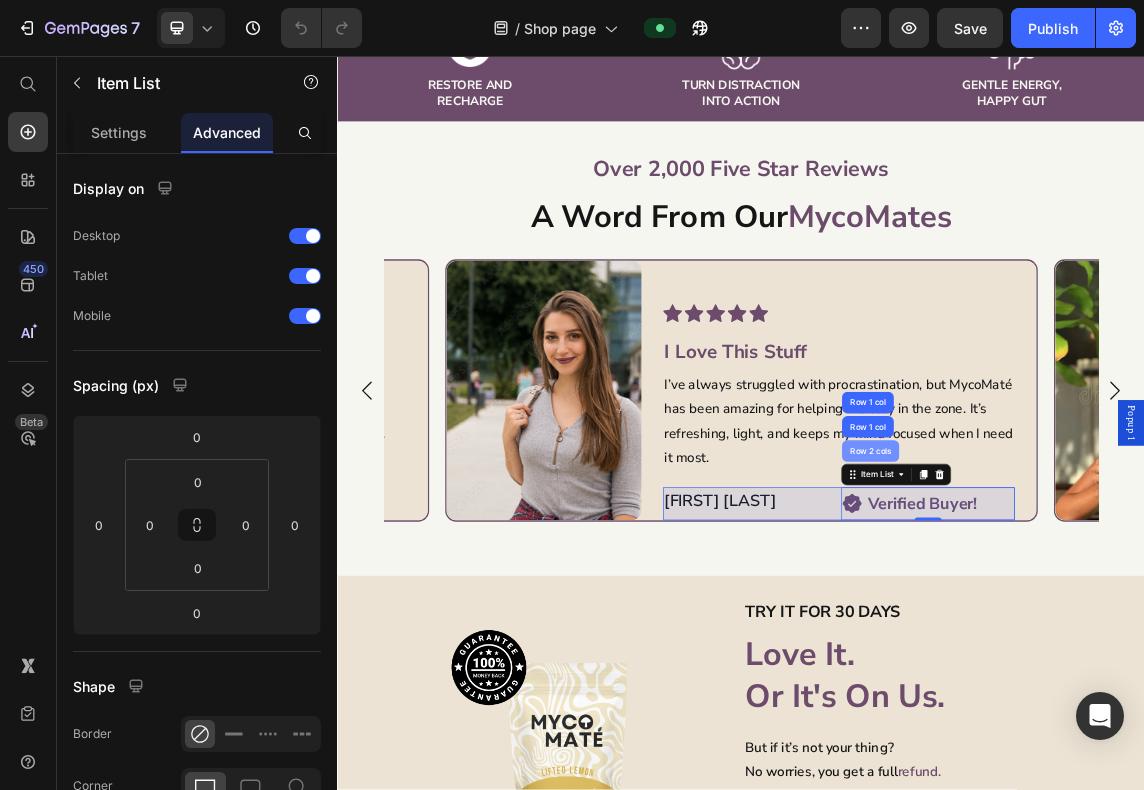 click on "Row 2 cols" at bounding box center [1129, 644] 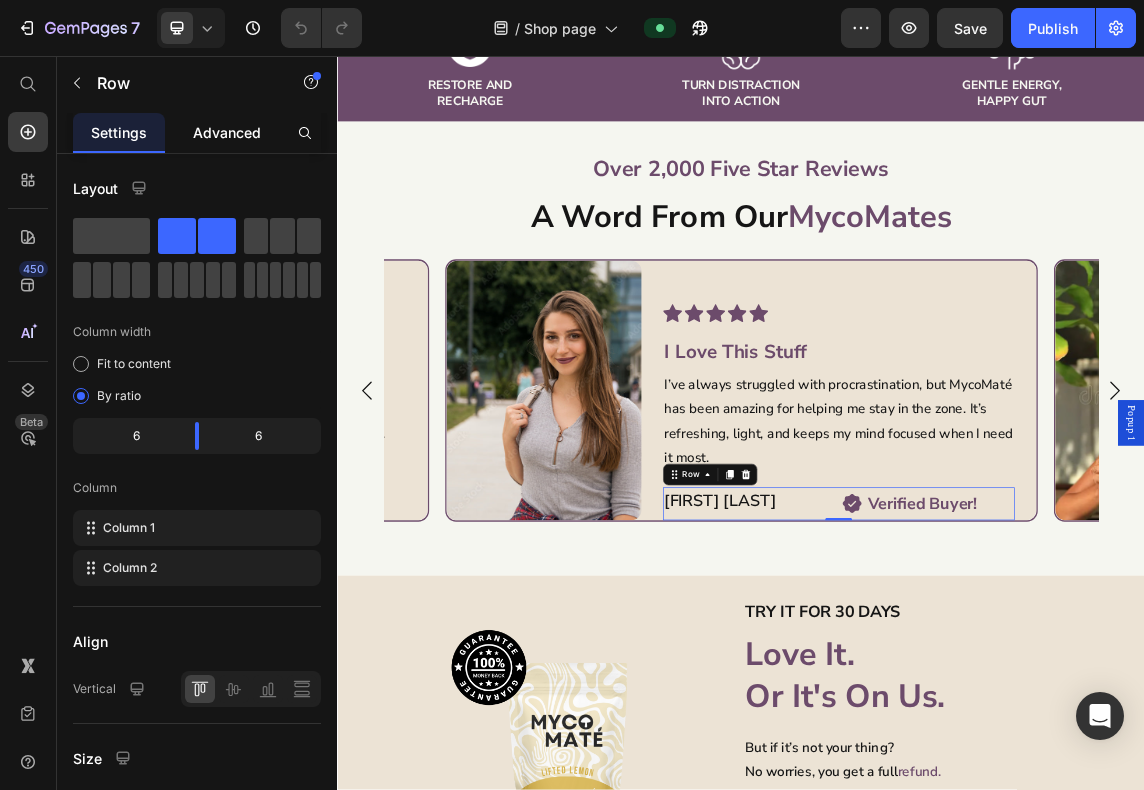 click on "Advanced" 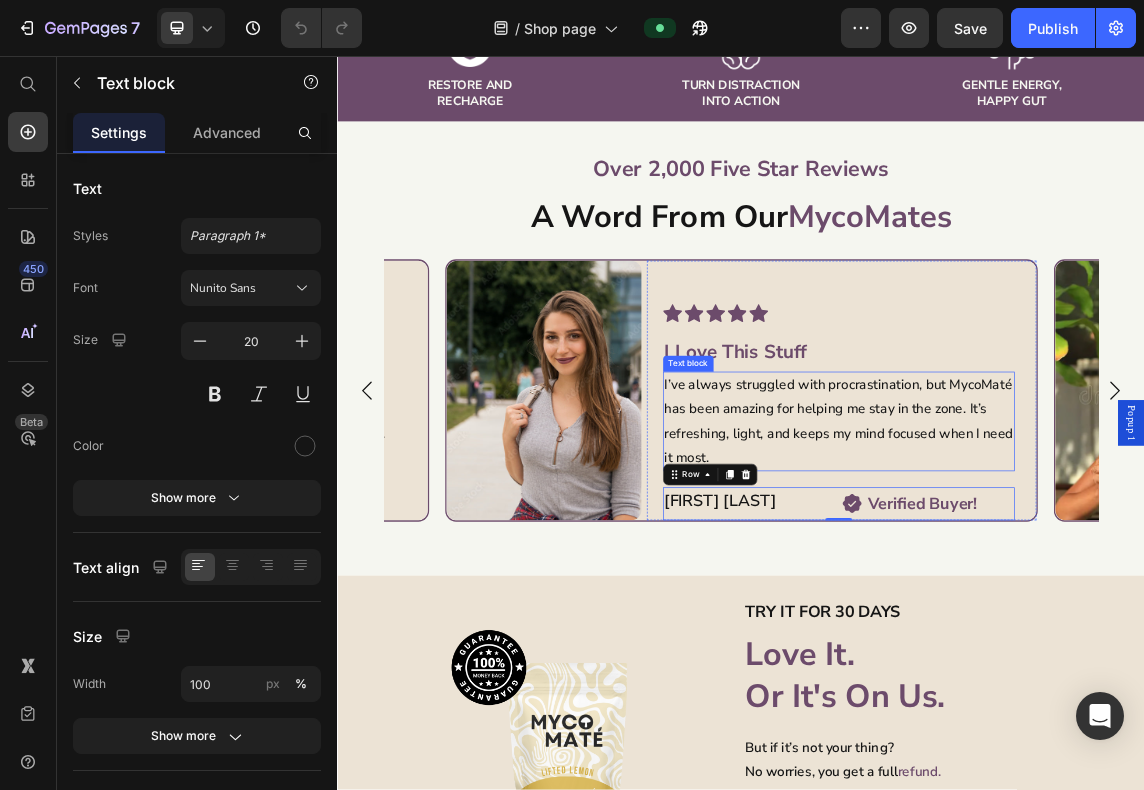 click on "I’ve always struggled with procrastination, but MycoMaté has been amazing for helping me stay in the zone. It’s refreshing, light, and keeps my mind focused when I need it most." at bounding box center (1081, 600) 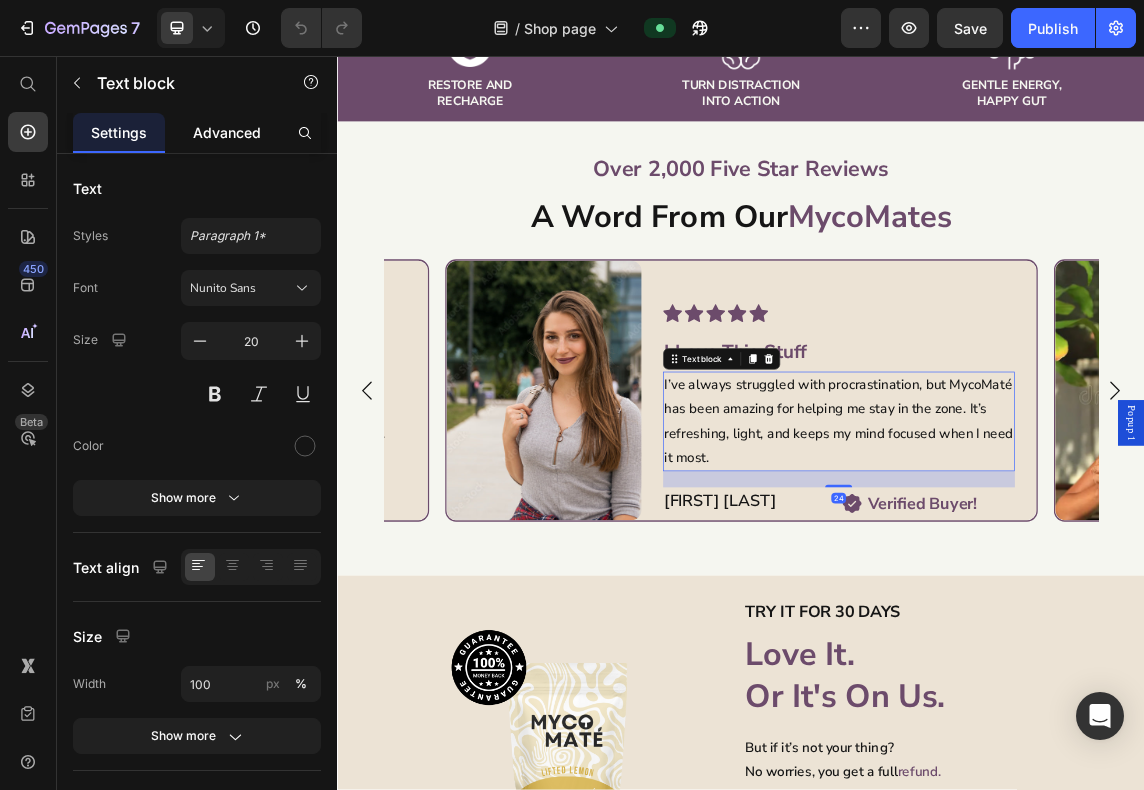 click on "Advanced" 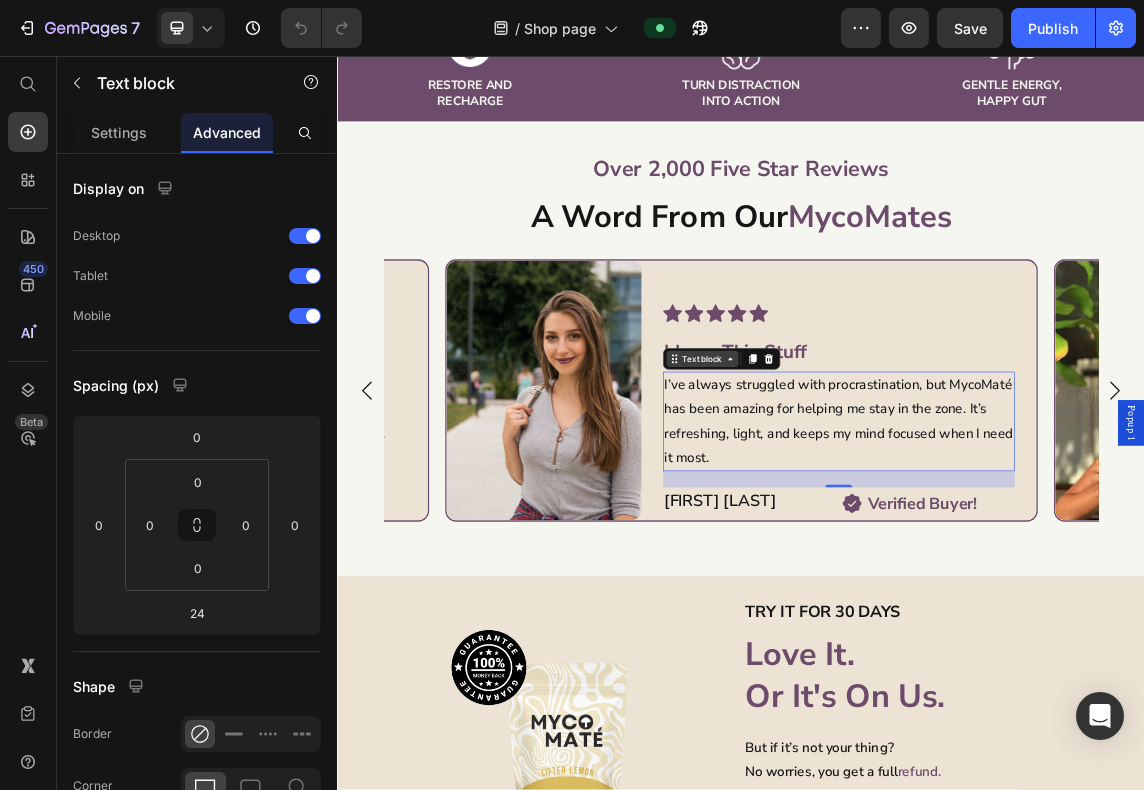 click on "Text block" at bounding box center (878, 507) 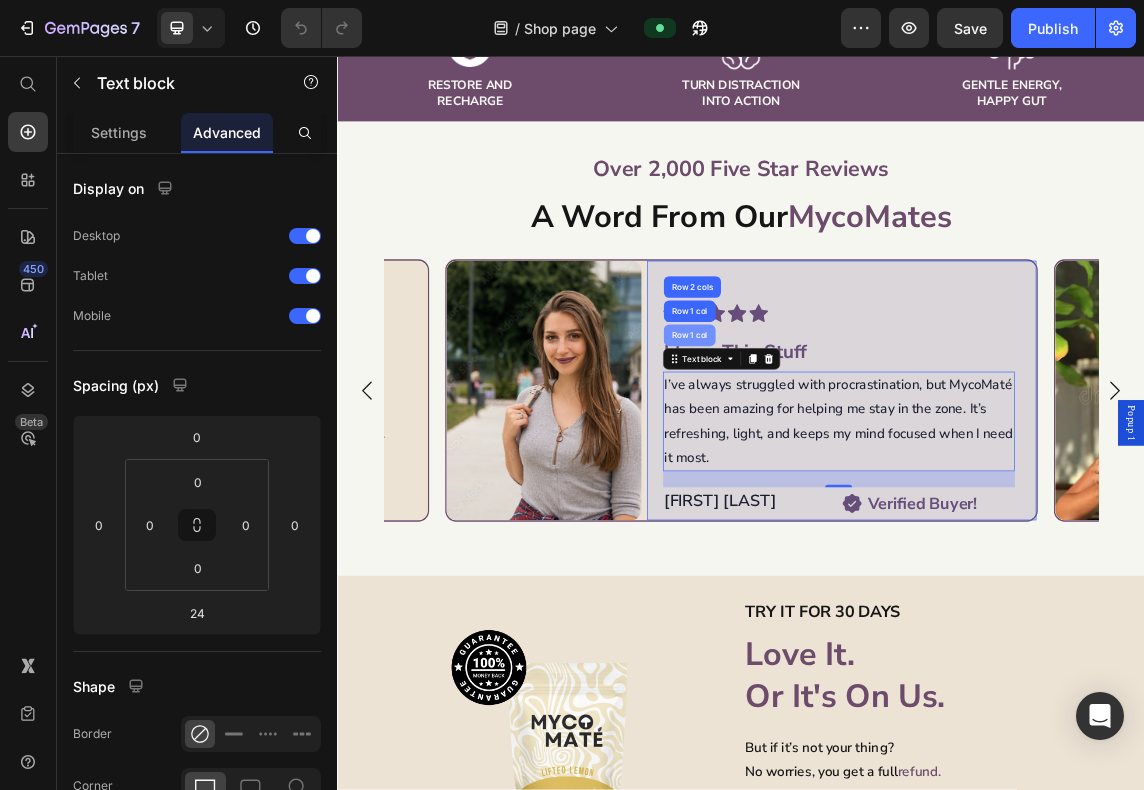 click on "Row 1 col" at bounding box center [859, 472] 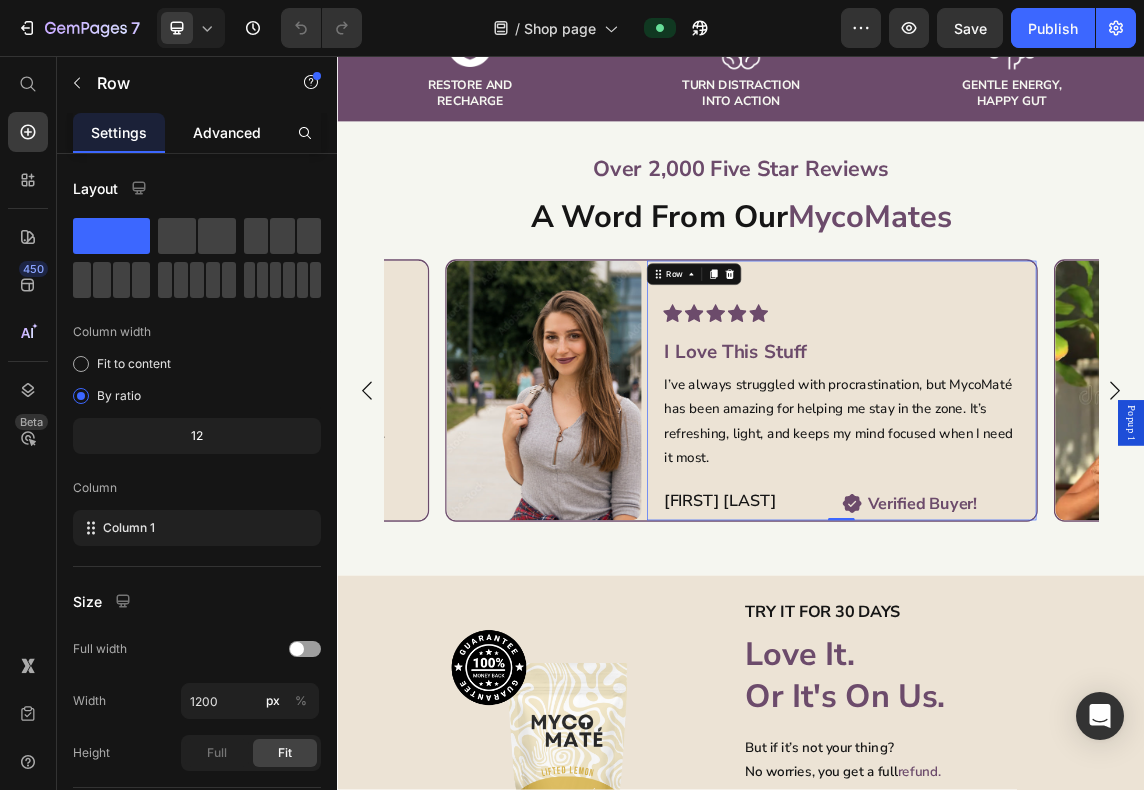 click on "Advanced" 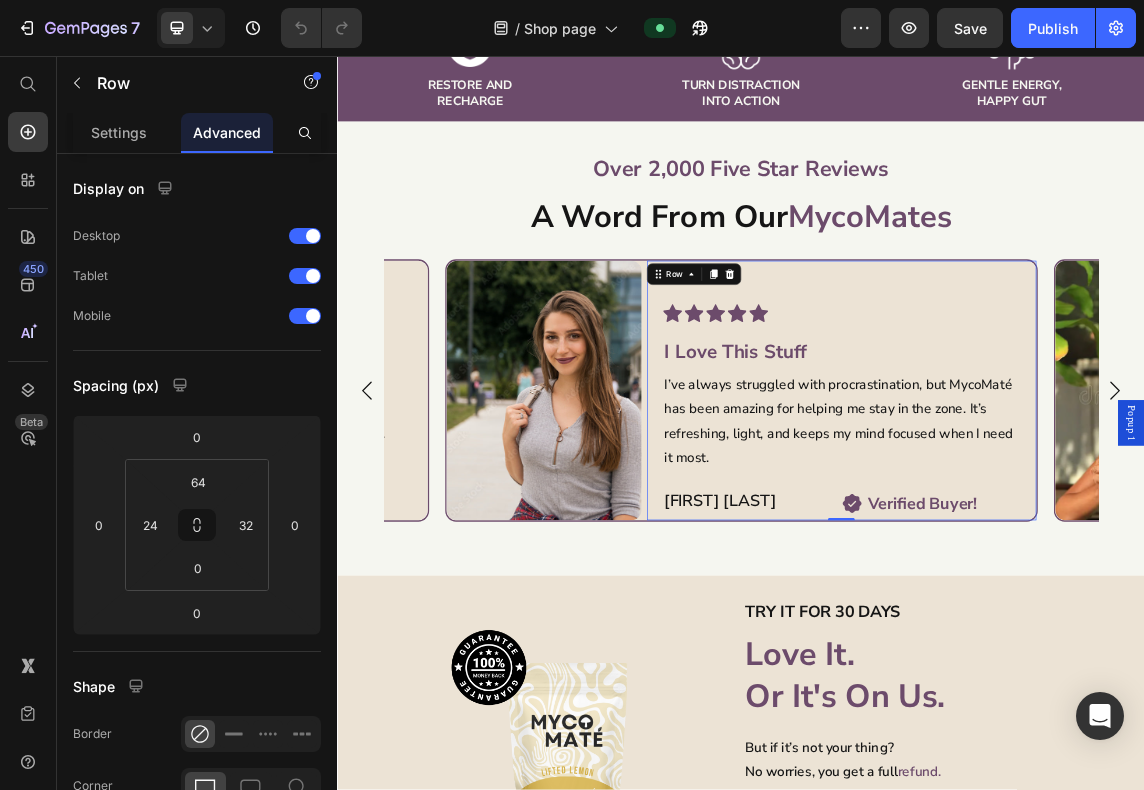 click on "Advanced" at bounding box center [227, 132] 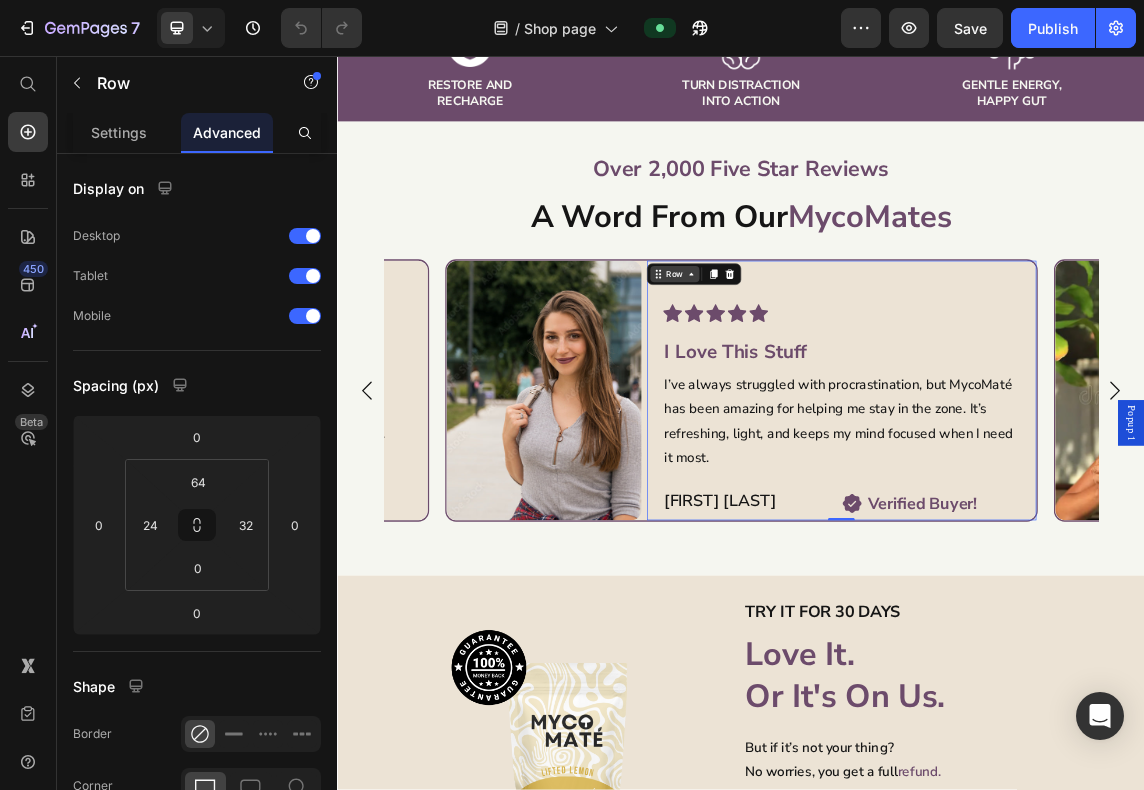 click on "Row" at bounding box center (837, 381) 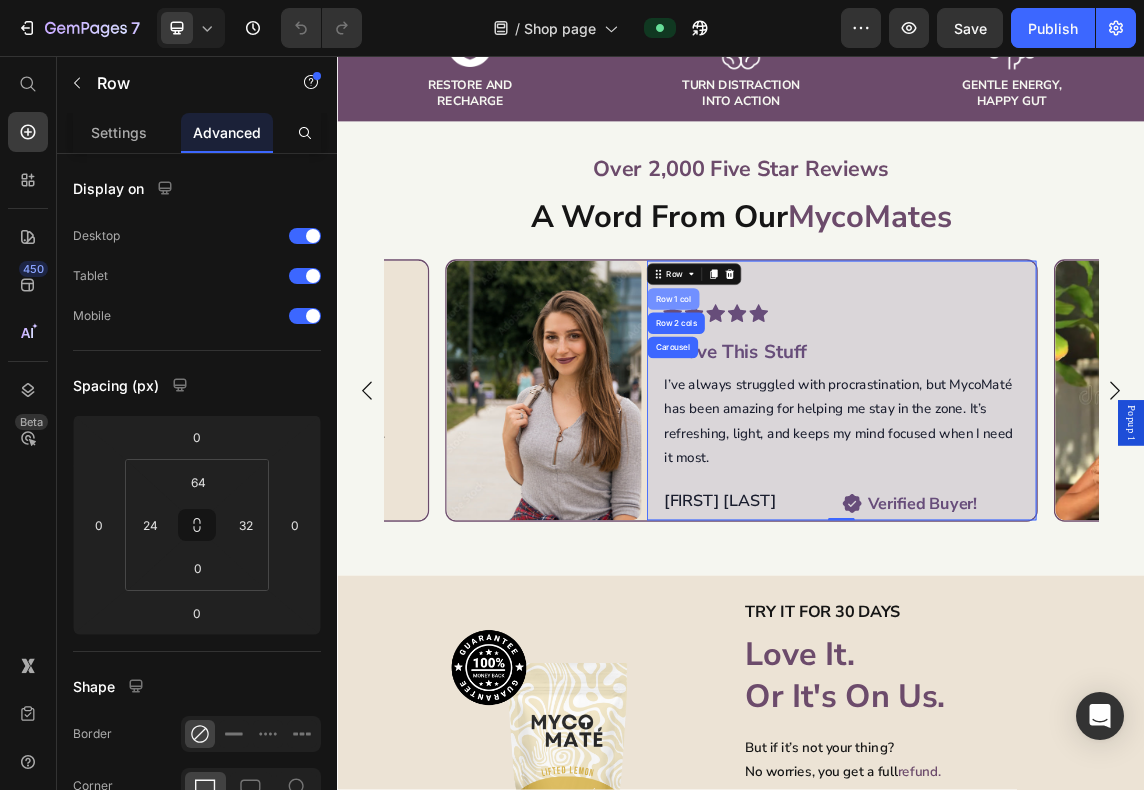click on "Row 1 col" at bounding box center [835, 418] 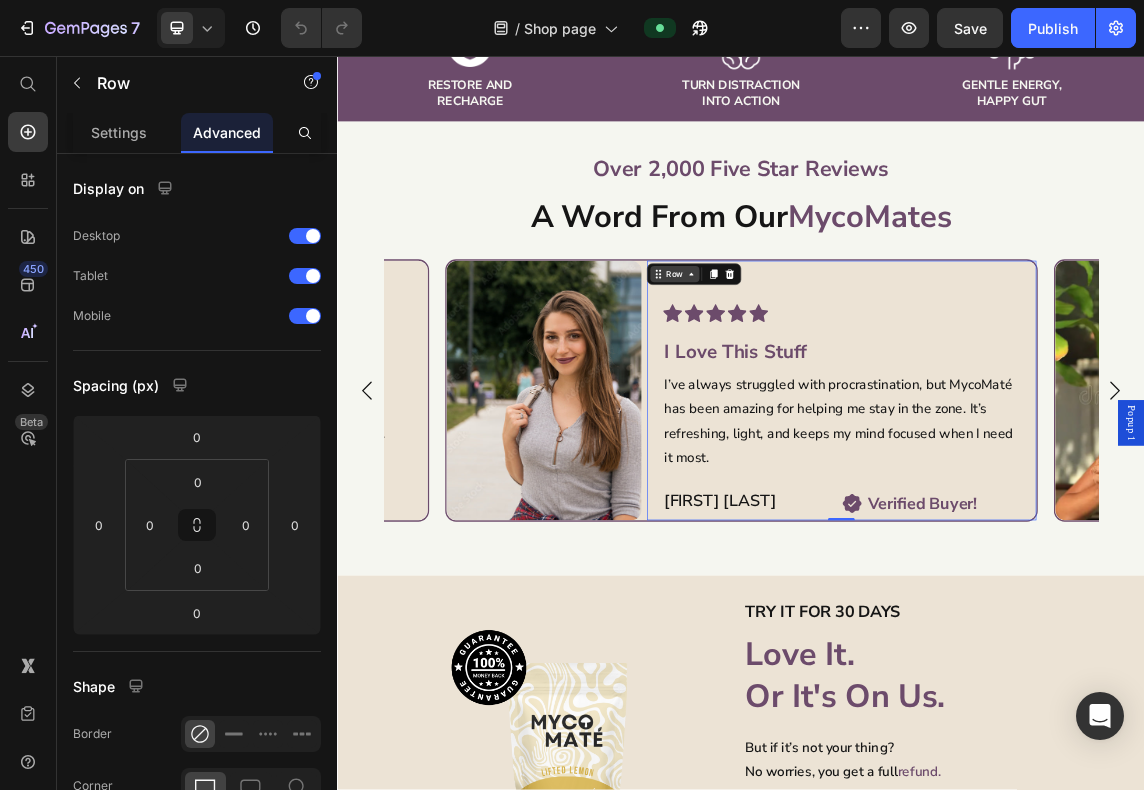click on "Row" at bounding box center [837, 381] 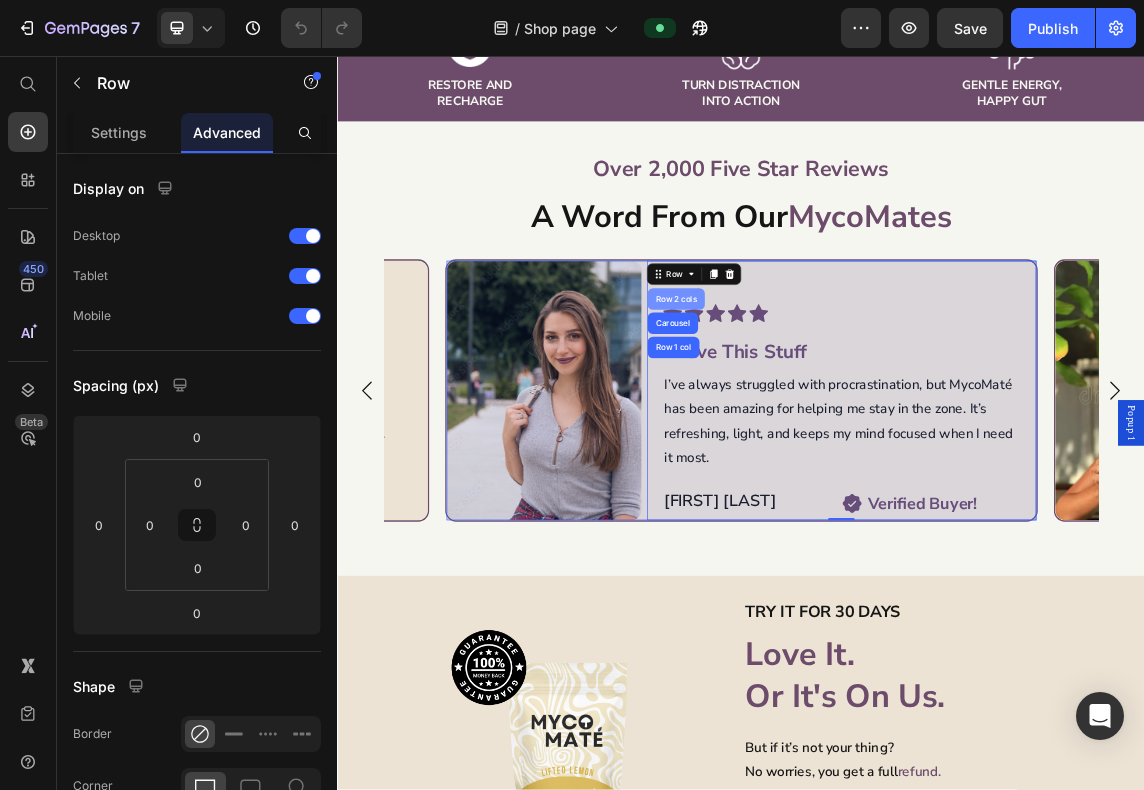click on "Row 2 cols" at bounding box center (839, 418) 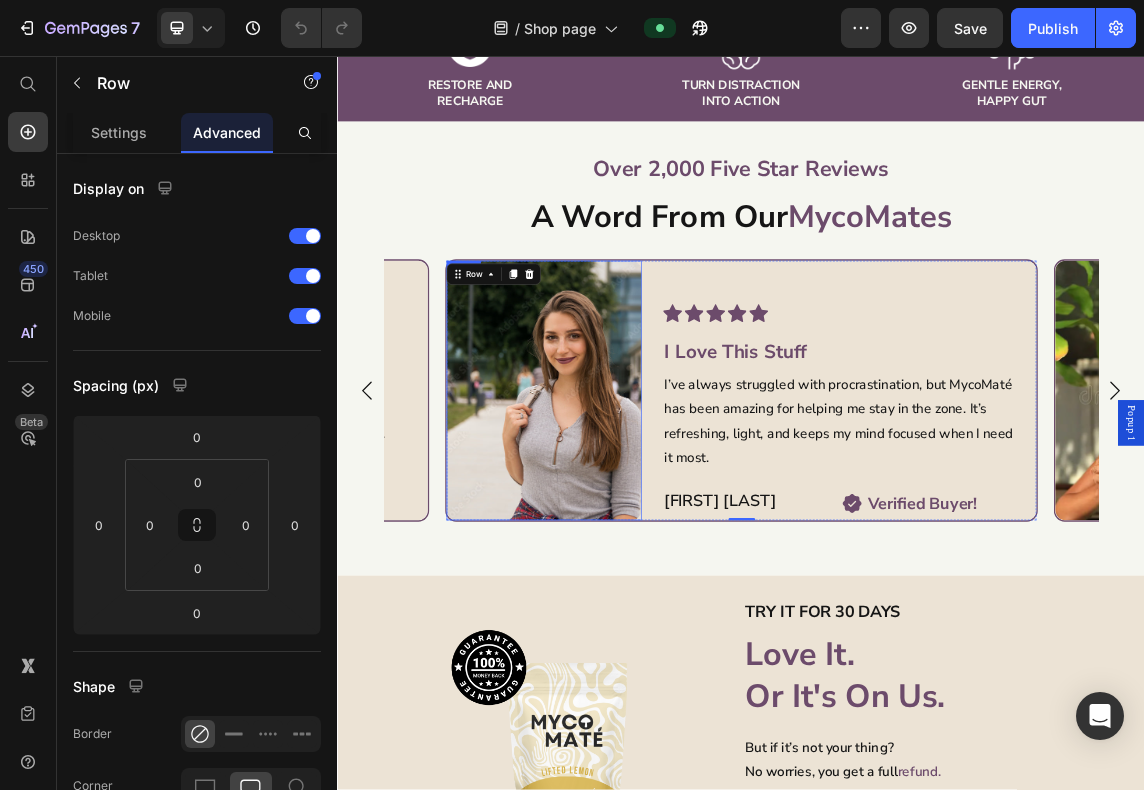 click at bounding box center [644, 554] 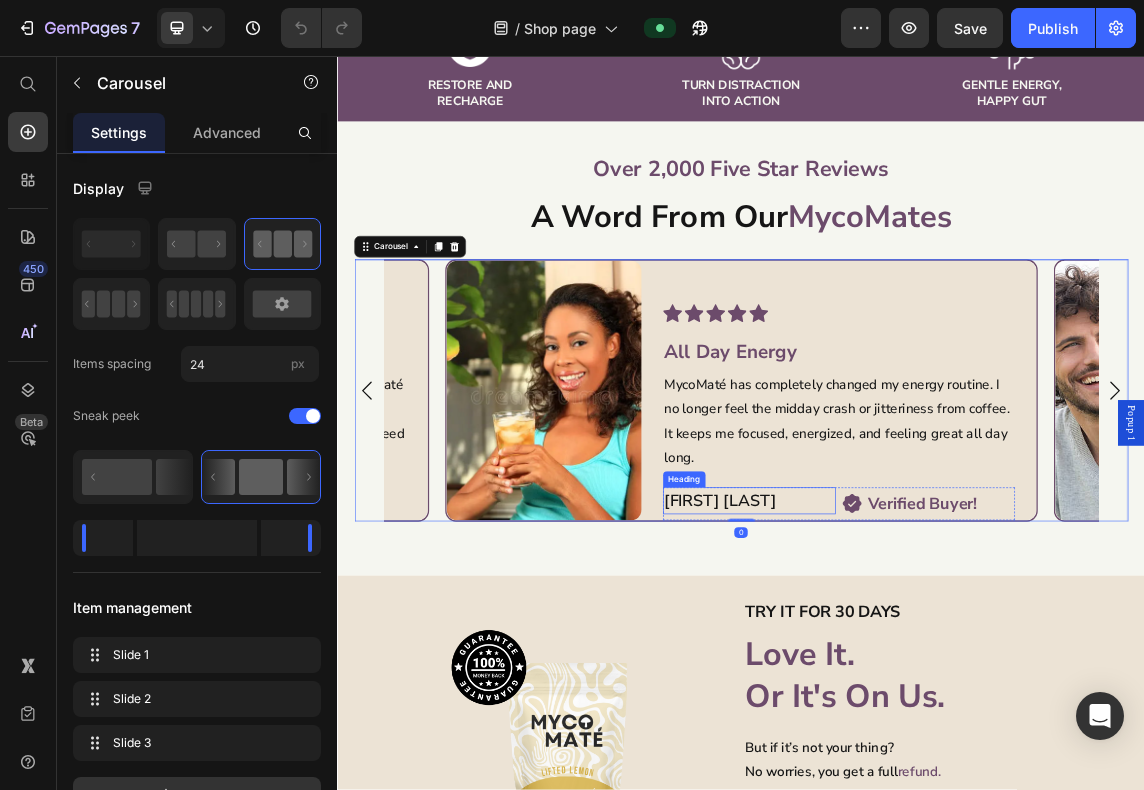 click on "Anna C." at bounding box center [949, 718] 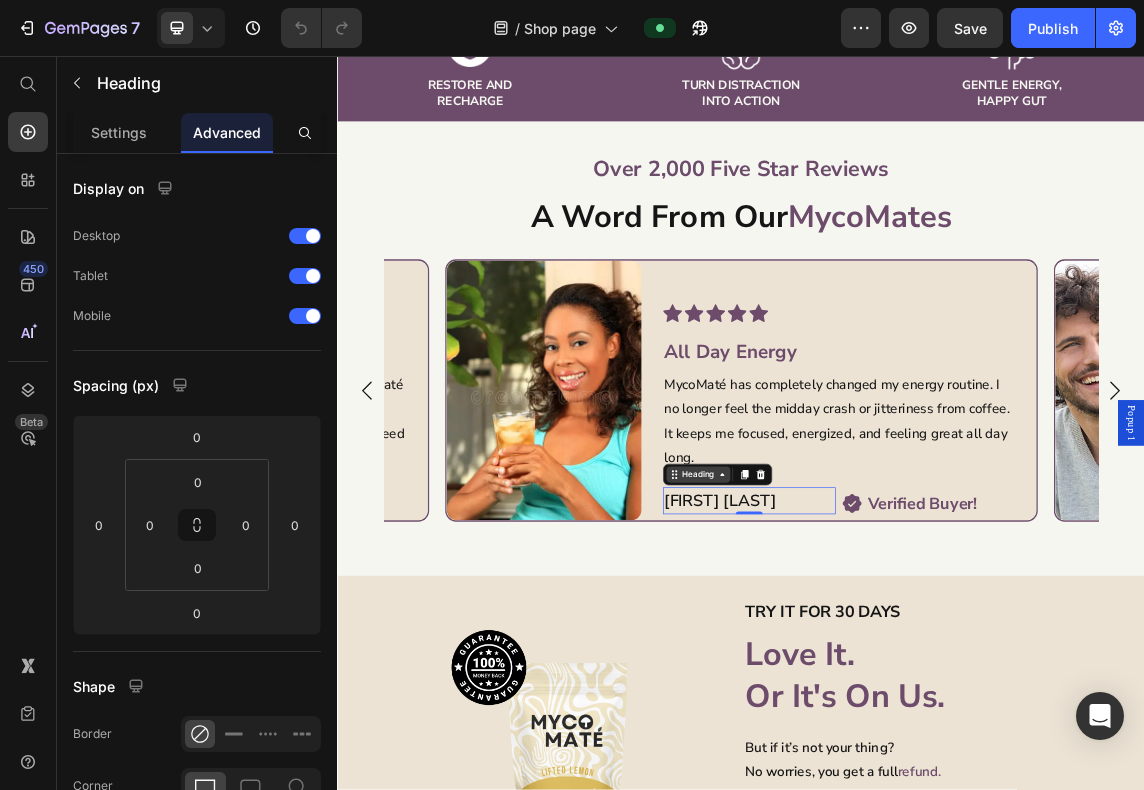 click on "Heading" at bounding box center (872, 679) 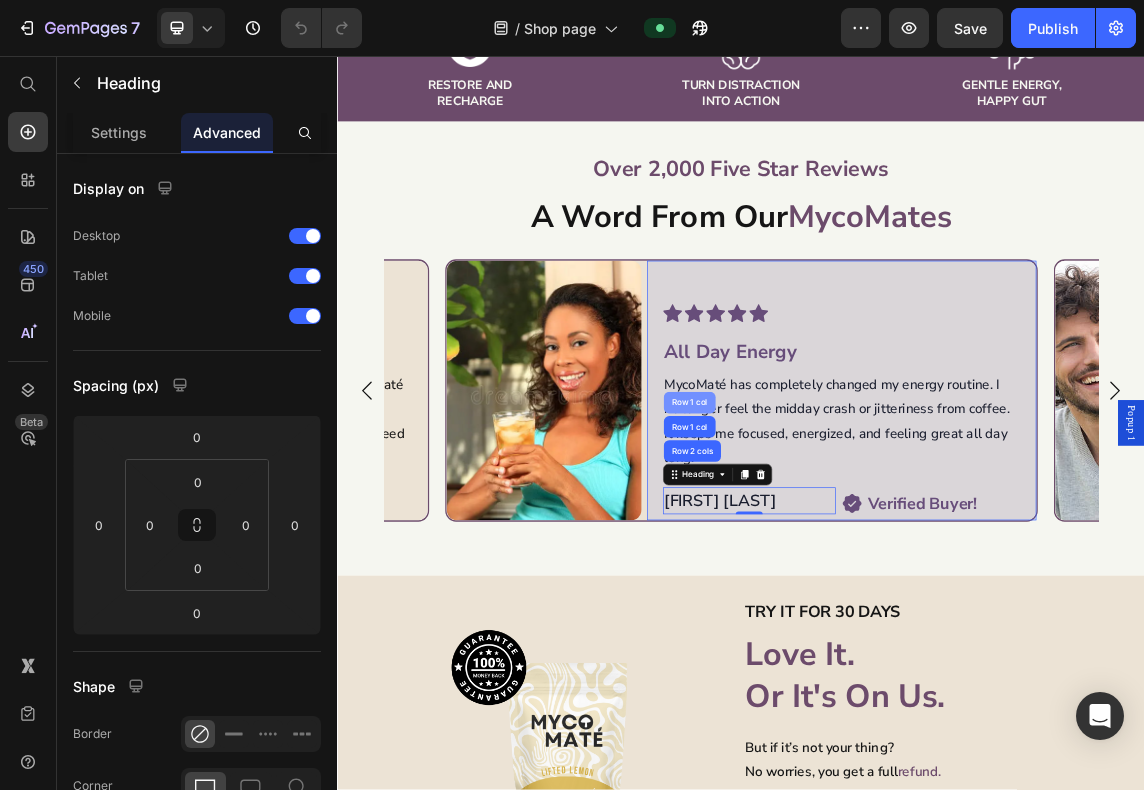 click on "Row 1 col" at bounding box center (859, 572) 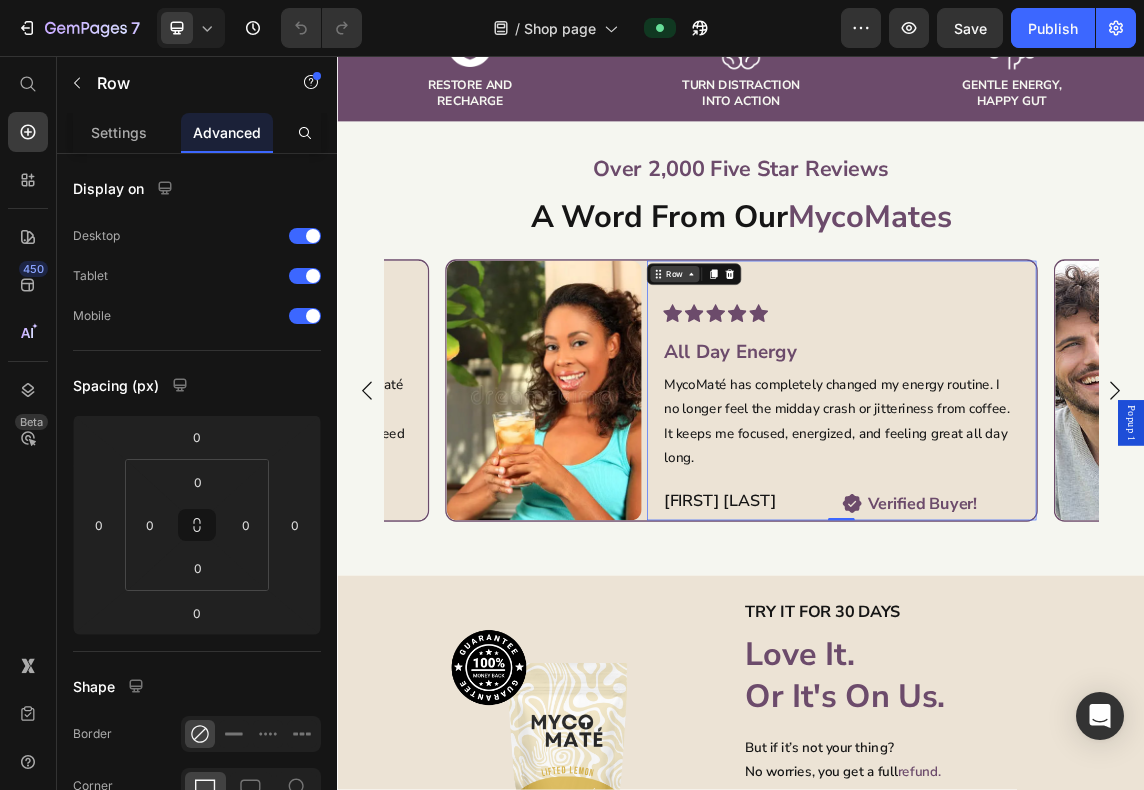click on "Row" at bounding box center [837, 381] 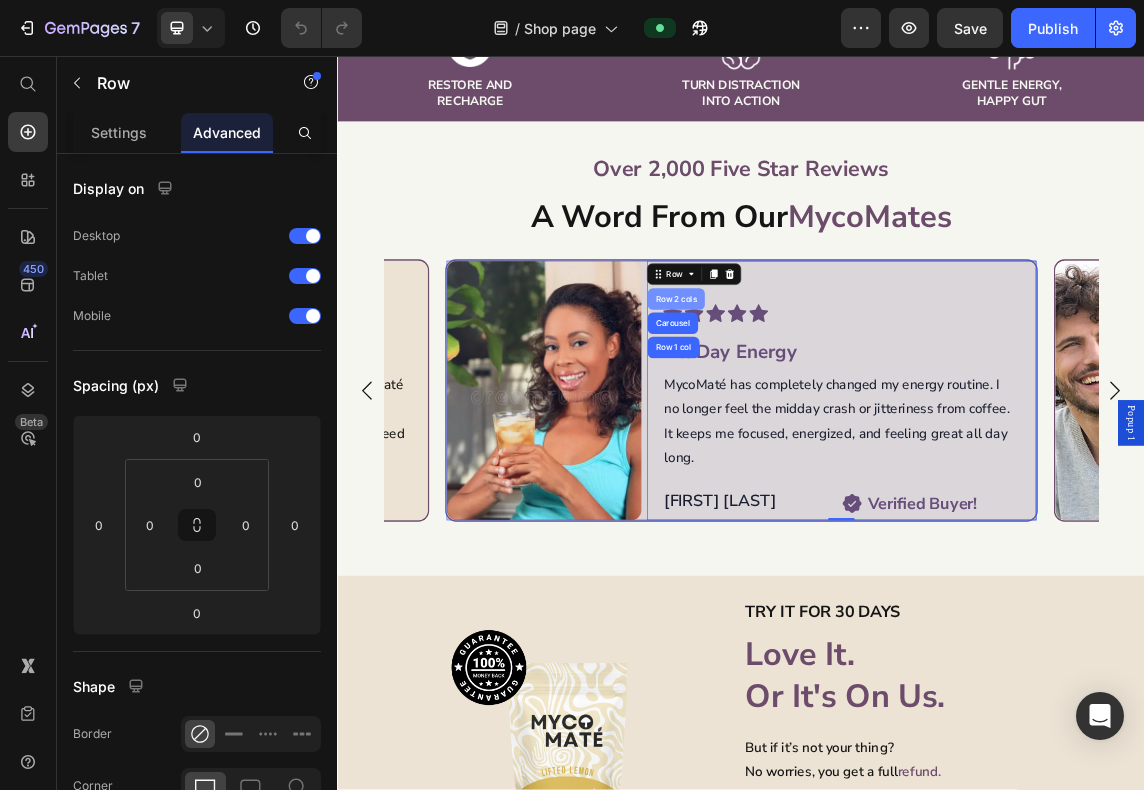 click on "Row 2 cols" at bounding box center [839, 418] 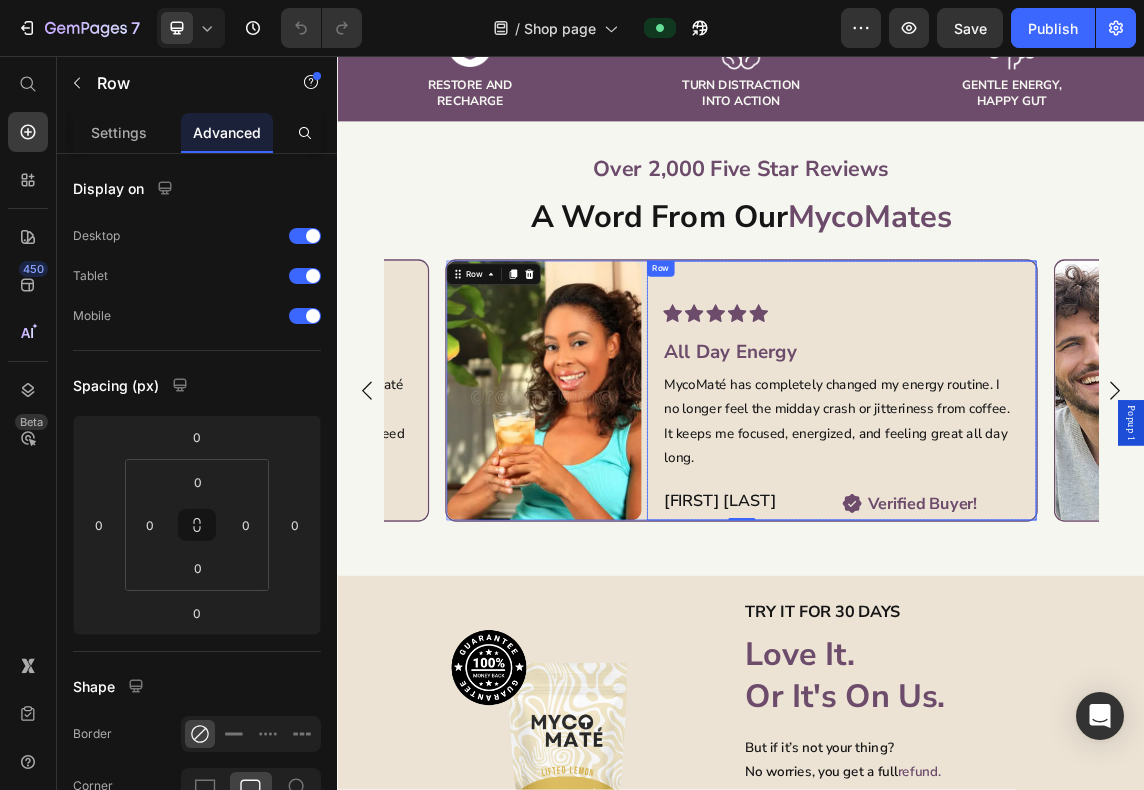 click on "Row" at bounding box center (816, 373) 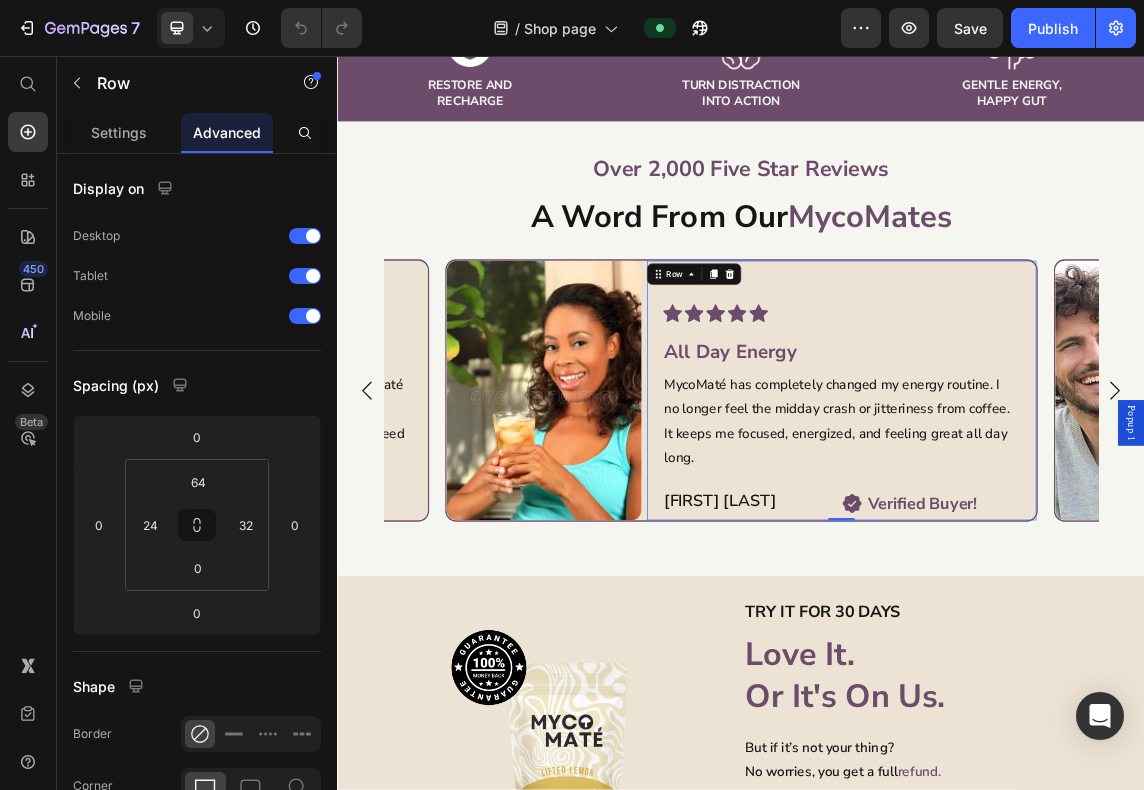click on "Row" at bounding box center (866, 381) 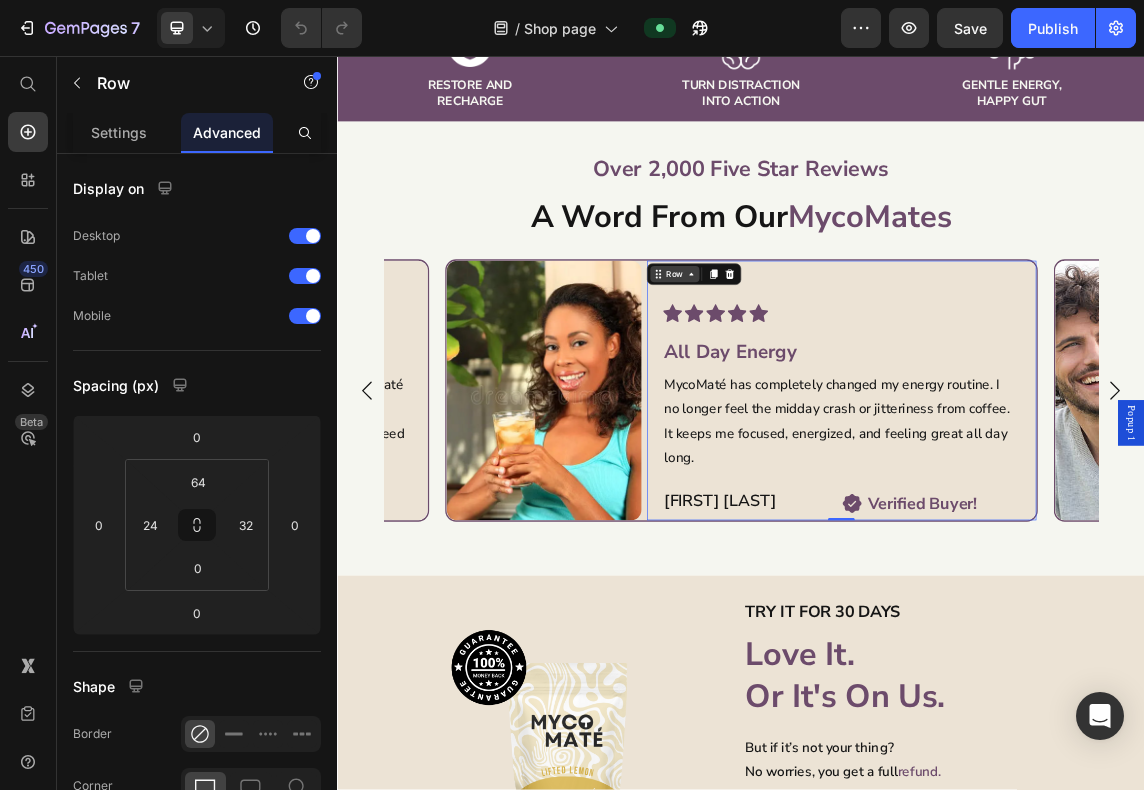 click on "Row" at bounding box center (837, 381) 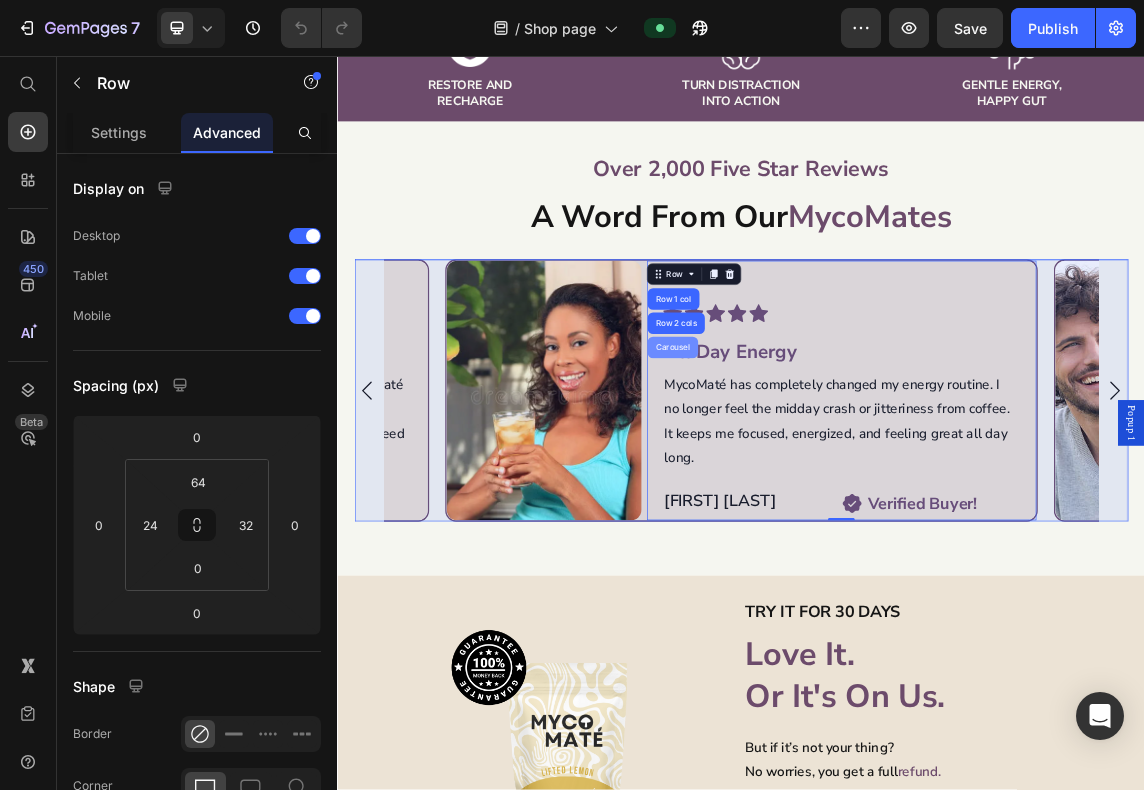 click on "Carousel" at bounding box center (834, 490) 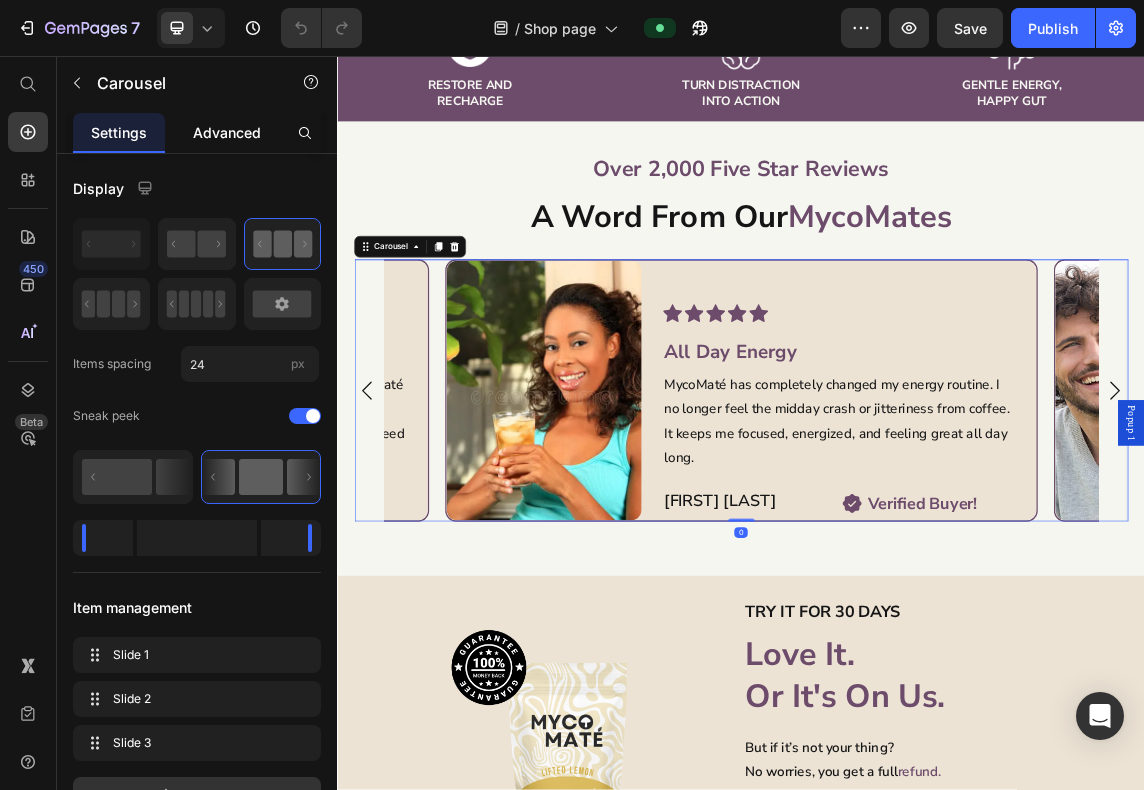 click on "Advanced" at bounding box center [227, 132] 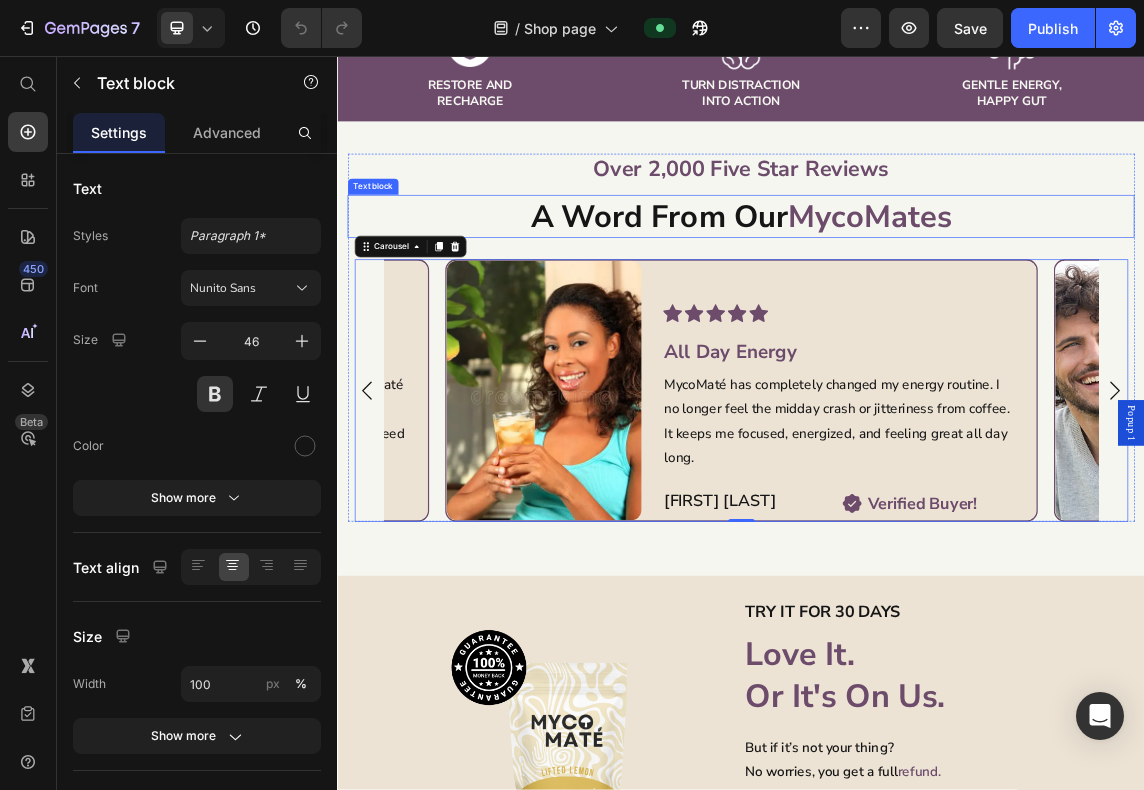 click on "A Word From Our  MycoMates Text block" at bounding box center (937, 295) 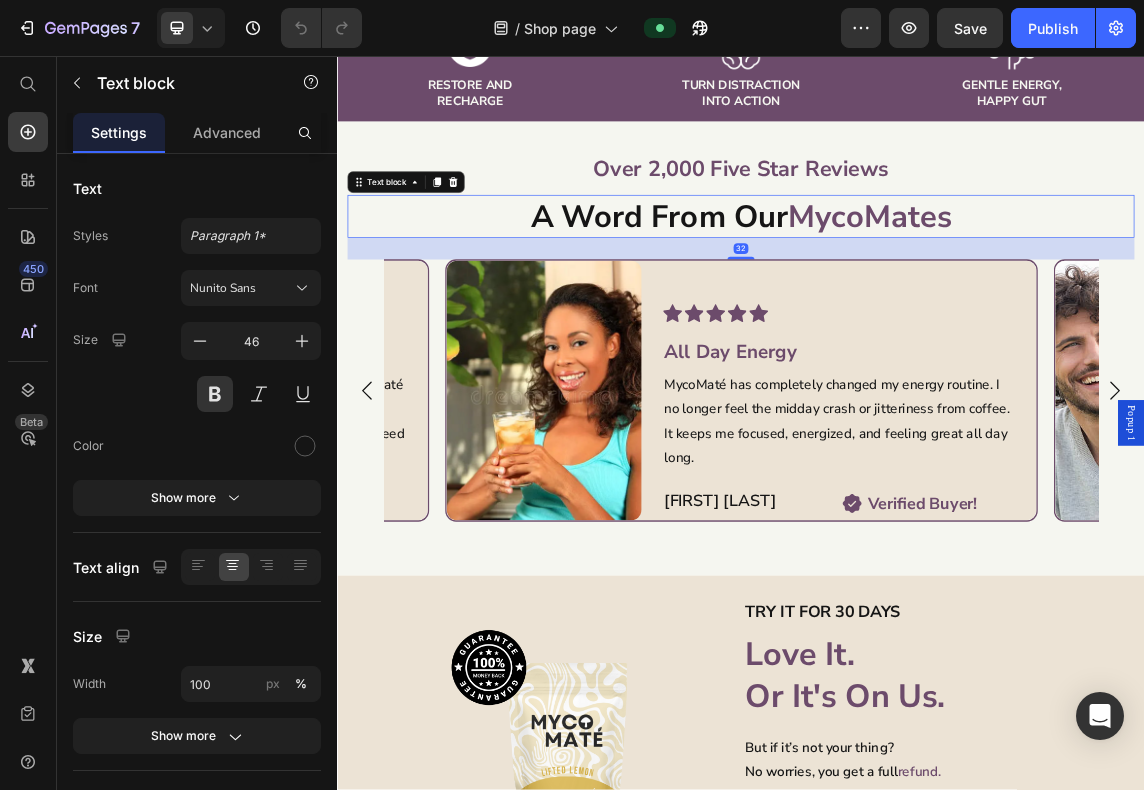 click on "32" at bounding box center (937, 343) 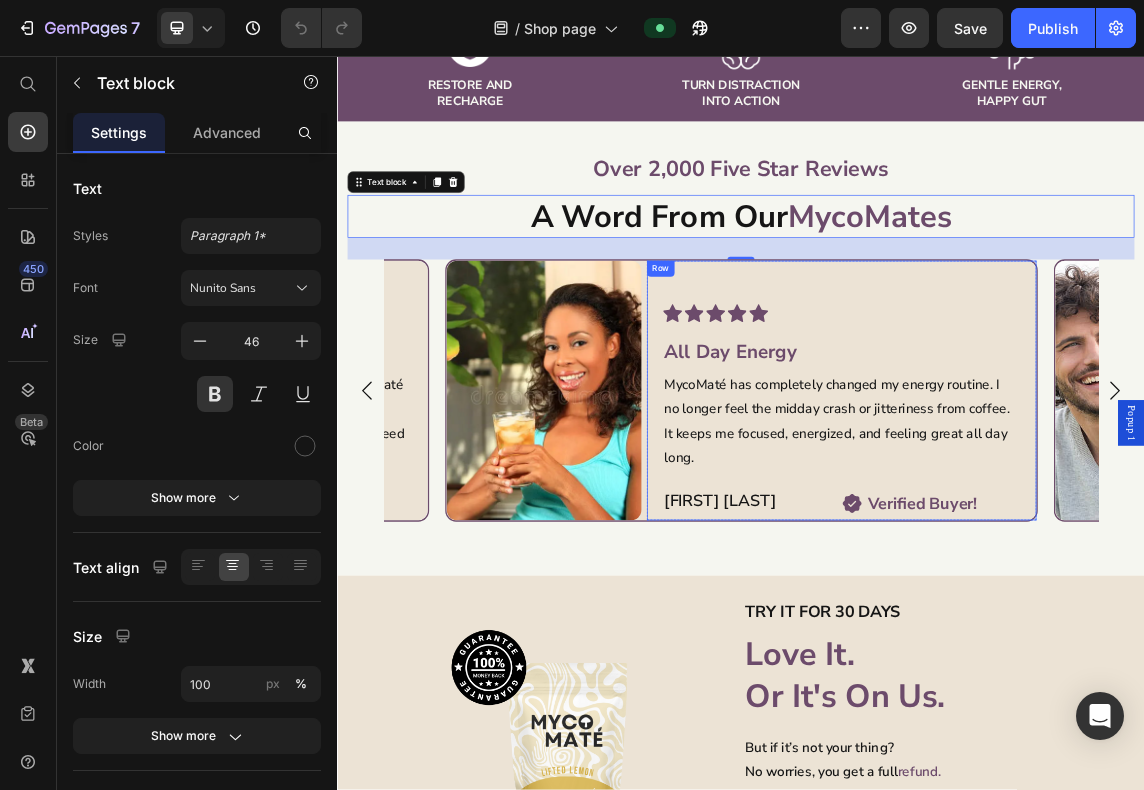 click on "Icon                Icon                Icon                Icon                Icon Icon List Hoz All Day Energy Heading MycoMaté has completely changed my energy routine. I no longer feel the midday crash or jitteriness from coffee. It keeps me focused, energized, and feeling great all day long. Text block Anna C. Heading
Verified Buyer! Item List Row Row" at bounding box center (1085, 554) 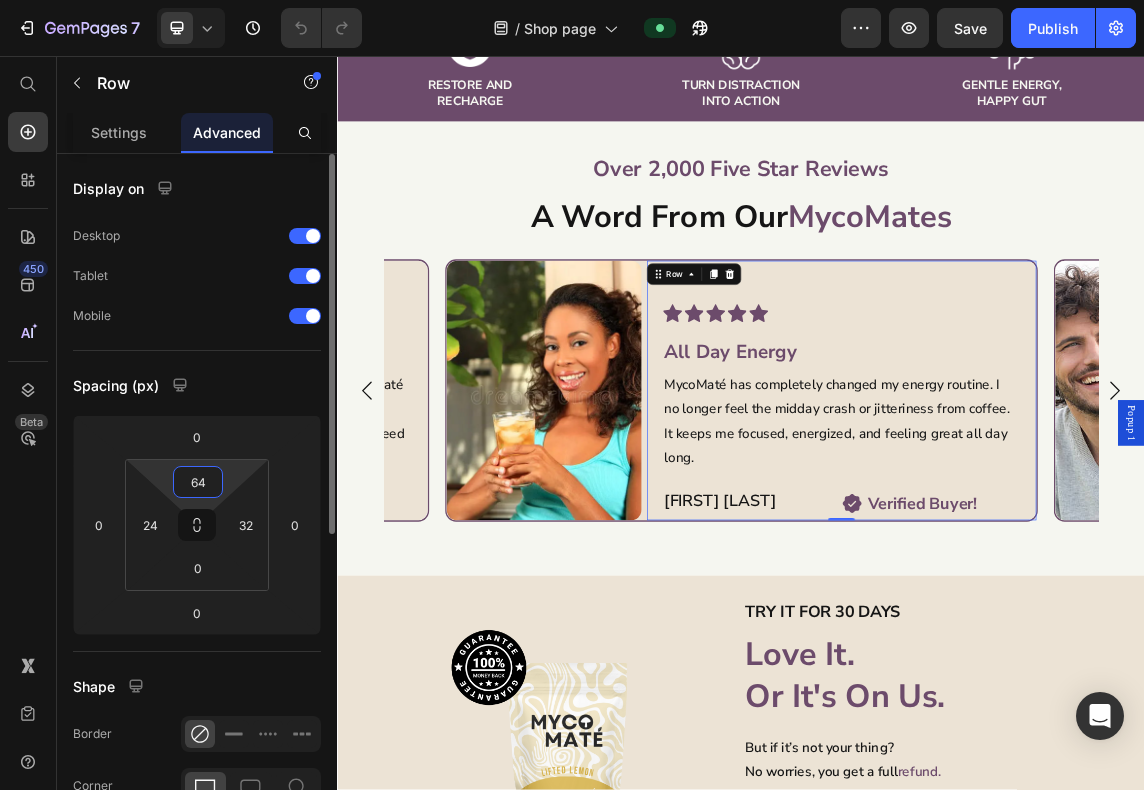 click on "64" at bounding box center (198, 482) 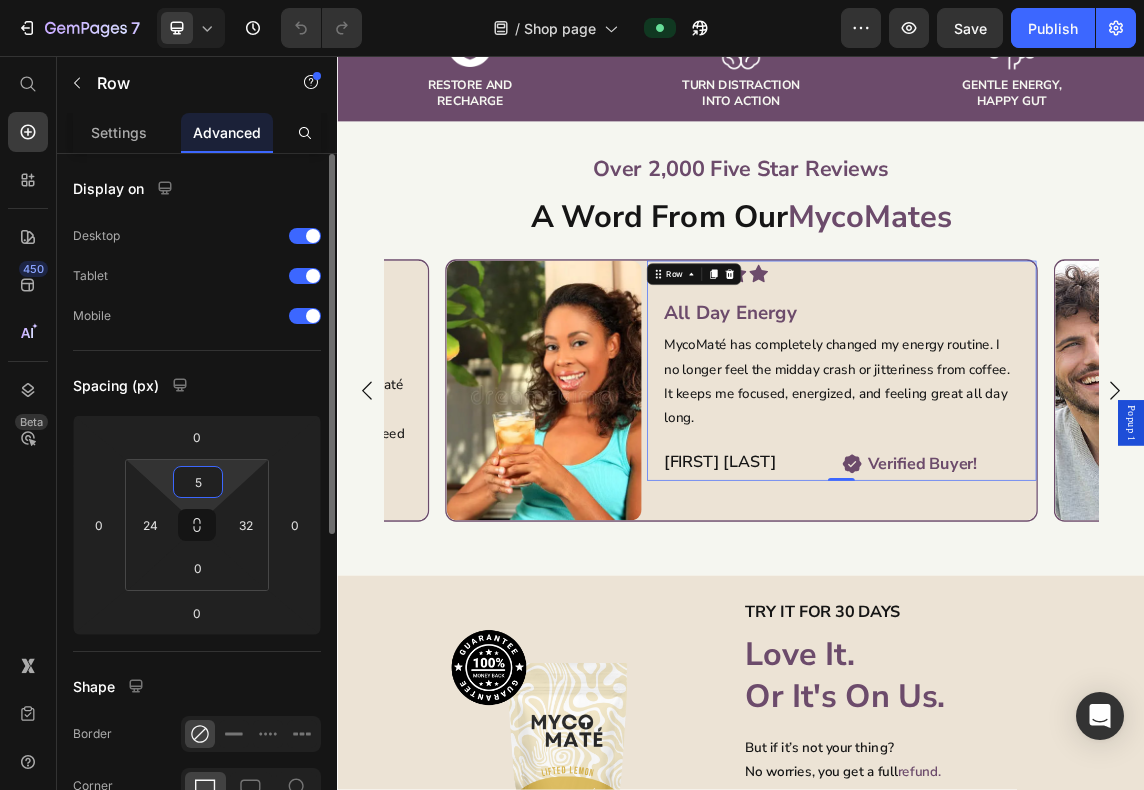 type on "56" 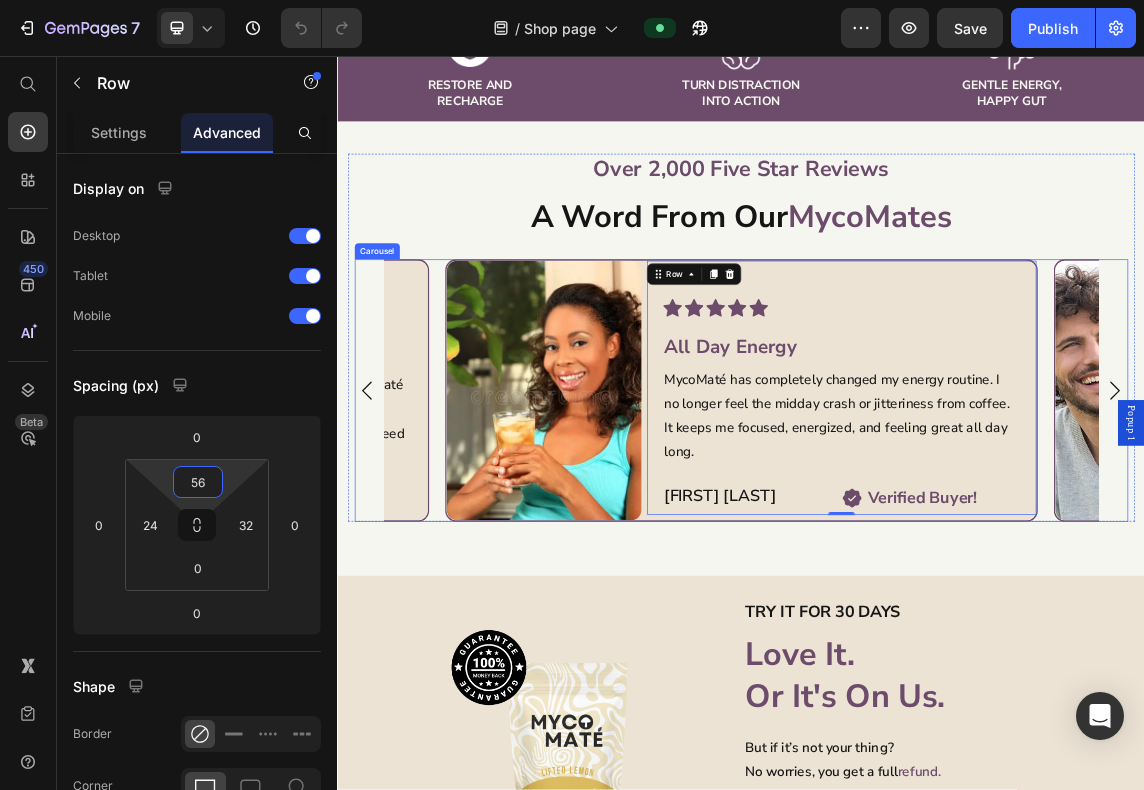 click 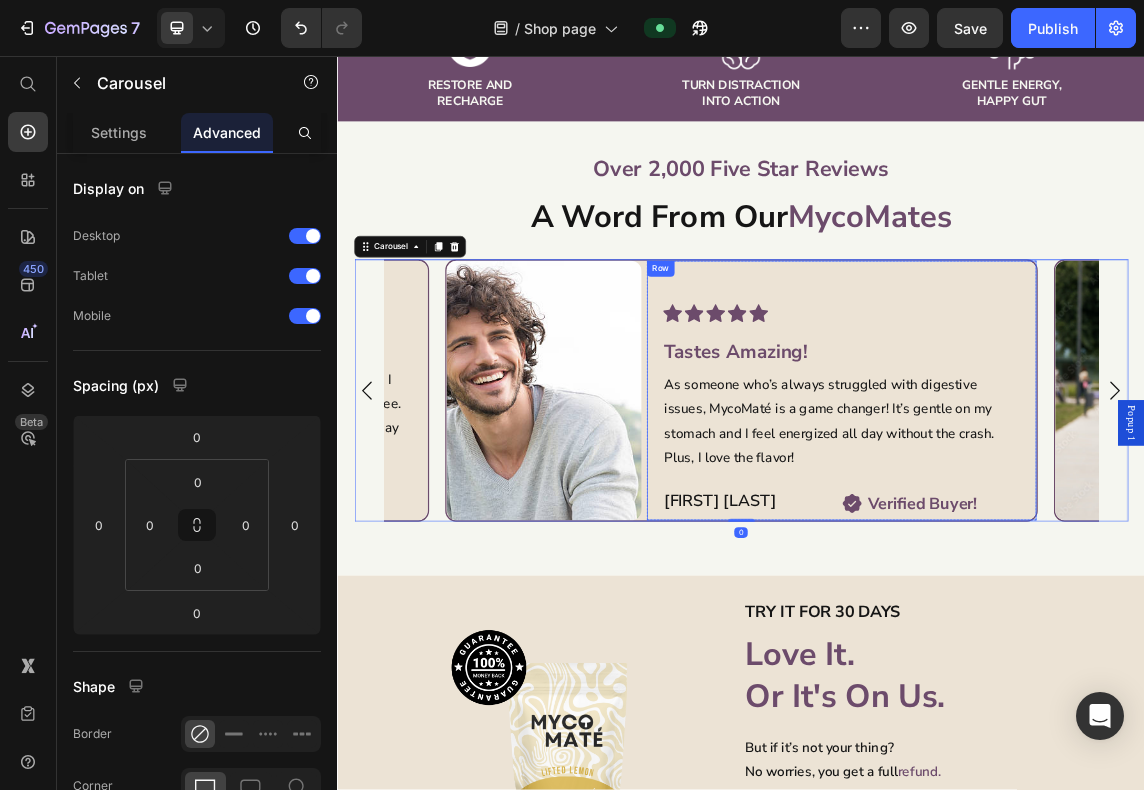click on "Icon                Icon                Icon                Icon                Icon Icon List Hoz Tastes Amazing! Heading As someone who’s always struggled with digestive issues, MycoMaté is a game changer! It’s gentle on my stomach and I feel energized all day without the crash. Plus, I love the flavor! Text block David A. Heading
Verified Buyer! Item List Row Row" at bounding box center [1085, 554] 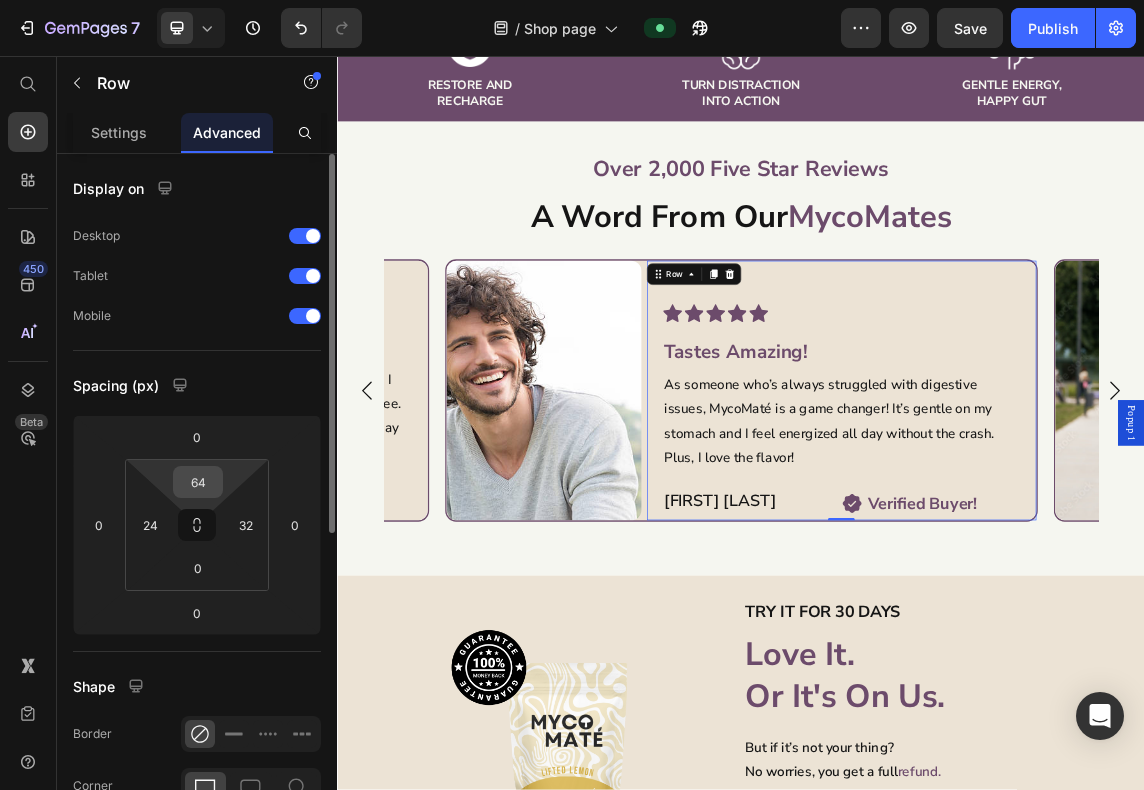 click on "64" at bounding box center (198, 482) 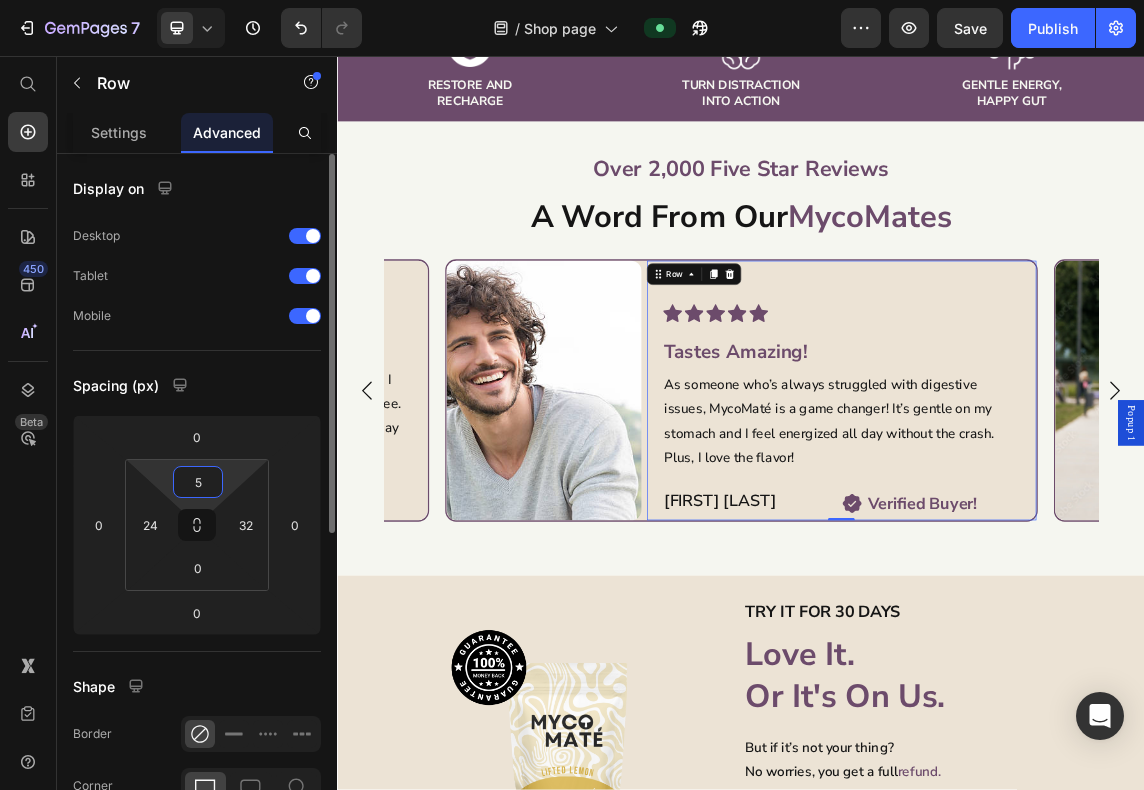 type on "56" 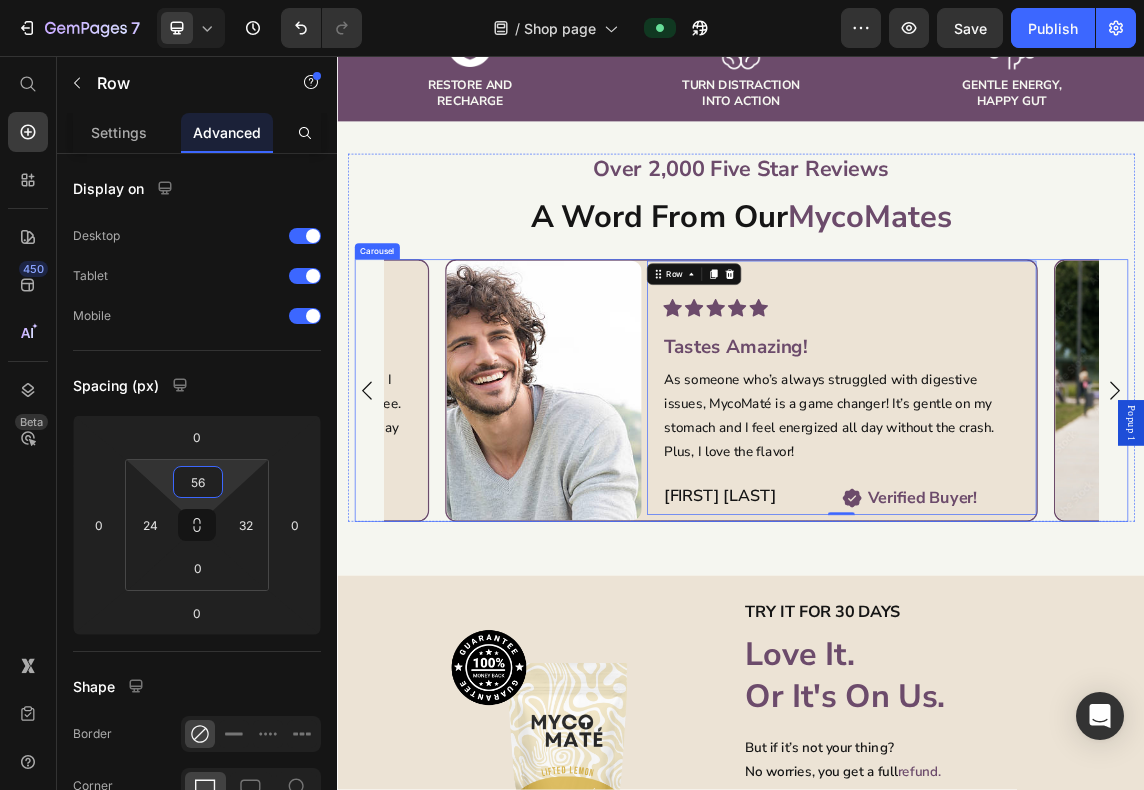 click 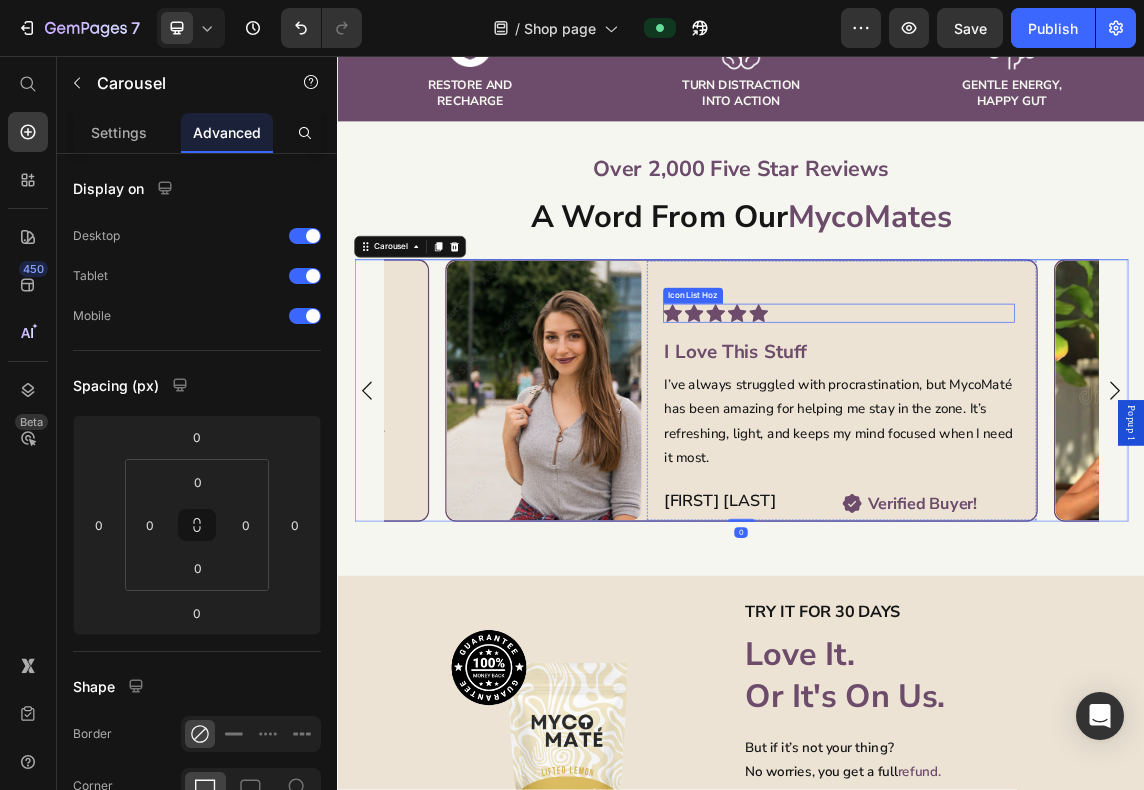 click on "Icon                Icon                Icon                Icon                Icon Icon List Hoz I Love This Stuff Heading I’ve always struggled with procrastination, but MycoMaté has been amazing for helping me stay in the zone. It’s refreshing, light, and keeps my mind focused when I need it most. Text block Jasmine K. Heading
Verified Buyer! Item List Row Row" at bounding box center [1085, 554] 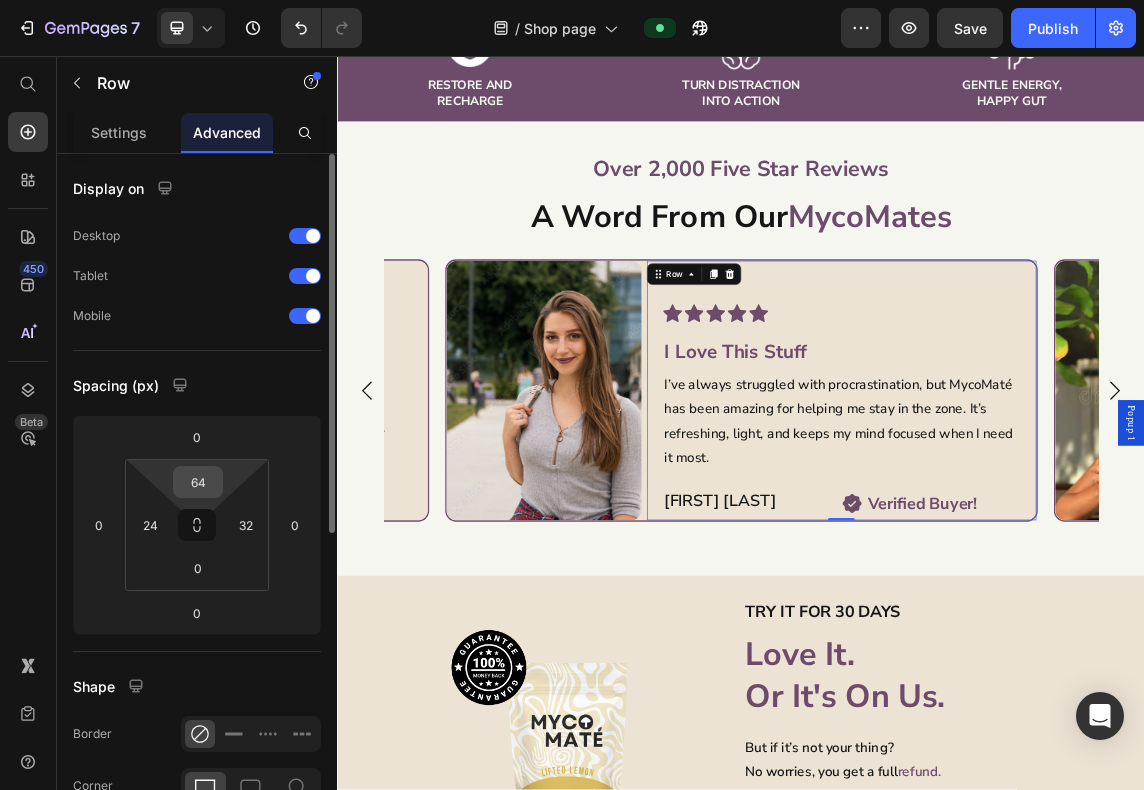click on "64" at bounding box center (198, 482) 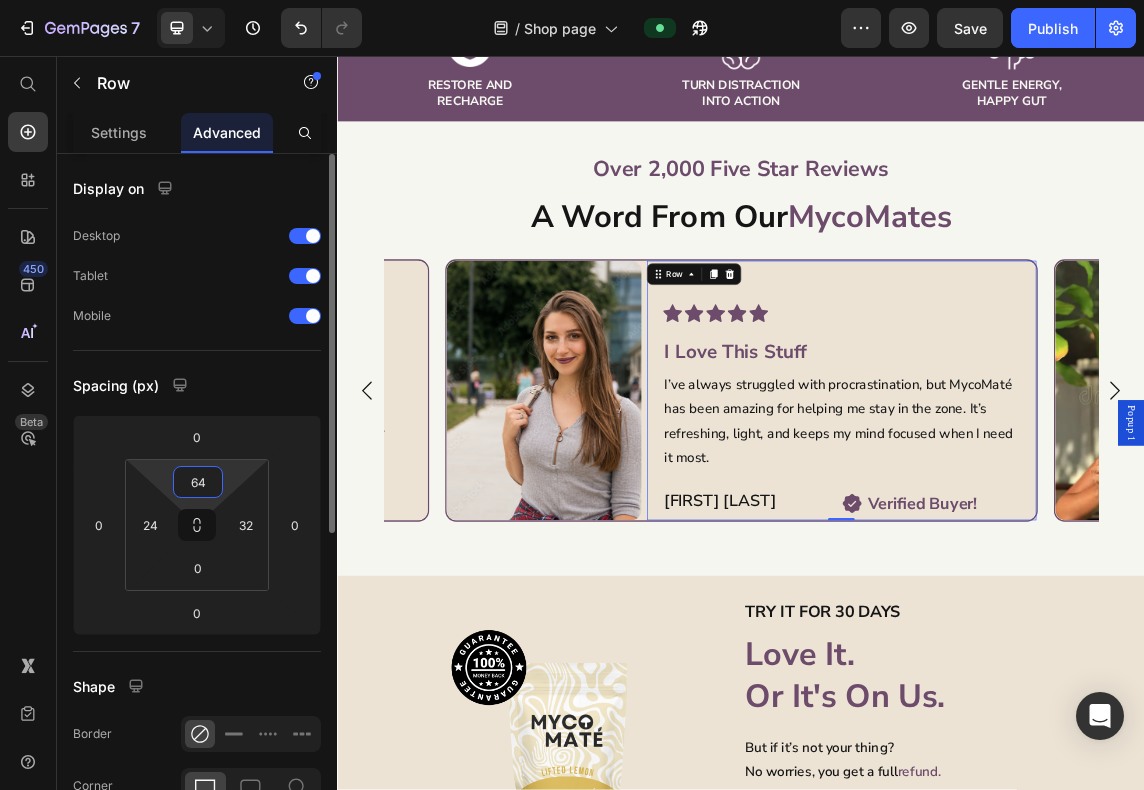 click on "64" at bounding box center [198, 482] 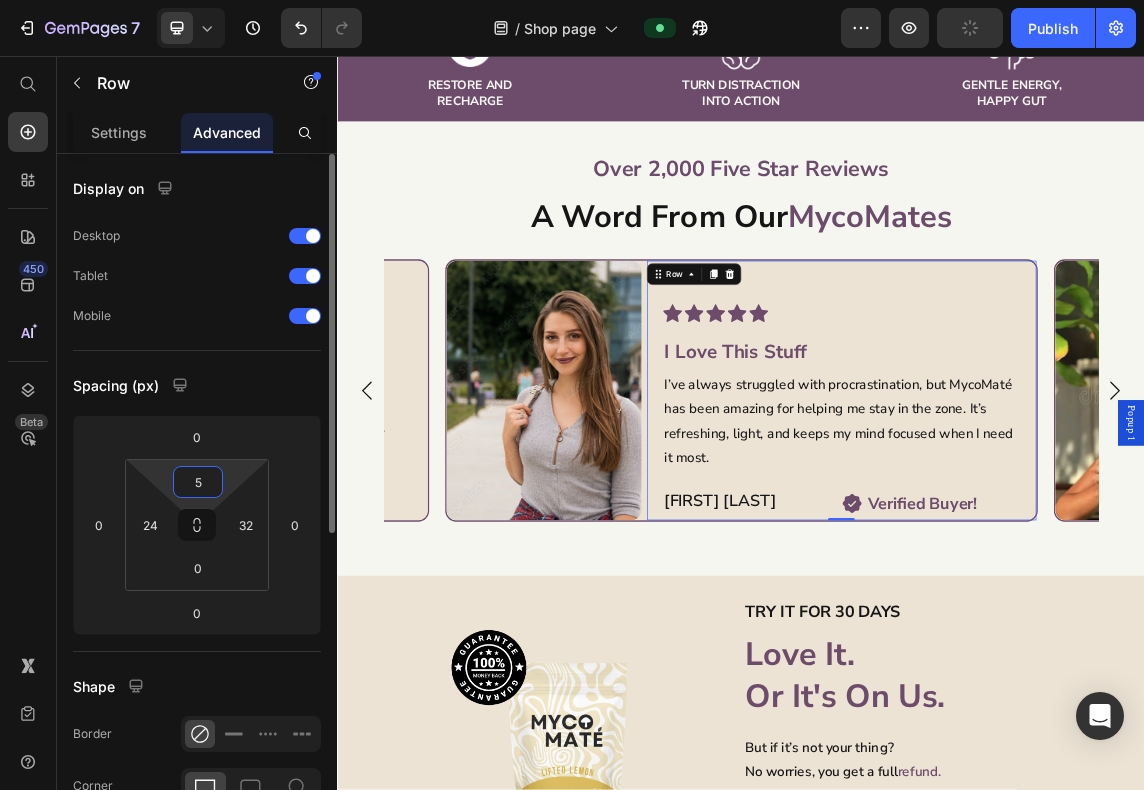 type on "56" 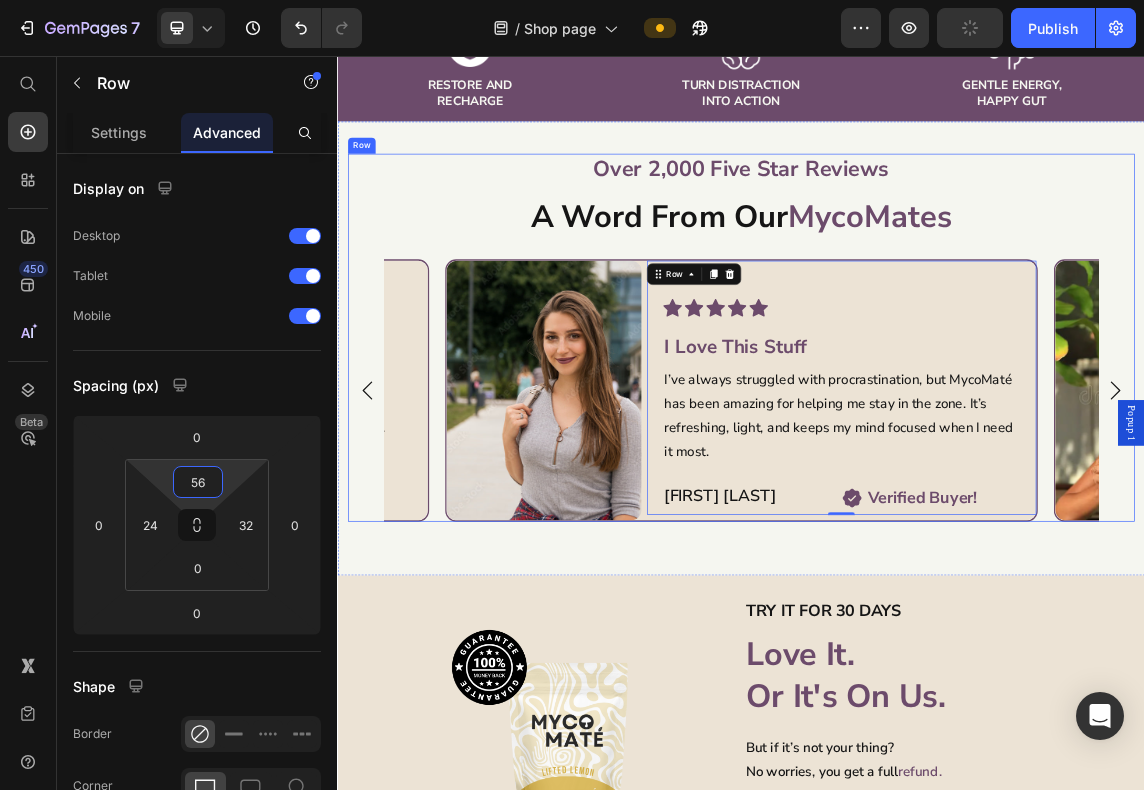 click on "Over 2,000 Five Star Reviews Text block A Word From Our  MycoMates Text block
Image                Icon                Icon                Icon                Icon                Icon Icon List Hoz Tastes Amazing! Heading As someone who’s always struggled with digestive issues, MycoMaté is a game changer! It’s gentle on my stomach and I feel energized all day without the crash. Plus, I love the flavor! Text block David A. Heading
Verified Buyer! Item List Row Row Row Row Image                Icon                Icon                Icon                Icon                Icon Icon List Hoz I Love This Stuff Heading I’ve always struggled with procrastination, but MycoMaté has been amazing for helping me stay in the zone. It’s refreshing, light, and keeps my mind focused when I need it most. Text block Jasmine K. Heading
Verified Buyer! Item List Row Row   0 Row Row Image                Icon                Icon                Icon                Icon Icon" at bounding box center [937, 476] 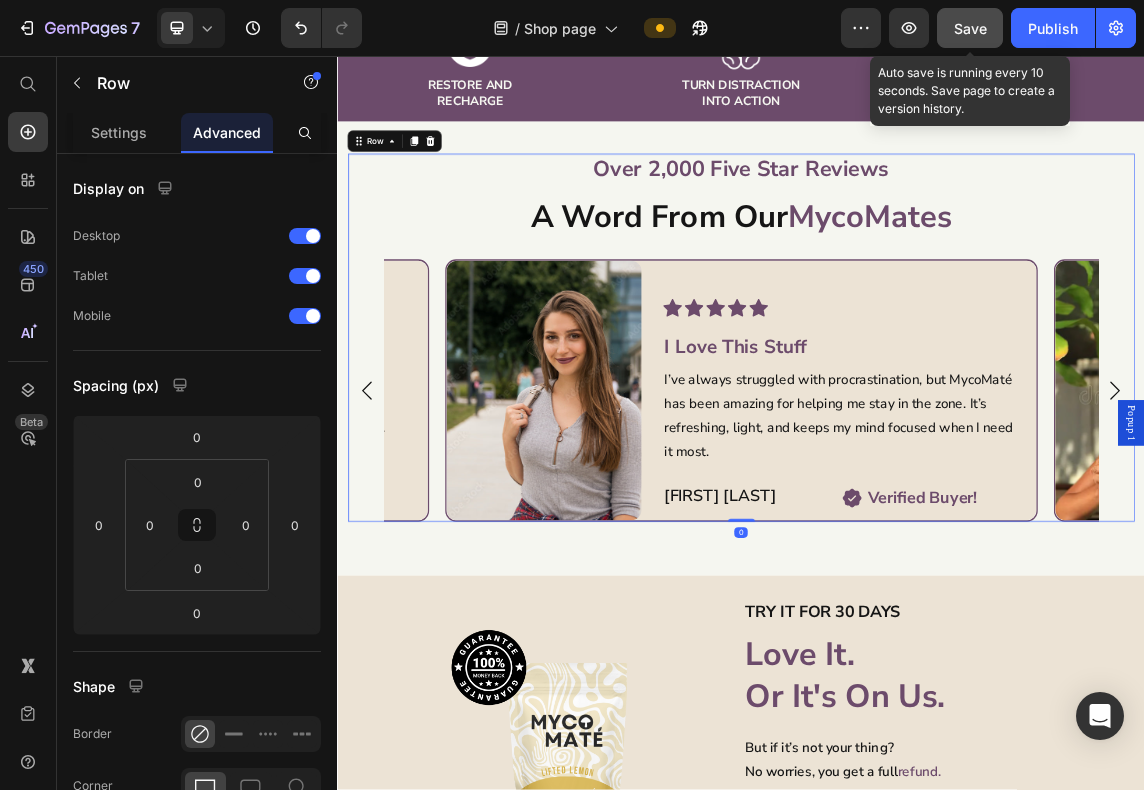 click on "Save" at bounding box center [970, 28] 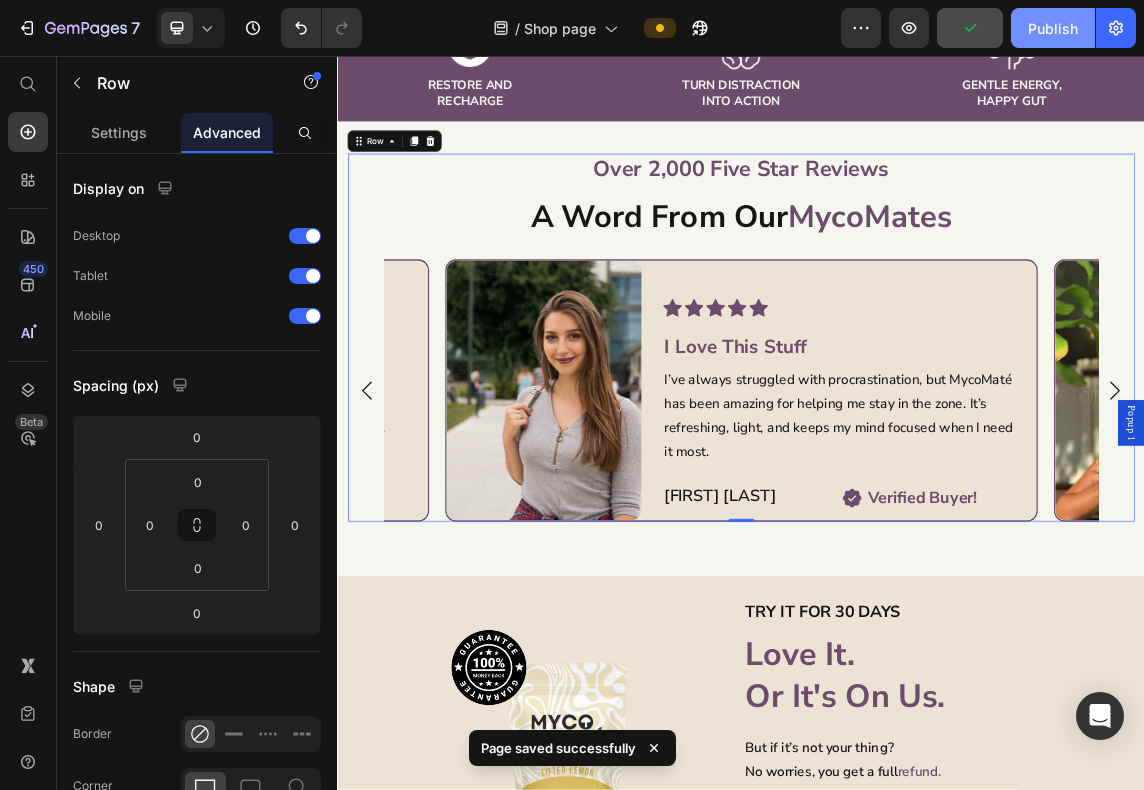 click on "Publish" at bounding box center [1053, 28] 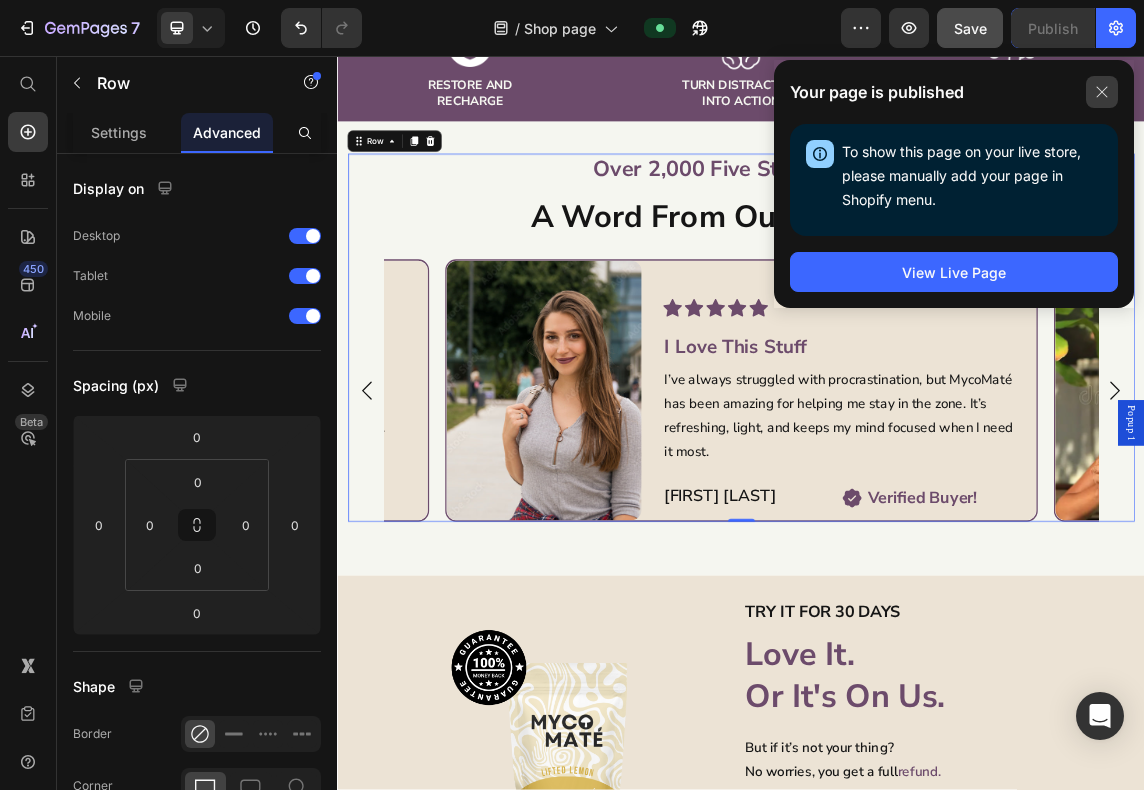 click 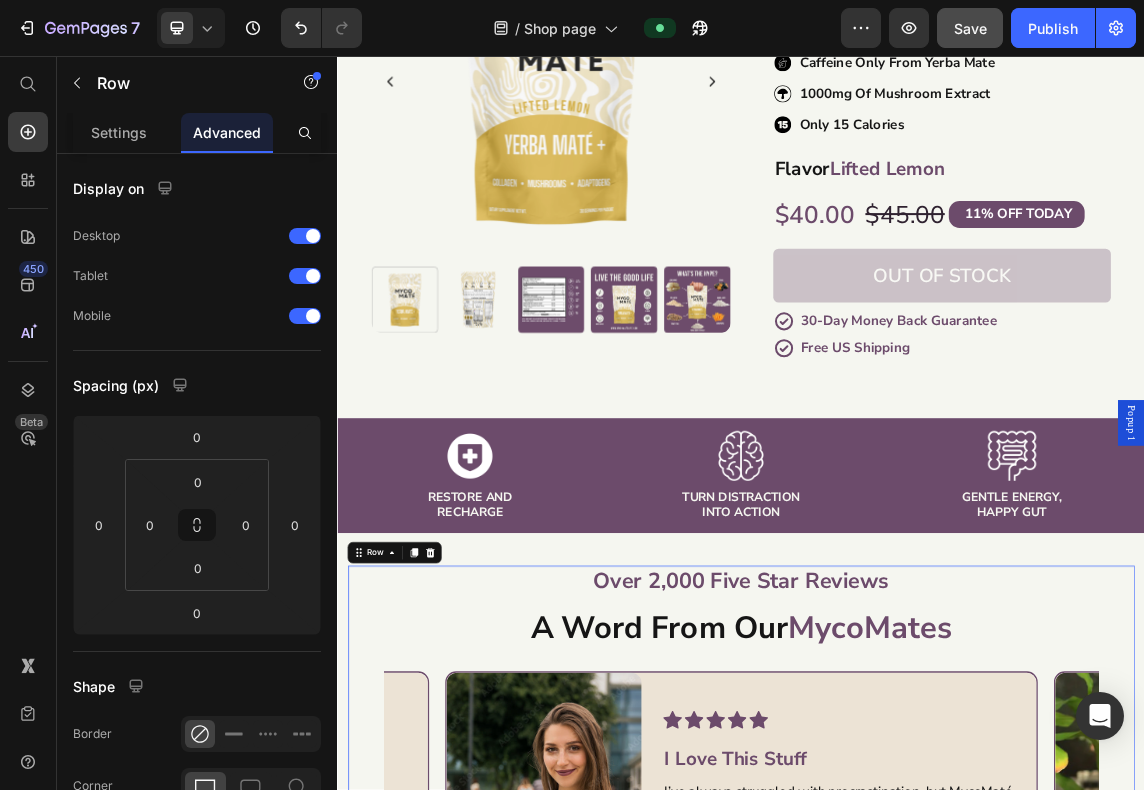 scroll, scrollTop: 0, scrollLeft: 0, axis: both 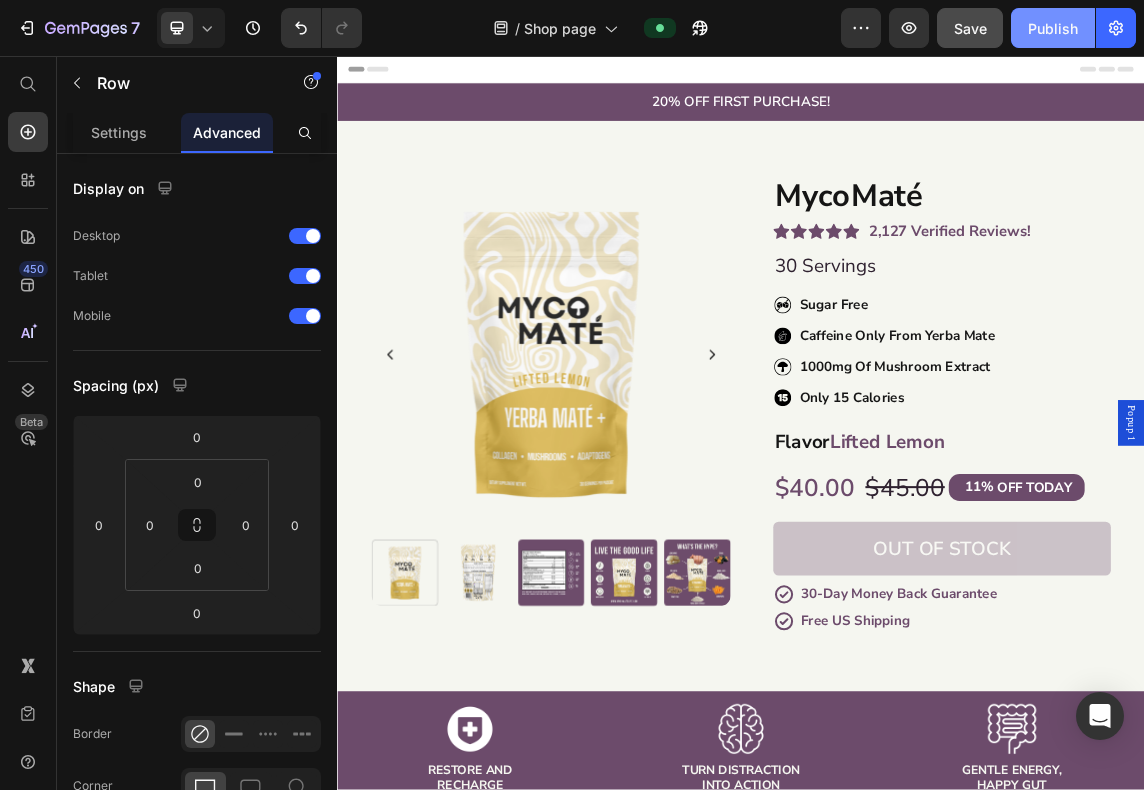 click on "Publish" at bounding box center (1053, 28) 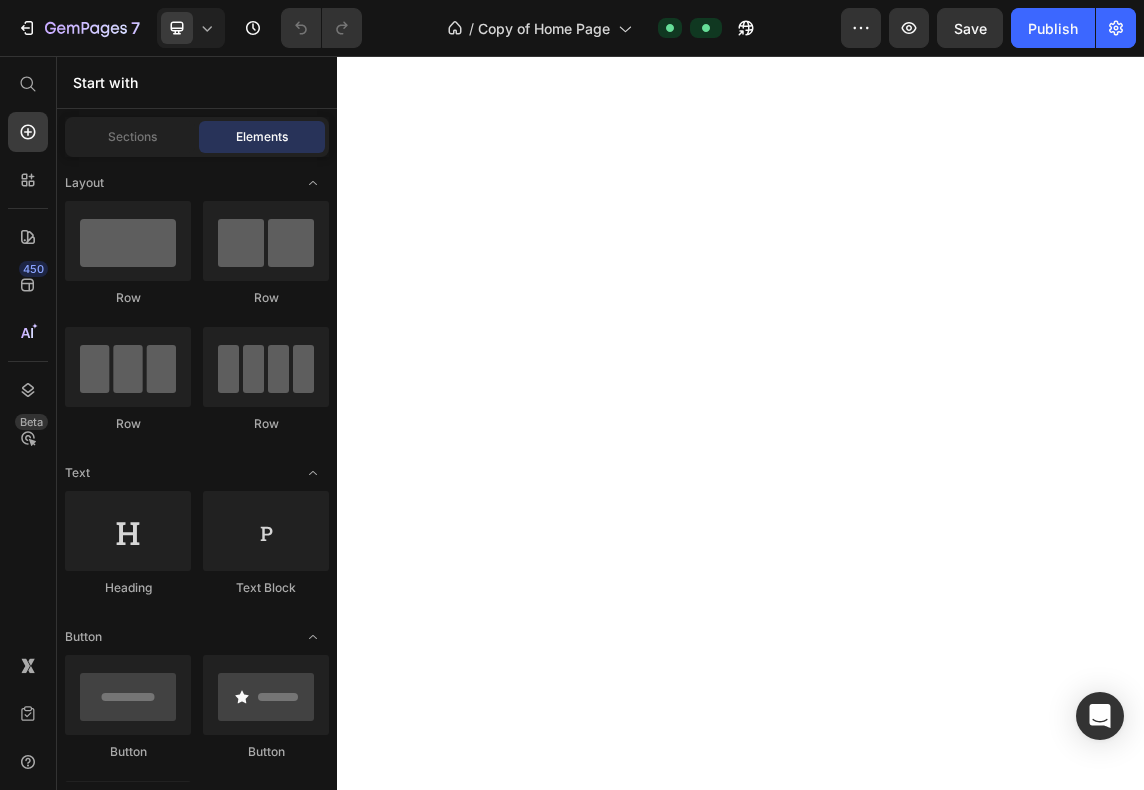 scroll, scrollTop: 0, scrollLeft: 0, axis: both 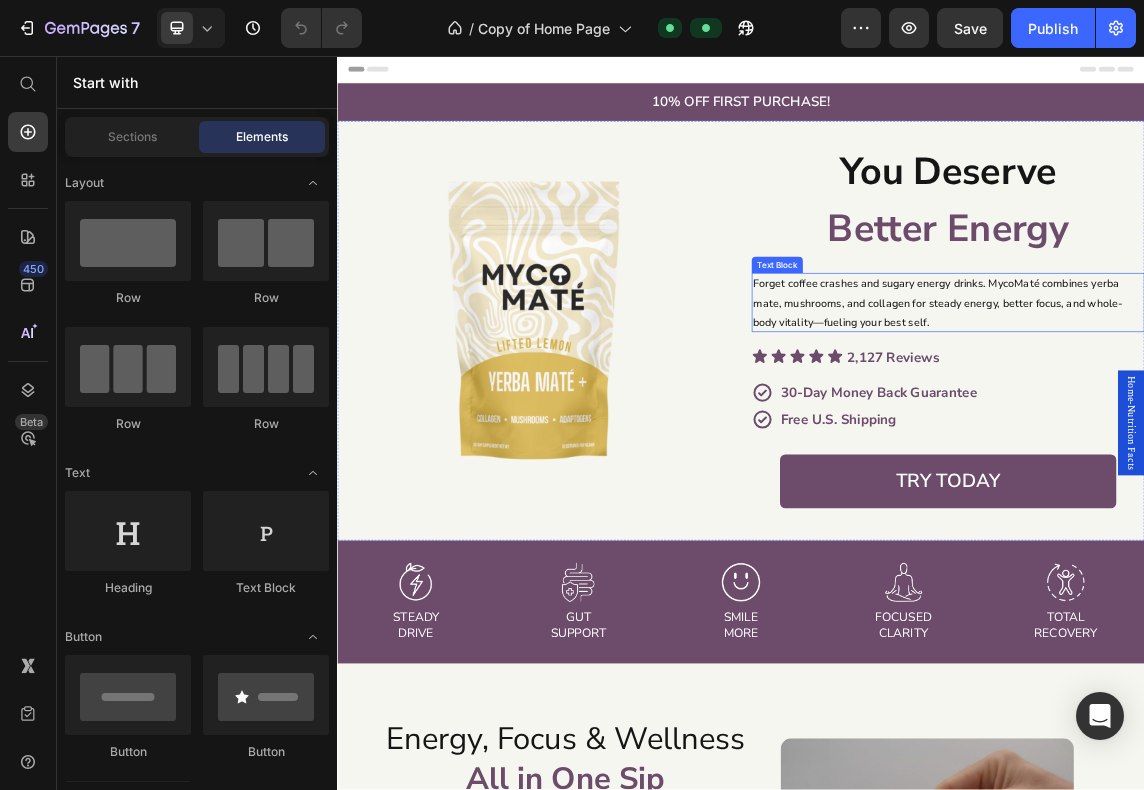 click on "Forget coffee crashes and sugary energy drinks. MycoMaté combines yerba mate, mushrooms, and collagen for steady energy, better focus, and whole-body vitality—fueling your best self." at bounding box center [1245, 424] 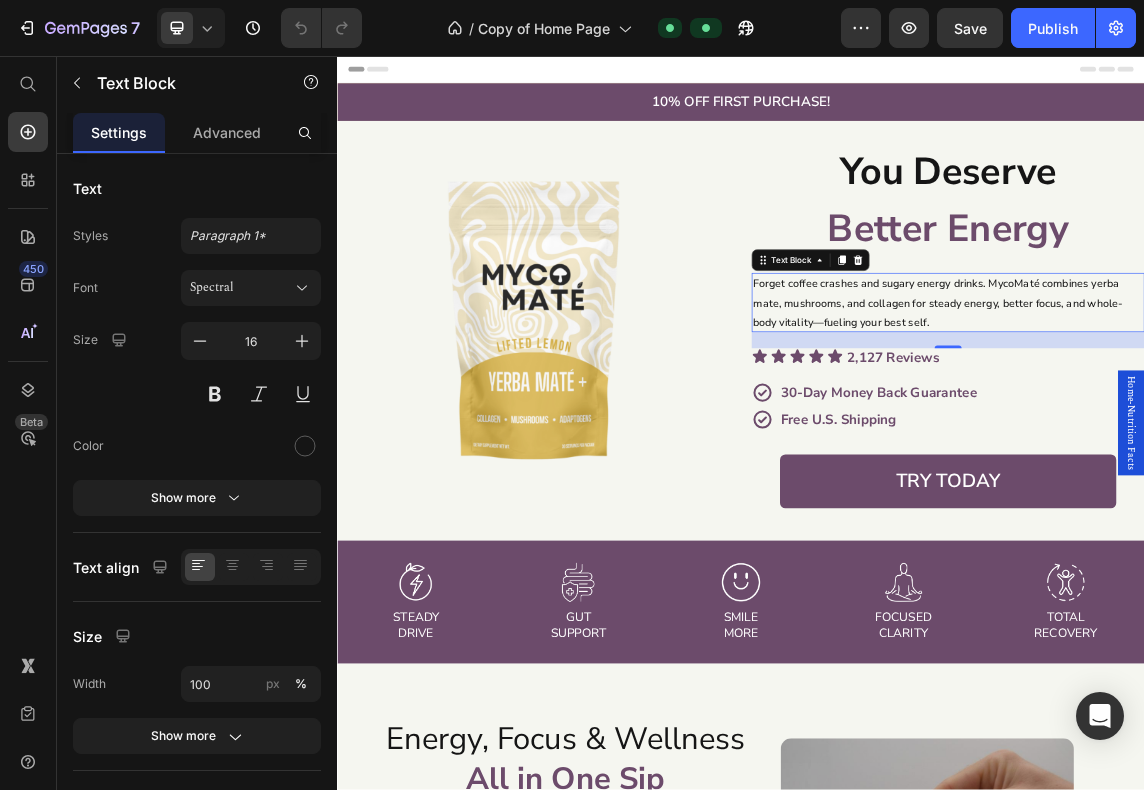 click on "Forget coffee crashes and sugary energy drinks. MycoMaté combines yerba mate, mushrooms, and collagen for steady energy, better focus, and whole-body vitality—fueling your best self." at bounding box center [1245, 424] 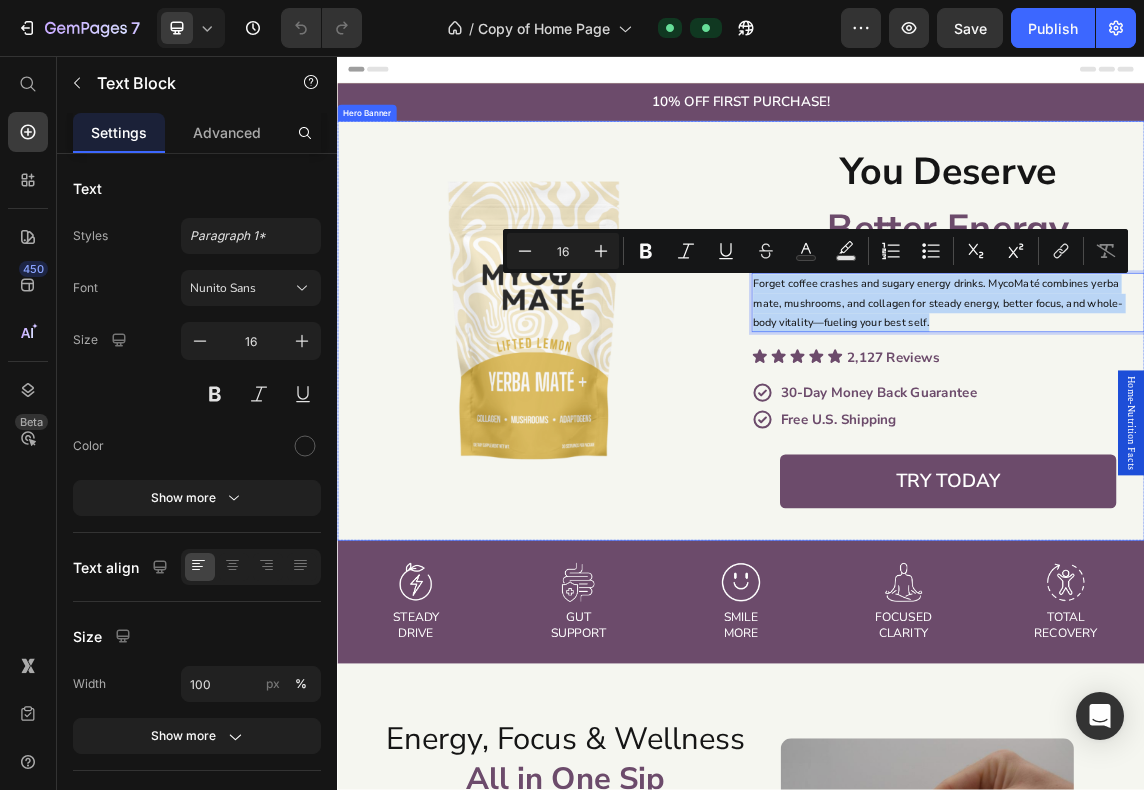 click on "Forget coffee crashes and sugary energy drinks. MycoMaté combines yerba mate, mushrooms, and collagen for steady energy, better focus, and whole-body vitality—fueling your best self." at bounding box center [1245, 424] 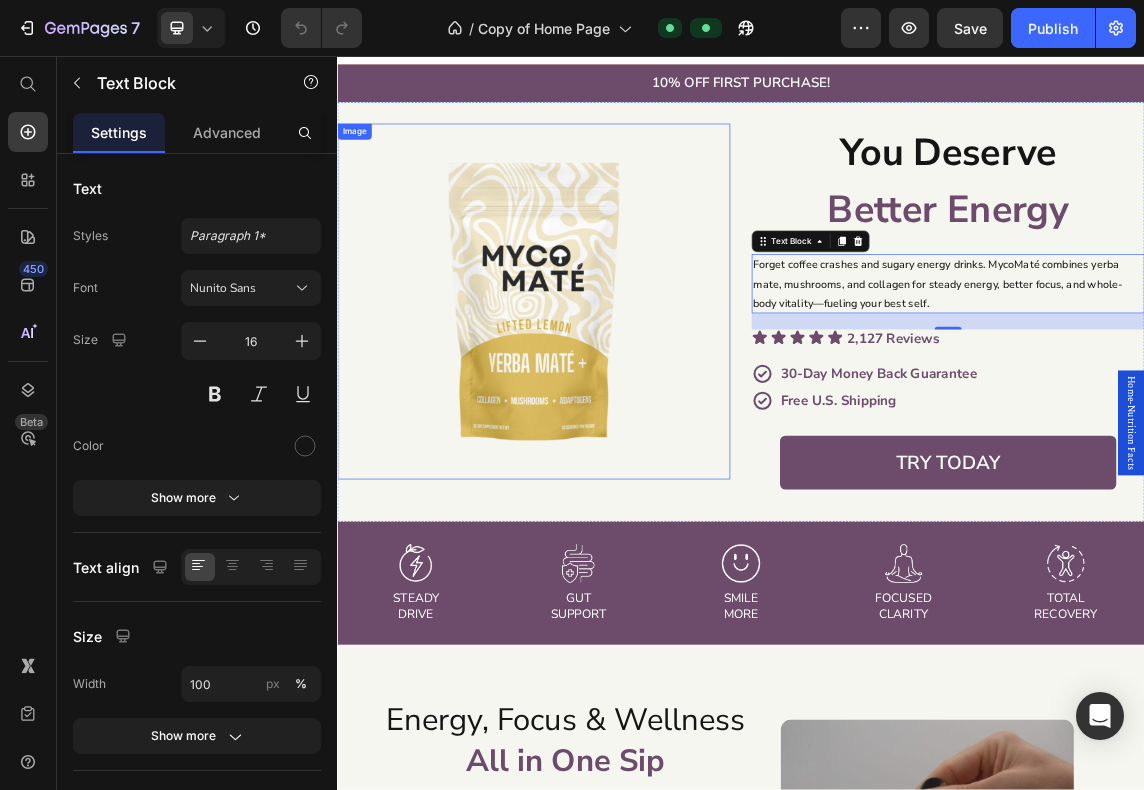 scroll, scrollTop: 0, scrollLeft: 0, axis: both 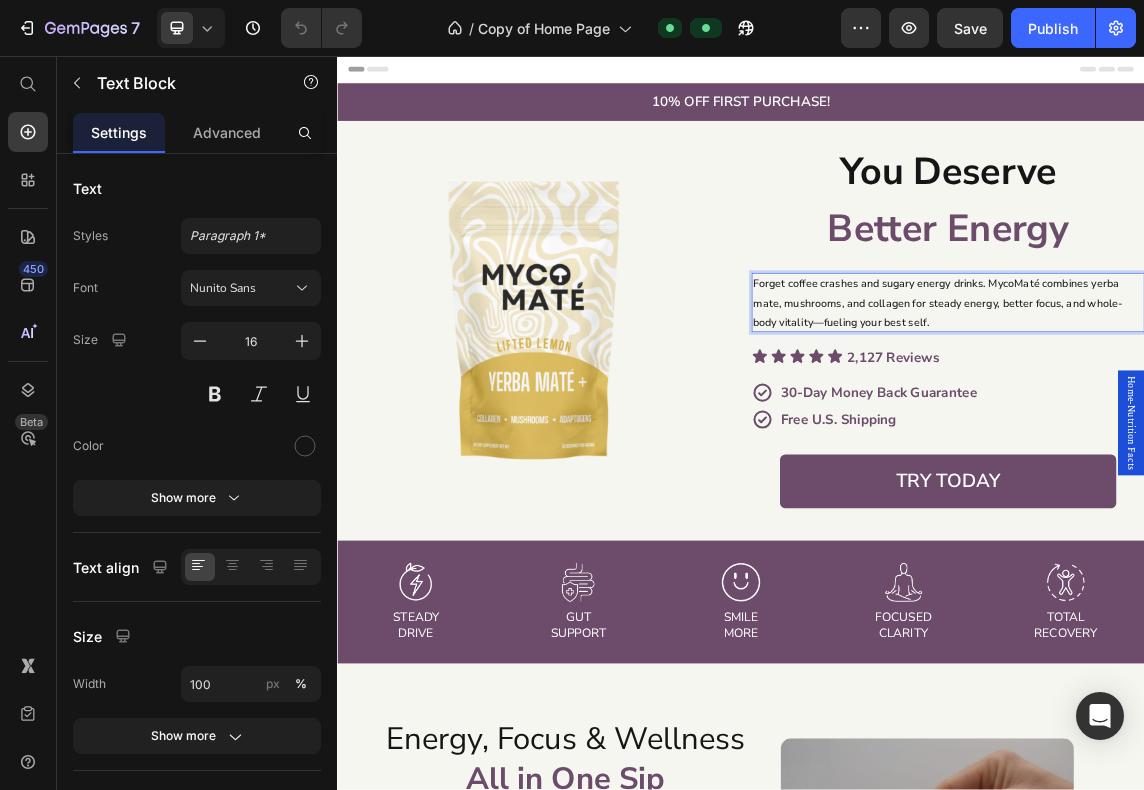 click on "Forget coffee crashes and sugary energy drinks. MycoMaté combines yerba mate, mushrooms, and collagen for steady energy, better focus, and whole-body vitality—fueling your best self." at bounding box center [1245, 424] 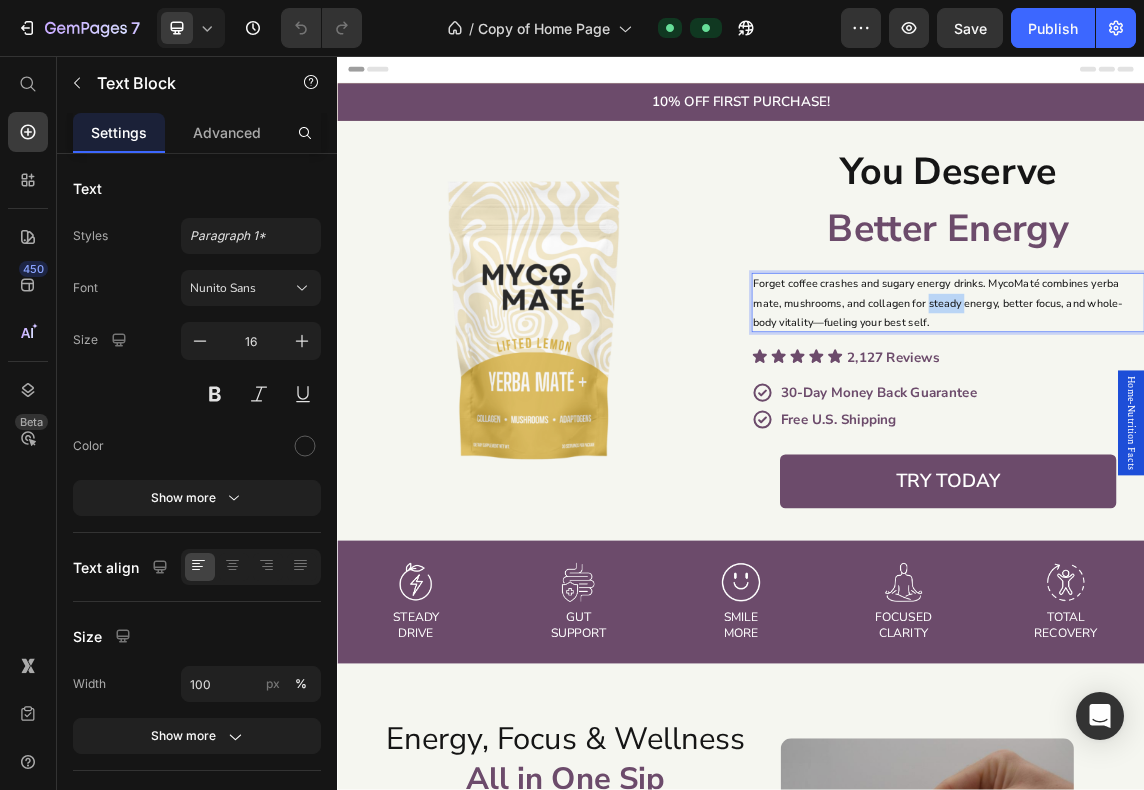 click on "Forget coffee crashes and sugary energy drinks. MycoMaté combines yerba mate, mushrooms, and collagen for steady energy, better focus, and whole-body vitality—fueling your best self." at bounding box center [1245, 424] 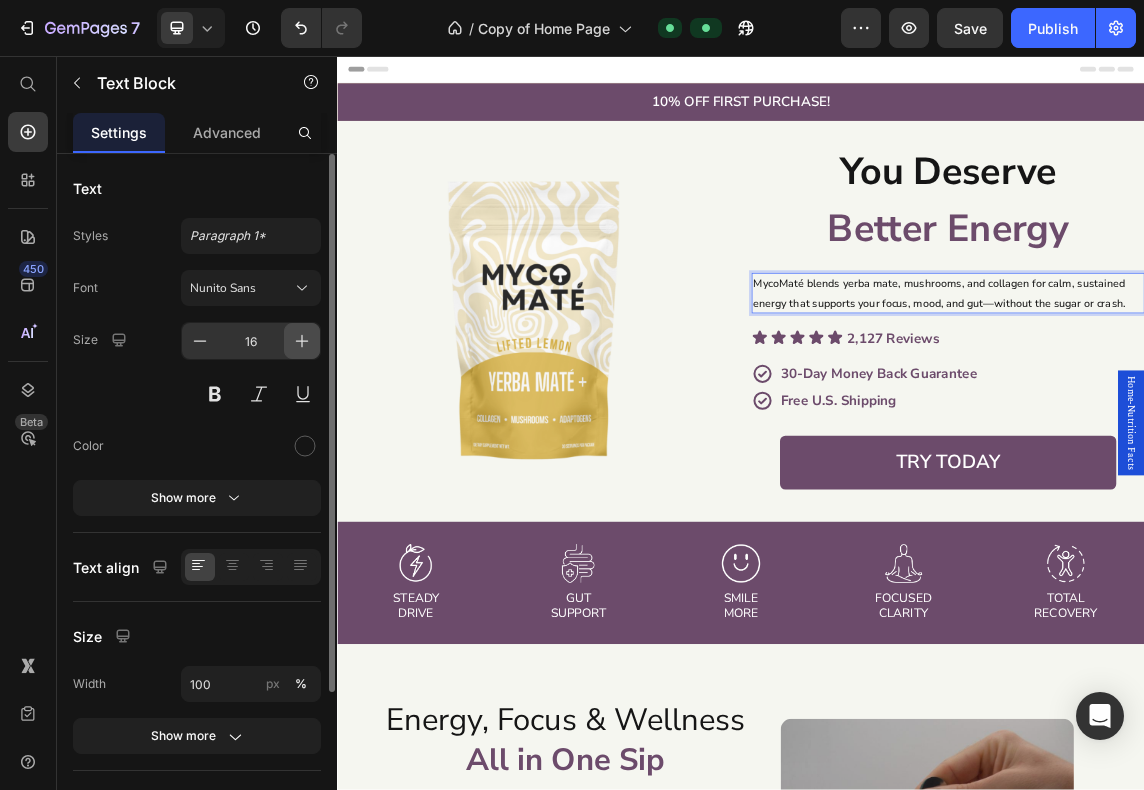 click 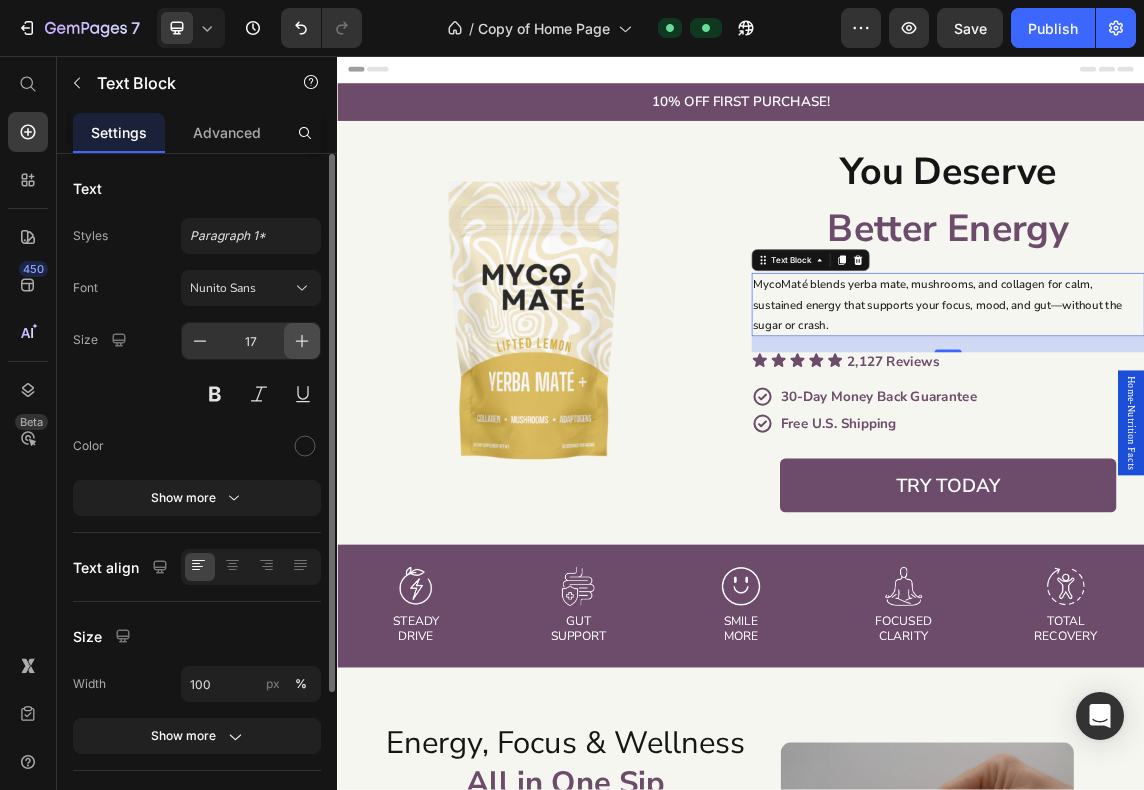 click 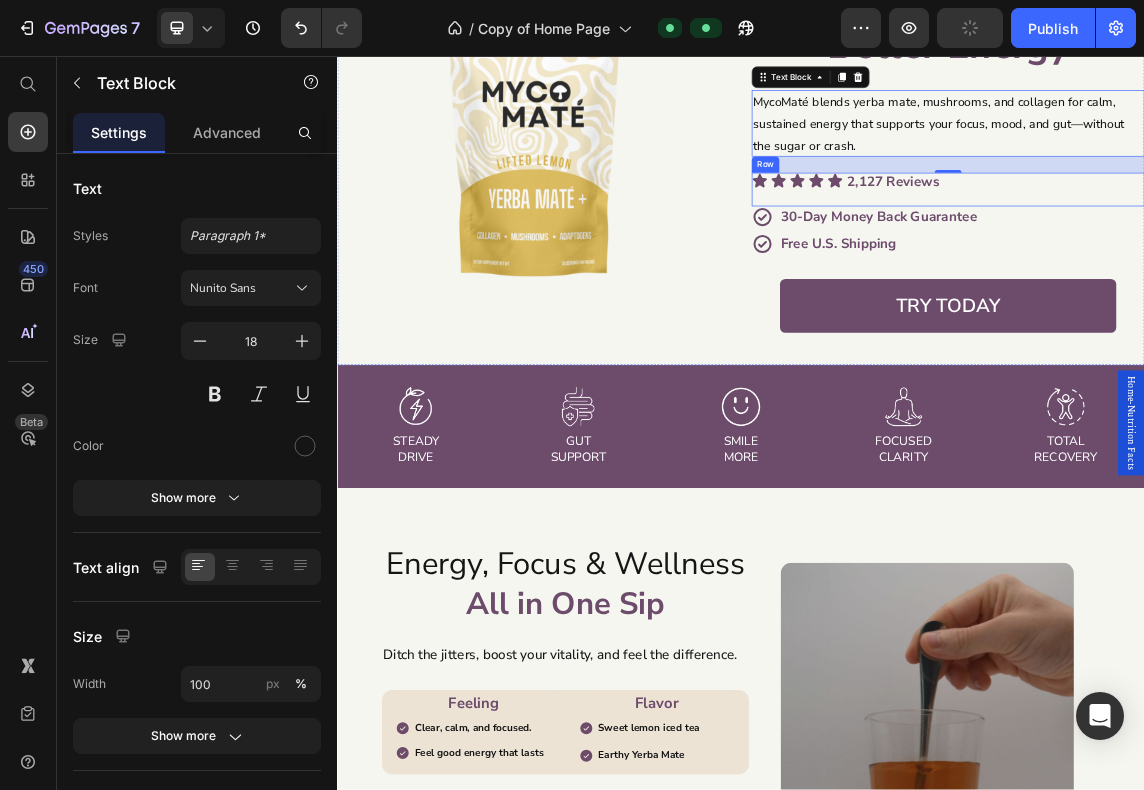 scroll, scrollTop: 333, scrollLeft: 0, axis: vertical 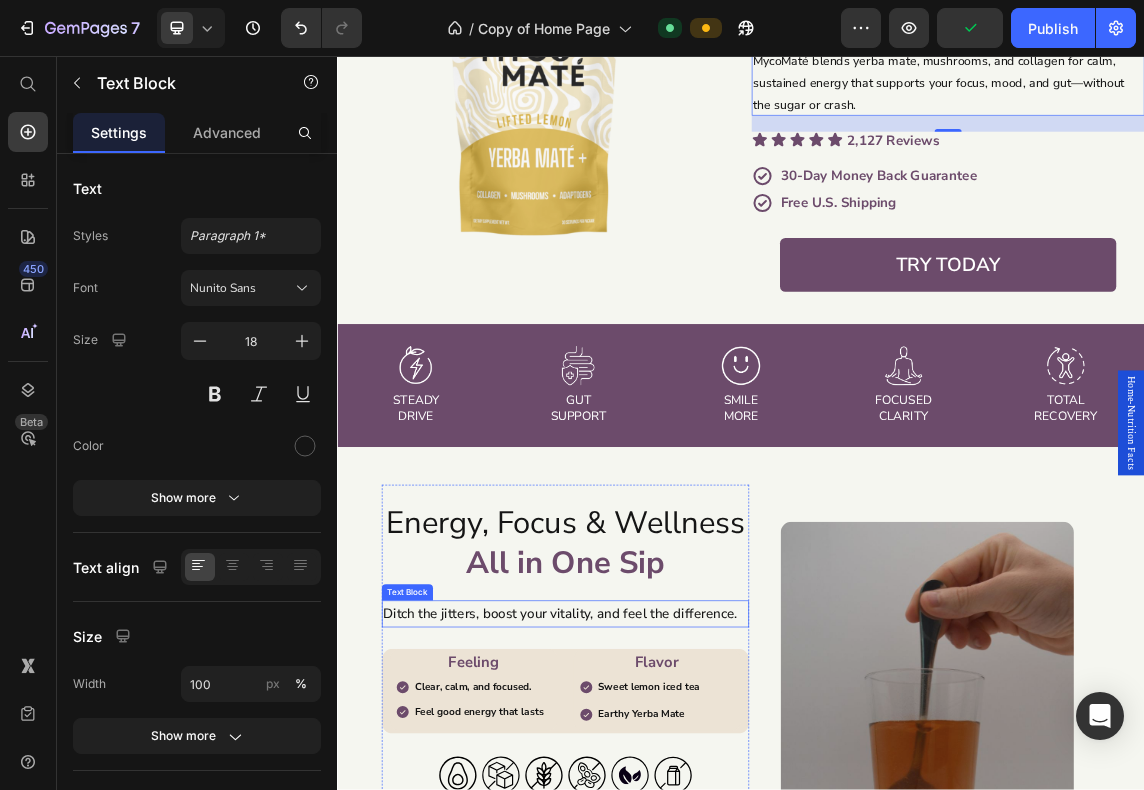 click on "Ditch the jitters, boost your vitality, and feel the difference." at bounding box center [676, 886] 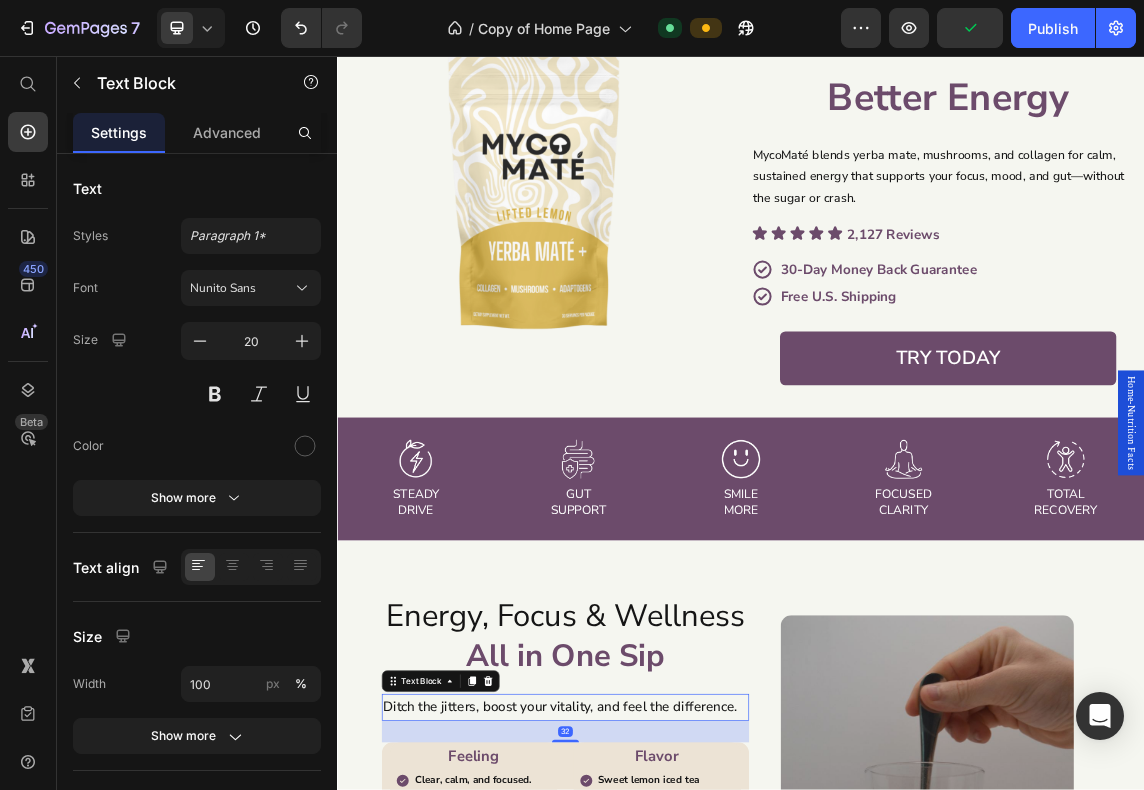 scroll, scrollTop: 166, scrollLeft: 0, axis: vertical 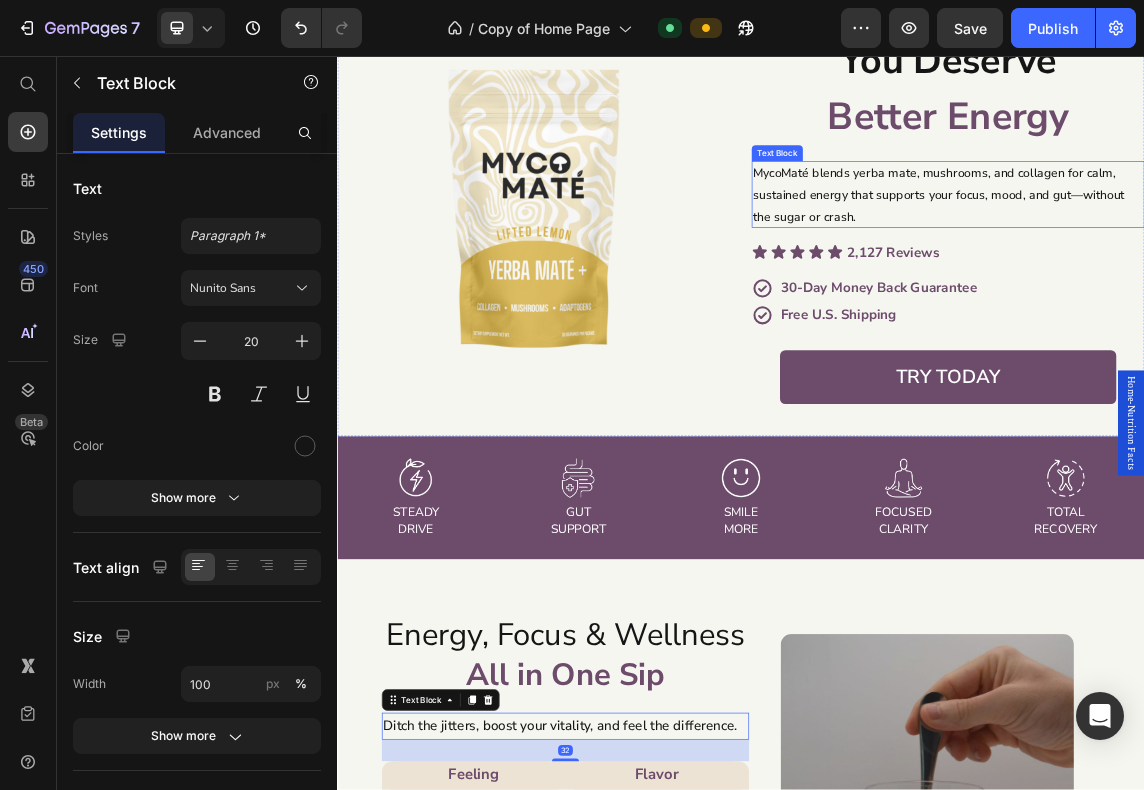 click on "MycoMaté blends yerba mate, mushrooms, and collagen for calm, sustained energy that supports your focus, mood, and gut—without the sugar or crash." at bounding box center (1245, 263) 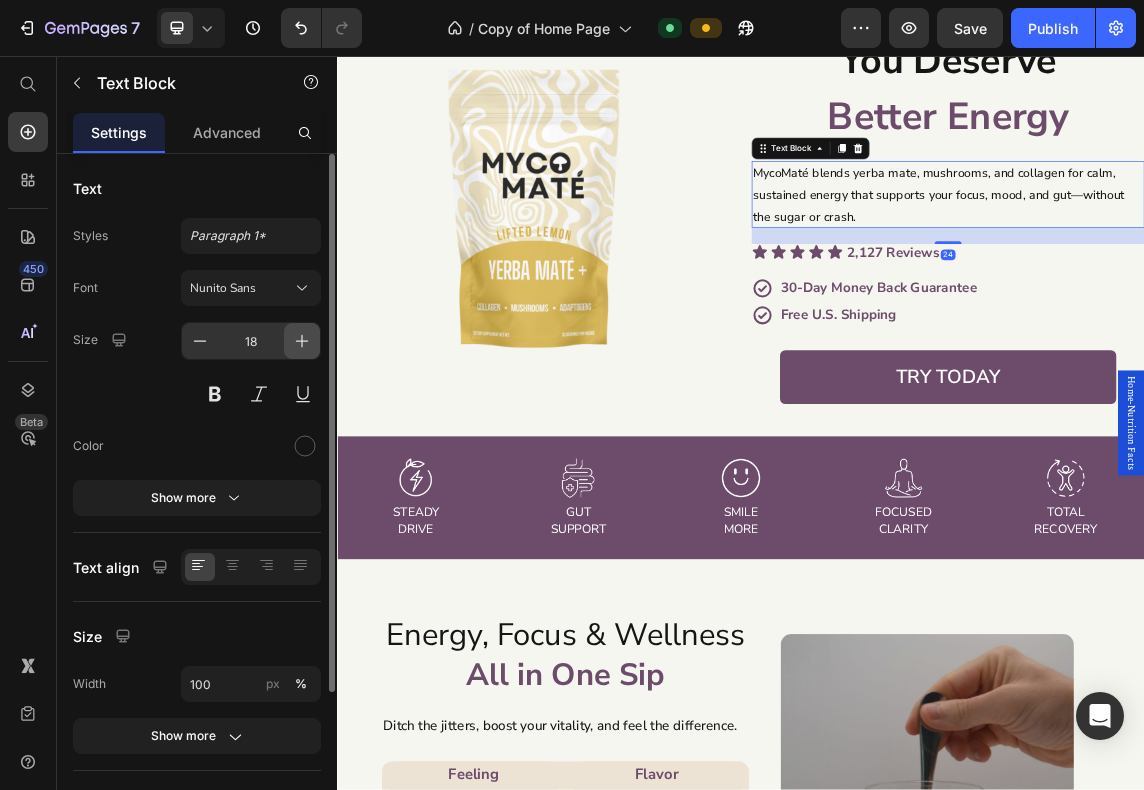 click 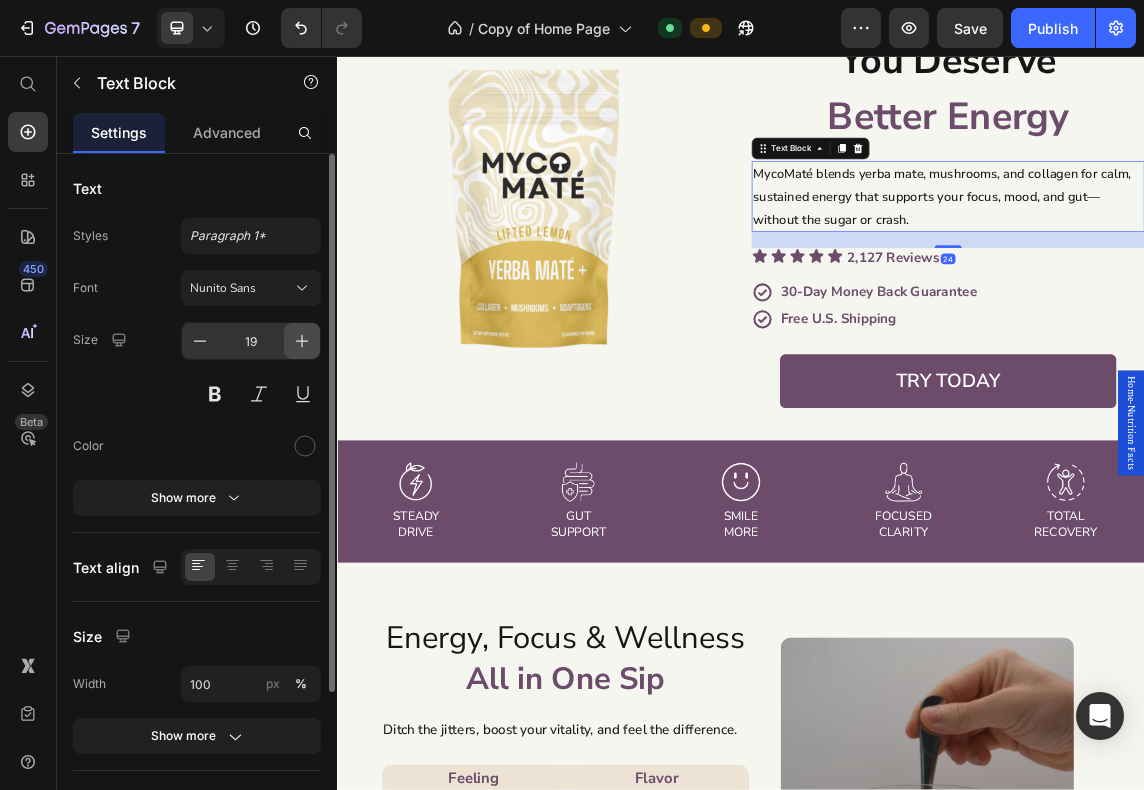 click 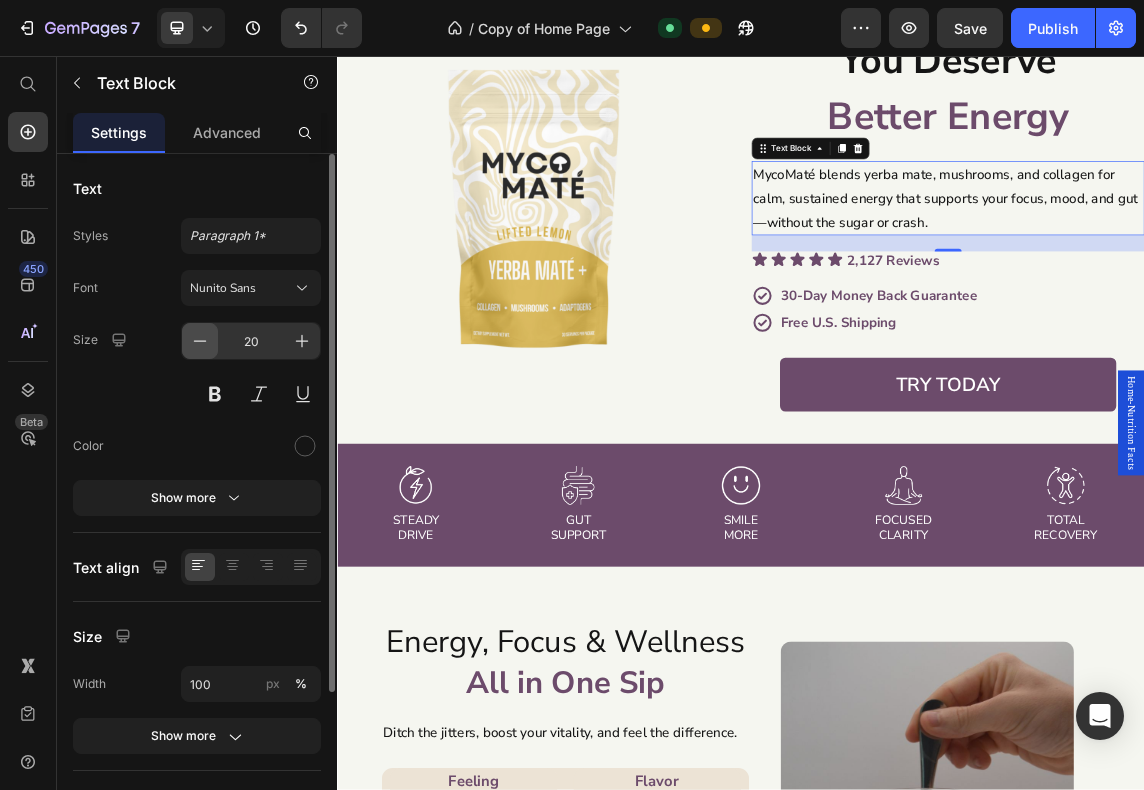 click 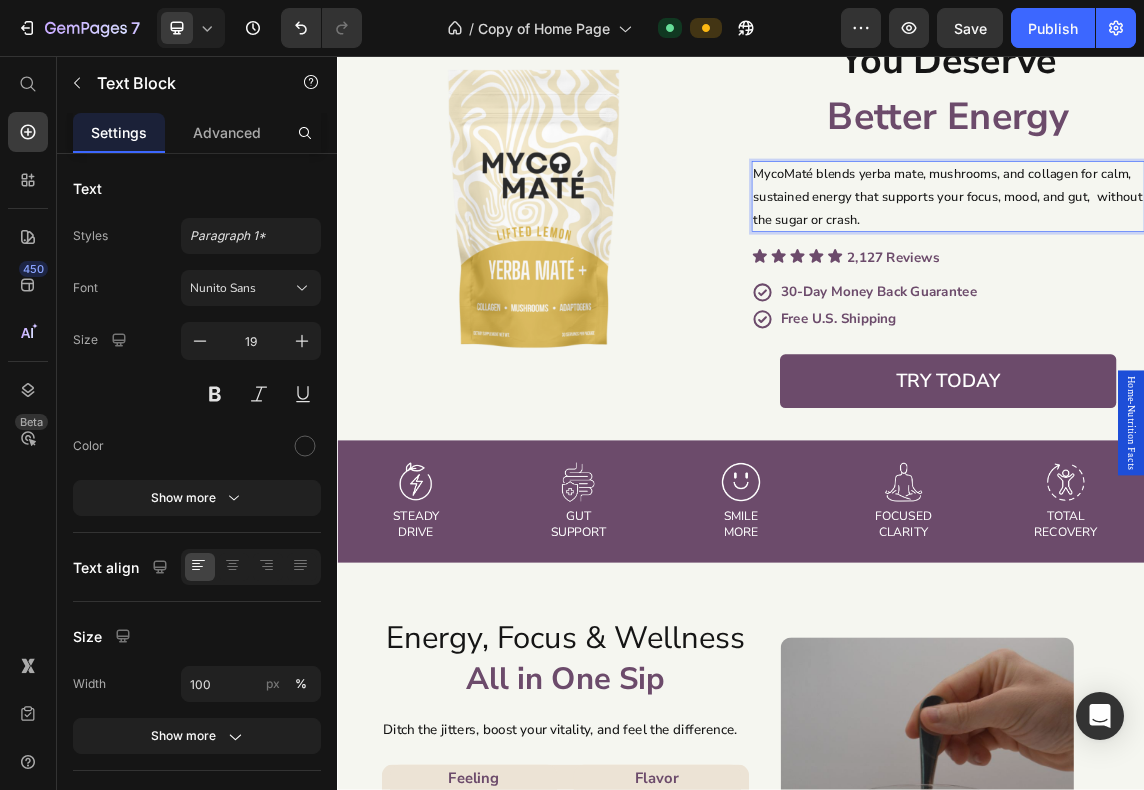 click on "MycoMaté blends yerba mate, mushrooms, and collagen for calm, sustained energy that supports your focus, mood, and gut,  without the sugar or crash." at bounding box center [1245, 266] 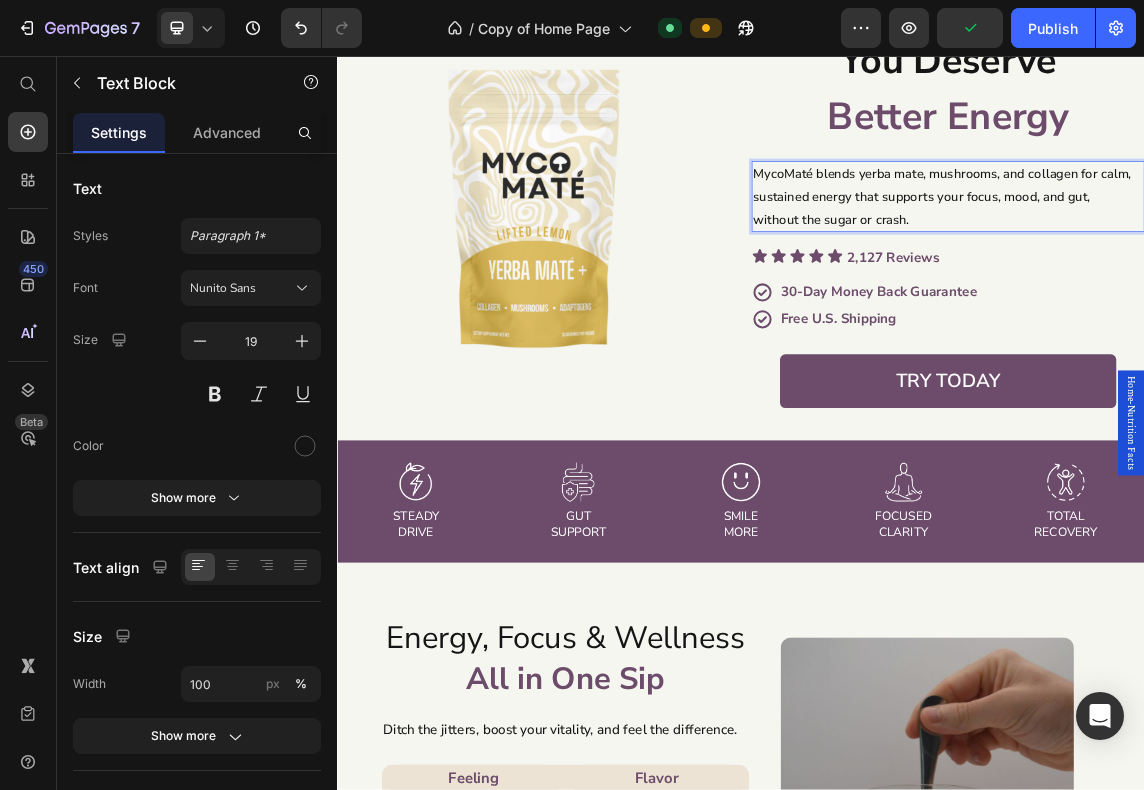 click on "without the sugar or crash." at bounding box center [1245, 300] 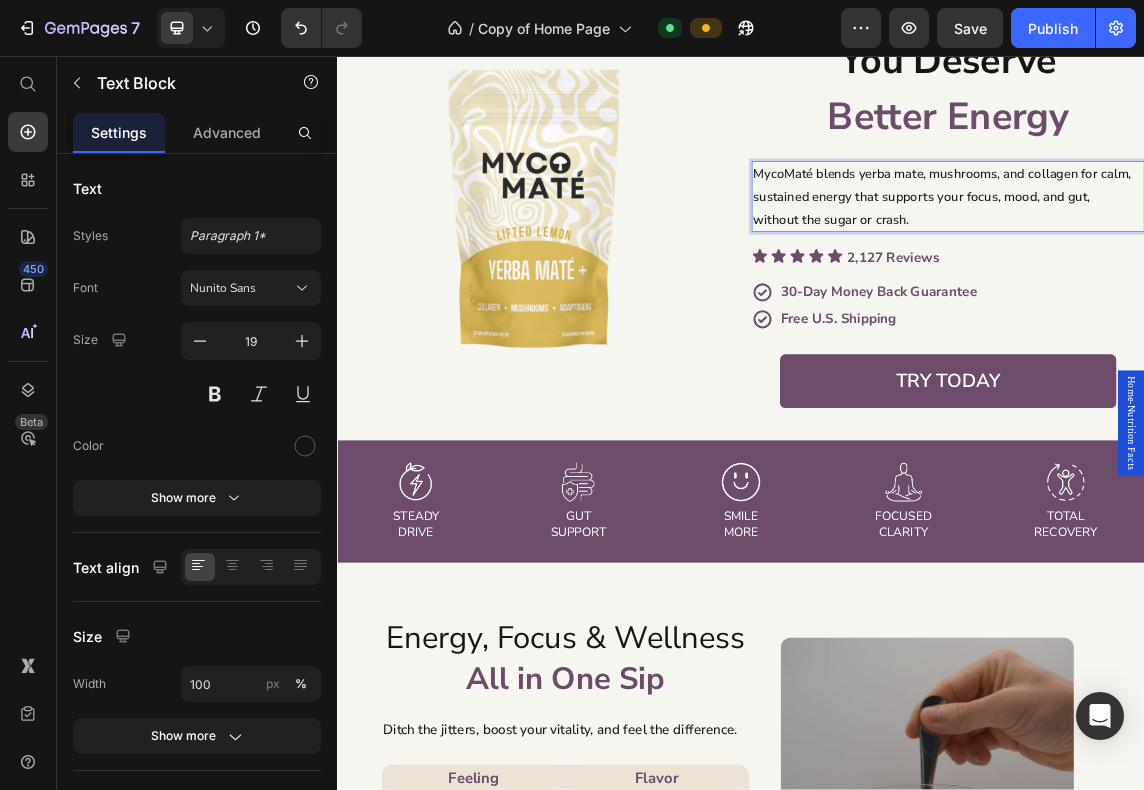 click on "MycoMaté blends yerba mate, mushrooms, and collagen for calm, sustained energy that supports your focus, mood, and gut," at bounding box center (1245, 249) 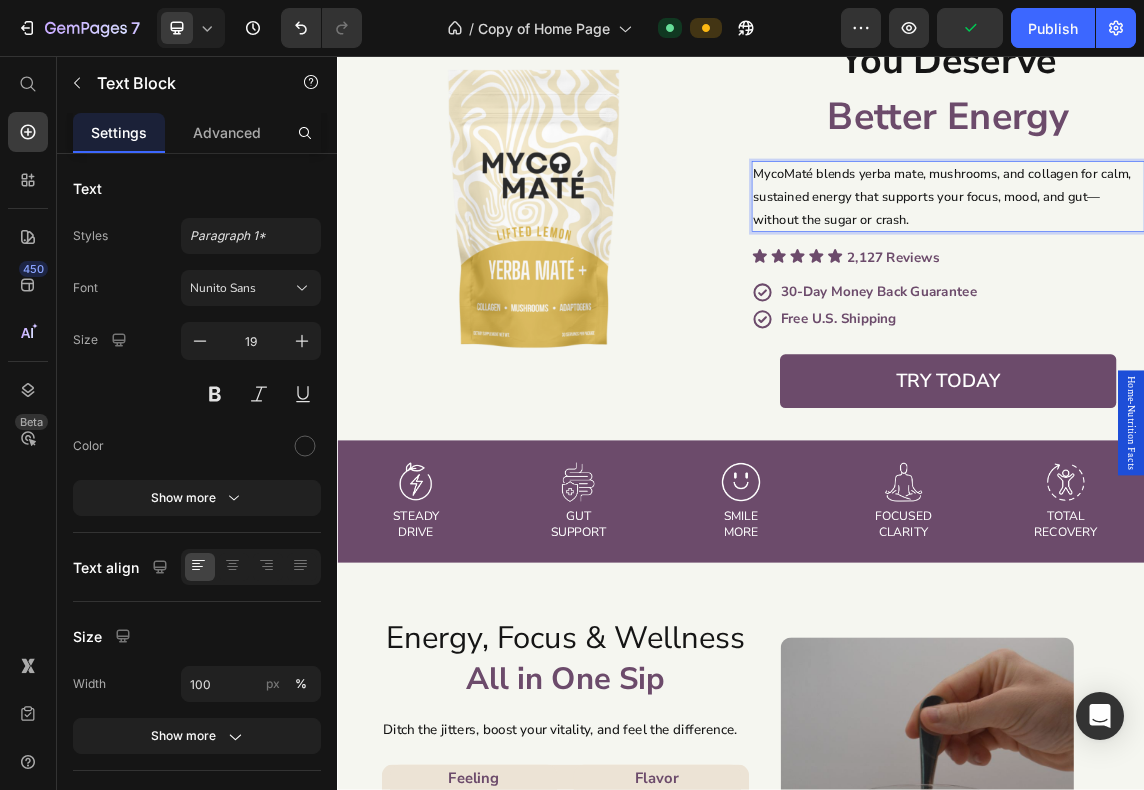 click on "MycoMaté blends yerba mate, mushrooms, and collagen for calm, sustained energy that supports your focus, mood, and gut—without the sugar or crash." at bounding box center (1245, 266) 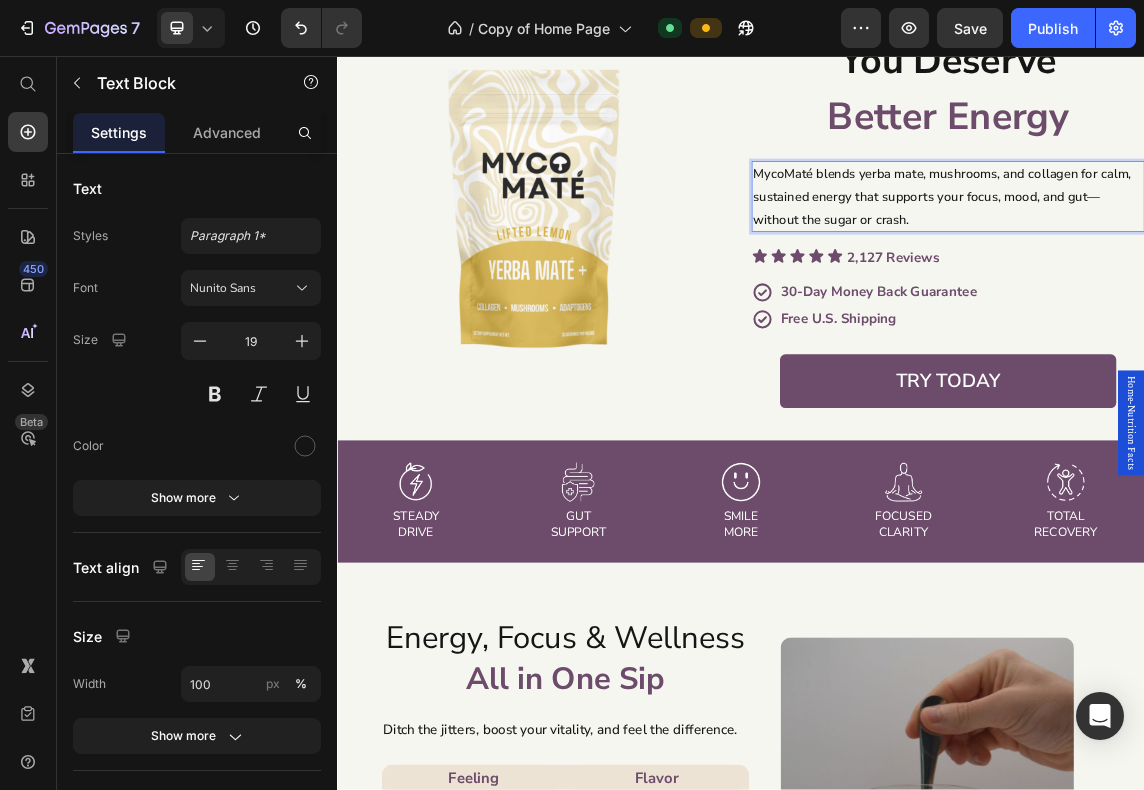 click on "MycoMaté blends yerba mate, mushrooms, and collagen for calm, sustained energy that supports your focus, mood, and gut—without the sugar or crash." at bounding box center (1245, 266) 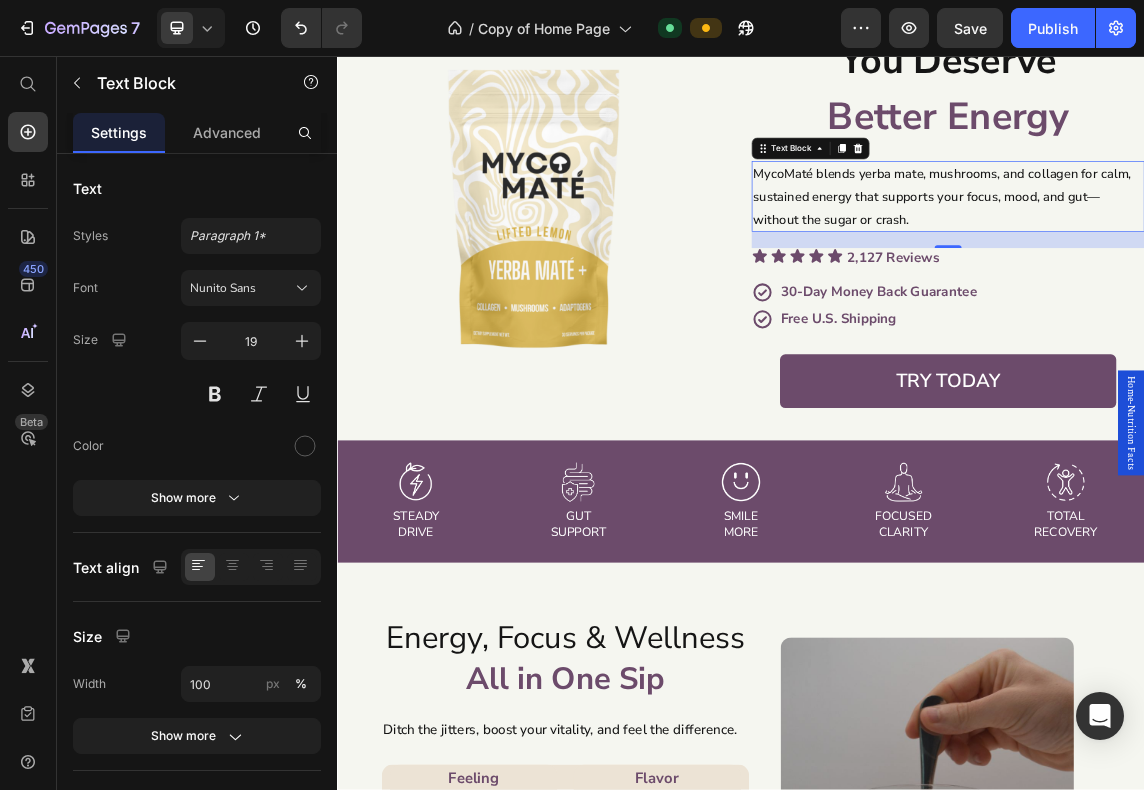 click on "MycoMaté blends yerba mate, mushrooms, and collagen for calm, sustained energy that supports your focus, mood, and gut—without the sugar or crash." at bounding box center [1245, 266] 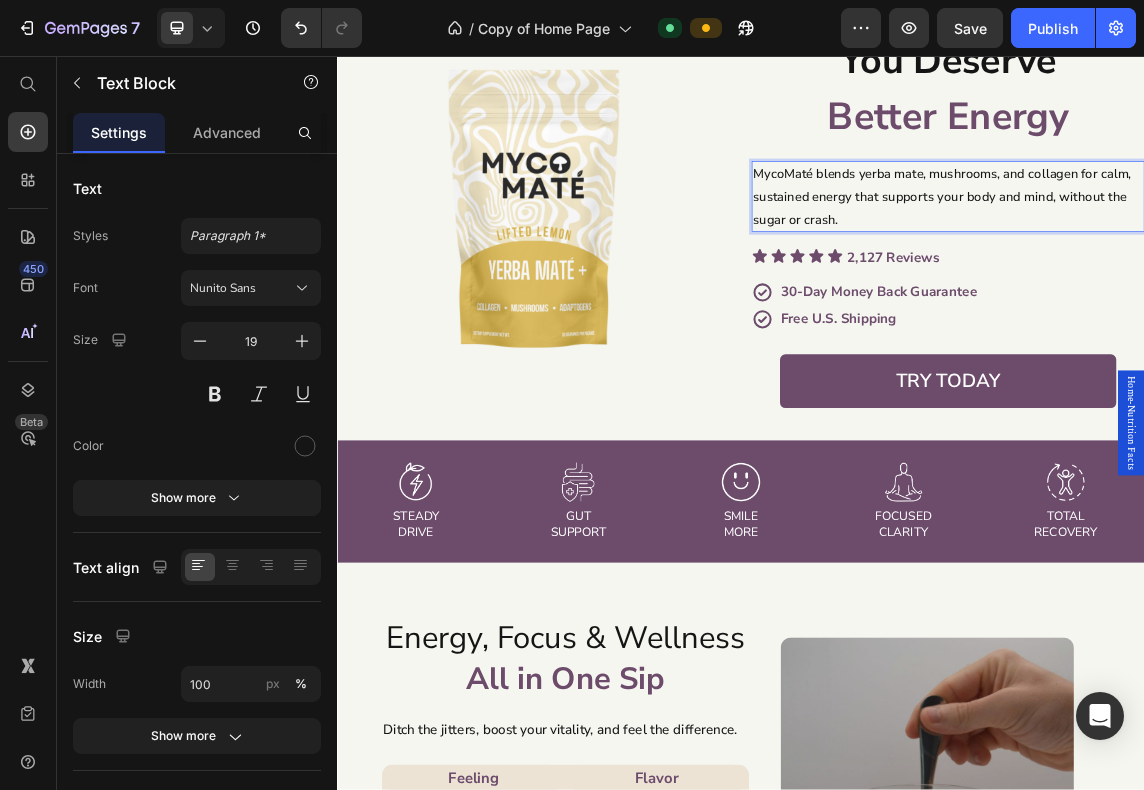 click on "MycoMaté blends yerba mate, mushrooms, and collagen for calm, sustained energy that supports your body and mind, without the sugar or crash." at bounding box center (1245, 266) 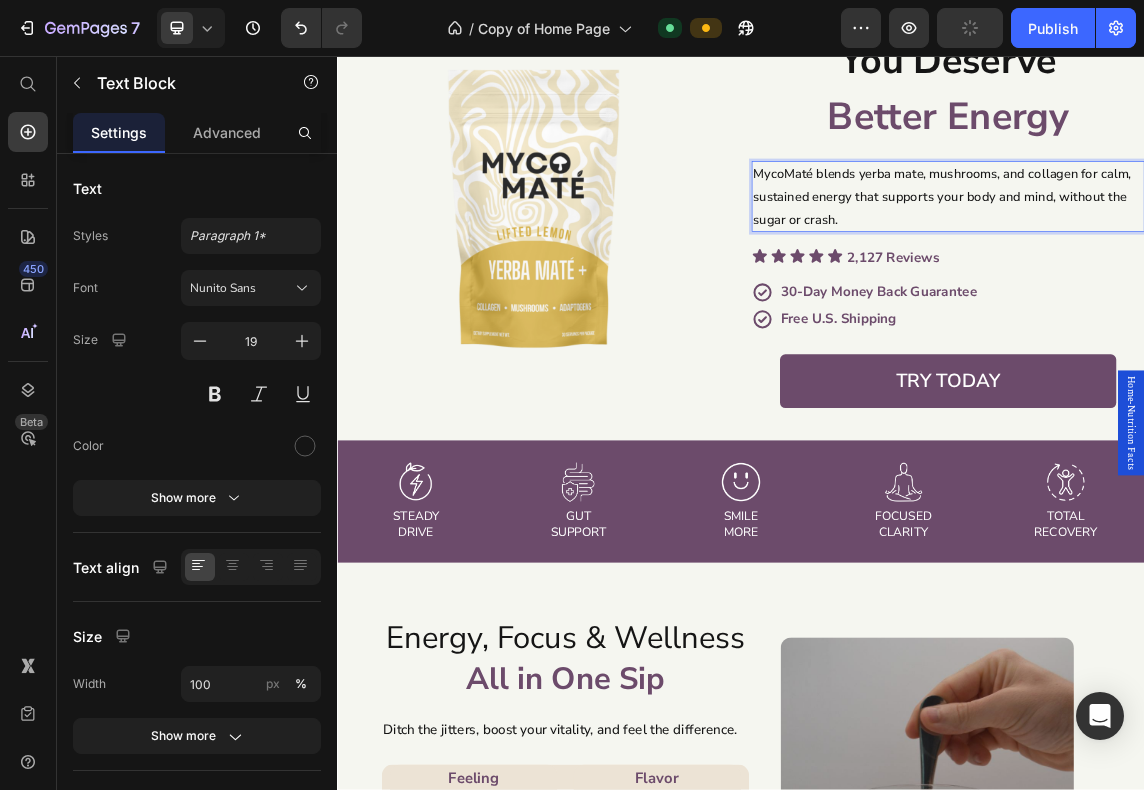 click on "MycoMaté blends yerba mate, mushrooms, and collagen for calm, sustained energy that supports your body and mind, without the sugar or crash." at bounding box center (1245, 266) 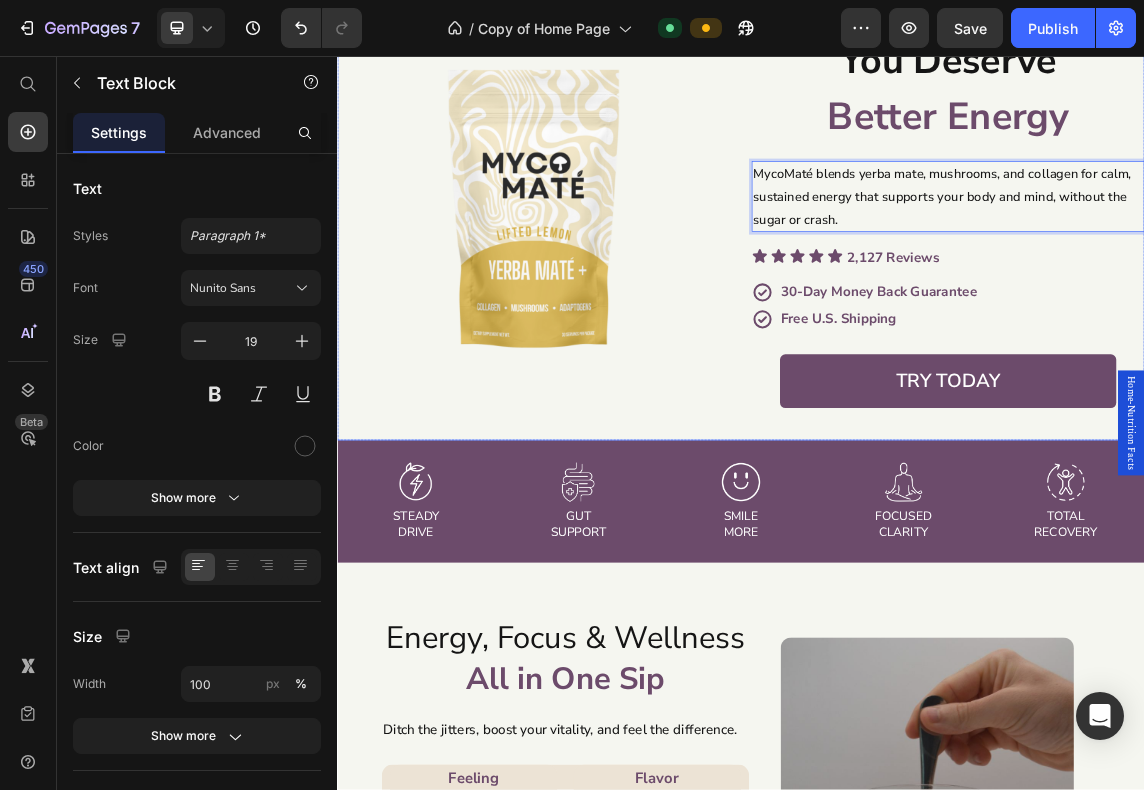 click on "You deserve better energy Heading MycoMaté blends yerba mate, mushrooms, and collagen for calm, sustained energy that supports your body and mind, without the sugar or crash. Text Block   24 Icon Icon Icon Icon Icon   2,127 Reviews Text Block Icon List Row
30-Day Money Back Guarantee
Free U.S. Shipping Item List Try Today Button" at bounding box center [1245, 307] 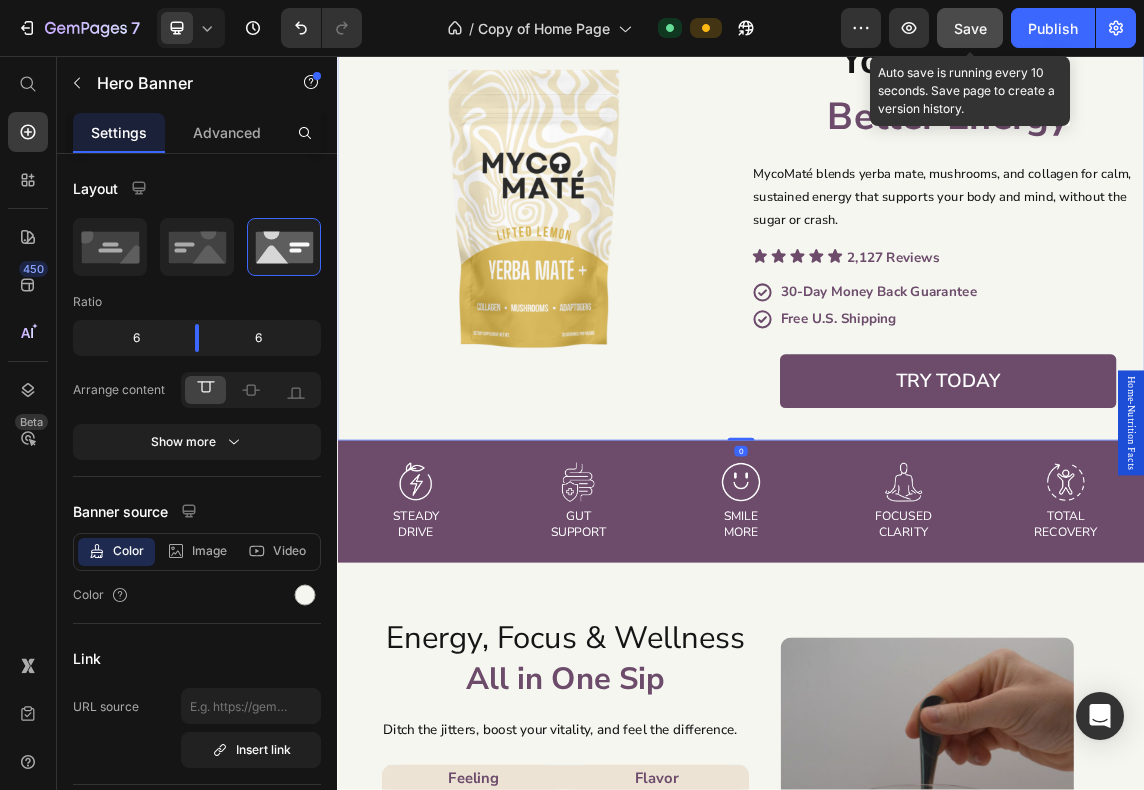 click on "Save" at bounding box center [970, 28] 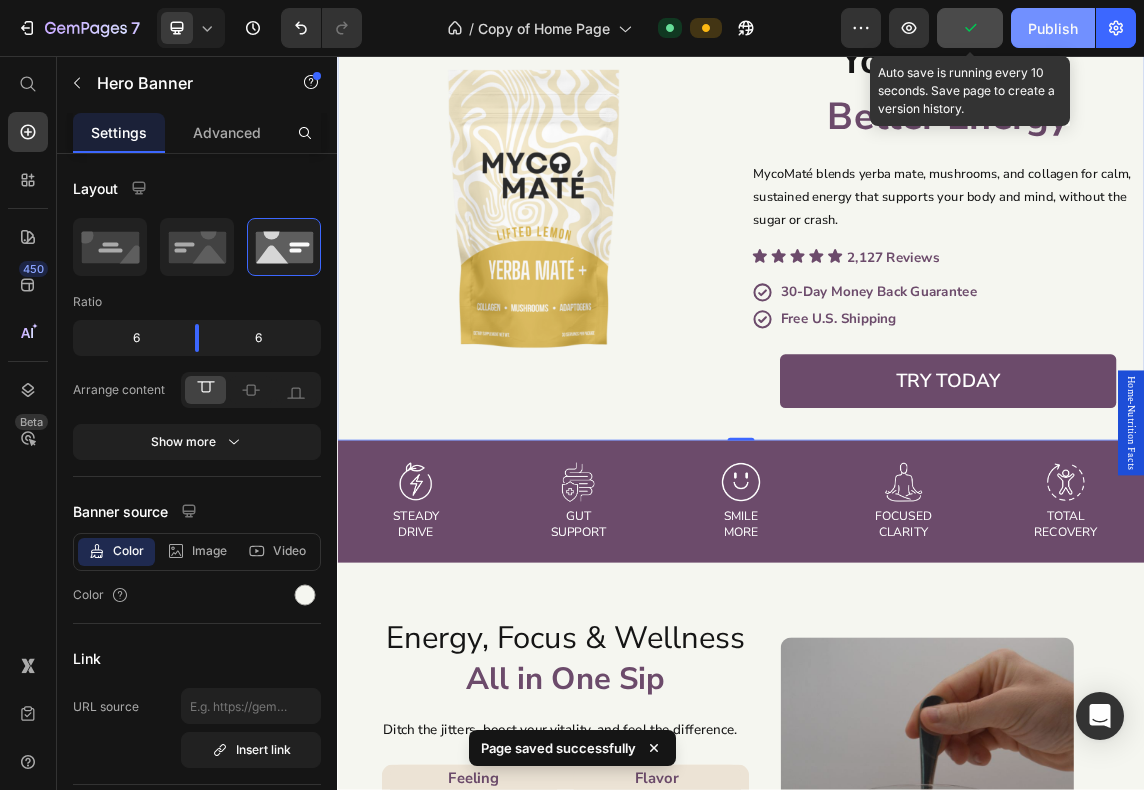 click on "Publish" at bounding box center (1053, 28) 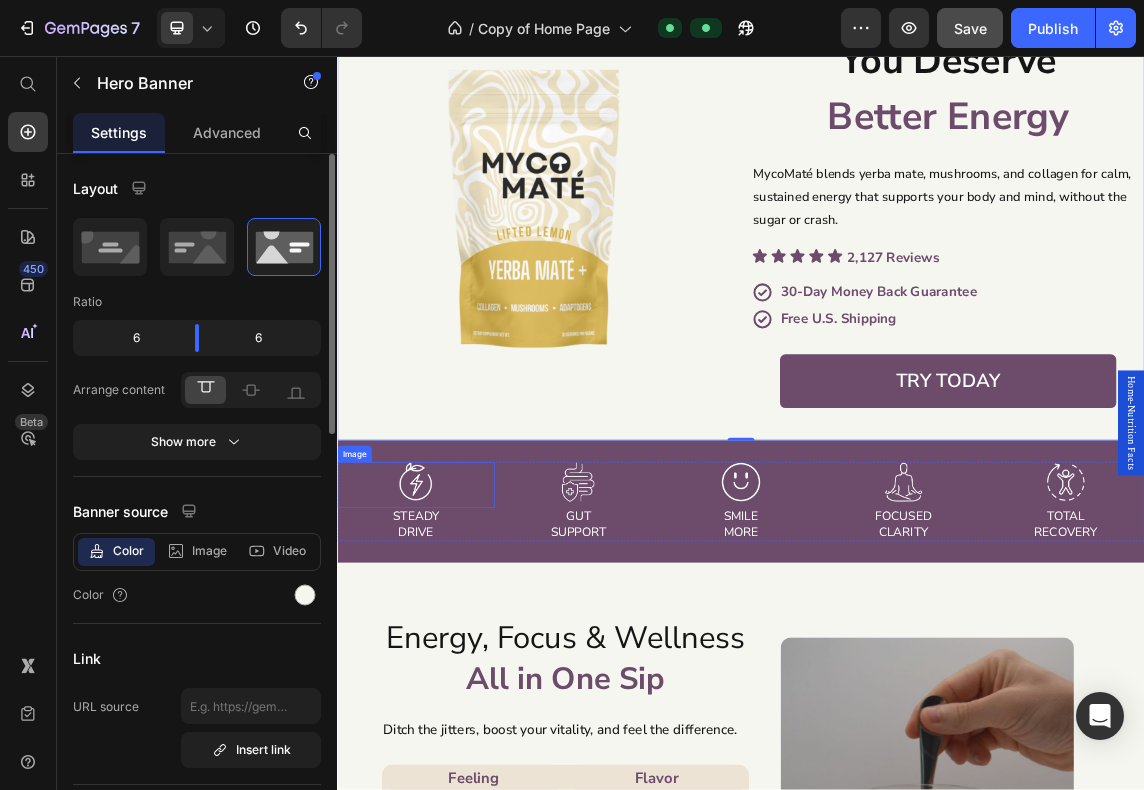 scroll, scrollTop: 833, scrollLeft: 0, axis: vertical 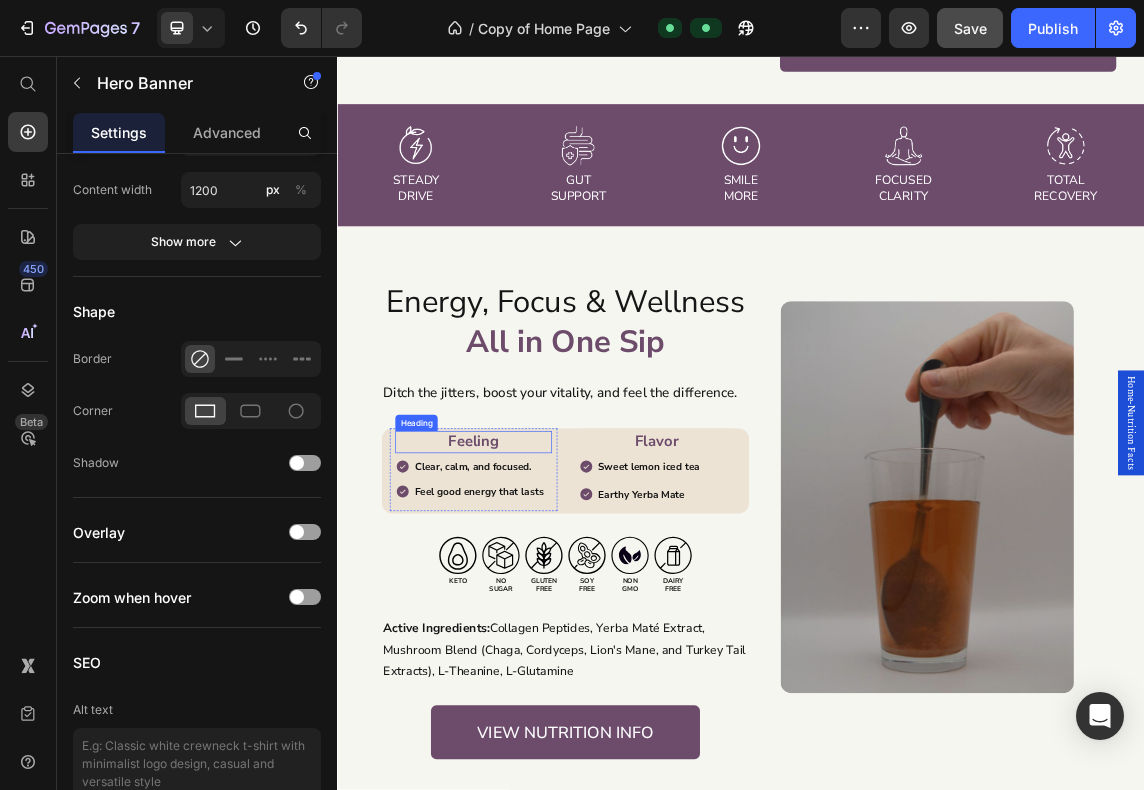 click on "Feeling" at bounding box center [539, 630] 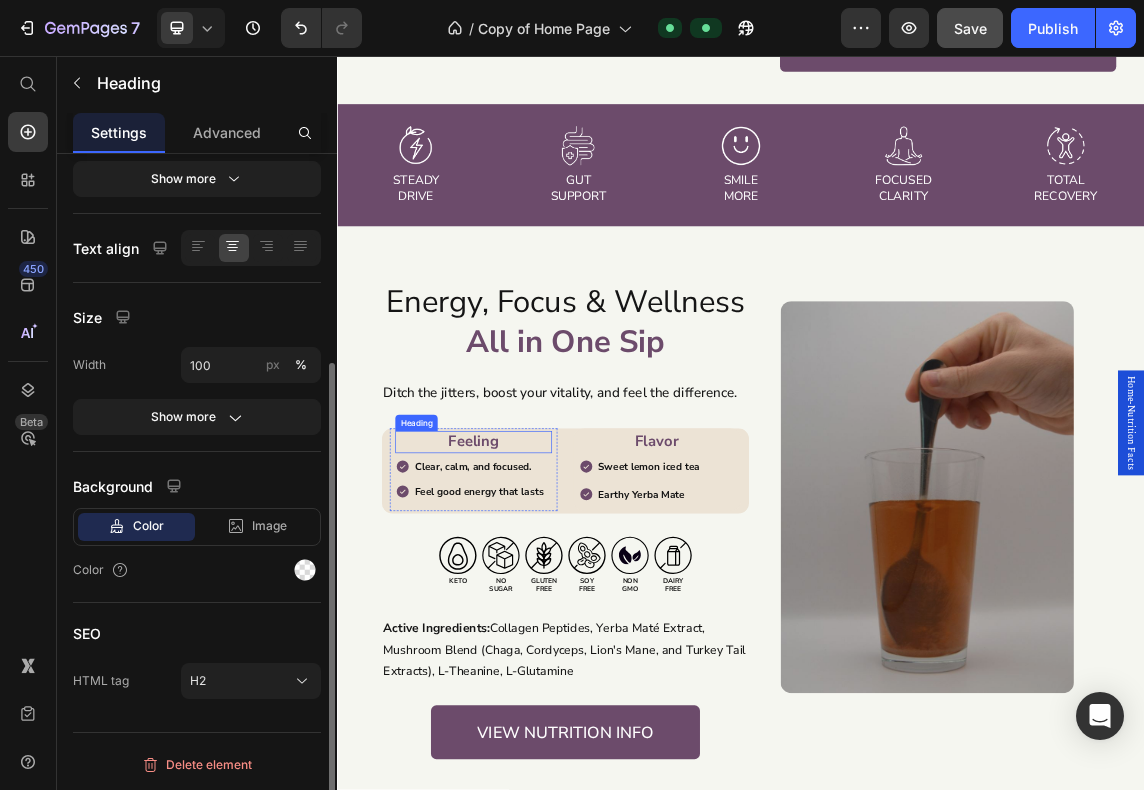 scroll, scrollTop: 0, scrollLeft: 0, axis: both 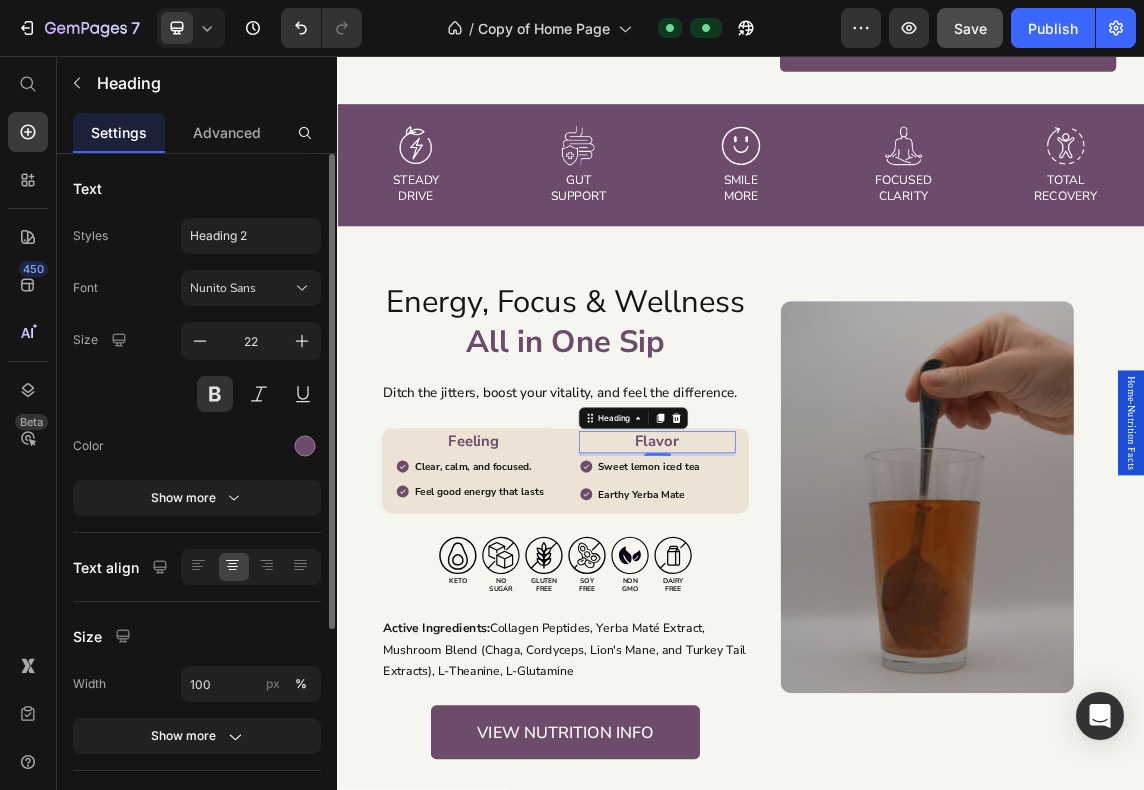 click on "Flavor" at bounding box center [812, 630] 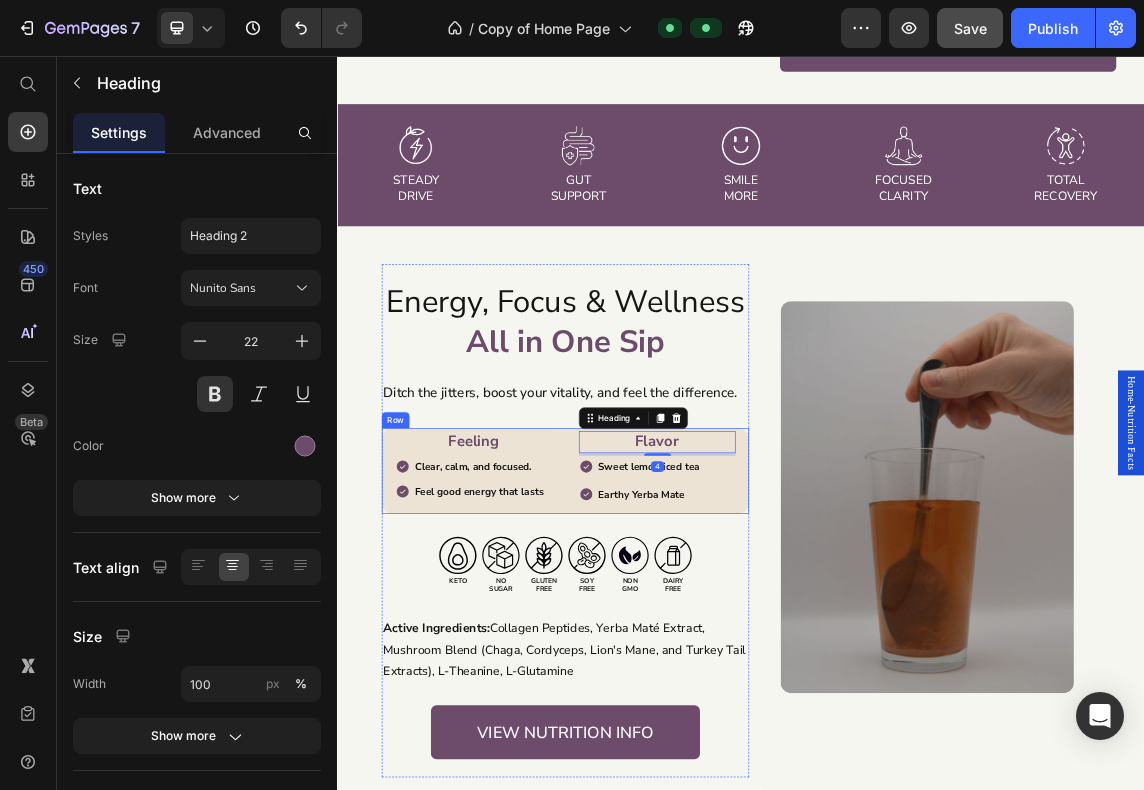 click on "Feeling Heading Clear, calm, and focused. Feel good energy that lasts Item List Row Flavor Heading   4 Sweet lemon iced tea Earthy Yerba Mate Item List Row Row" at bounding box center [676, 673] 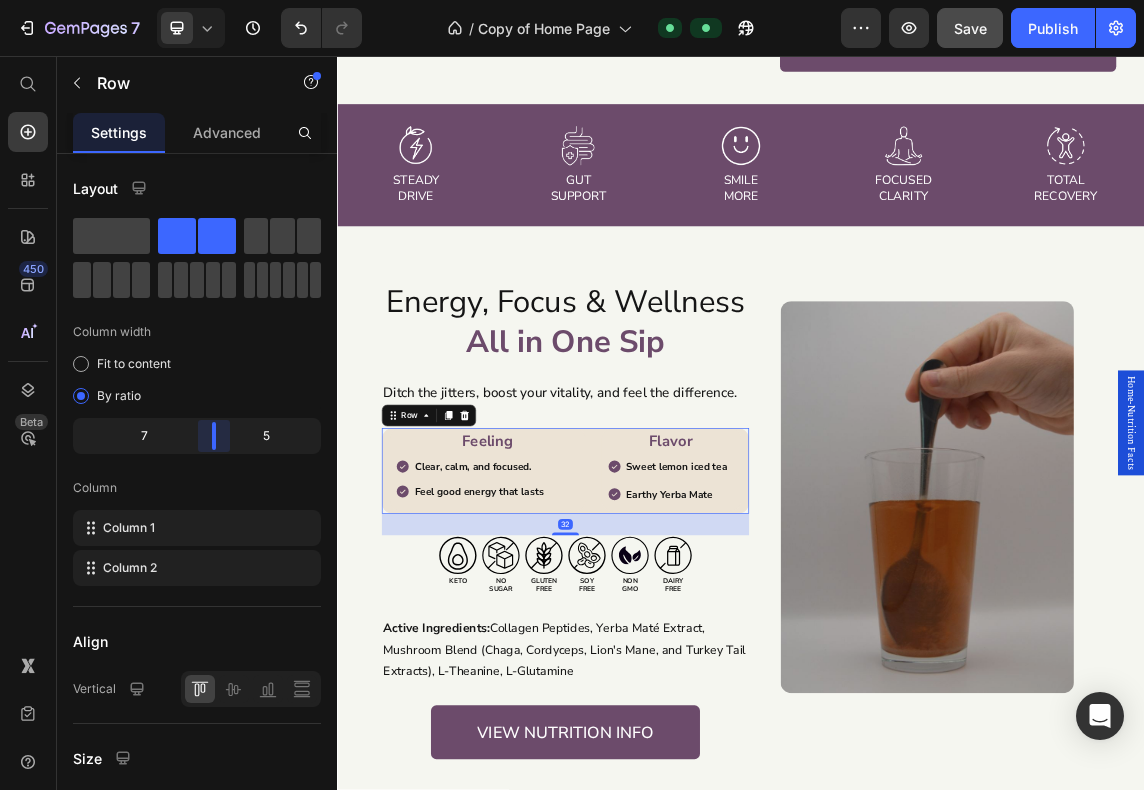 drag, startPoint x: 200, startPoint y: 446, endPoint x: 214, endPoint y: 443, distance: 14.3178215 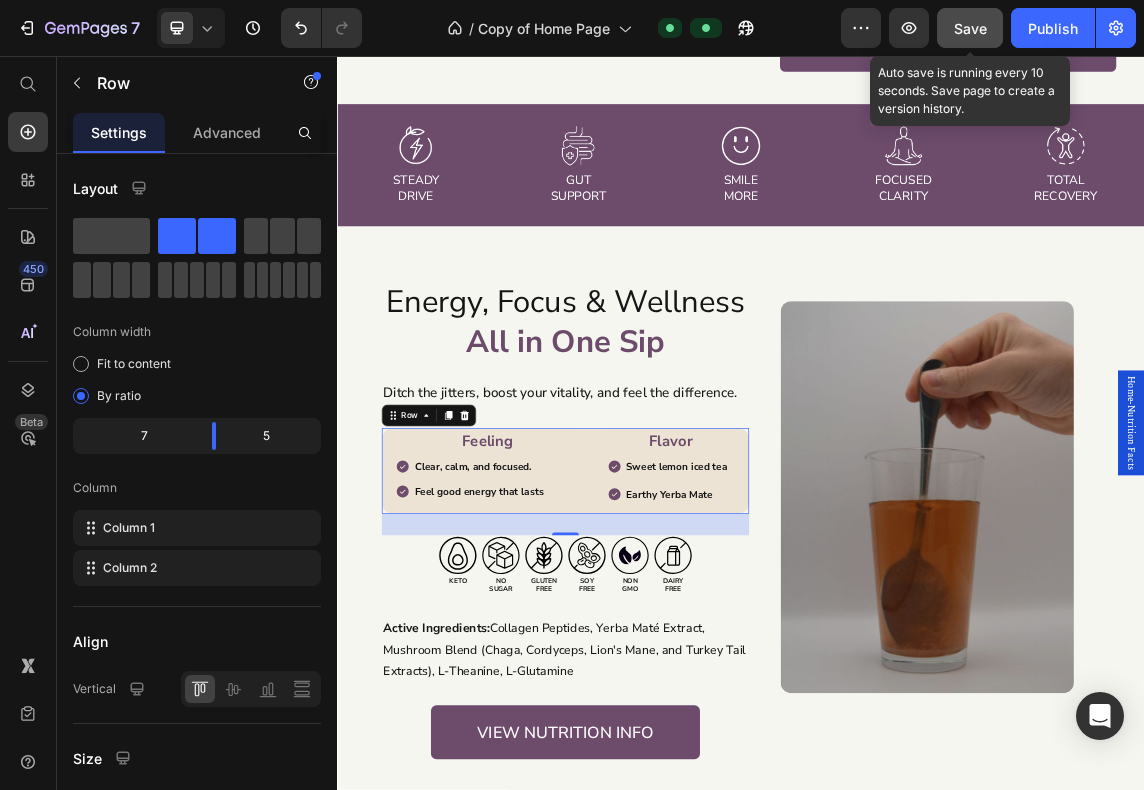 click on "Save" at bounding box center [970, 28] 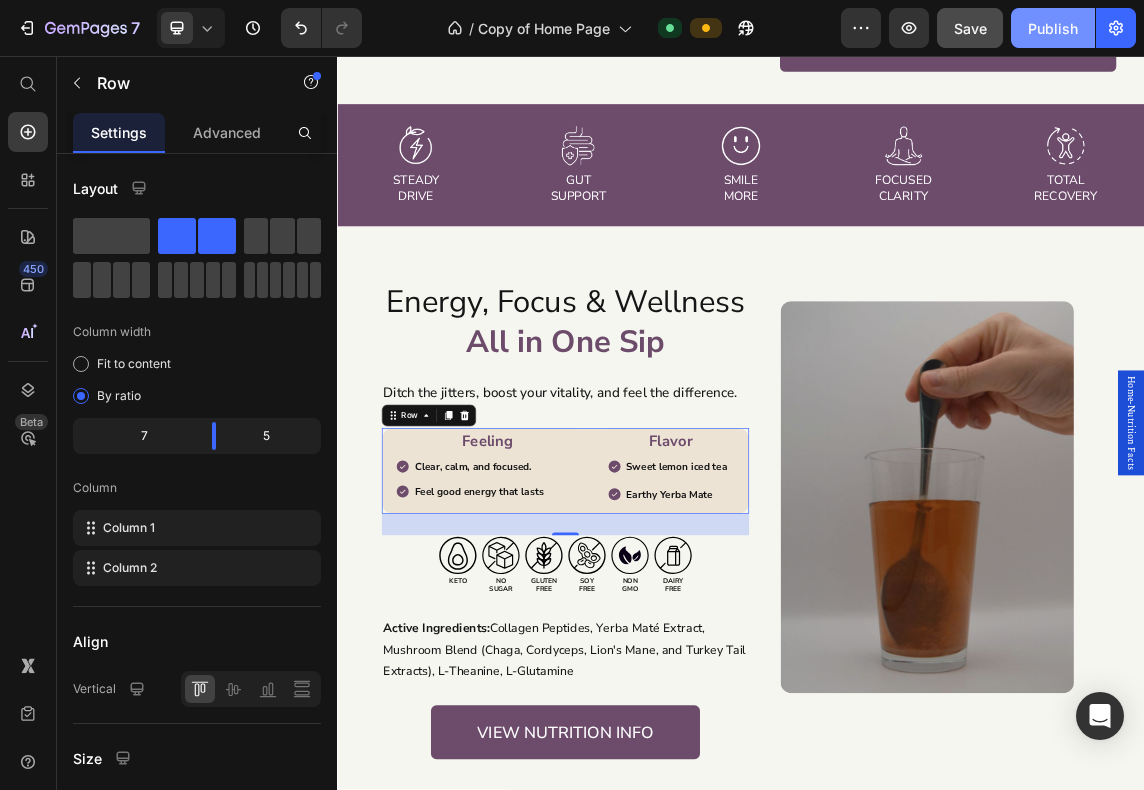 click on "Publish" at bounding box center (1053, 28) 